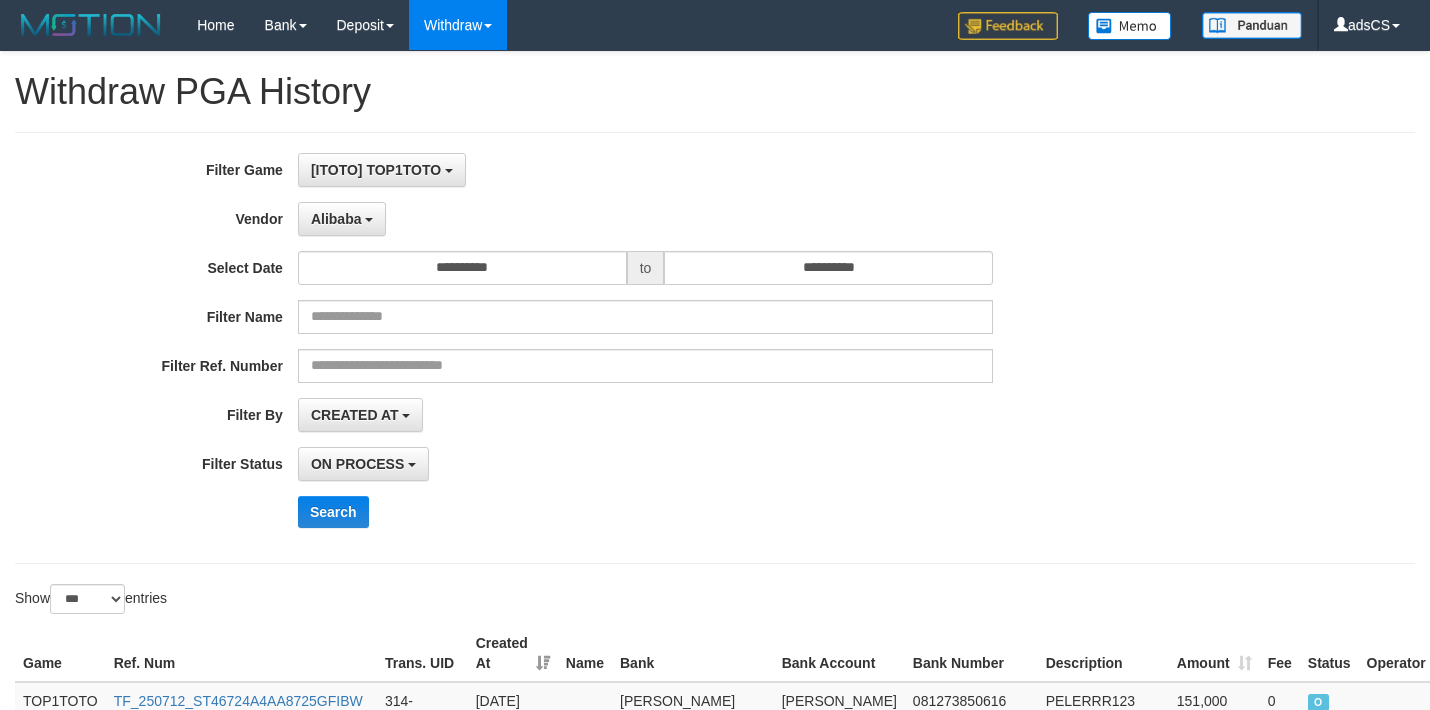 select on "**********" 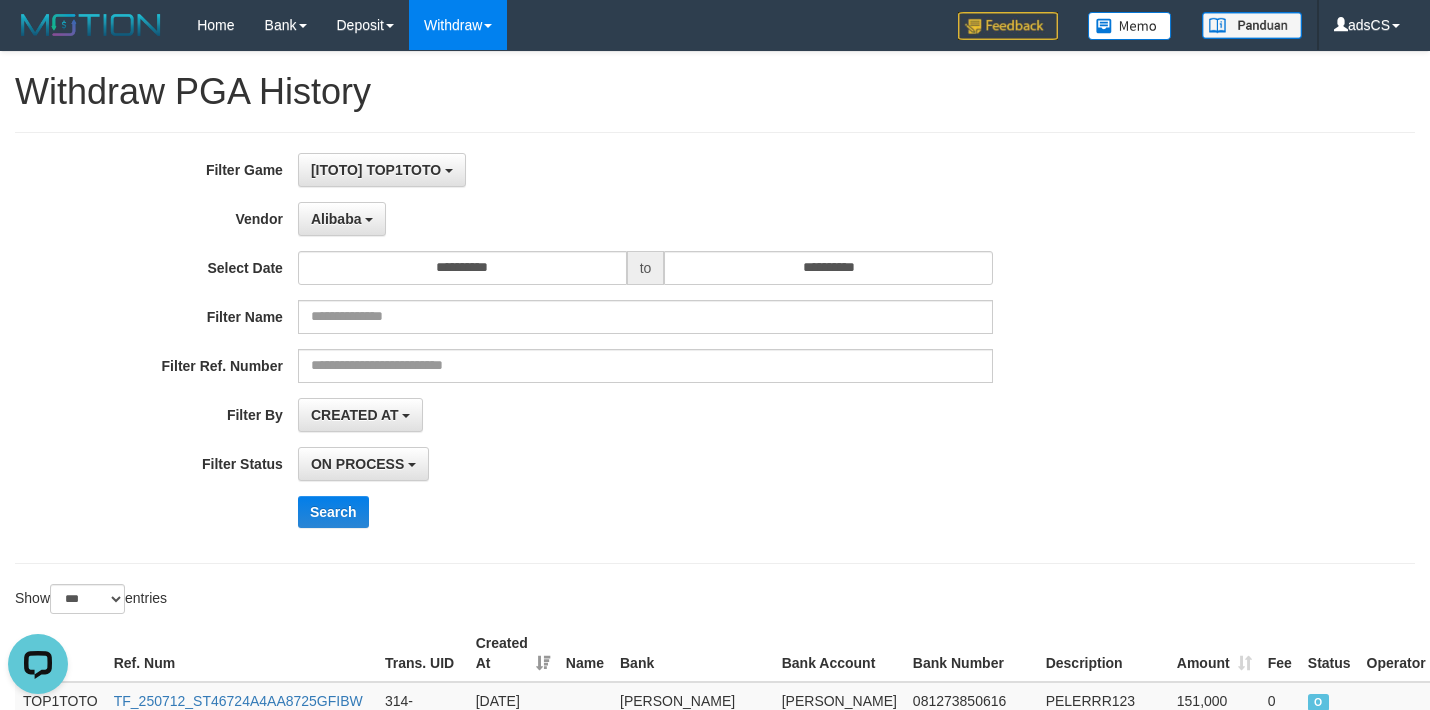 scroll, scrollTop: 0, scrollLeft: 0, axis: both 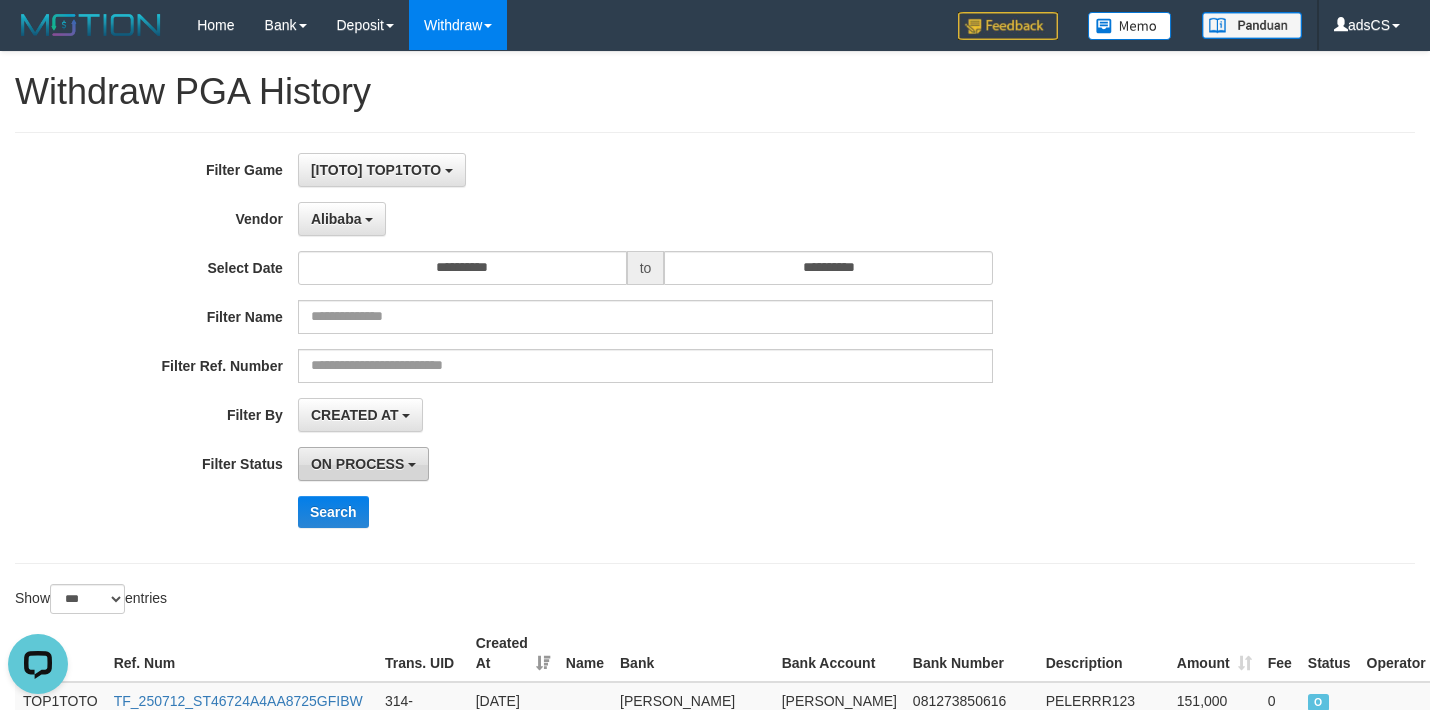 click on "ON PROCESS" at bounding box center [357, 464] 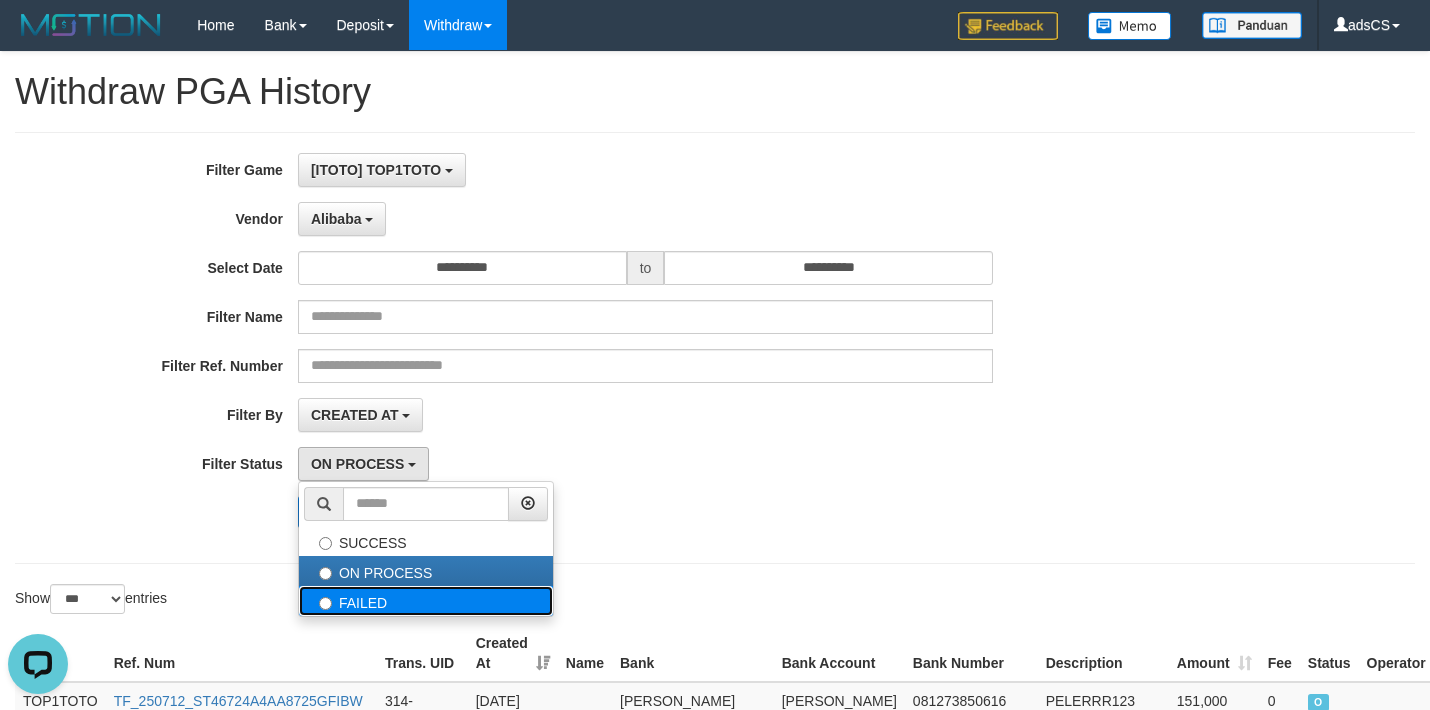 click on "FAILED" at bounding box center [426, 601] 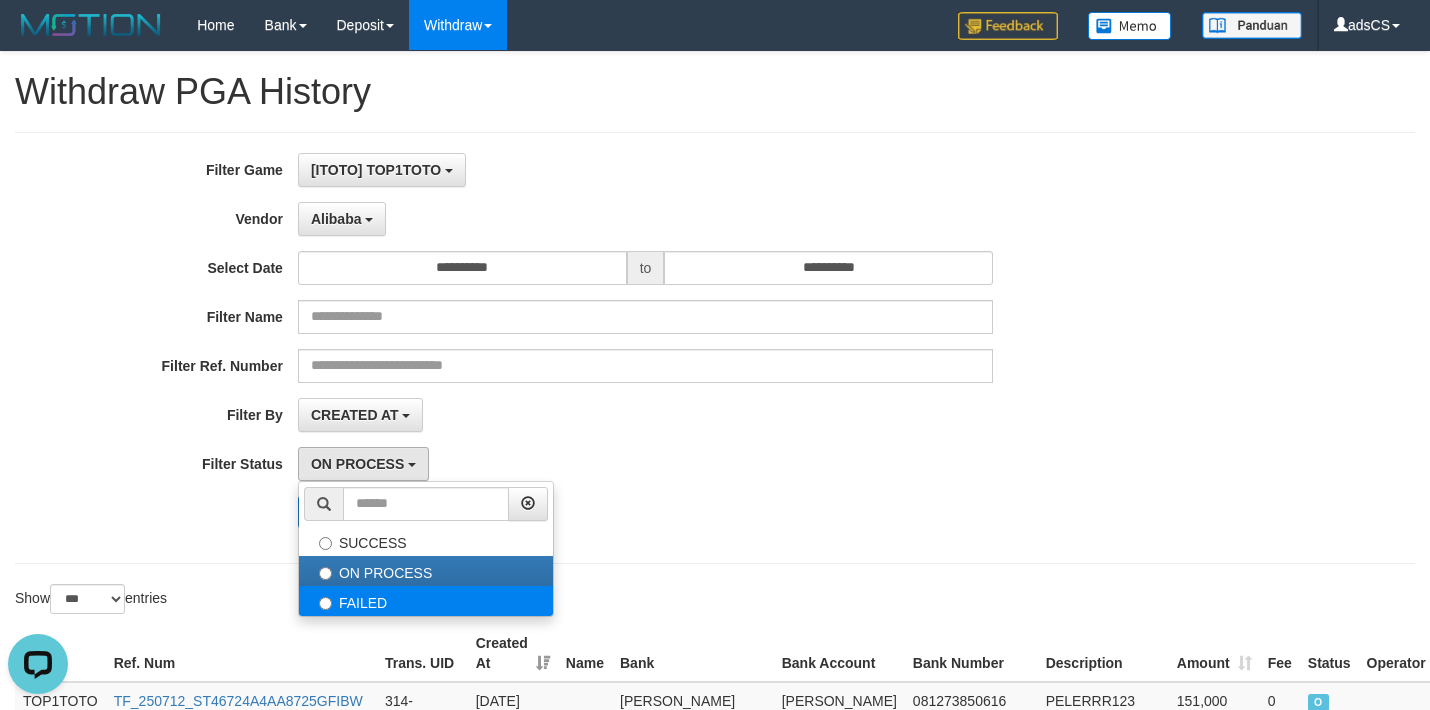 select on "*" 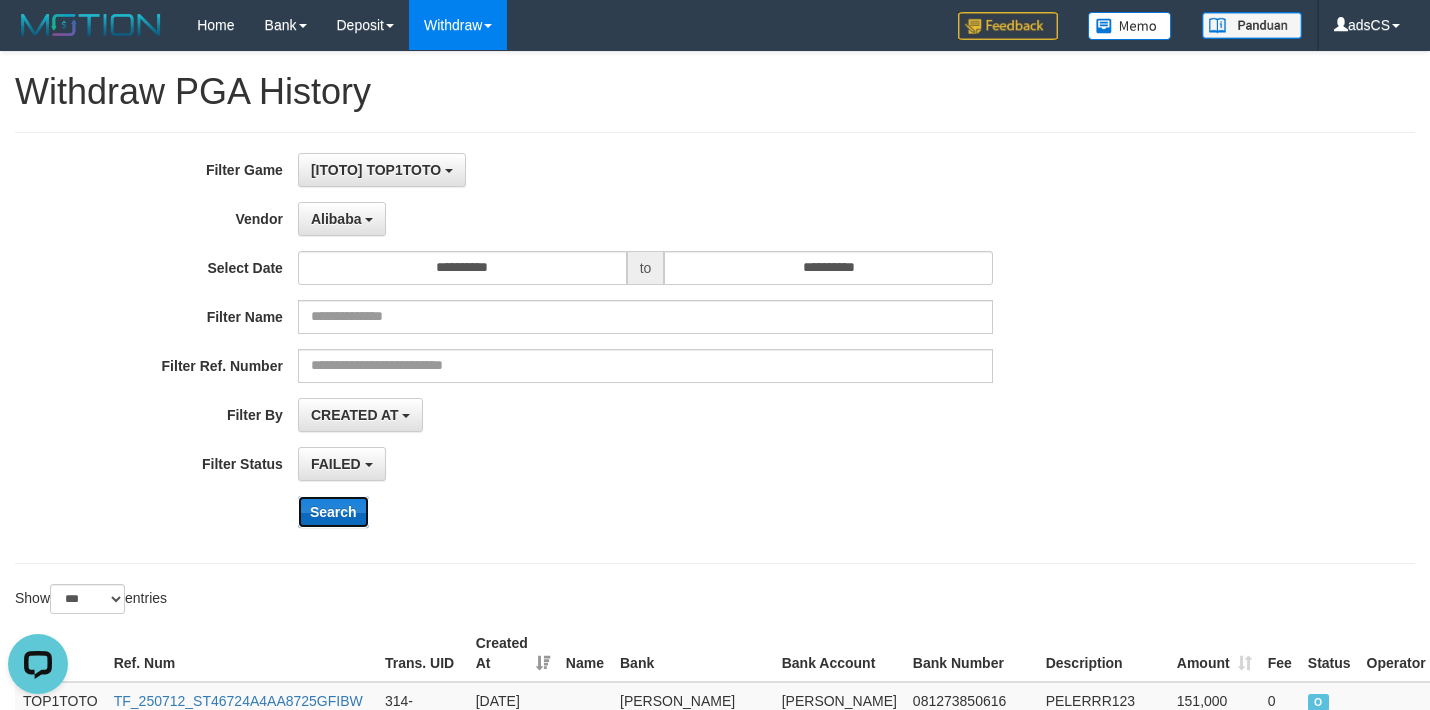 click on "Search" at bounding box center (333, 512) 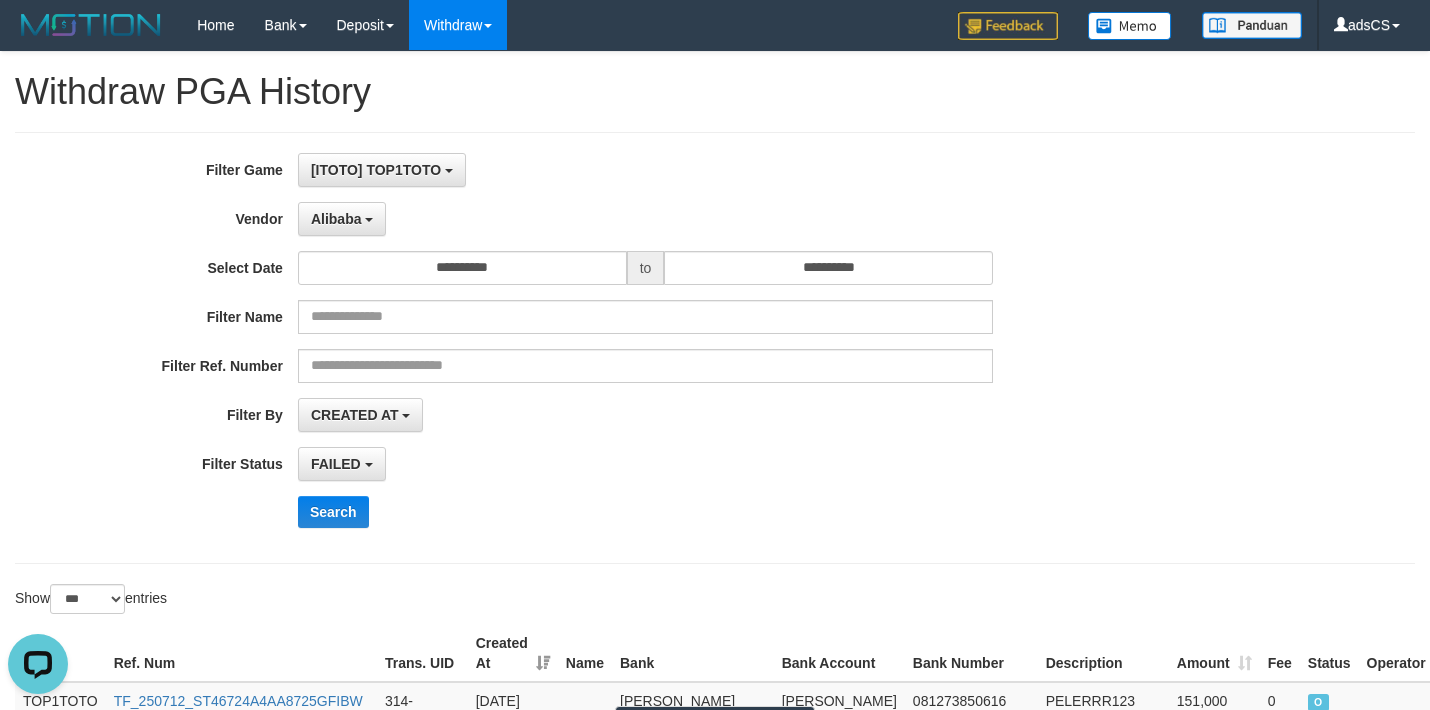 click on "CREATED AT
PAID AT
CREATED AT" at bounding box center [645, 415] 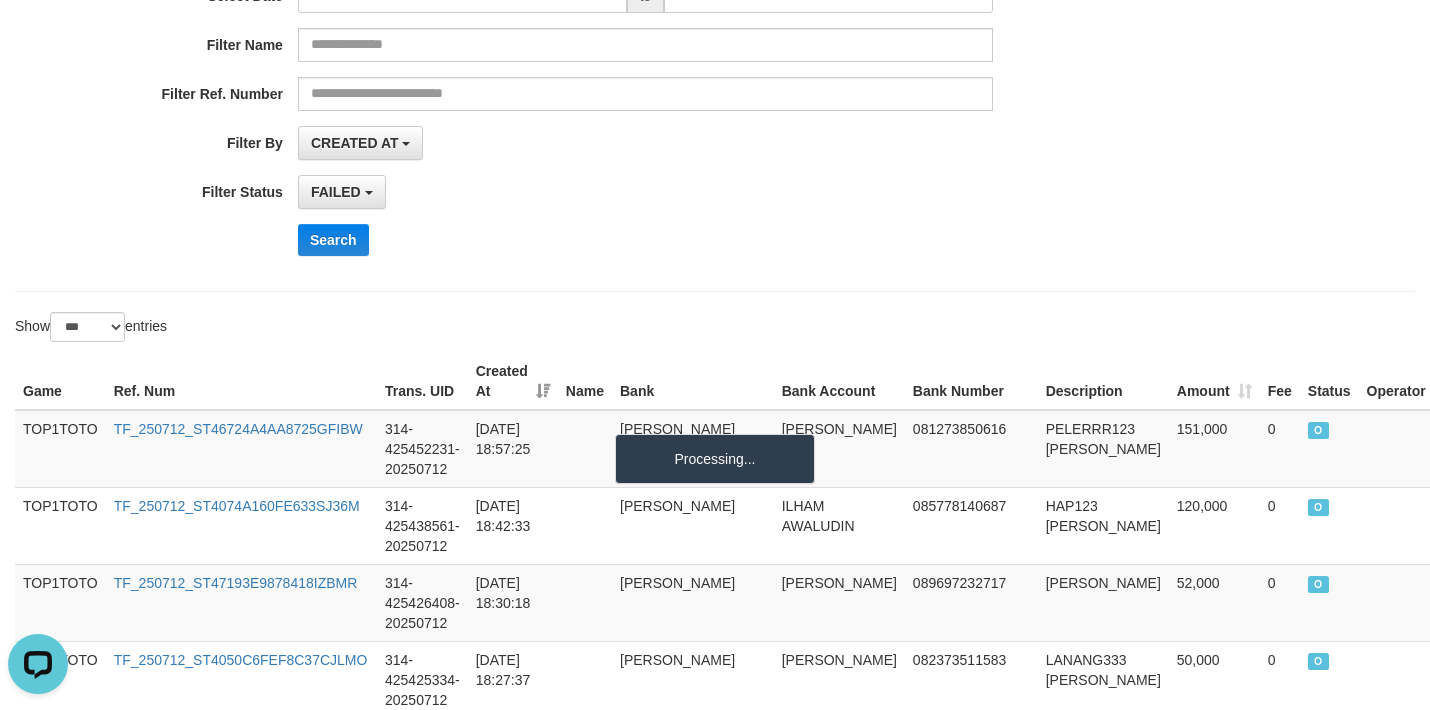 scroll, scrollTop: 300, scrollLeft: 0, axis: vertical 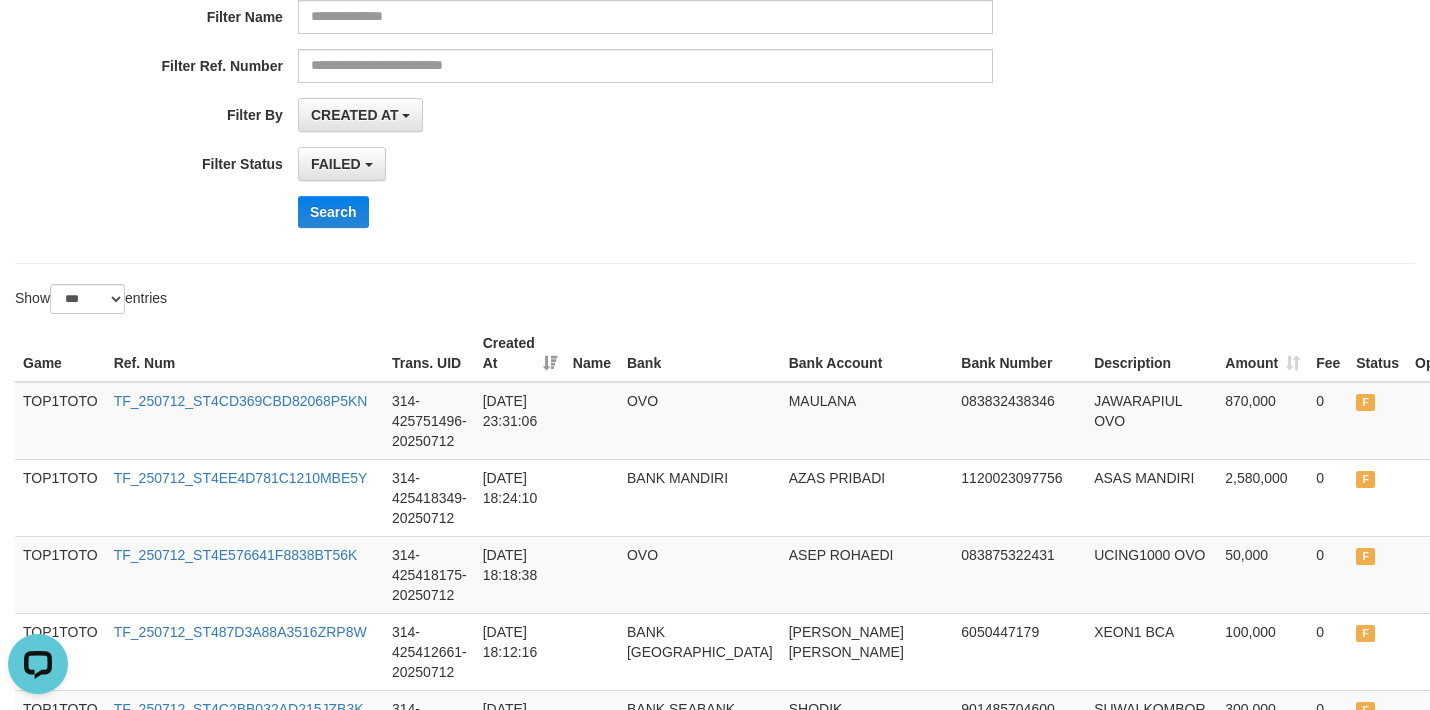 click on "Search" at bounding box center [745, 212] 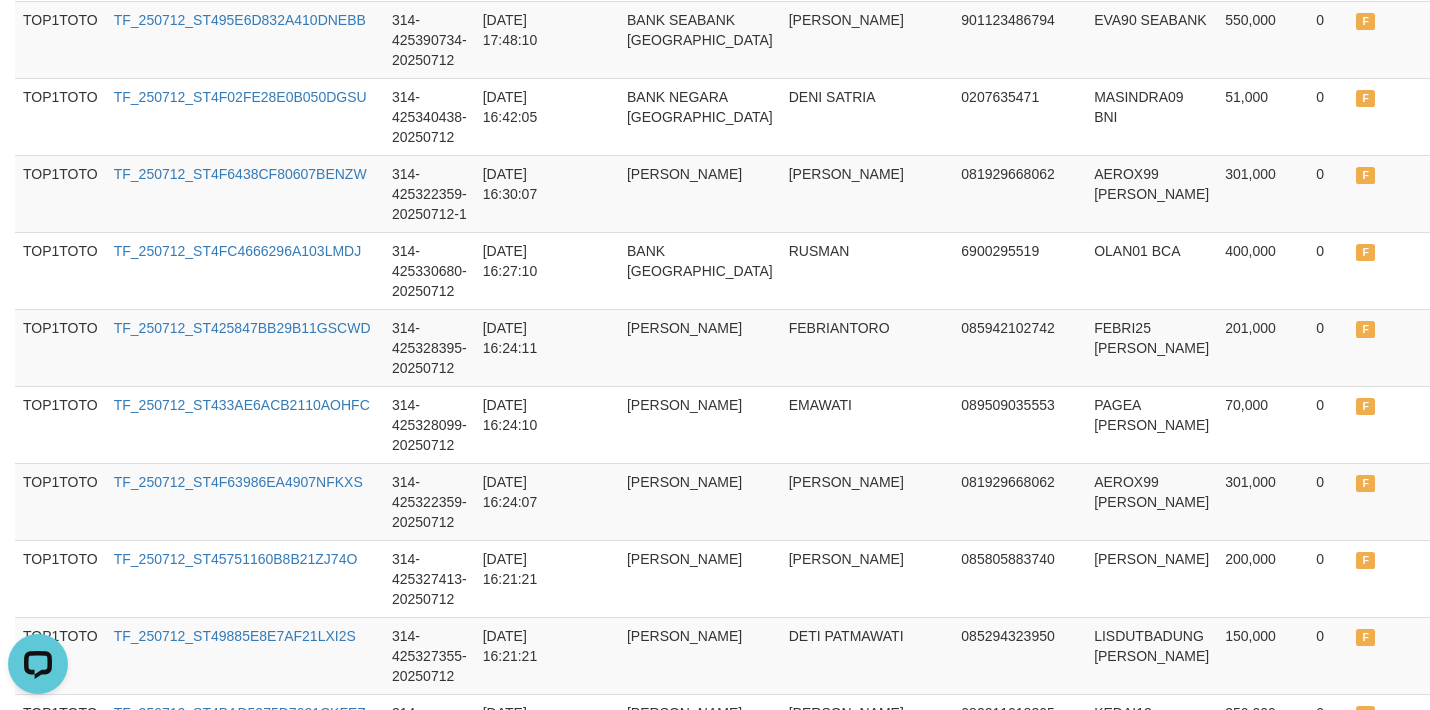 scroll, scrollTop: 0, scrollLeft: 0, axis: both 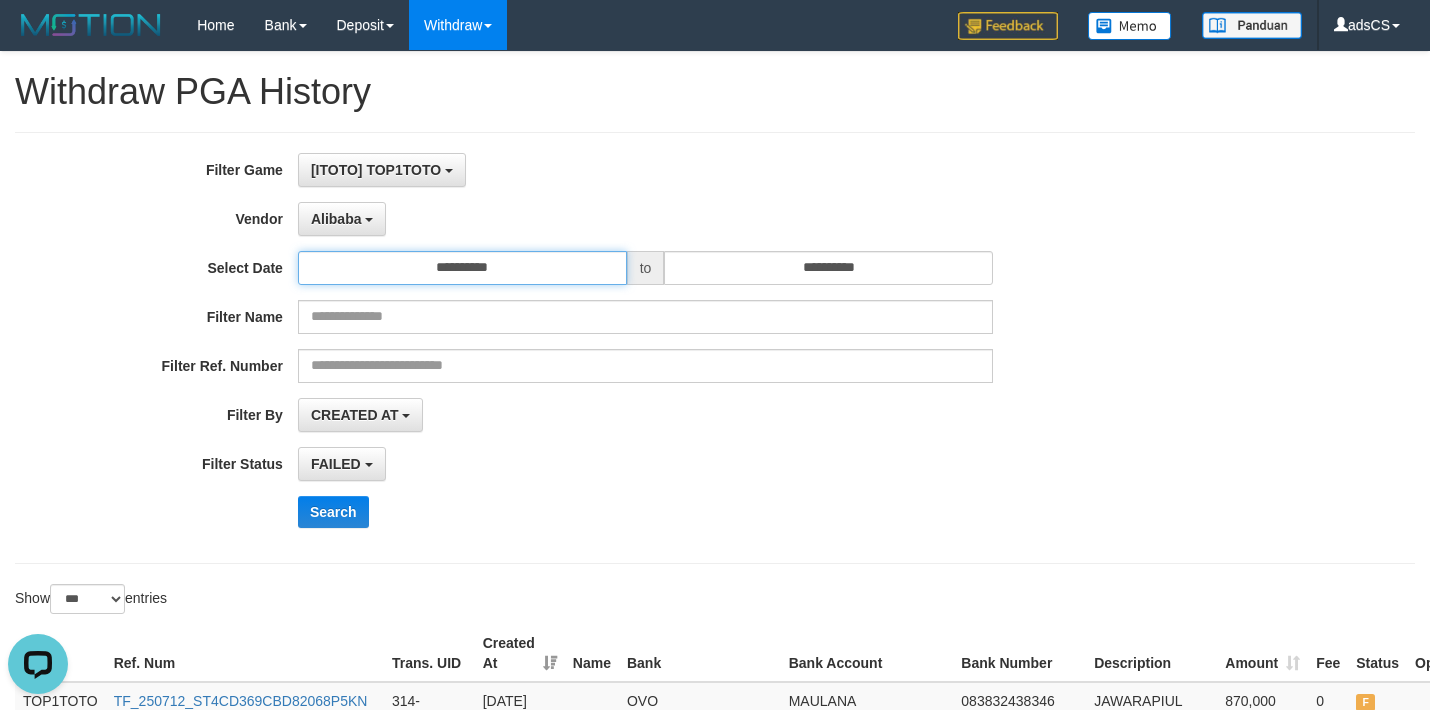 click on "**********" at bounding box center [462, 268] 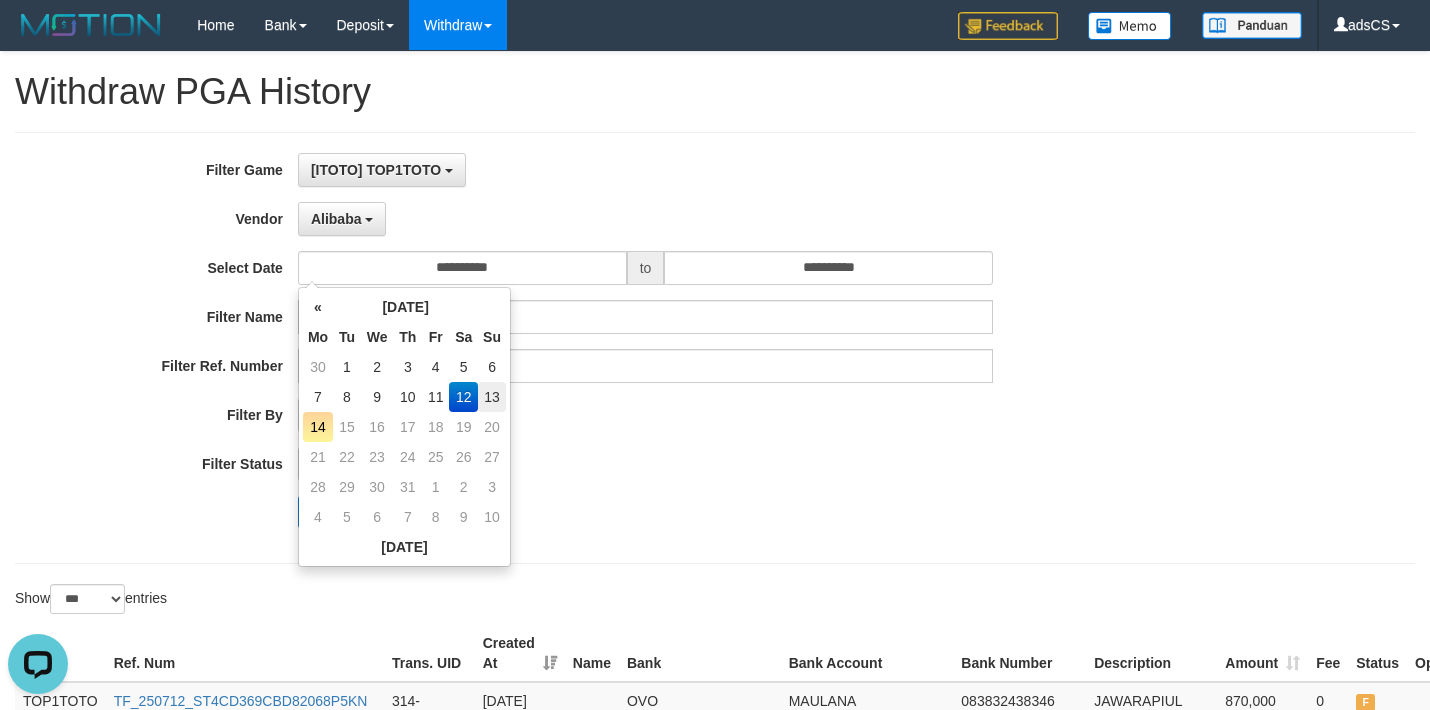 click on "13" at bounding box center [492, 397] 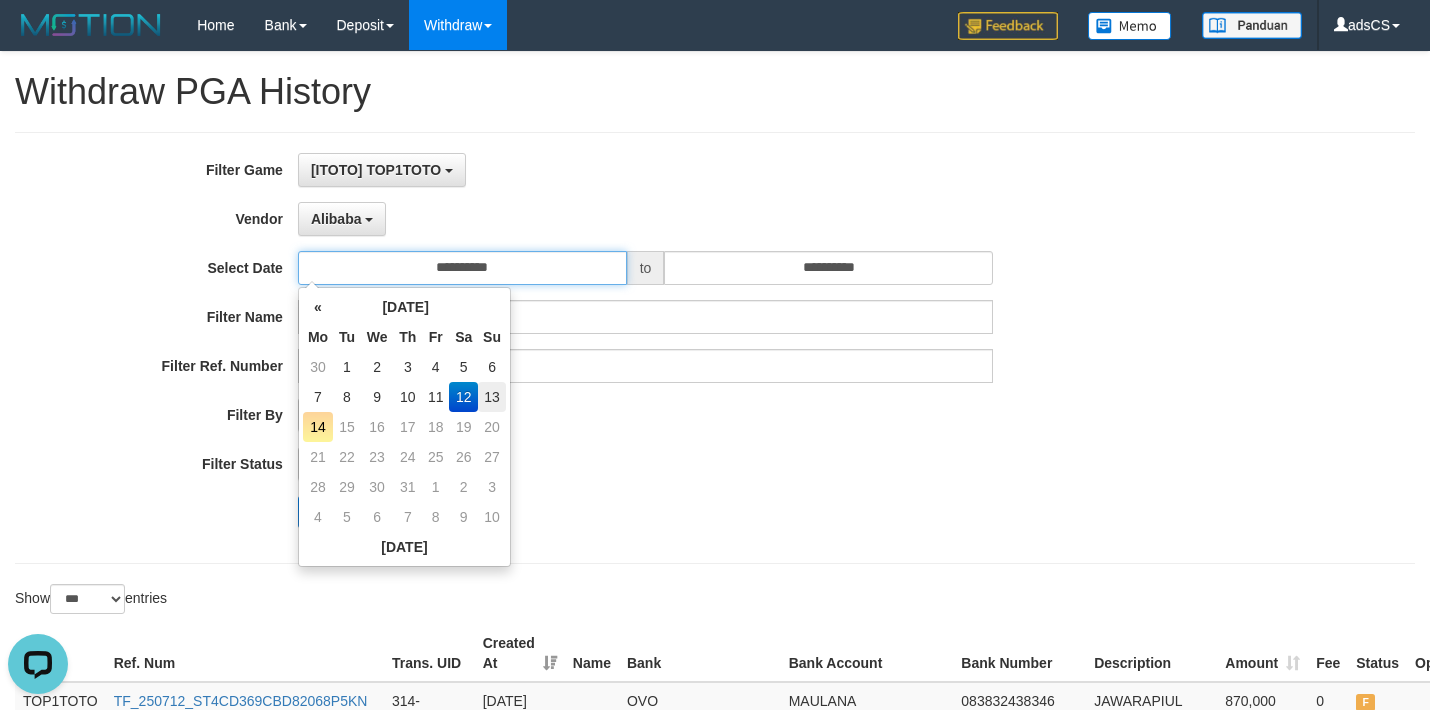 type on "**********" 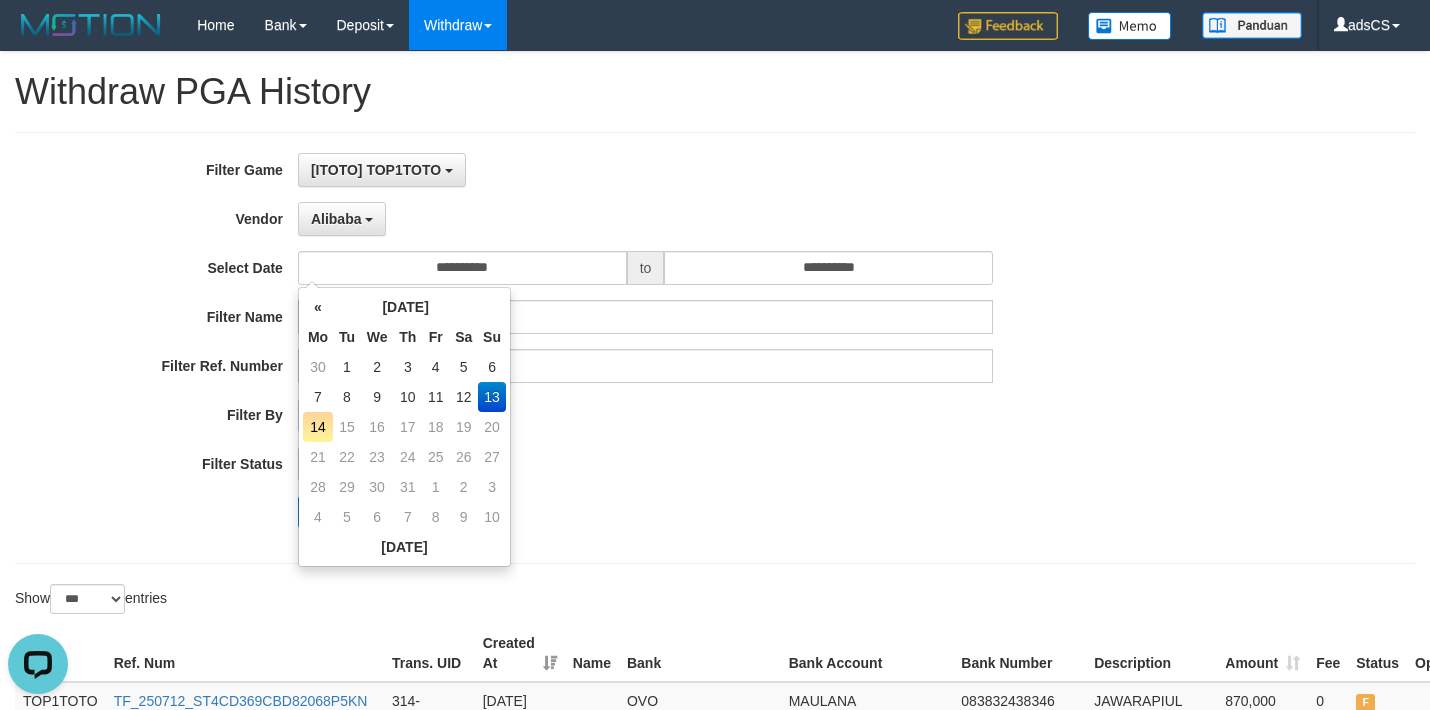 click on "FAILED
SUCCESS
ON PROCESS
FAILED" at bounding box center [645, 464] 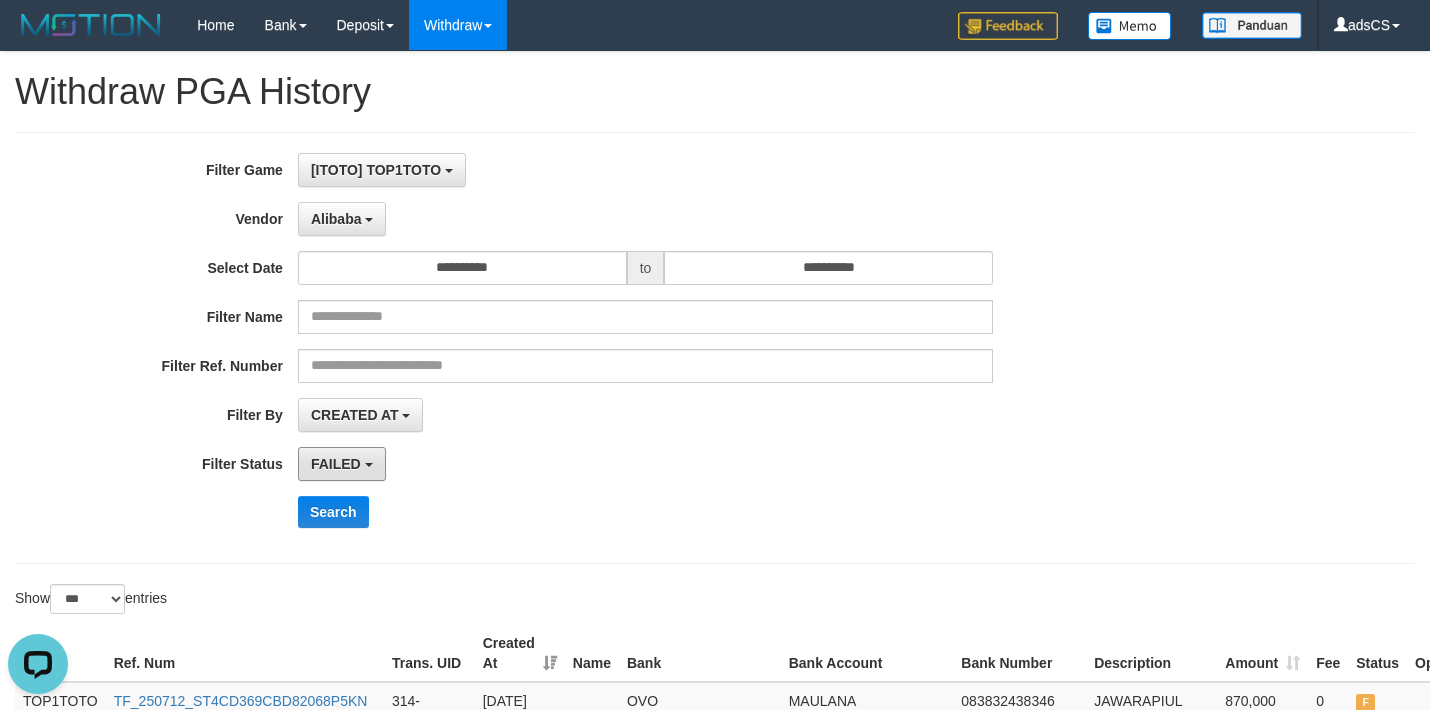 drag, startPoint x: 356, startPoint y: 462, endPoint x: 358, endPoint y: 482, distance: 20.09975 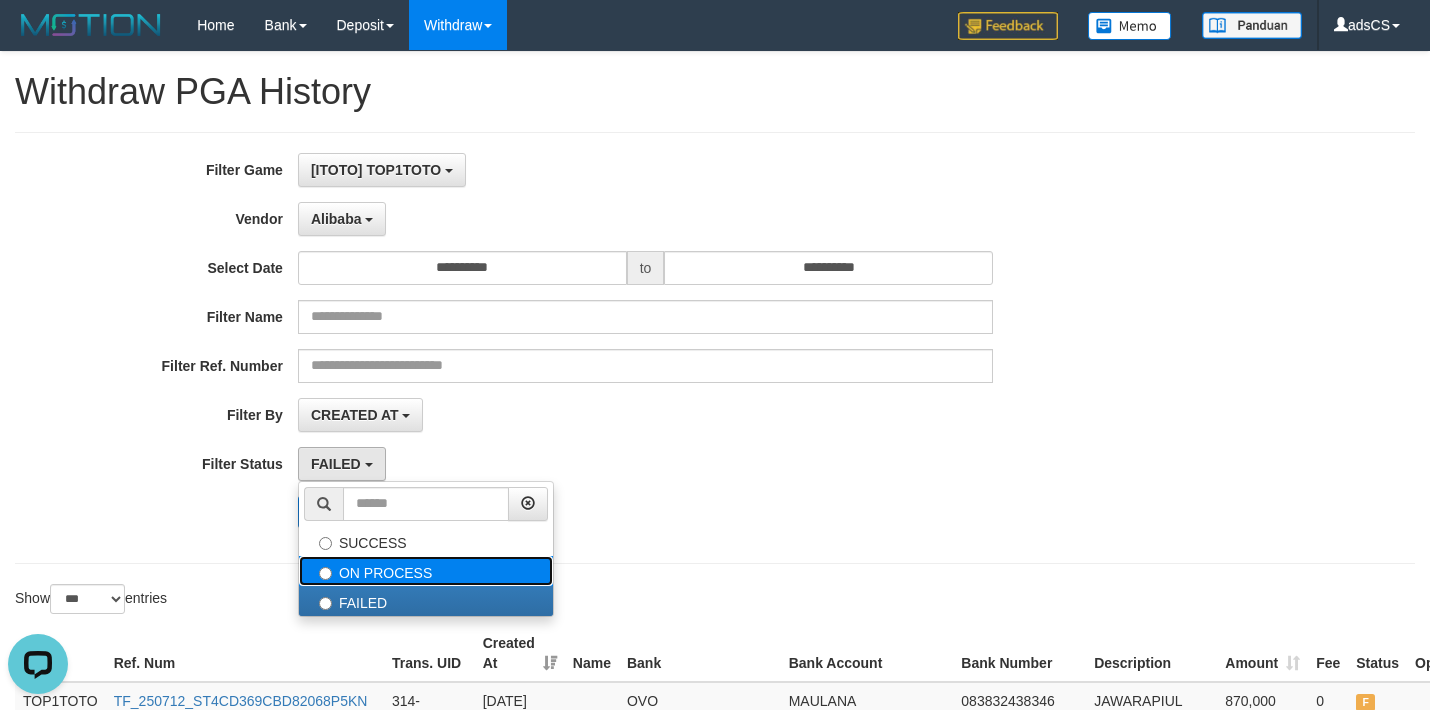 click on "ON PROCESS" at bounding box center [426, 571] 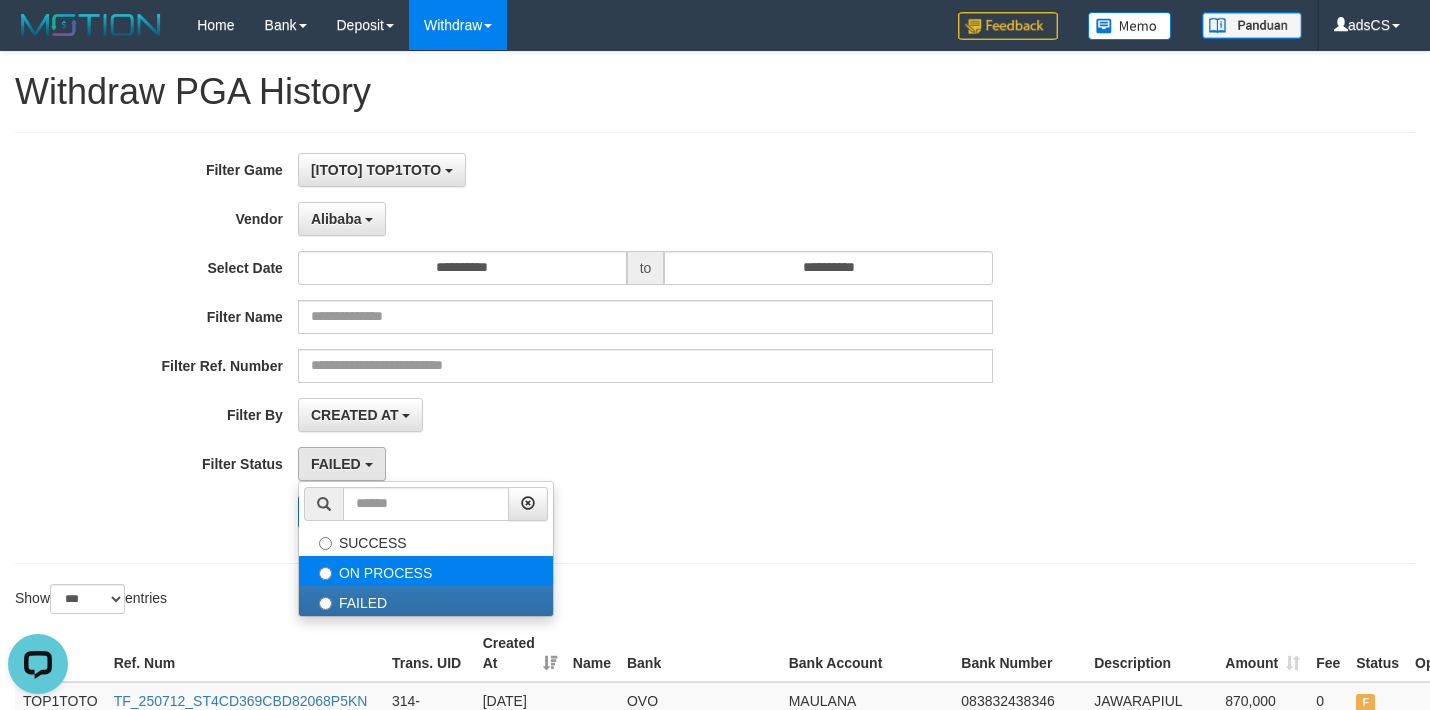 select on "*" 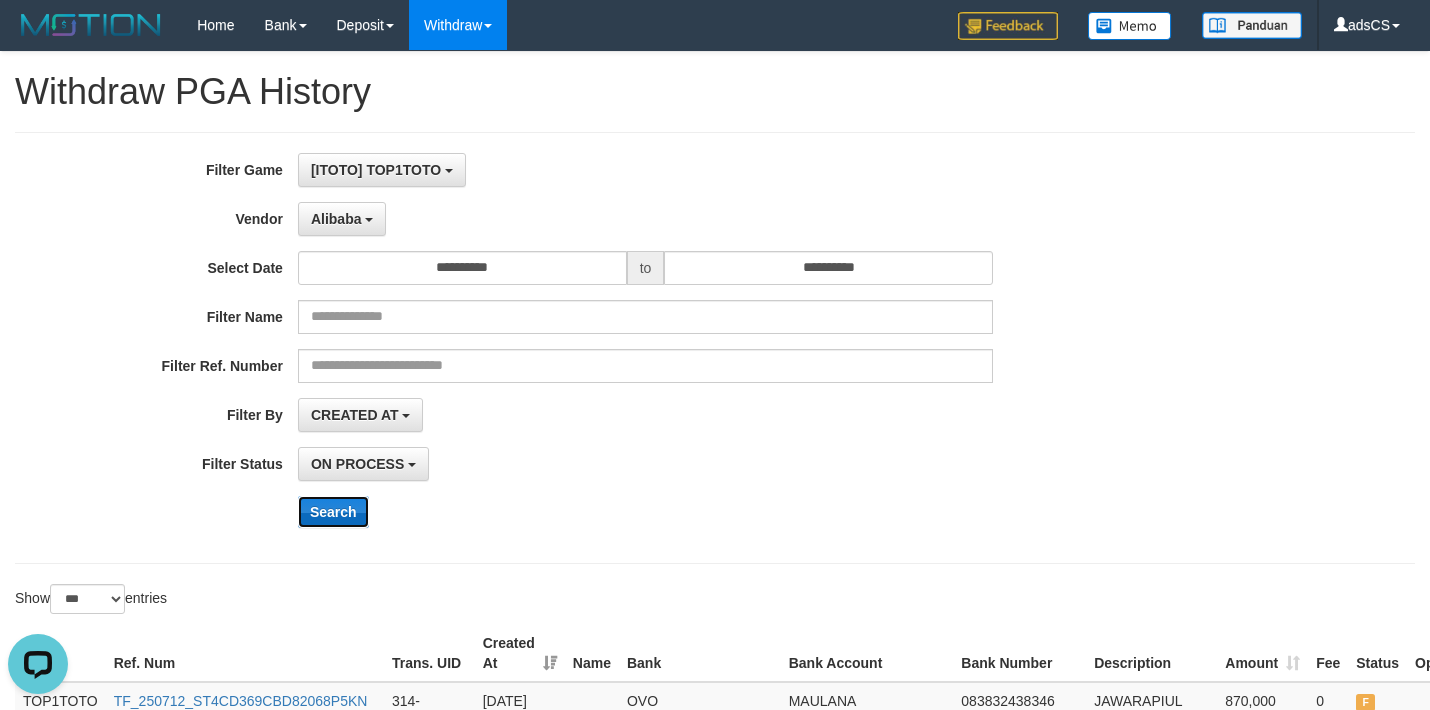 click on "Search" at bounding box center [333, 512] 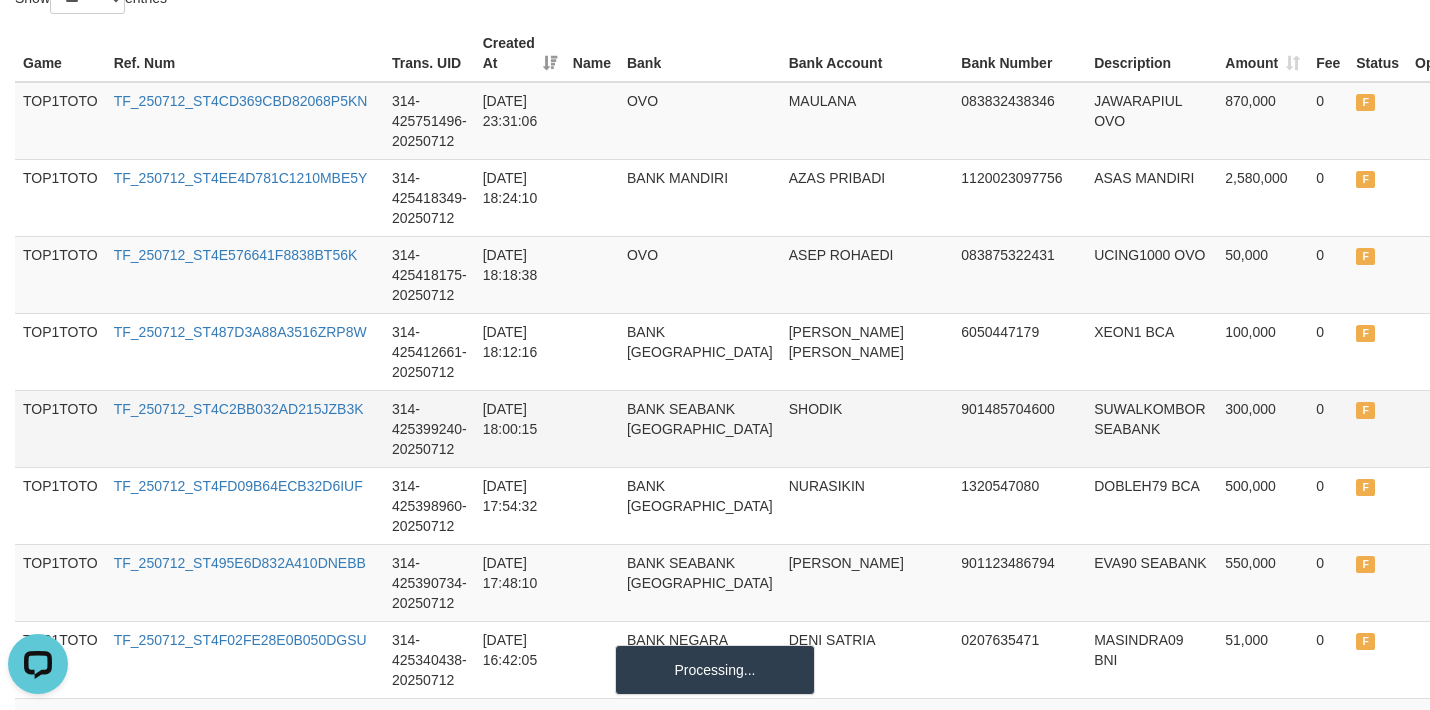 scroll, scrollTop: 0, scrollLeft: 0, axis: both 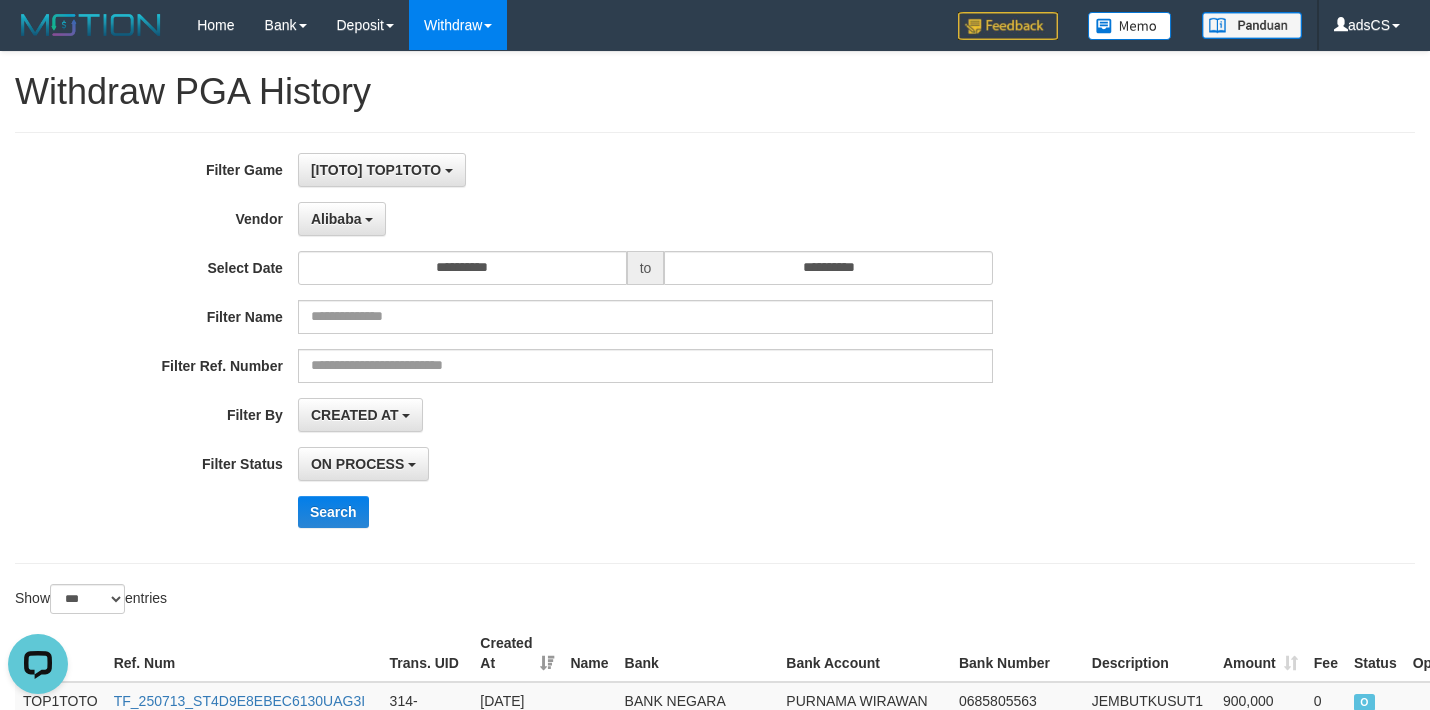 drag, startPoint x: 1288, startPoint y: 353, endPoint x: 564, endPoint y: 7, distance: 802.42883 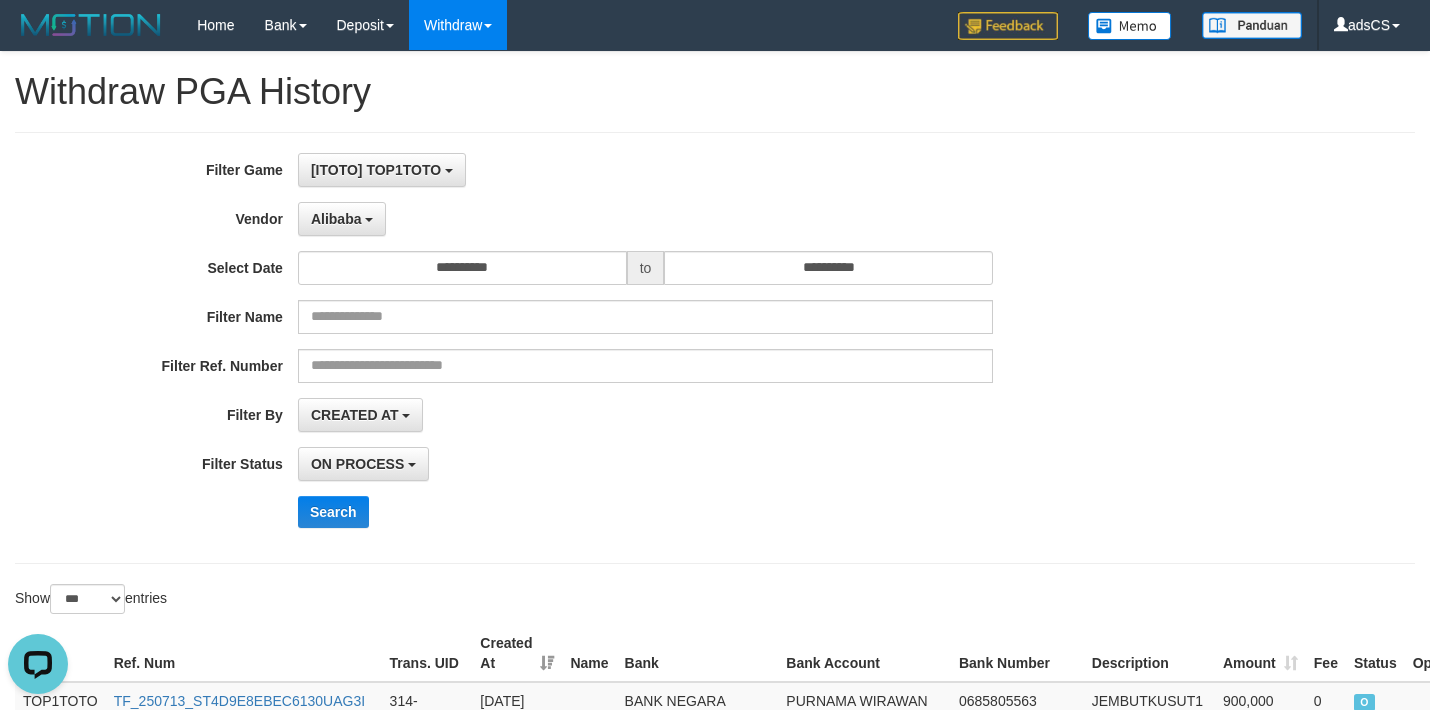 scroll, scrollTop: 423, scrollLeft: 0, axis: vertical 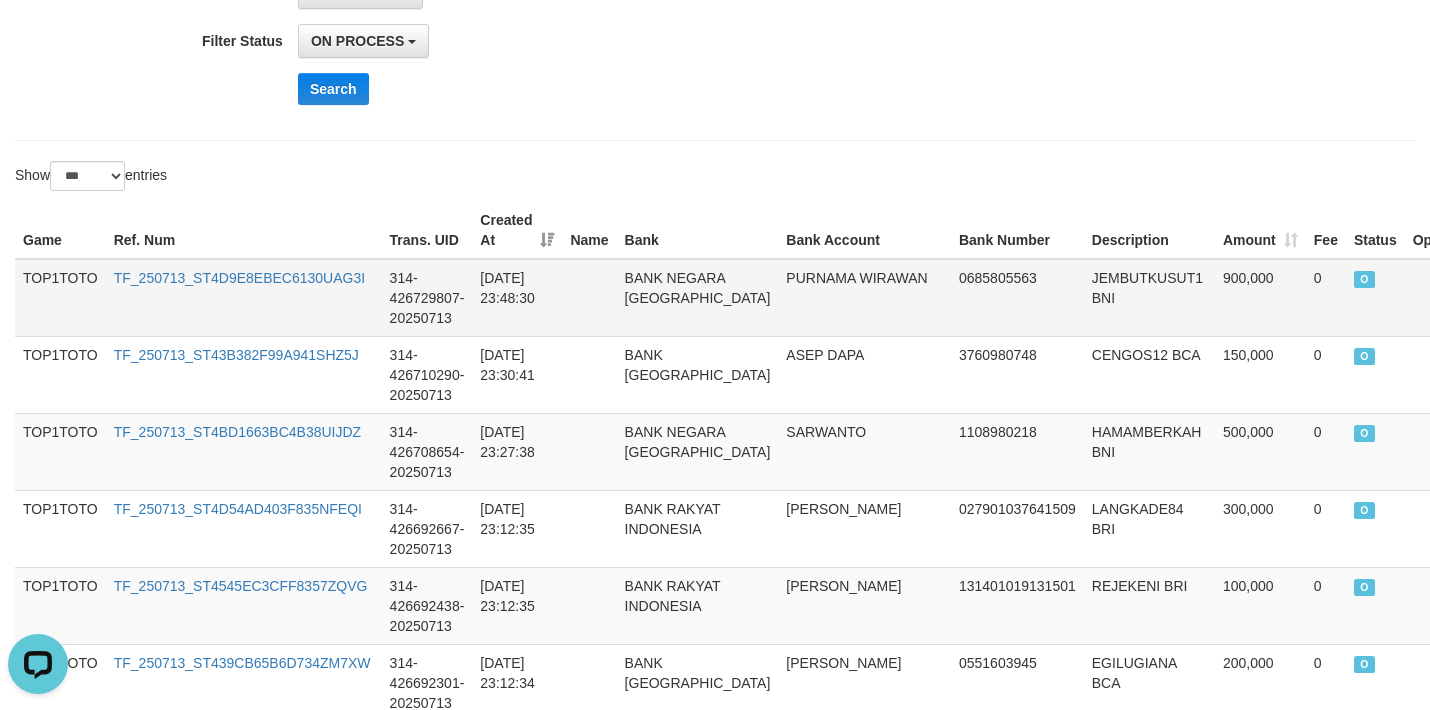 click on "TF_250713_ST4D9E8EBEC6130UAG3I" at bounding box center [244, 298] 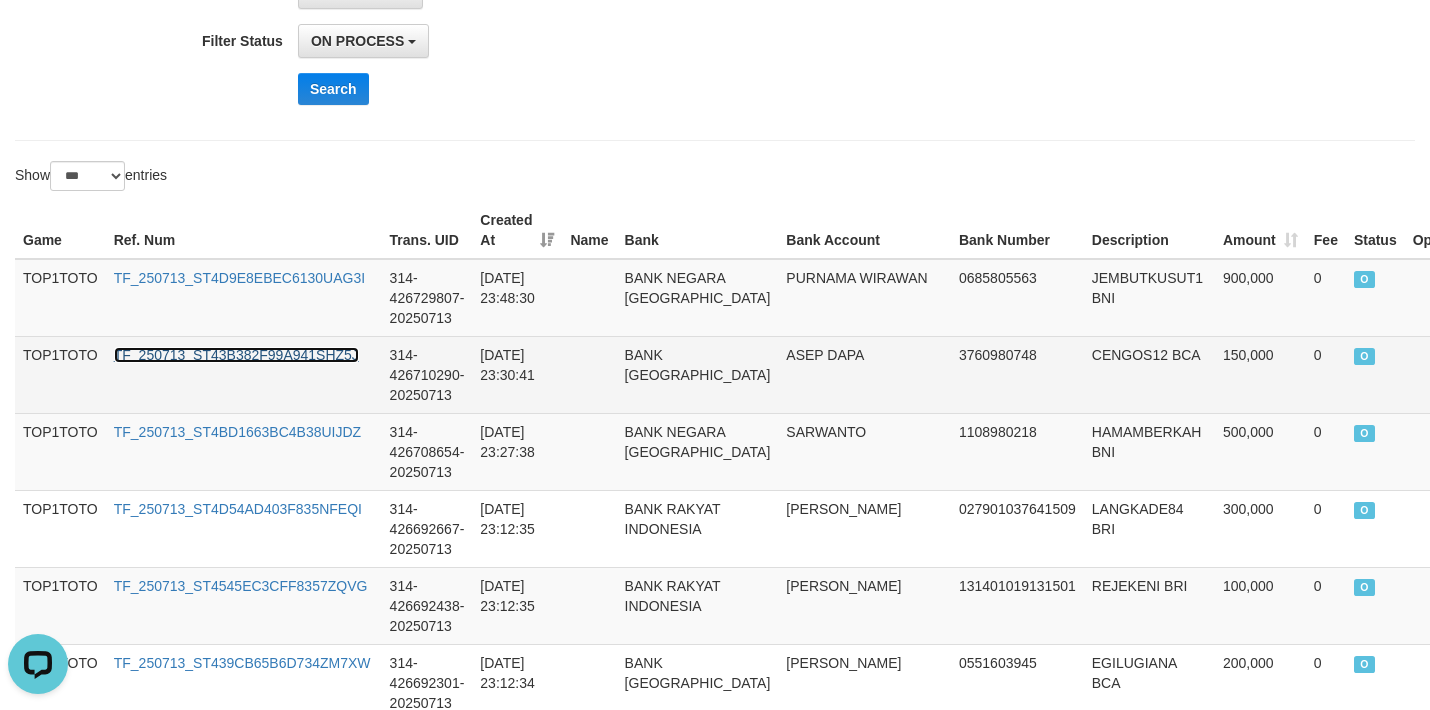 click on "TF_250713_ST43B382F99A941SHZ5J" at bounding box center (236, 355) 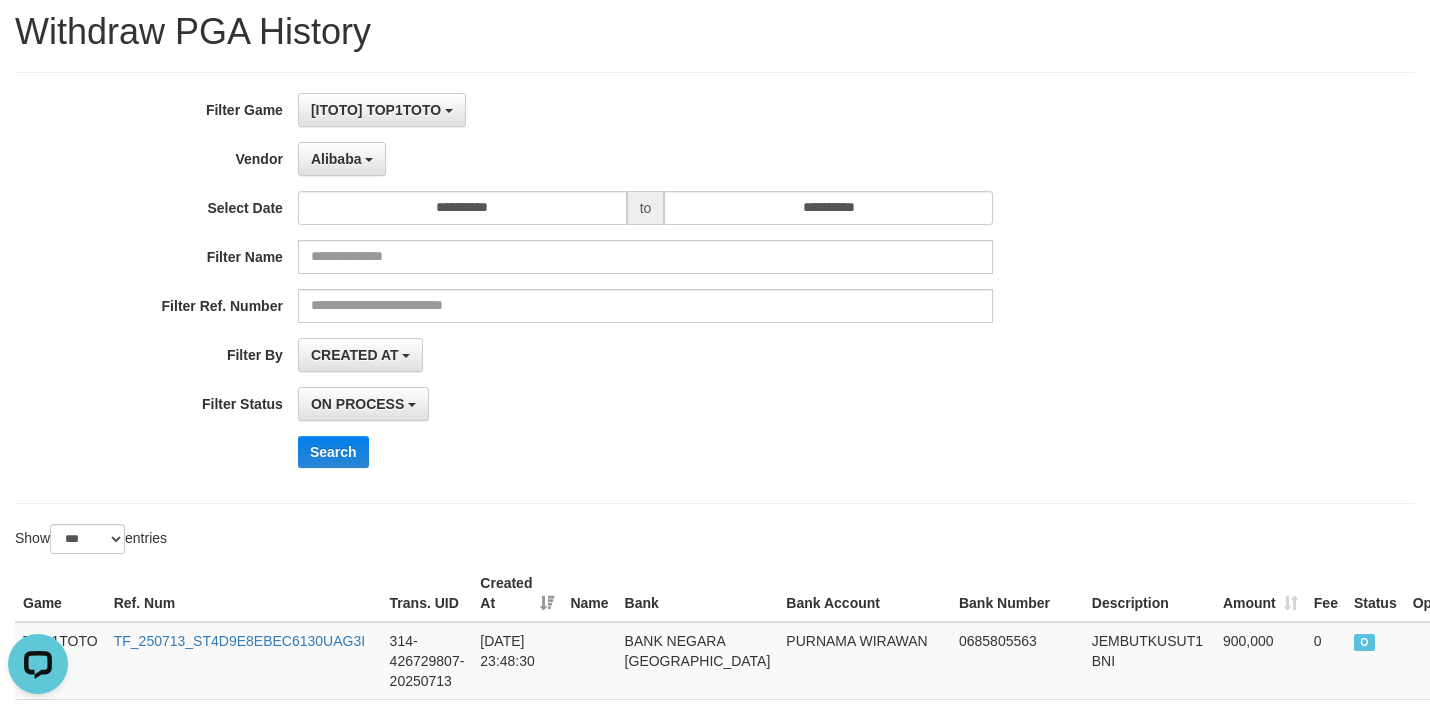 scroll, scrollTop: 0, scrollLeft: 0, axis: both 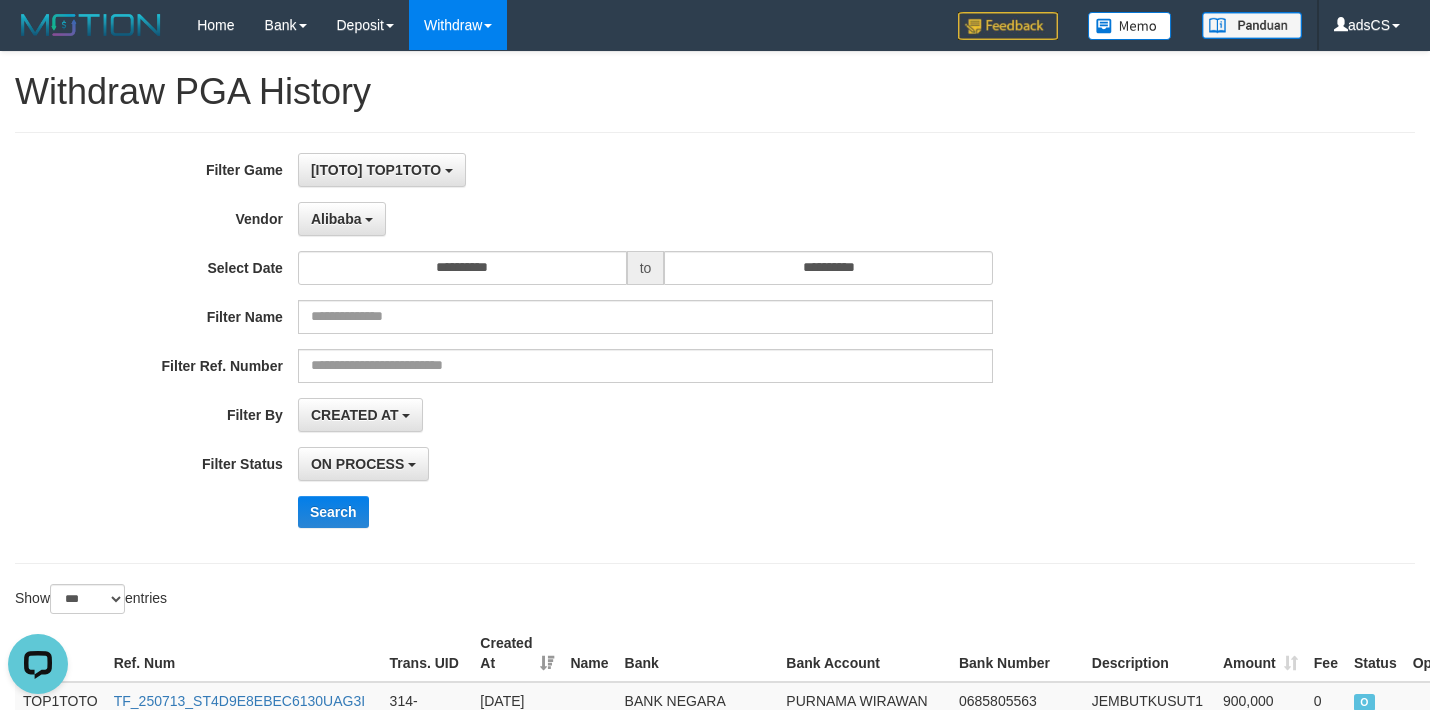 drag, startPoint x: 542, startPoint y: 242, endPoint x: 541, endPoint y: 254, distance: 12.0415945 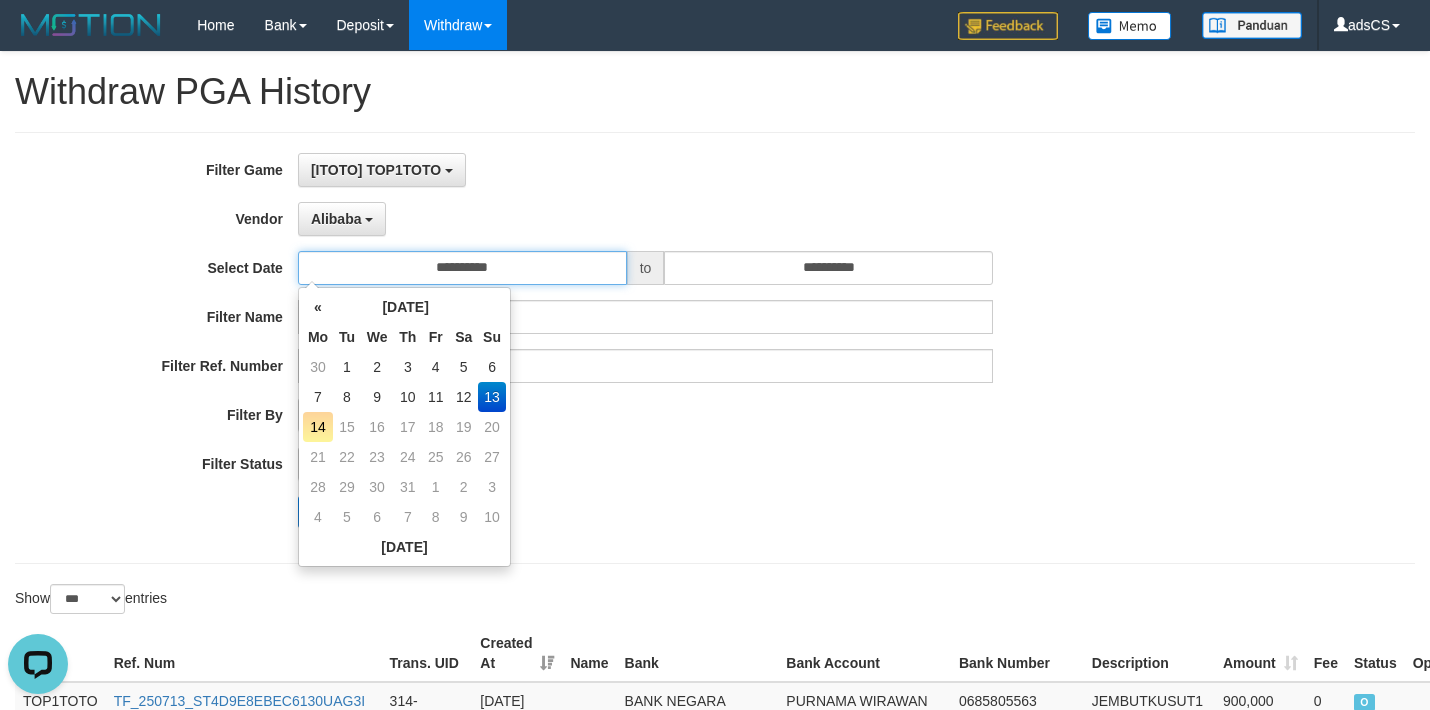 drag, startPoint x: 541, startPoint y: 260, endPoint x: 557, endPoint y: 301, distance: 44.011364 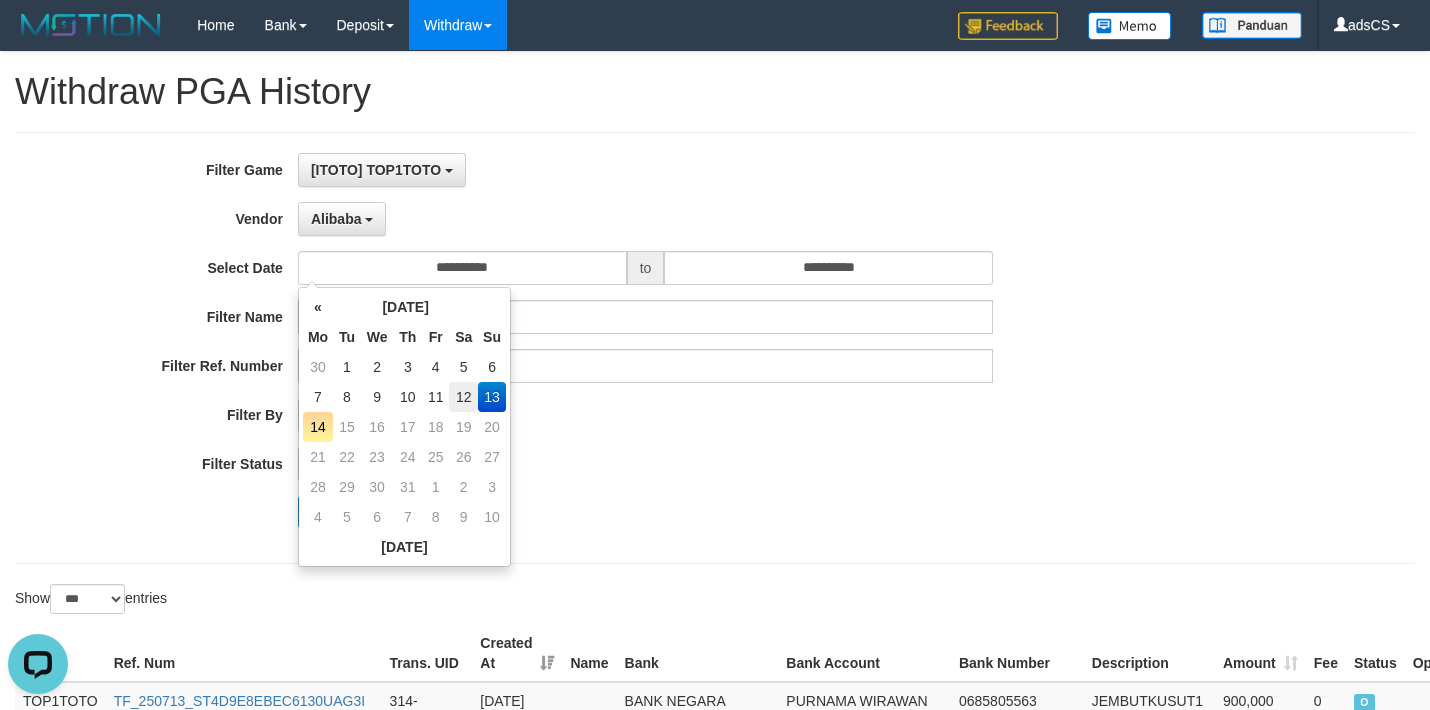click on "12" at bounding box center [463, 397] 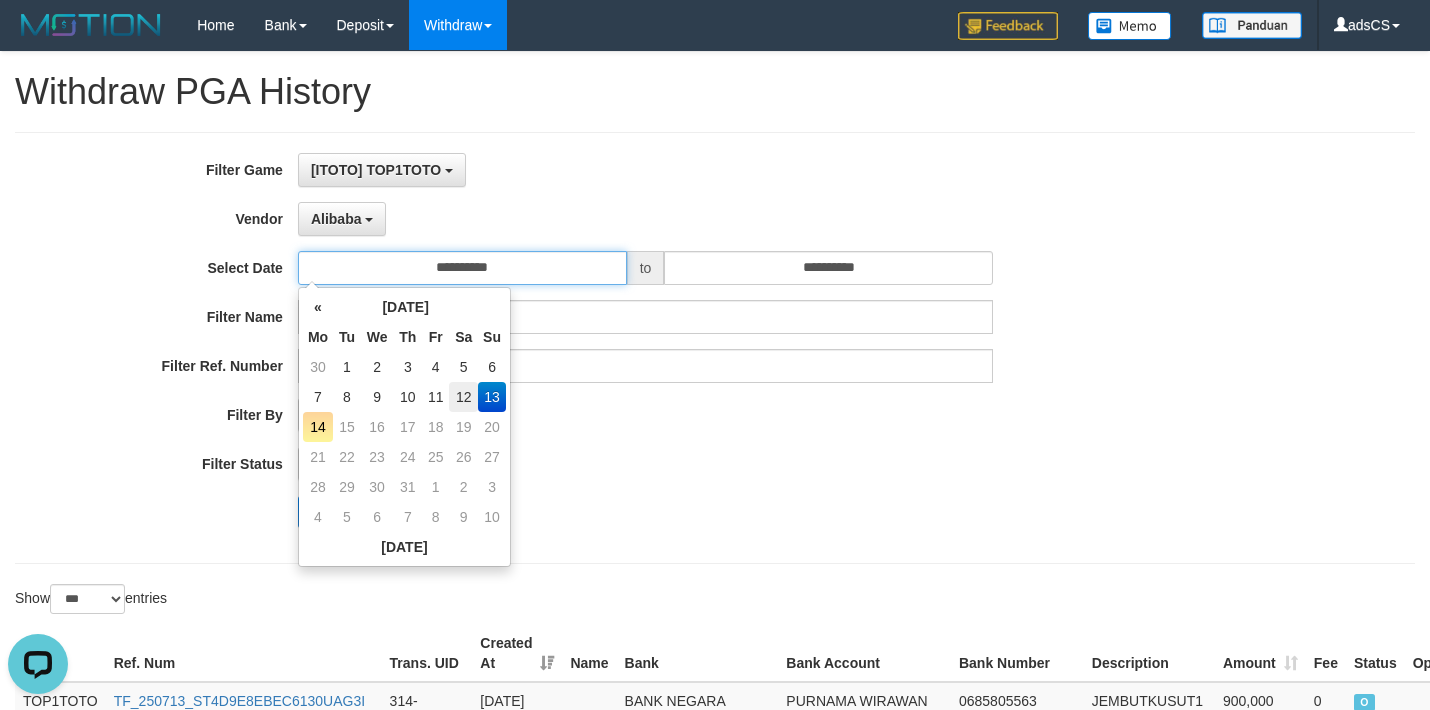 type on "**********" 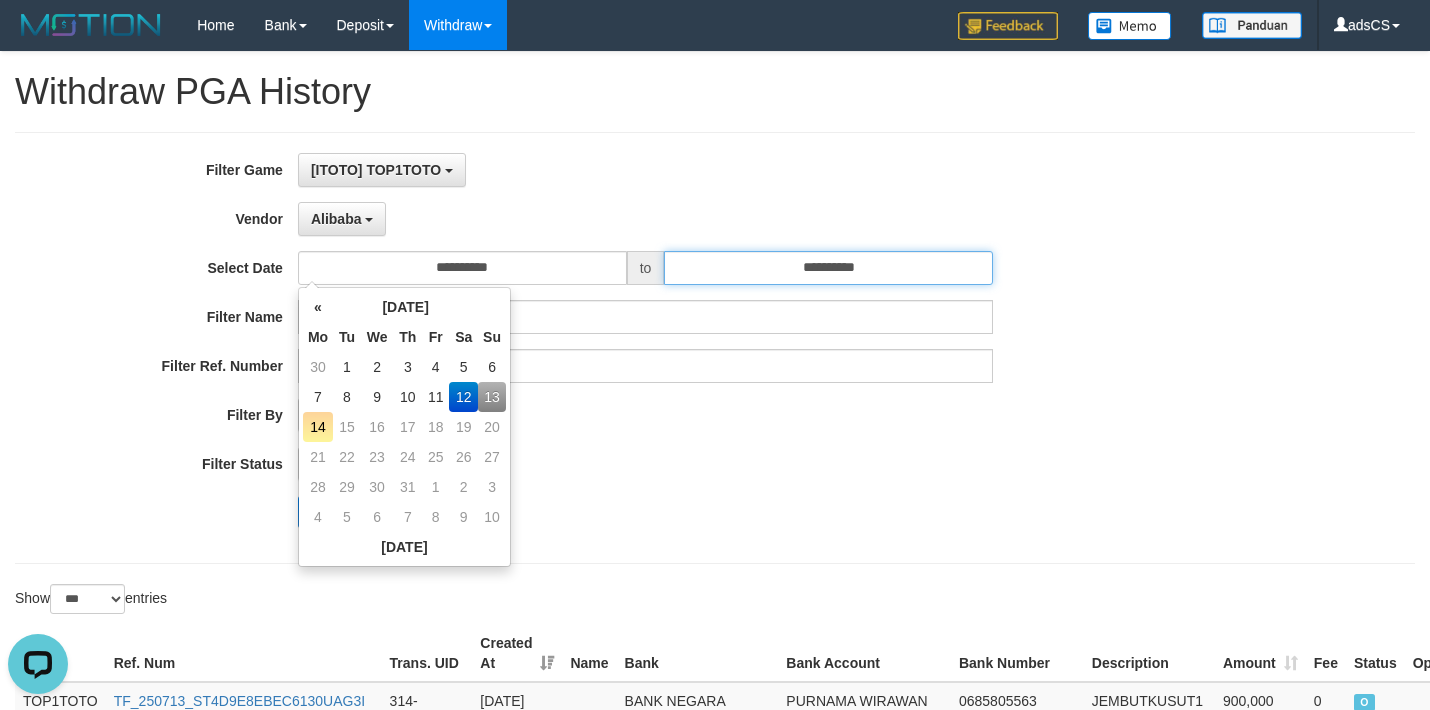 click on "**********" at bounding box center (828, 268) 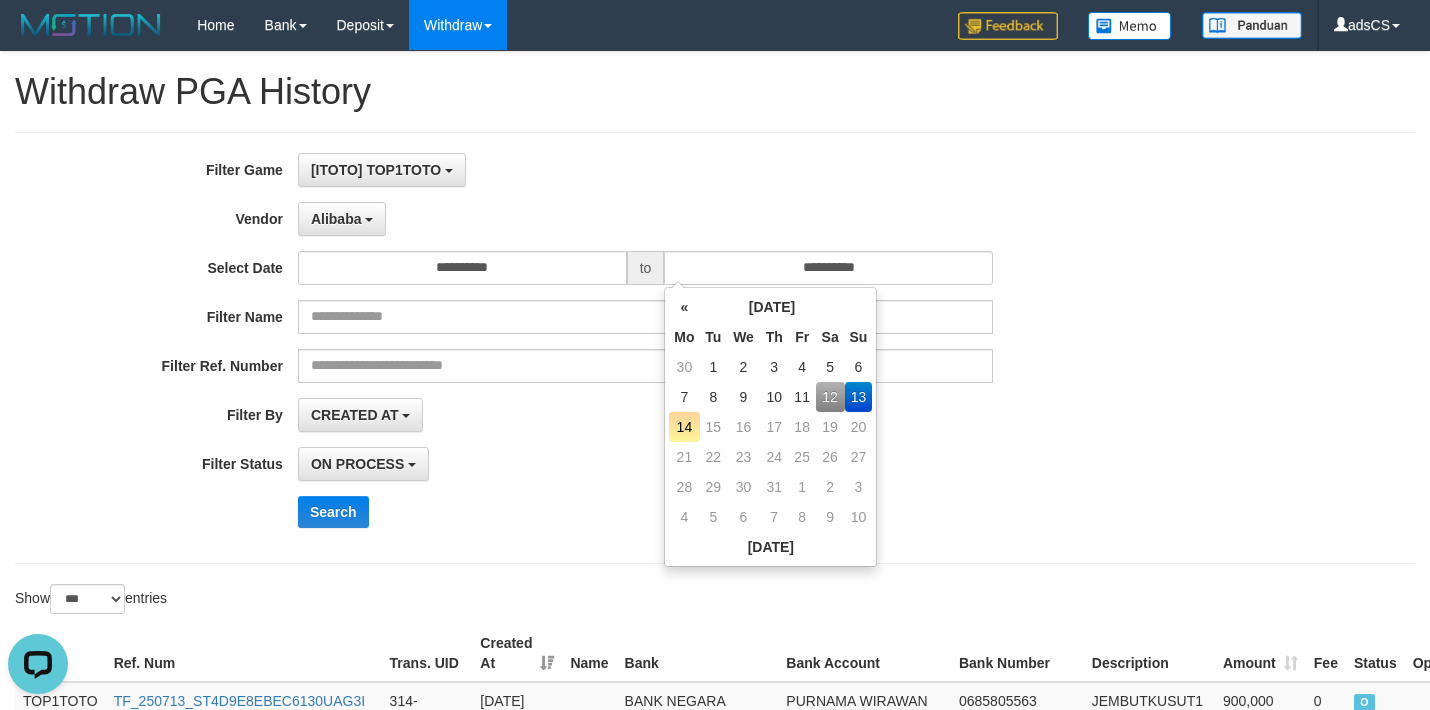 click on "12" at bounding box center [830, 397] 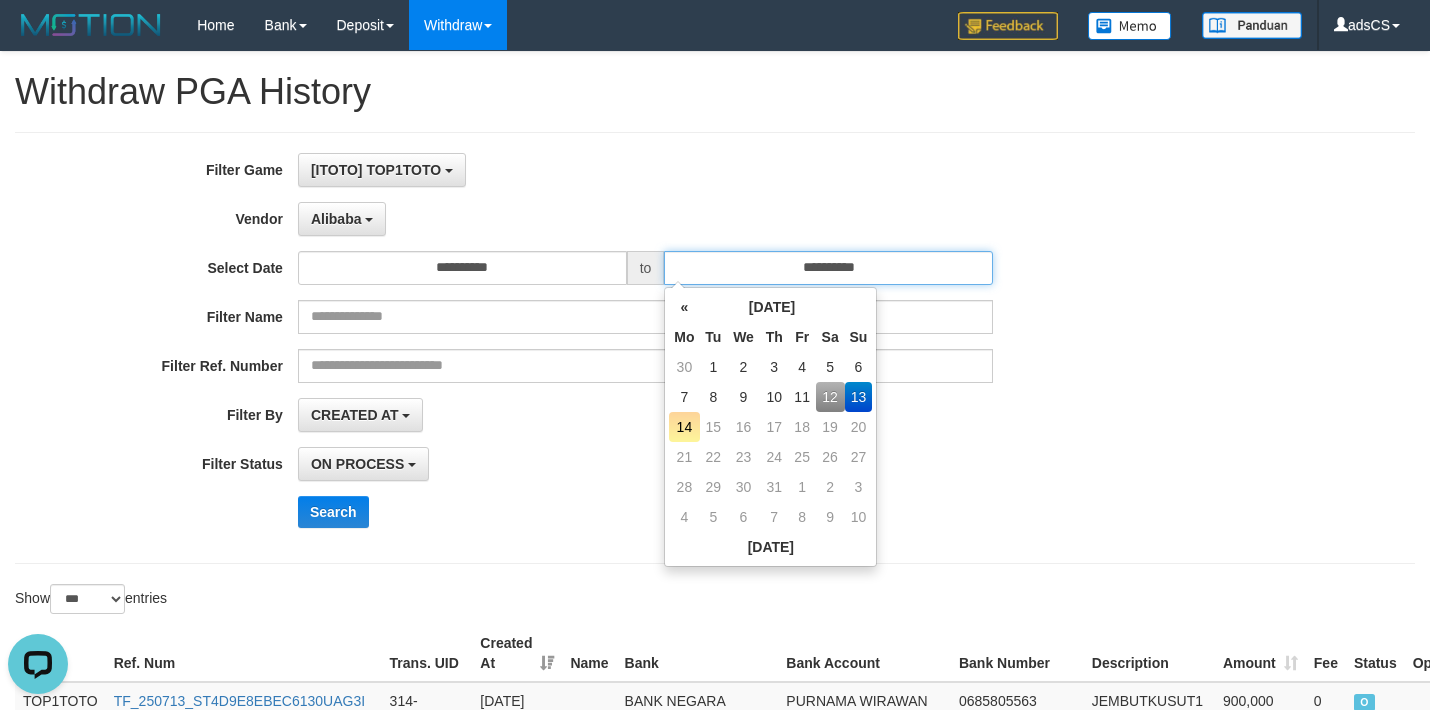 type on "**********" 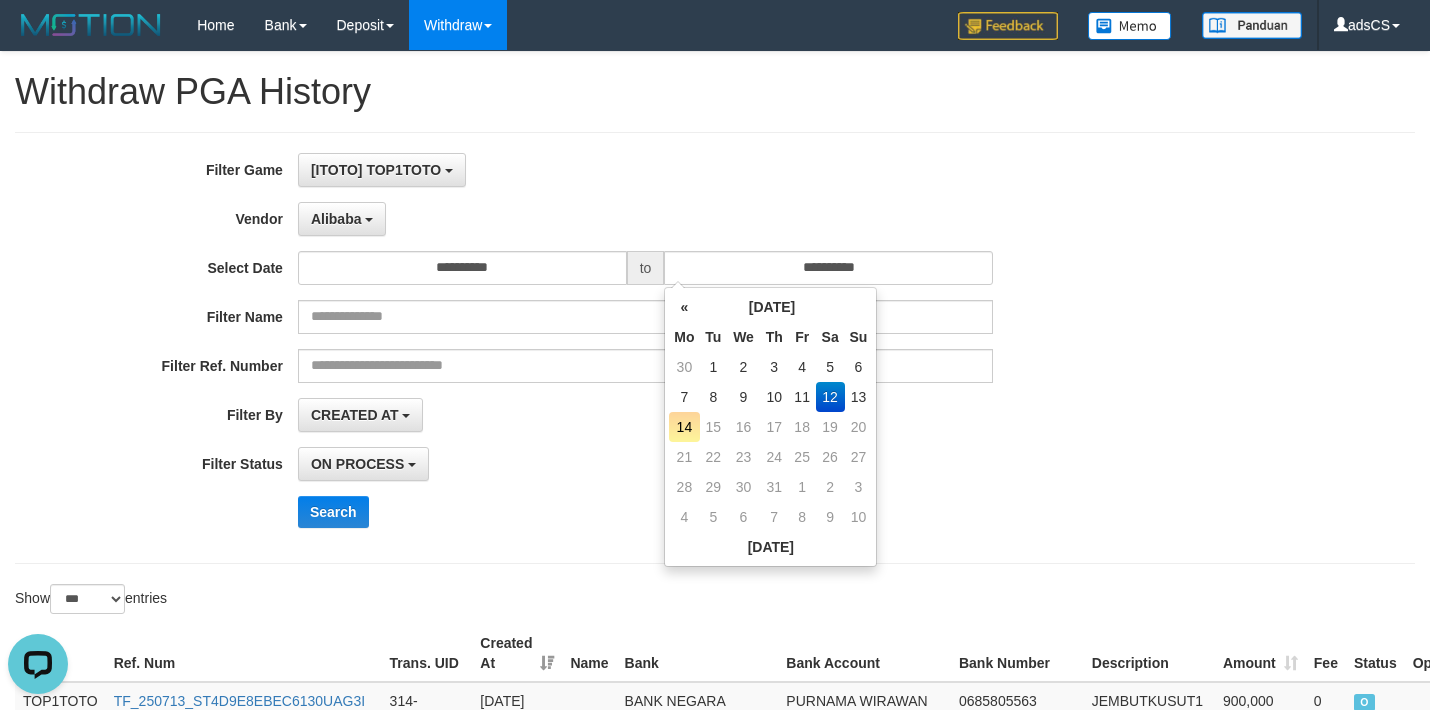 click on "ON PROCESS
SUCCESS
ON PROCESS
FAILED" at bounding box center [645, 464] 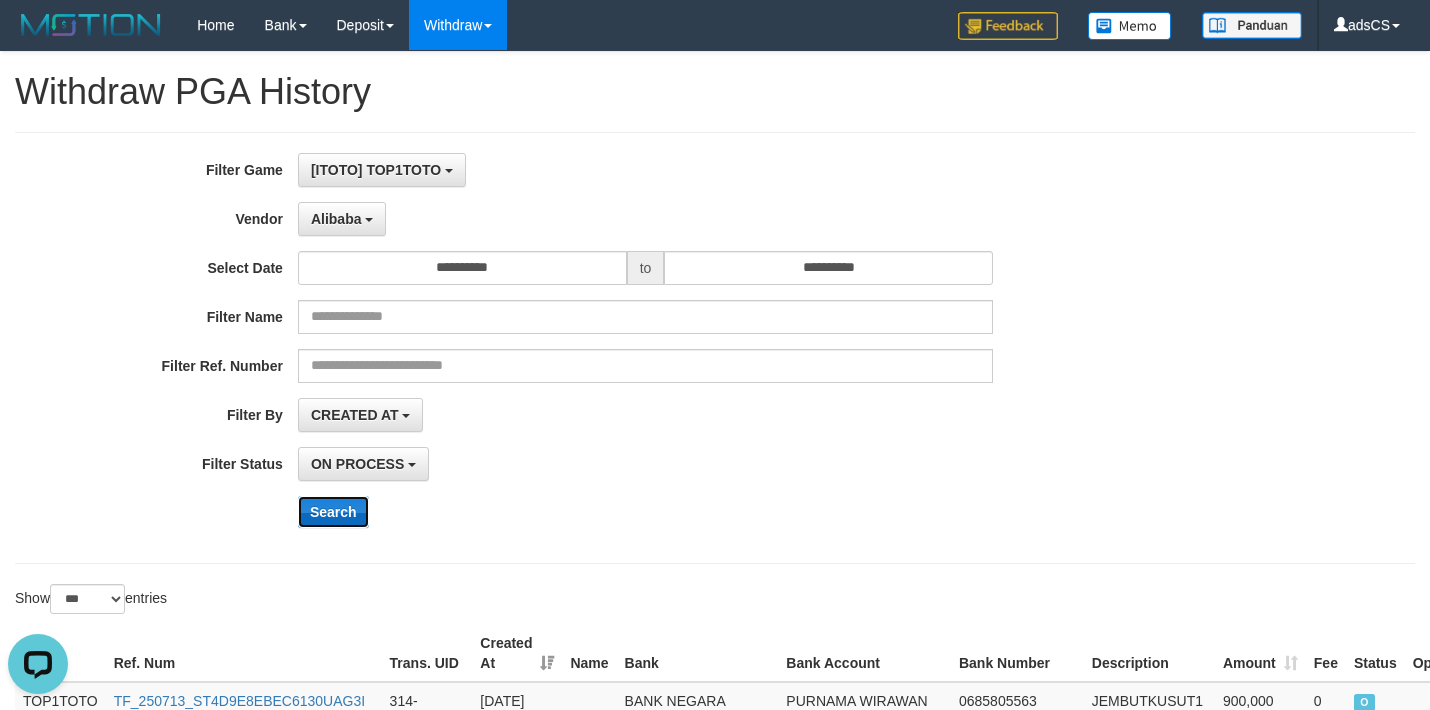 click on "Search" at bounding box center (333, 512) 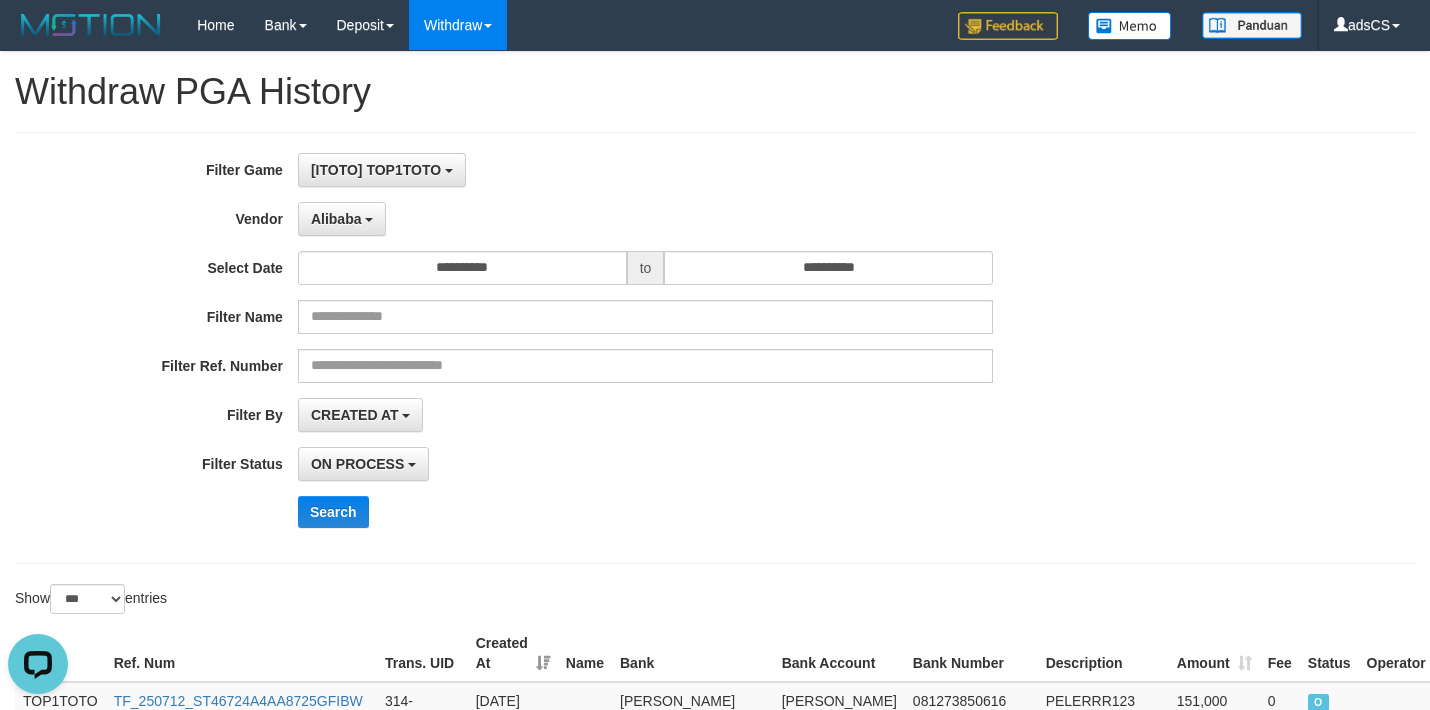 click on "Search" at bounding box center (745, 512) 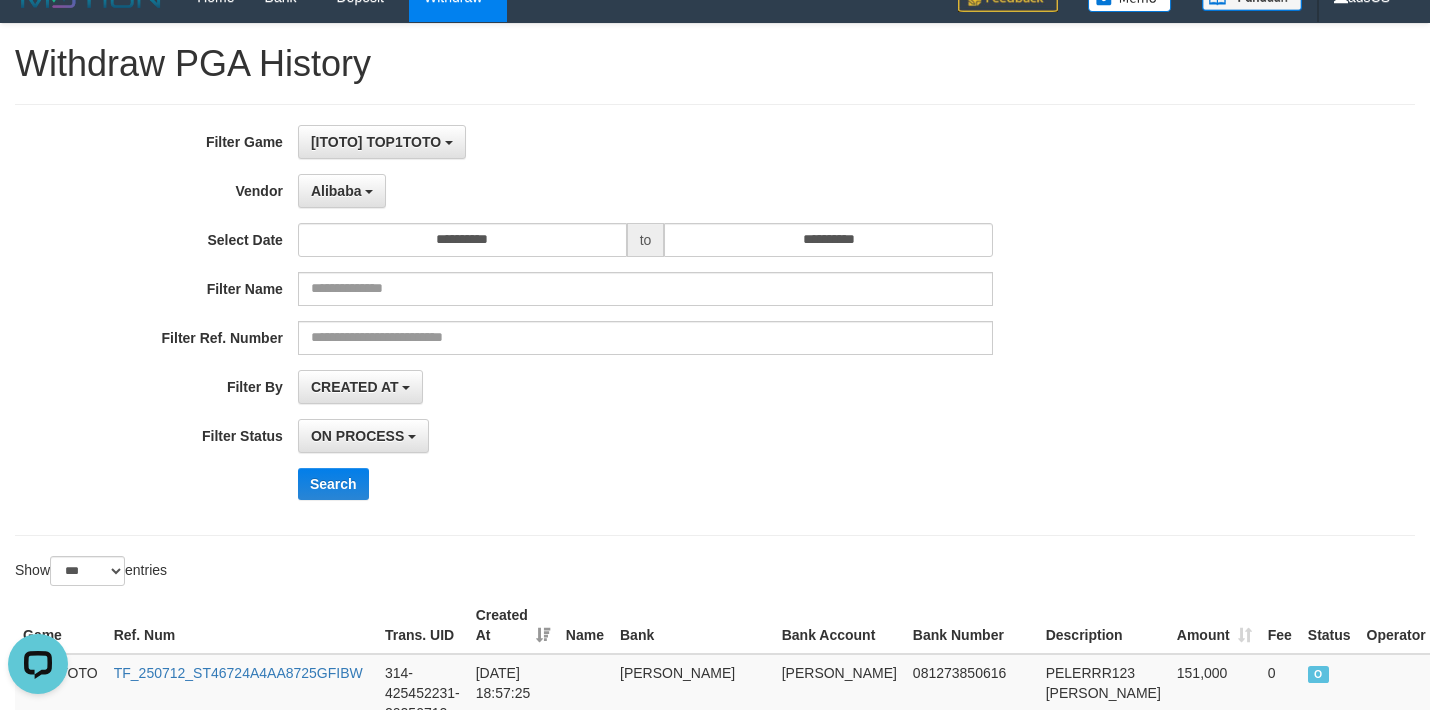 scroll, scrollTop: 0, scrollLeft: 0, axis: both 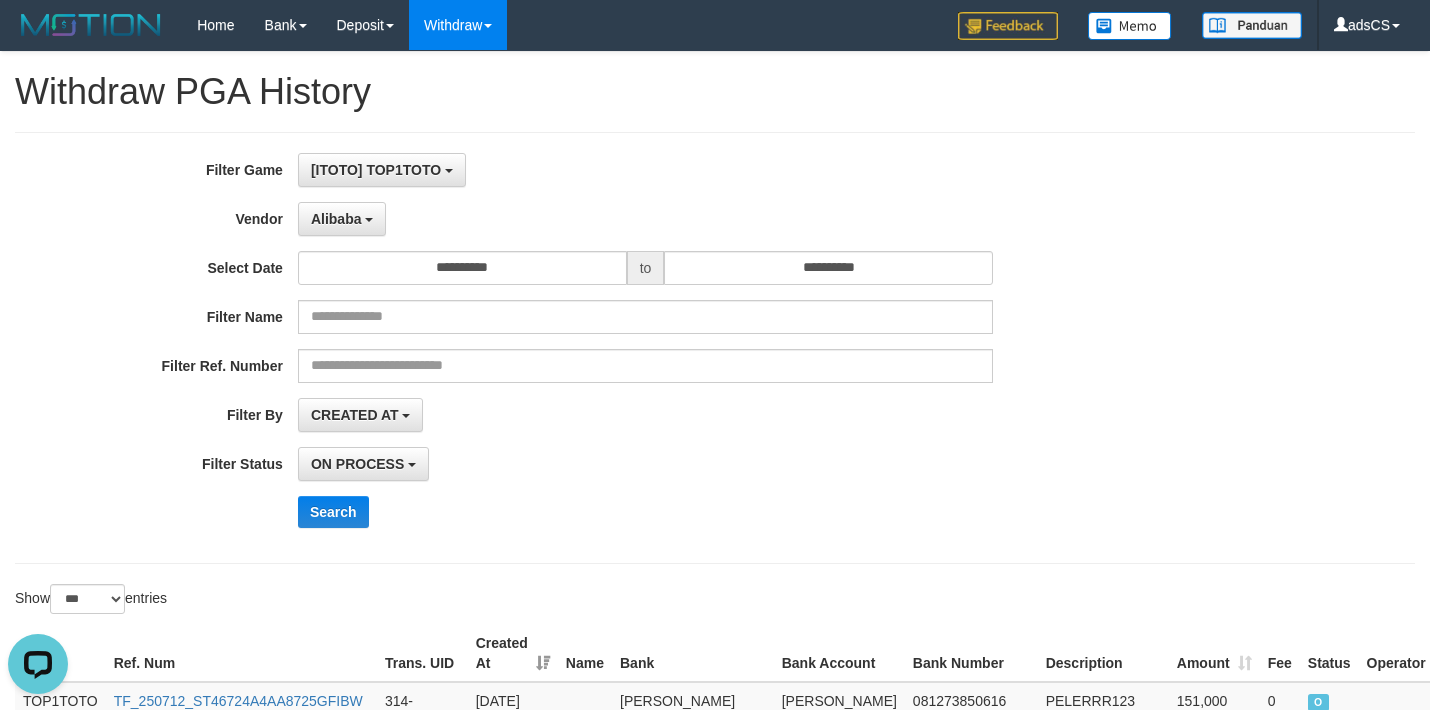 click on "Search" at bounding box center (745, 512) 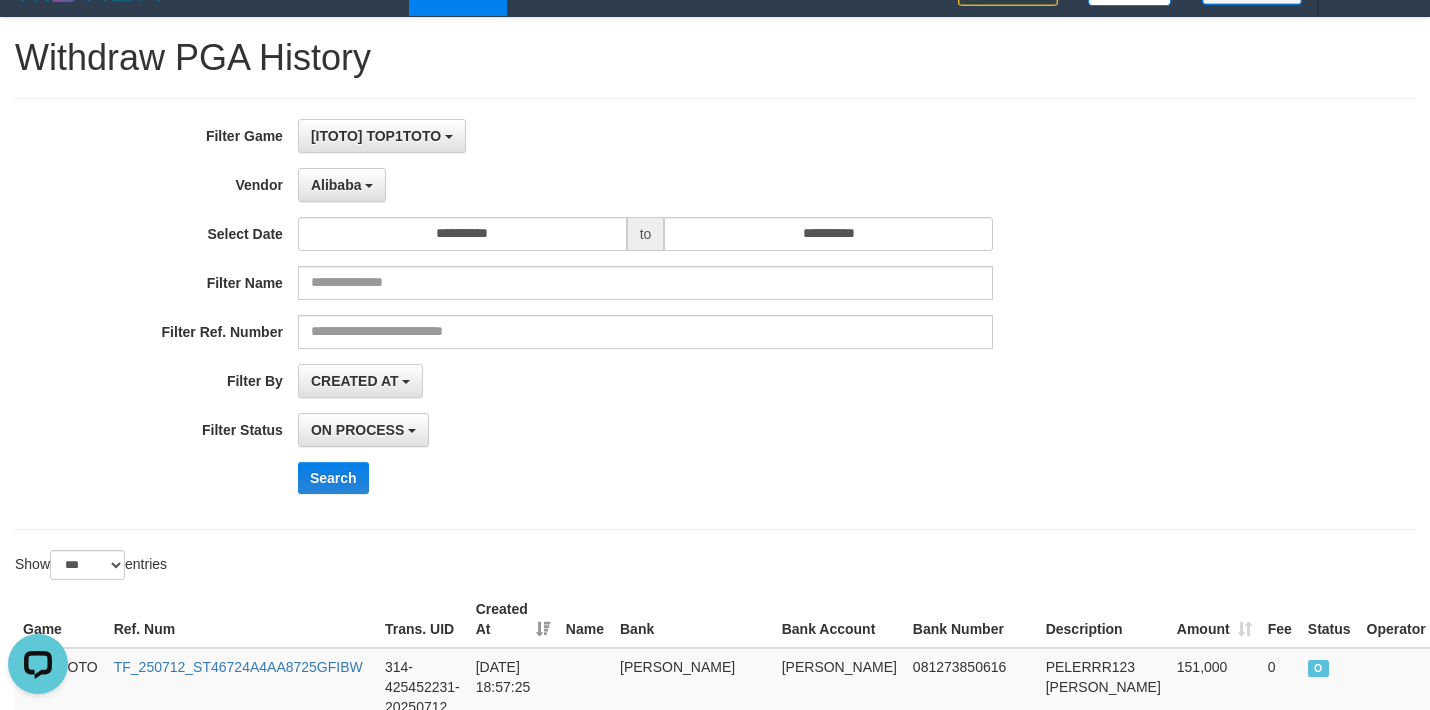 scroll, scrollTop: 0, scrollLeft: 0, axis: both 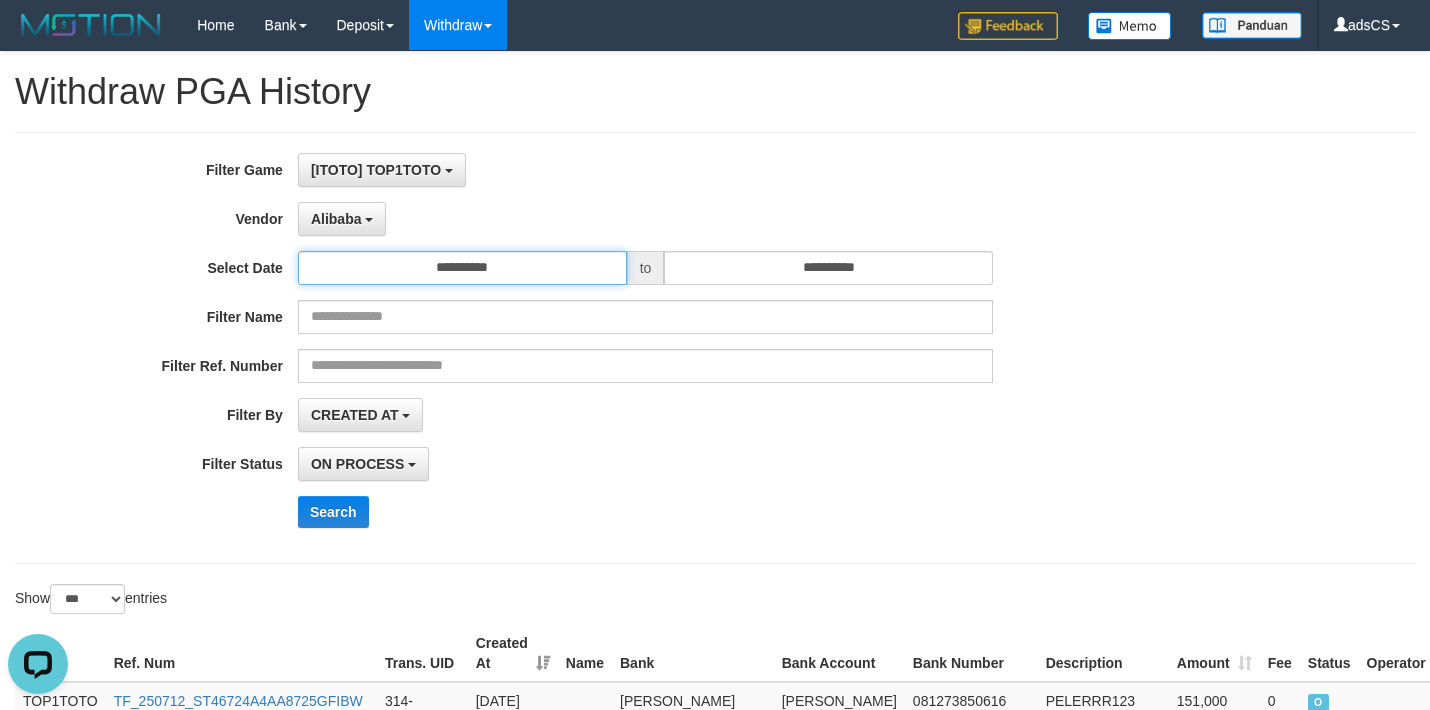 click on "**********" at bounding box center [462, 268] 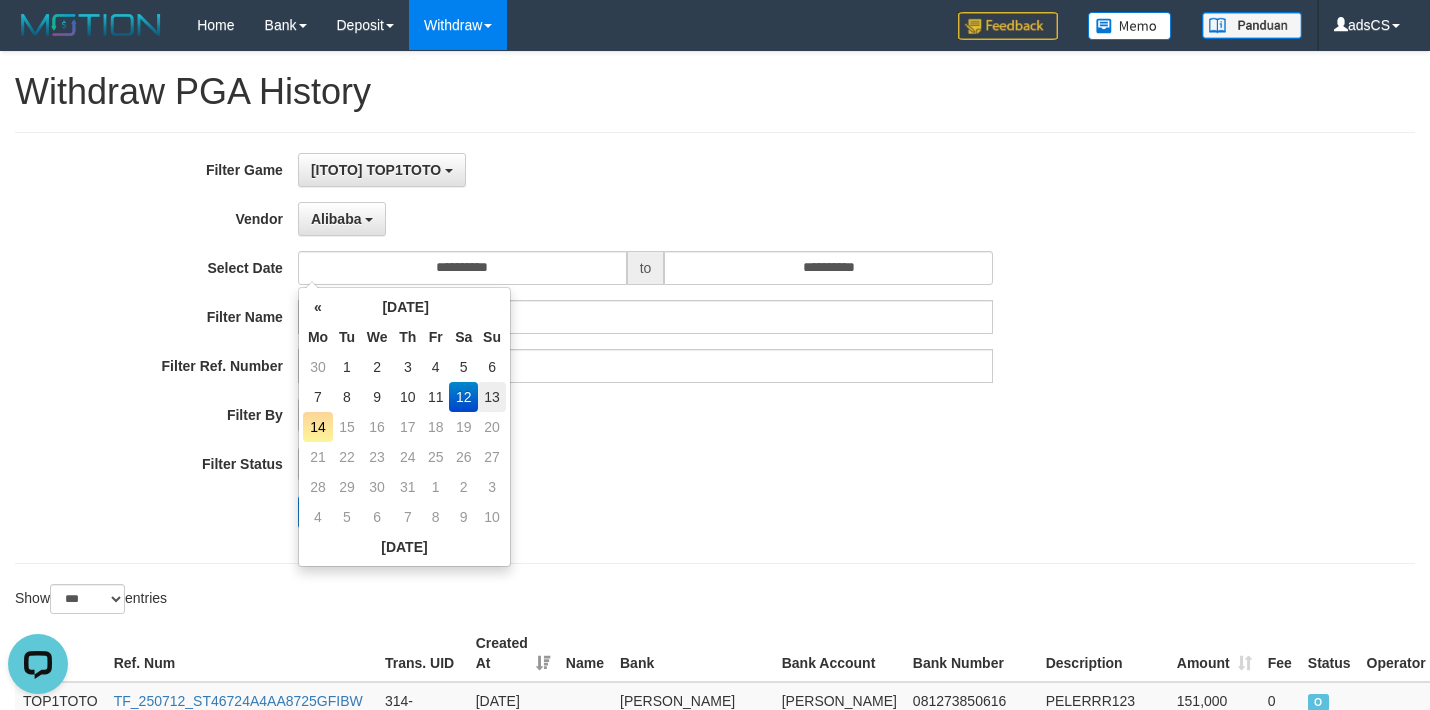 click on "13" at bounding box center (492, 397) 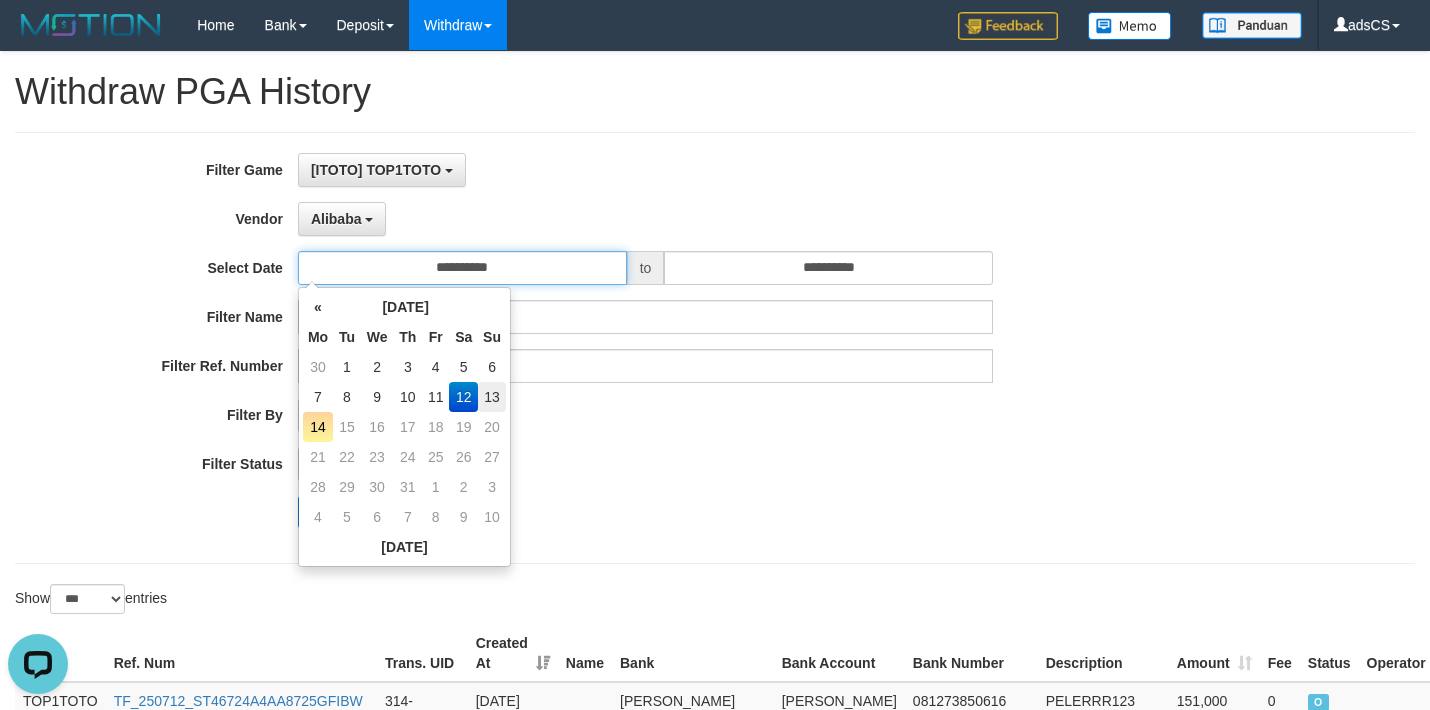 type on "**********" 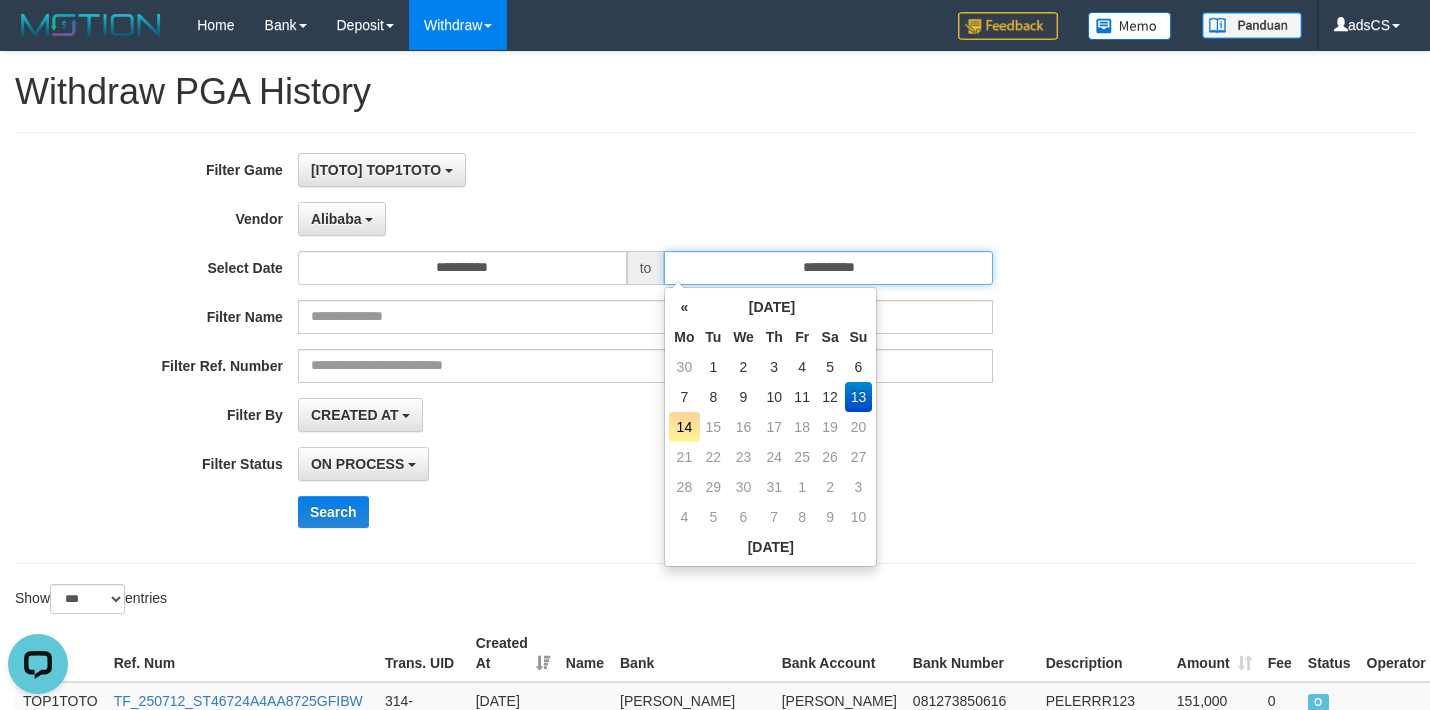 drag, startPoint x: 956, startPoint y: 274, endPoint x: 971, endPoint y: 292, distance: 23.43075 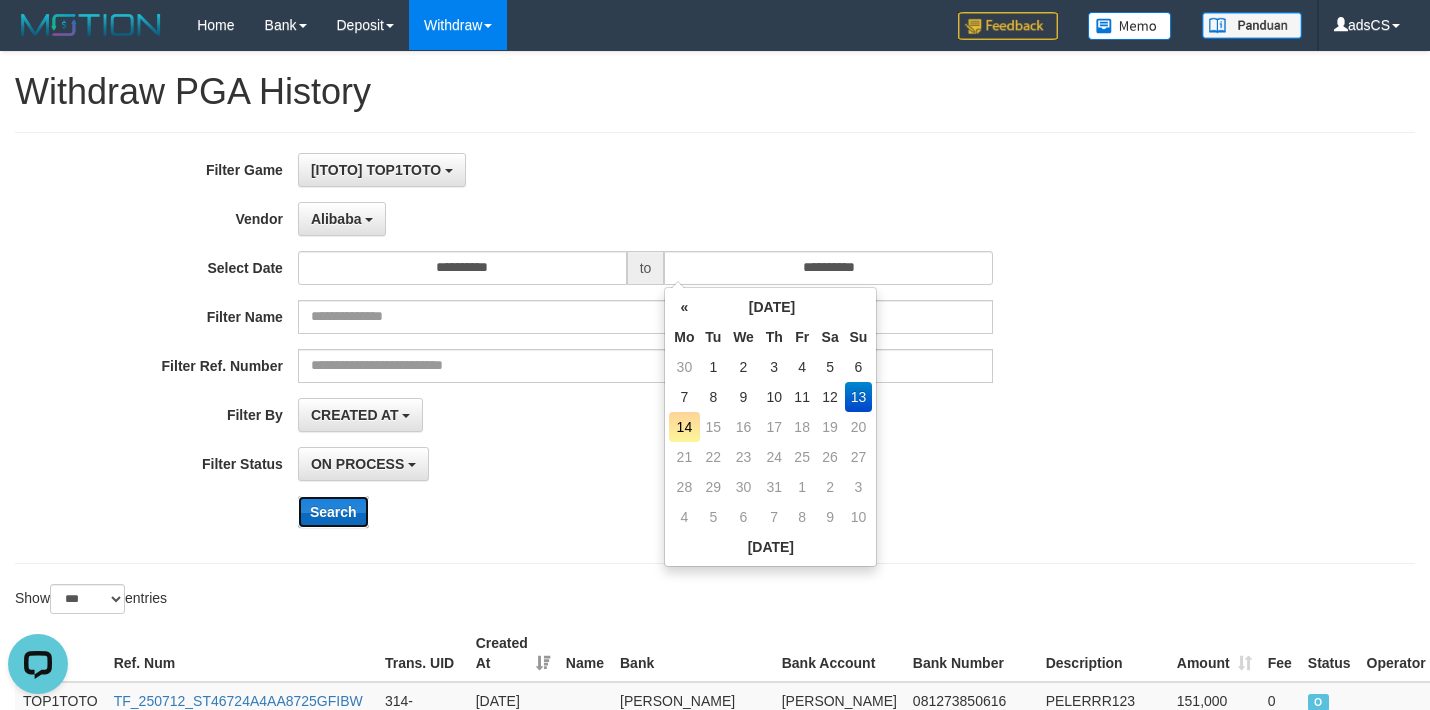 click on "Search" at bounding box center (333, 512) 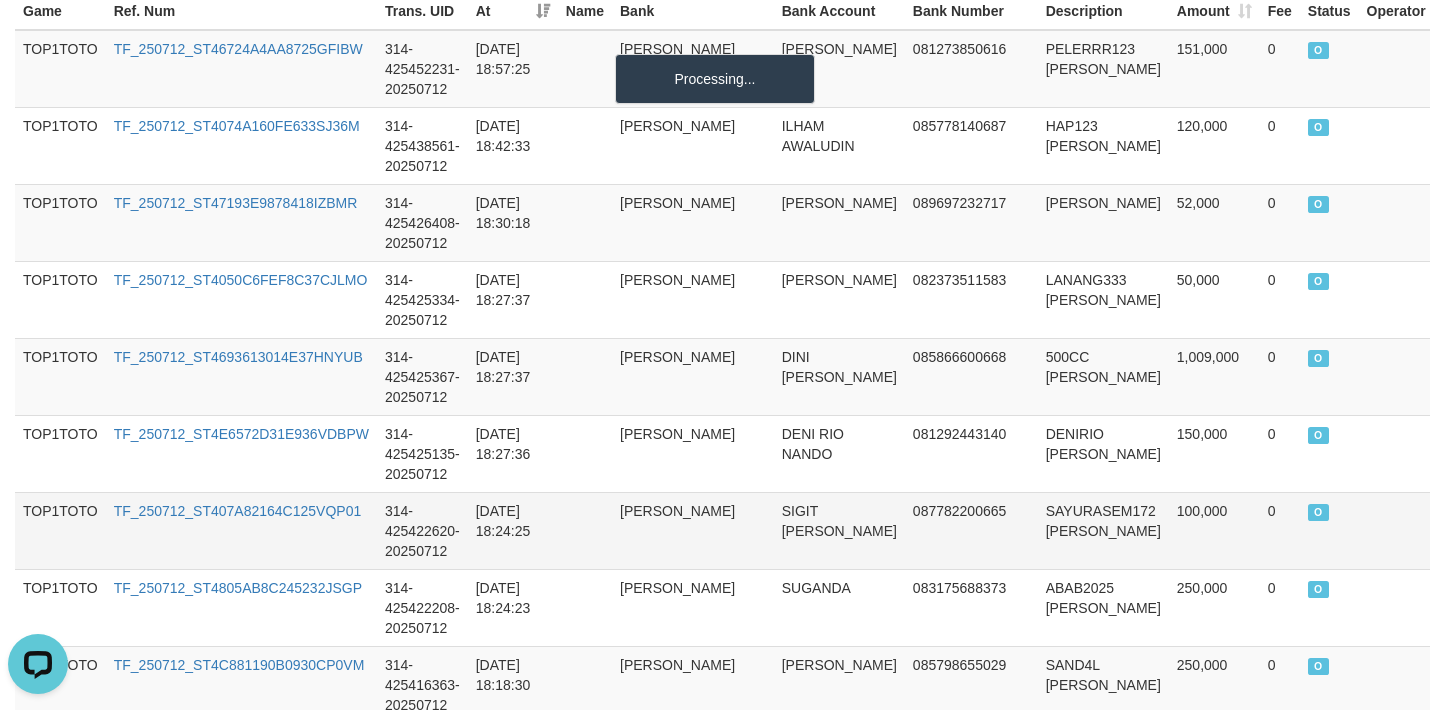 scroll, scrollTop: 600, scrollLeft: 0, axis: vertical 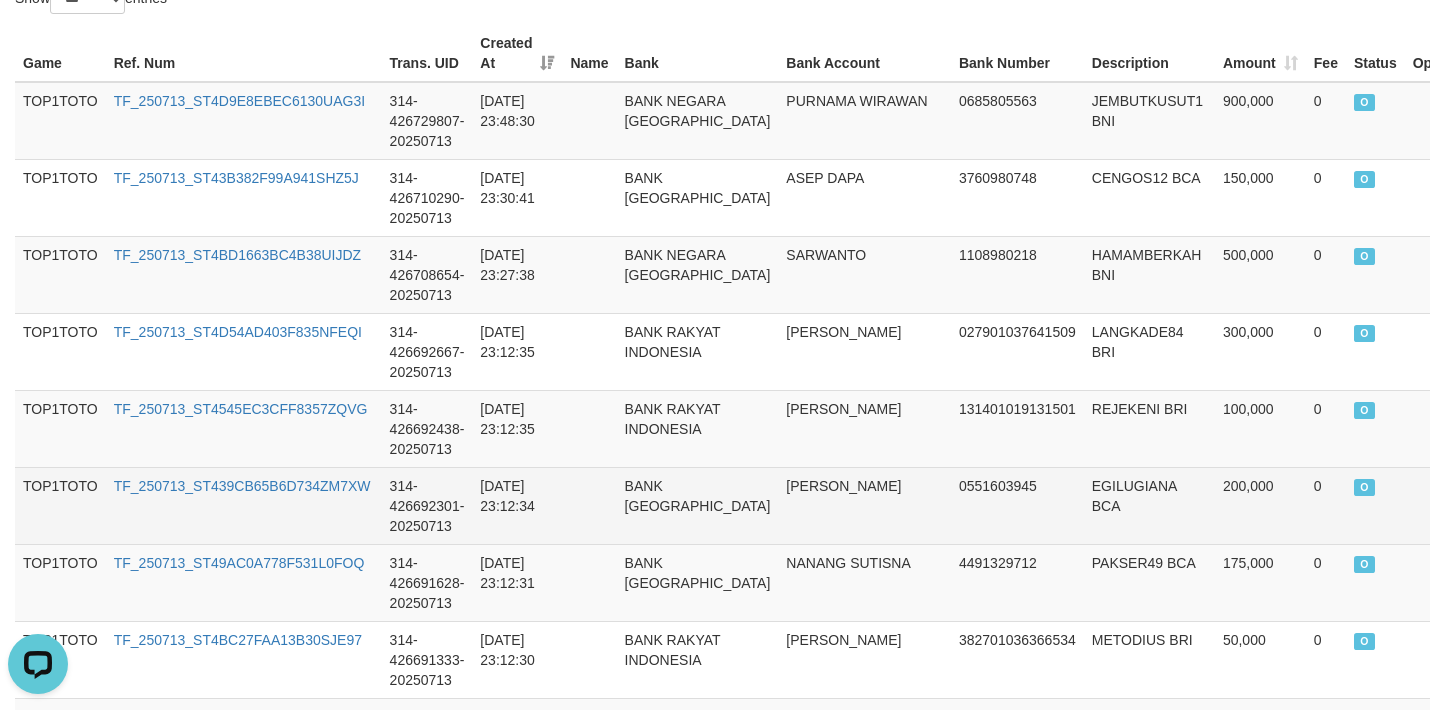 type 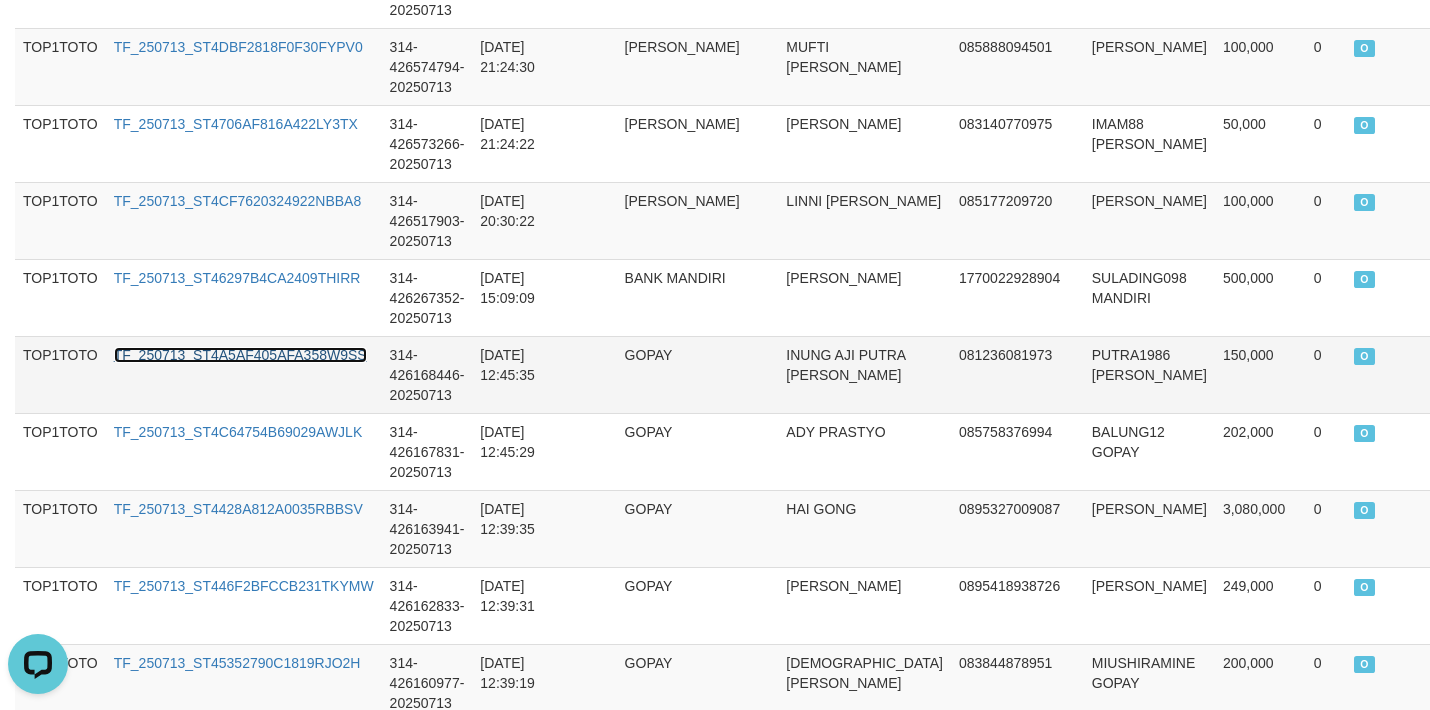 click on "TF_250713_ST4A5AF405AFA358W9SS" at bounding box center (240, 355) 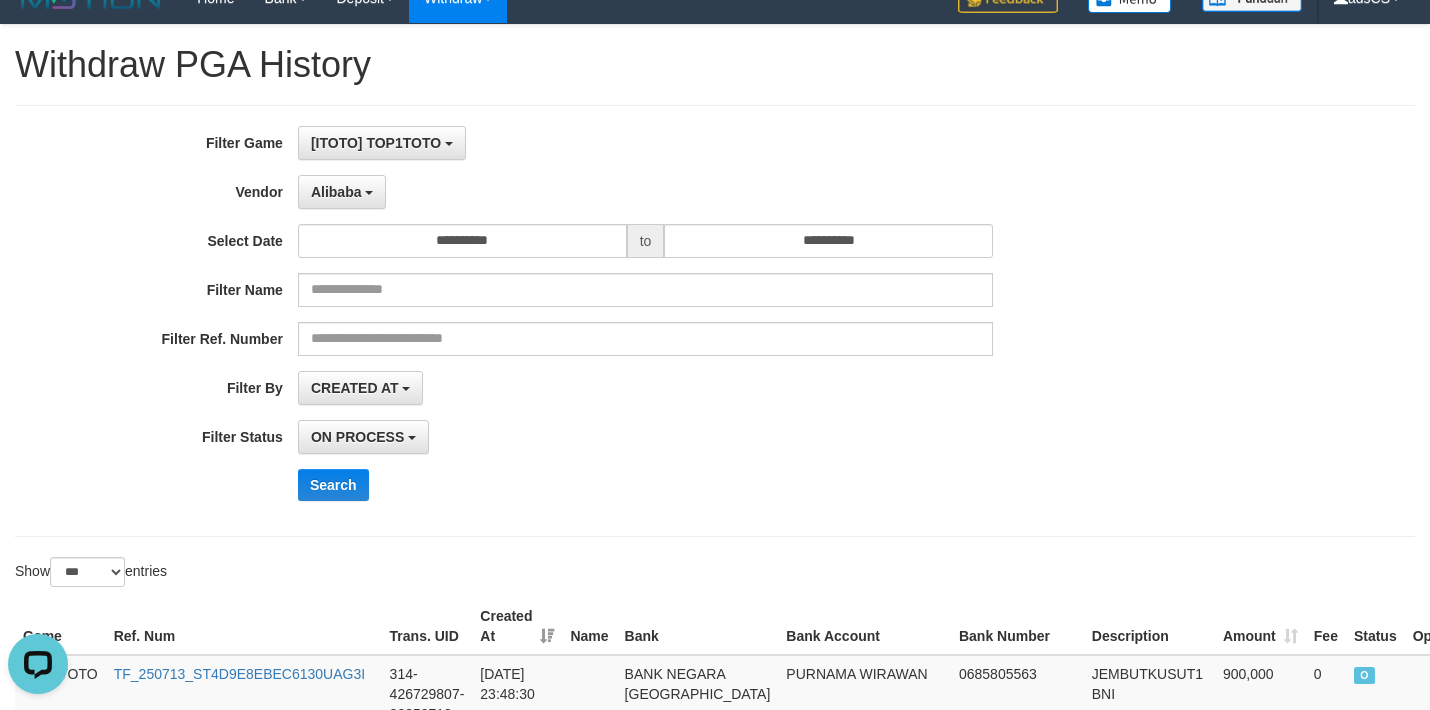 scroll, scrollTop: 0, scrollLeft: 0, axis: both 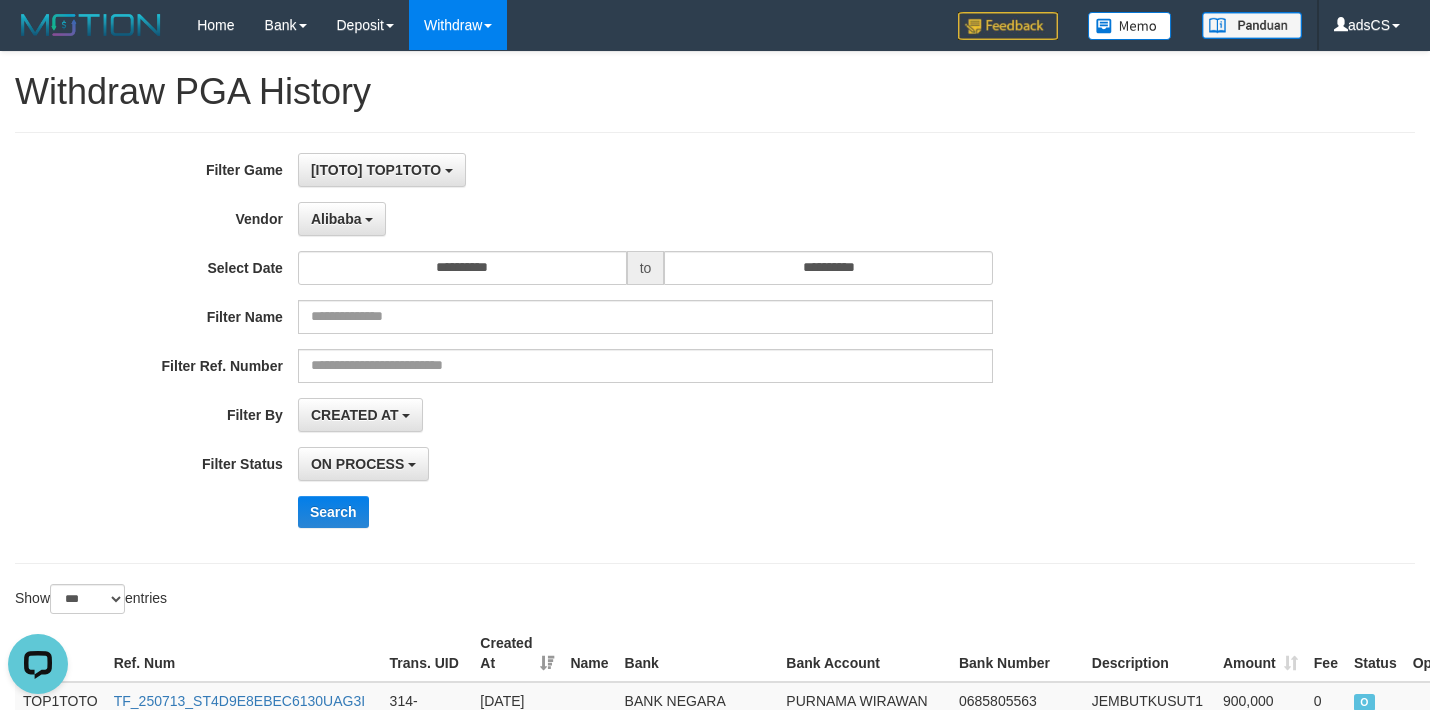 click on "Search" at bounding box center (745, 512) 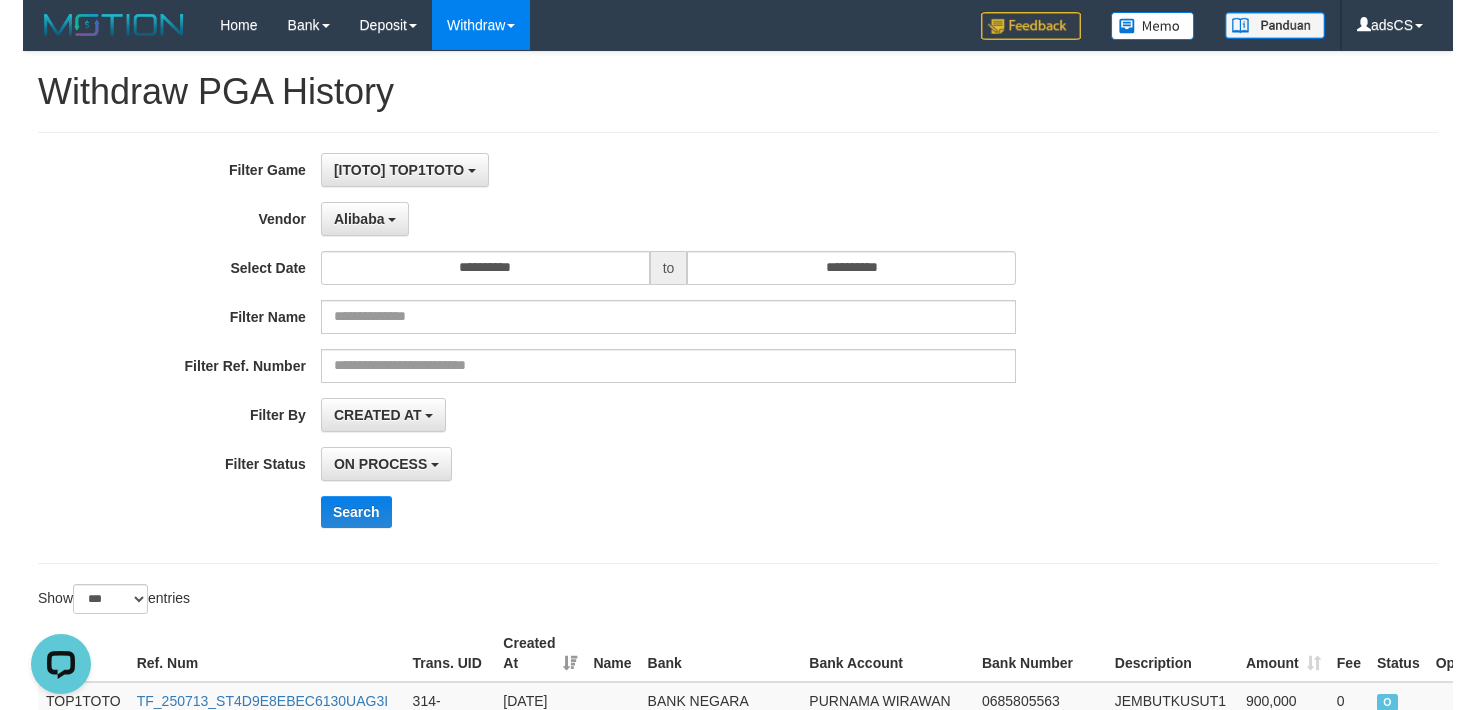 scroll, scrollTop: 1039, scrollLeft: 0, axis: vertical 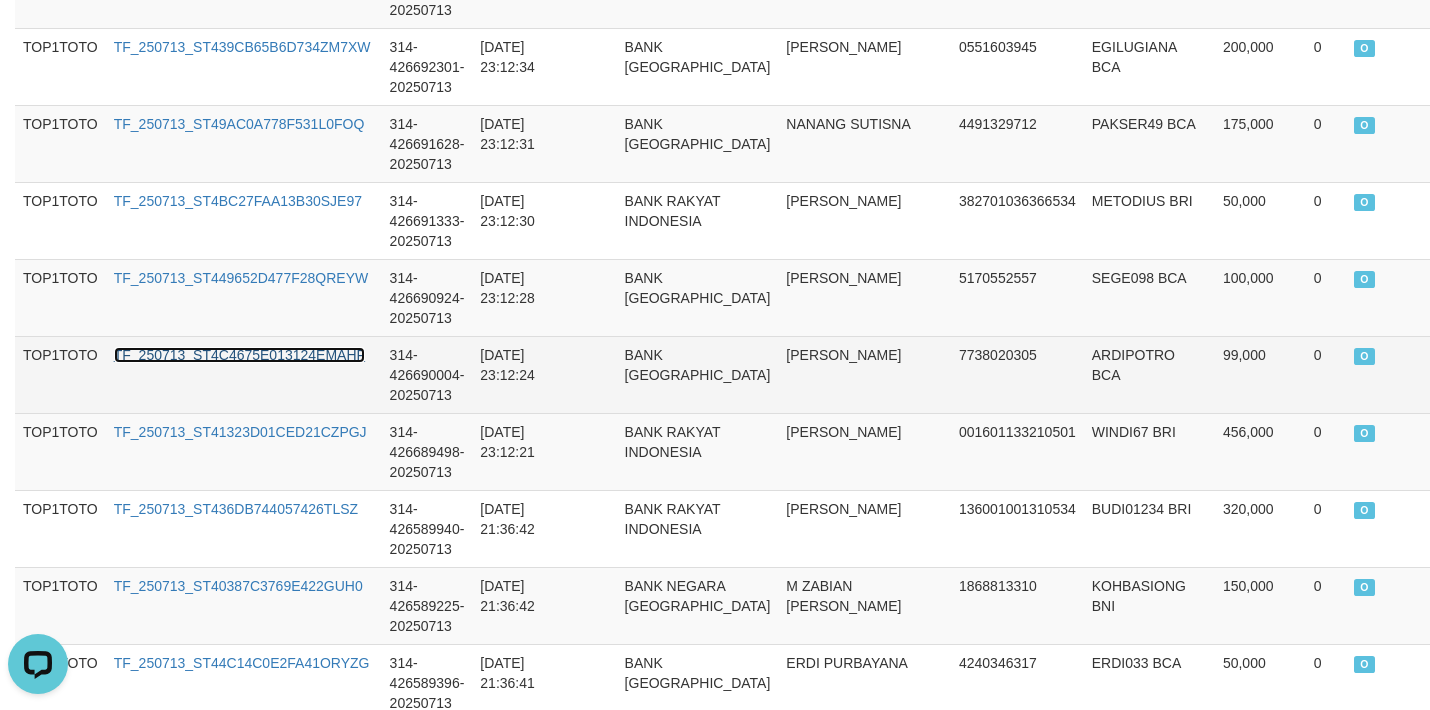 click on "TF_250713_ST4C4675E013124EMAHF" at bounding box center [239, 355] 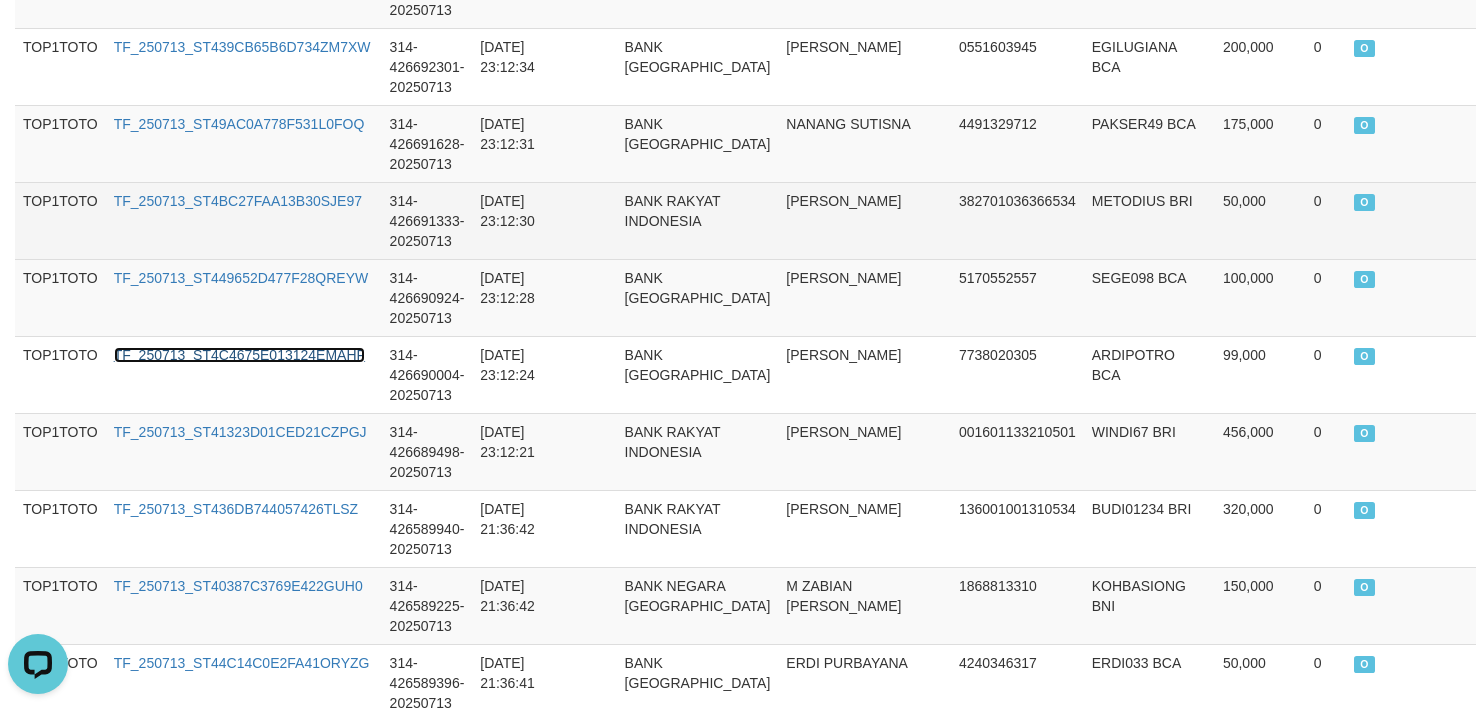 scroll, scrollTop: 0, scrollLeft: 0, axis: both 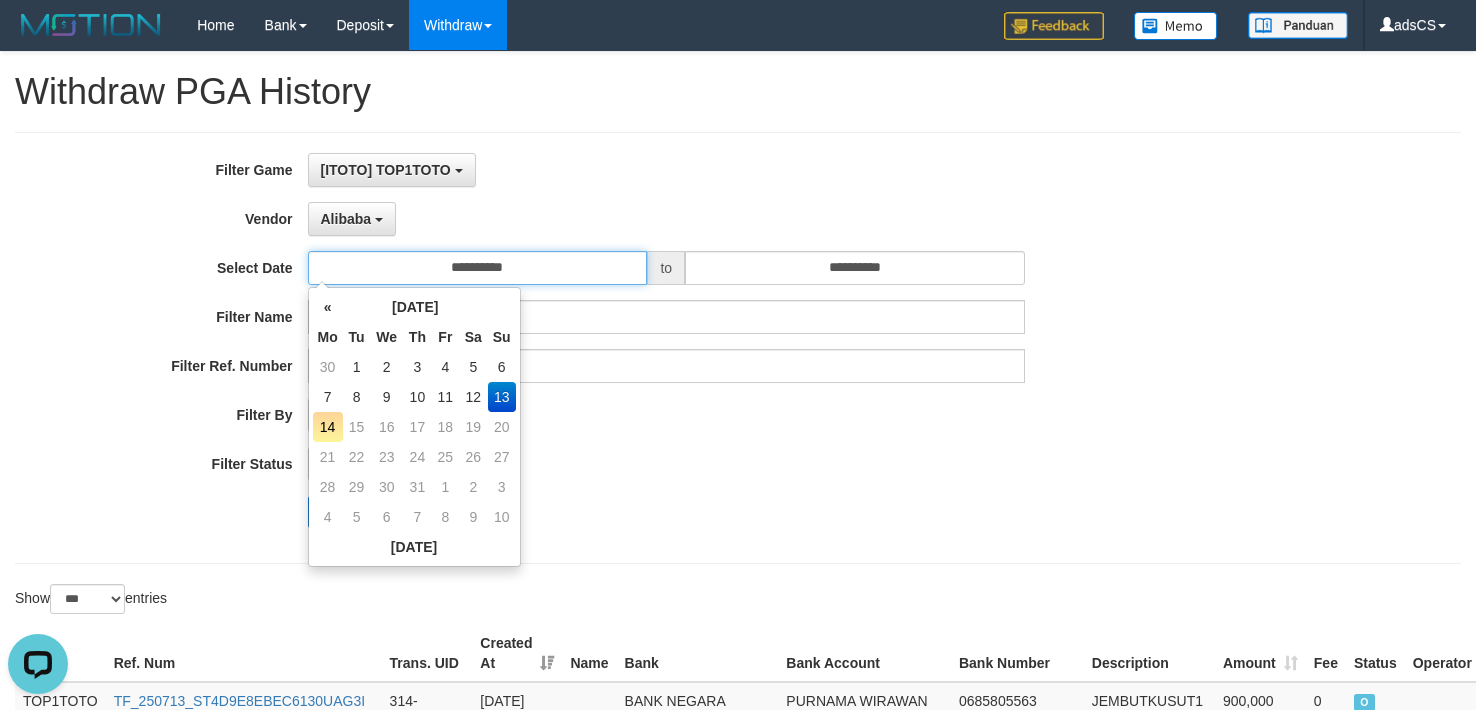 click on "**********" at bounding box center (478, 268) 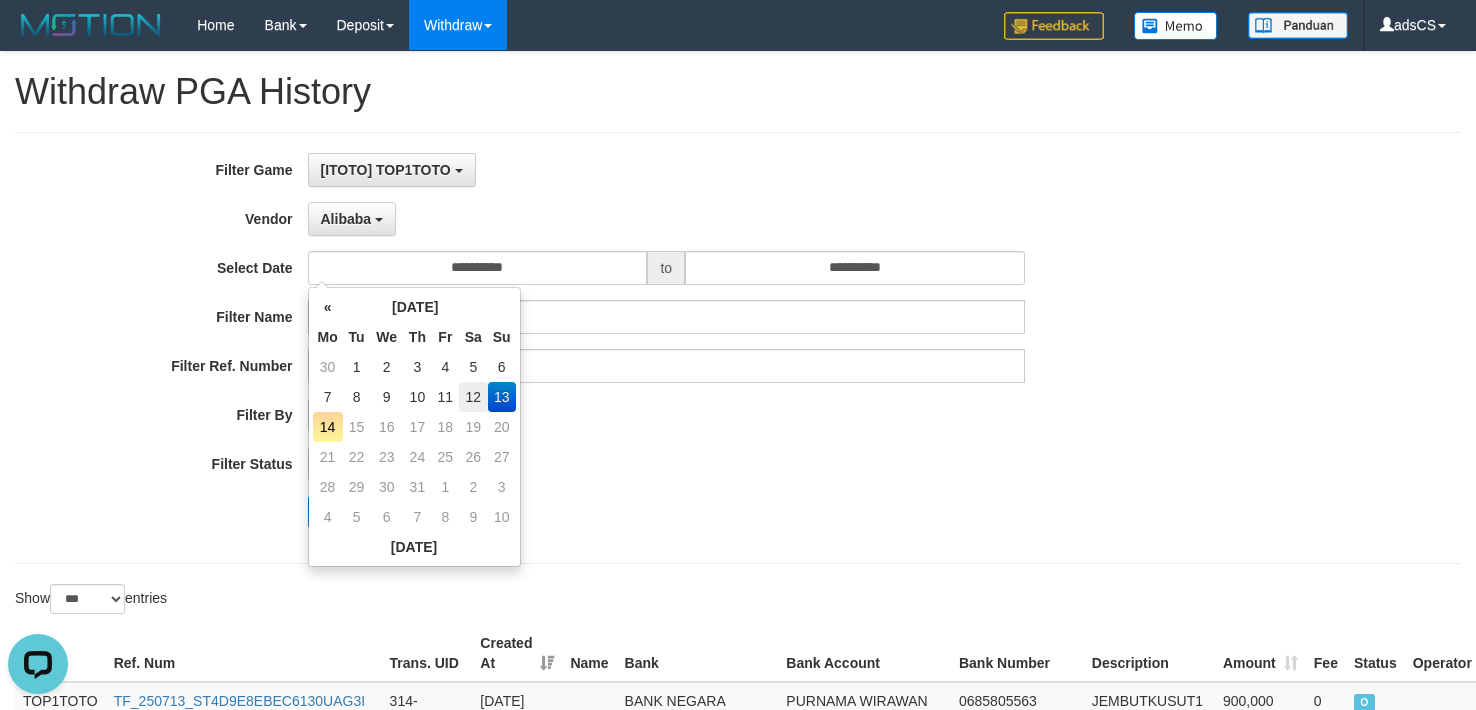 click on "12" at bounding box center (473, 397) 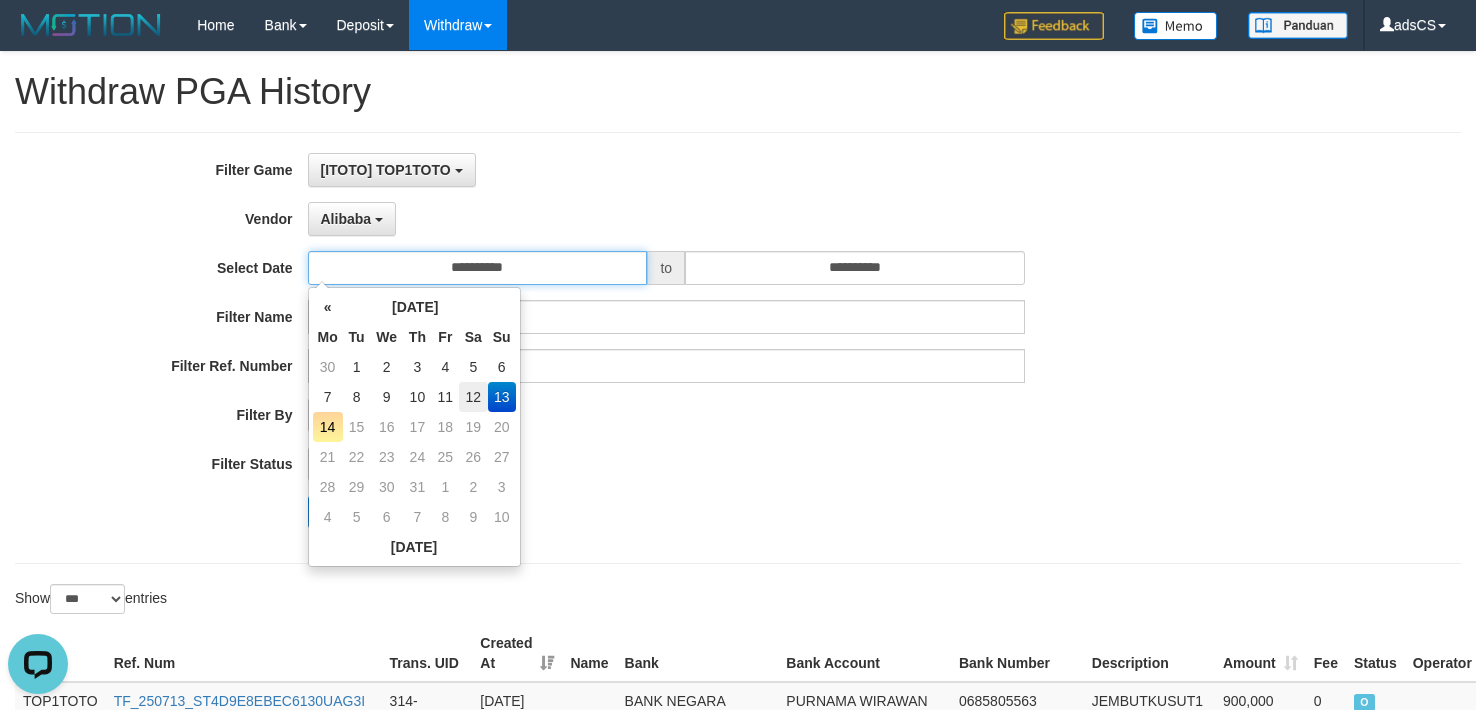 type on "**********" 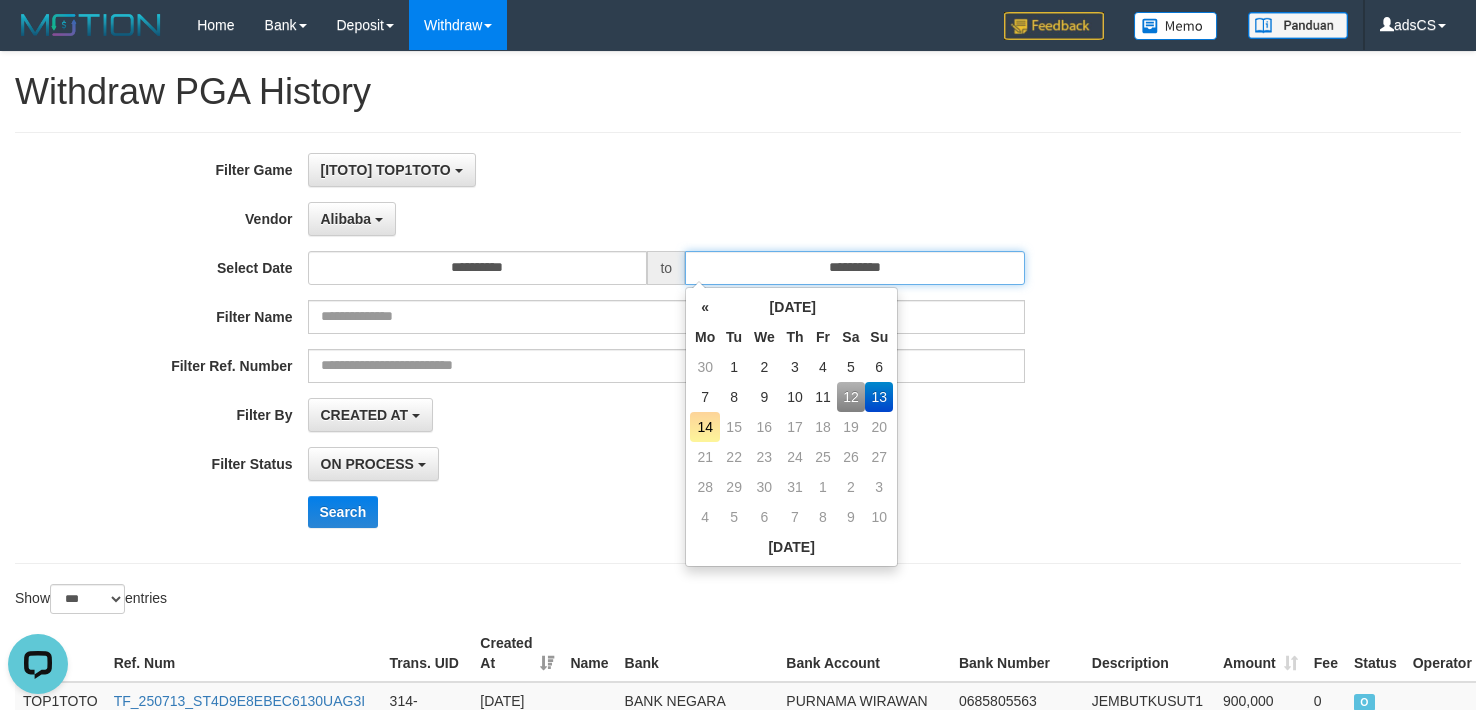 drag, startPoint x: 938, startPoint y: 266, endPoint x: 909, endPoint y: 301, distance: 45.453274 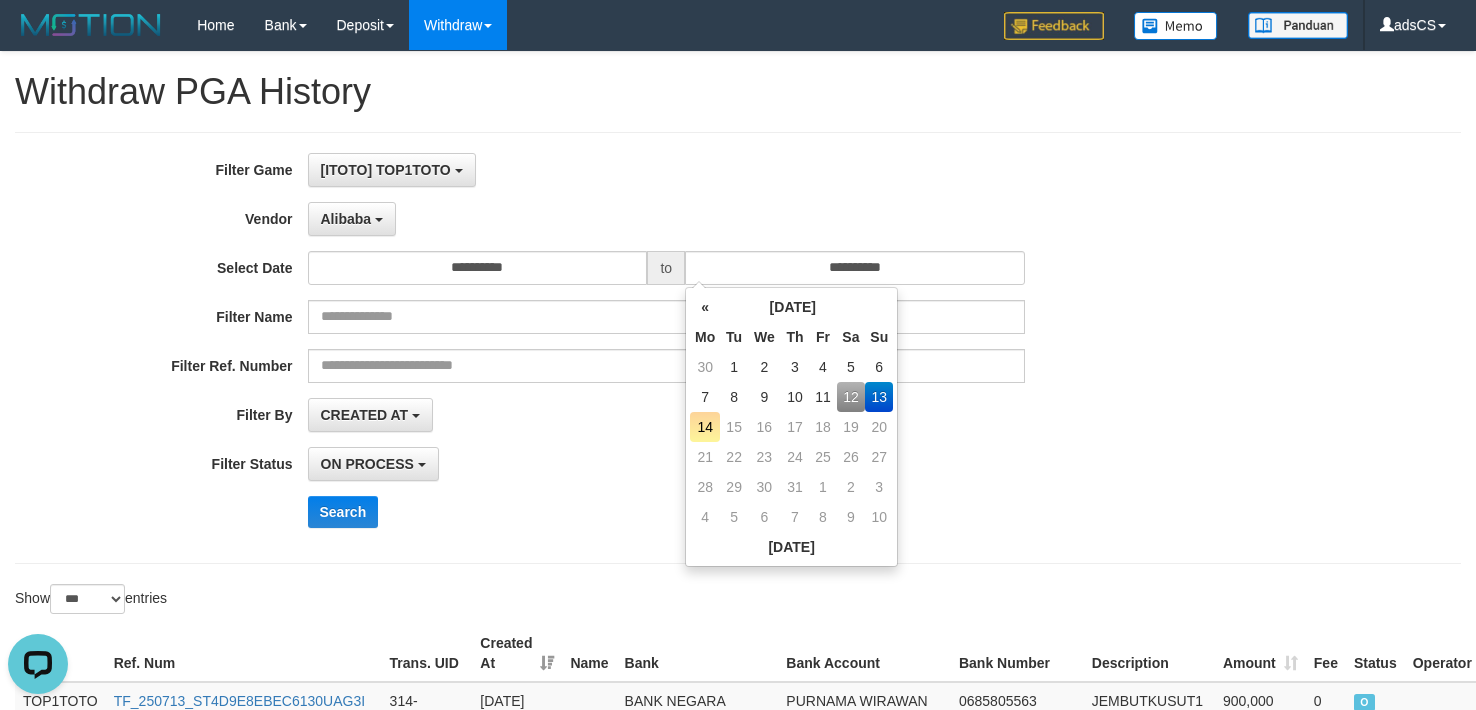 click on "12" at bounding box center [851, 397] 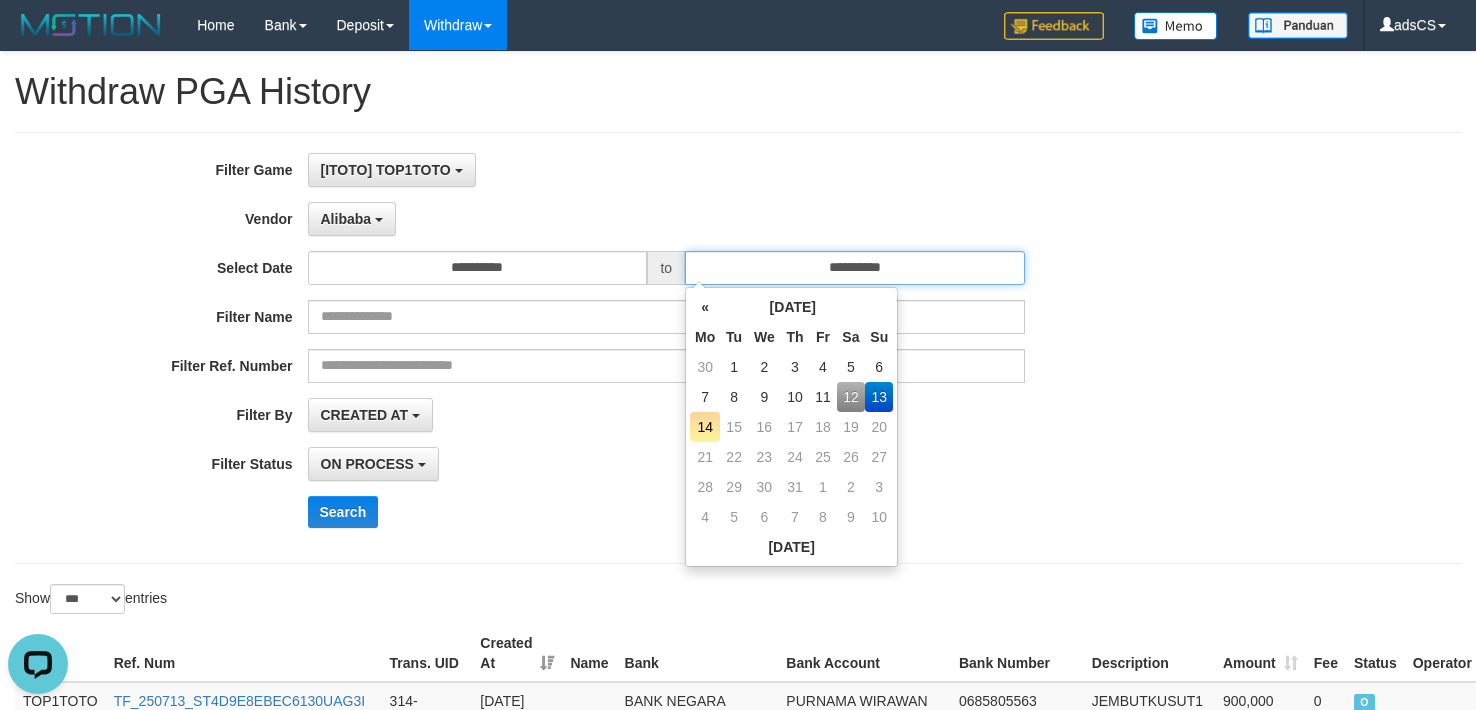 type on "**********" 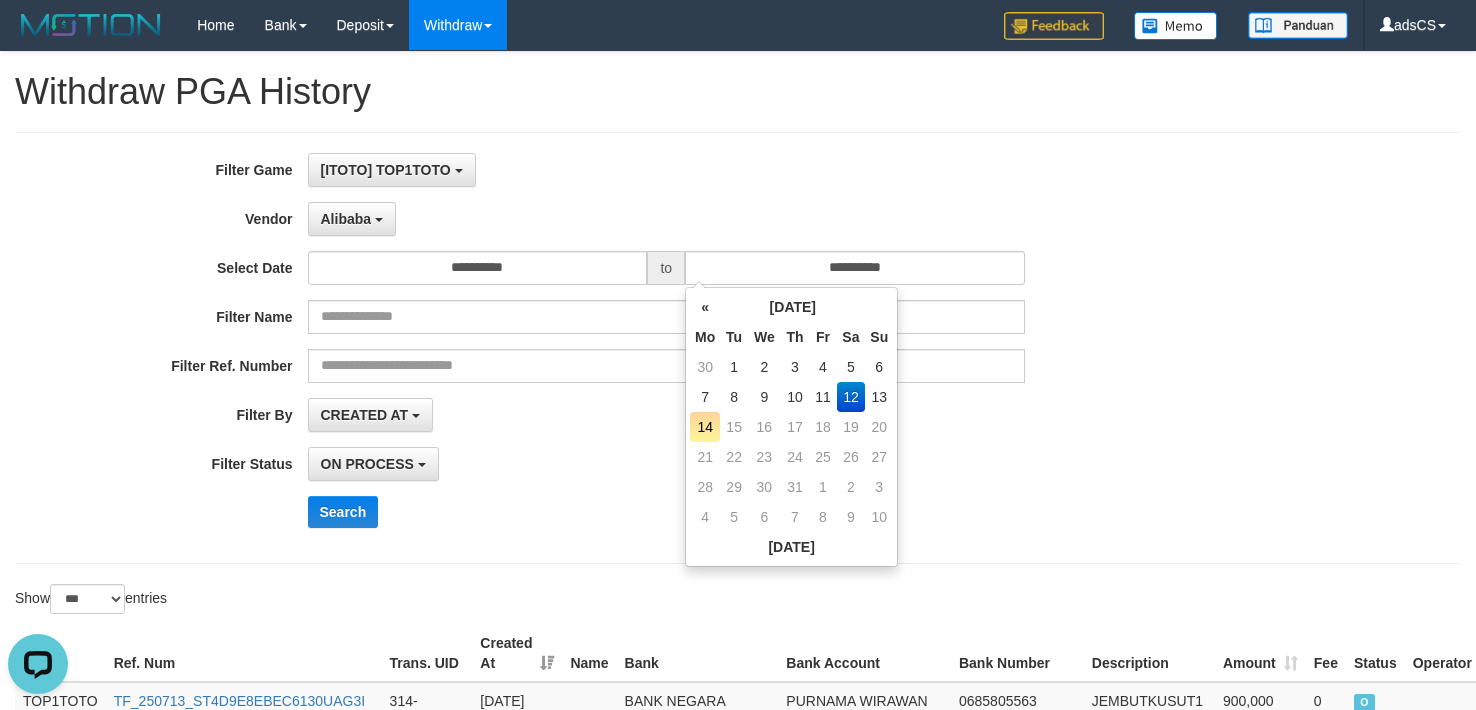 click on "**********" at bounding box center [615, 348] 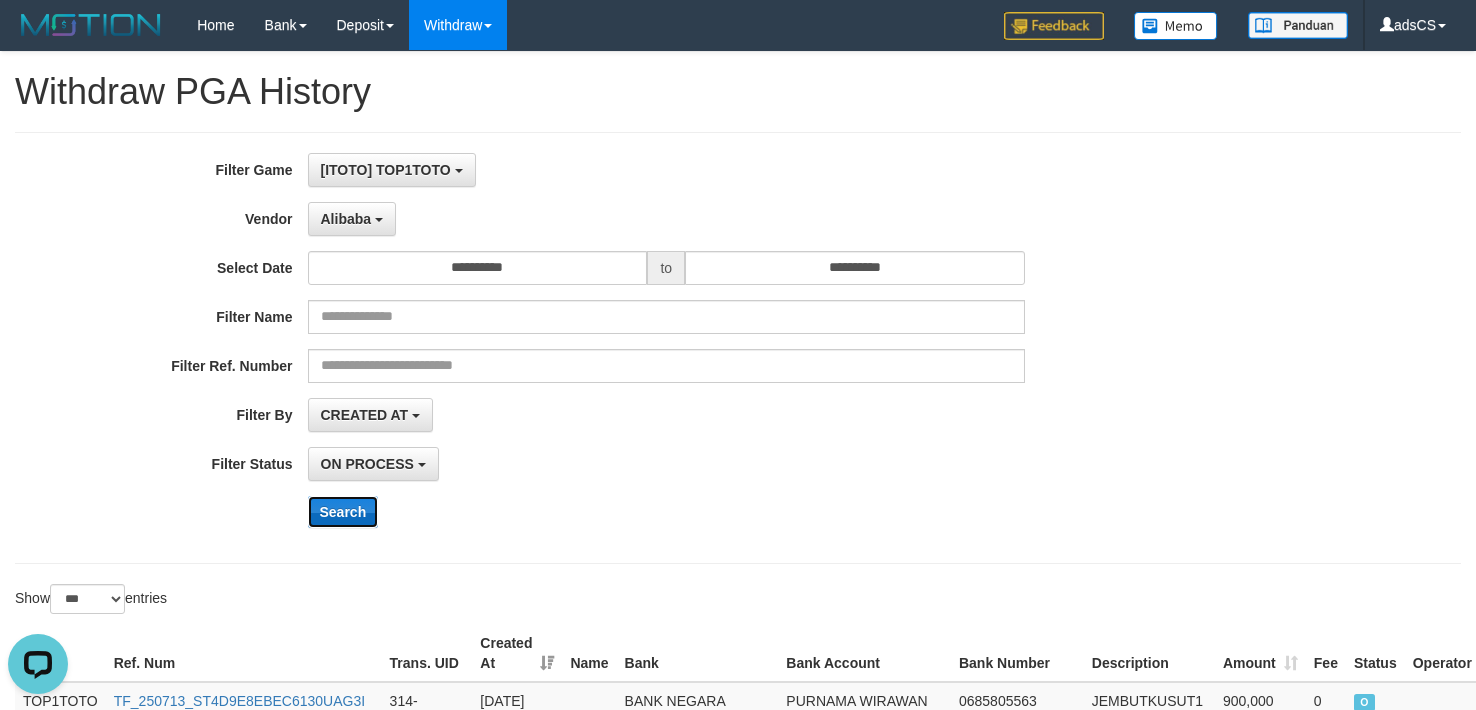 click on "Search" at bounding box center [343, 512] 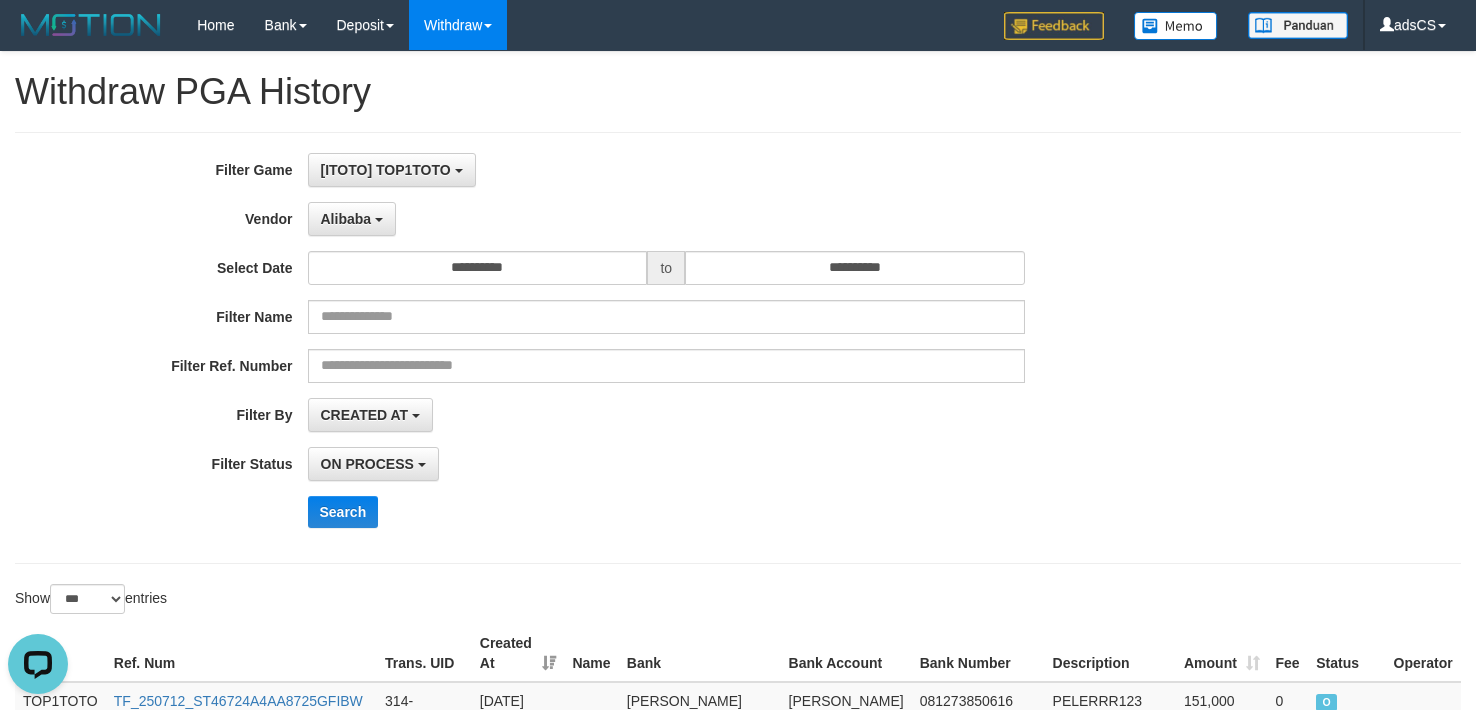 click on "**********" at bounding box center [615, 464] 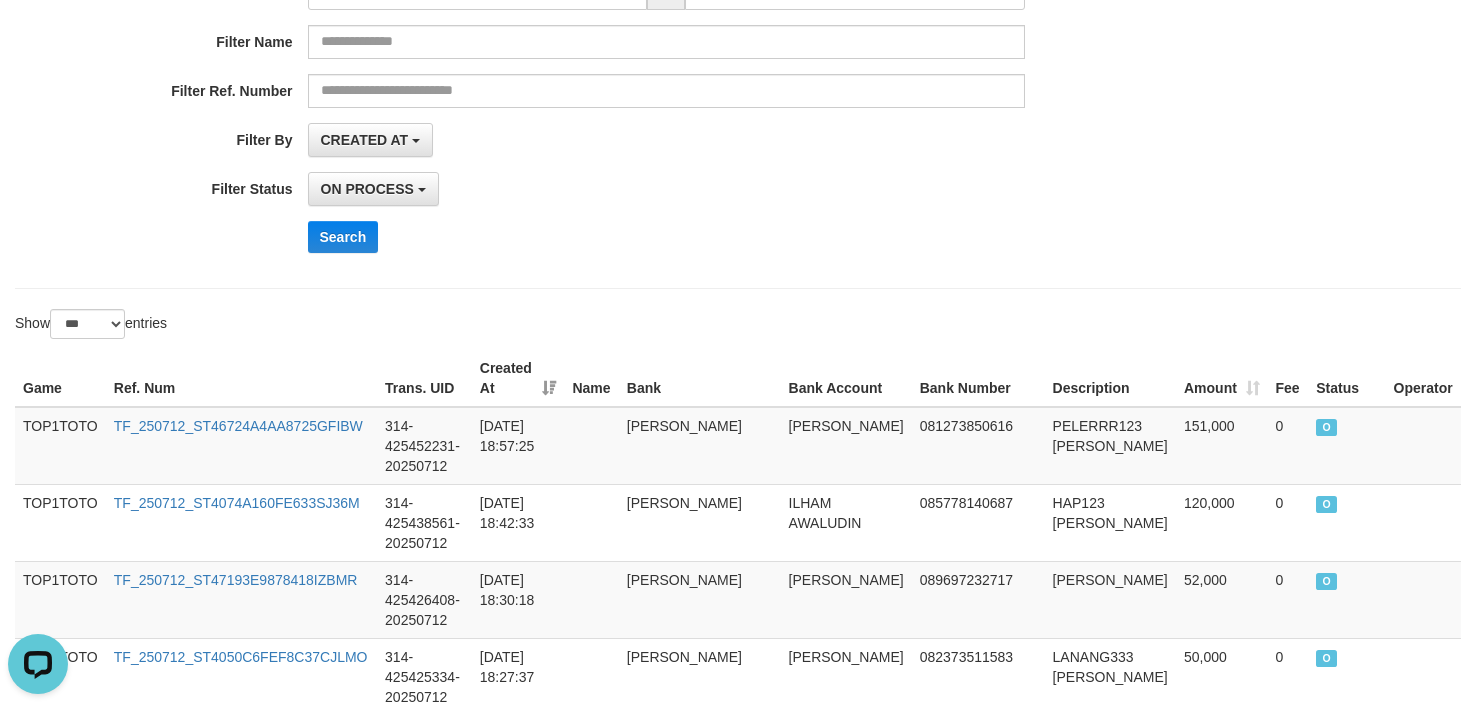 scroll, scrollTop: 300, scrollLeft: 0, axis: vertical 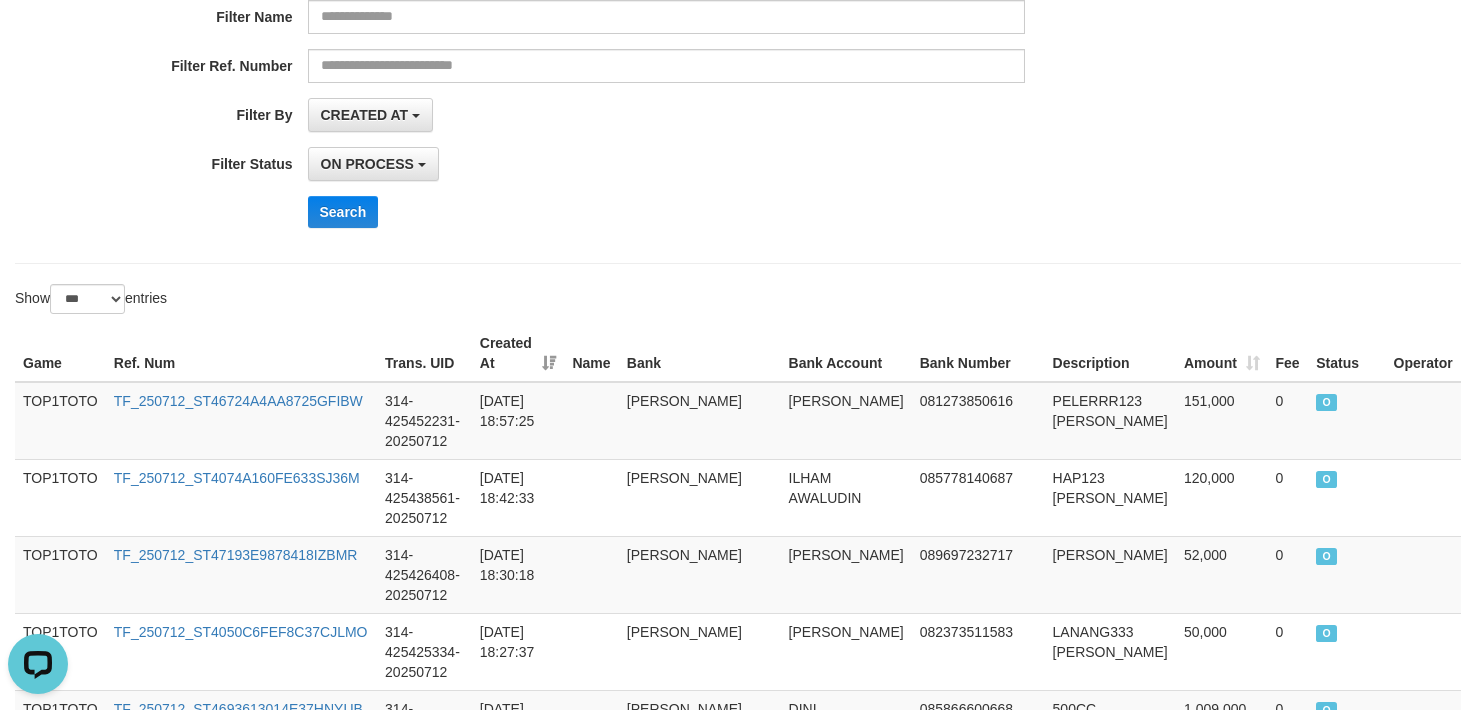 click on "**********" at bounding box center [615, 48] 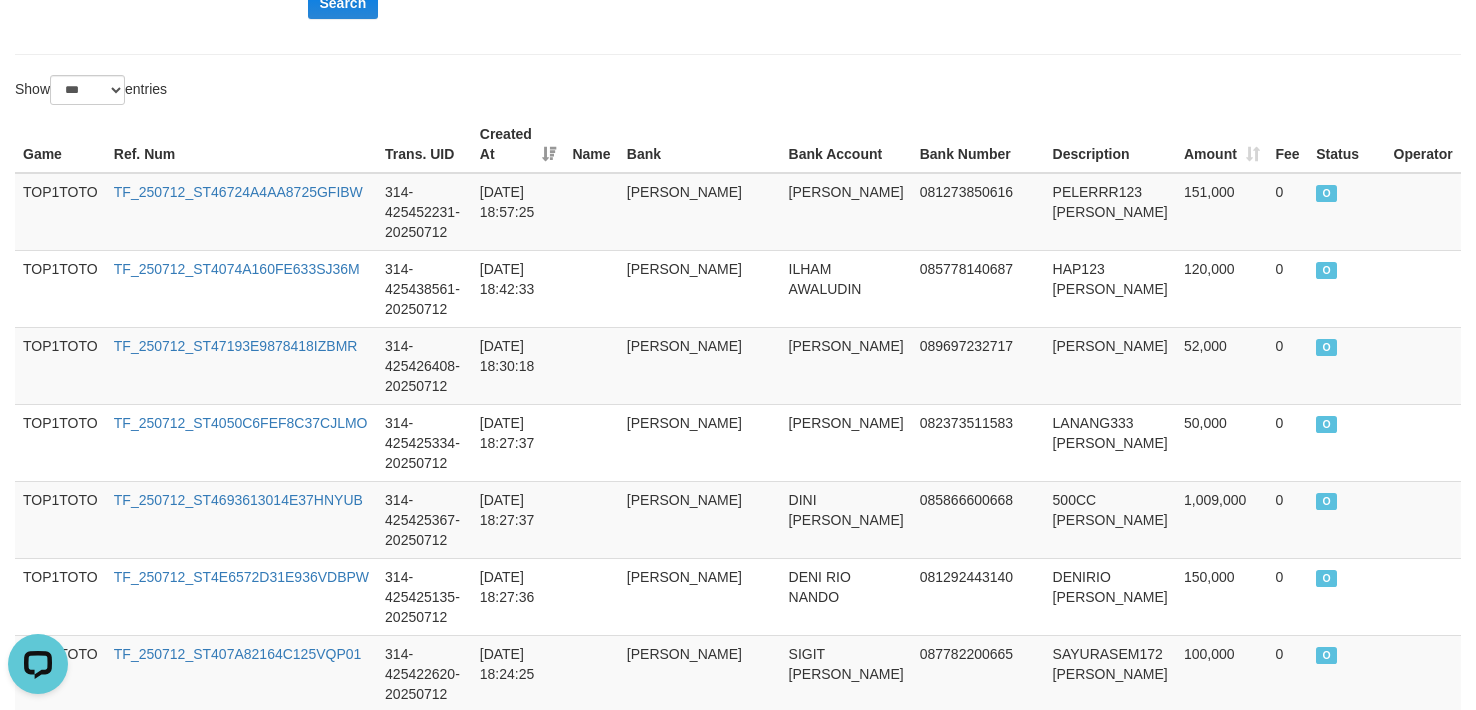 scroll, scrollTop: 0, scrollLeft: 0, axis: both 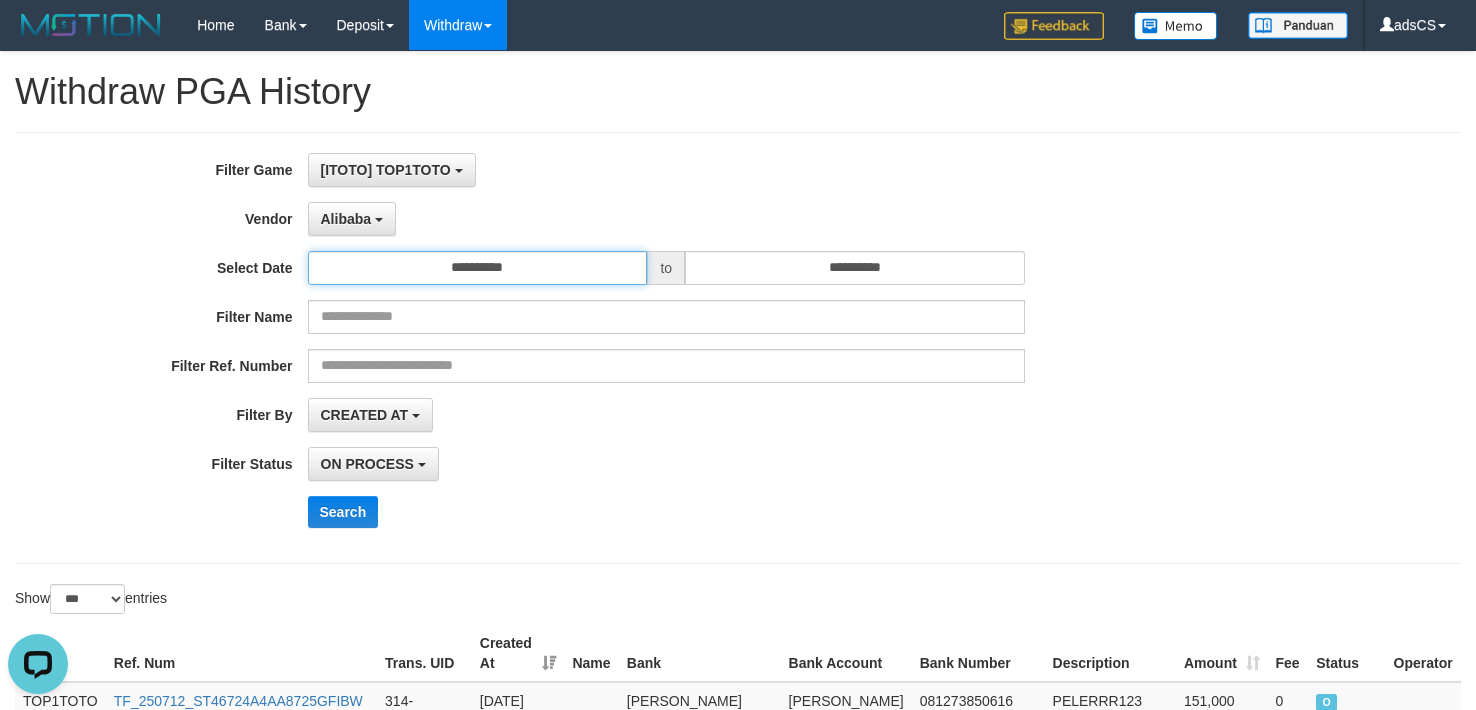 drag, startPoint x: 528, startPoint y: 258, endPoint x: 539, endPoint y: 270, distance: 16.27882 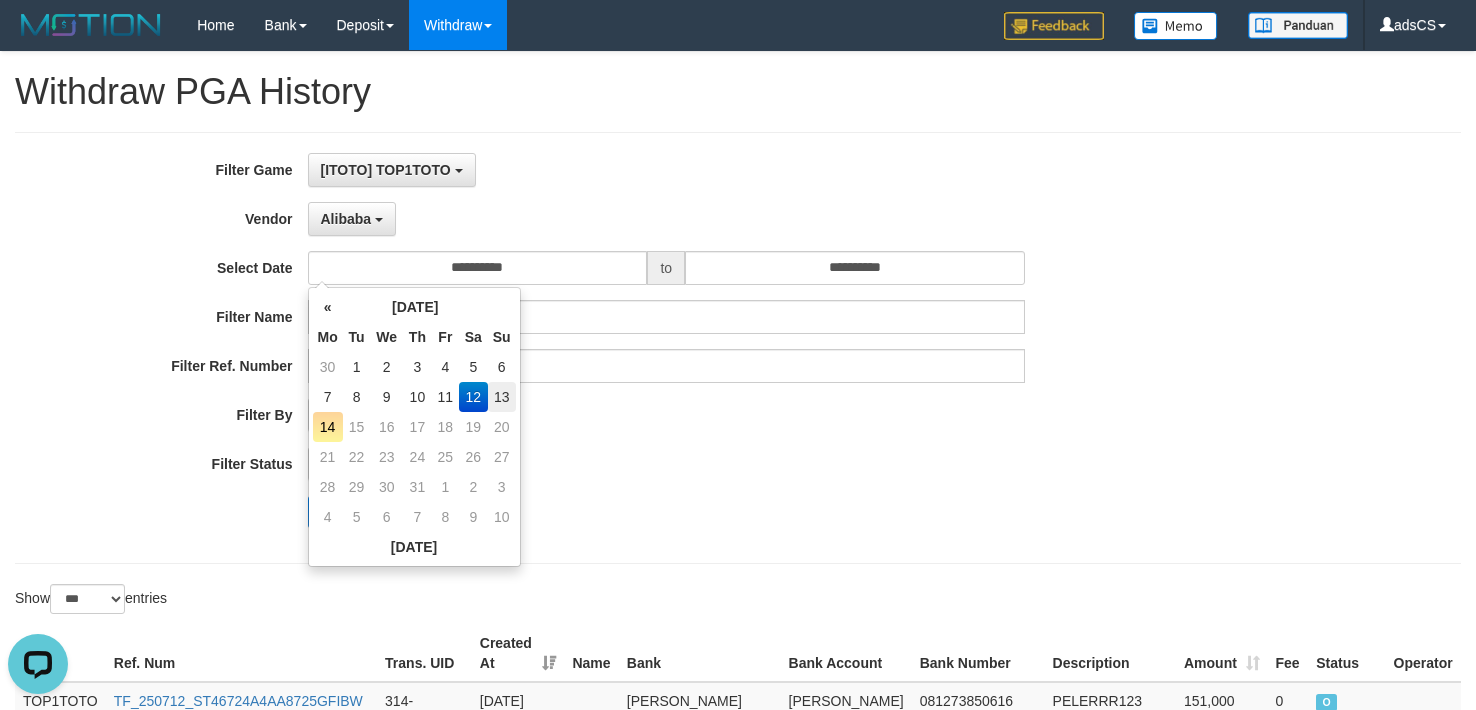 click on "13" at bounding box center [502, 397] 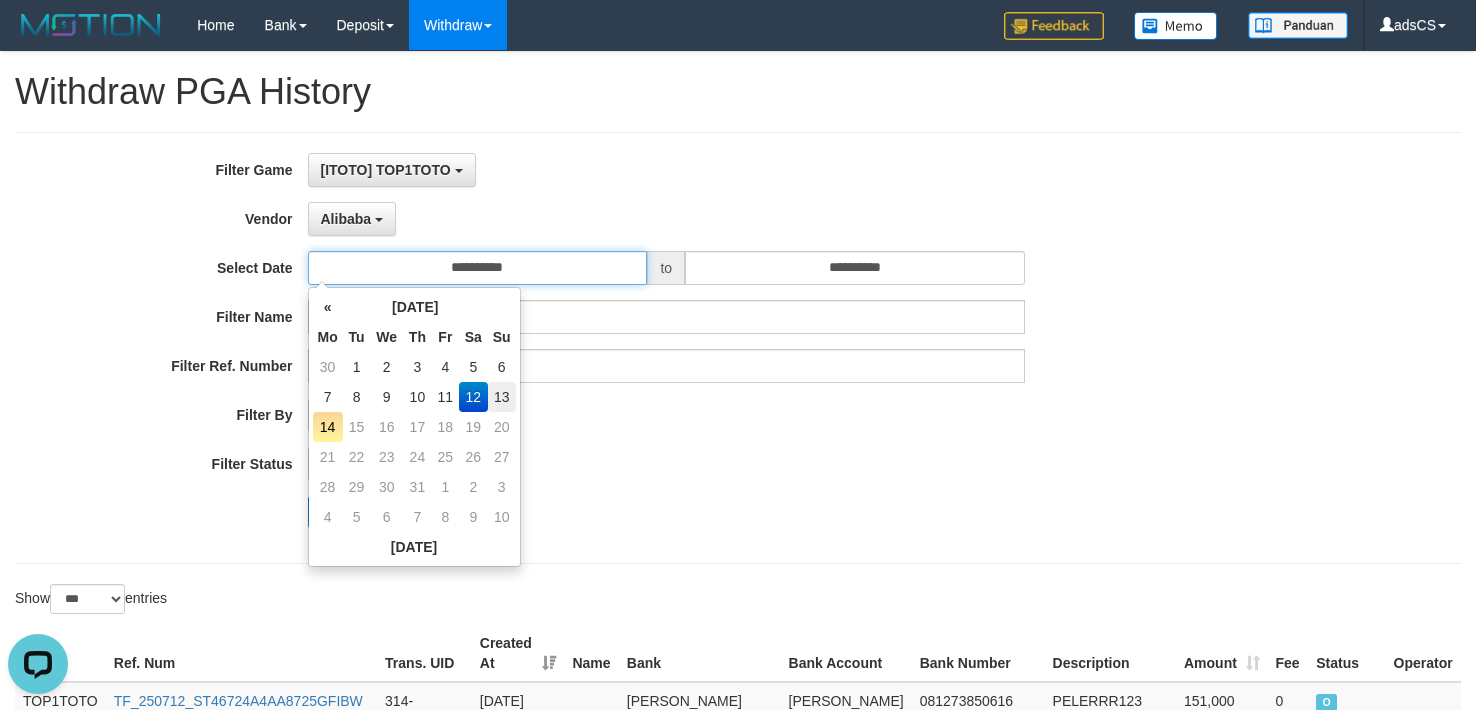 type on "**********" 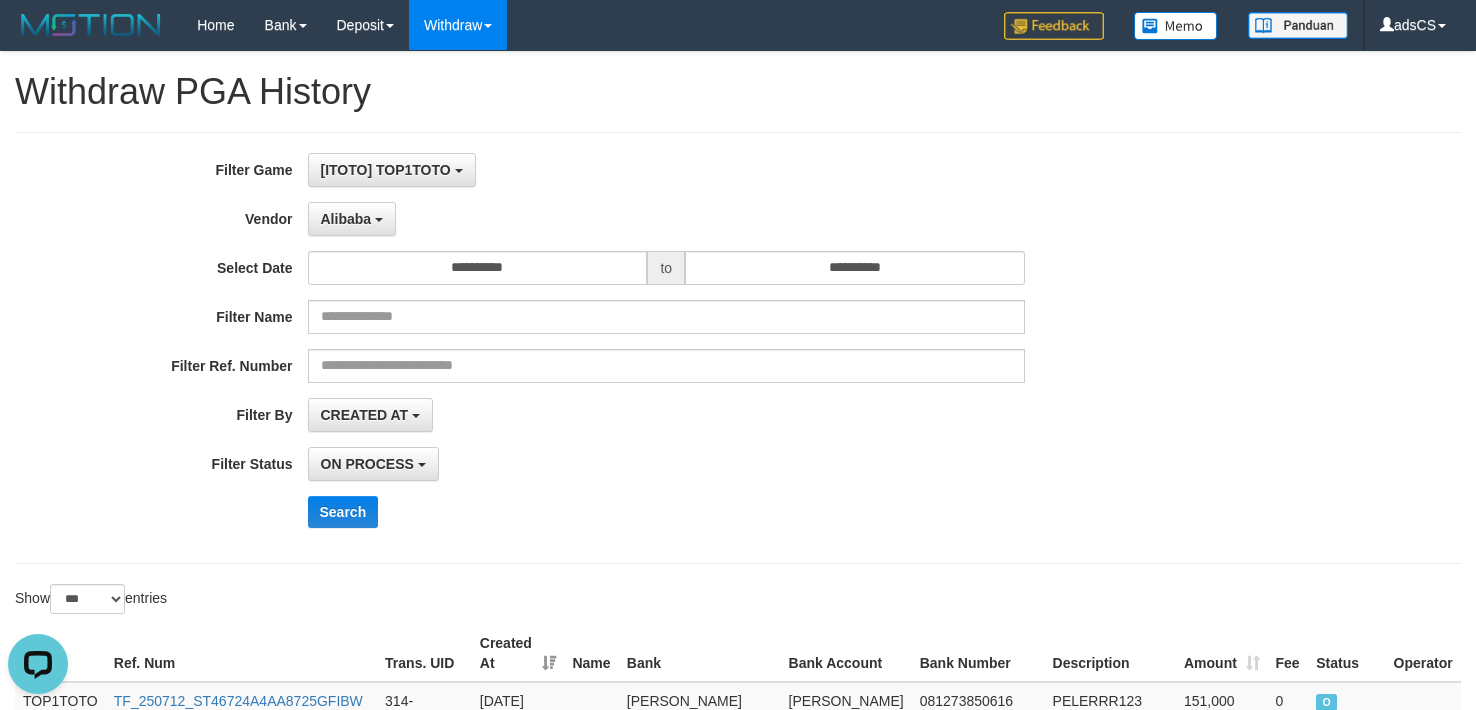 click on "**********" at bounding box center [615, 348] 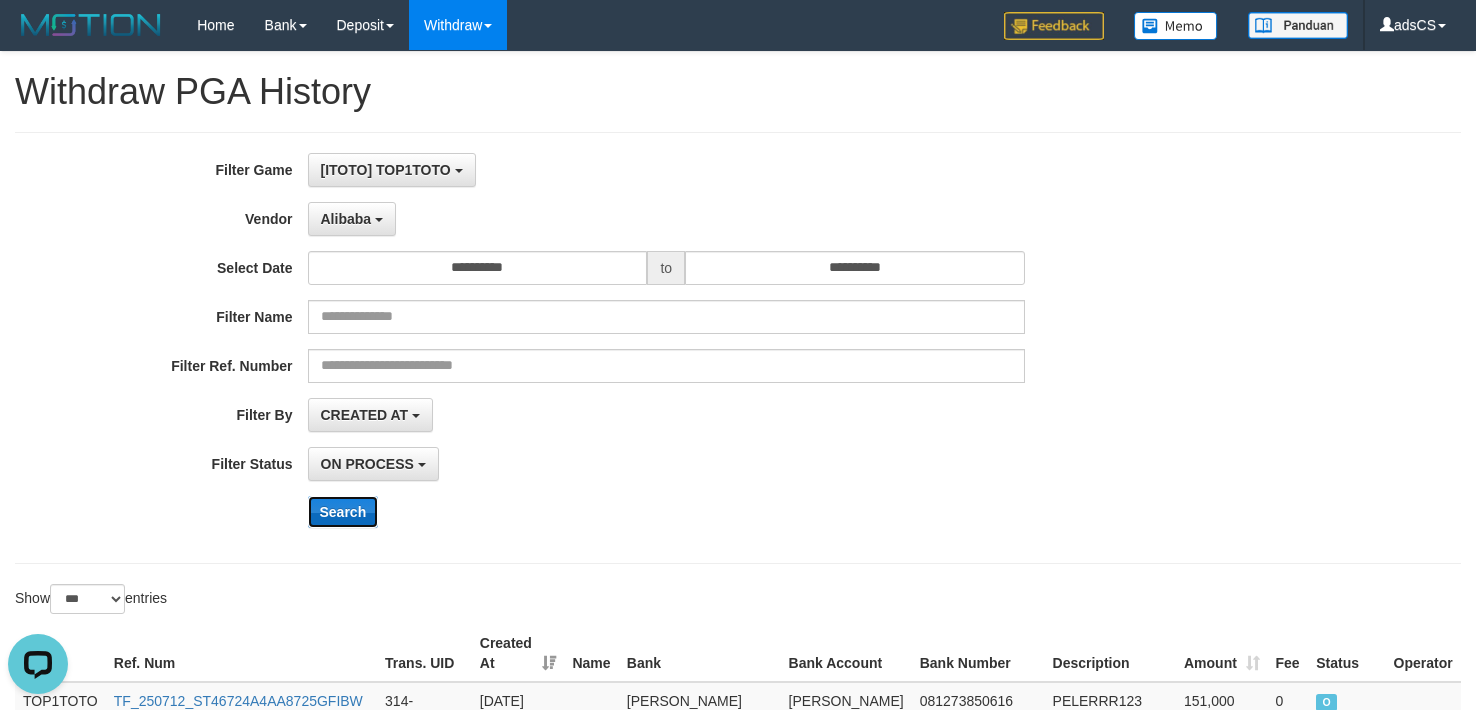 click on "Search" at bounding box center [343, 512] 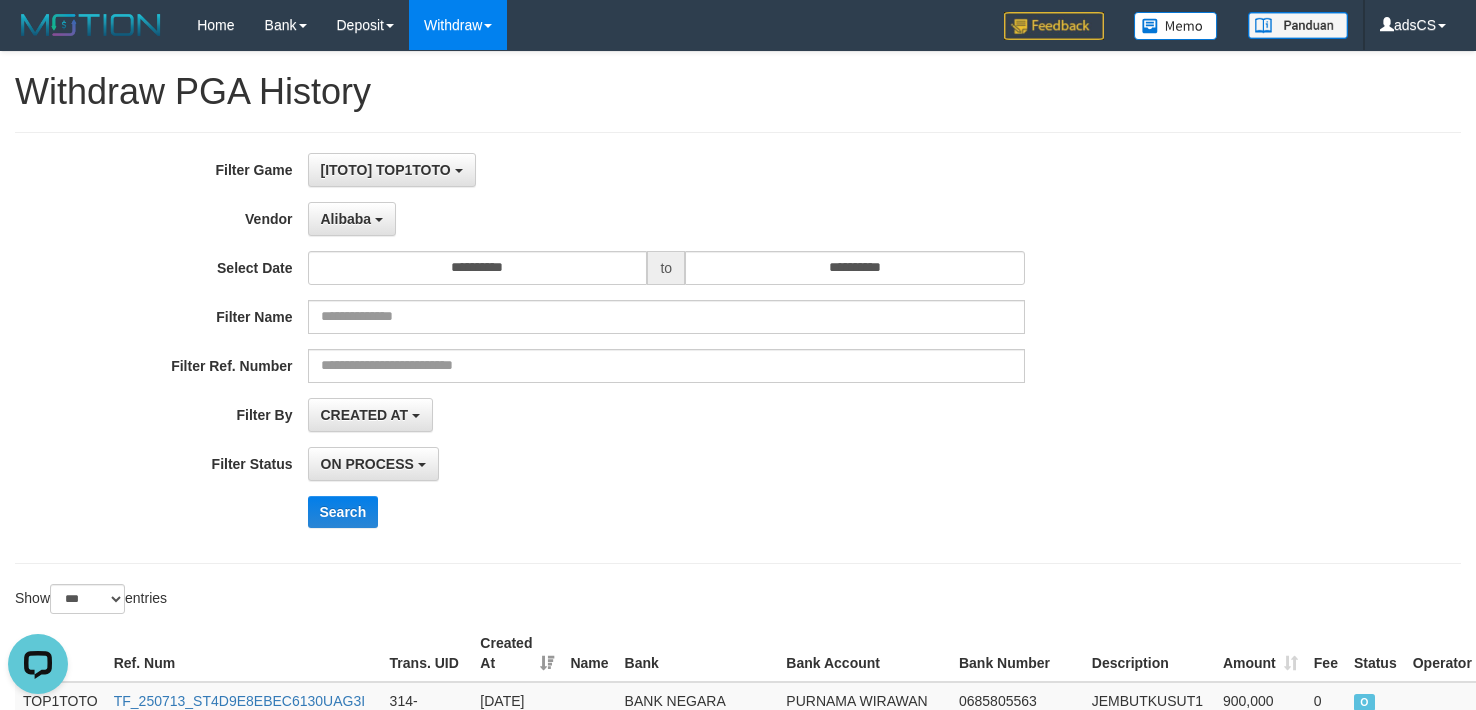 click on "**********" at bounding box center (615, 219) 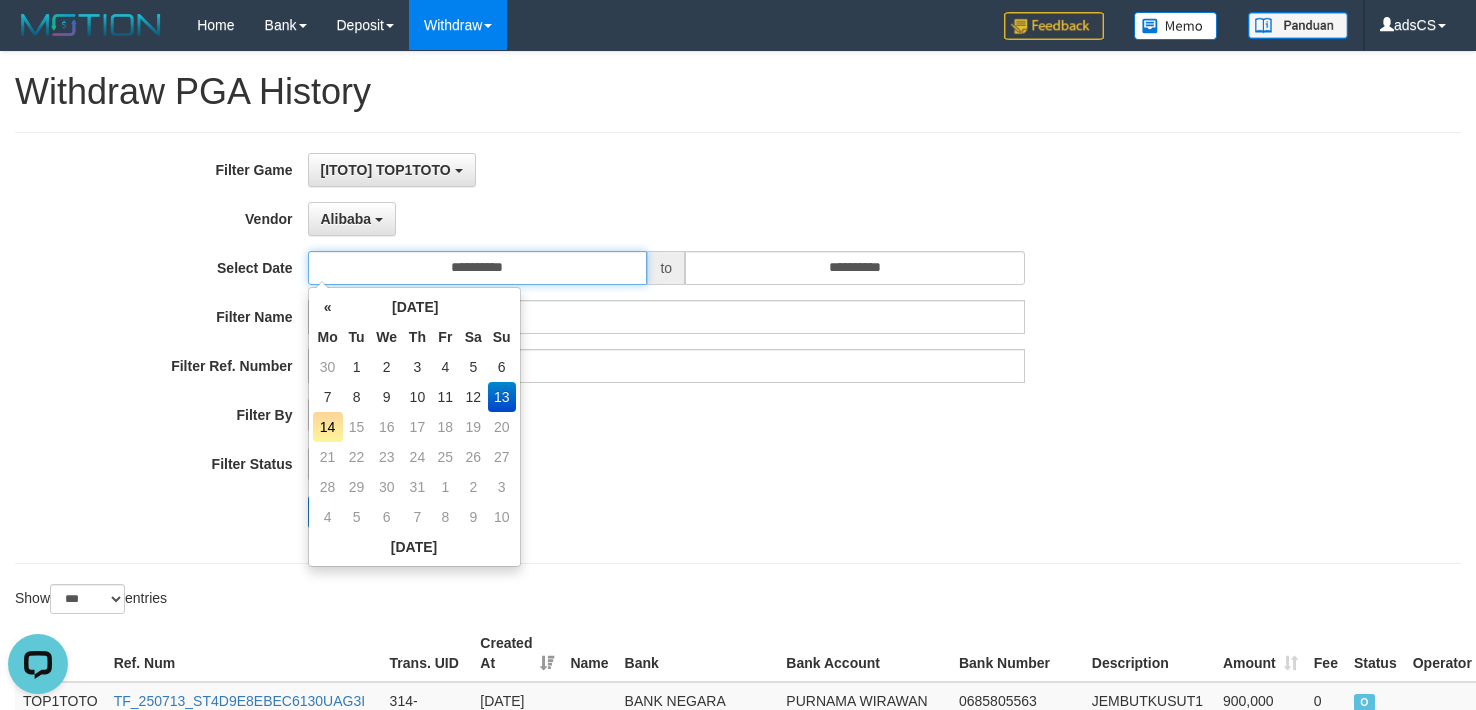 click on "**********" at bounding box center [478, 268] 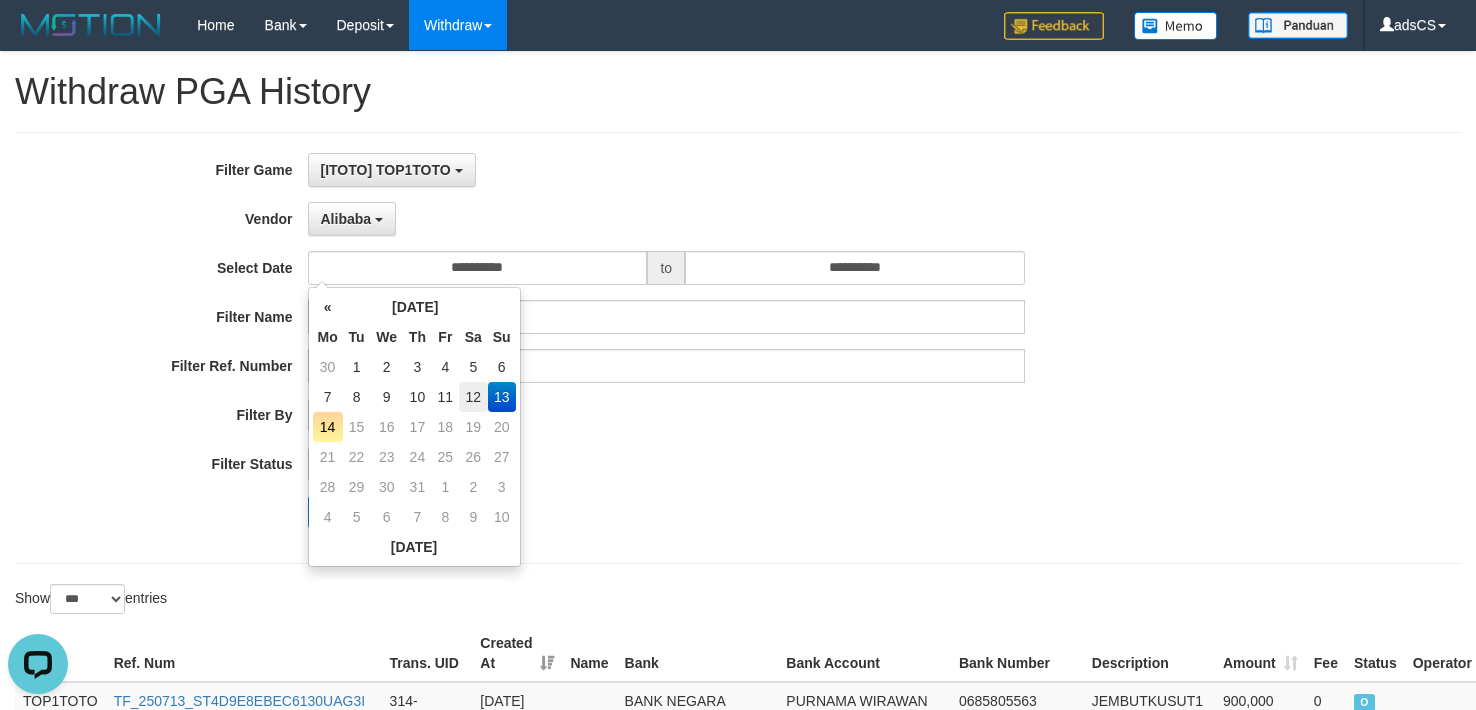click on "12" at bounding box center [473, 397] 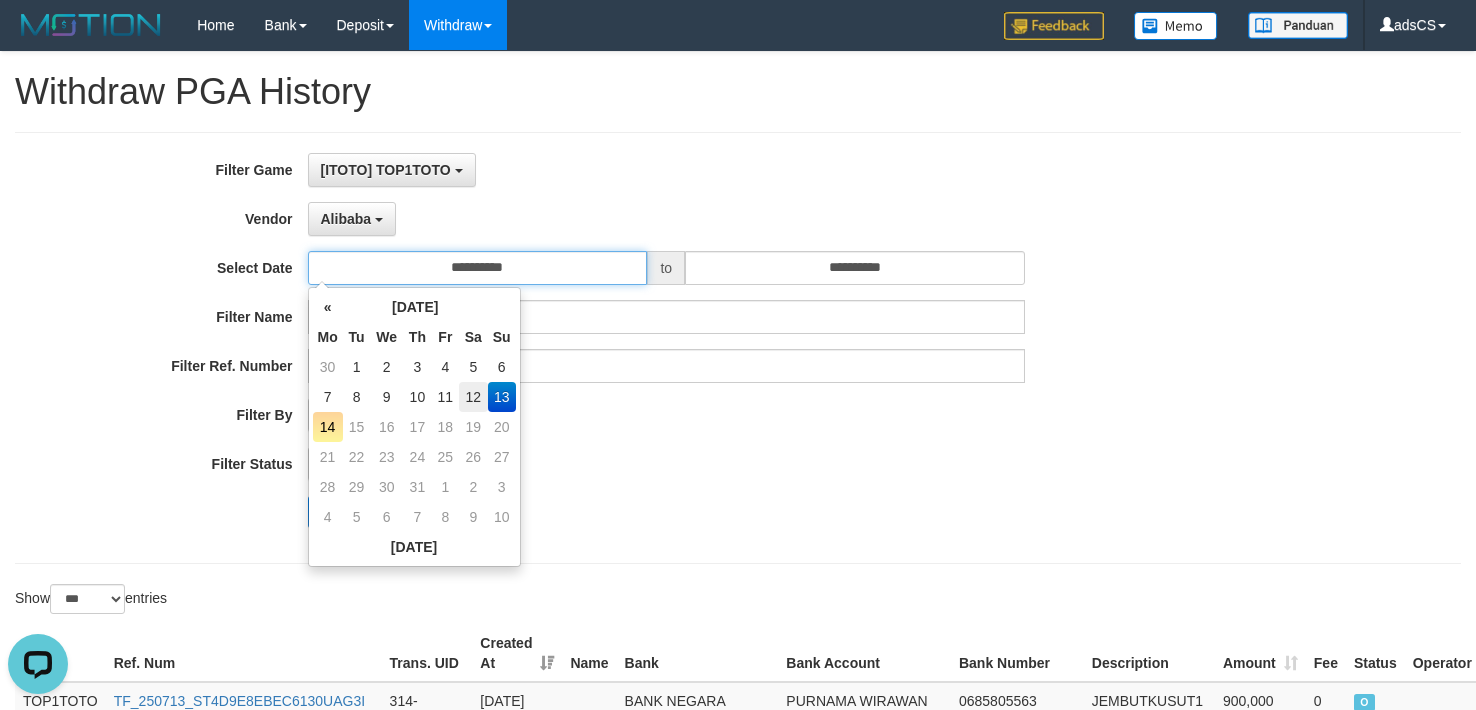 type on "**********" 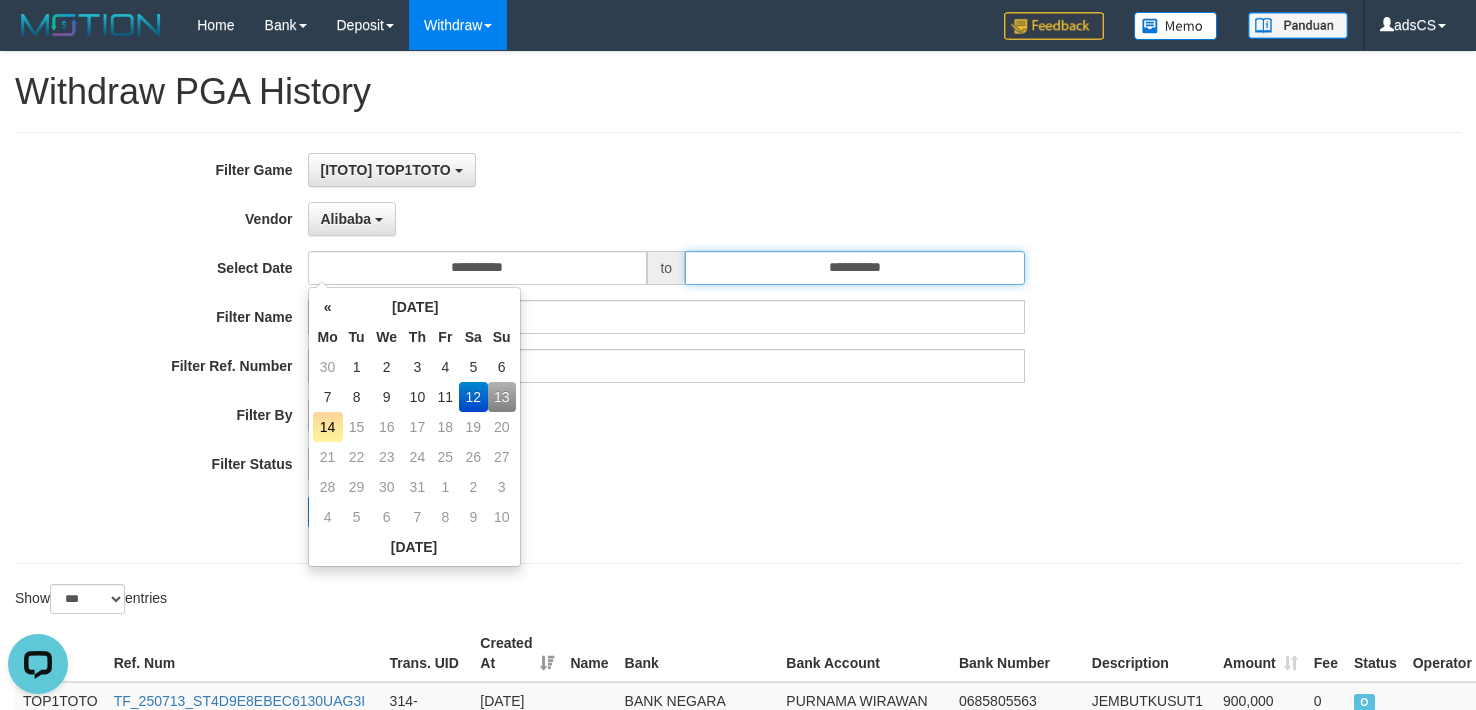 drag, startPoint x: 954, startPoint y: 278, endPoint x: 928, endPoint y: 312, distance: 42.80187 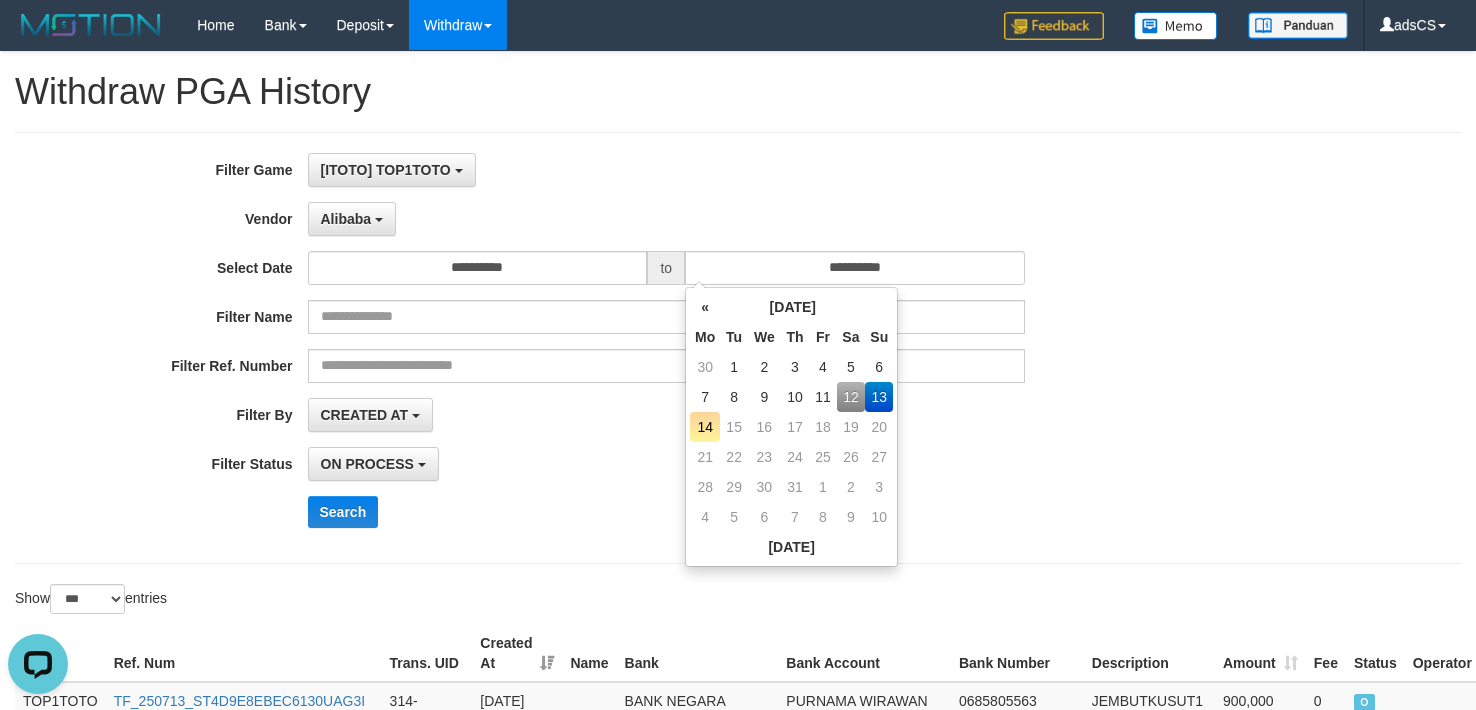 click on "12" at bounding box center (851, 397) 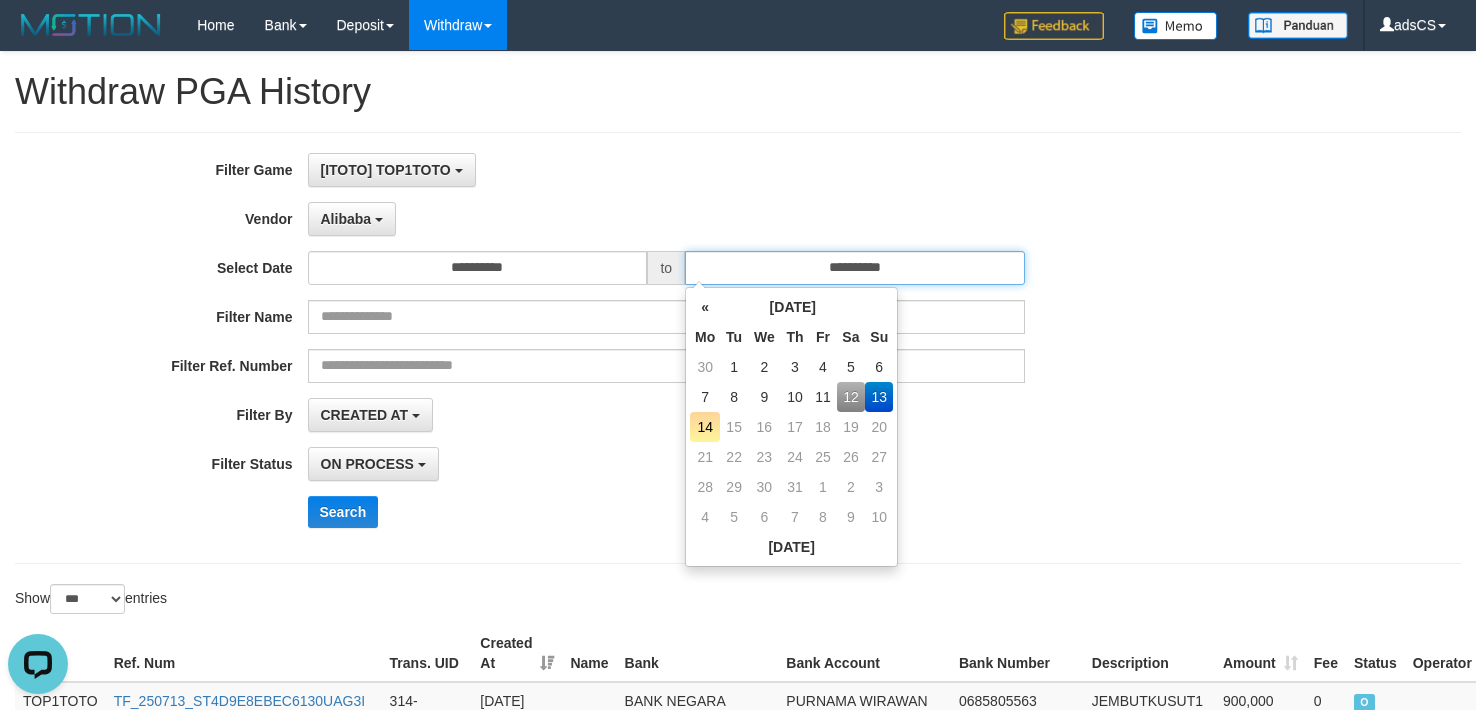 type on "**********" 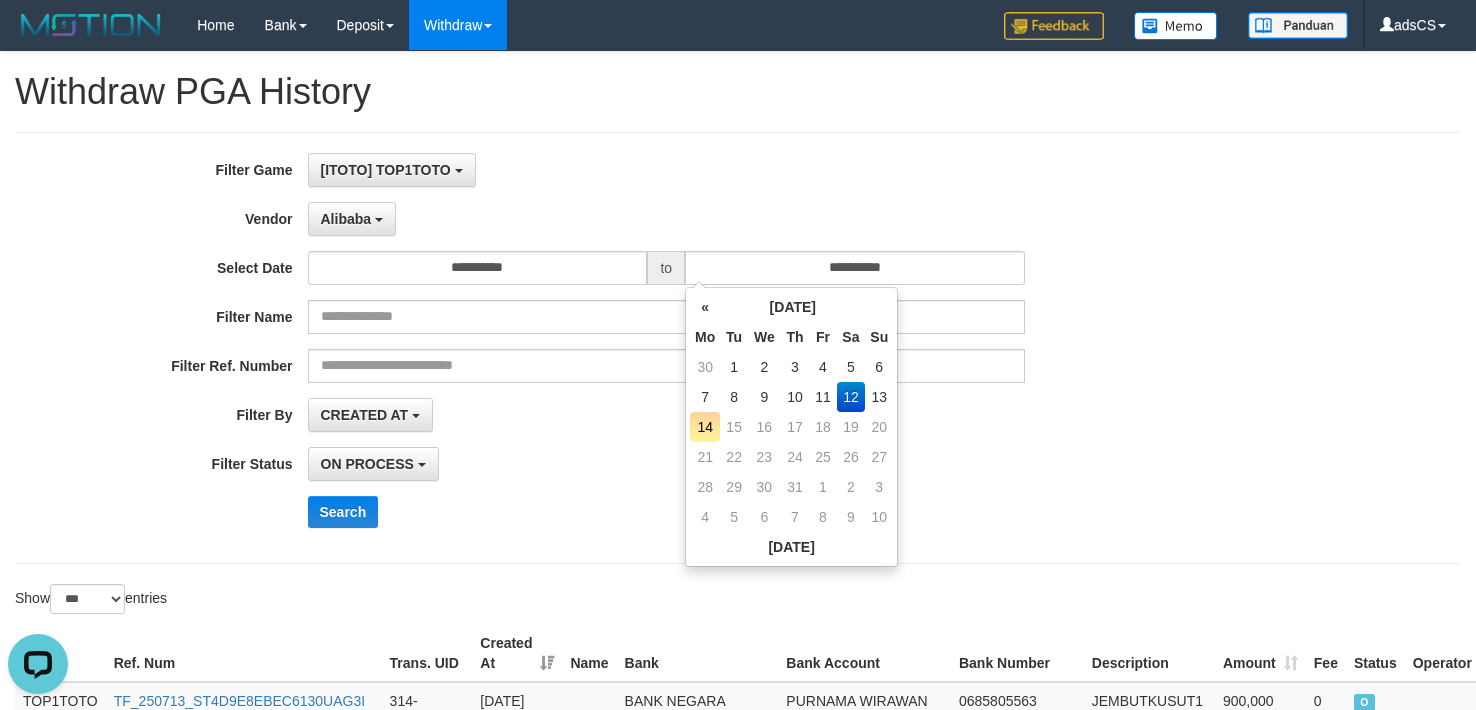 click on "**********" at bounding box center (615, 464) 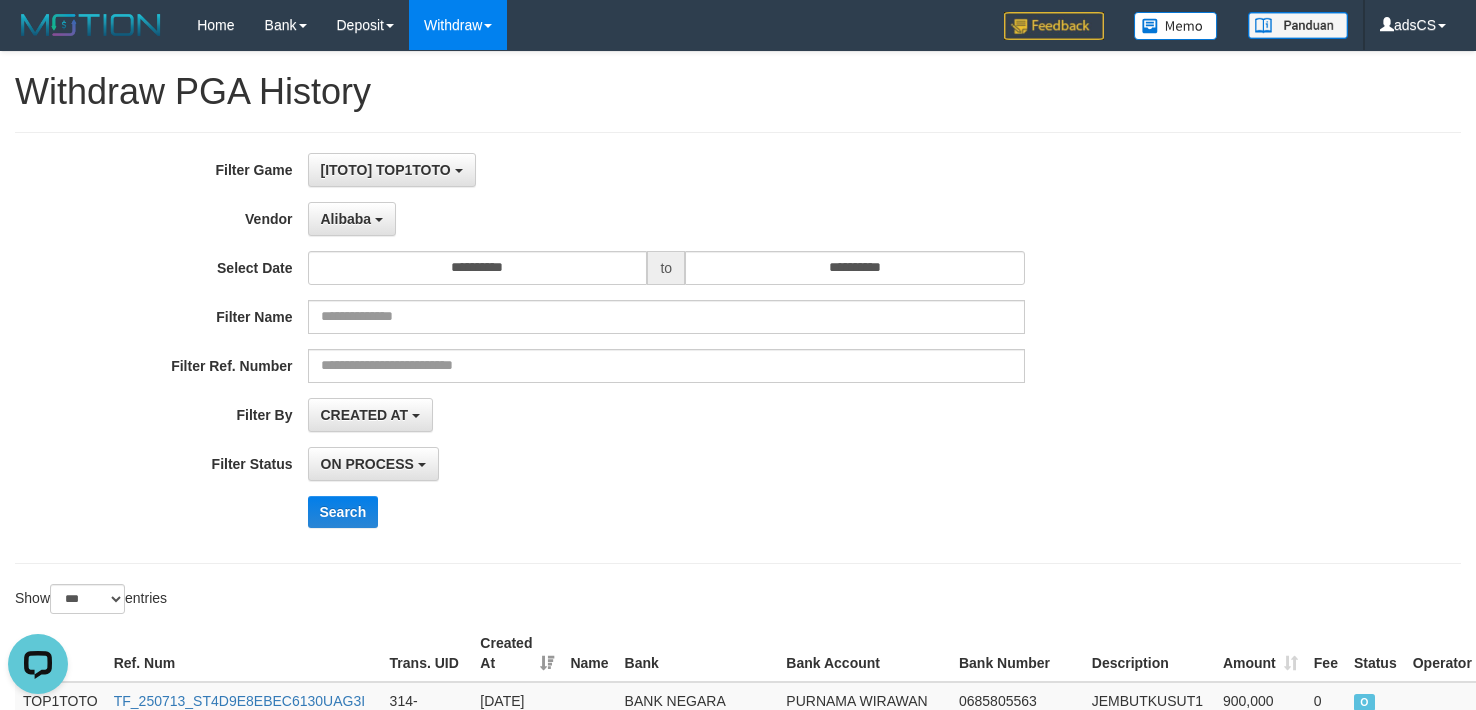 click on "**********" at bounding box center [615, 348] 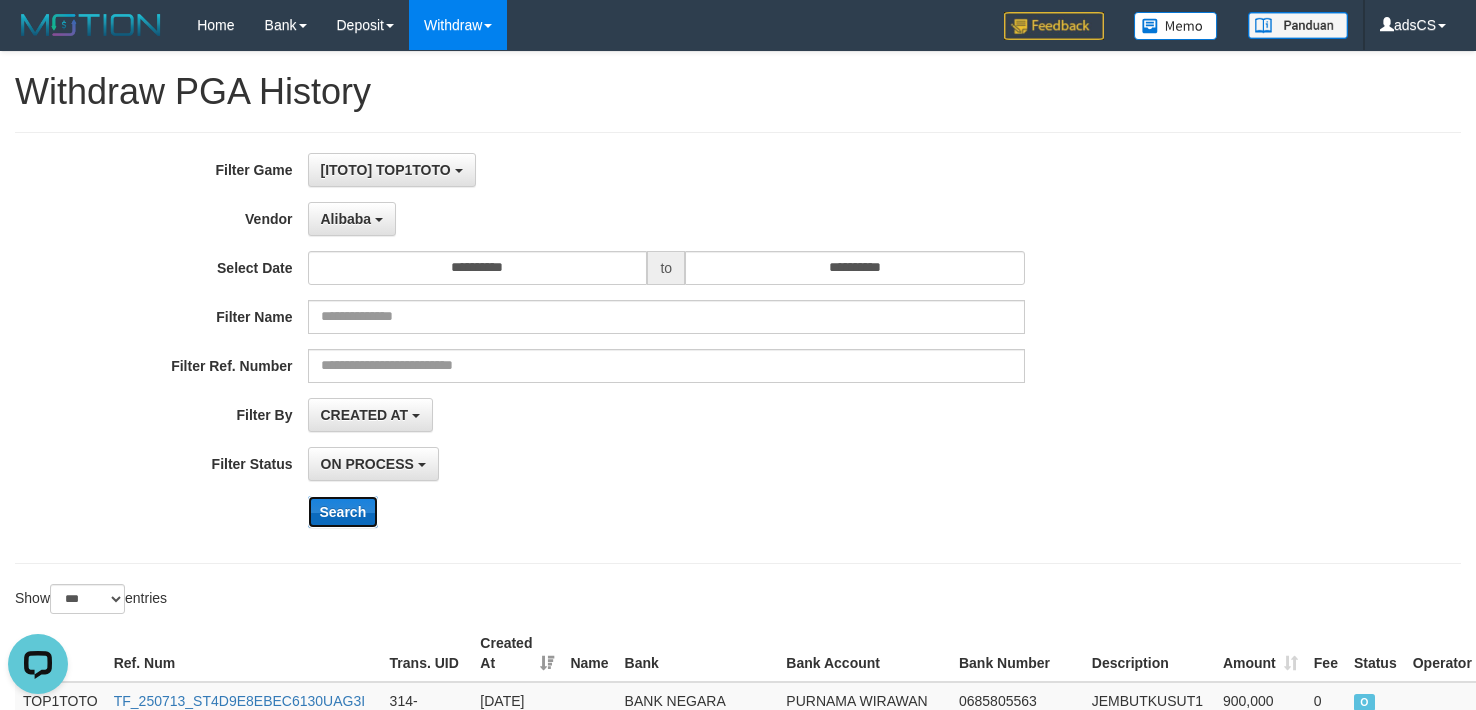 click on "Search" at bounding box center (343, 512) 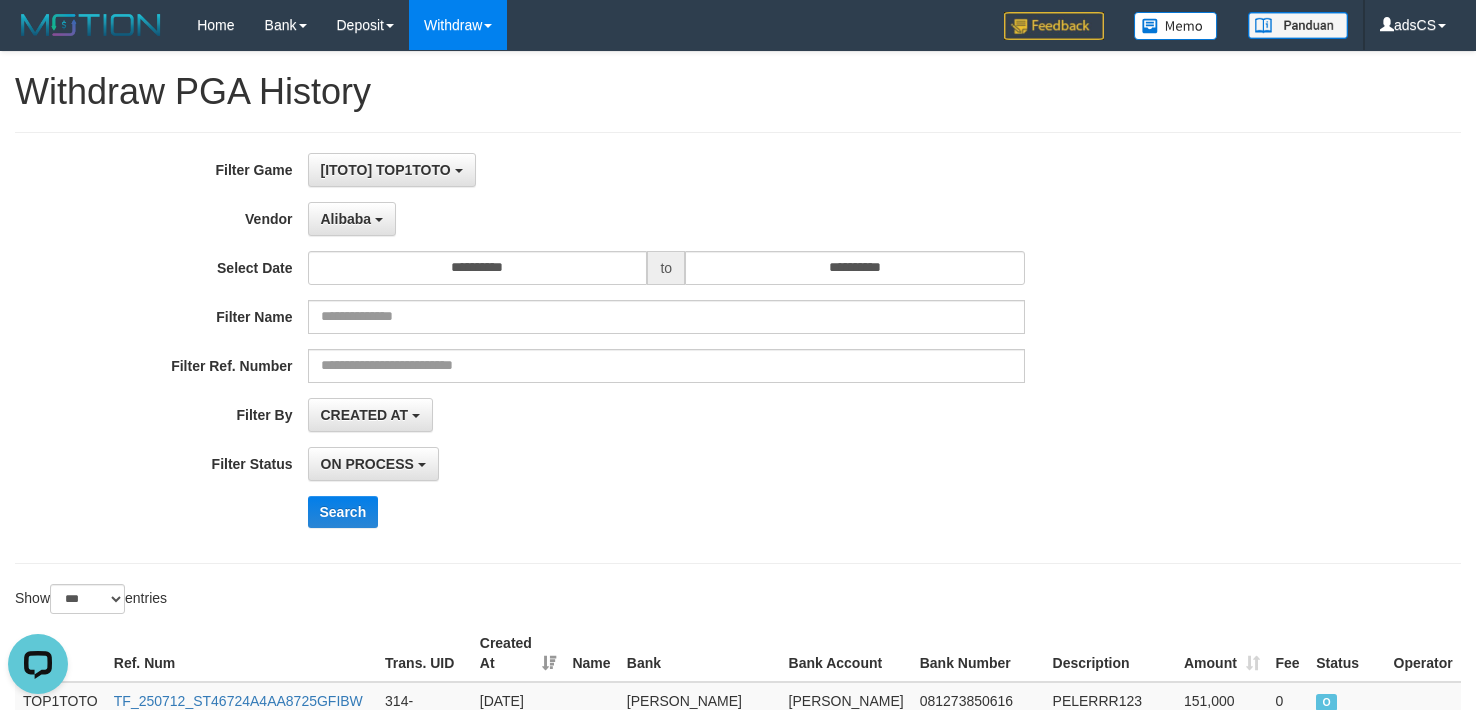 click on "**********" at bounding box center (738, 348) 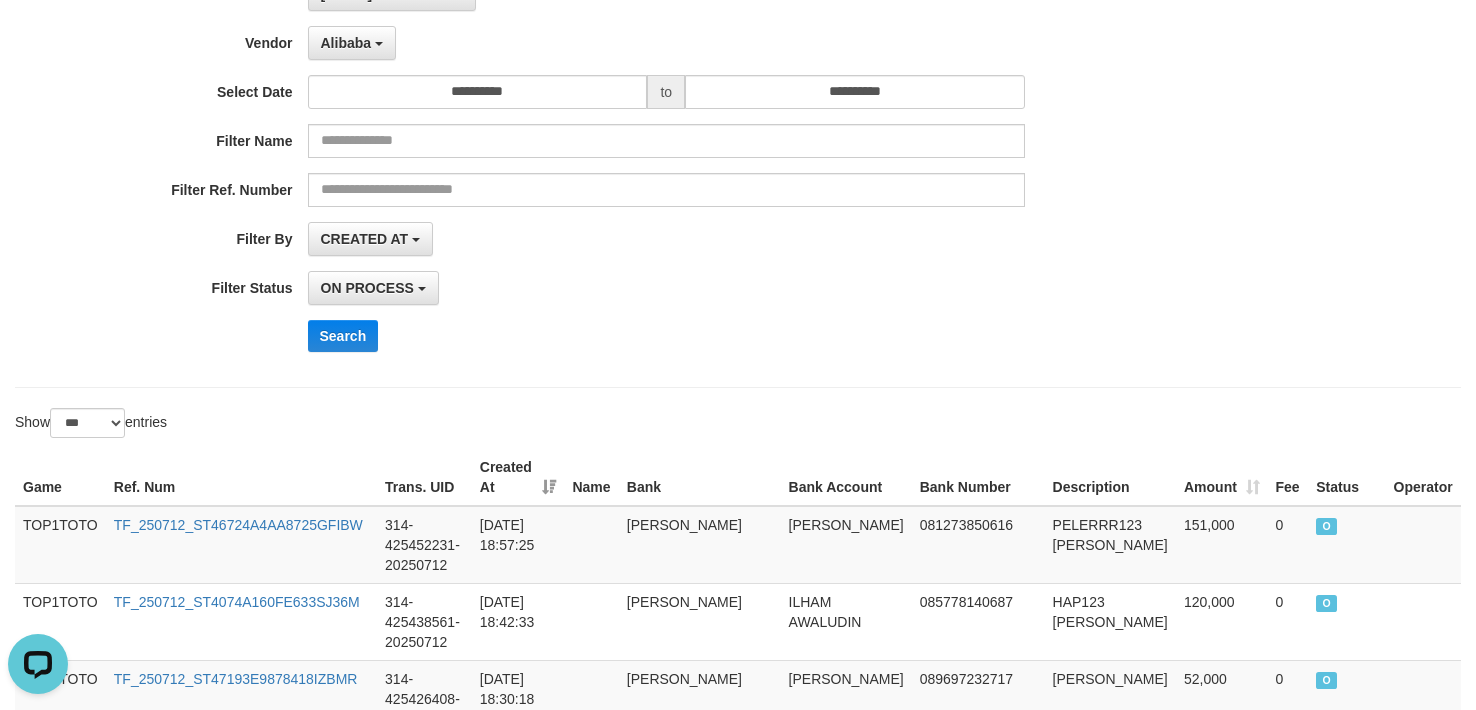 scroll, scrollTop: 0, scrollLeft: 0, axis: both 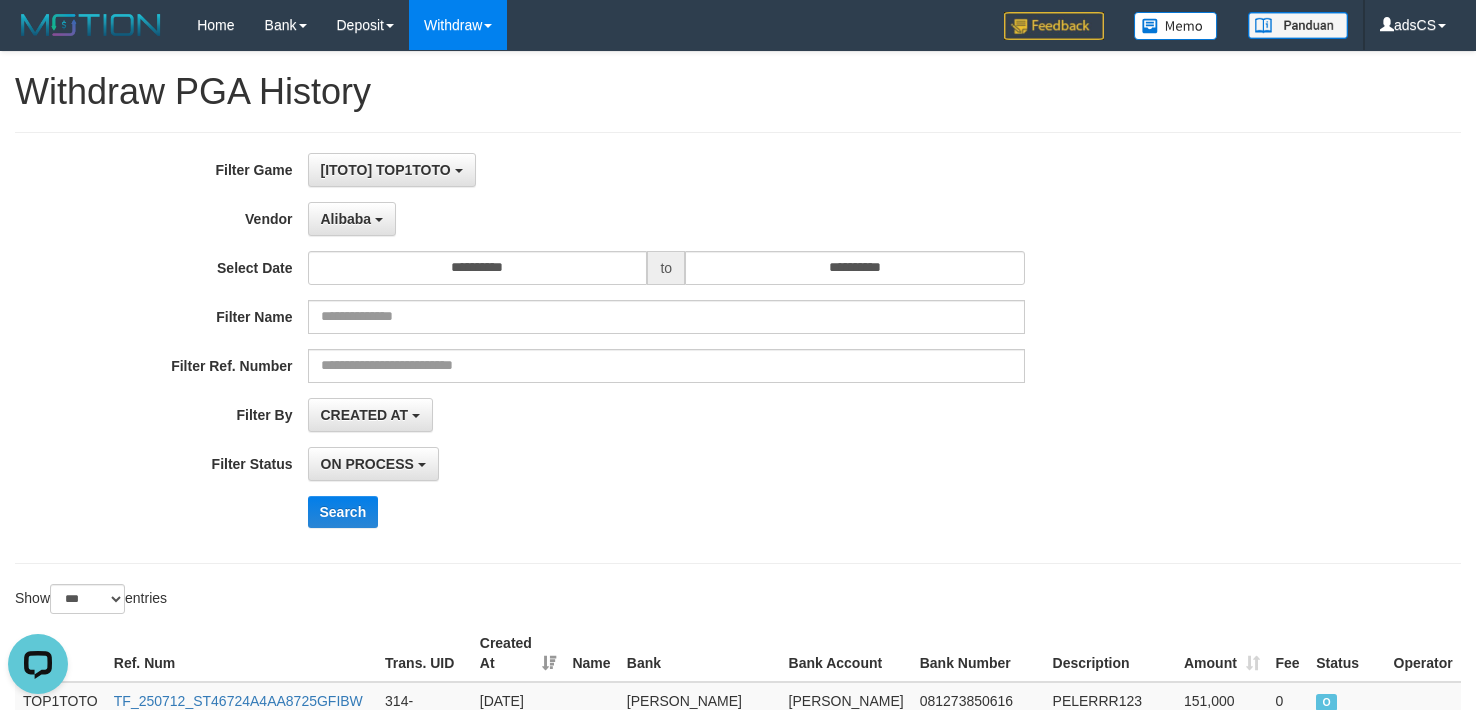 click on "**********" at bounding box center [615, 348] 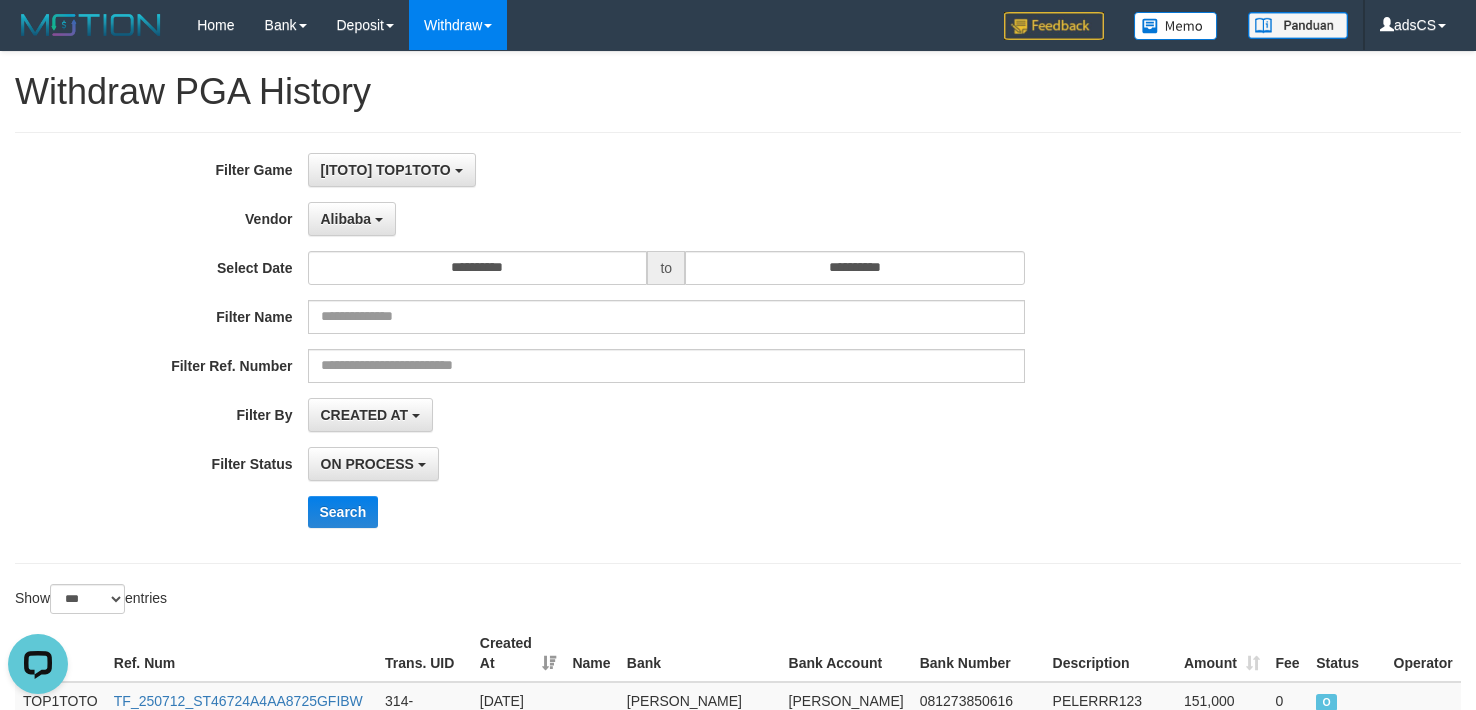 scroll, scrollTop: 654, scrollLeft: 0, axis: vertical 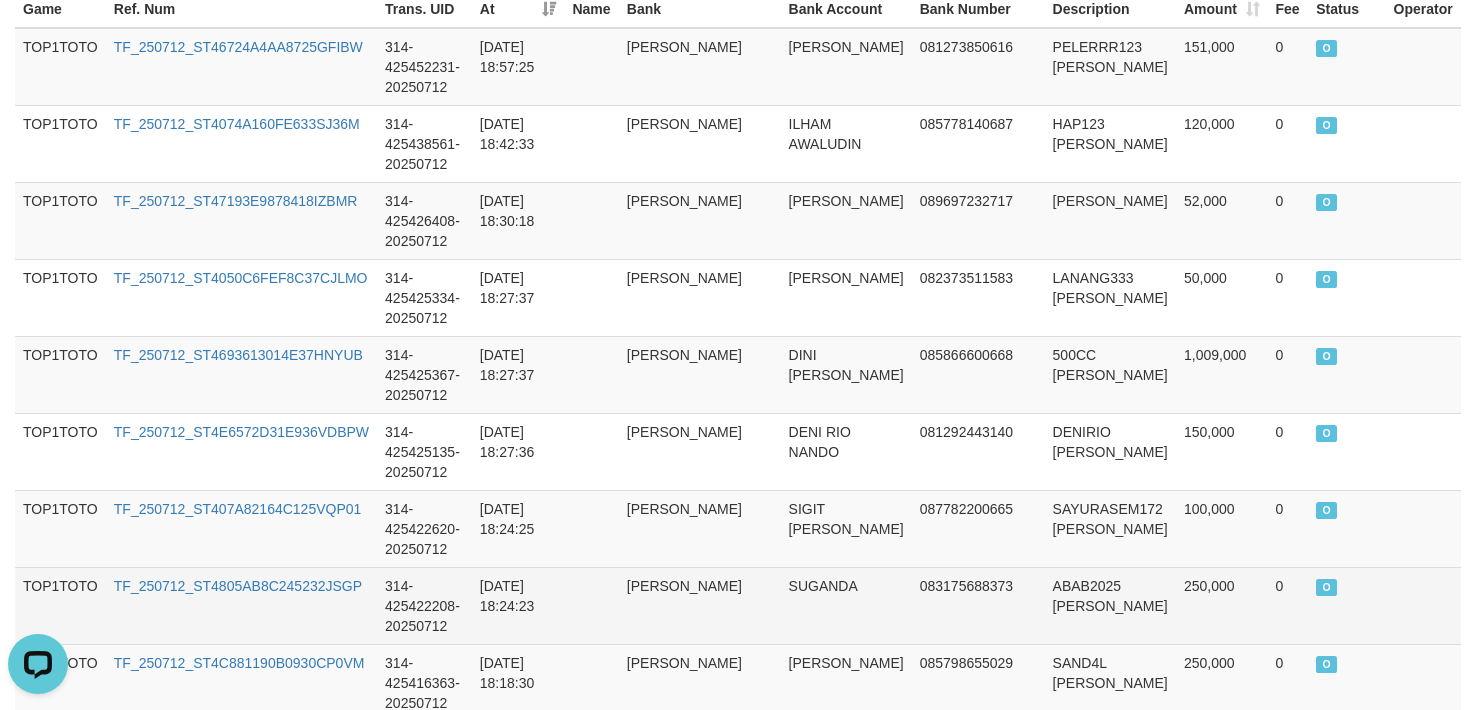 drag, startPoint x: 1406, startPoint y: 581, endPoint x: 1400, endPoint y: 570, distance: 12.529964 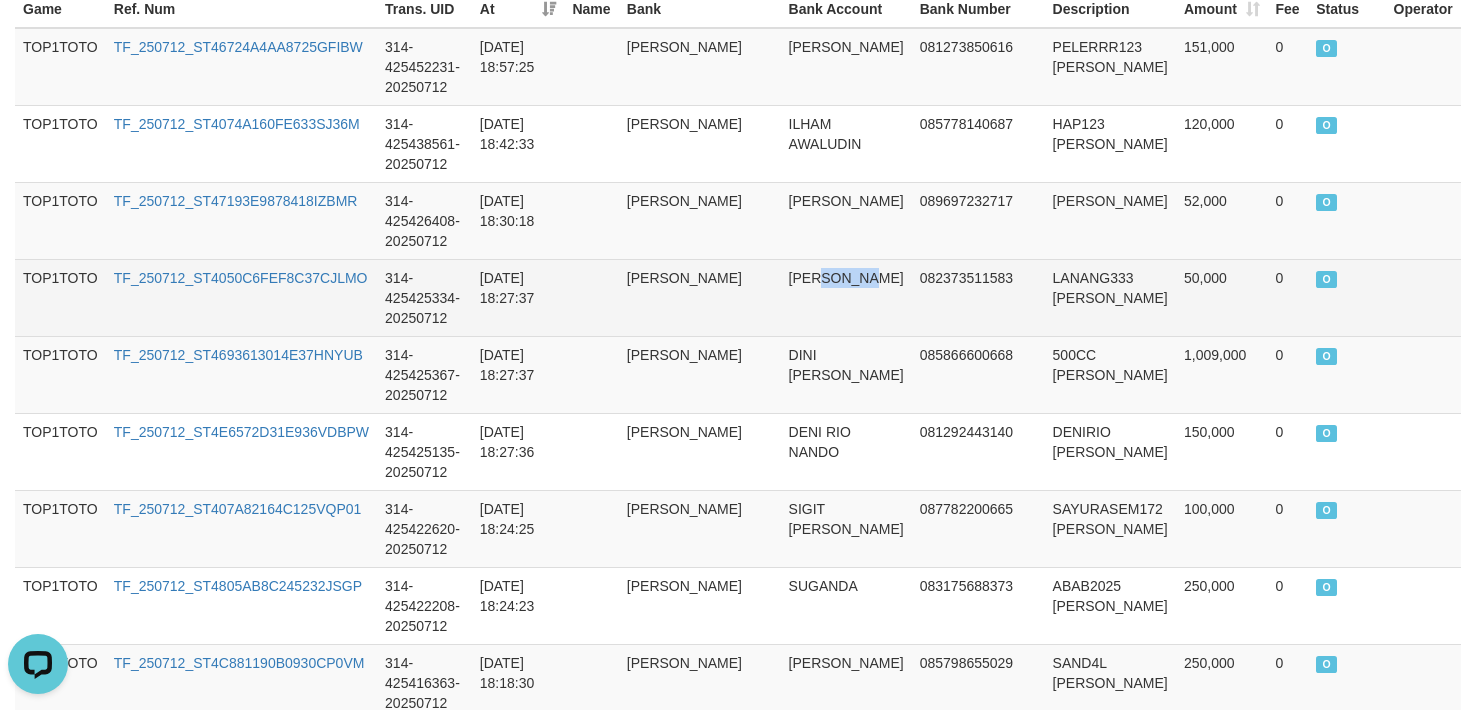 click on "[PERSON_NAME]" at bounding box center (846, 297) 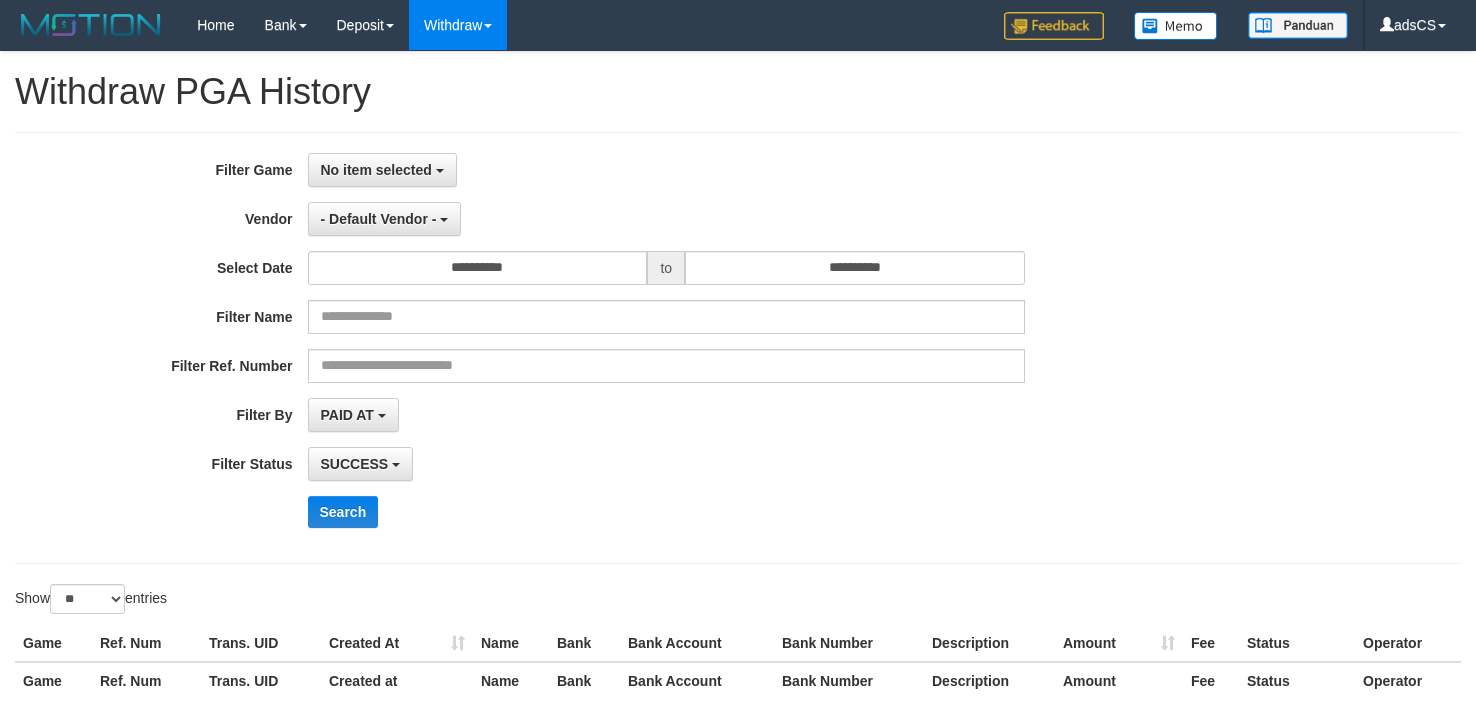 select 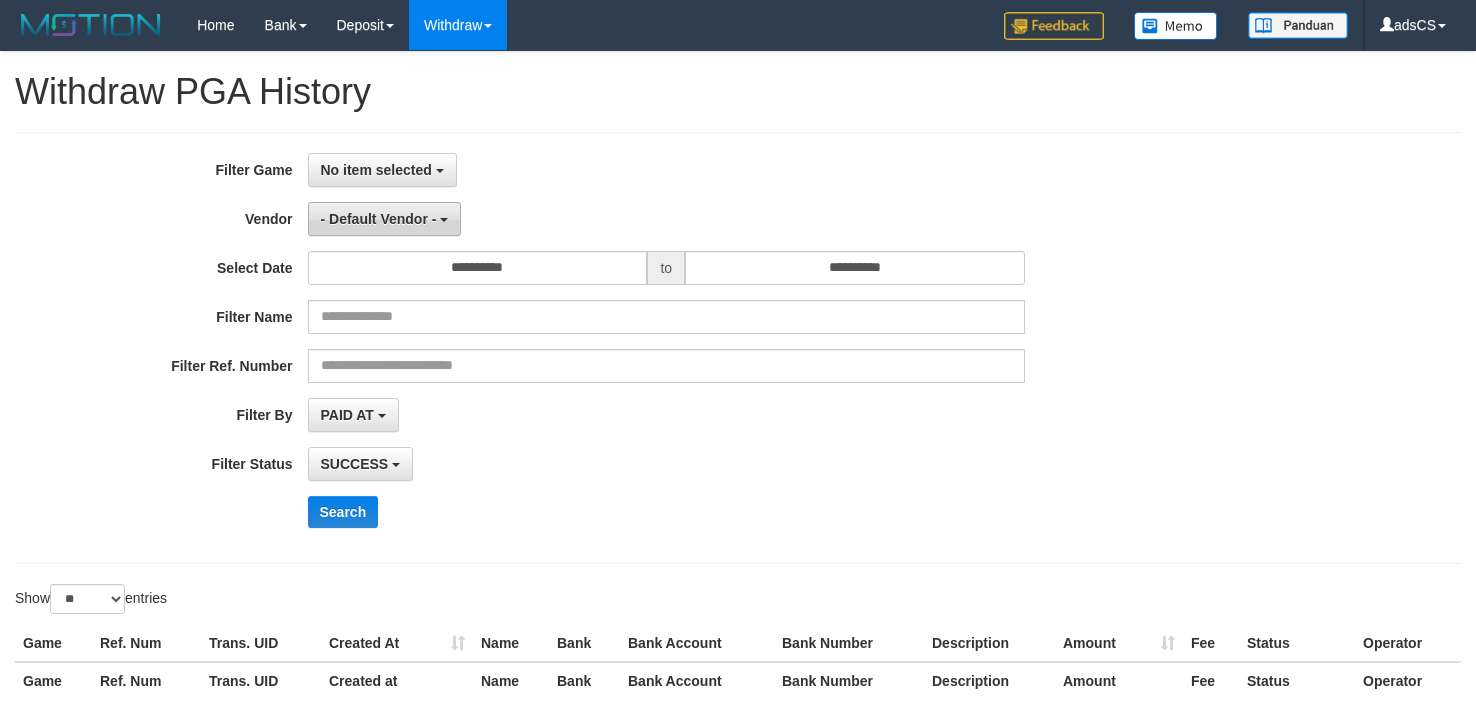 scroll, scrollTop: 0, scrollLeft: 0, axis: both 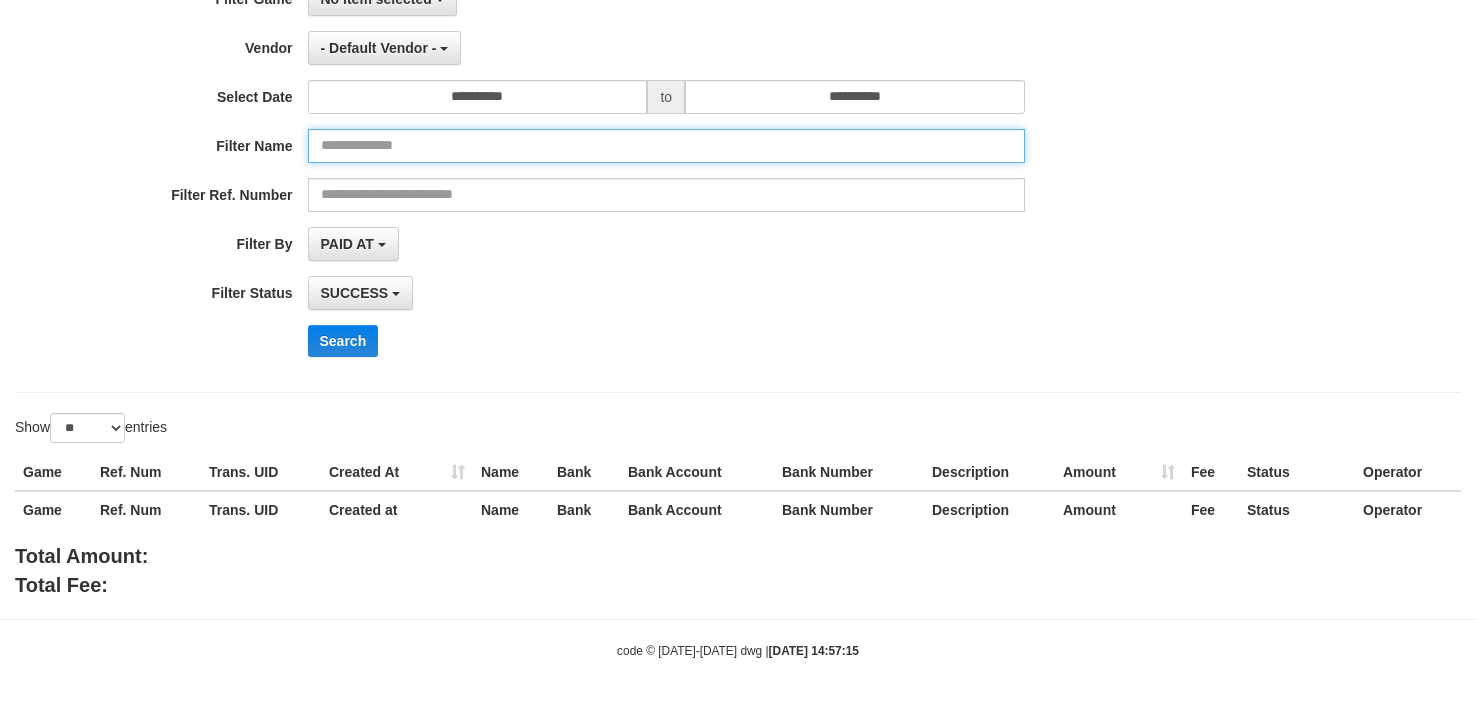 click at bounding box center (667, 146) 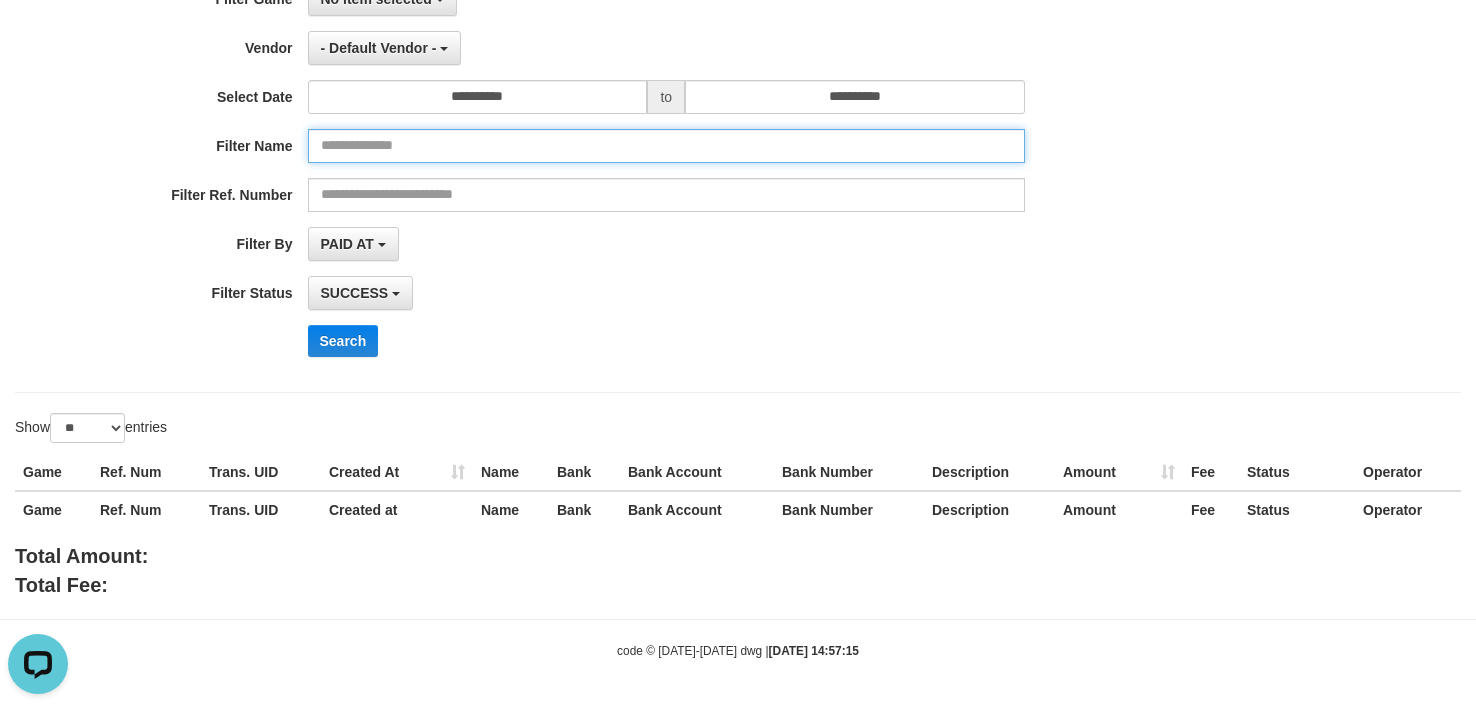 scroll, scrollTop: 0, scrollLeft: 0, axis: both 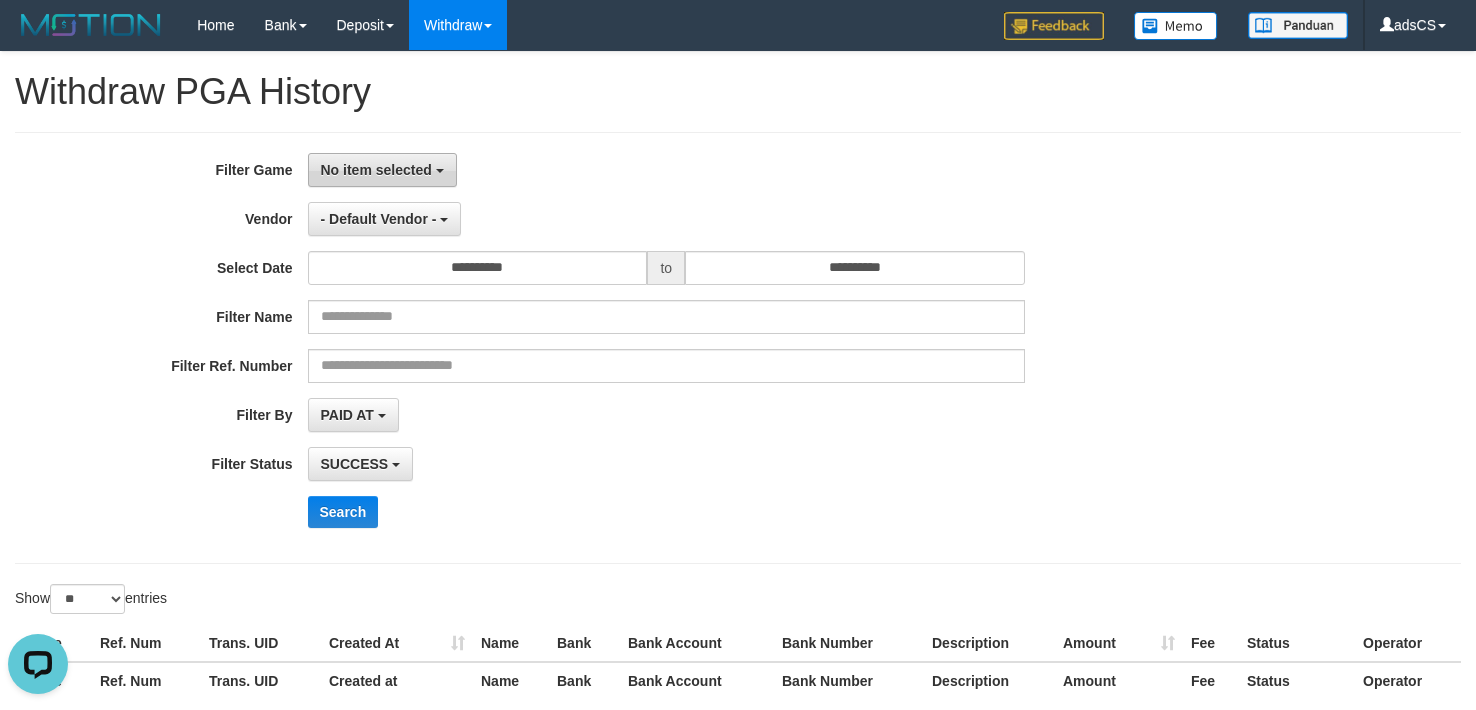 click on "No item selected" at bounding box center (376, 170) 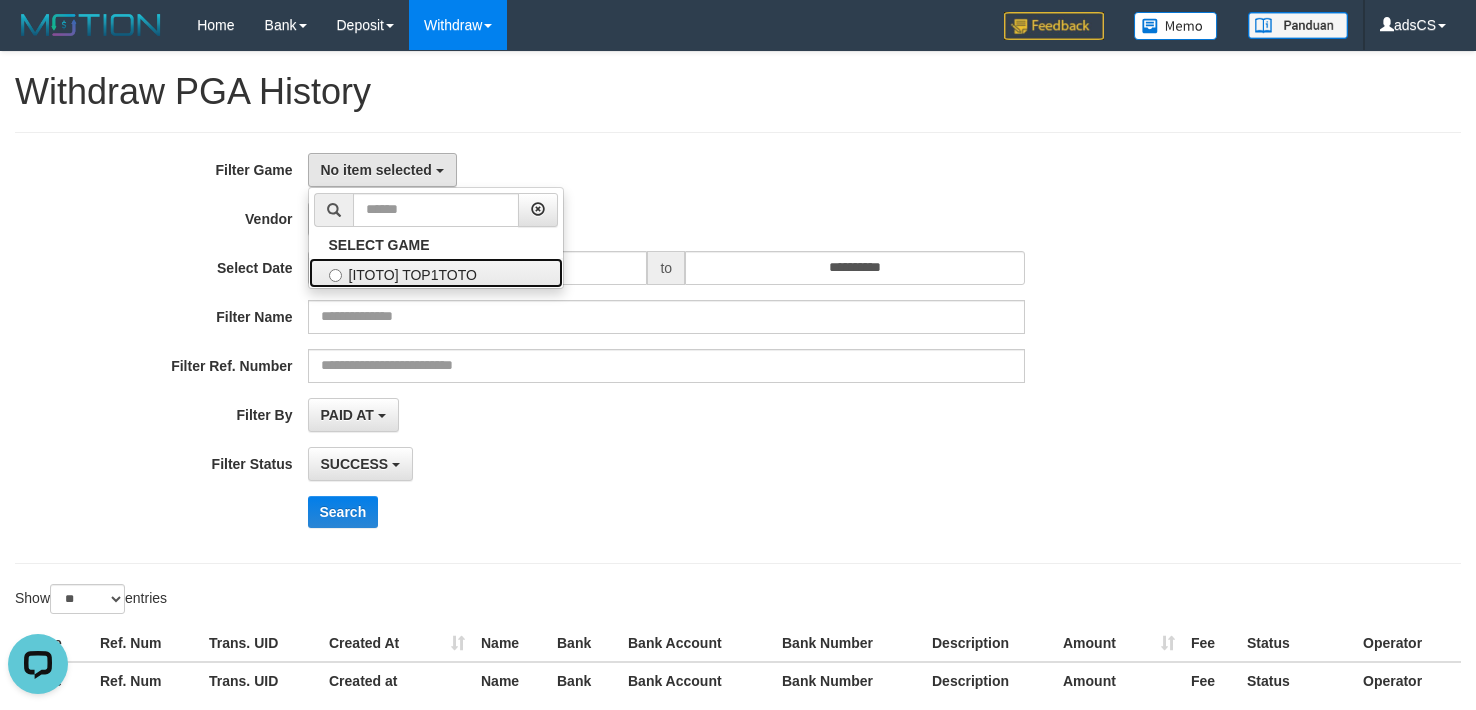 drag, startPoint x: 399, startPoint y: 281, endPoint x: 385, endPoint y: 237, distance: 46.173584 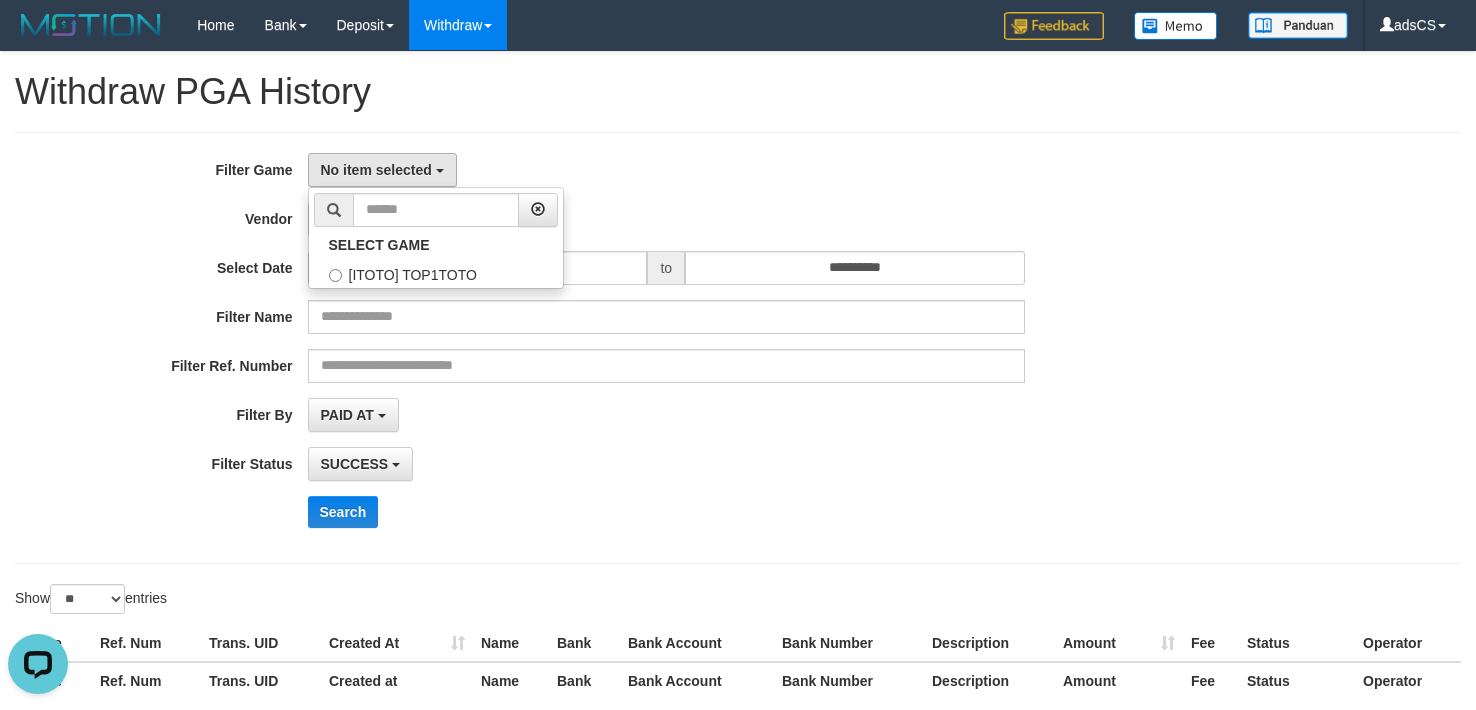 select on "***" 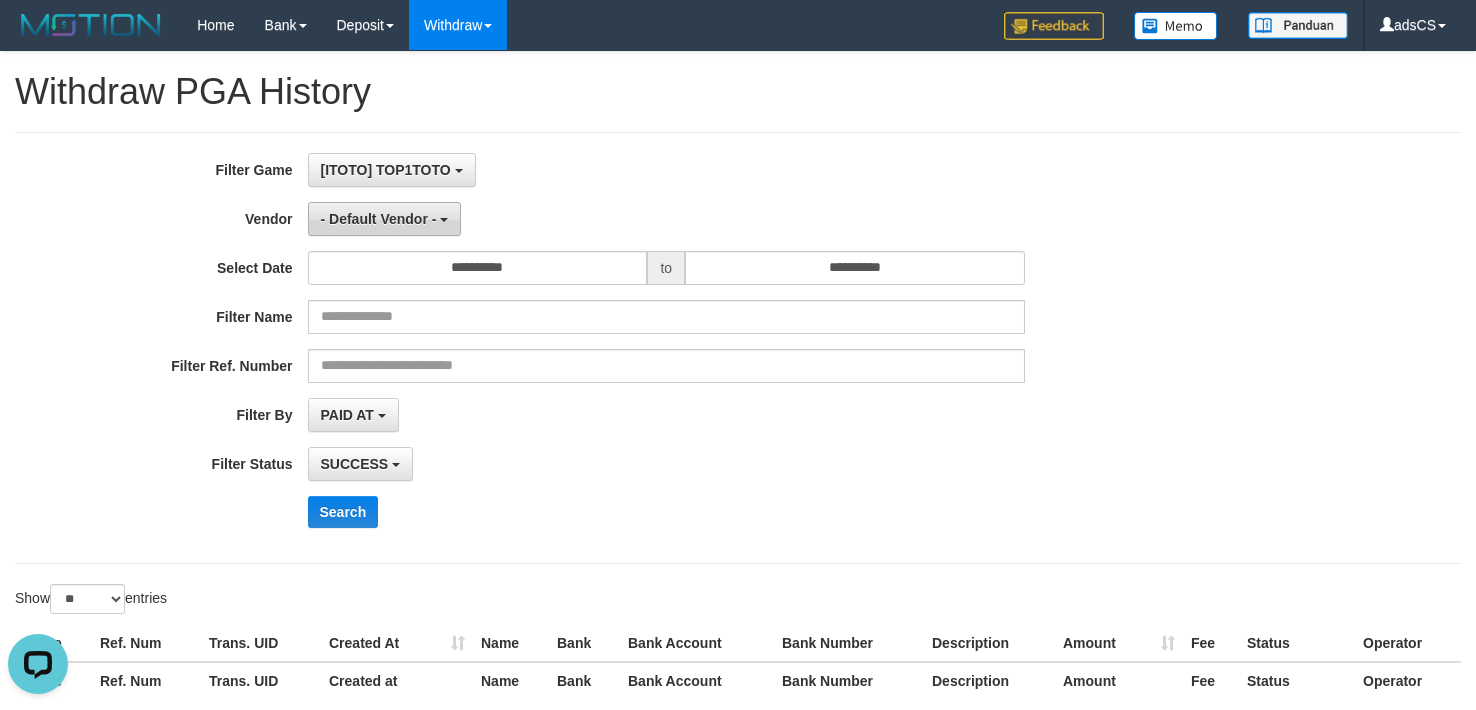 scroll, scrollTop: 18, scrollLeft: 0, axis: vertical 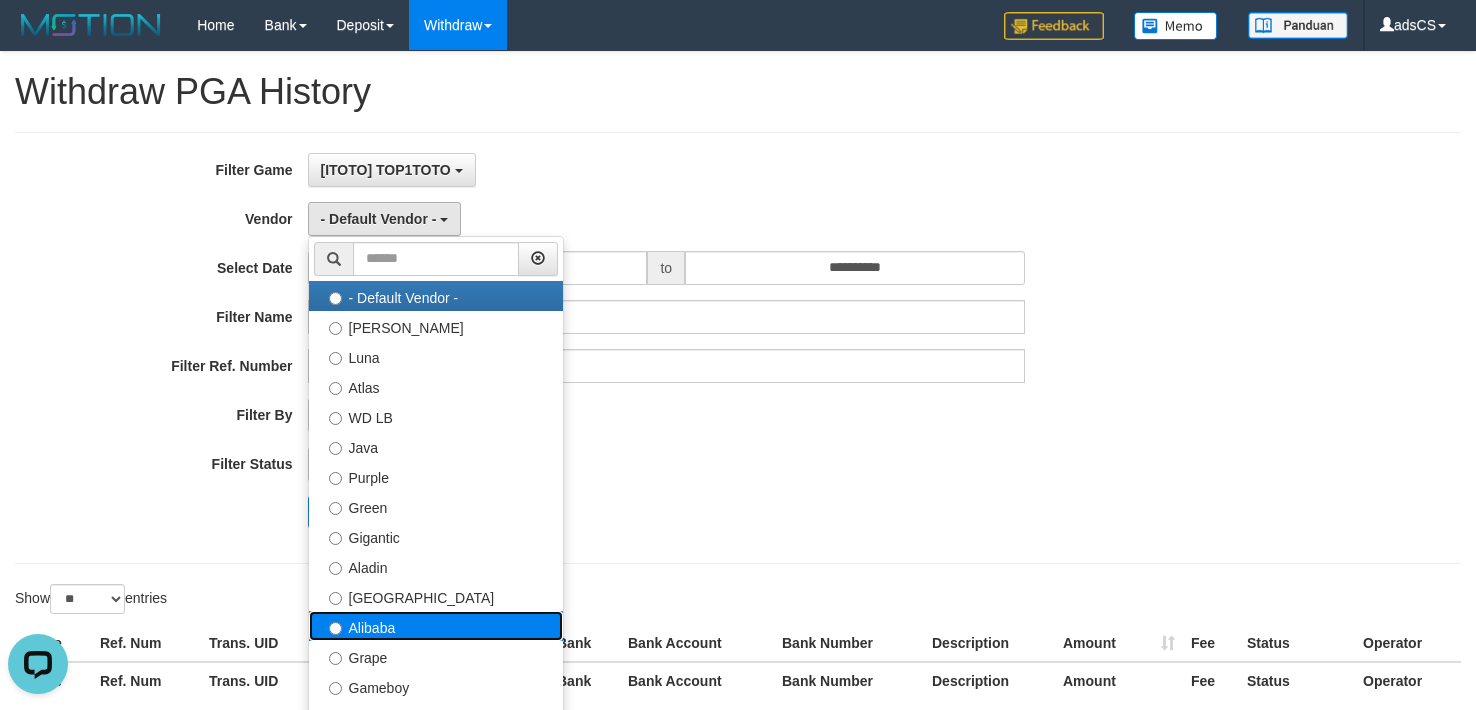 click on "Alibaba" at bounding box center [436, 626] 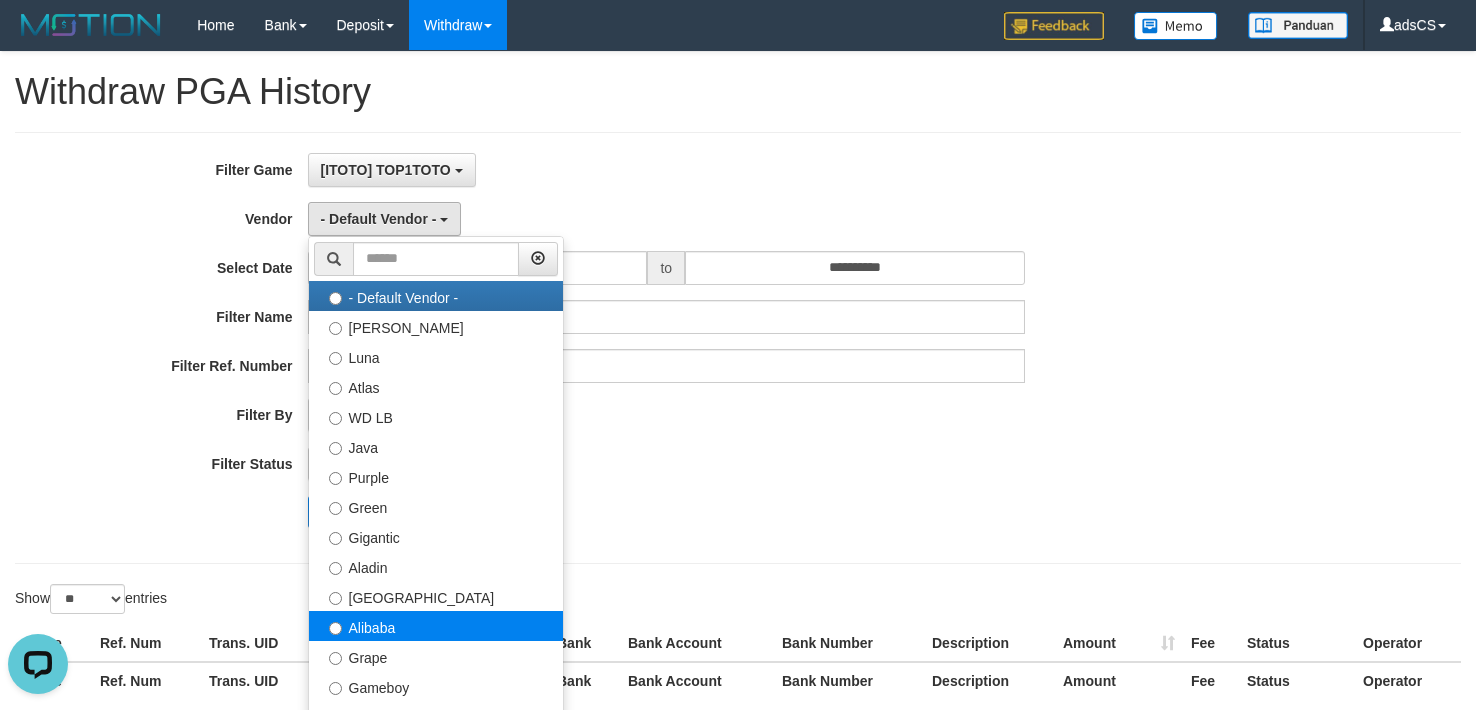 select on "**********" 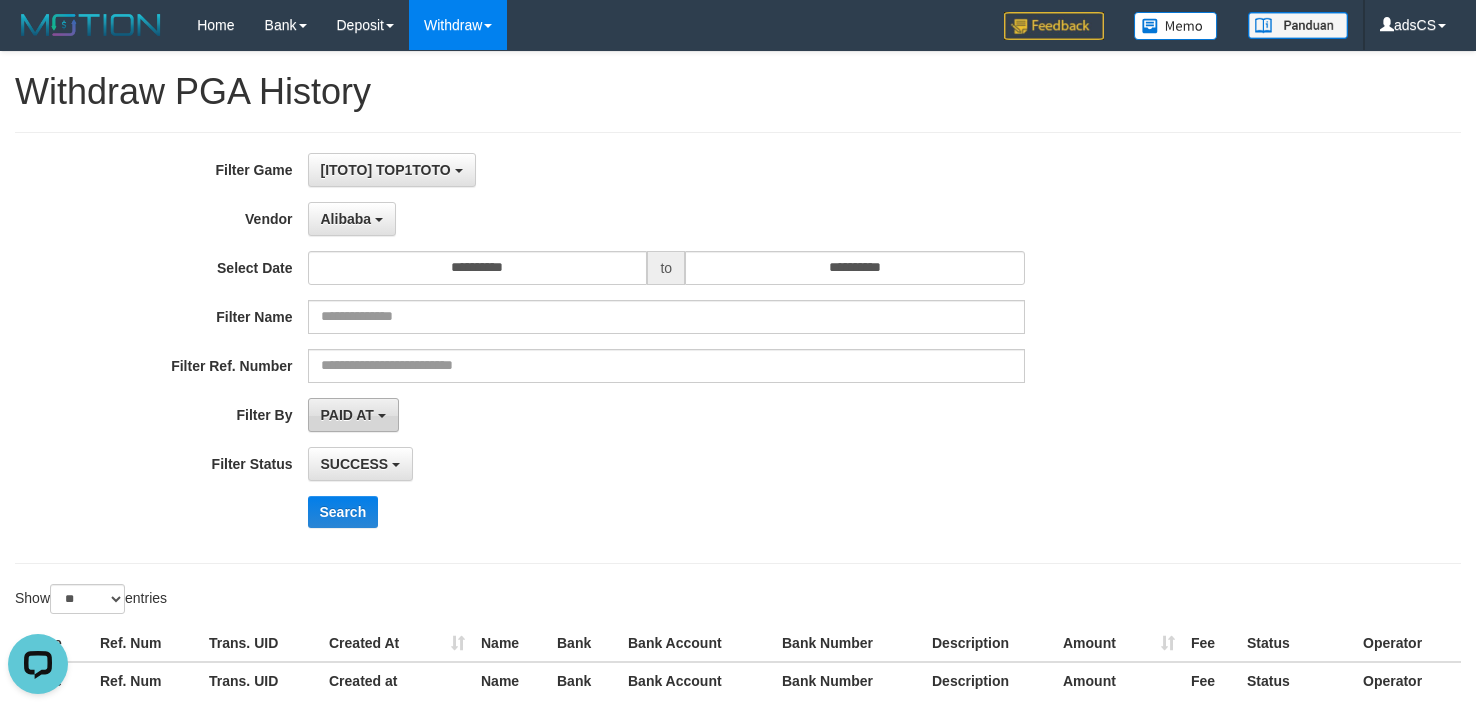 click on "PAID AT" at bounding box center (347, 415) 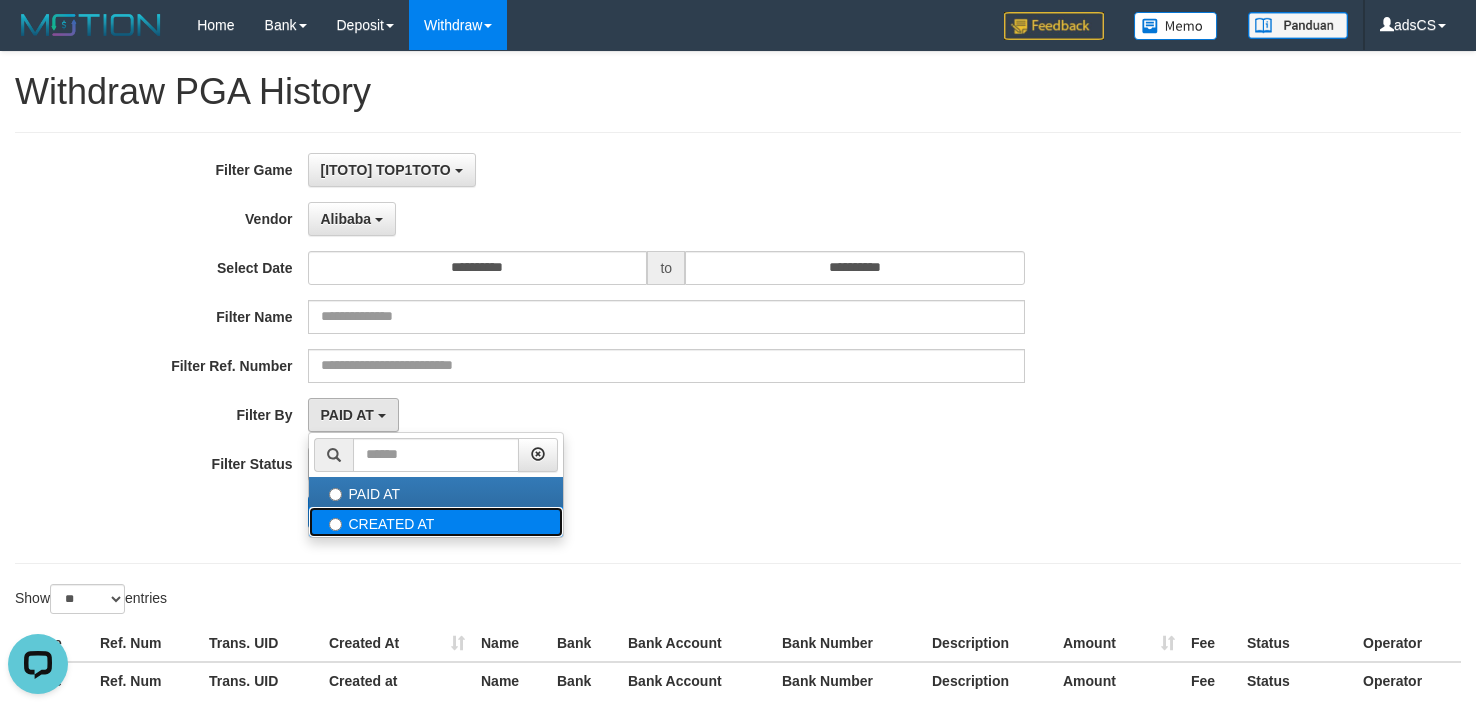click on "CREATED AT" at bounding box center (436, 522) 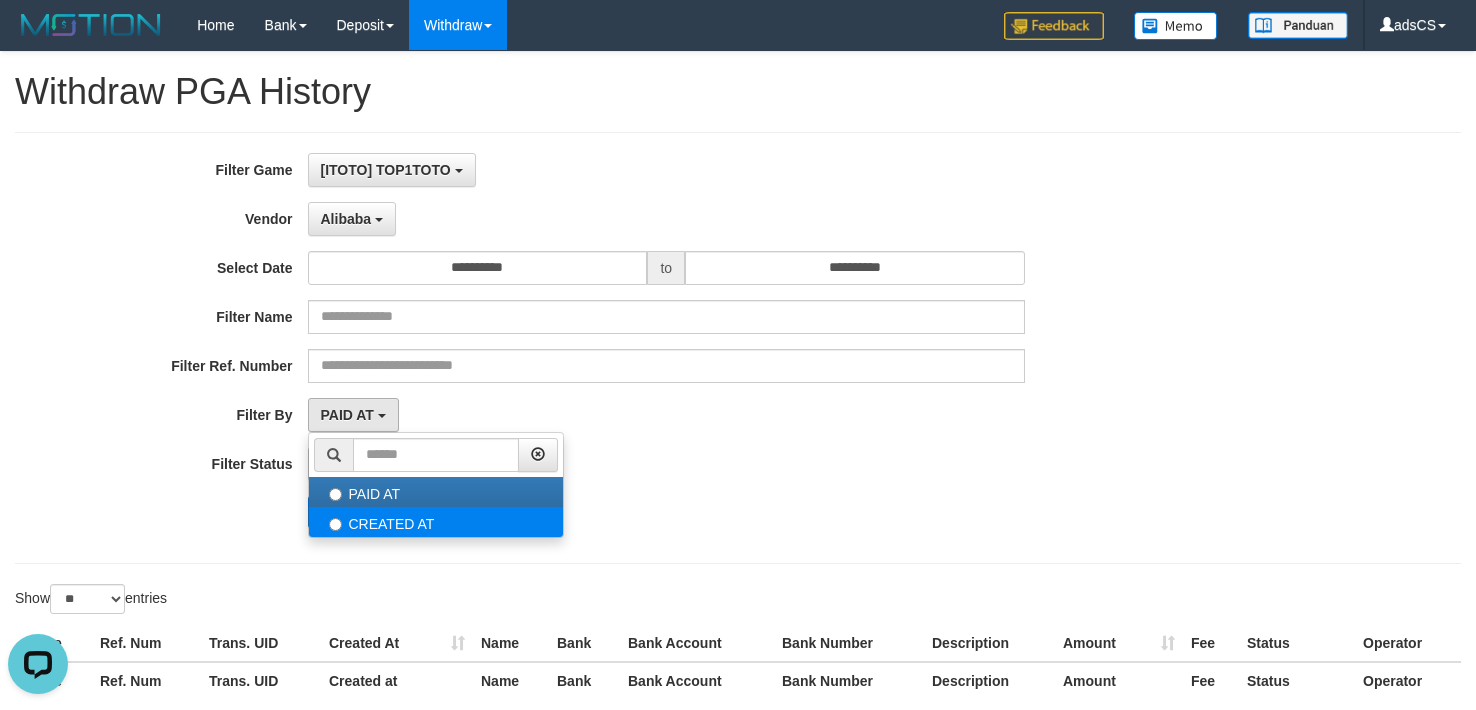 select on "*" 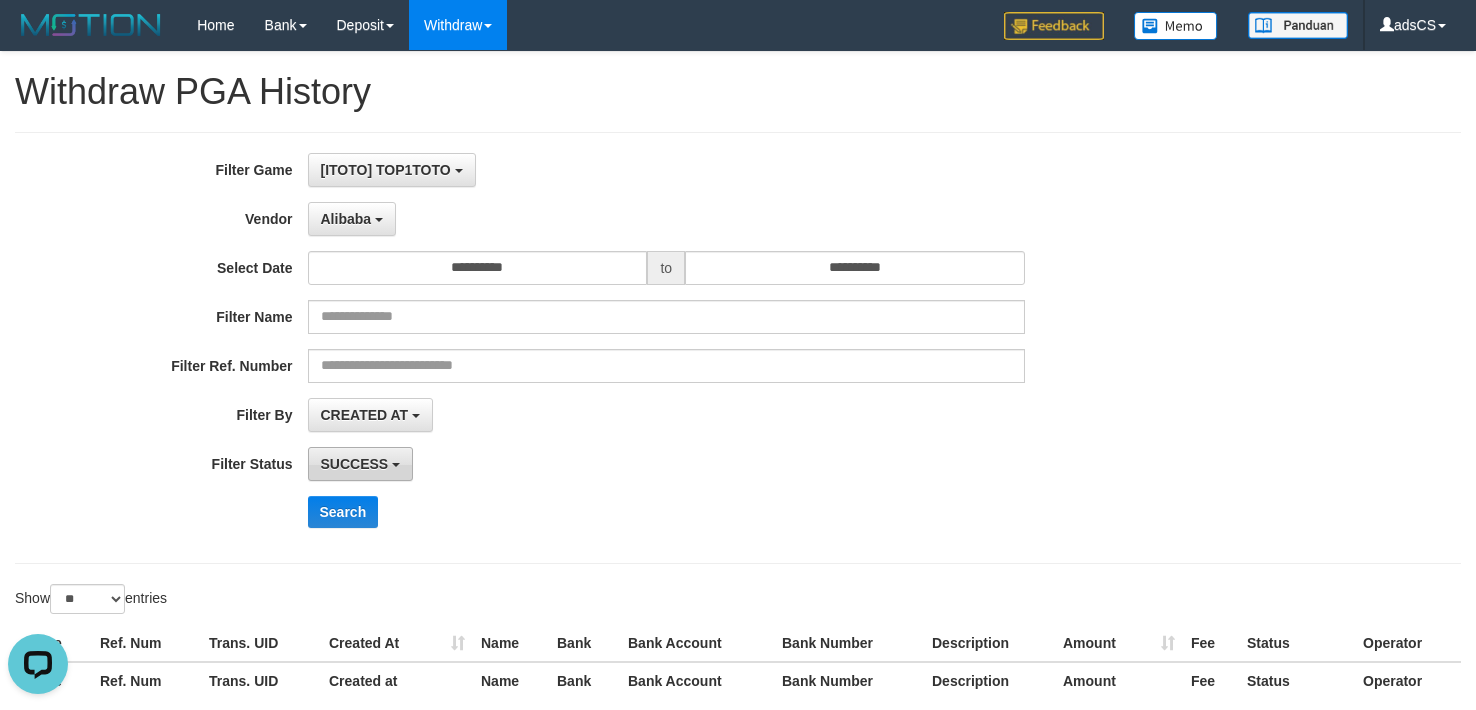 click on "SUCCESS" at bounding box center [361, 464] 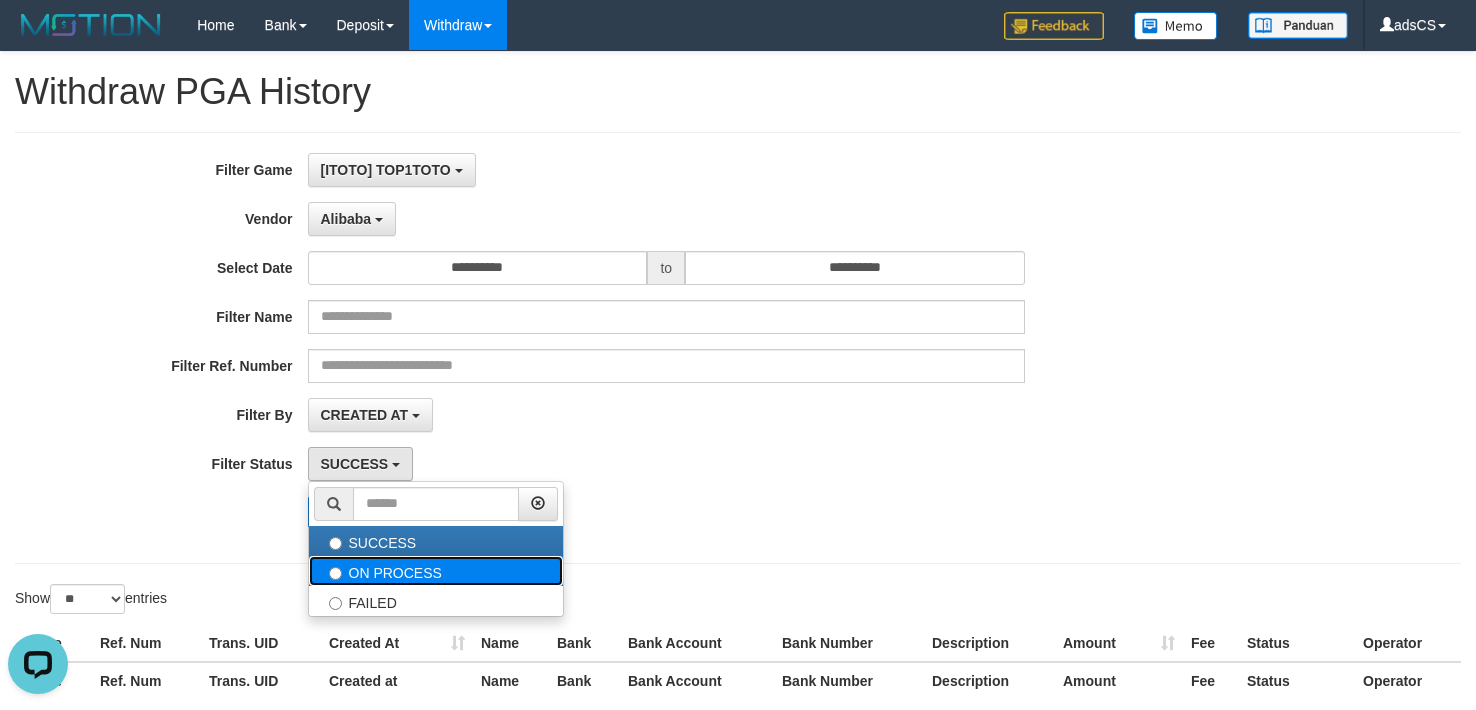 click on "ON PROCESS" at bounding box center (436, 571) 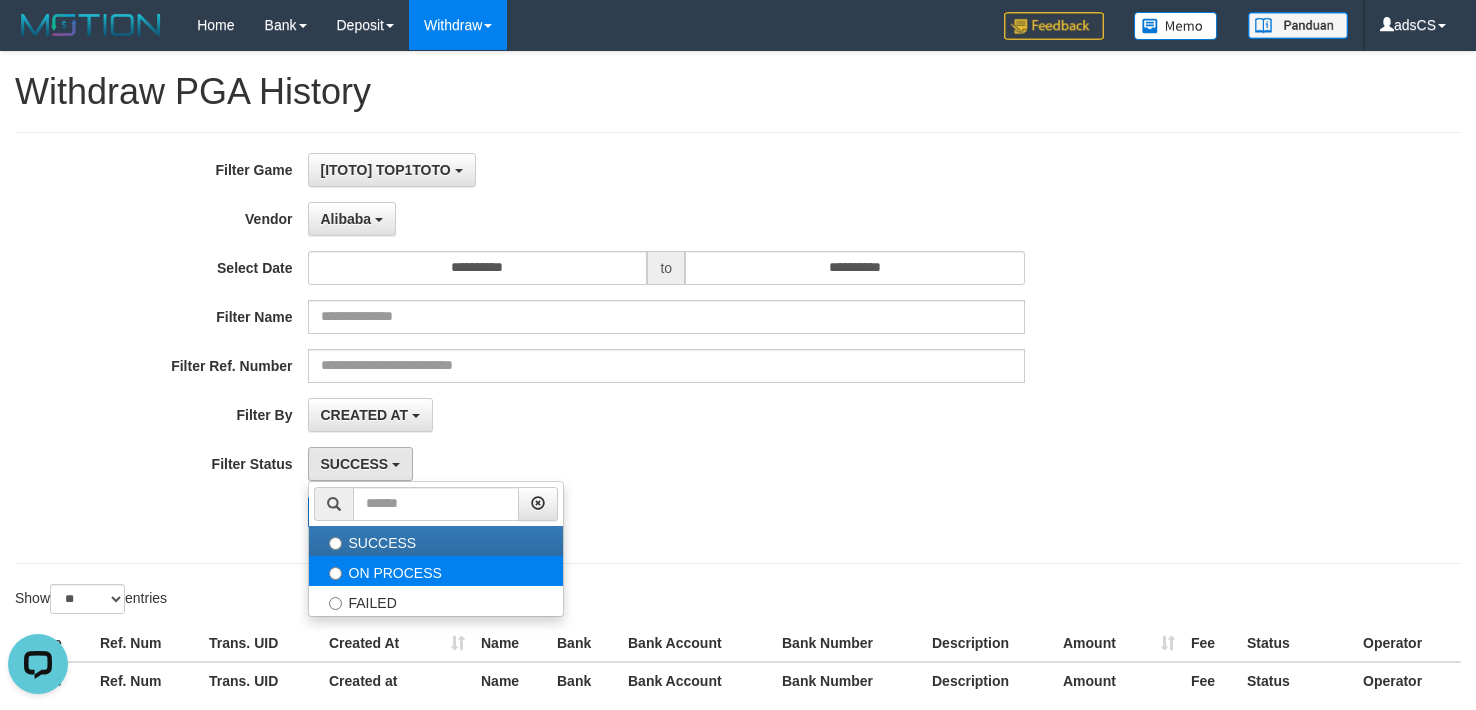 select on "*" 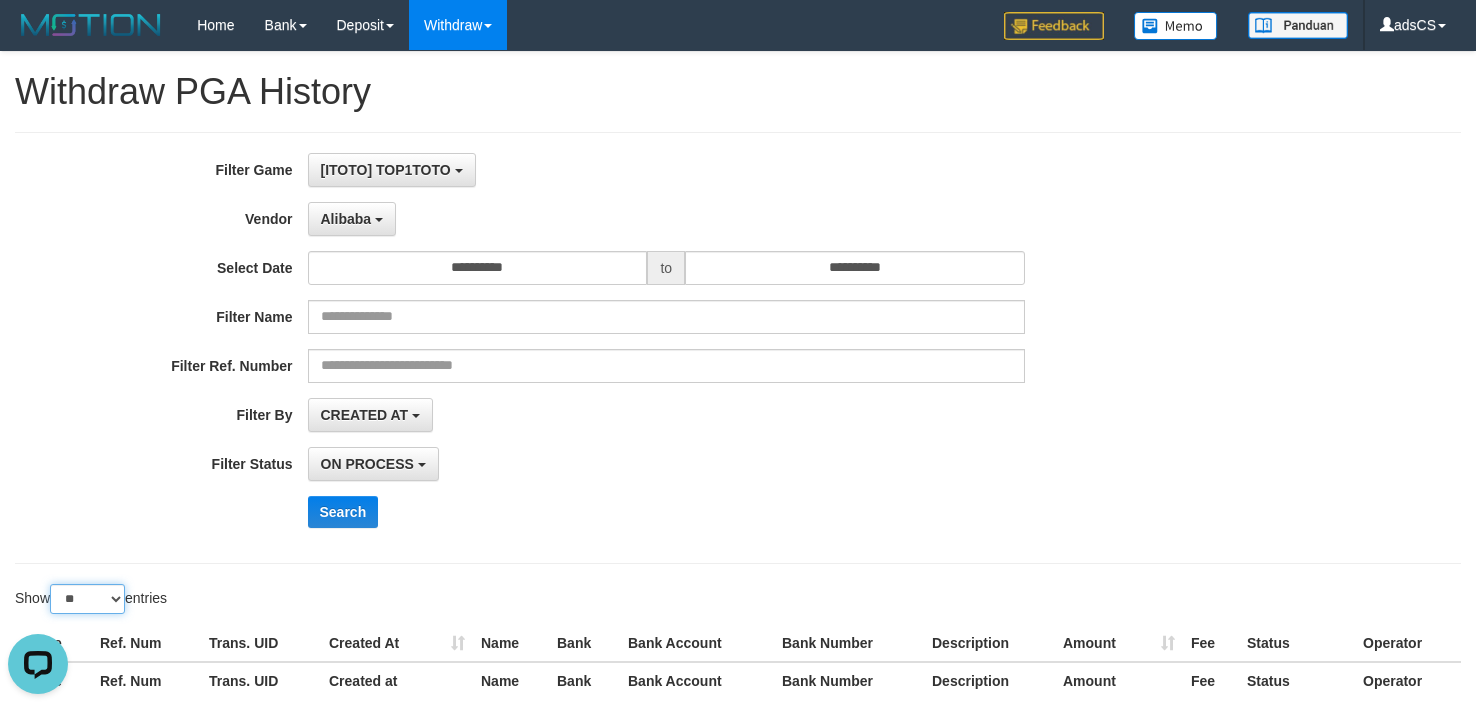 click on "** ** ** ***" at bounding box center [87, 599] 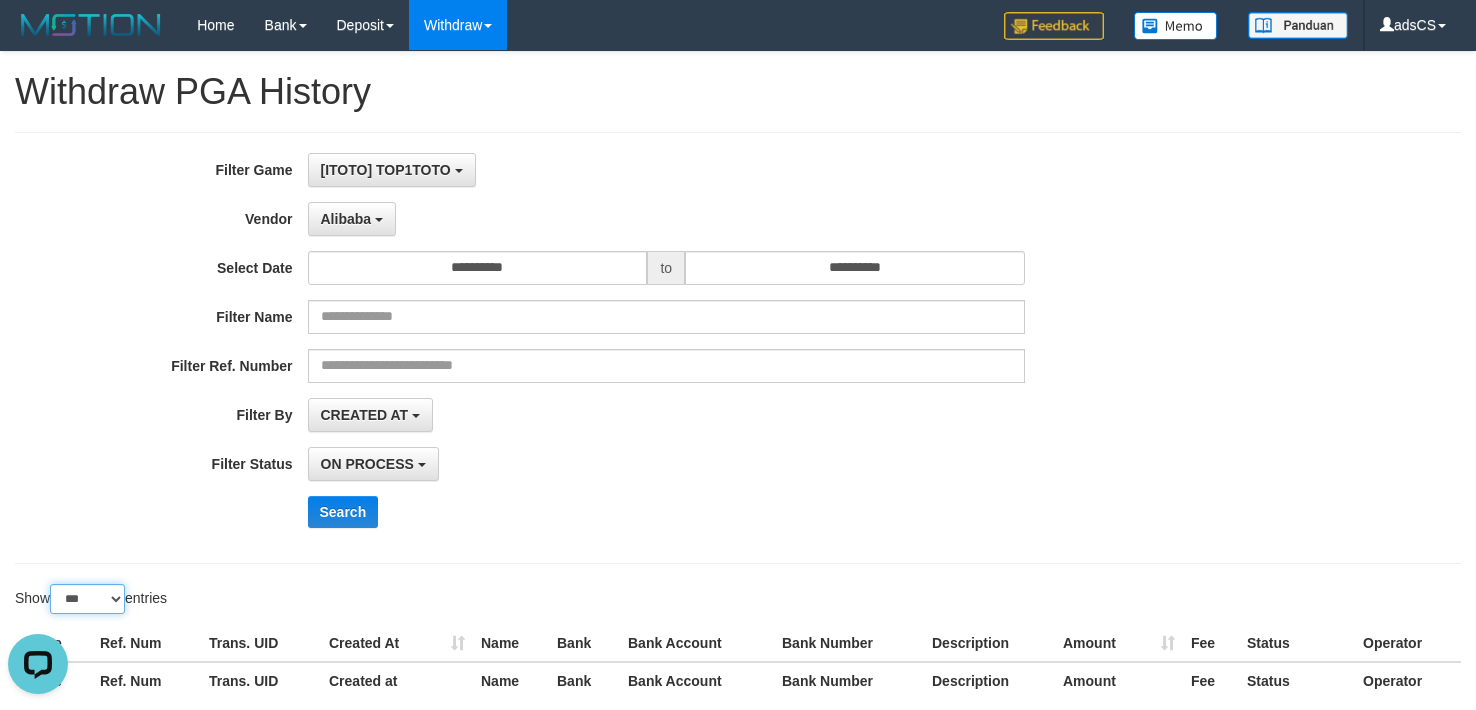 click on "** ** ** ***" at bounding box center [87, 599] 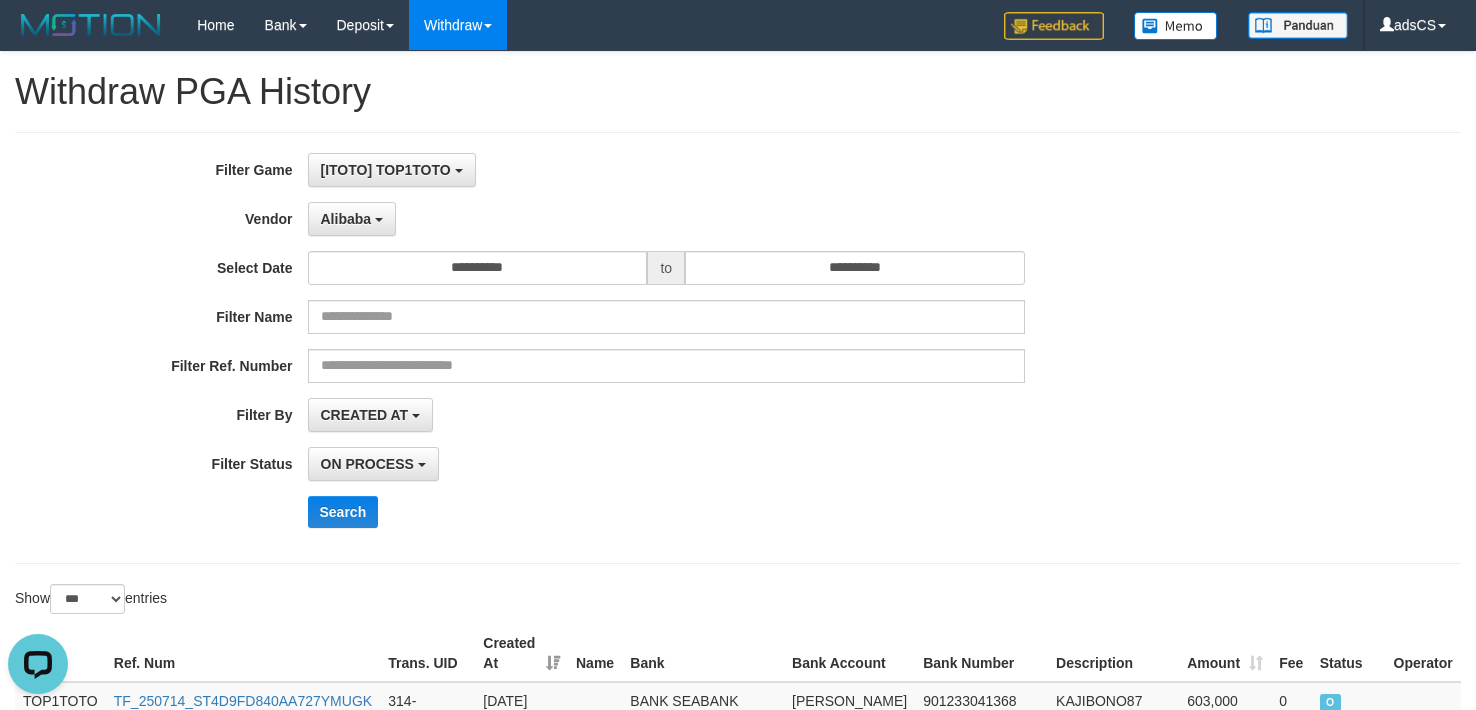 click on "**********" at bounding box center [615, 348] 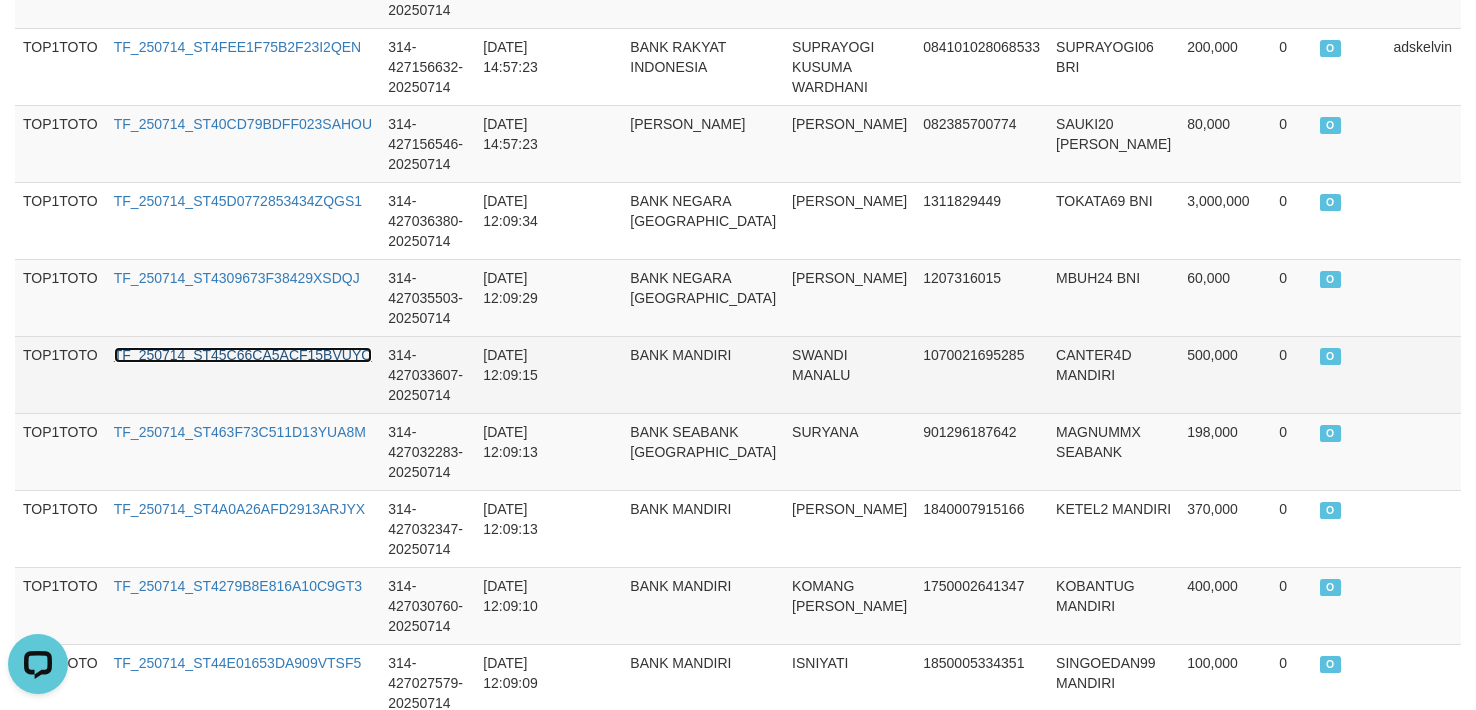 click on "TF_250714_ST45C66CA5ACF15BVUYO" at bounding box center [243, 355] 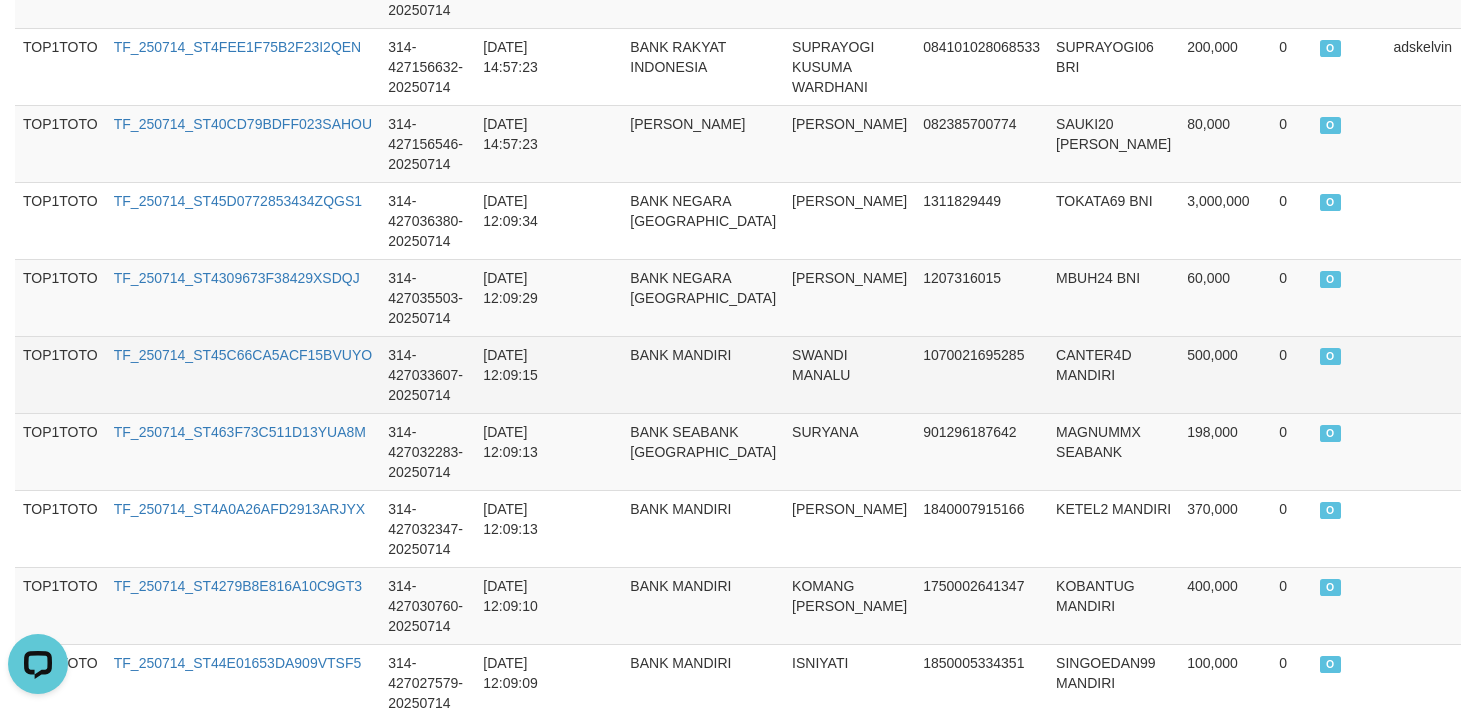 click on "SWANDI MANALU" at bounding box center [849, 374] 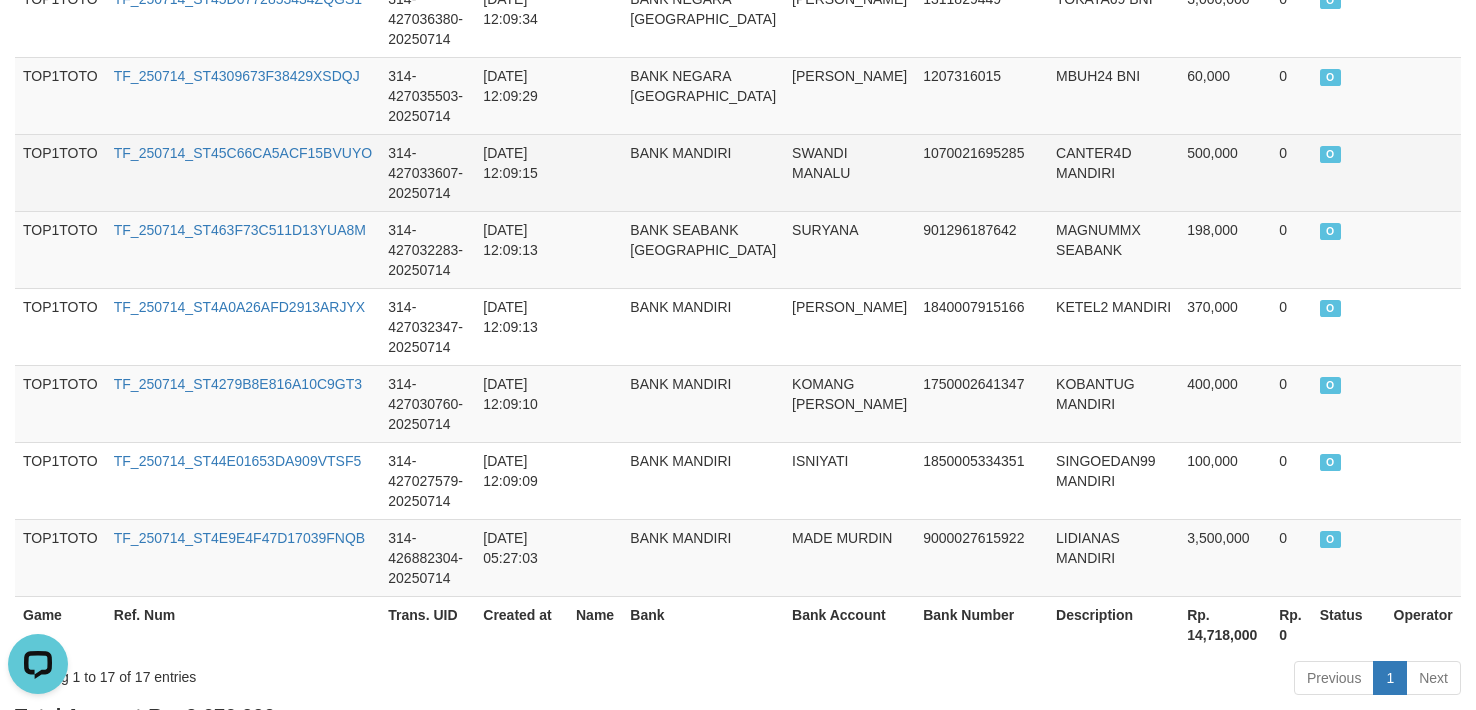 scroll, scrollTop: 1401, scrollLeft: 0, axis: vertical 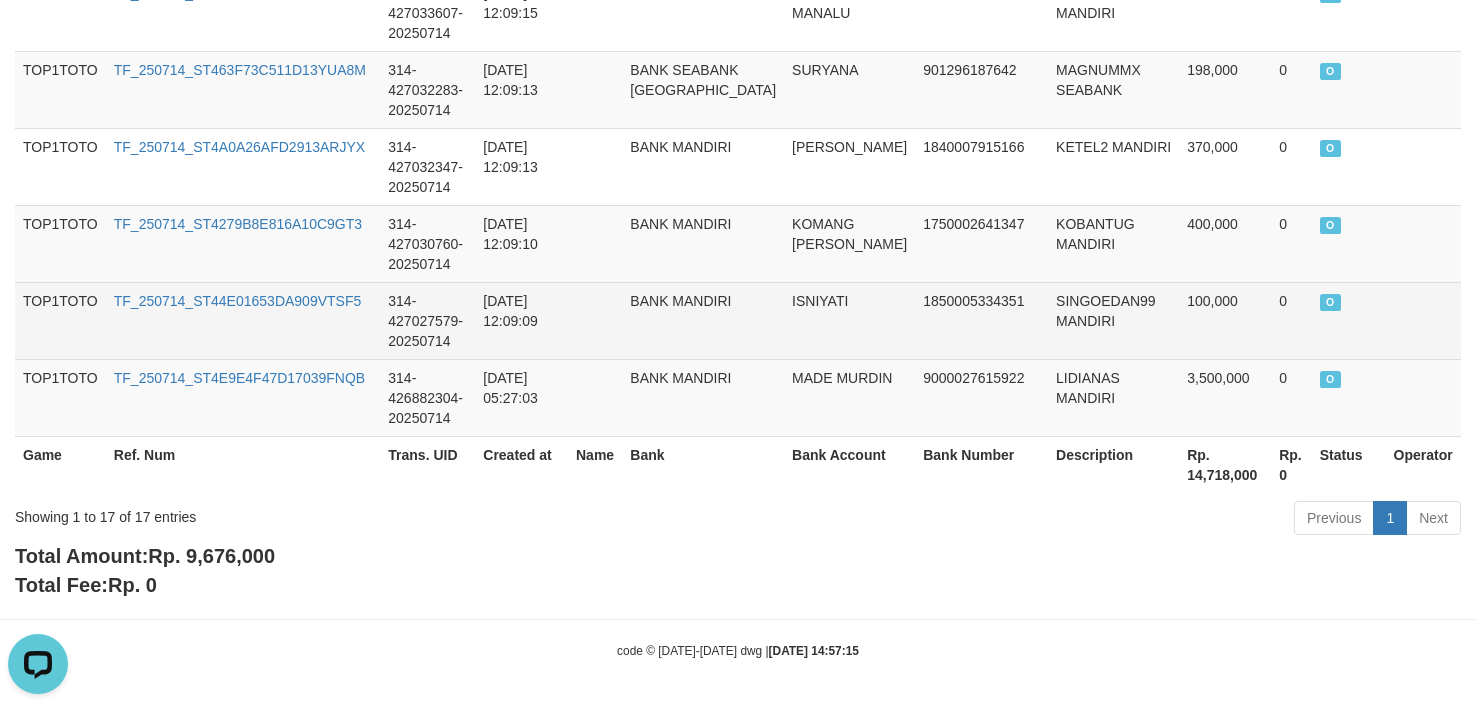 click on "BANK MANDIRI" at bounding box center [703, 320] 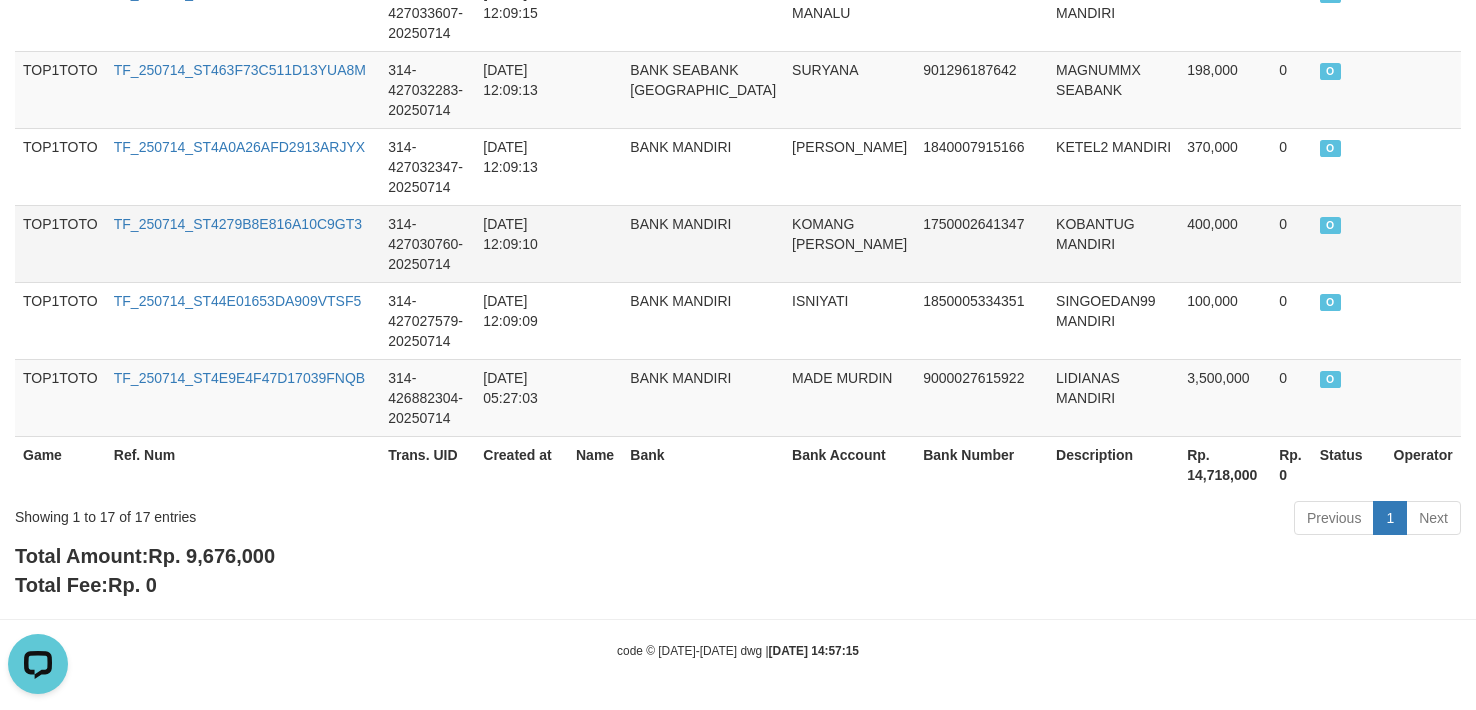 scroll, scrollTop: 0, scrollLeft: 0, axis: both 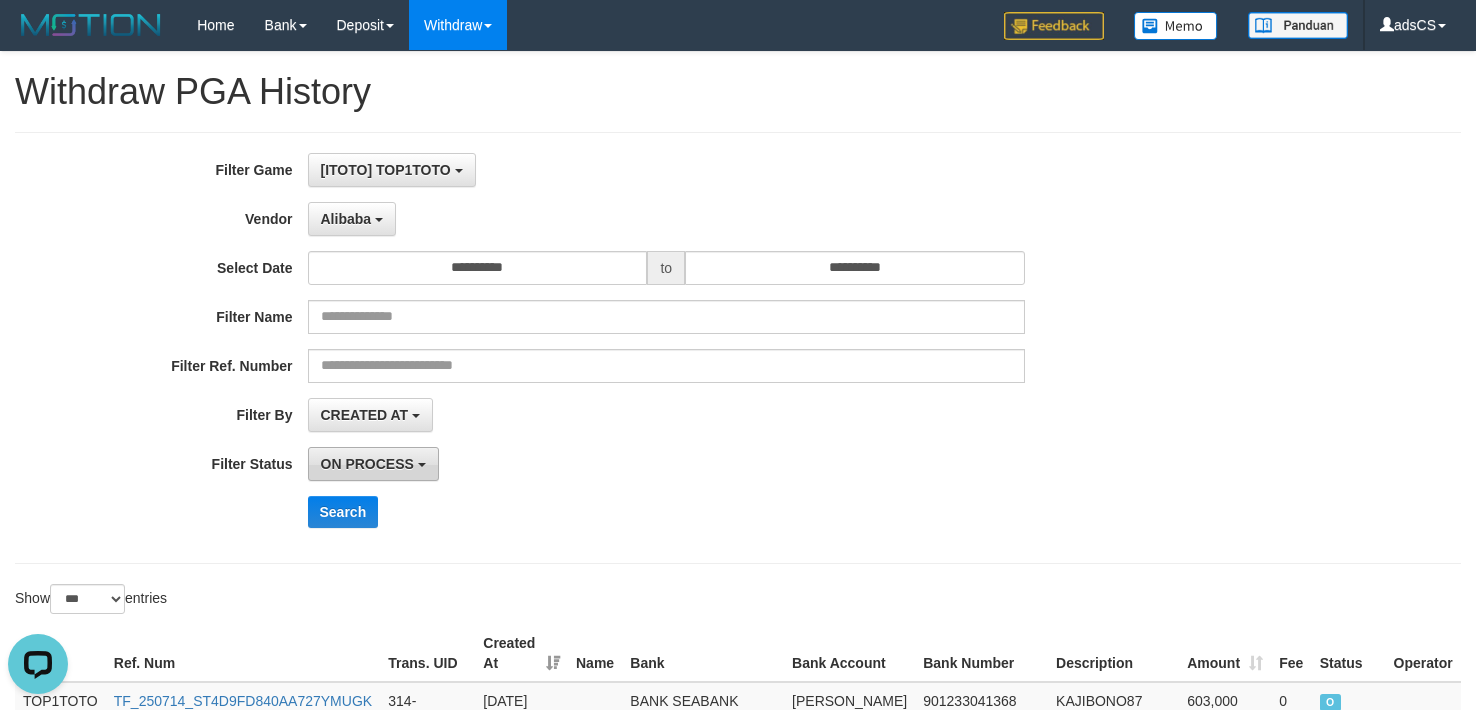 click on "ON PROCESS" at bounding box center (367, 464) 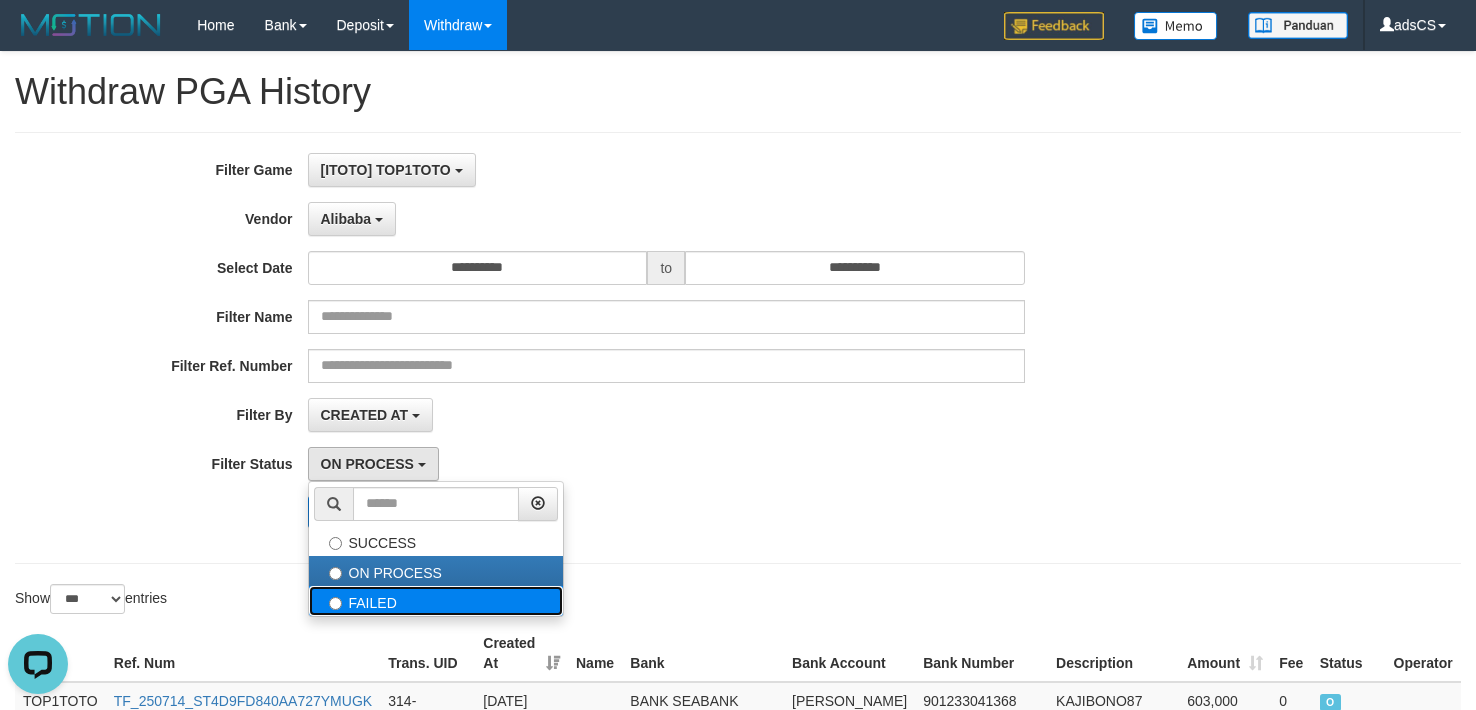 click on "FAILED" at bounding box center [436, 601] 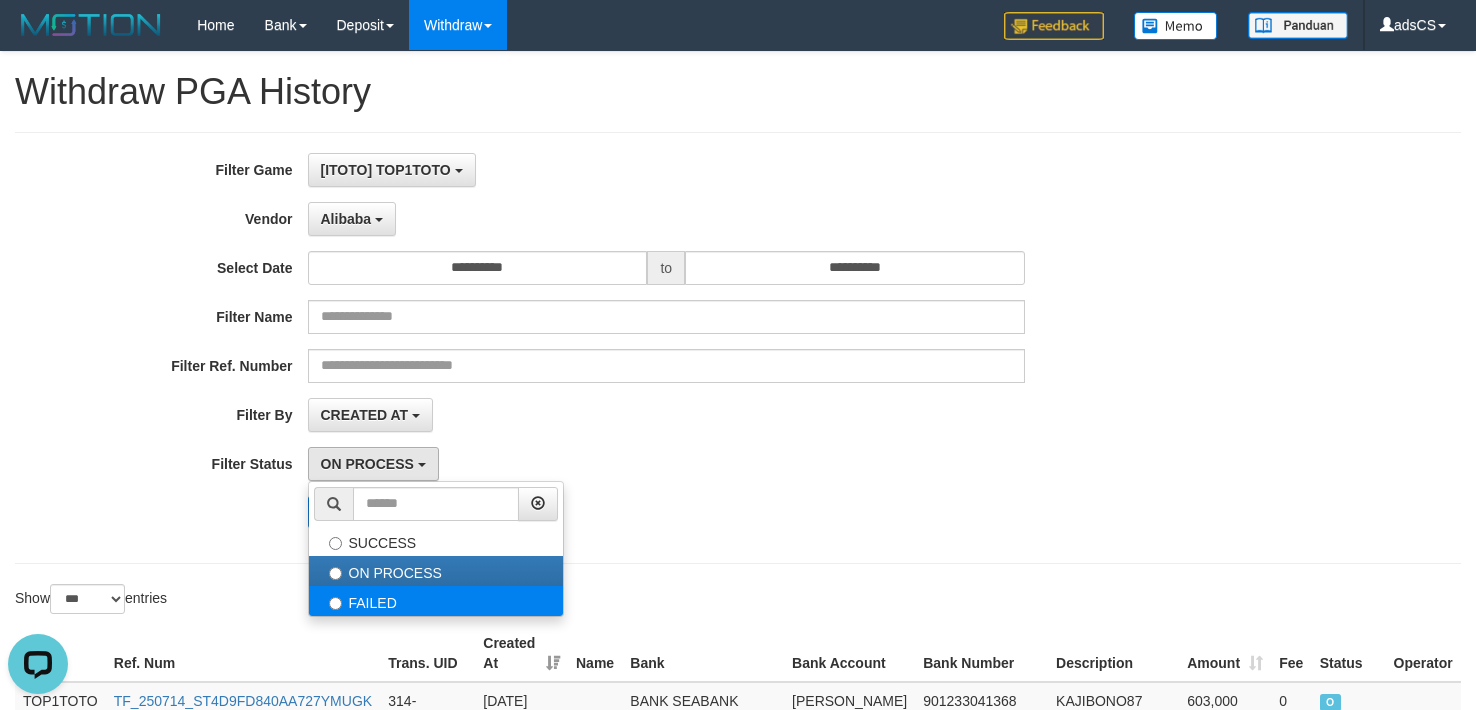 select on "*" 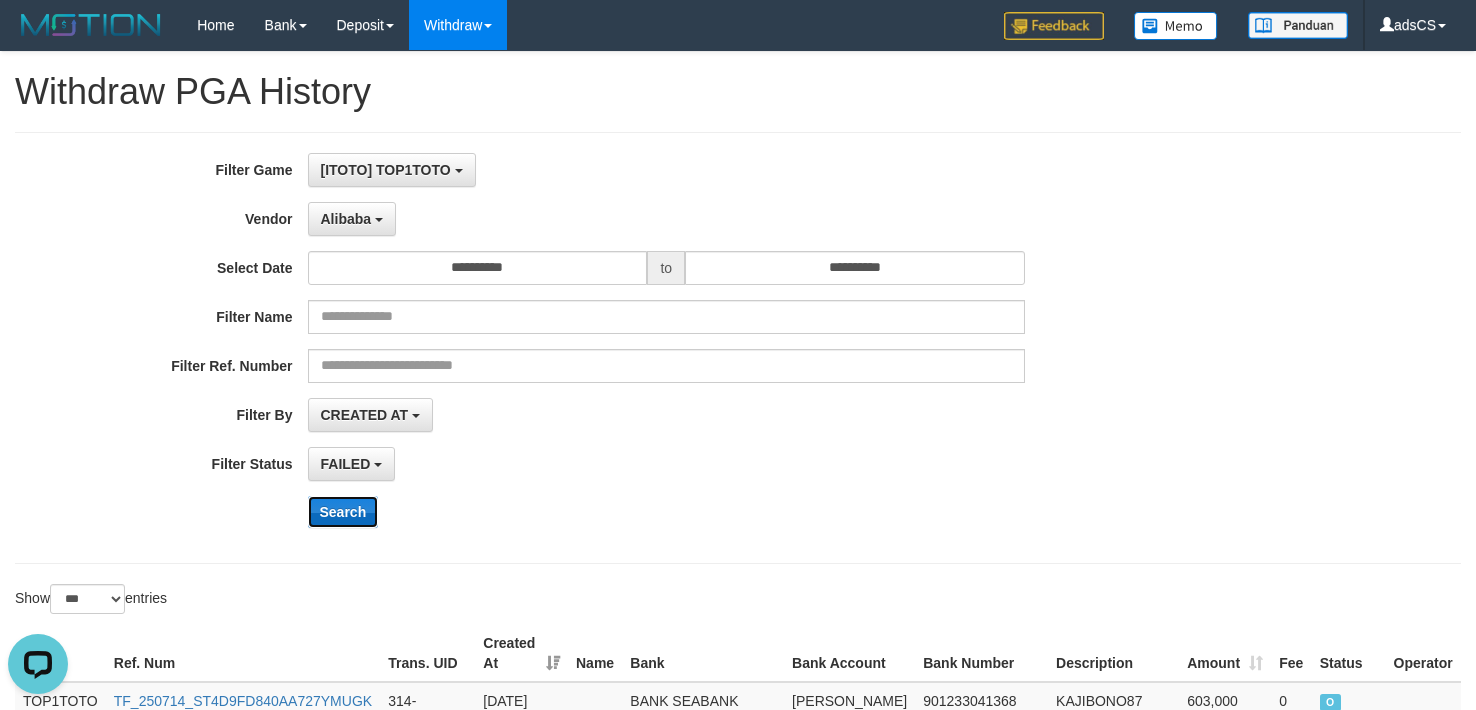 click on "Search" at bounding box center [343, 512] 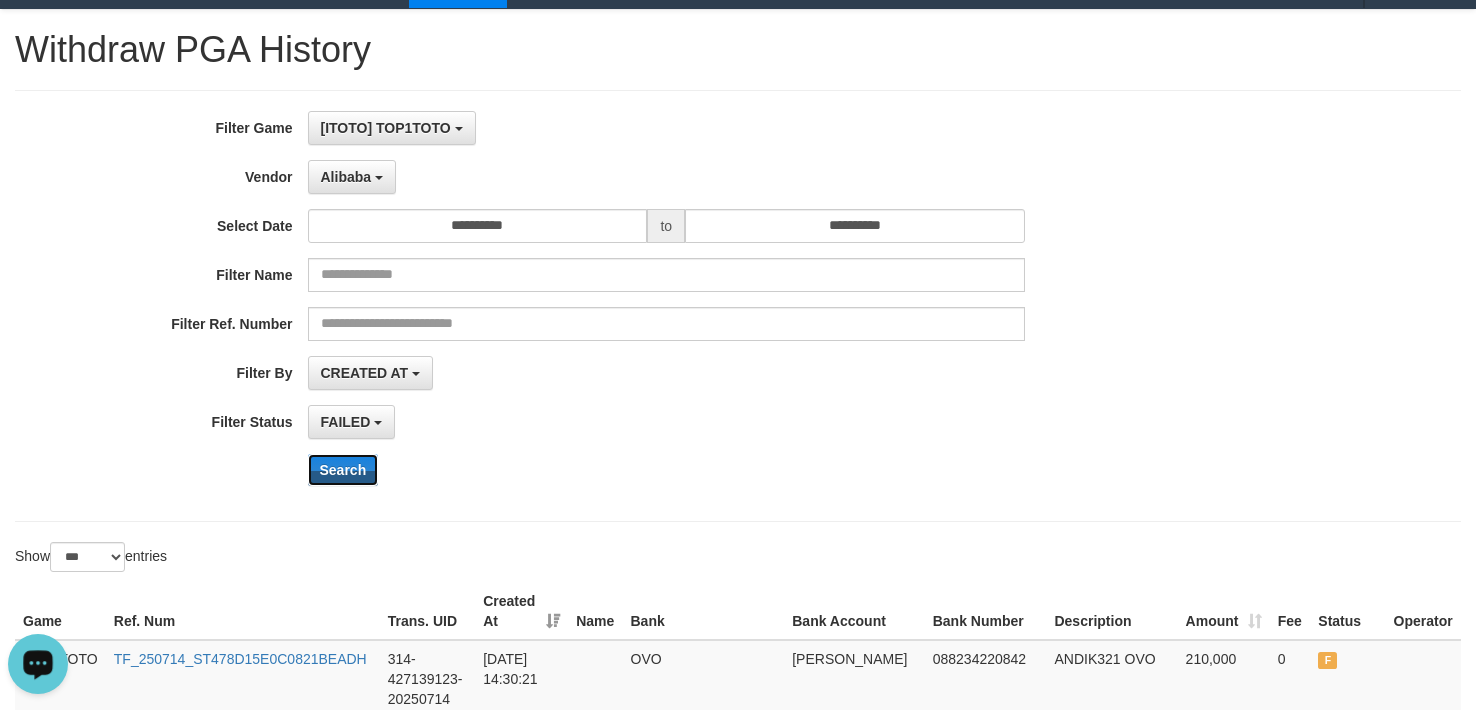 scroll, scrollTop: 0, scrollLeft: 0, axis: both 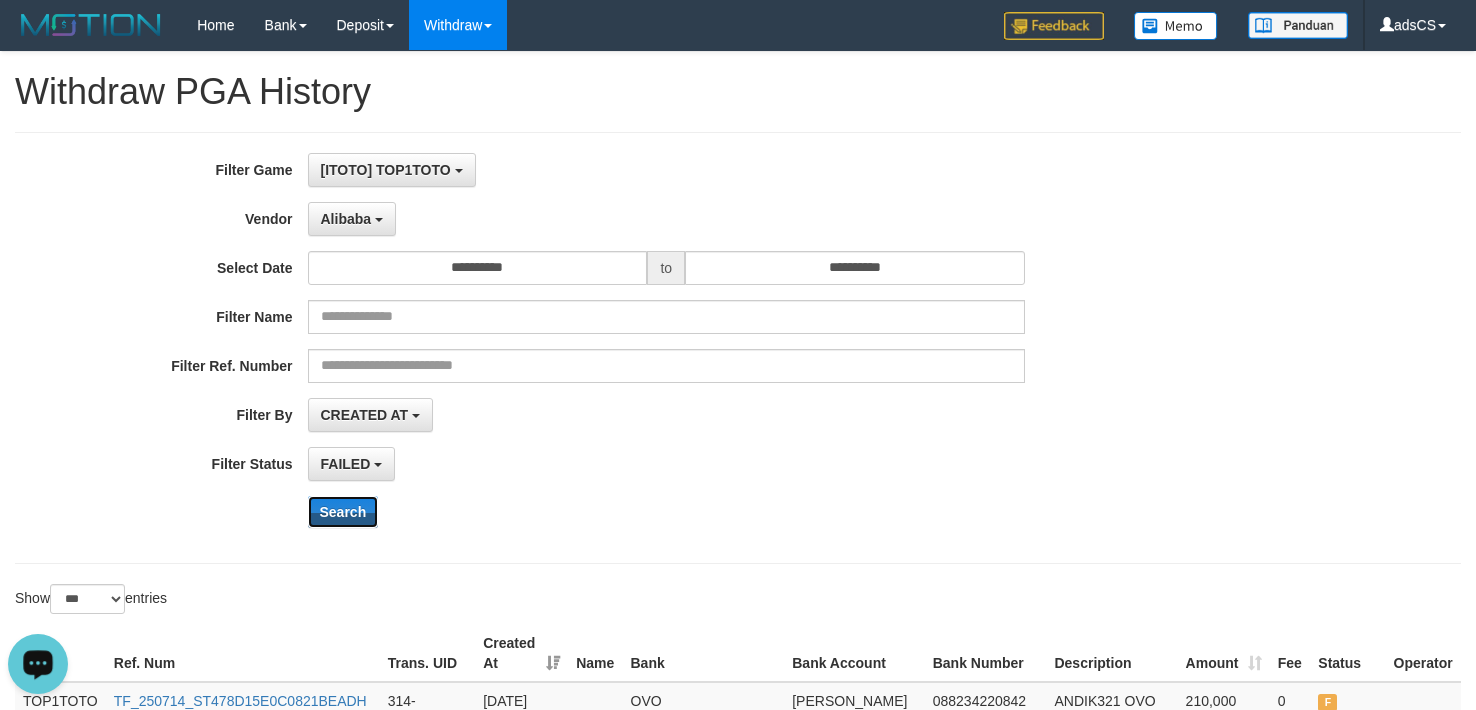 type 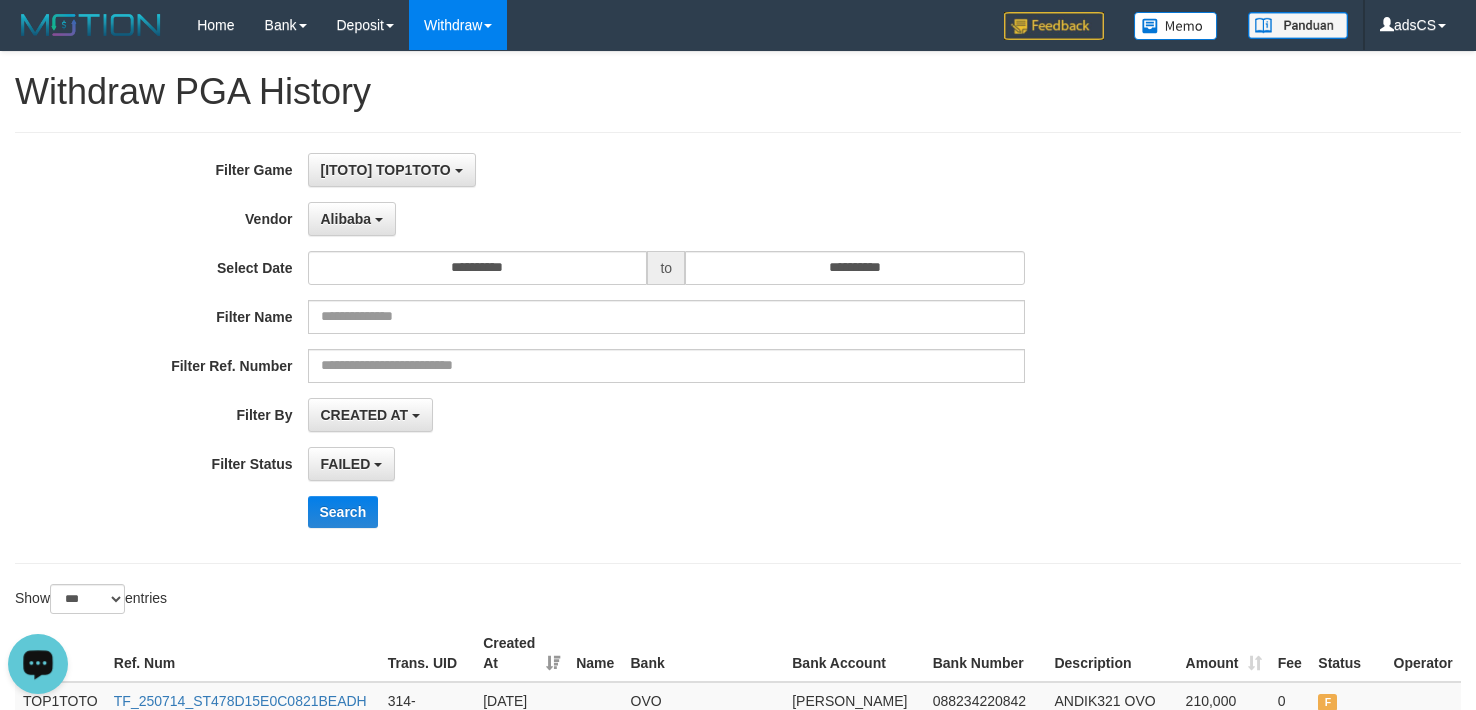 click on "**********" at bounding box center (615, 348) 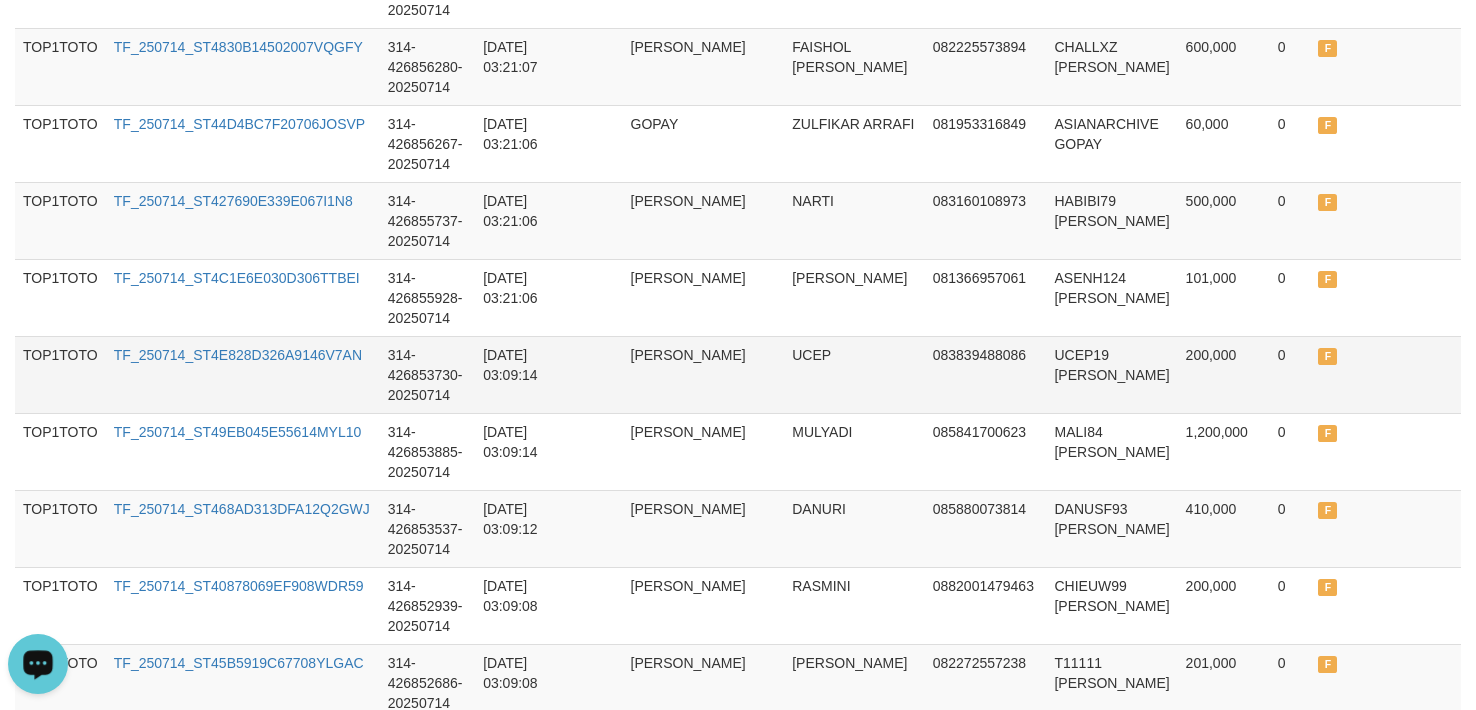 click on "UCEP" at bounding box center [854, 374] 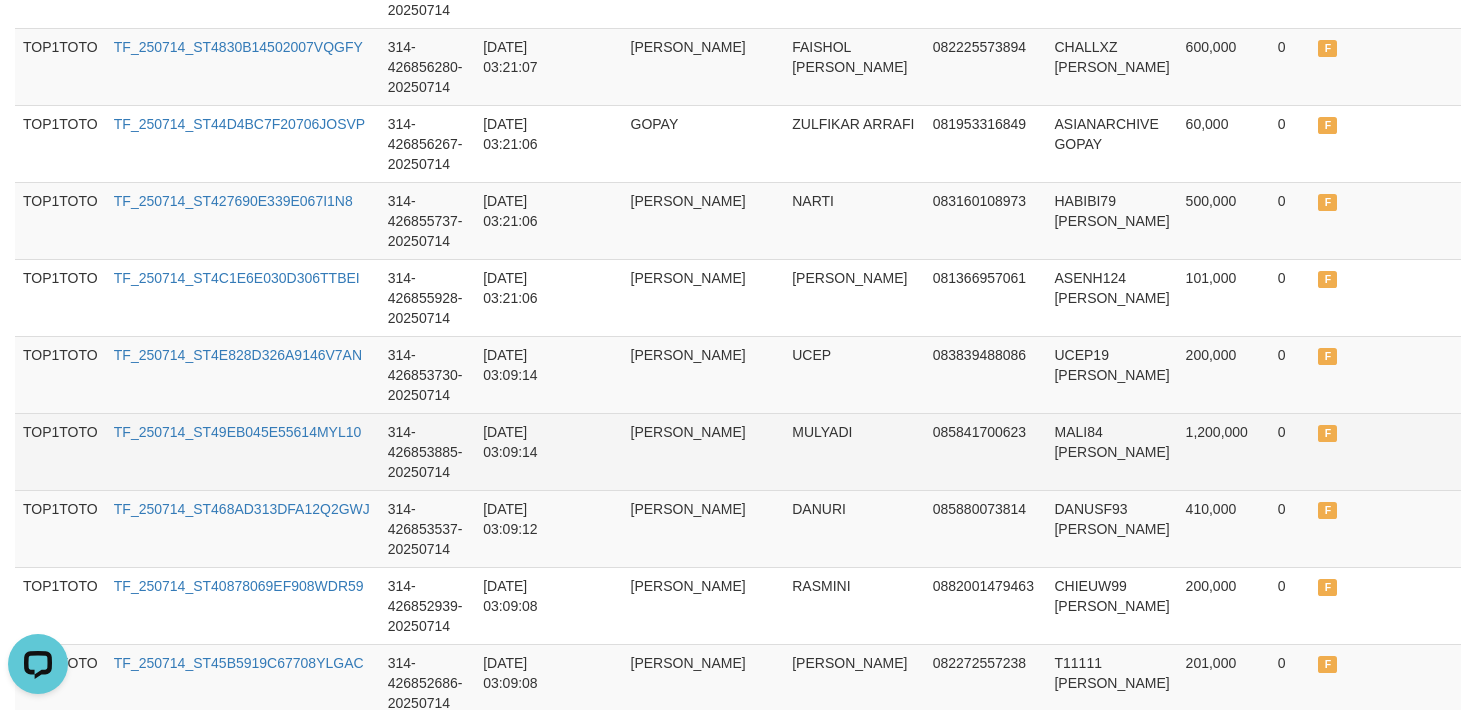 click on "[DATE] 03:09:14" at bounding box center [521, 451] 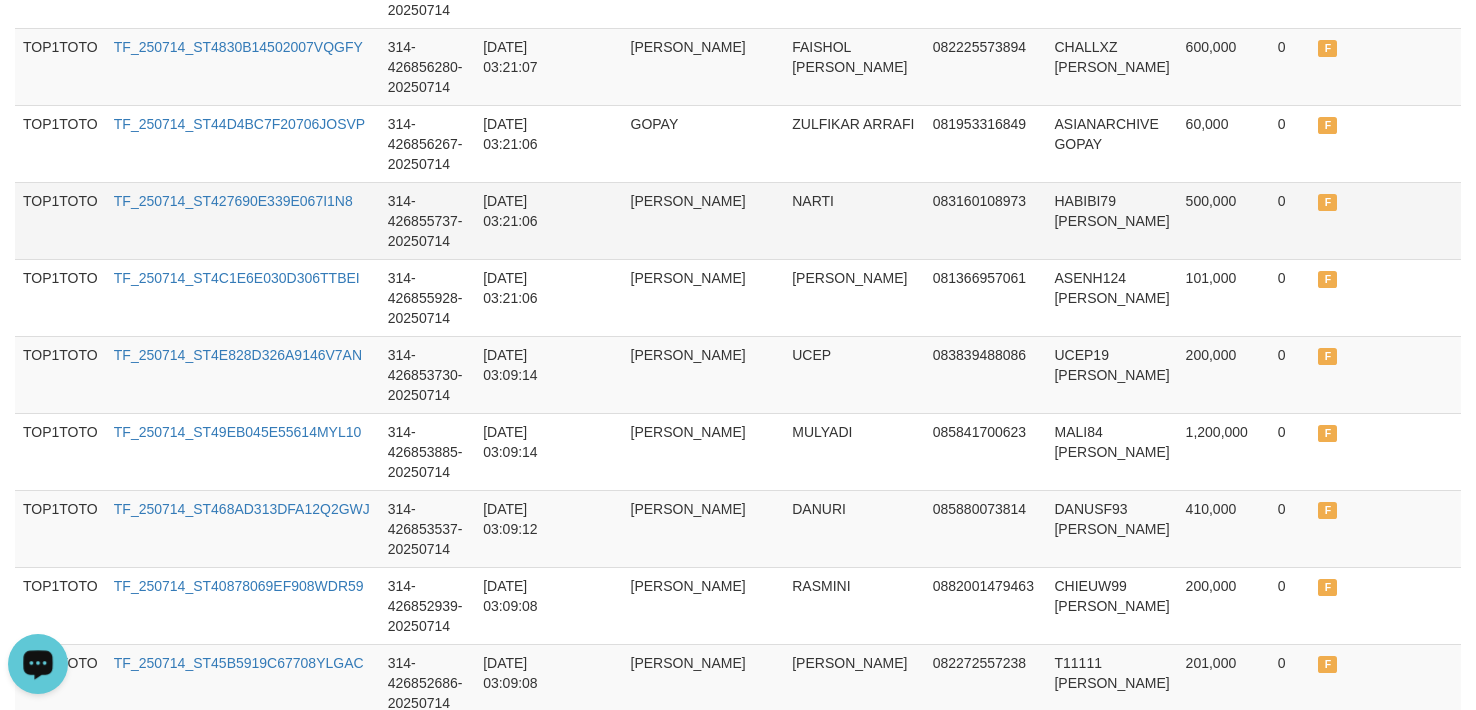 click on "NARTI" at bounding box center [854, 220] 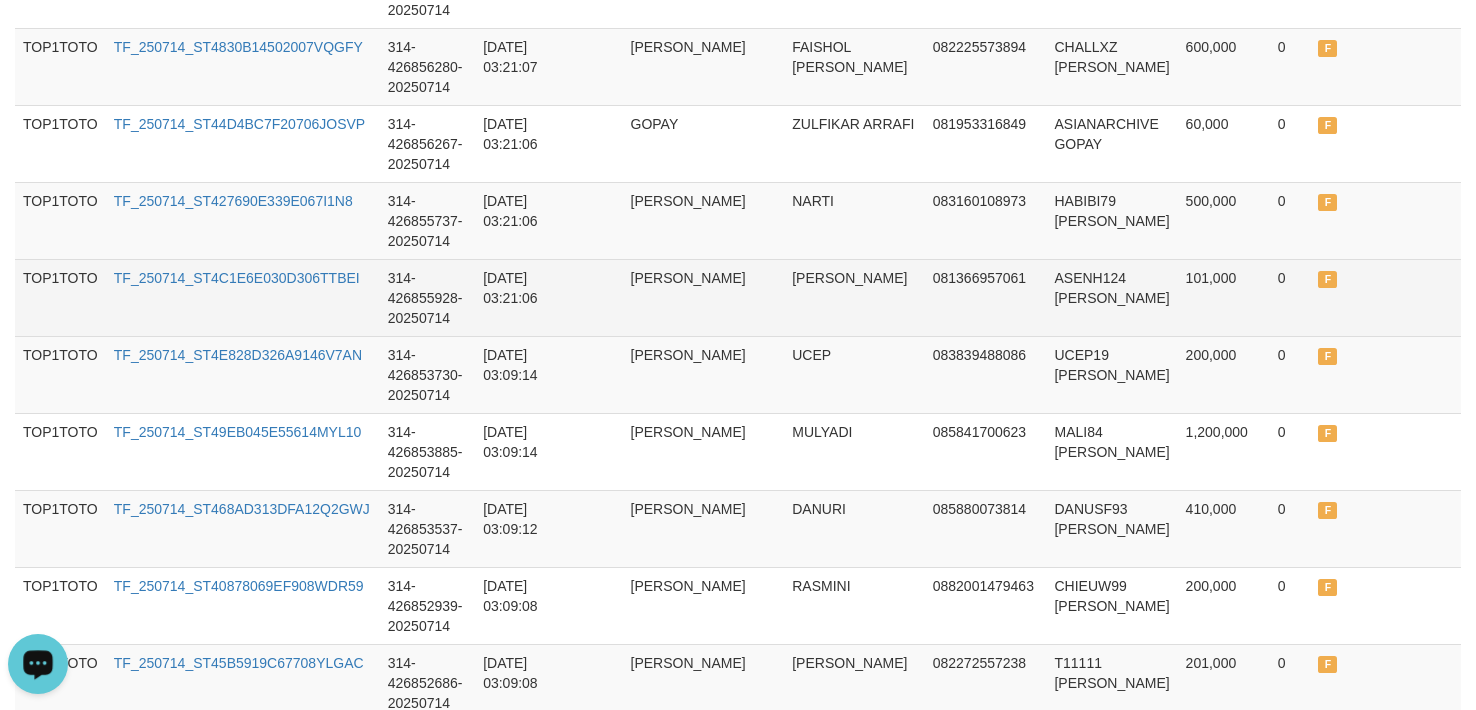 drag, startPoint x: 1455, startPoint y: 321, endPoint x: 1316, endPoint y: 294, distance: 141.59802 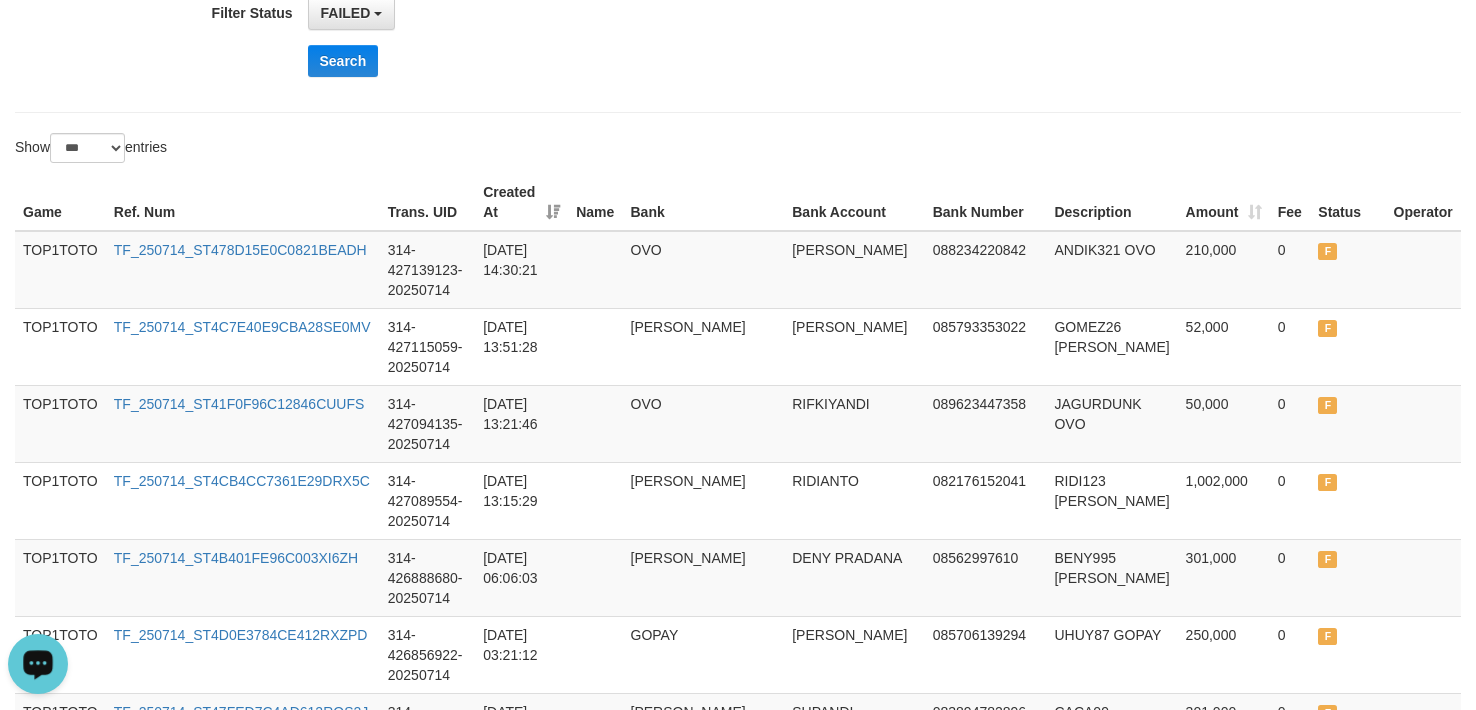 scroll, scrollTop: 0, scrollLeft: 0, axis: both 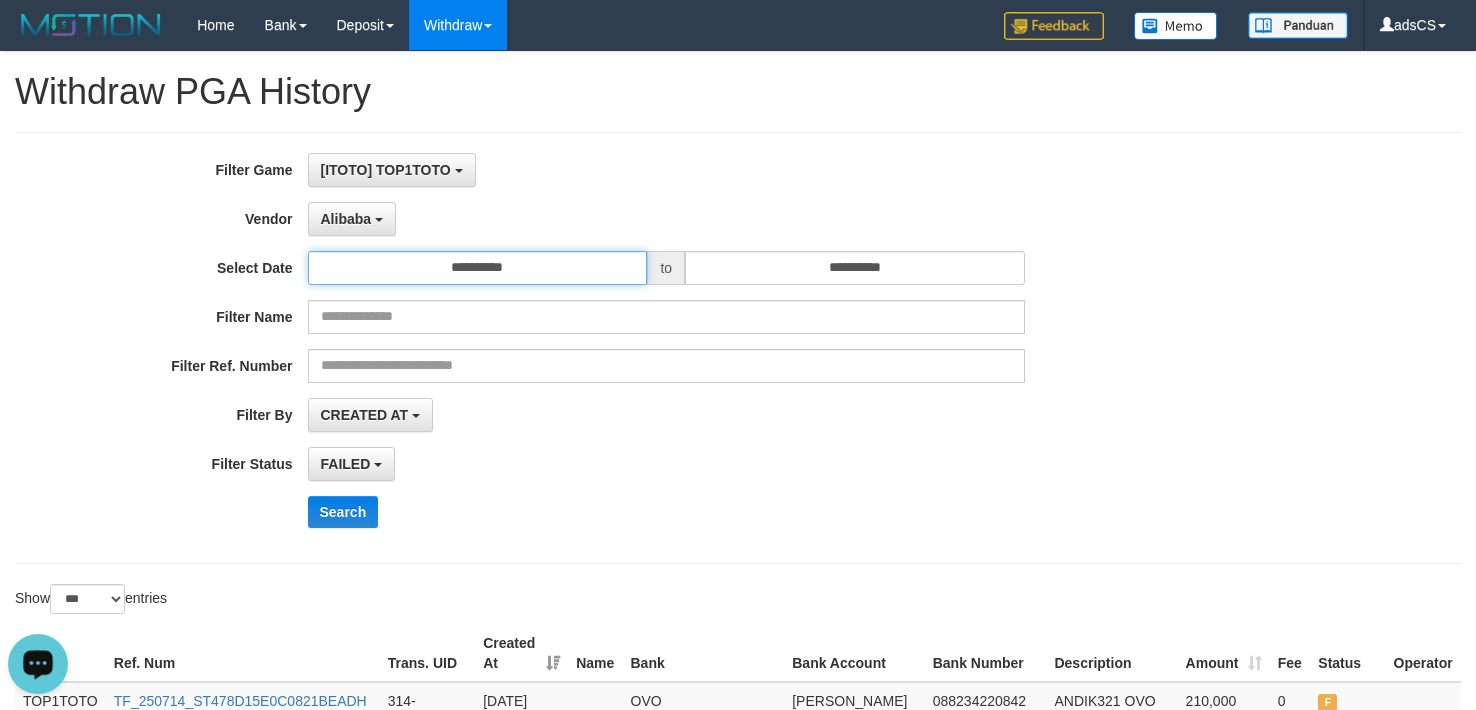 click on "**********" at bounding box center [478, 268] 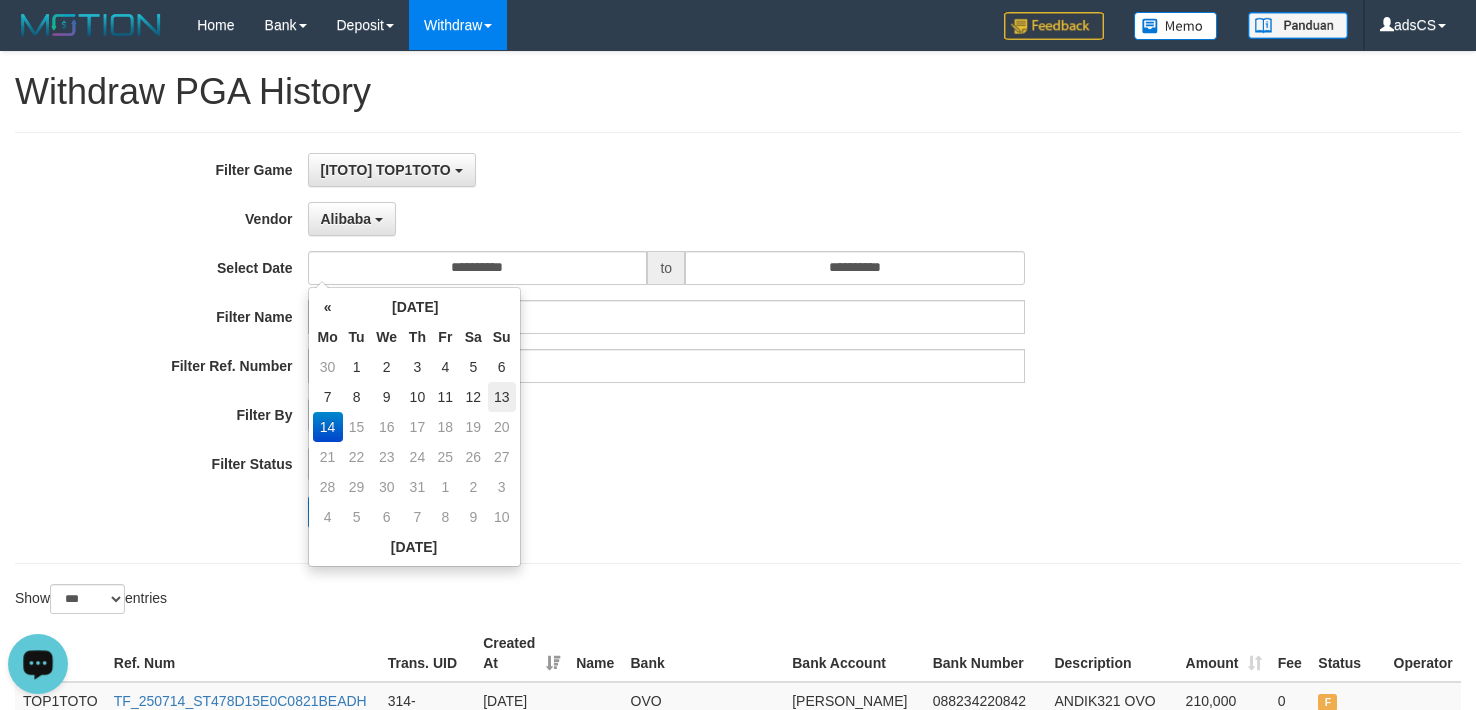 click on "13" at bounding box center (502, 397) 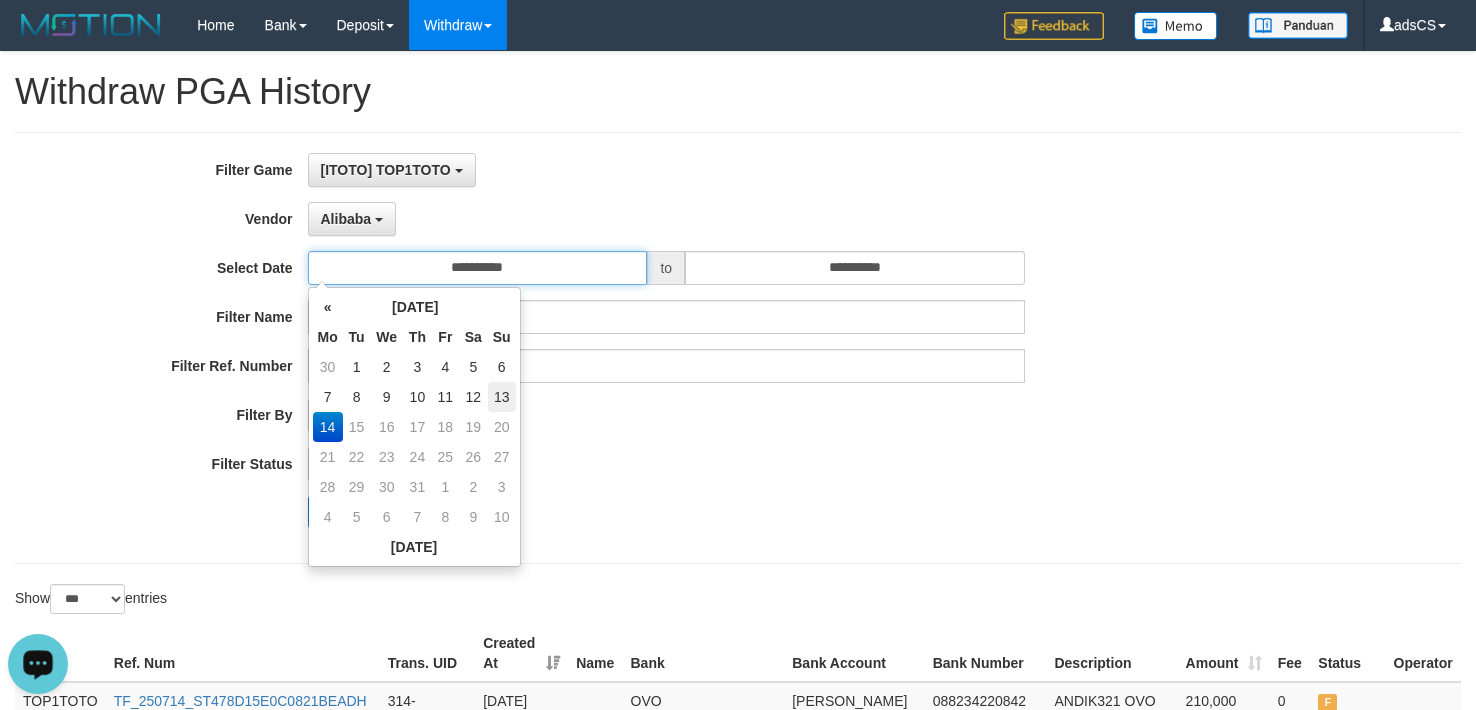 type on "**********" 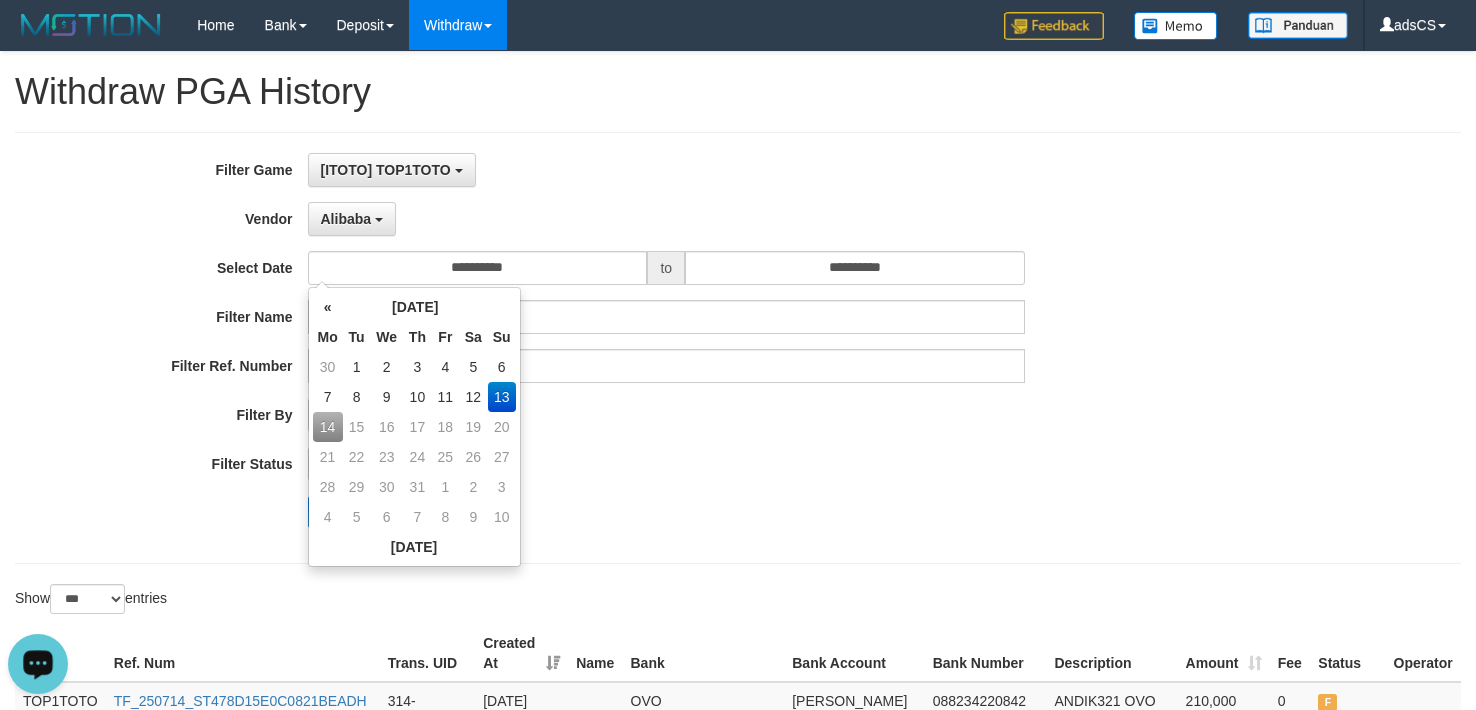 click on "**********" at bounding box center [615, 348] 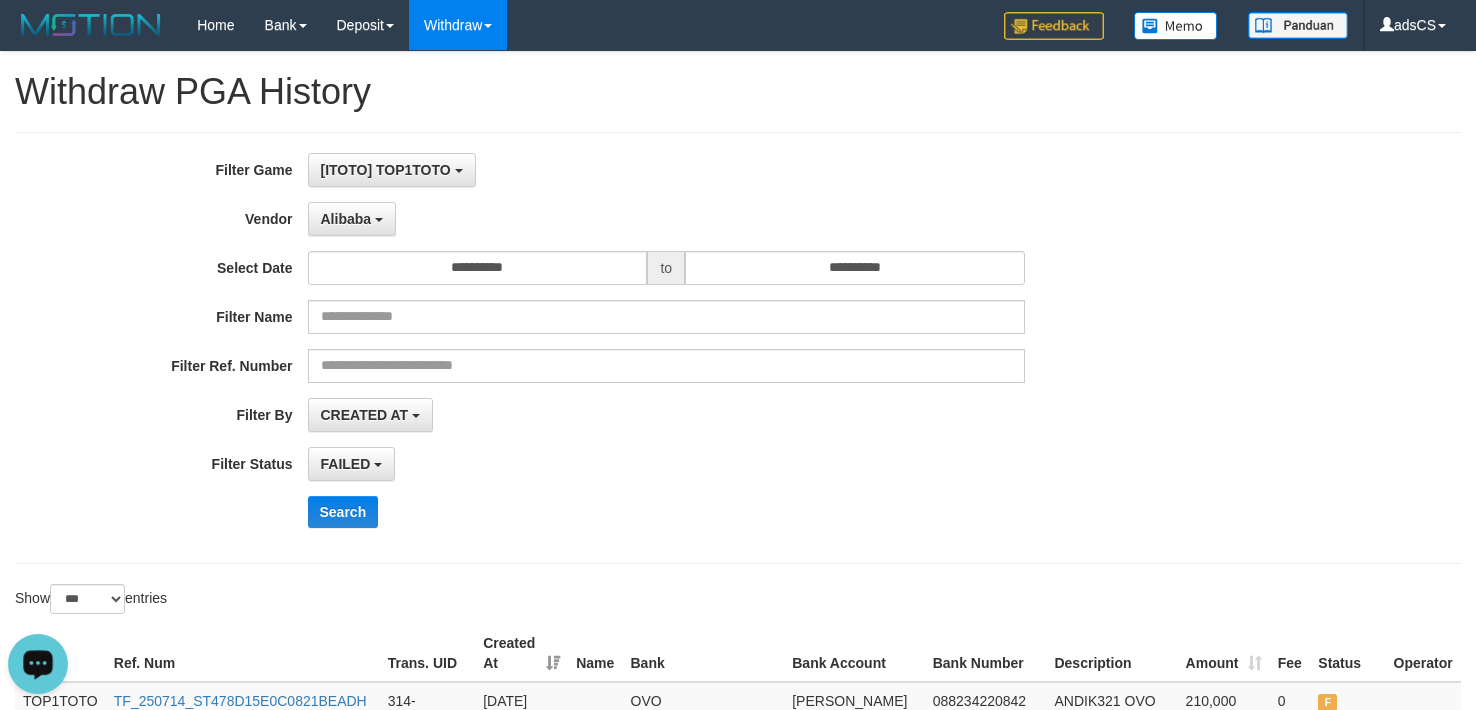 drag, startPoint x: 922, startPoint y: 287, endPoint x: 914, endPoint y: 278, distance: 12.0415945 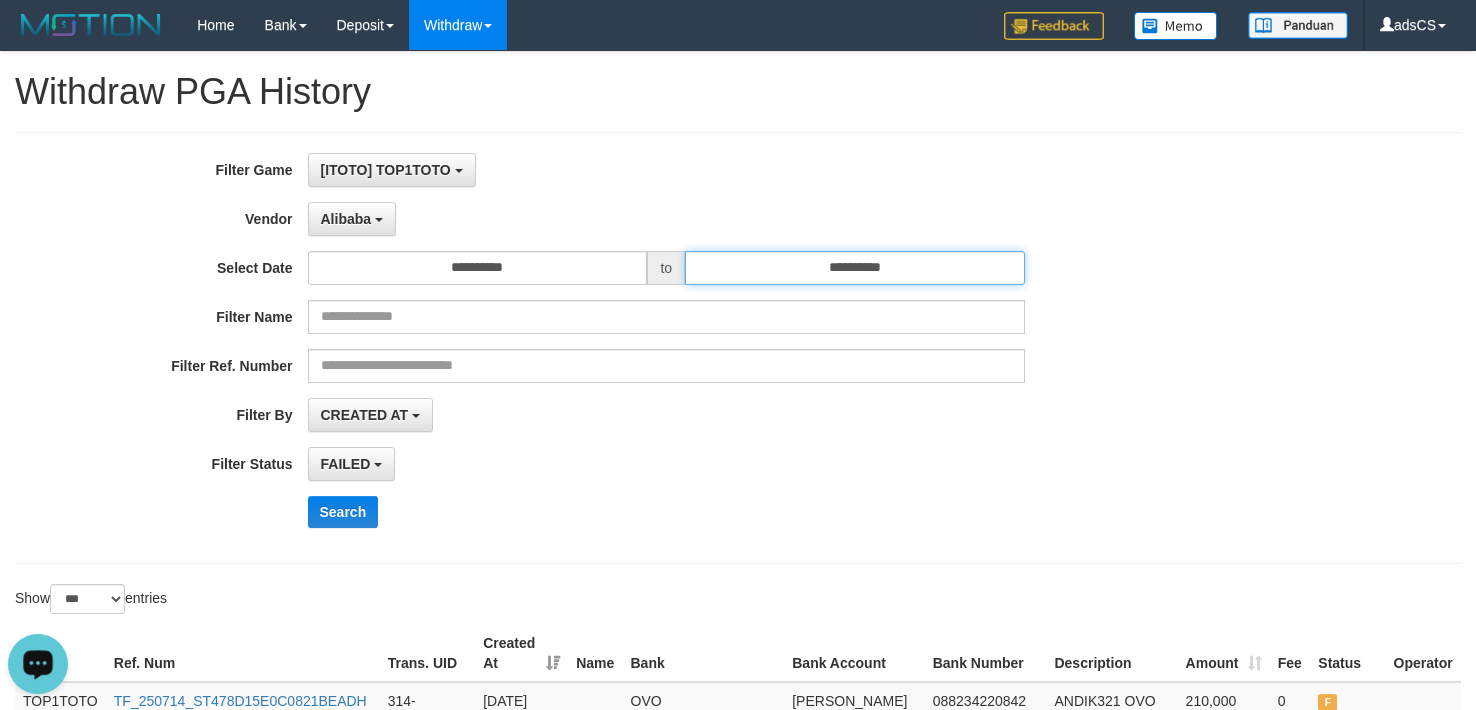 click on "**********" at bounding box center (855, 268) 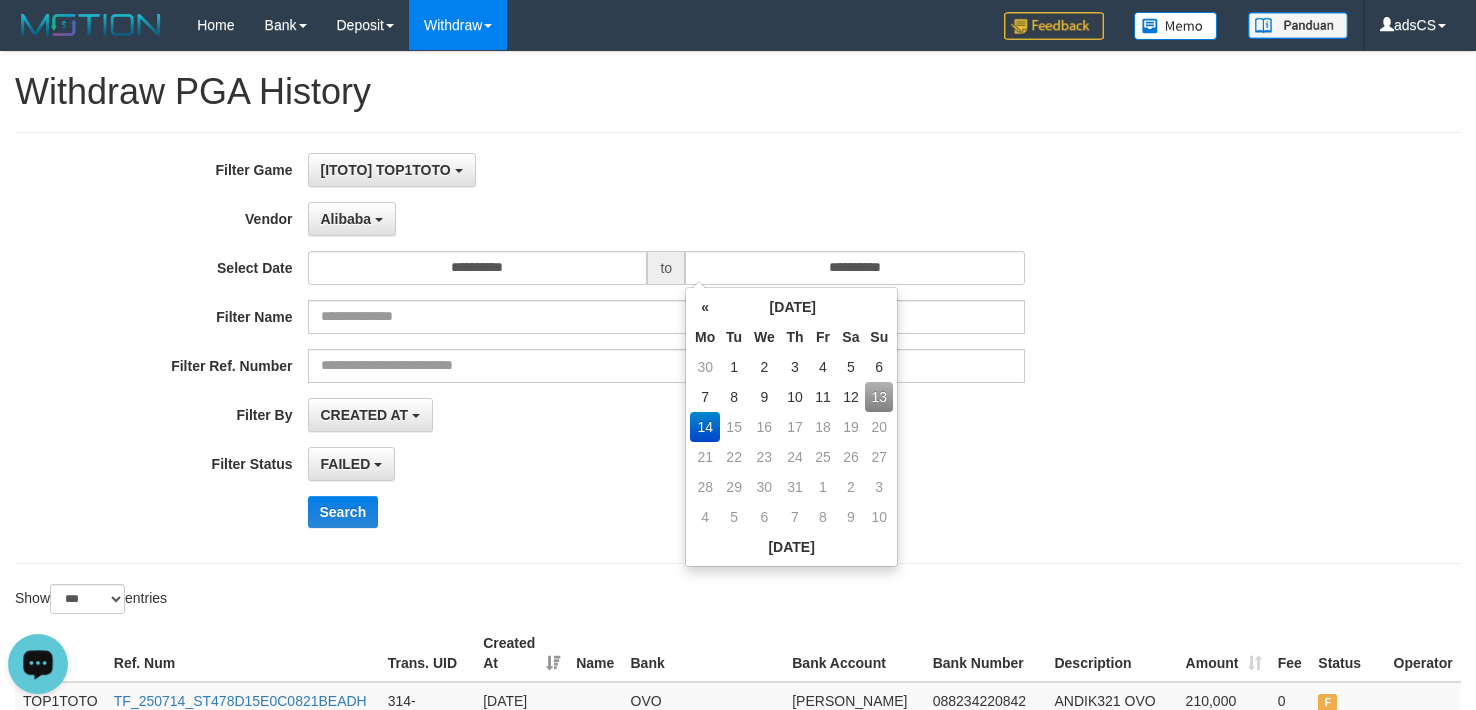 click on "13" at bounding box center (879, 397) 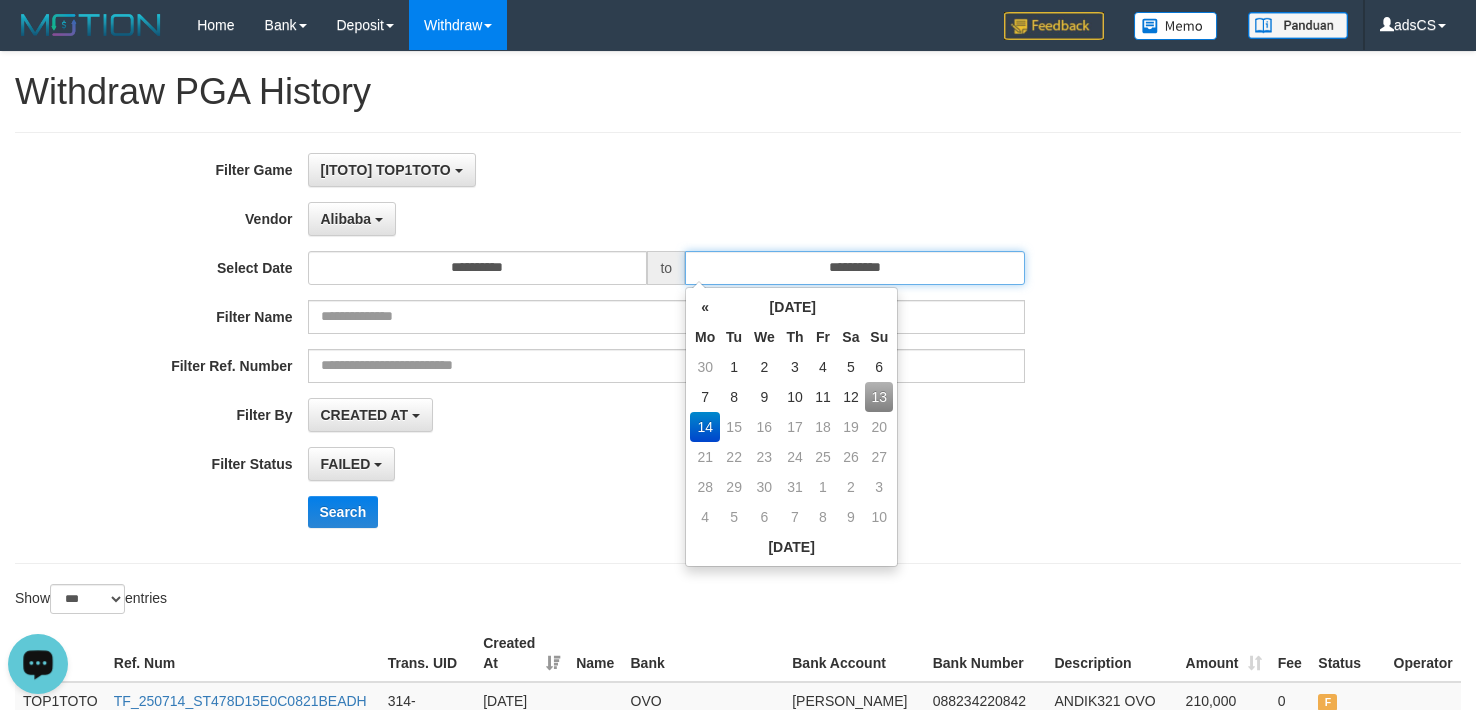 type on "**********" 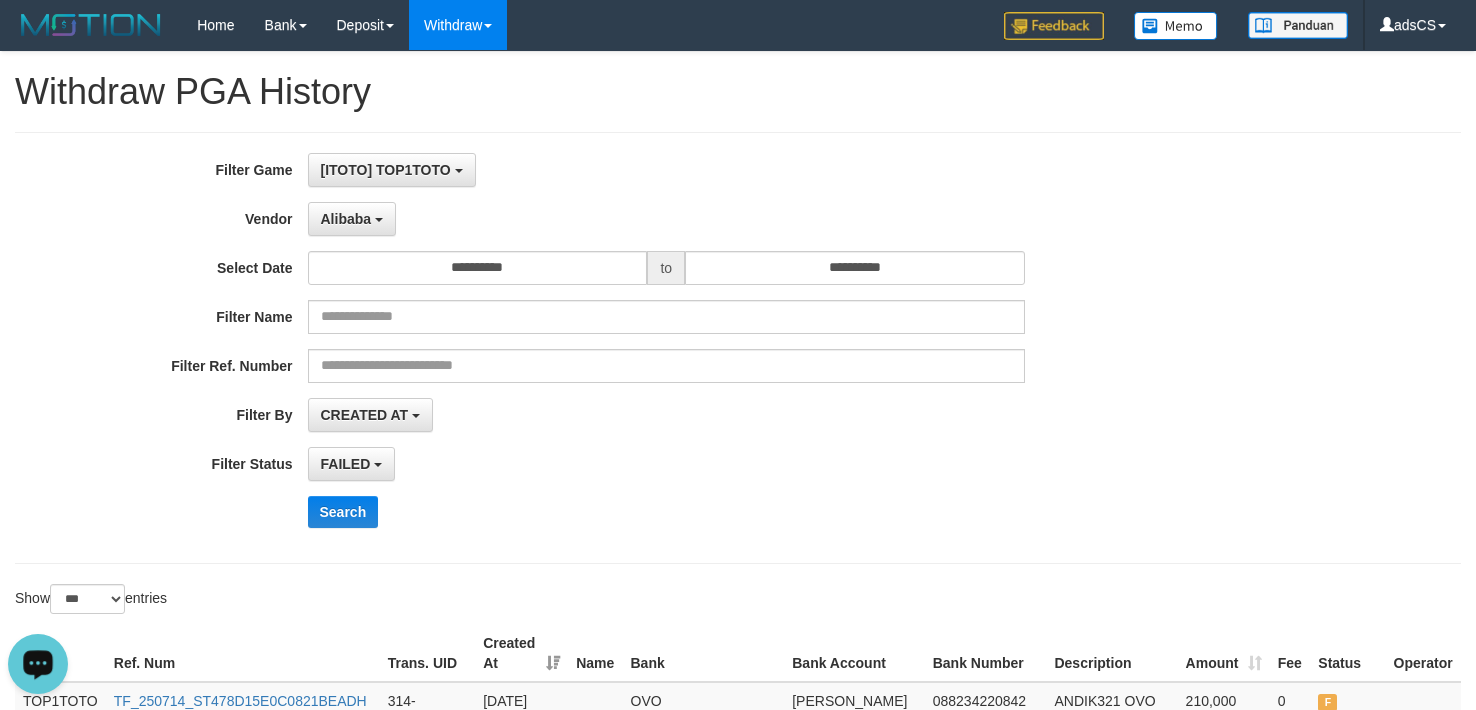 drag, startPoint x: 1171, startPoint y: 391, endPoint x: 210, endPoint y: 481, distance: 965.20514 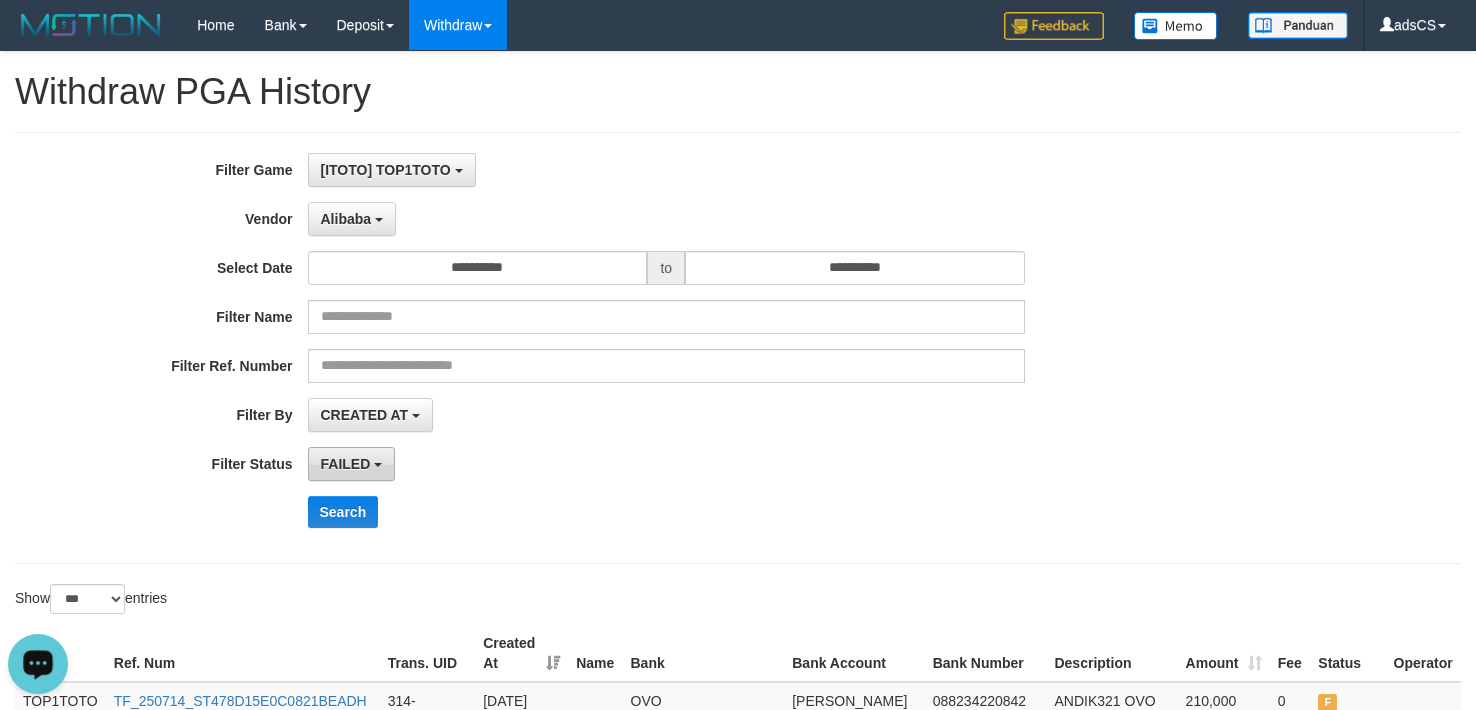 click on "FAILED" at bounding box center [346, 464] 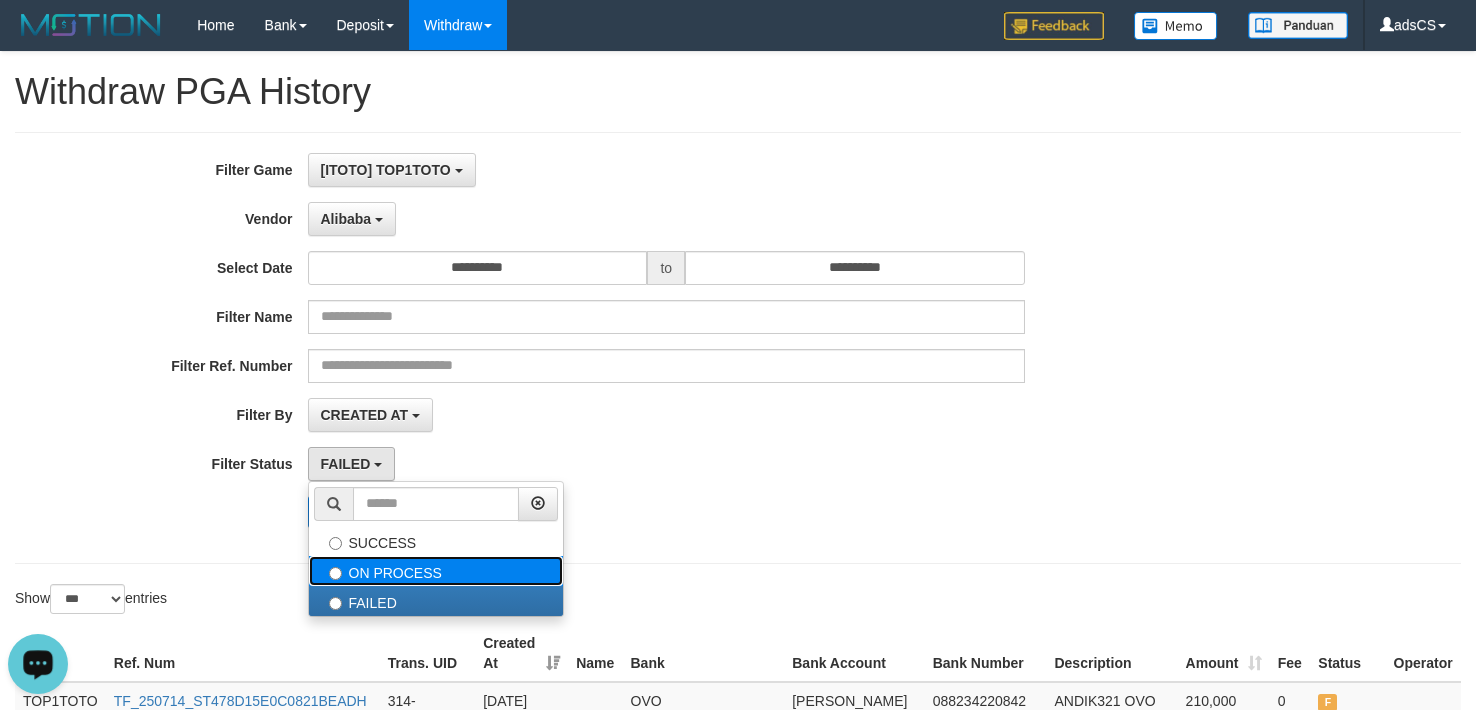 click on "ON PROCESS" at bounding box center (436, 571) 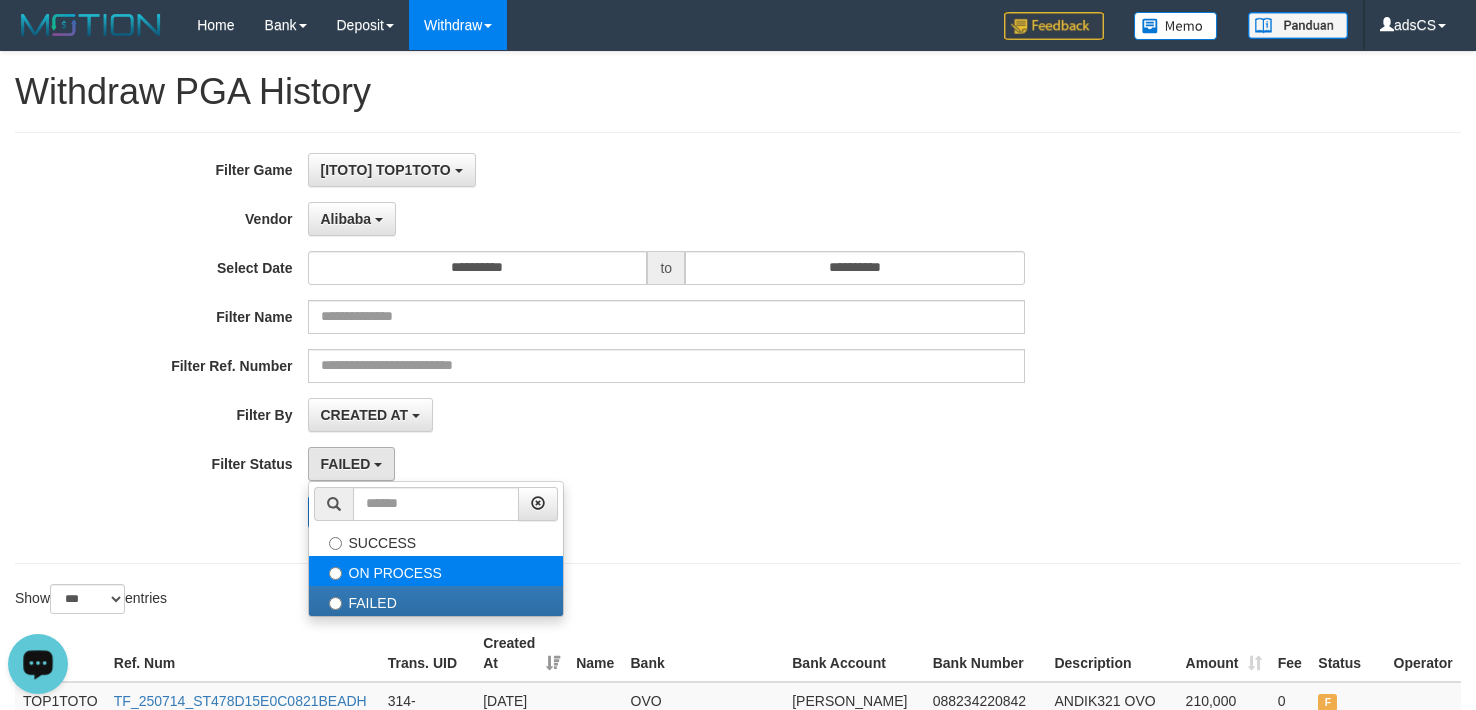 select on "*" 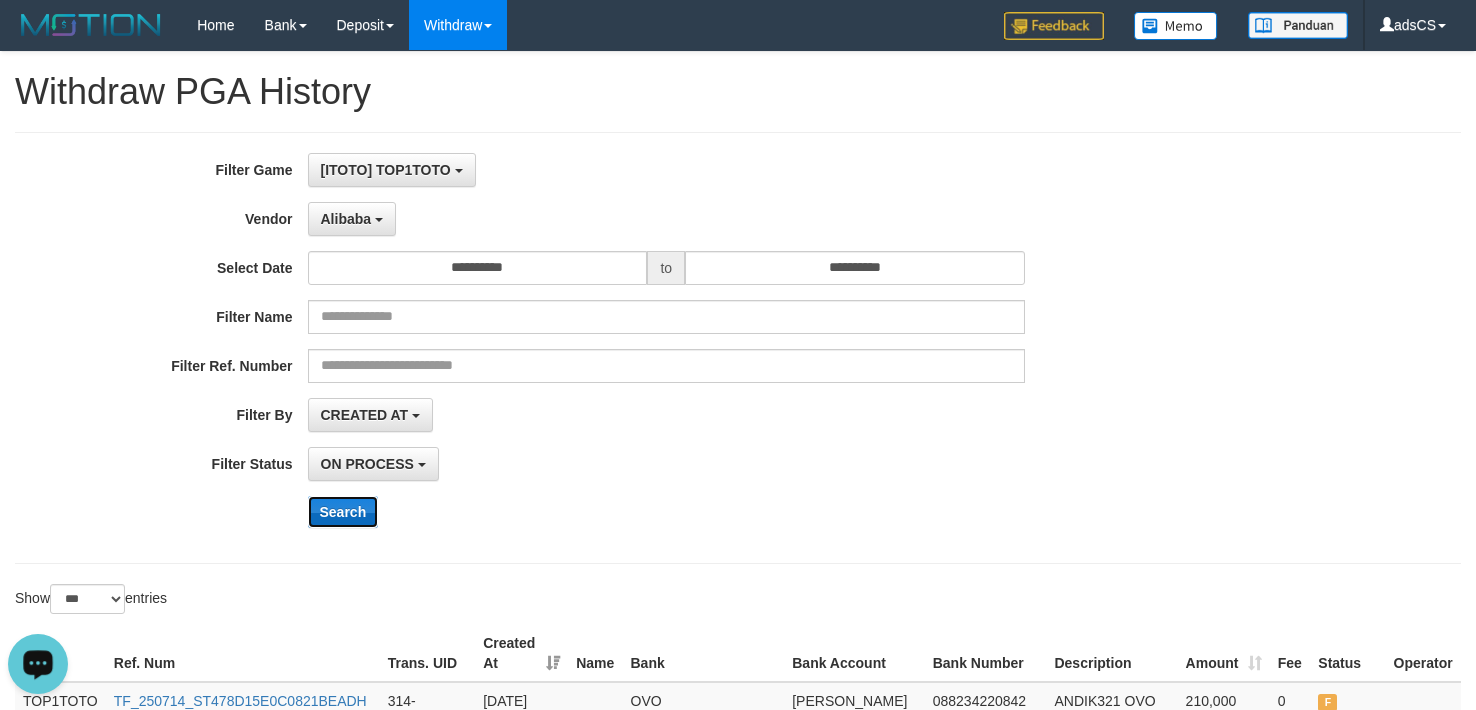 click on "Search" at bounding box center (343, 512) 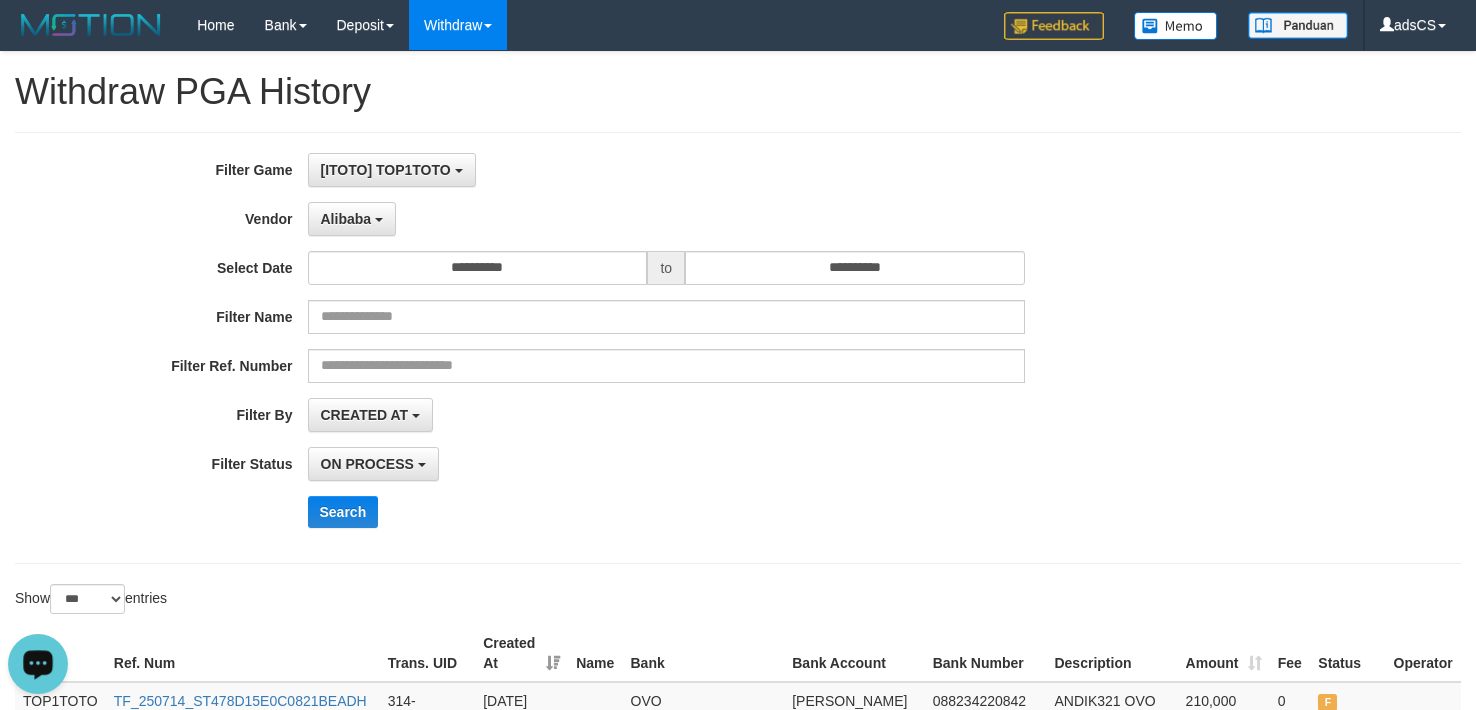 click on "ON PROCESS
SUCCESS
ON PROCESS
FAILED" at bounding box center (667, 464) 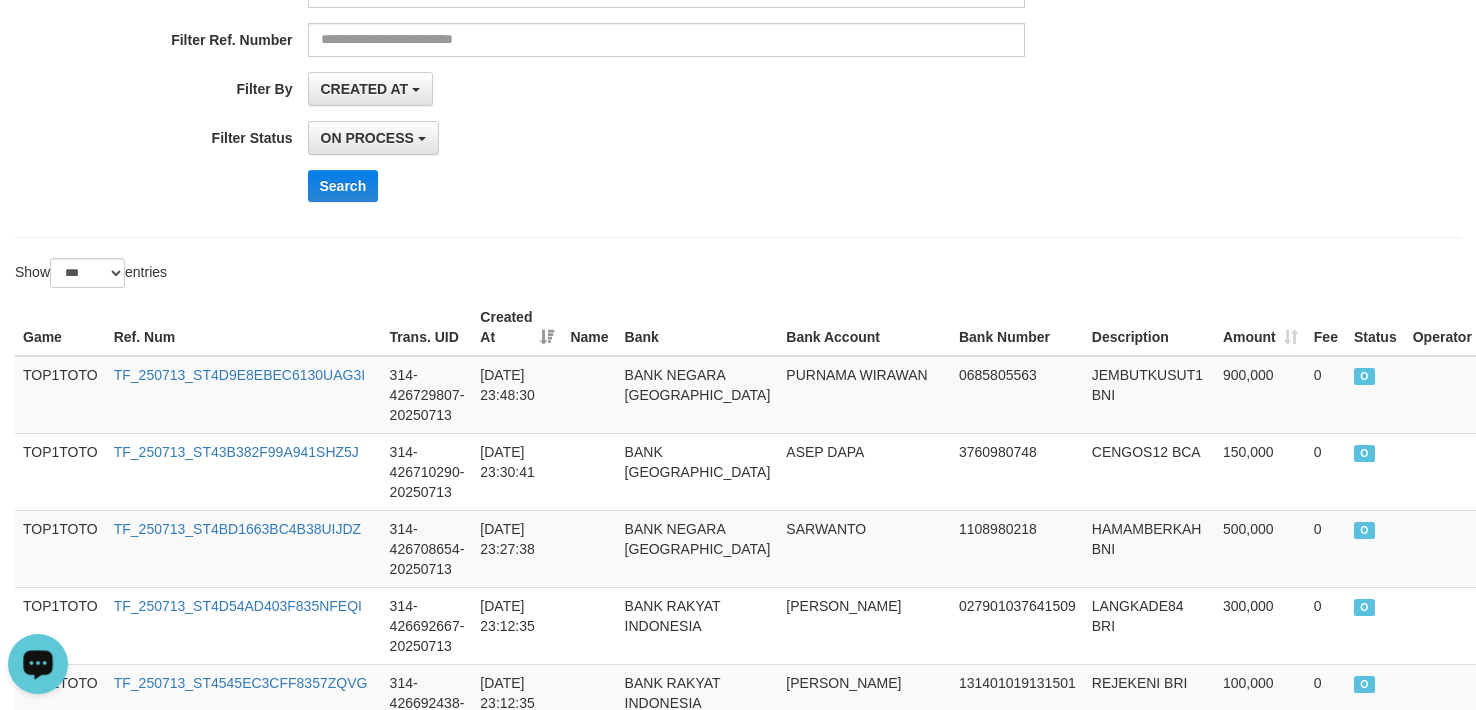 scroll, scrollTop: 0, scrollLeft: 0, axis: both 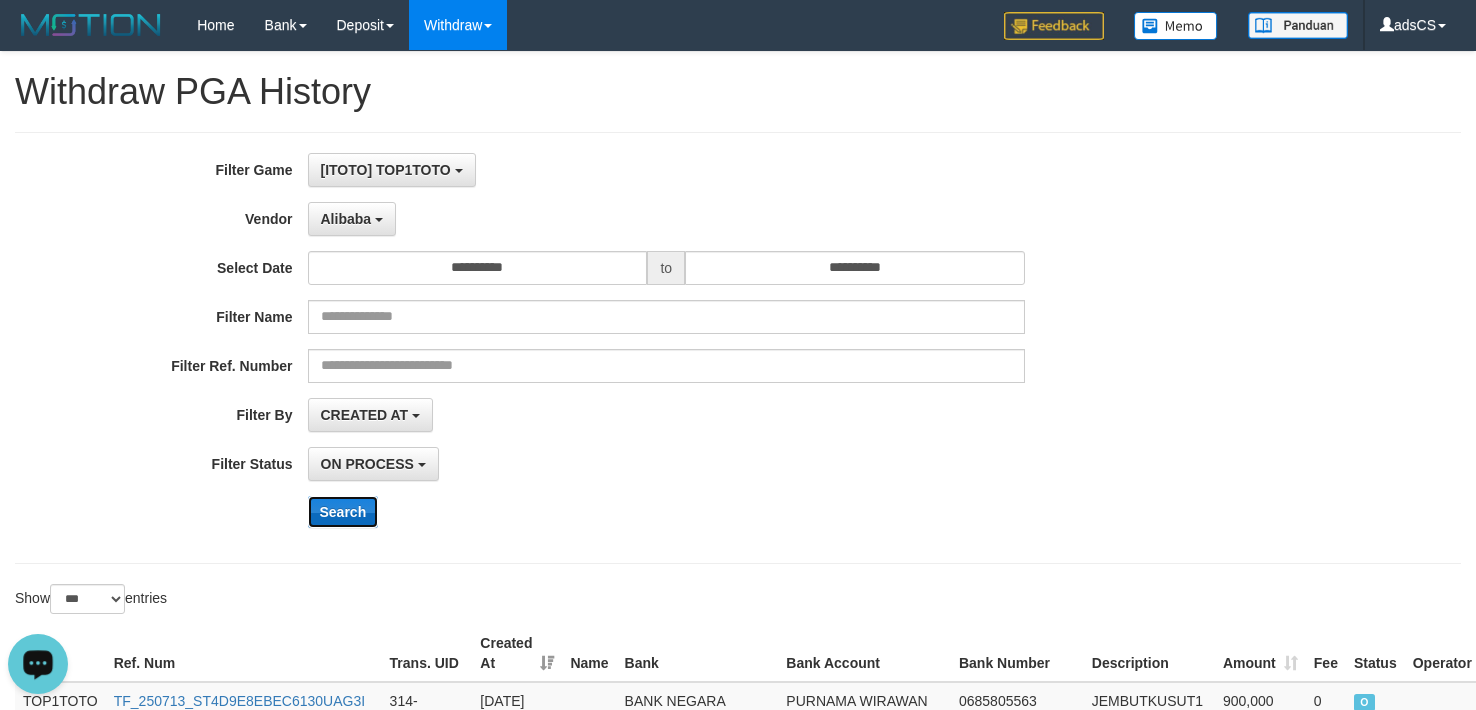 click on "Search" at bounding box center (343, 512) 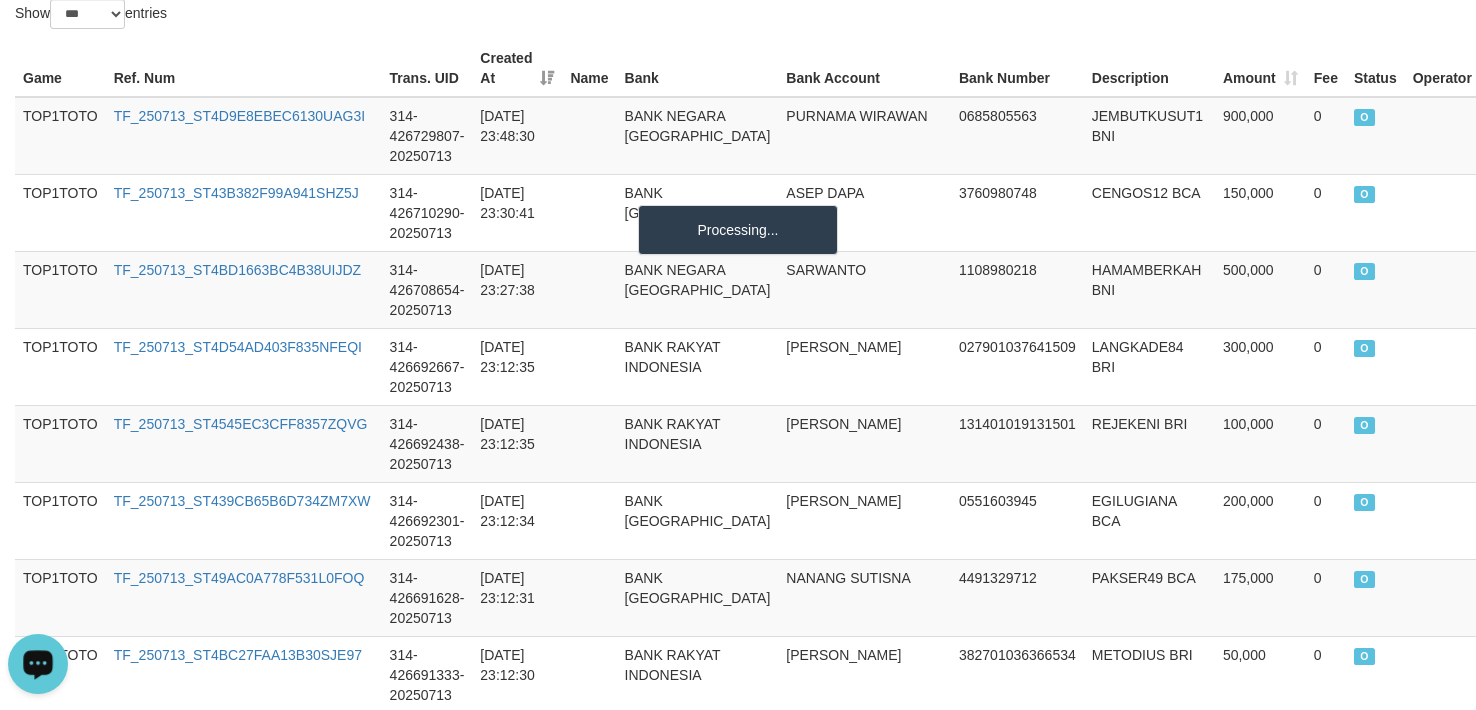 scroll, scrollTop: 300, scrollLeft: 0, axis: vertical 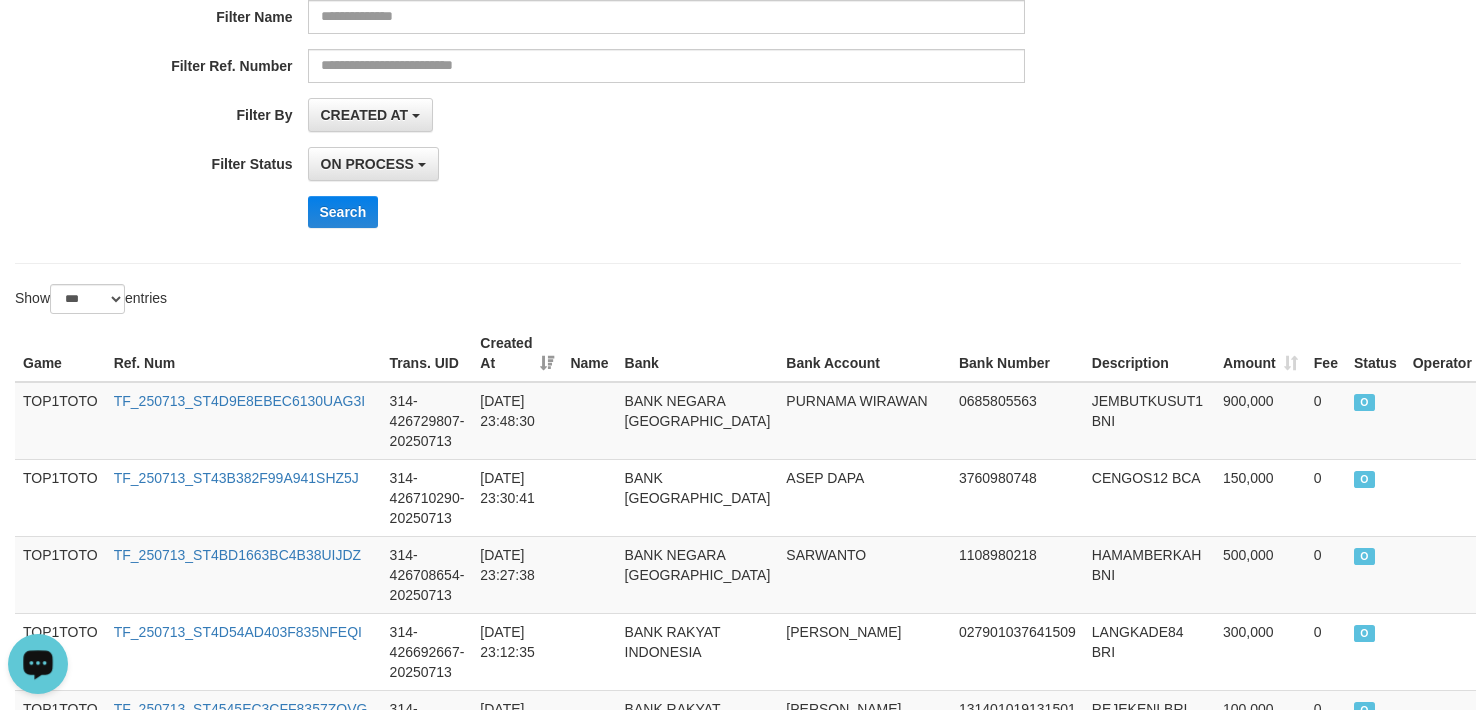 click on "**********" at bounding box center (615, 48) 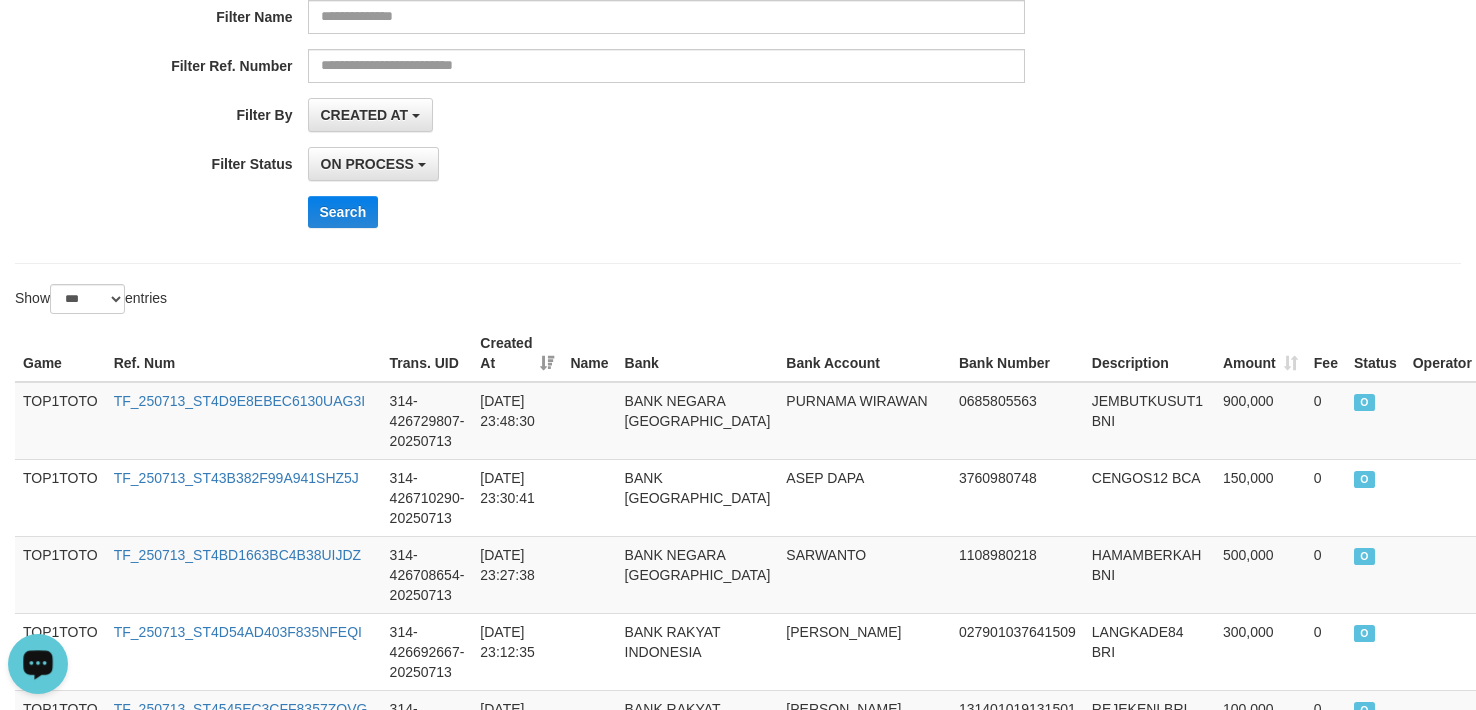 scroll, scrollTop: 1039, scrollLeft: 0, axis: vertical 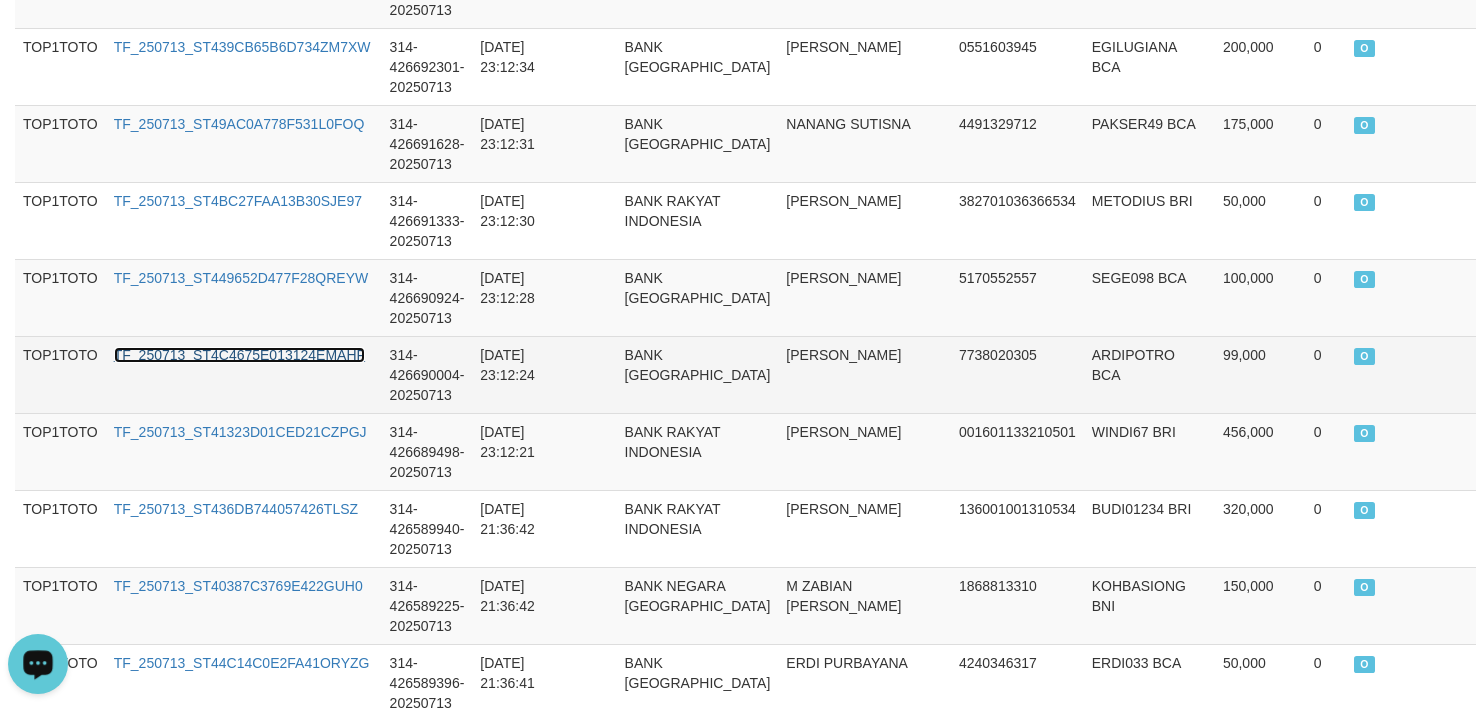 click on "TF_250713_ST4C4675E013124EMAHF" at bounding box center [239, 355] 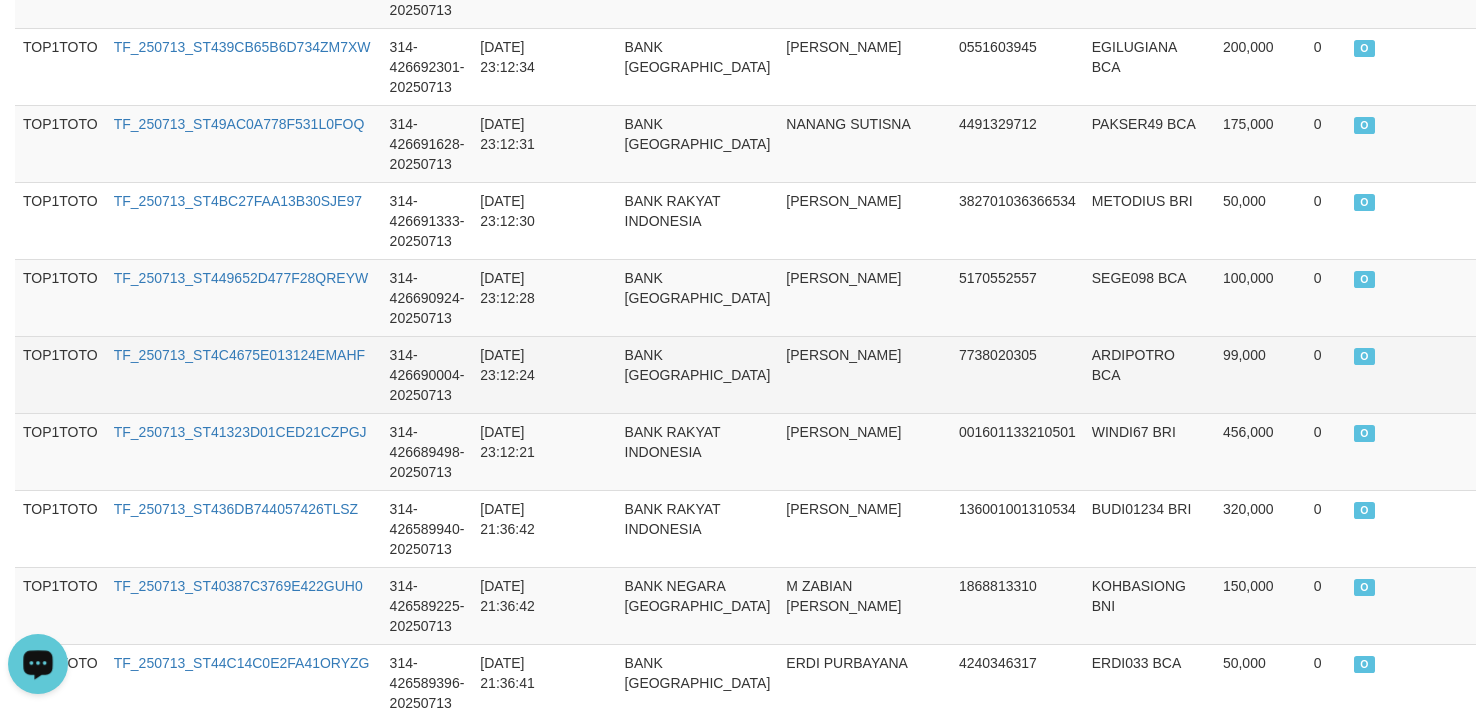 click on "7738020305" at bounding box center (1017, 374) 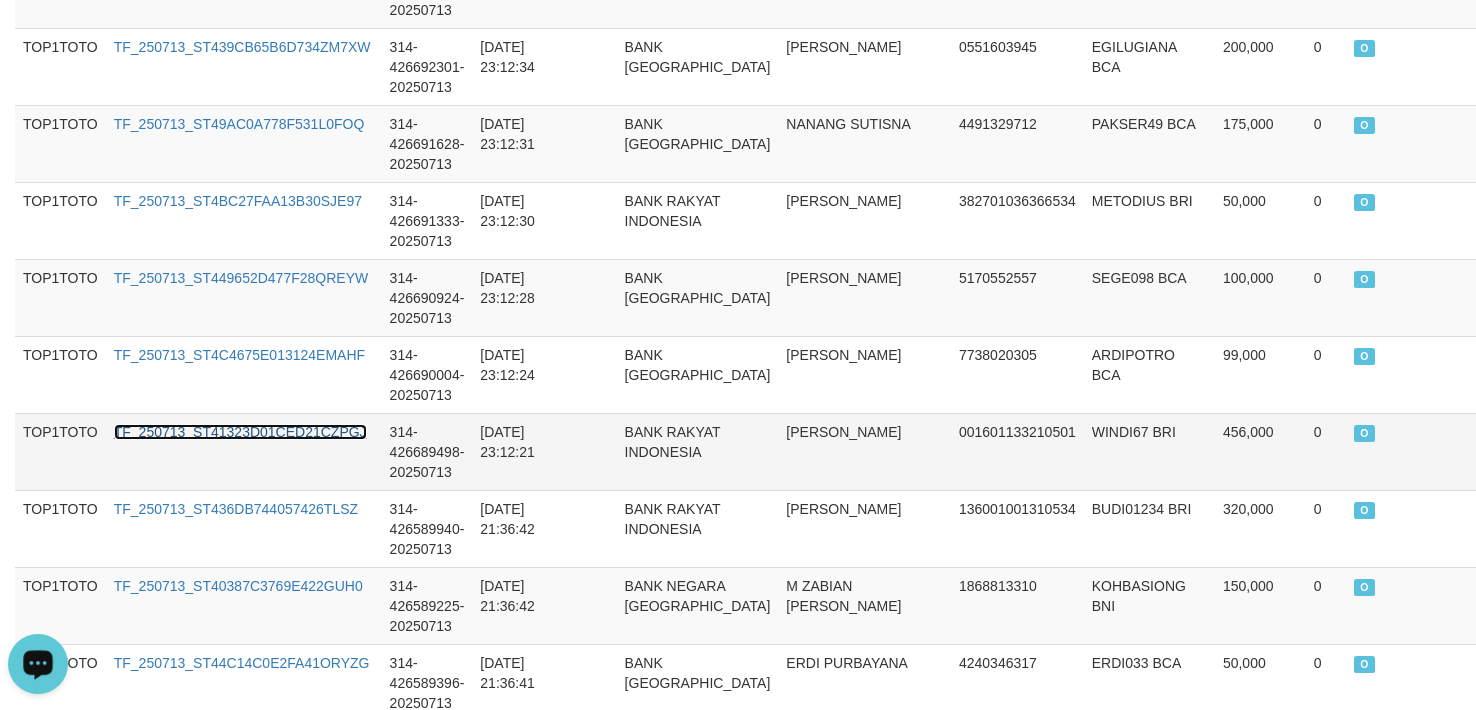 click on "TF_250713_ST41323D01CED21CZPGJ" at bounding box center (240, 432) 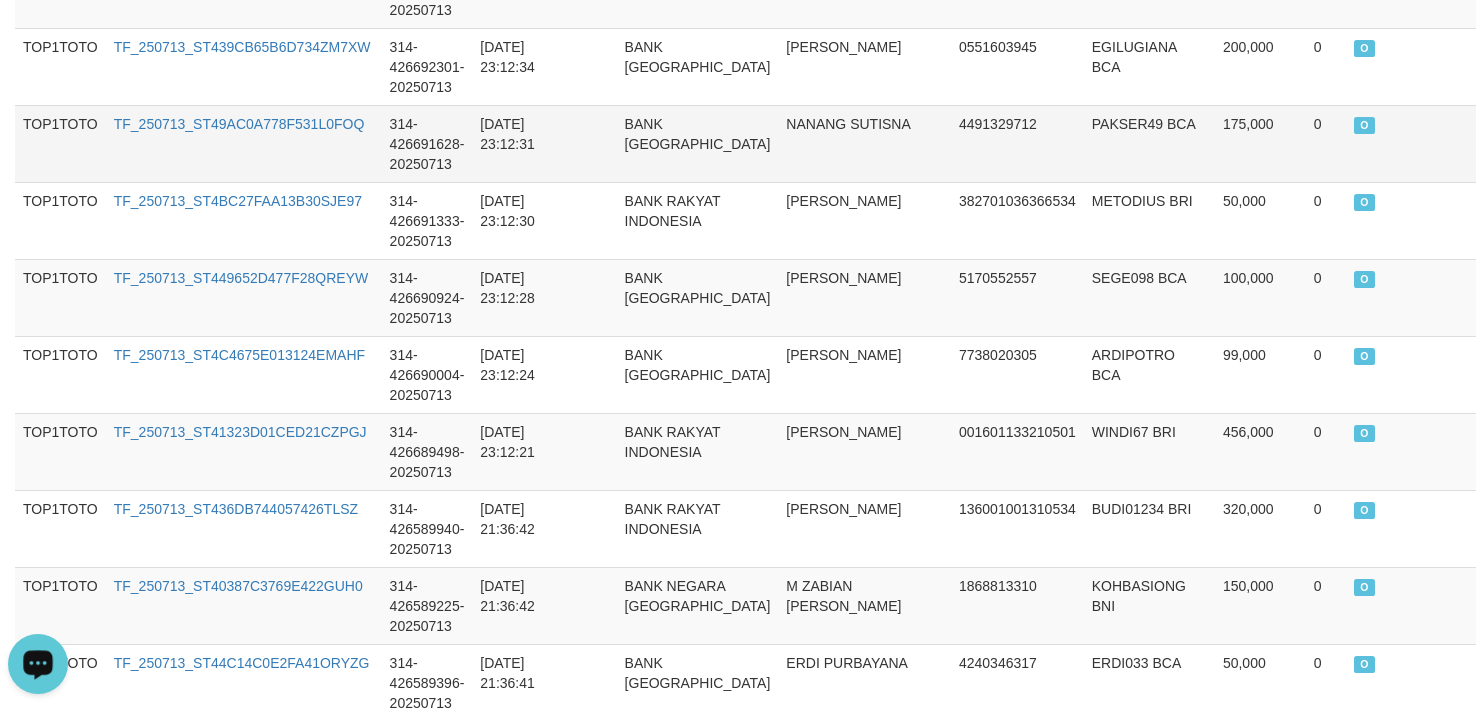 click on "4491329712" at bounding box center [1017, 143] 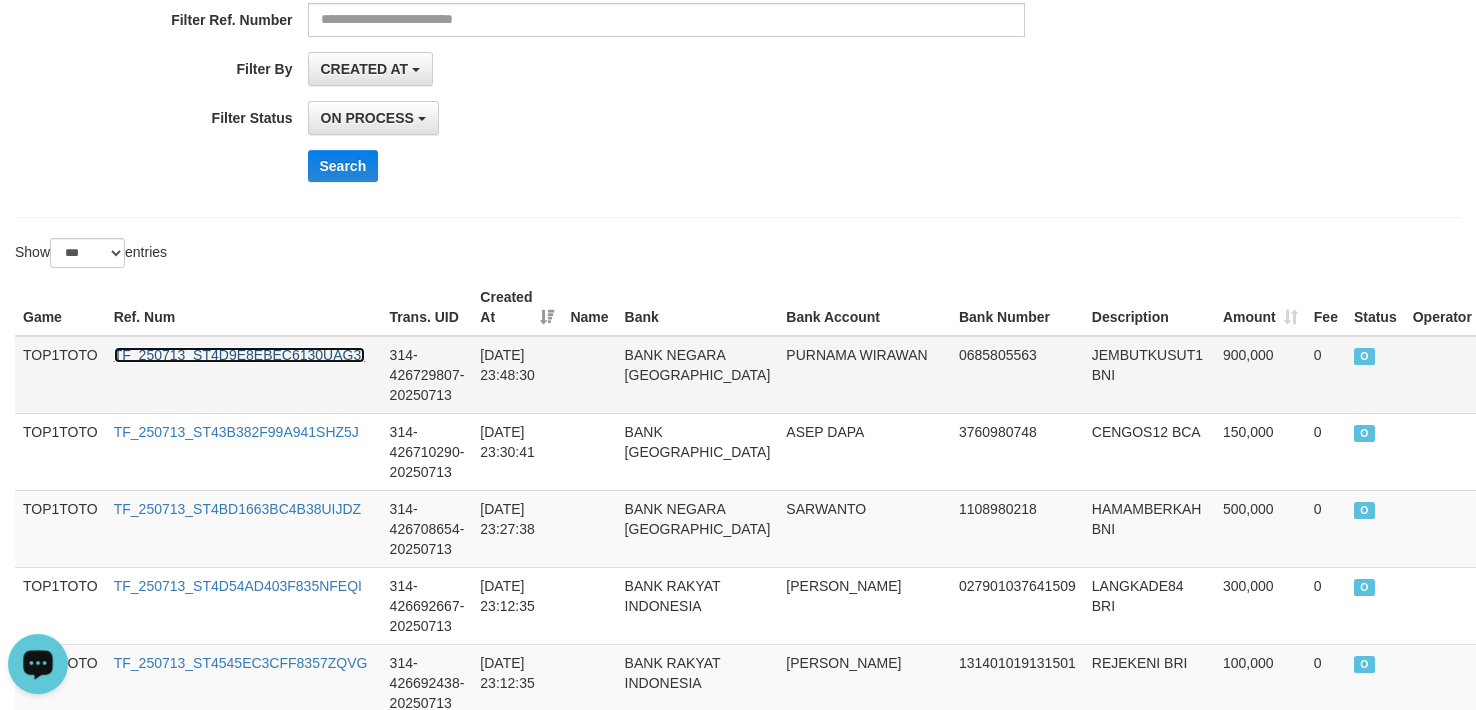 click on "TF_250713_ST4D9E8EBEC6130UAG3I" at bounding box center (239, 355) 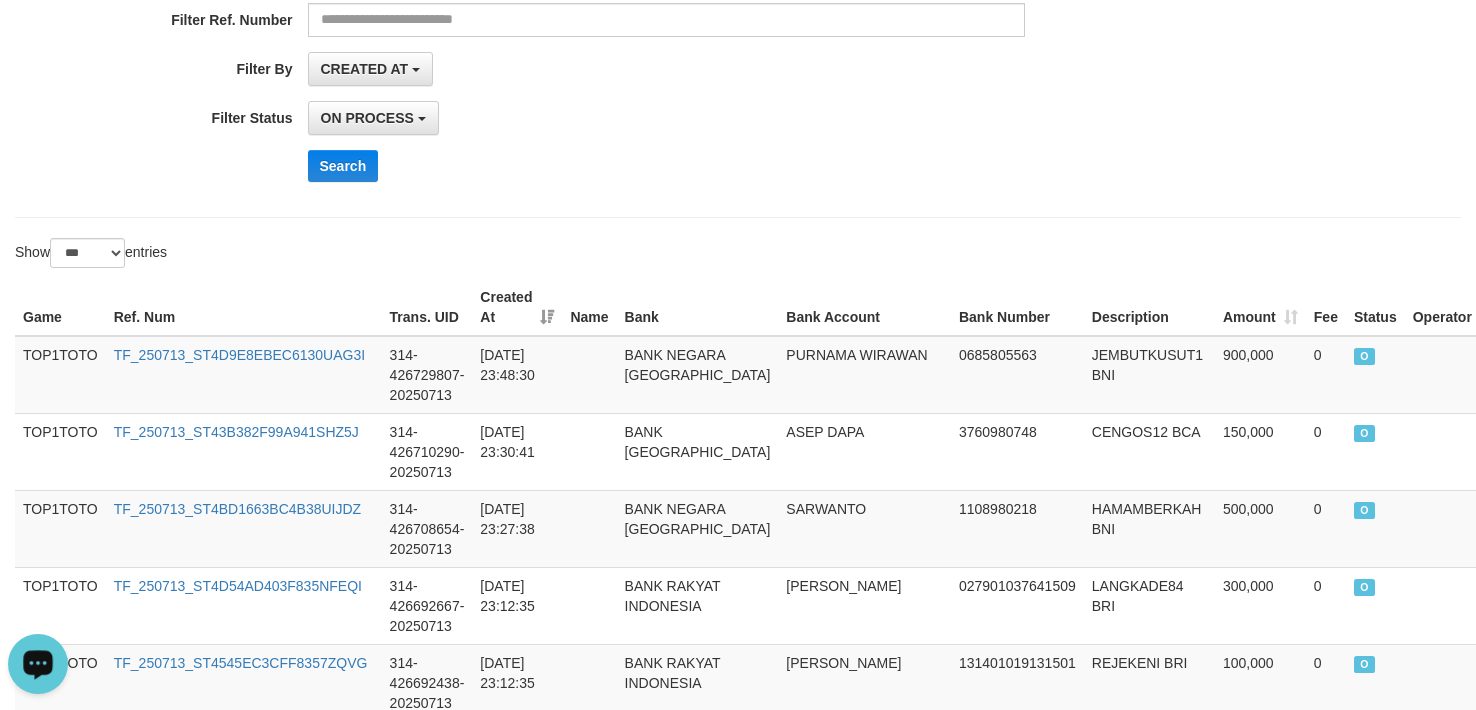 click on "ON PROCESS
SUCCESS
ON PROCESS
FAILED" at bounding box center [667, 118] 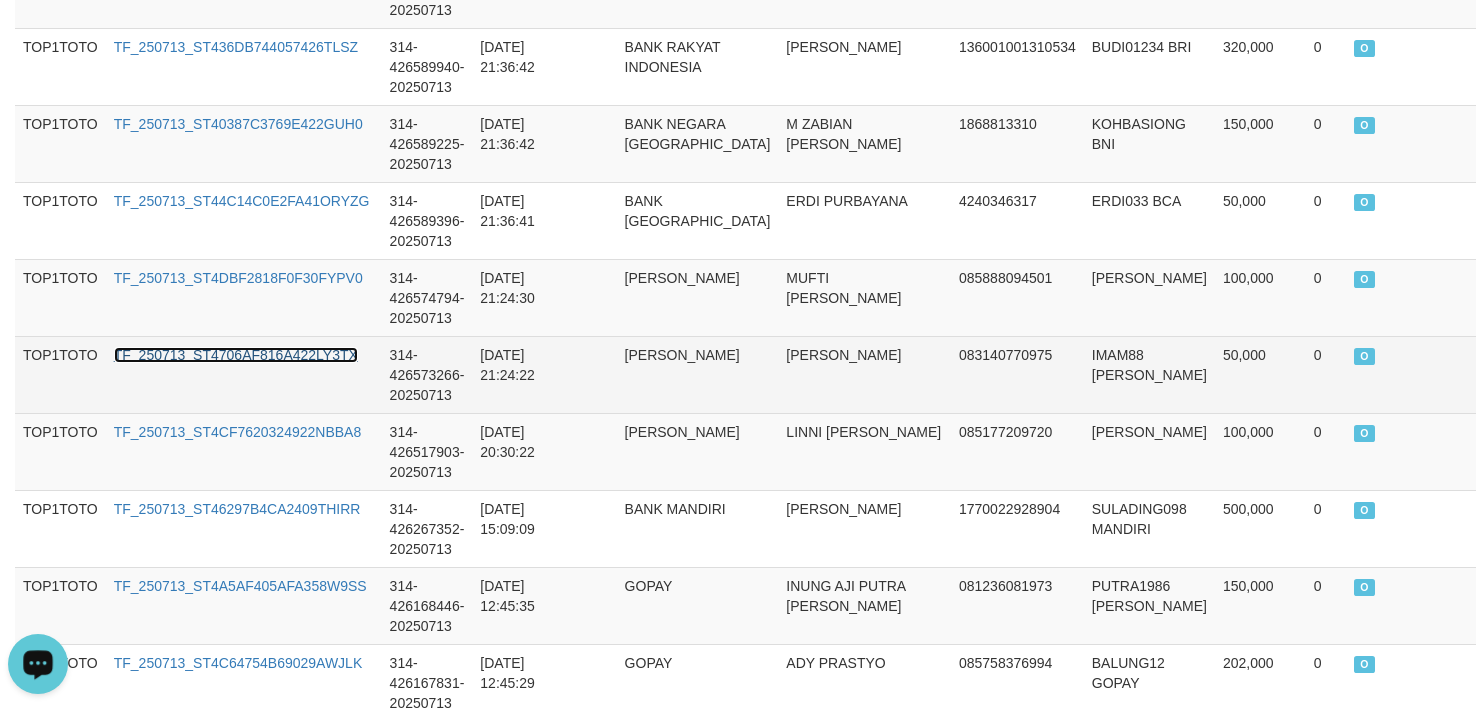 click on "TF_250713_ST4706AF816A422LY3TX" at bounding box center (236, 355) 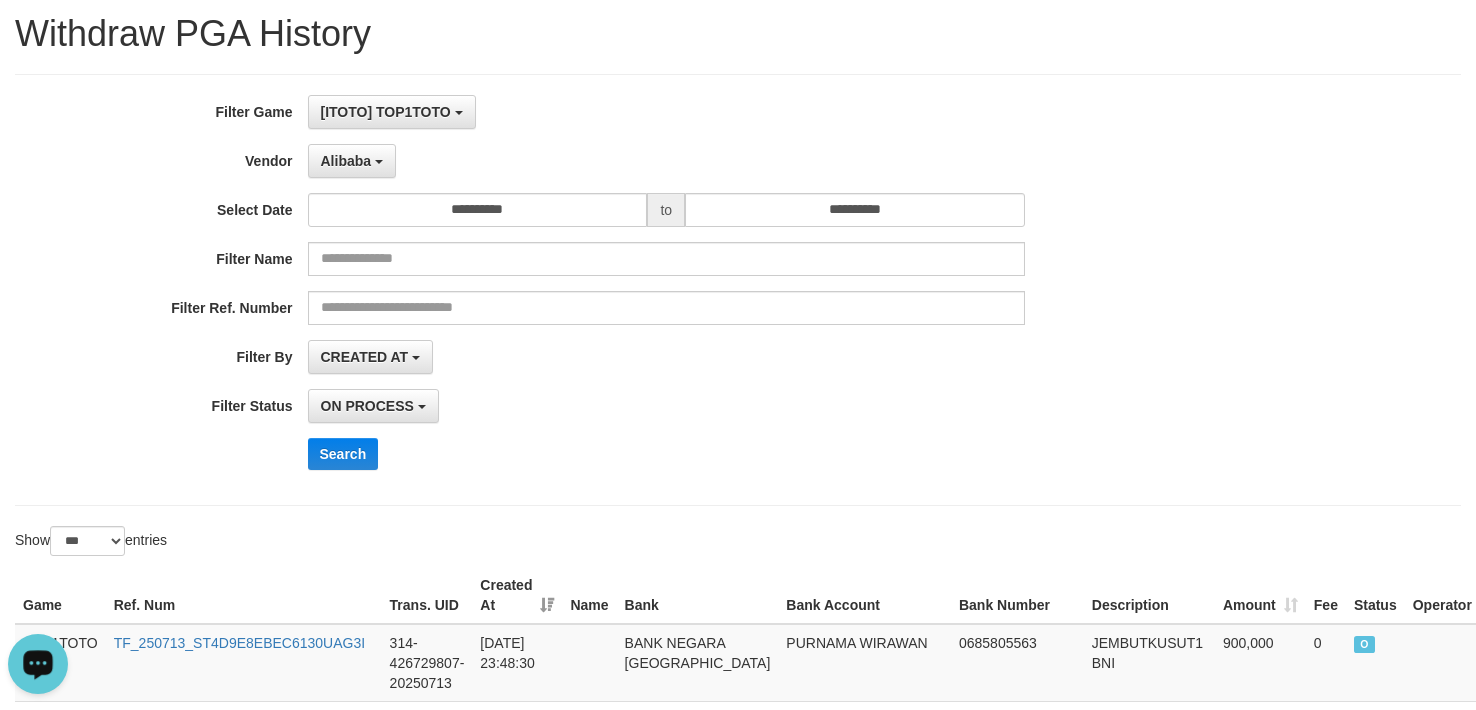 scroll, scrollTop: 0, scrollLeft: 0, axis: both 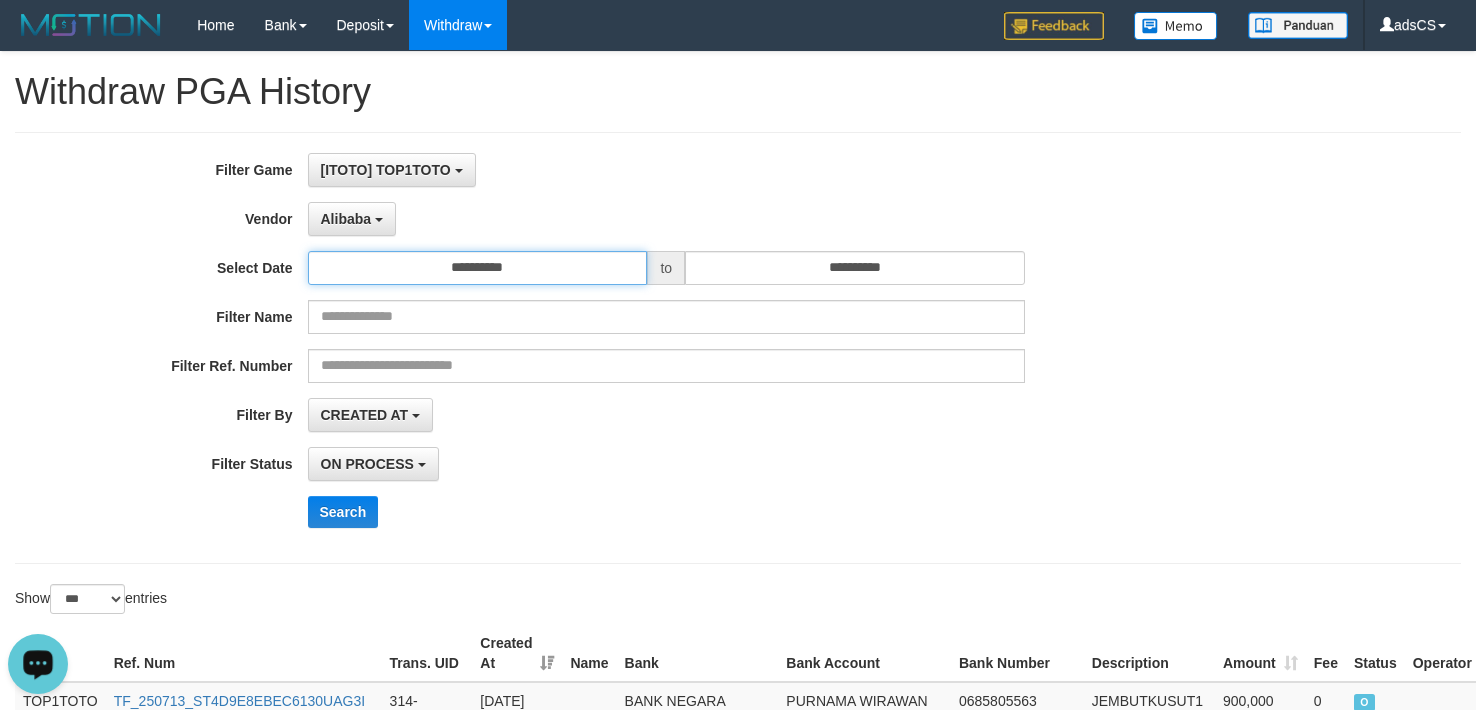 click on "**********" at bounding box center (478, 268) 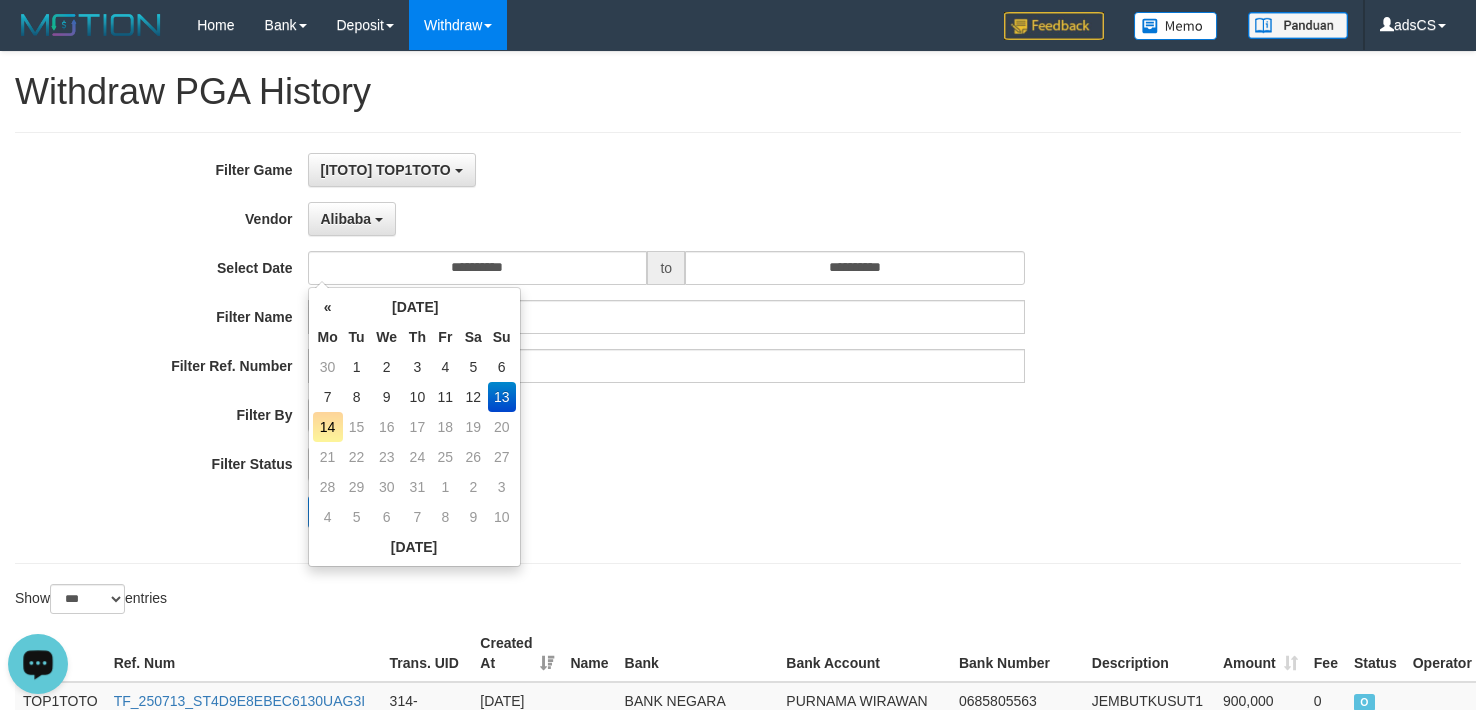 drag, startPoint x: 472, startPoint y: 393, endPoint x: 542, endPoint y: 395, distance: 70.028564 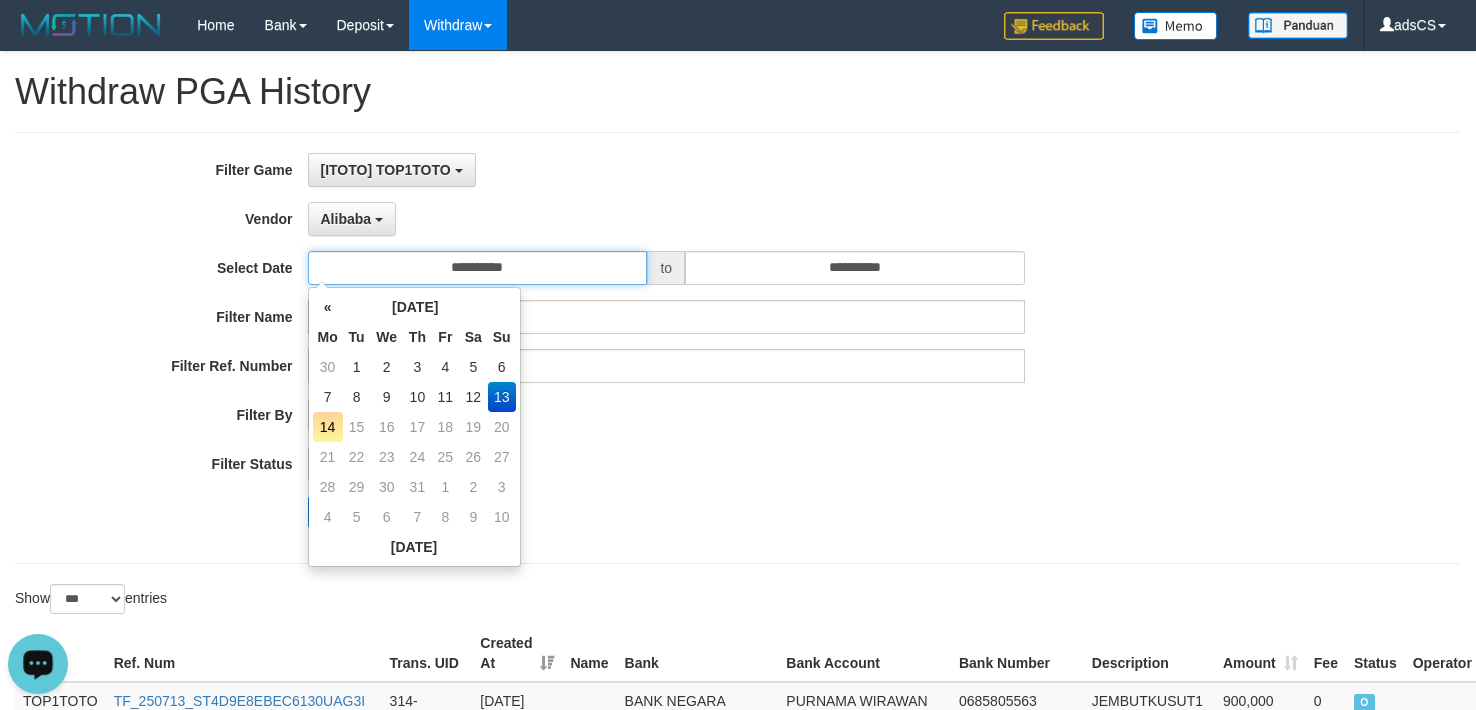 type on "**********" 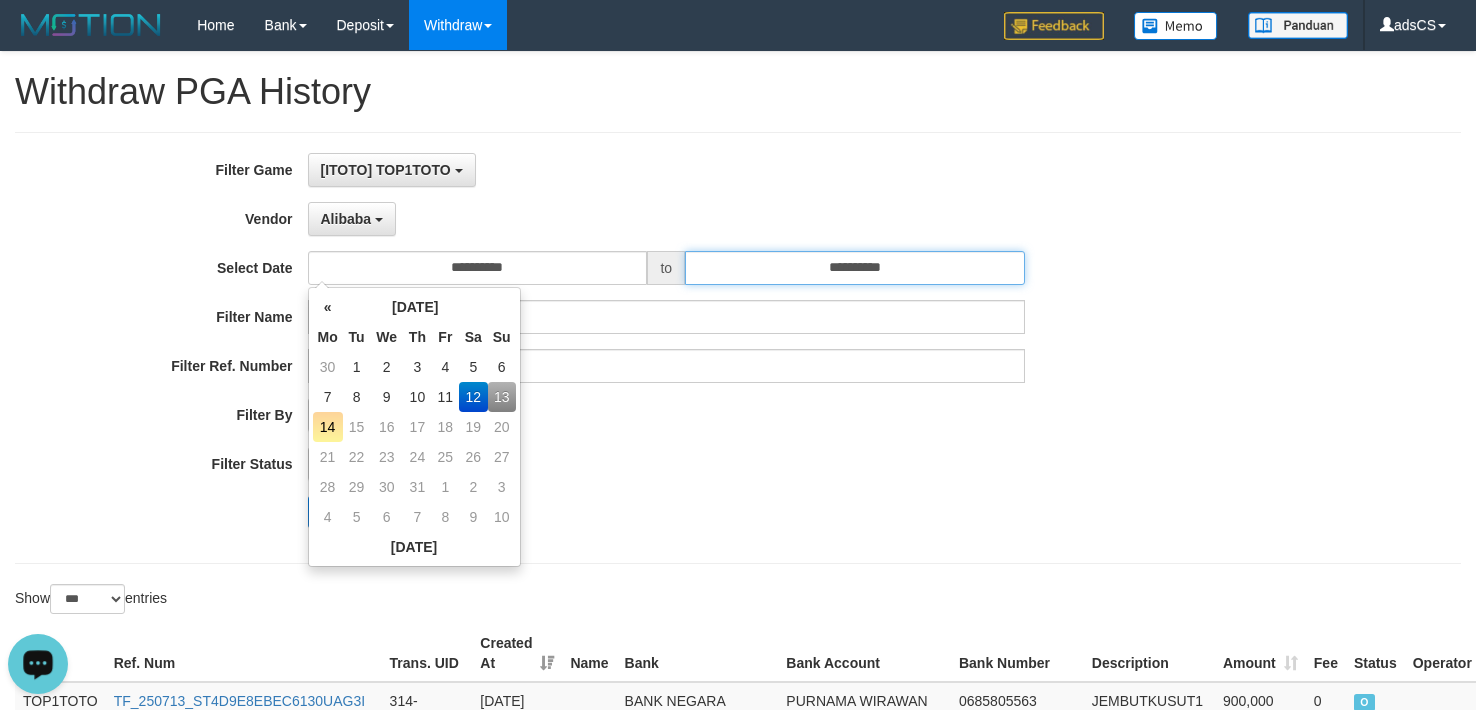 click on "**********" at bounding box center [855, 268] 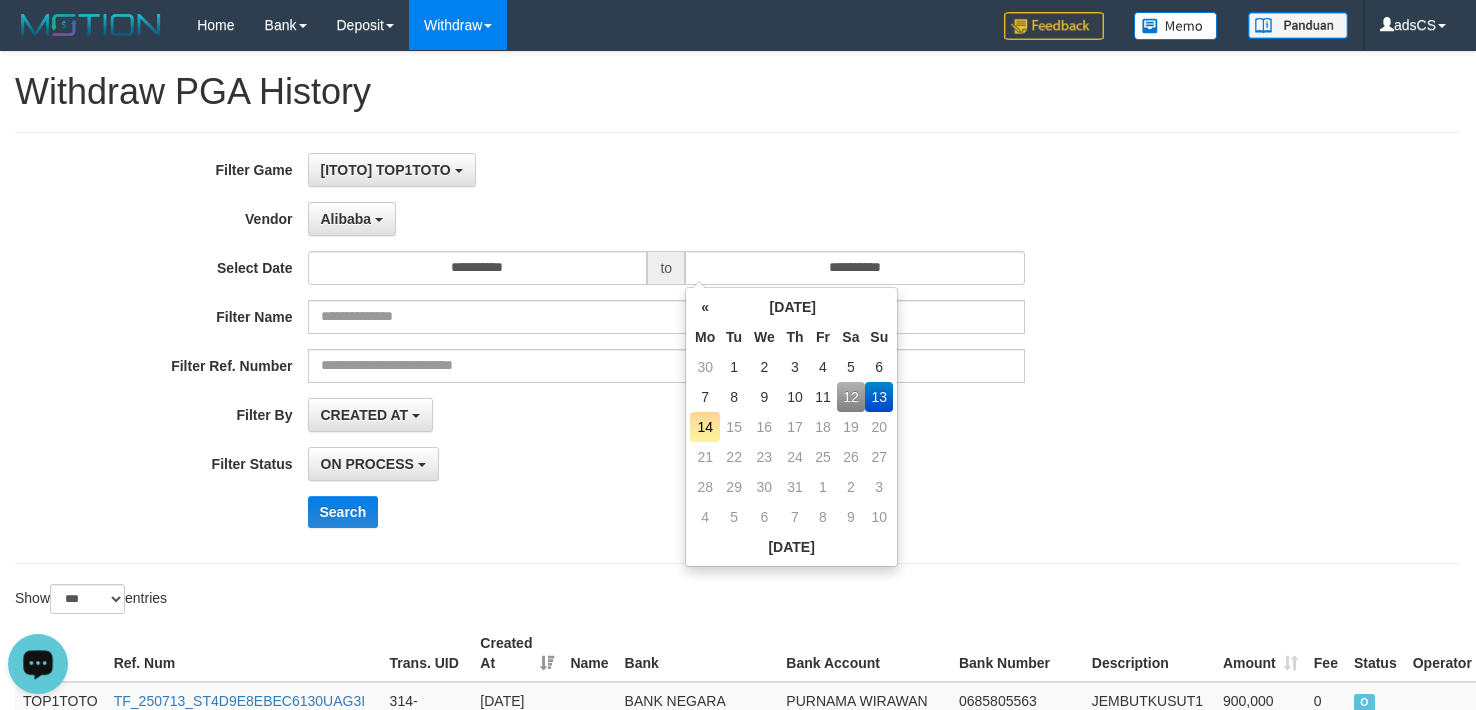 click on "12" at bounding box center [851, 397] 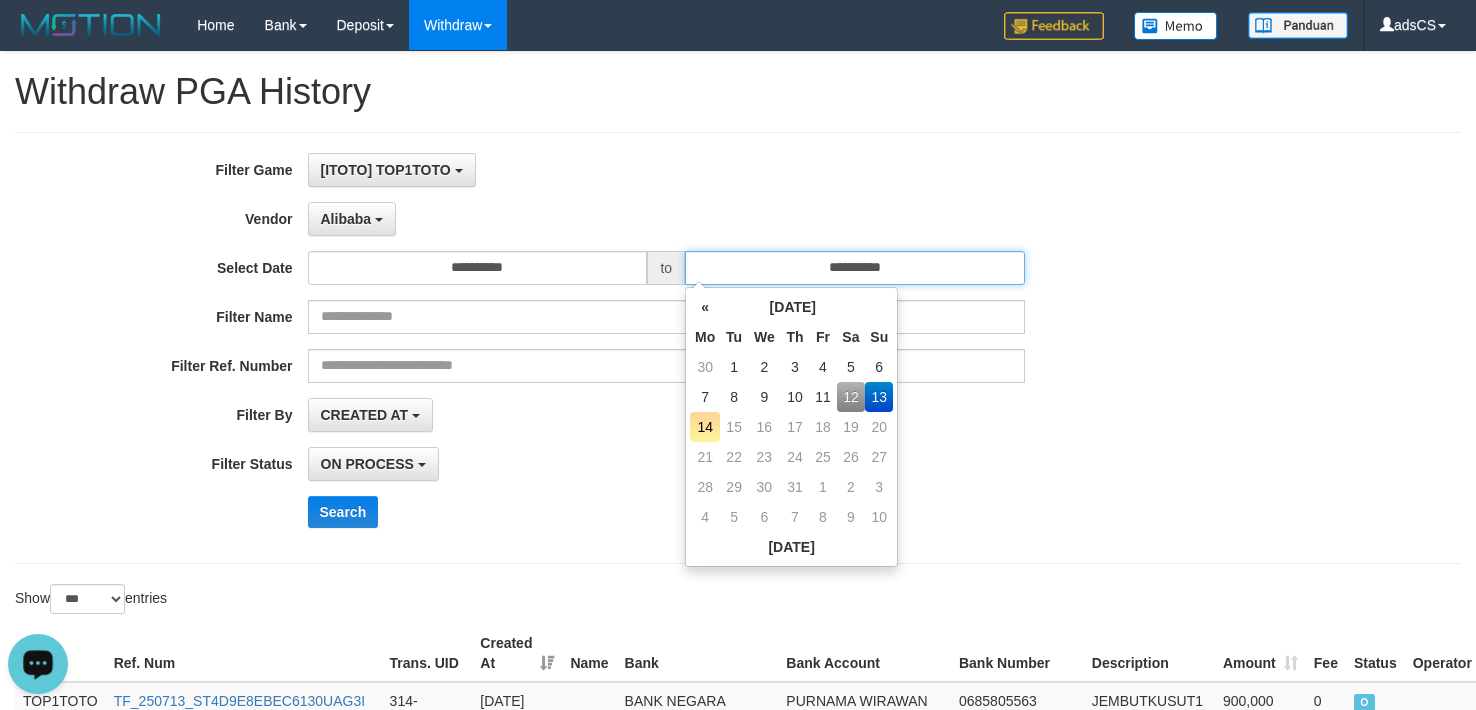 type on "**********" 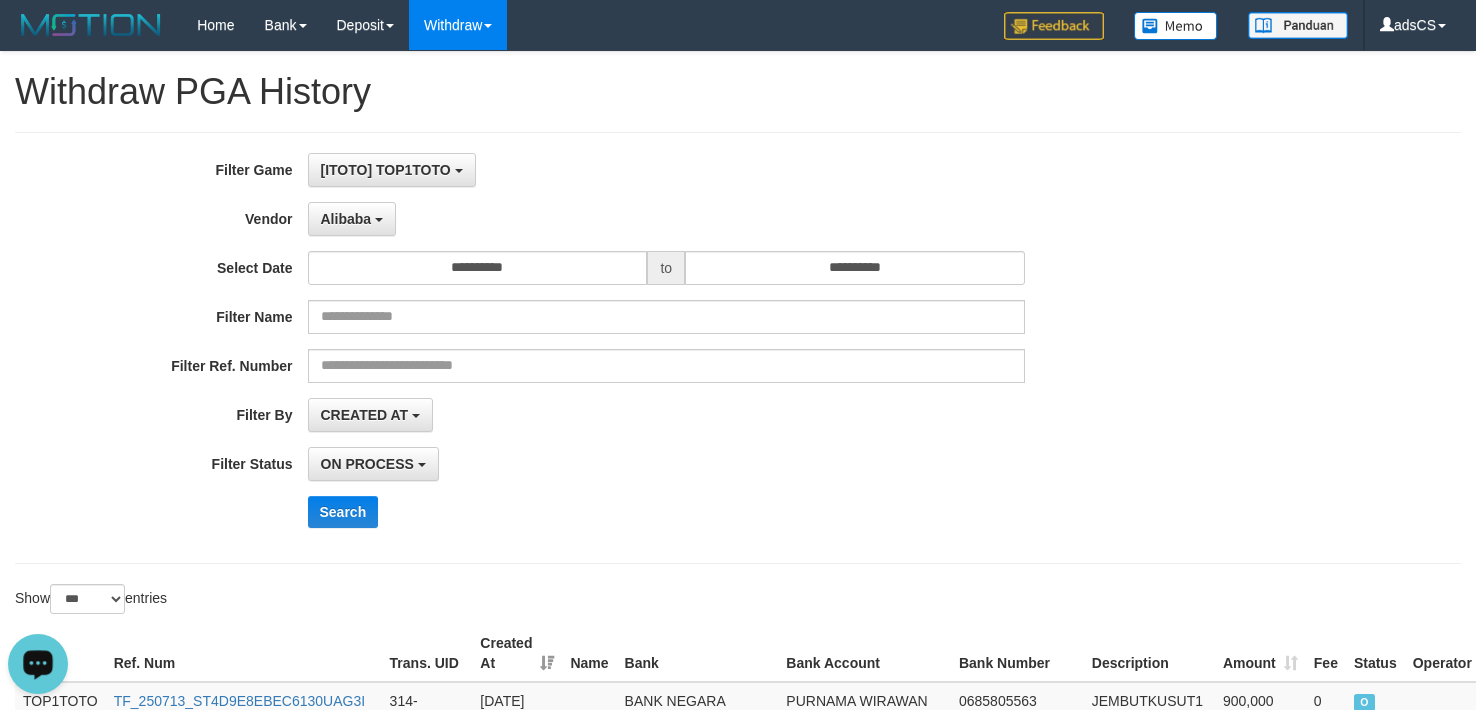 click on "**********" at bounding box center [615, 348] 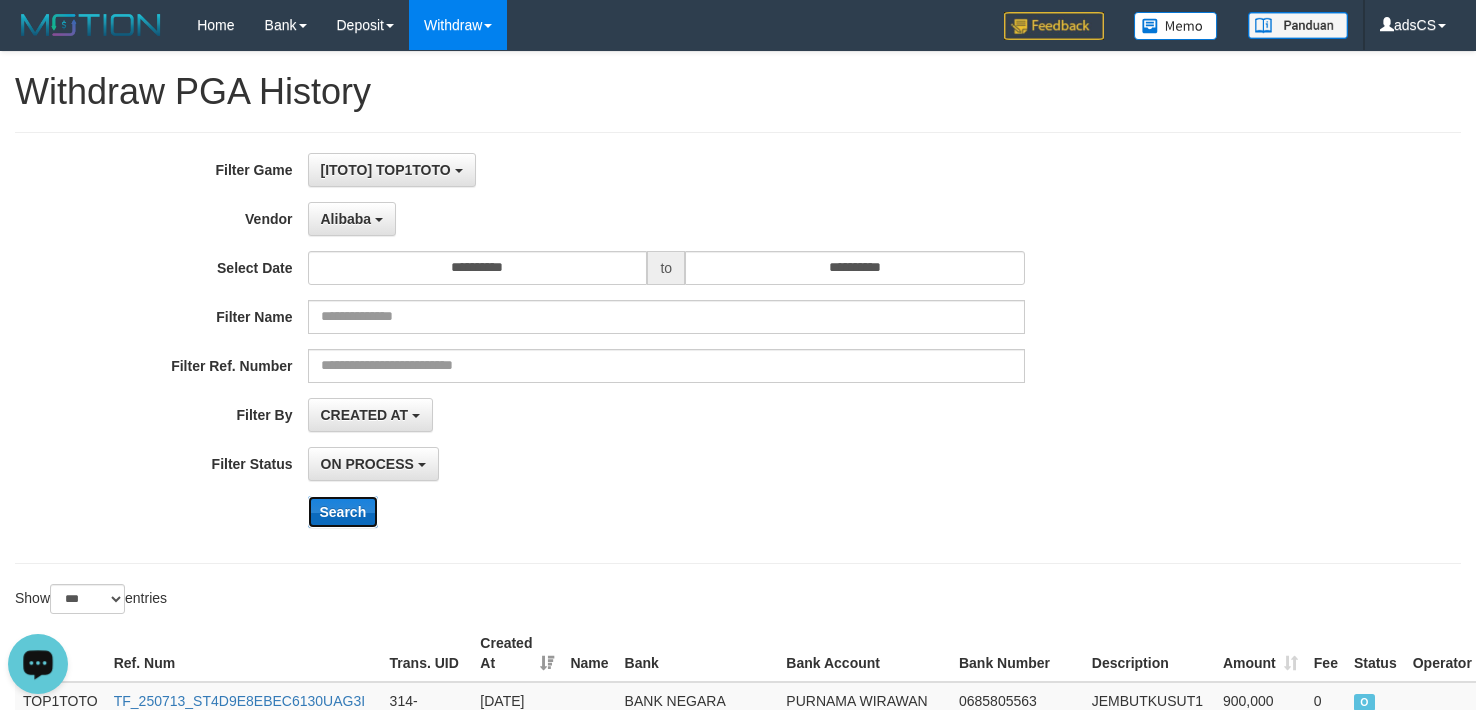 click on "Search" at bounding box center [343, 512] 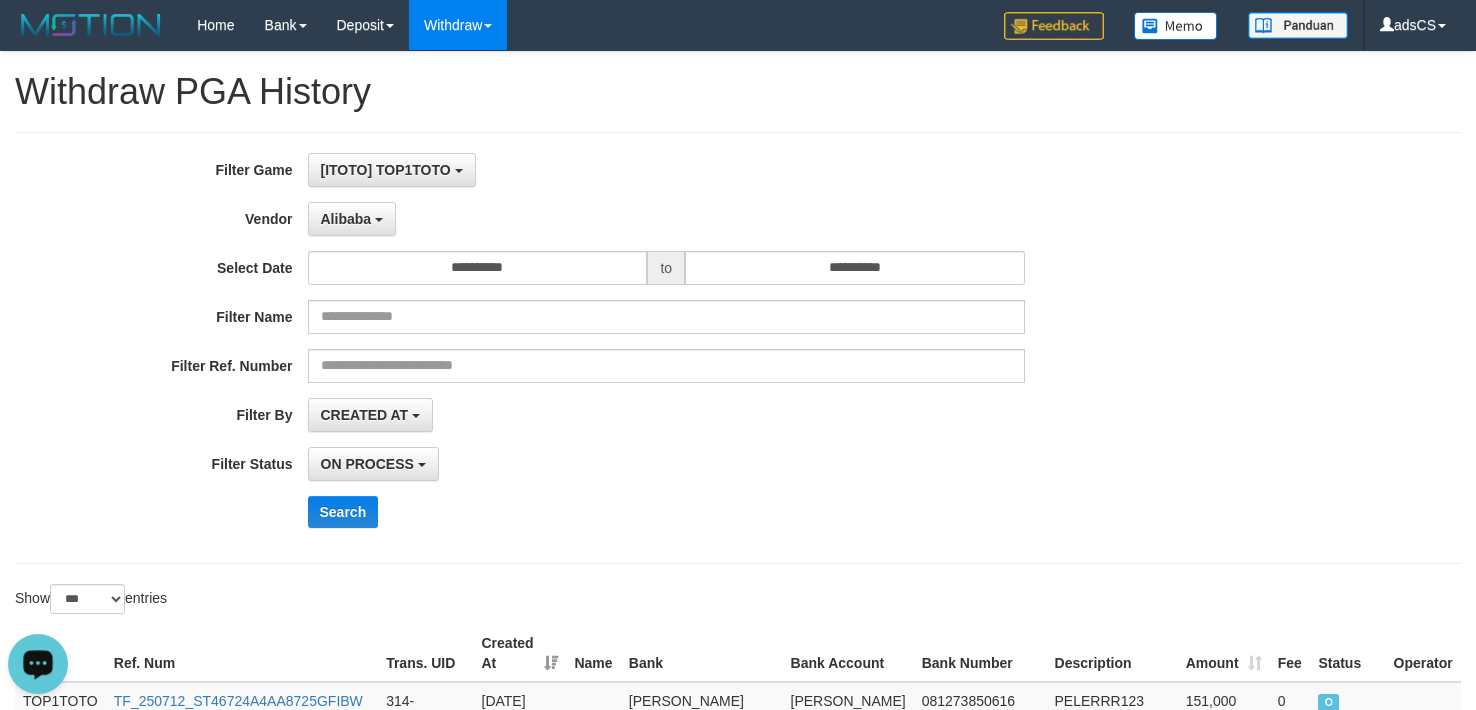 click on "**********" at bounding box center [738, 348] 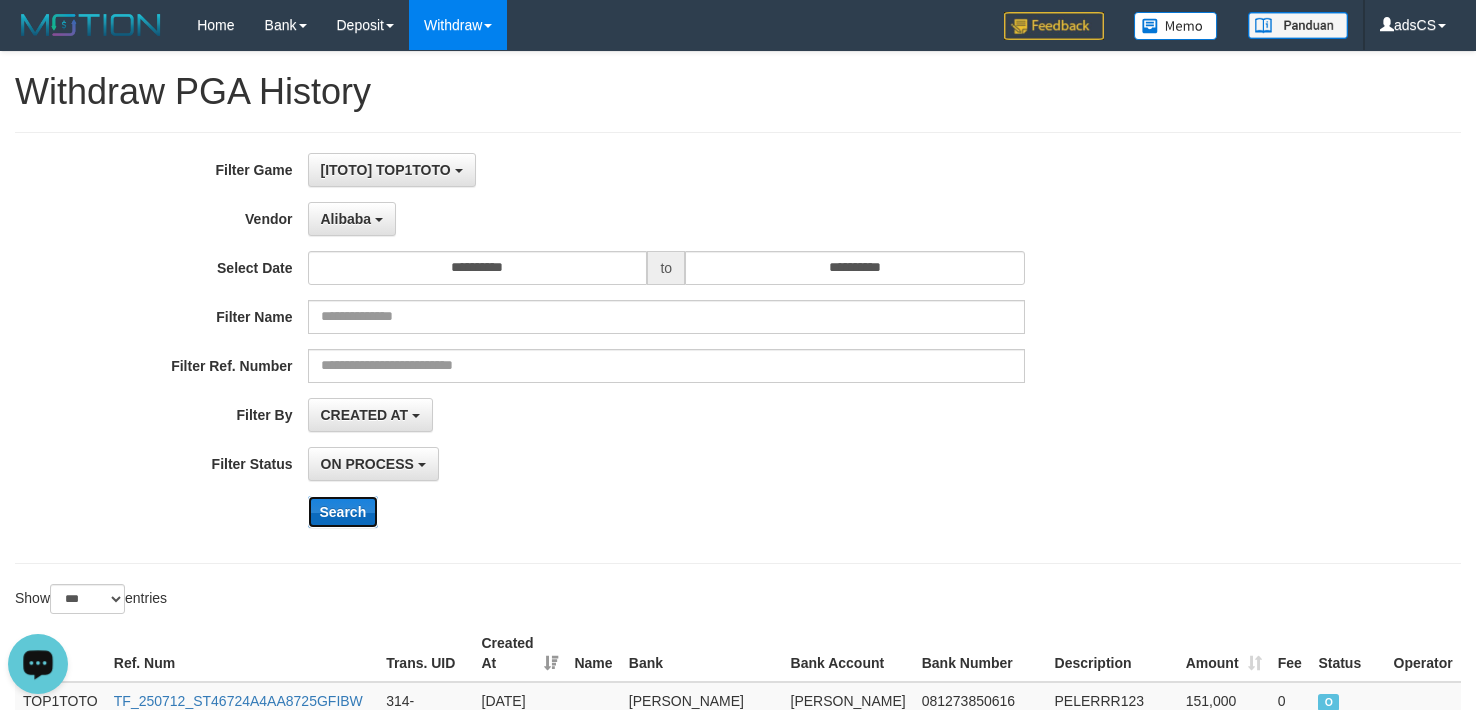 click on "Search" at bounding box center (343, 512) 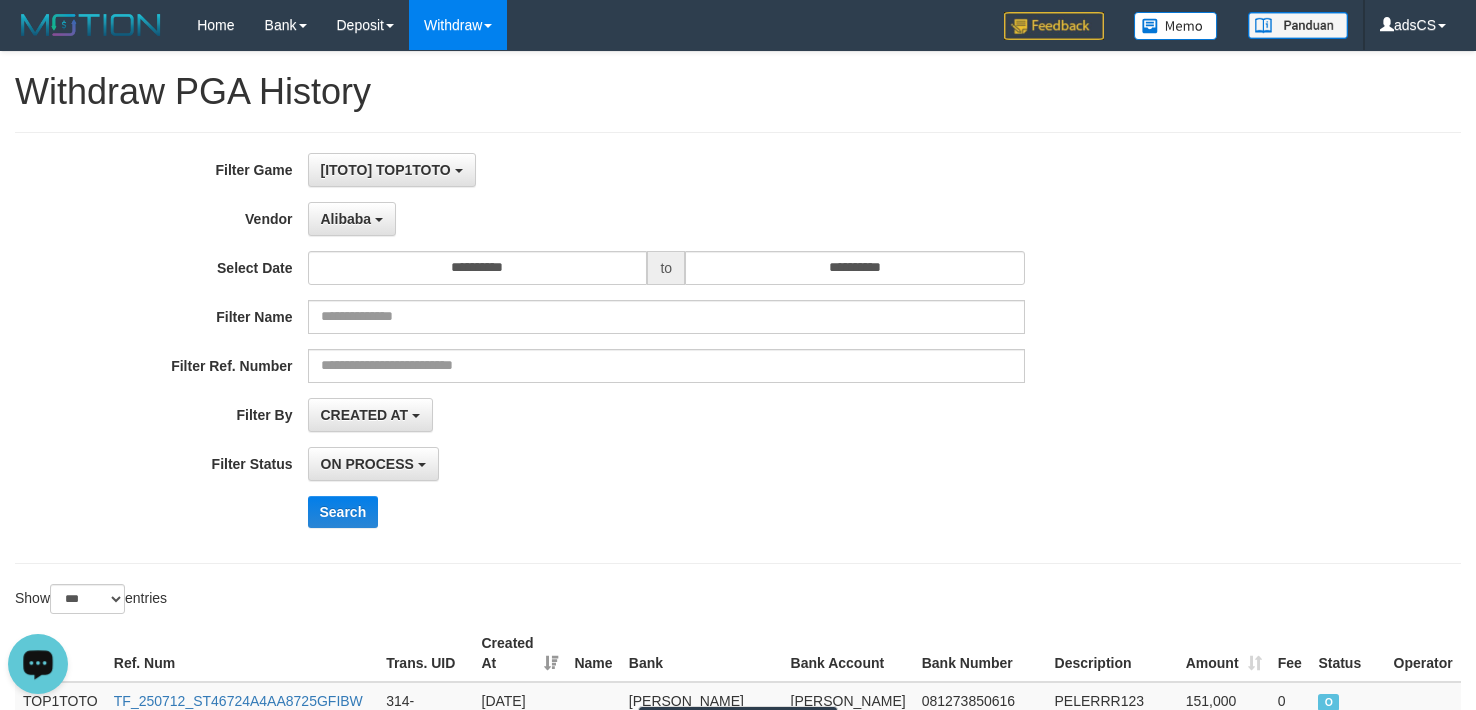 click on "CREATED AT
PAID AT
CREATED AT" at bounding box center (667, 415) 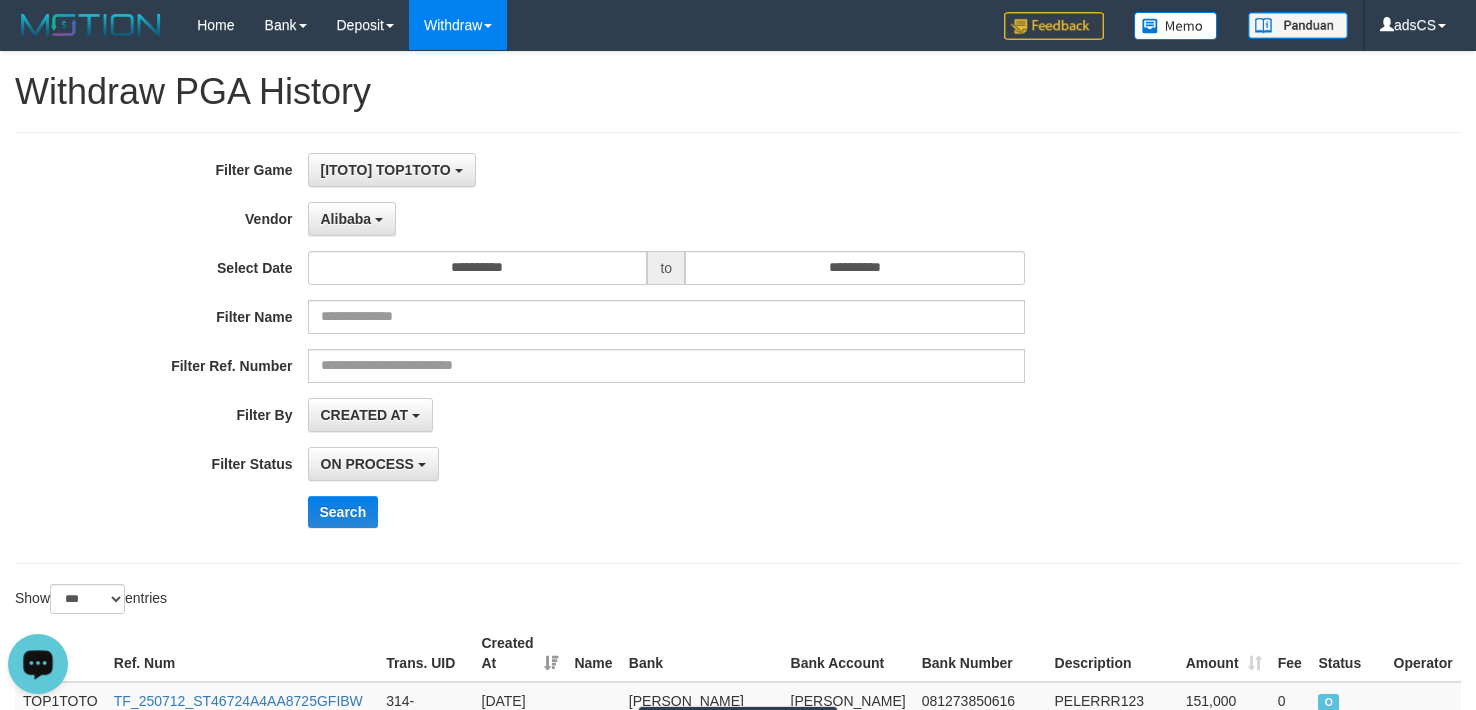 scroll, scrollTop: 654, scrollLeft: 0, axis: vertical 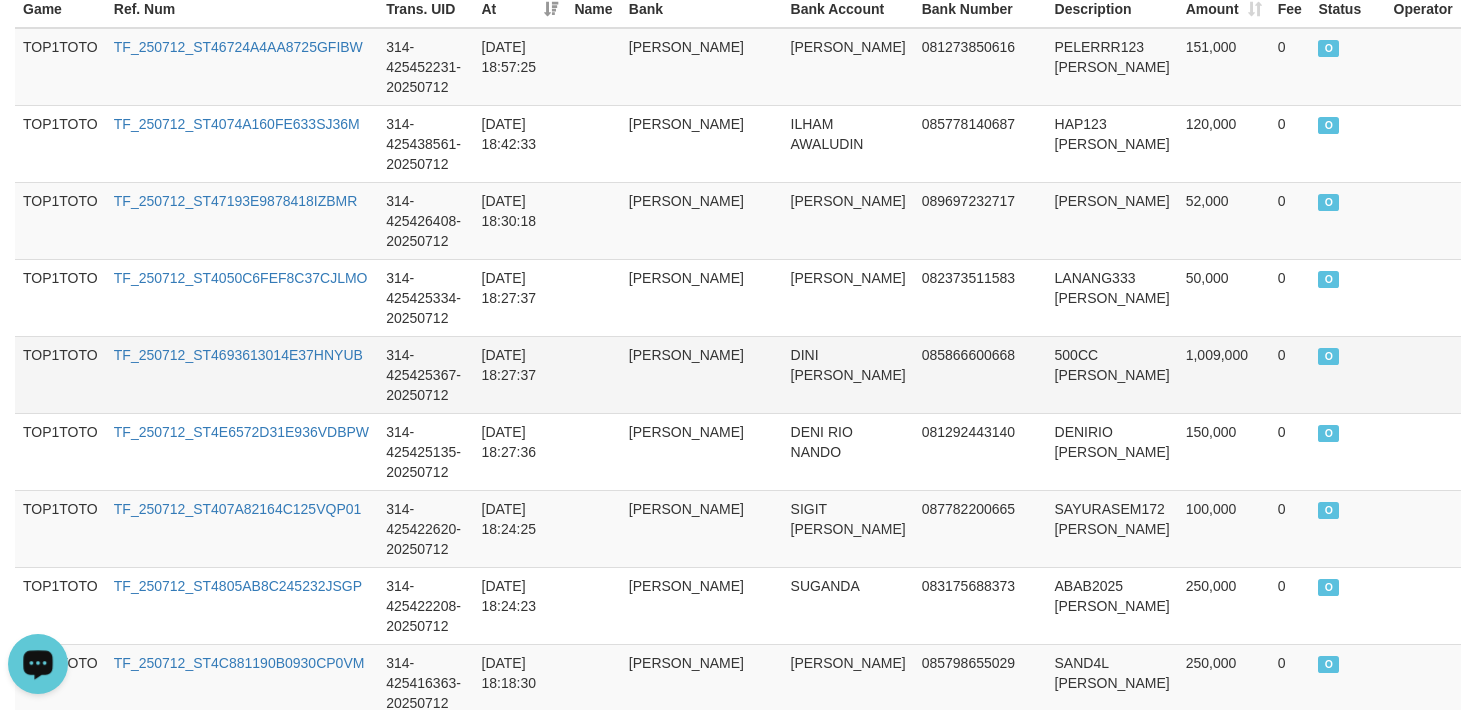 click on "1,009,000" at bounding box center (1224, 374) 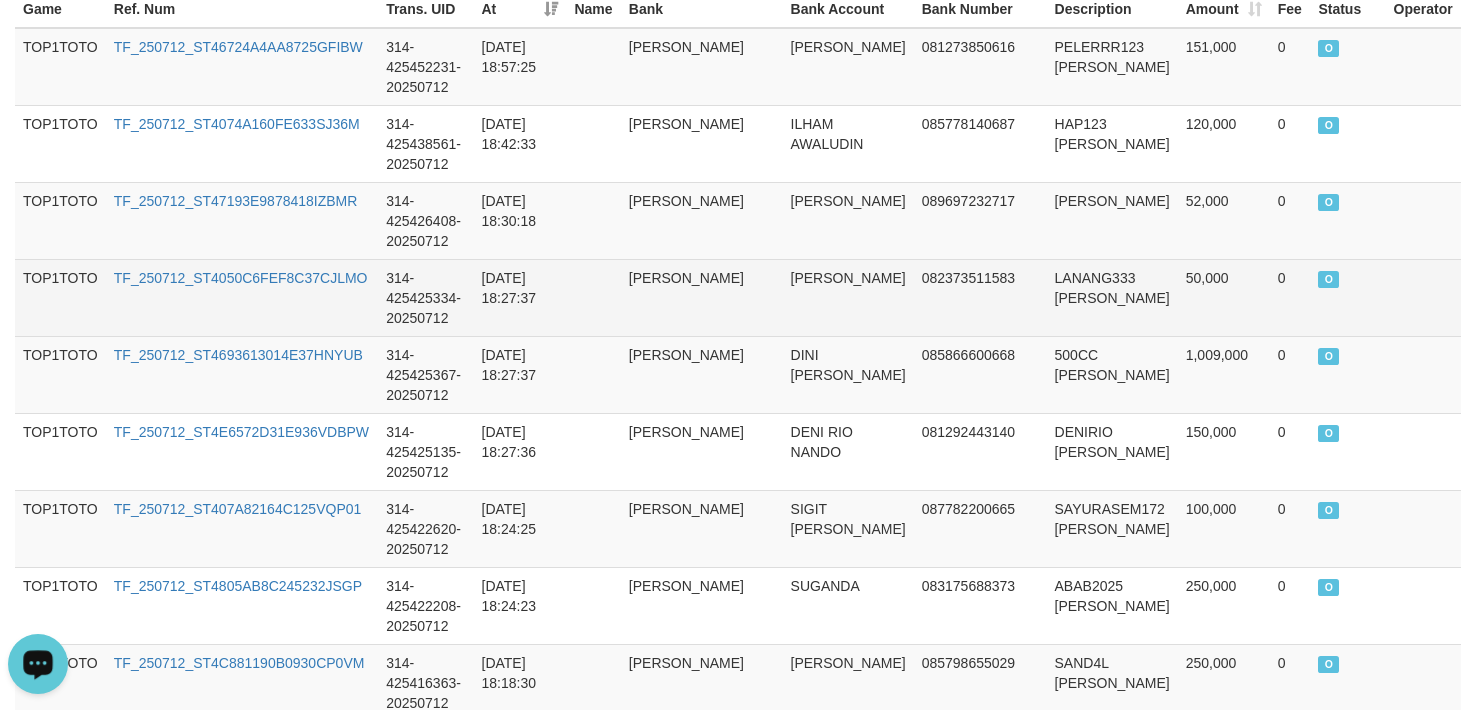 click on "GAPUR RAHMAN JAYA" at bounding box center (848, 297) 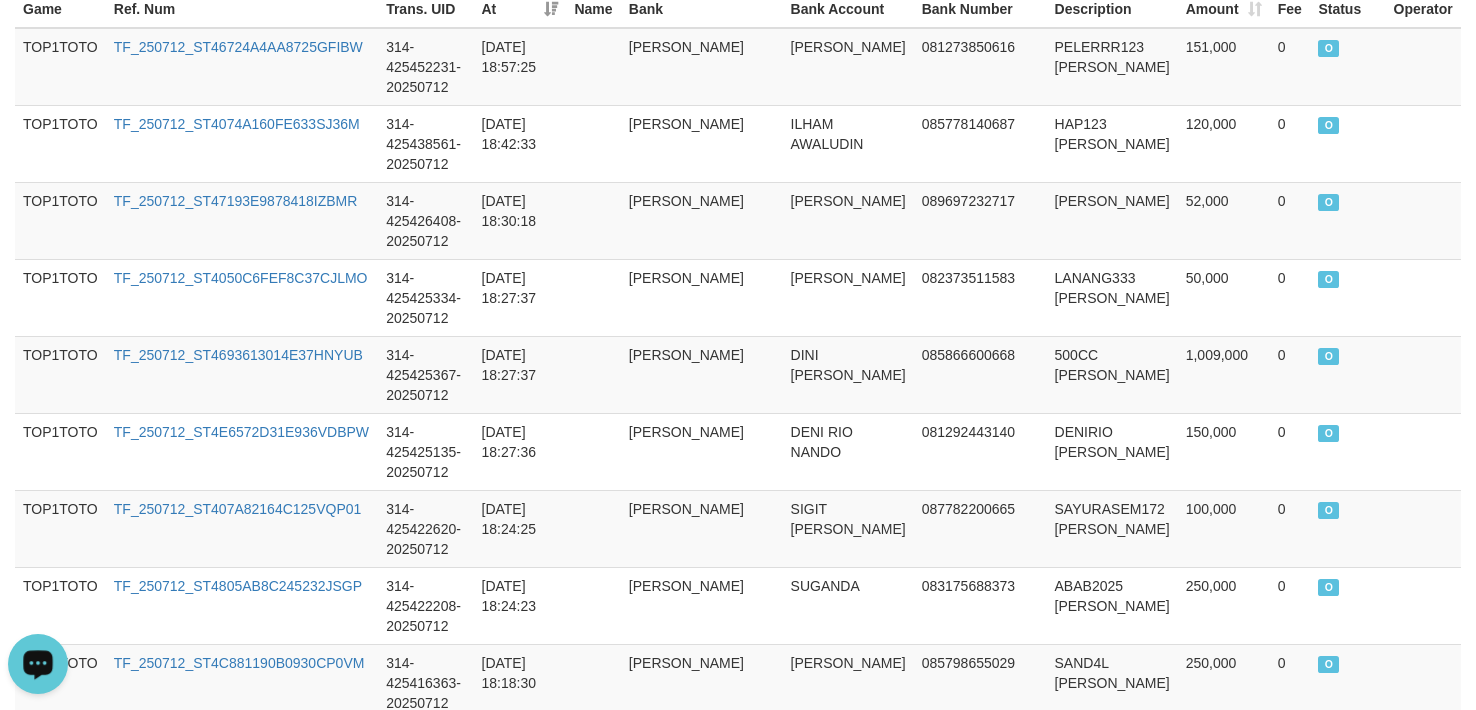 click at bounding box center [38, 663] 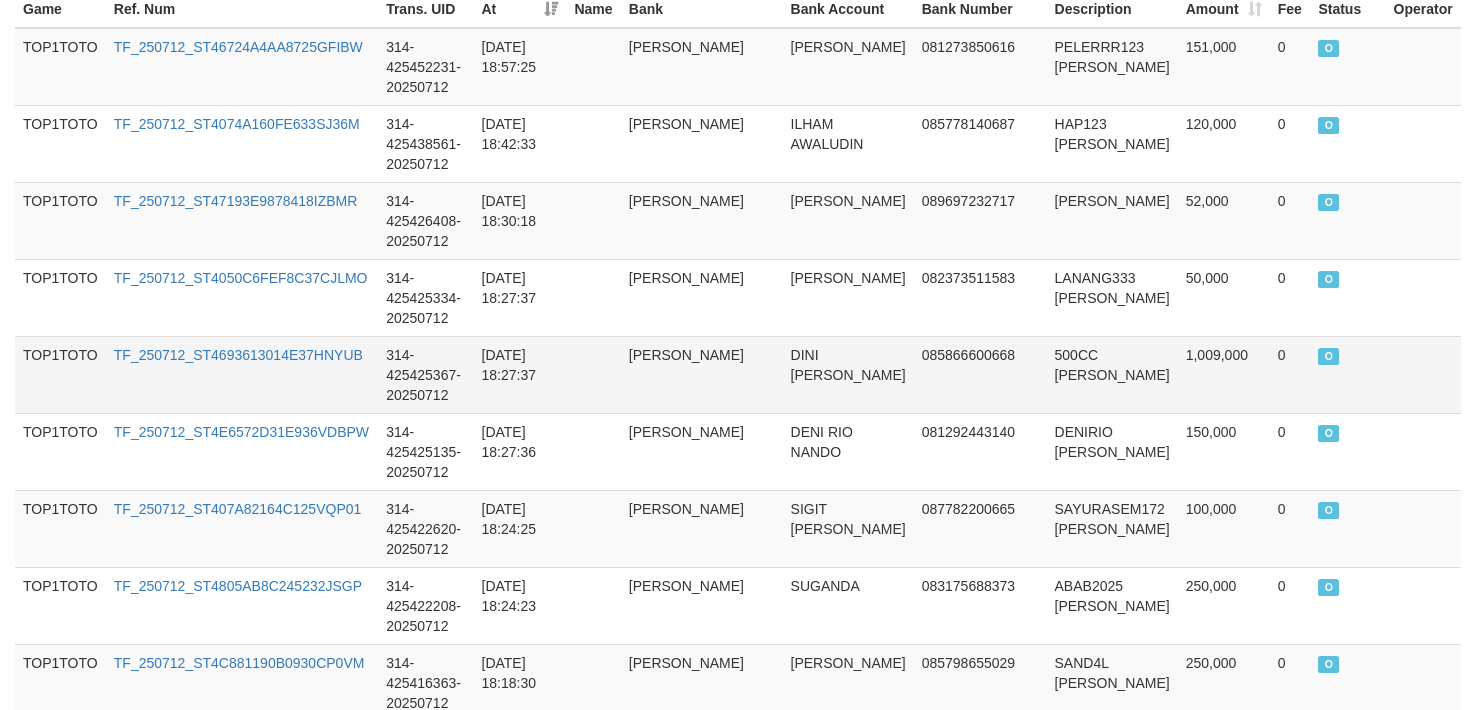click at bounding box center (1423, 374) 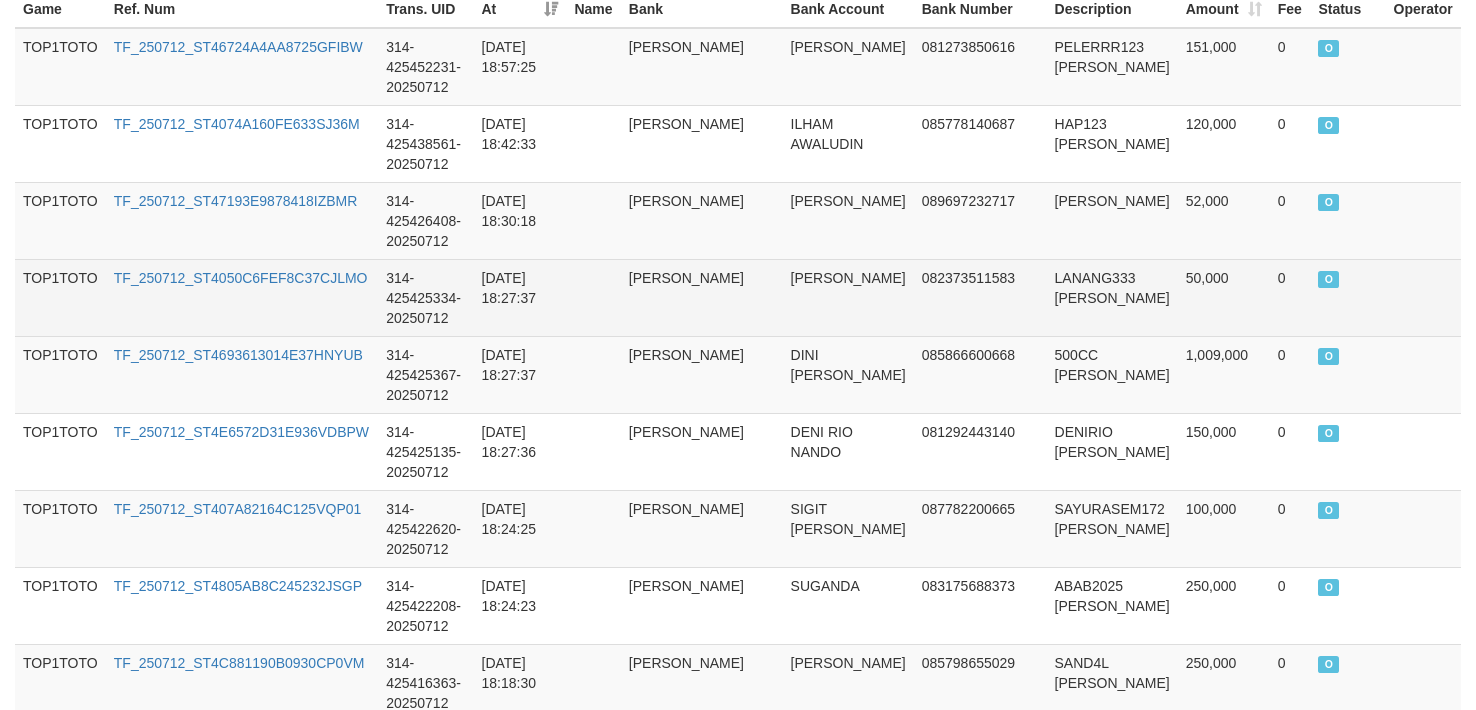 click on "LANANG333 DANA" at bounding box center [1112, 297] 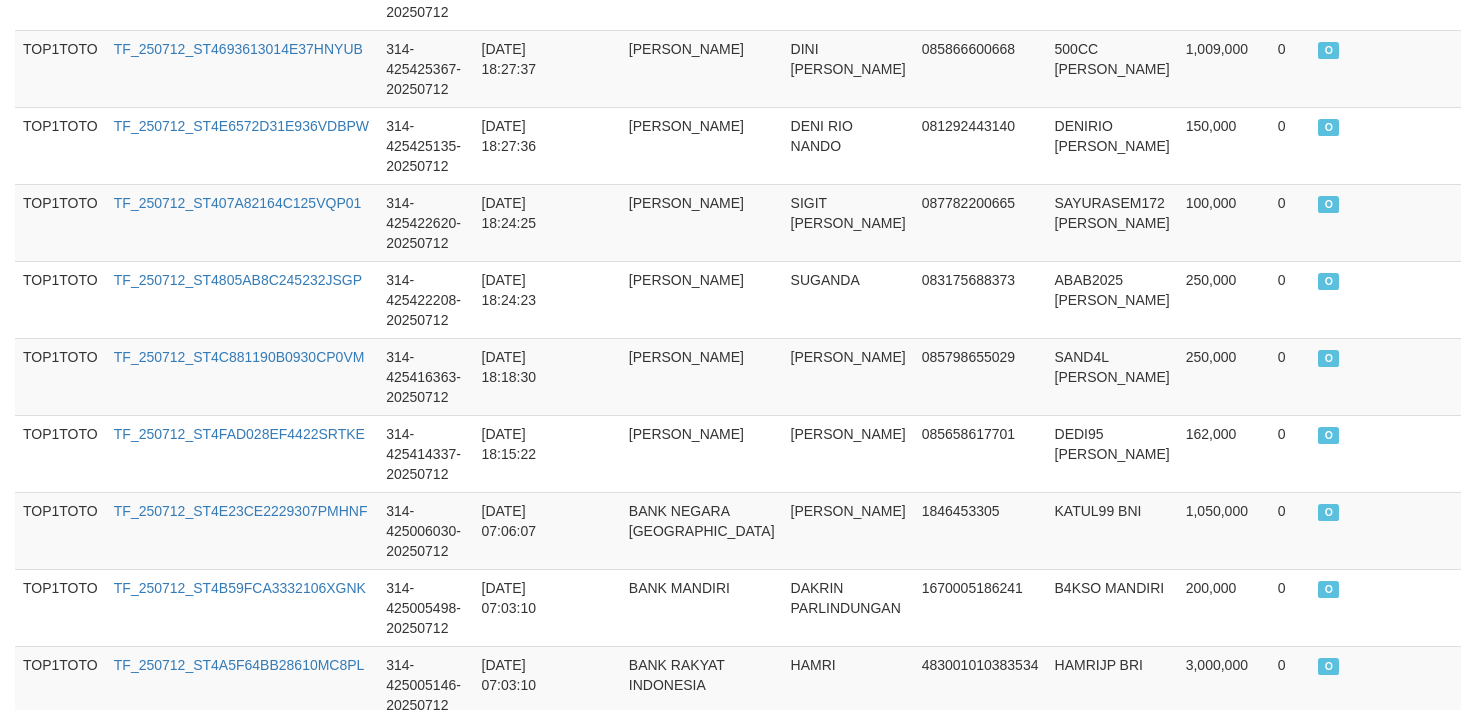 scroll, scrollTop: 1247, scrollLeft: 0, axis: vertical 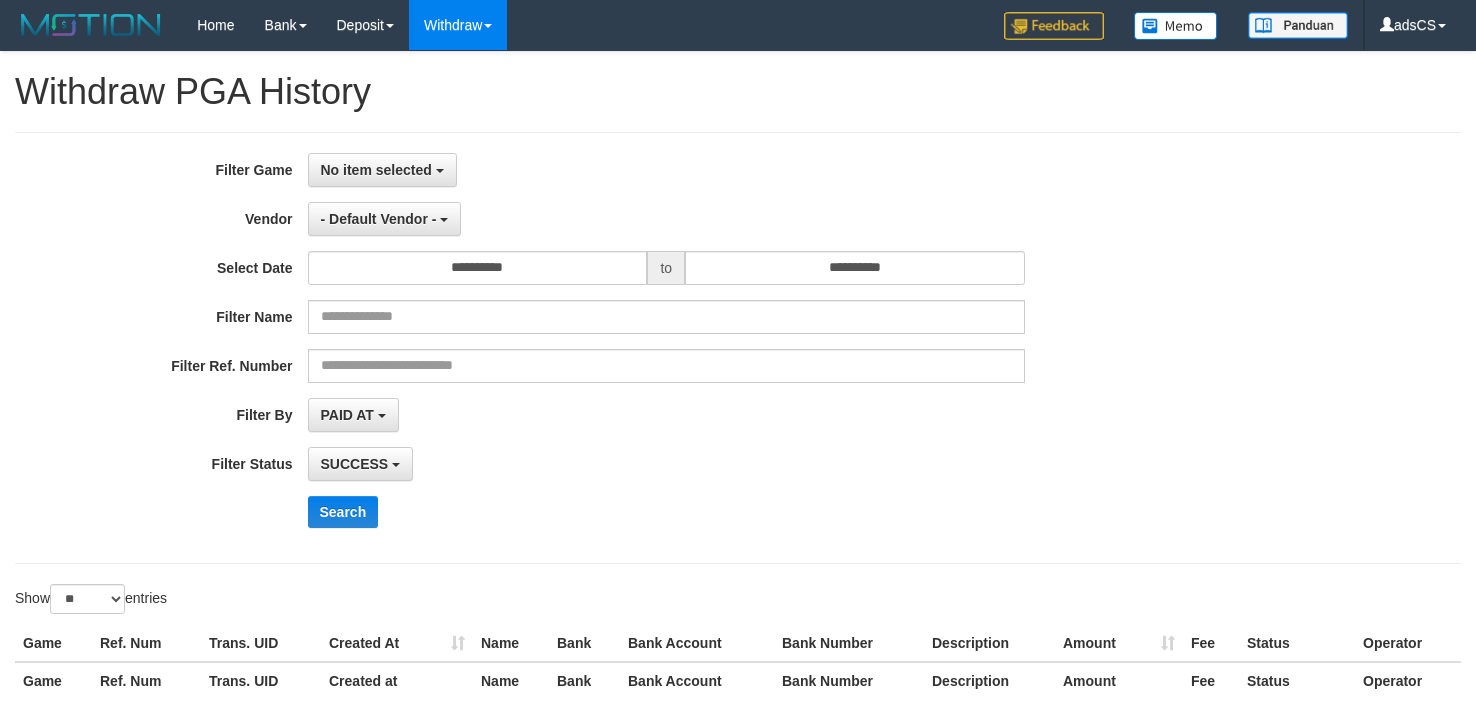 select 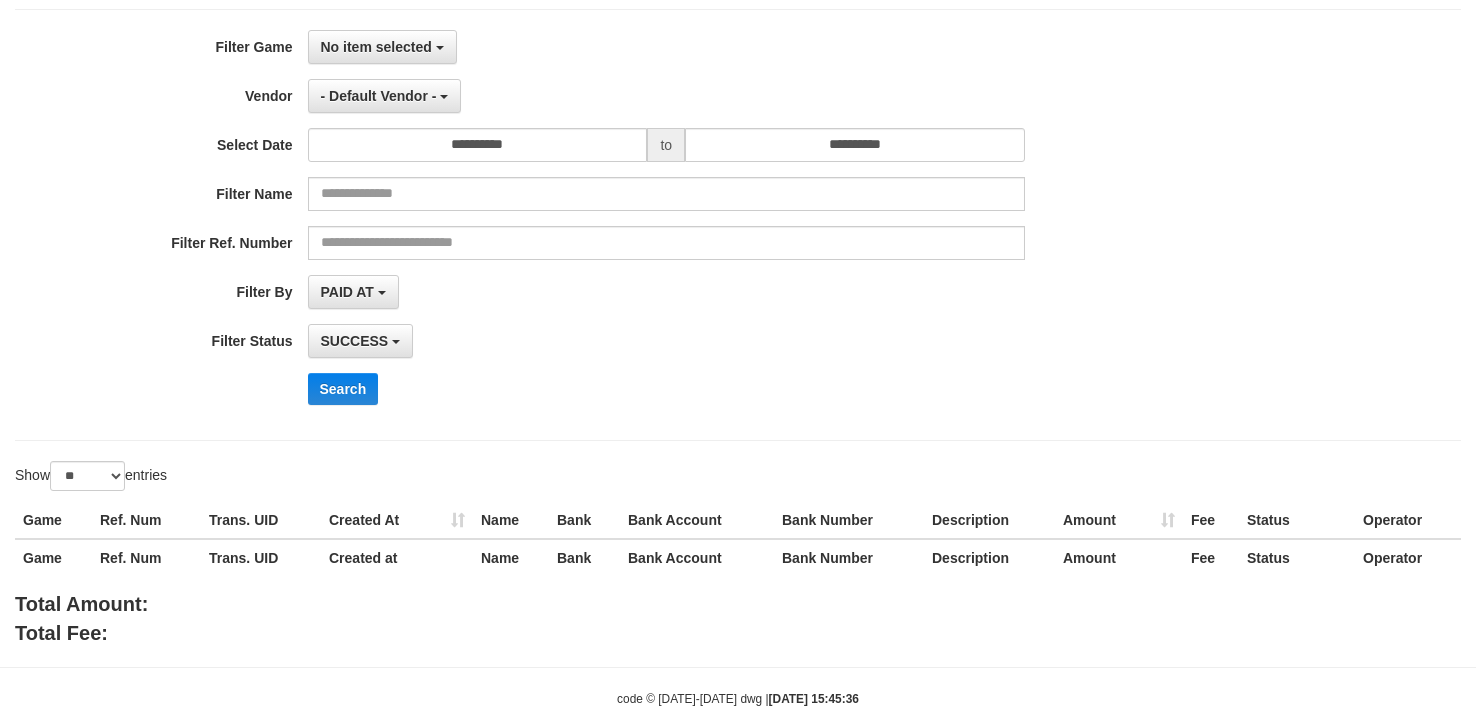 scroll, scrollTop: 171, scrollLeft: 0, axis: vertical 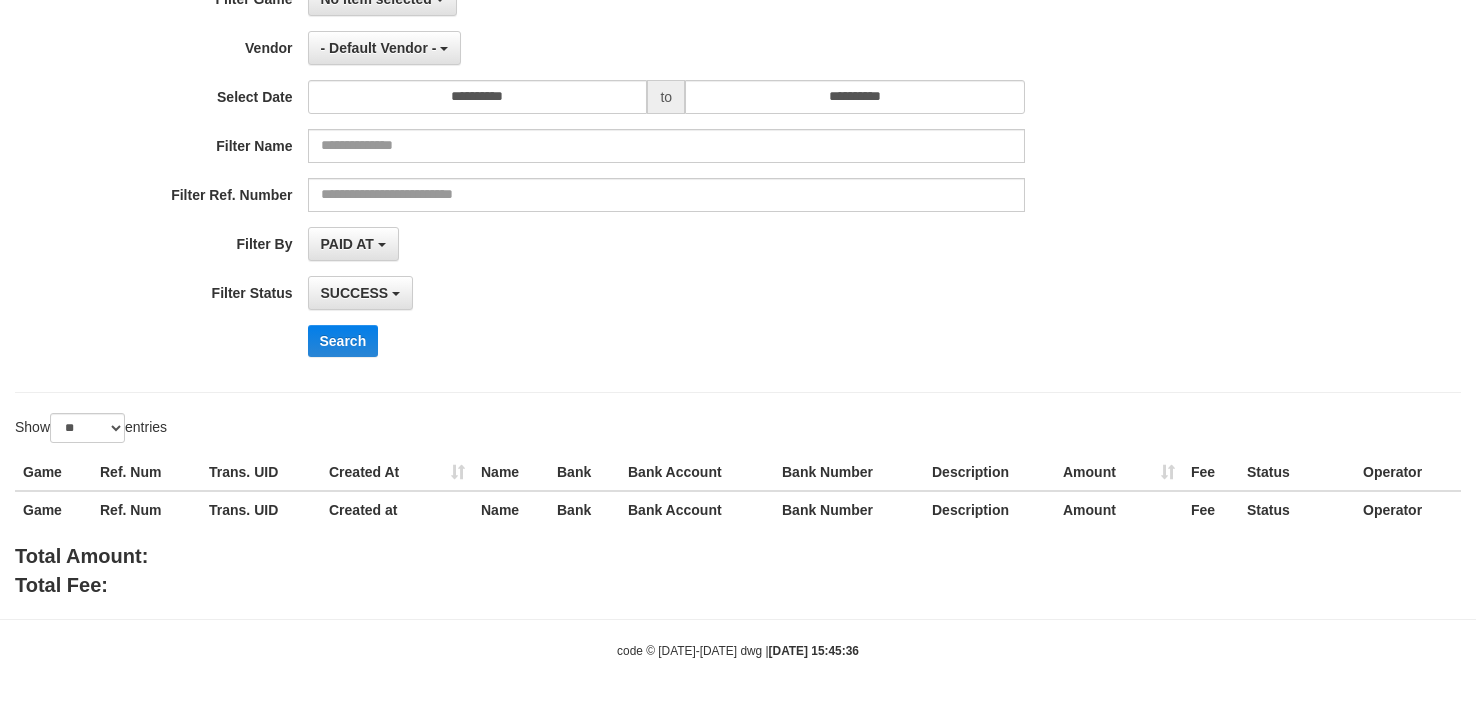 click on "Search" at bounding box center (769, 341) 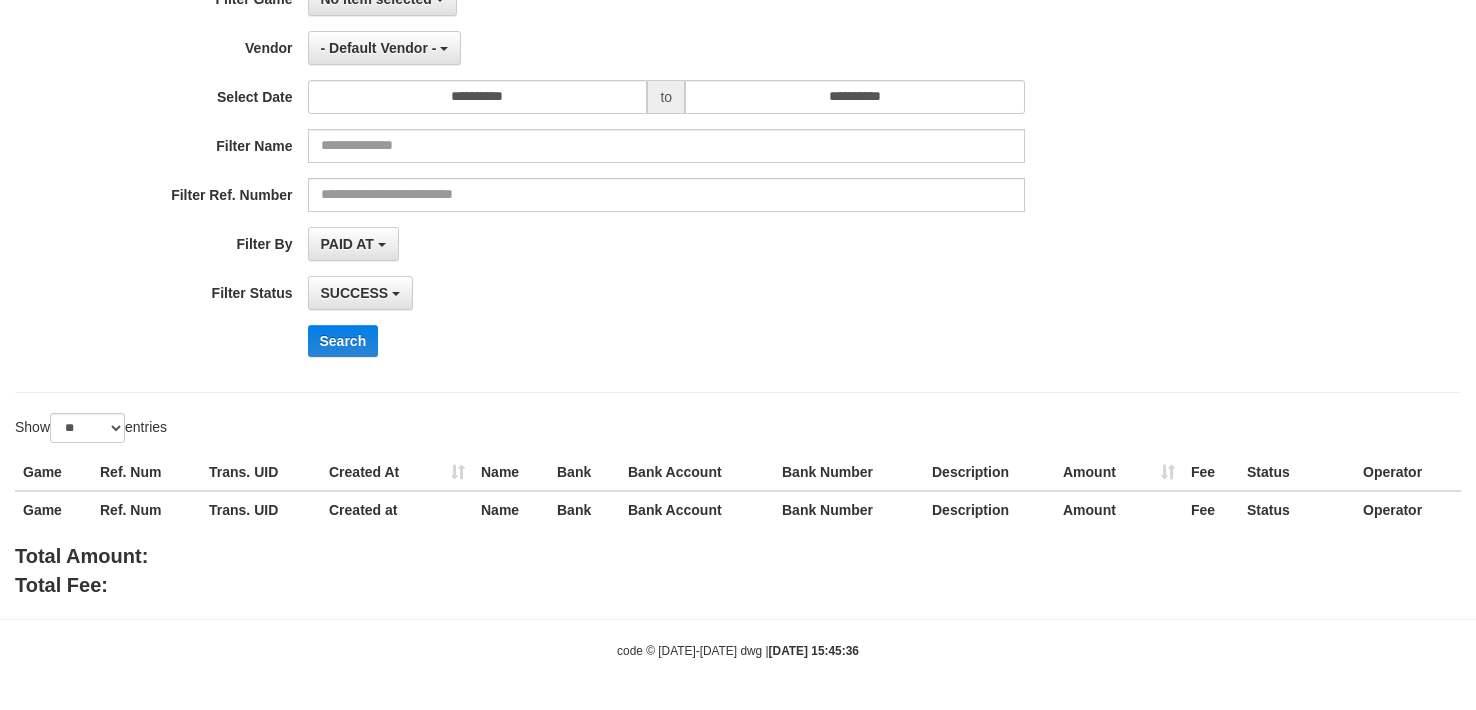 click on "**********" at bounding box center [615, 177] 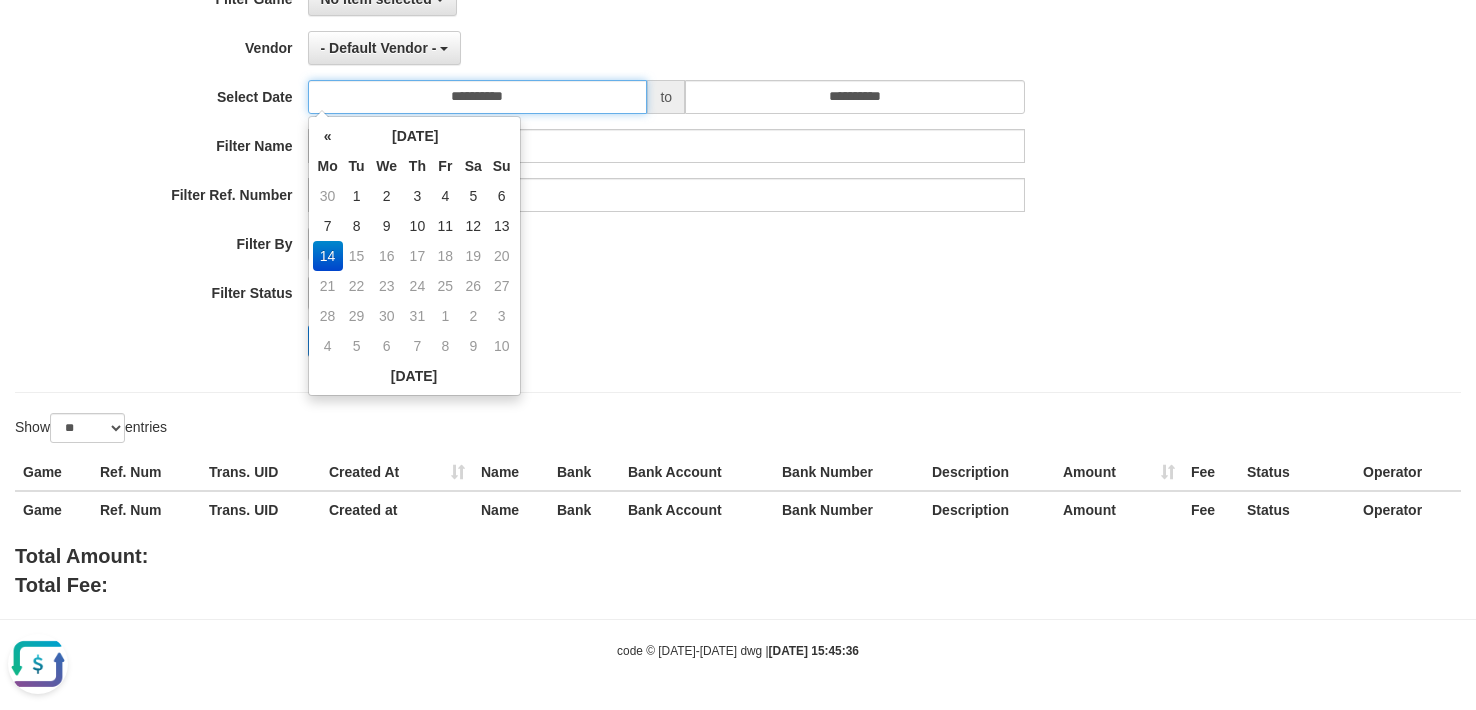 drag, startPoint x: 573, startPoint y: 101, endPoint x: 571, endPoint y: 111, distance: 10.198039 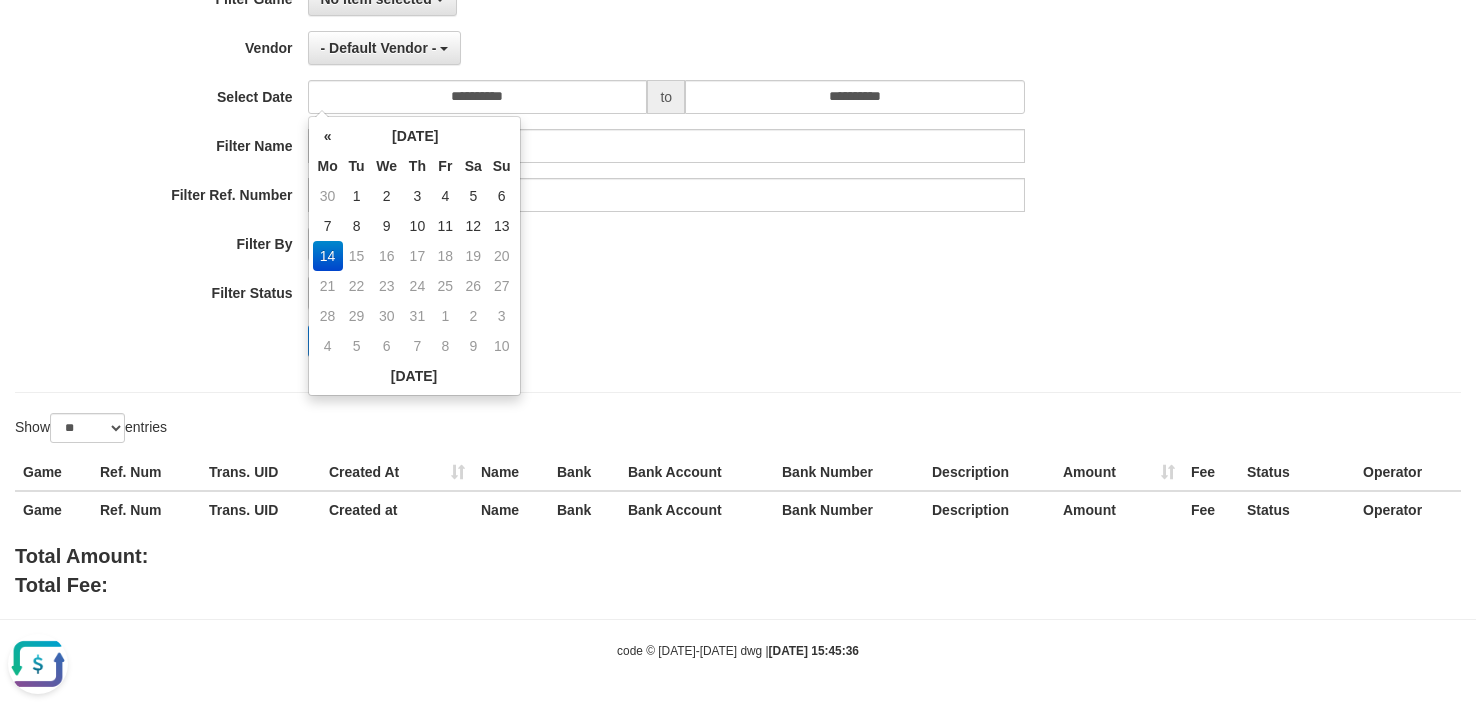 click on "**********" at bounding box center [738, 240] 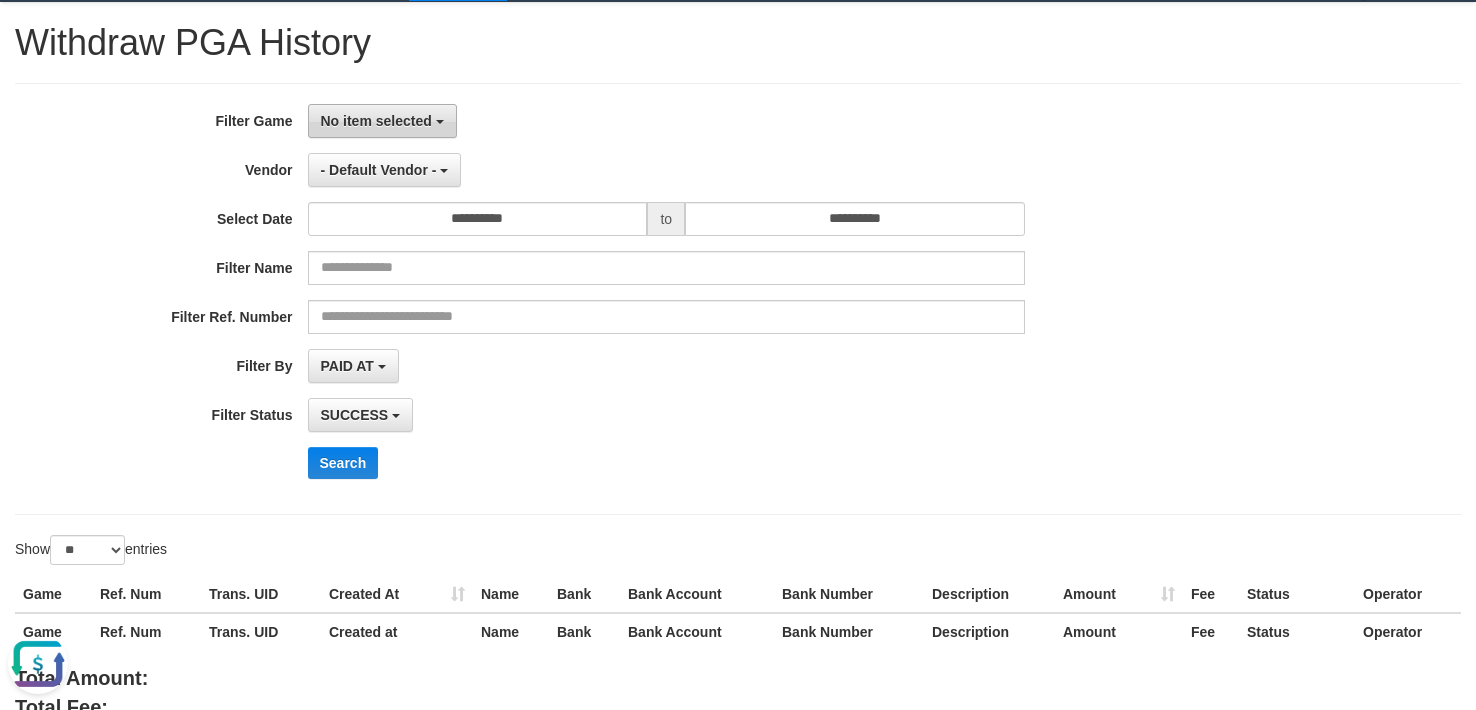 scroll, scrollTop: 0, scrollLeft: 0, axis: both 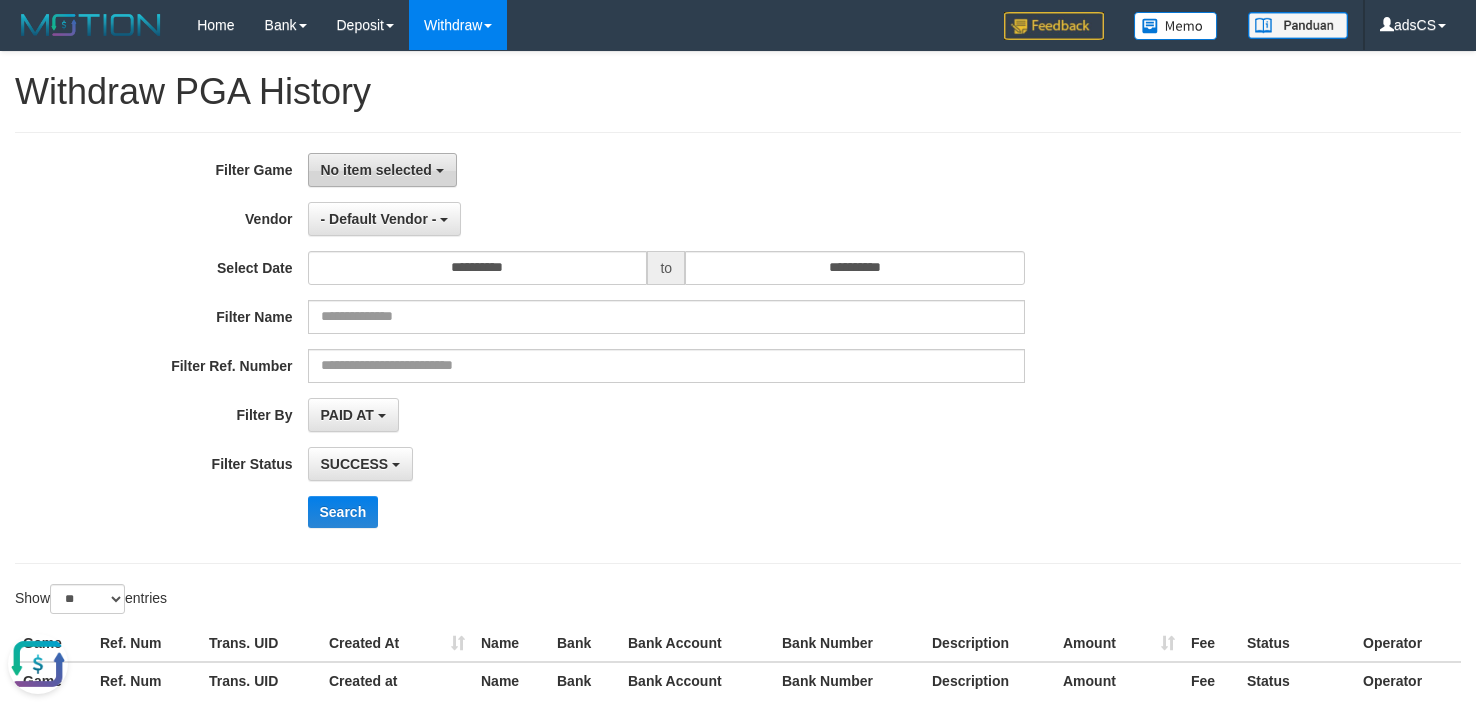click on "No item selected" at bounding box center (376, 170) 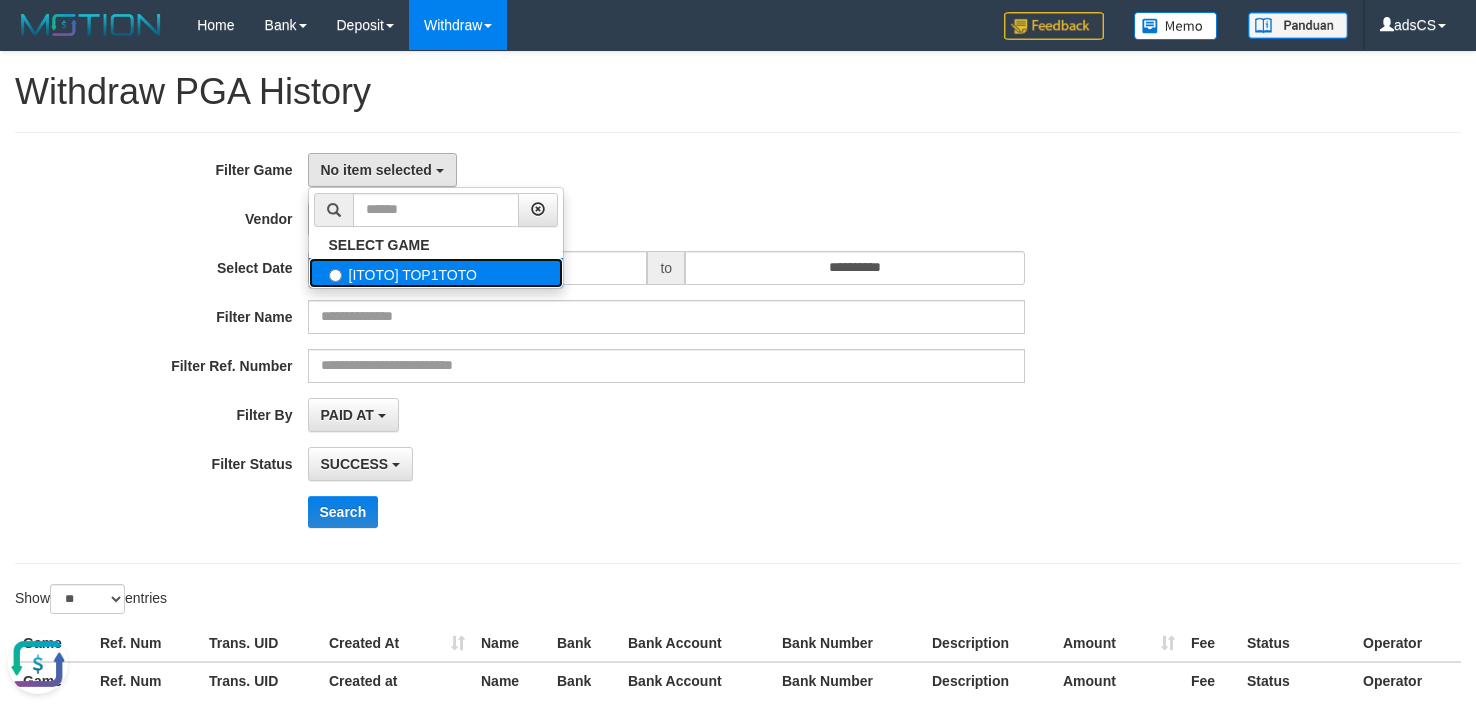 click on "[ITOTO] TOP1TOTO" at bounding box center (436, 273) 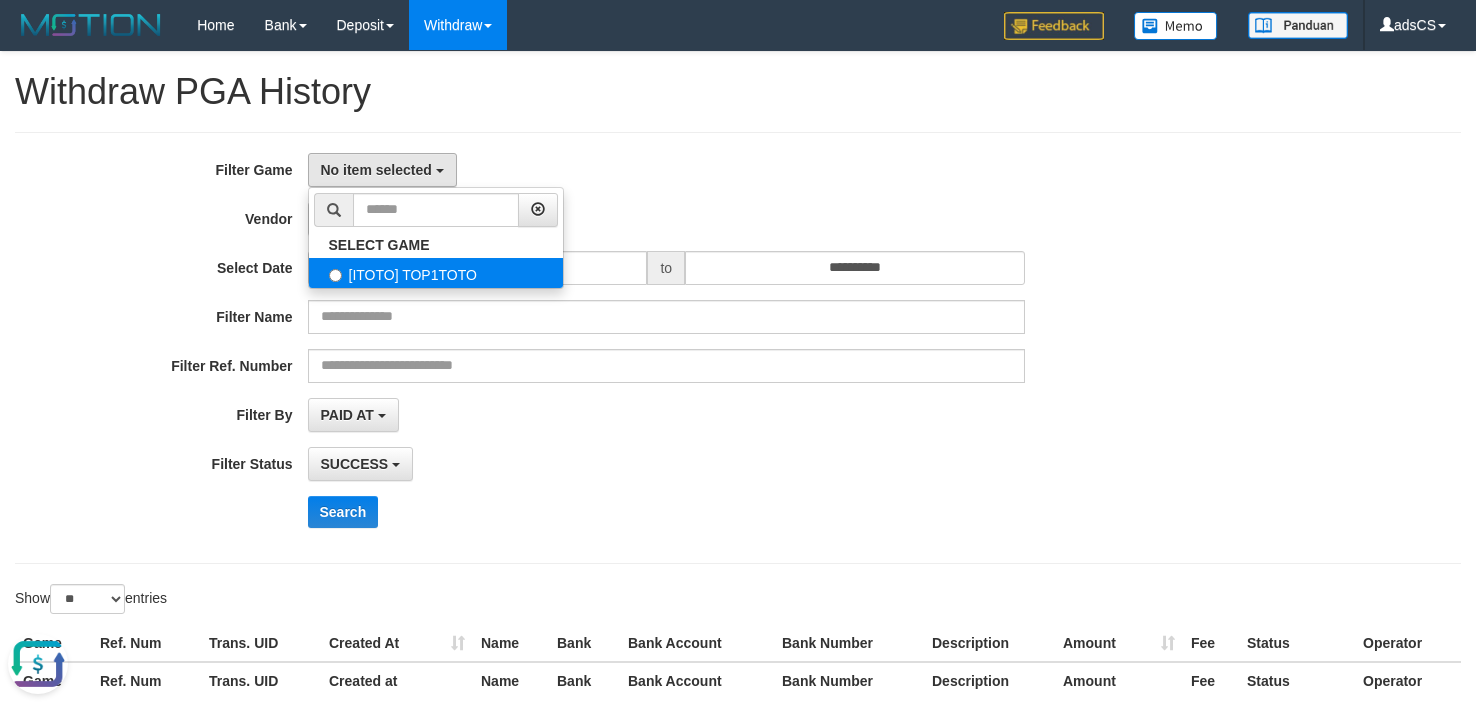select on "***" 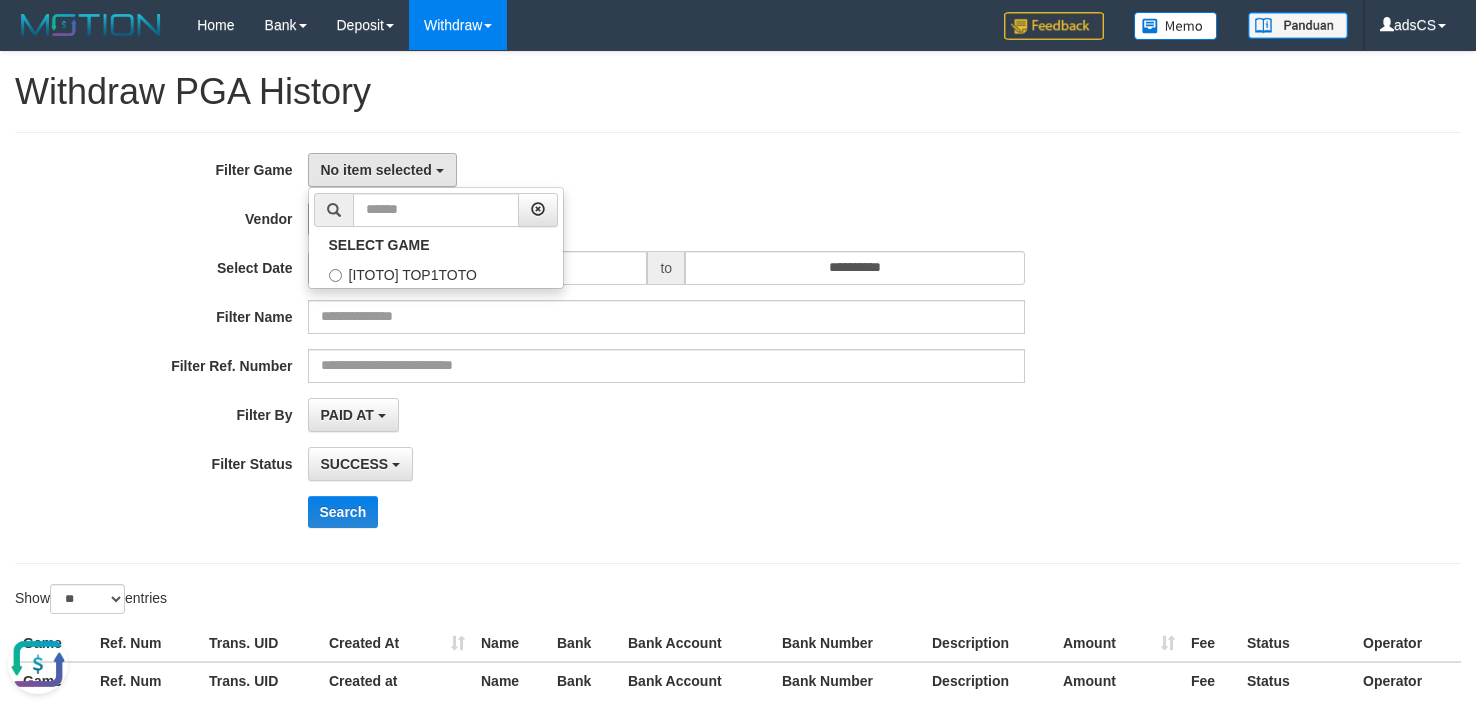 scroll, scrollTop: 18, scrollLeft: 0, axis: vertical 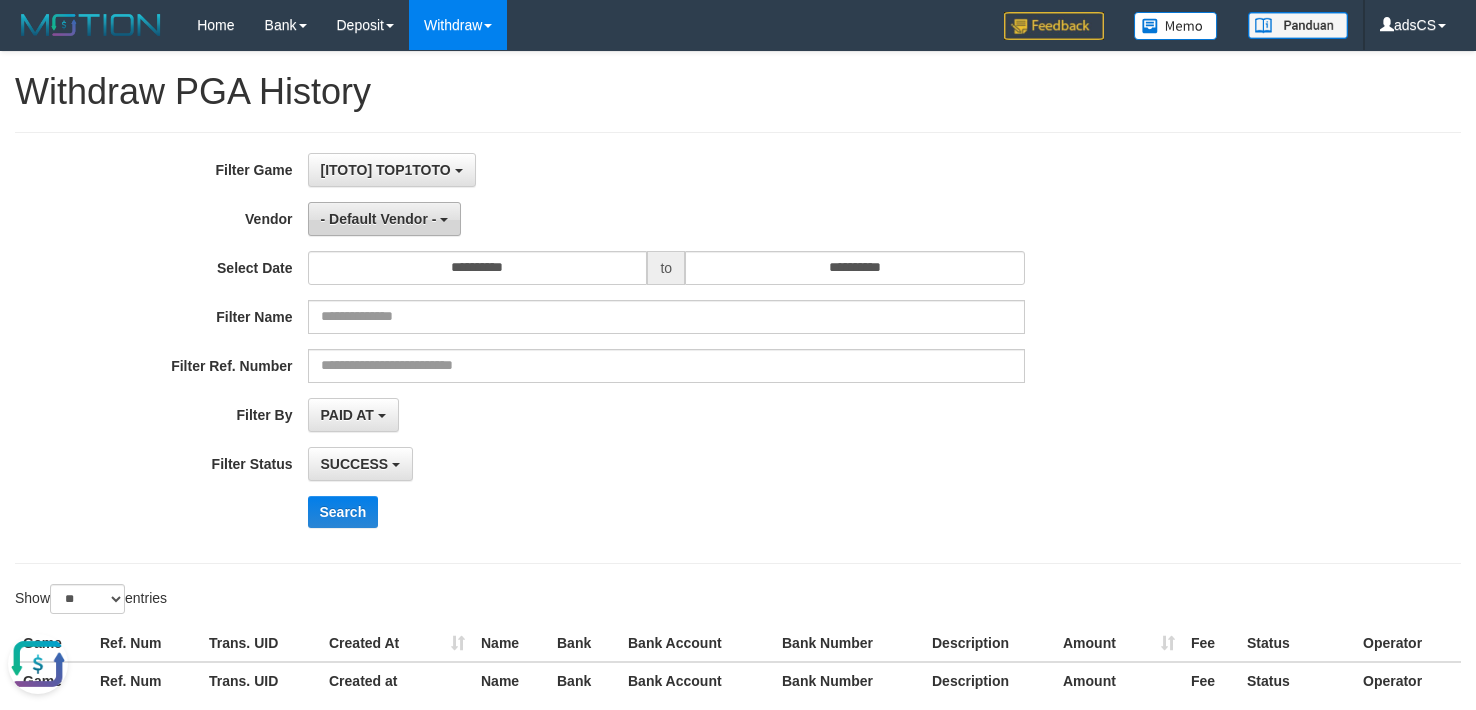 click on "- Default Vendor -" at bounding box center [385, 219] 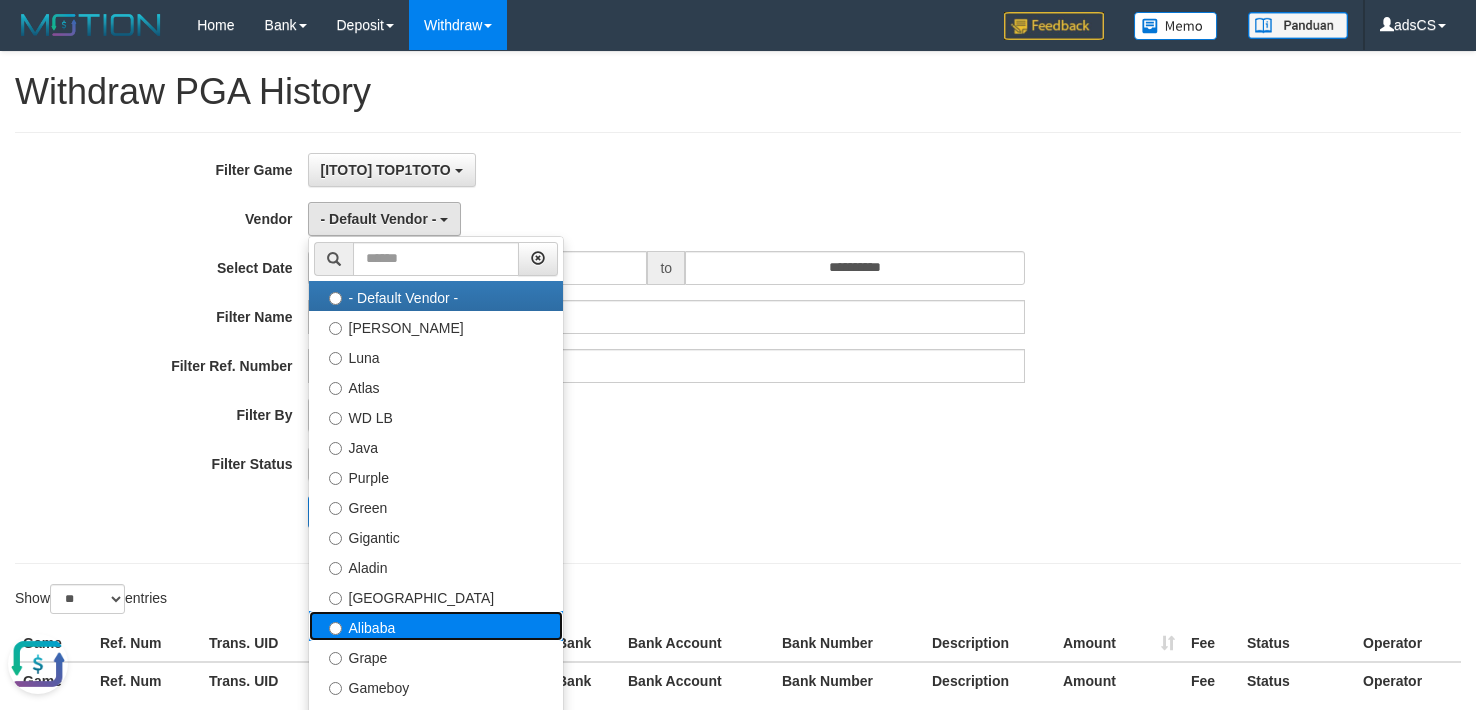 click on "Alibaba" at bounding box center (436, 626) 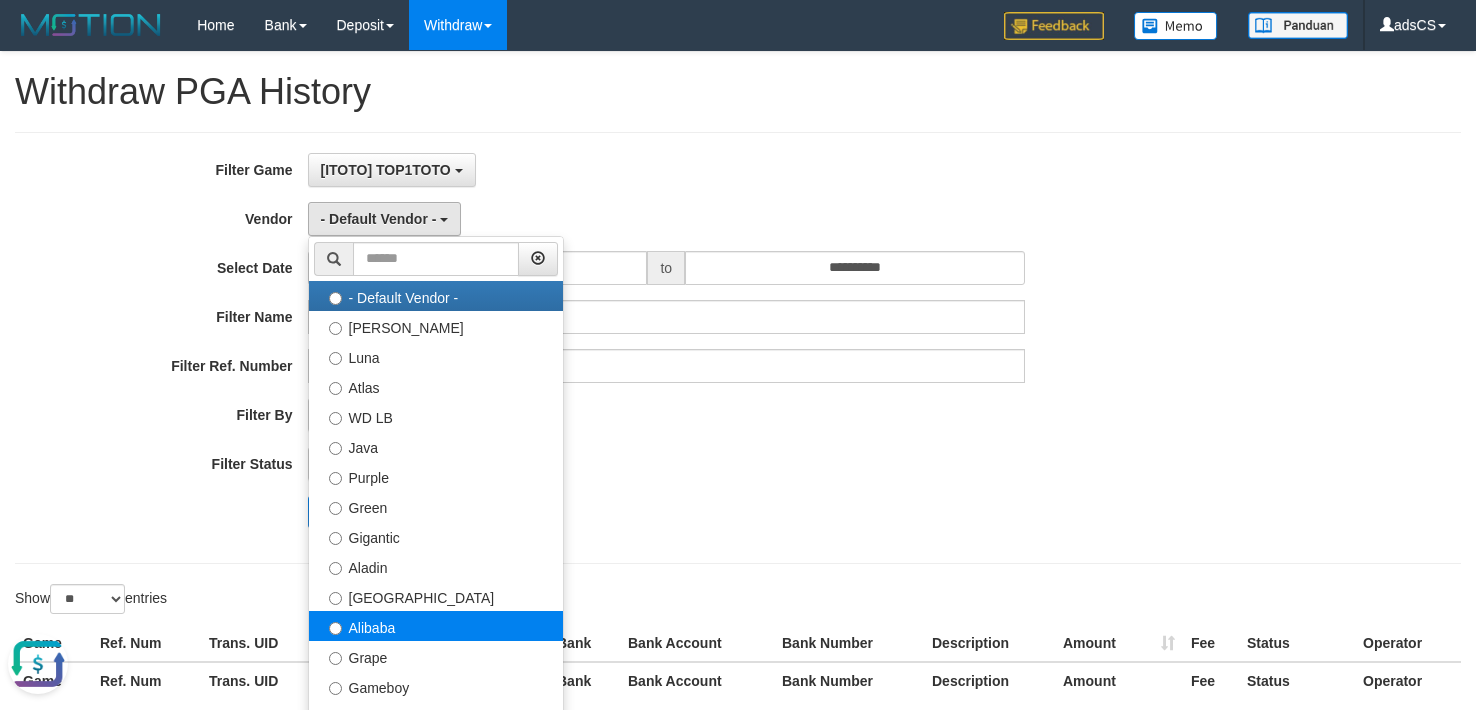 select on "**********" 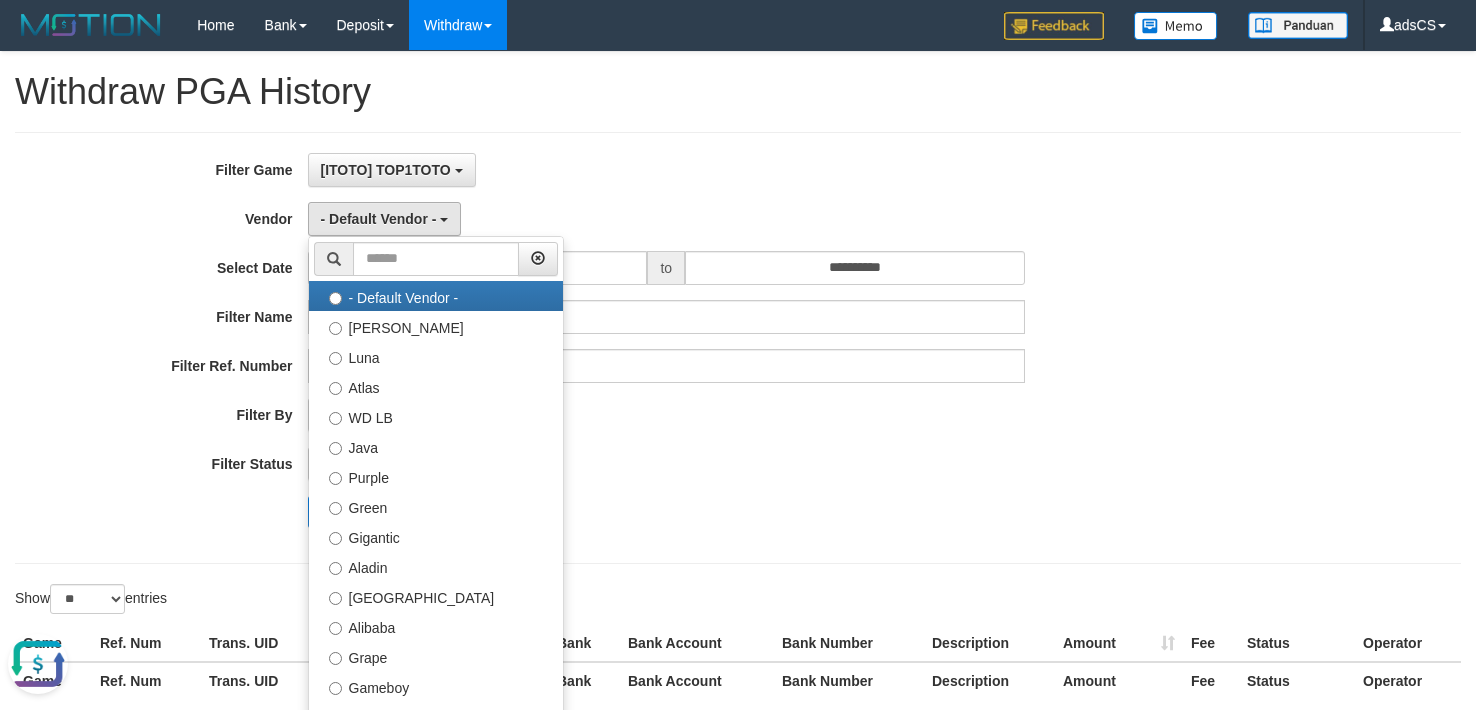 click on "Created At" at bounding box center (397, 643) 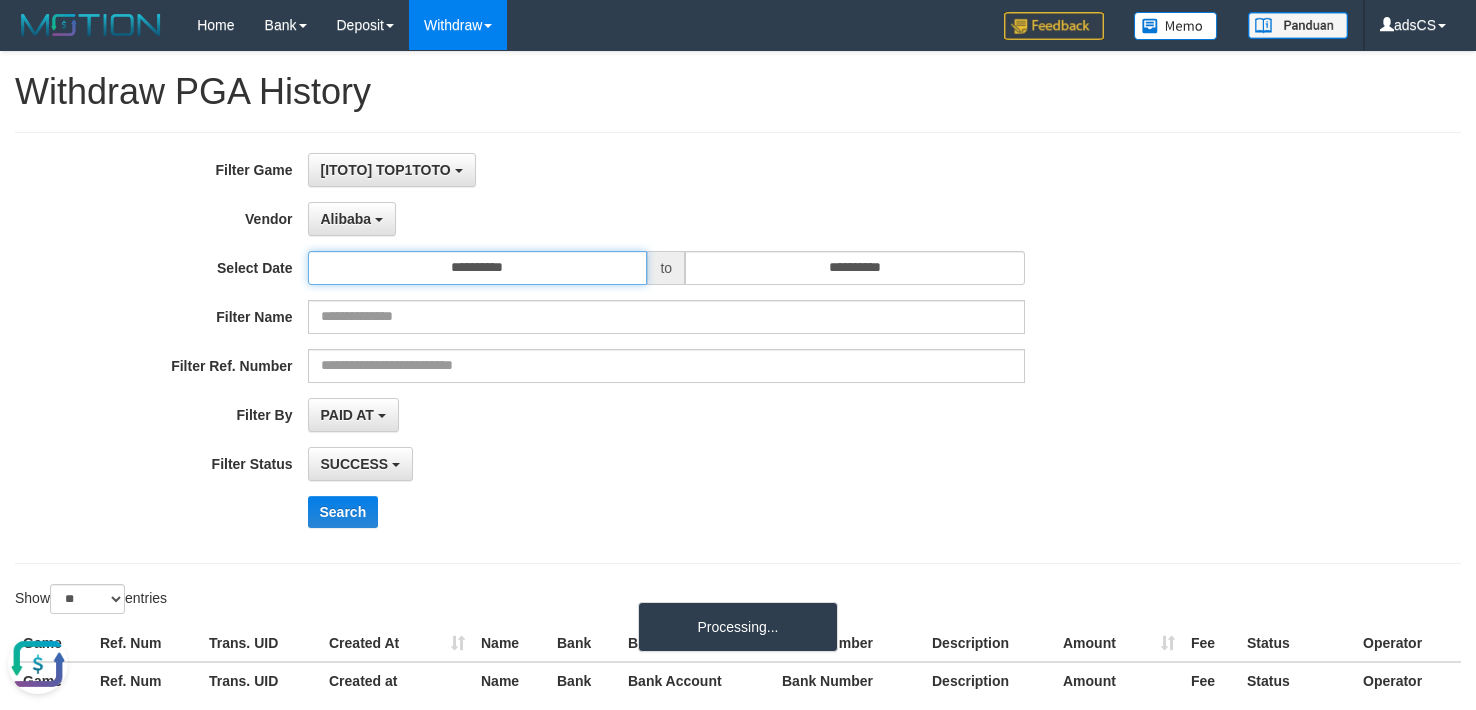 click on "**********" at bounding box center [478, 268] 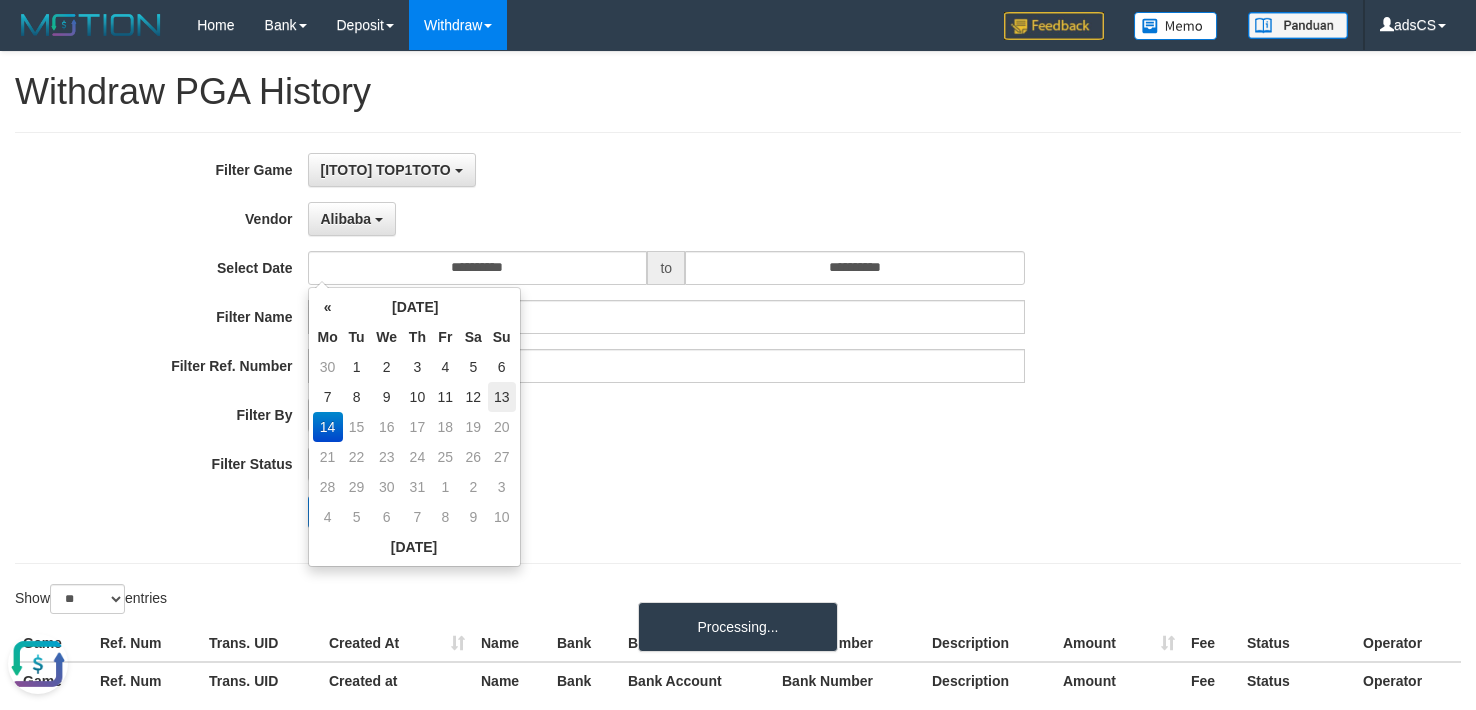 click on "13" at bounding box center (502, 397) 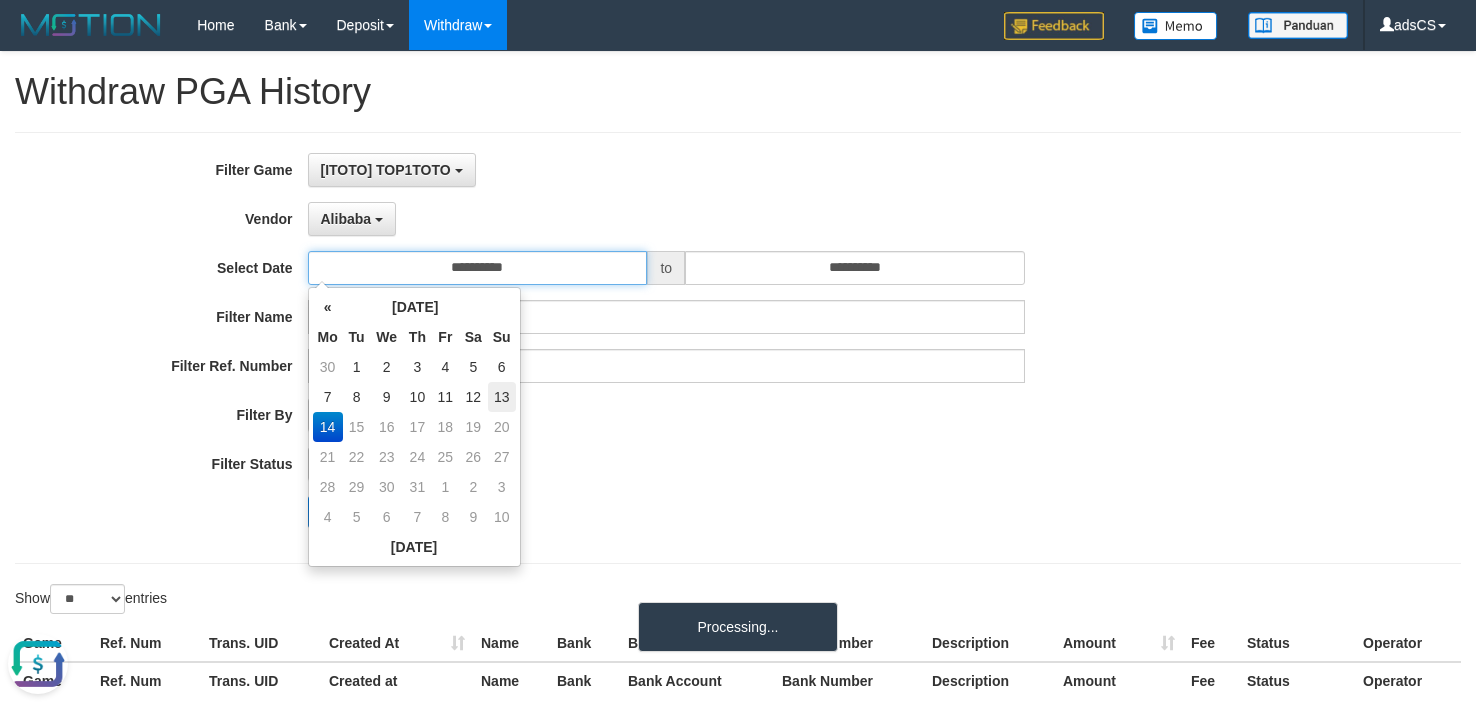 type on "**********" 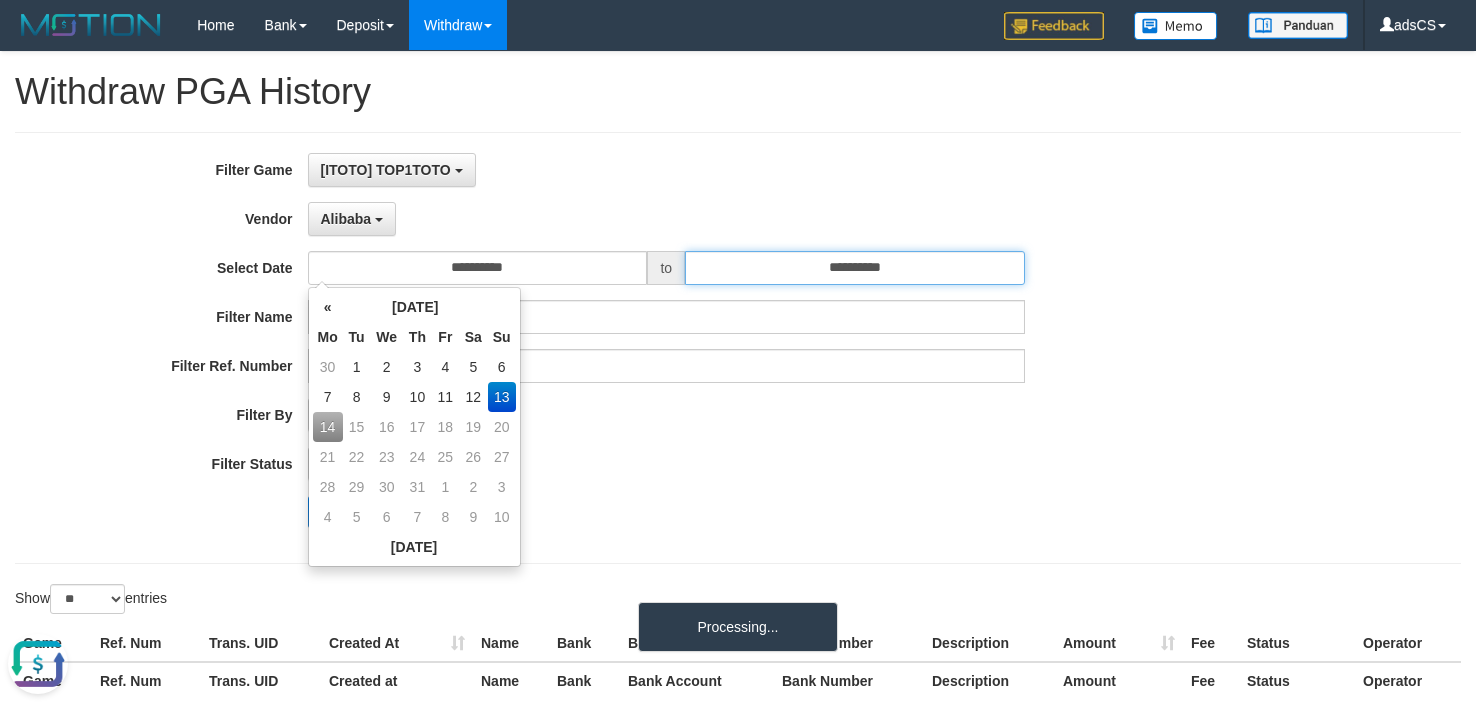 click on "**********" at bounding box center [855, 268] 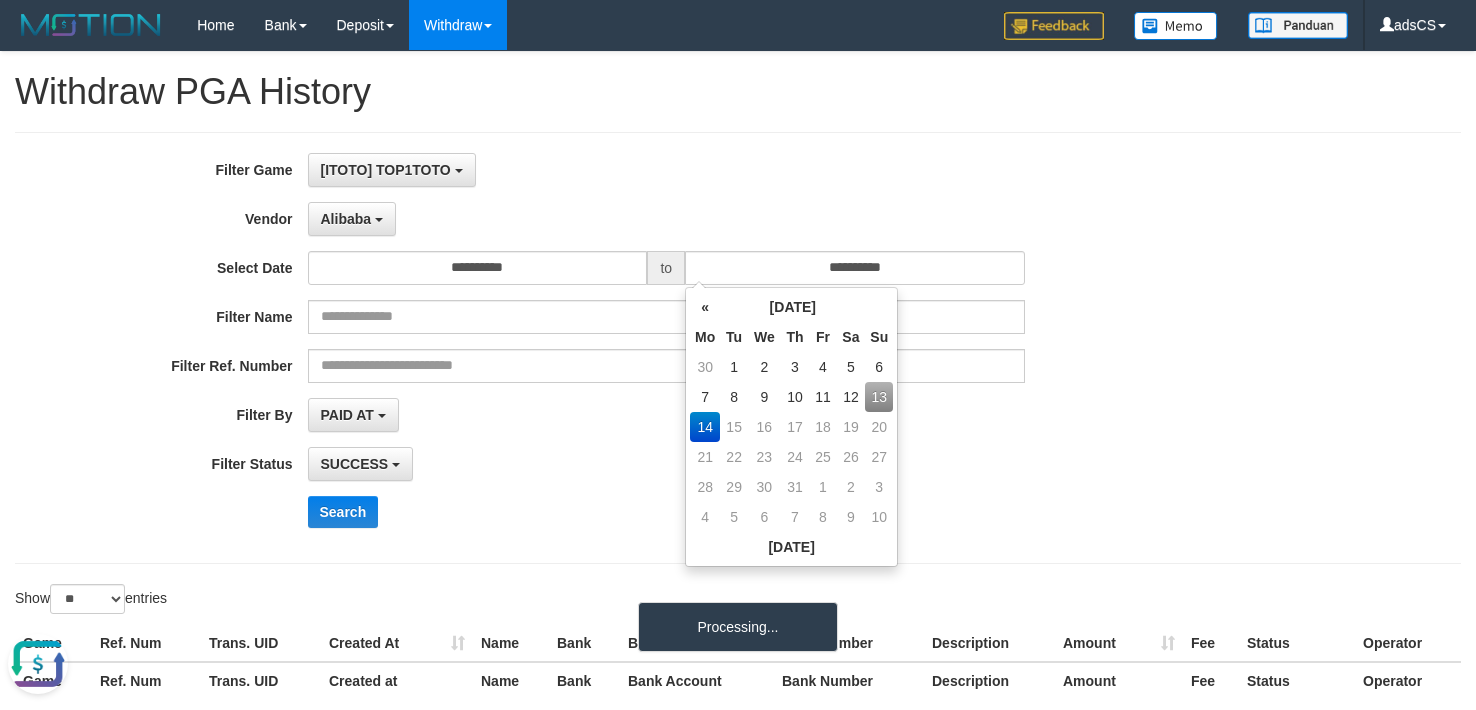click on "13" at bounding box center [879, 397] 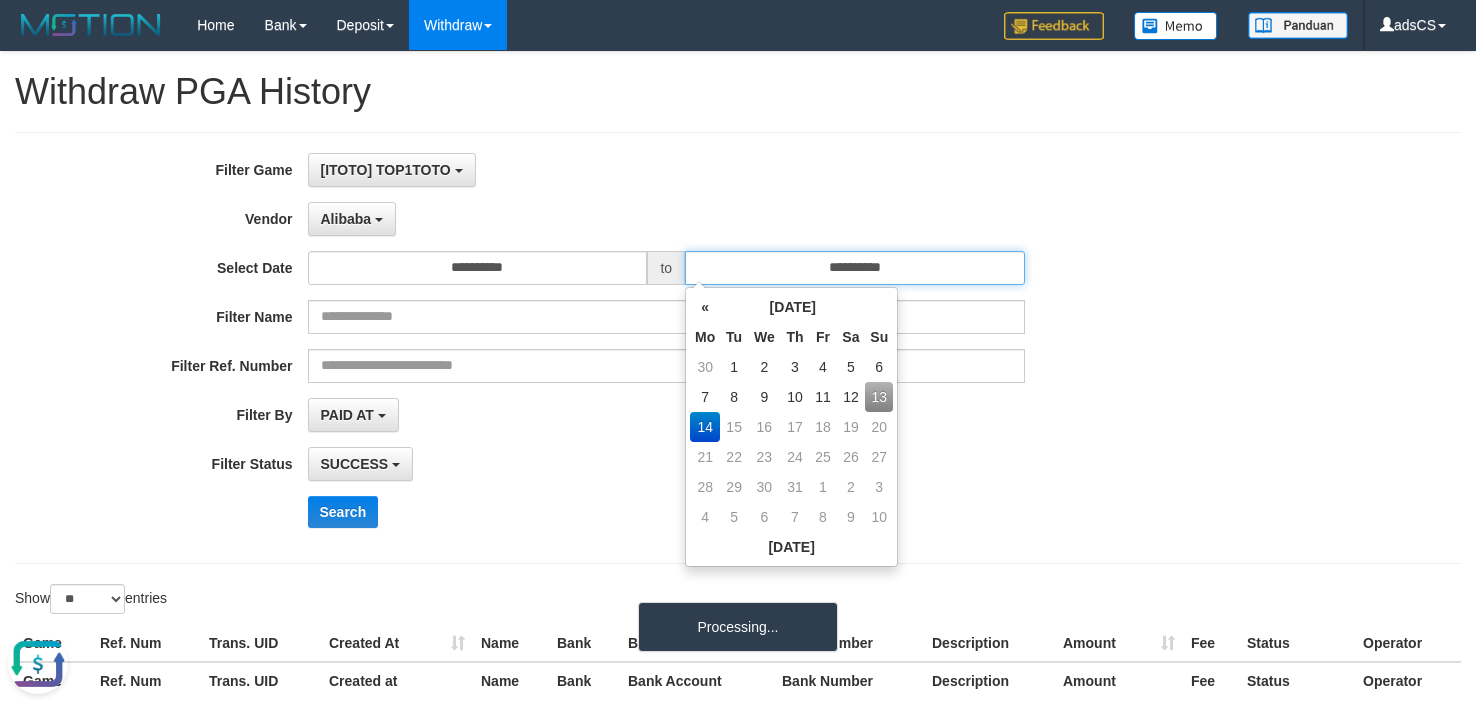 type on "**********" 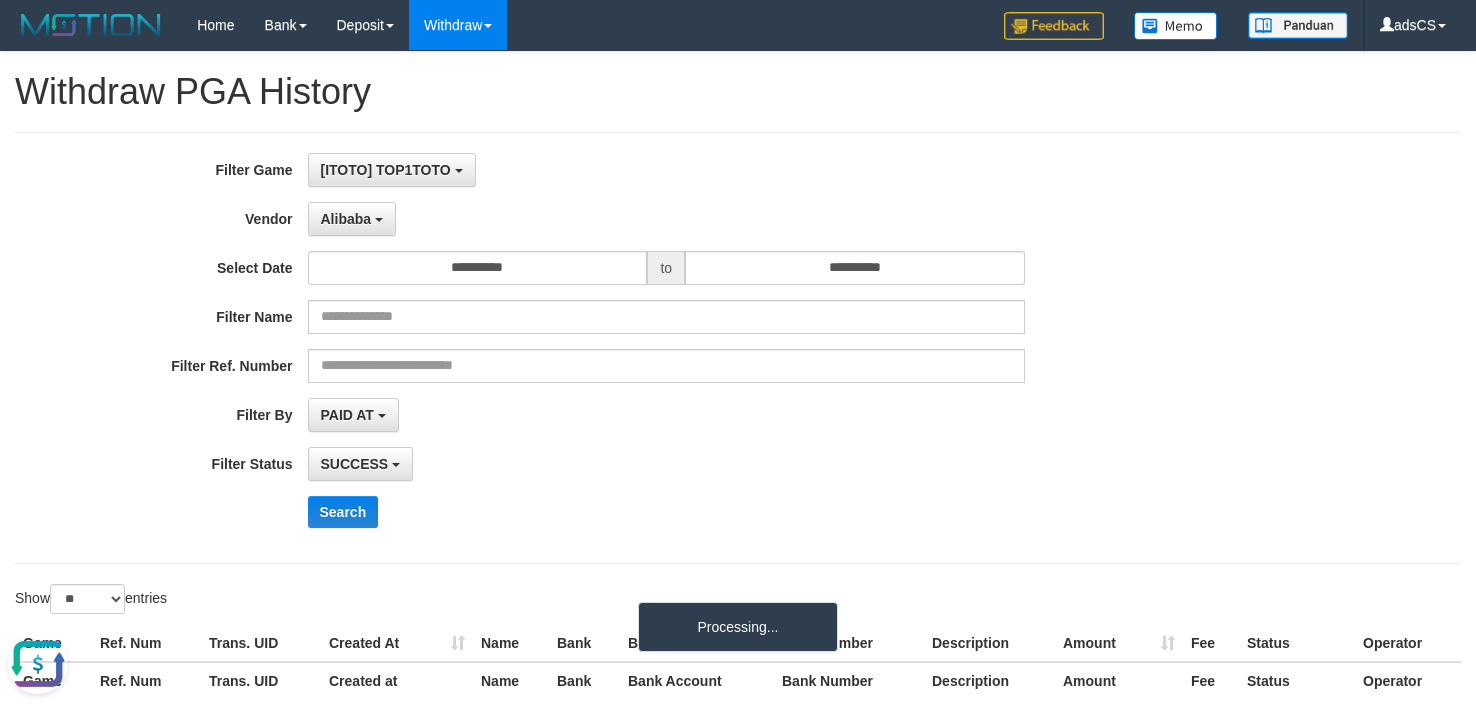 click on "**********" at bounding box center (615, 415) 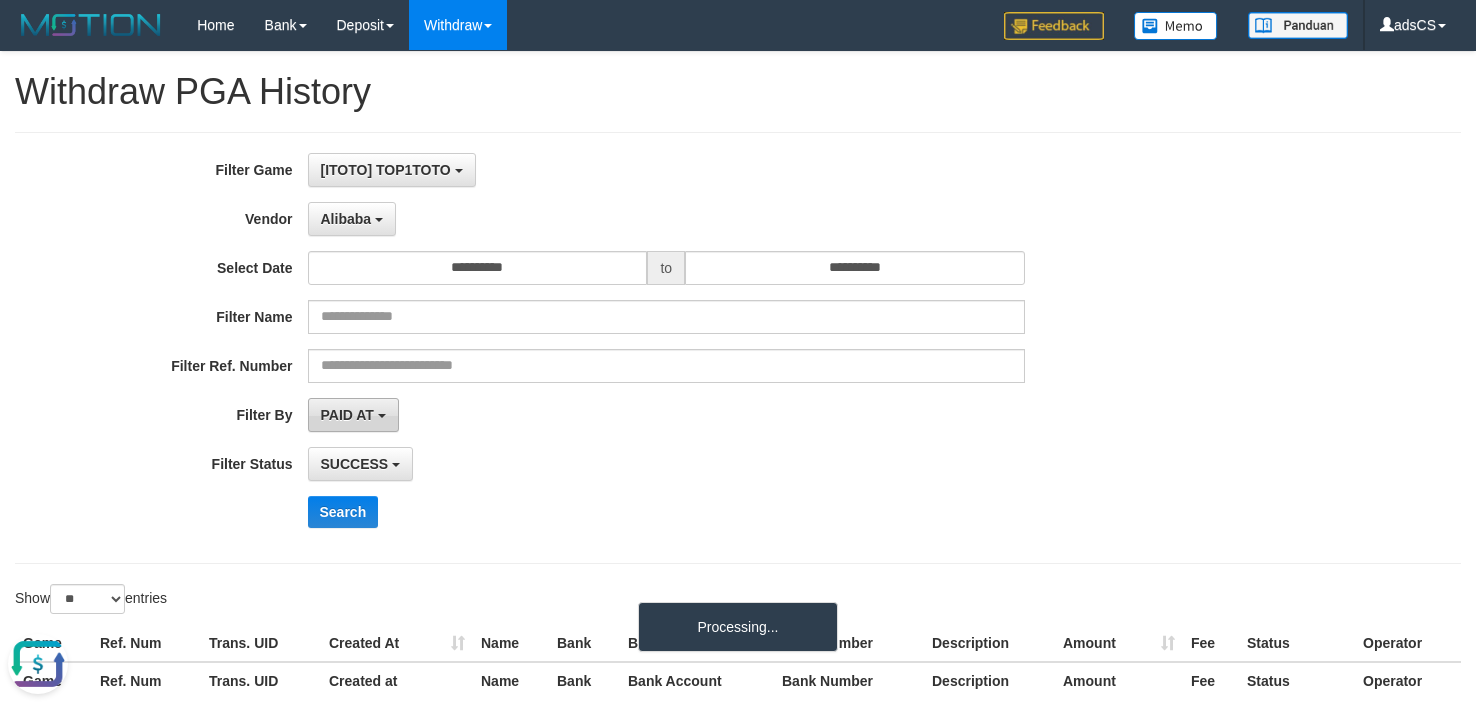 click on "PAID AT" at bounding box center (347, 415) 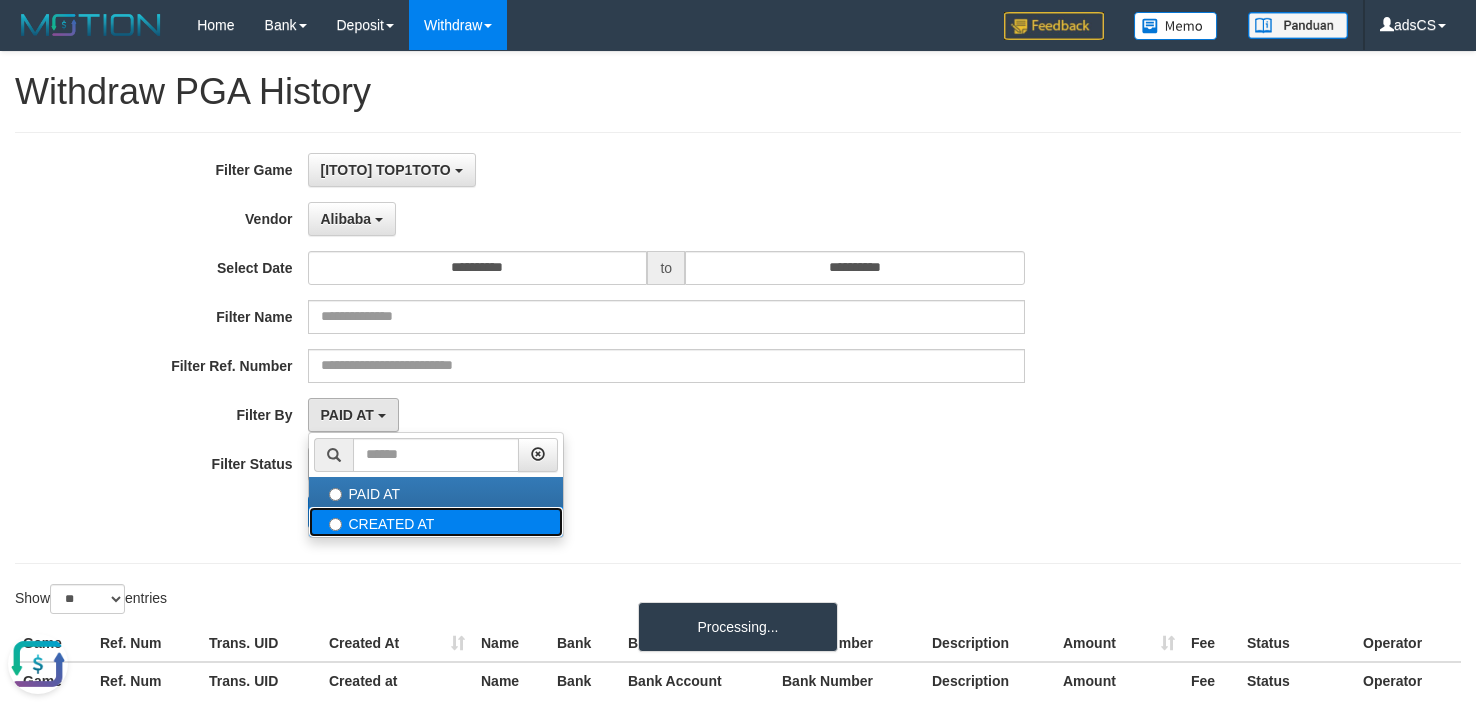 click on "CREATED AT" at bounding box center [436, 522] 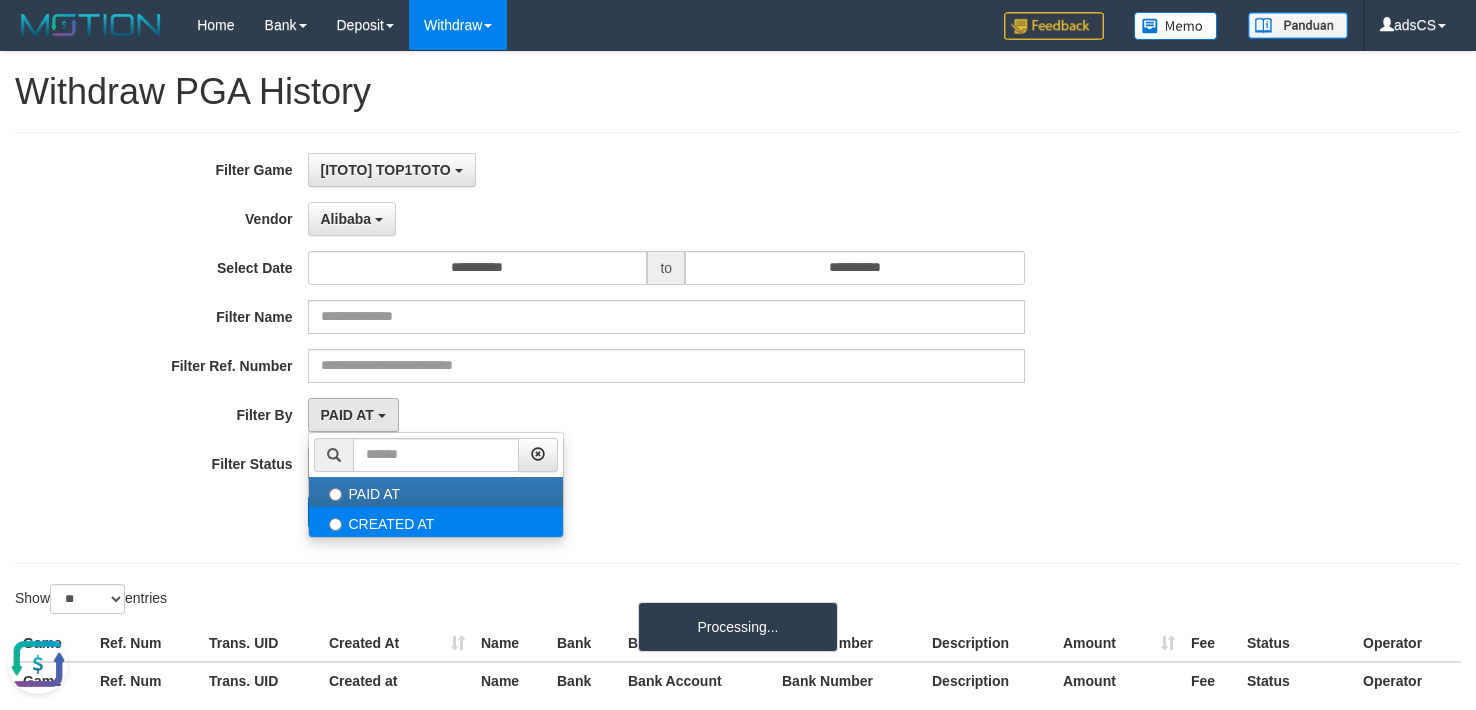 select on "*" 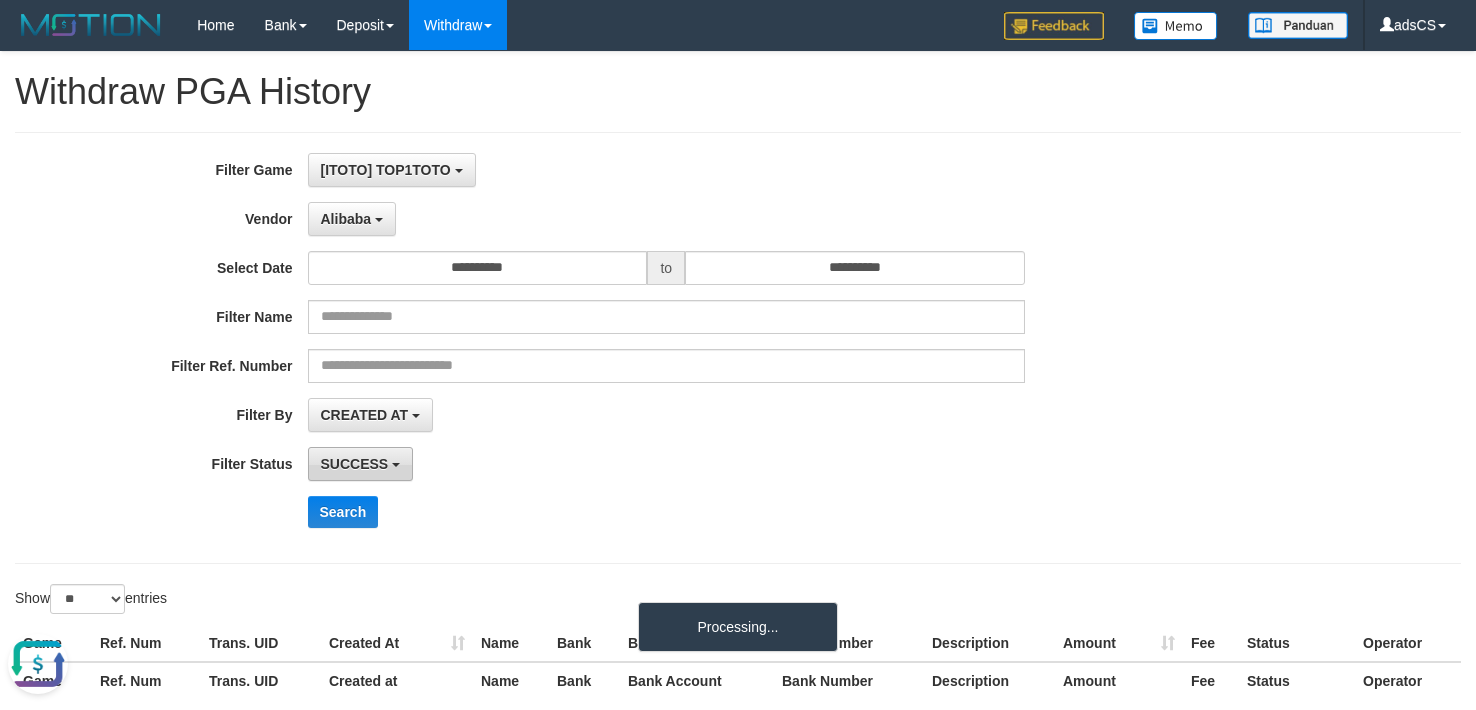 click on "SUCCESS" at bounding box center (355, 464) 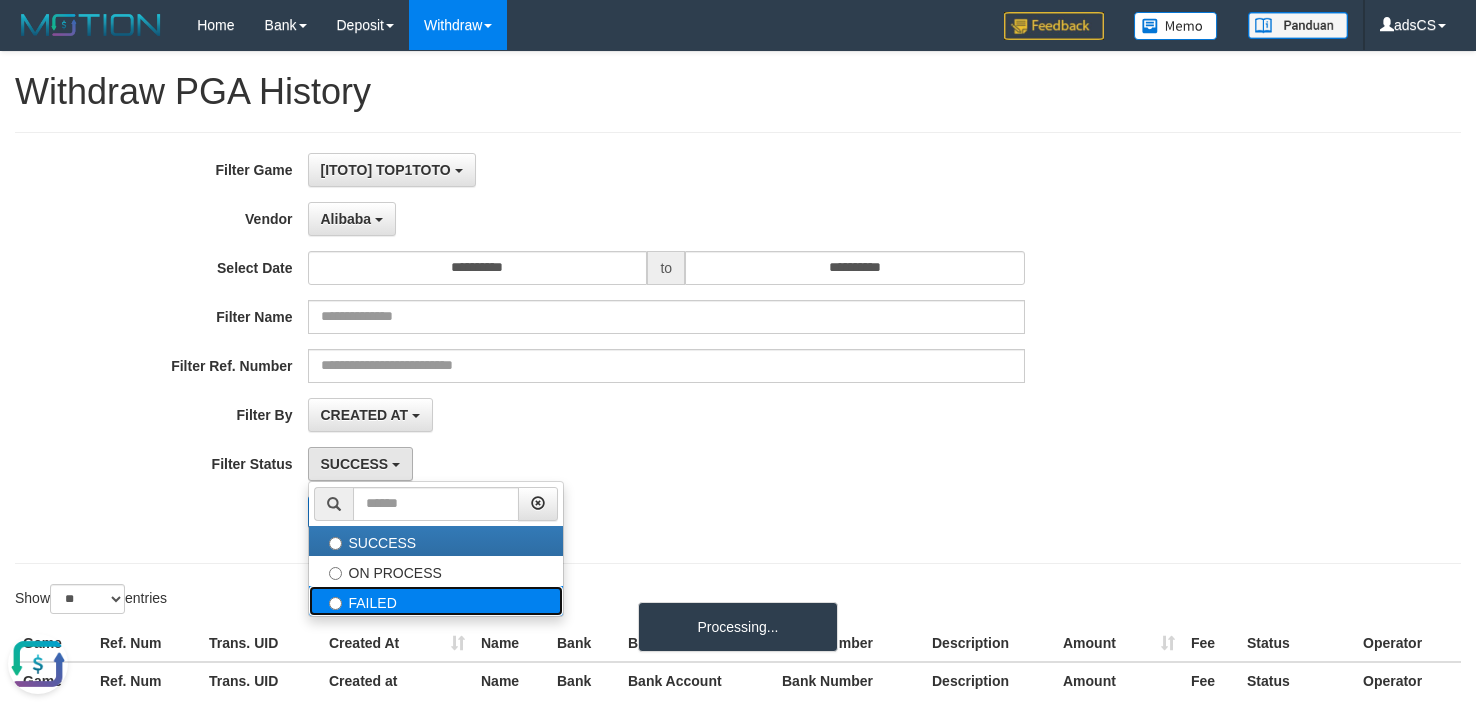 click on "FAILED" at bounding box center (436, 601) 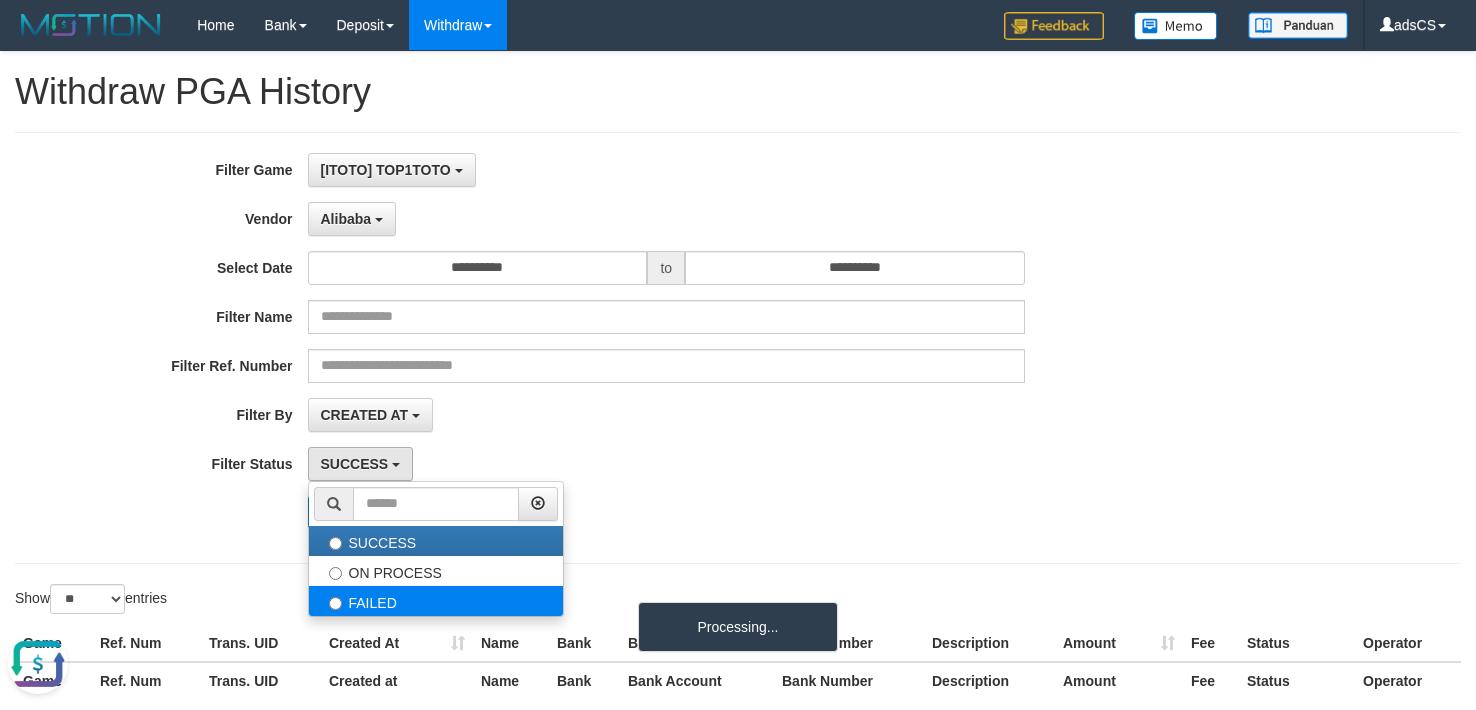 select on "*" 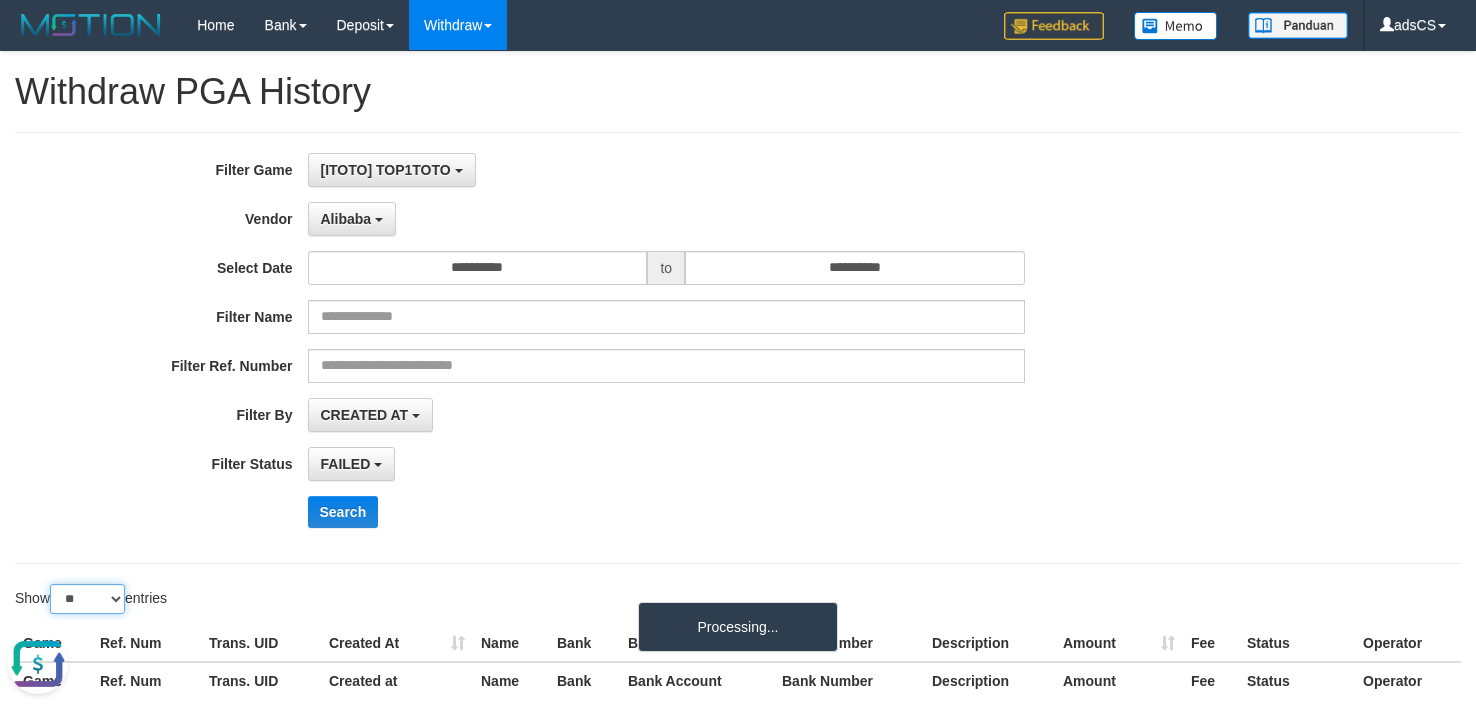 click on "** ** ** ***" at bounding box center [87, 599] 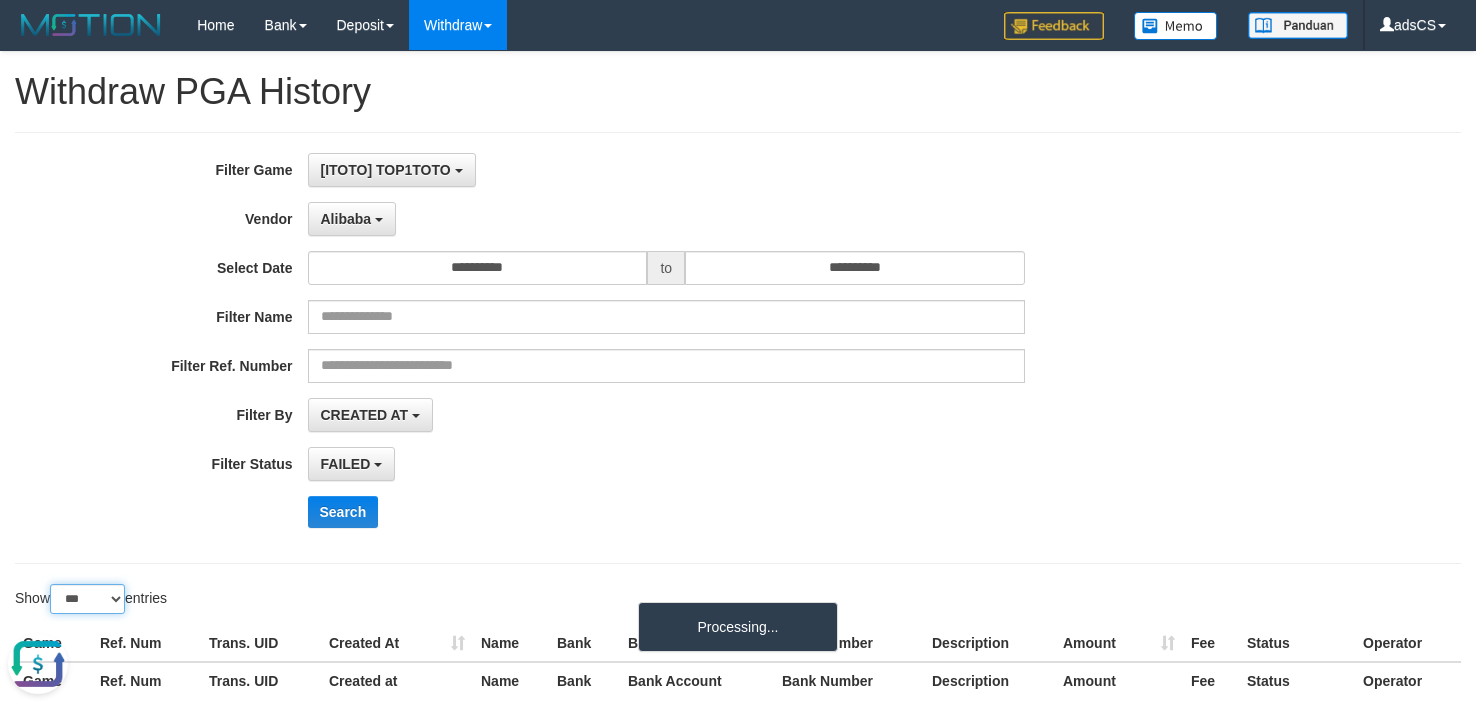 click on "** ** ** ***" at bounding box center (87, 599) 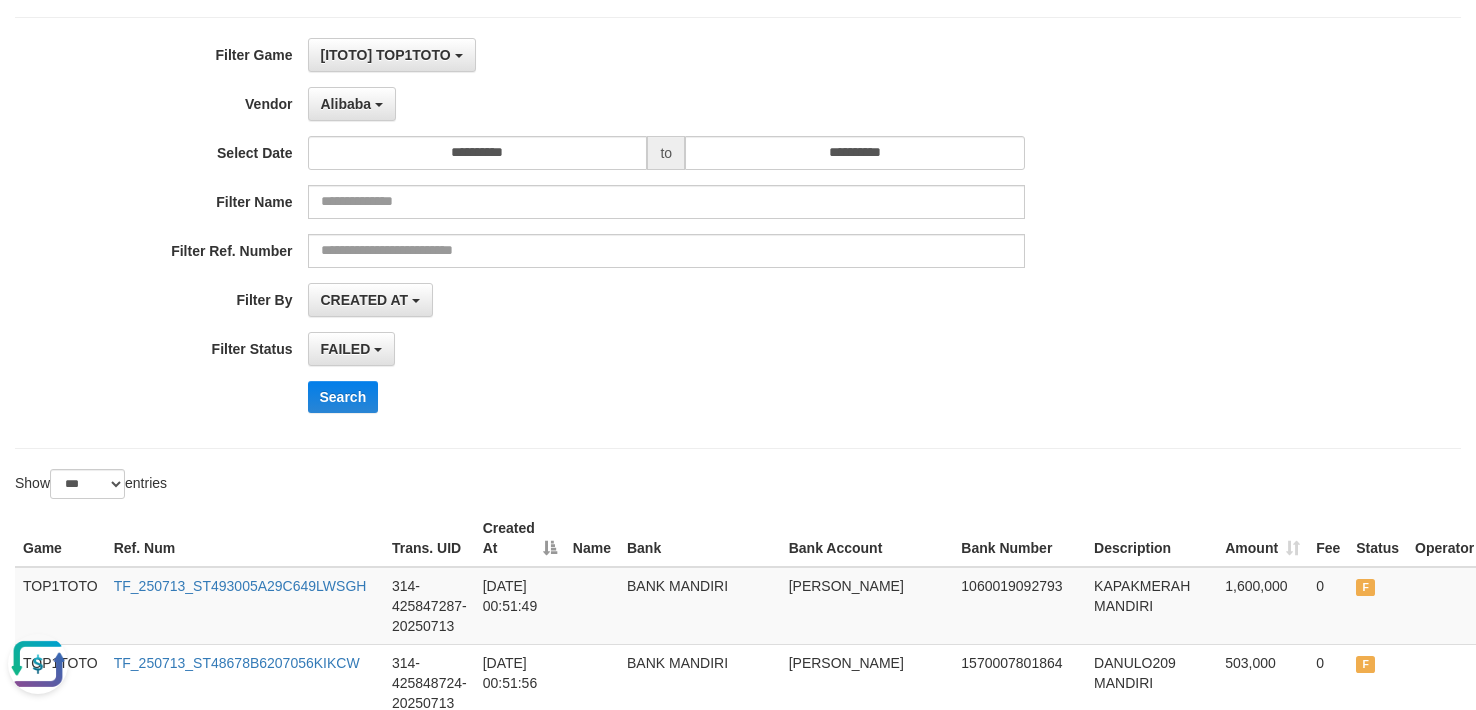 scroll, scrollTop: 0, scrollLeft: 0, axis: both 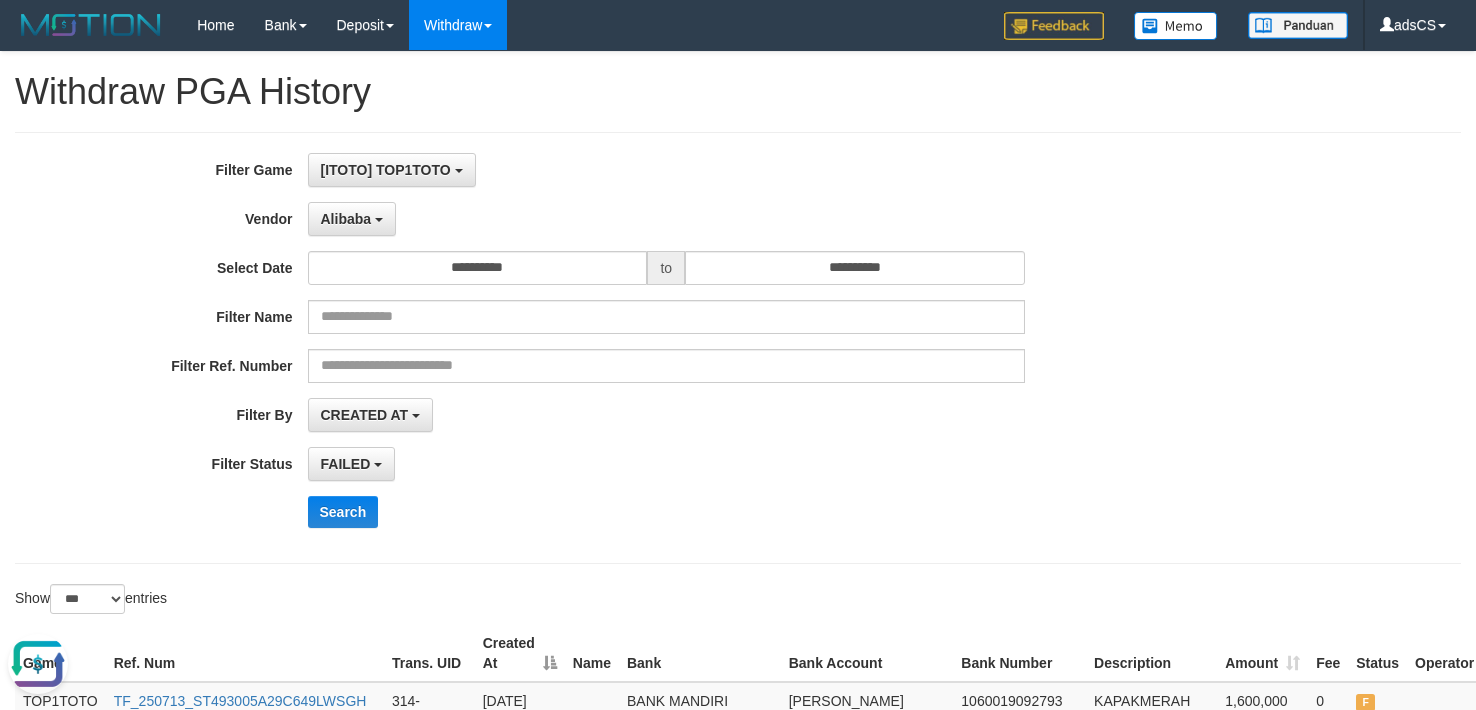 click on "Search" at bounding box center (769, 512) 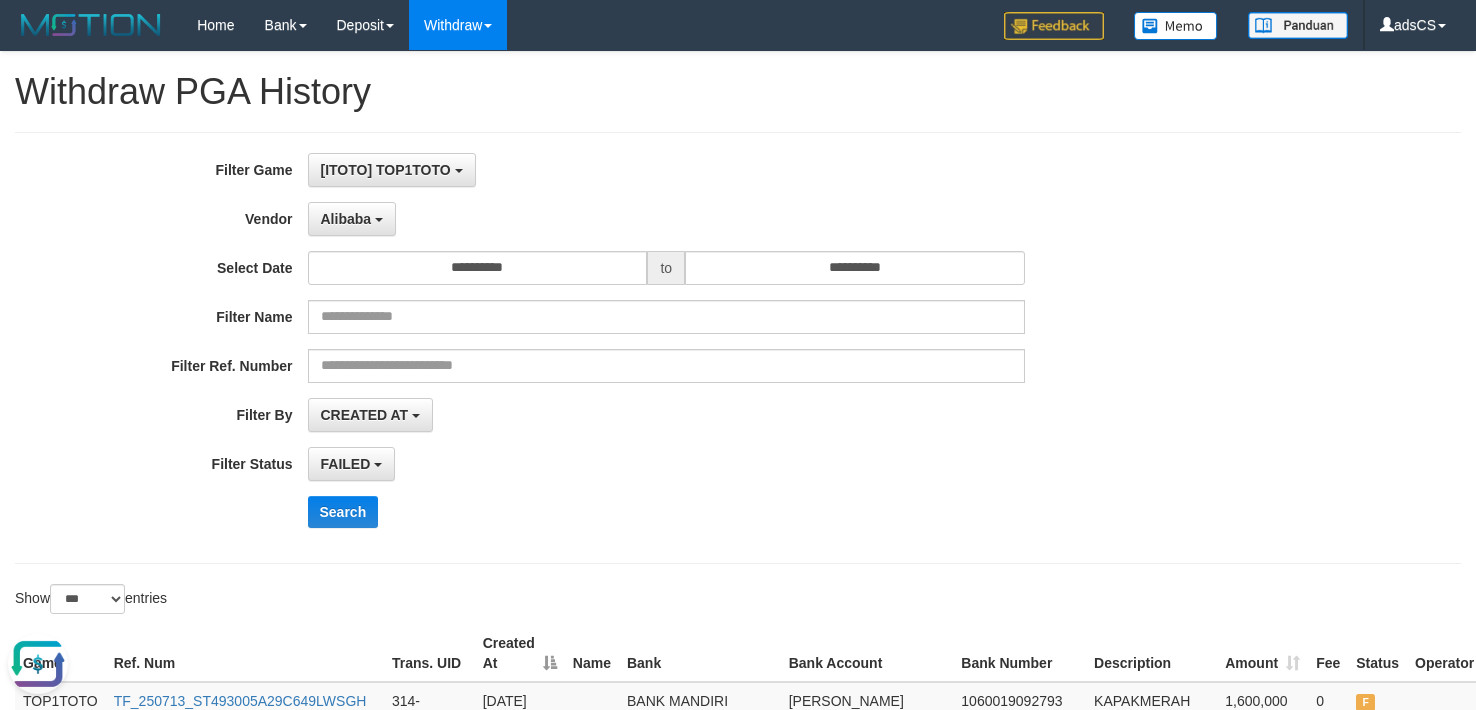 scroll, scrollTop: 3041, scrollLeft: 0, axis: vertical 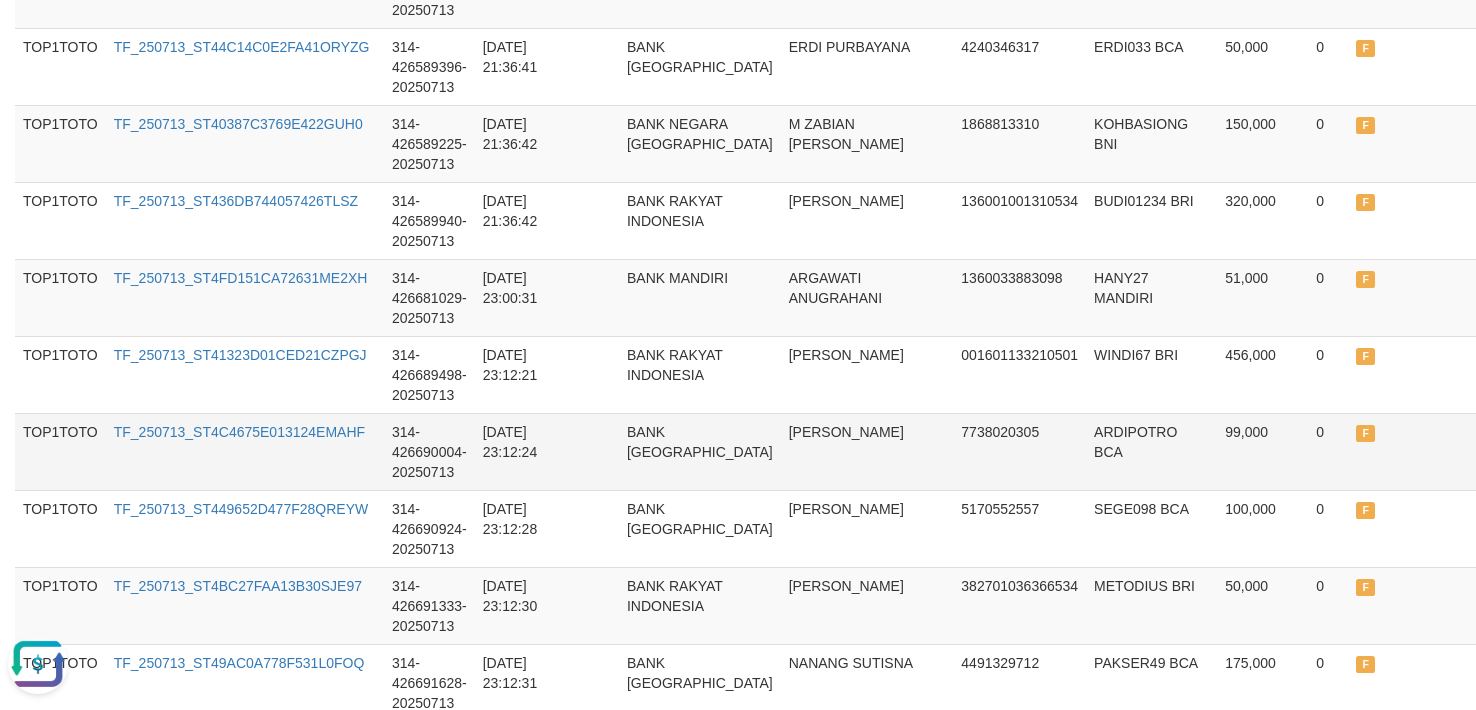 click on "7738020305" at bounding box center [1019, 451] 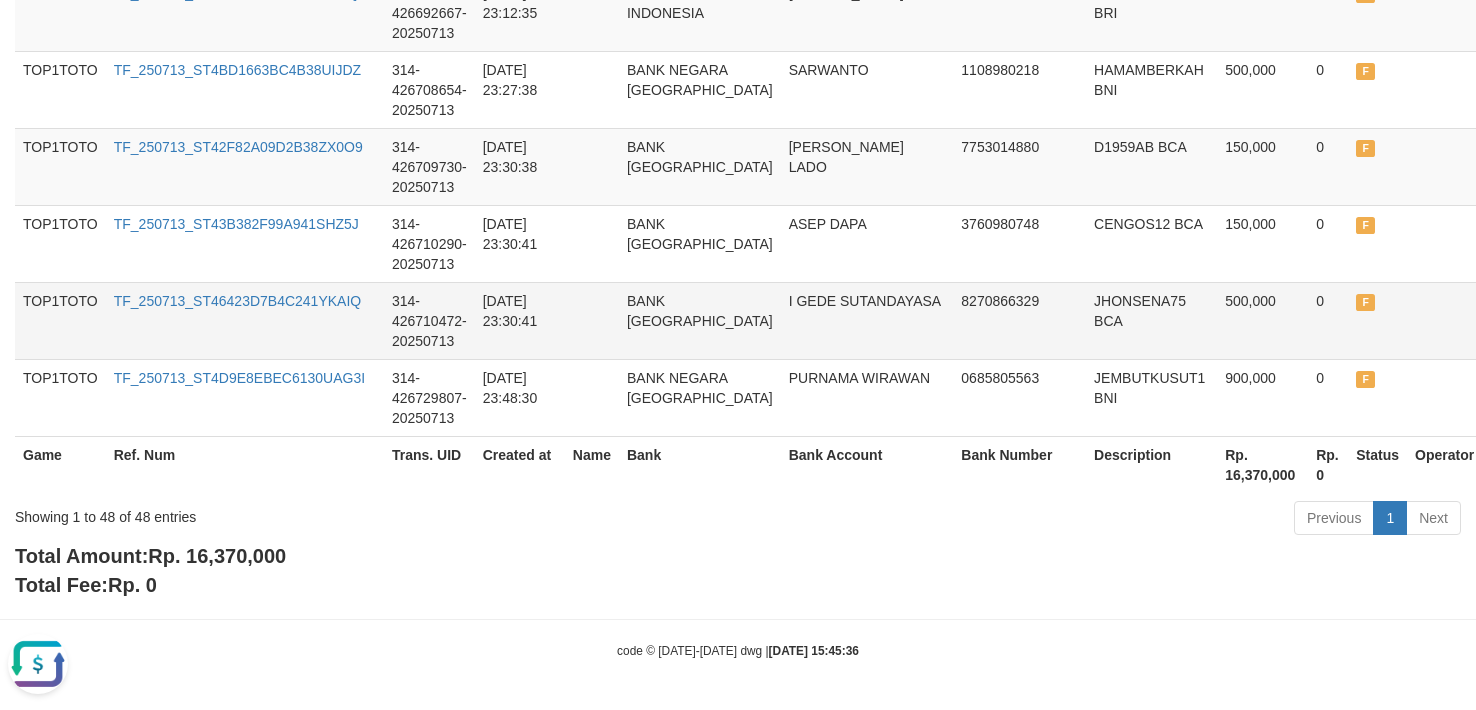 click on "BANK [GEOGRAPHIC_DATA]" at bounding box center [700, 320] 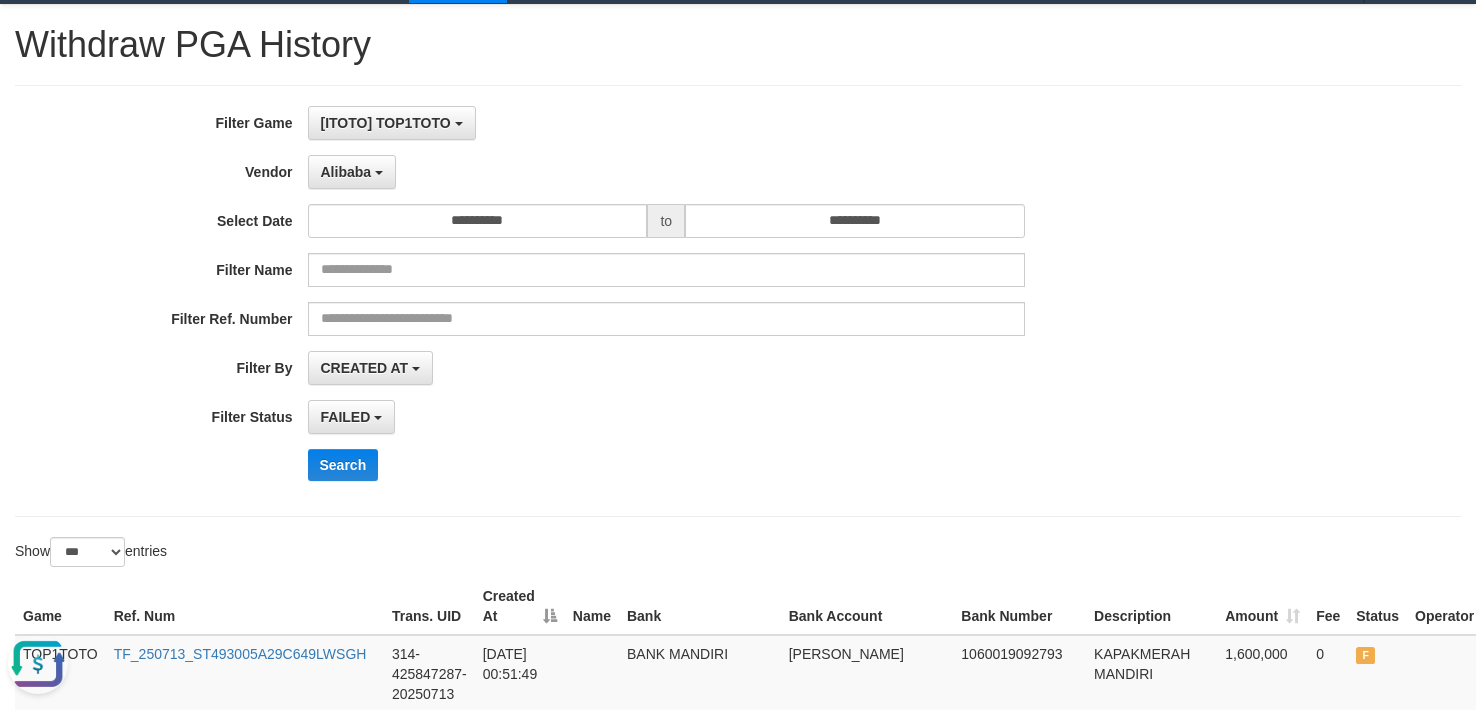 scroll, scrollTop: 0, scrollLeft: 0, axis: both 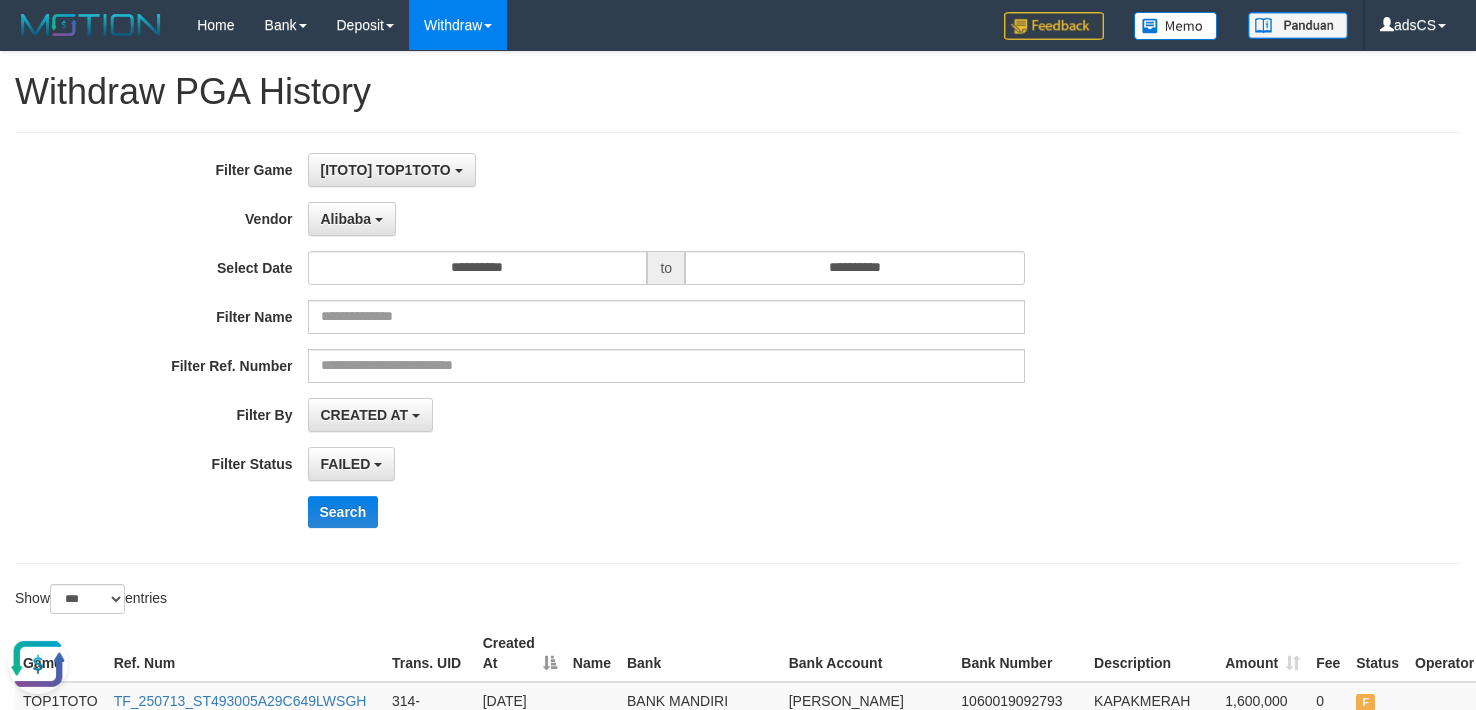 click on "**********" at bounding box center [615, 348] 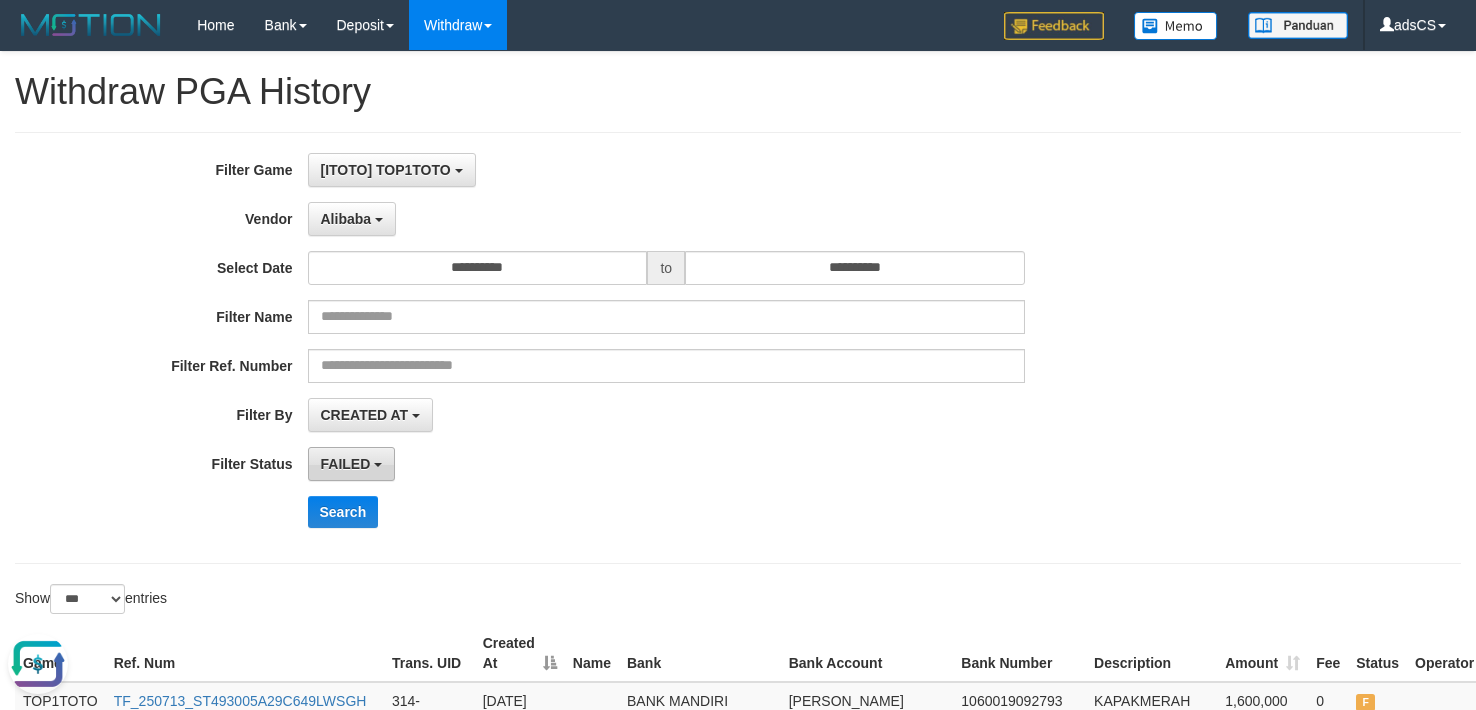click on "FAILED" at bounding box center (346, 464) 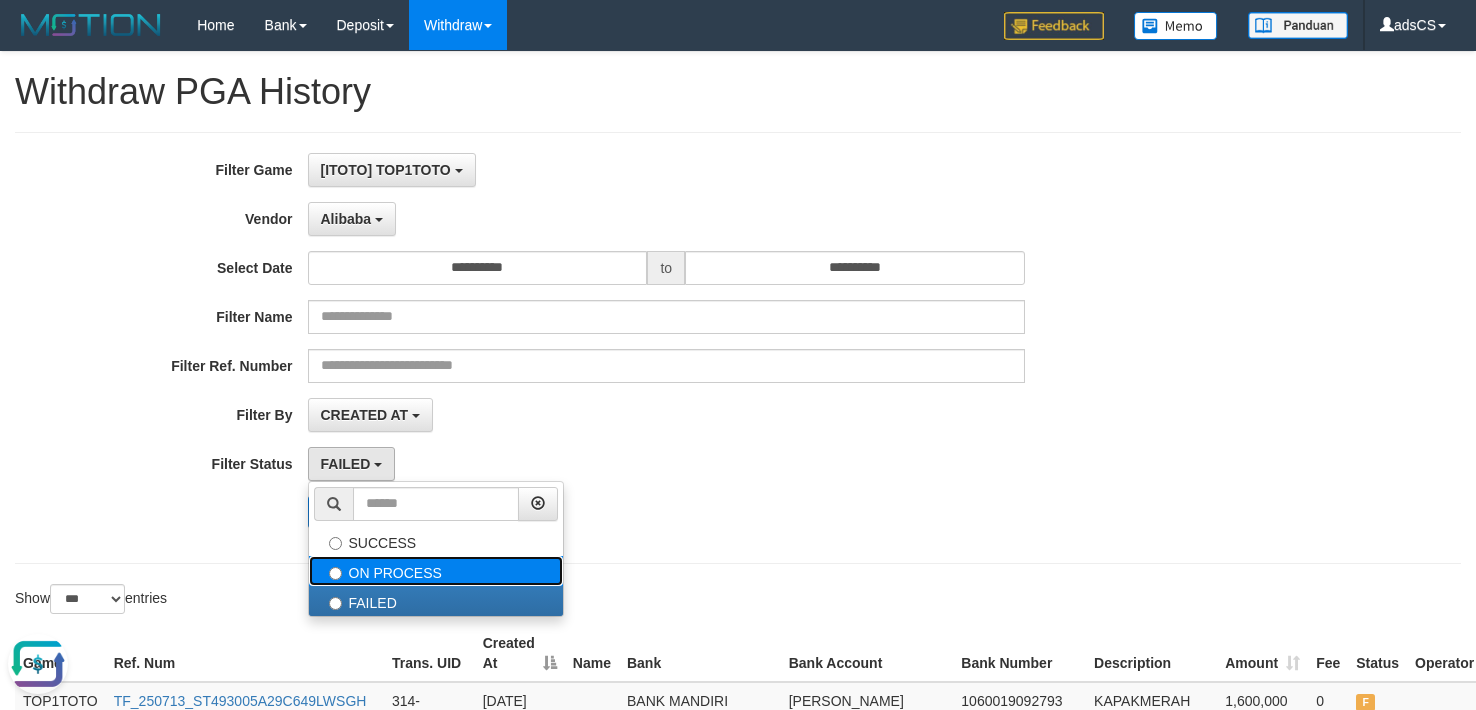 click on "ON PROCESS" at bounding box center (436, 571) 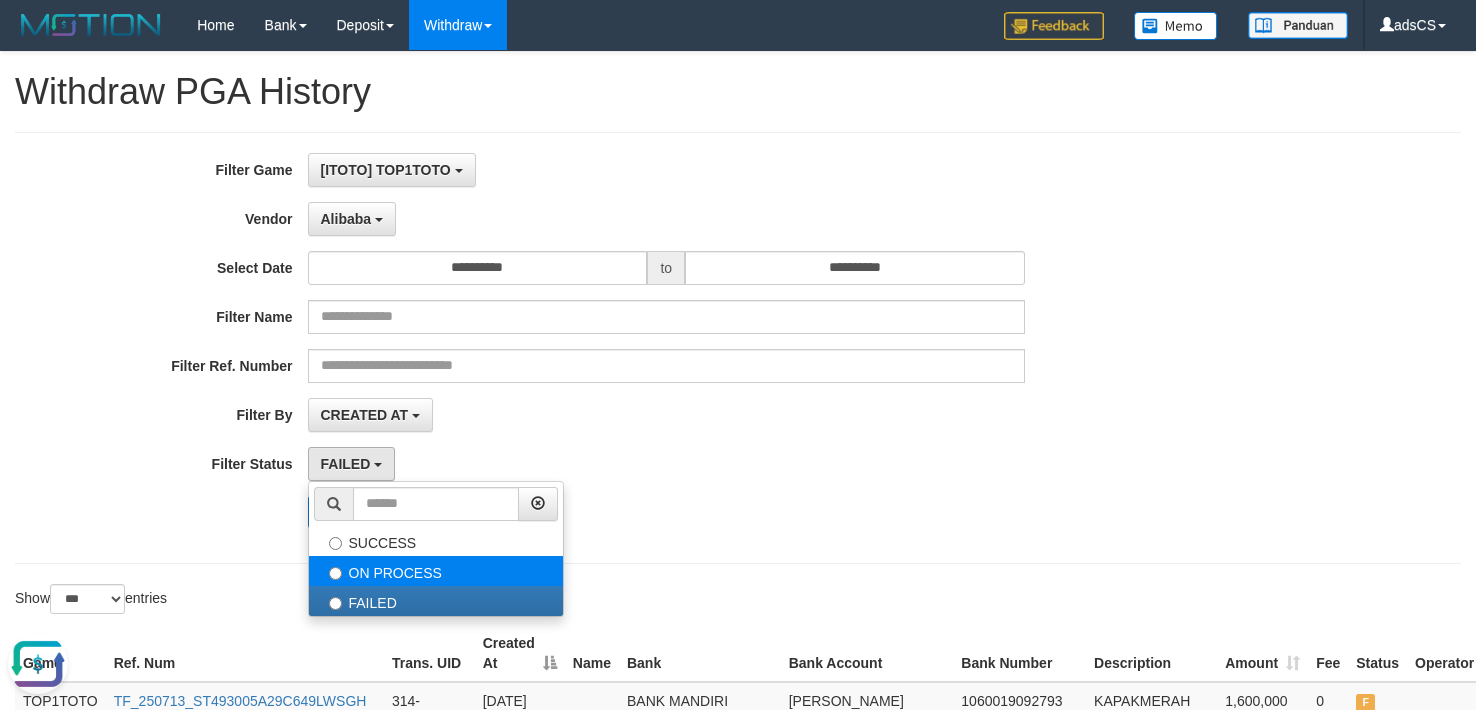 select on "*" 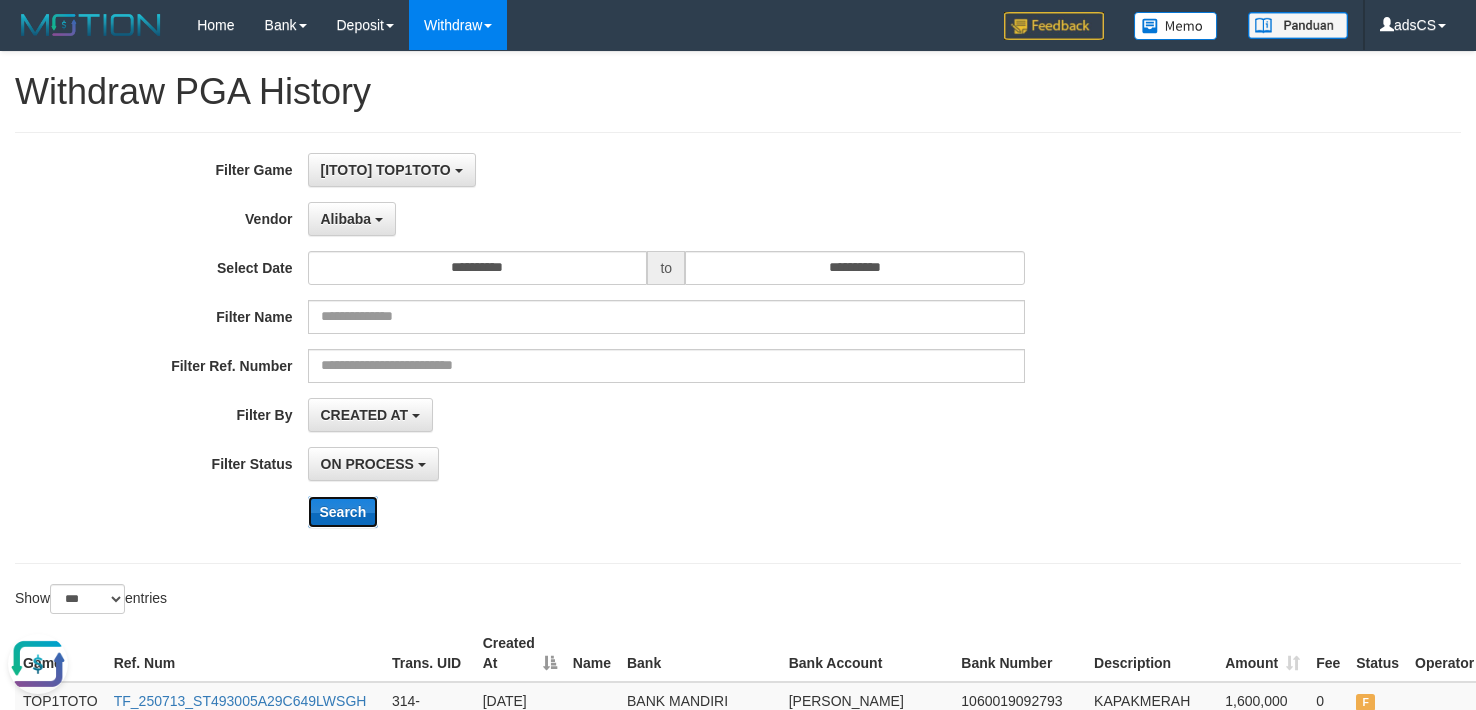 click on "Search" at bounding box center [343, 512] 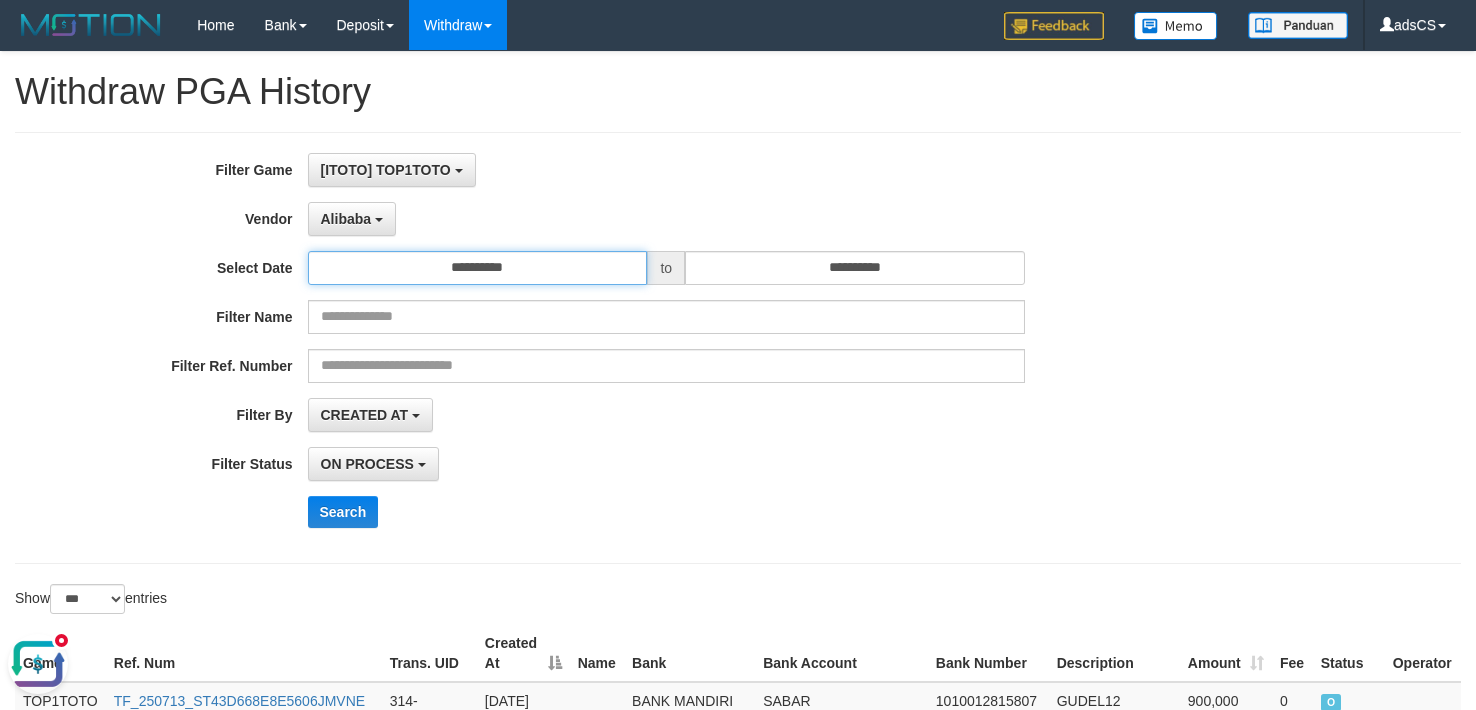 click on "**********" at bounding box center (478, 268) 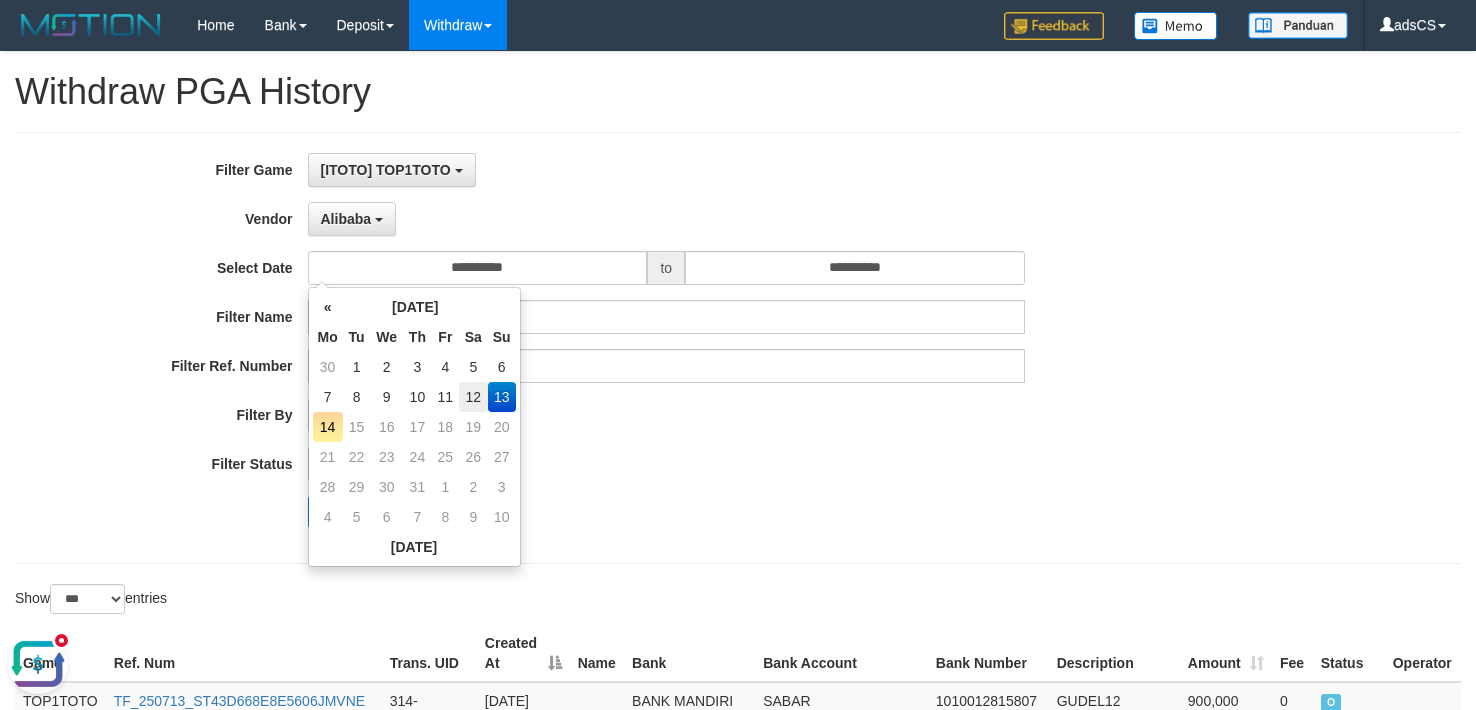 click on "12" at bounding box center [473, 397] 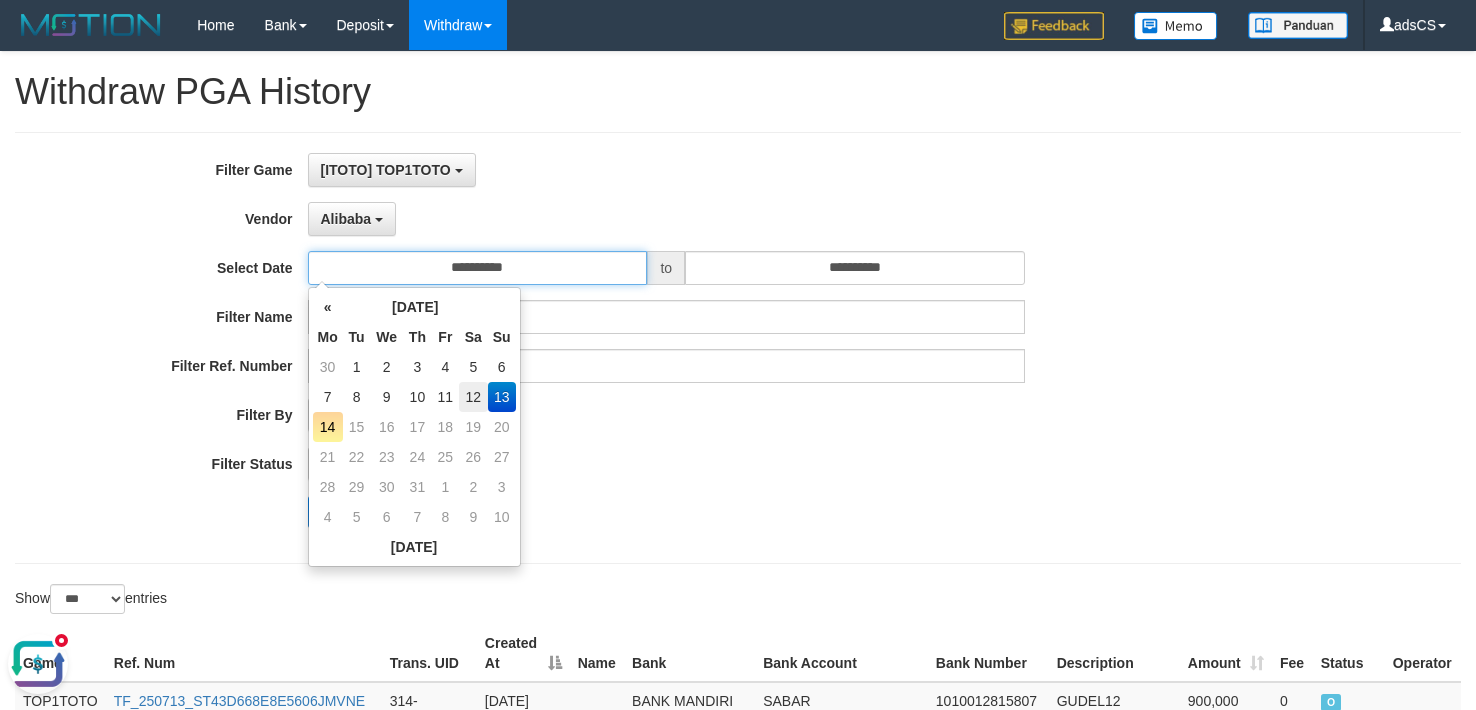 type on "**********" 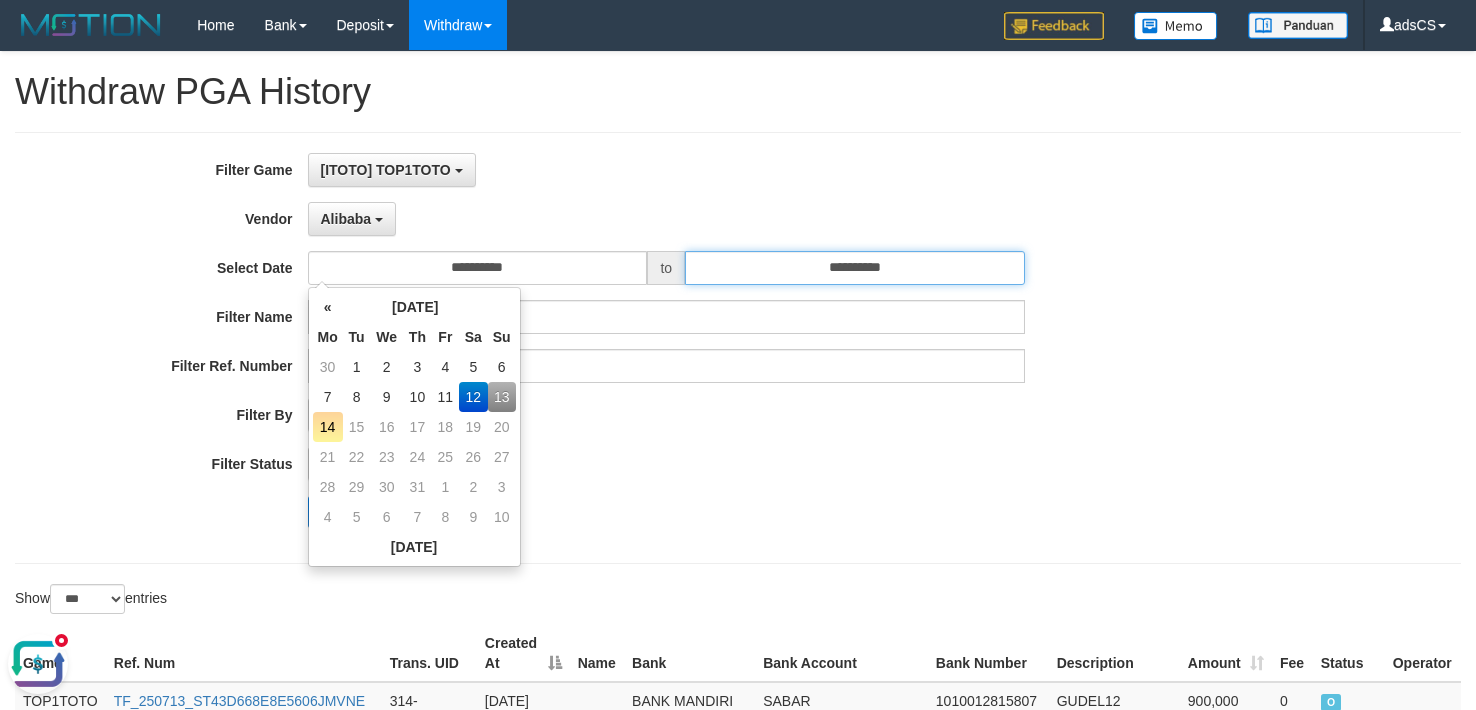 click on "**********" at bounding box center (855, 268) 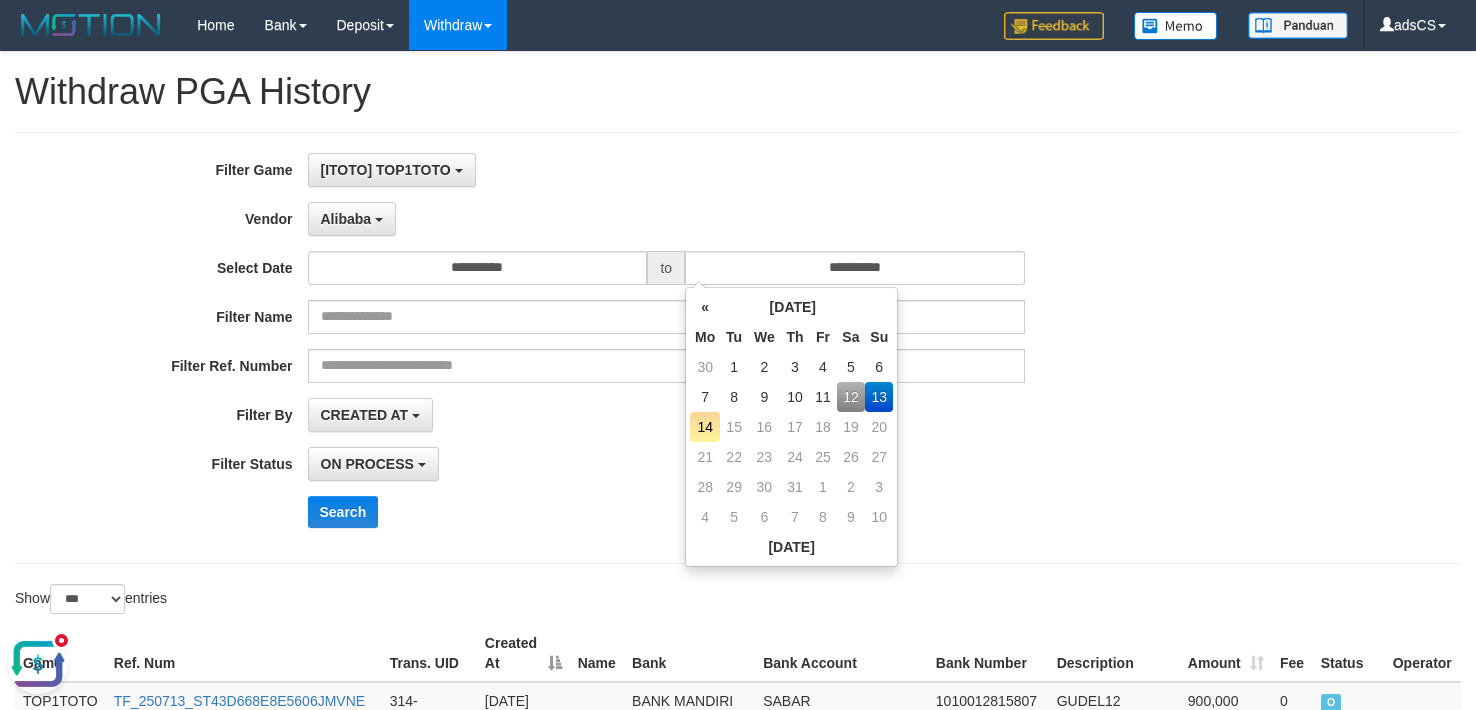 click on "12" at bounding box center (851, 397) 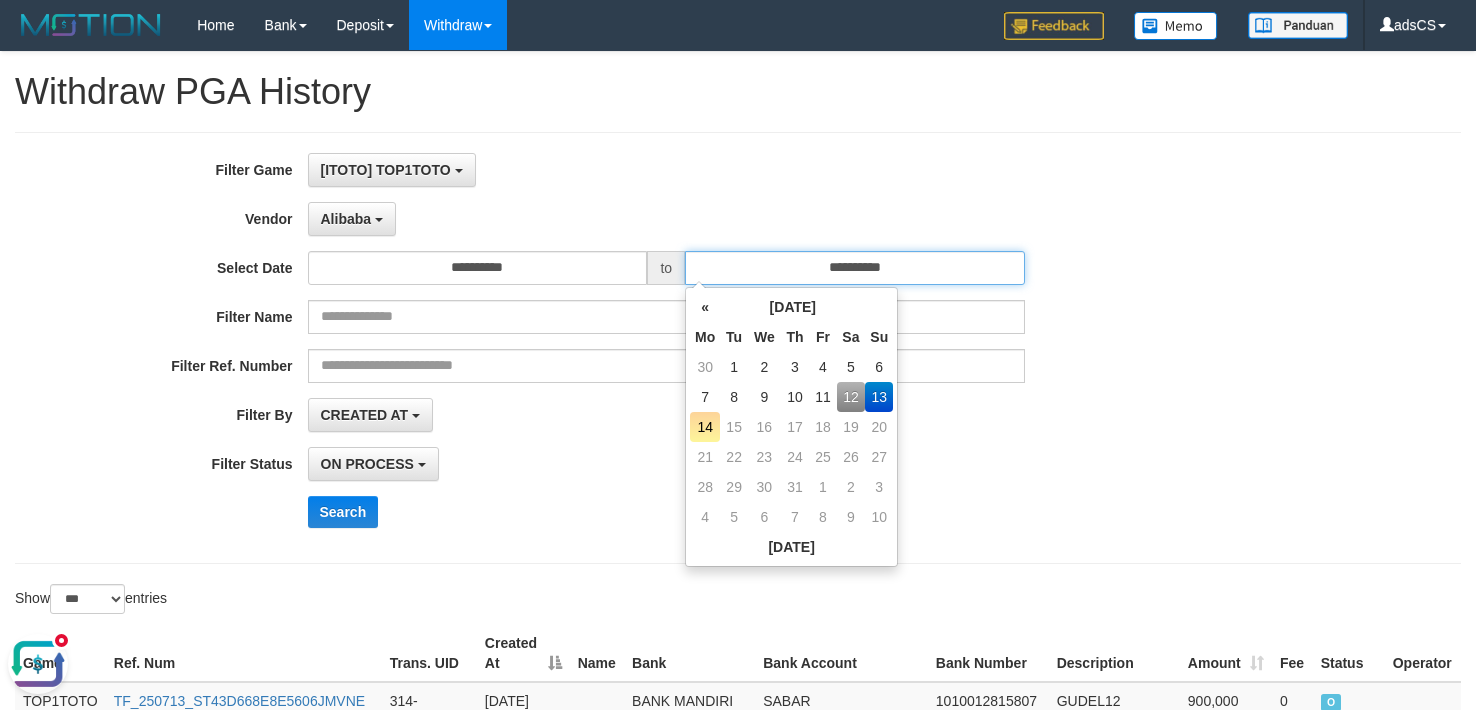 type on "**********" 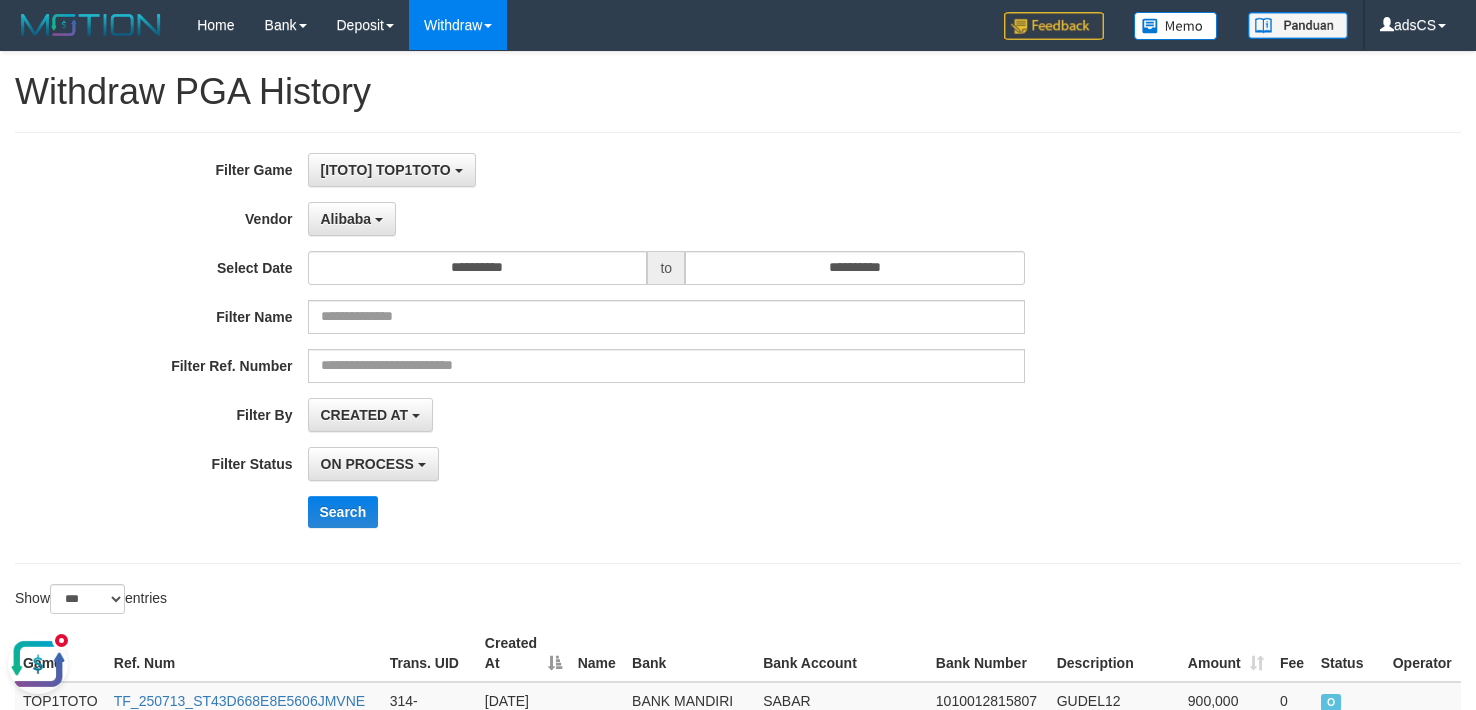click on "**********" at bounding box center (615, 464) 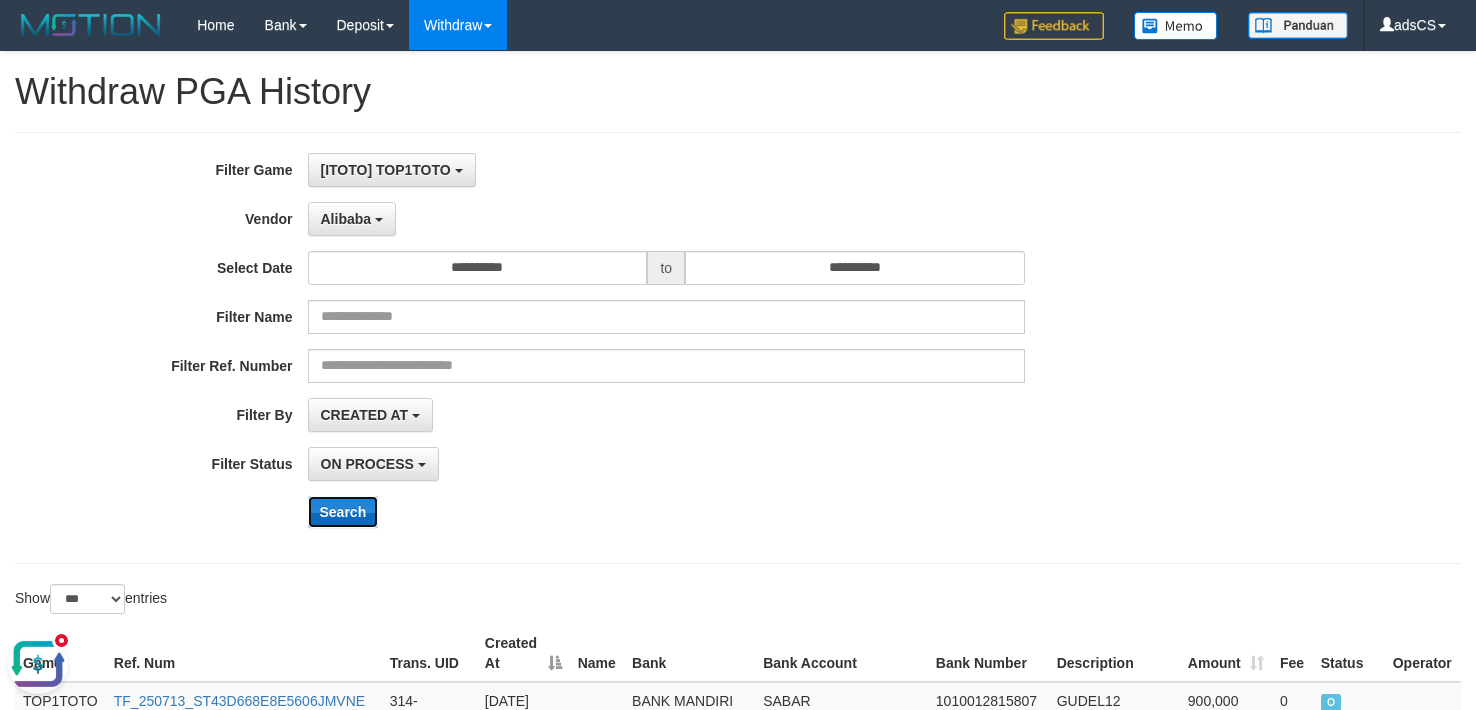 click on "Search" at bounding box center (343, 512) 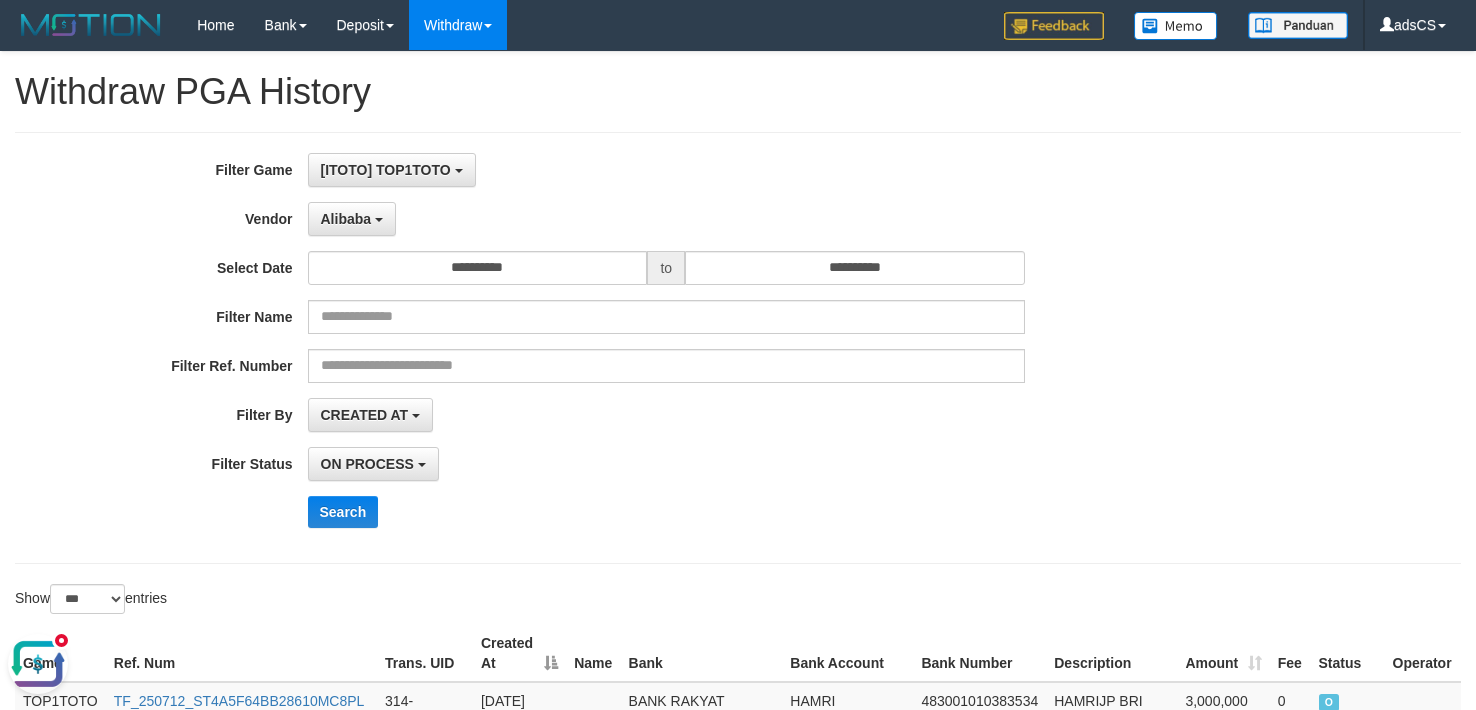 click on "**********" at bounding box center (615, 348) 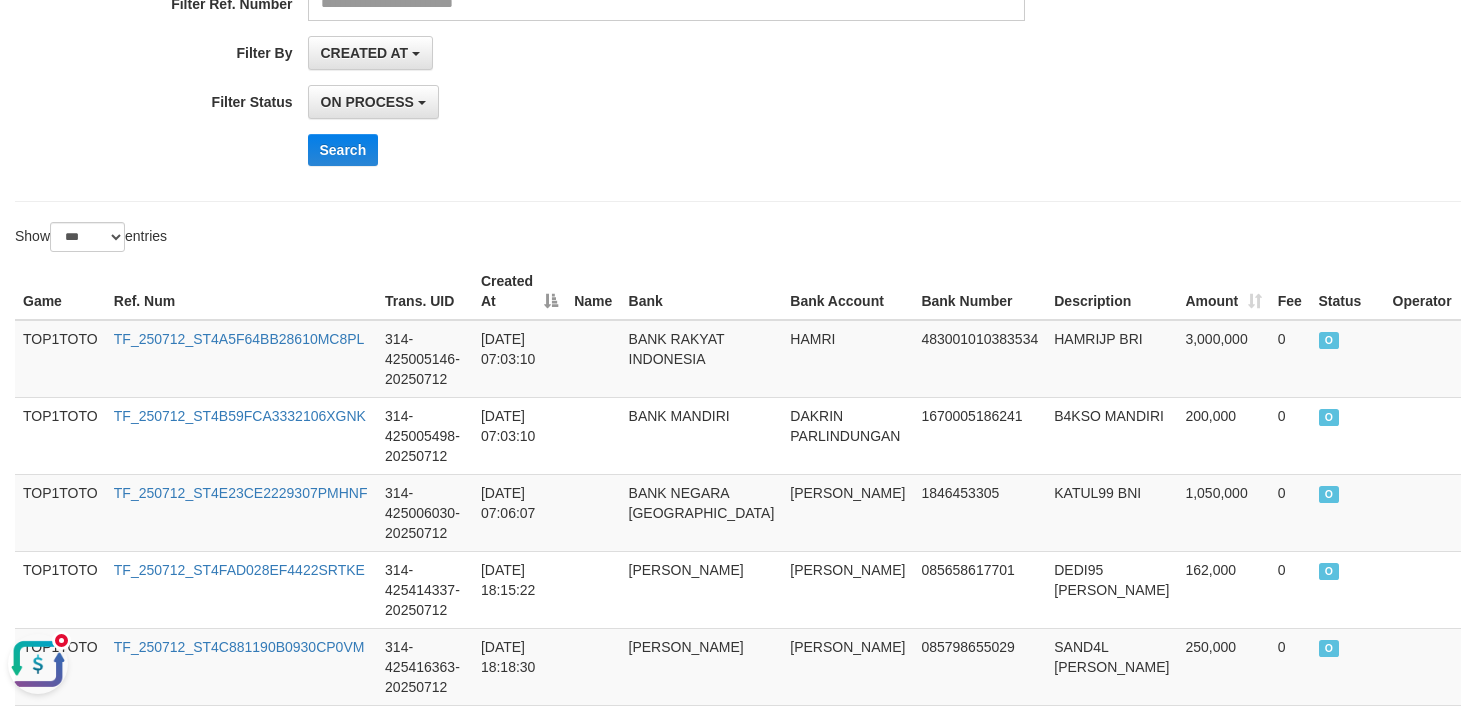 scroll, scrollTop: 347, scrollLeft: 0, axis: vertical 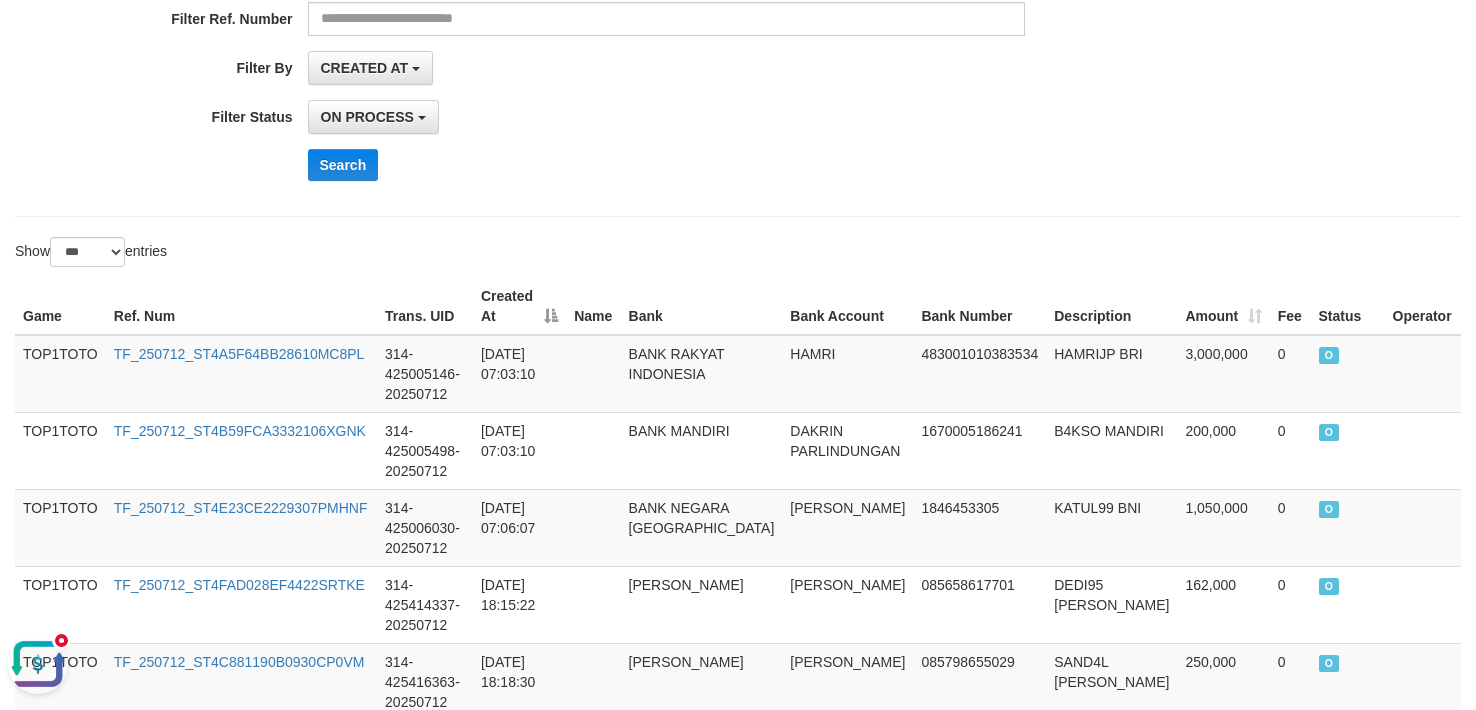 click on "**********" at bounding box center (738, 1) 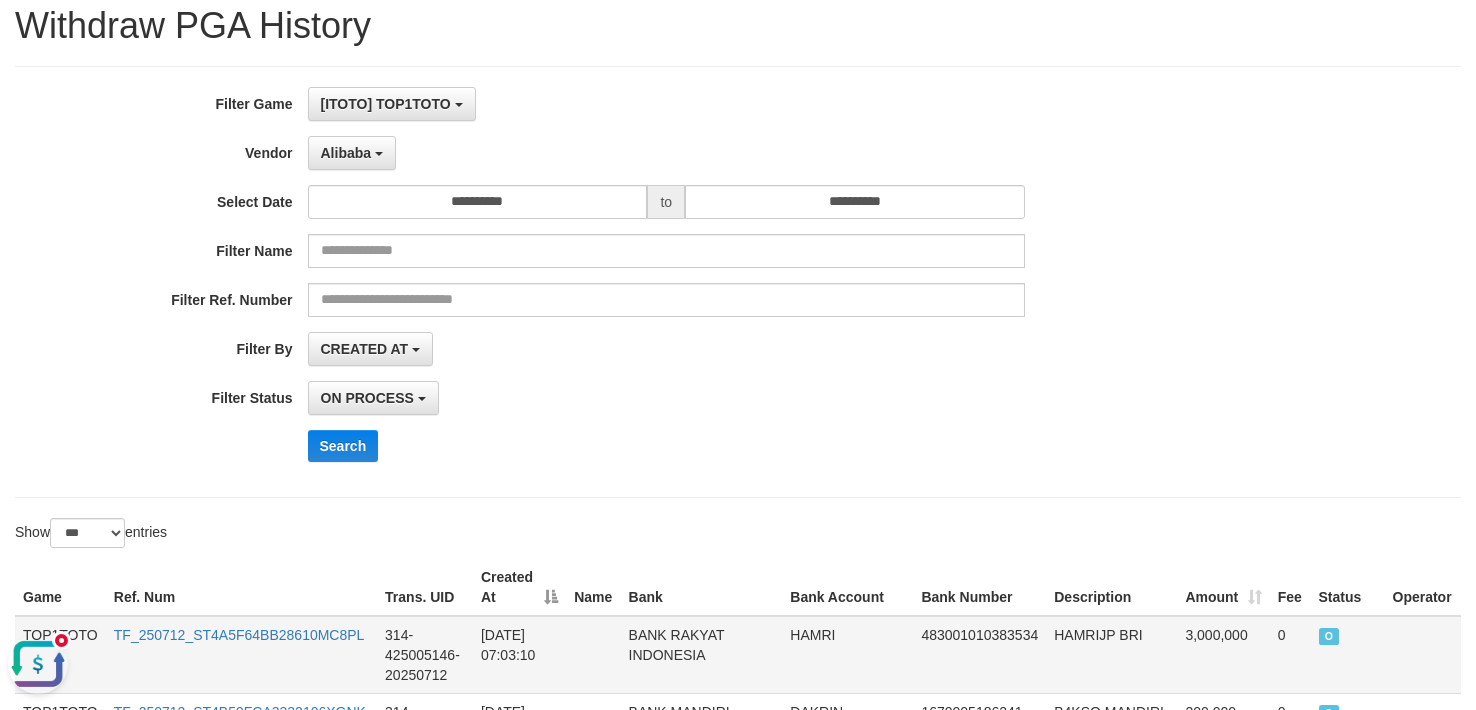 scroll, scrollTop: 0, scrollLeft: 0, axis: both 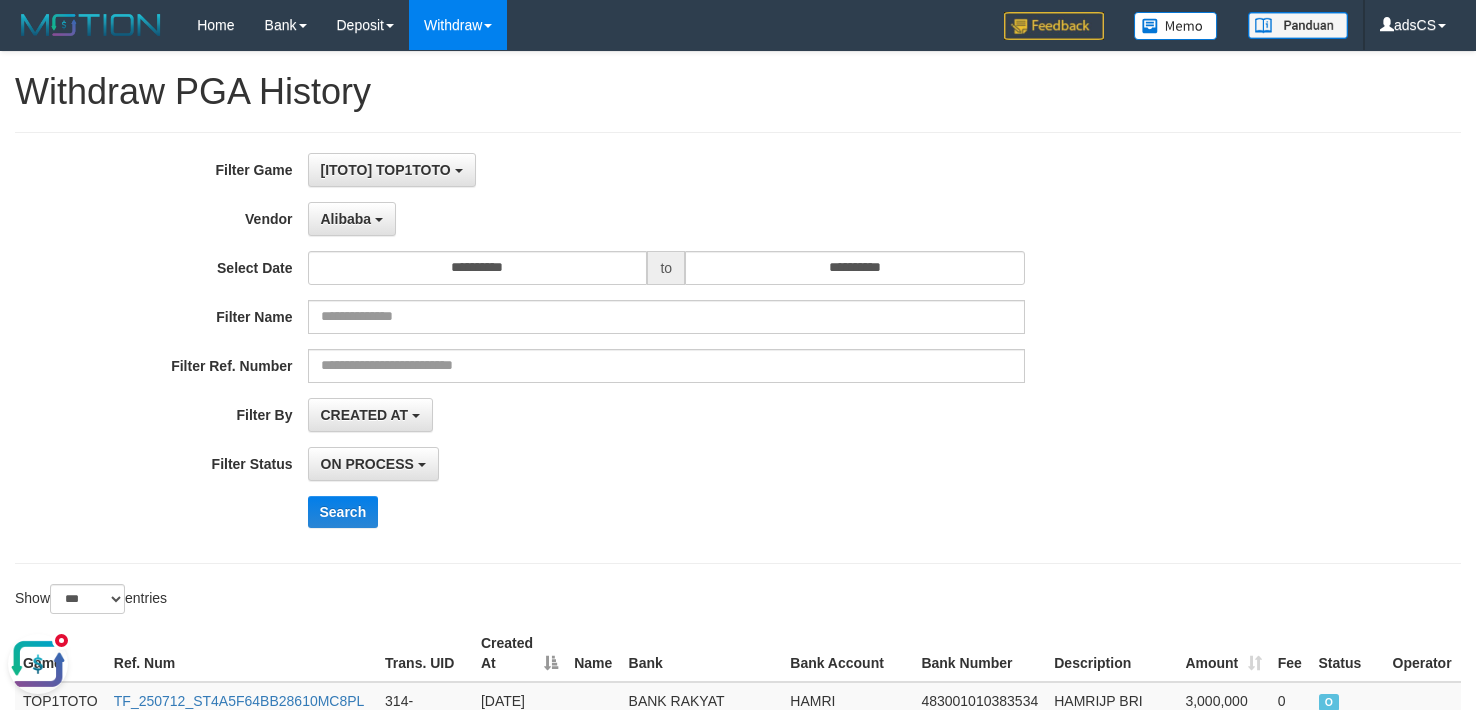 drag, startPoint x: 1085, startPoint y: 436, endPoint x: 1070, endPoint y: 424, distance: 19.209373 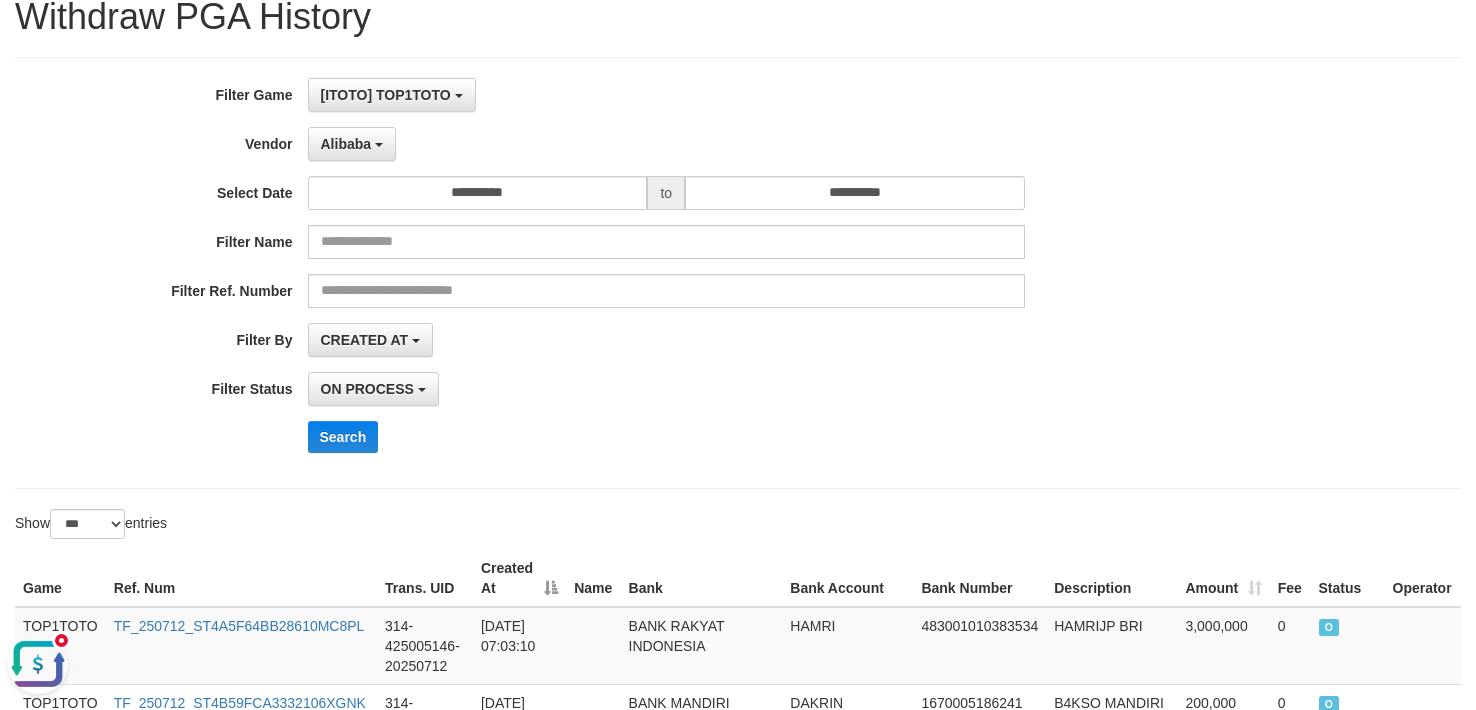 scroll, scrollTop: 0, scrollLeft: 0, axis: both 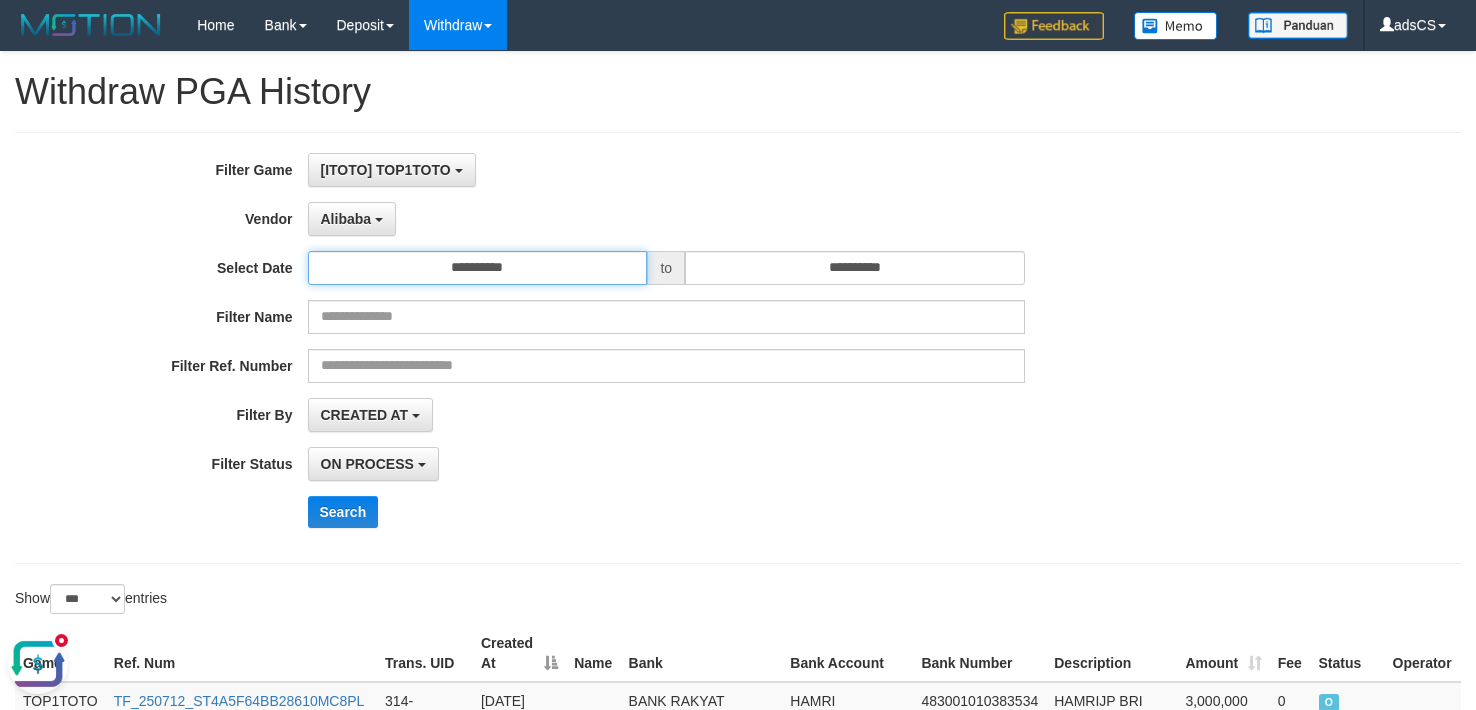 click on "**********" at bounding box center [478, 268] 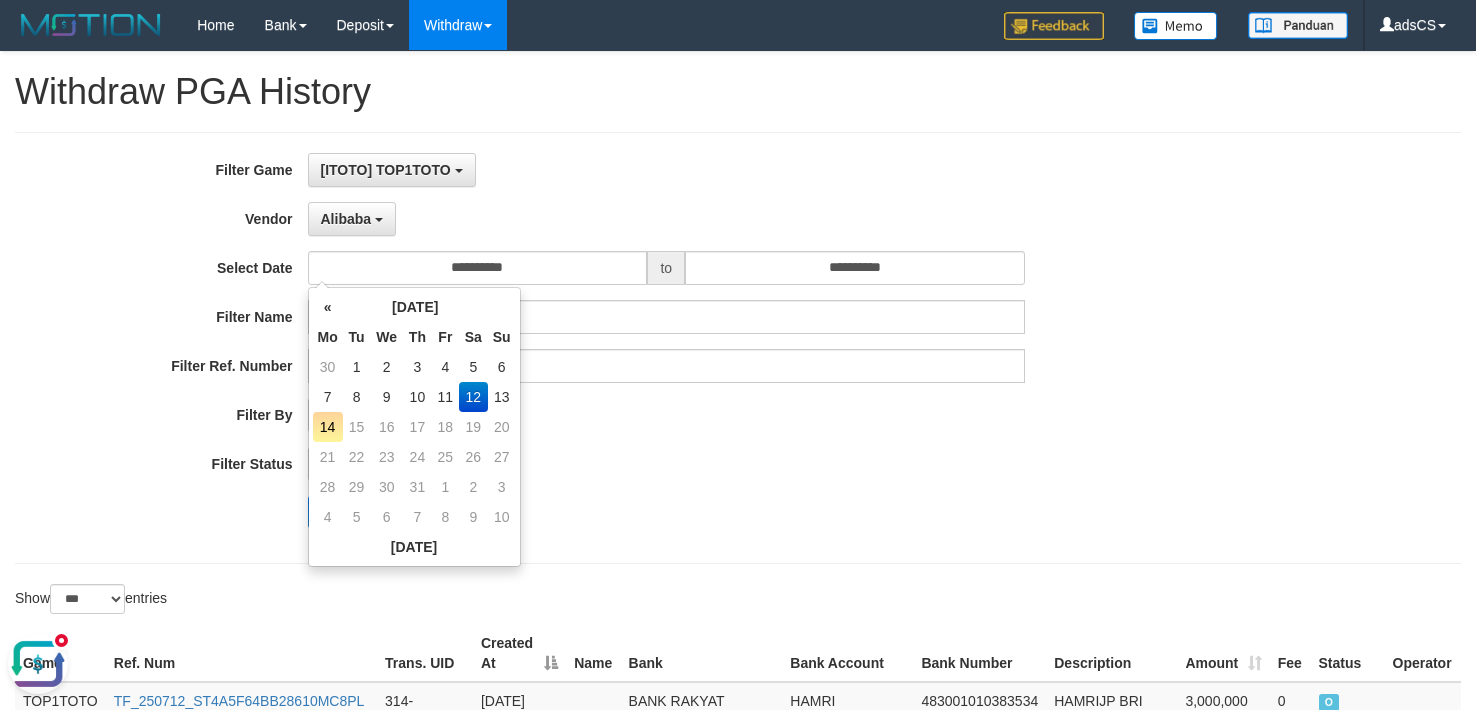 click on "14" at bounding box center (328, 427) 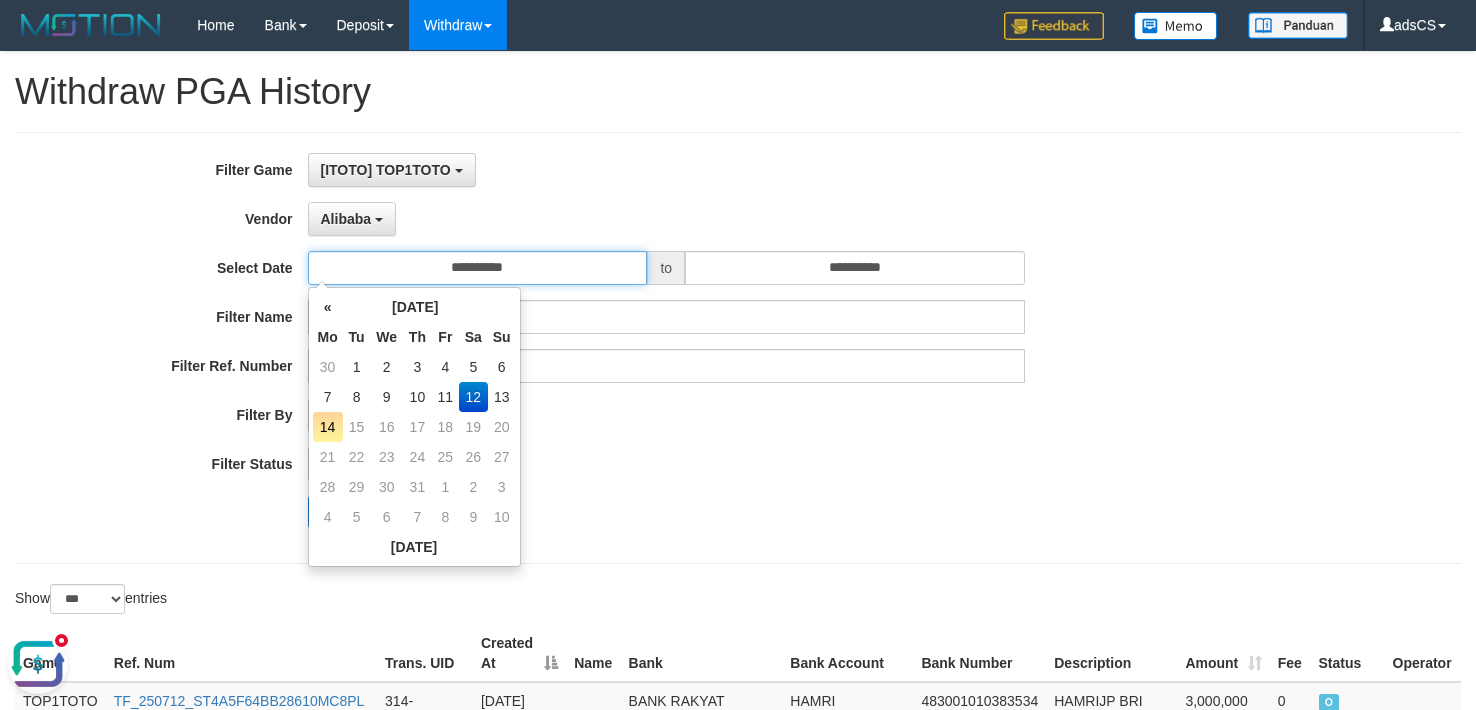 type on "**********" 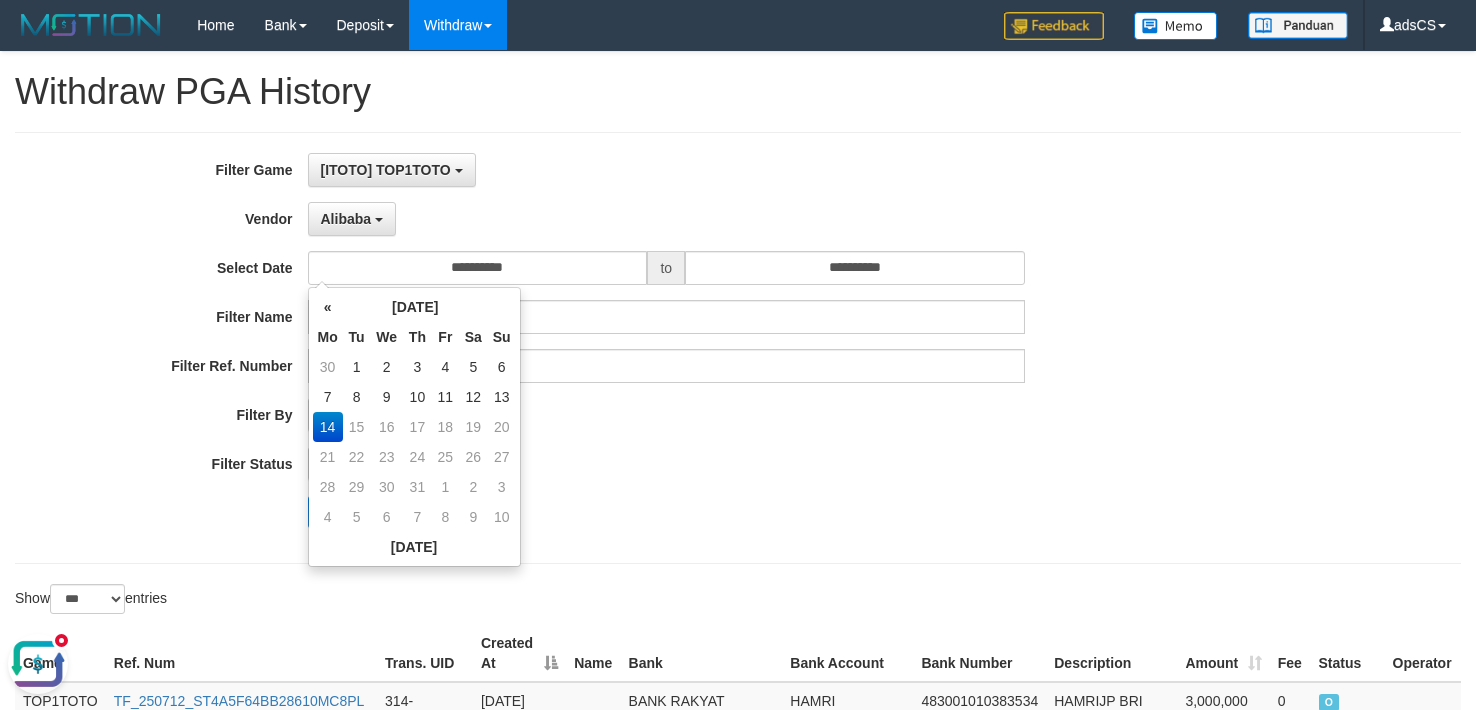 click on "Search" at bounding box center [769, 512] 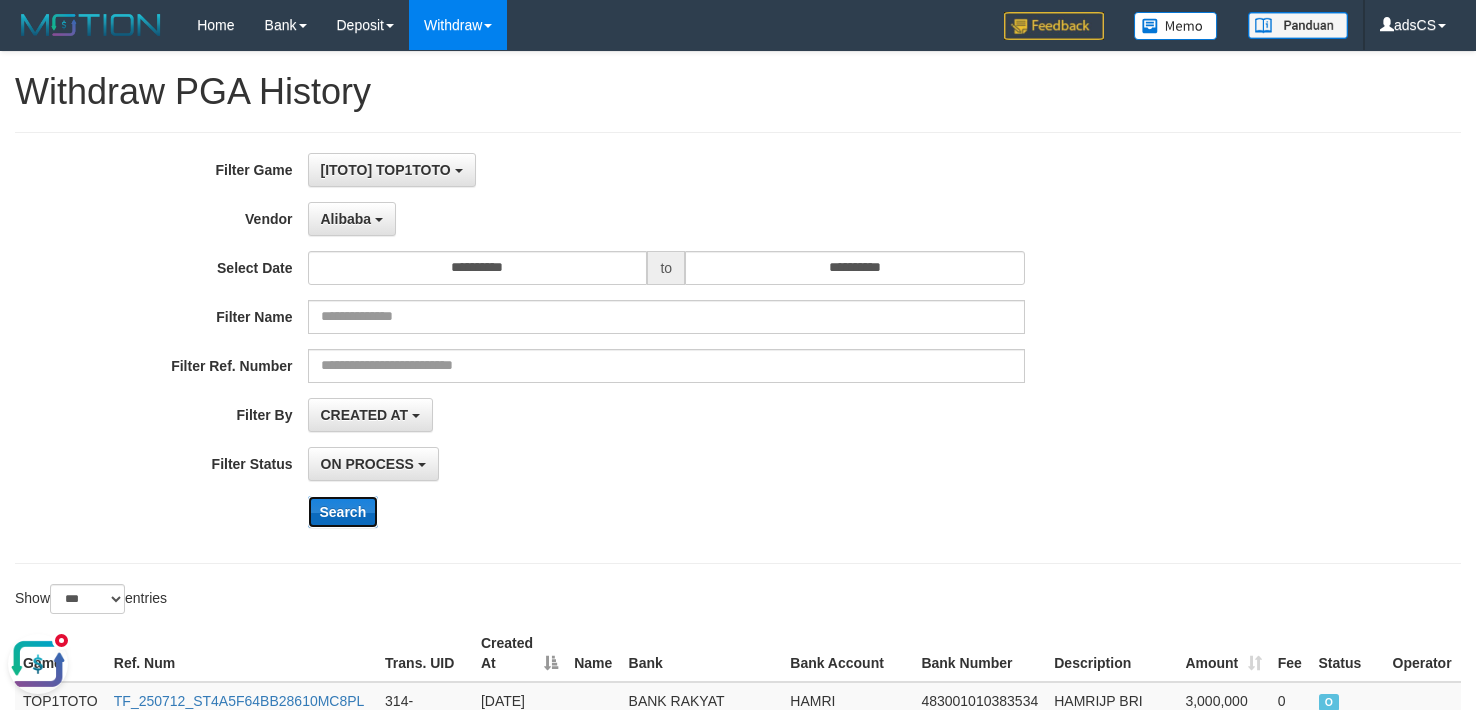 click on "Search" at bounding box center [343, 512] 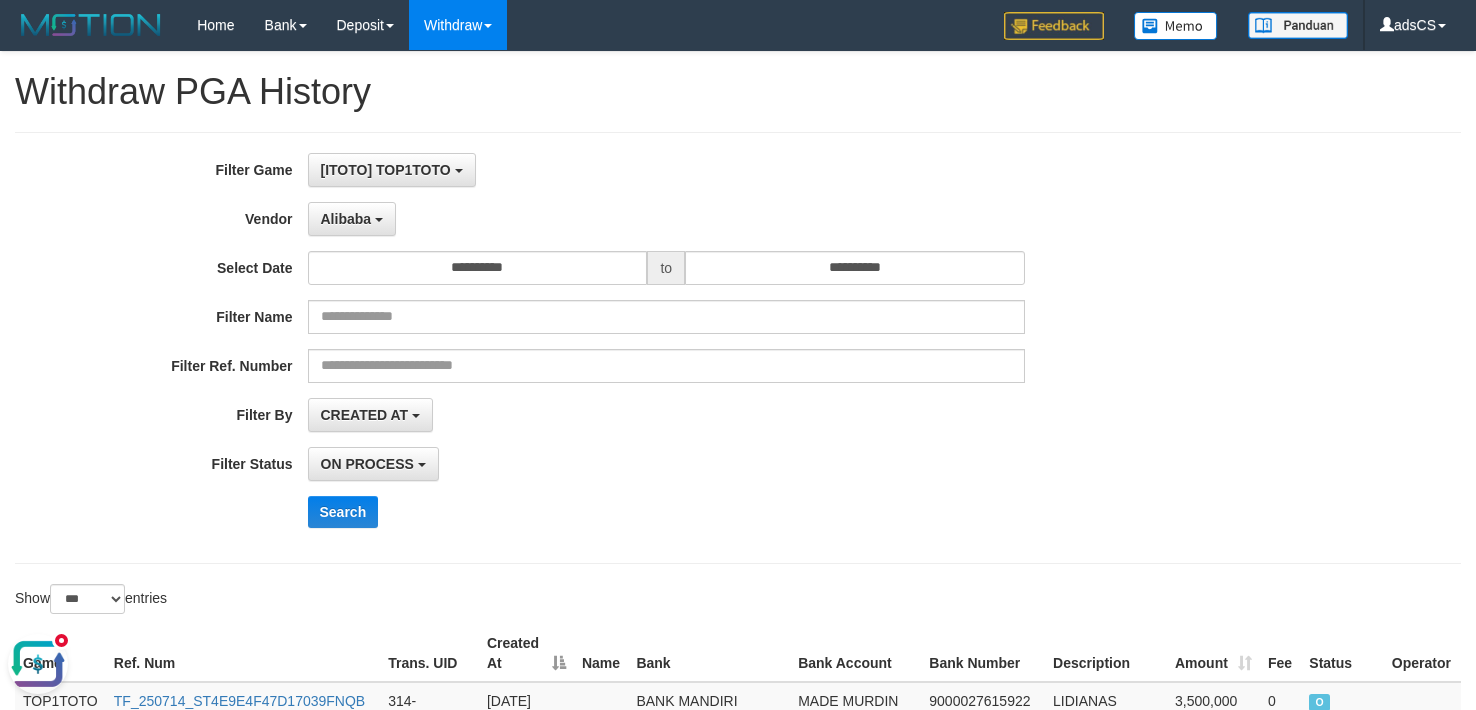 drag, startPoint x: 1328, startPoint y: 462, endPoint x: 1024, endPoint y: 442, distance: 304.6572 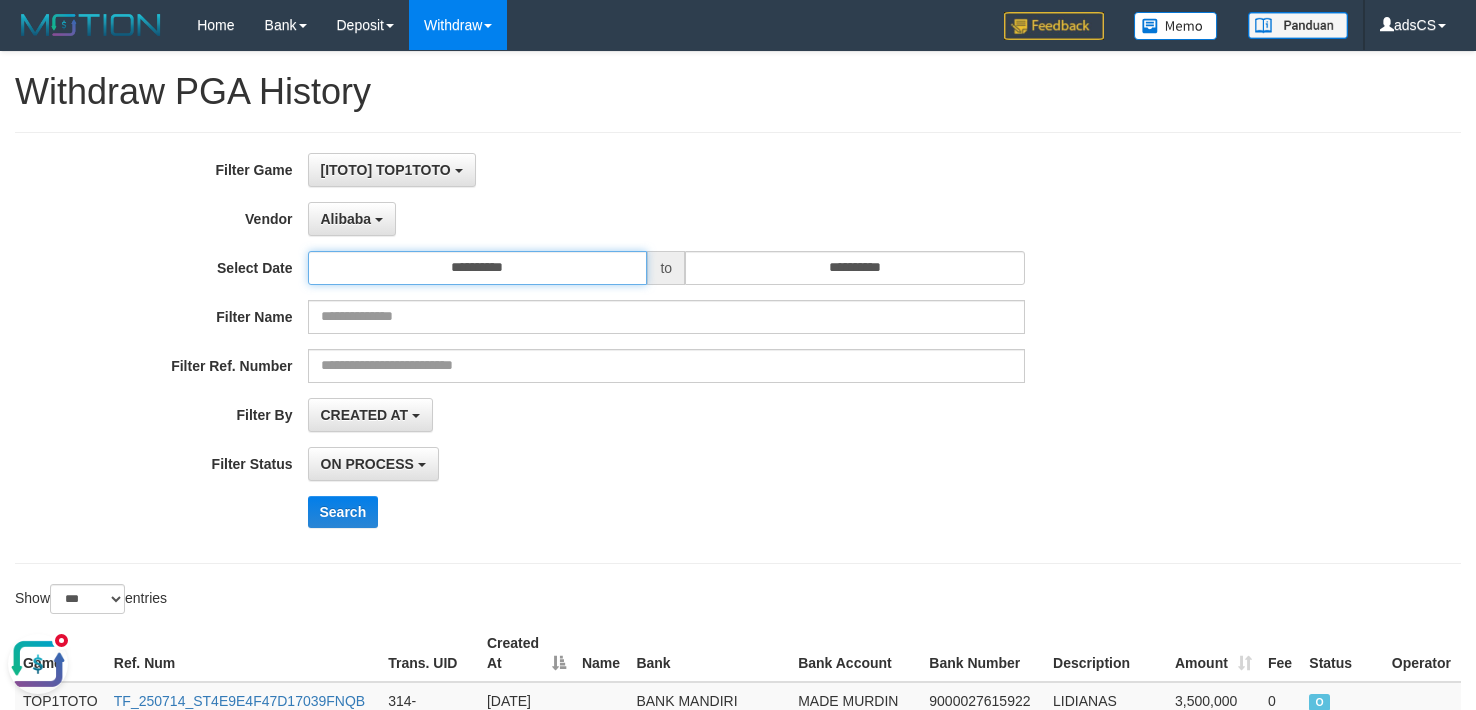 click on "**********" at bounding box center (478, 268) 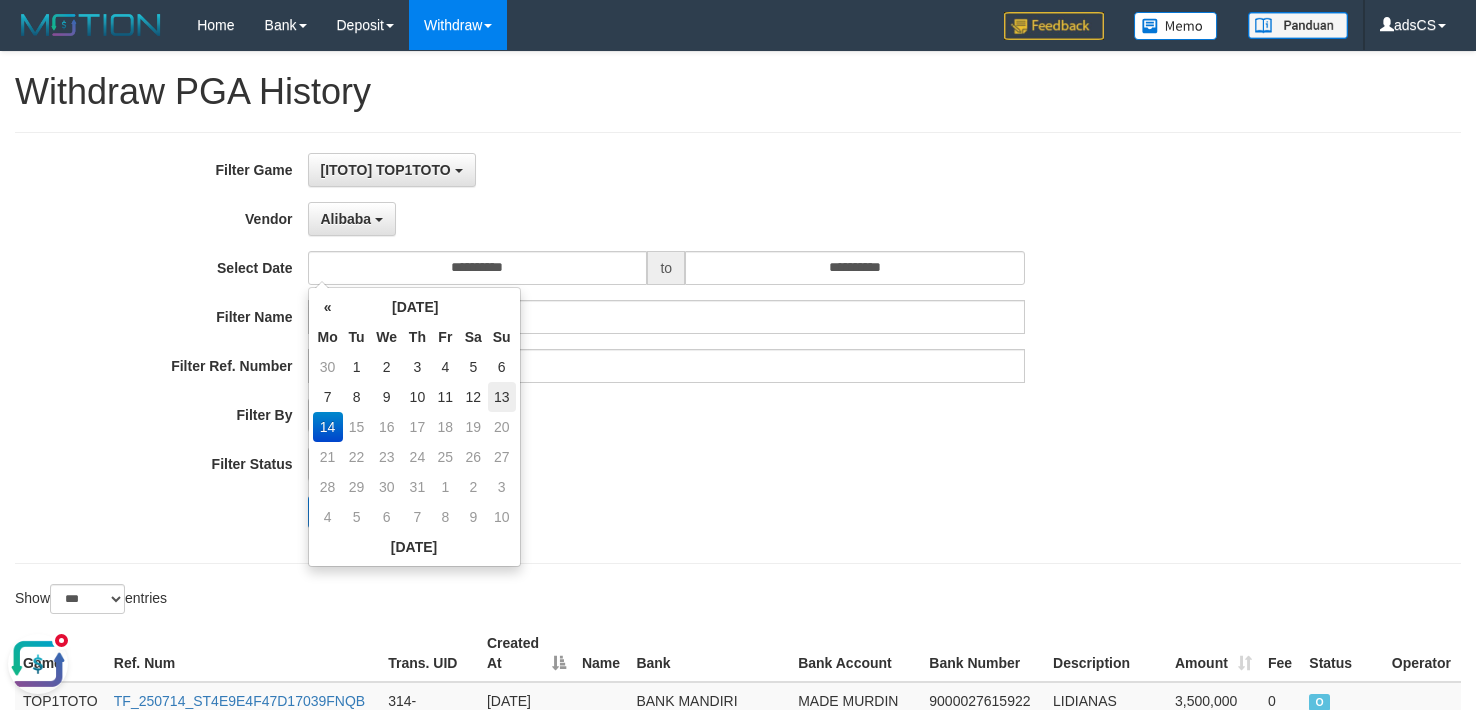 click on "13" at bounding box center (502, 397) 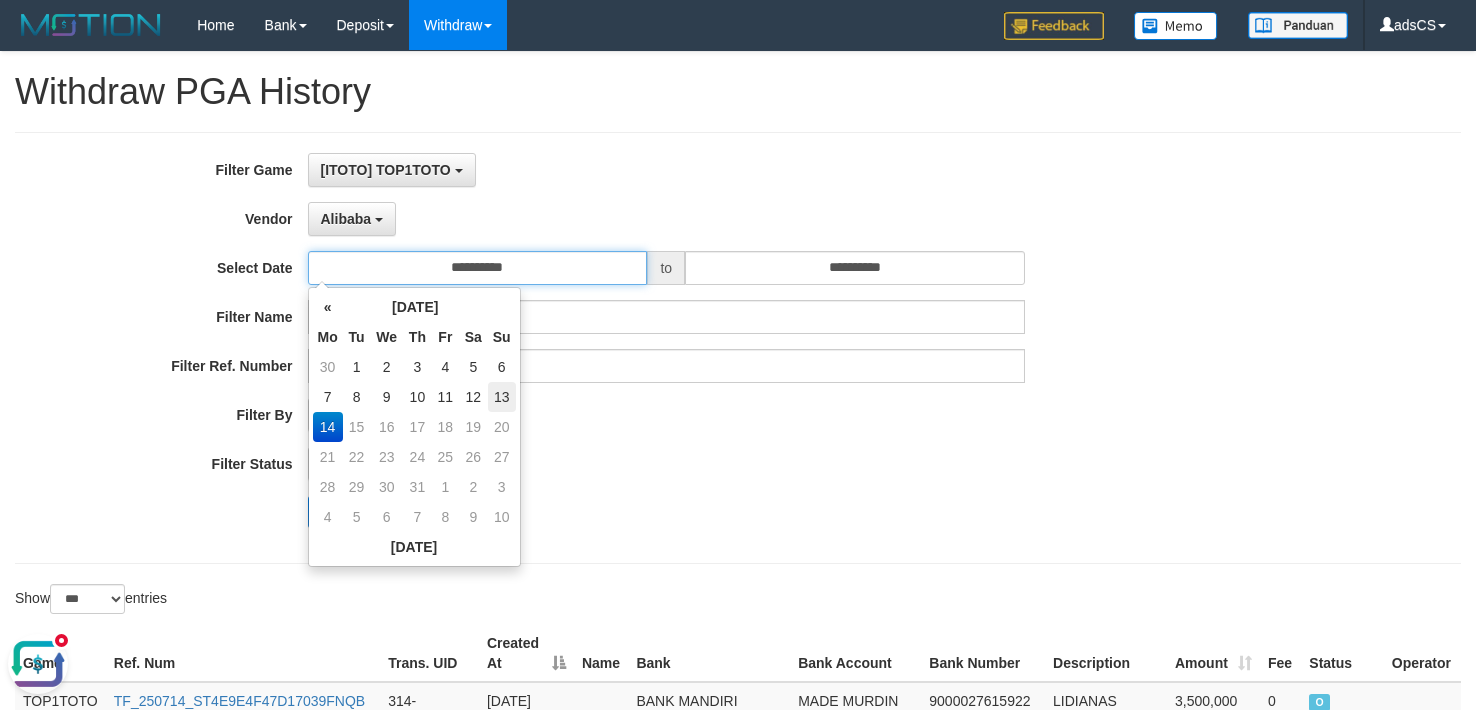 type on "**********" 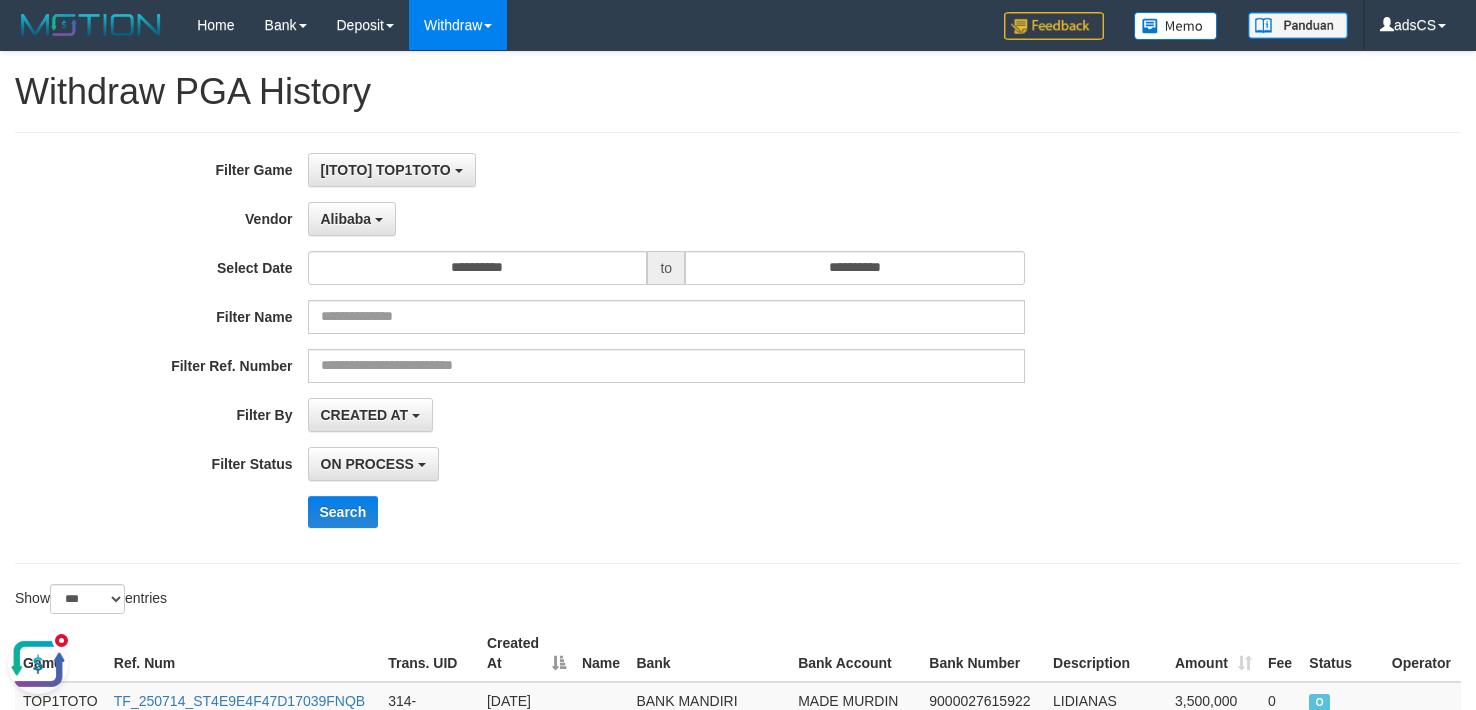 click on "ON PROCESS
SUCCESS
ON PROCESS
FAILED" at bounding box center [667, 464] 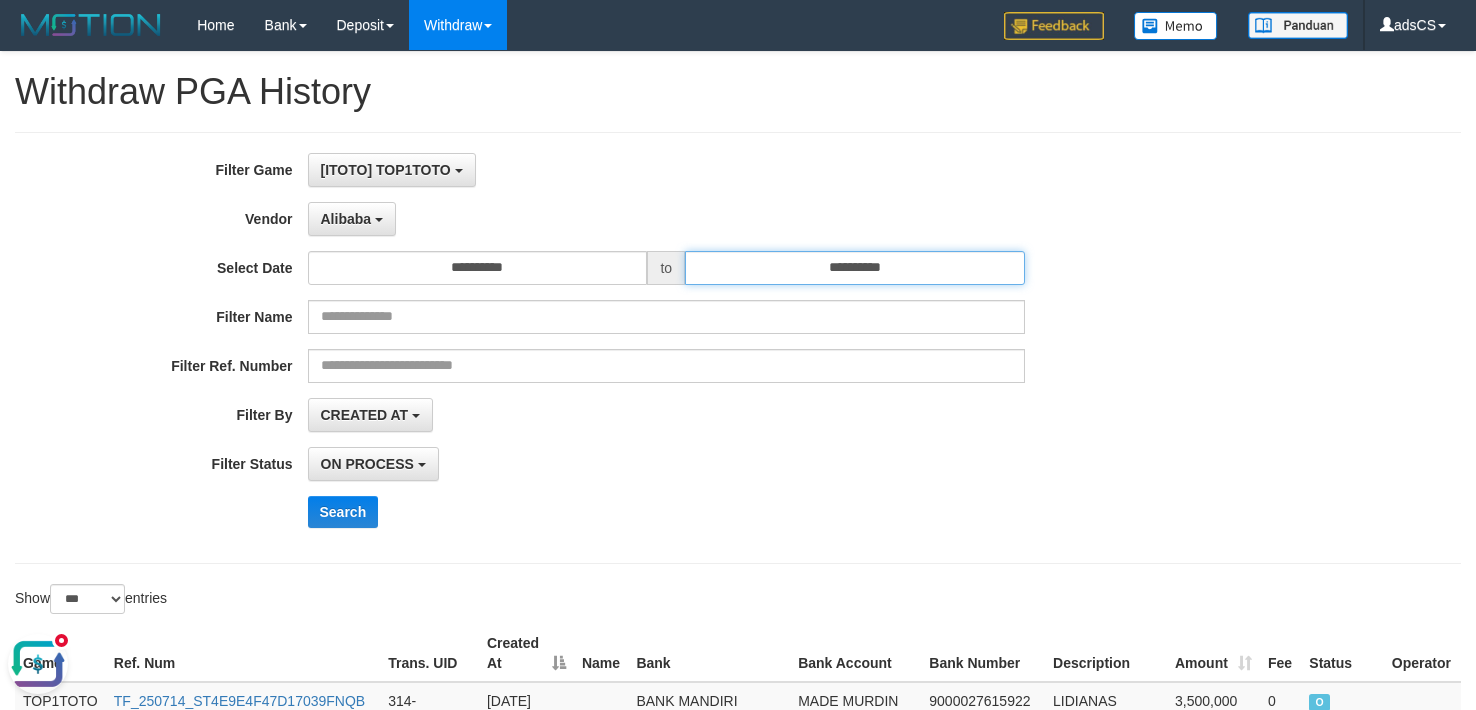 click on "**********" at bounding box center [855, 268] 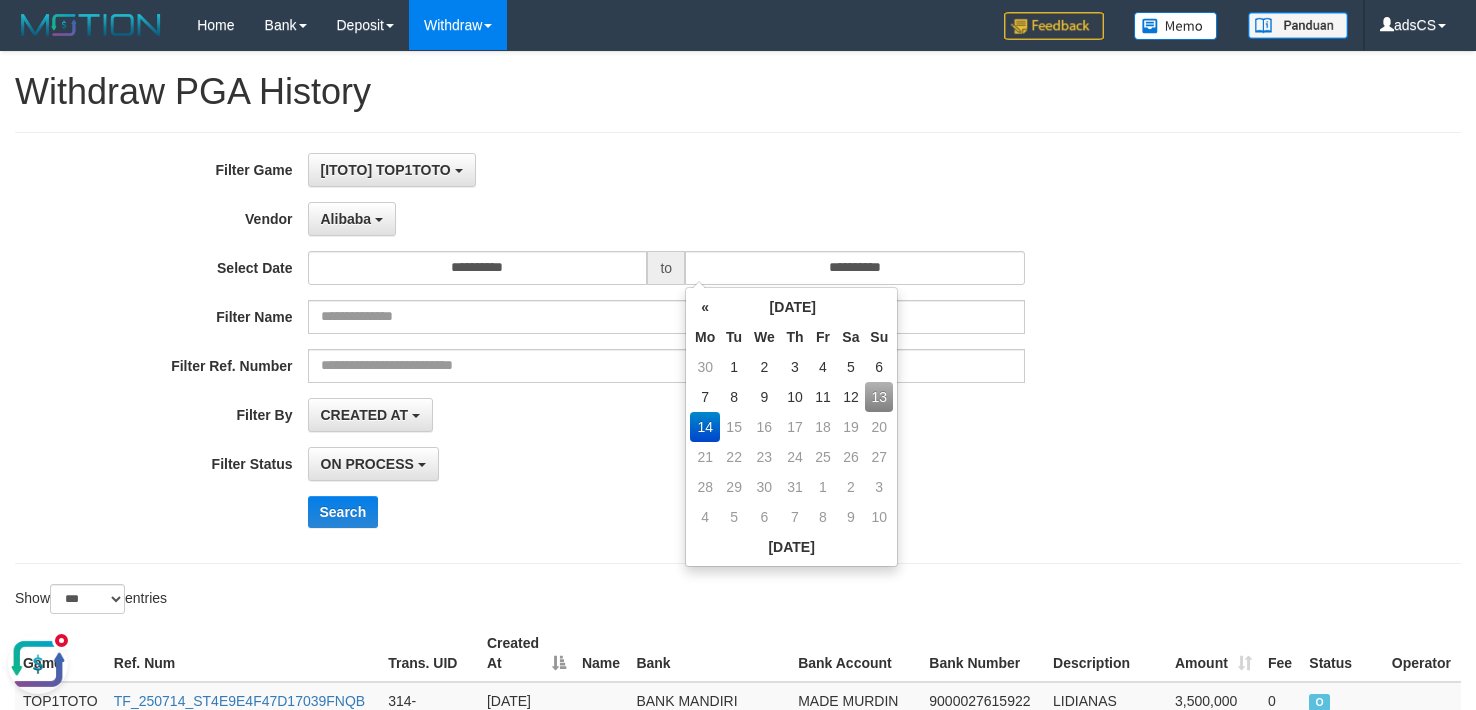 click on "13" at bounding box center (879, 397) 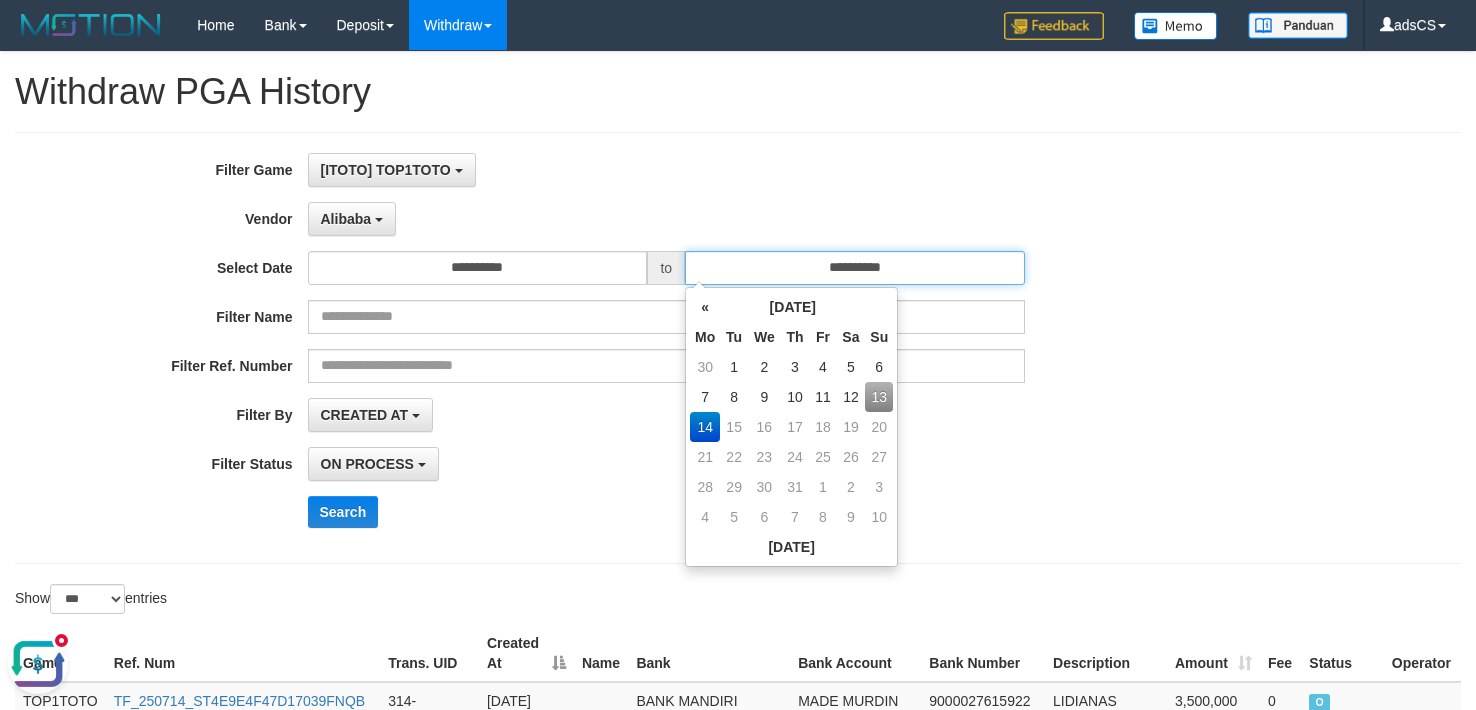 type on "**********" 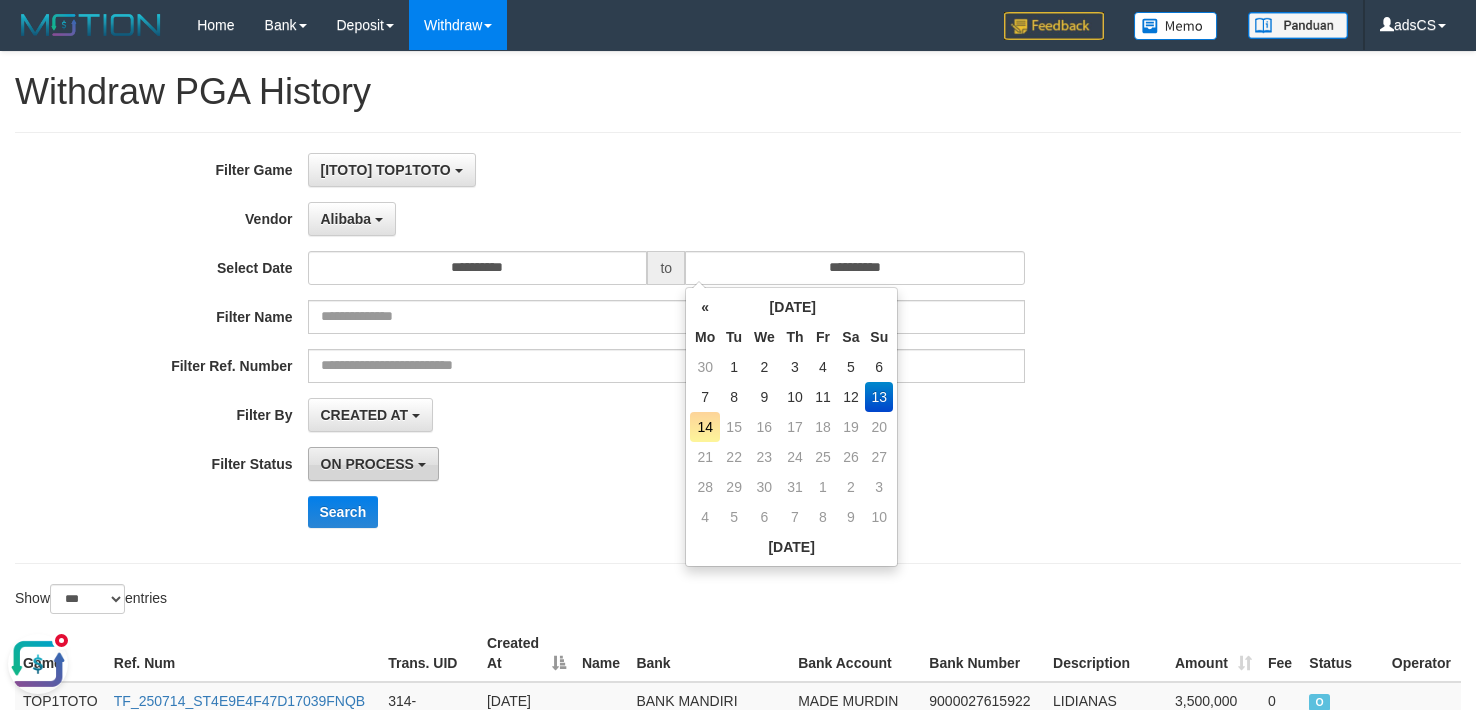 click on "ON PROCESS" at bounding box center [367, 464] 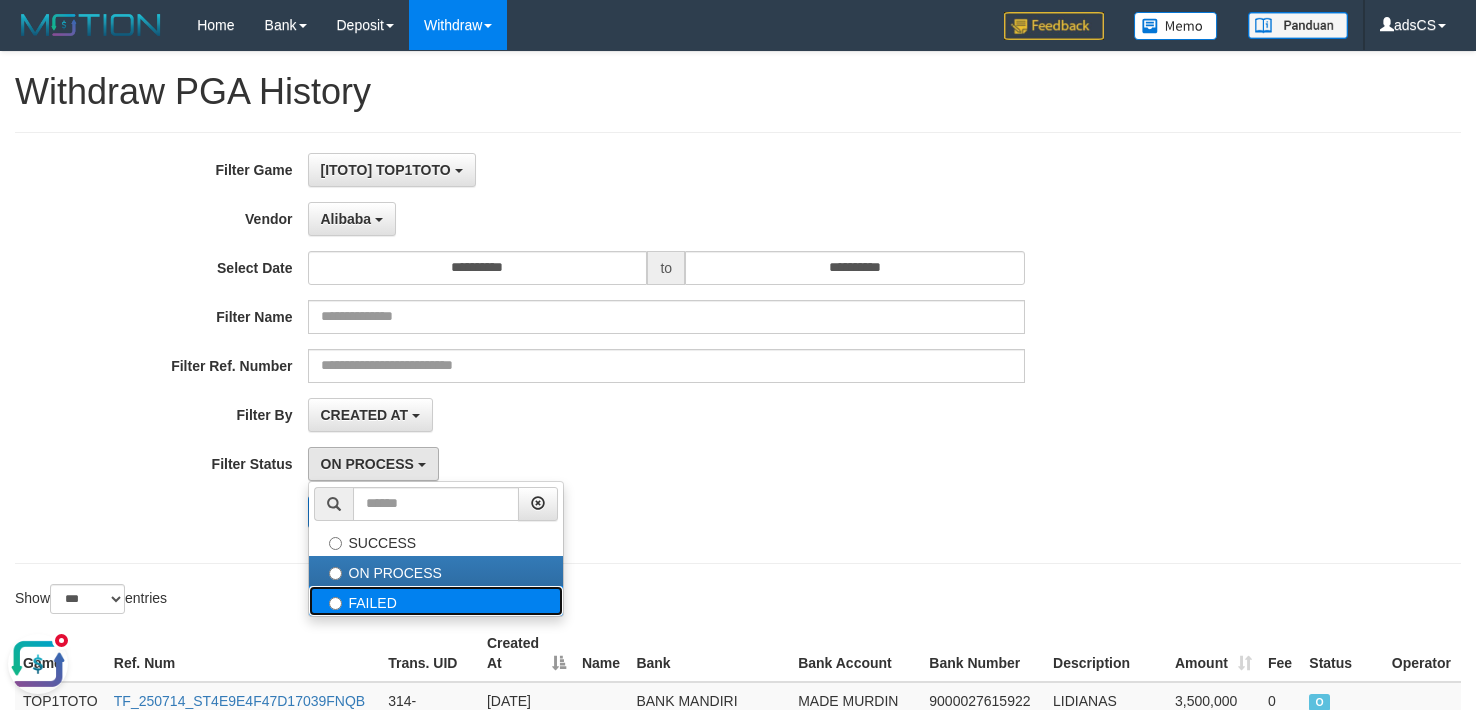 click on "FAILED" at bounding box center [436, 601] 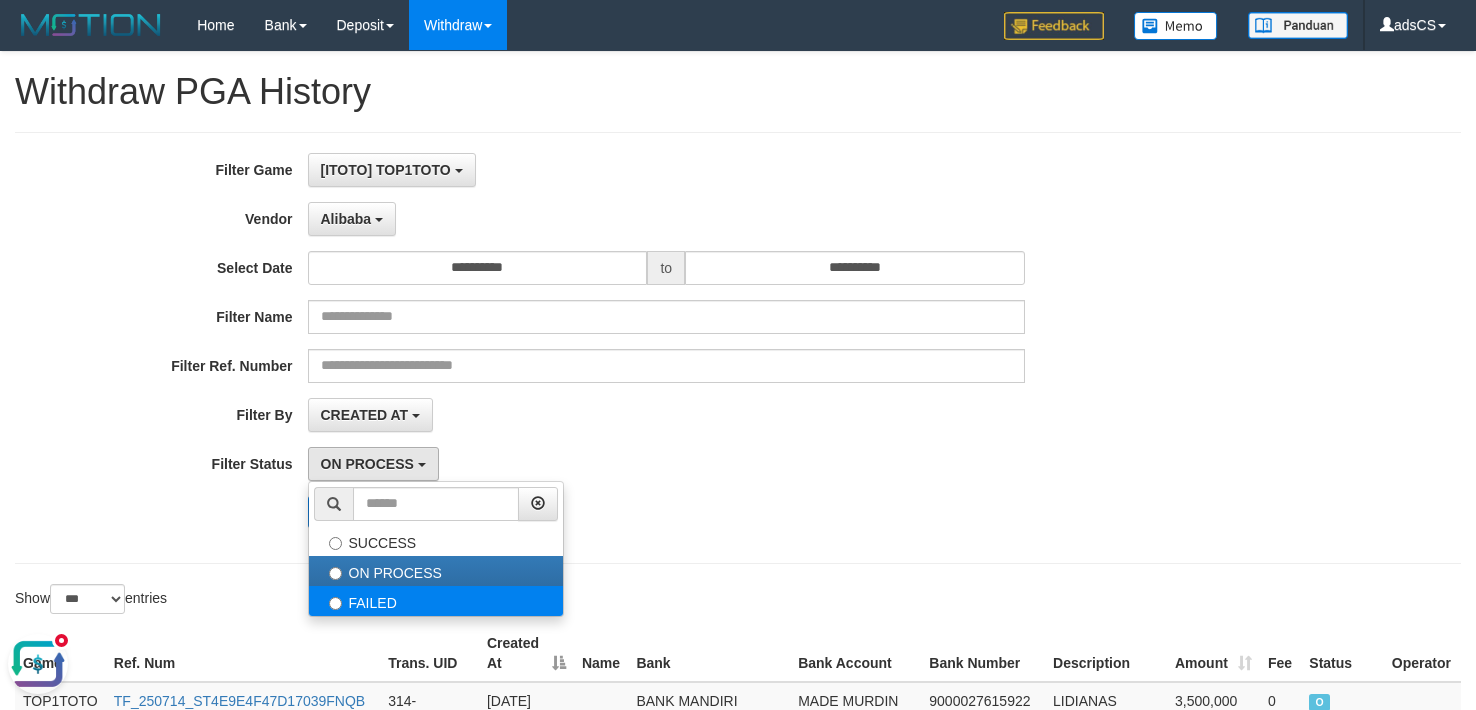 select on "*" 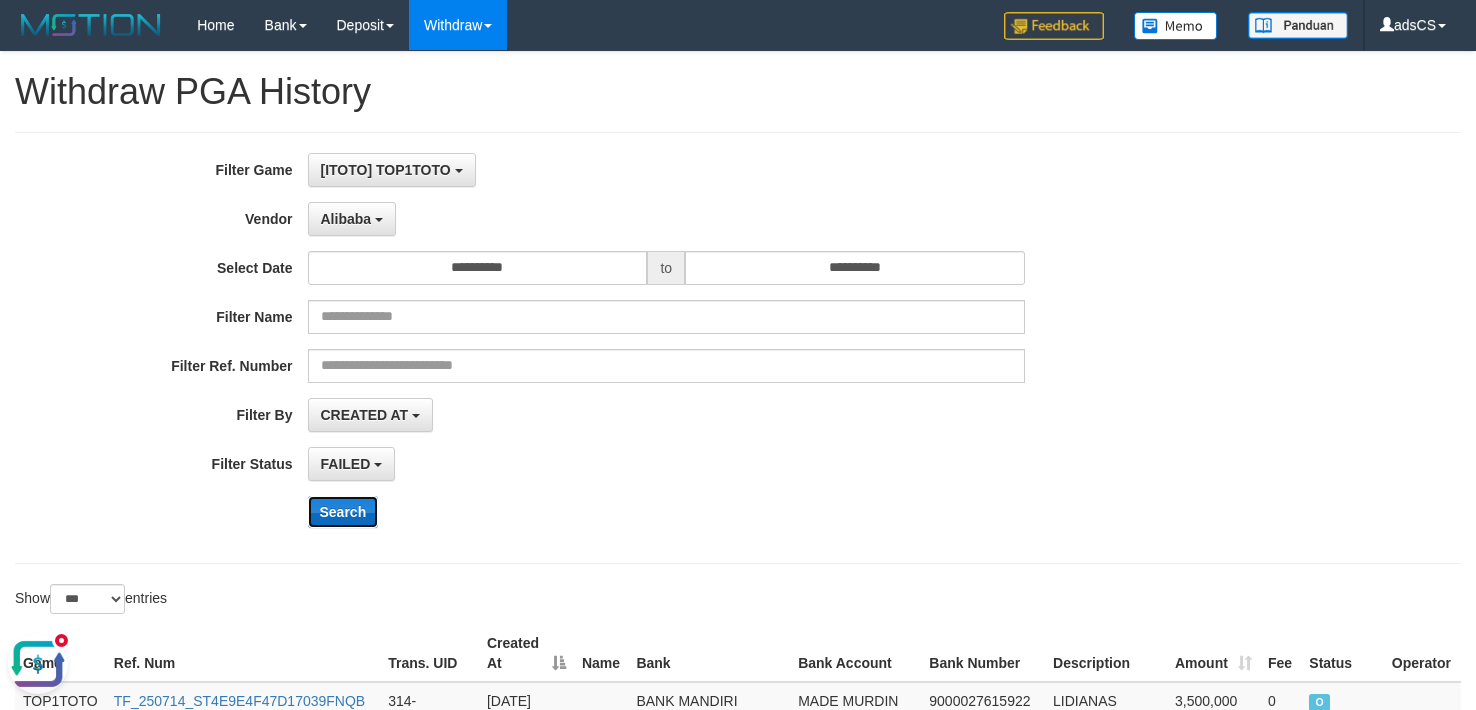 click on "Search" at bounding box center [343, 512] 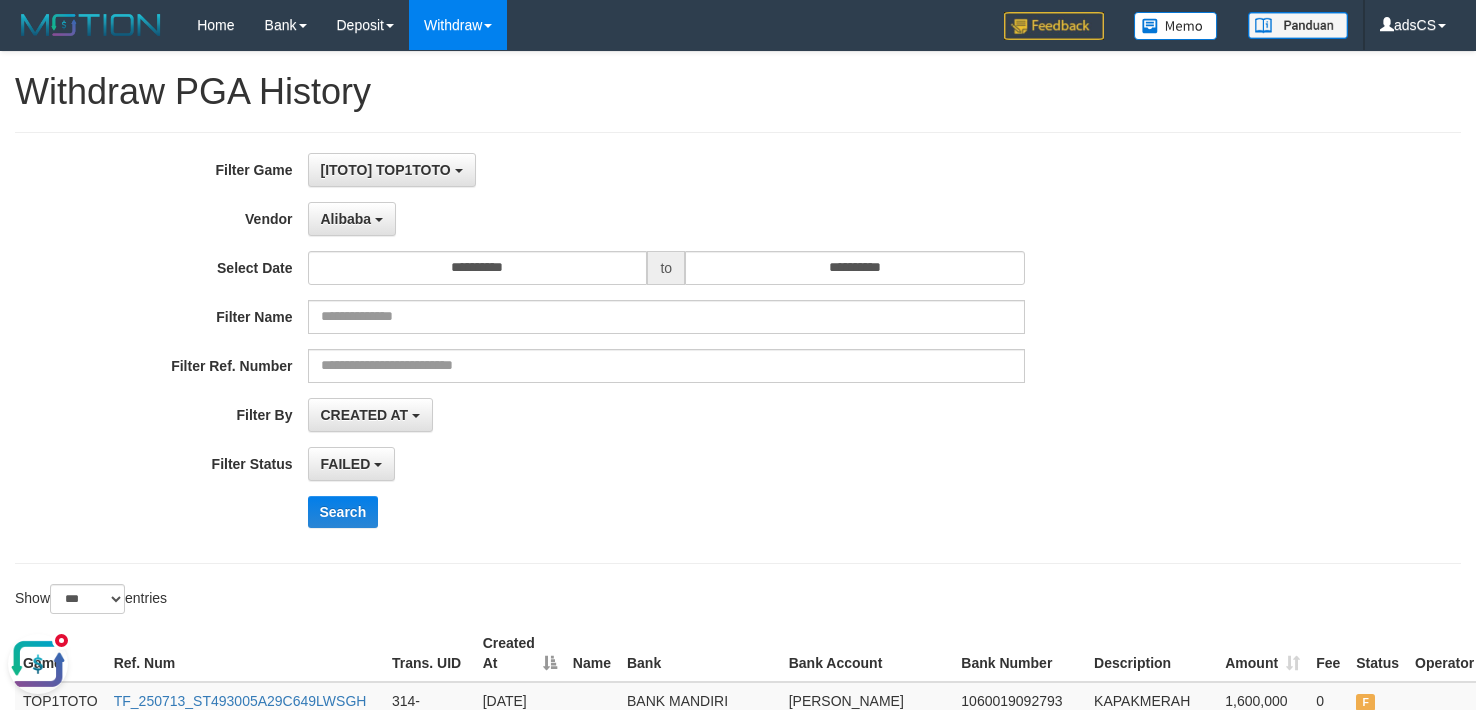 click on "CREATED AT
PAID AT
CREATED AT" at bounding box center (667, 415) 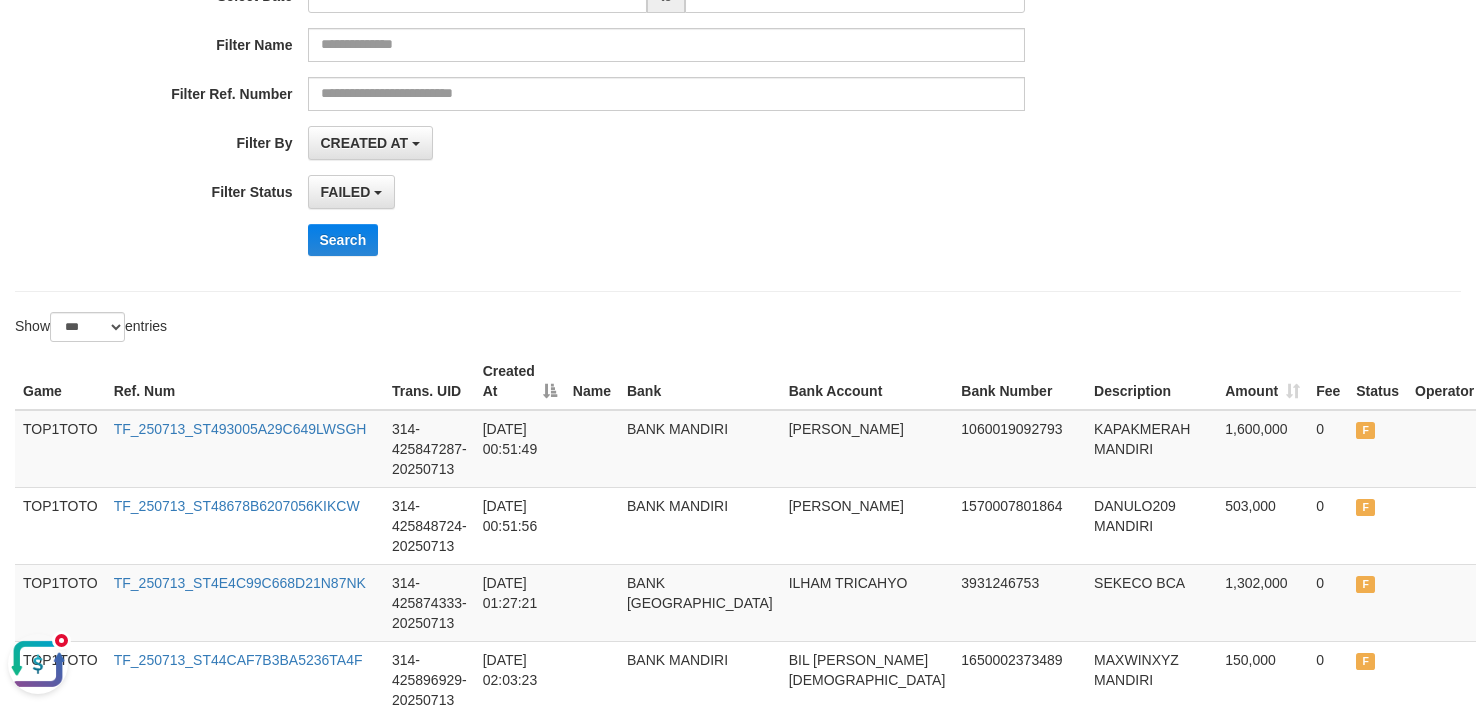 scroll, scrollTop: 0, scrollLeft: 0, axis: both 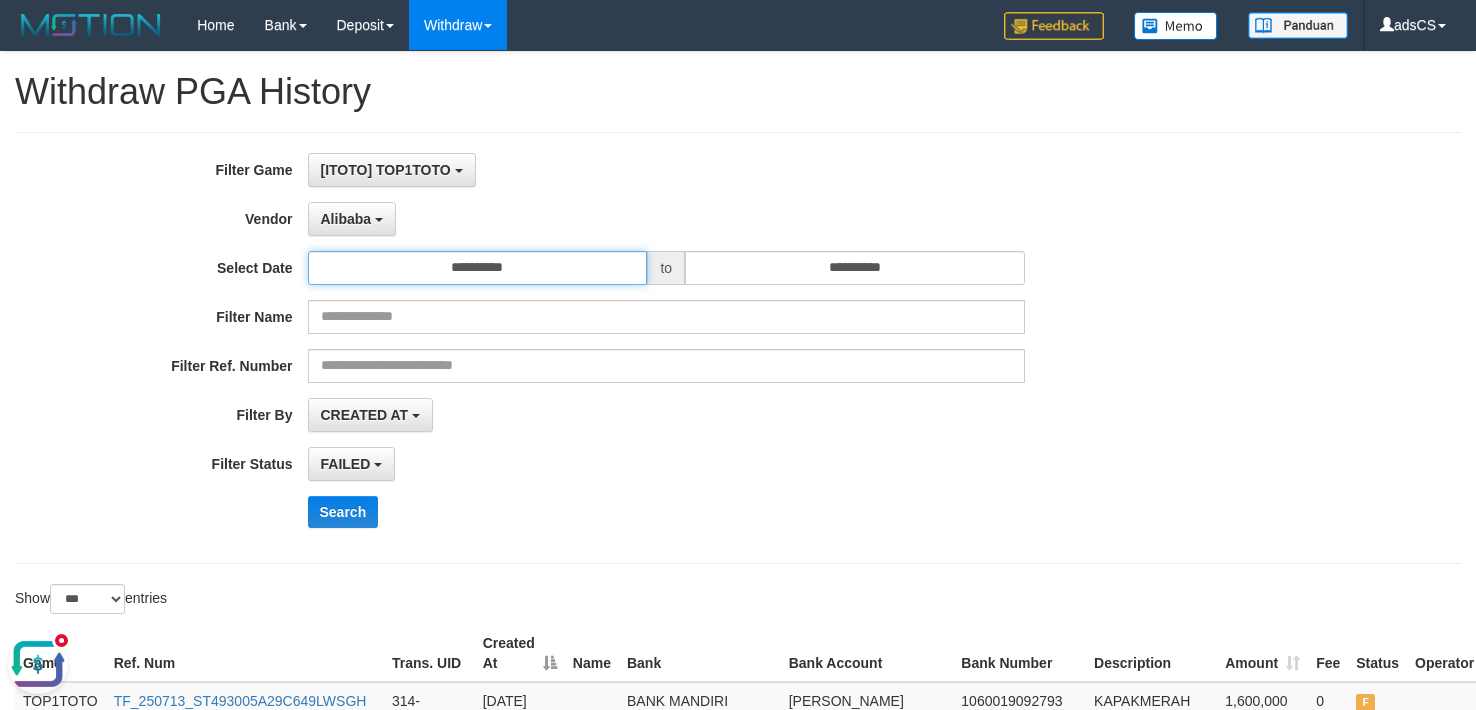 click on "**********" at bounding box center (478, 268) 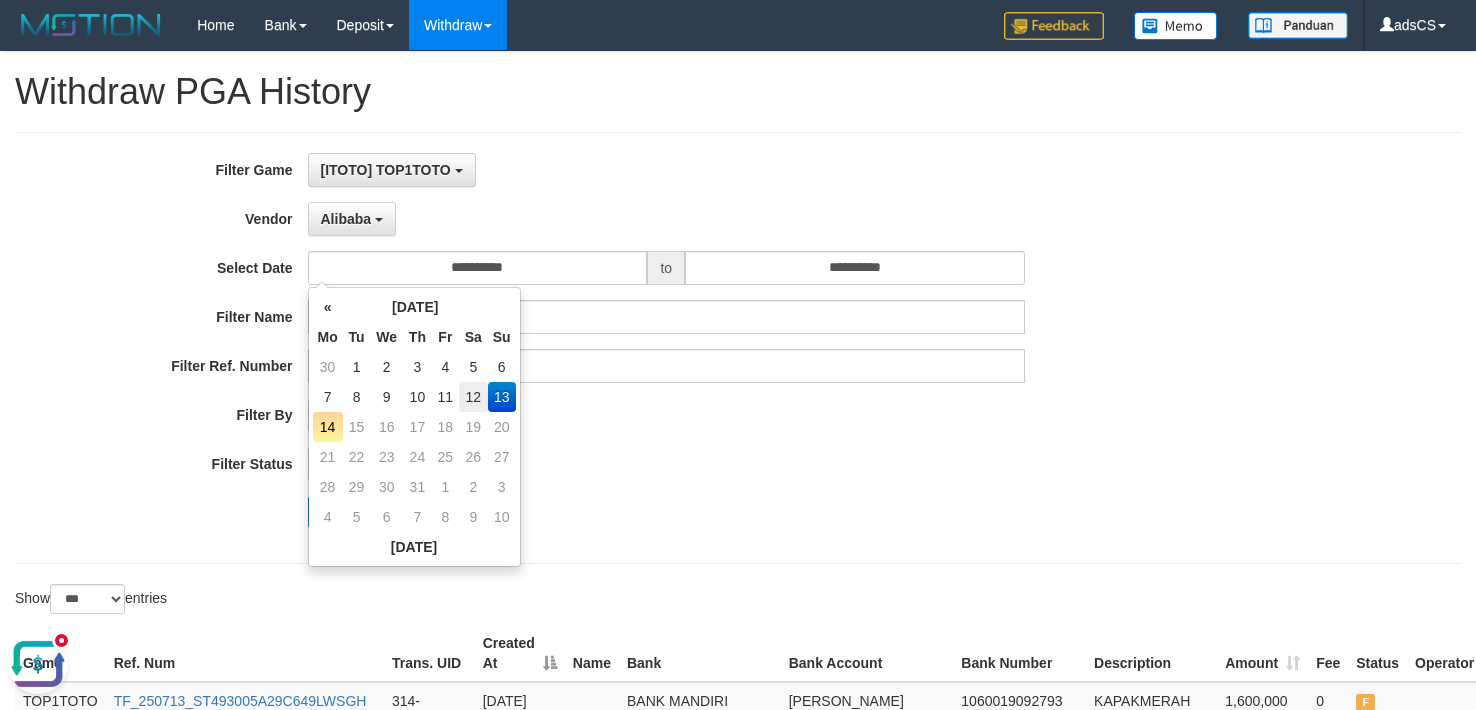 click on "12" at bounding box center [473, 397] 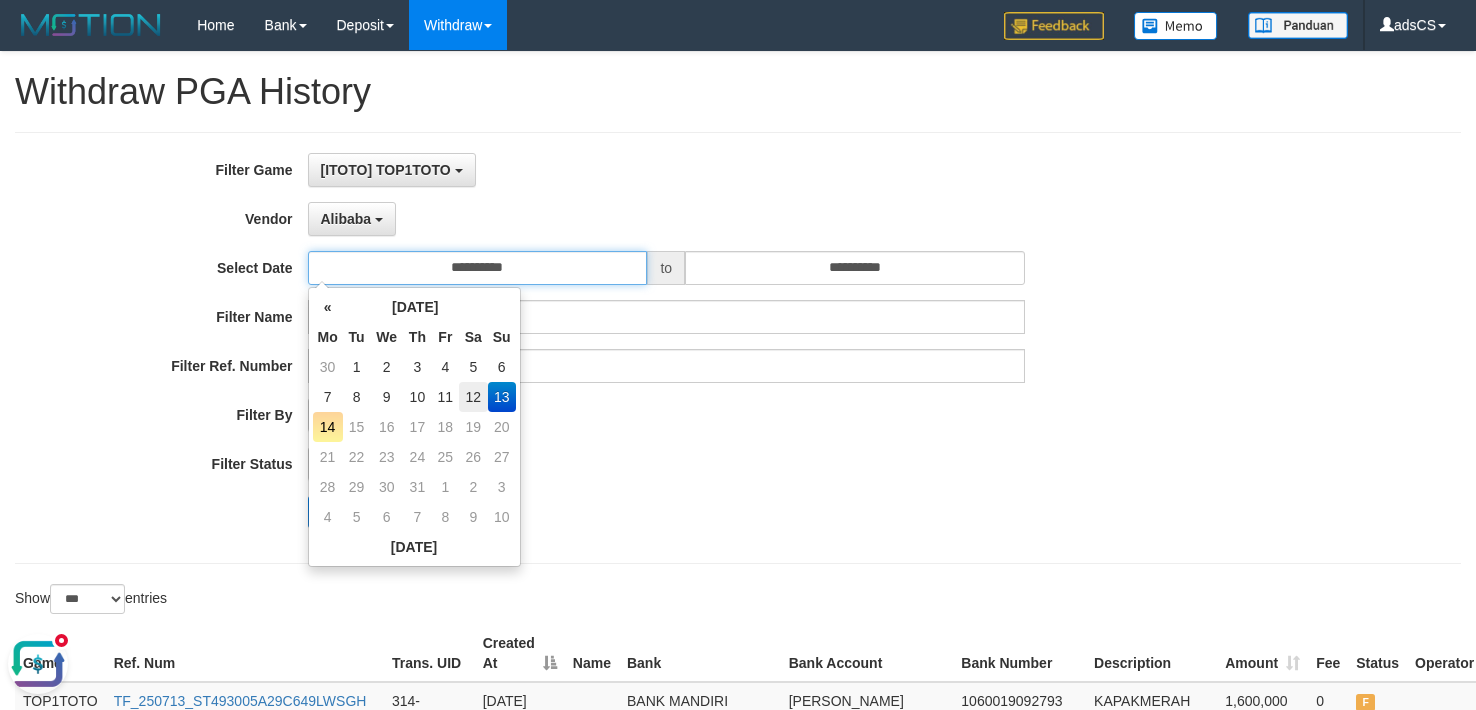 type on "**********" 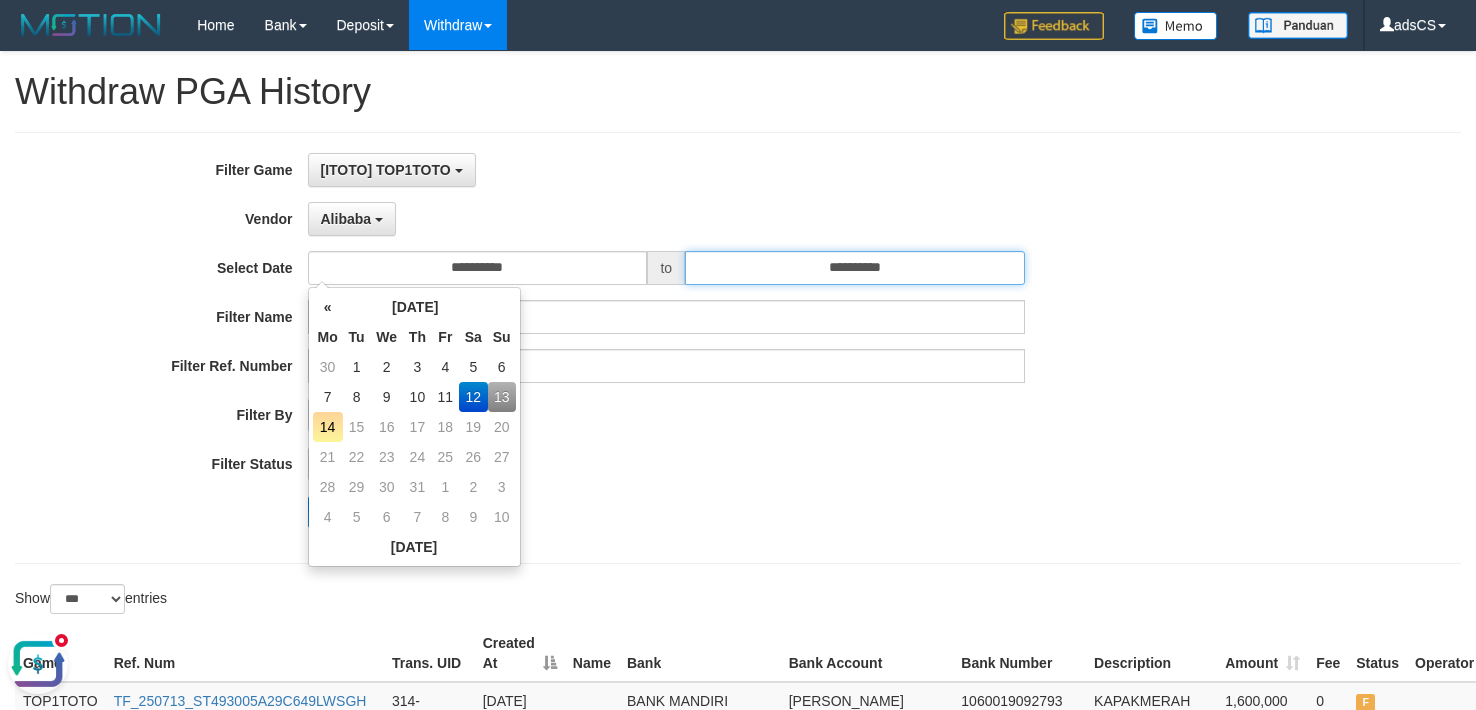 drag, startPoint x: 916, startPoint y: 263, endPoint x: 905, endPoint y: 297, distance: 35.735138 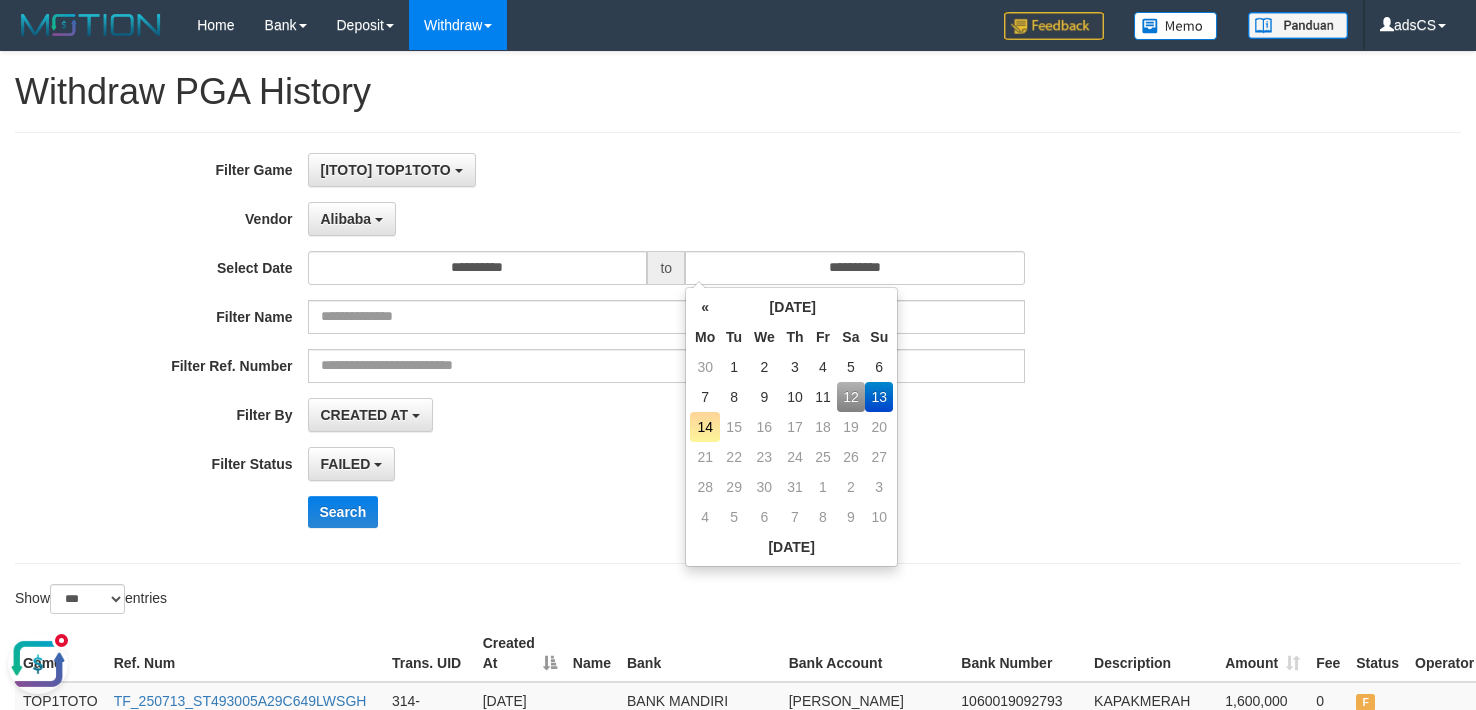 click on "12" at bounding box center [851, 397] 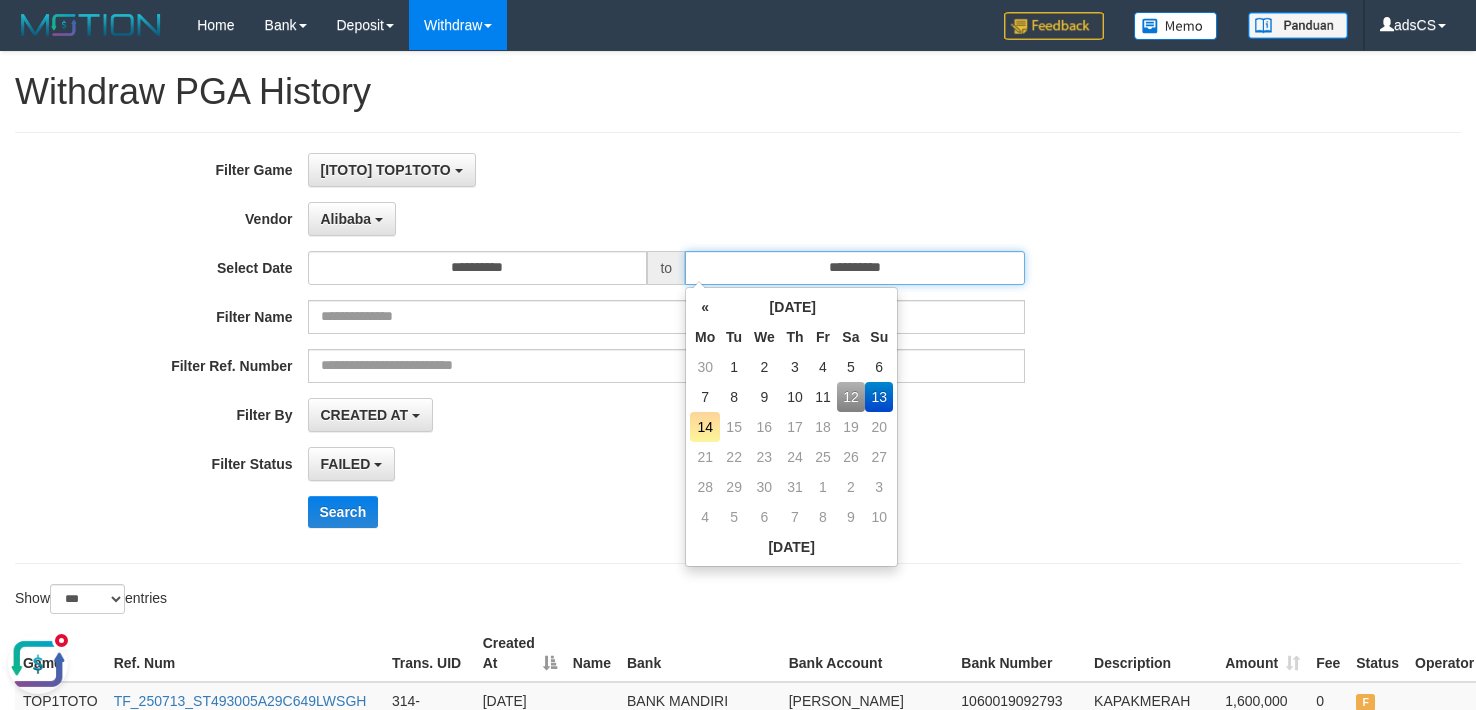 type on "**********" 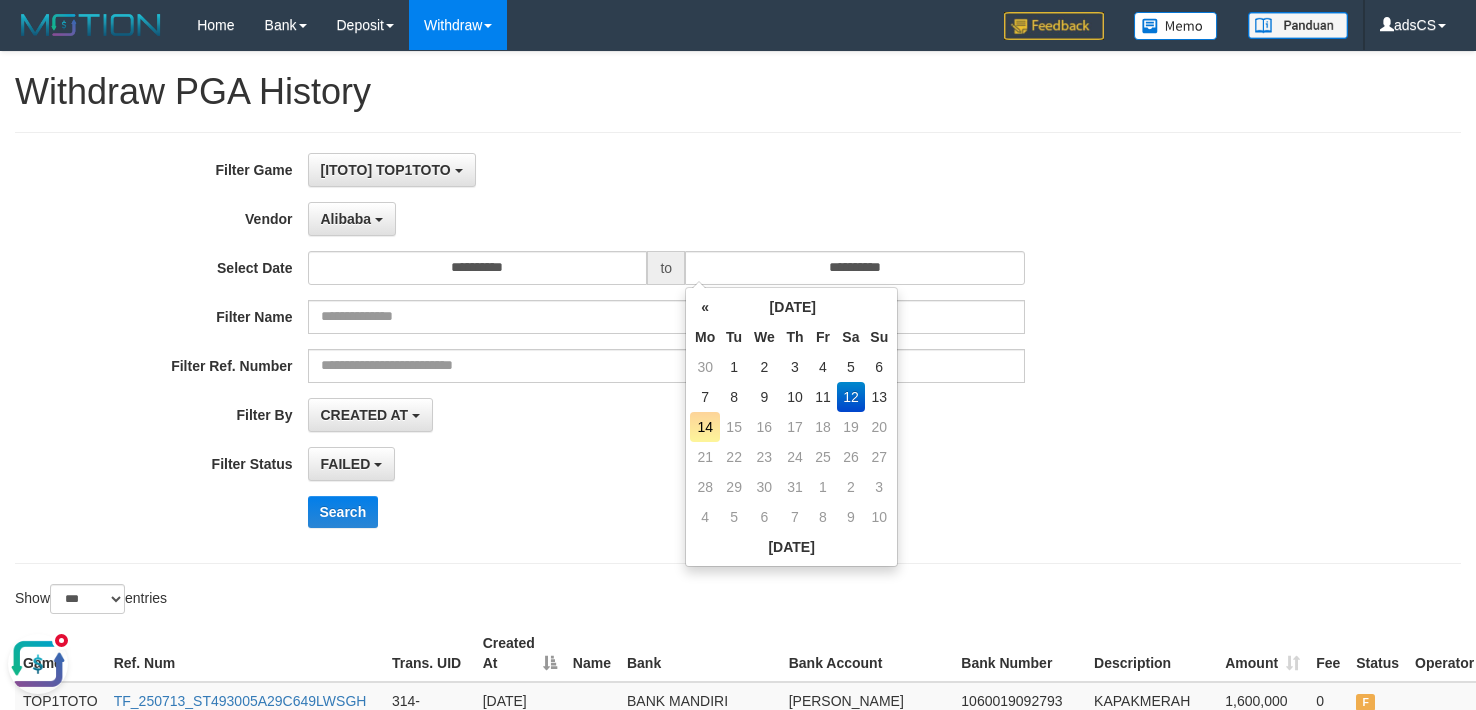 click on "**********" at bounding box center [615, 415] 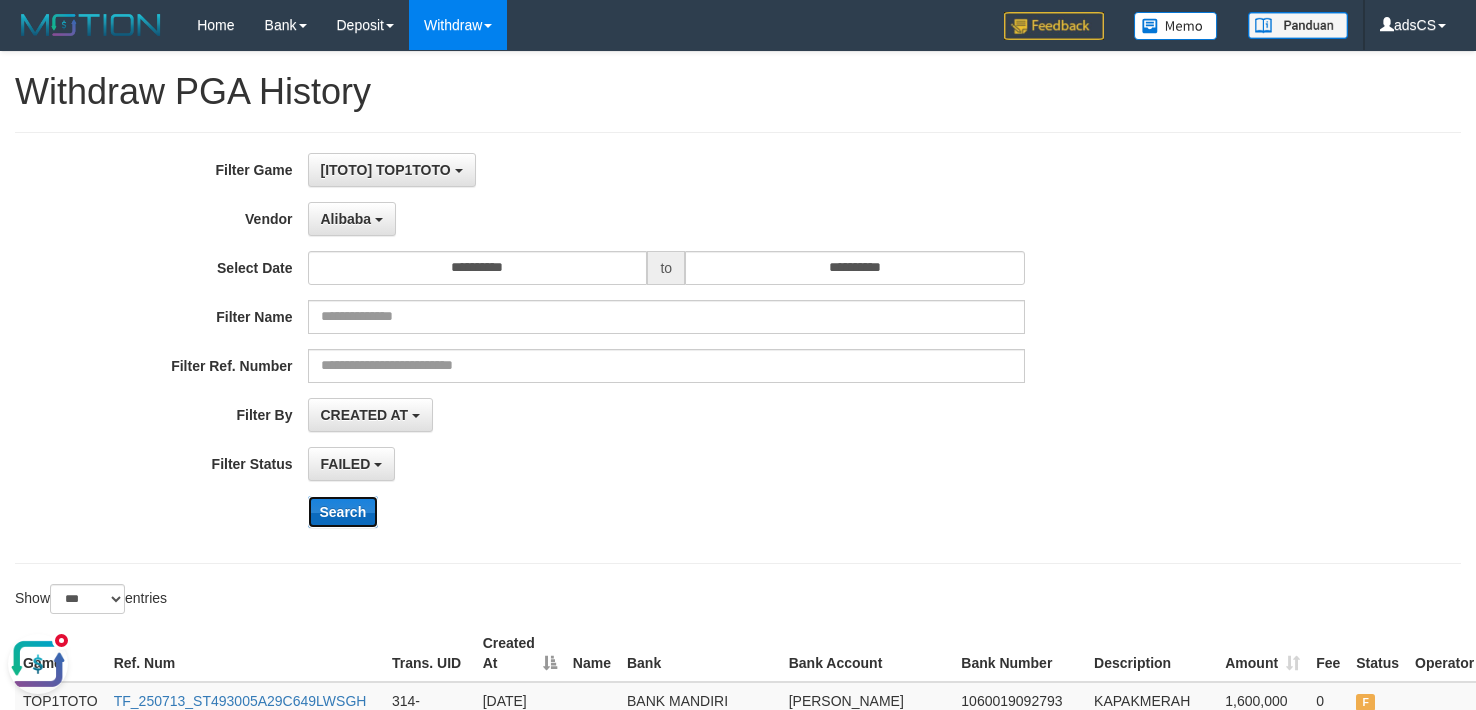 click on "Search" at bounding box center (343, 512) 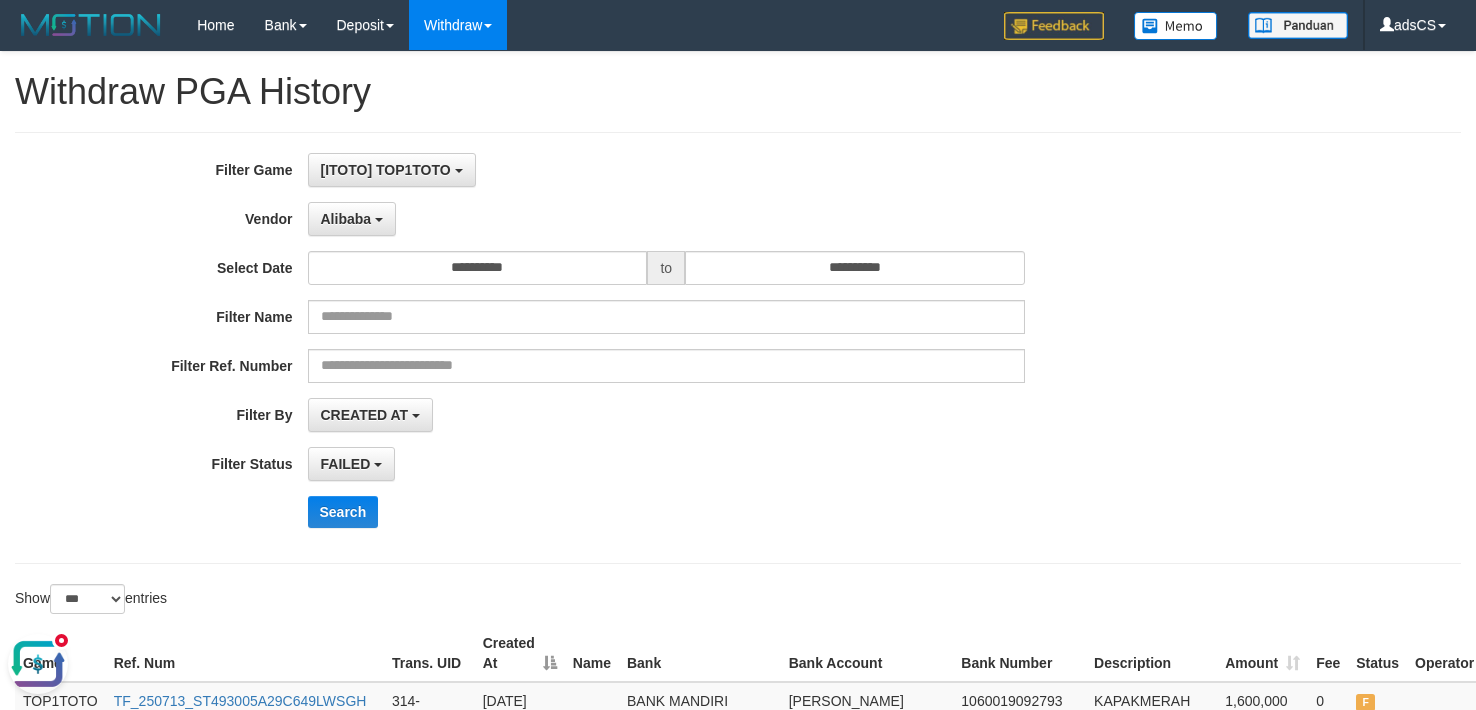click on "FAILED
SUCCESS
ON PROCESS
FAILED" at bounding box center (667, 464) 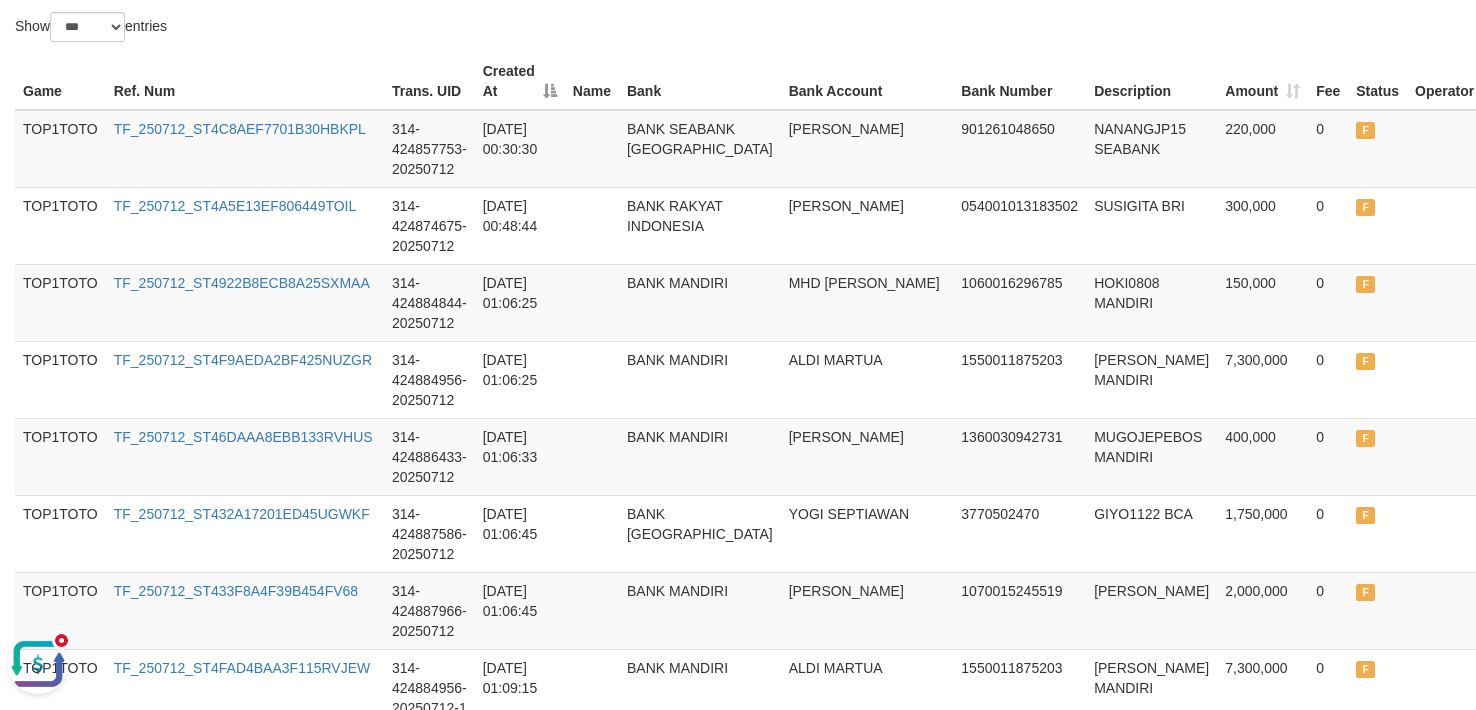 scroll, scrollTop: 0, scrollLeft: 0, axis: both 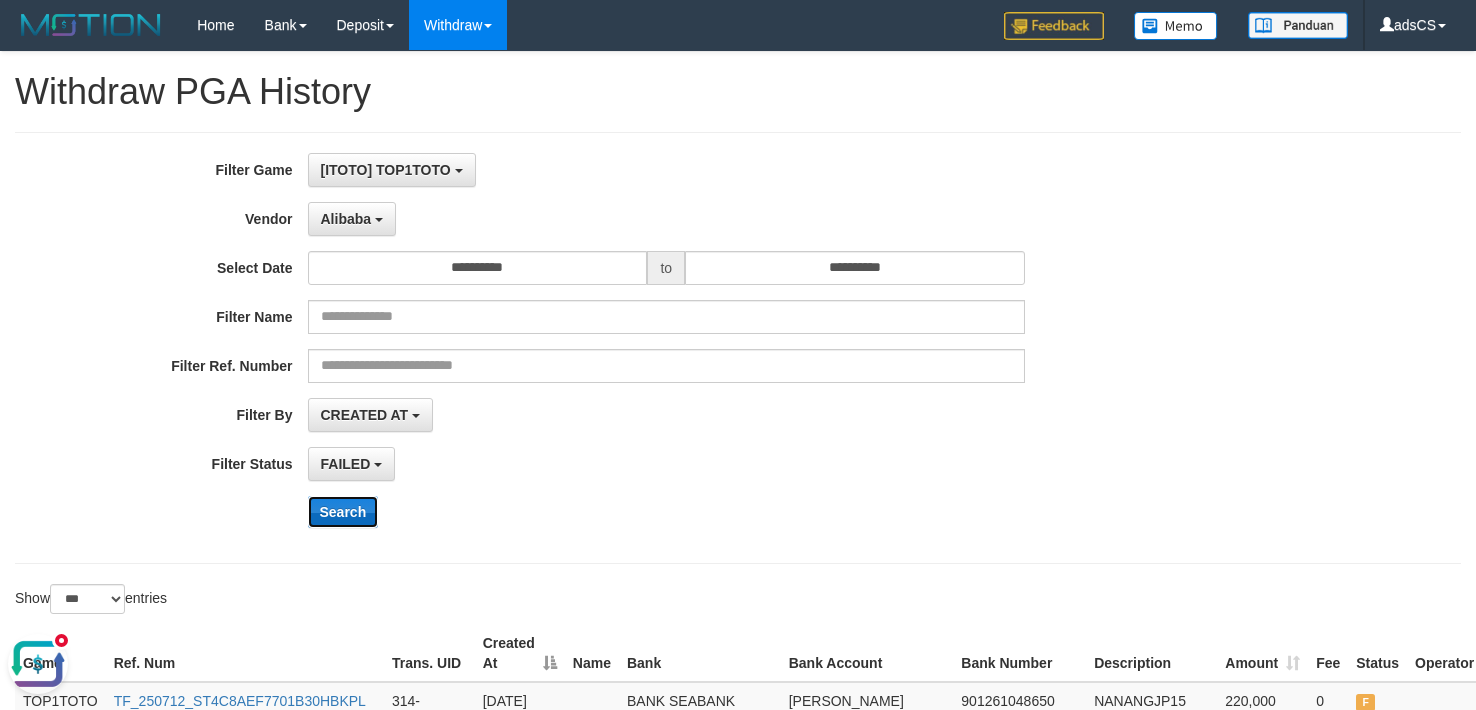 click on "Search" at bounding box center [343, 512] 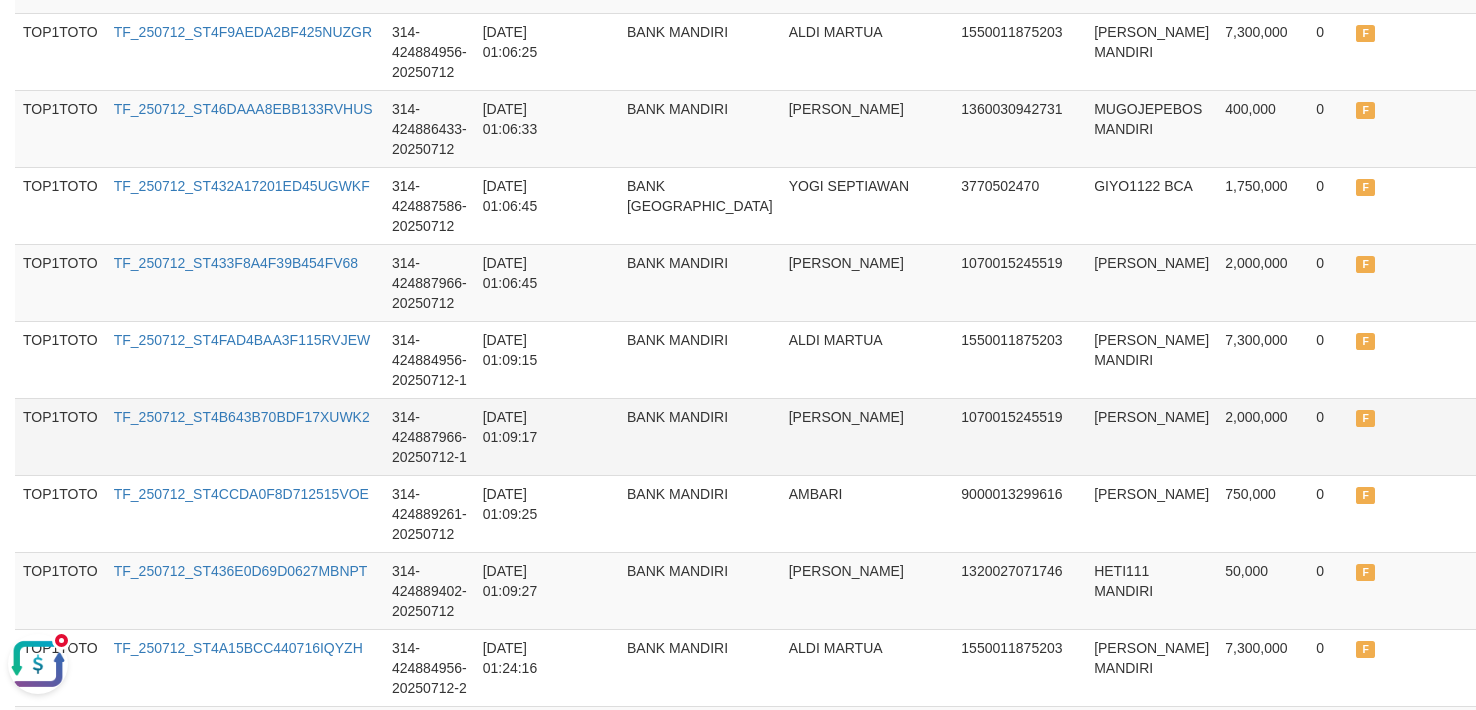 scroll, scrollTop: 0, scrollLeft: 0, axis: both 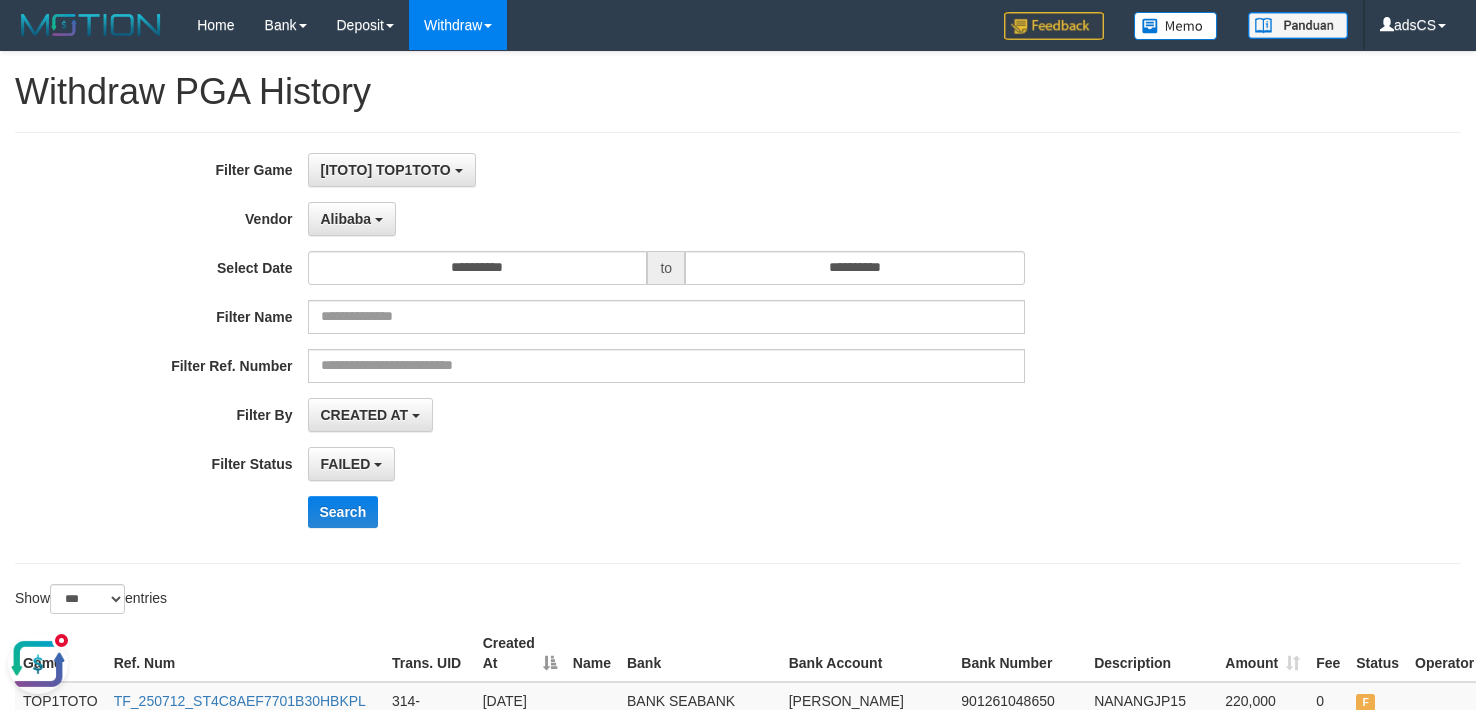click on "**********" at bounding box center (615, 348) 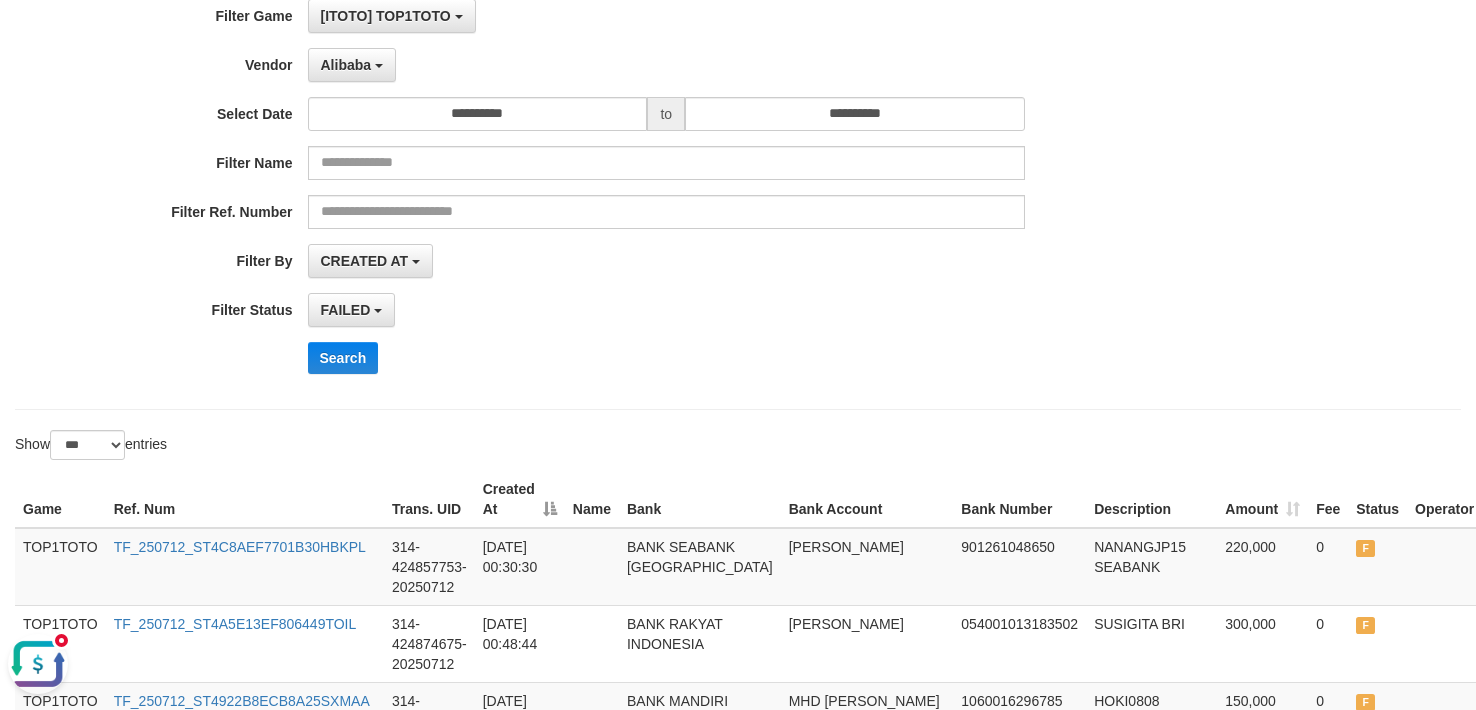 scroll, scrollTop: 0, scrollLeft: 0, axis: both 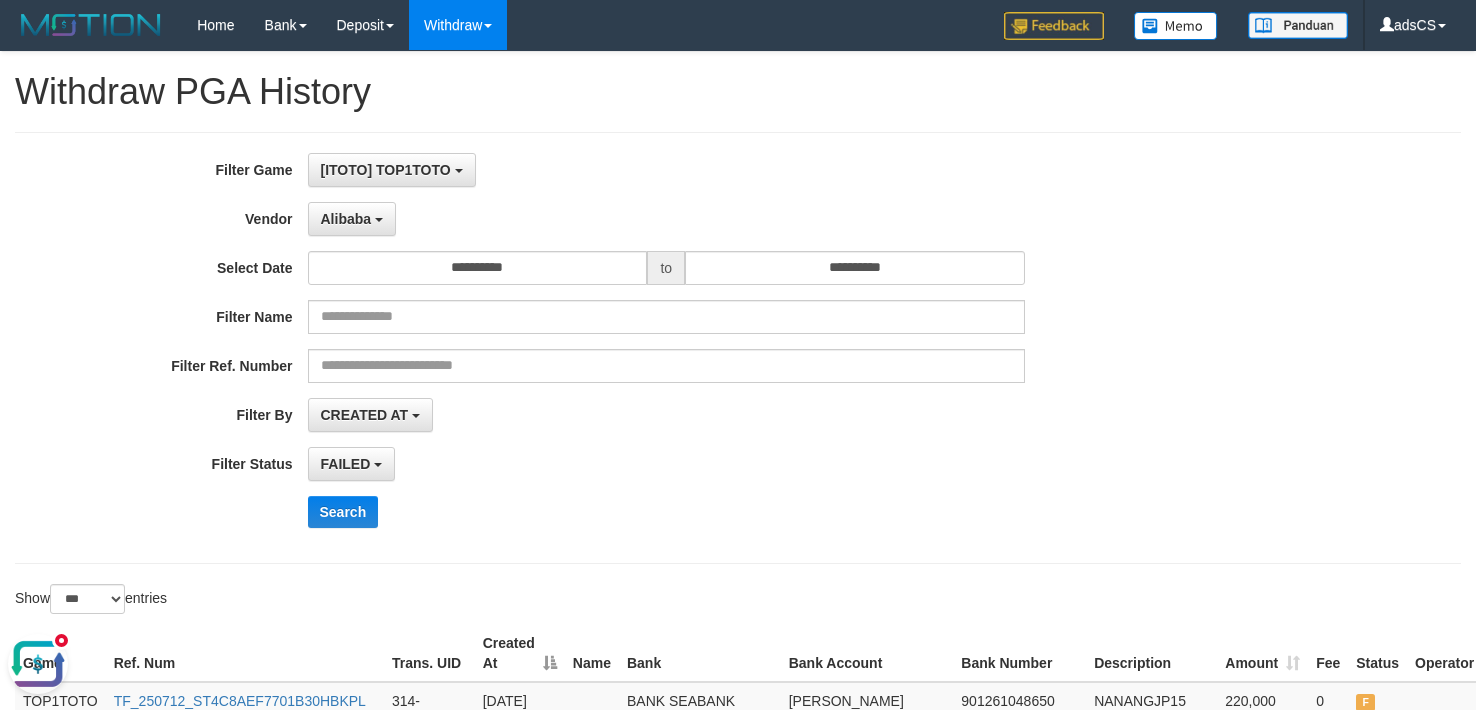 click on "Search" at bounding box center (769, 512) 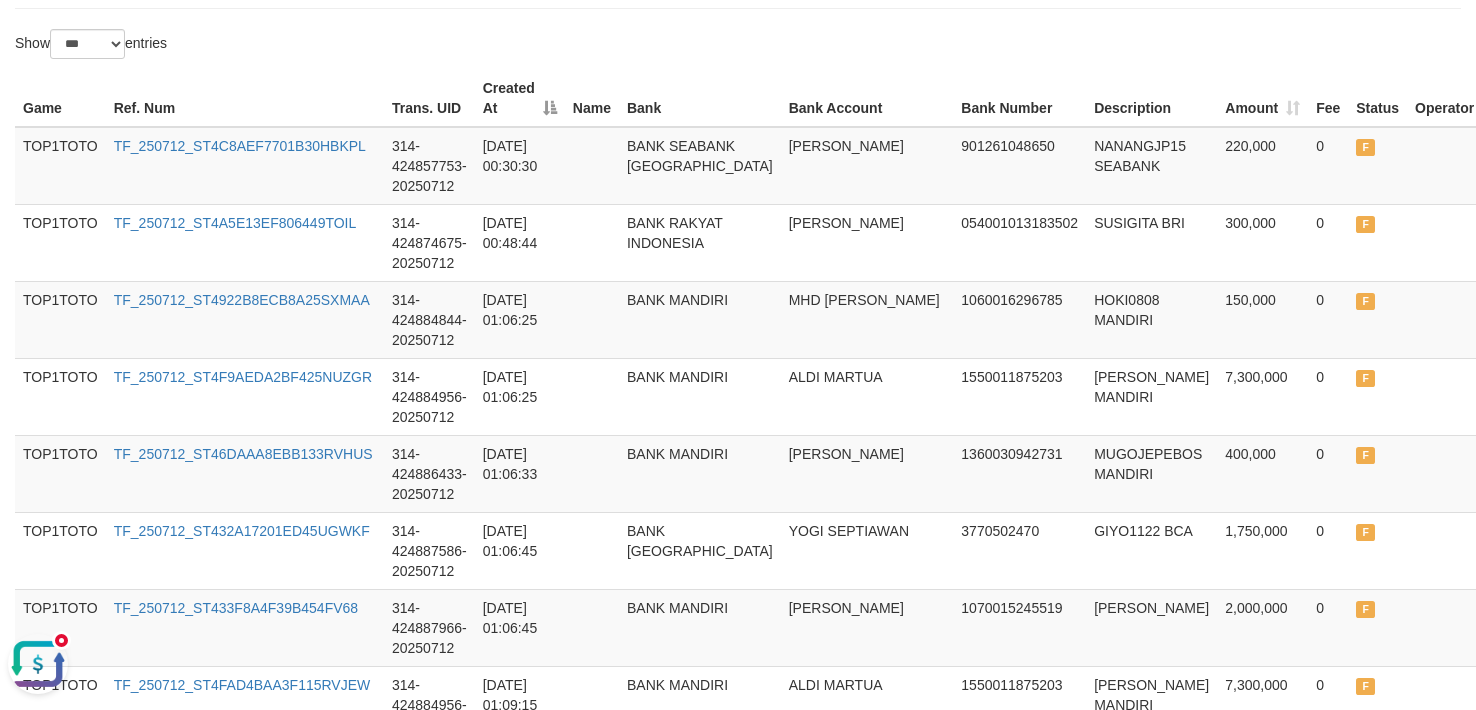 scroll, scrollTop: 600, scrollLeft: 0, axis: vertical 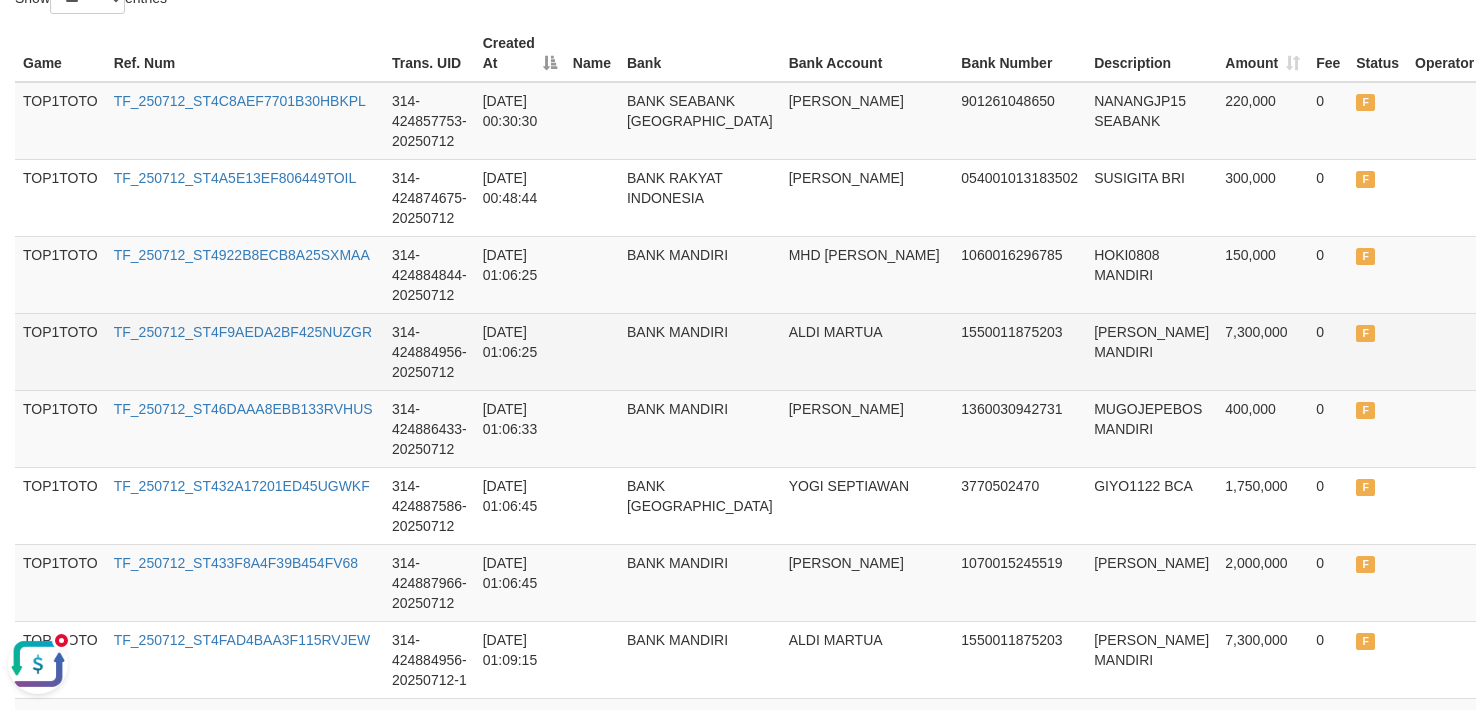 click on "1550011875203" at bounding box center (1019, 351) 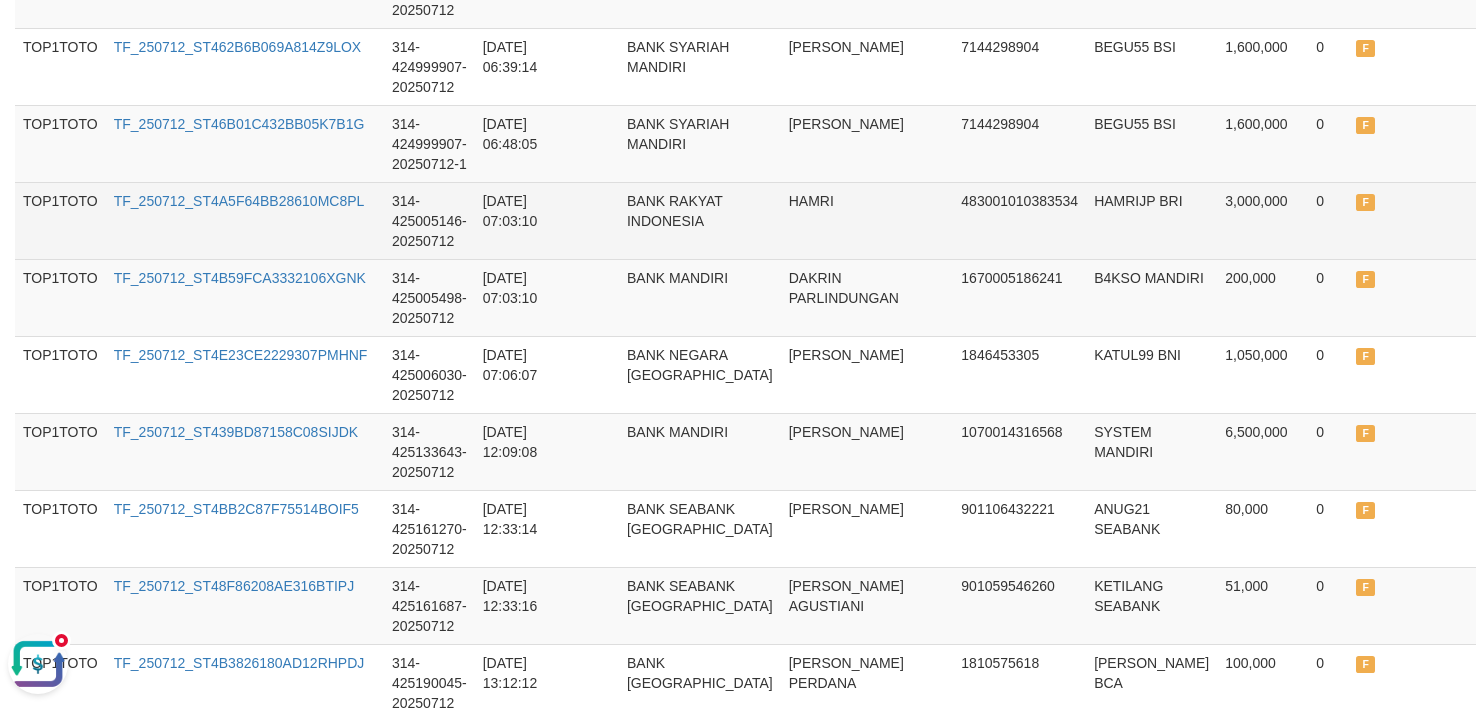 click on "0" at bounding box center [1328, 220] 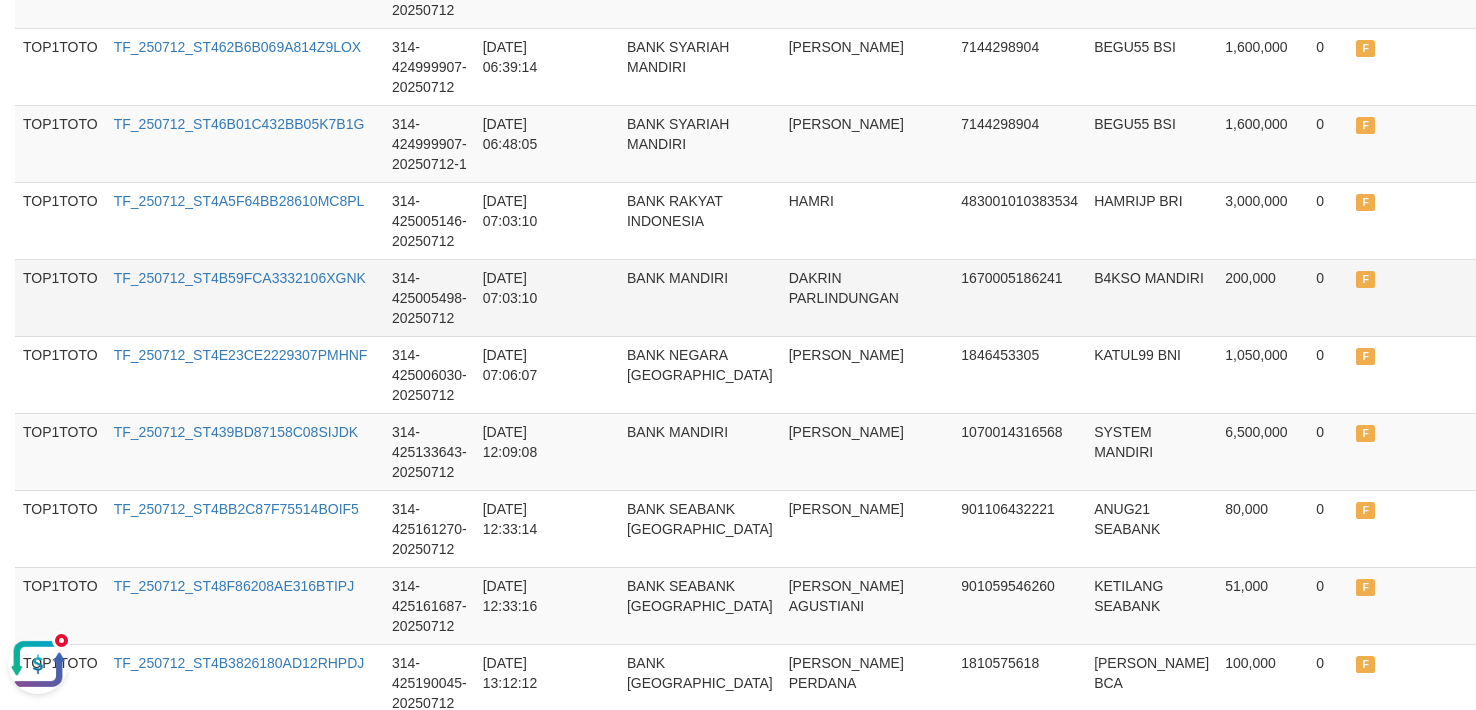 click on "F" at bounding box center (1377, 297) 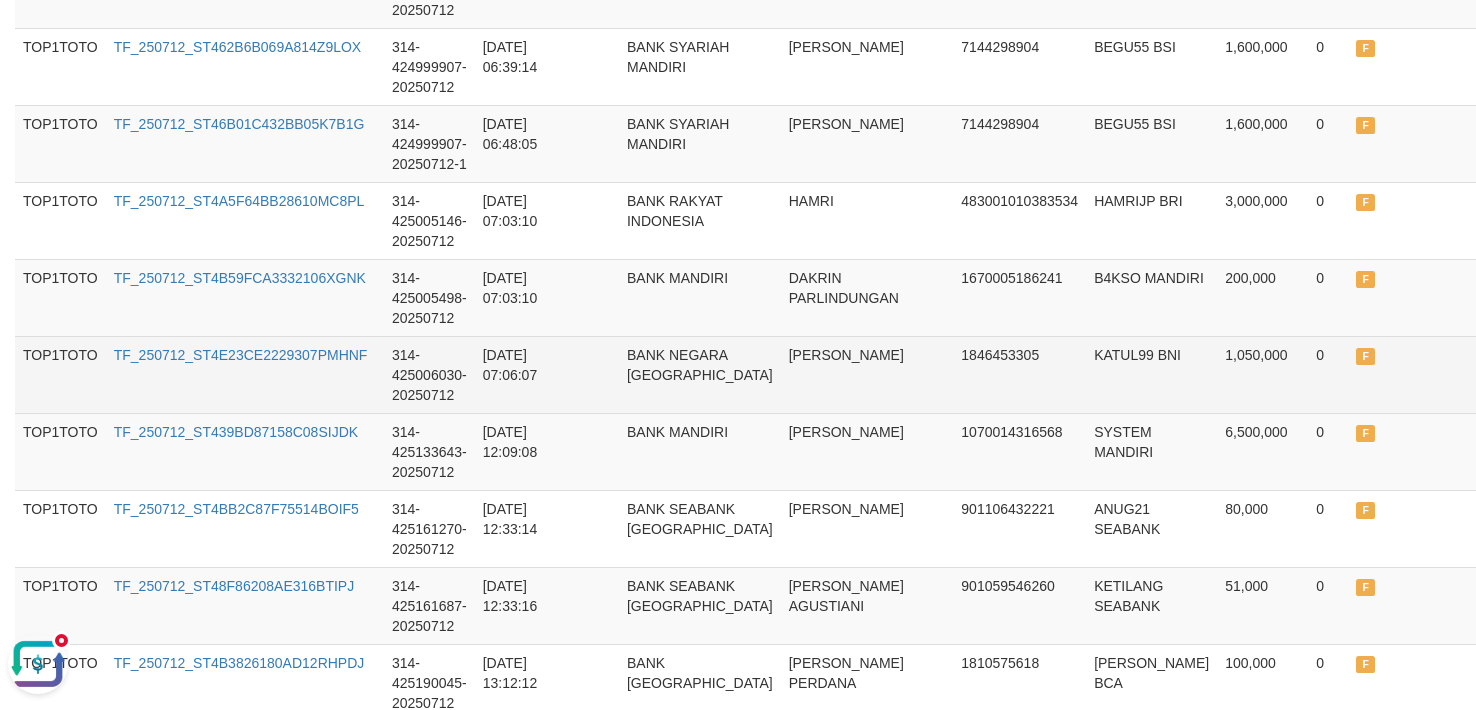 drag, startPoint x: 1400, startPoint y: 352, endPoint x: 1161, endPoint y: 358, distance: 239.0753 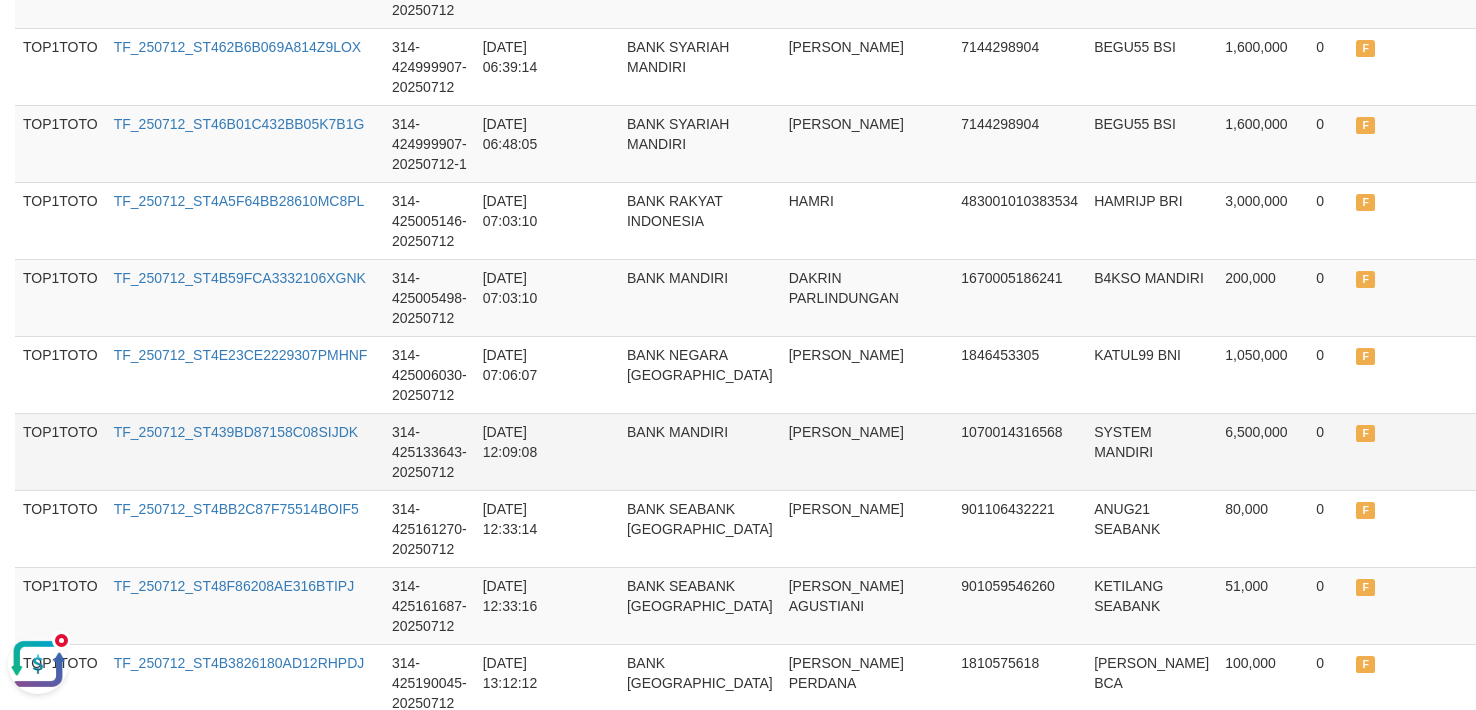 click at bounding box center (1444, 451) 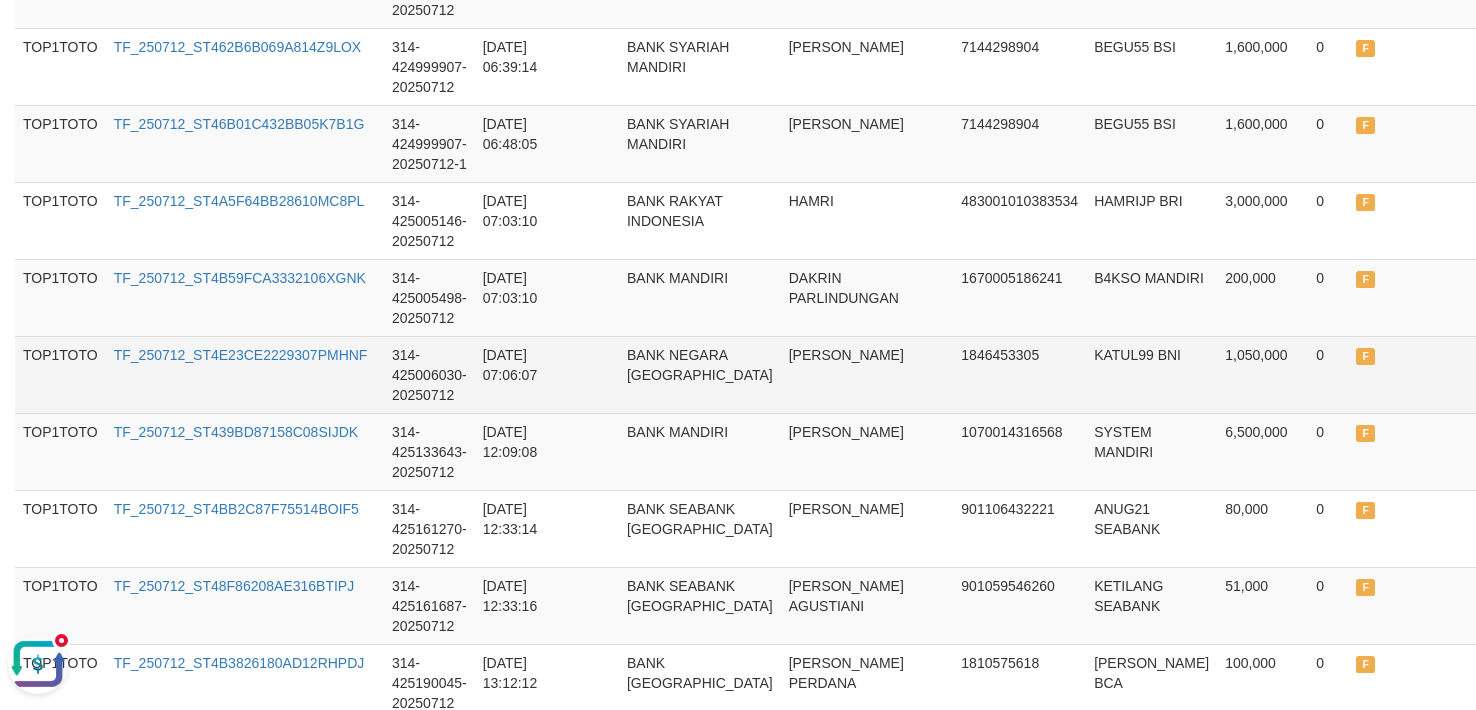click on "F" at bounding box center [1377, 374] 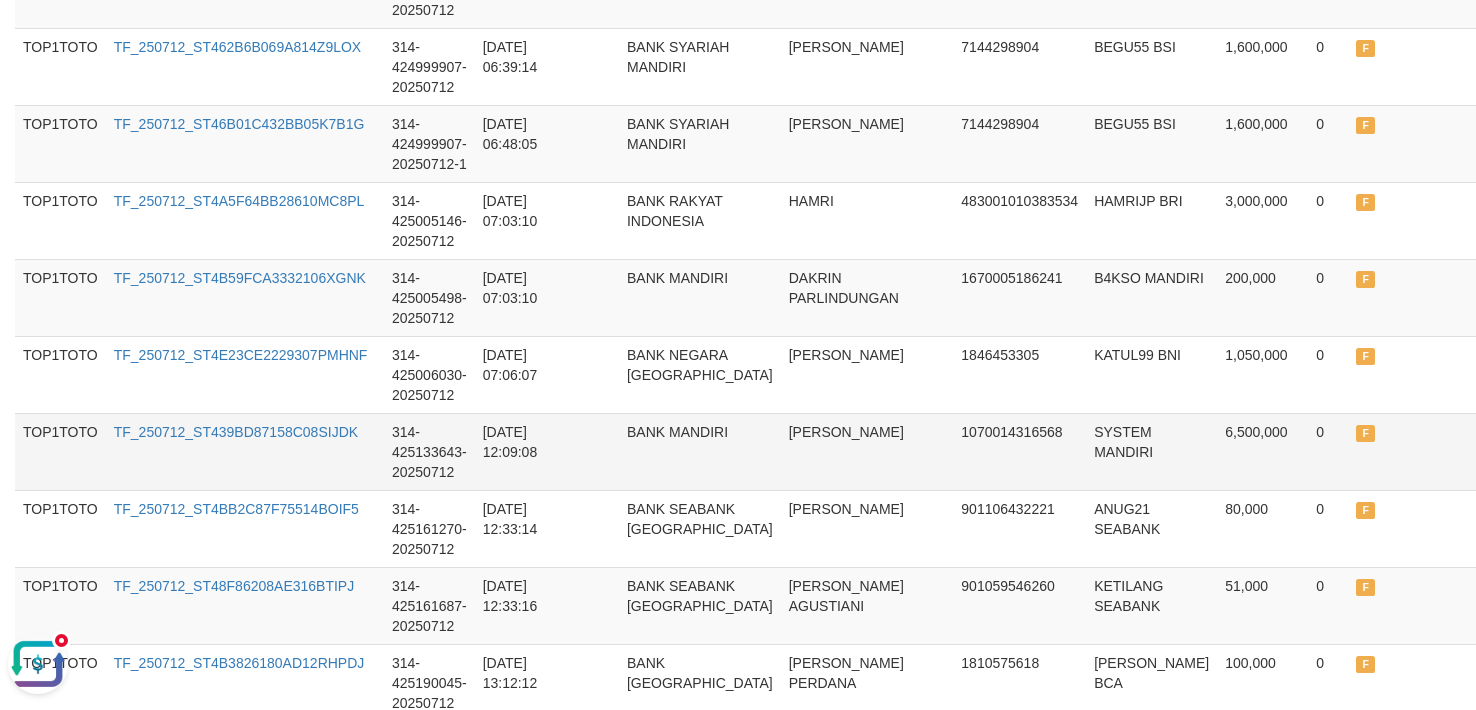 click on "F" at bounding box center (1377, 451) 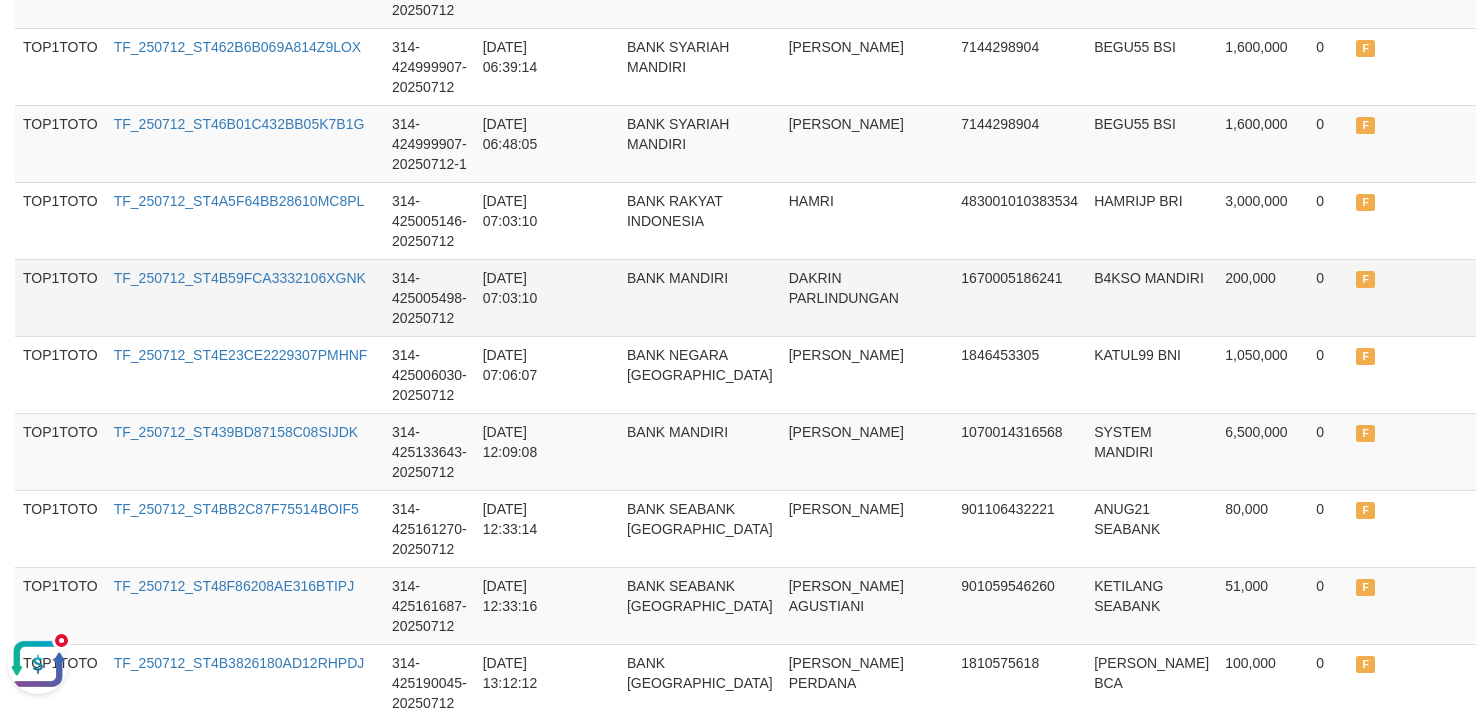 drag, startPoint x: 1393, startPoint y: 211, endPoint x: 843, endPoint y: 321, distance: 560.89215 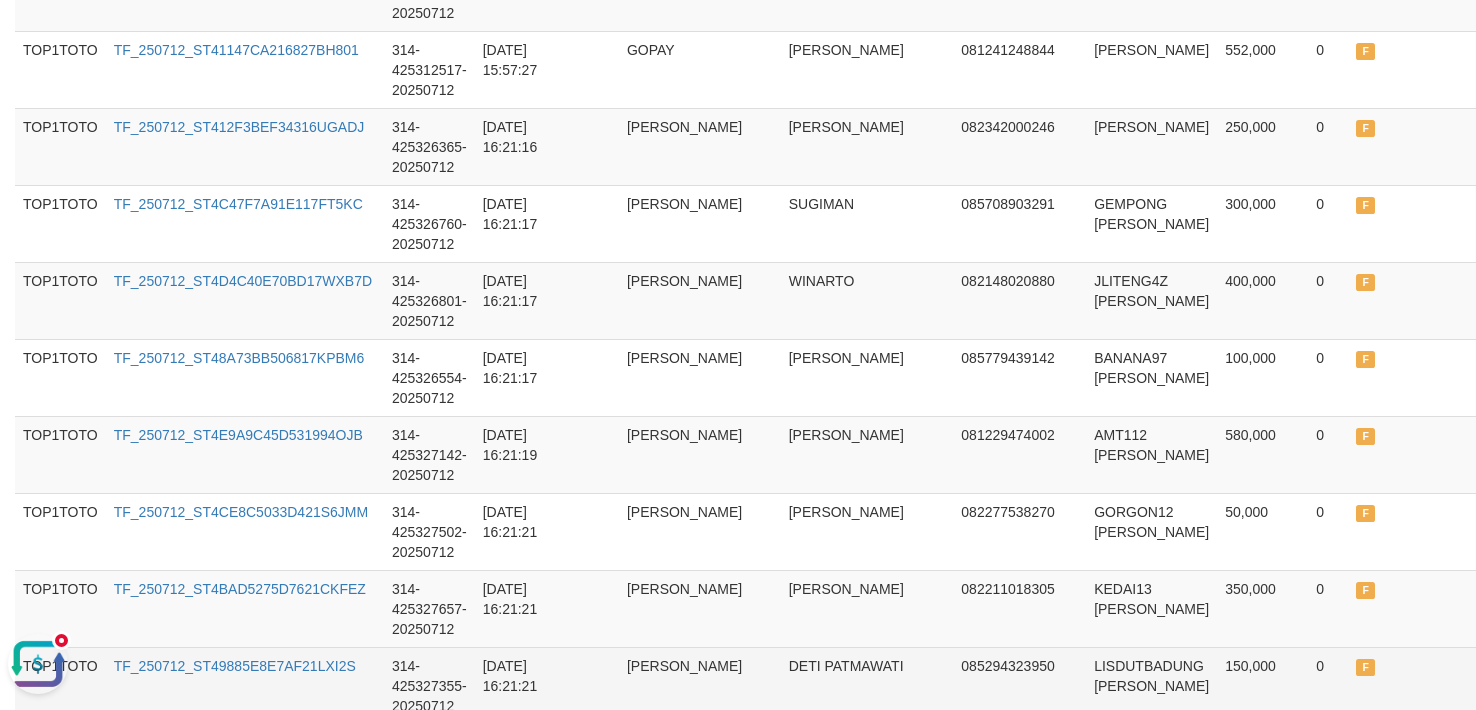 scroll, scrollTop: 5473, scrollLeft: 0, axis: vertical 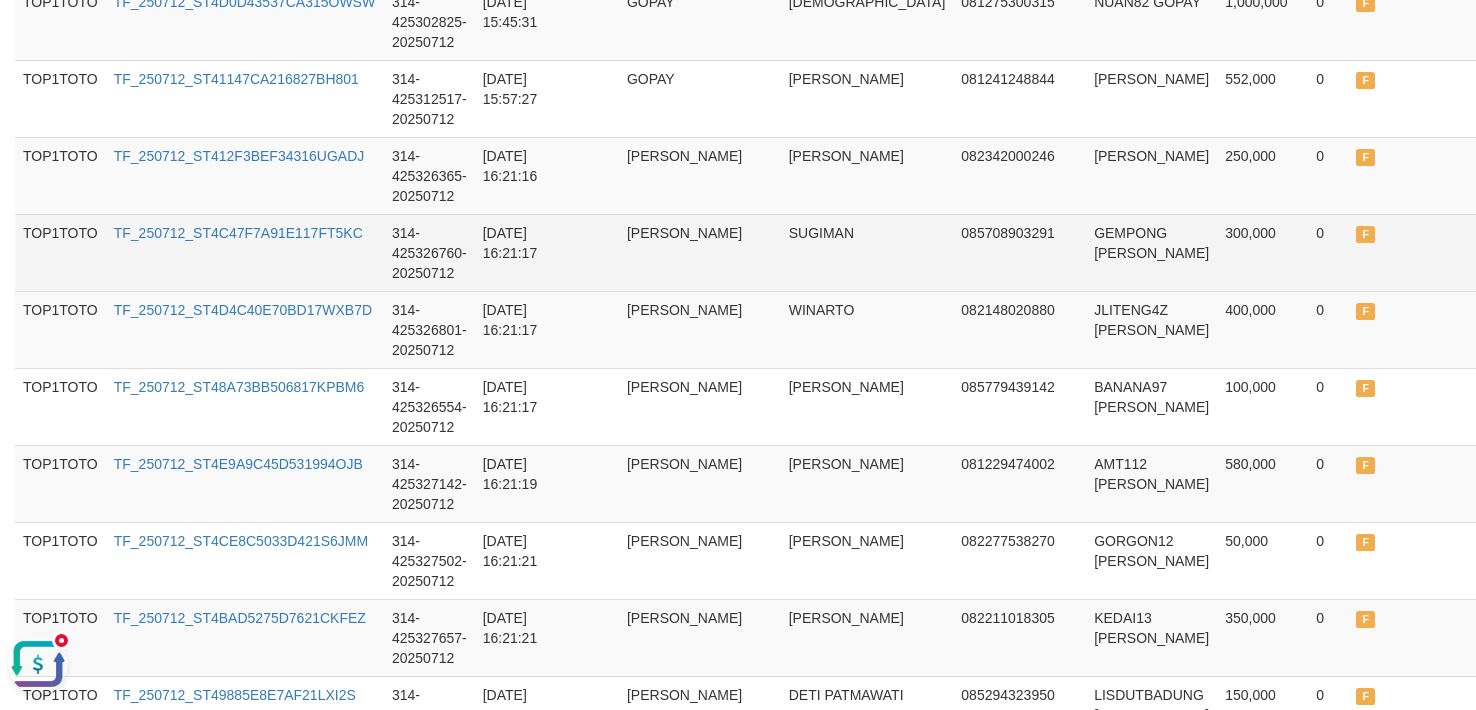 drag, startPoint x: 1385, startPoint y: 351, endPoint x: 1251, endPoint y: 249, distance: 168.40428 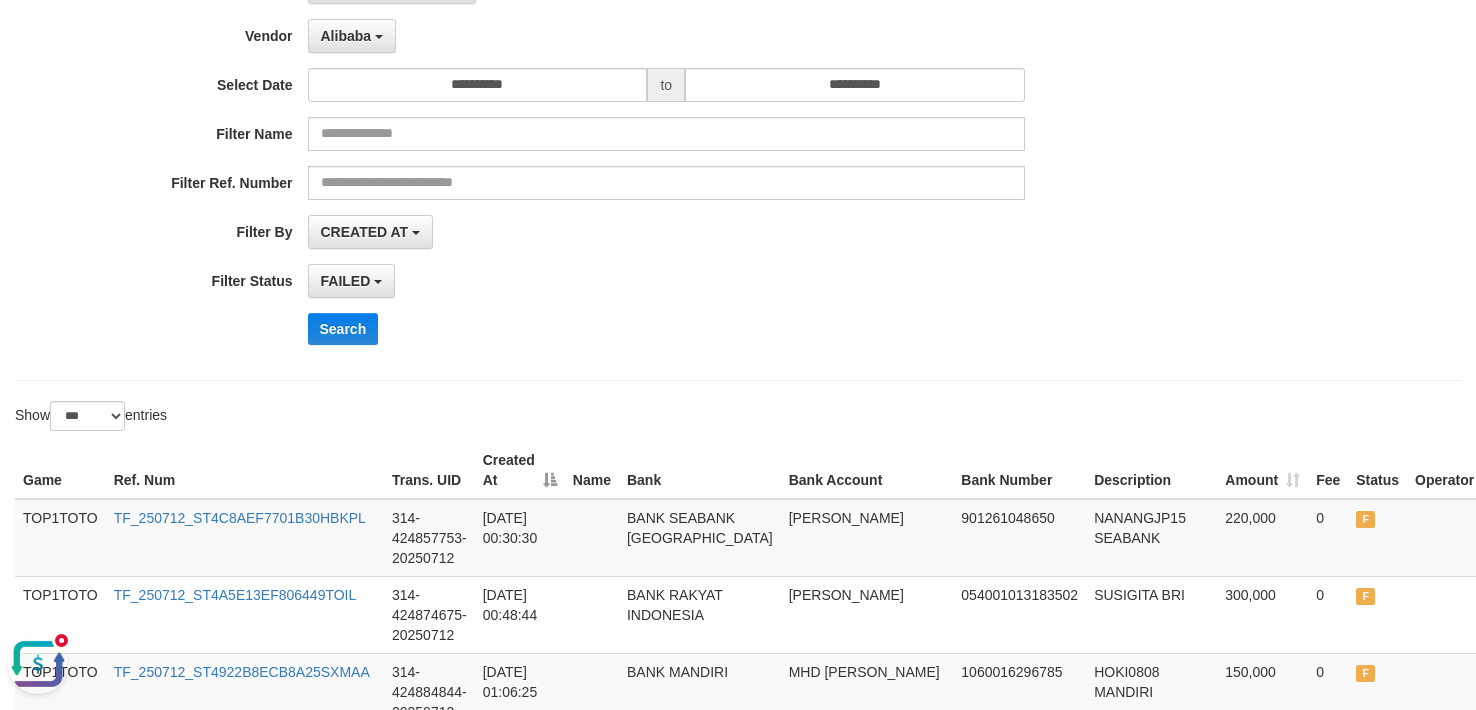 scroll, scrollTop: 0, scrollLeft: 0, axis: both 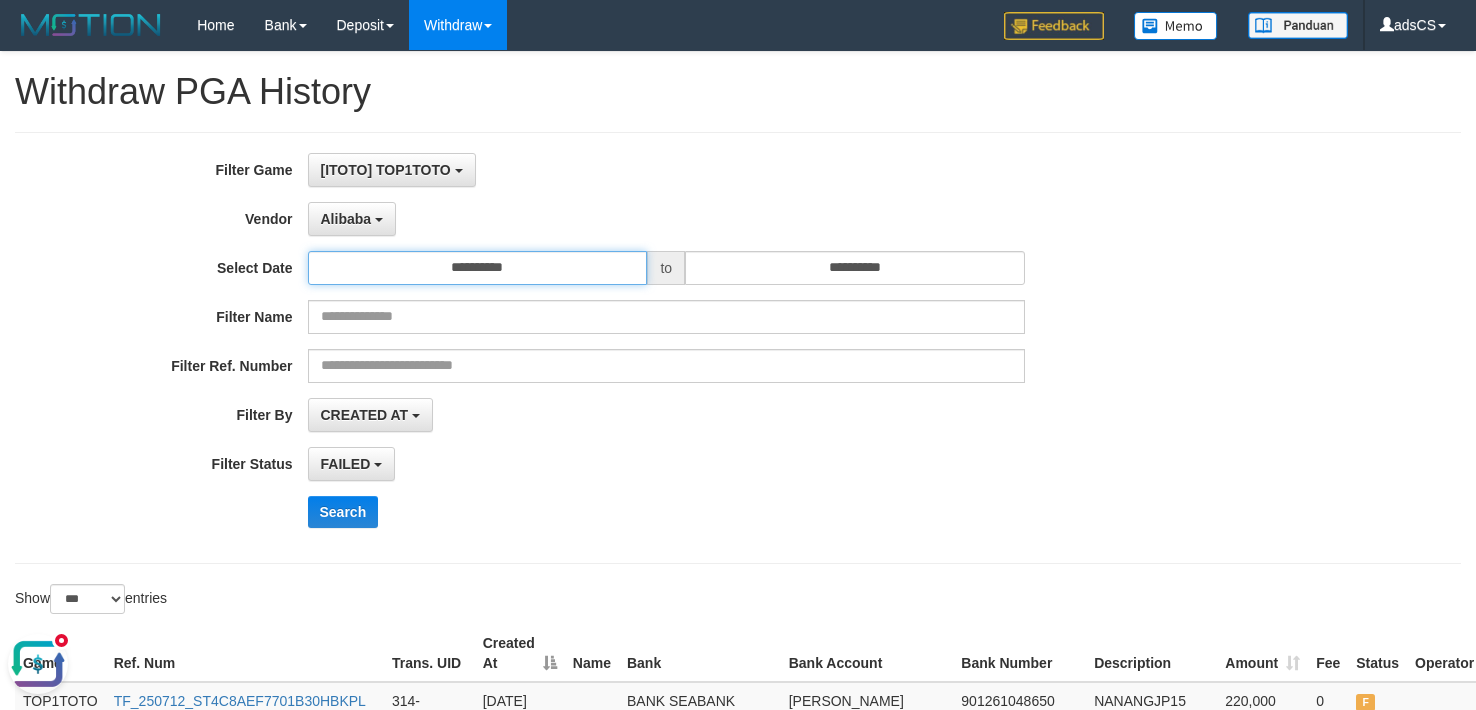 click on "**********" at bounding box center [478, 268] 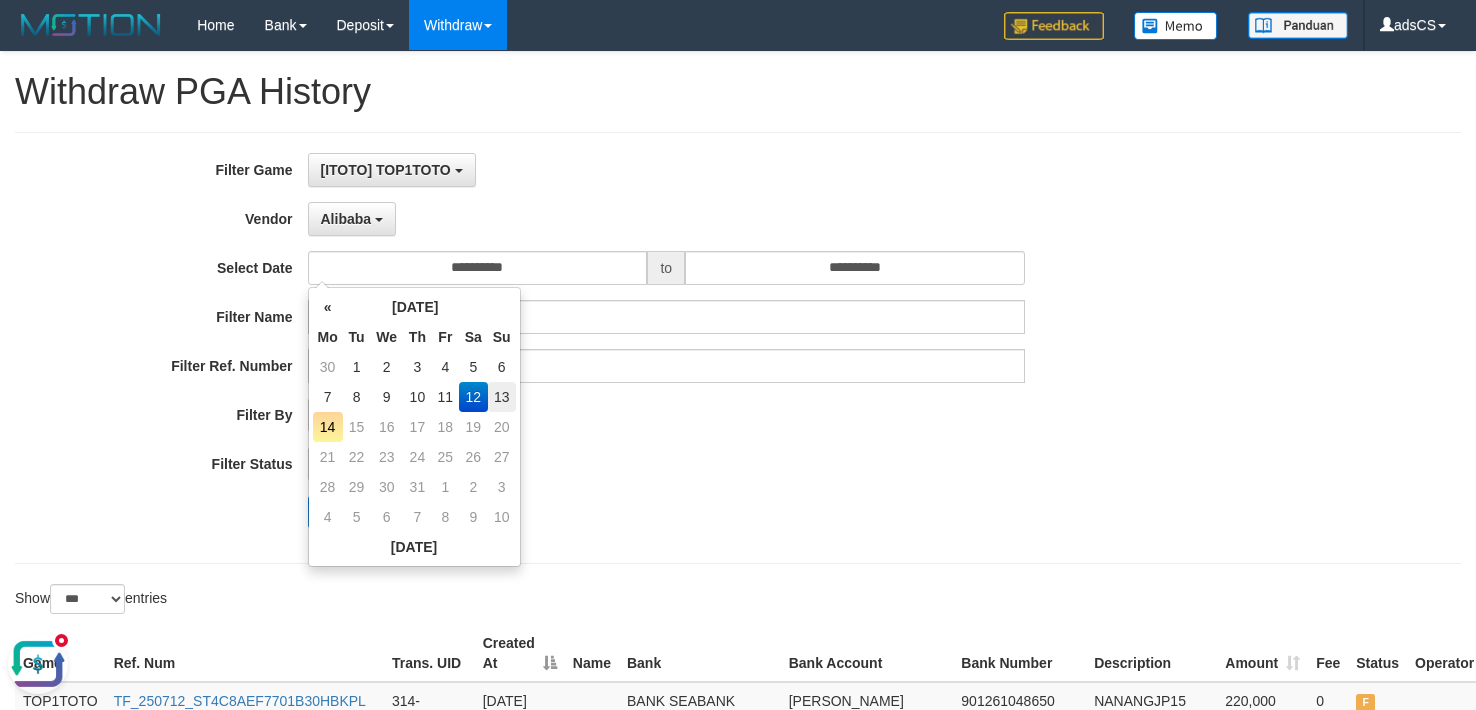 click on "13" at bounding box center [502, 397] 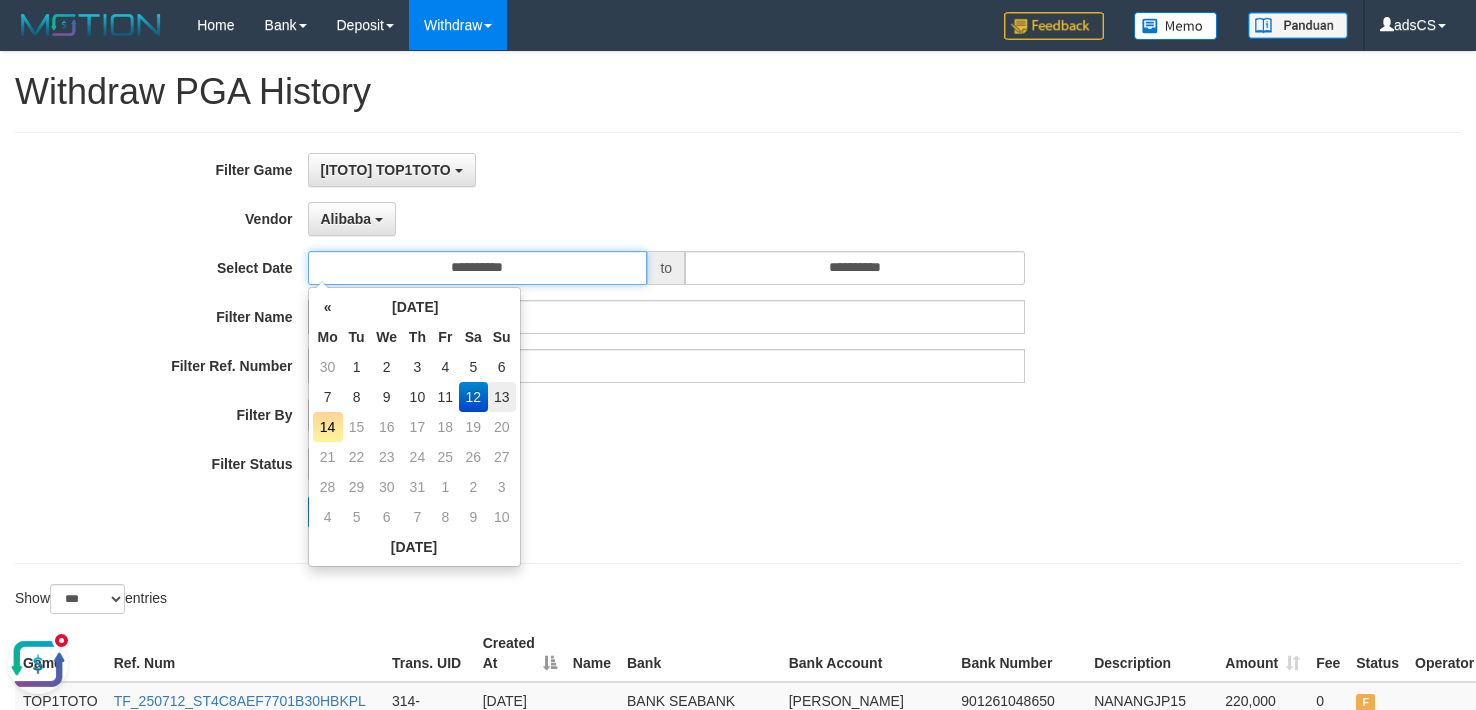 type on "**********" 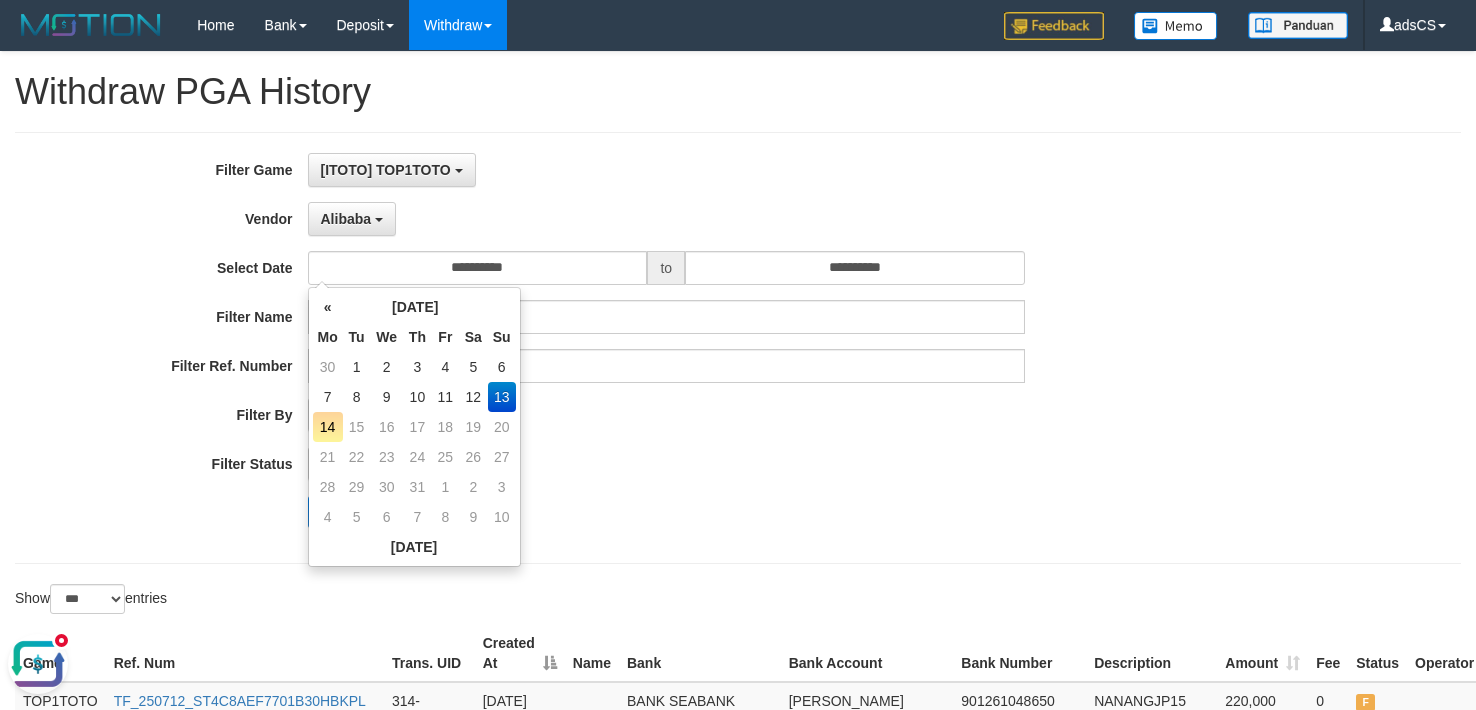 click on "FAILED
SUCCESS
ON PROCESS
FAILED" at bounding box center (667, 464) 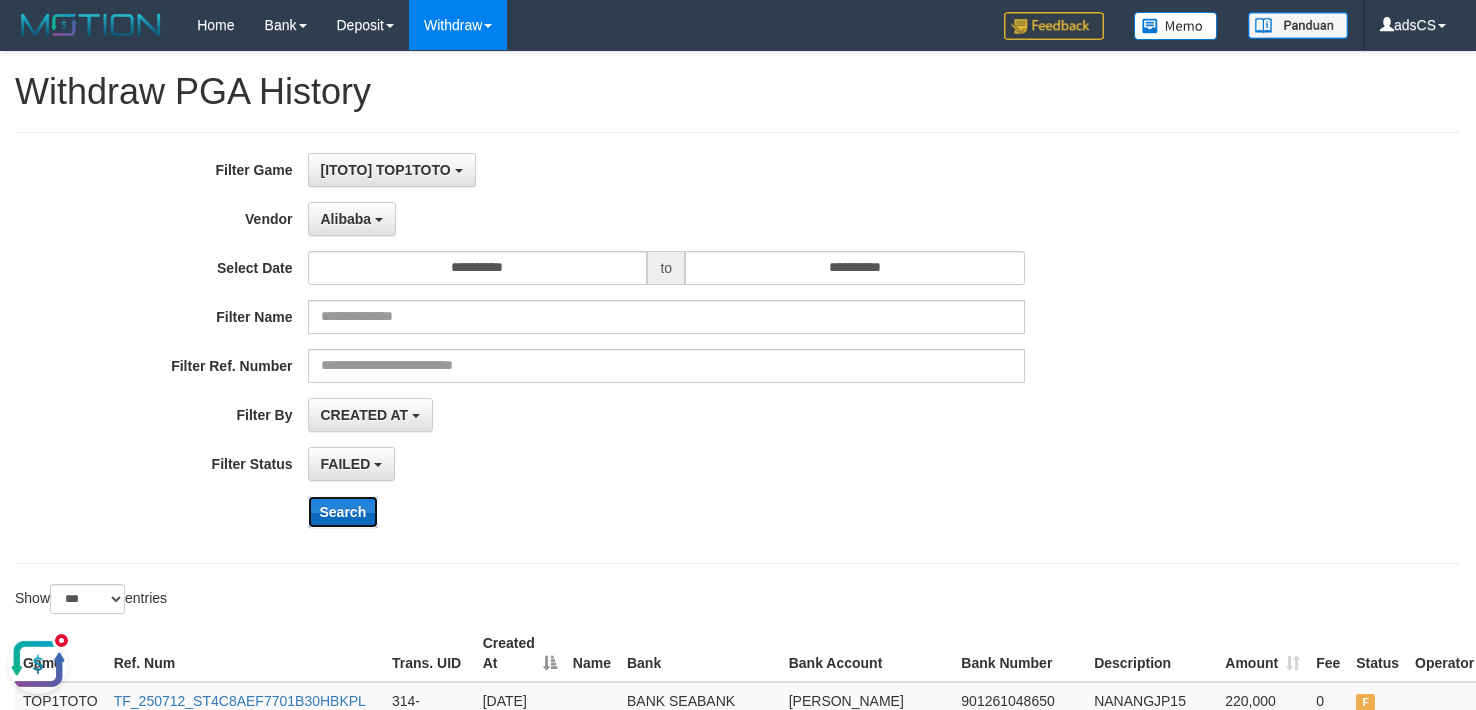 click on "Search" at bounding box center (343, 512) 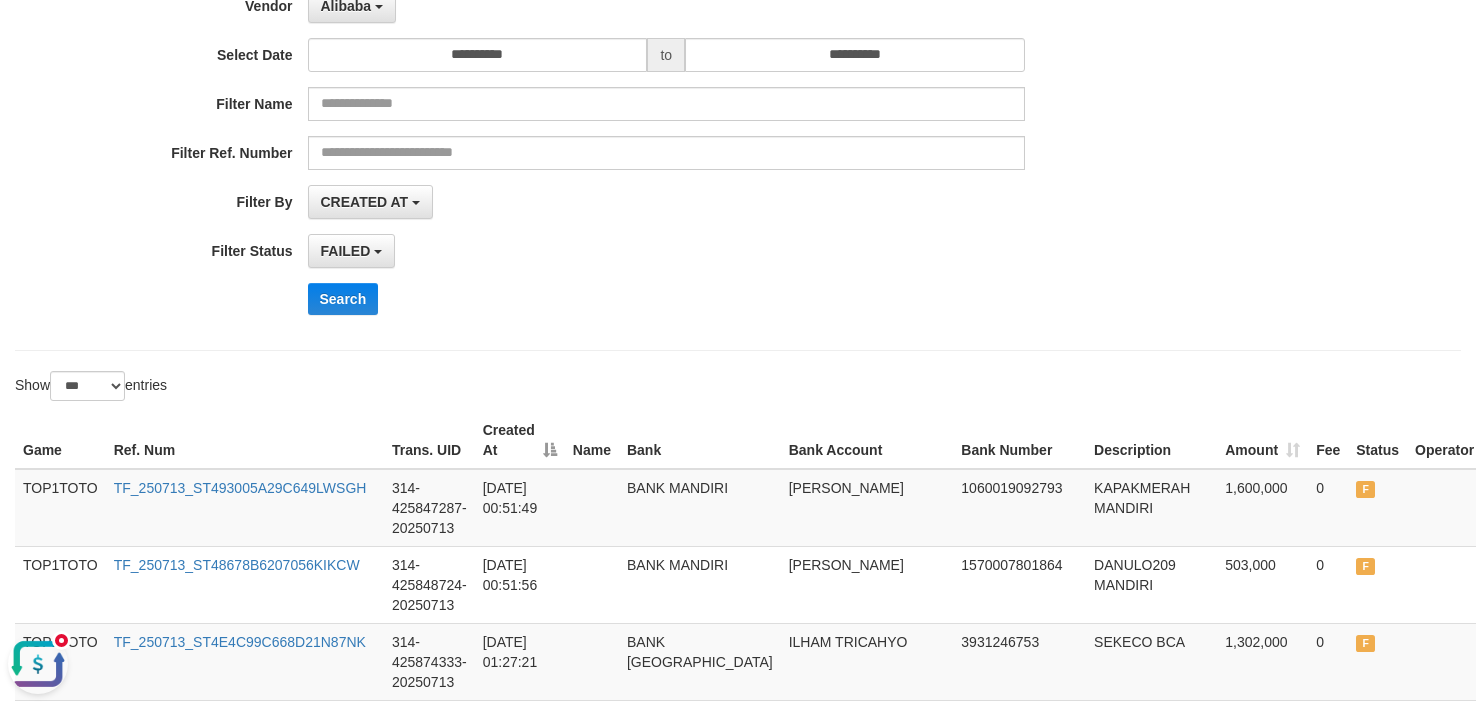 scroll, scrollTop: 0, scrollLeft: 0, axis: both 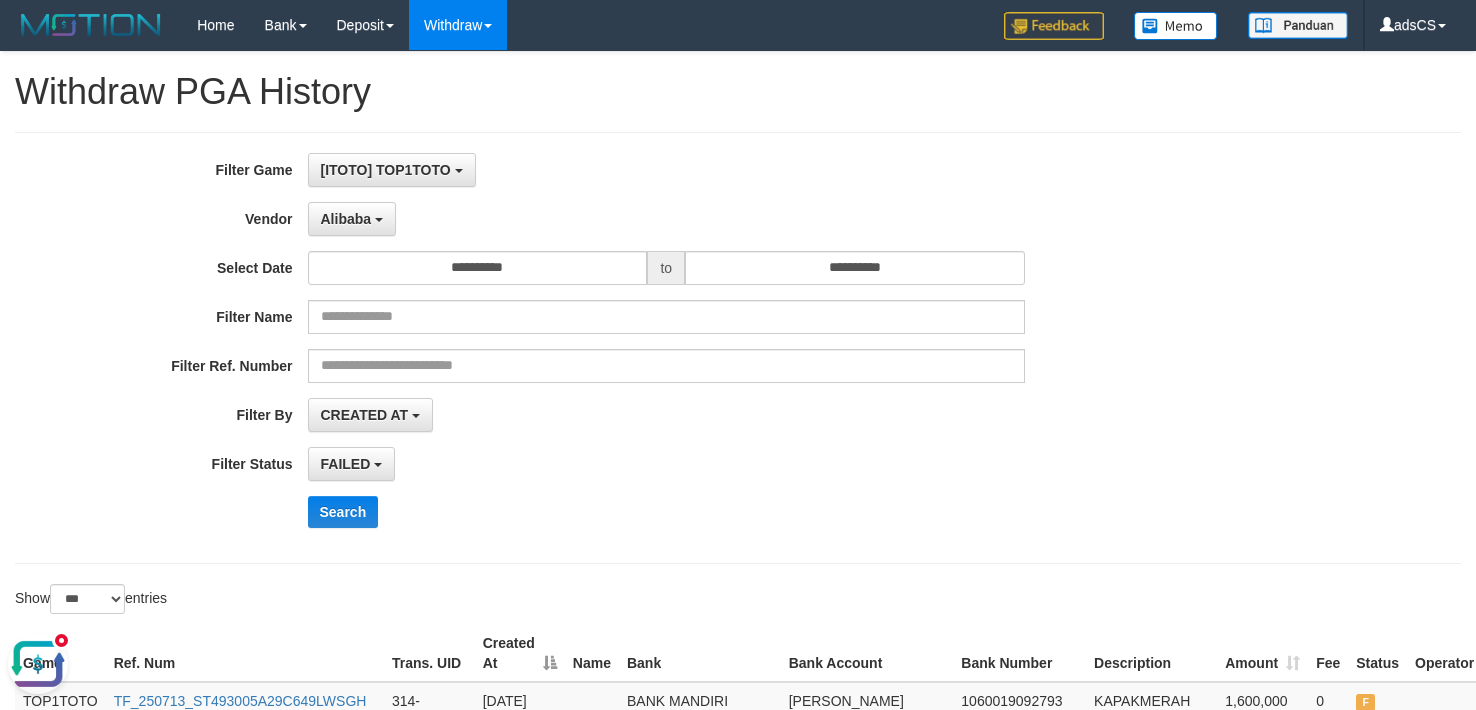 click on "**********" at bounding box center (738, 348) 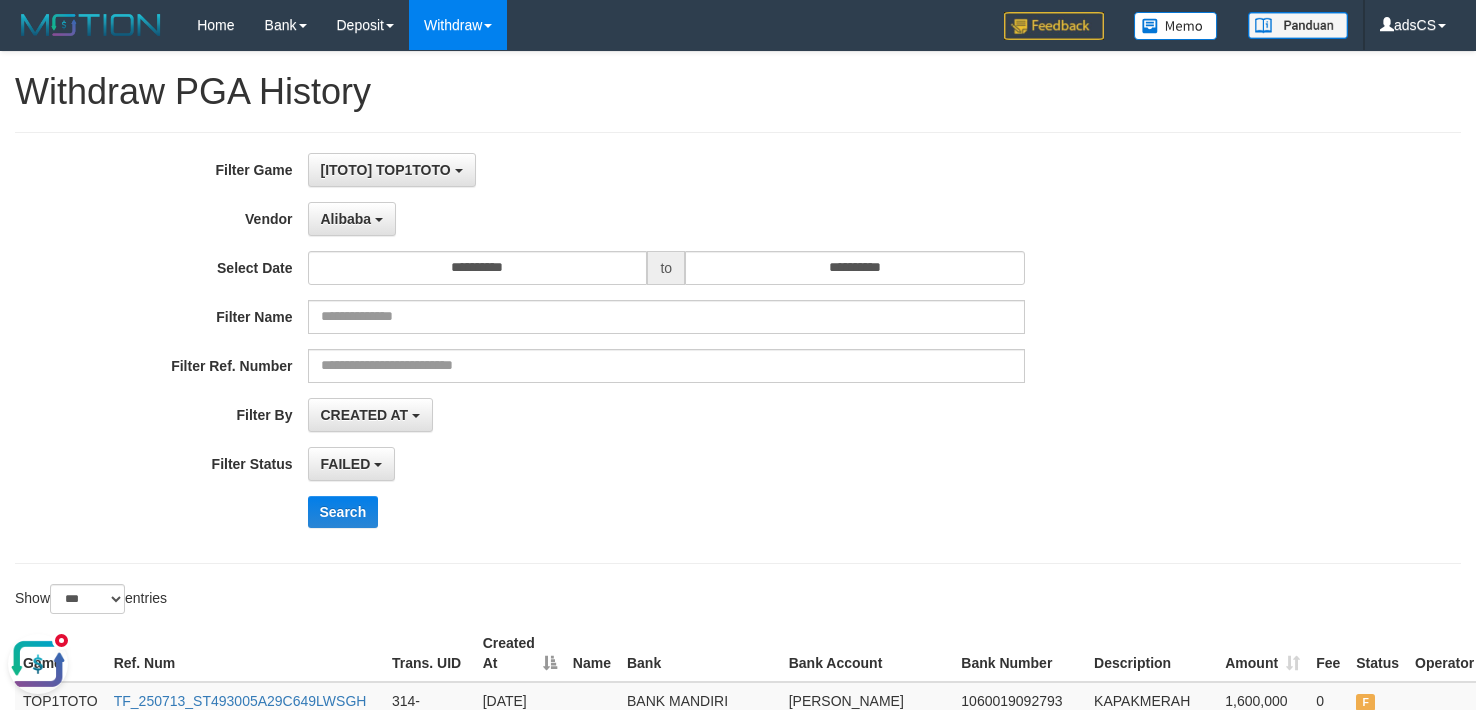 click on "**********" at bounding box center [738, 348] 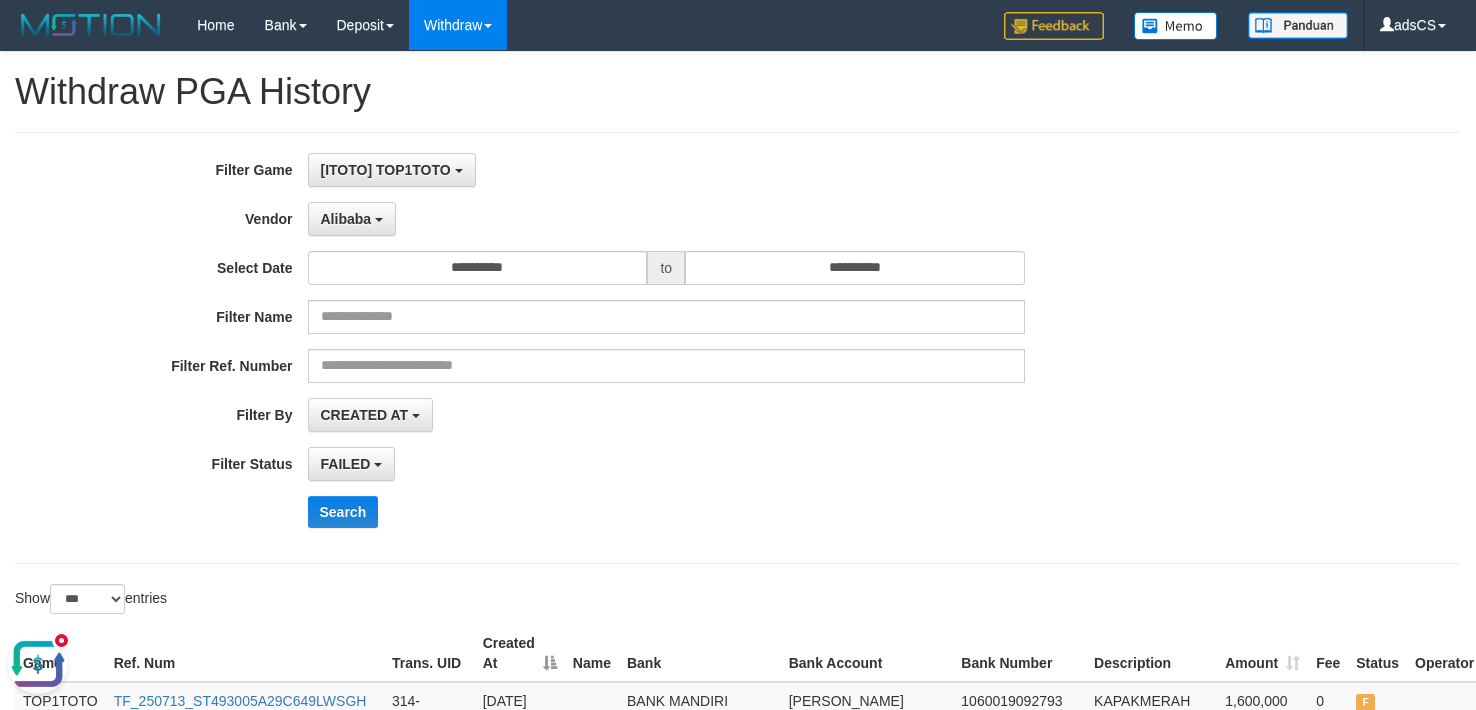 click on "**********" at bounding box center (738, 348) 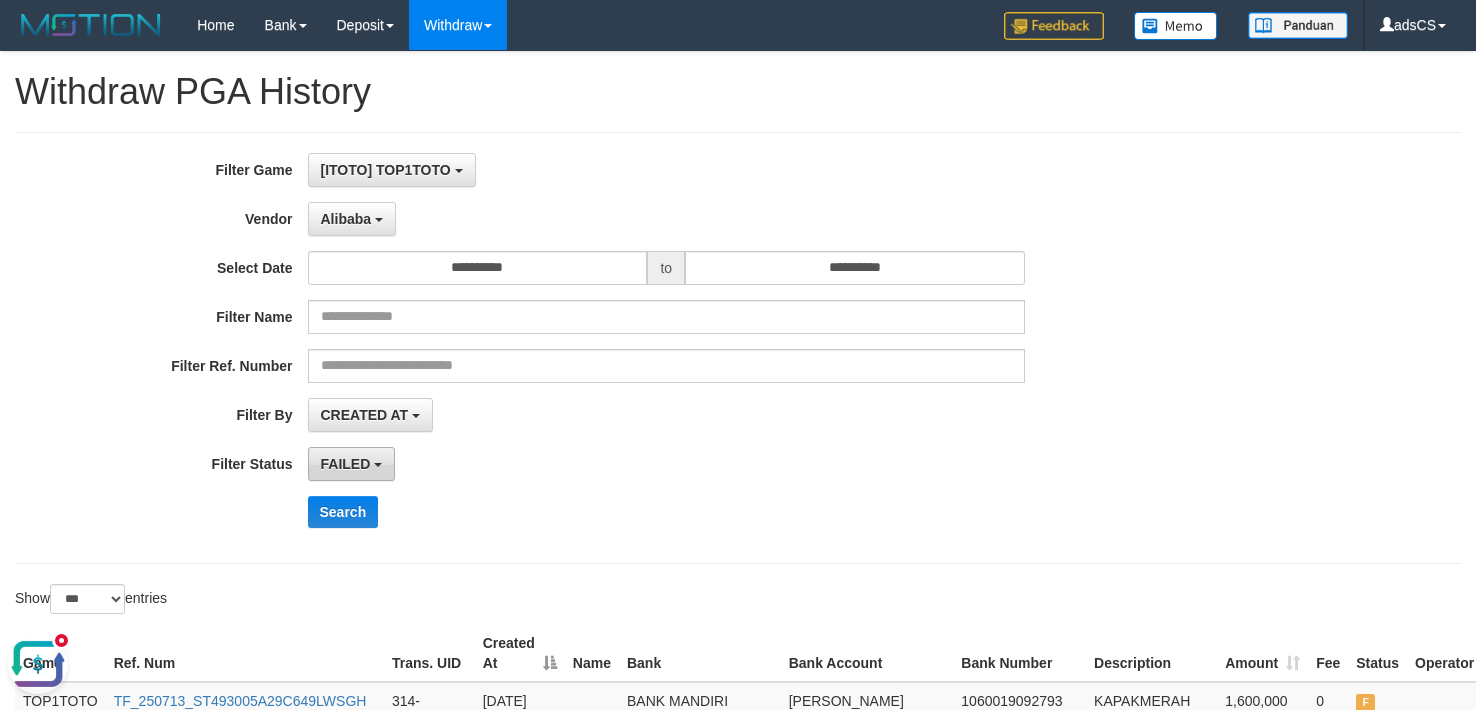 click on "FAILED" at bounding box center (352, 464) 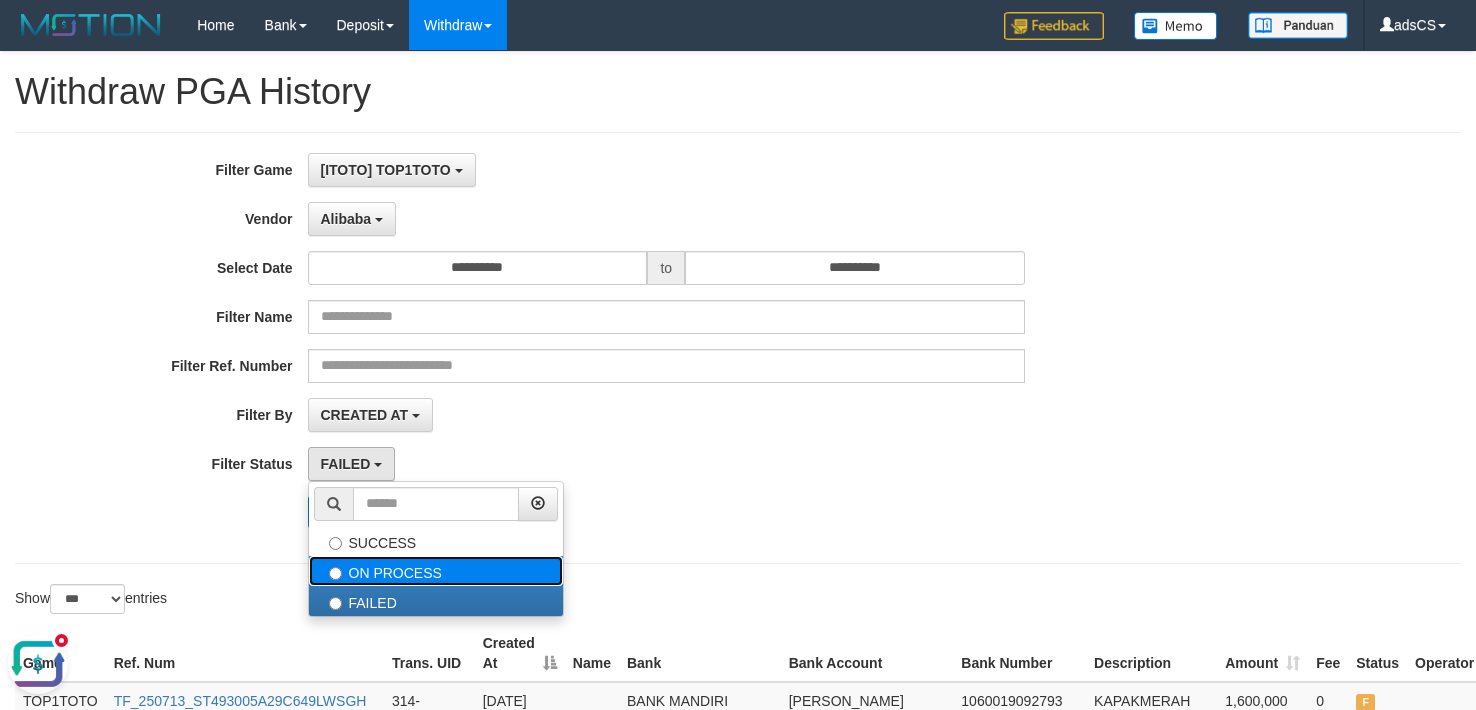 click on "ON PROCESS" at bounding box center (436, 571) 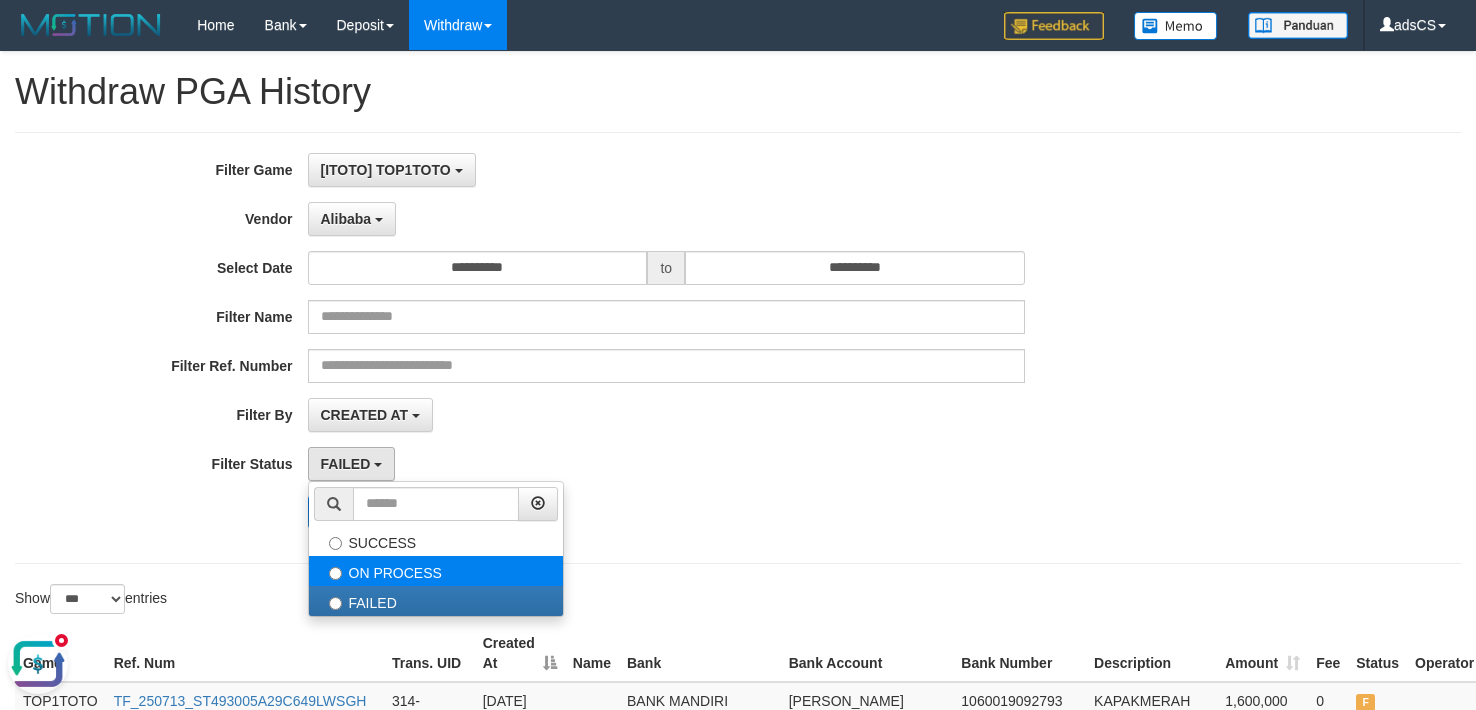 select on "*" 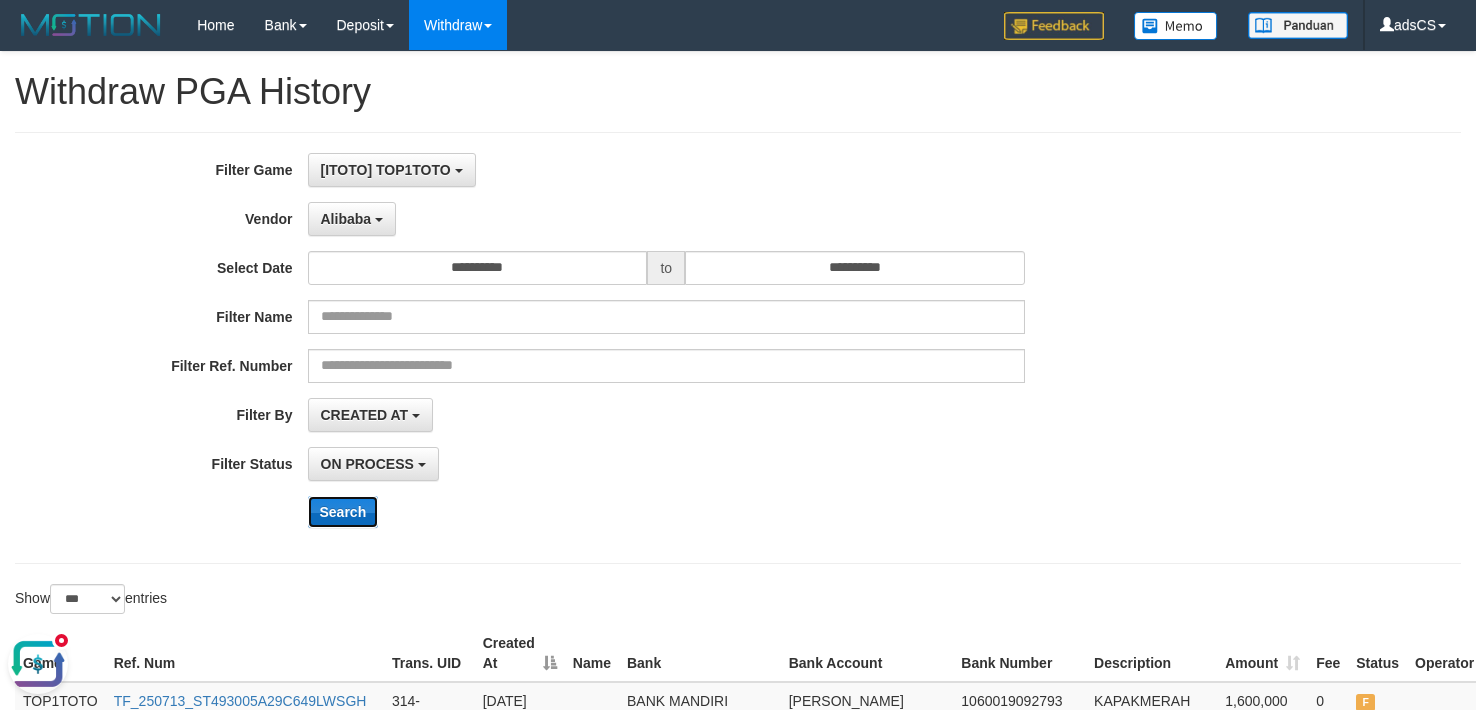 click on "Search" at bounding box center [343, 512] 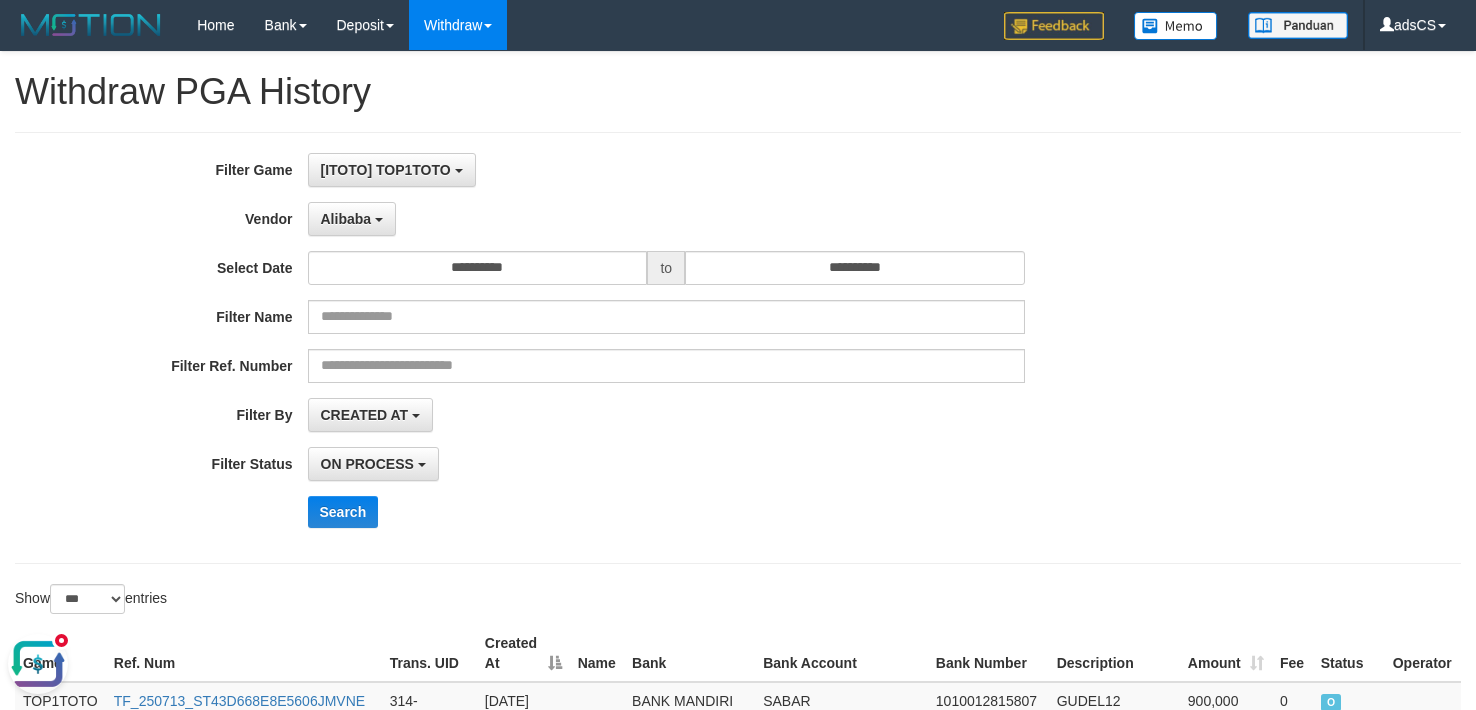 drag, startPoint x: 1334, startPoint y: 345, endPoint x: 1068, endPoint y: 340, distance: 266.047 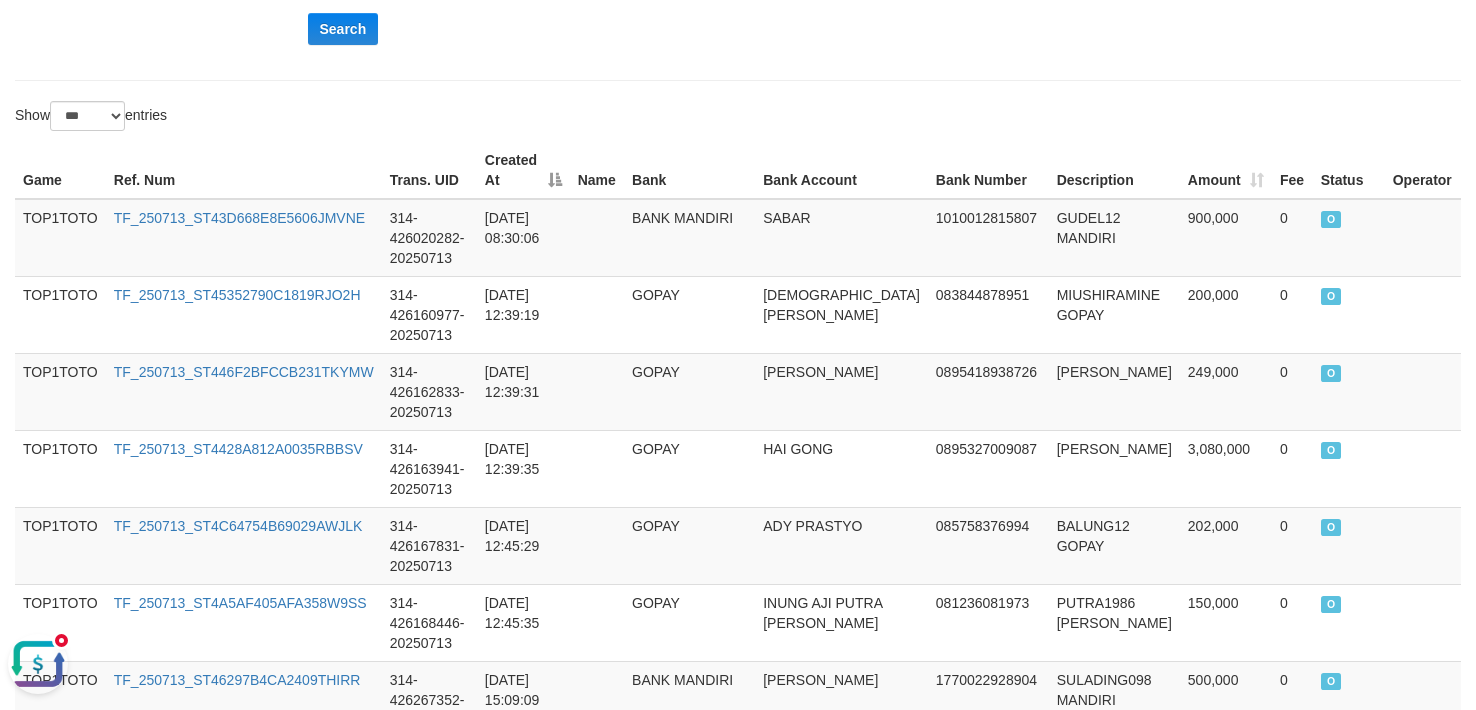 scroll, scrollTop: 116, scrollLeft: 0, axis: vertical 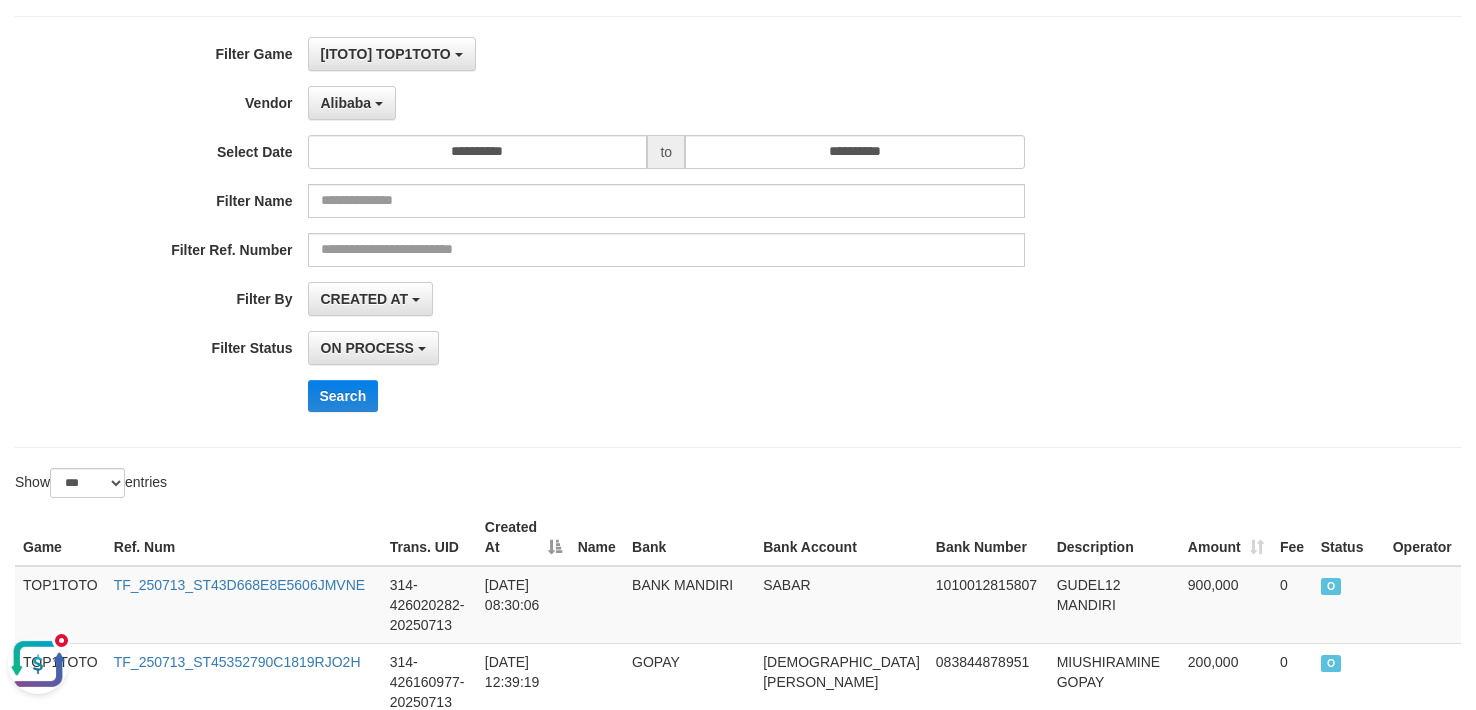 drag, startPoint x: 1407, startPoint y: 267, endPoint x: 1090, endPoint y: 208, distance: 322.4438 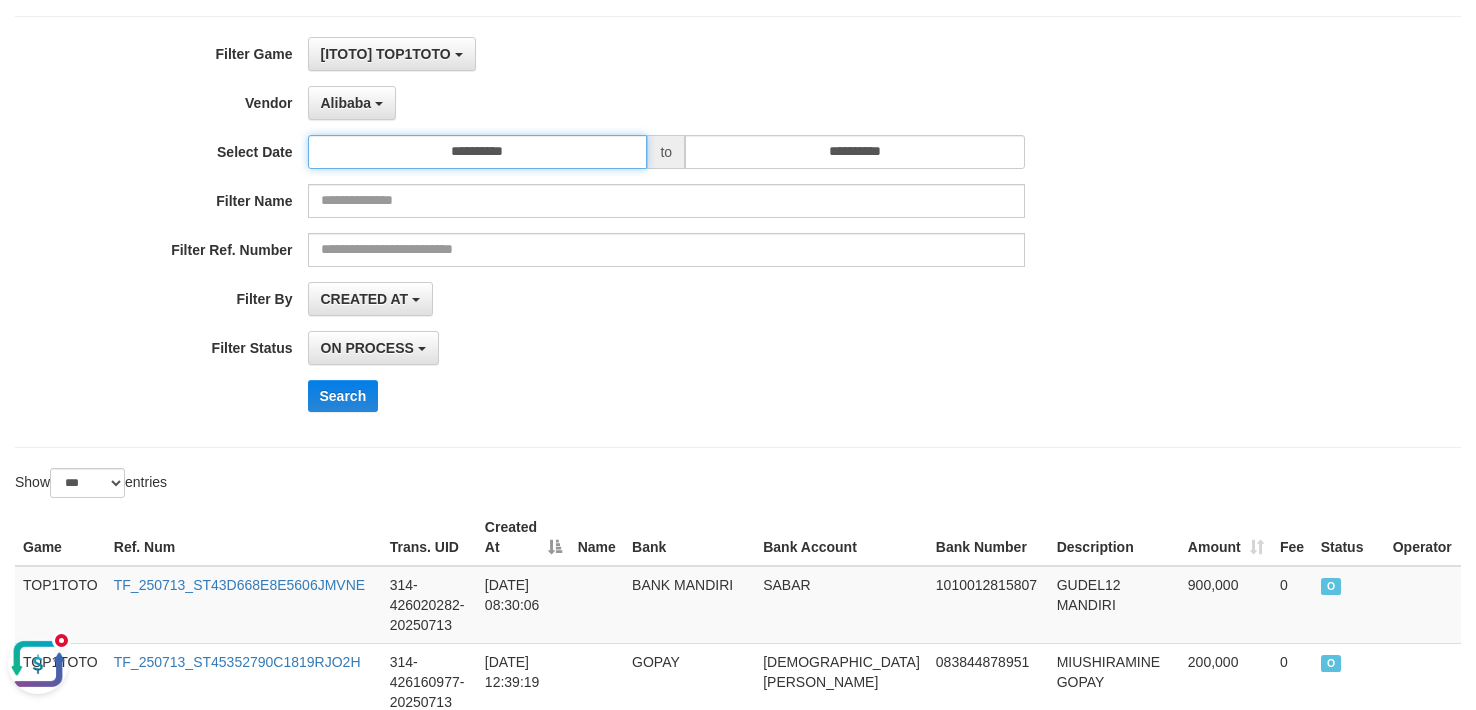 click on "**********" at bounding box center (478, 152) 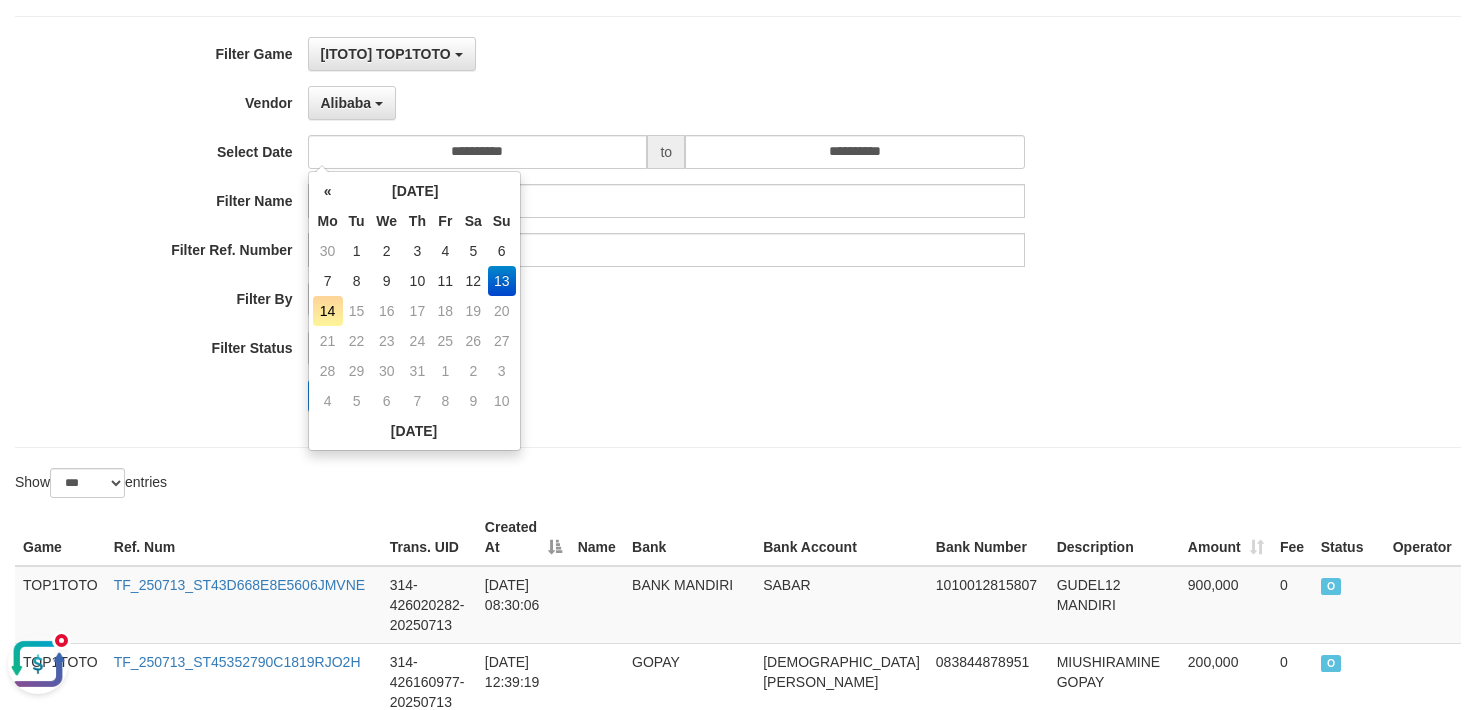 click on "14" at bounding box center (328, 311) 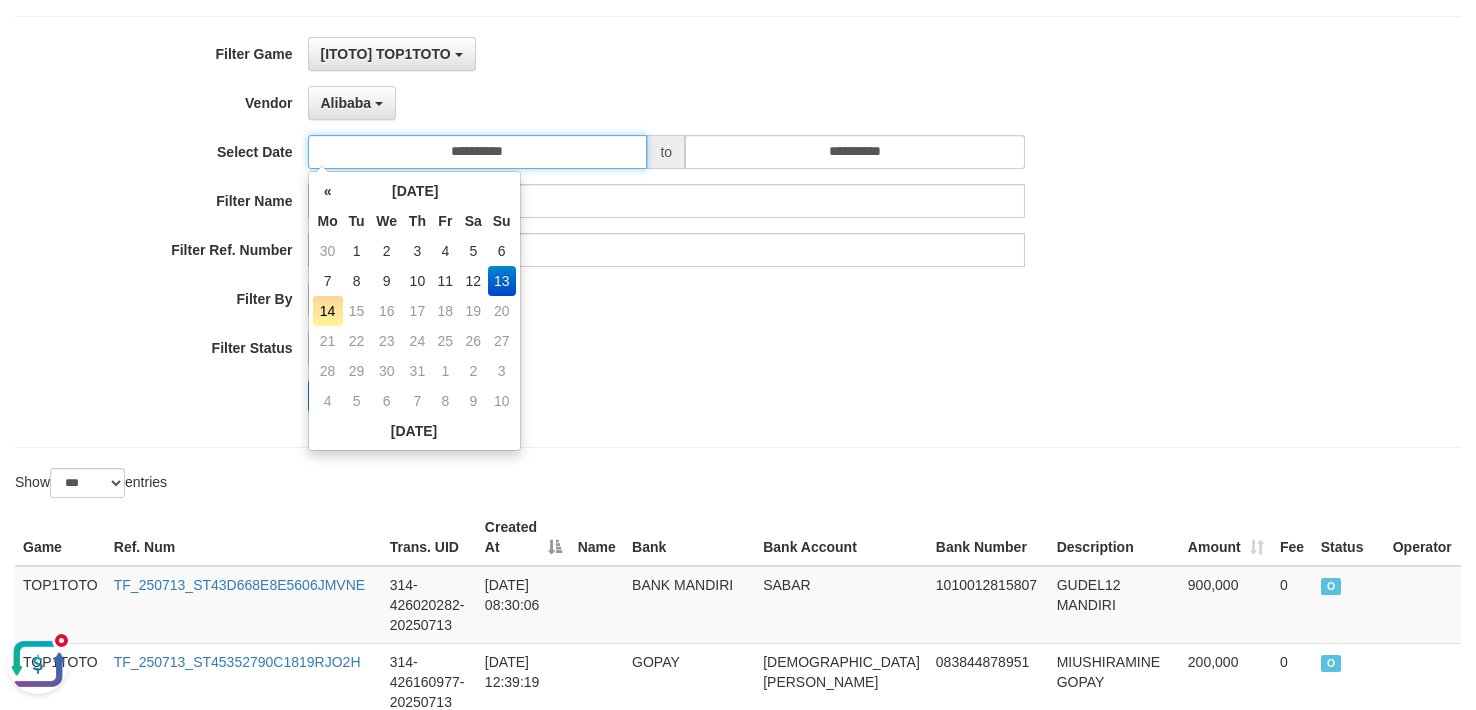 type on "**********" 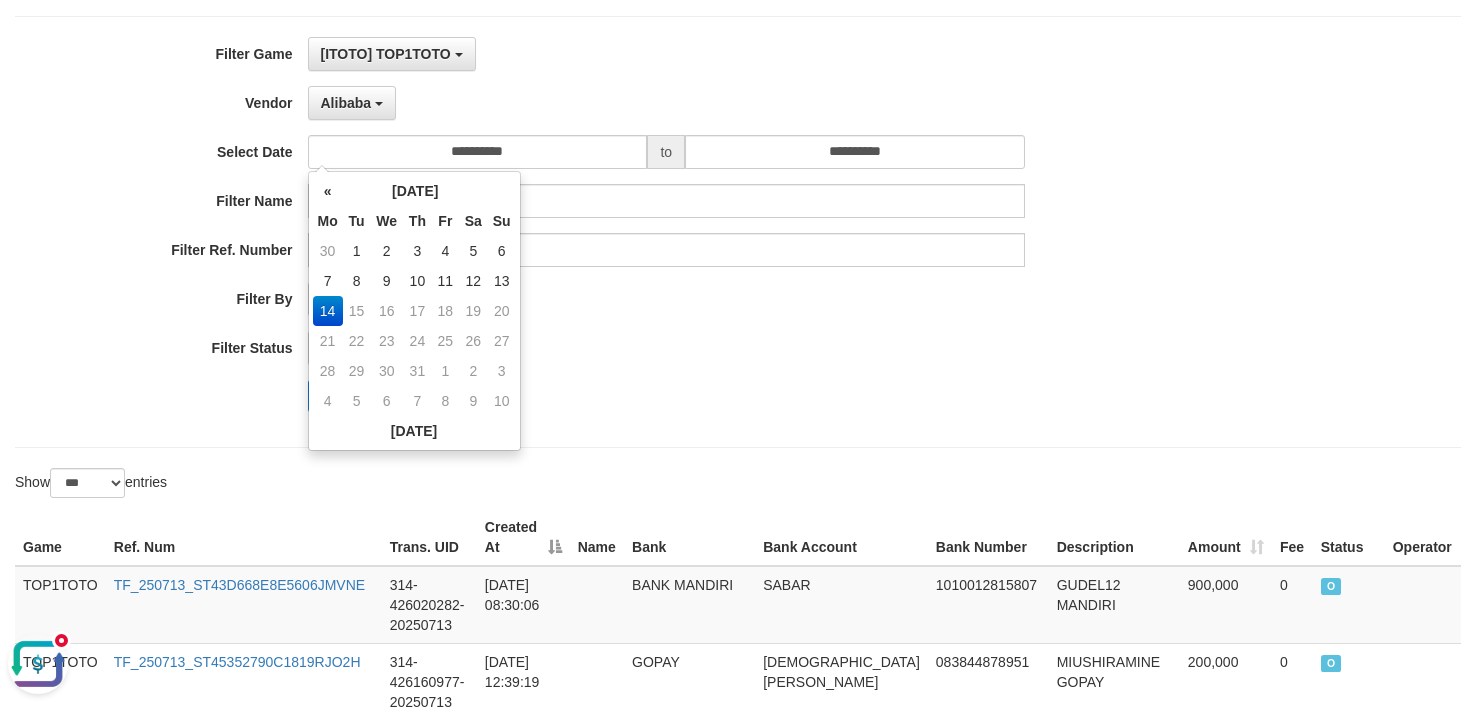 click on "**********" at bounding box center (738, 717) 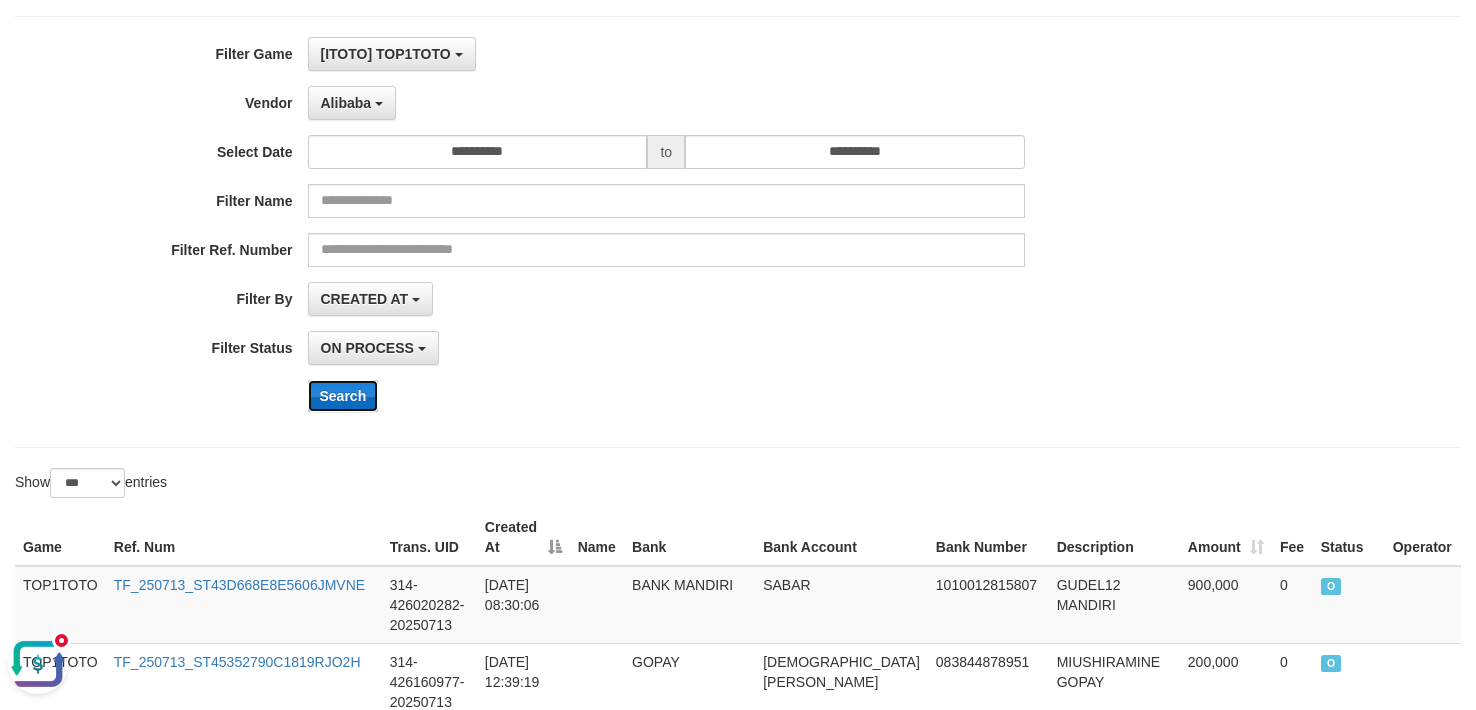 click on "Search" at bounding box center [343, 396] 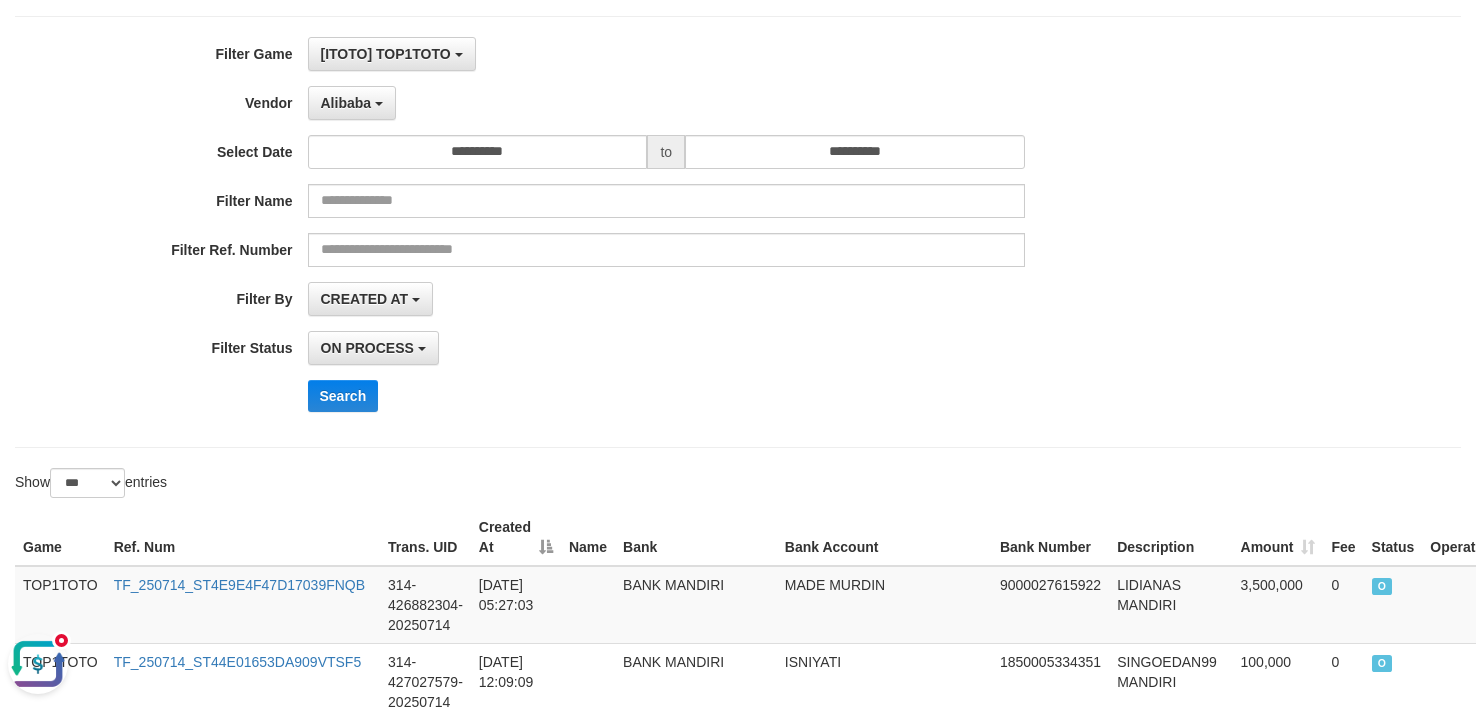 click on "ON PROCESS
SUCCESS
ON PROCESS
FAILED" at bounding box center [667, 348] 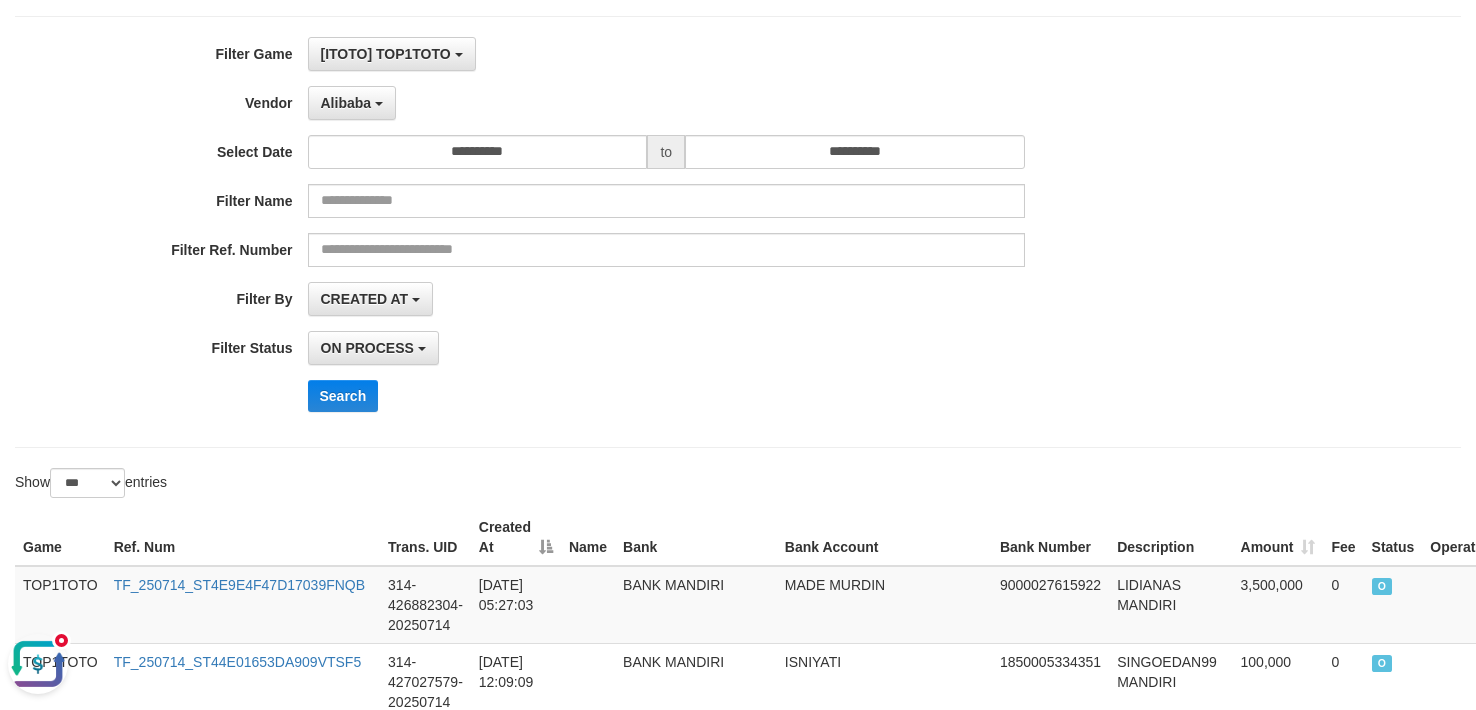 scroll, scrollTop: 885, scrollLeft: 0, axis: vertical 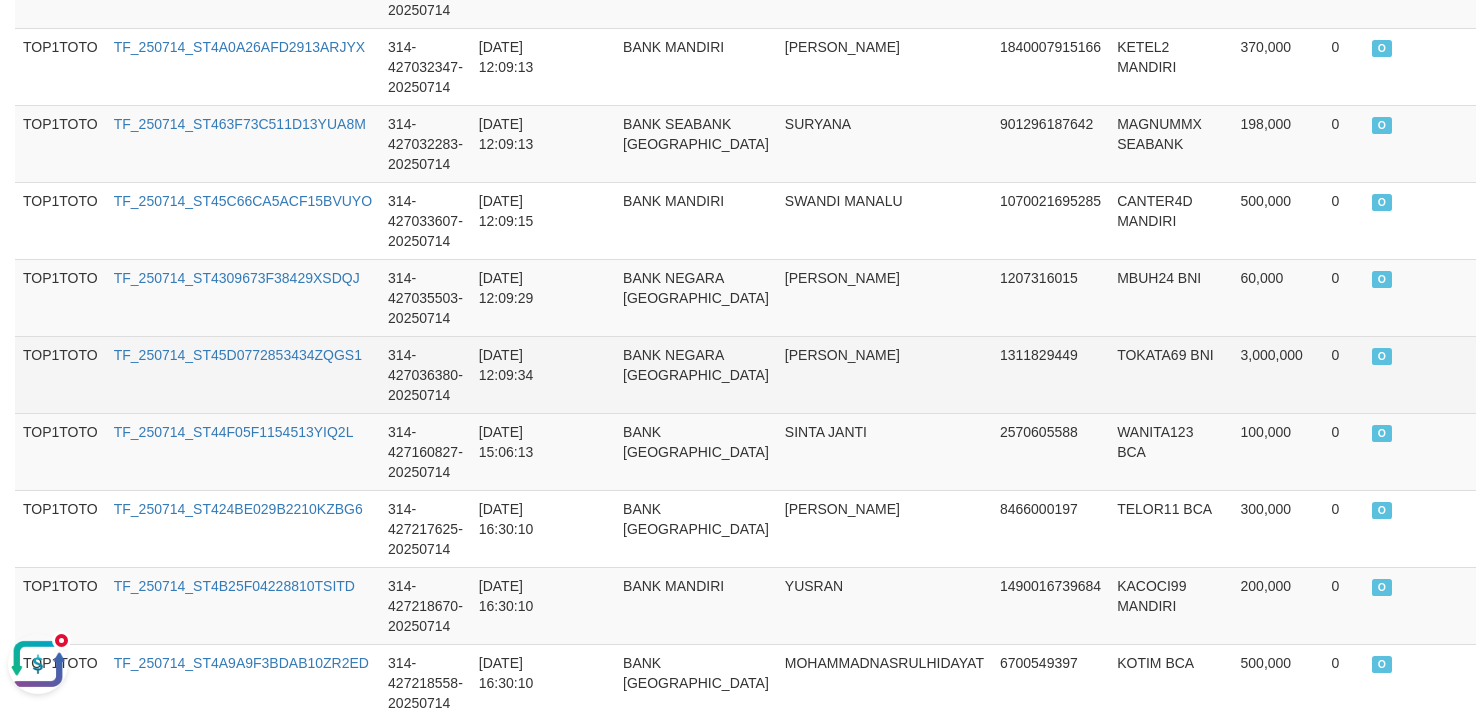 click on "3,000,000" at bounding box center (1278, 374) 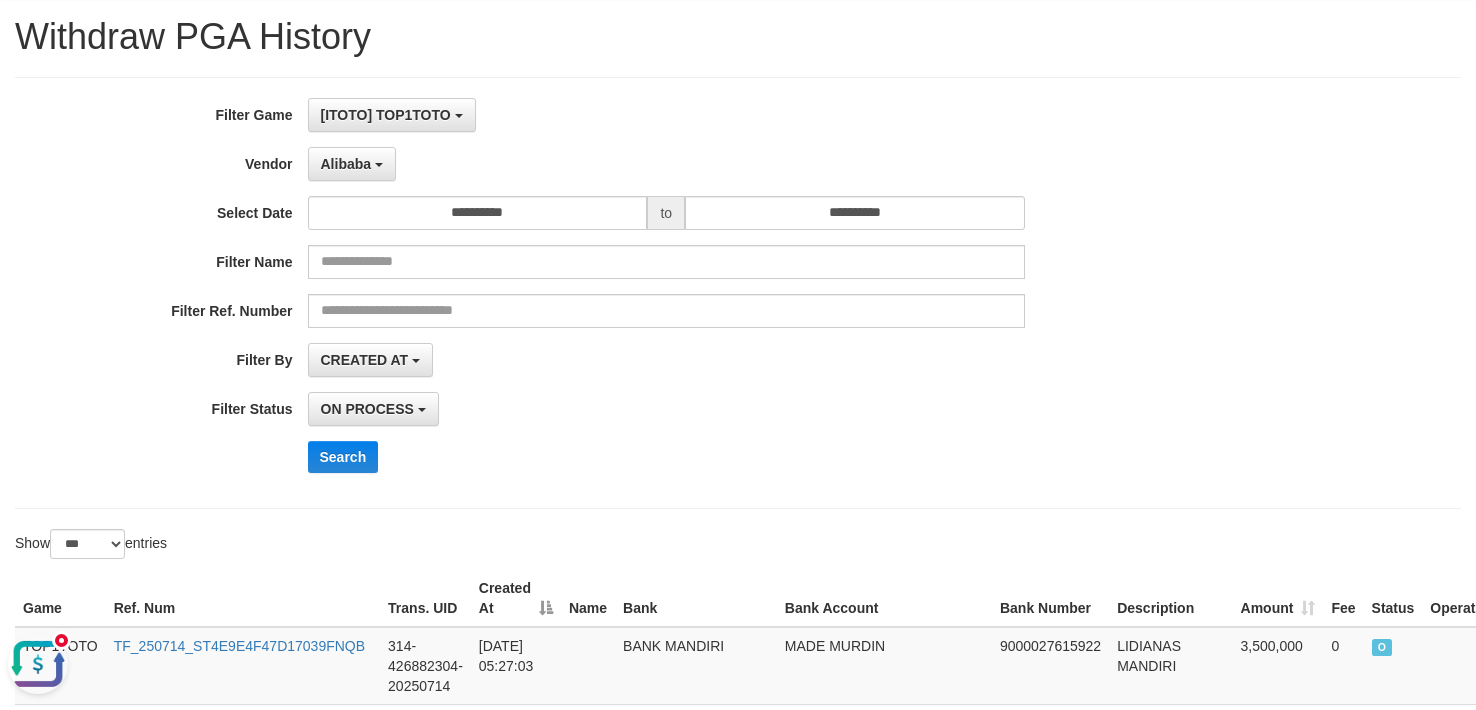 scroll, scrollTop: 0, scrollLeft: 0, axis: both 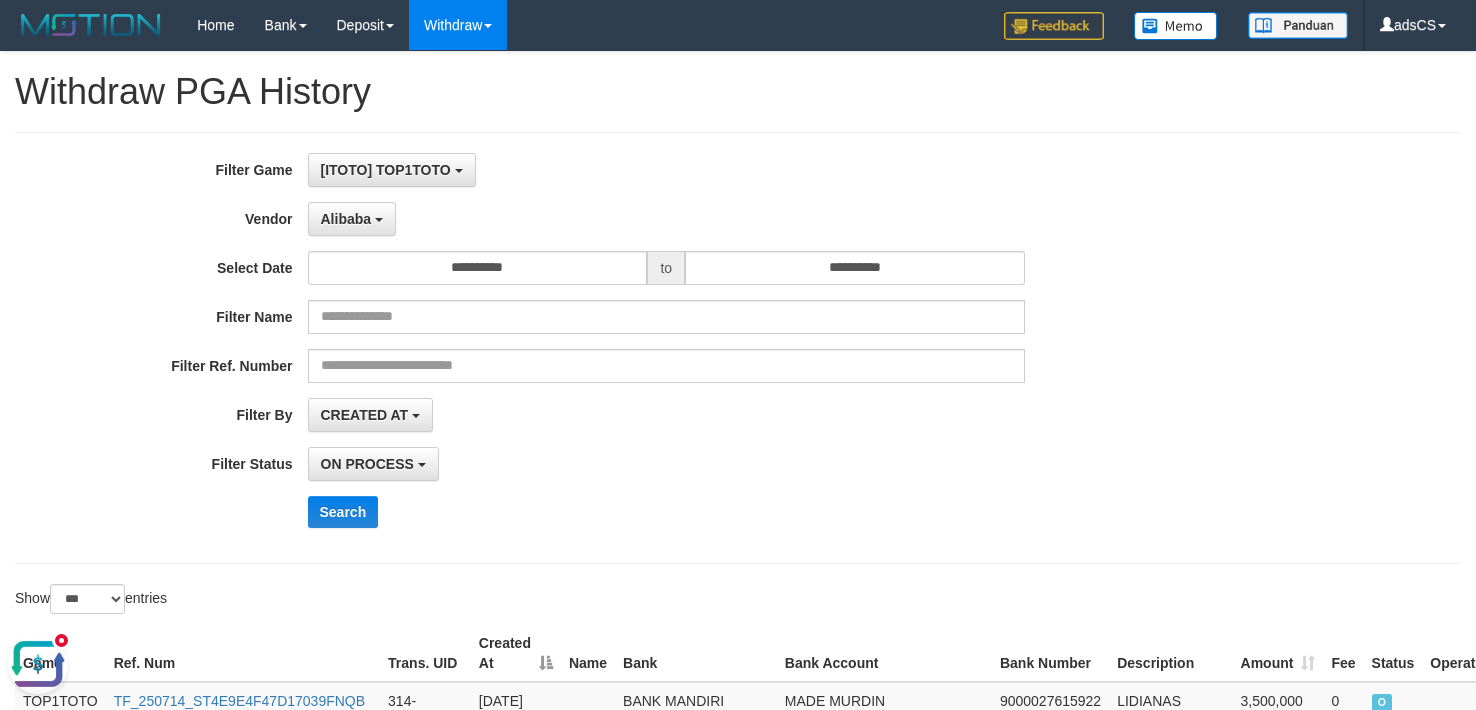 click on "**********" at bounding box center [738, 348] 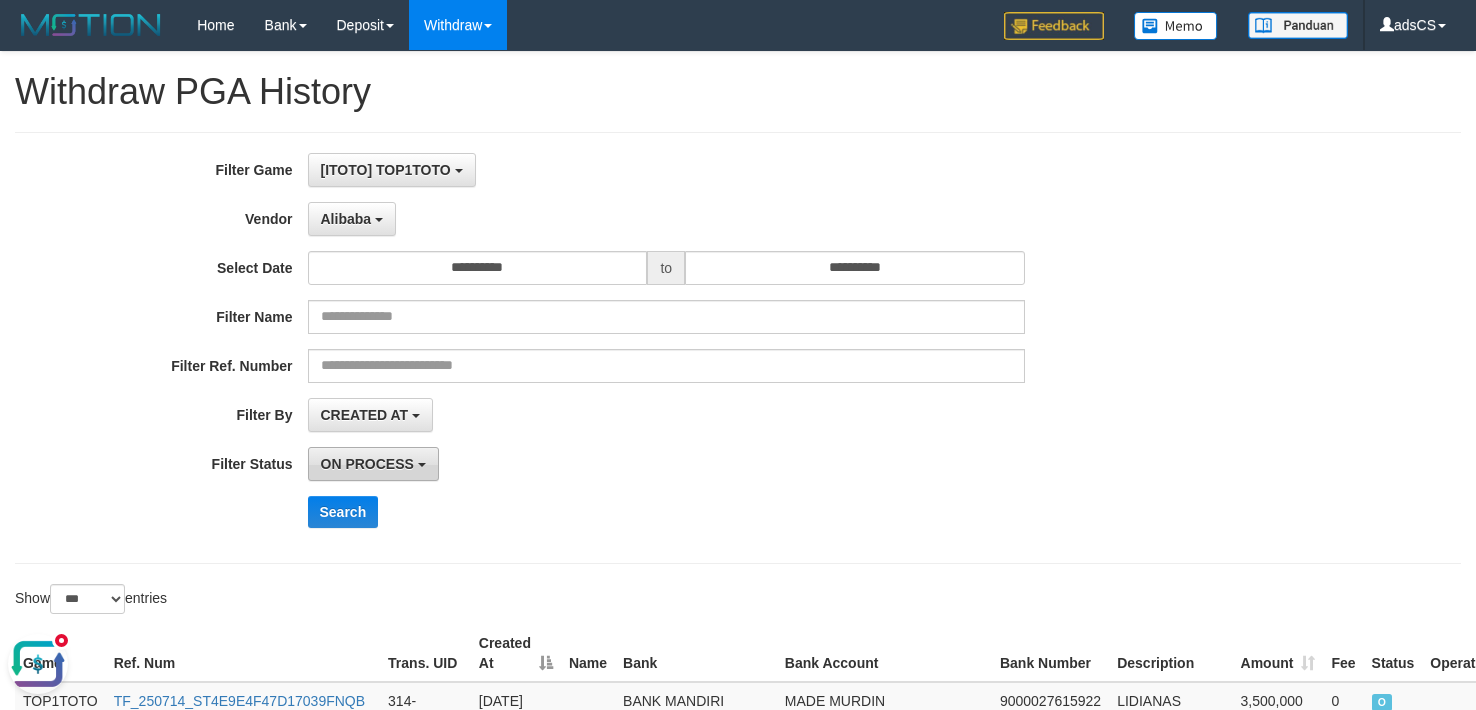 click on "ON PROCESS" at bounding box center [367, 464] 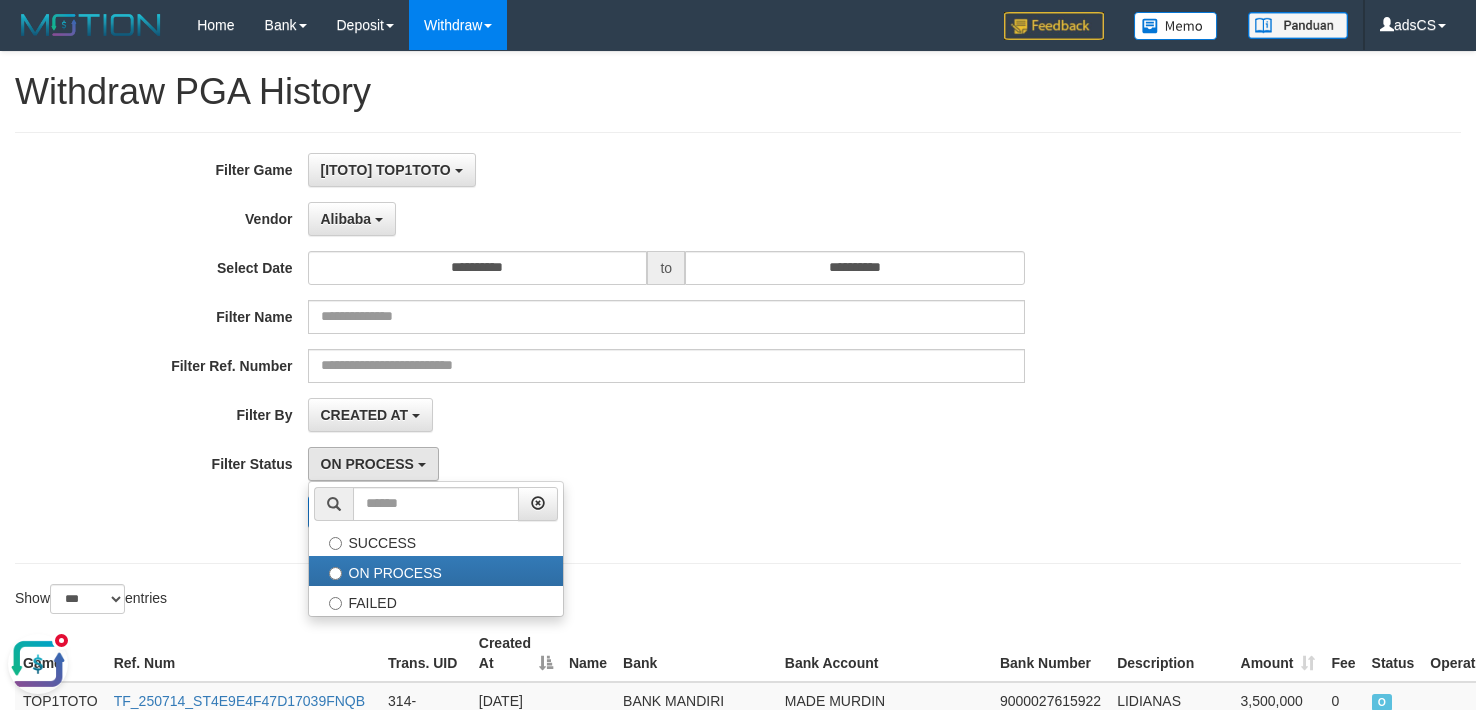 click on "CREATED AT
PAID AT
CREATED AT" at bounding box center (667, 415) 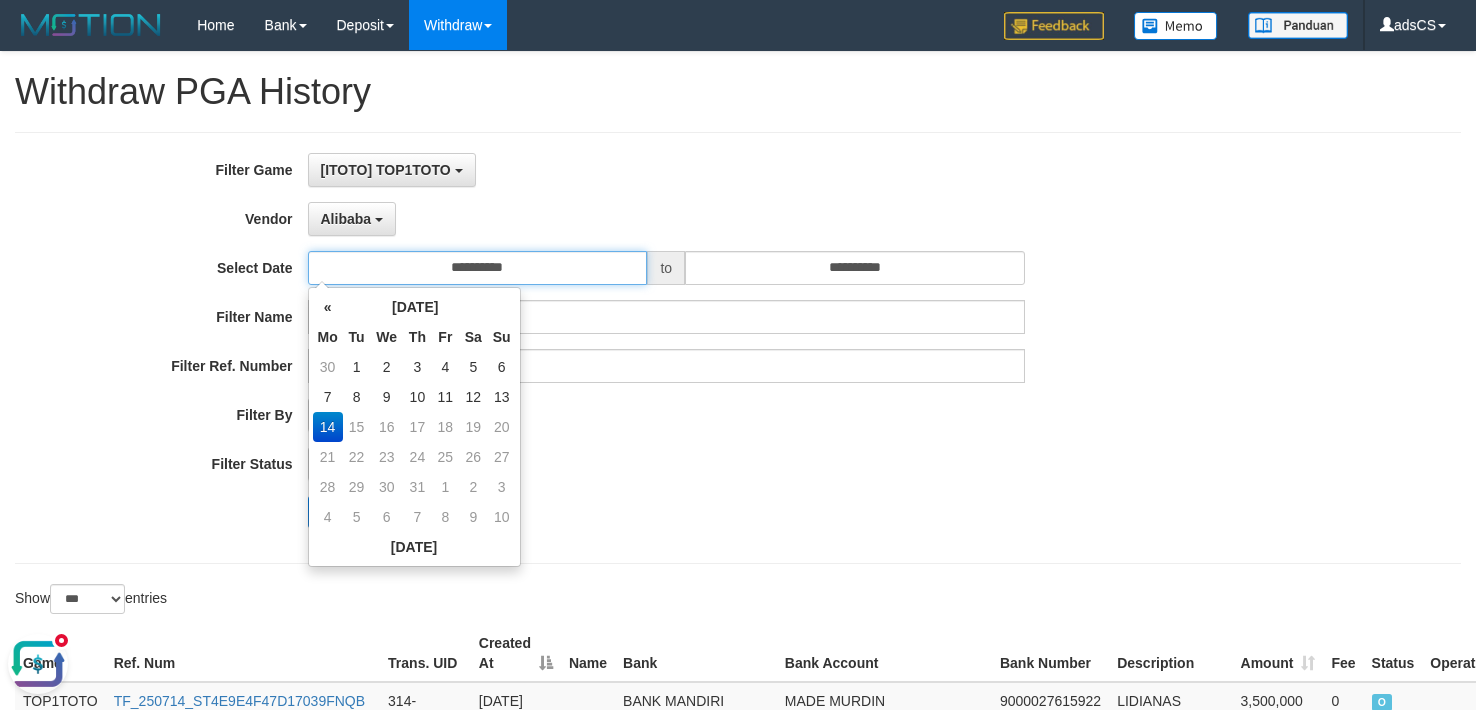 click on "**********" at bounding box center (478, 268) 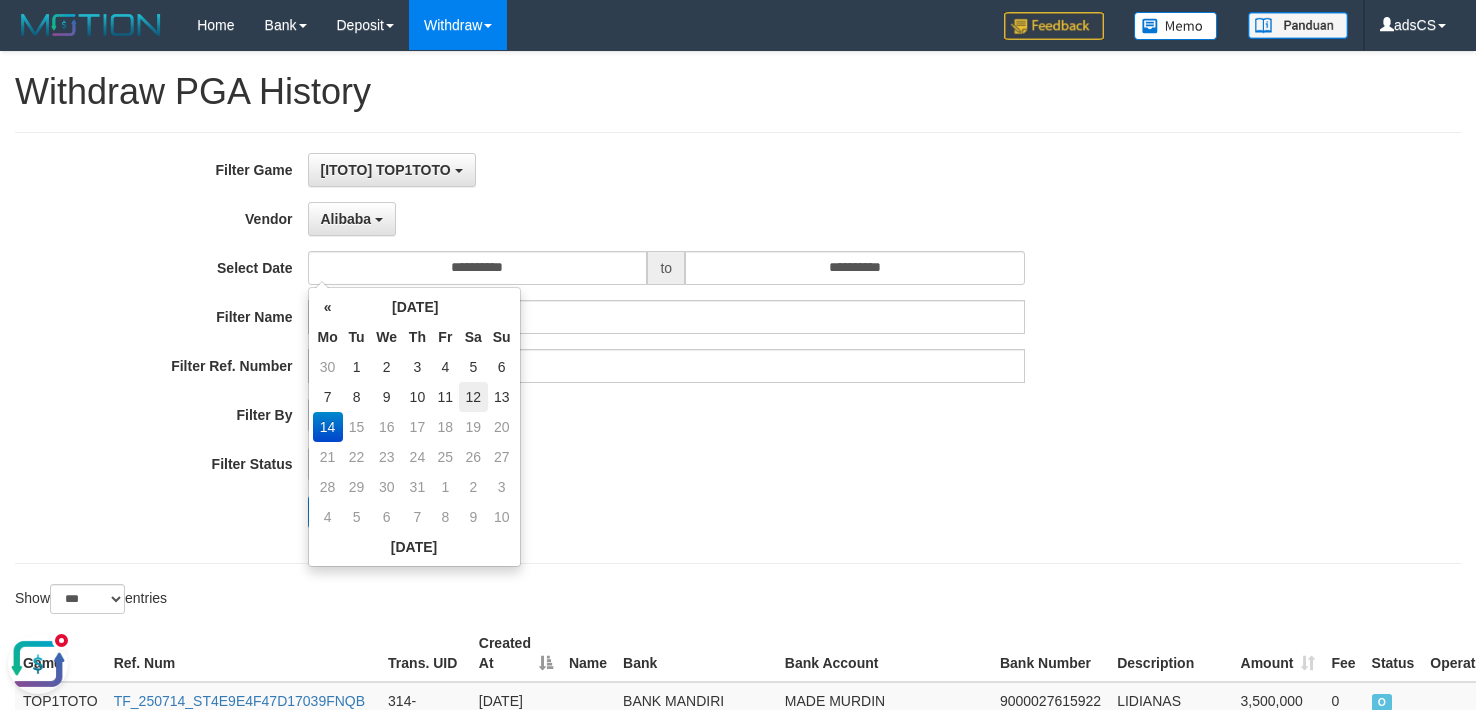 click on "12" at bounding box center [473, 397] 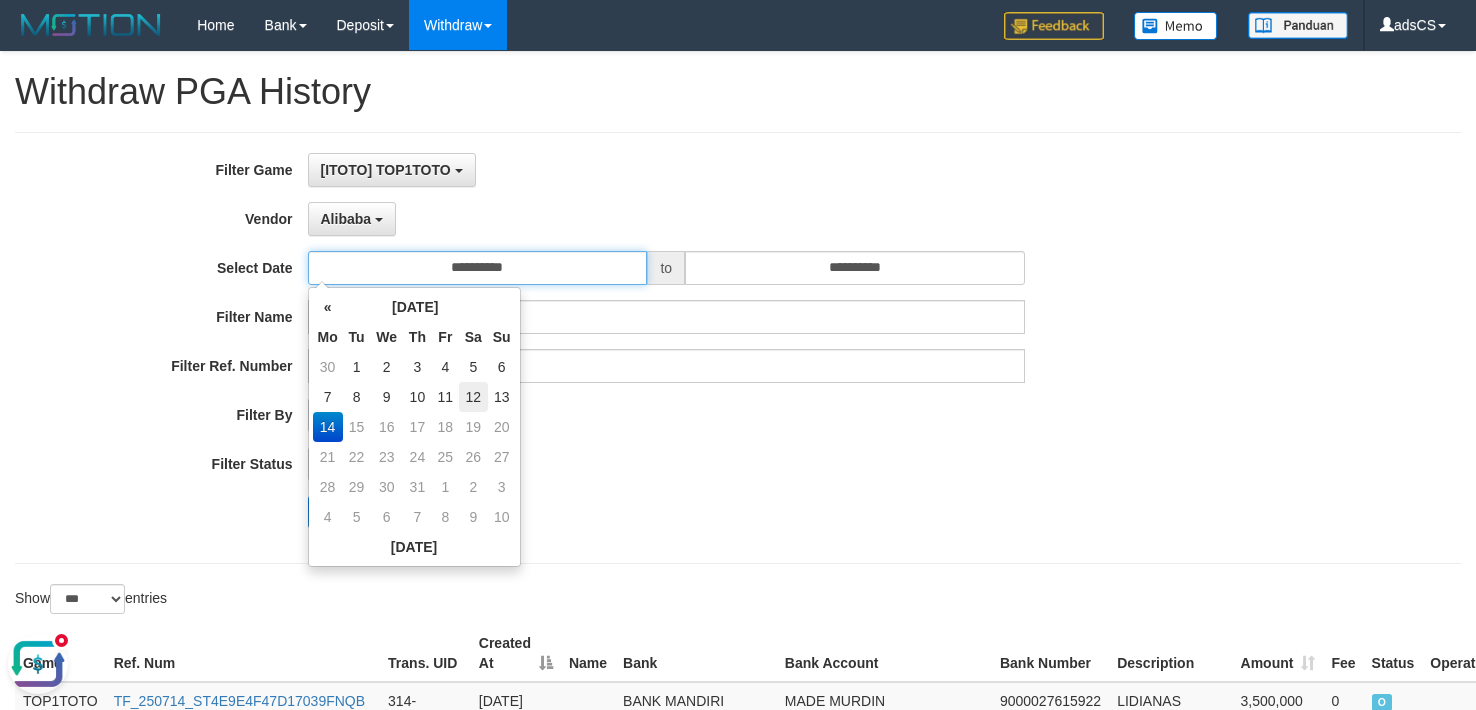 type on "**********" 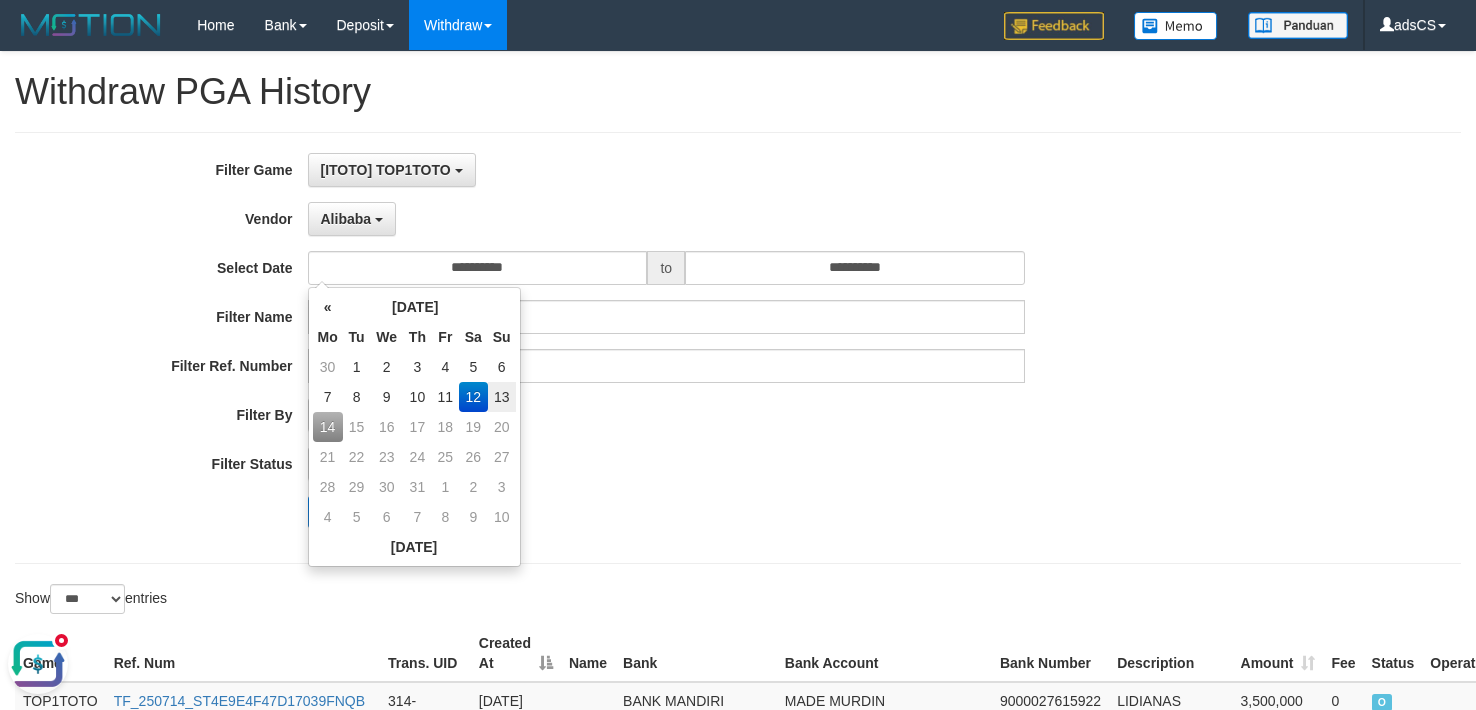 click on "**********" at bounding box center (615, 348) 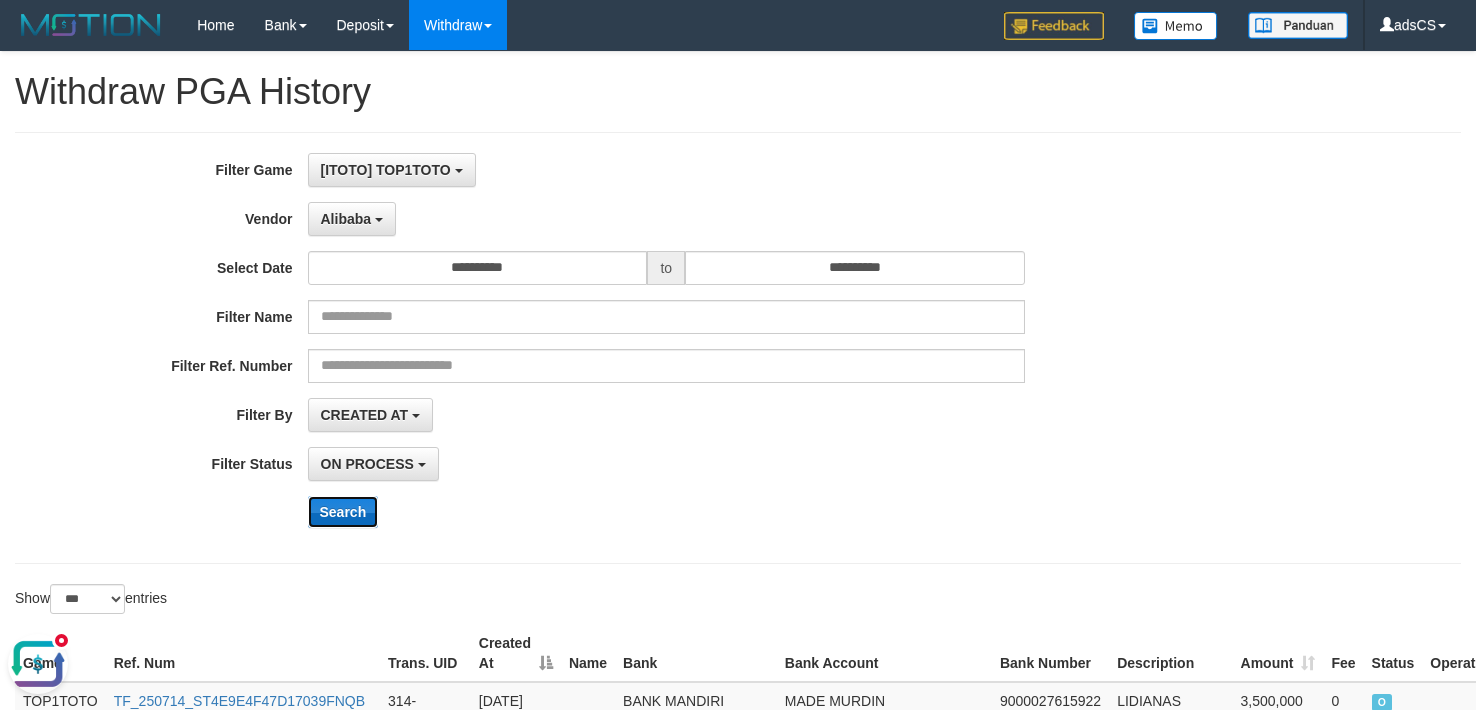 click on "Search" at bounding box center (343, 512) 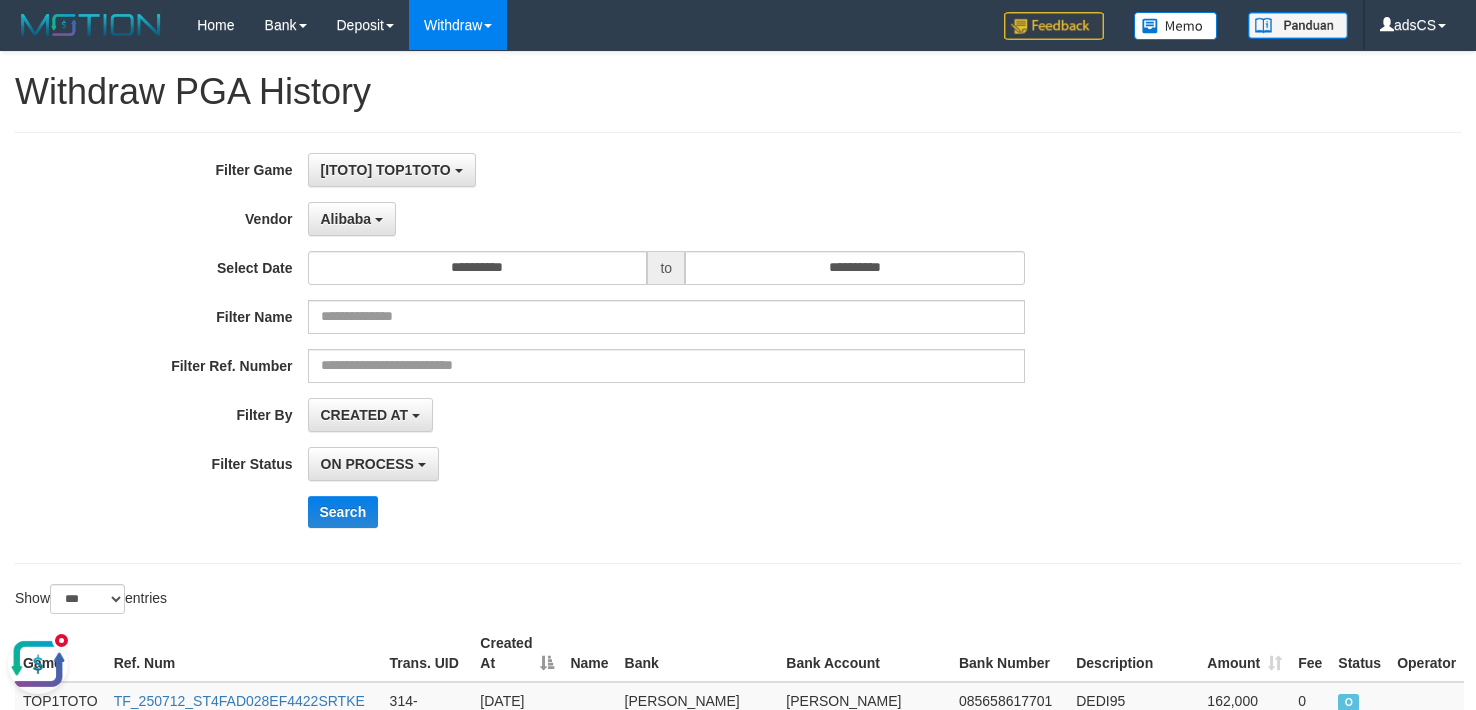 click on "**********" at bounding box center [615, 348] 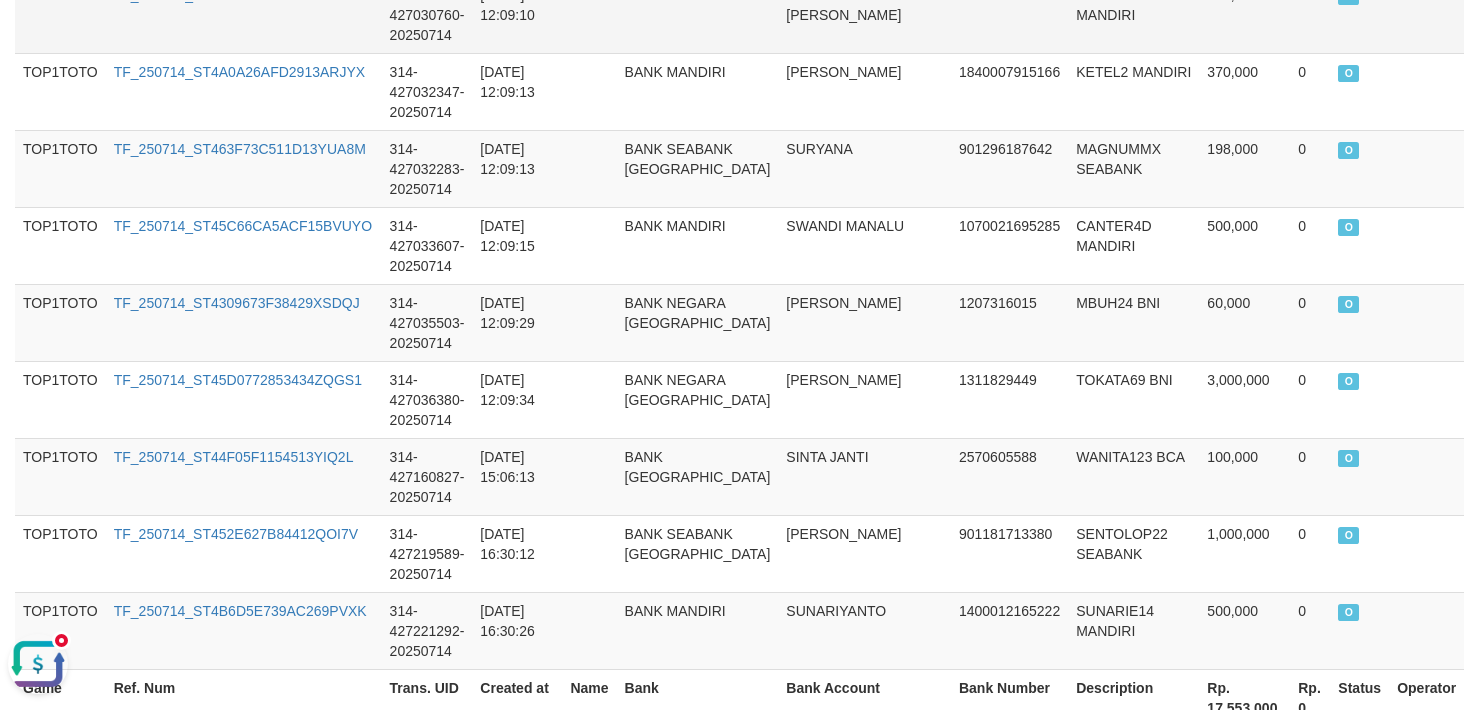 scroll, scrollTop: 2633, scrollLeft: 0, axis: vertical 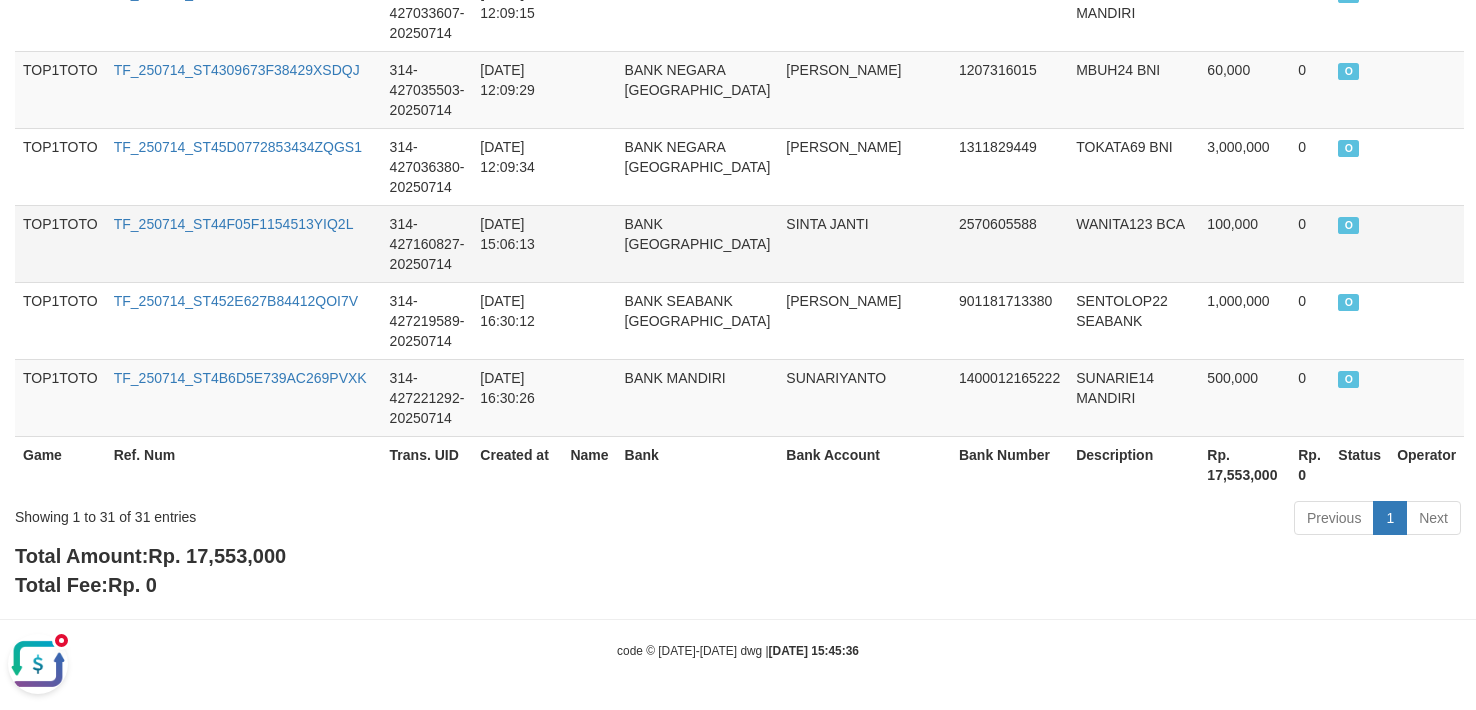 drag, startPoint x: 1444, startPoint y: 304, endPoint x: 1119, endPoint y: 277, distance: 326.1196 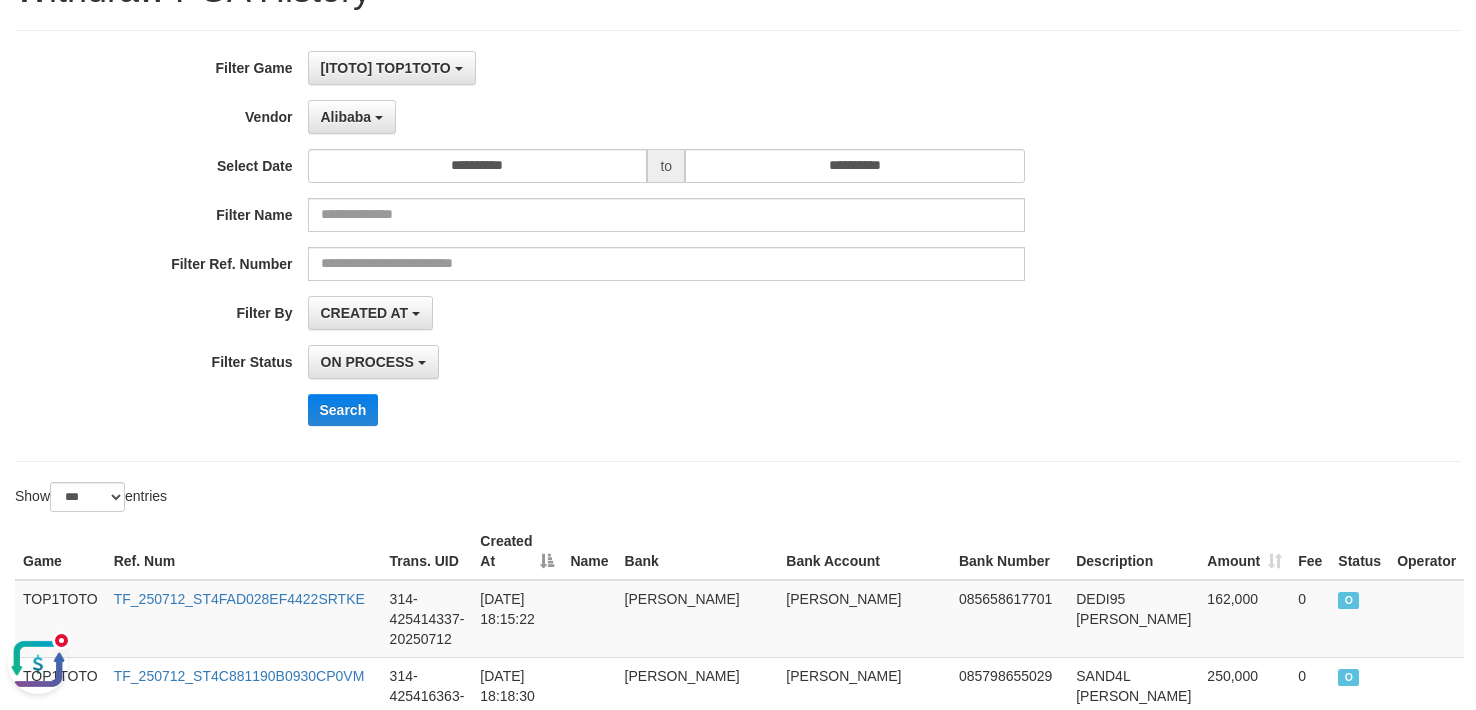 scroll, scrollTop: 0, scrollLeft: 0, axis: both 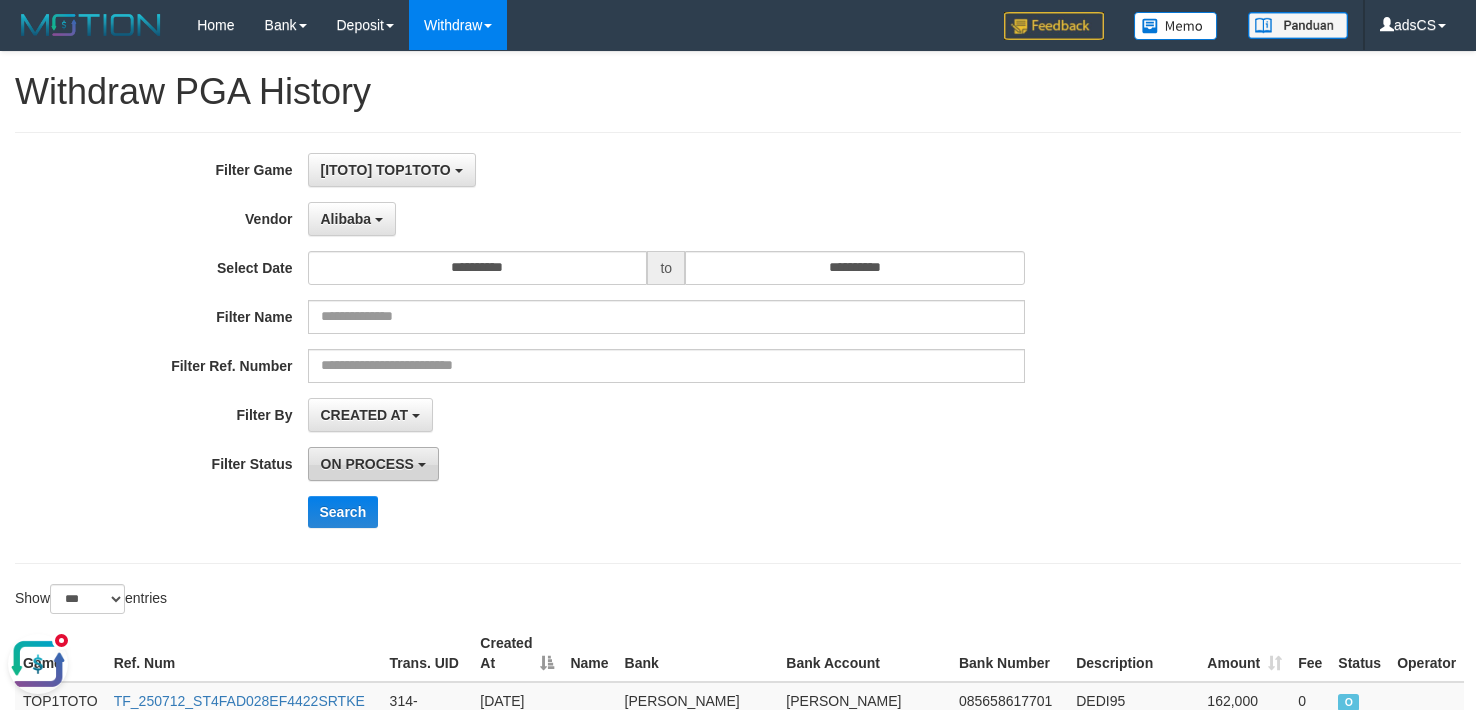 click on "ON PROCESS" at bounding box center [367, 464] 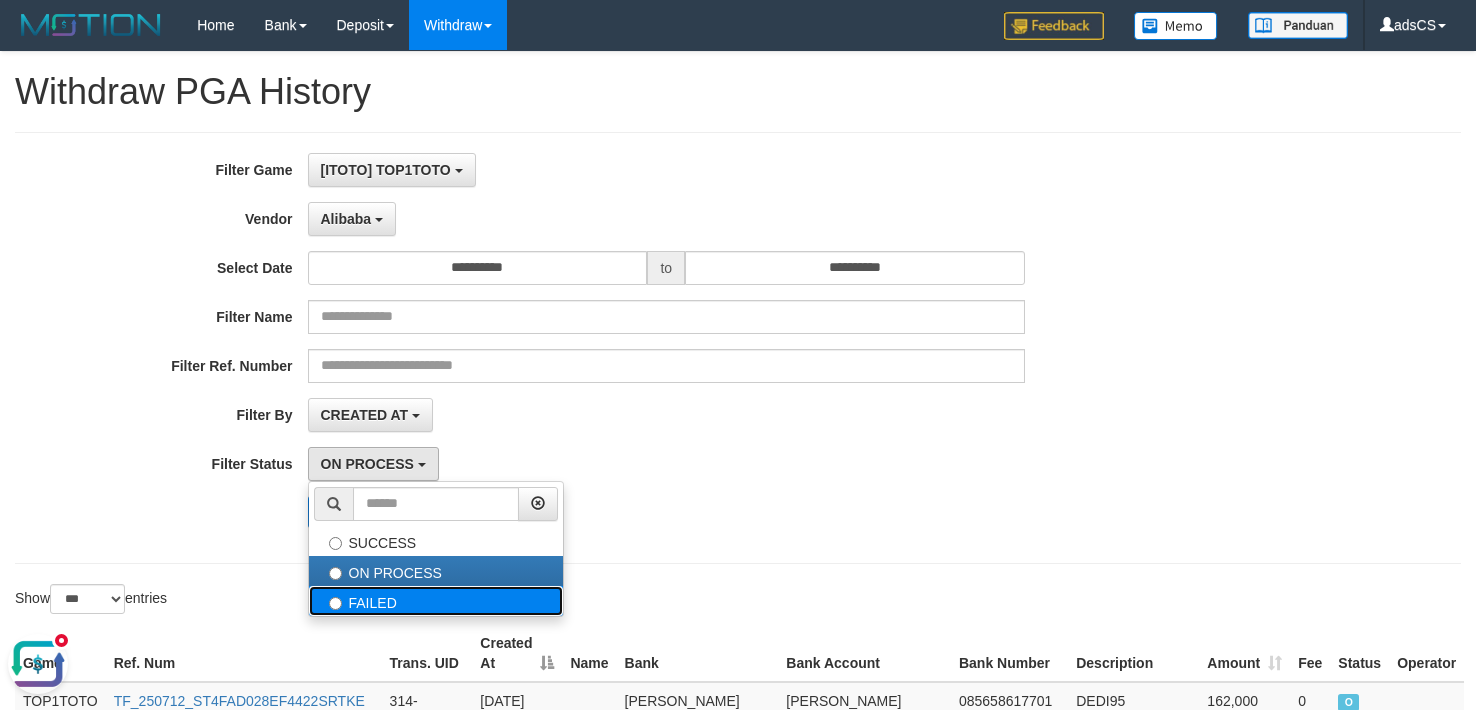 click on "FAILED" at bounding box center [436, 601] 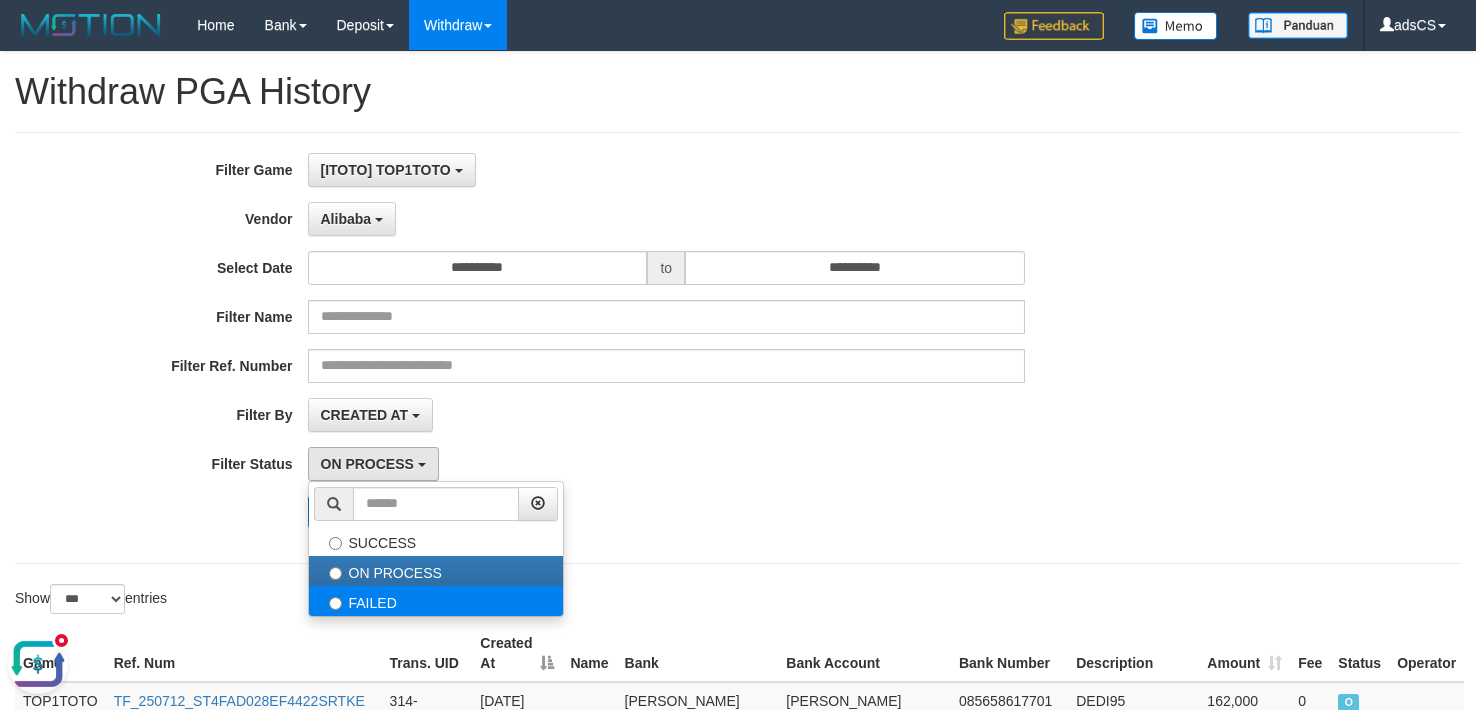 select on "*" 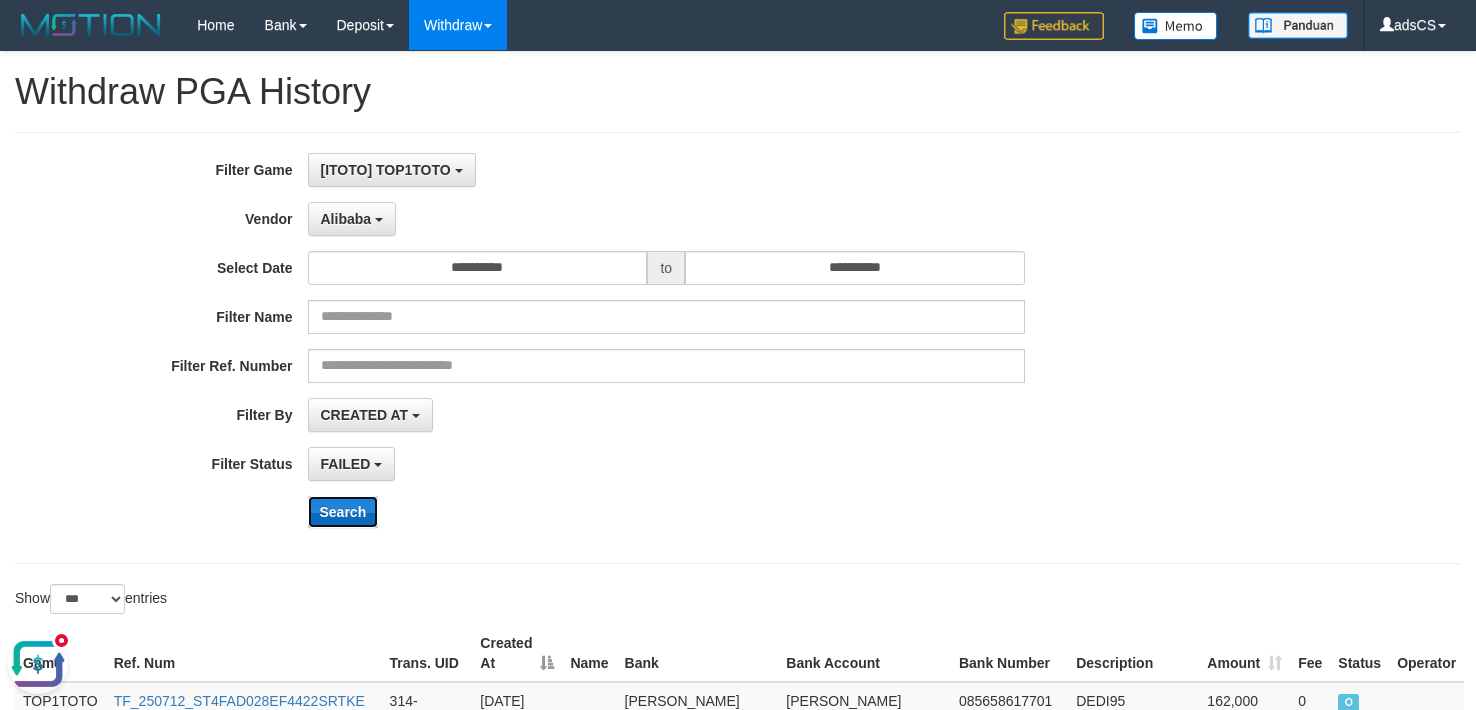 click on "Search" at bounding box center [343, 512] 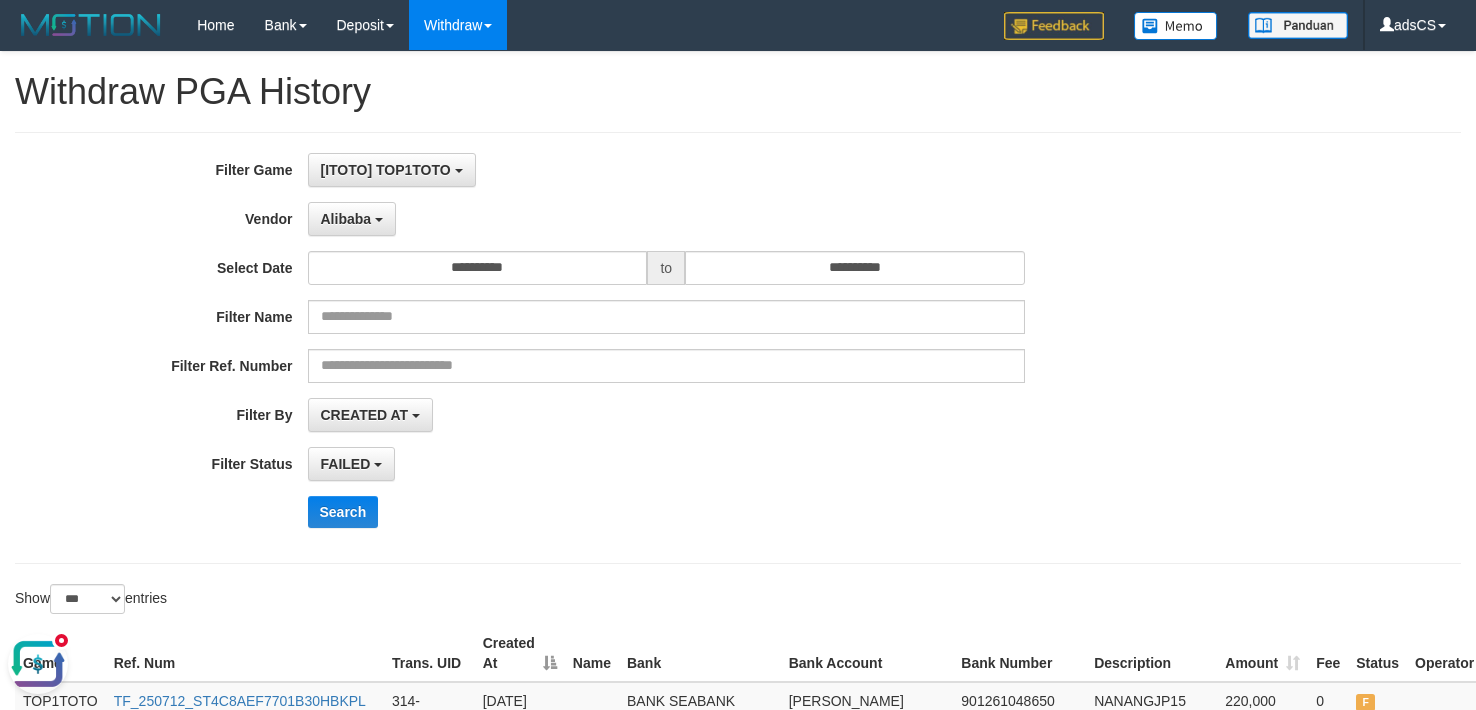 click on "FAILED
SUCCESS
ON PROCESS
FAILED" at bounding box center (667, 464) 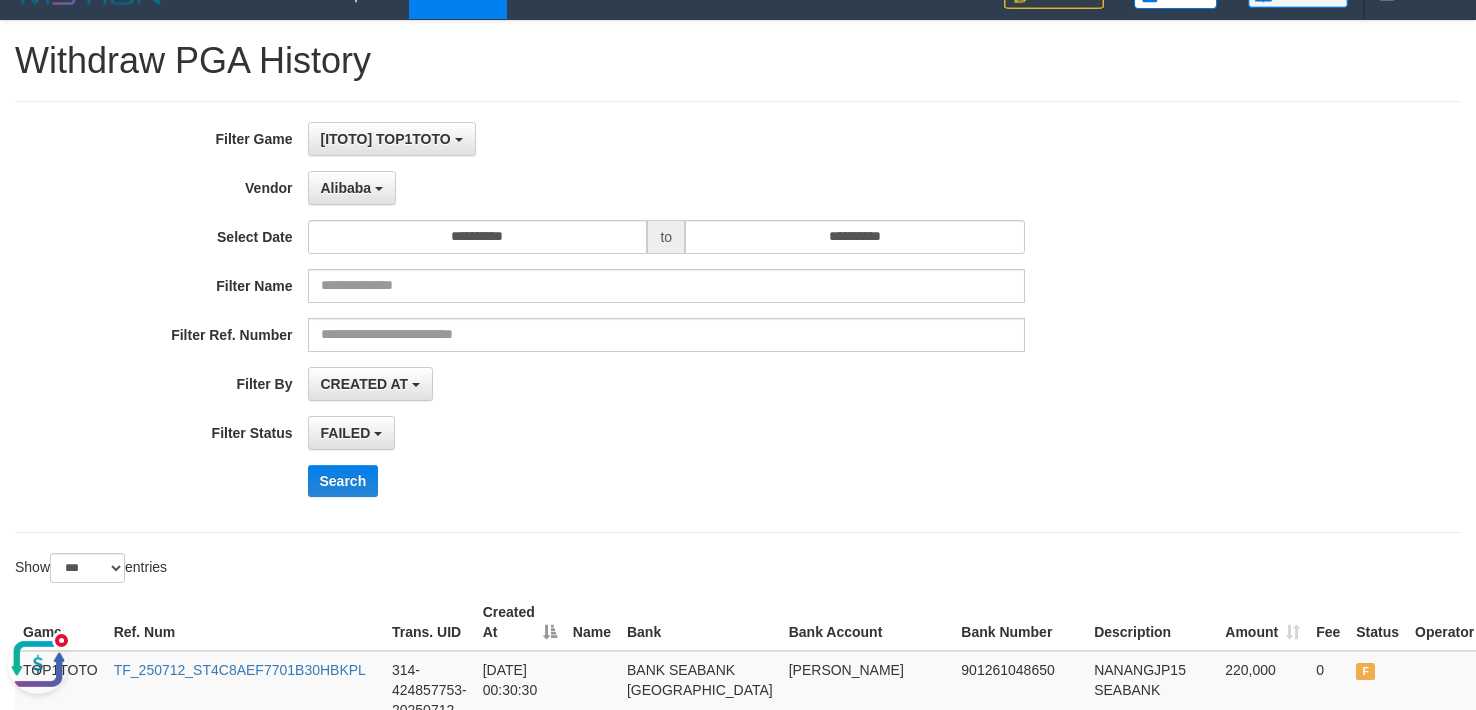 scroll, scrollTop: 0, scrollLeft: 0, axis: both 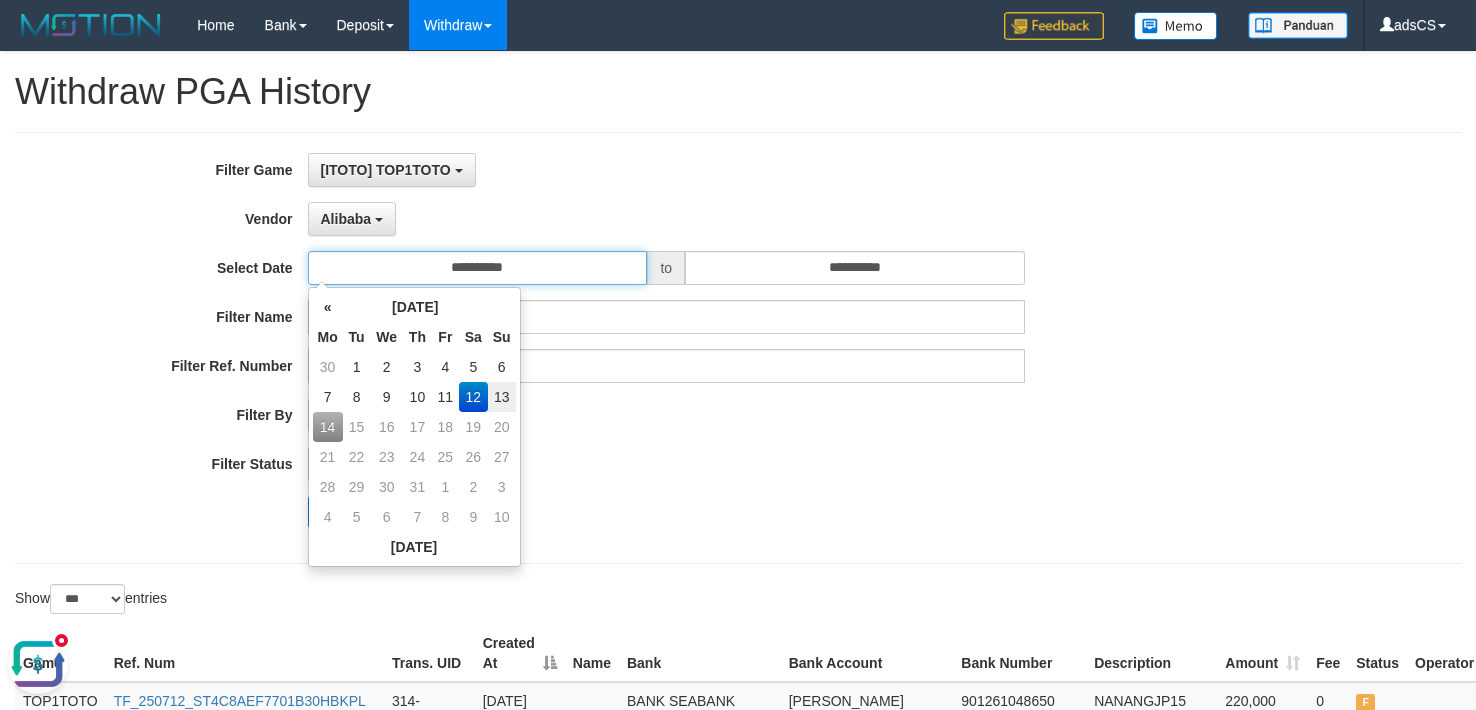 click on "**********" at bounding box center [478, 268] 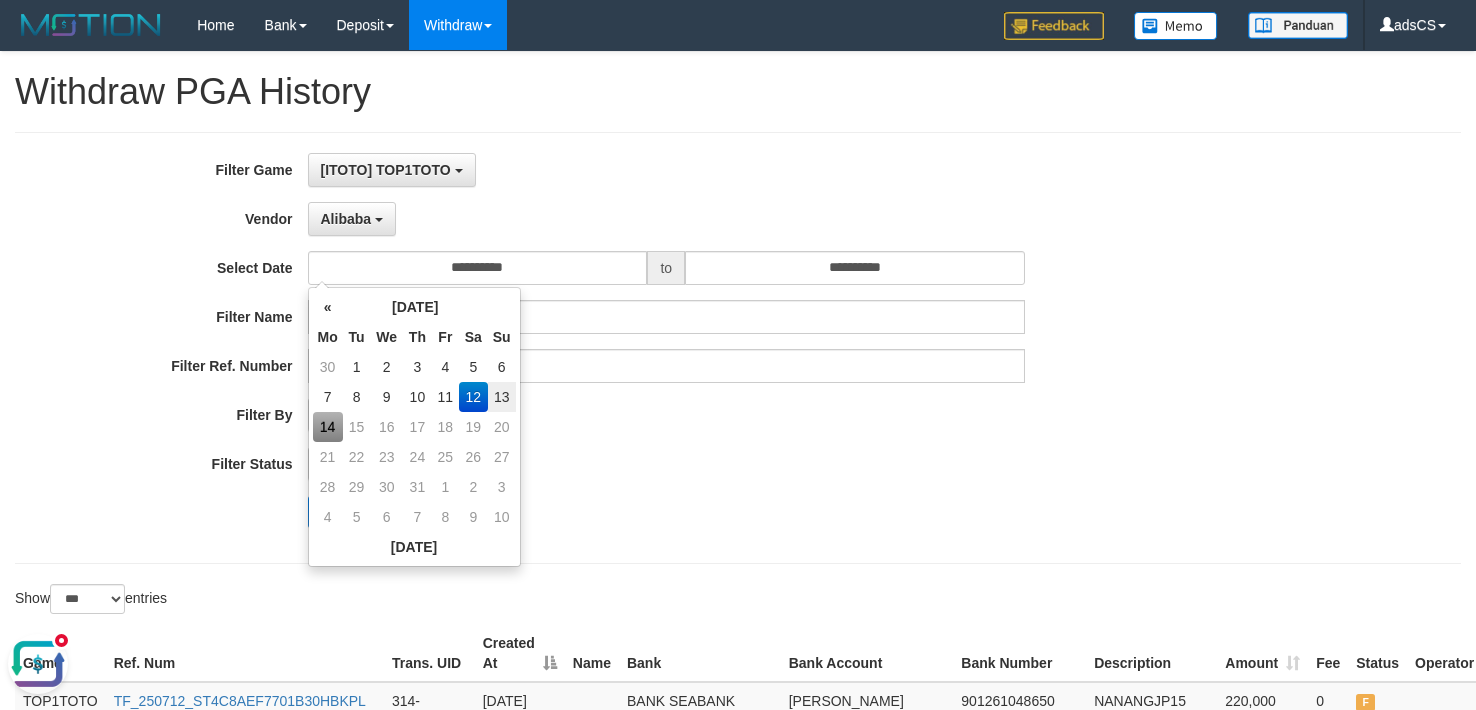 click on "14" at bounding box center (328, 427) 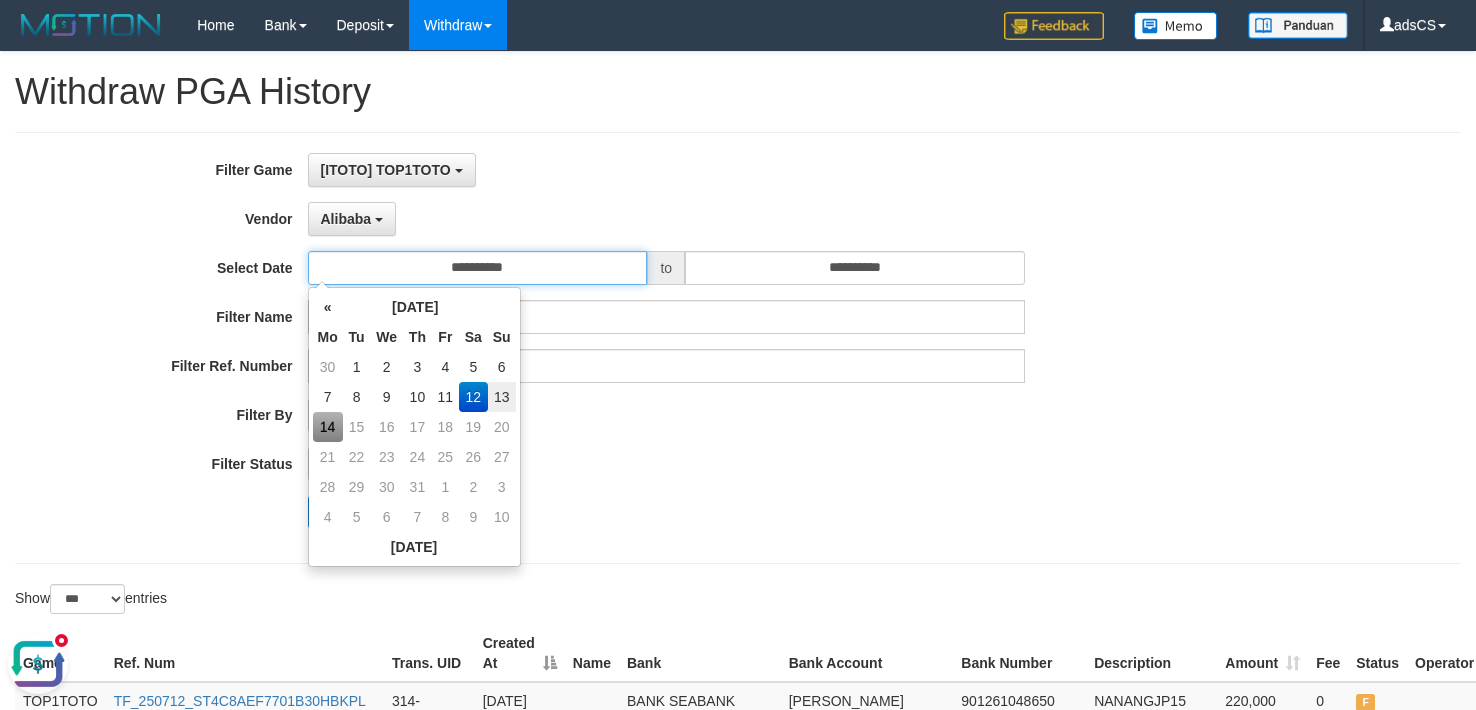 type on "**********" 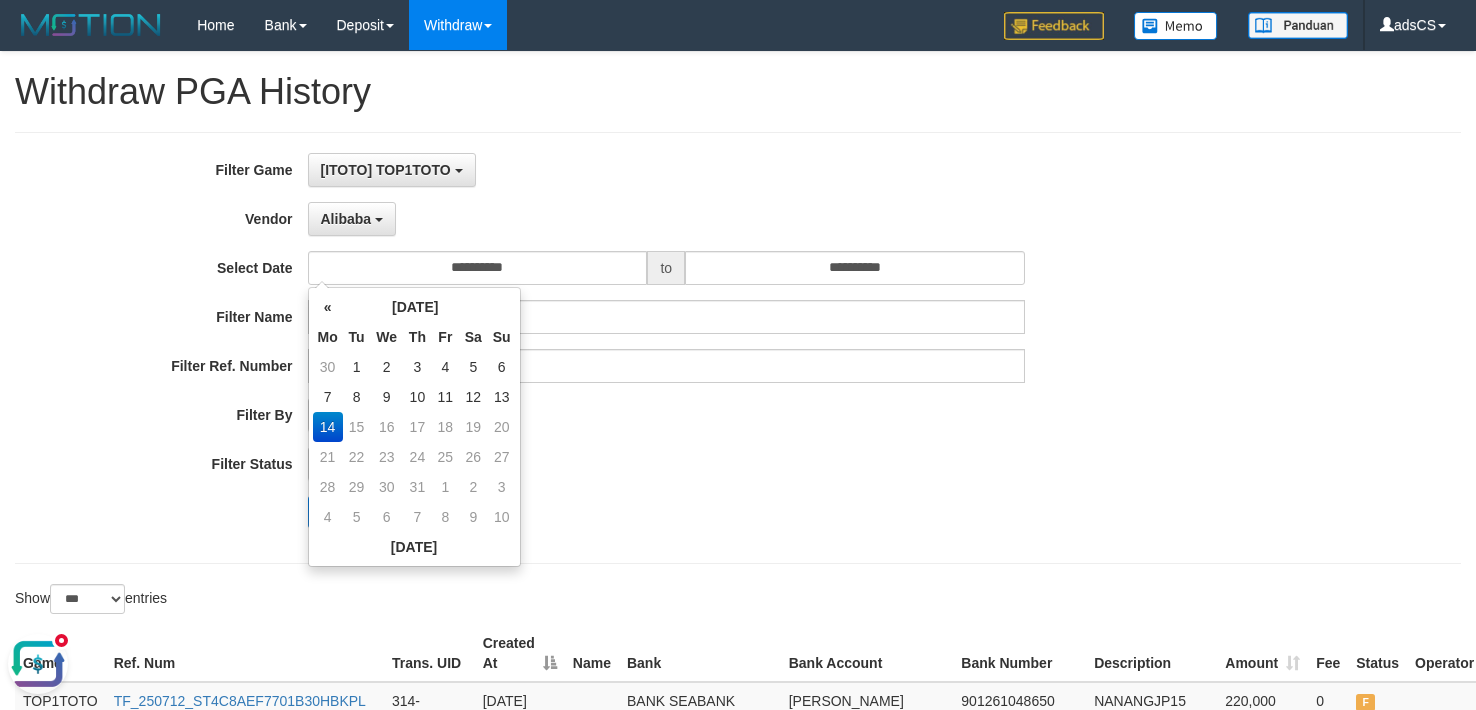 drag, startPoint x: 938, startPoint y: 502, endPoint x: 802, endPoint y: 508, distance: 136.1323 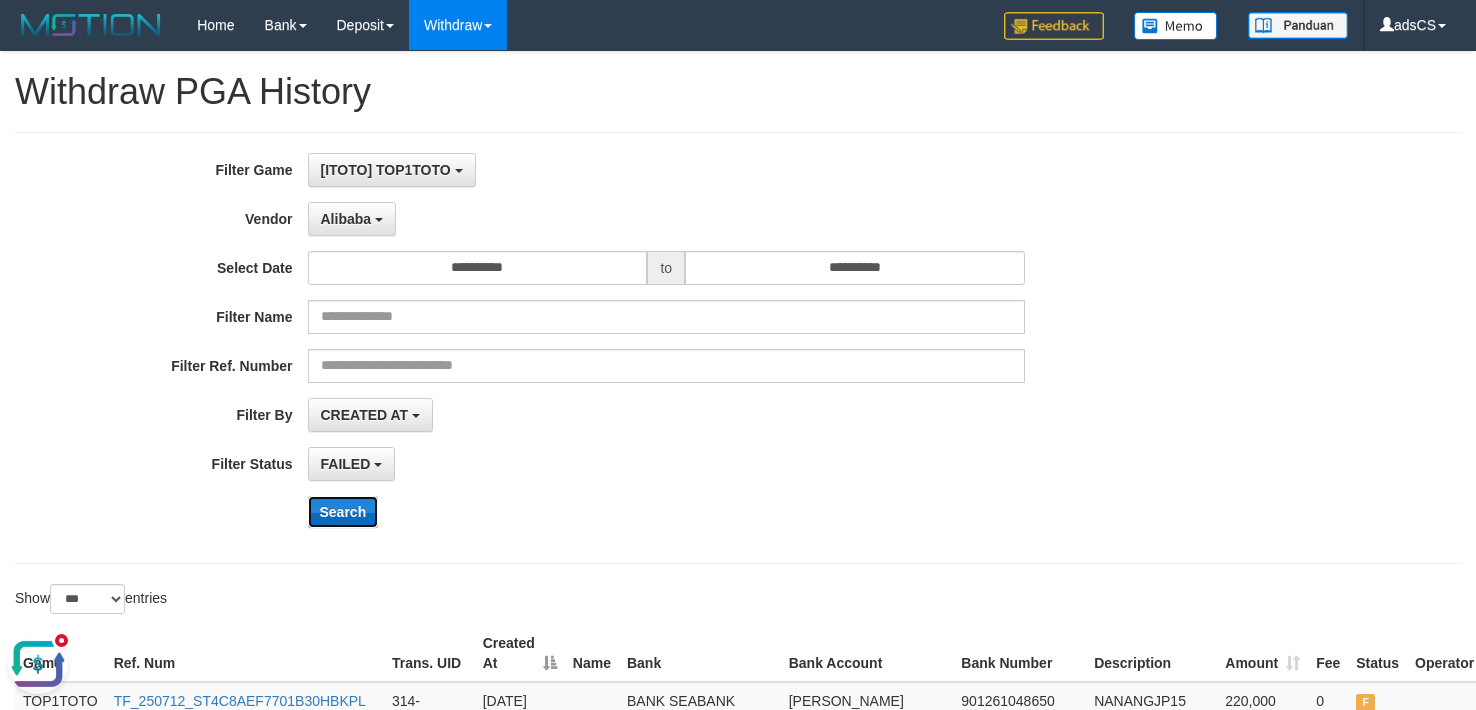 click on "Search" at bounding box center (343, 512) 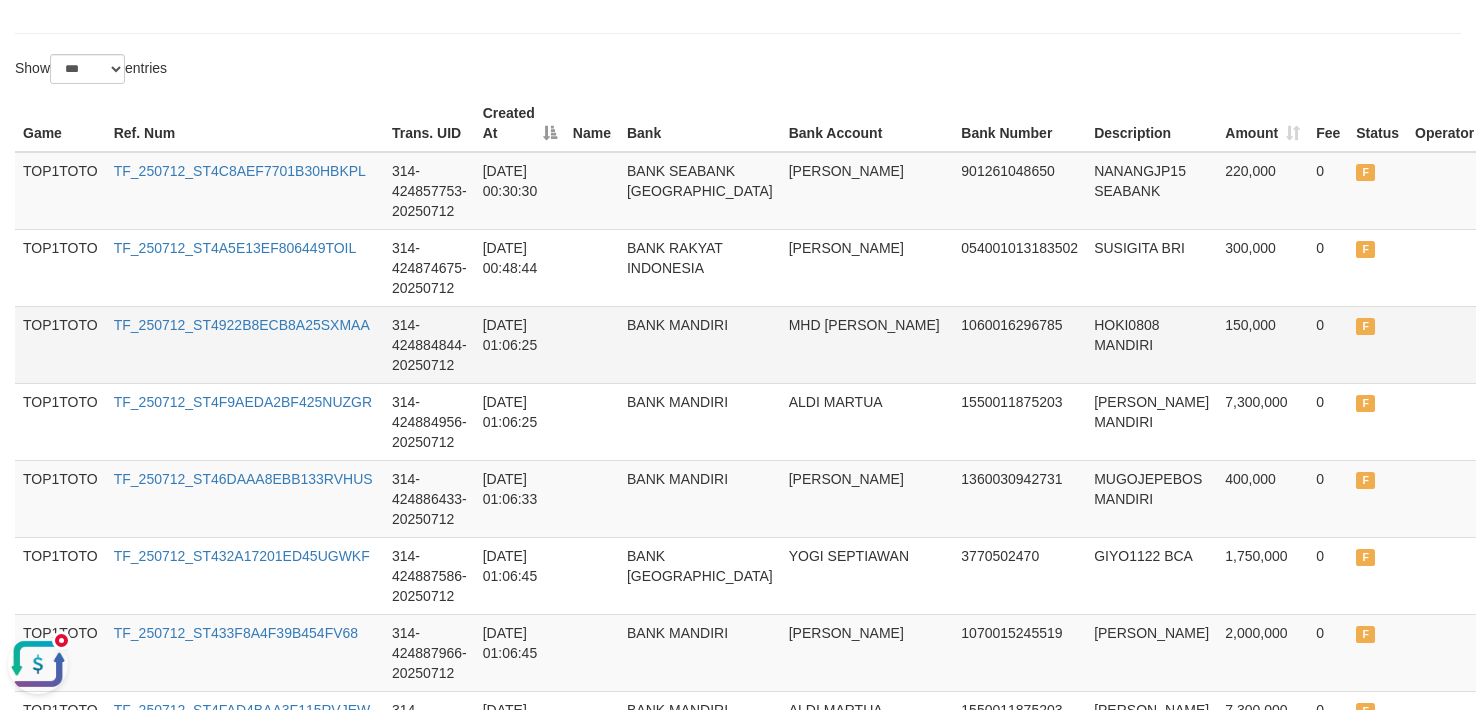 scroll, scrollTop: 0, scrollLeft: 0, axis: both 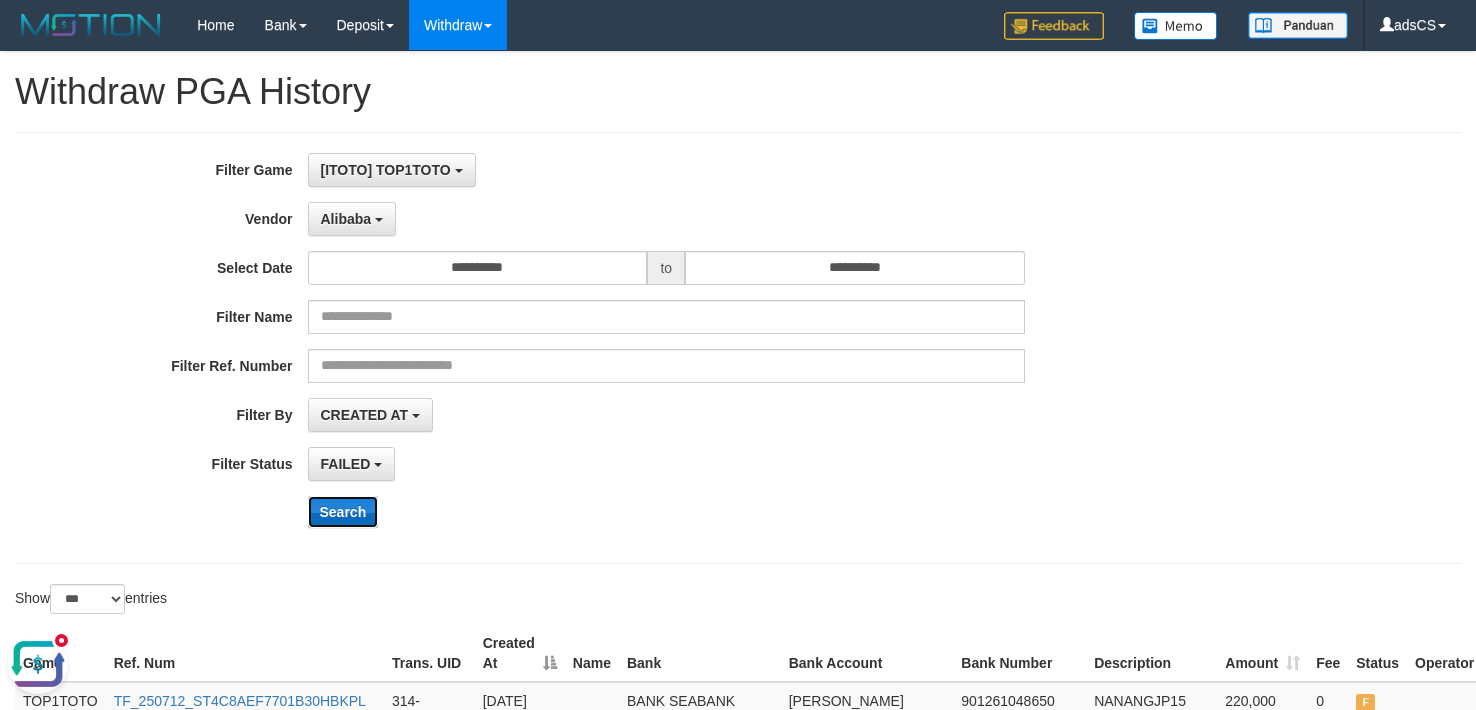 click on "Search" at bounding box center (343, 512) 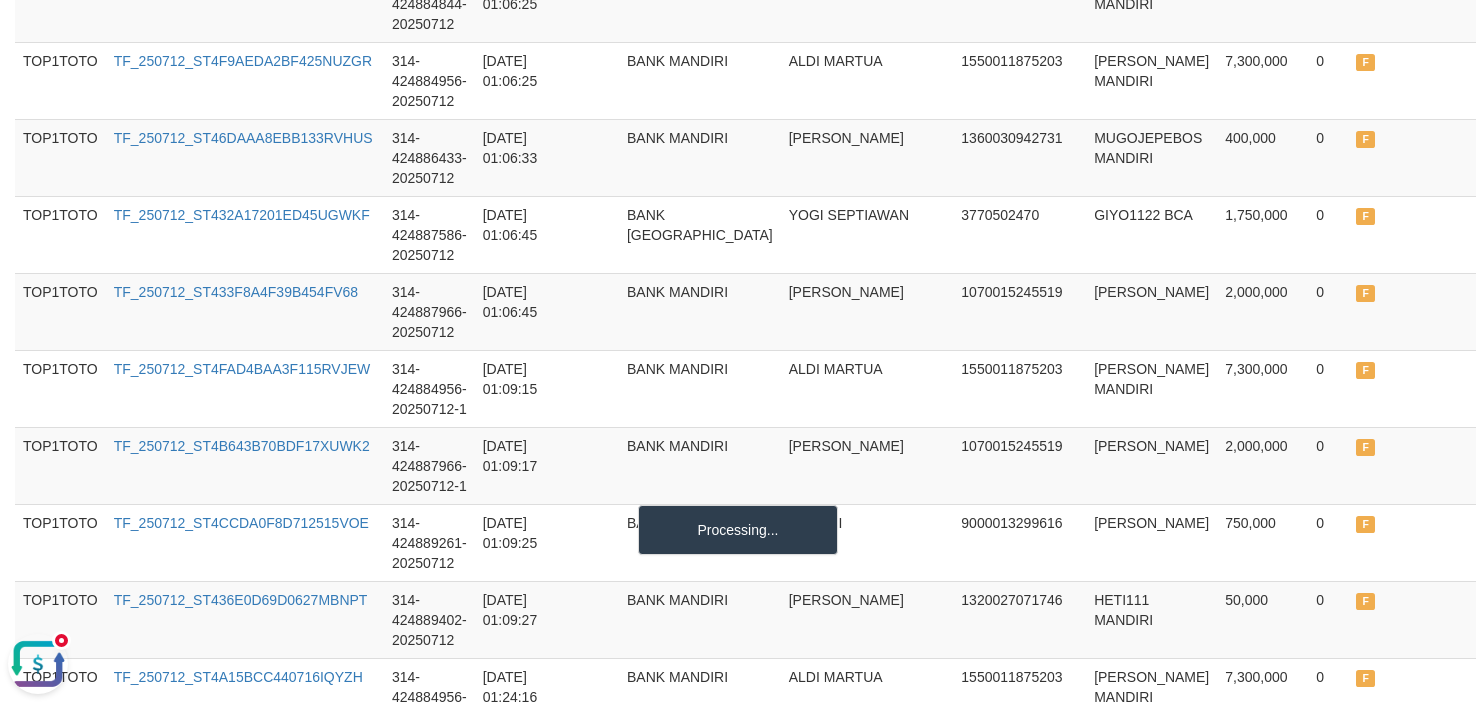 scroll, scrollTop: 900, scrollLeft: 0, axis: vertical 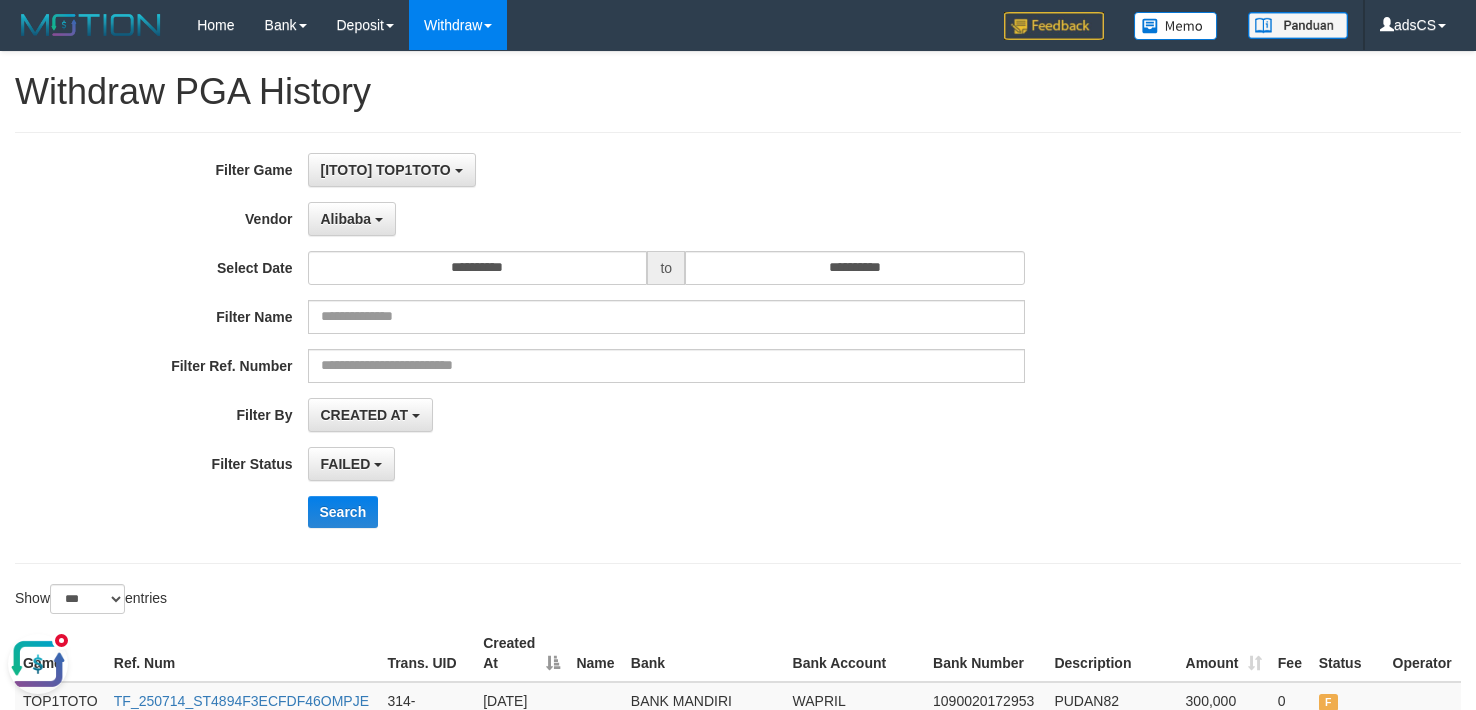 click on "FAILED
SUCCESS
ON PROCESS
FAILED" at bounding box center (667, 464) 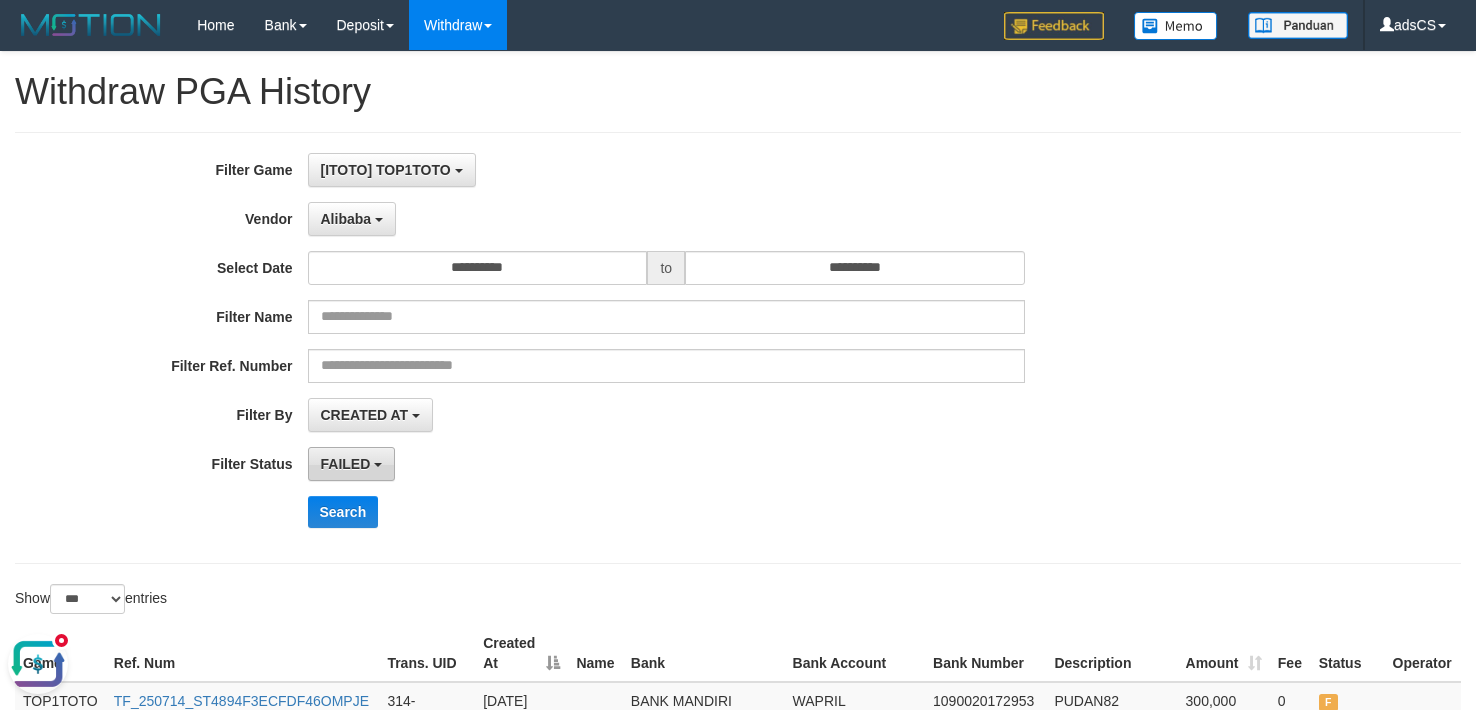 click on "FAILED" at bounding box center [346, 464] 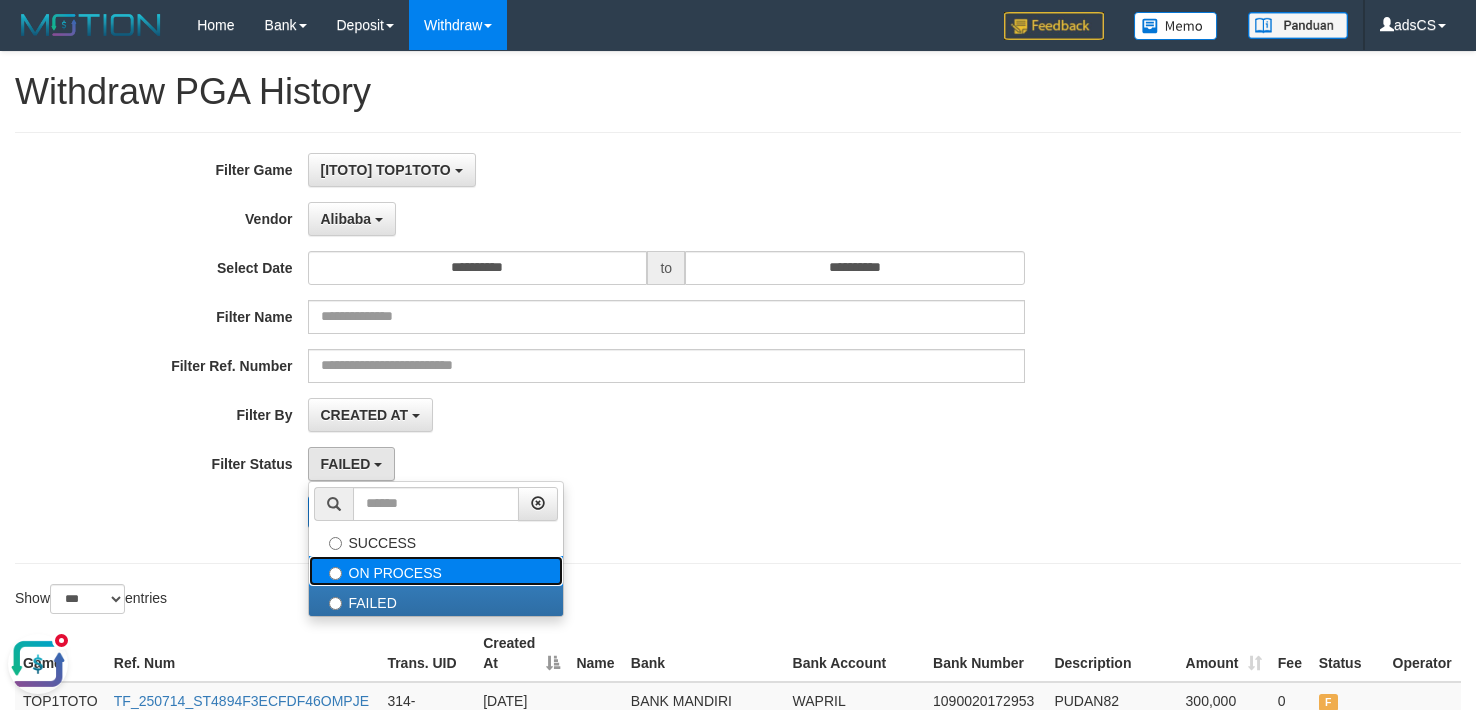 click on "ON PROCESS" at bounding box center (436, 571) 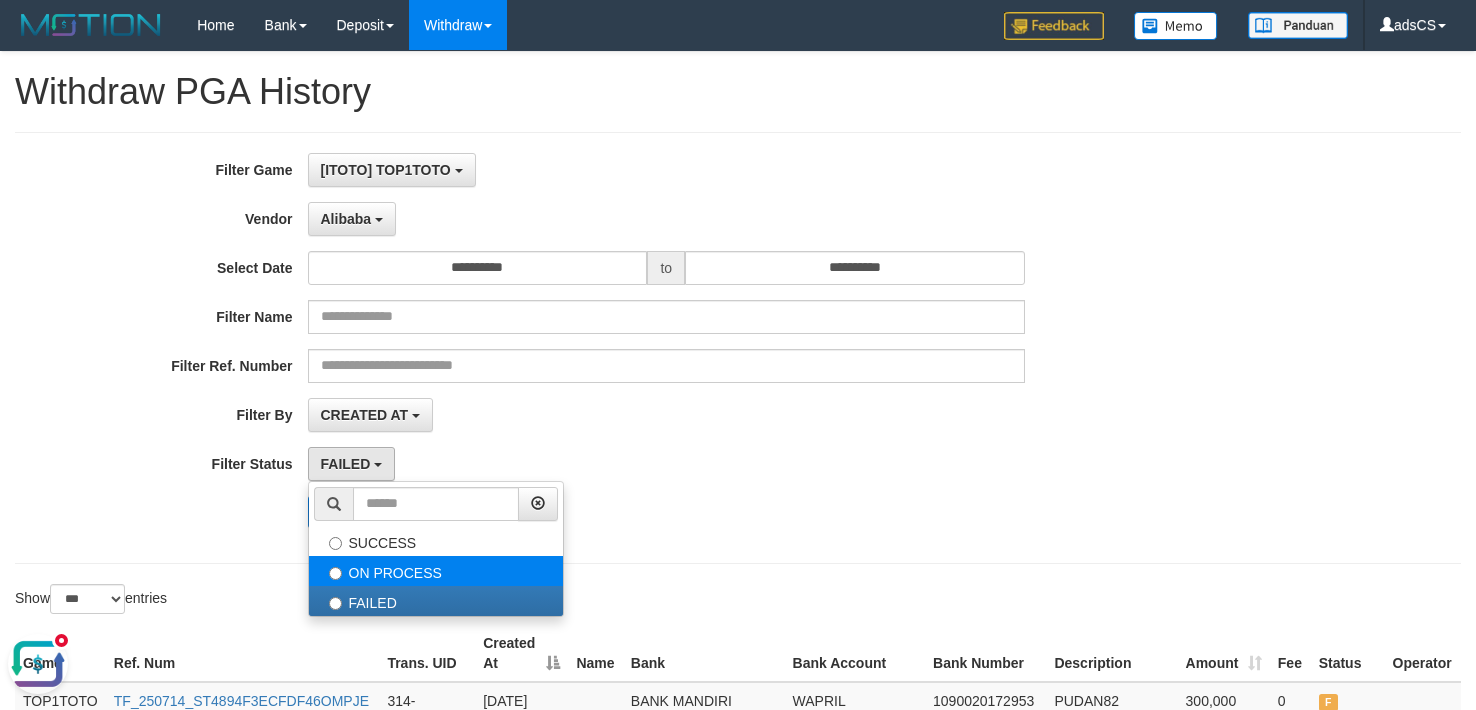 select on "*" 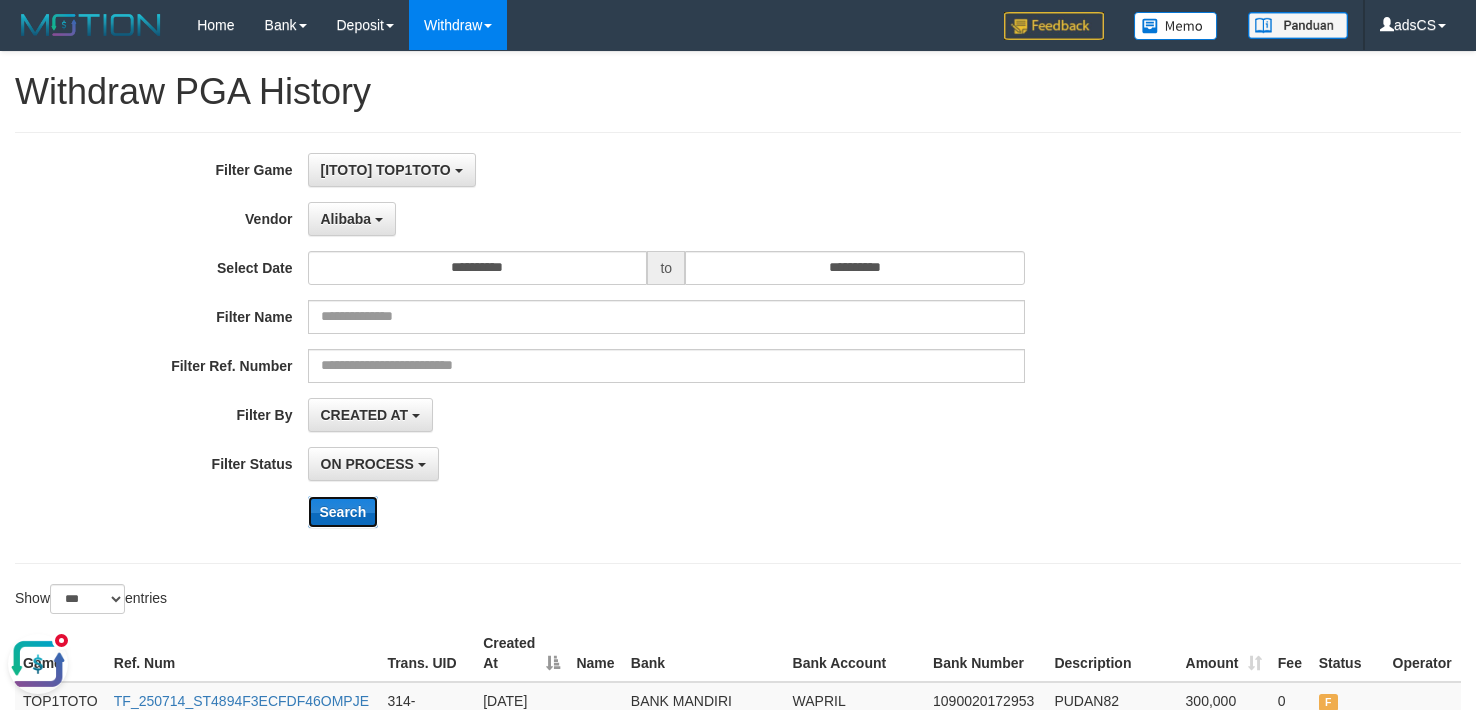 click on "Search" at bounding box center [343, 512] 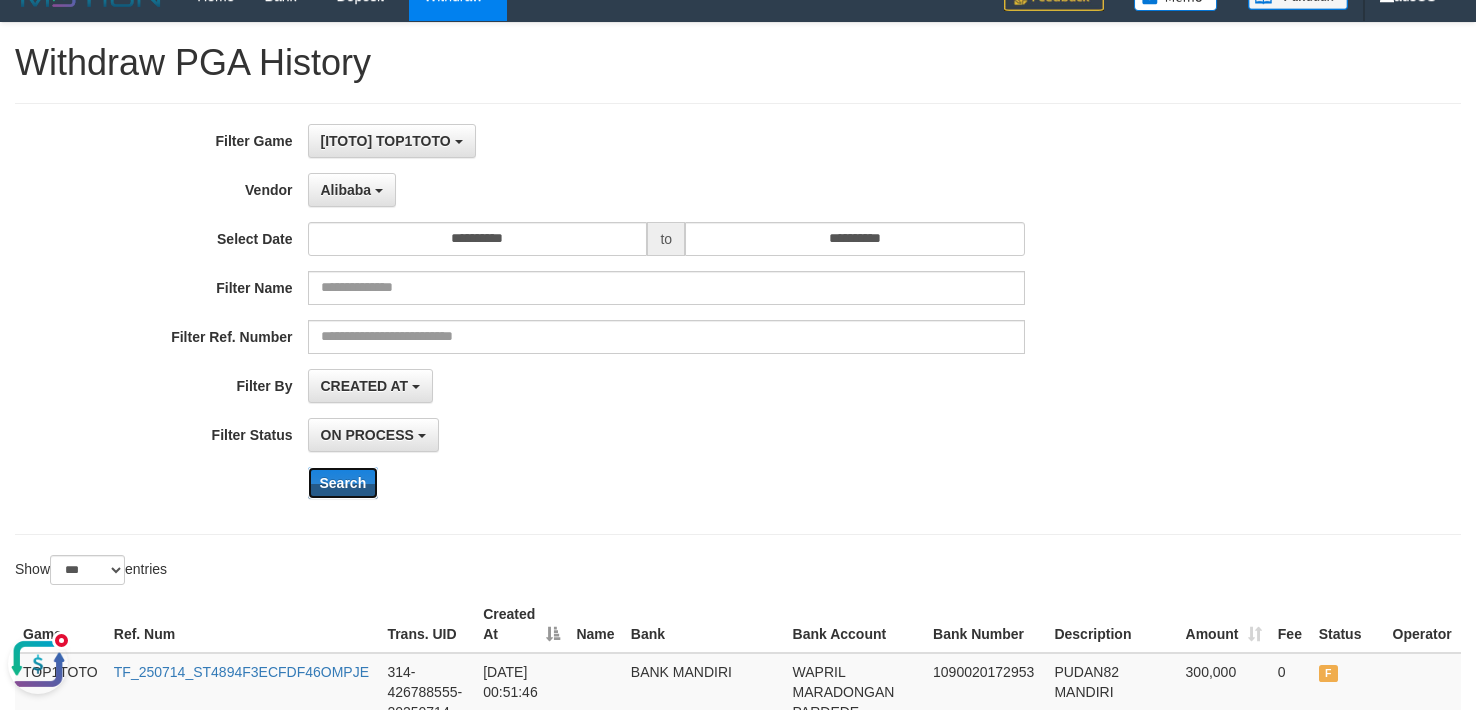 scroll, scrollTop: 0, scrollLeft: 0, axis: both 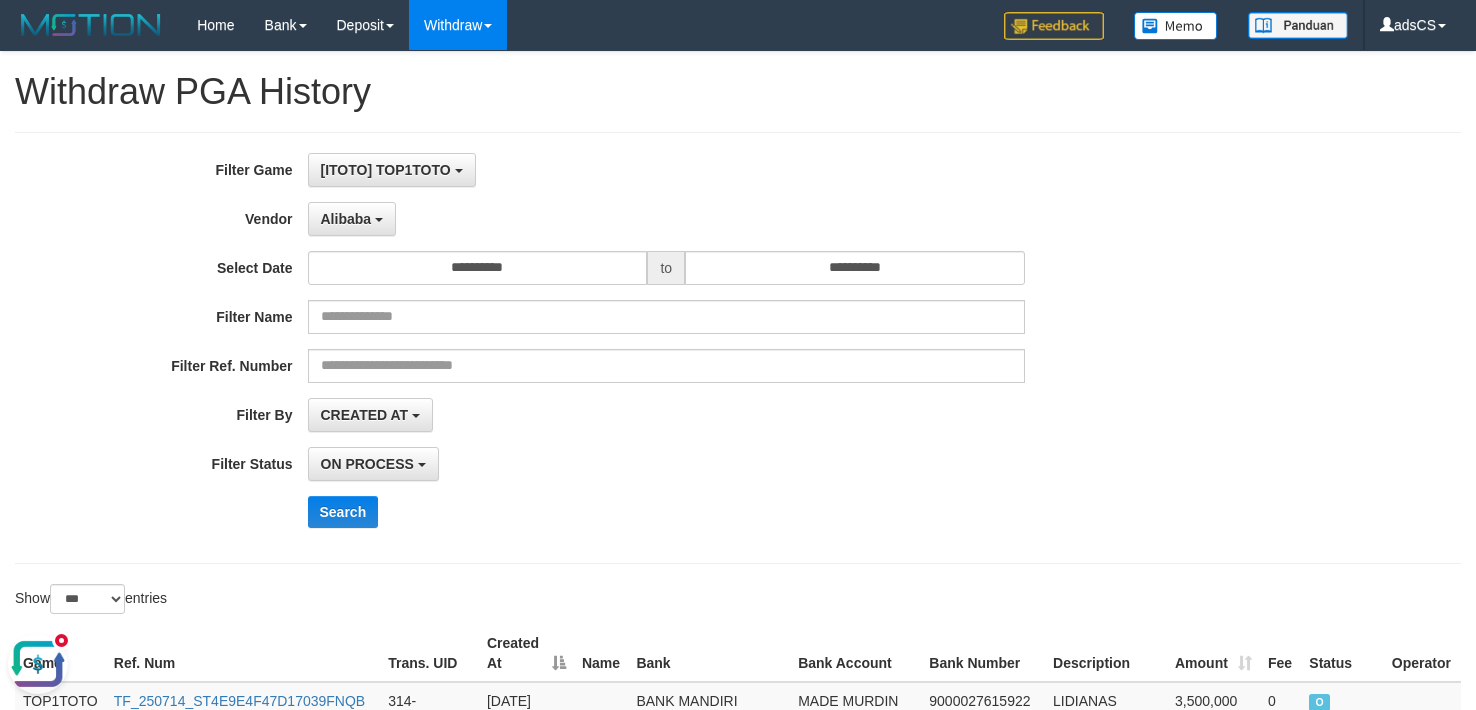 click on "**********" at bounding box center (615, 348) 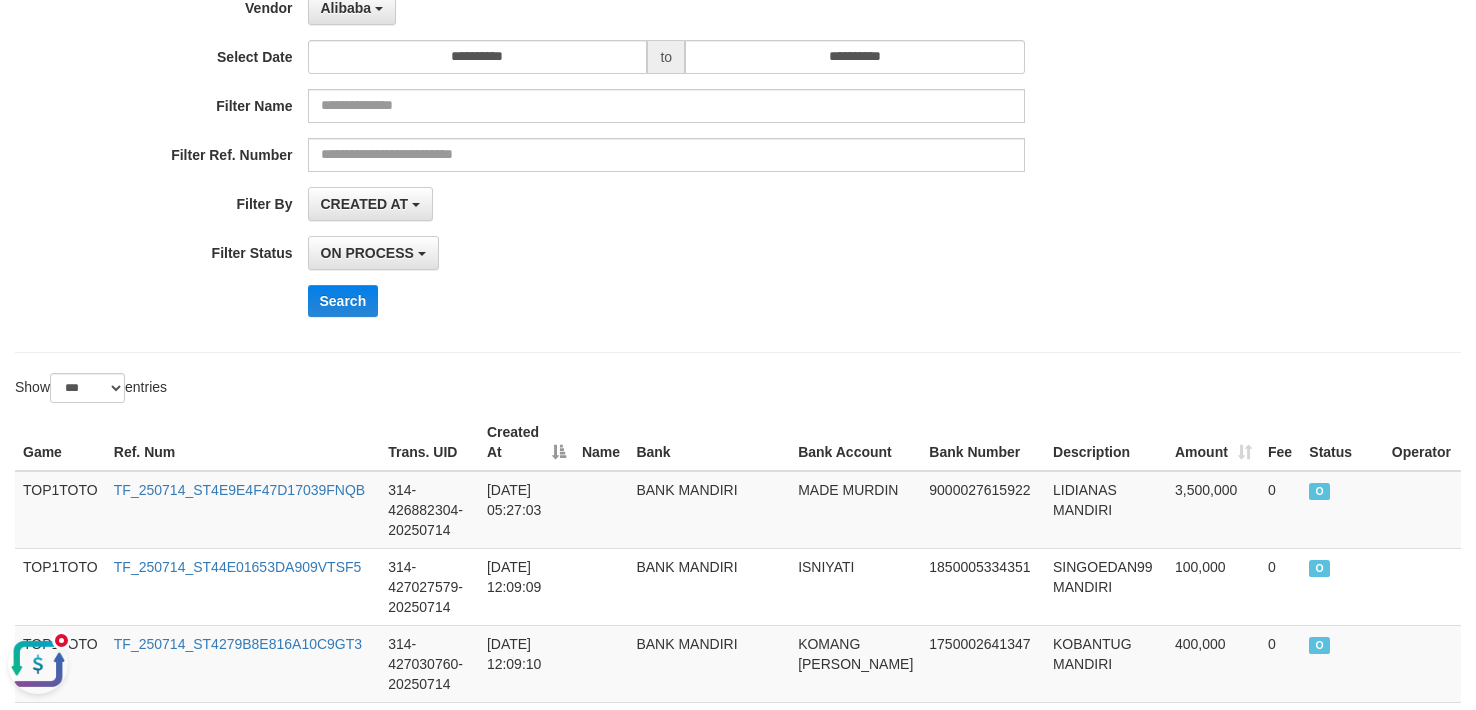scroll, scrollTop: 0, scrollLeft: 0, axis: both 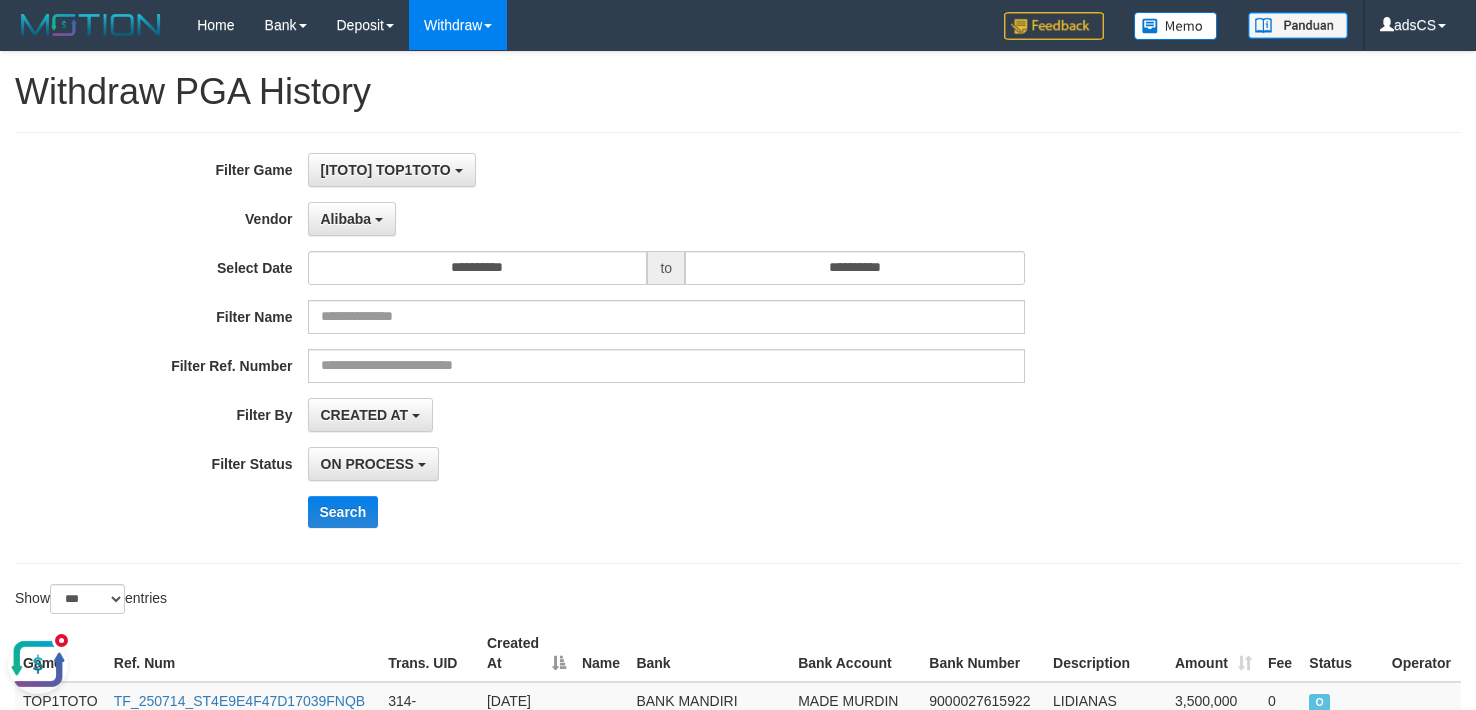 click on "Search" at bounding box center [769, 512] 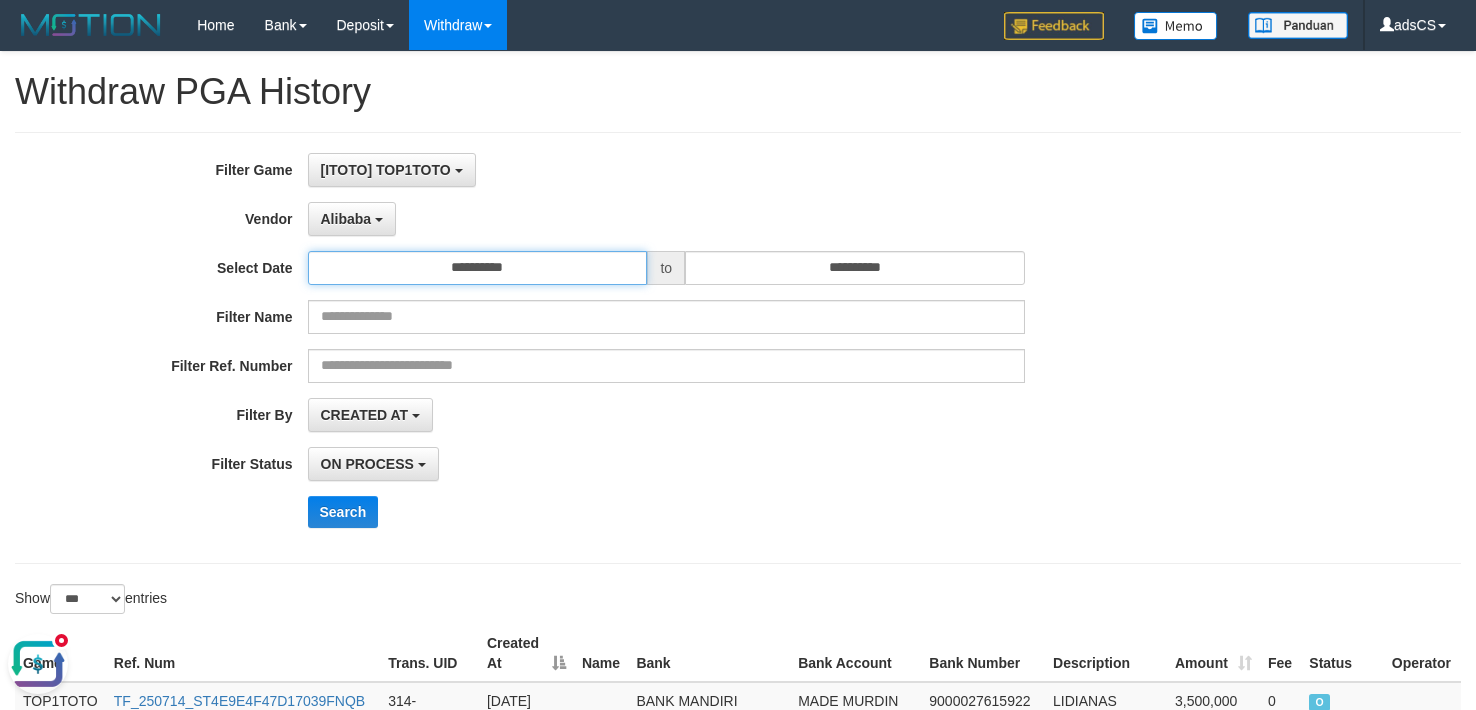 click on "**********" at bounding box center [478, 268] 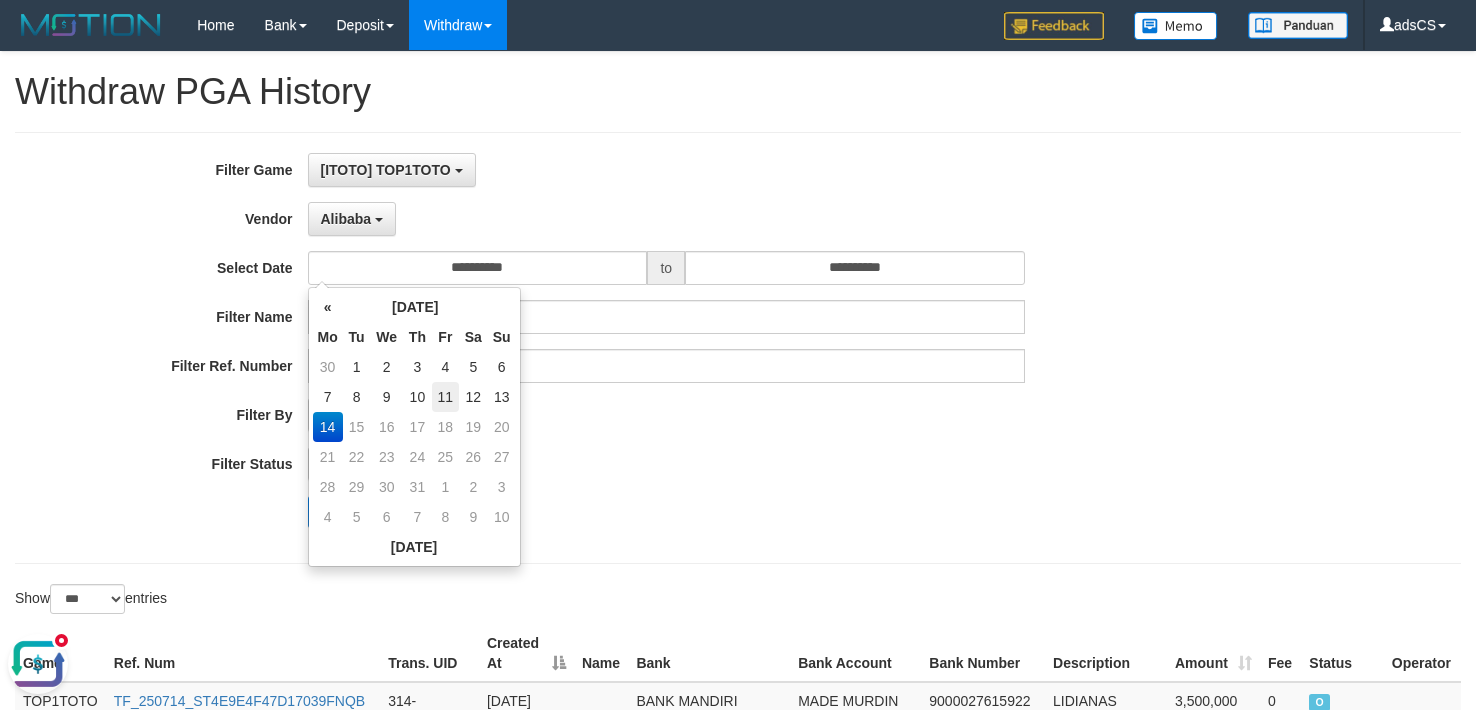 click on "11" at bounding box center (445, 397) 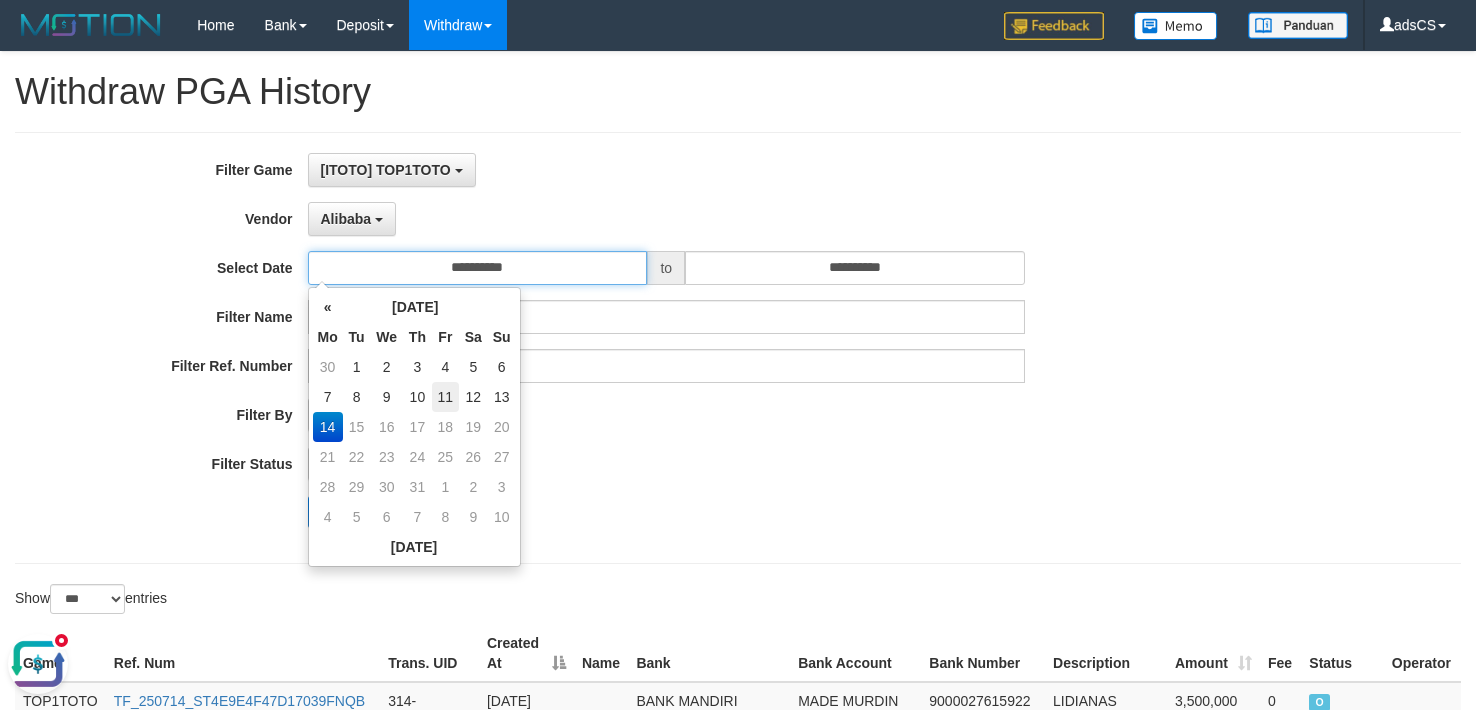 type on "**********" 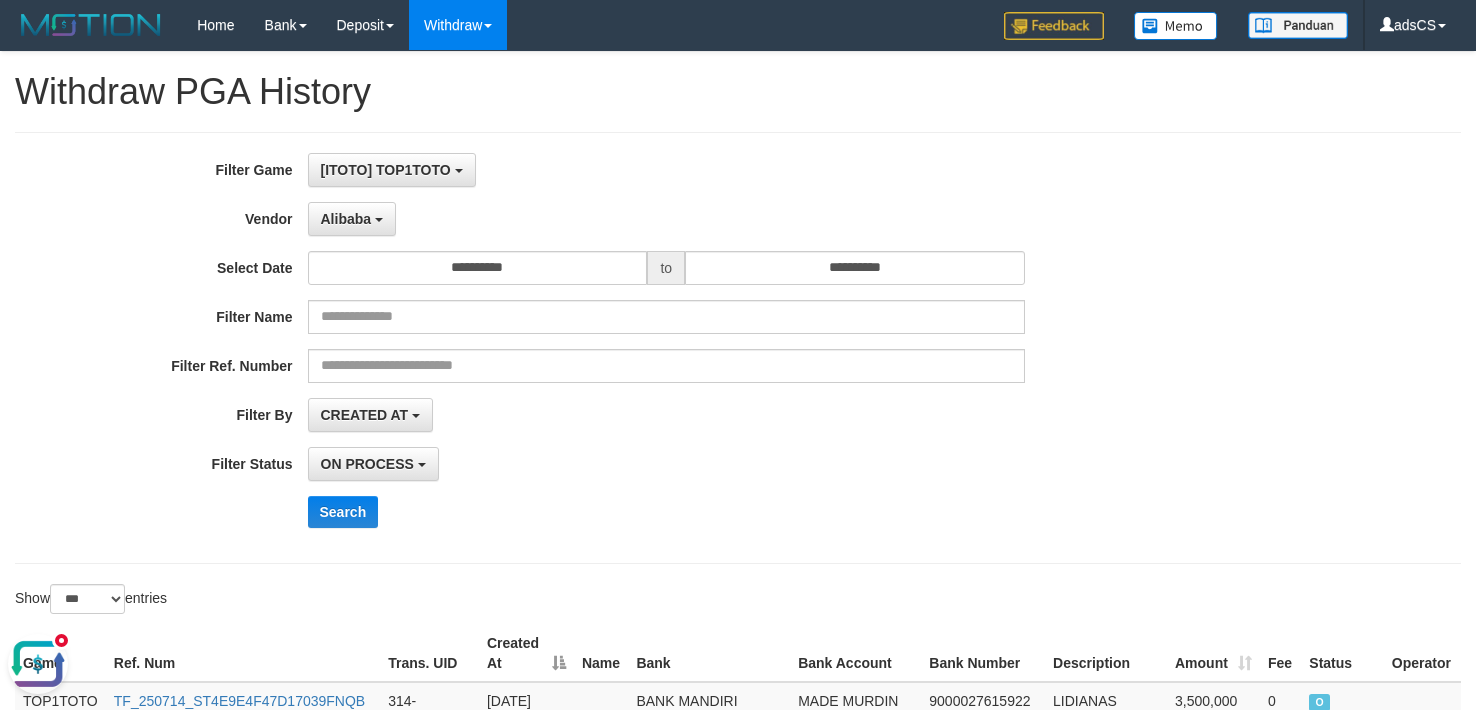 click on "**********" at bounding box center [615, 464] 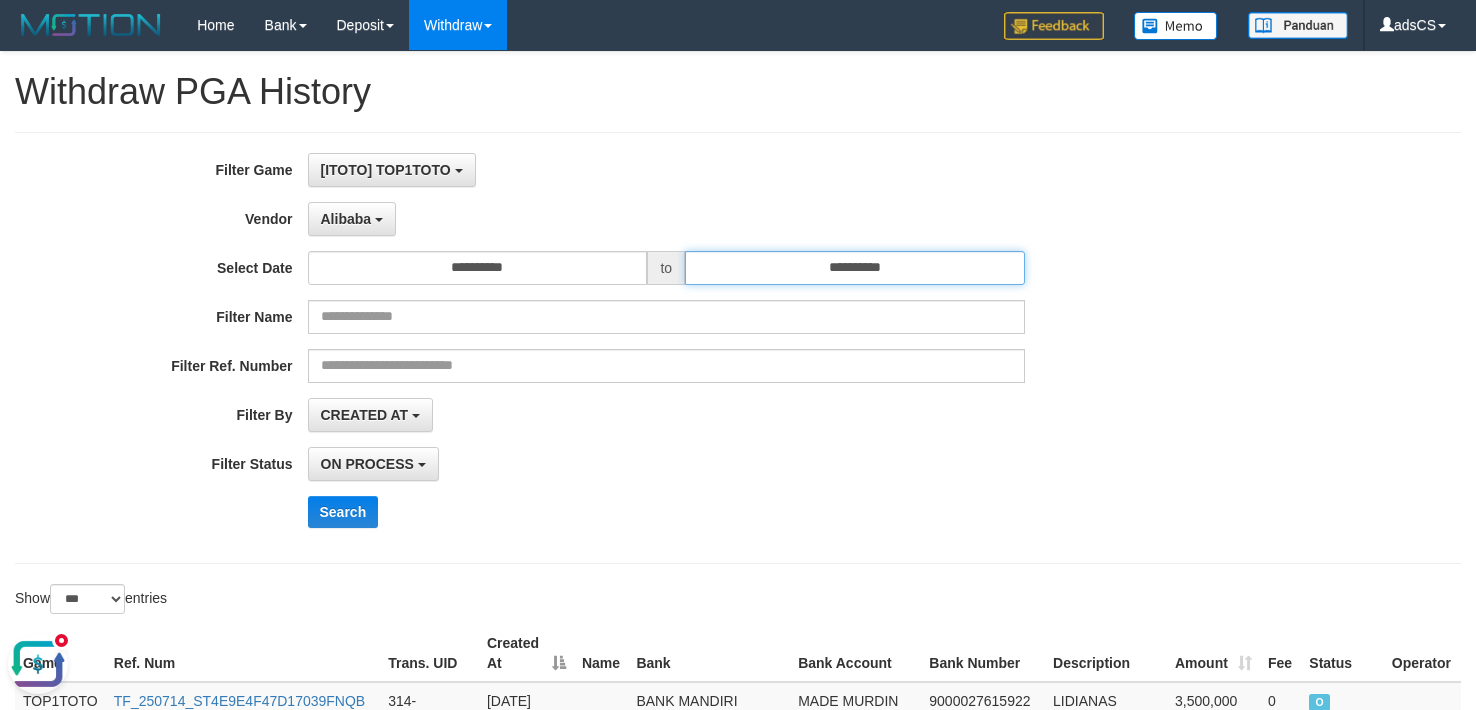 click on "**********" at bounding box center (855, 268) 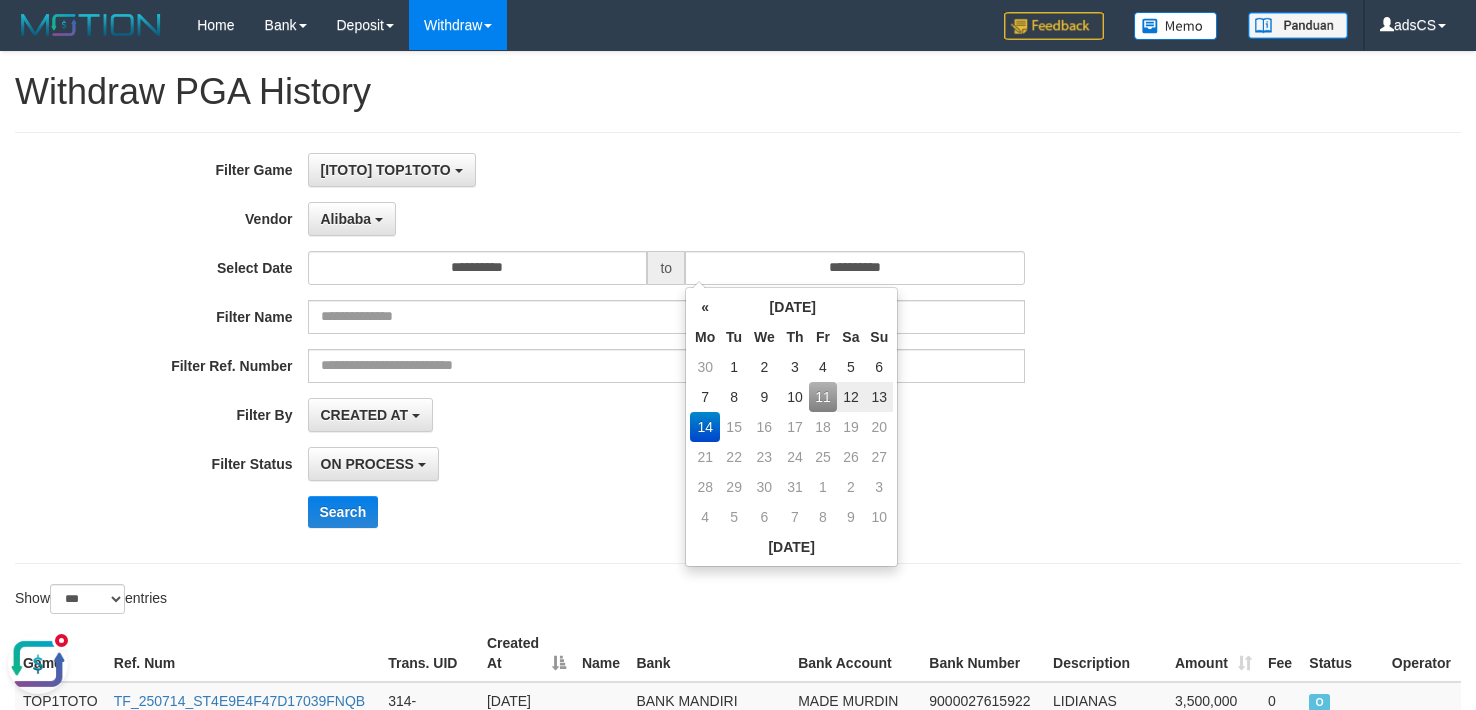click on "11" at bounding box center (822, 397) 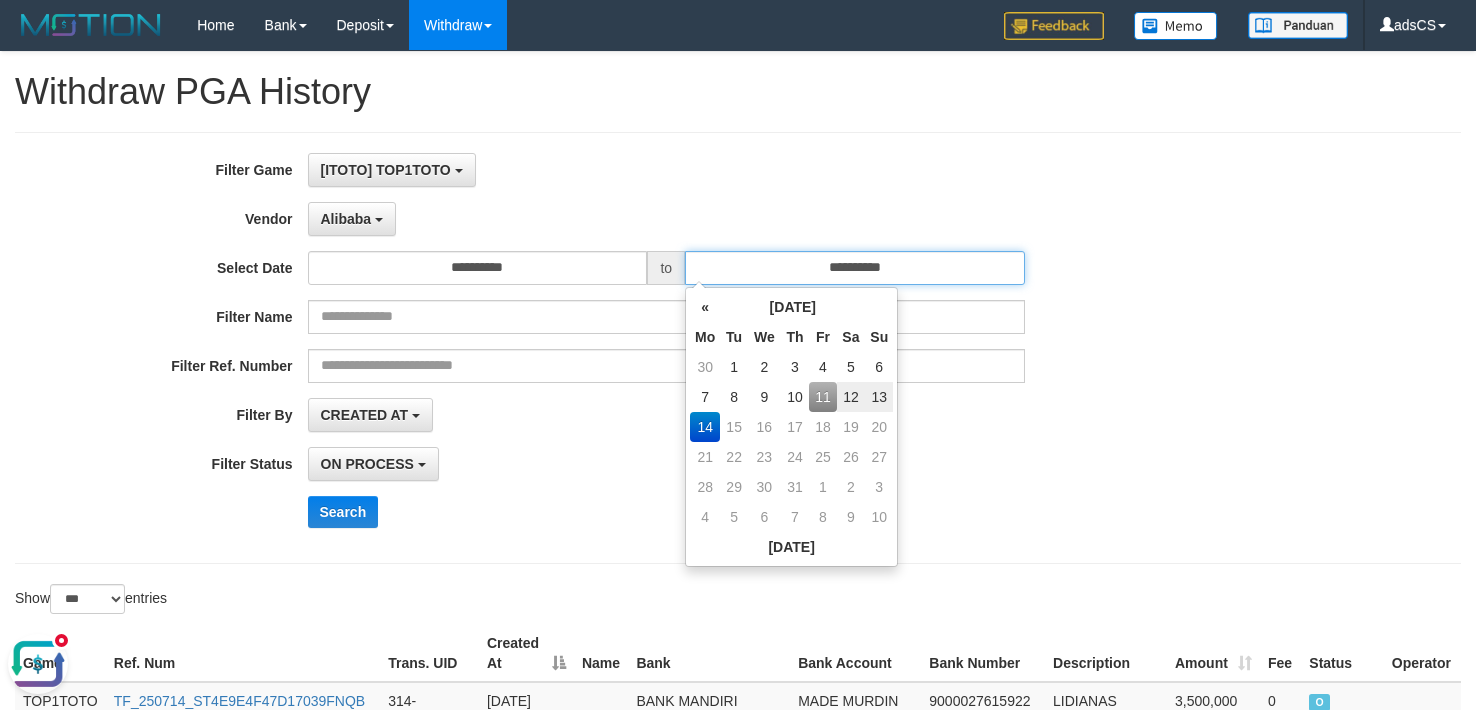 type on "**********" 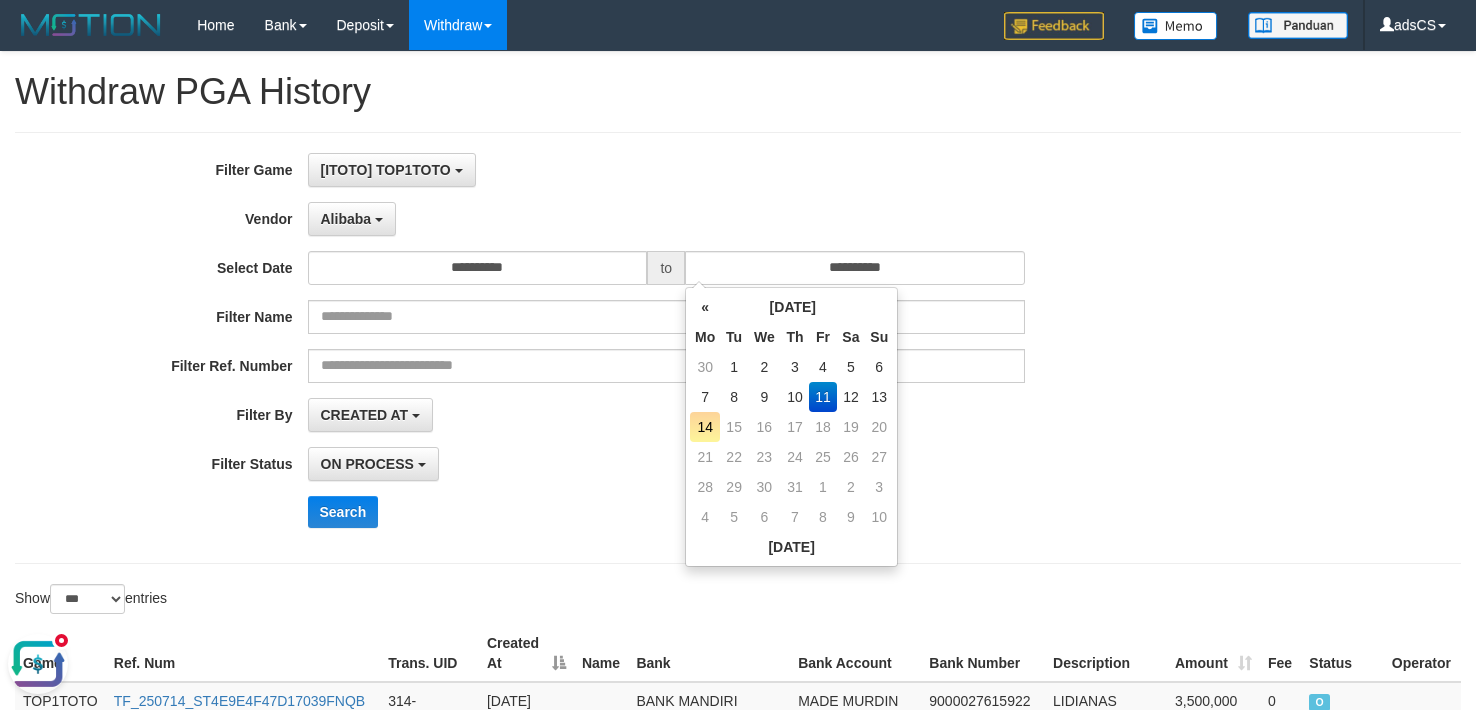 click on "**********" at bounding box center [738, 348] 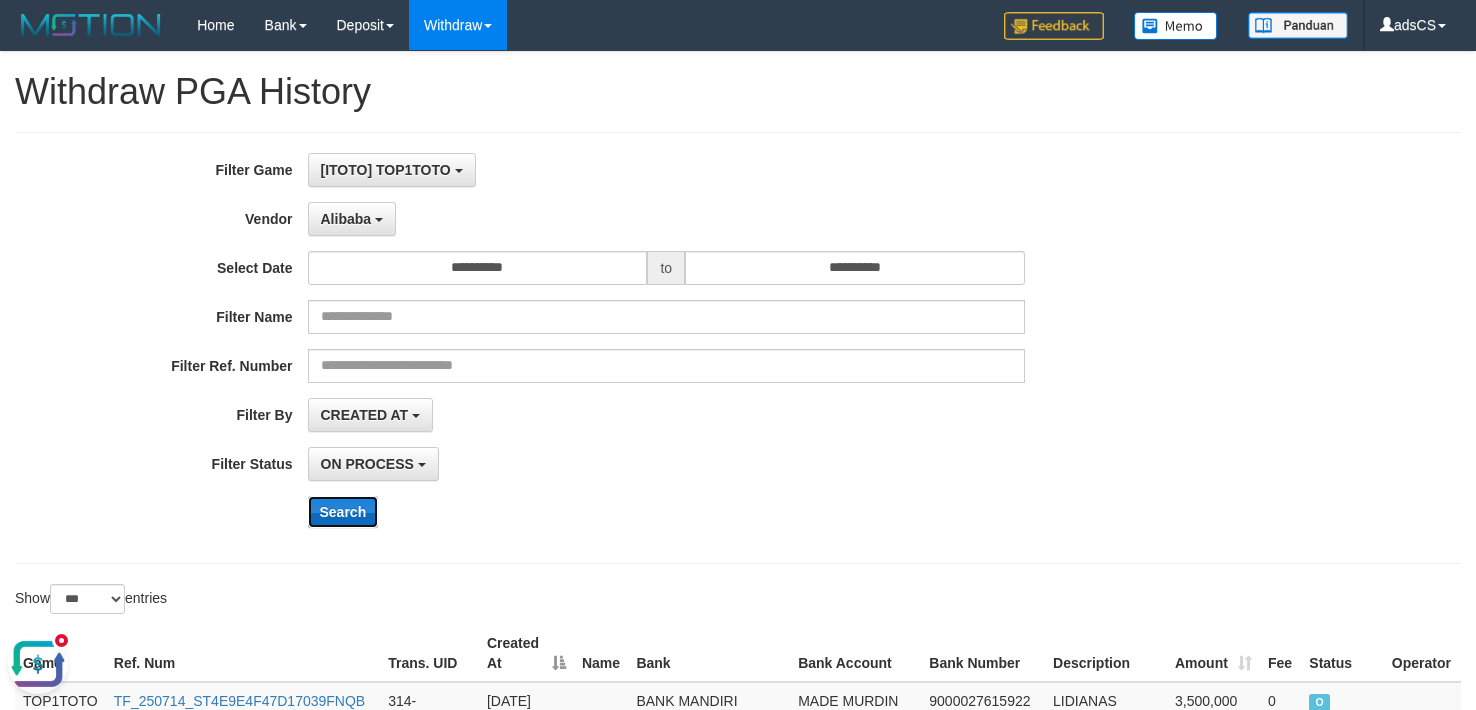 click on "Search" at bounding box center [343, 512] 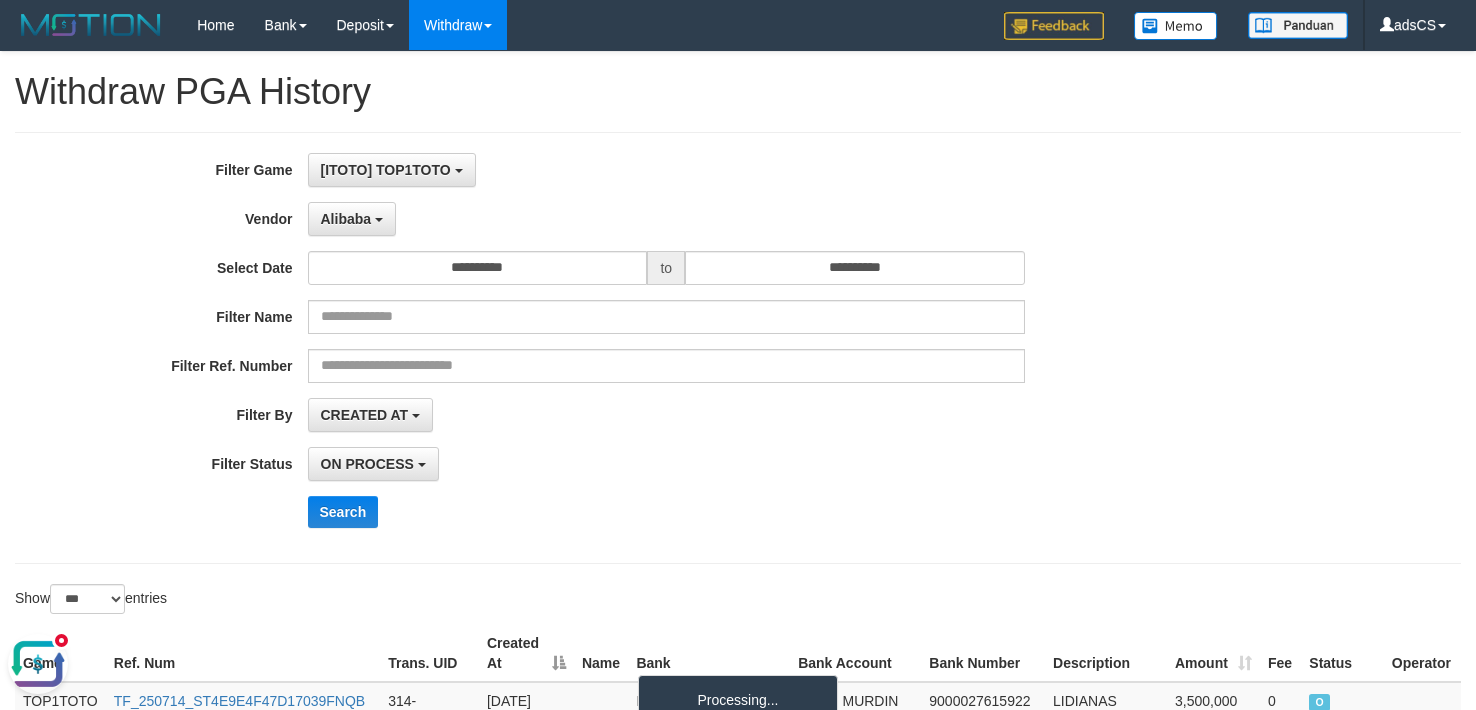 click on "**********" at bounding box center (738, 348) 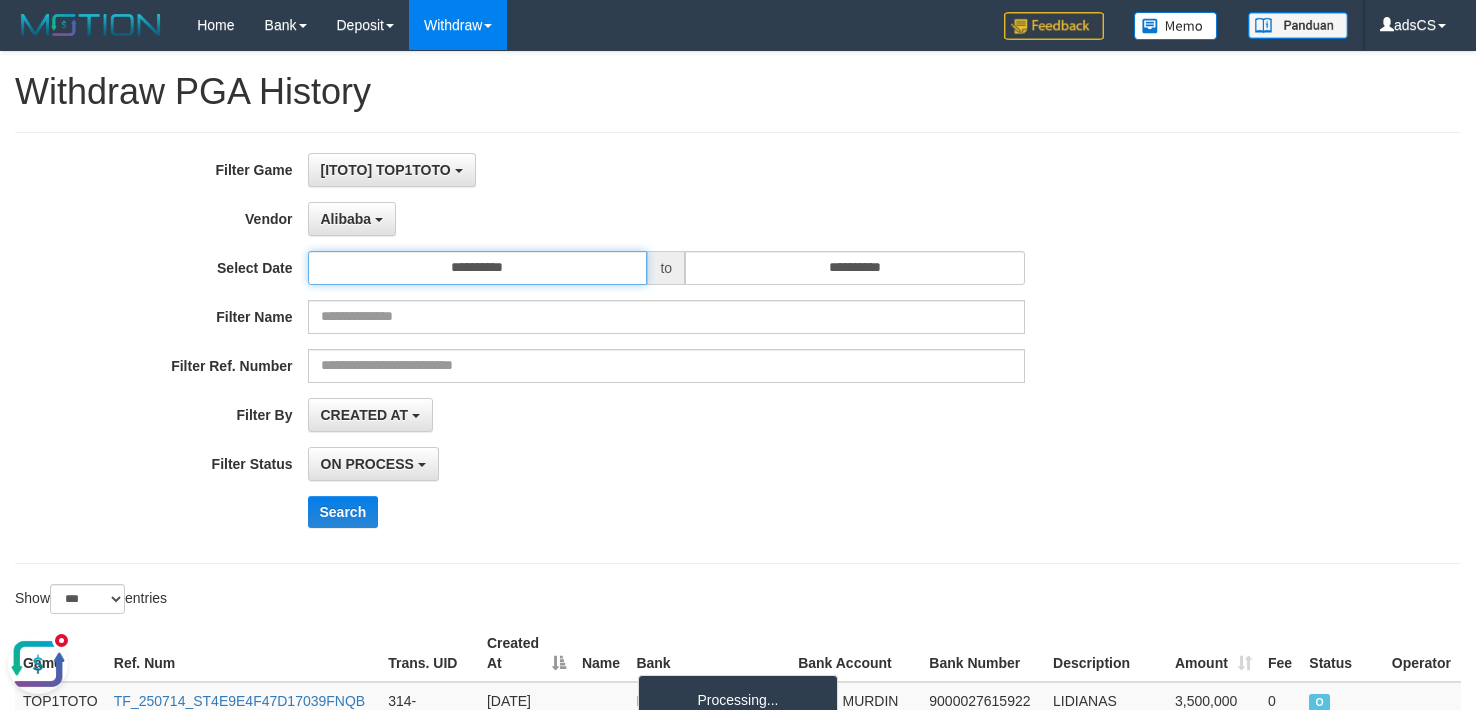click on "**********" at bounding box center (478, 268) 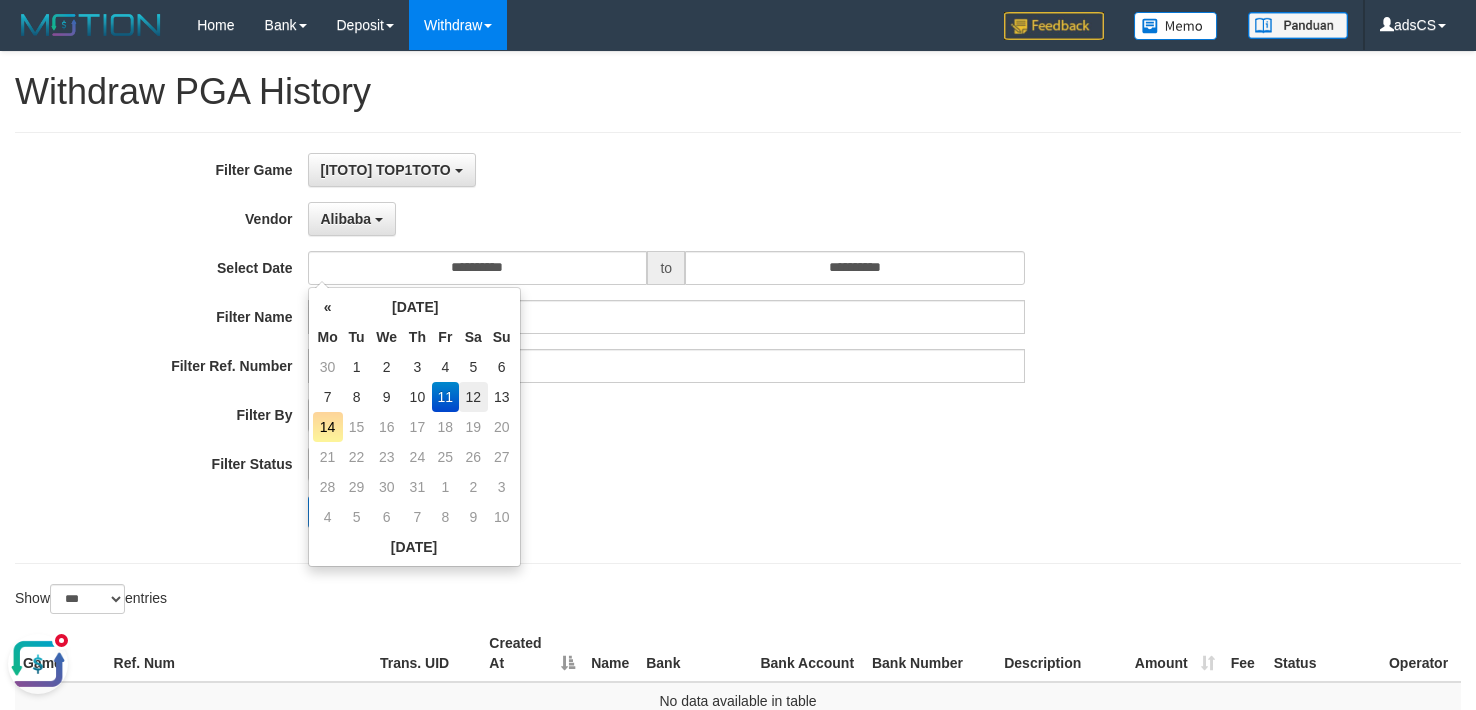 click on "12" at bounding box center (473, 397) 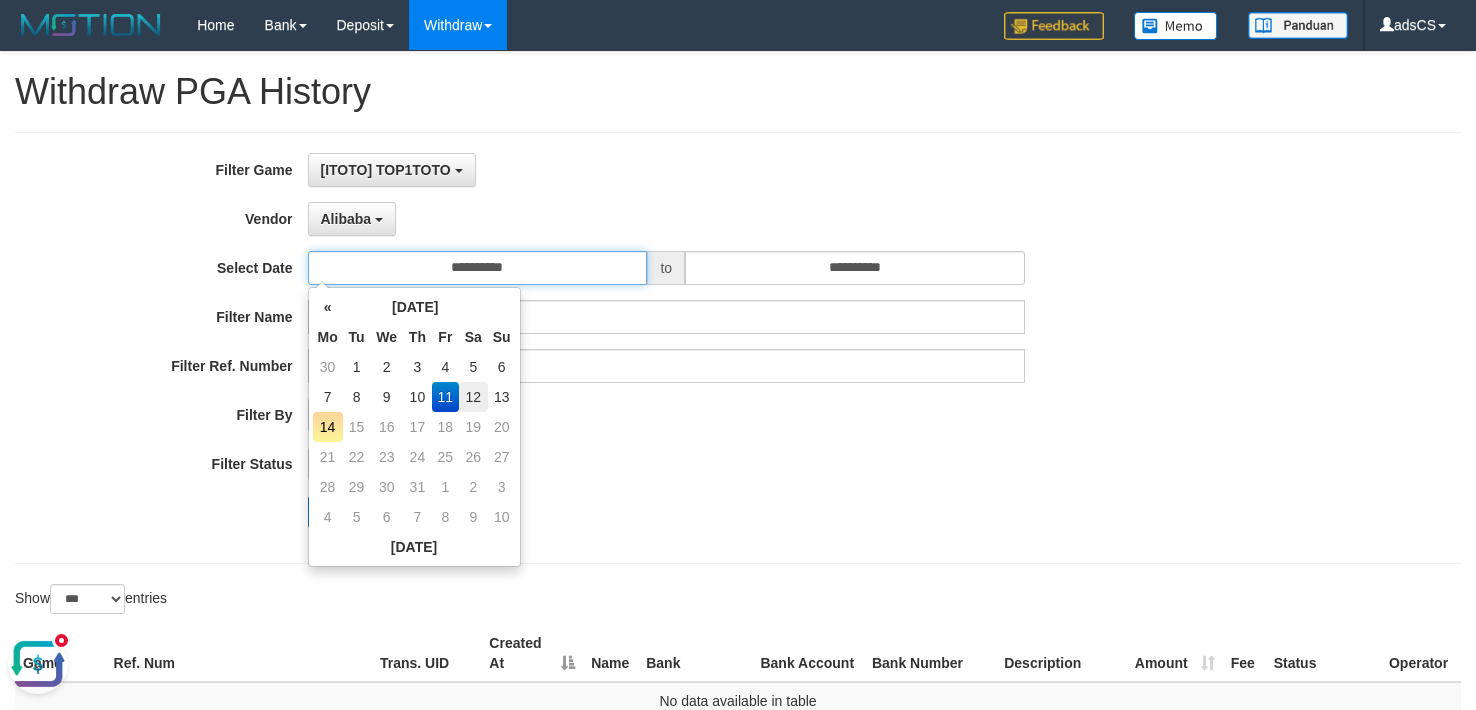 type on "**********" 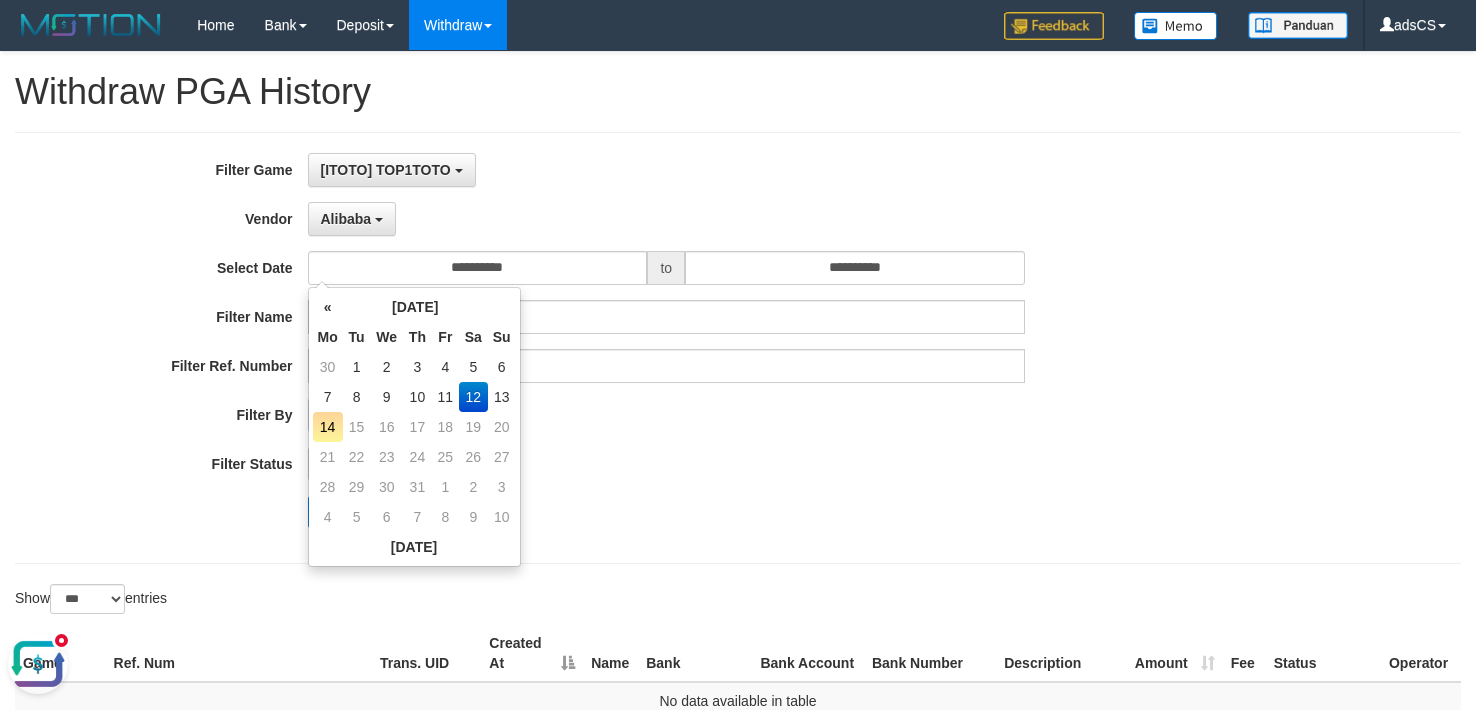 click on "**********" at bounding box center (615, 348) 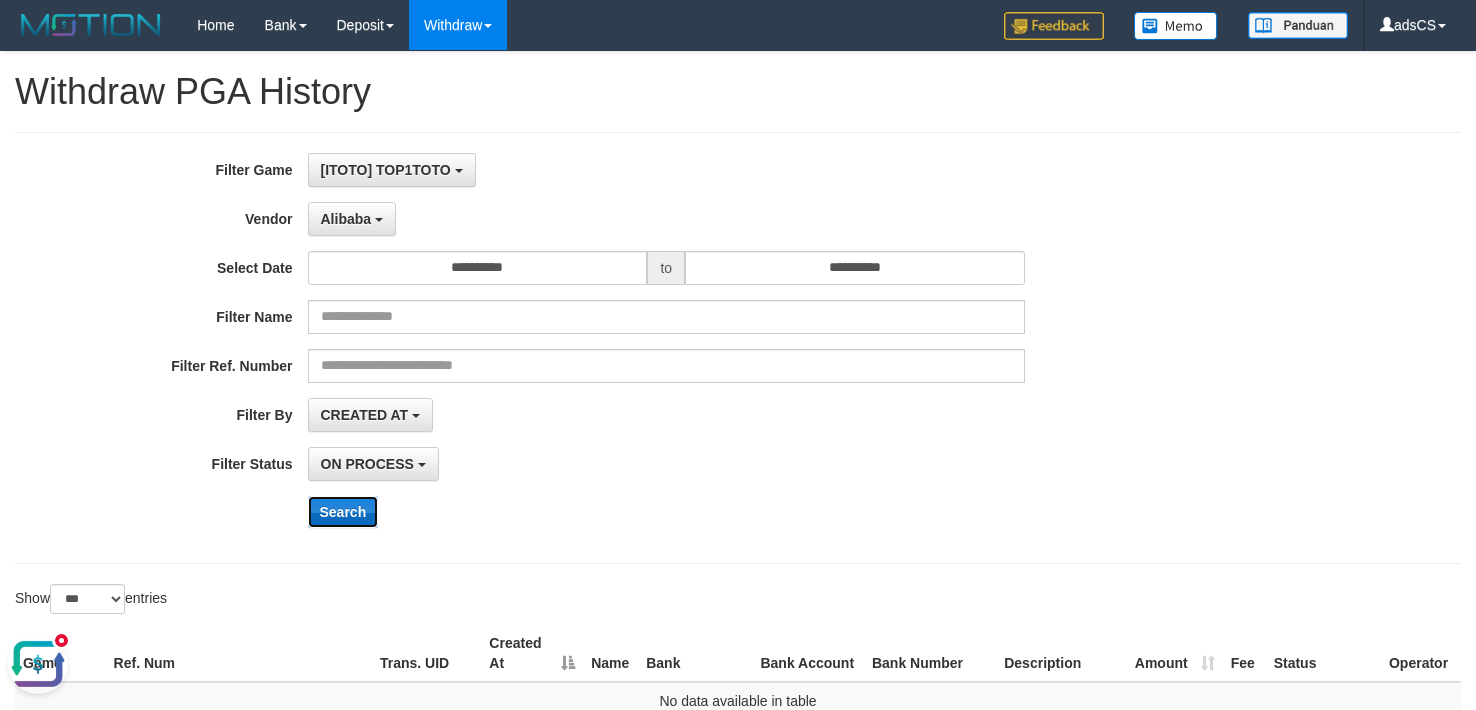 click on "Search" at bounding box center [343, 512] 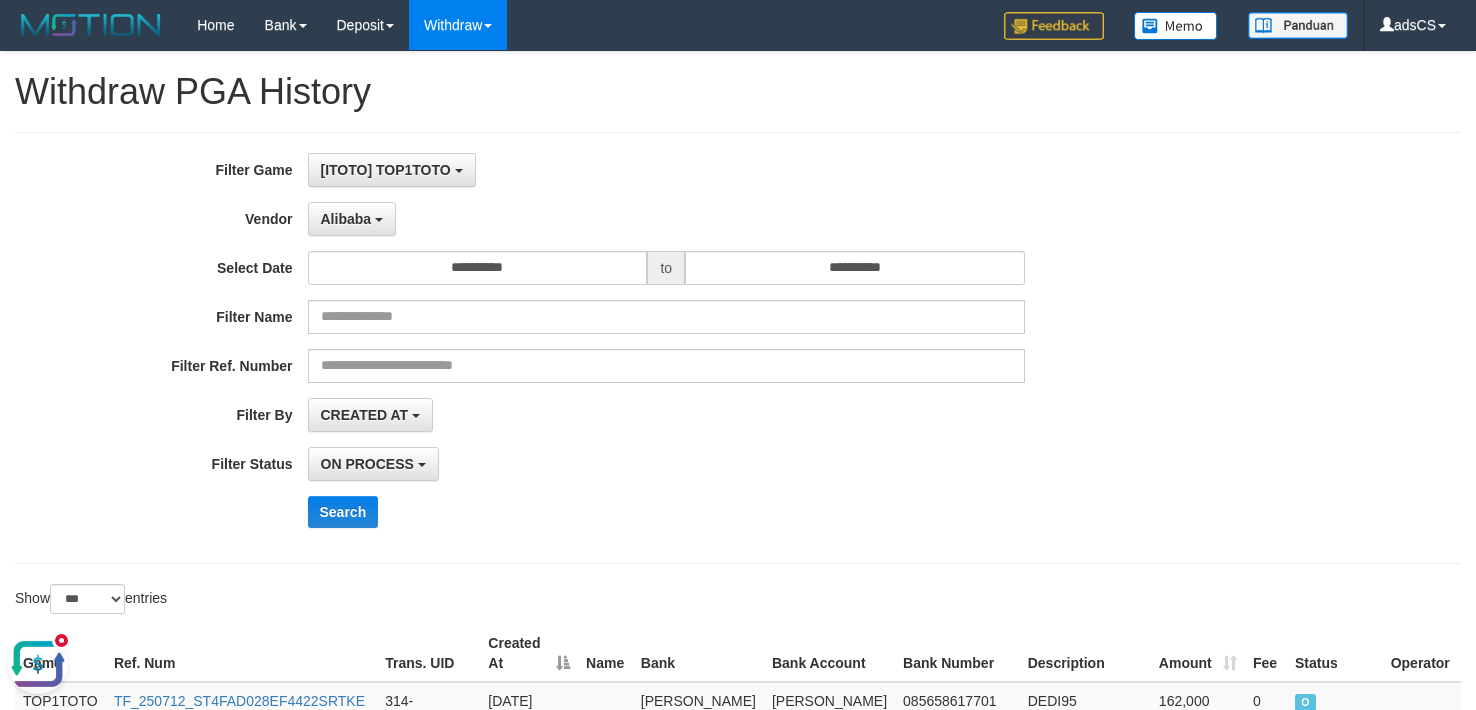 click on "**********" at bounding box center [738, 348] 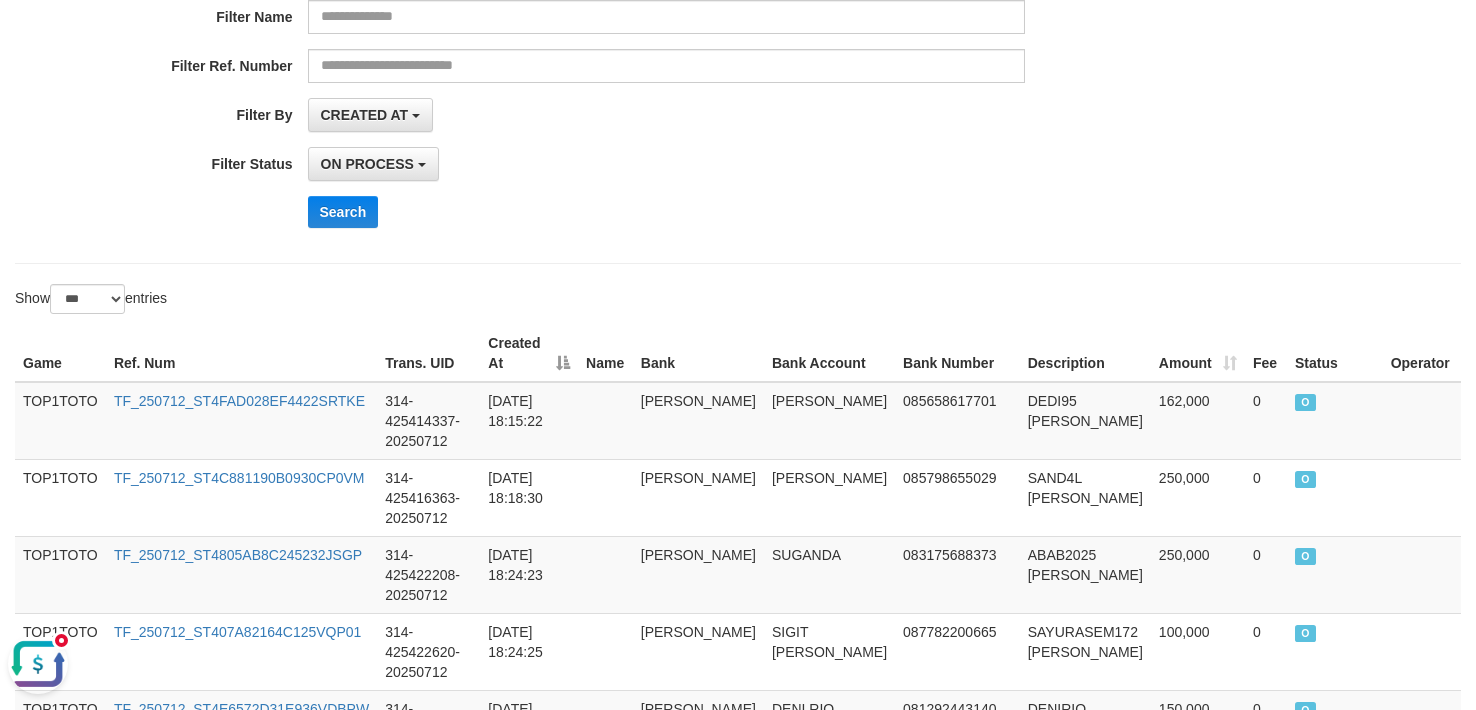 click on "**********" at bounding box center (615, 48) 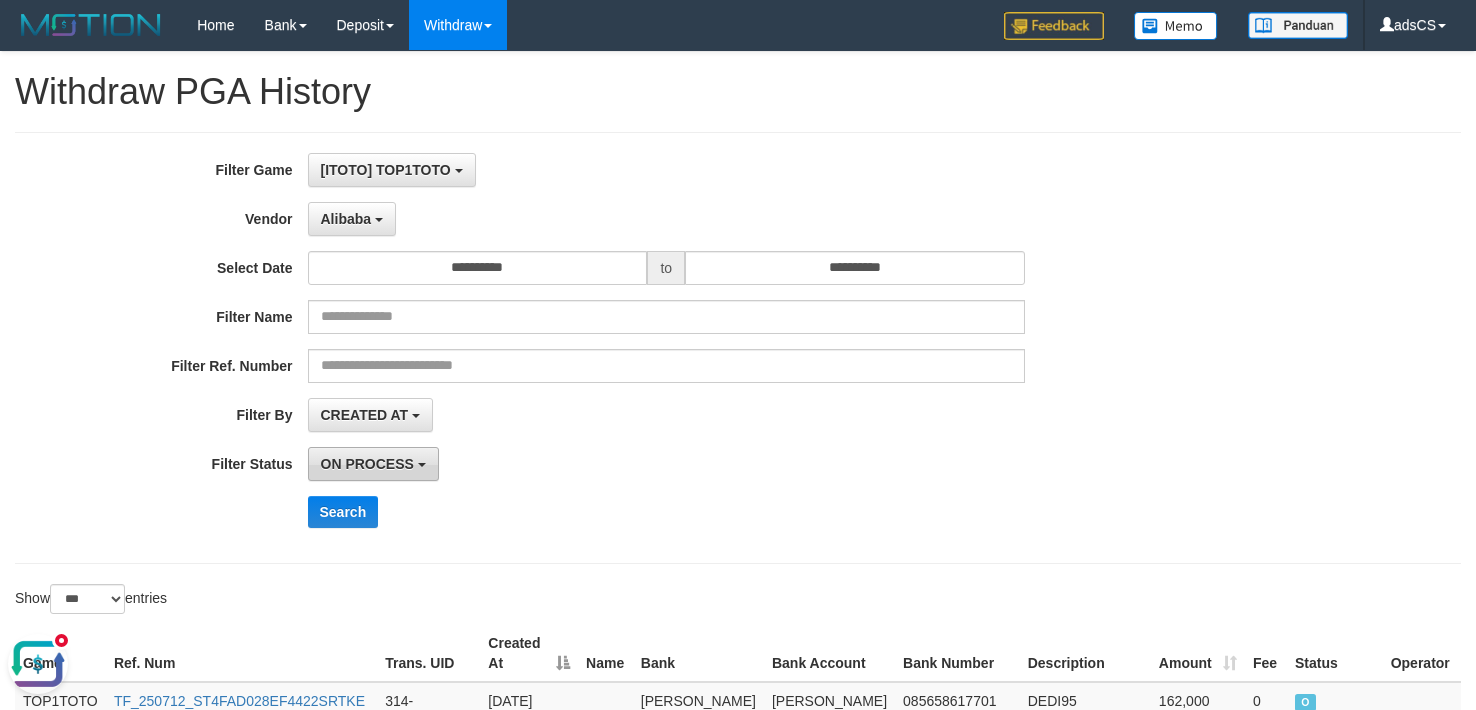 click on "ON PROCESS" at bounding box center (373, 464) 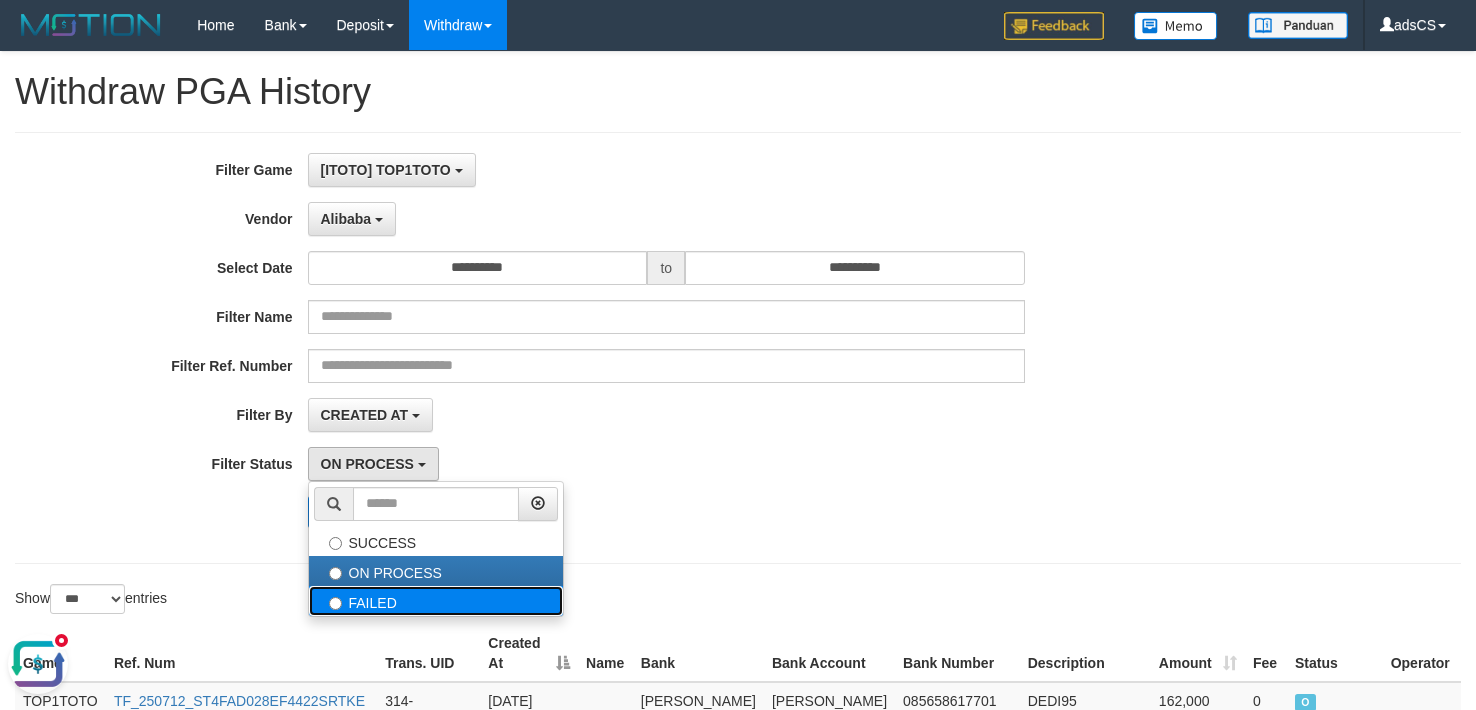 click on "FAILED" at bounding box center (436, 601) 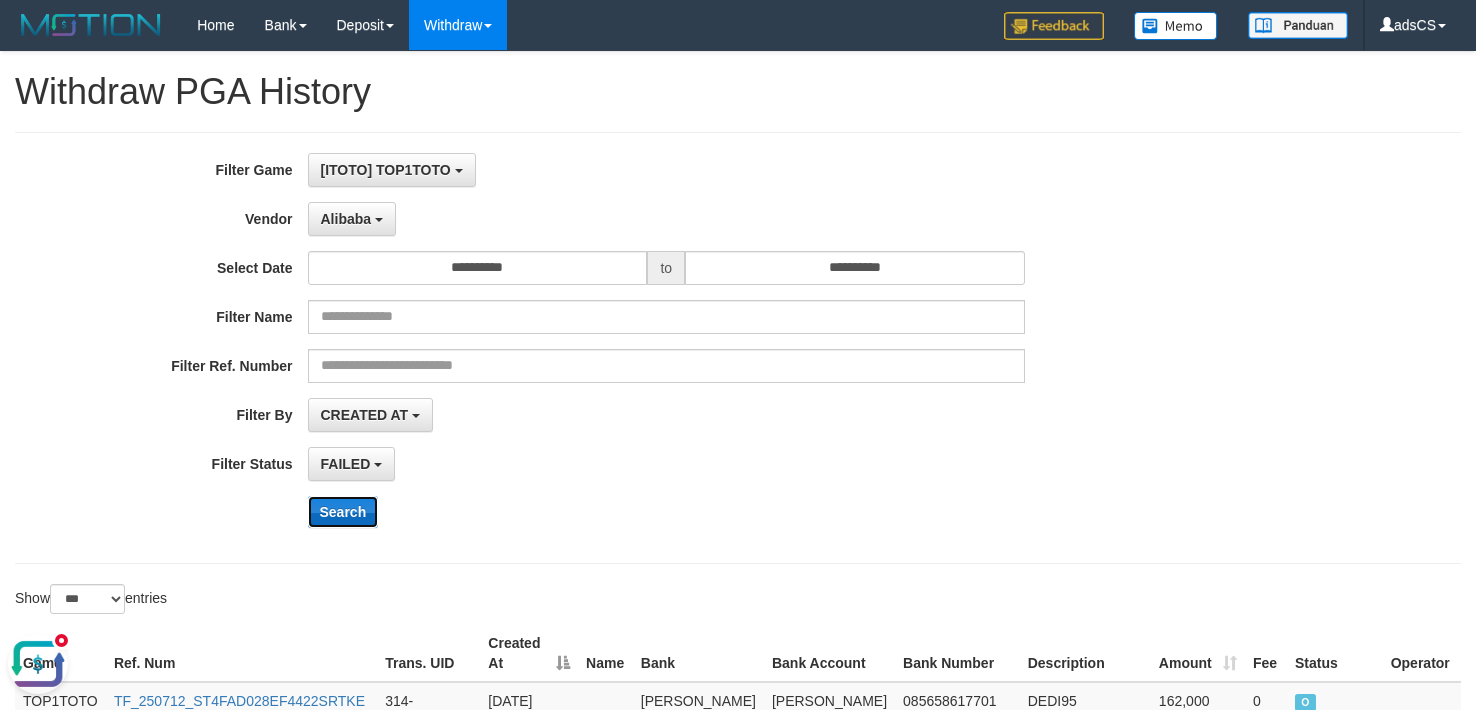 click on "Search" at bounding box center (343, 512) 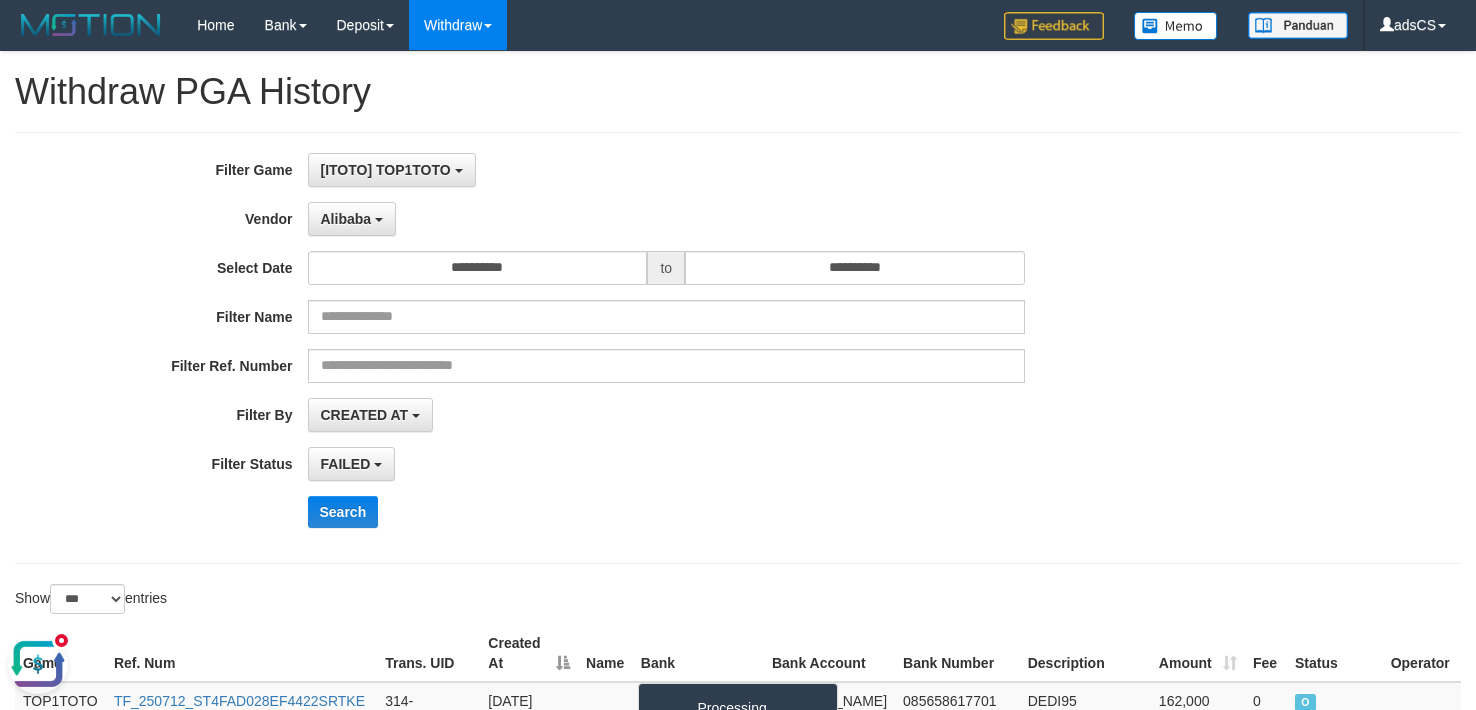 click on "Search" at bounding box center (769, 512) 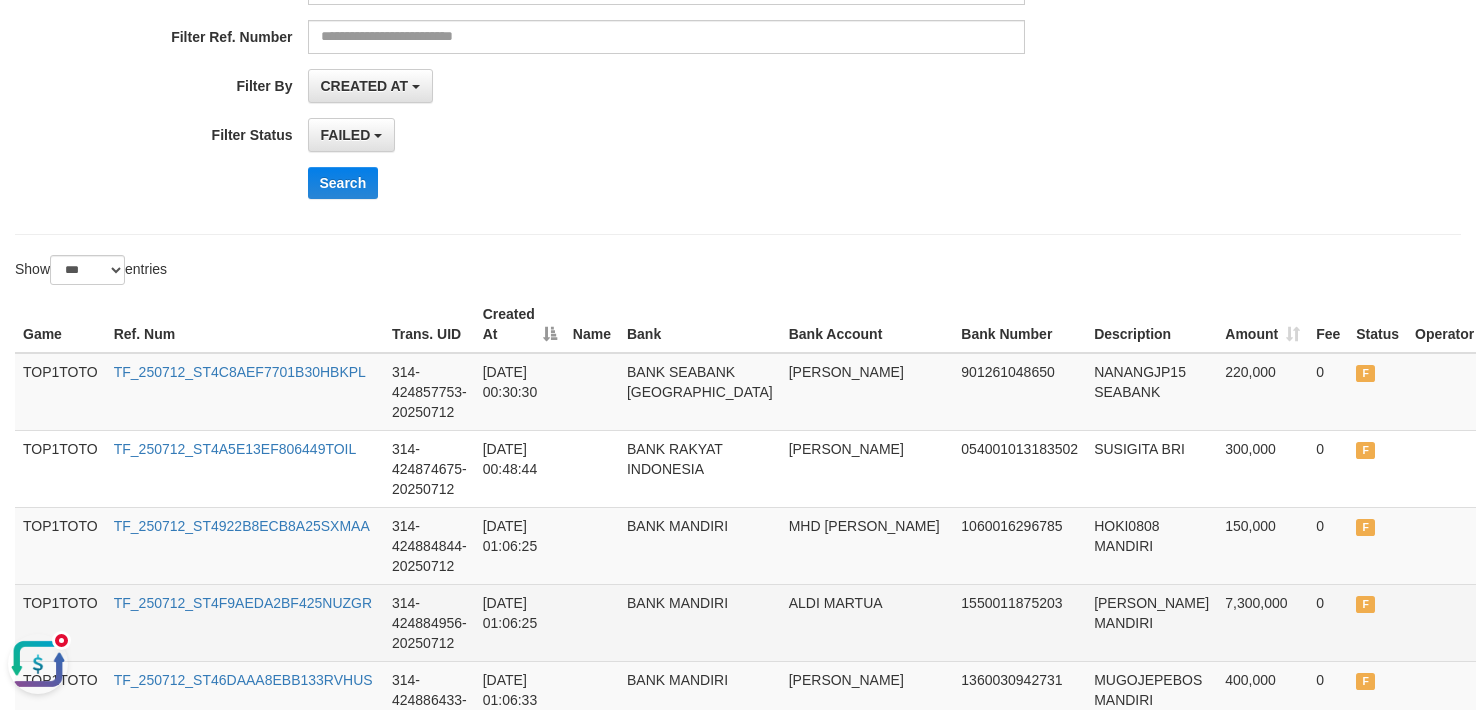 scroll, scrollTop: 300, scrollLeft: 0, axis: vertical 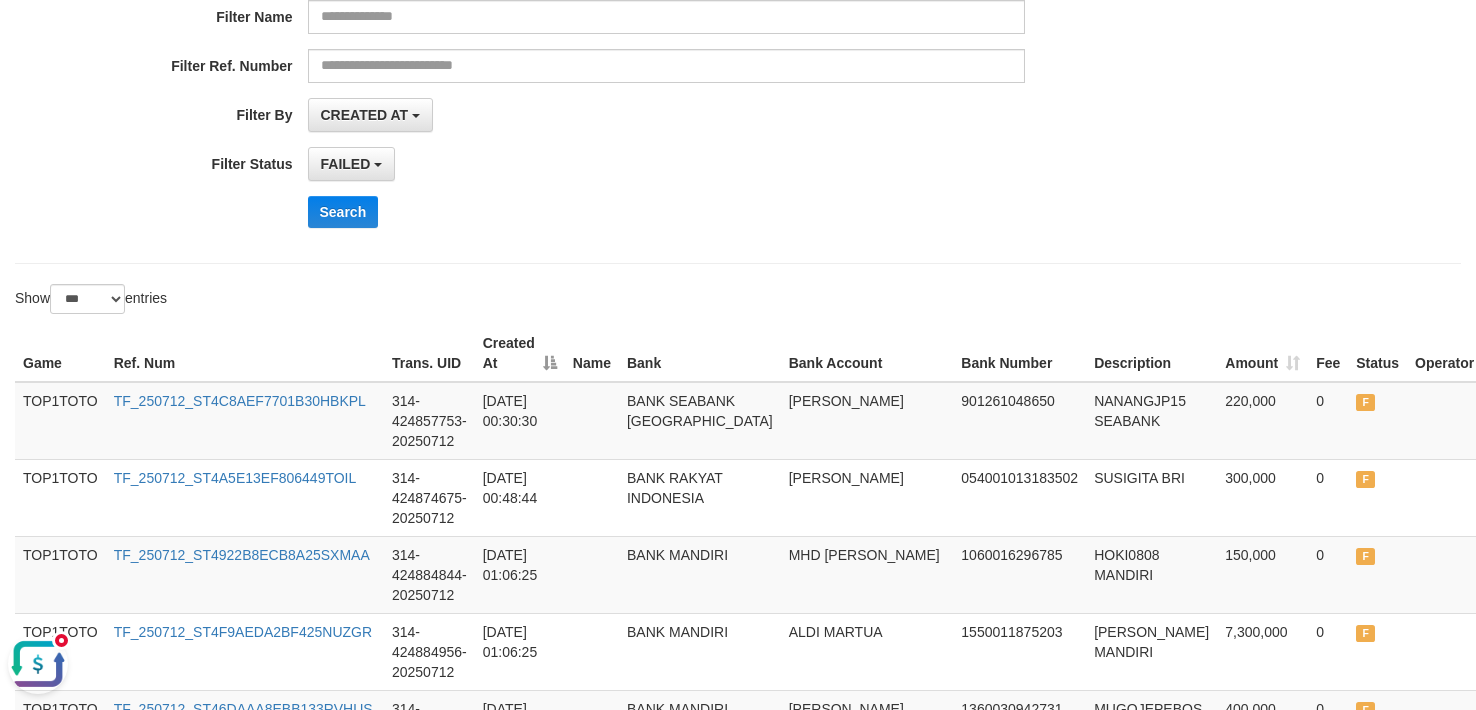 click on "**********" at bounding box center (738, 48) 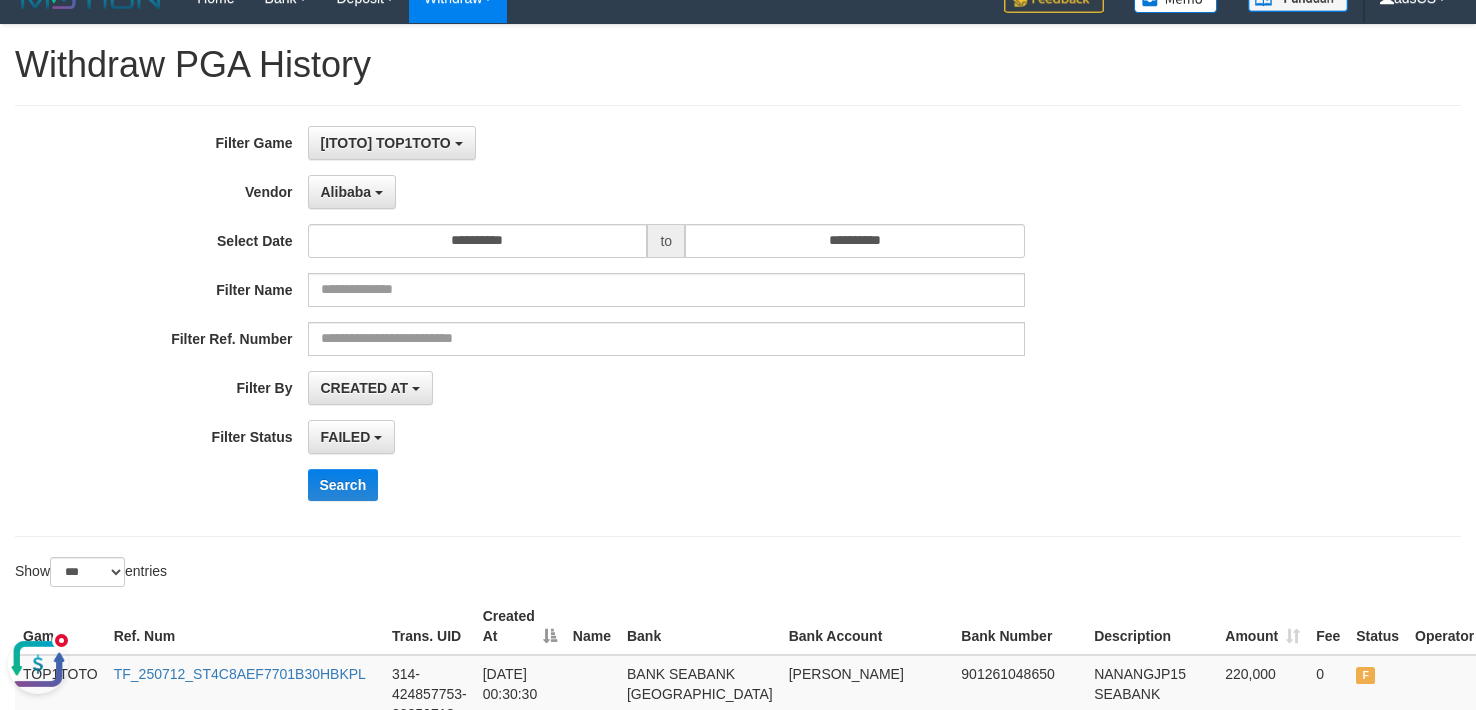 scroll, scrollTop: 0, scrollLeft: 0, axis: both 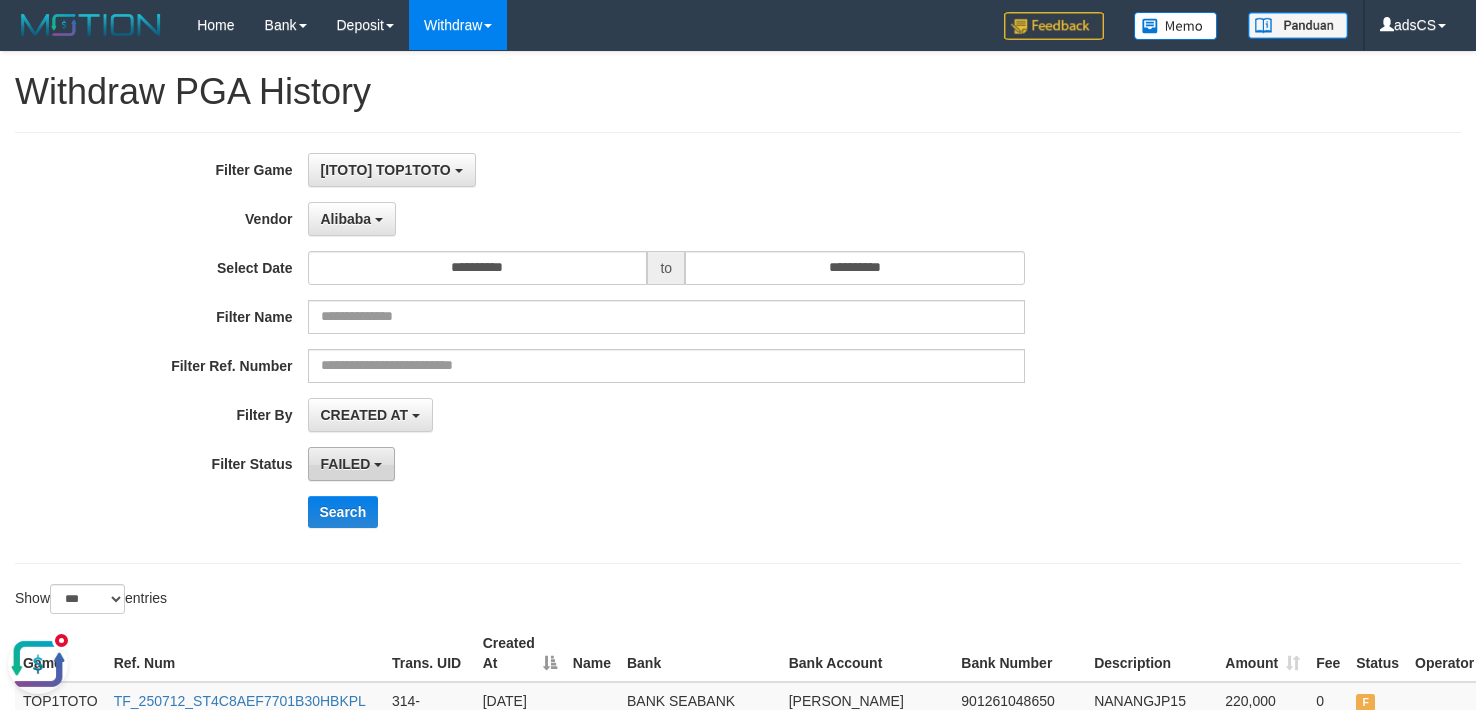 click on "FAILED" at bounding box center [346, 464] 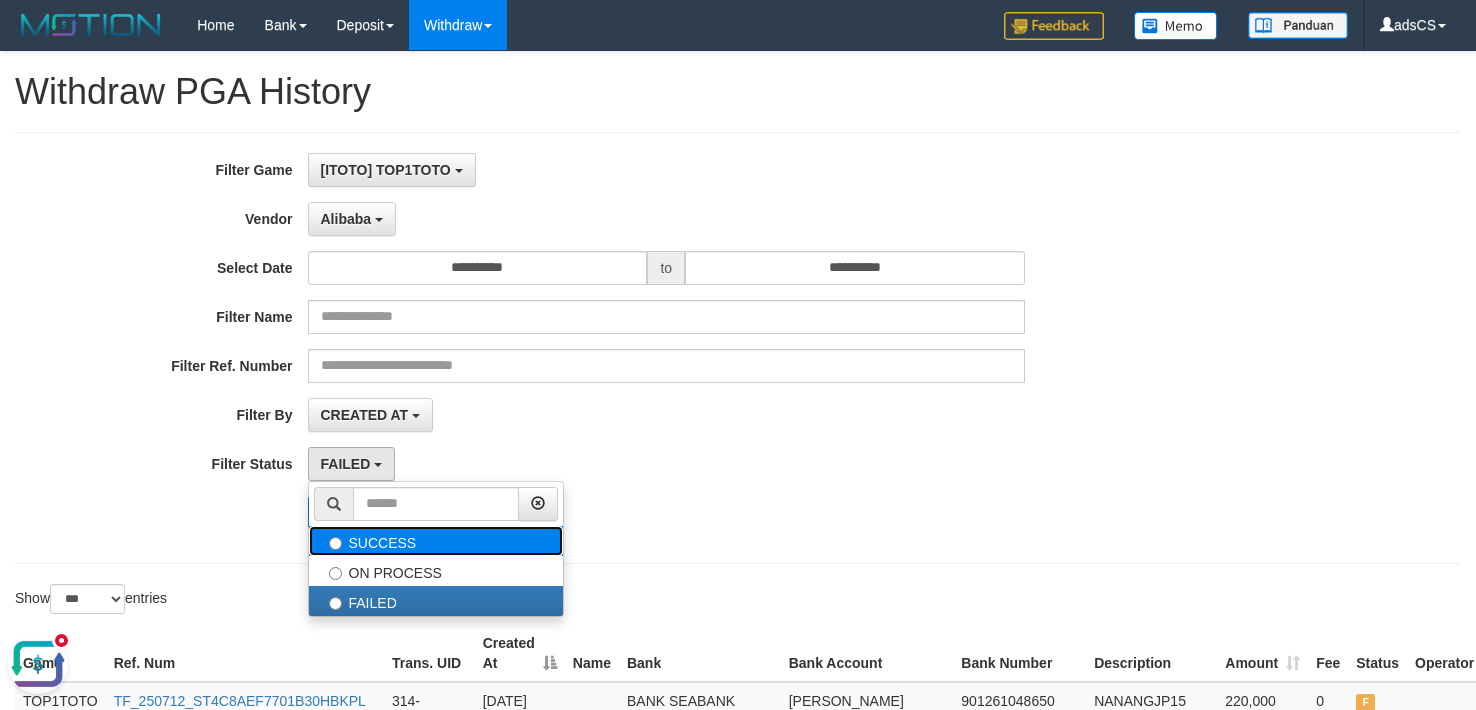 click on "SUCCESS" at bounding box center (436, 541) 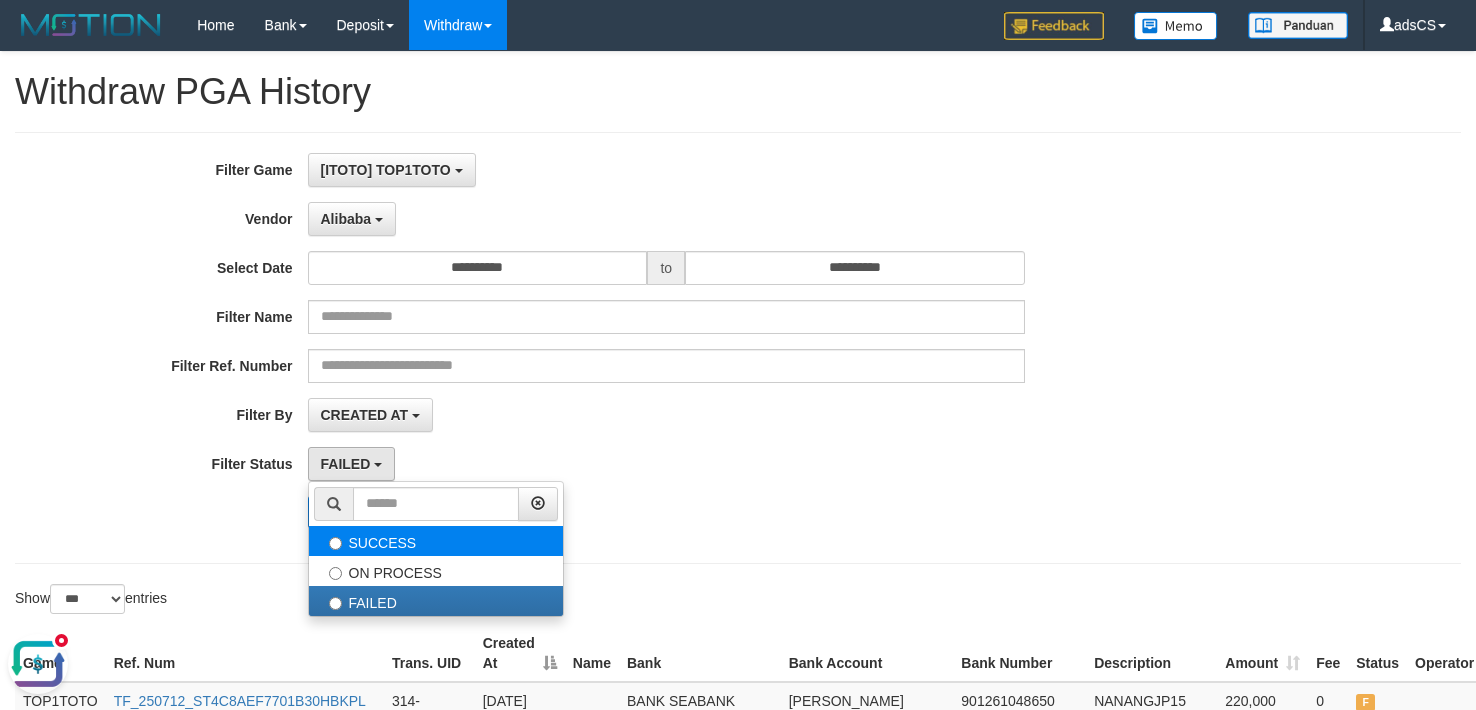 select on "*" 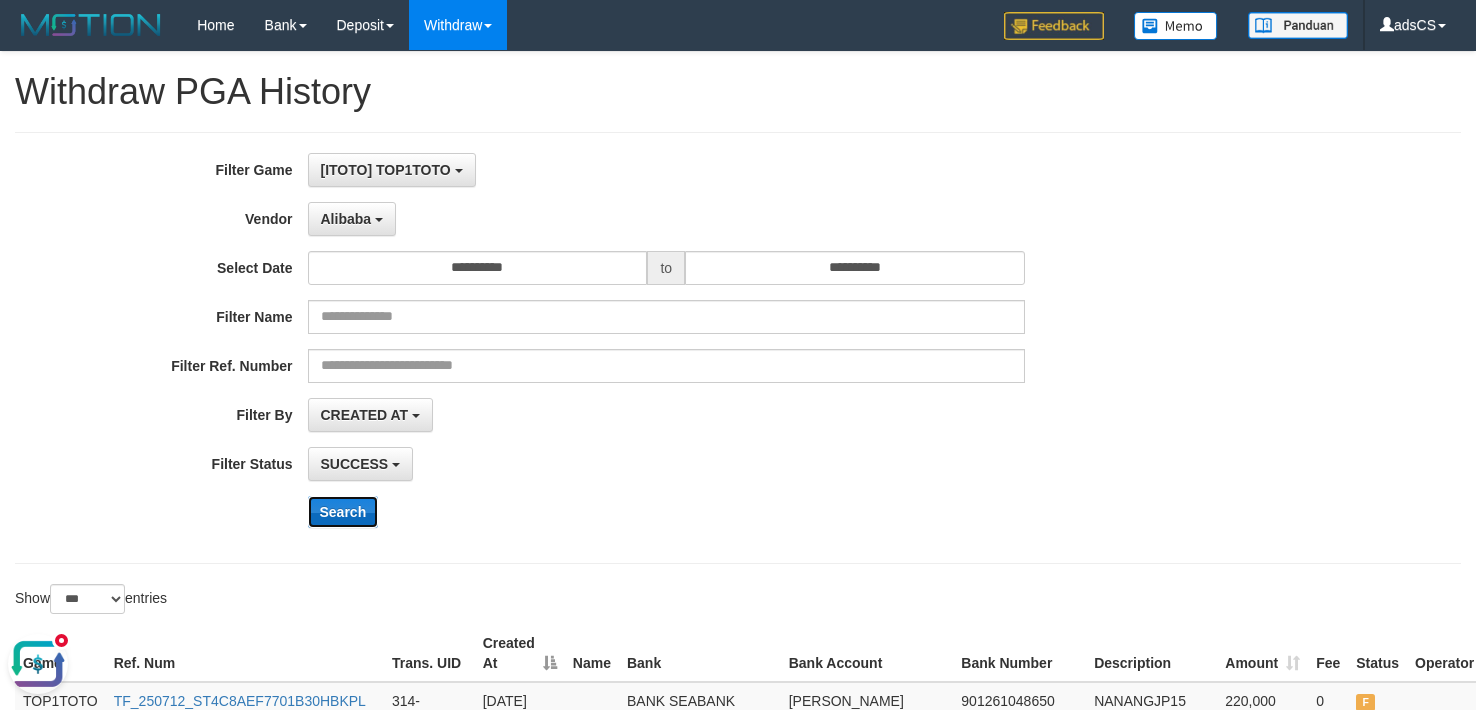 click on "Search" at bounding box center (343, 512) 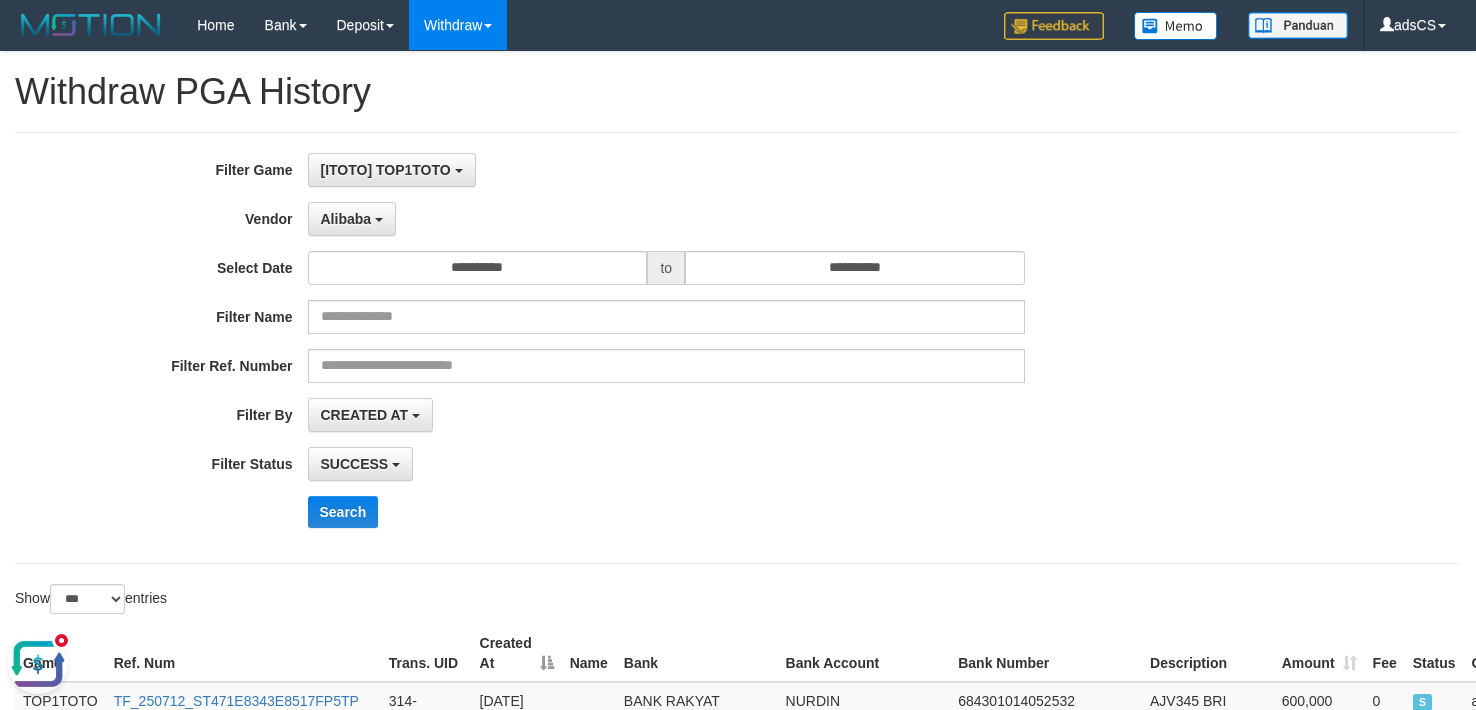 click on "**********" at bounding box center [738, 348] 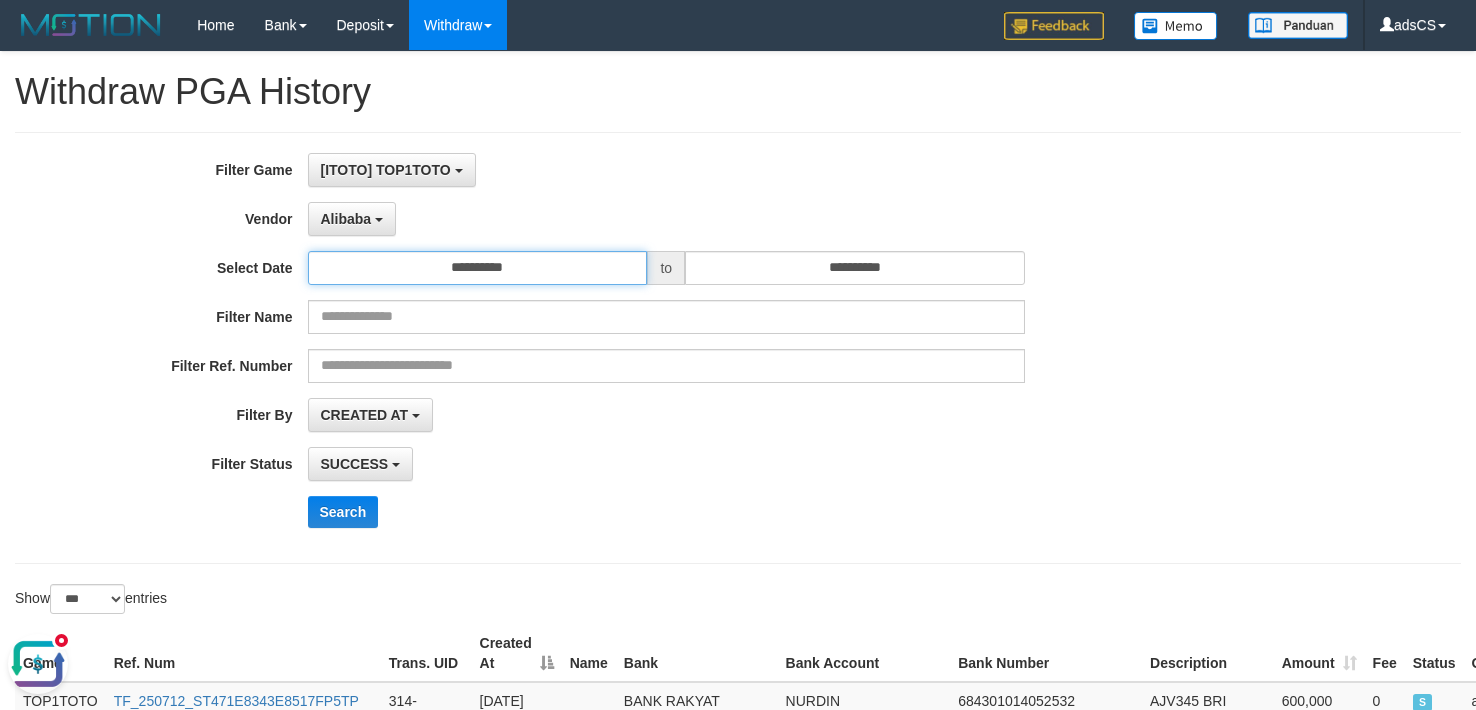 click on "**********" at bounding box center [478, 268] 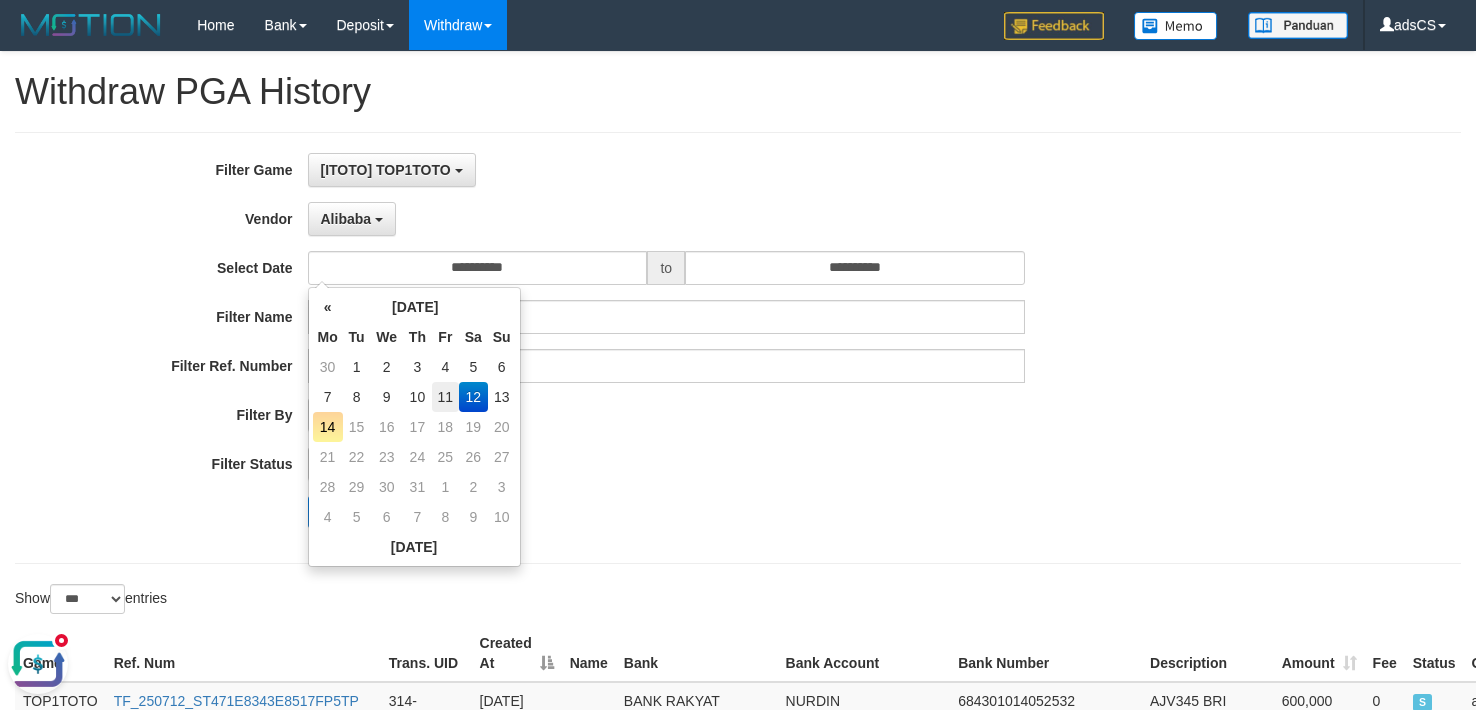 click on "11" at bounding box center (445, 397) 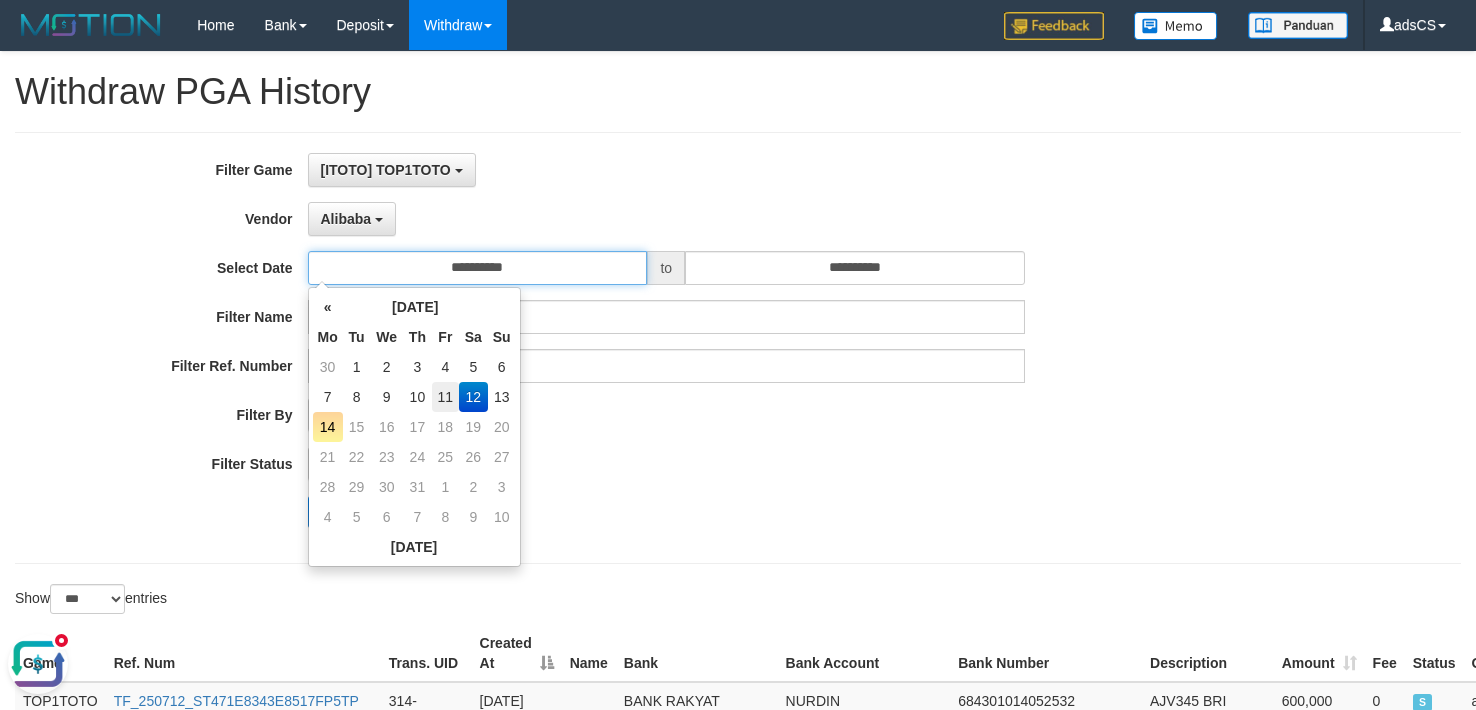 type on "**********" 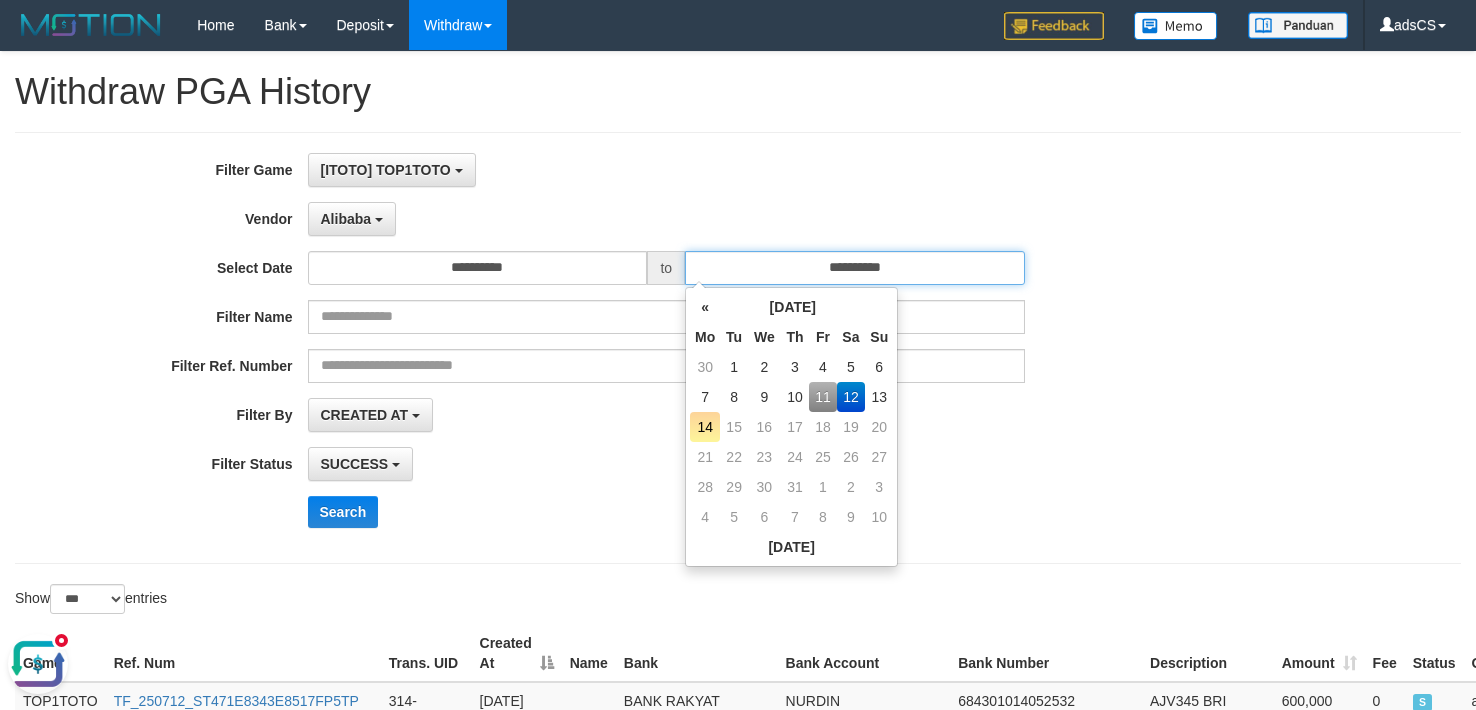 drag, startPoint x: 925, startPoint y: 259, endPoint x: 860, endPoint y: 326, distance: 93.34881 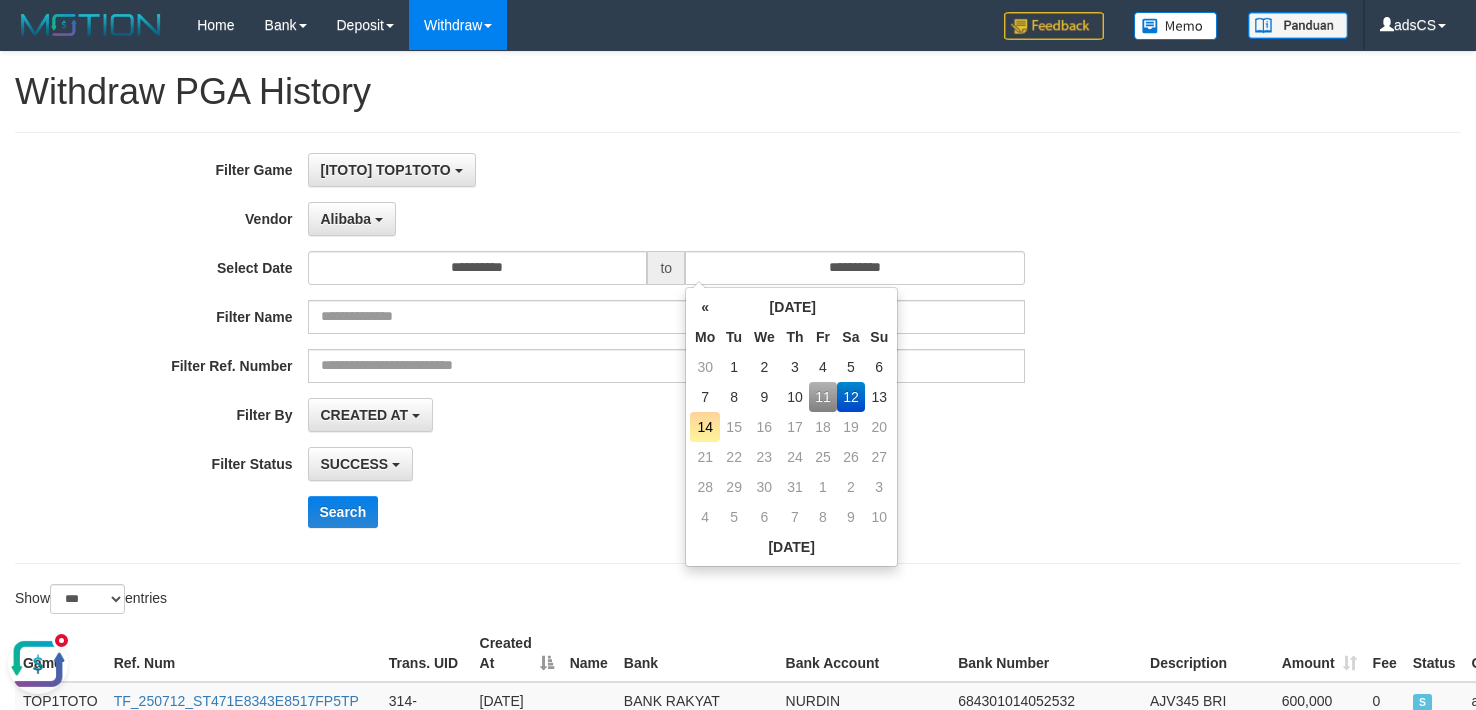 click on "11" at bounding box center [822, 397] 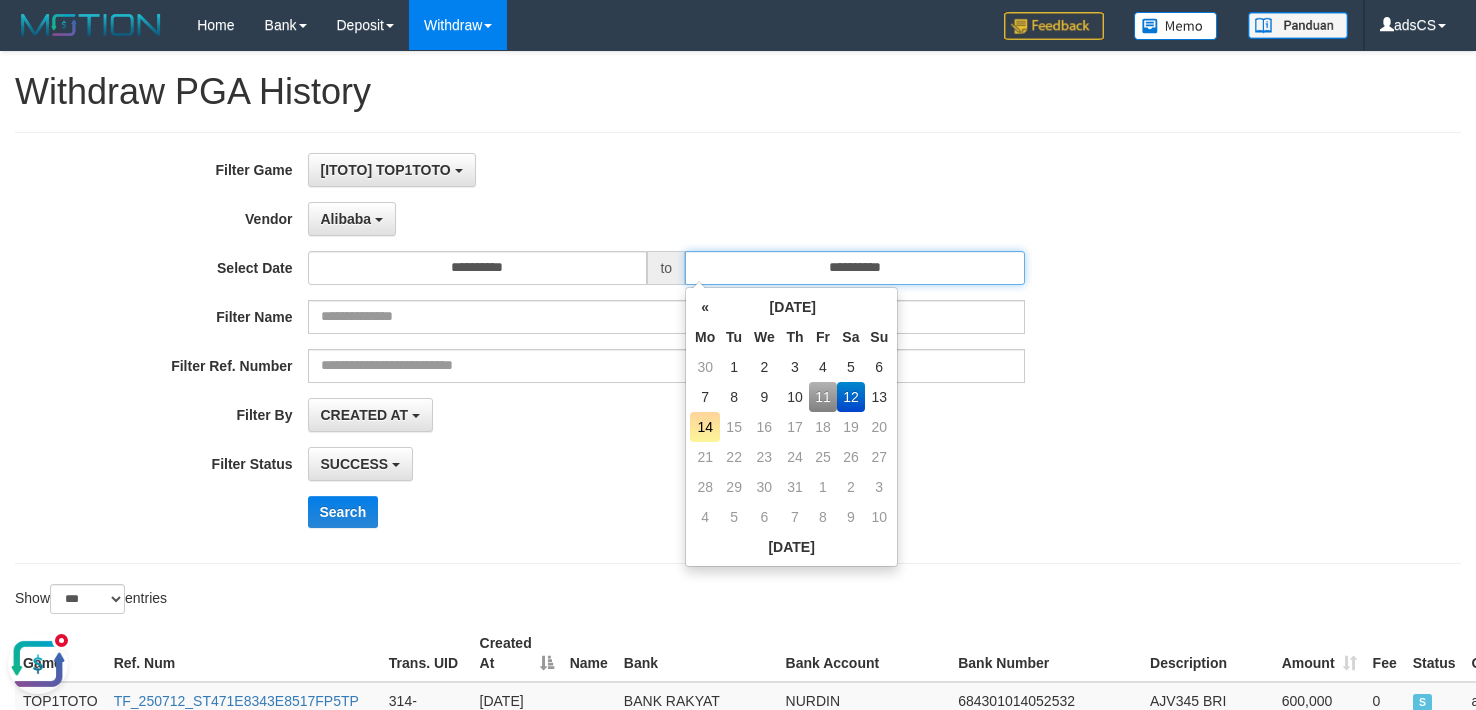 type on "**********" 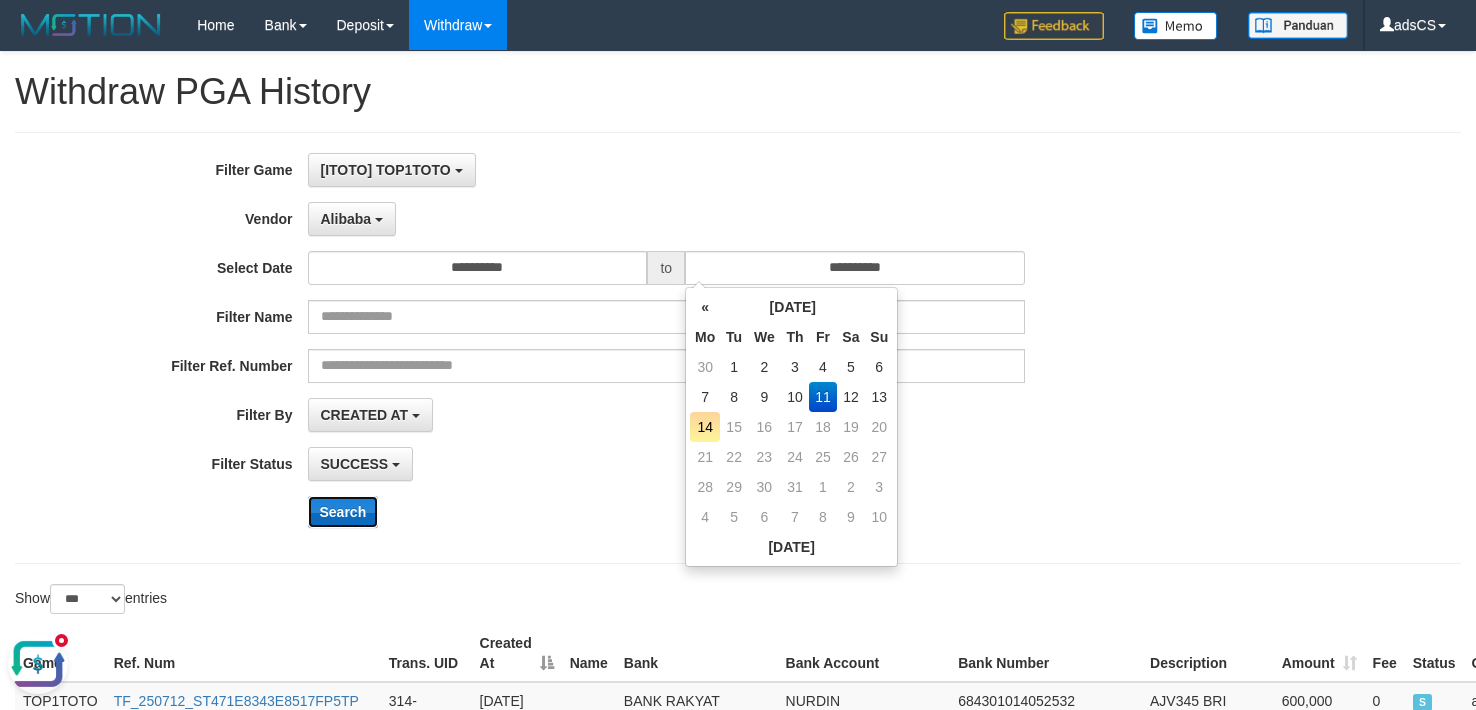 click on "Search" at bounding box center [343, 512] 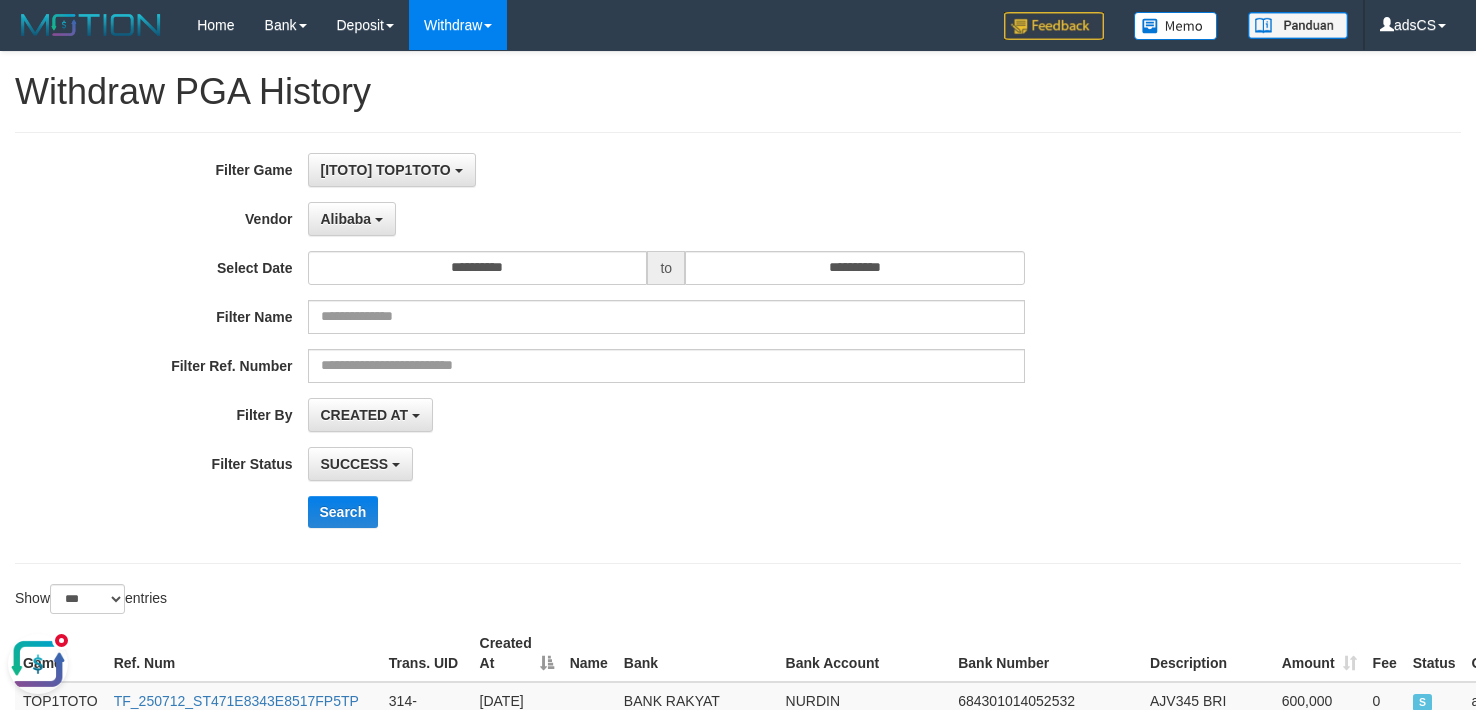 click on "**********" at bounding box center (738, 348) 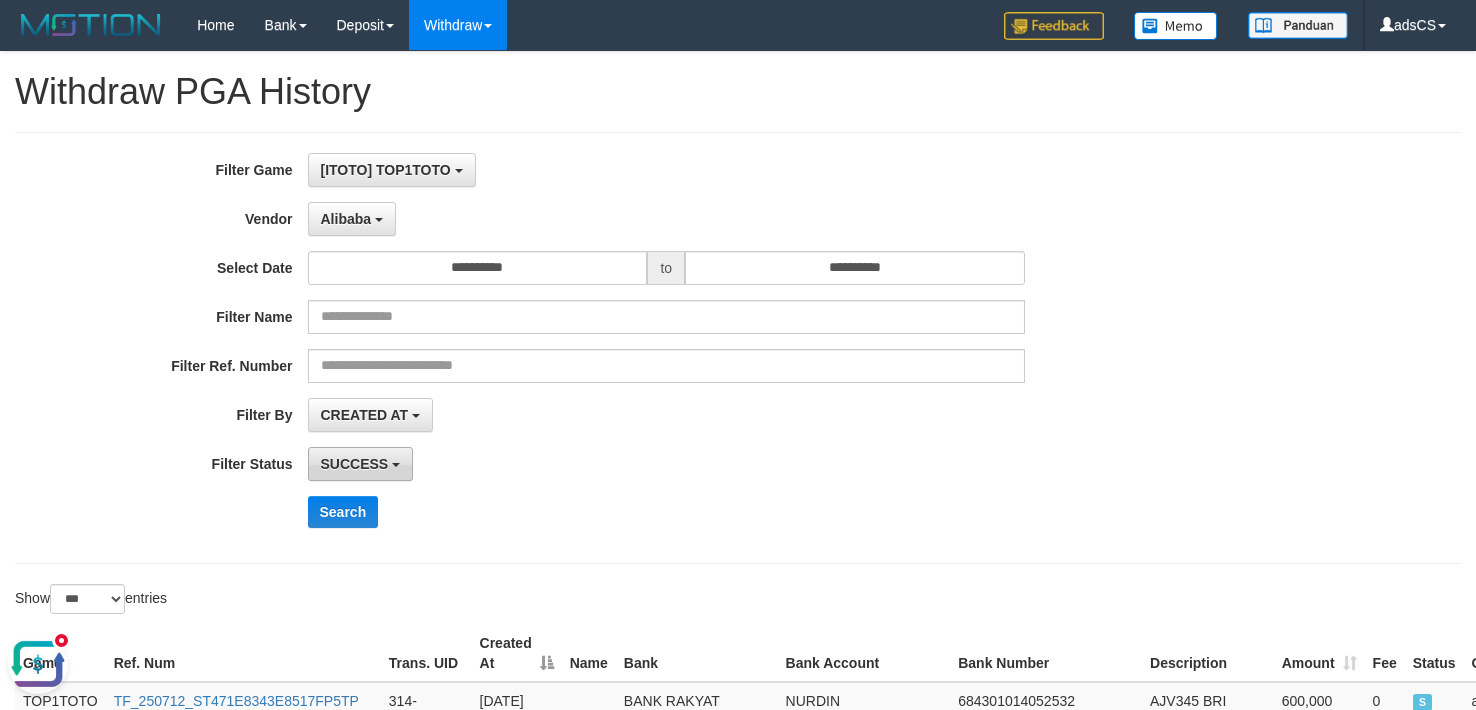 click on "SUCCESS" at bounding box center [355, 464] 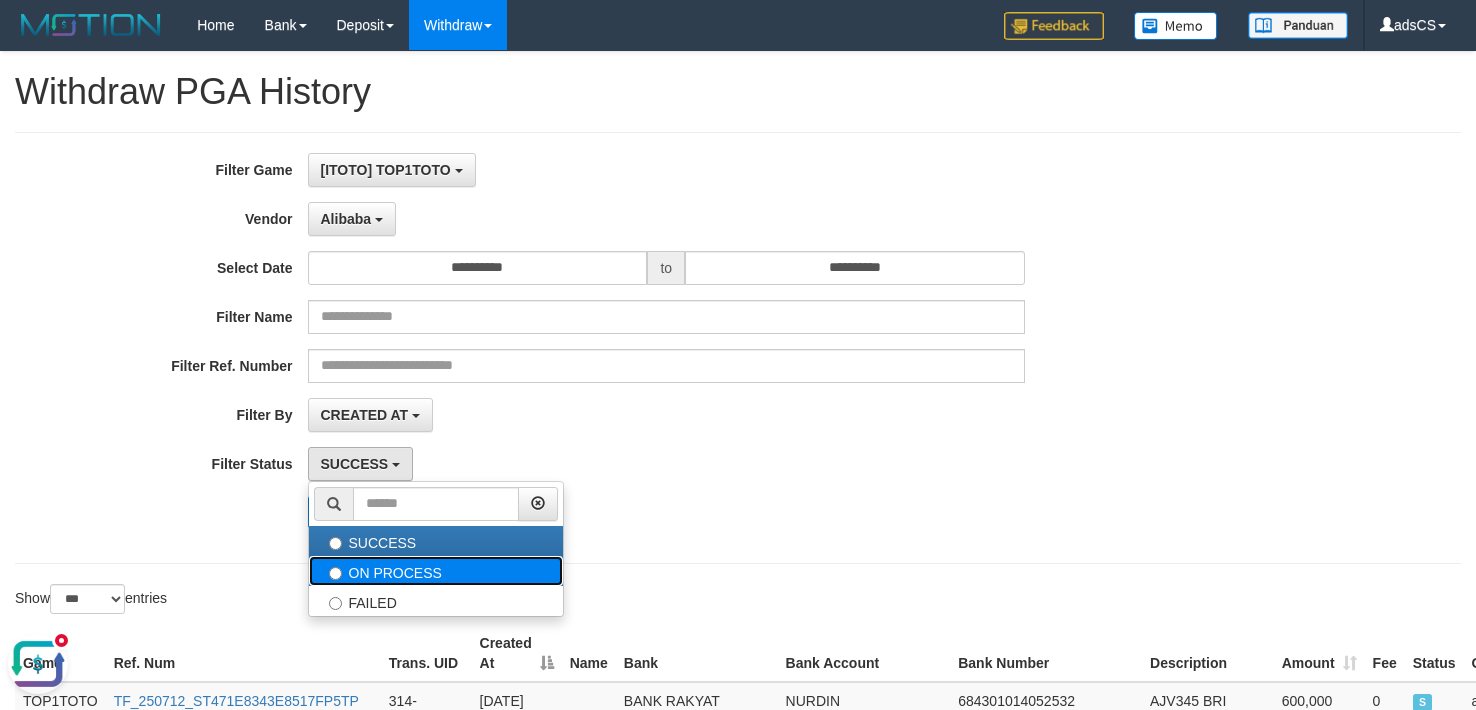 click on "ON PROCESS" at bounding box center [436, 571] 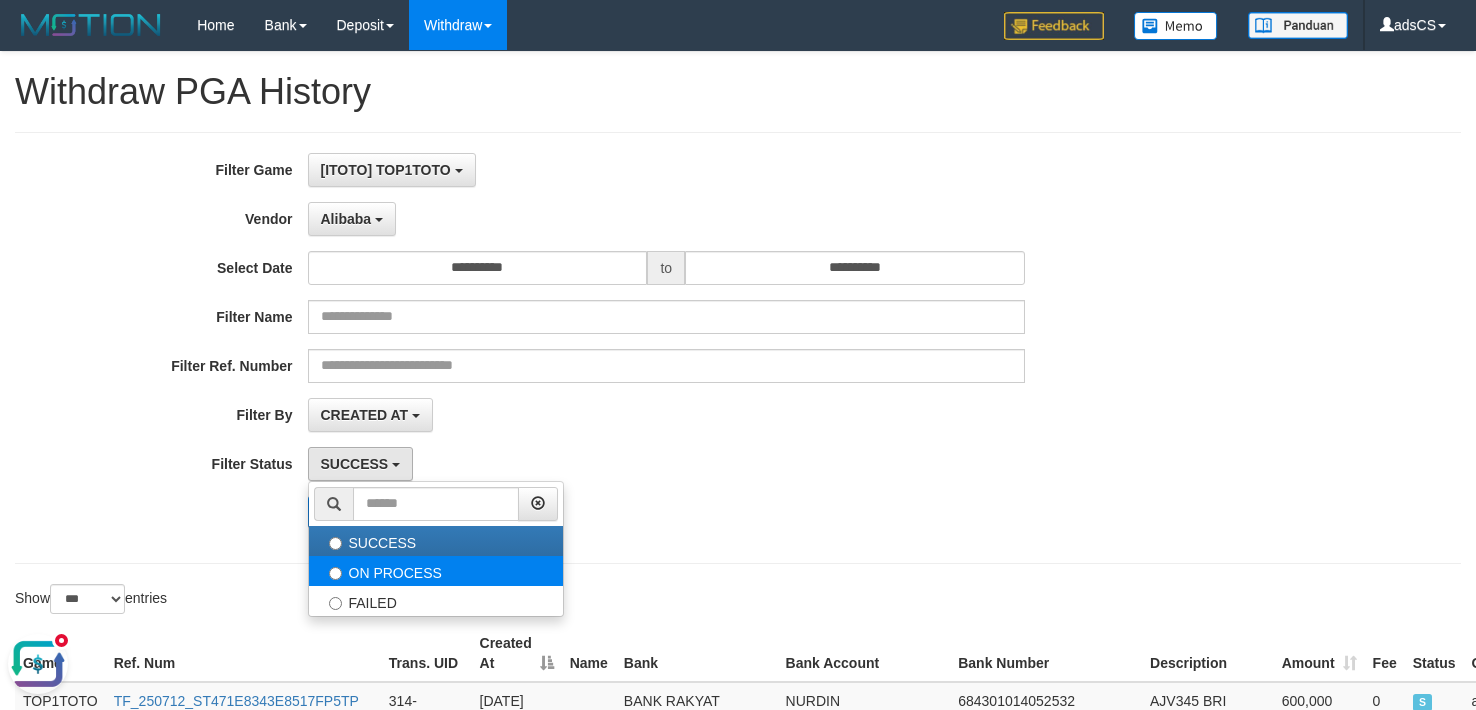 select on "*" 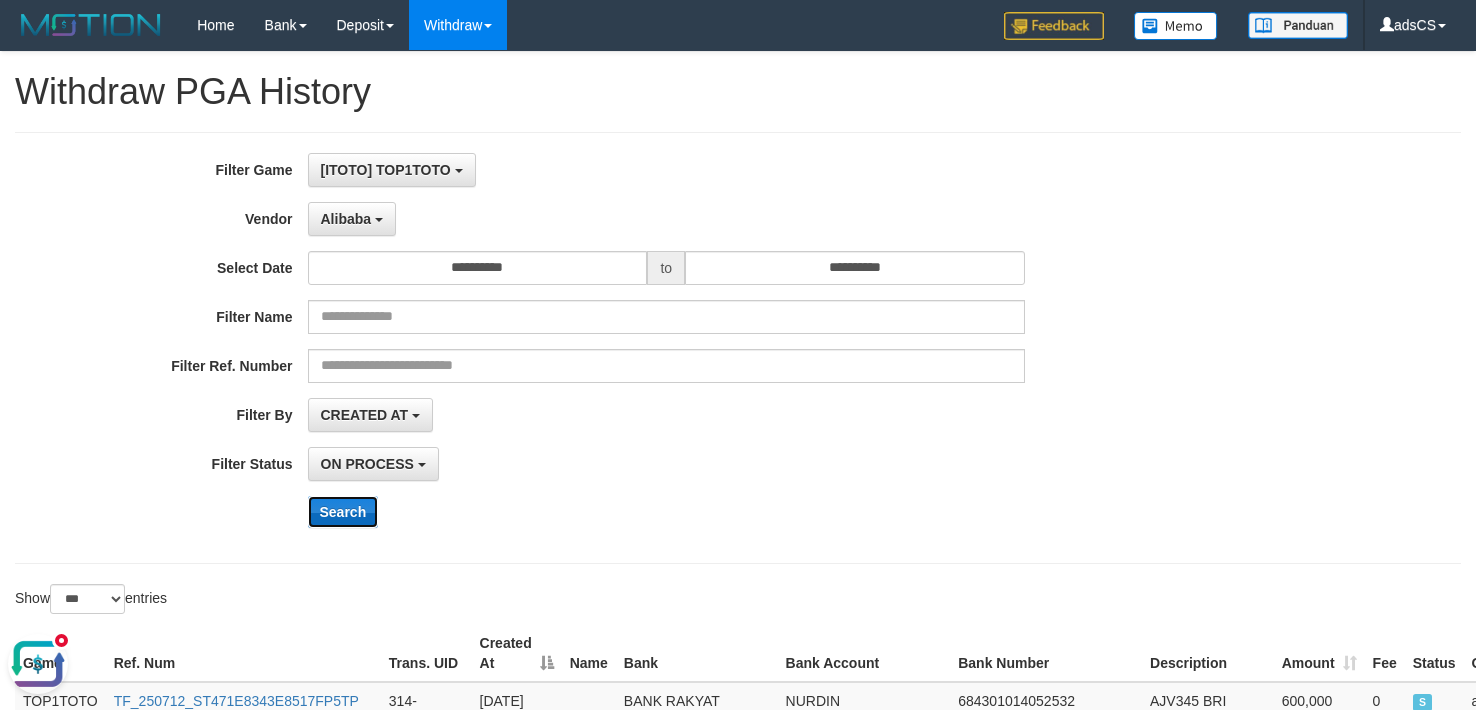 click on "Search" at bounding box center [343, 512] 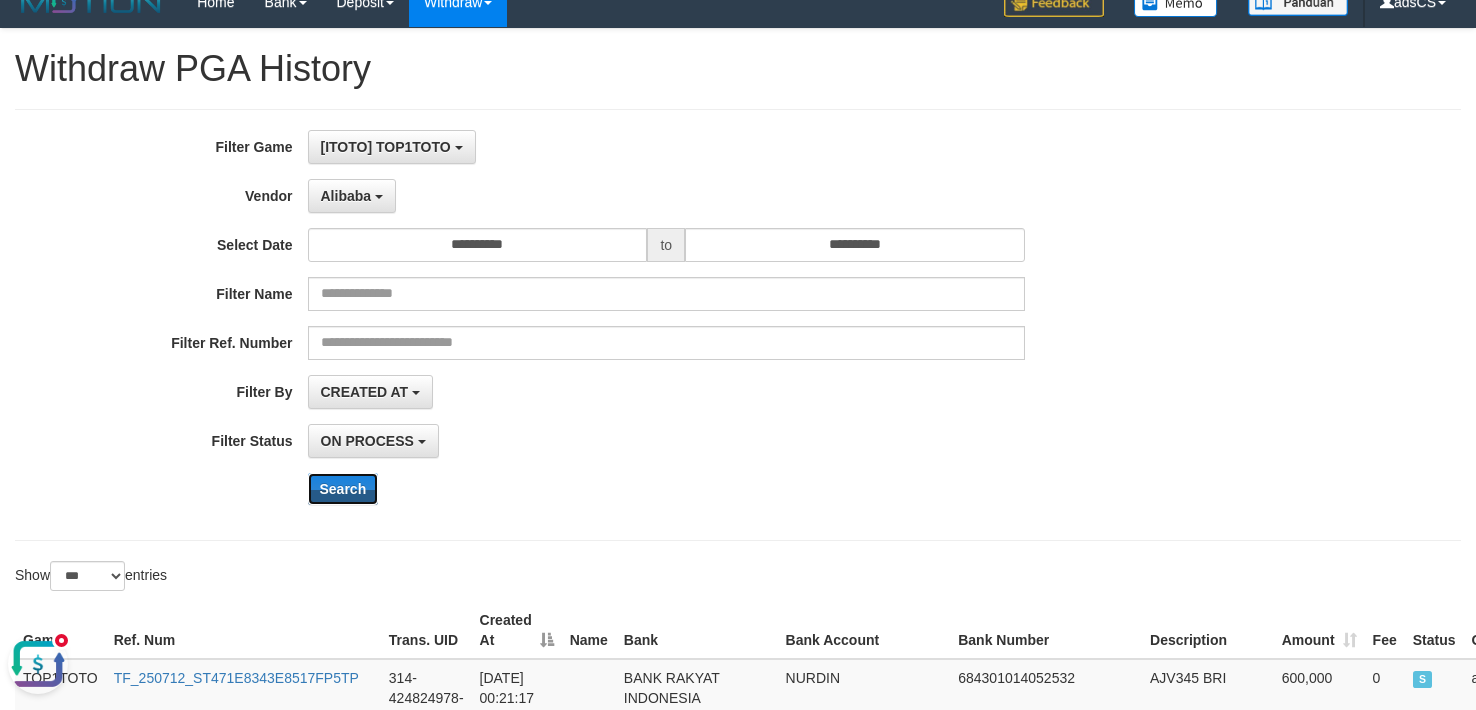 scroll, scrollTop: 0, scrollLeft: 0, axis: both 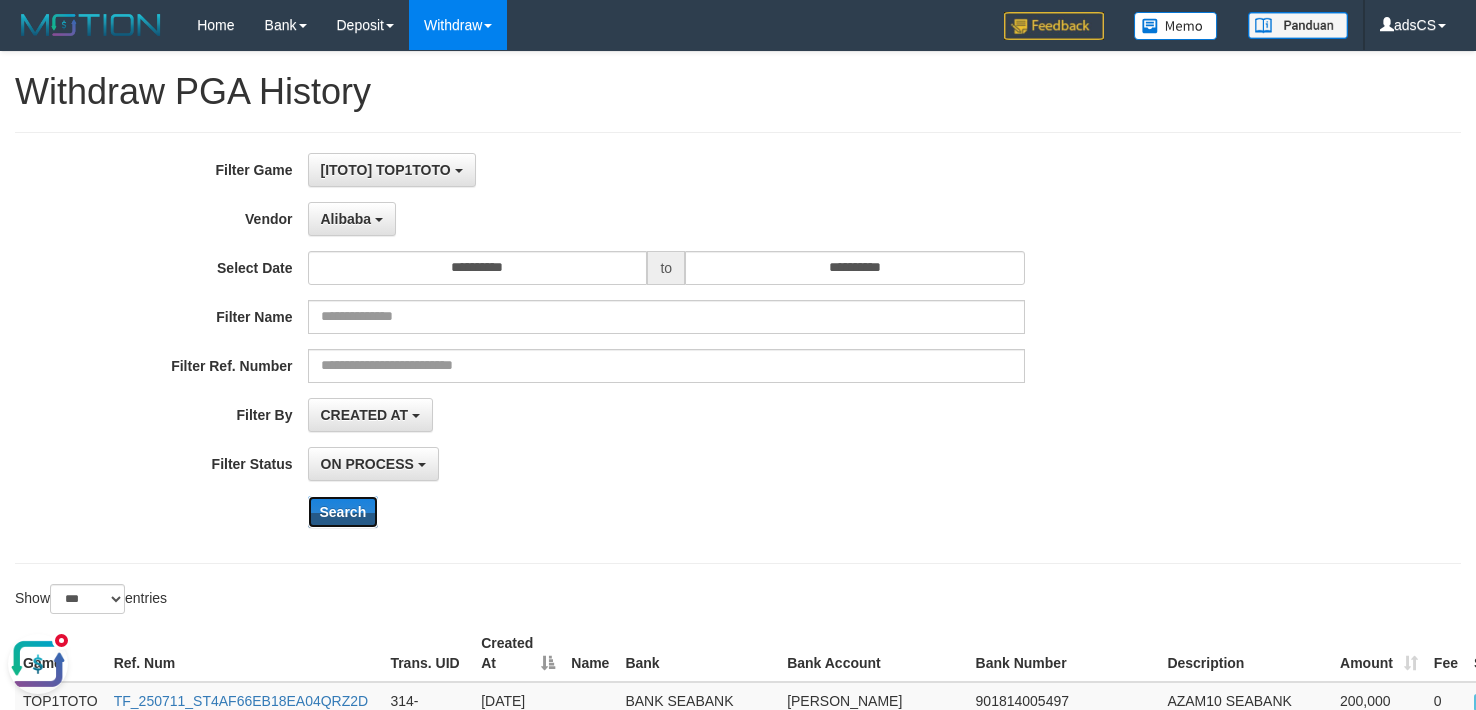 type 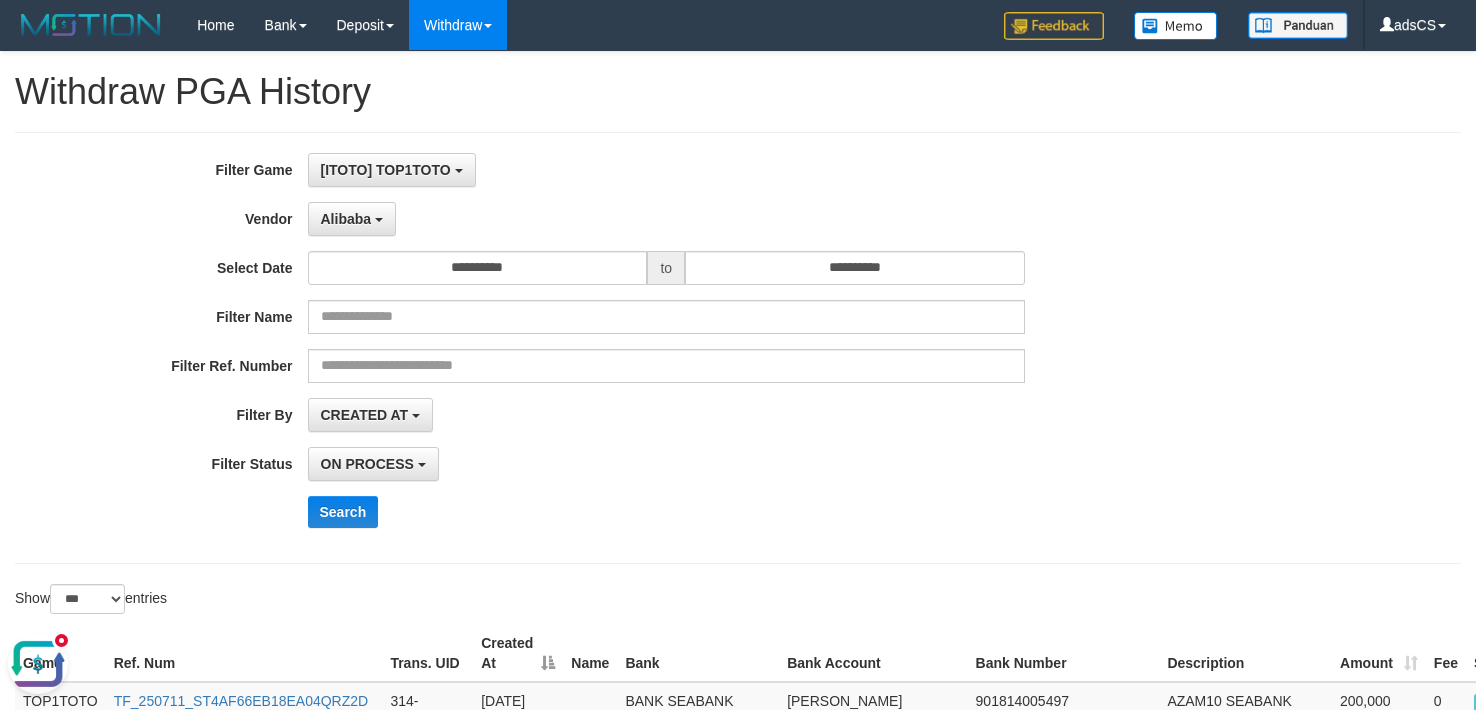 click on "CREATED AT
PAID AT
CREATED AT" at bounding box center (667, 415) 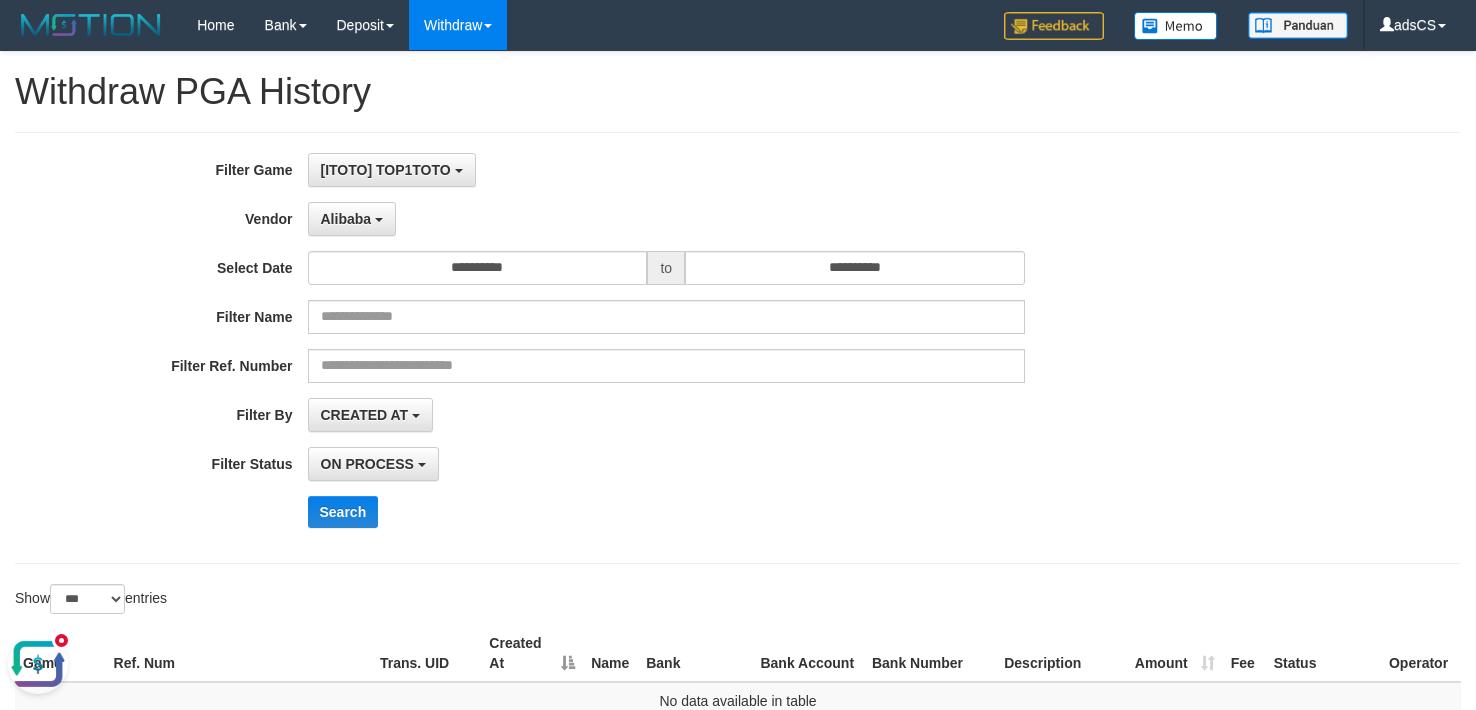 click on "Search" at bounding box center [769, 512] 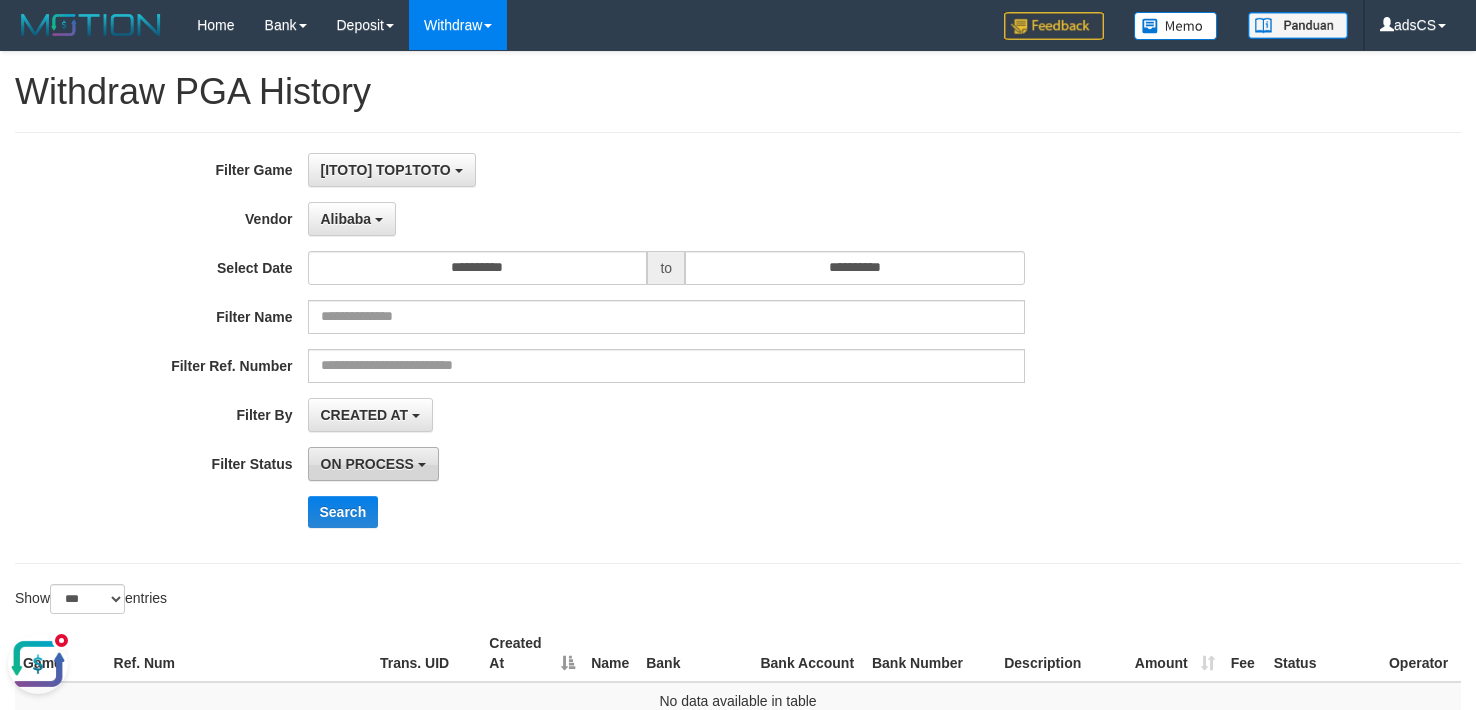 click on "ON PROCESS" at bounding box center (367, 464) 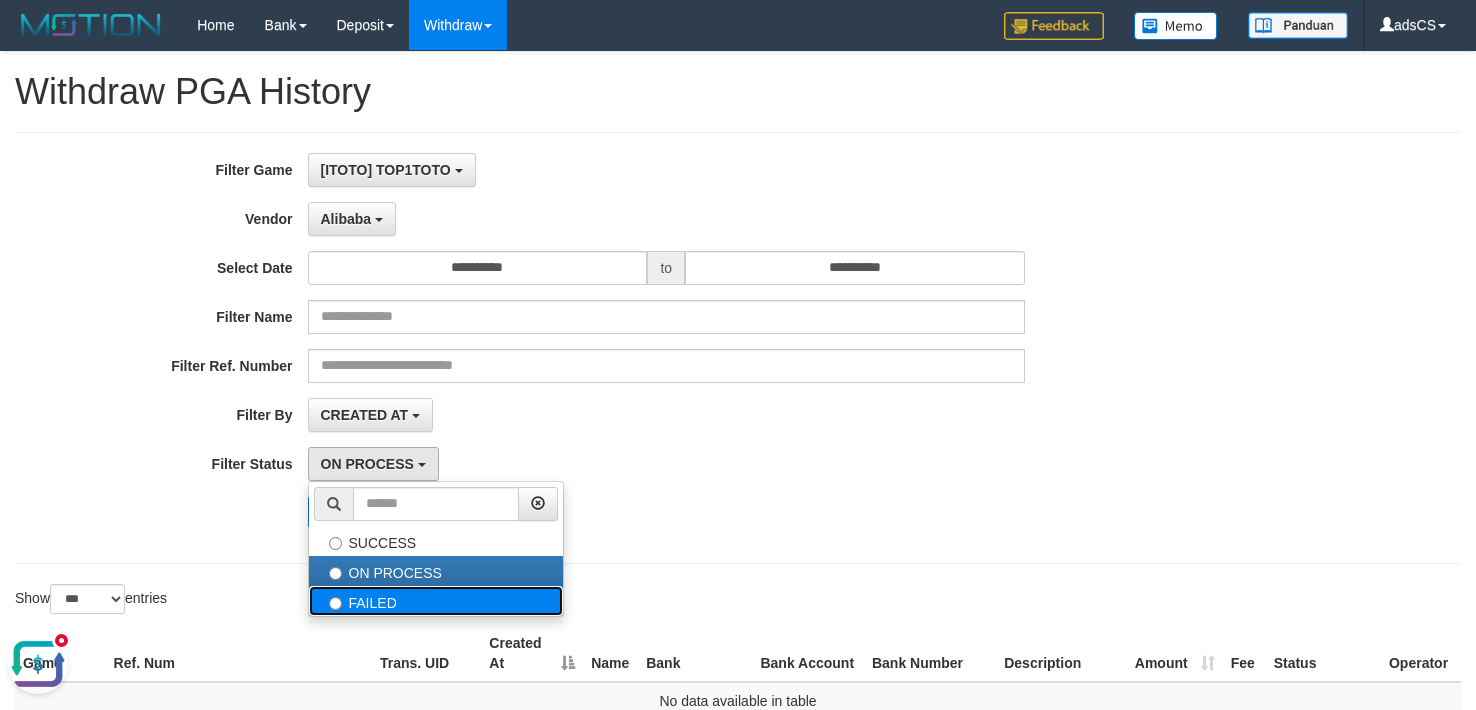 click on "FAILED" at bounding box center [436, 601] 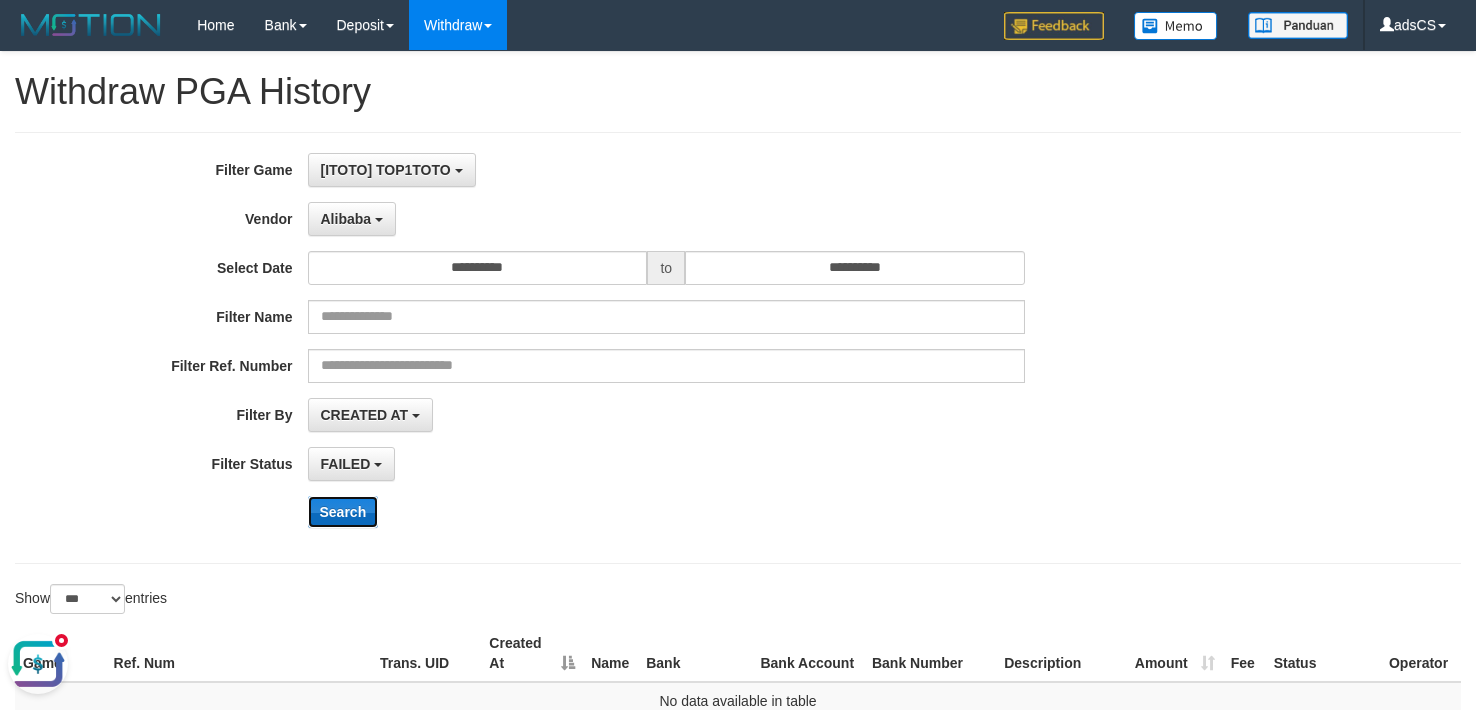 click on "Search" at bounding box center [343, 512] 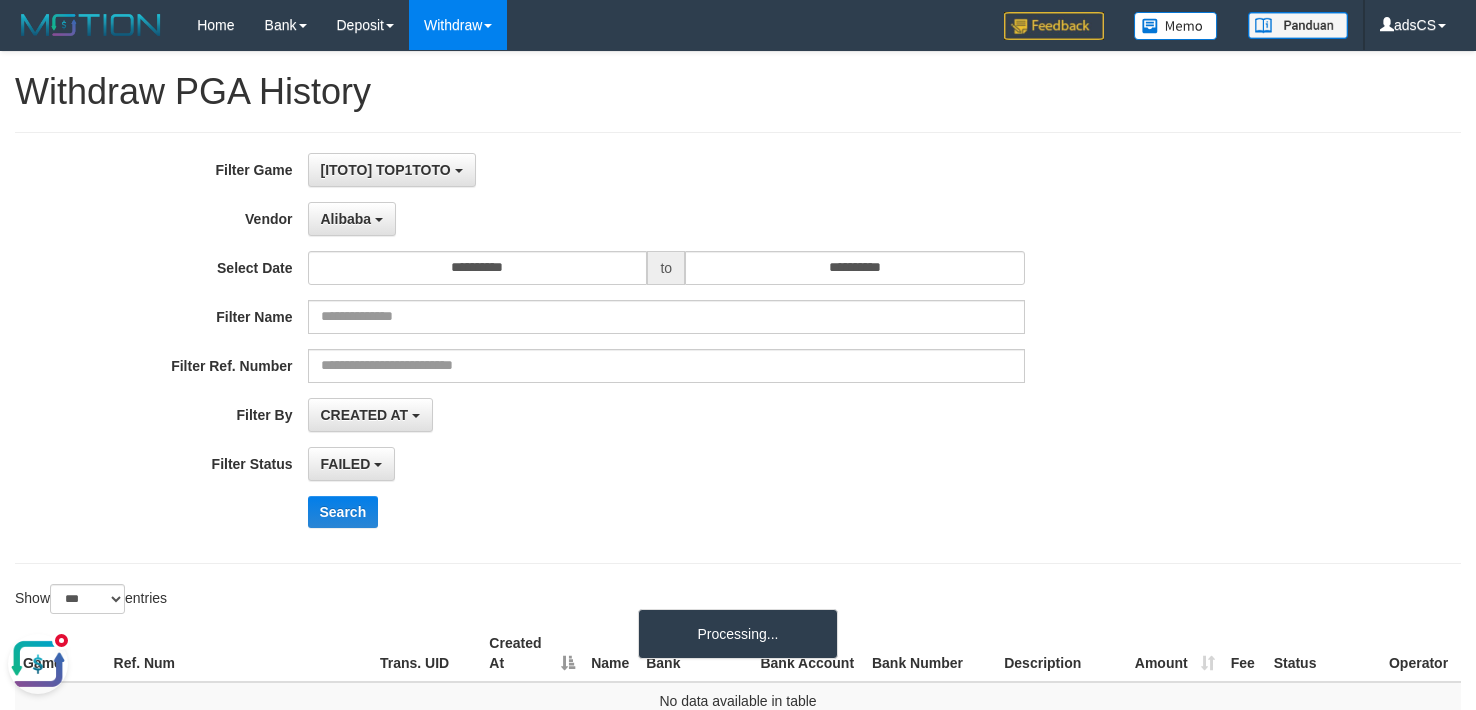 click on "**********" at bounding box center (738, 348) 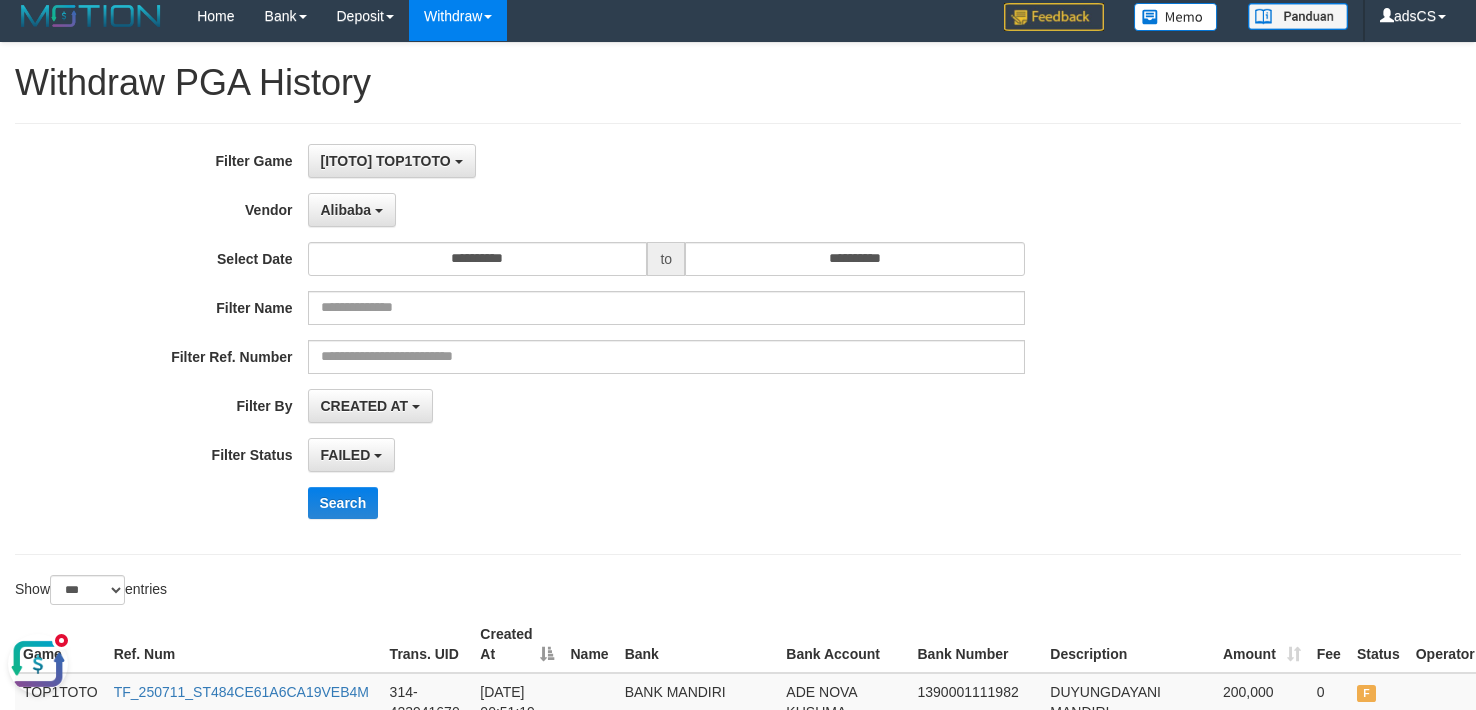 scroll, scrollTop: 0, scrollLeft: 0, axis: both 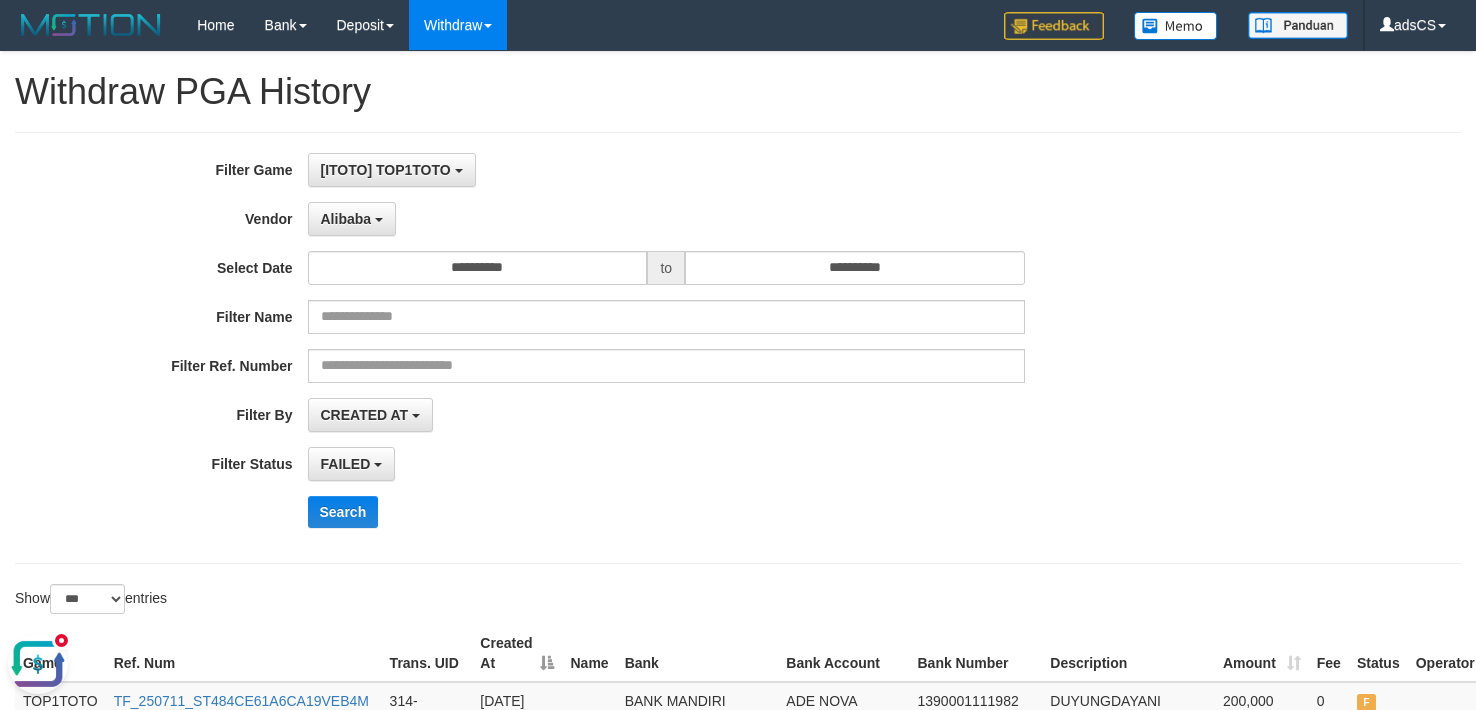 click on "**********" at bounding box center (615, 348) 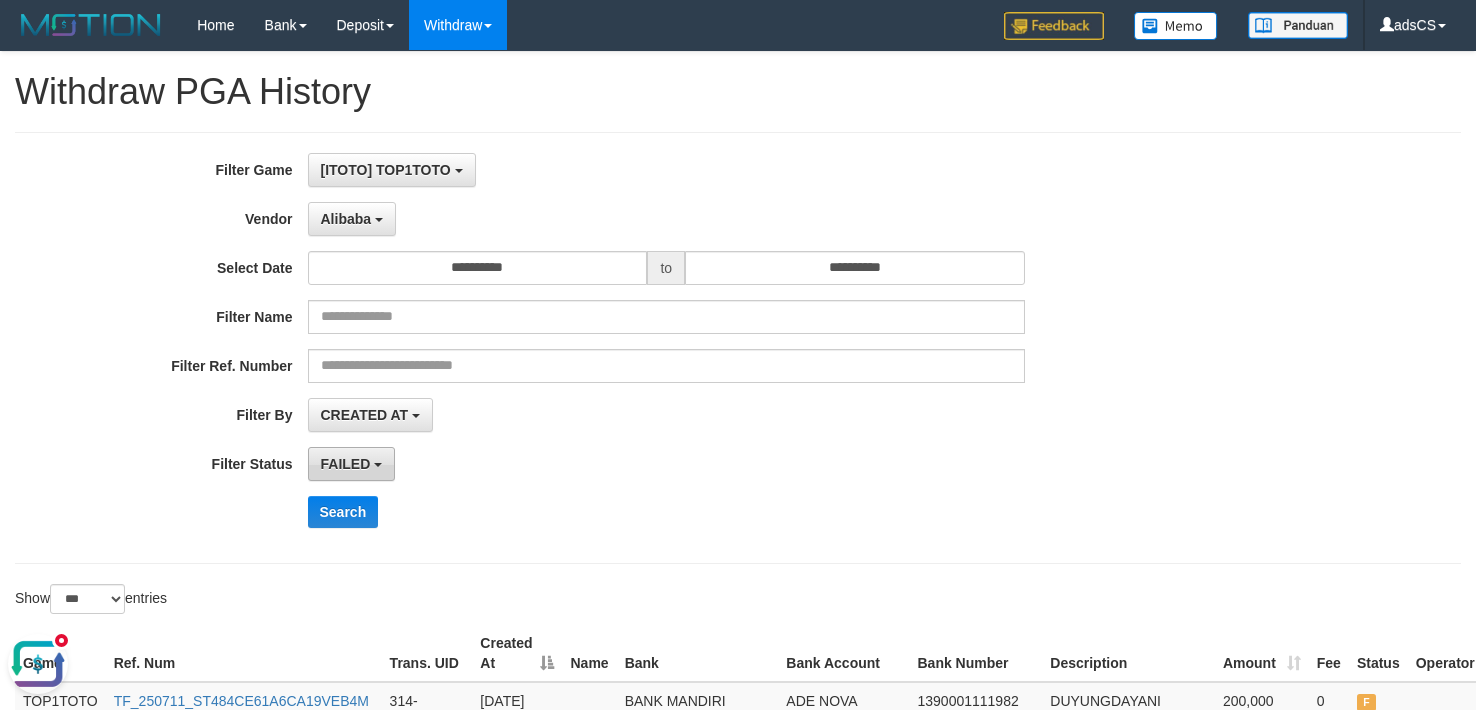click on "FAILED" at bounding box center [346, 464] 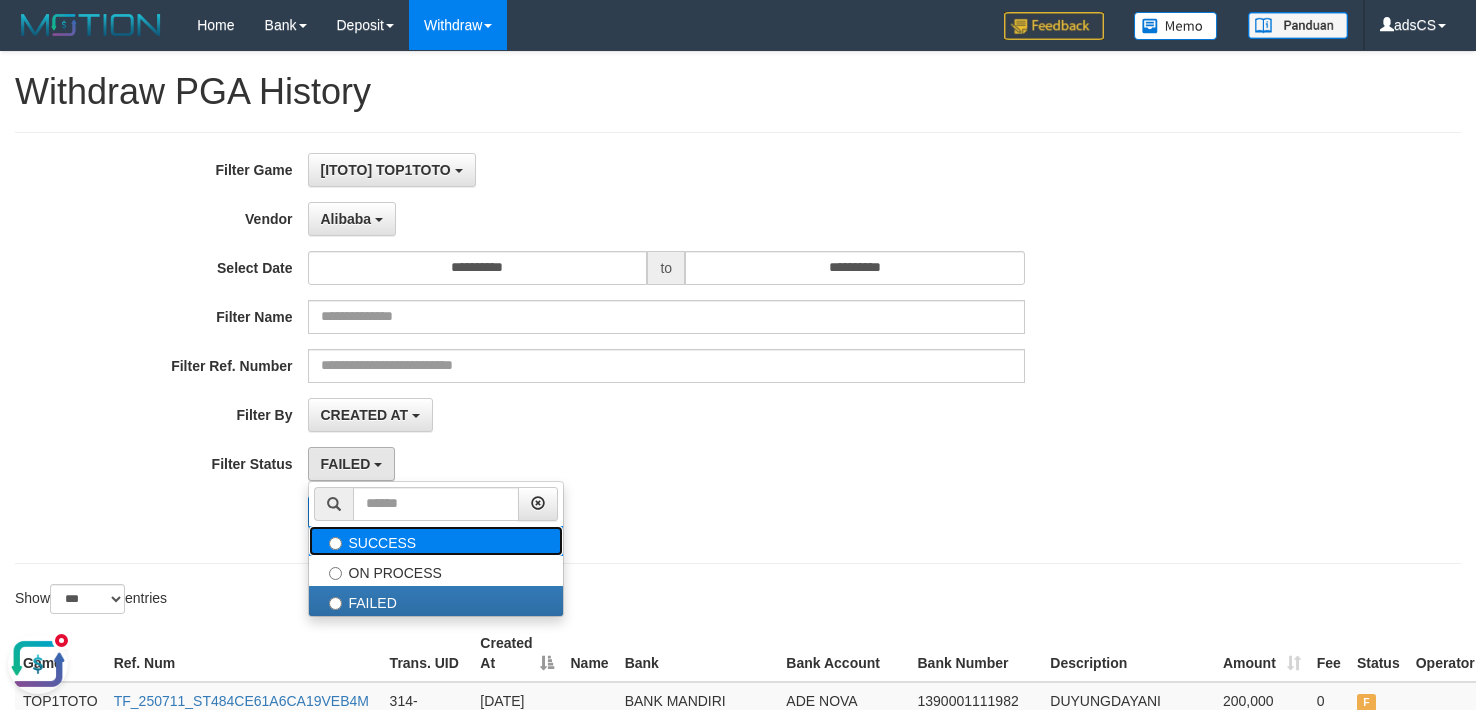 click on "SUCCESS" at bounding box center [436, 541] 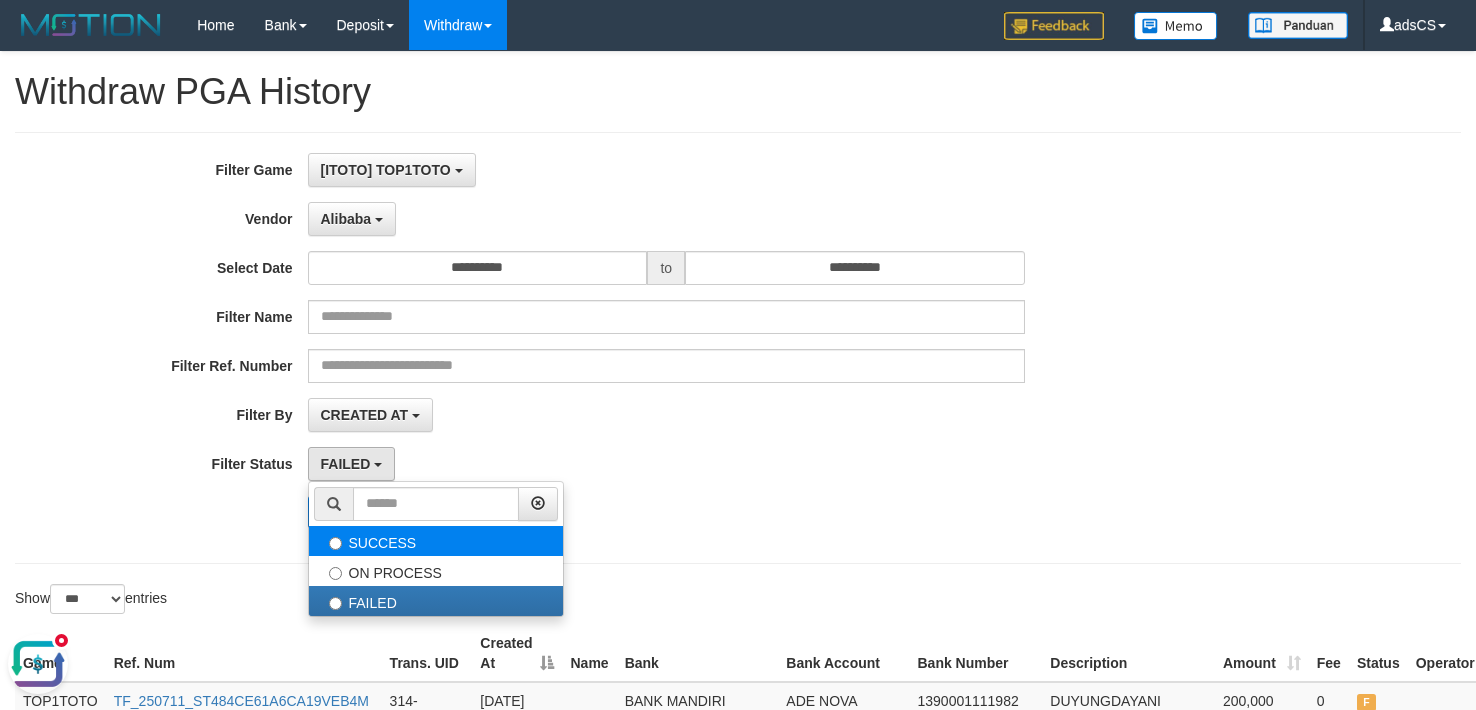 select on "*" 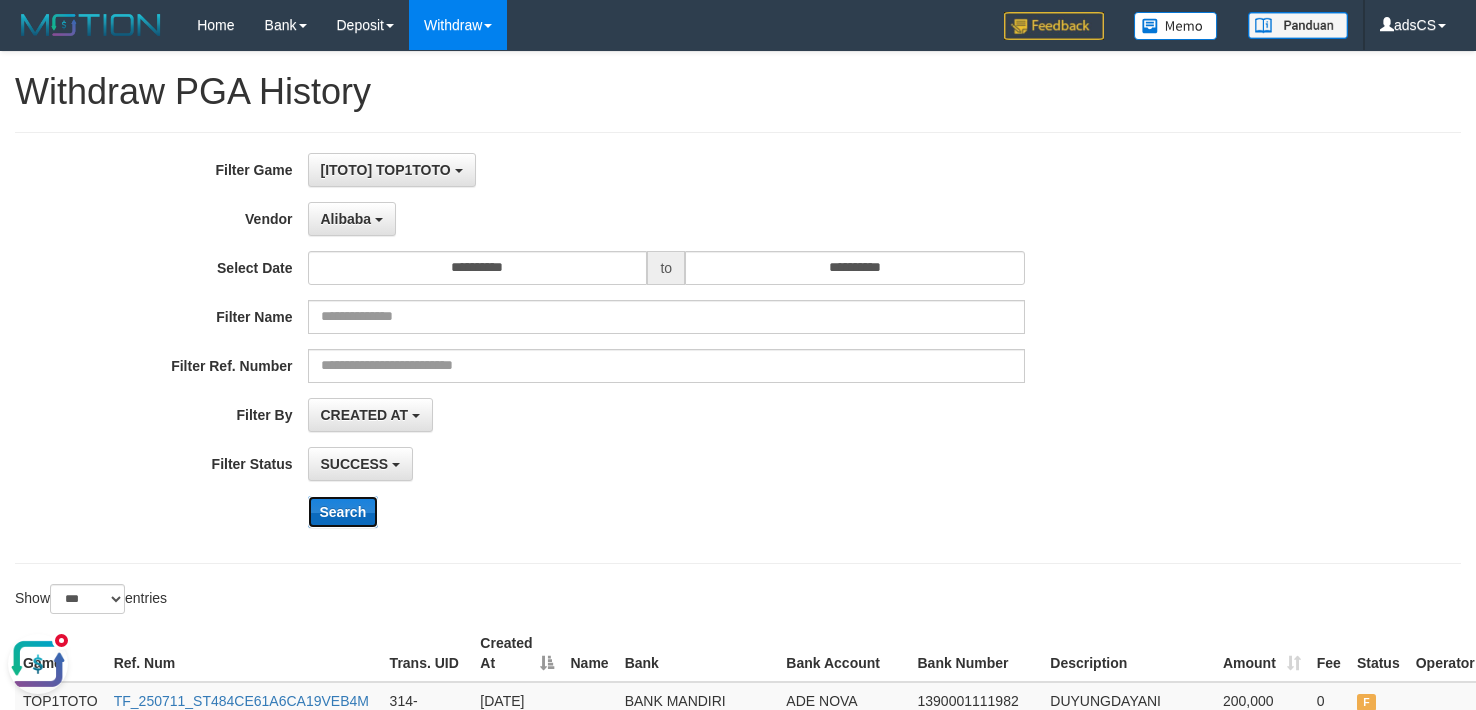 click on "Search" at bounding box center [343, 512] 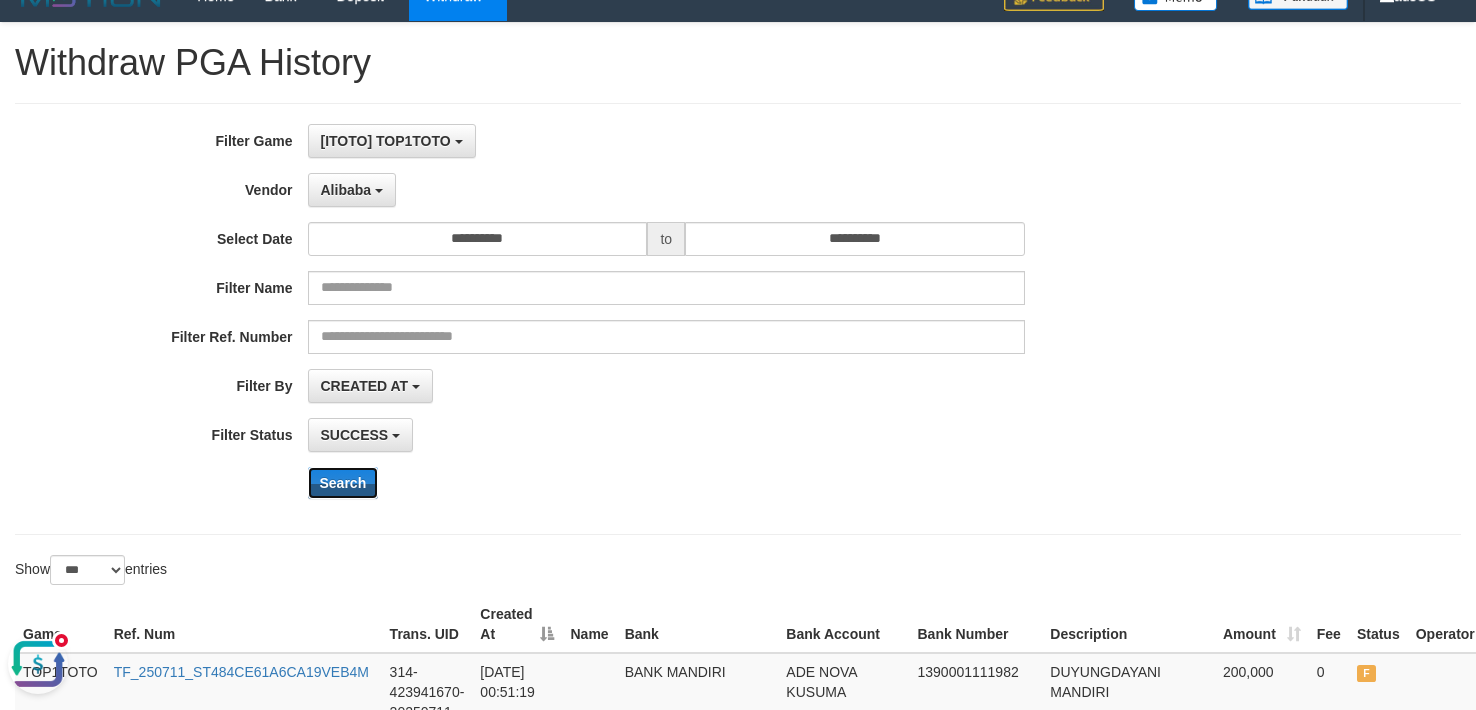 scroll, scrollTop: 0, scrollLeft: 0, axis: both 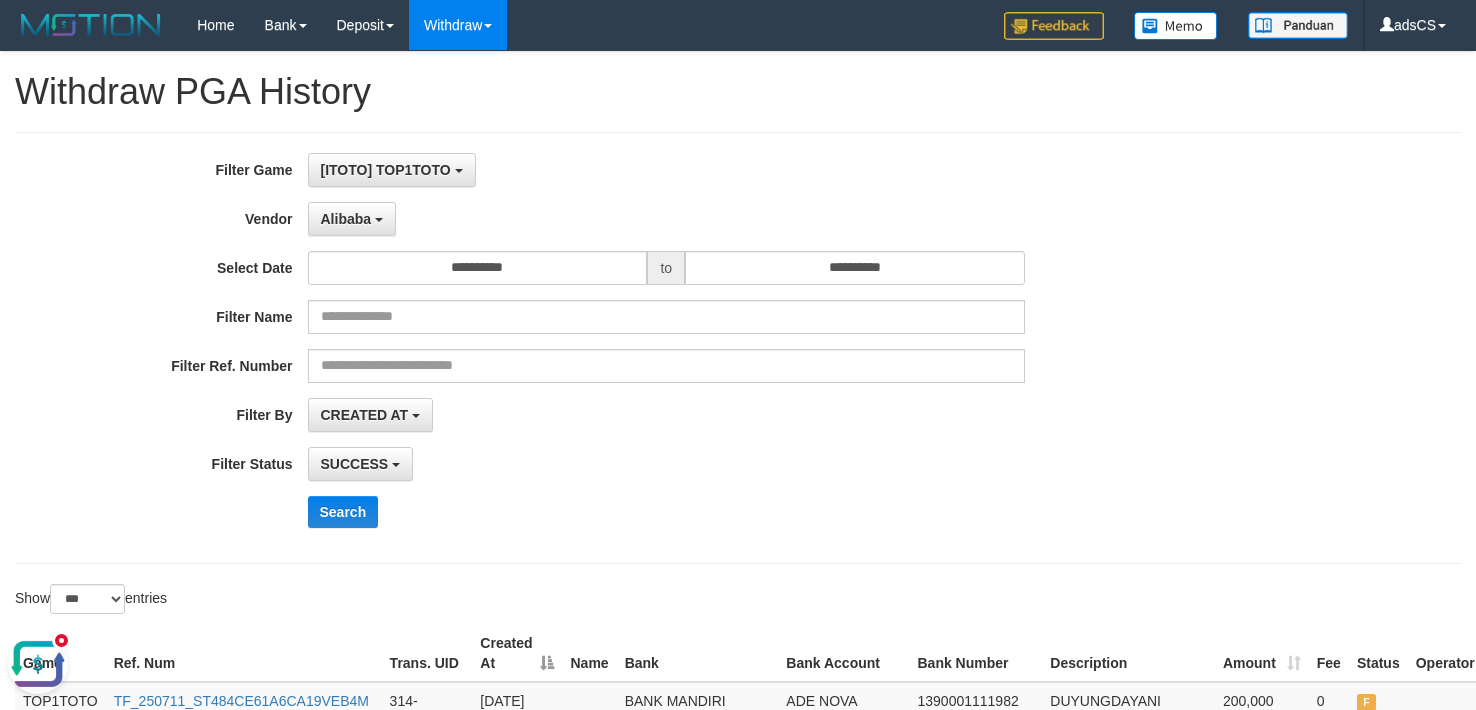click on "SUCCESS
SUCCESS
ON PROCESS
FAILED" at bounding box center (667, 464) 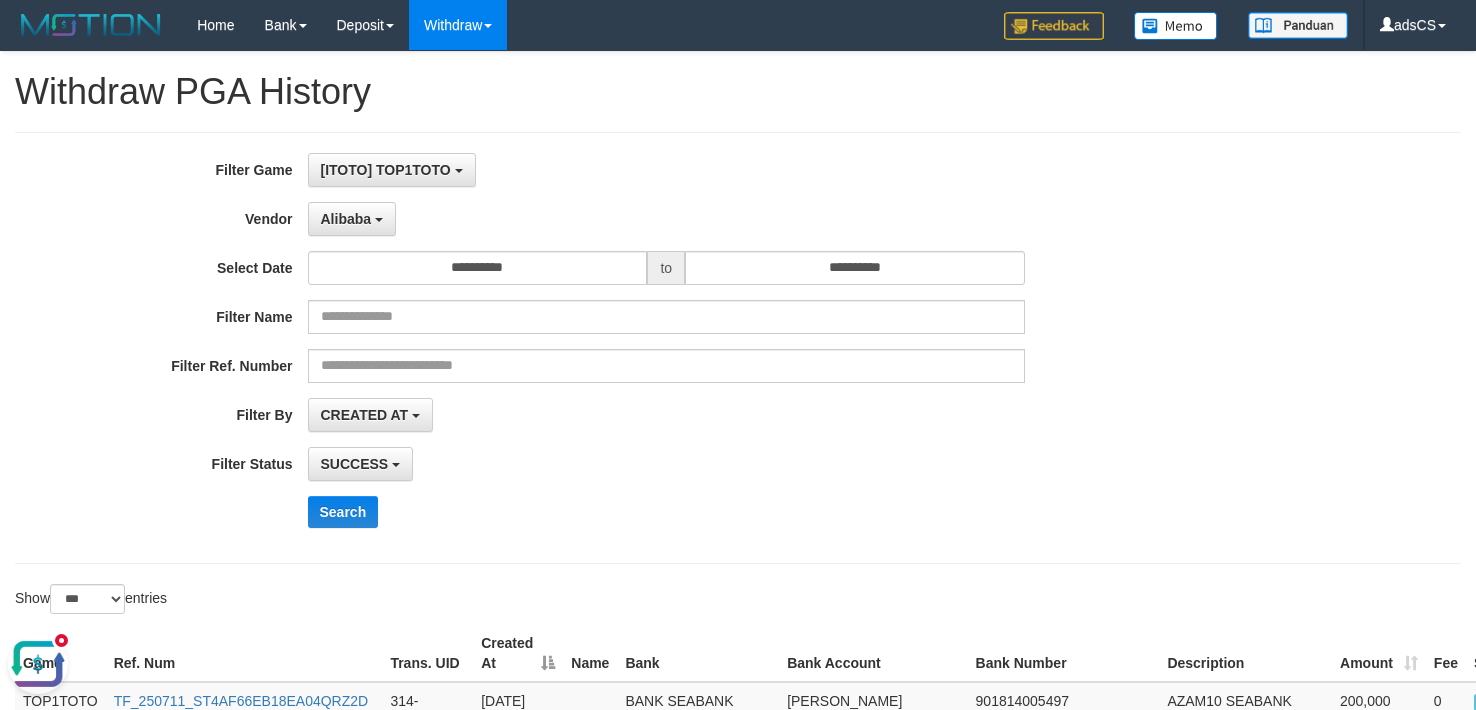 scroll, scrollTop: 300, scrollLeft: 0, axis: vertical 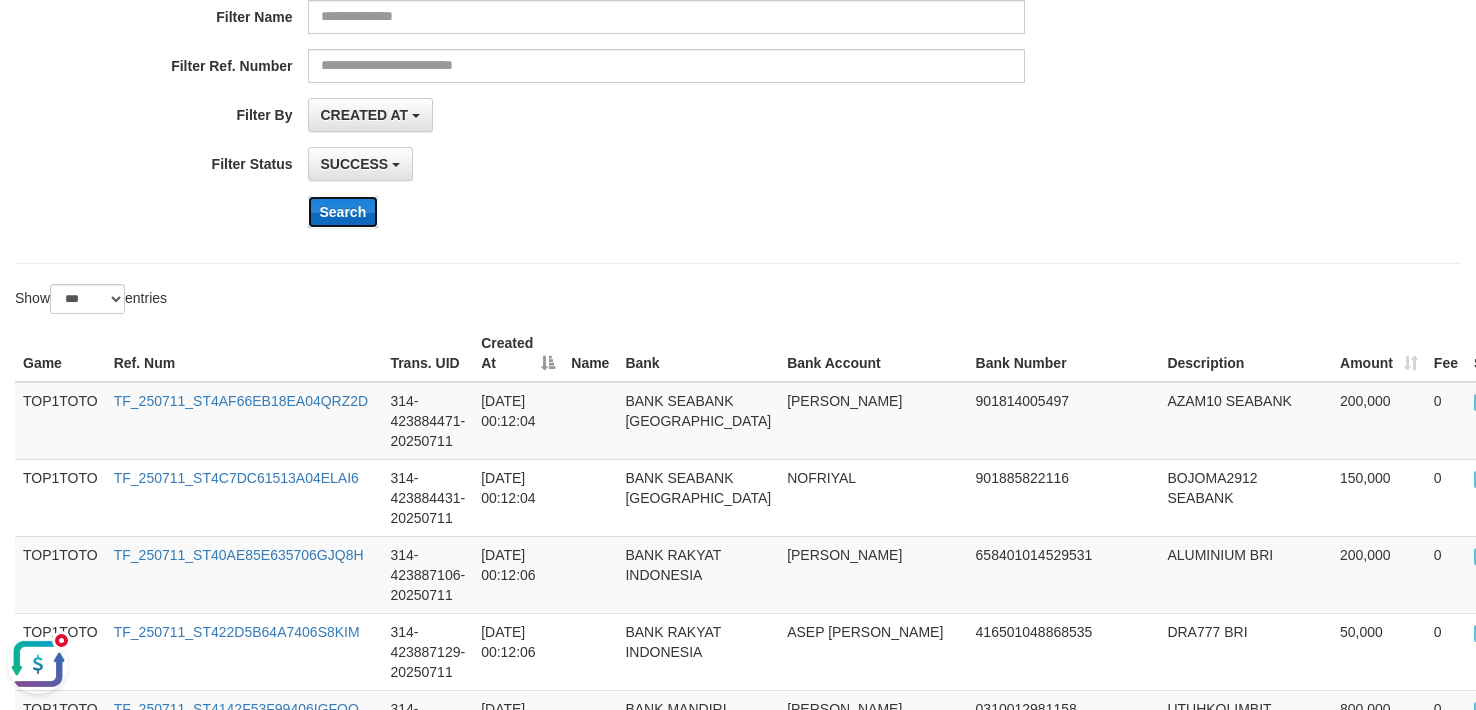 click on "Search" at bounding box center (343, 212) 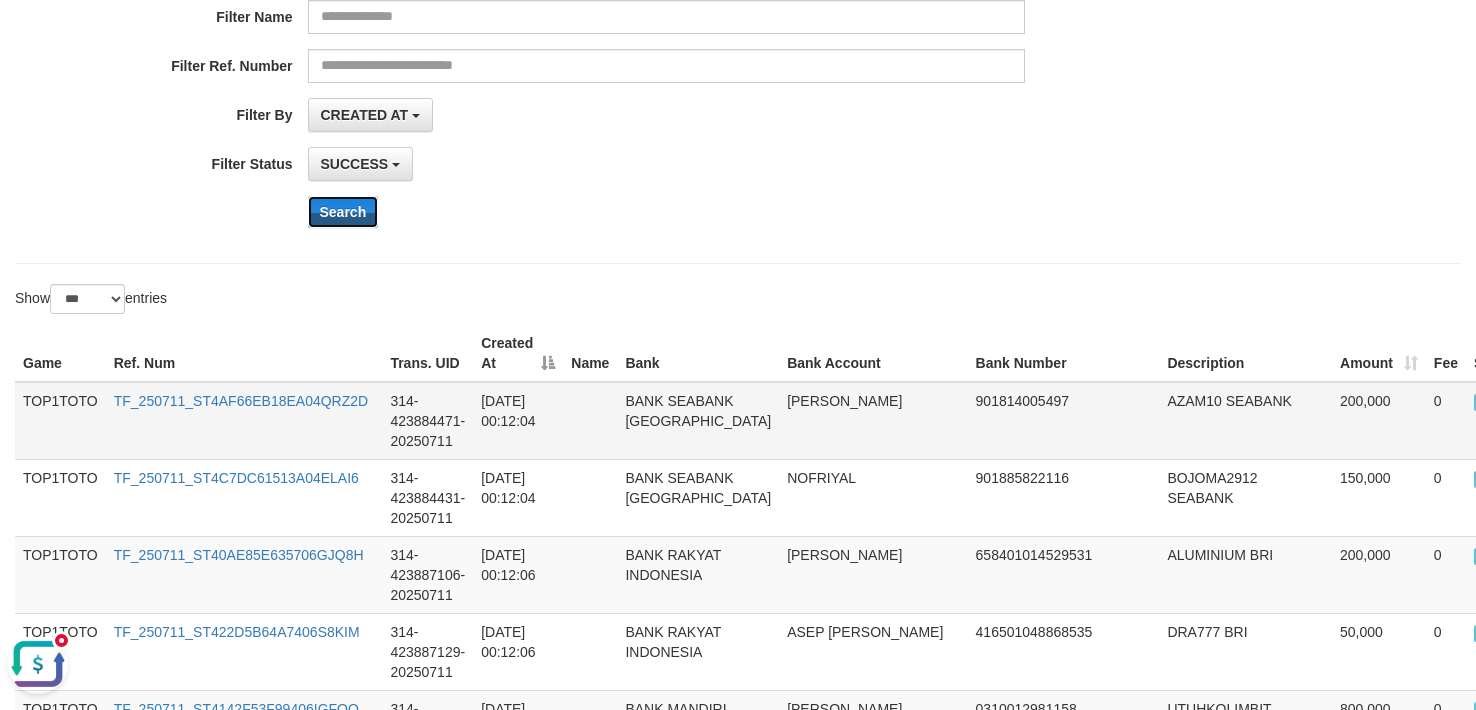 scroll, scrollTop: 0, scrollLeft: 0, axis: both 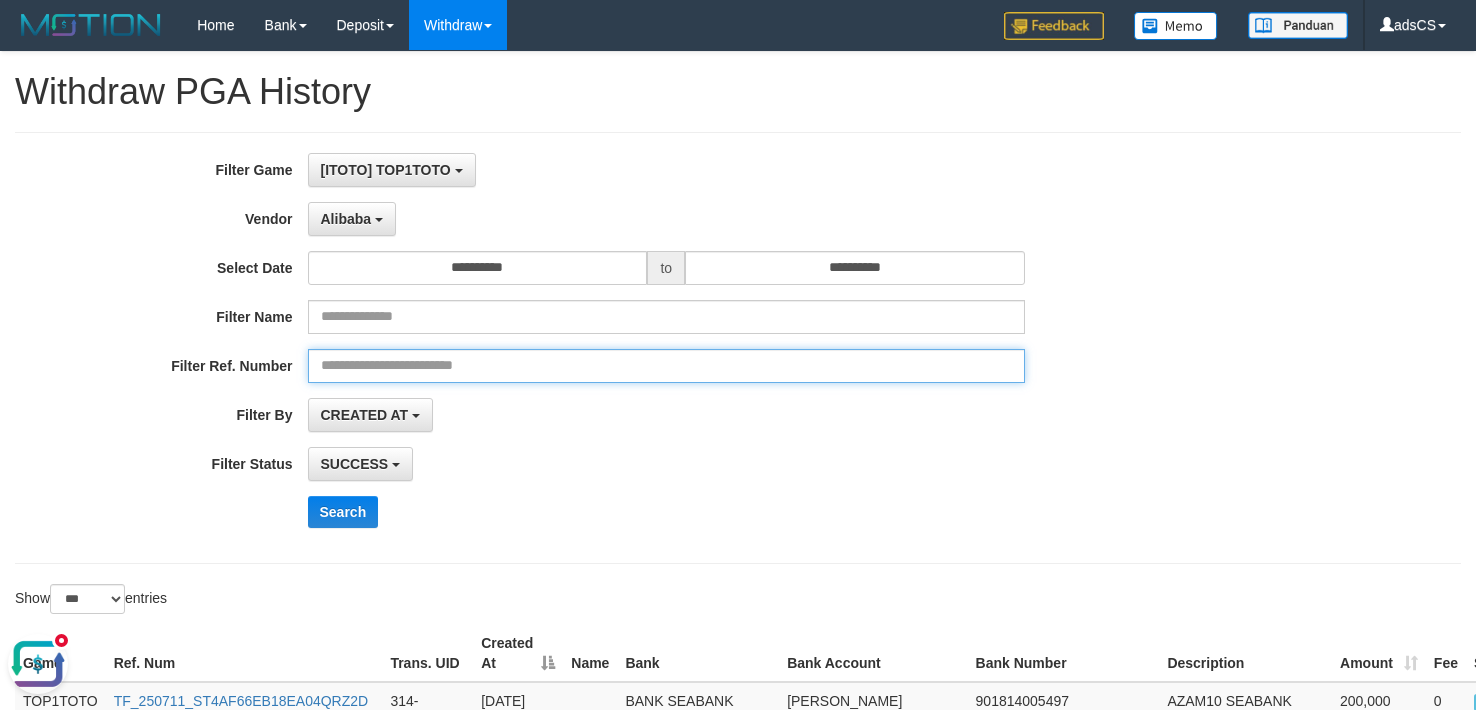click at bounding box center (667, 366) 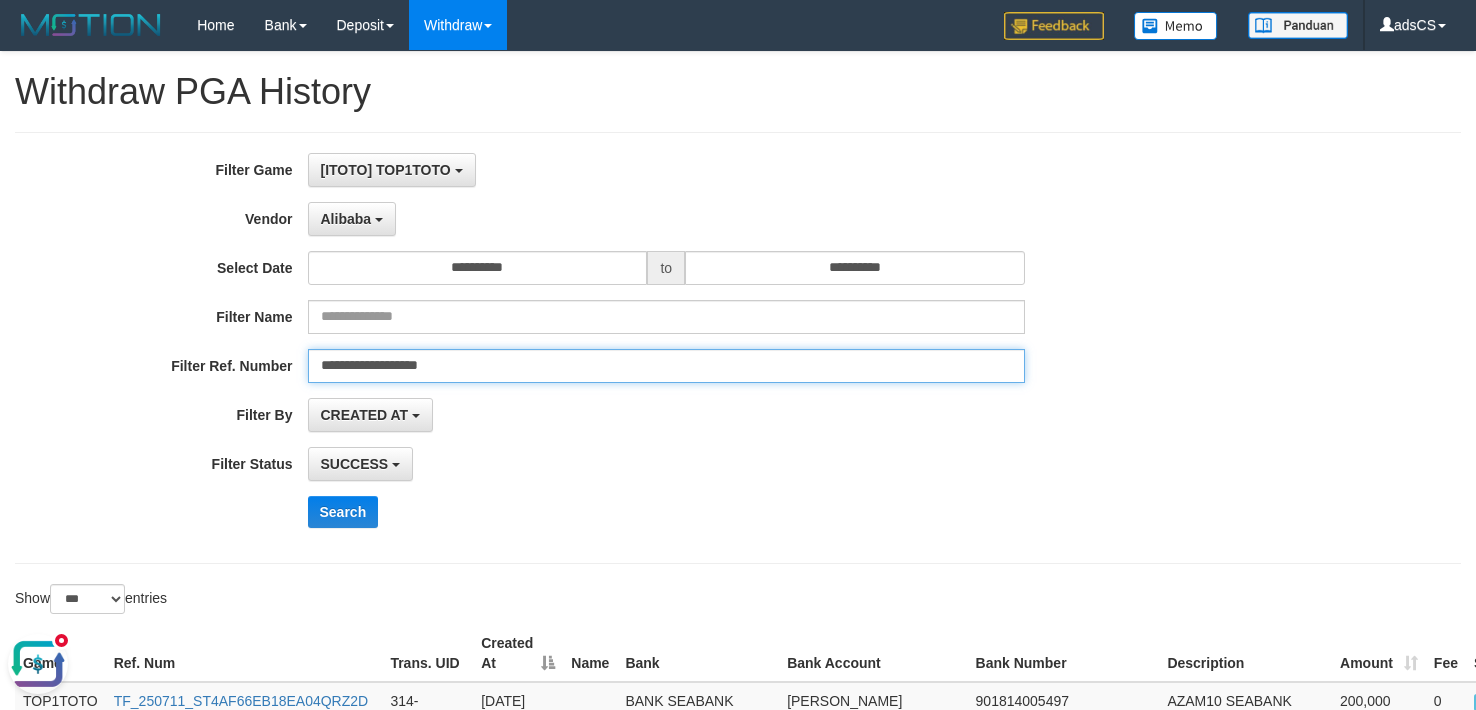 type on "**********" 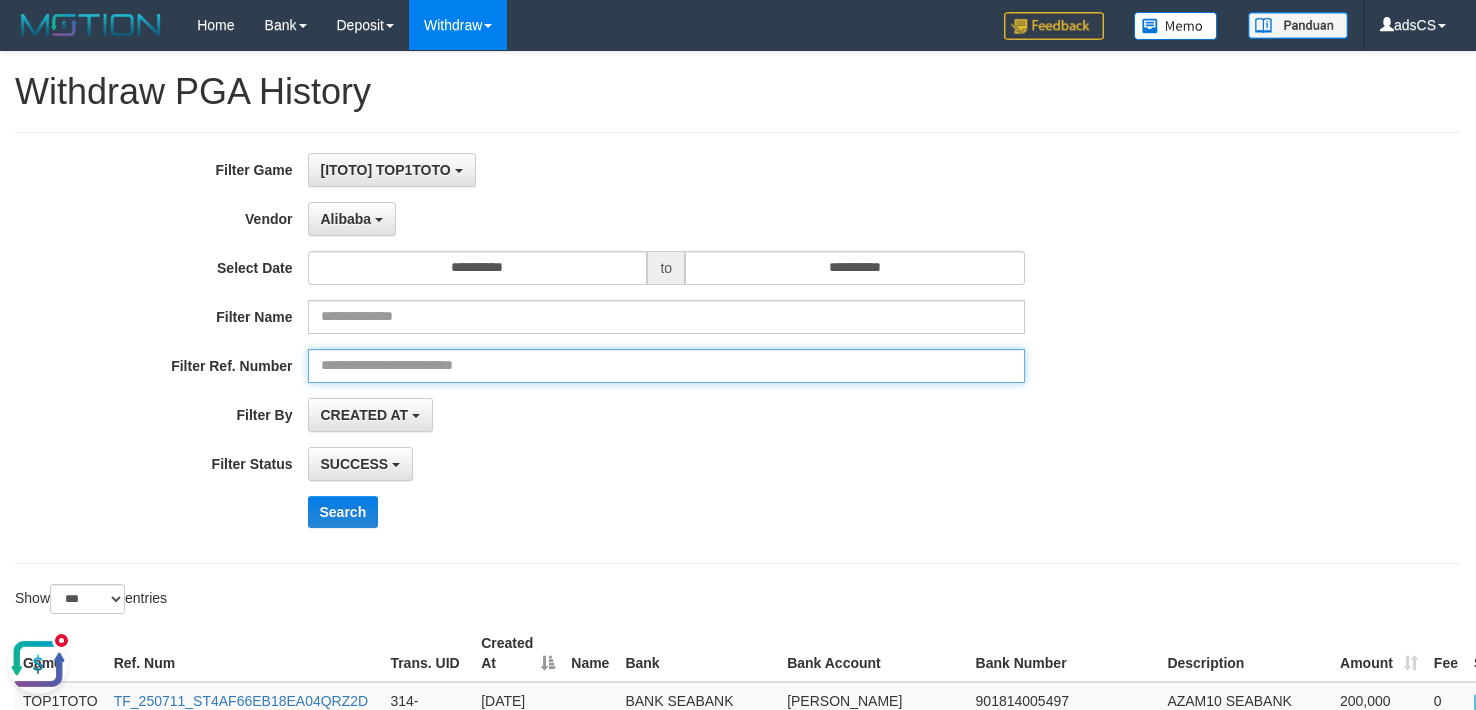 type 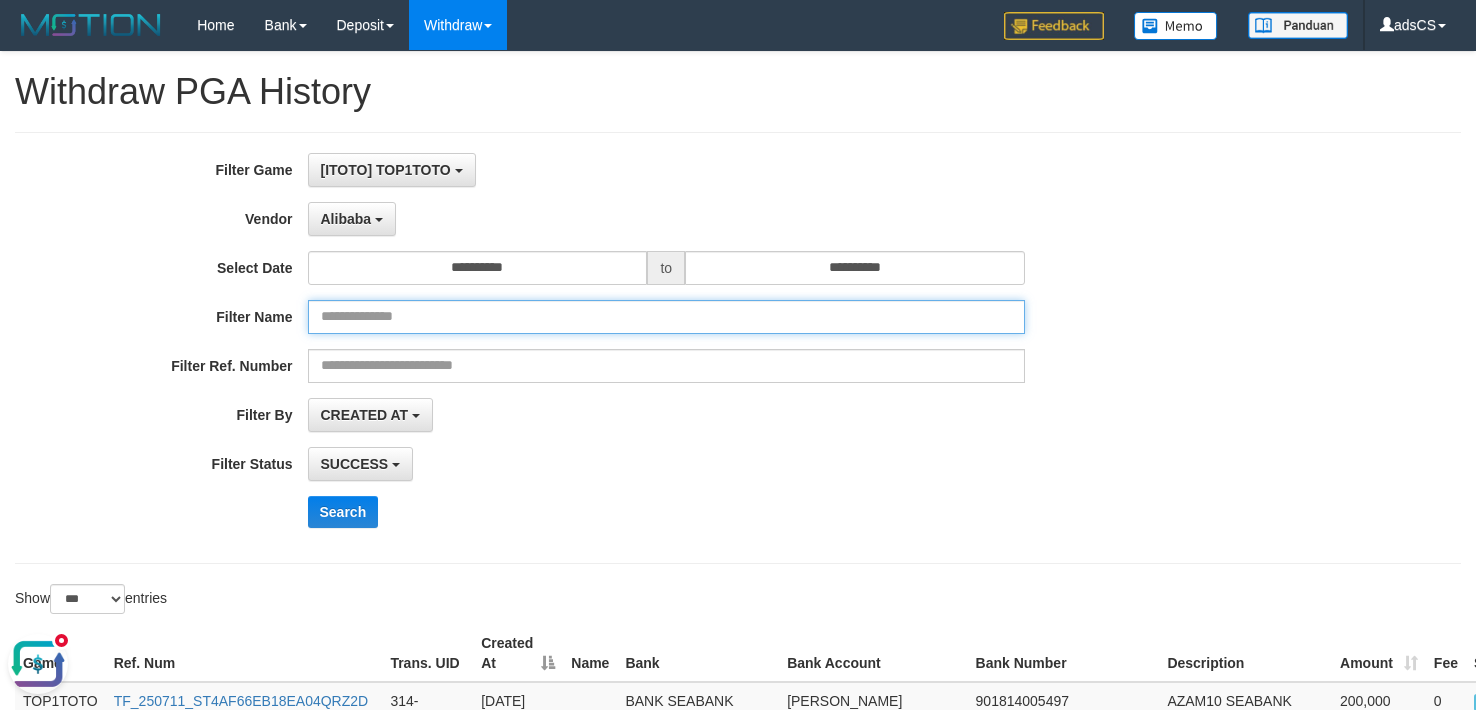 click at bounding box center (667, 317) 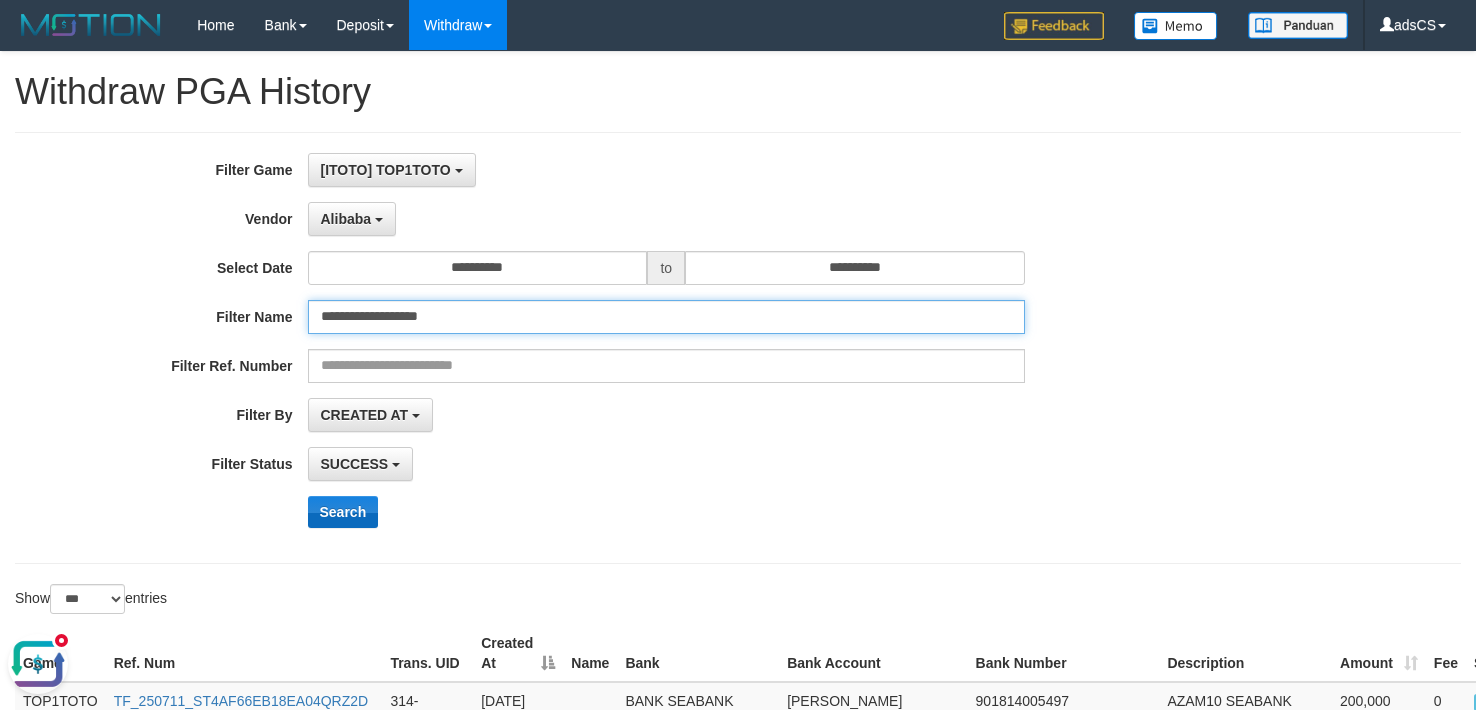 type on "**********" 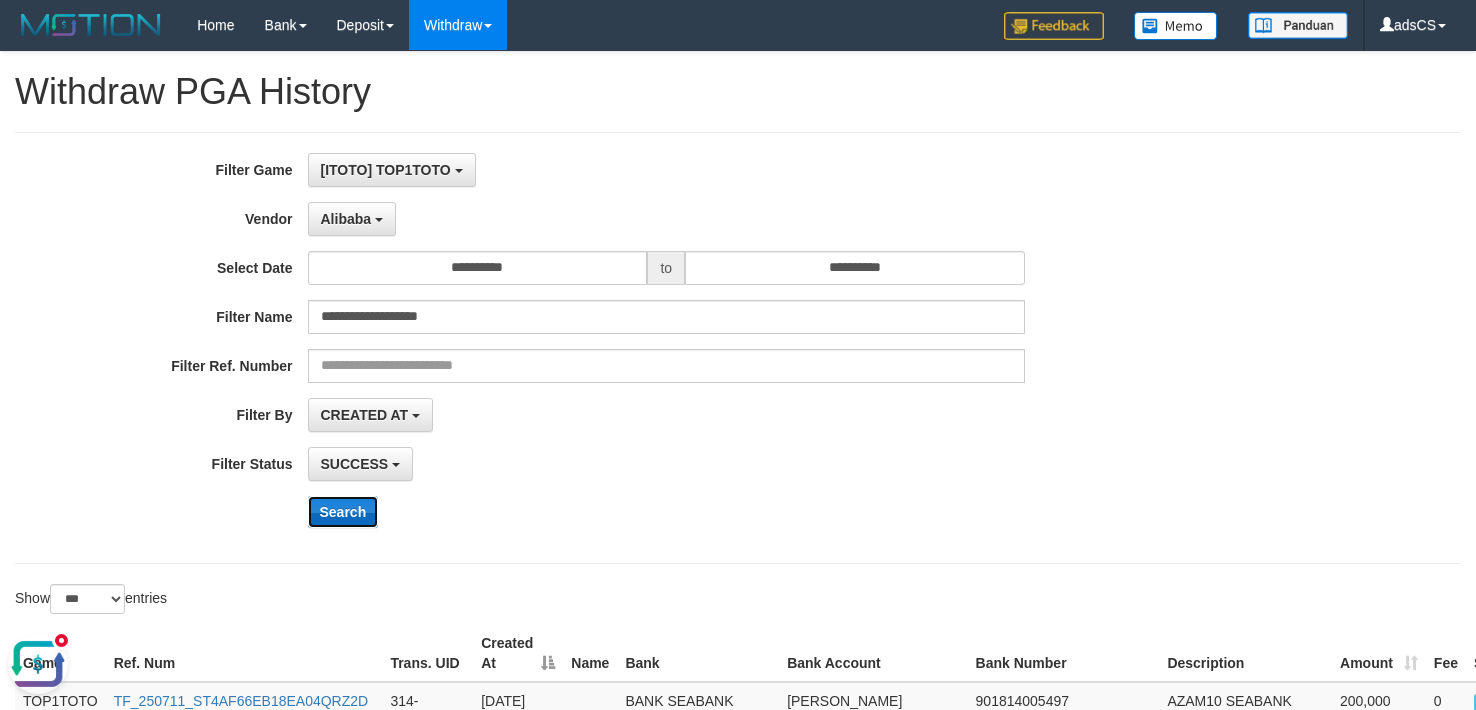 click on "Search" at bounding box center [343, 512] 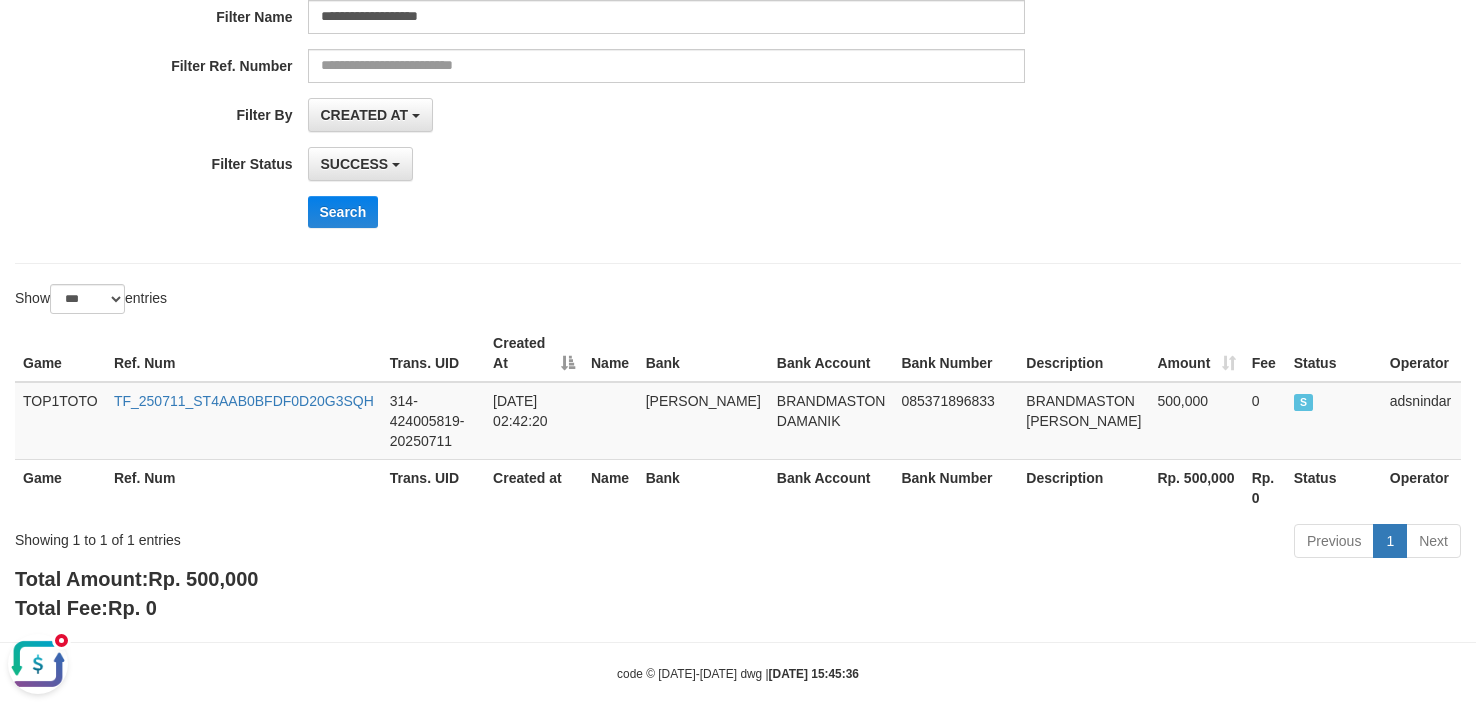 scroll, scrollTop: 0, scrollLeft: 0, axis: both 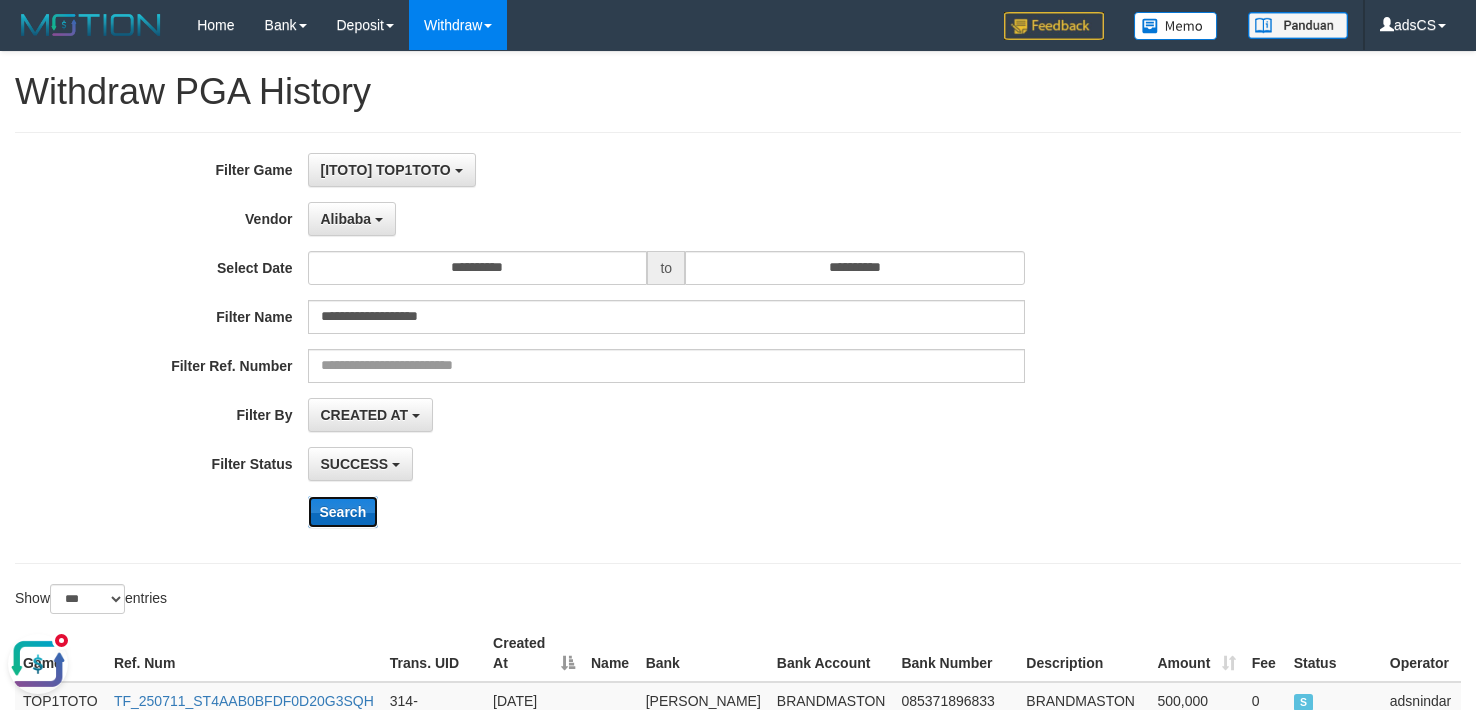 click on "Search" at bounding box center [343, 512] 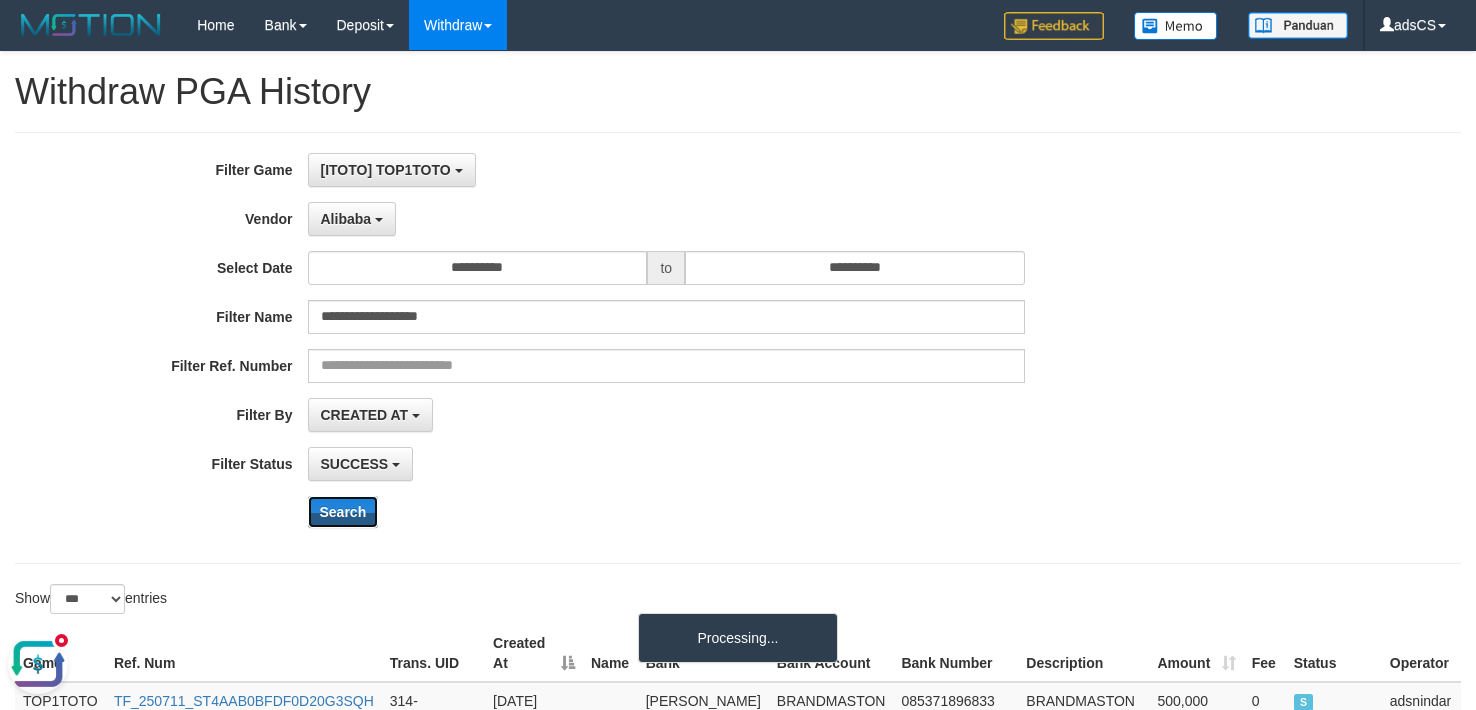 scroll, scrollTop: 300, scrollLeft: 0, axis: vertical 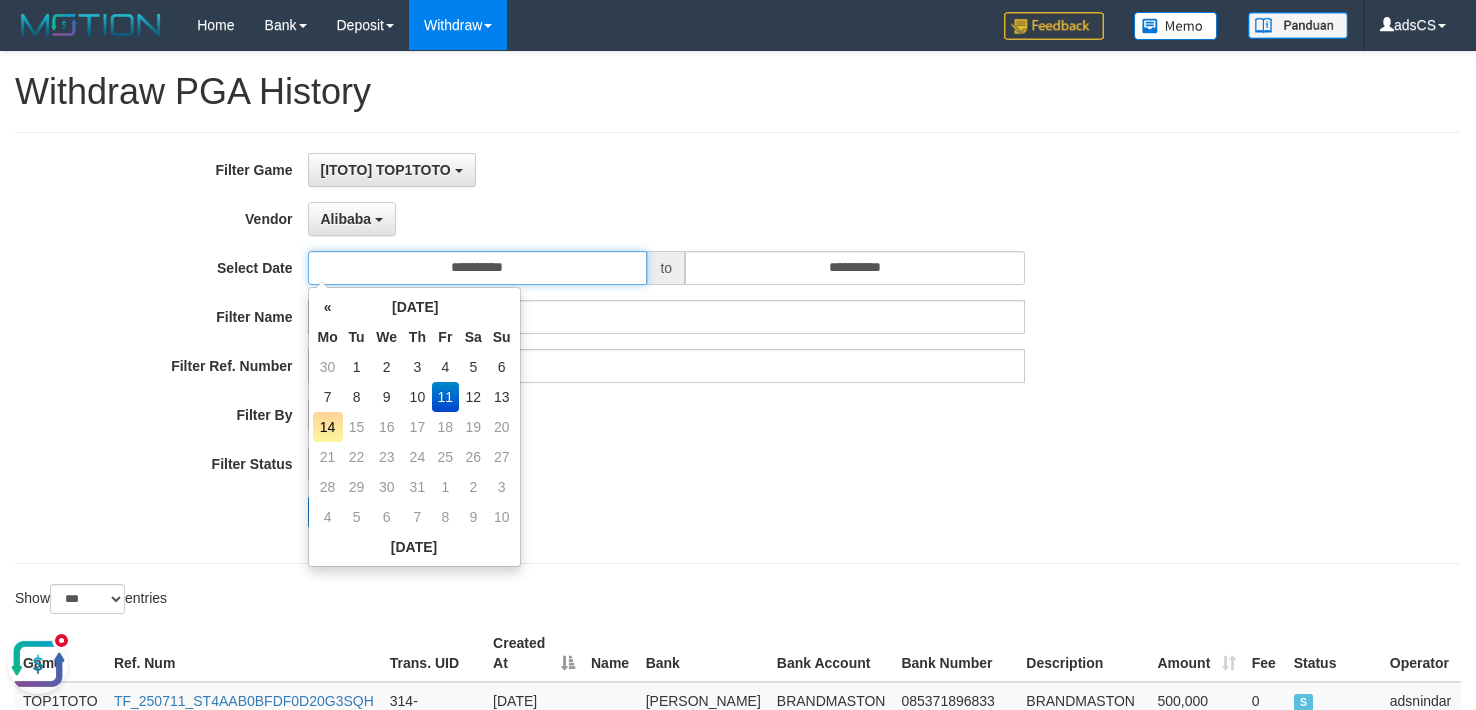 click on "**********" at bounding box center (478, 268) 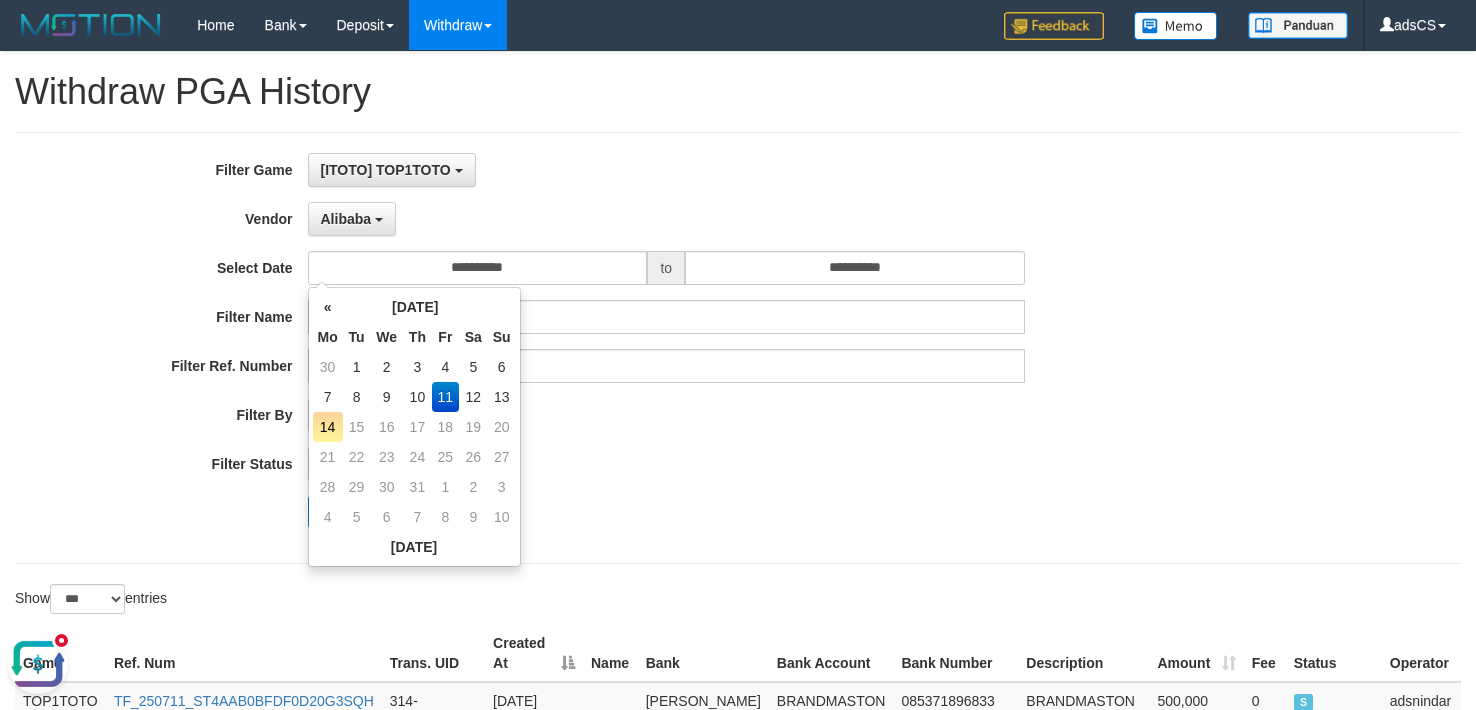 click on "14" at bounding box center [328, 427] 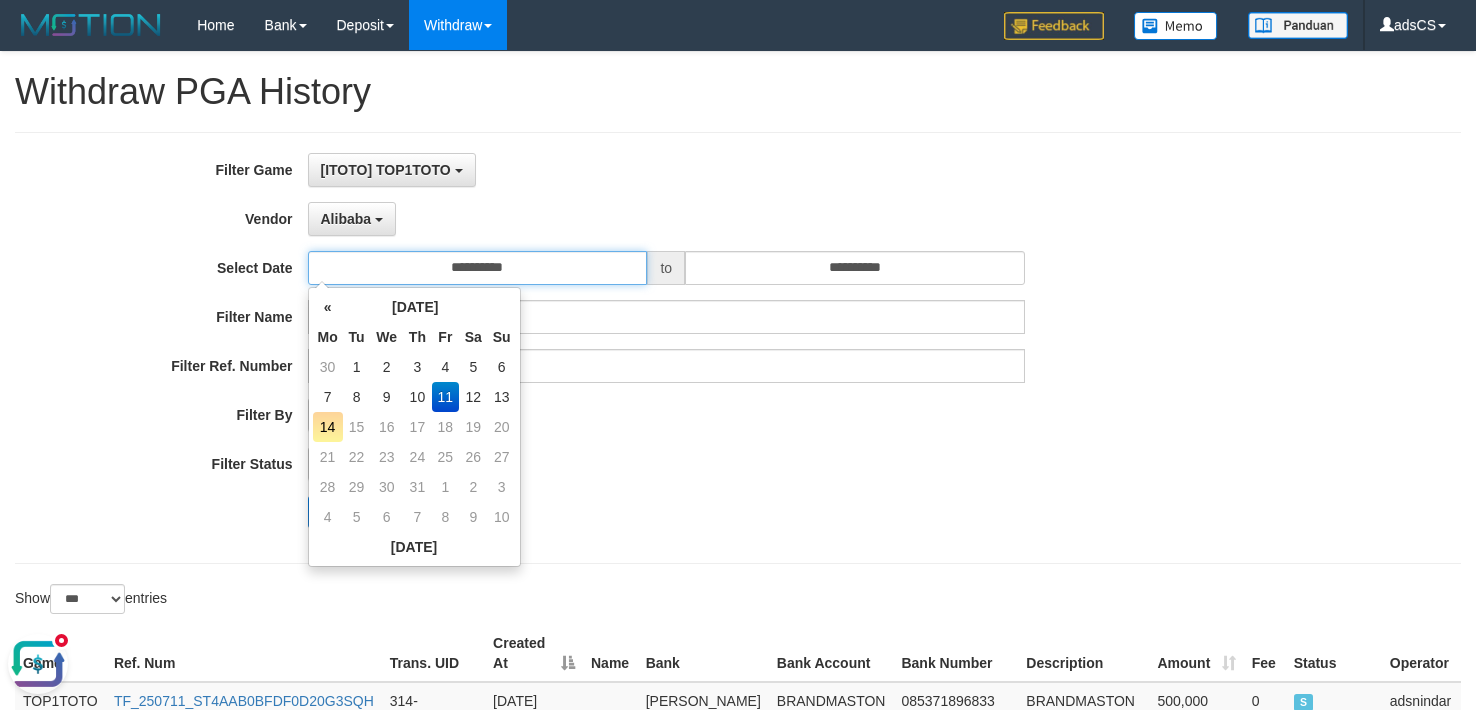 type on "**********" 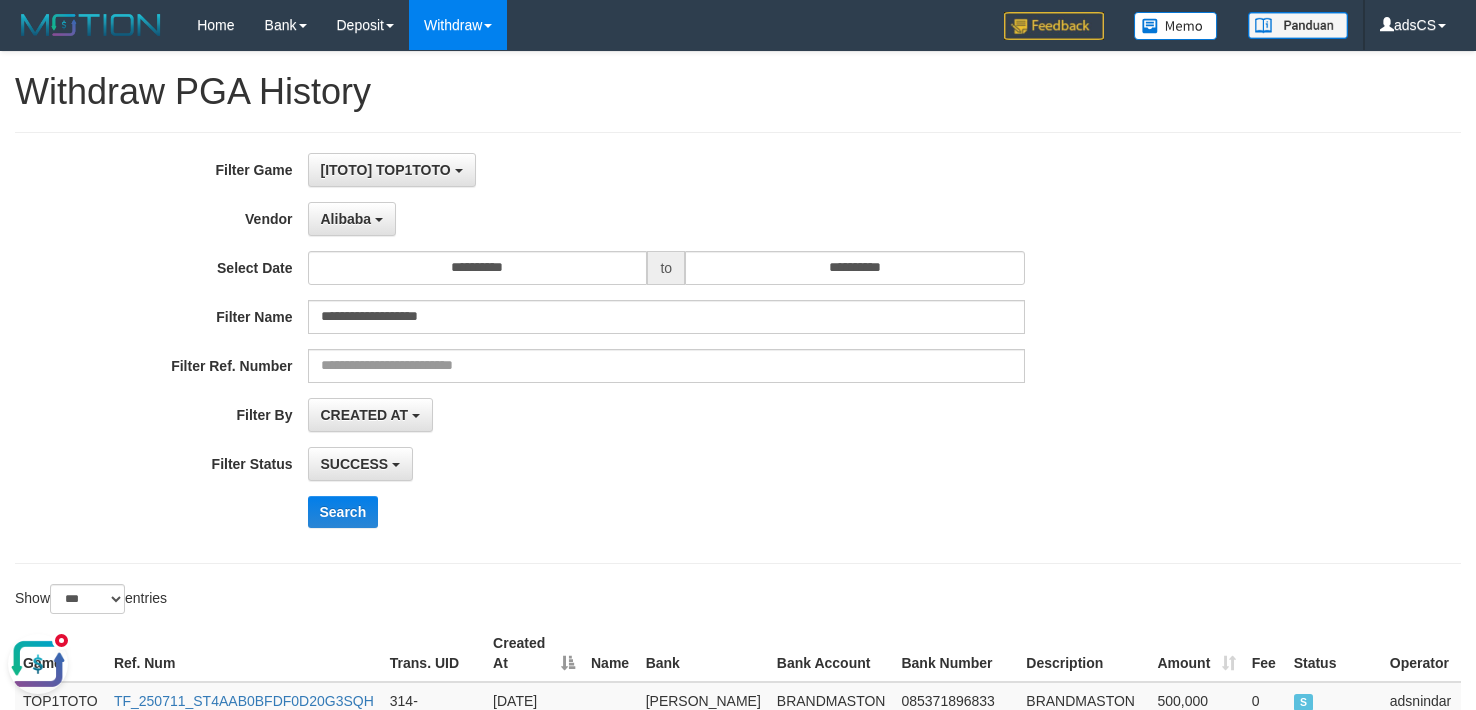 click on "**********" at bounding box center [615, 348] 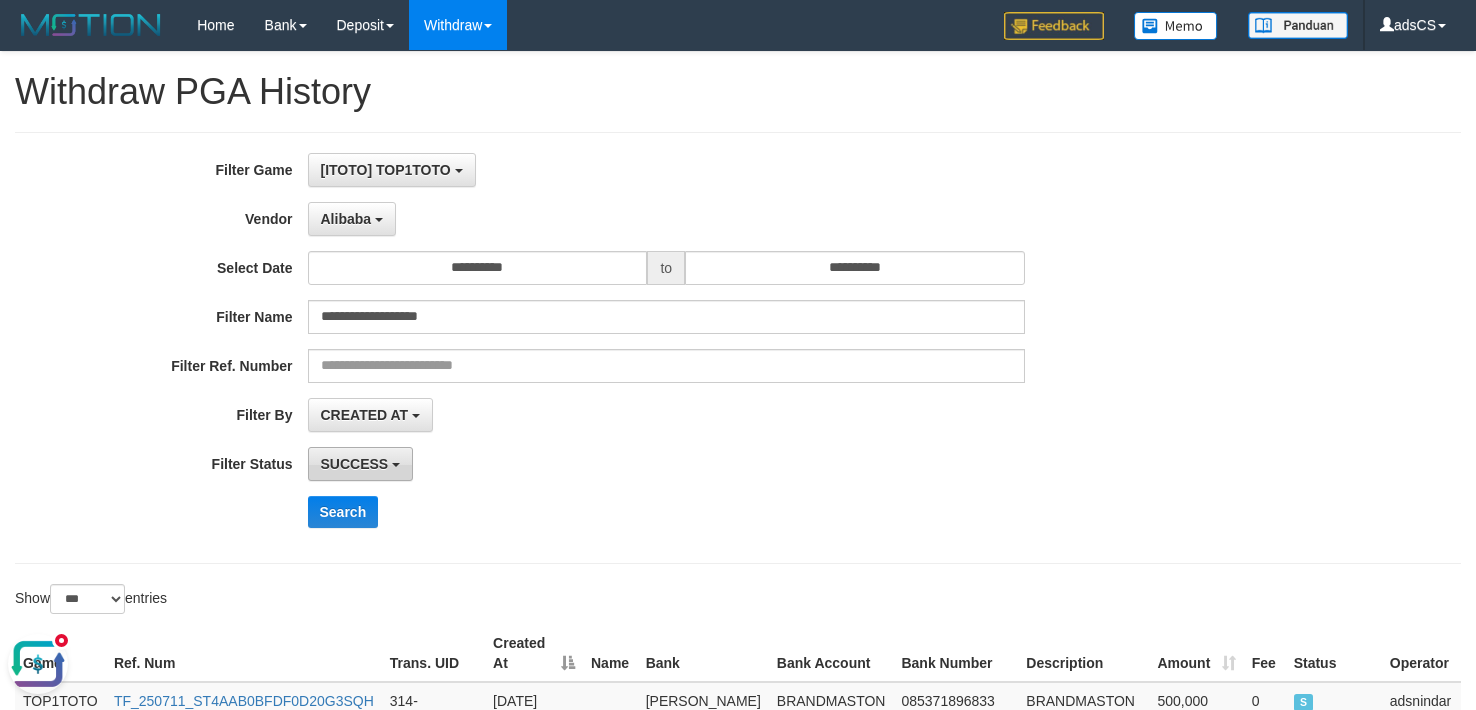 click on "SUCCESS" at bounding box center (355, 464) 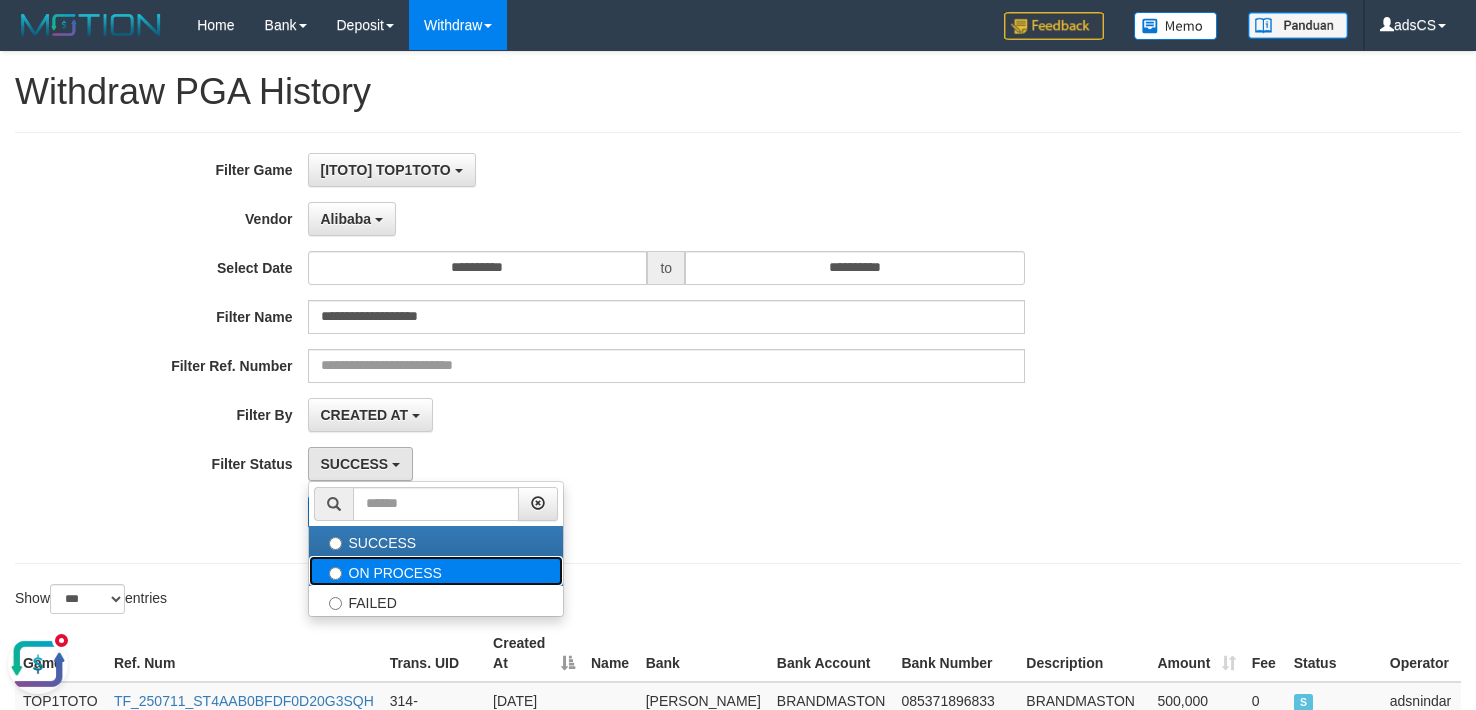 click on "ON PROCESS" at bounding box center [436, 571] 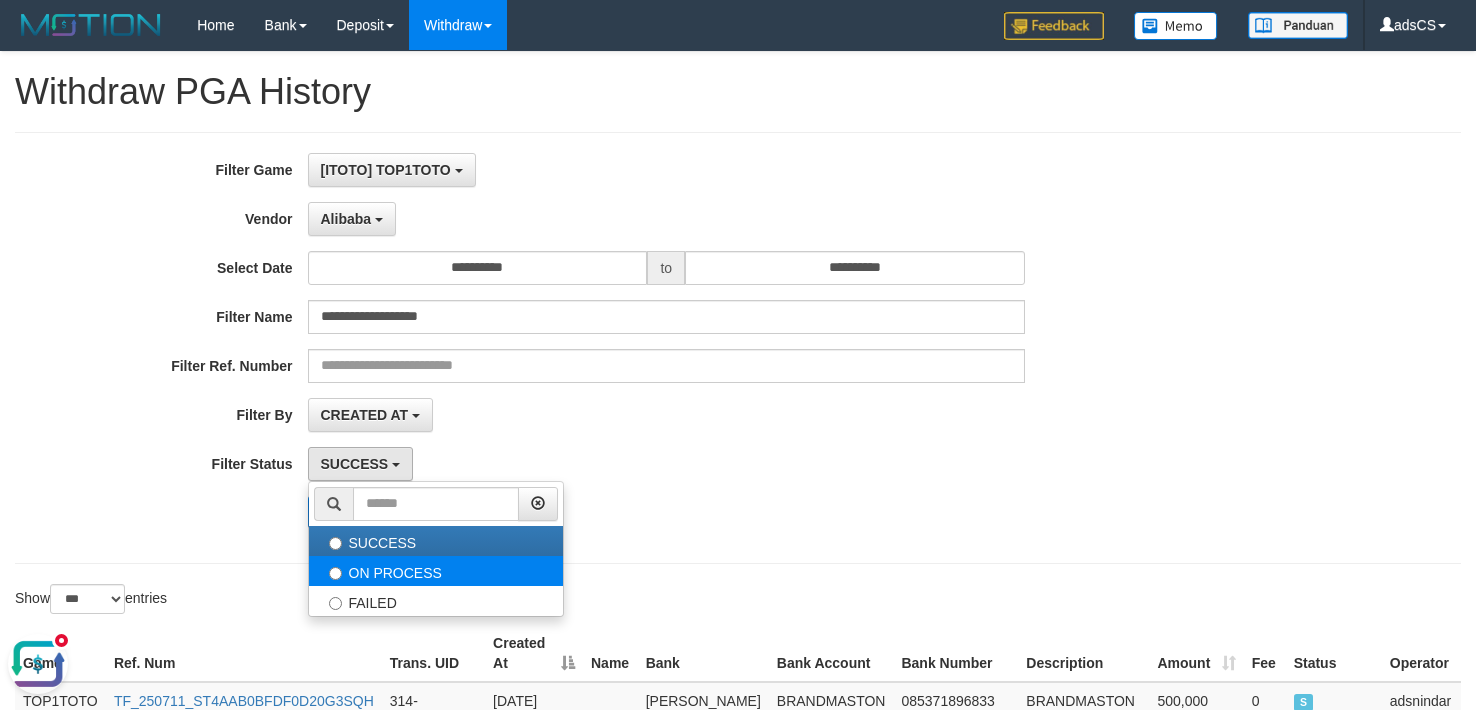 select on "*" 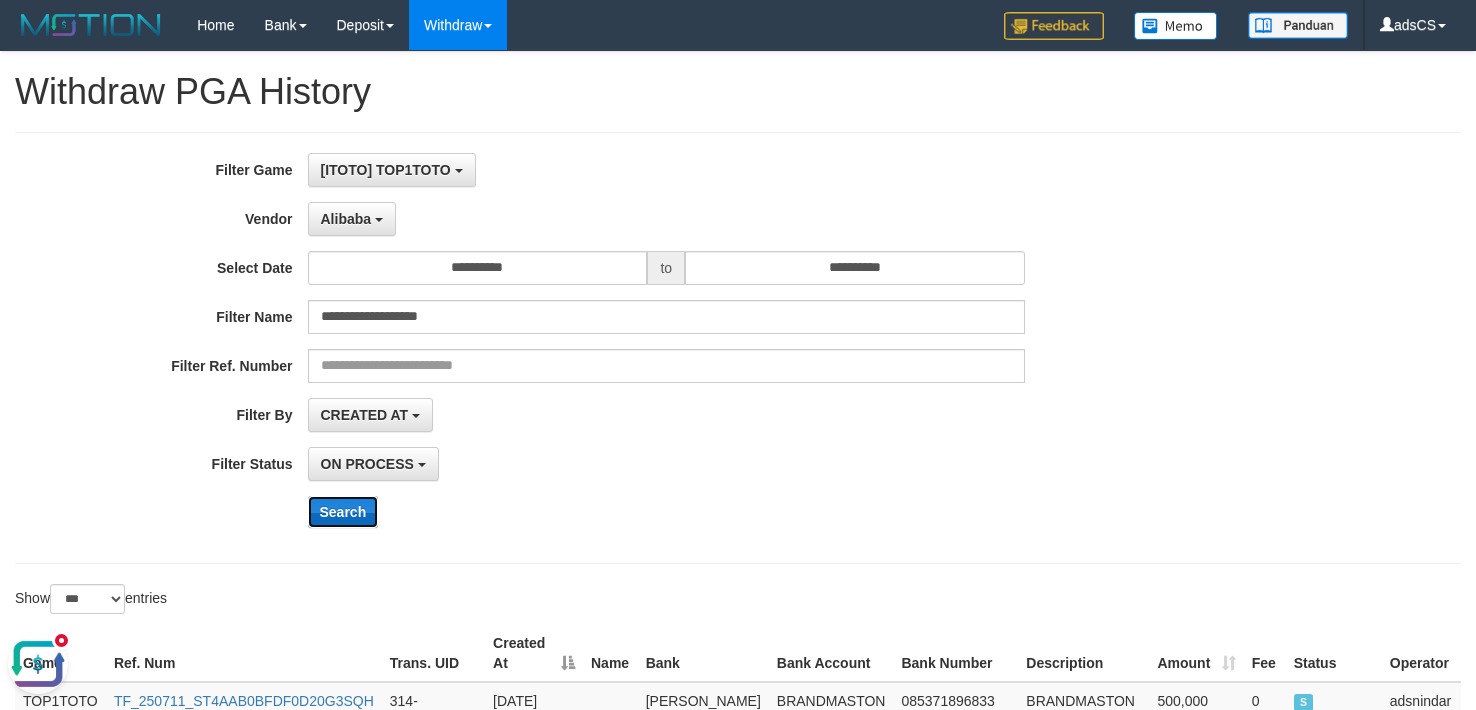 click on "Search" at bounding box center (343, 512) 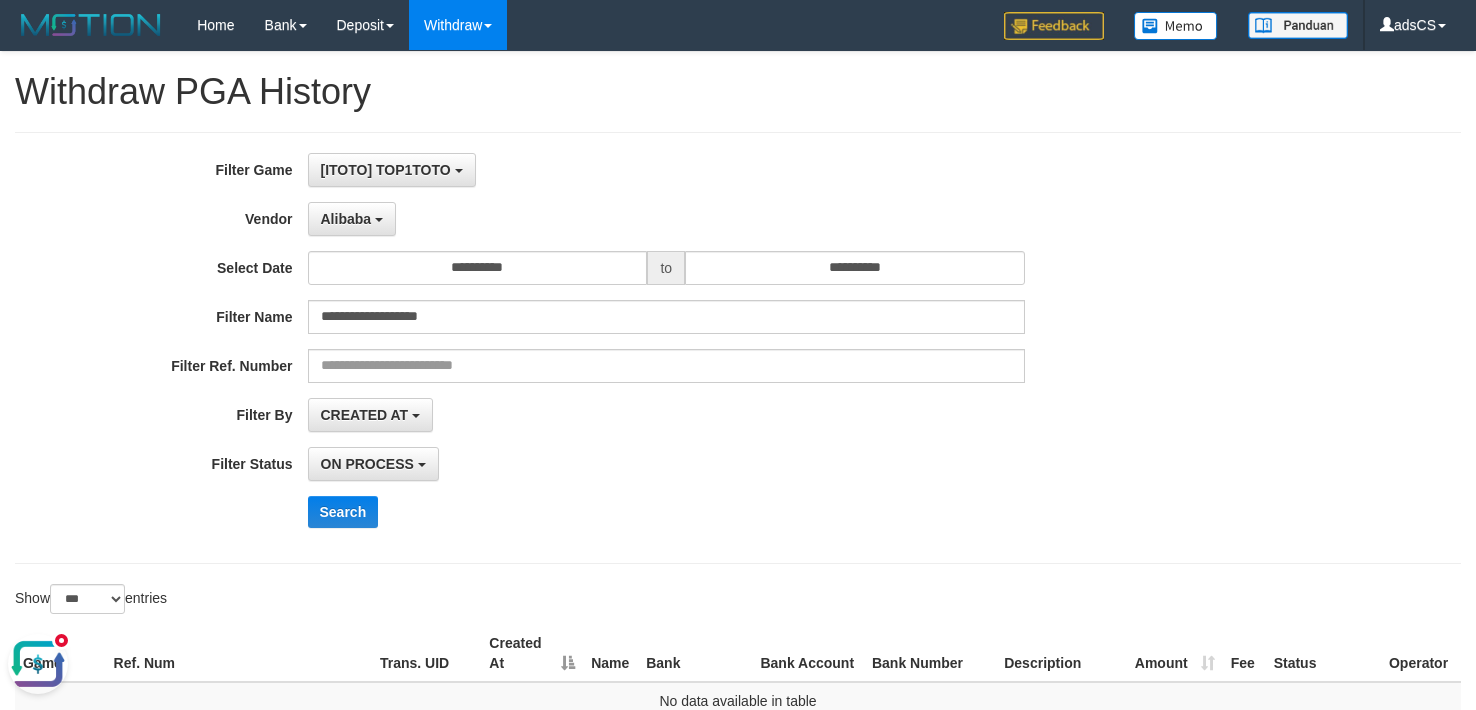 click on "Search" at bounding box center [769, 512] 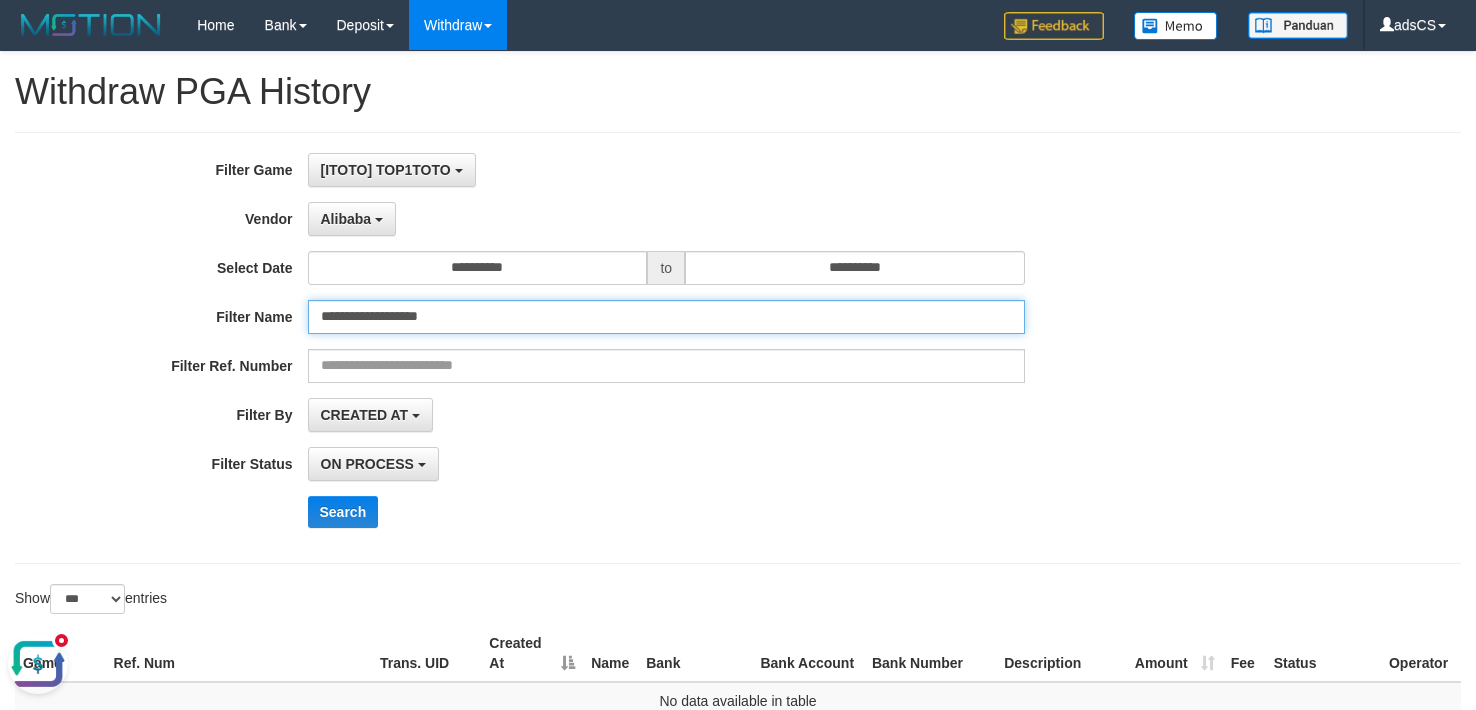 drag, startPoint x: 521, startPoint y: 324, endPoint x: -493, endPoint y: 402, distance: 1016.9956 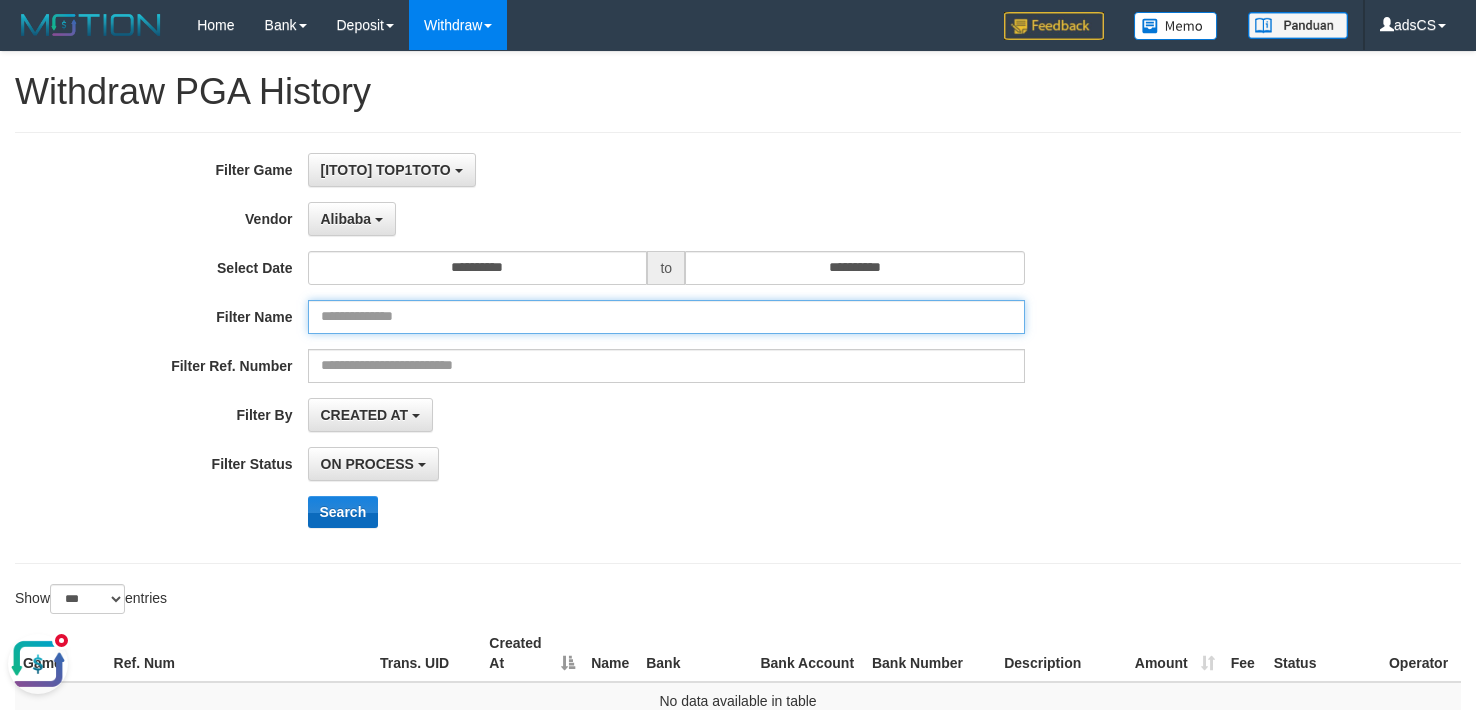 type 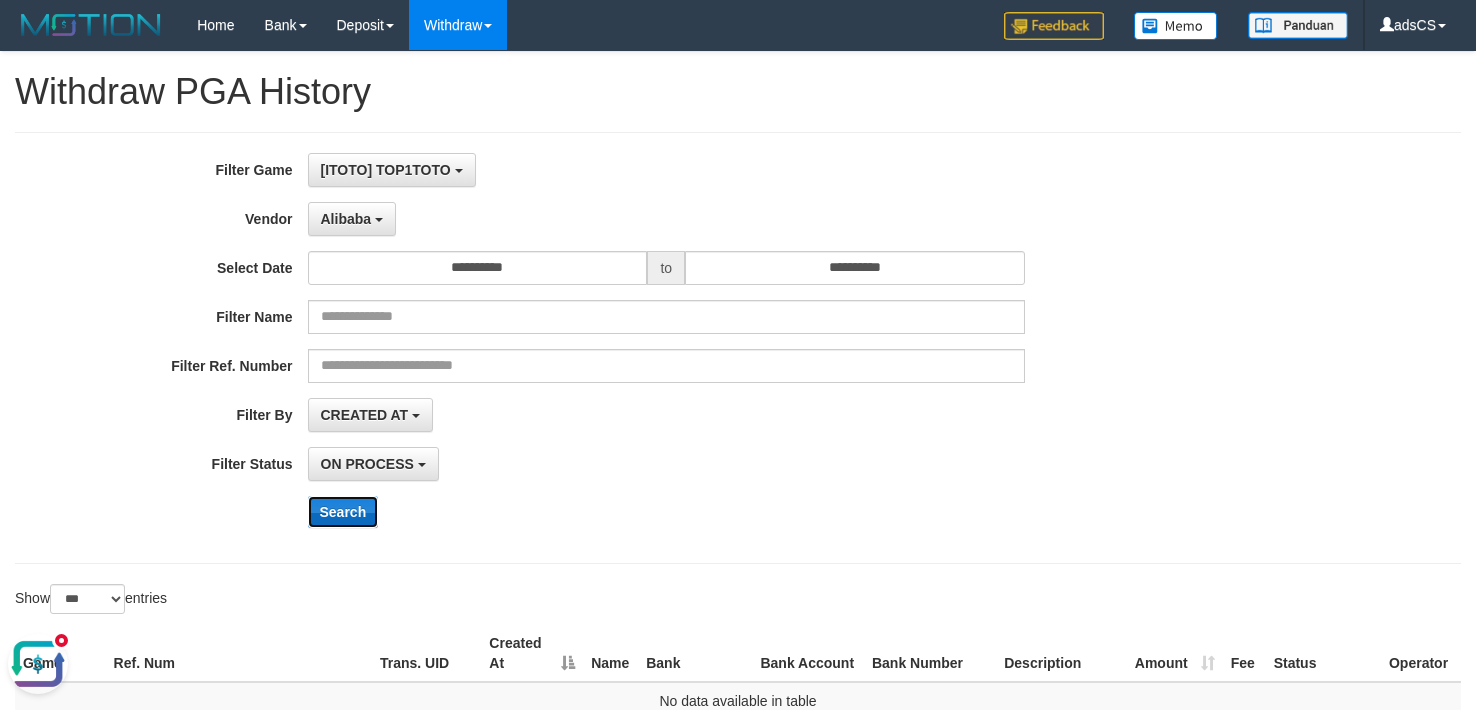 click on "Search" at bounding box center [343, 512] 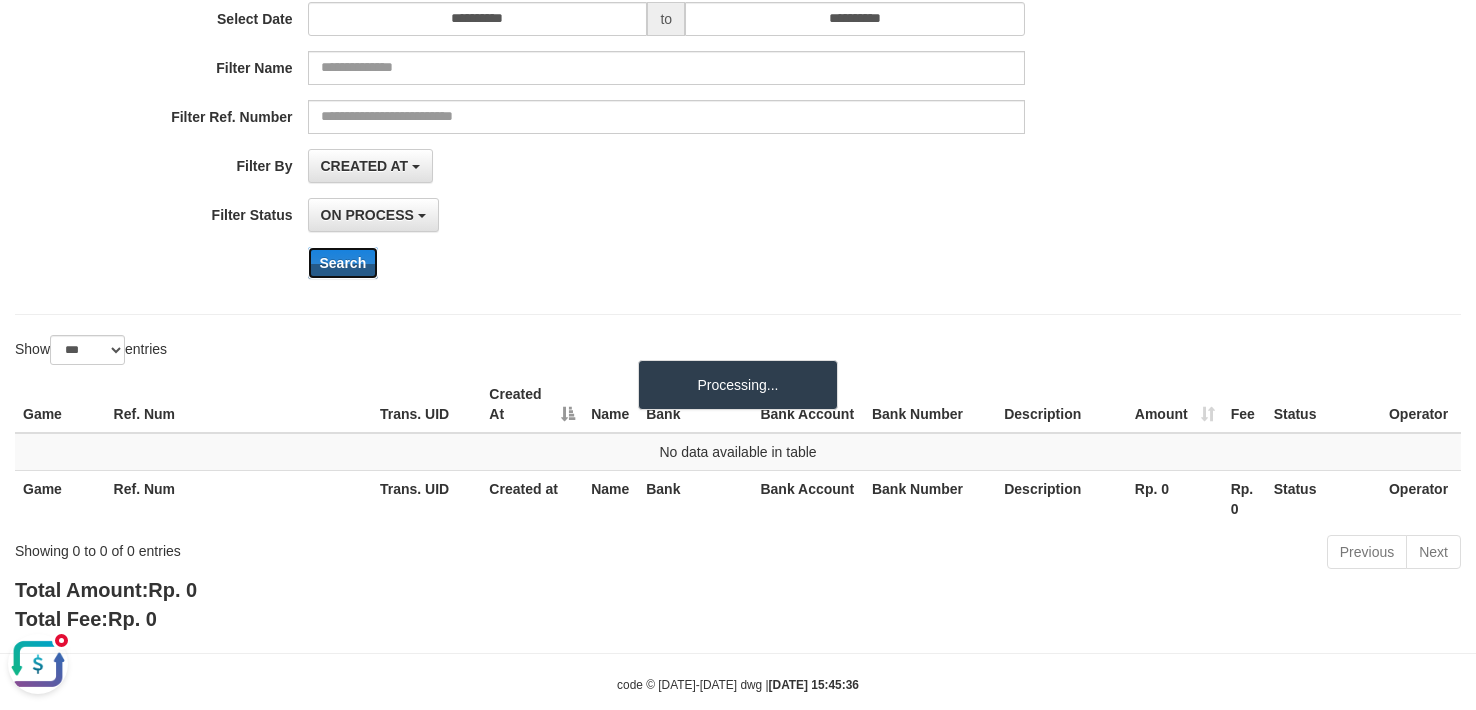 scroll, scrollTop: 283, scrollLeft: 0, axis: vertical 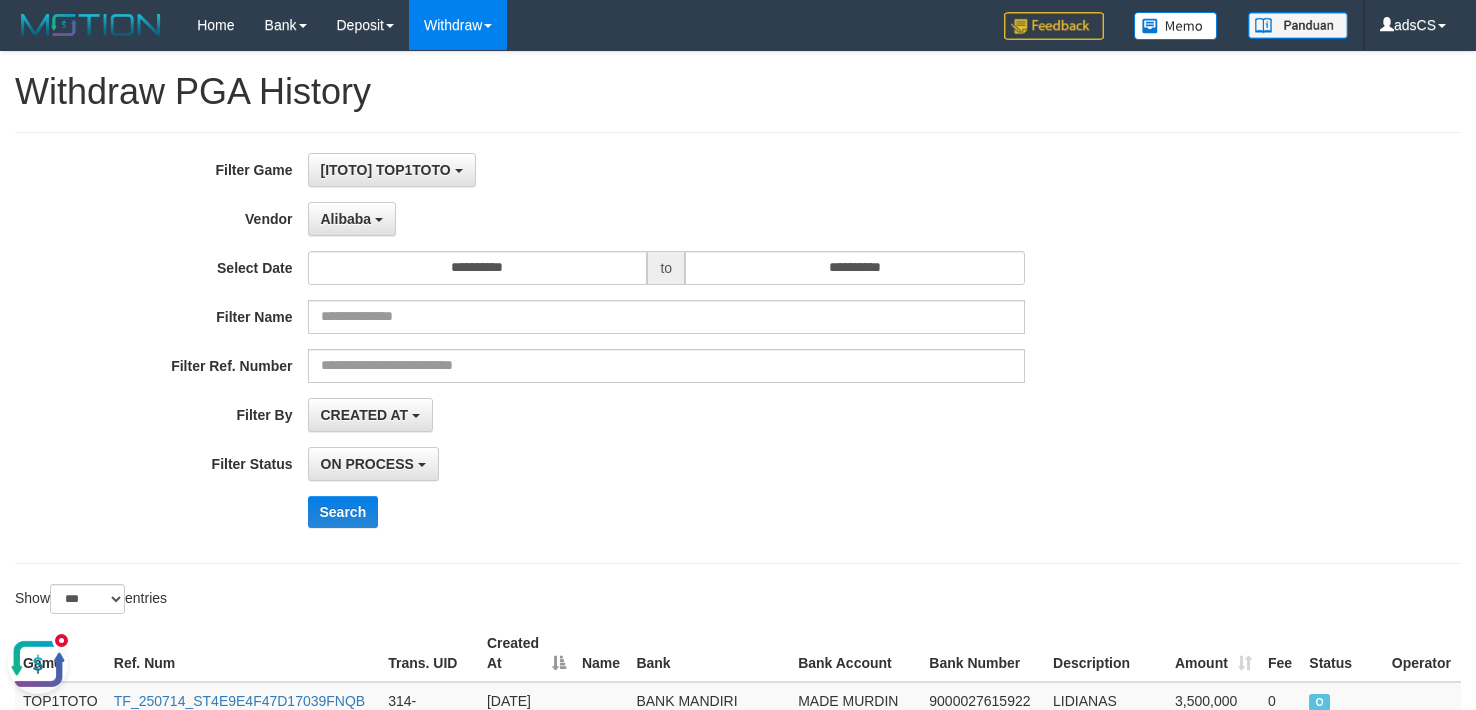 click on "**********" at bounding box center [615, 268] 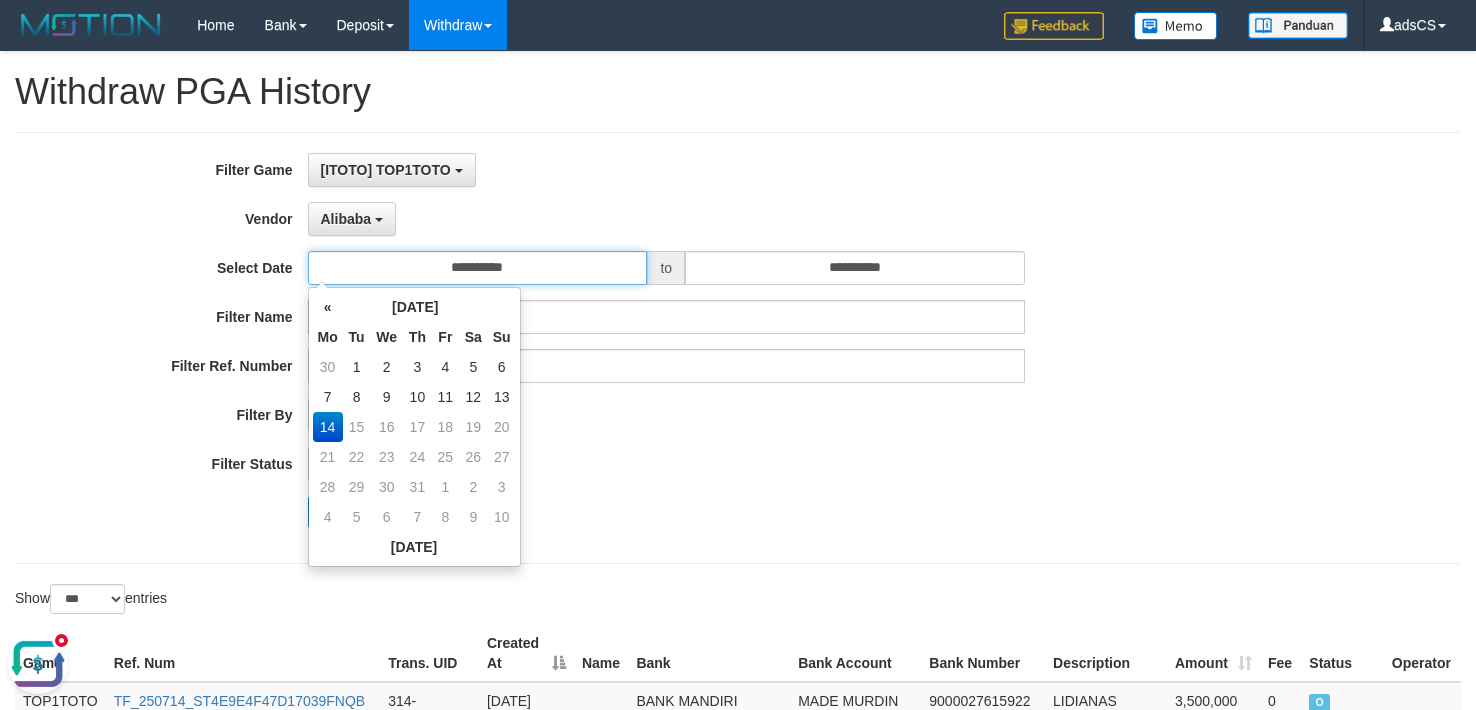 drag, startPoint x: 606, startPoint y: 278, endPoint x: 599, endPoint y: 287, distance: 11.401754 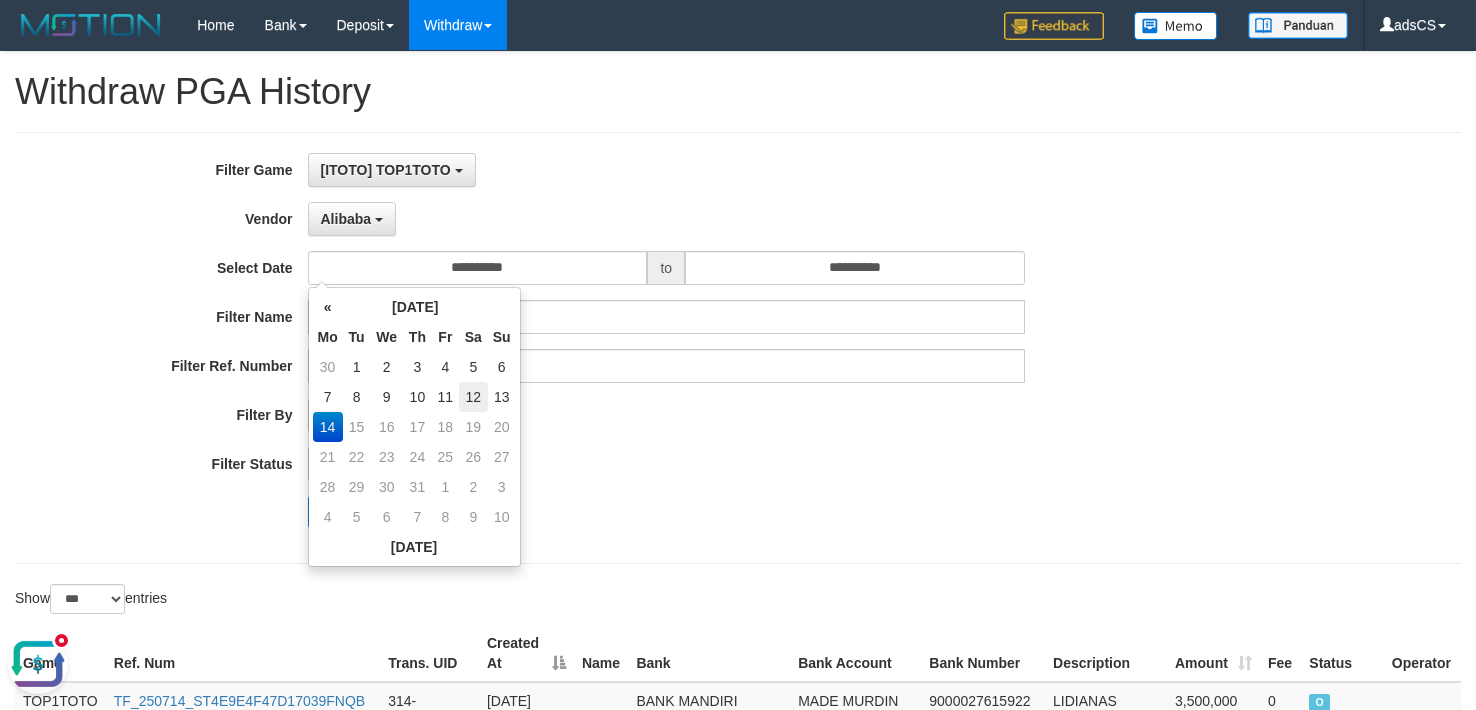 click on "12" at bounding box center [473, 397] 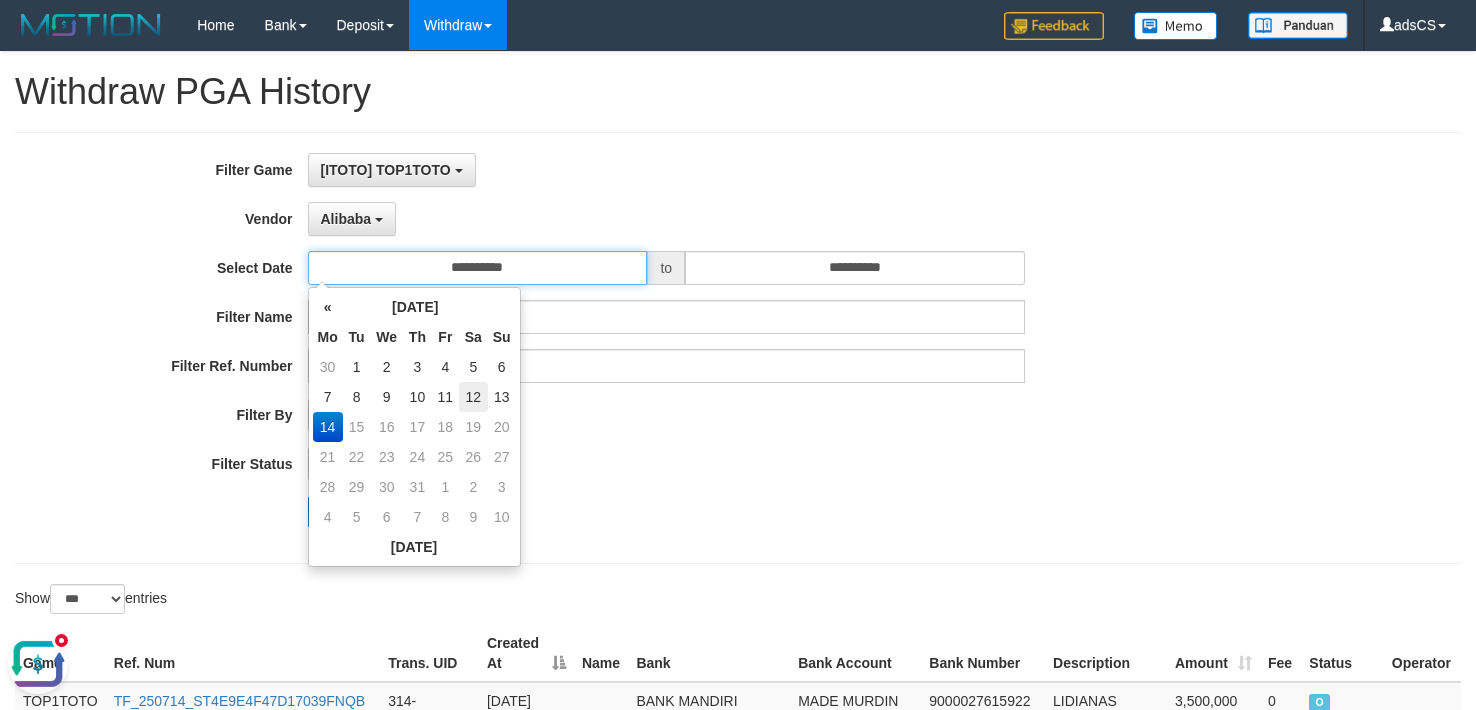type on "**********" 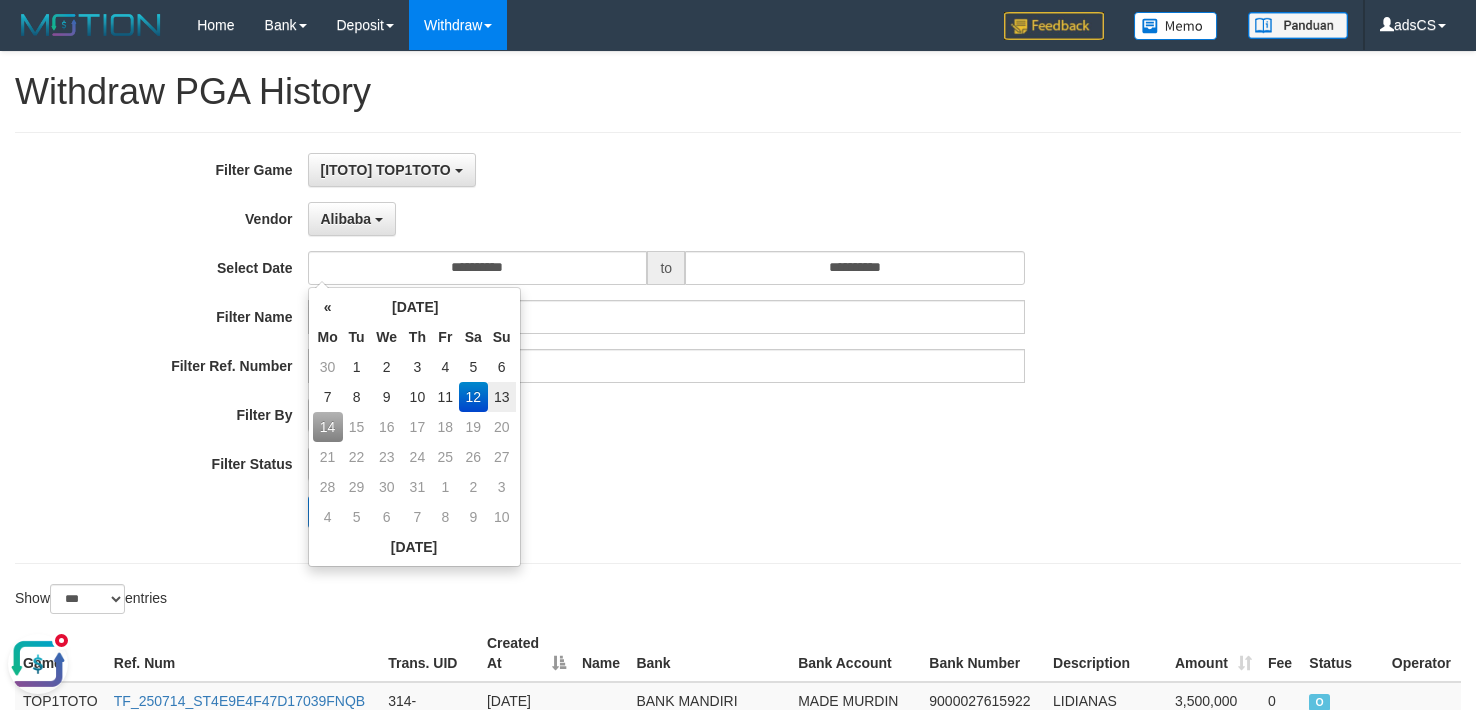 click on "**********" at bounding box center (615, 348) 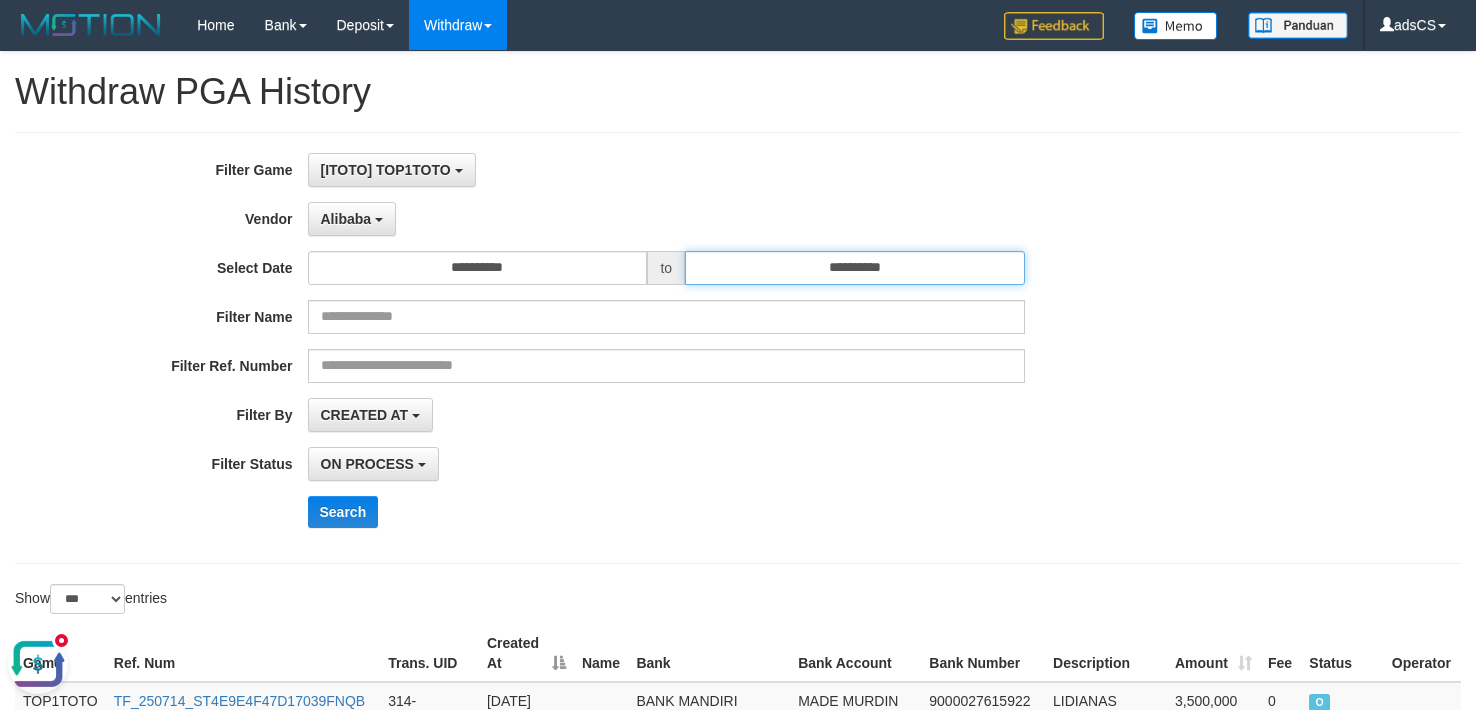 click on "**********" at bounding box center [855, 268] 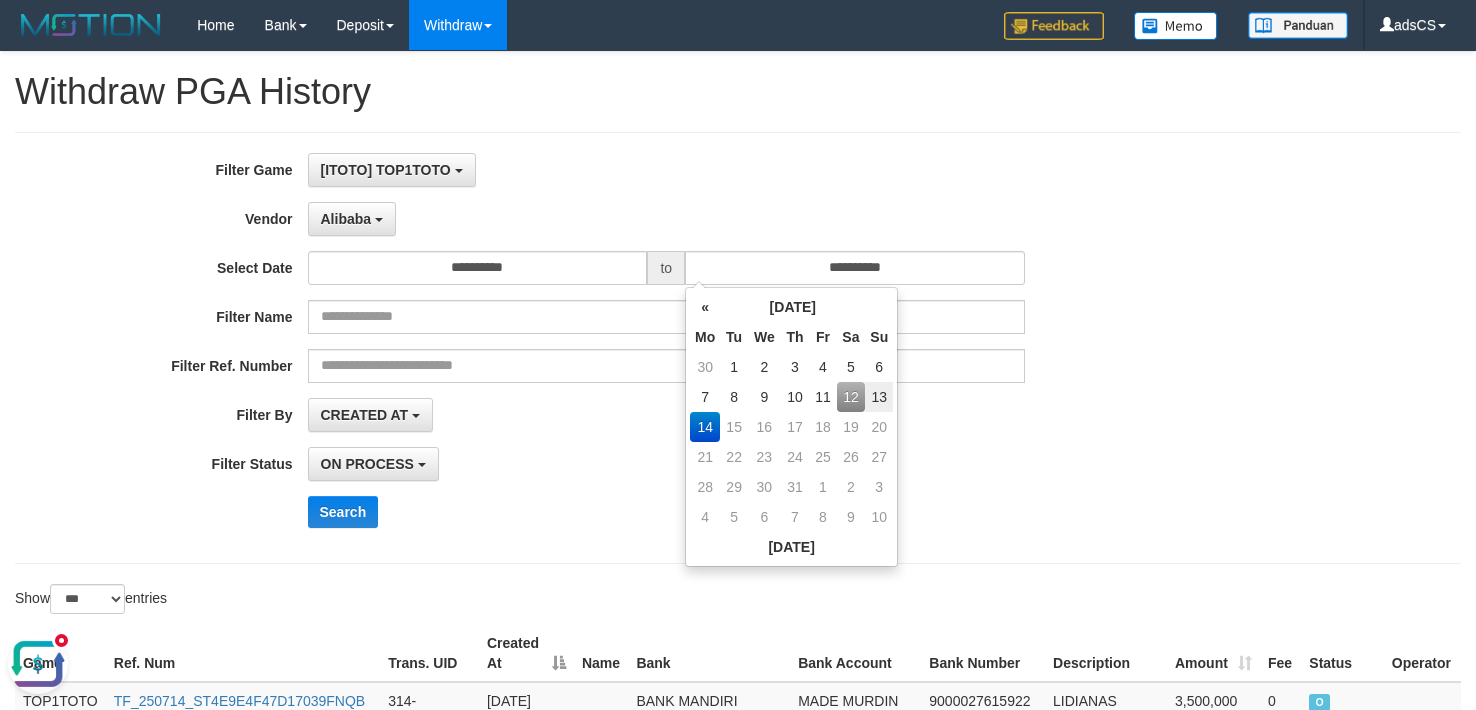 drag, startPoint x: 853, startPoint y: 393, endPoint x: 960, endPoint y: 414, distance: 109.041275 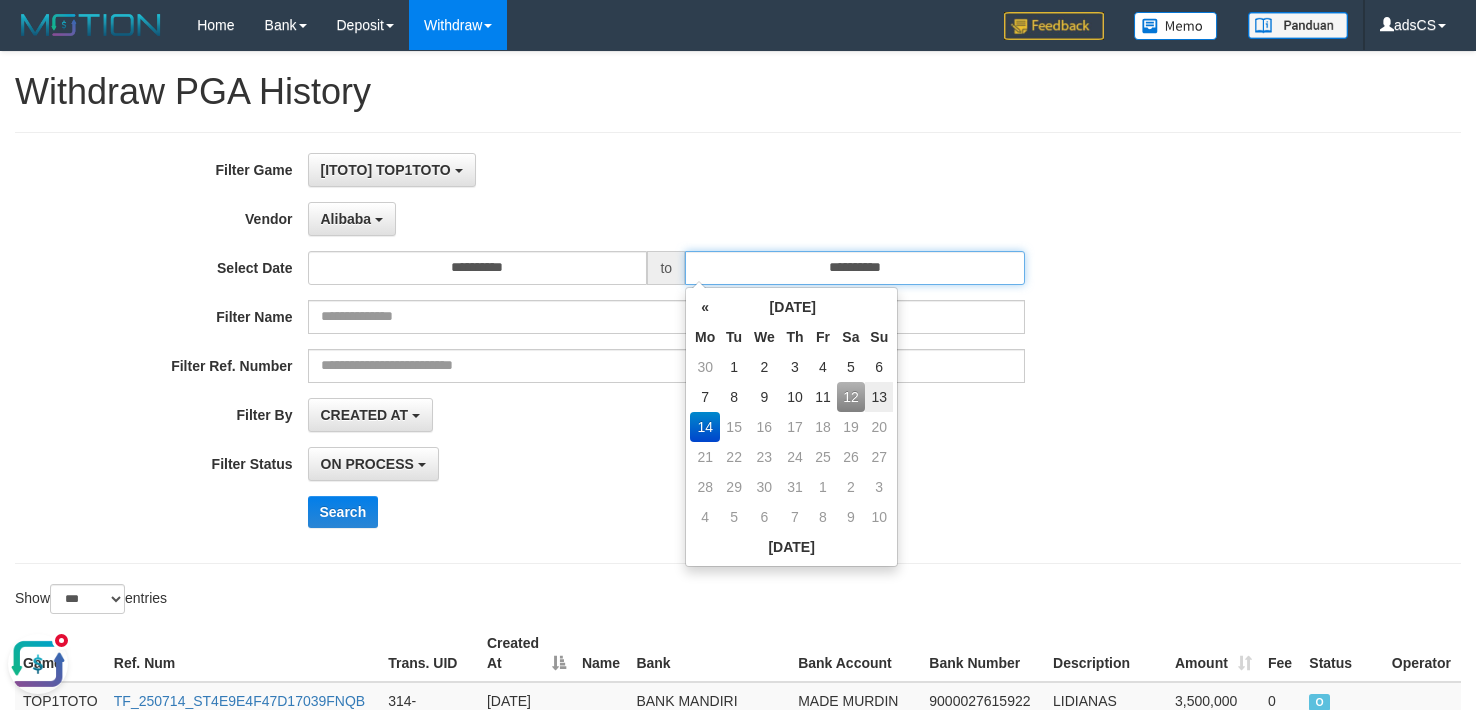 type on "**********" 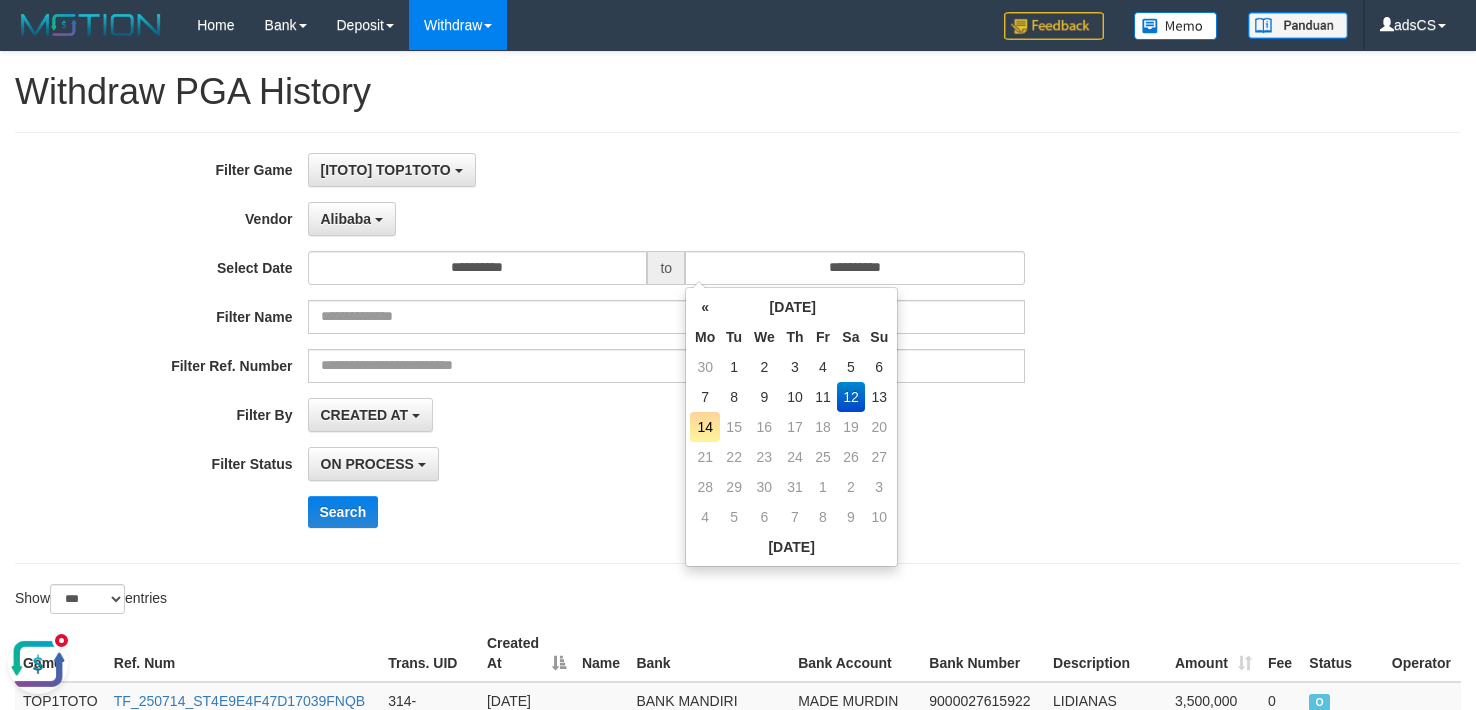 drag, startPoint x: 1308, startPoint y: 414, endPoint x: 964, endPoint y: 439, distance: 344.90723 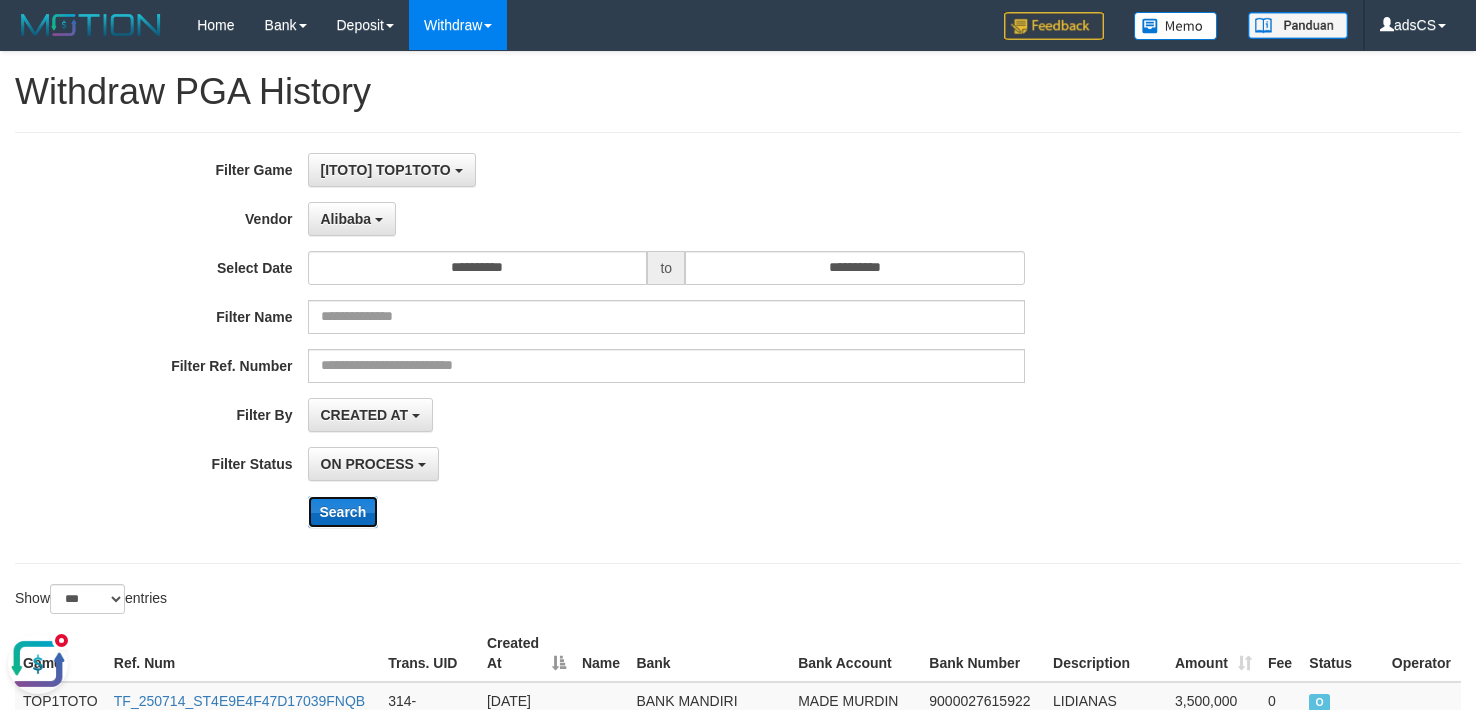 click on "Search" at bounding box center [343, 512] 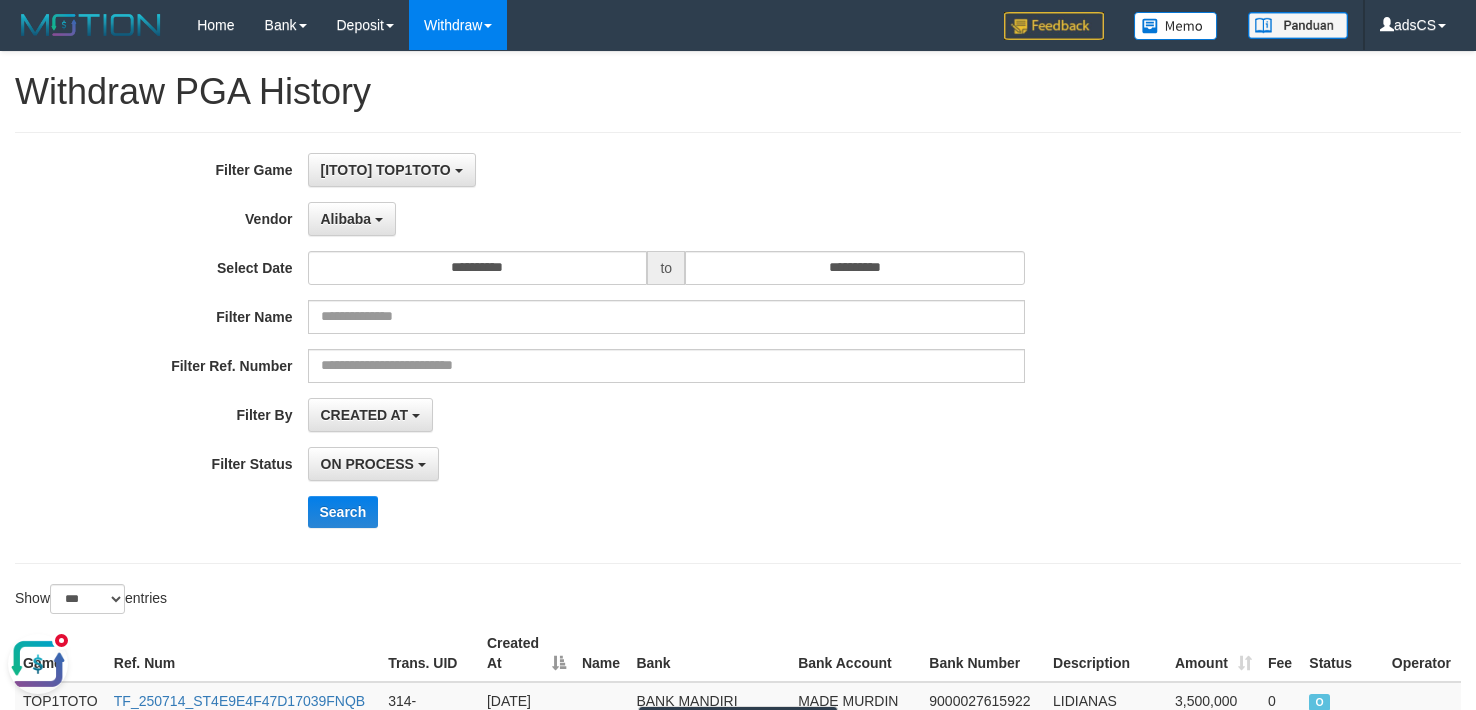 click on "ON PROCESS
SUCCESS
ON PROCESS
FAILED" at bounding box center (667, 464) 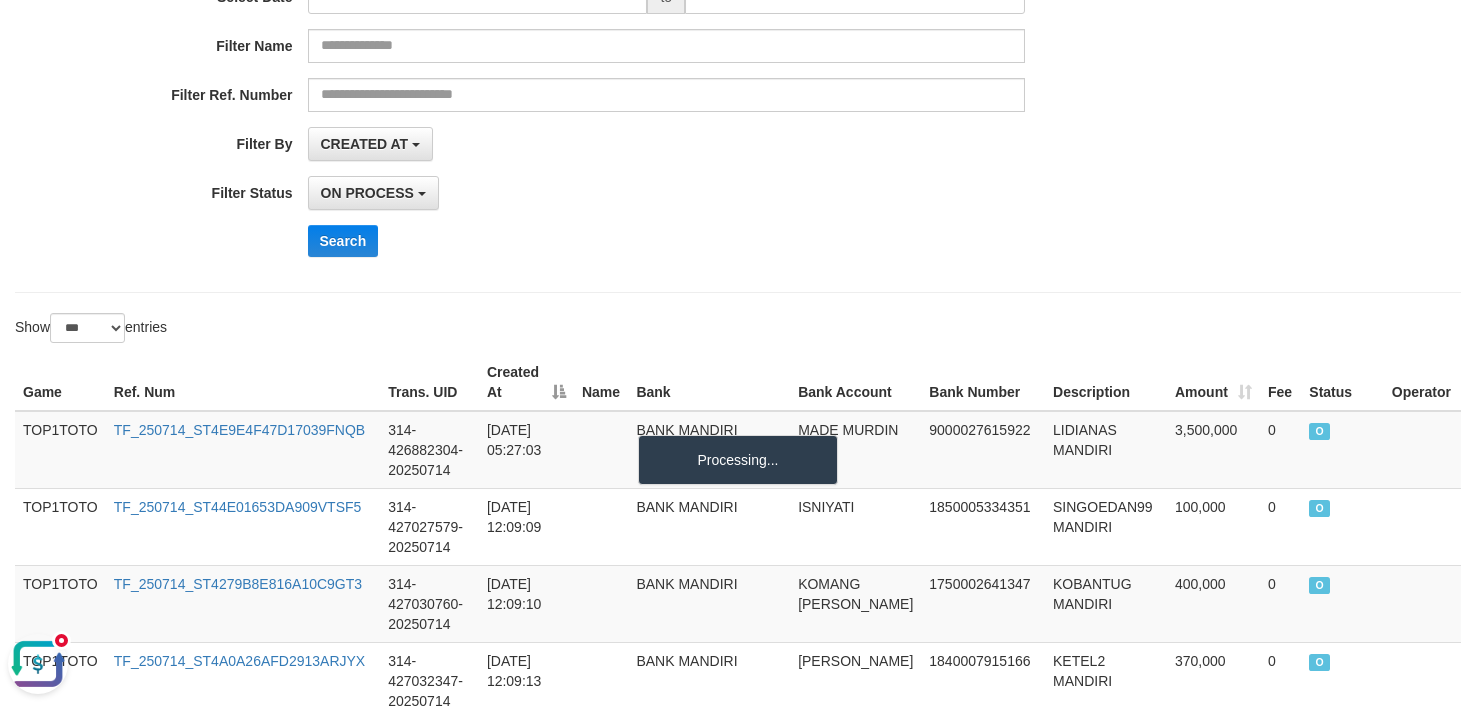 scroll, scrollTop: 300, scrollLeft: 0, axis: vertical 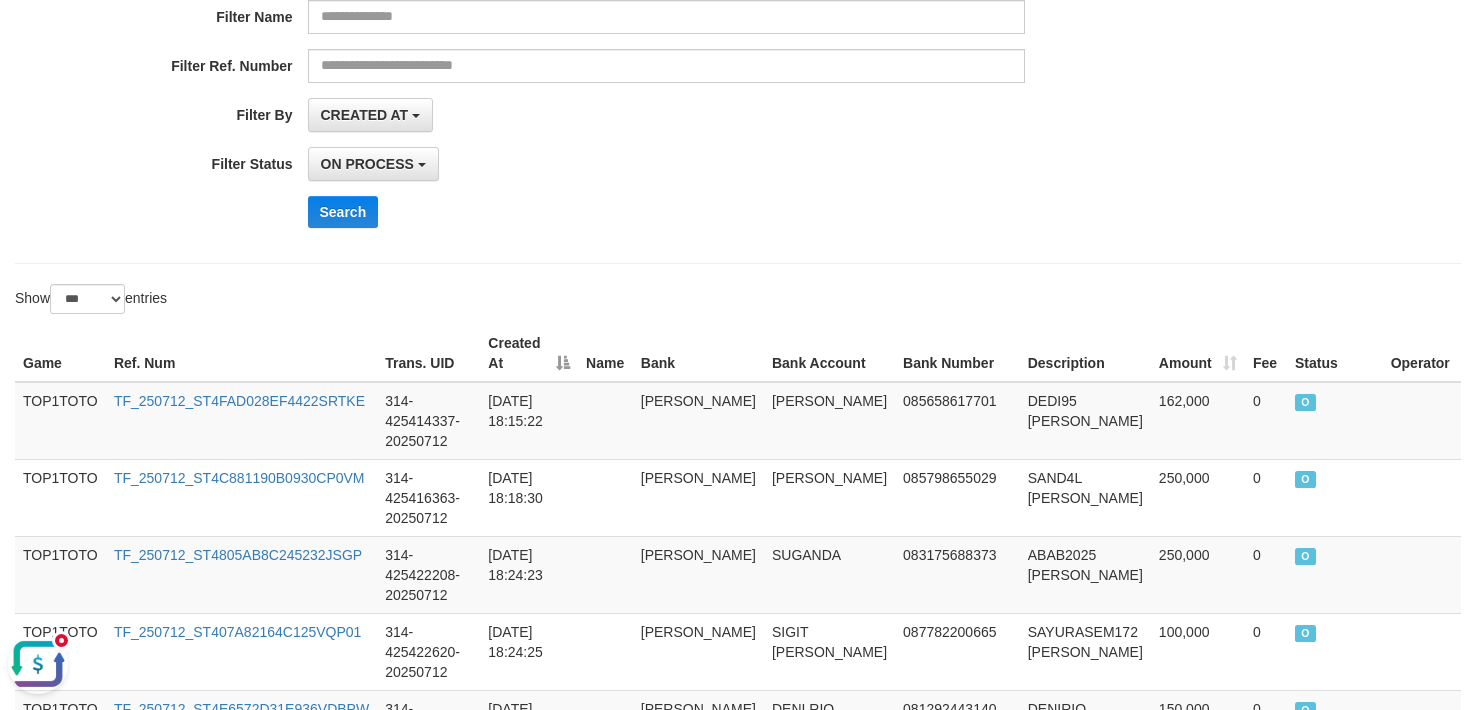 click on "**********" at bounding box center (738, 533) 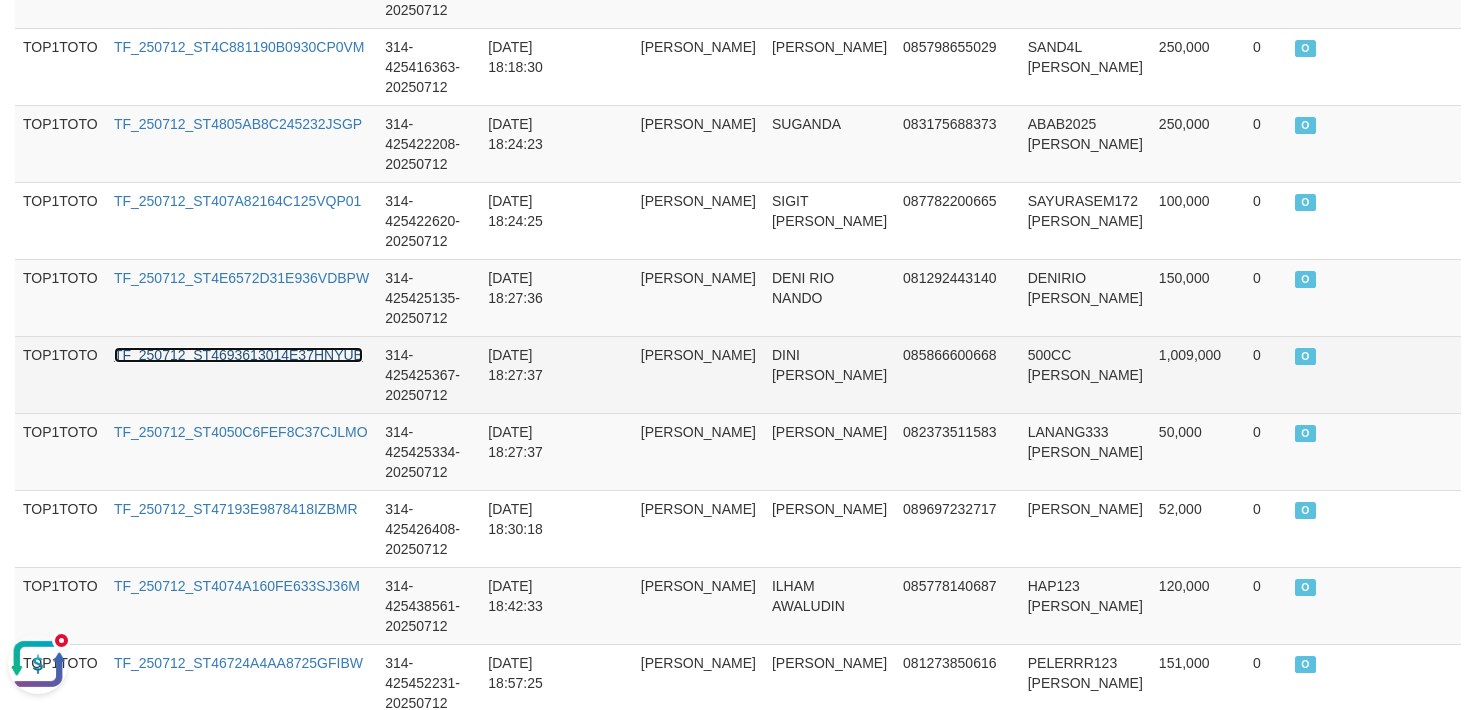 click on "TF_250712_ST4693613014E37HNYUB" at bounding box center (238, 355) 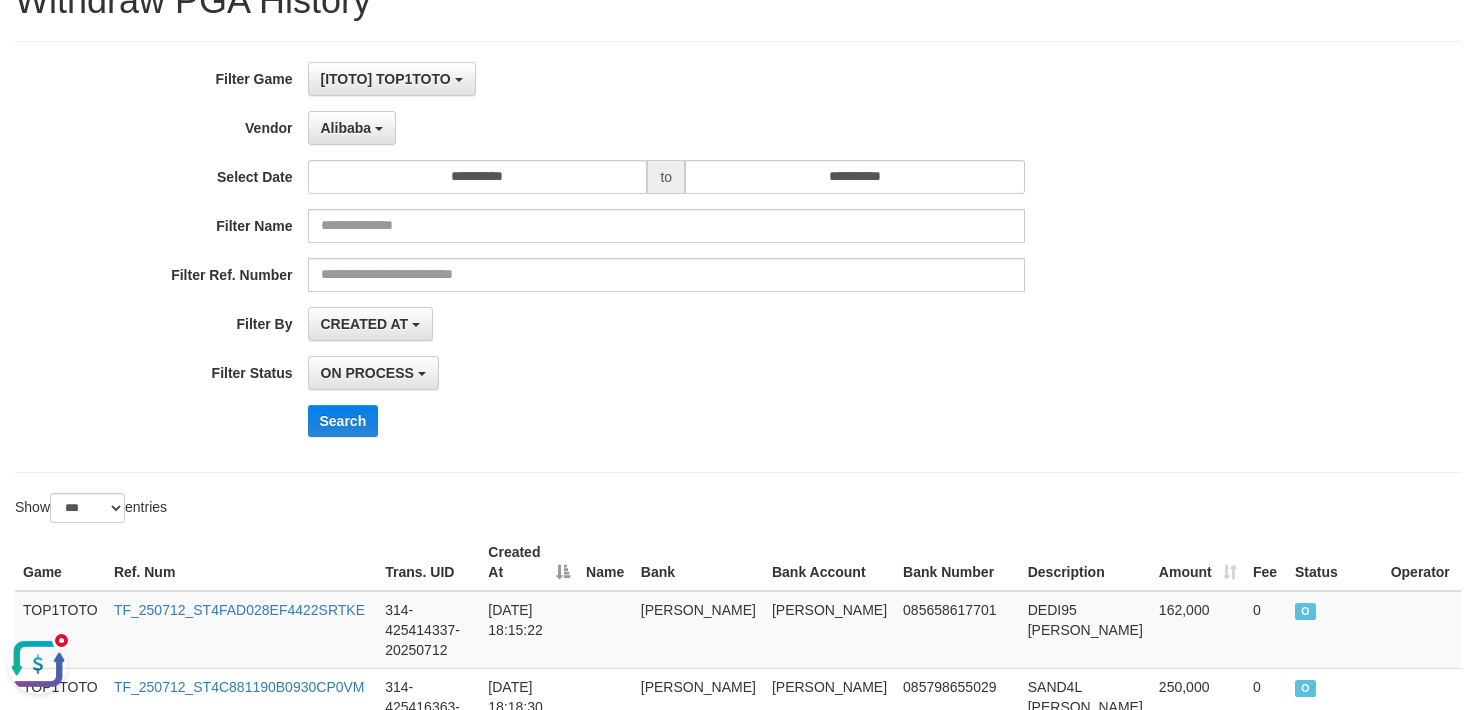 scroll, scrollTop: 0, scrollLeft: 0, axis: both 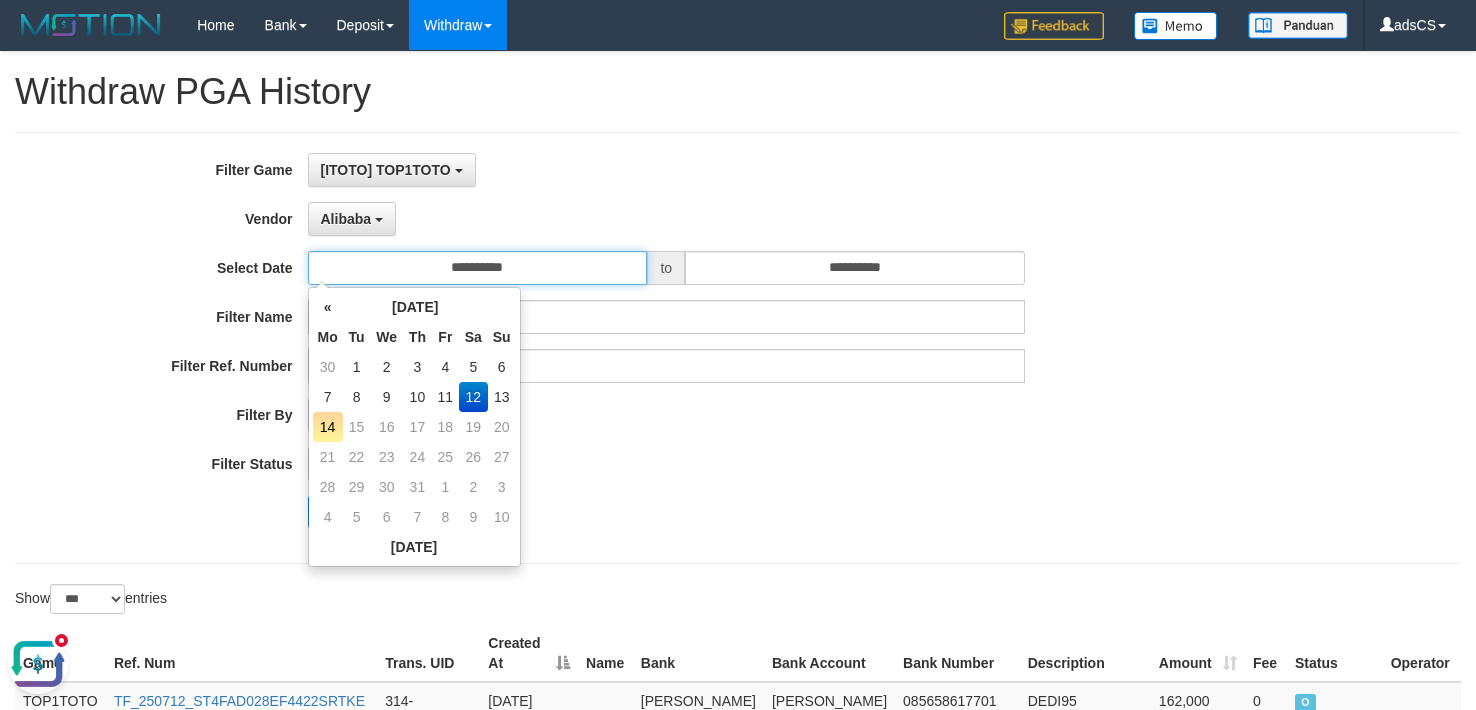 drag, startPoint x: 551, startPoint y: 276, endPoint x: 551, endPoint y: 309, distance: 33 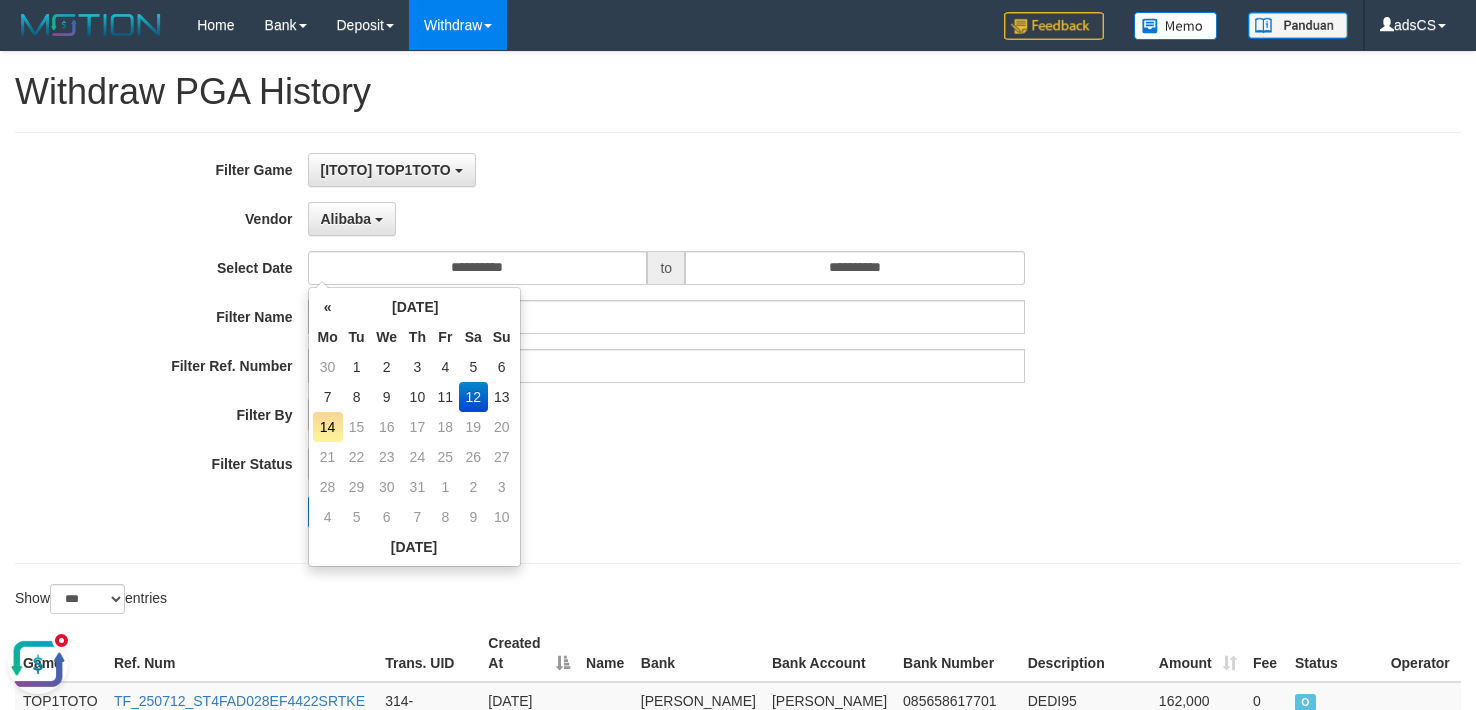 click on "14" at bounding box center (328, 427) 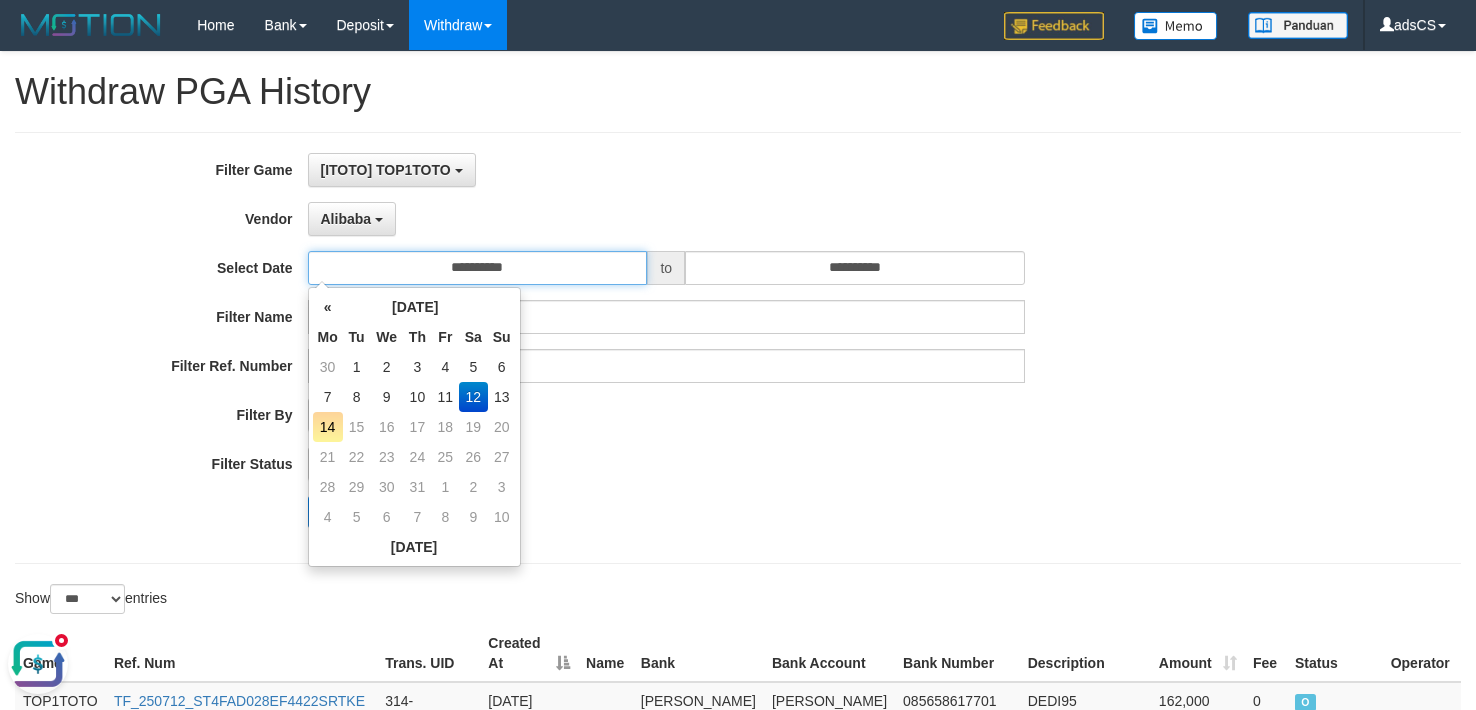 type on "**********" 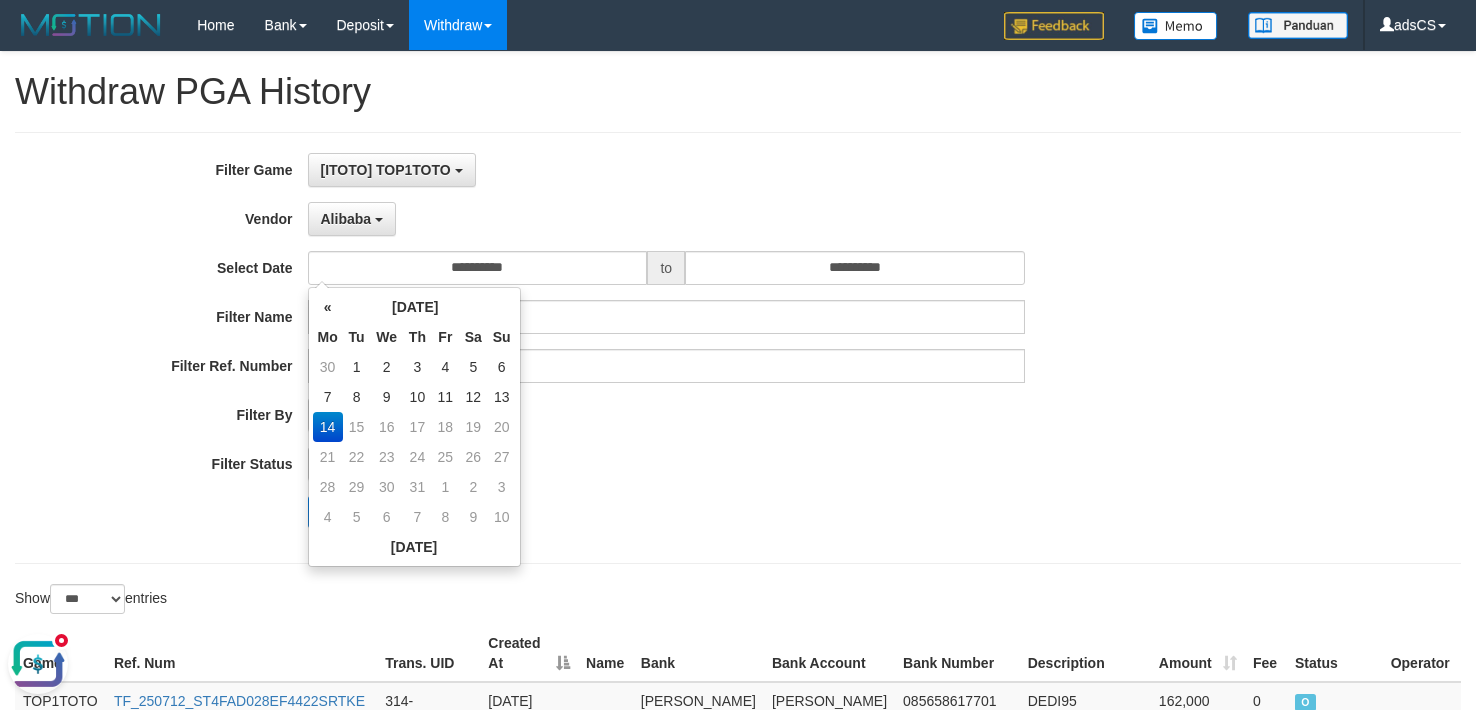 click on "**********" at bounding box center [615, 348] 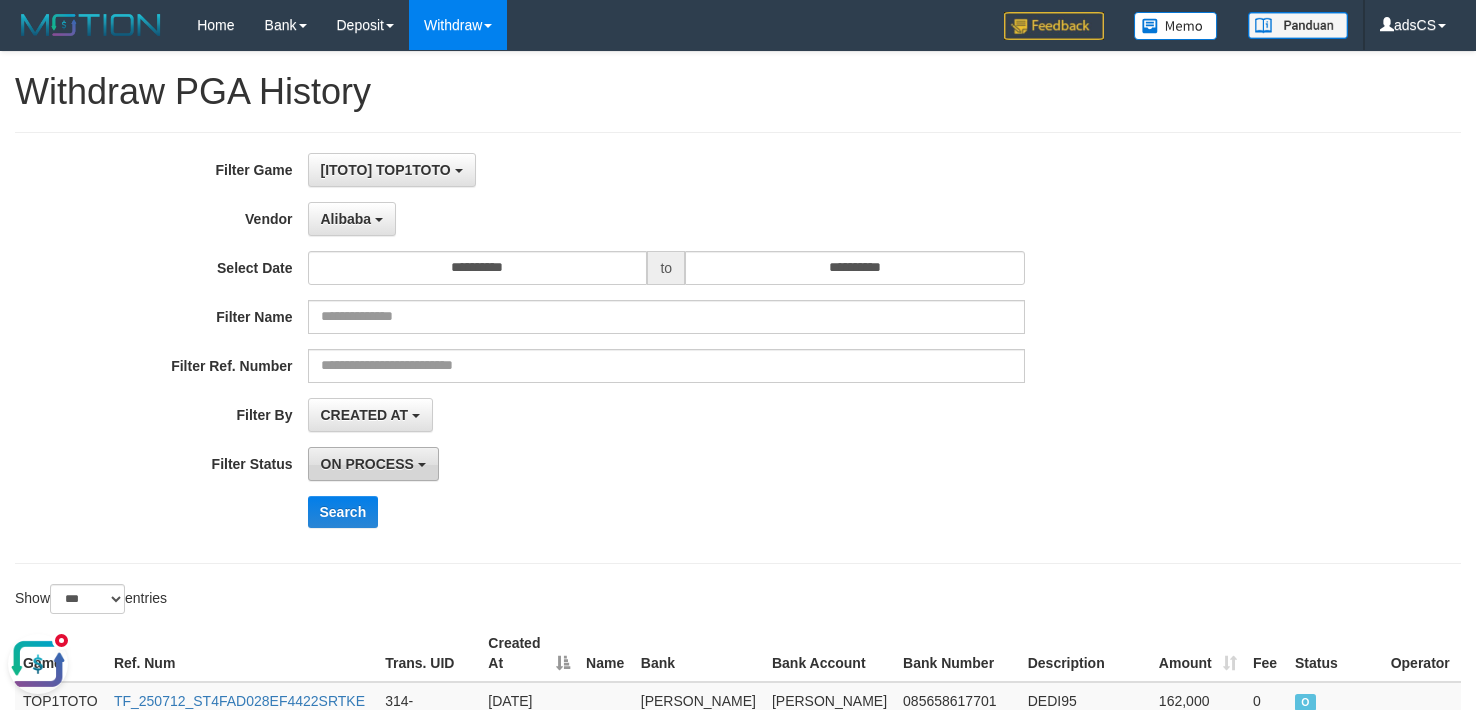 click on "ON PROCESS" at bounding box center (367, 464) 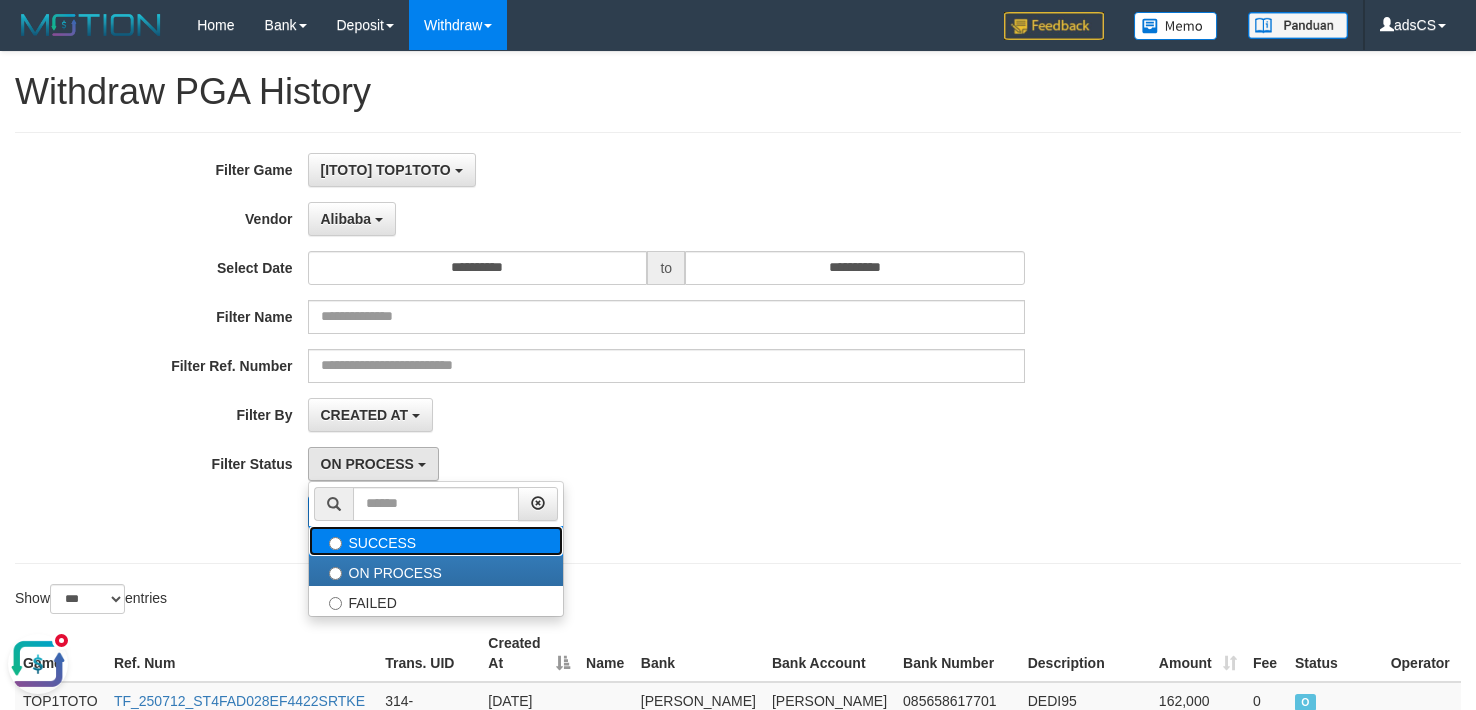 click on "SUCCESS" at bounding box center (436, 541) 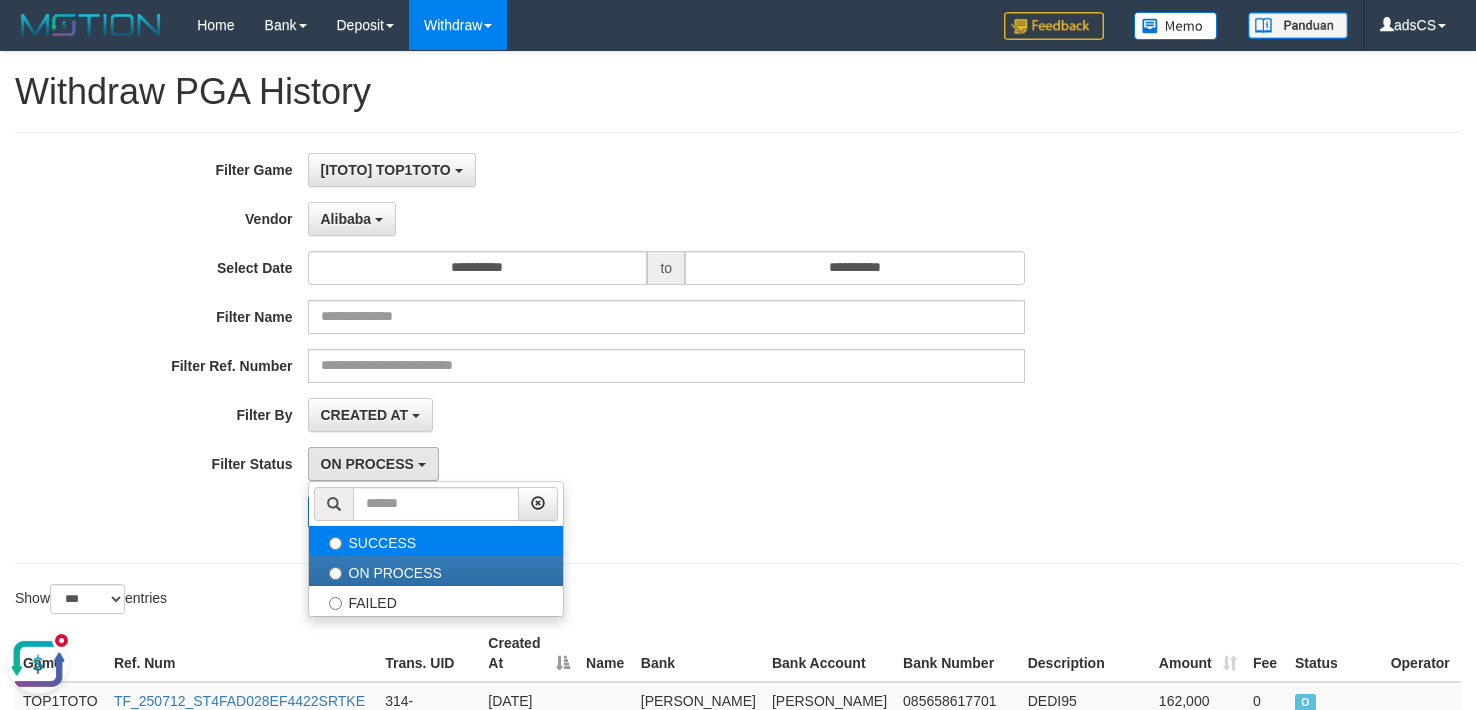 select on "*" 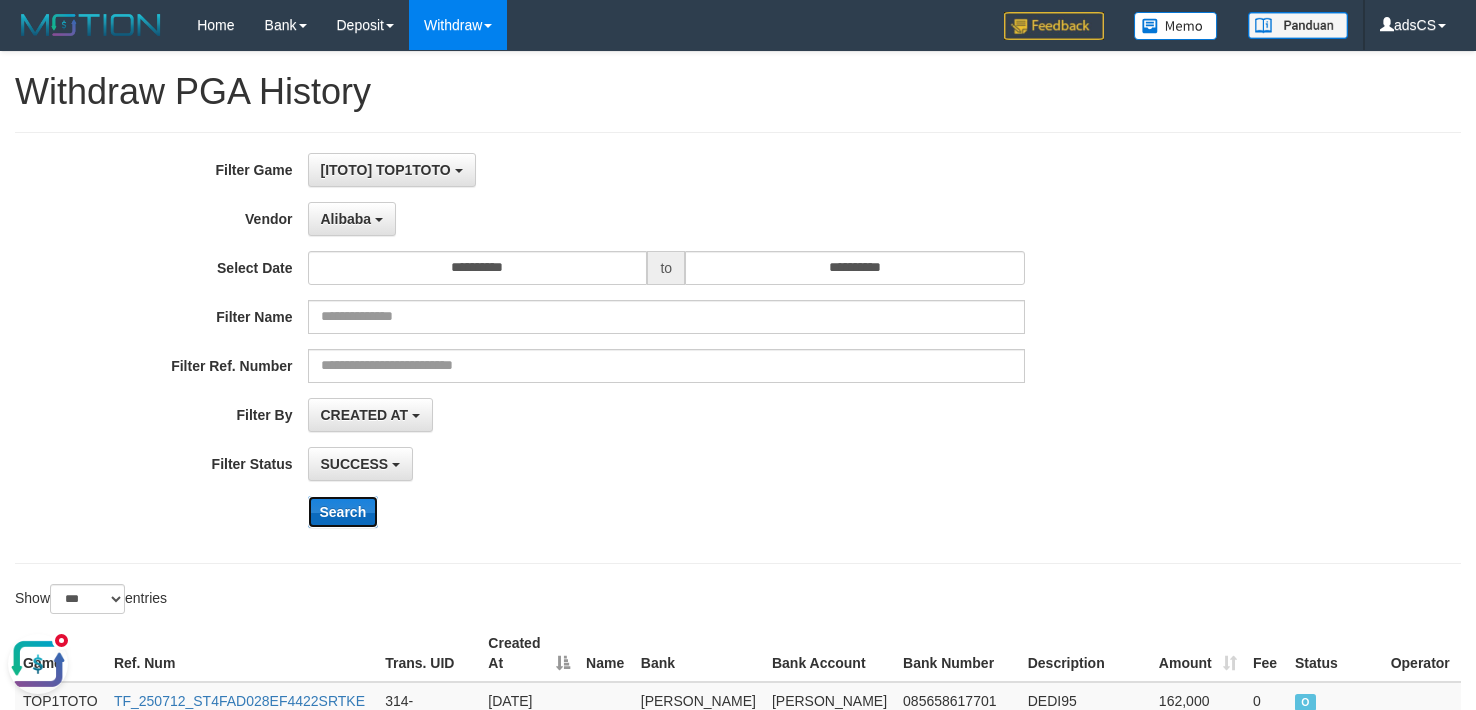 click on "Search" at bounding box center (343, 512) 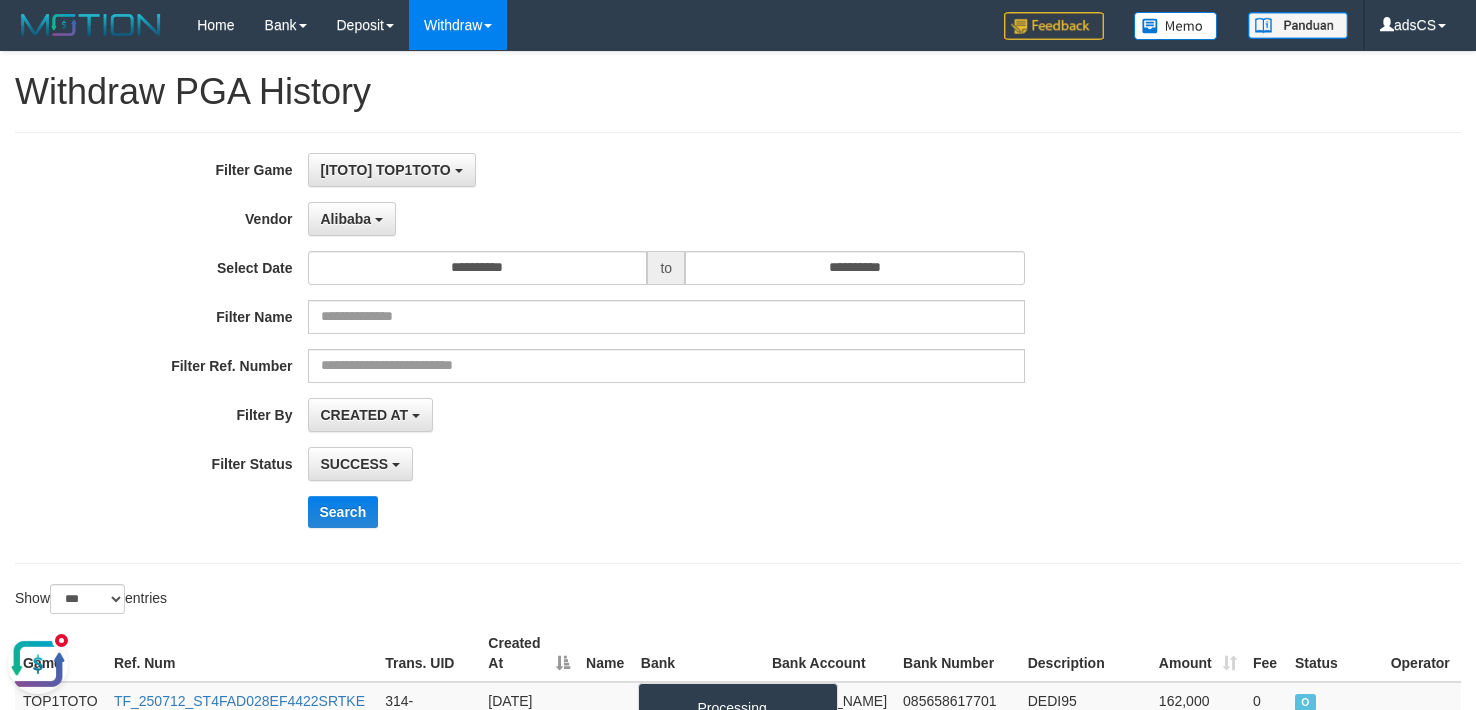 drag, startPoint x: 1398, startPoint y: 368, endPoint x: 468, endPoint y: 110, distance: 965.12384 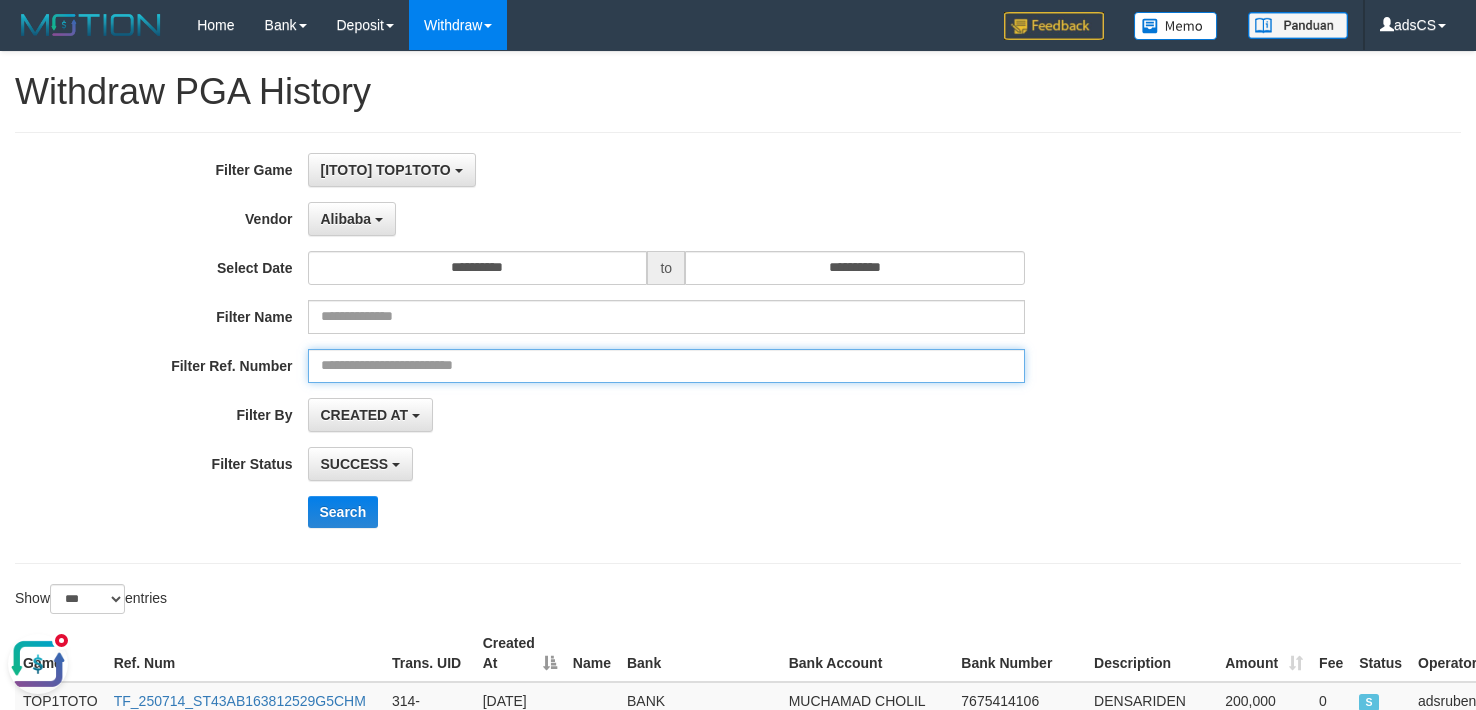 click at bounding box center (667, 366) 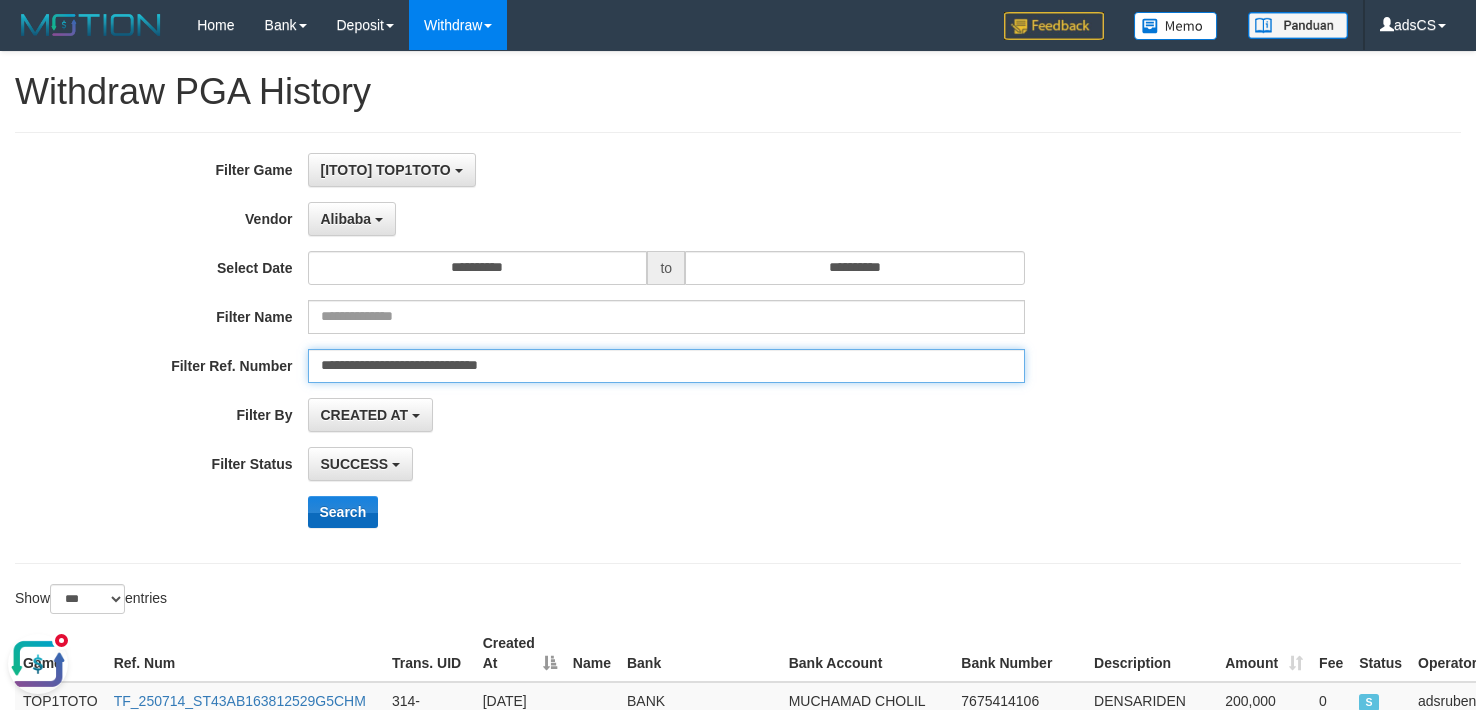 type on "**********" 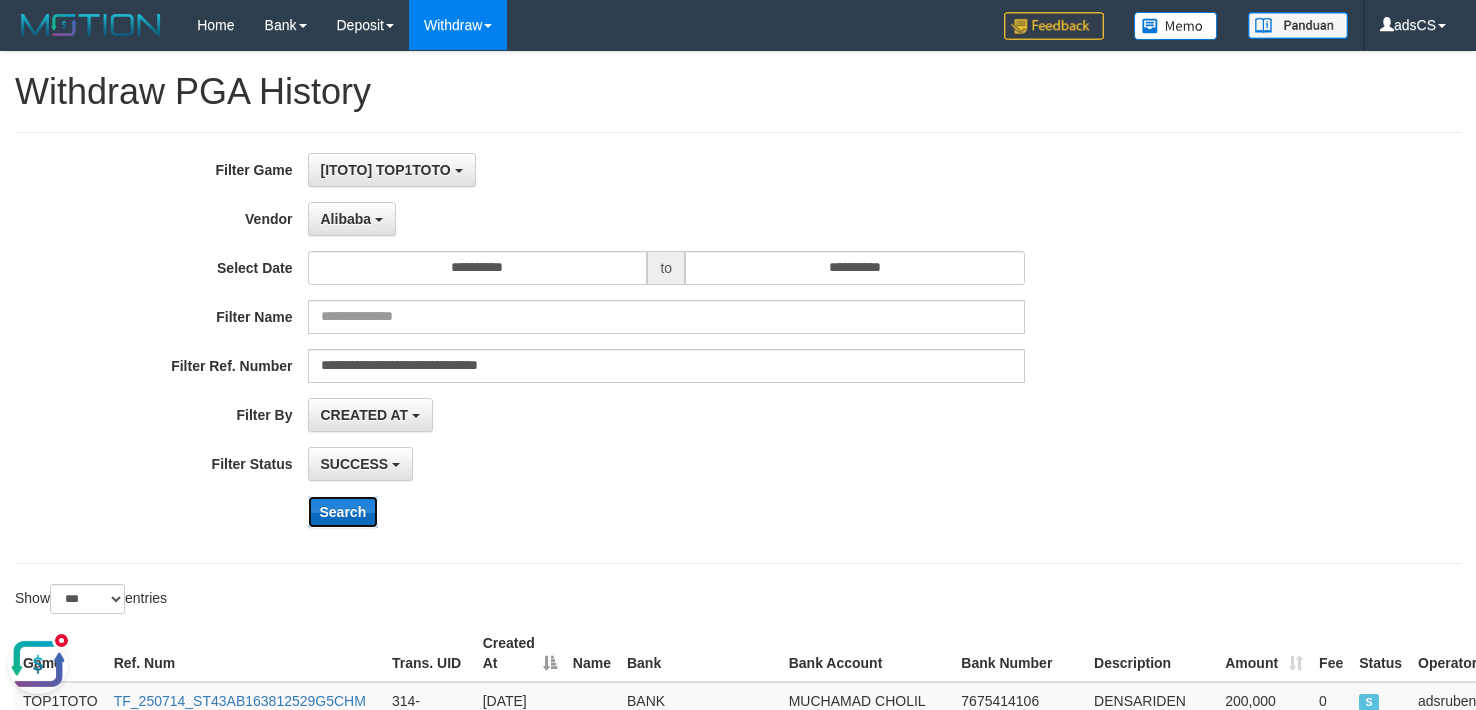 click on "Search" at bounding box center [343, 512] 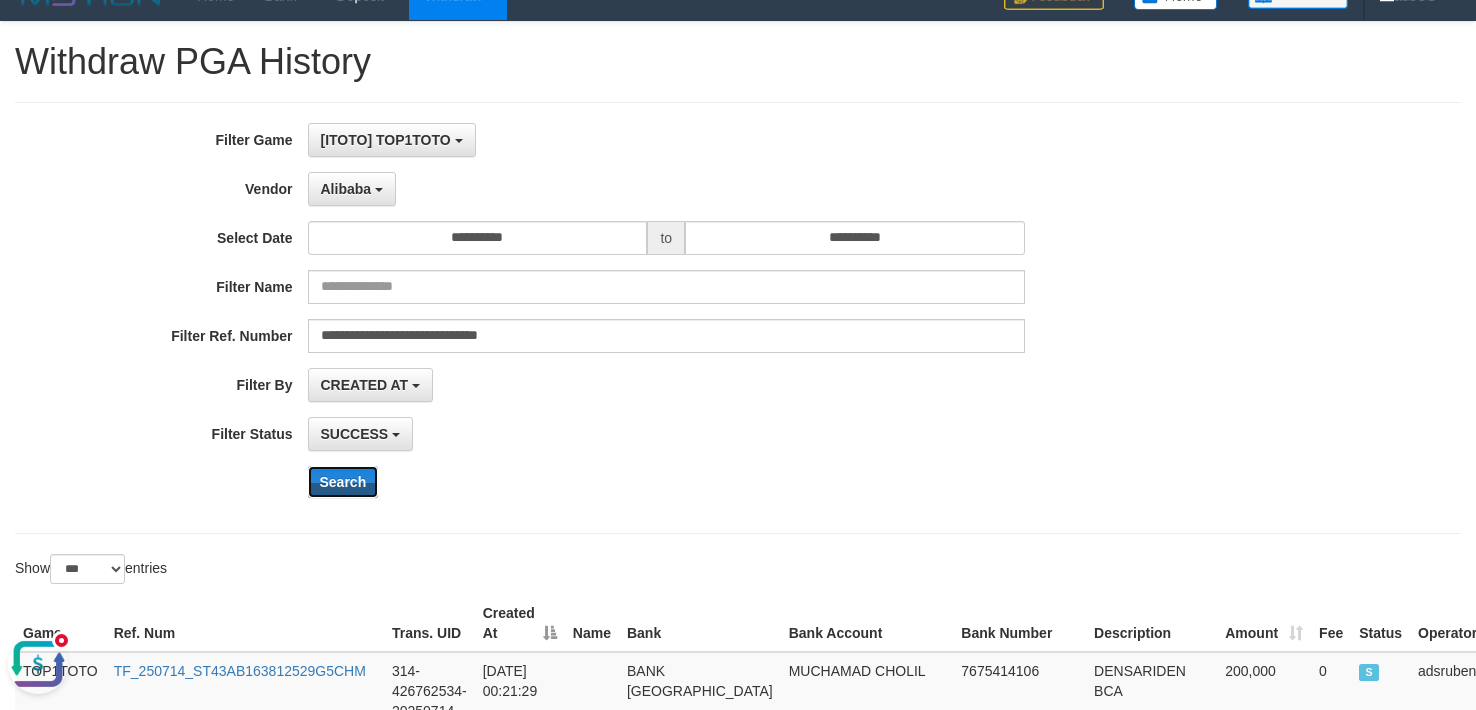 scroll, scrollTop: 0, scrollLeft: 0, axis: both 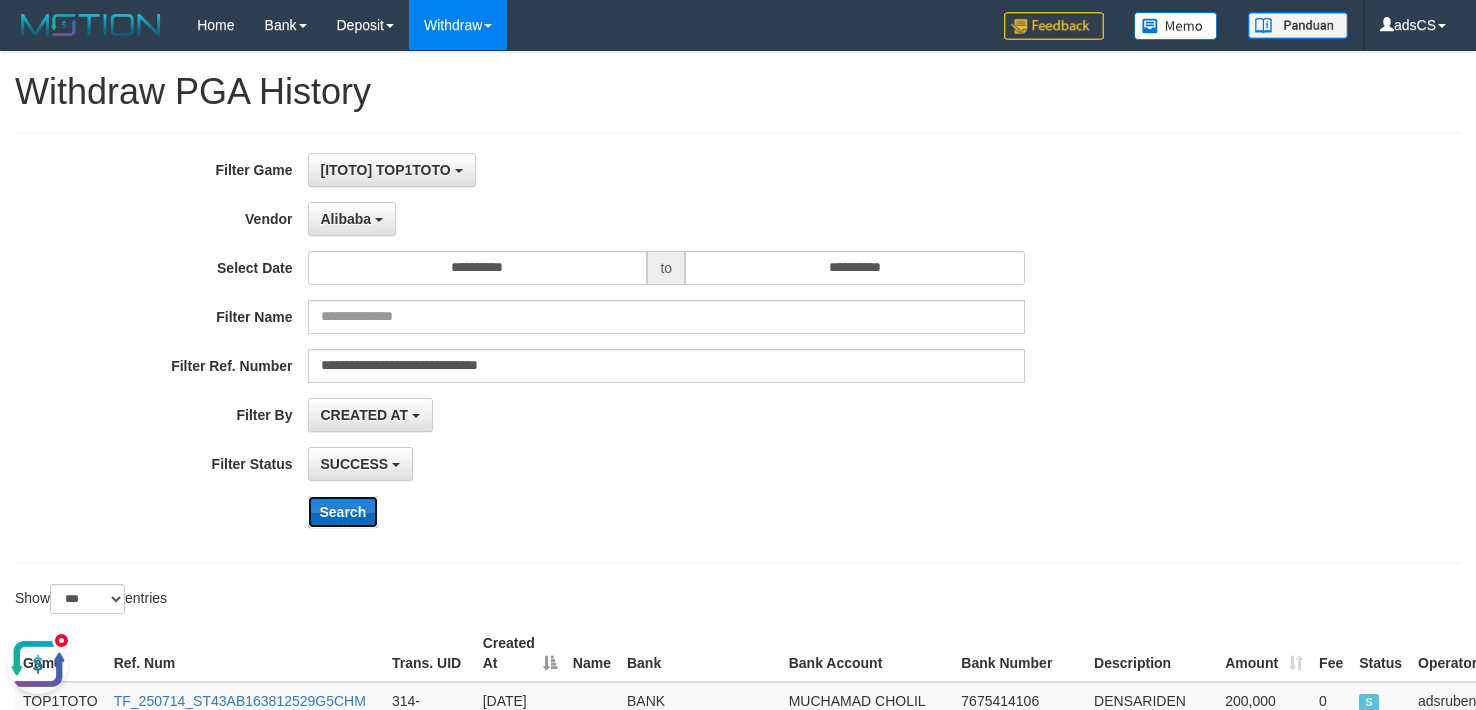 click on "Search" at bounding box center (343, 512) 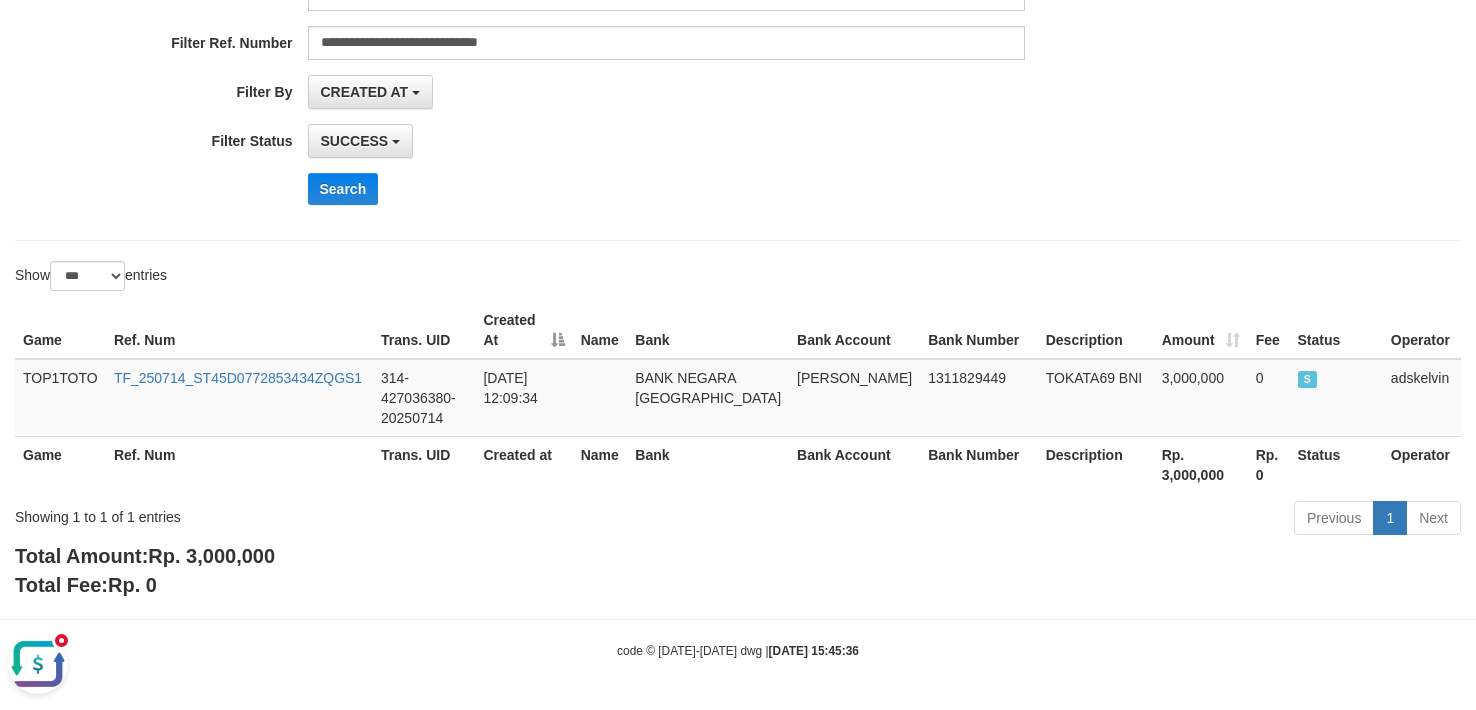 scroll, scrollTop: 323, scrollLeft: 0, axis: vertical 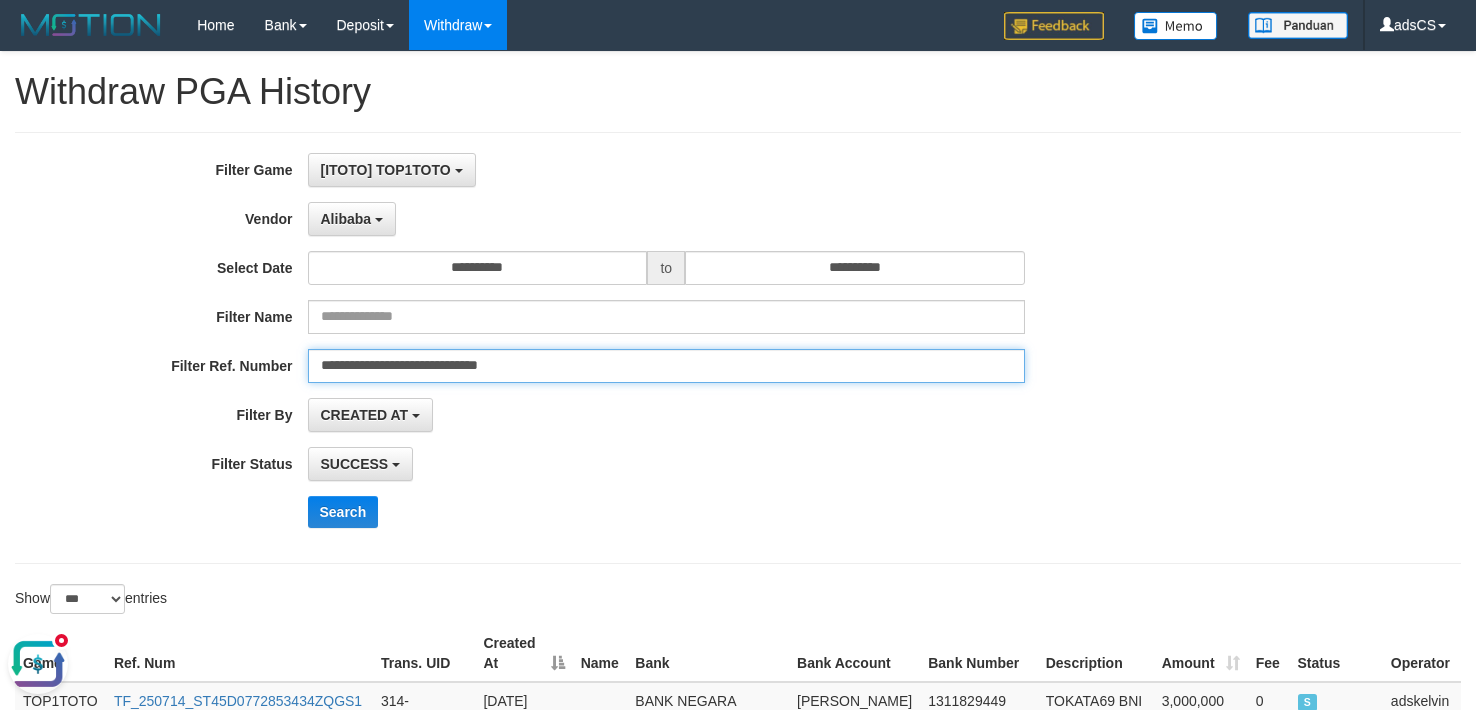 drag, startPoint x: 586, startPoint y: 370, endPoint x: -142, endPoint y: 369, distance: 728.0007 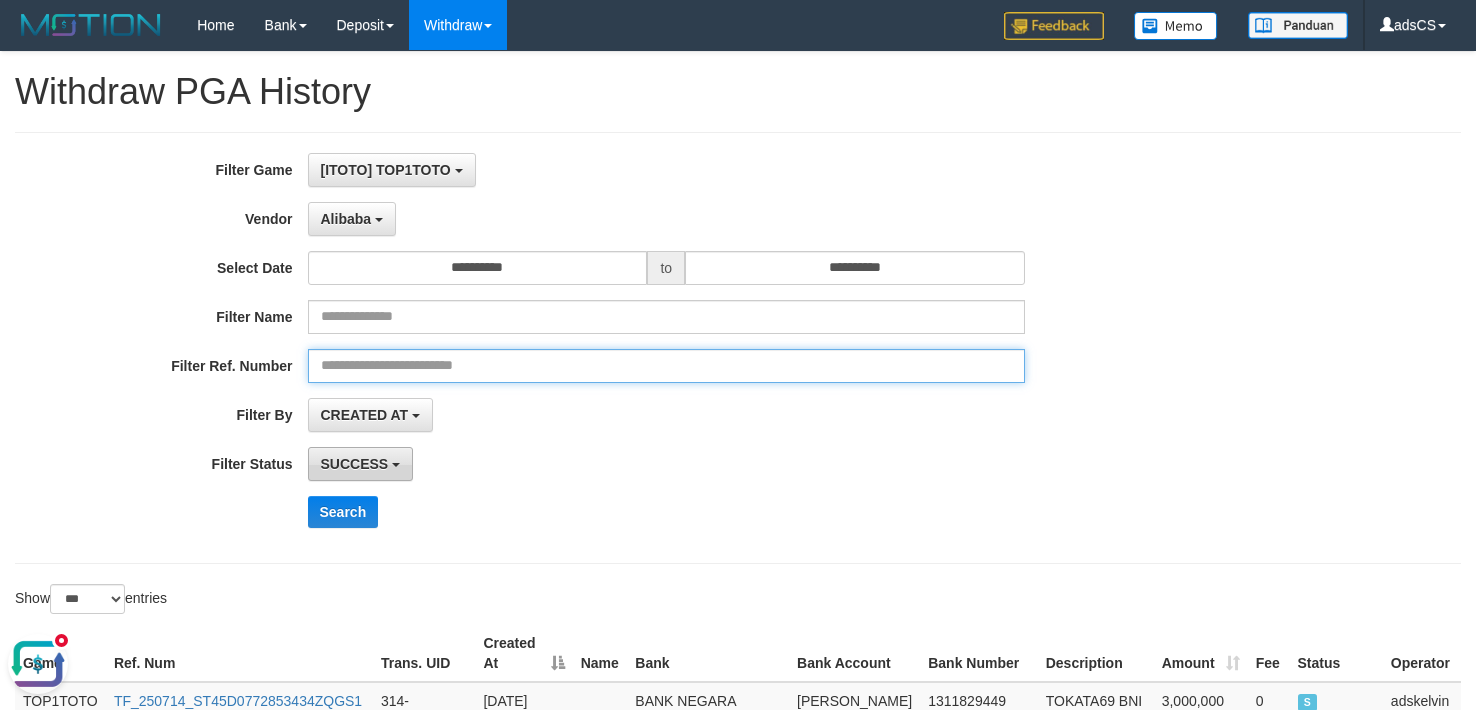 type 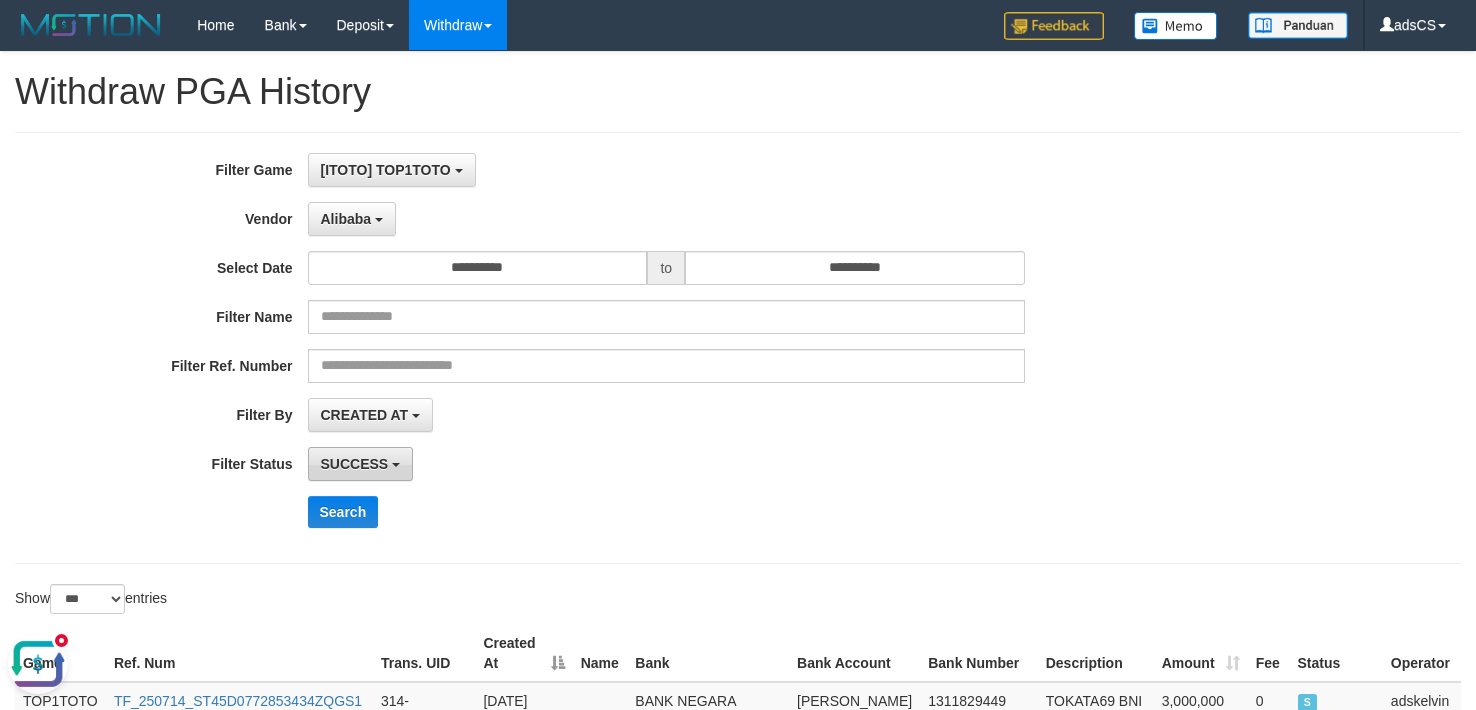 click on "SUCCESS" at bounding box center [355, 464] 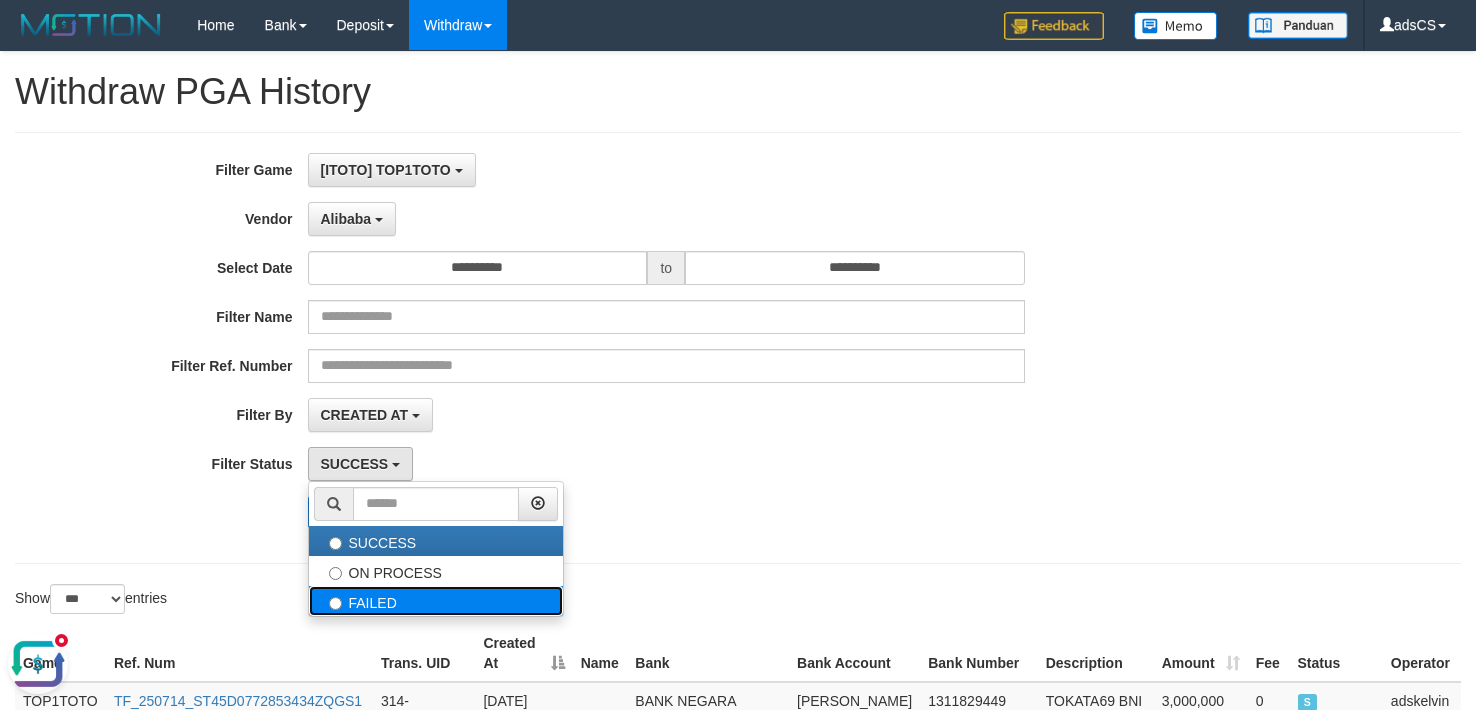 click on "FAILED" at bounding box center [436, 601] 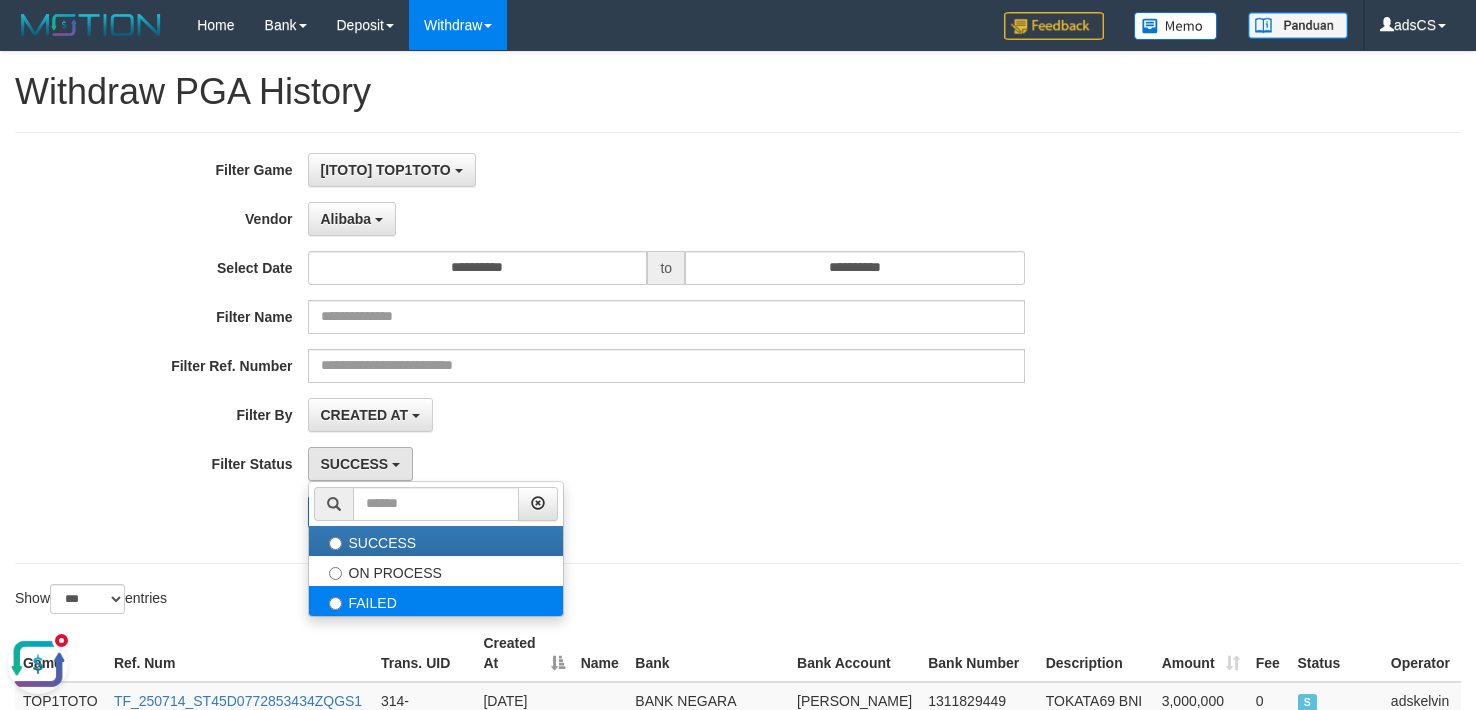 select on "*" 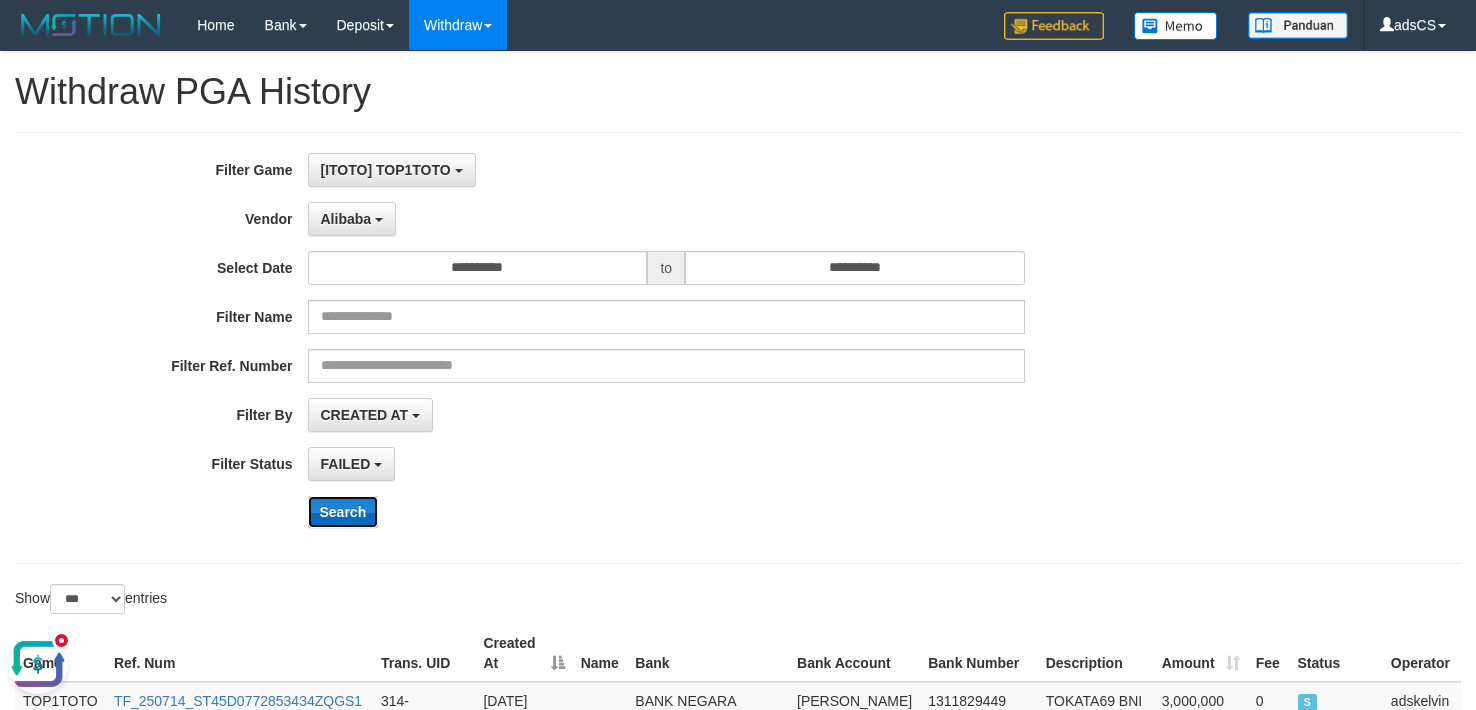 click on "Search" at bounding box center (343, 512) 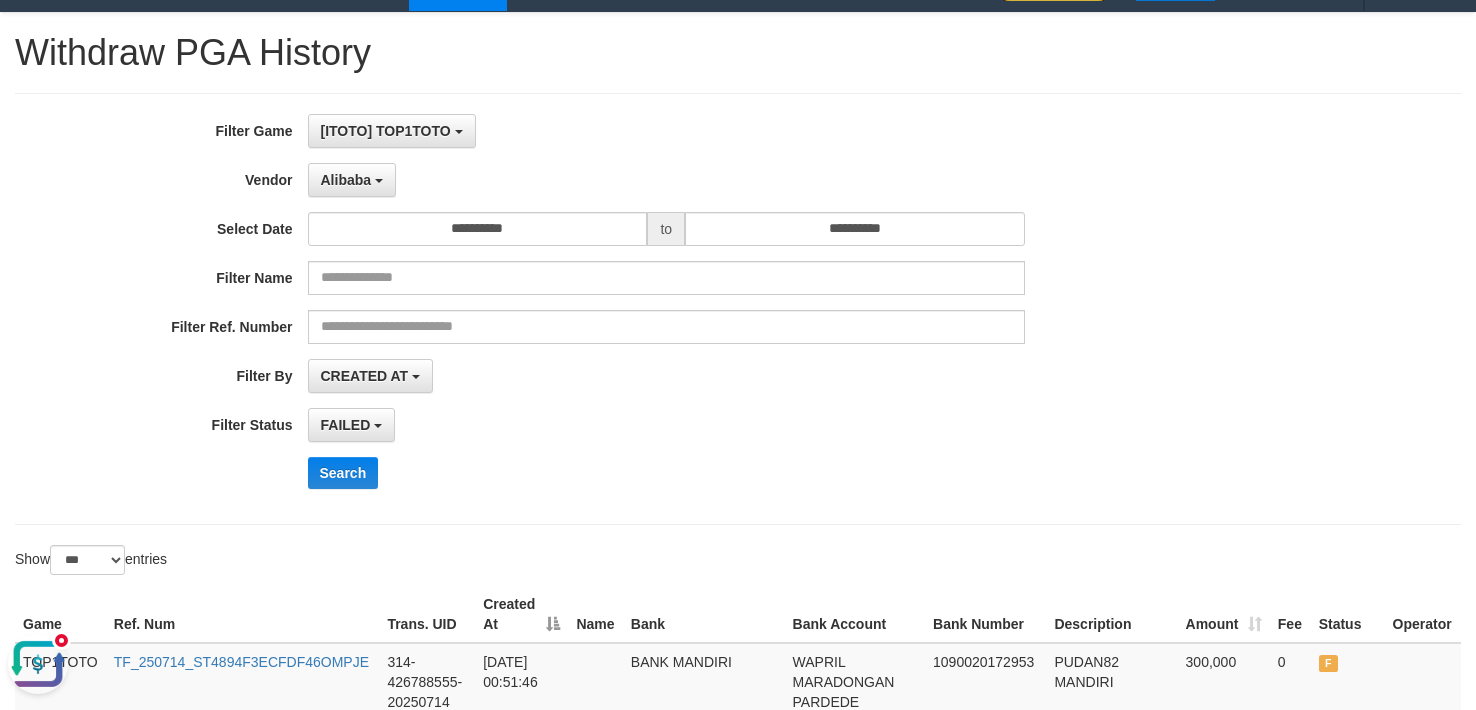 scroll, scrollTop: 0, scrollLeft: 0, axis: both 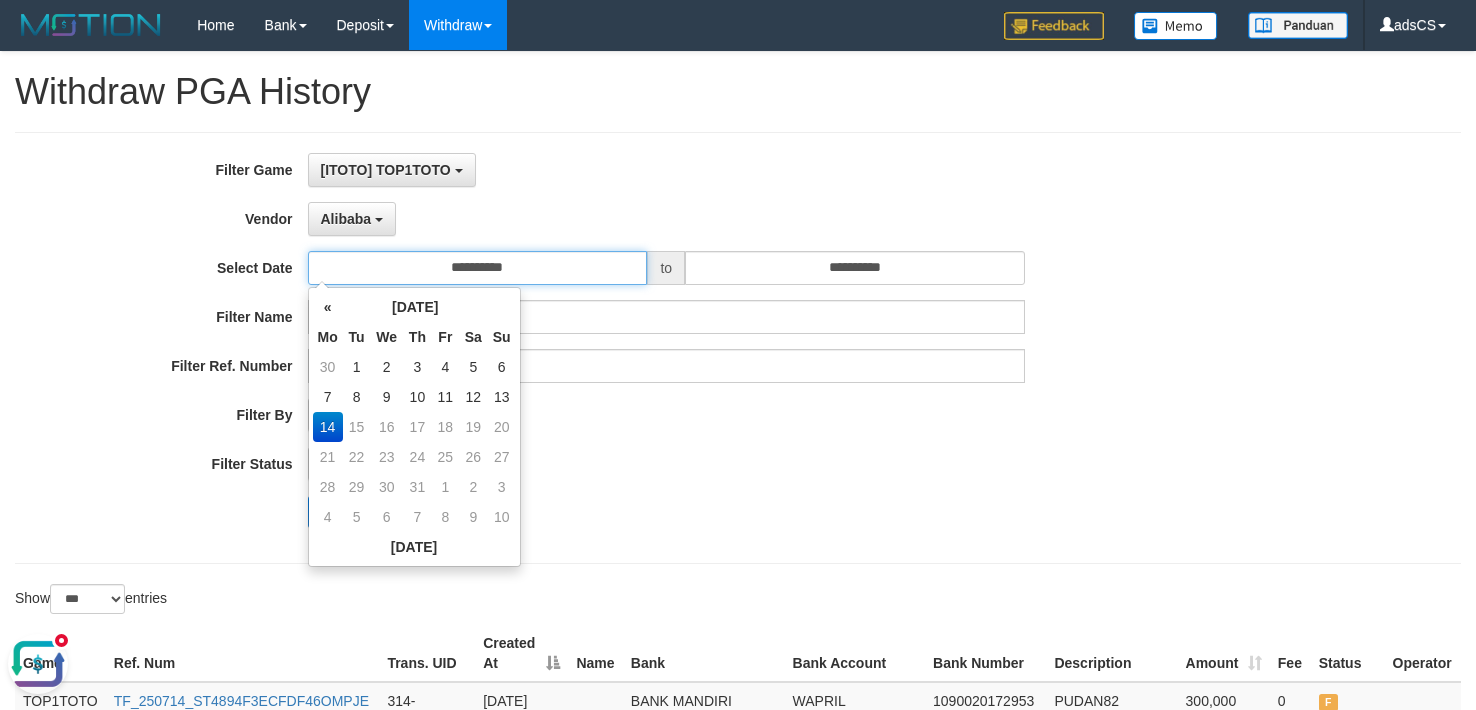 click on "**********" at bounding box center [478, 268] 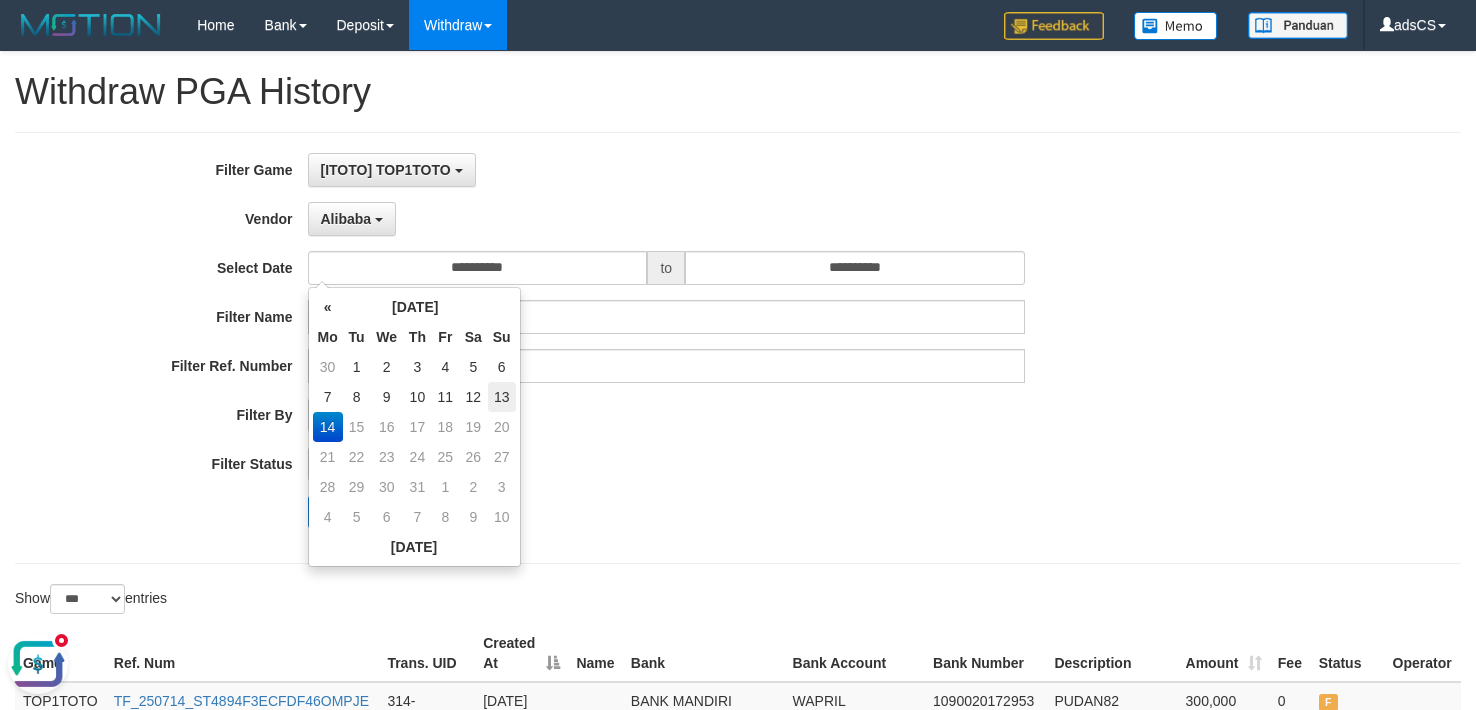 click on "13" at bounding box center (502, 397) 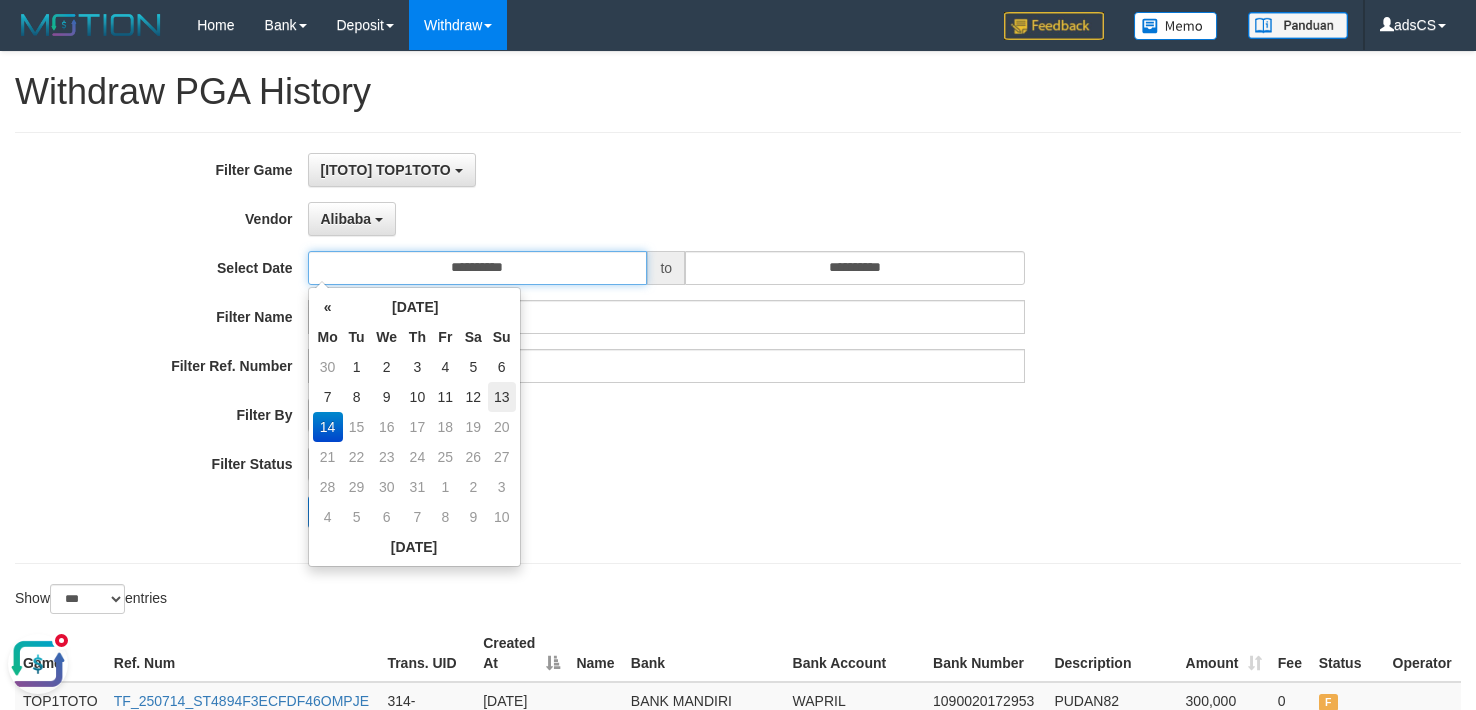 type on "**********" 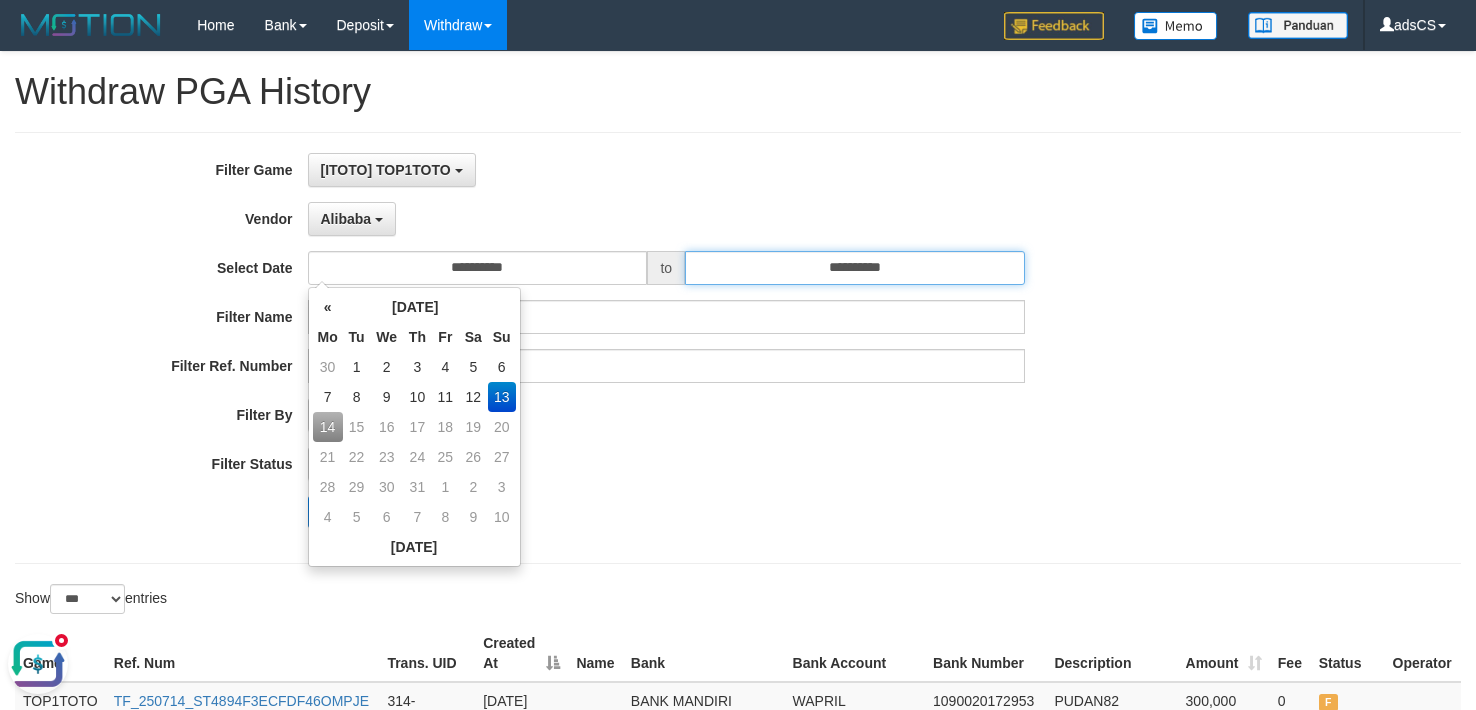 click on "**********" at bounding box center (855, 268) 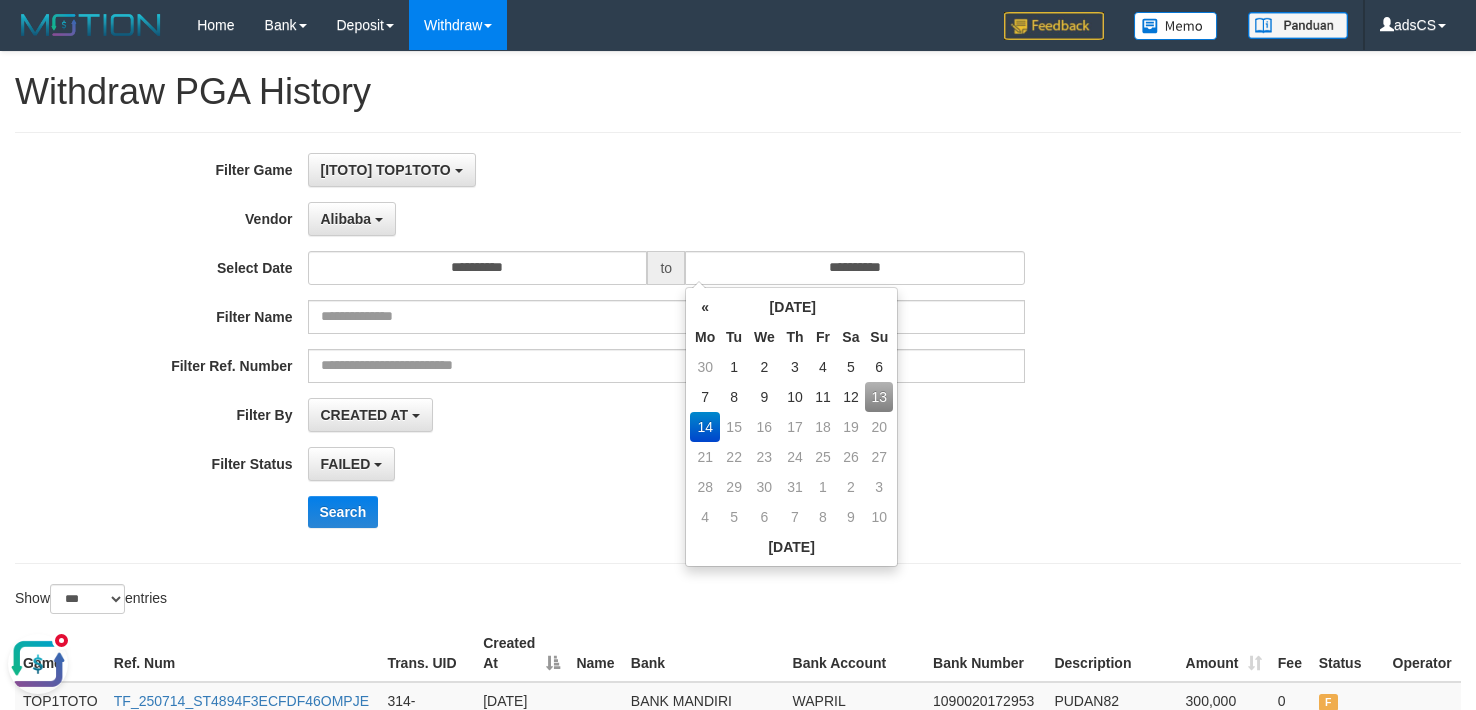 click on "13" at bounding box center [879, 397] 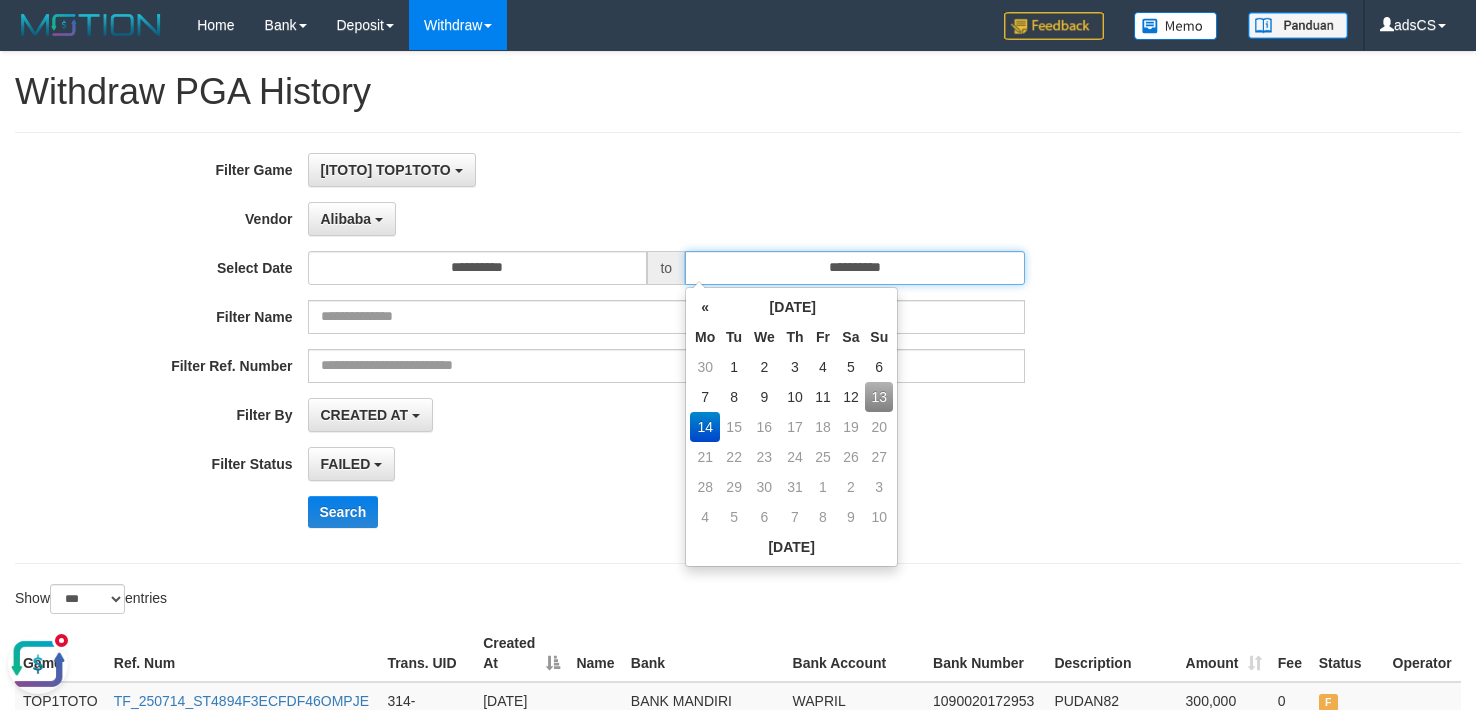 type on "**********" 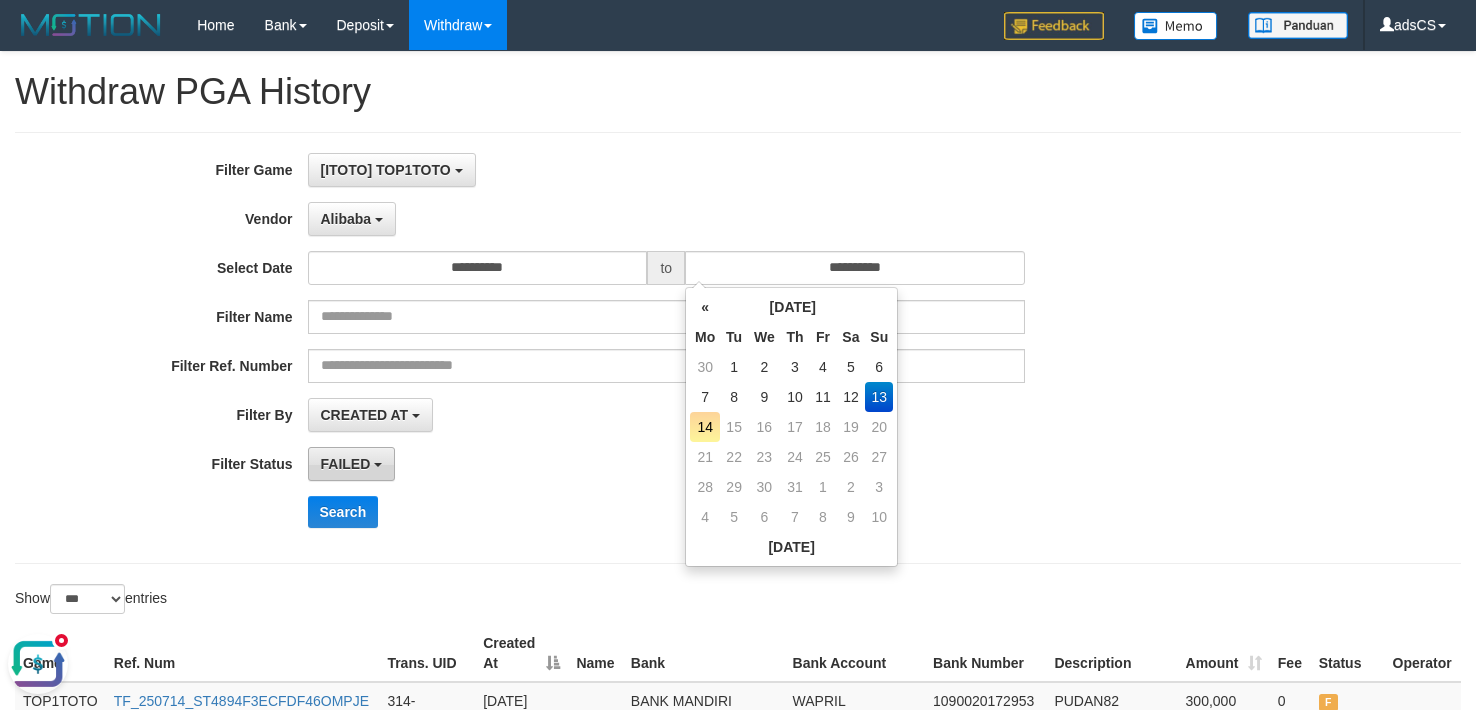 click on "FAILED" at bounding box center [346, 464] 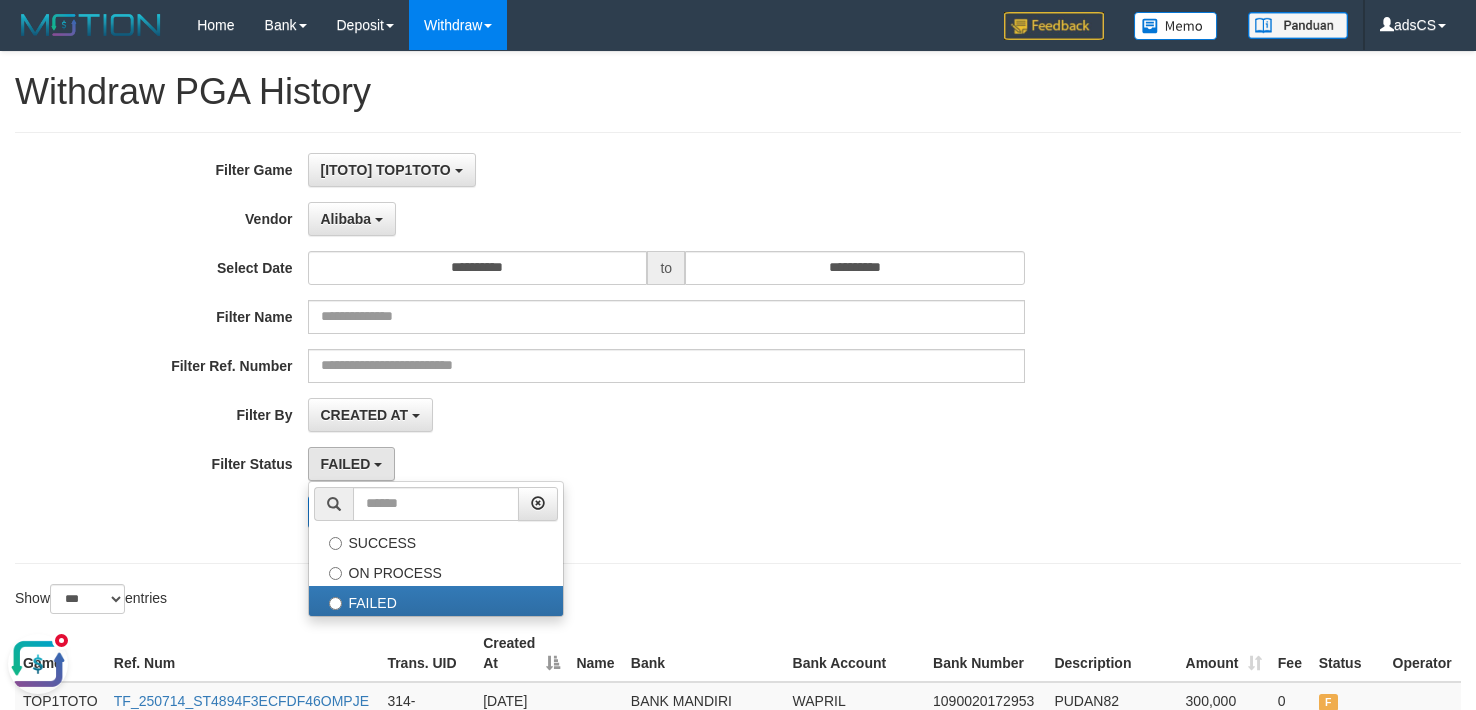 click on "**********" at bounding box center (615, 348) 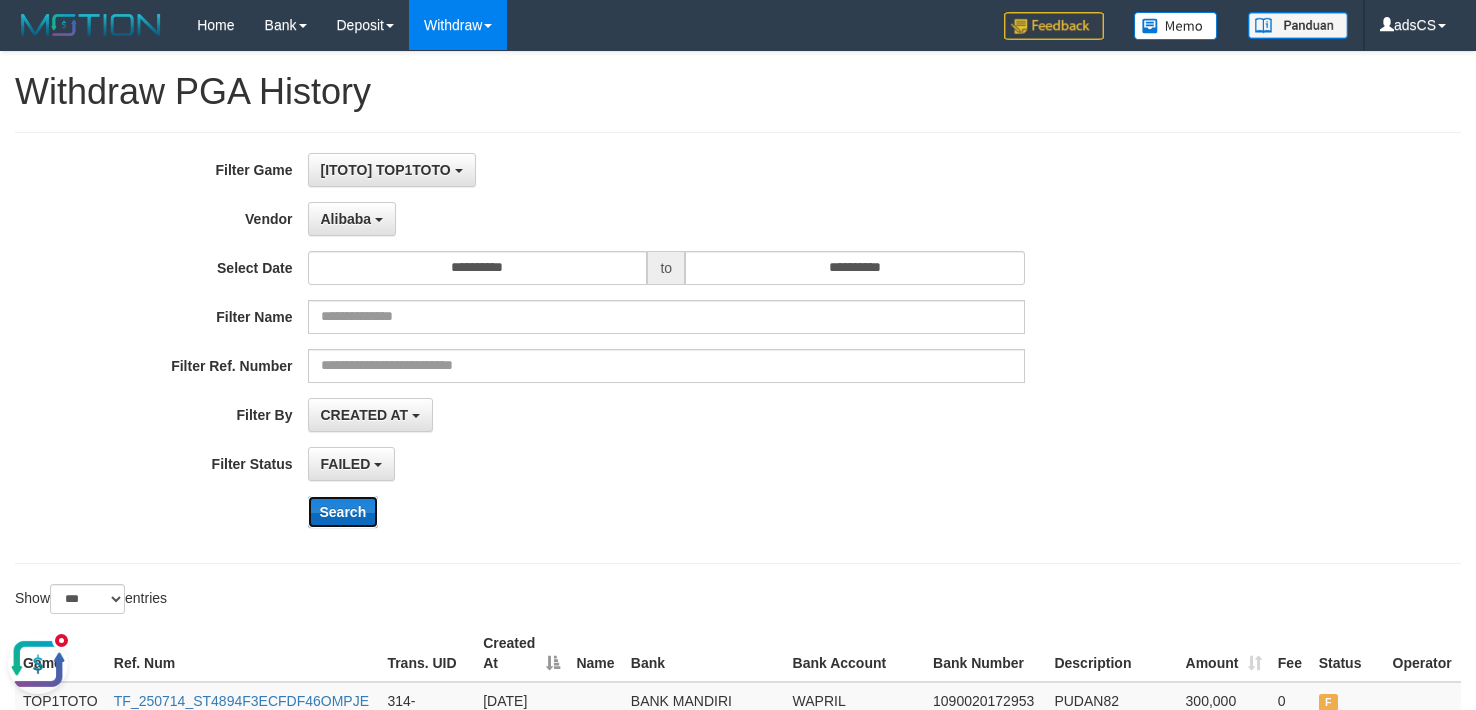 click on "Search" at bounding box center (343, 512) 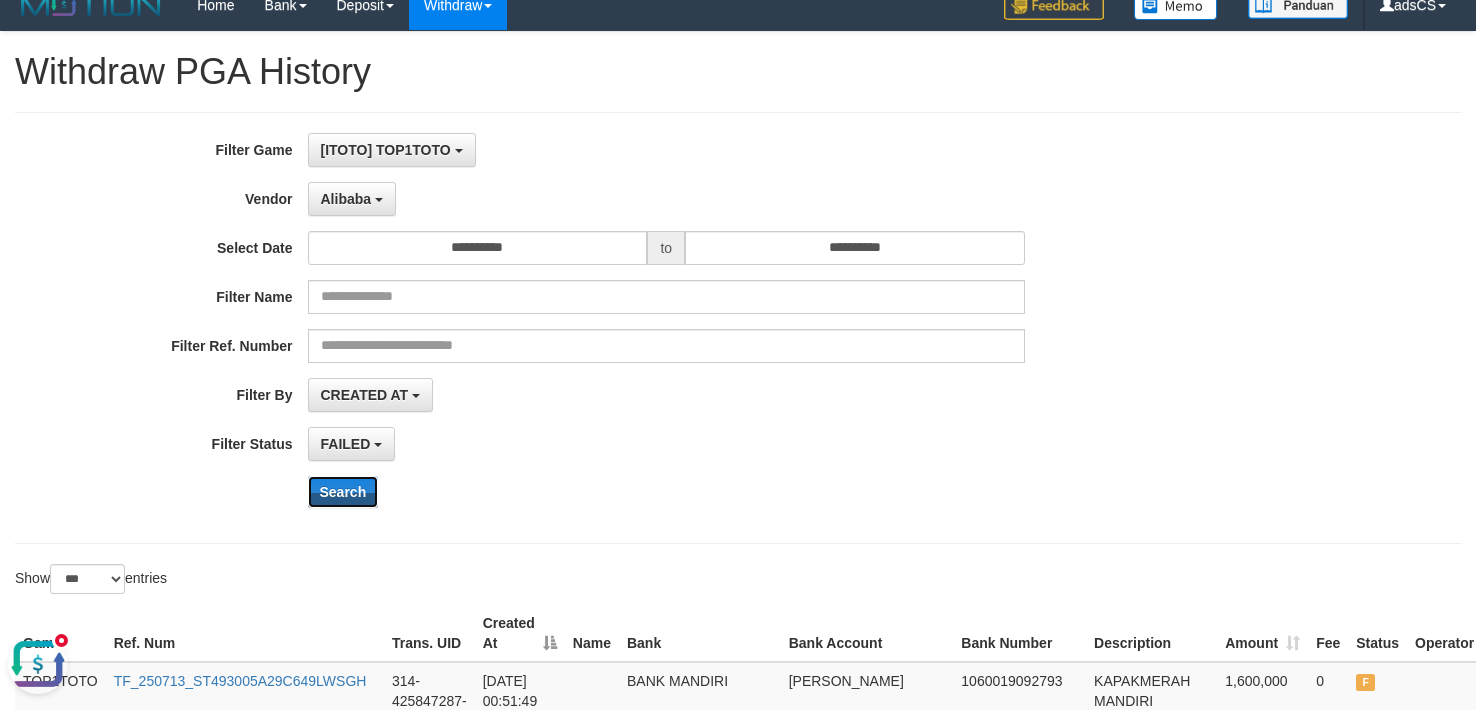 scroll, scrollTop: 0, scrollLeft: 0, axis: both 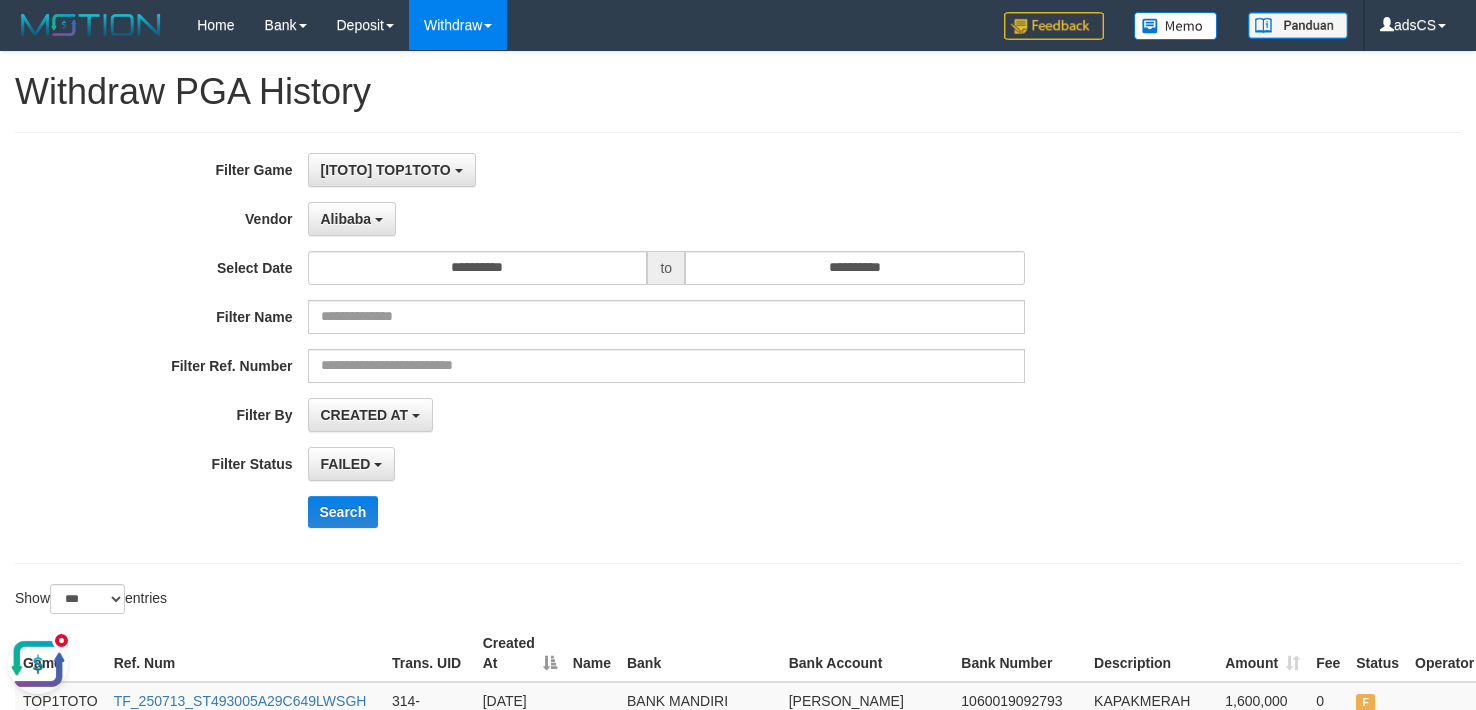 drag, startPoint x: 1306, startPoint y: 334, endPoint x: 1014, endPoint y: 325, distance: 292.13867 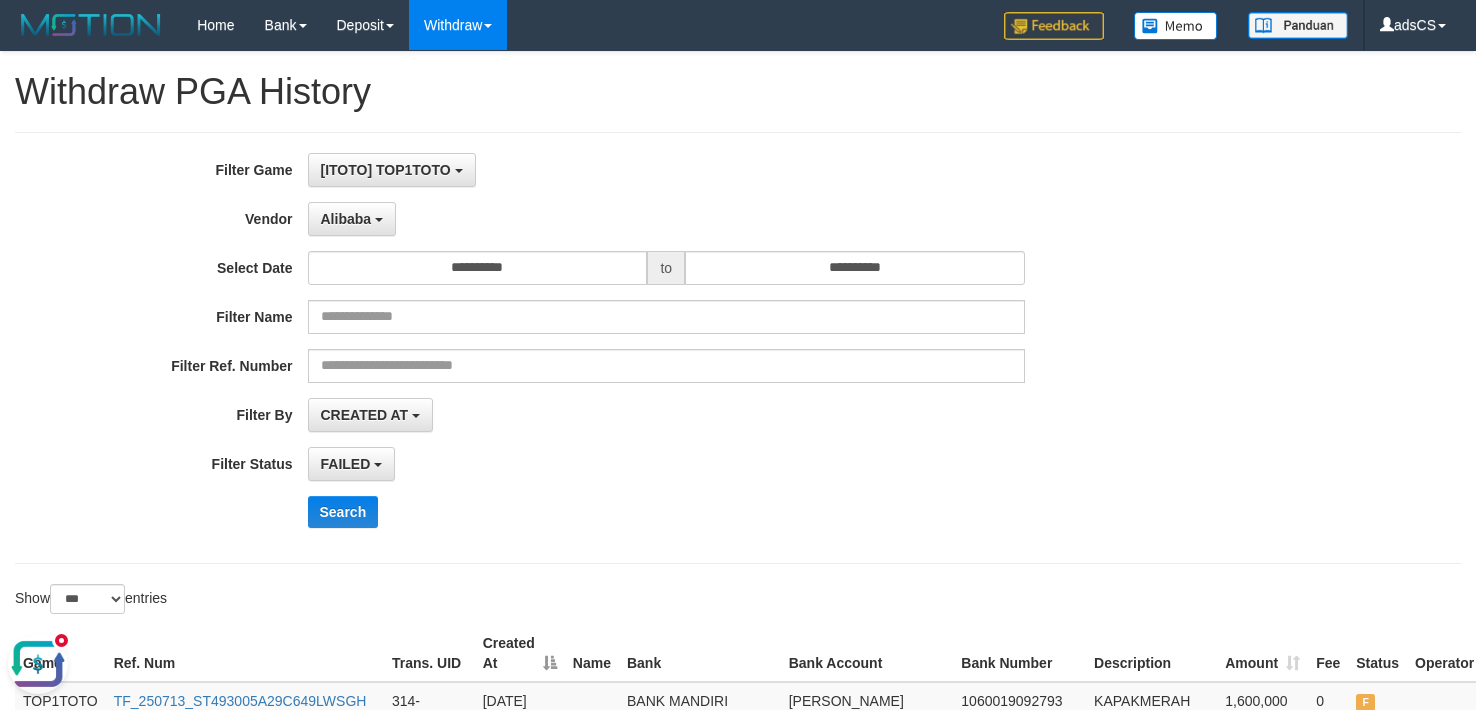 scroll, scrollTop: 2733, scrollLeft: 0, axis: vertical 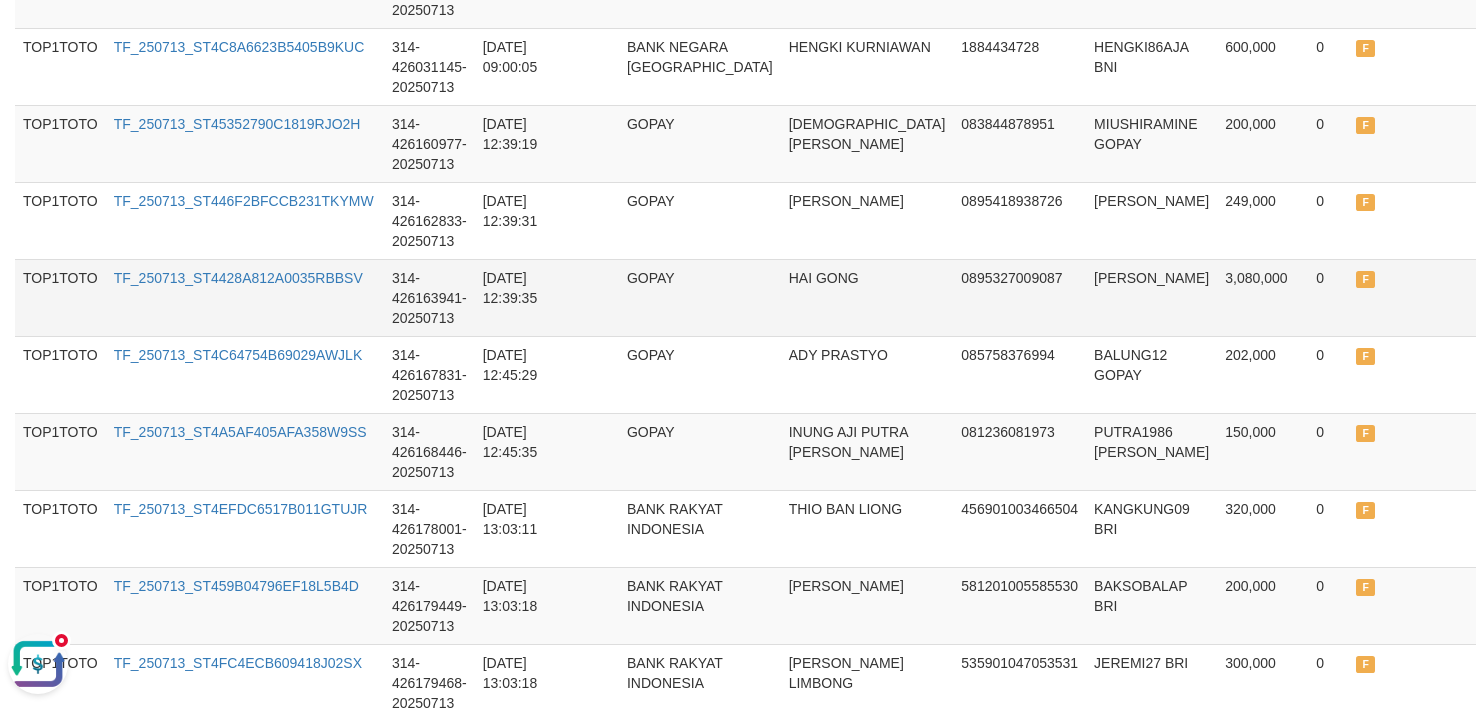 click on "F" at bounding box center (1377, 297) 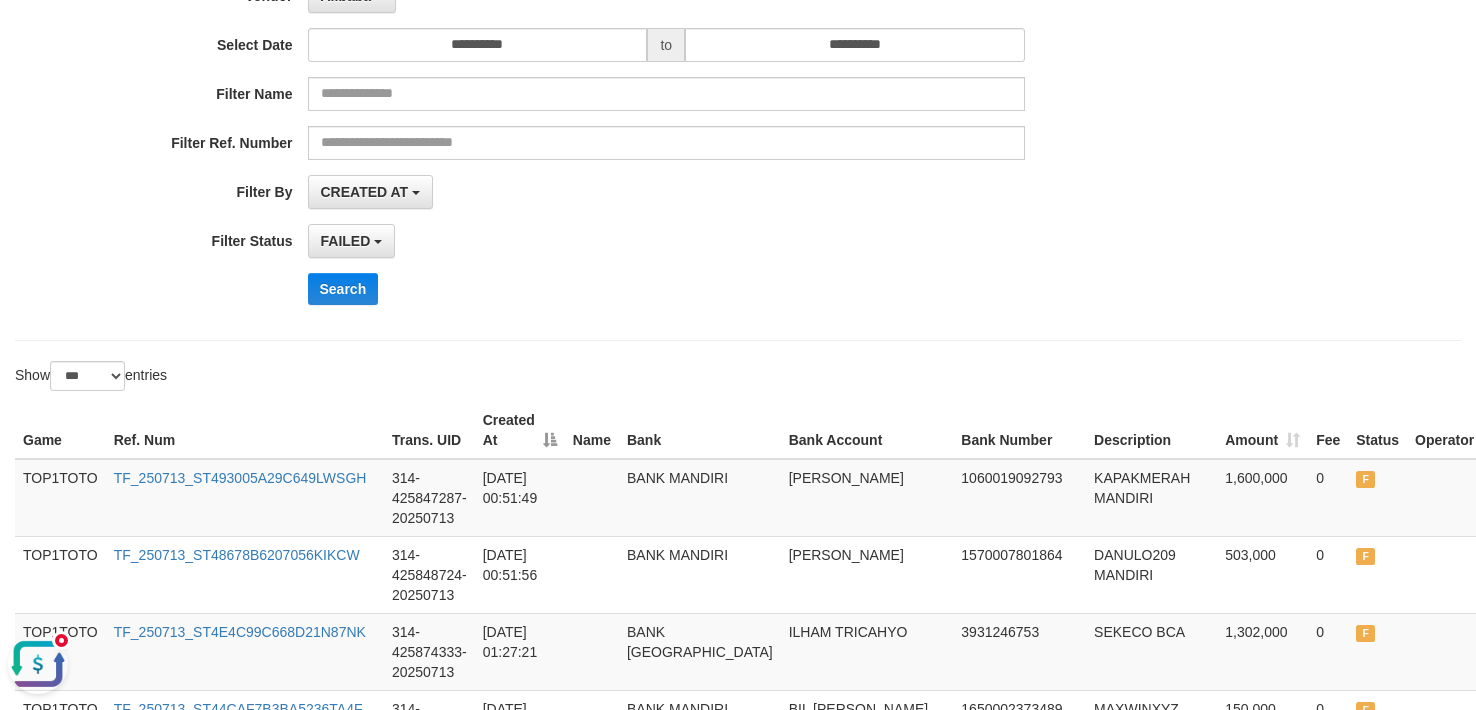 scroll, scrollTop: 0, scrollLeft: 0, axis: both 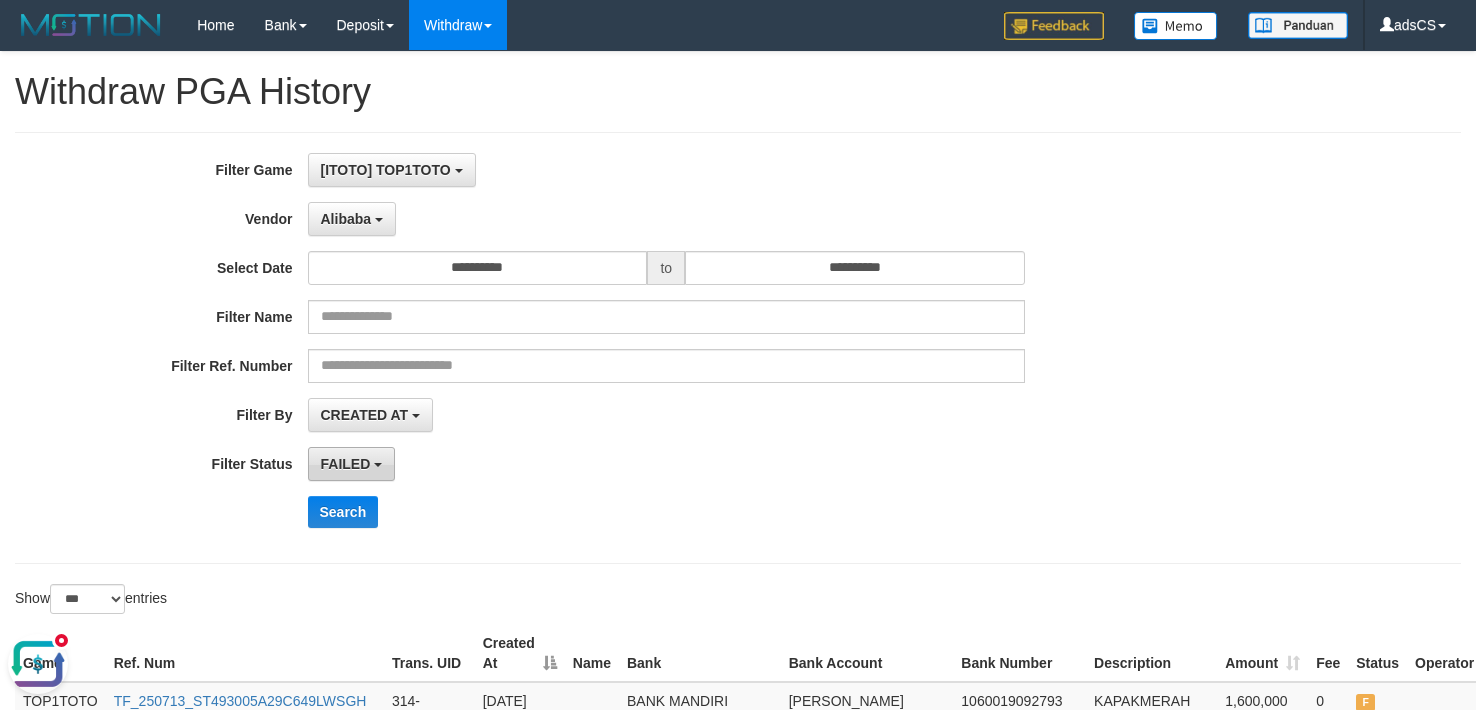 click on "FAILED" at bounding box center [346, 464] 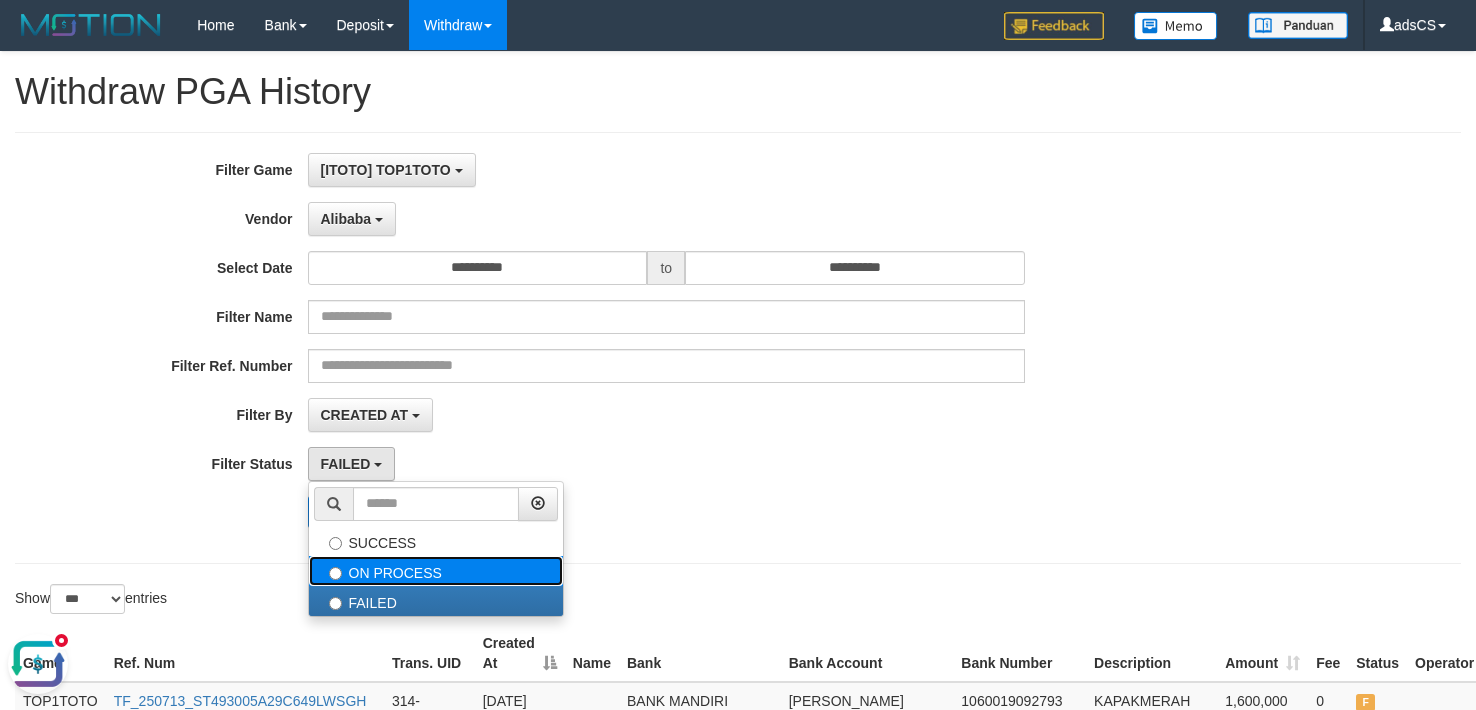 click on "ON PROCESS" at bounding box center [436, 571] 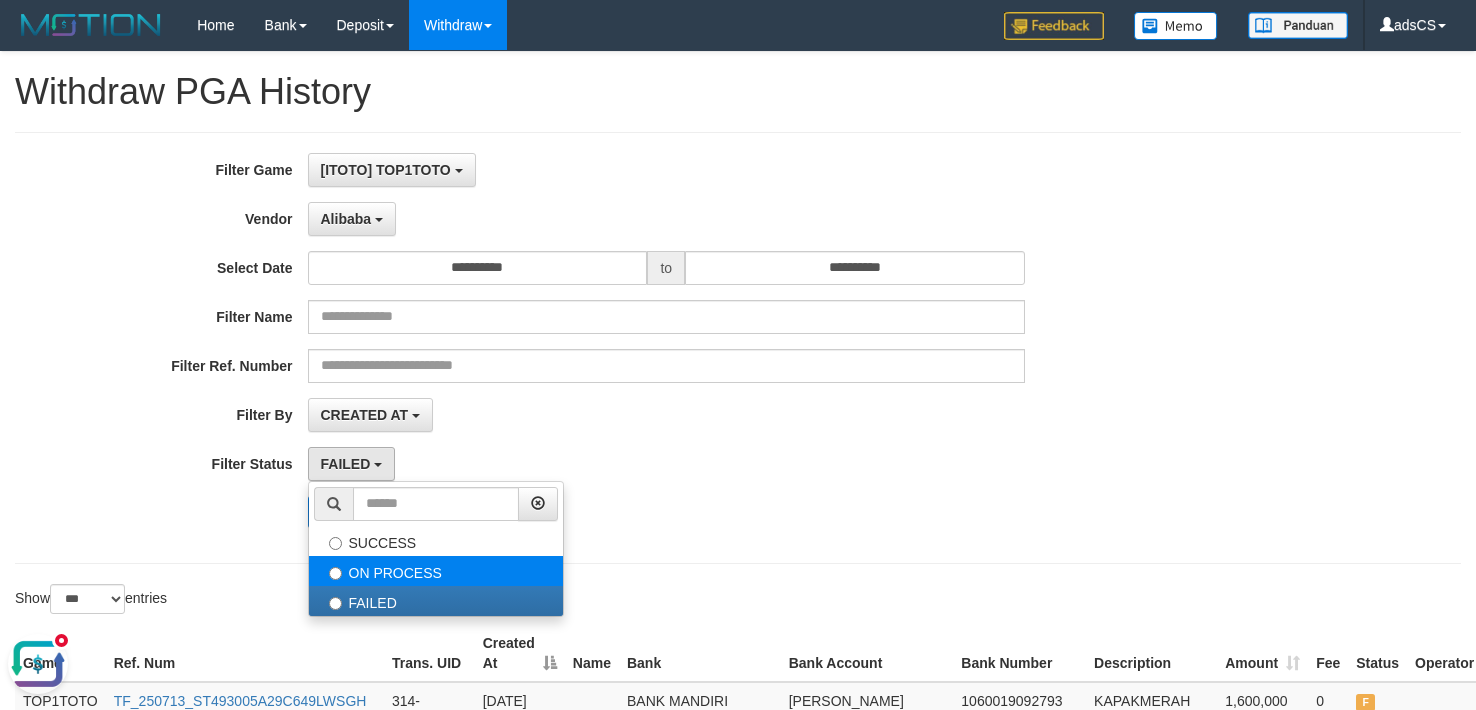 select on "*" 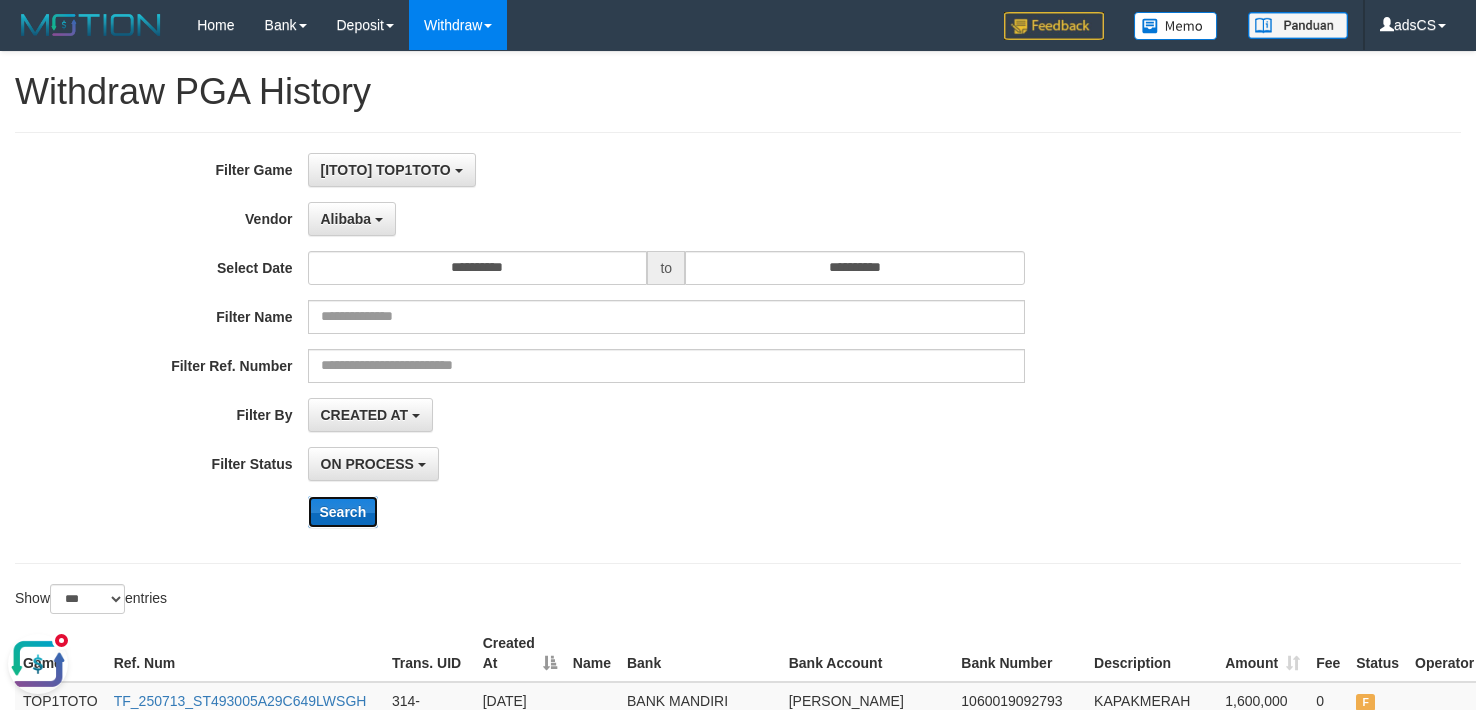 click on "Search" at bounding box center [343, 512] 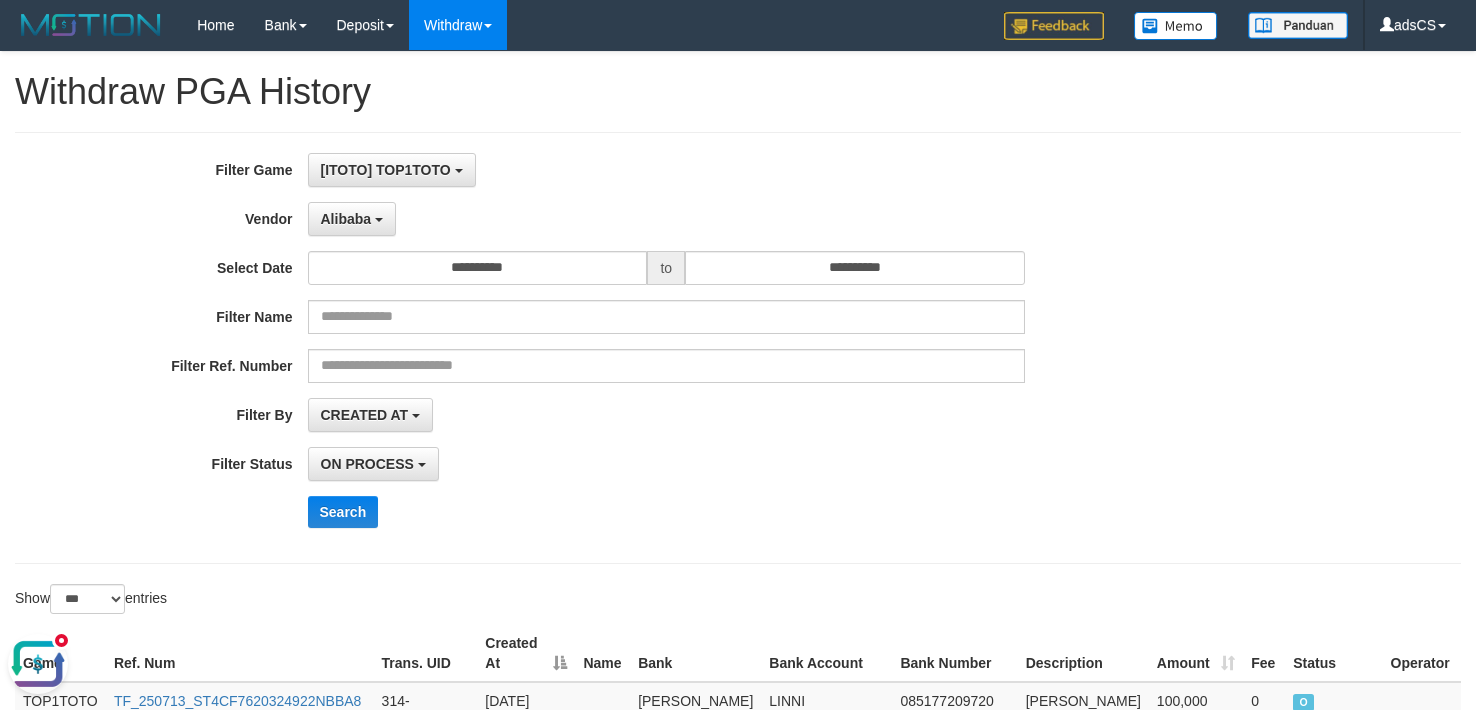click on "ON PROCESS
SUCCESS
ON PROCESS
FAILED" at bounding box center [667, 464] 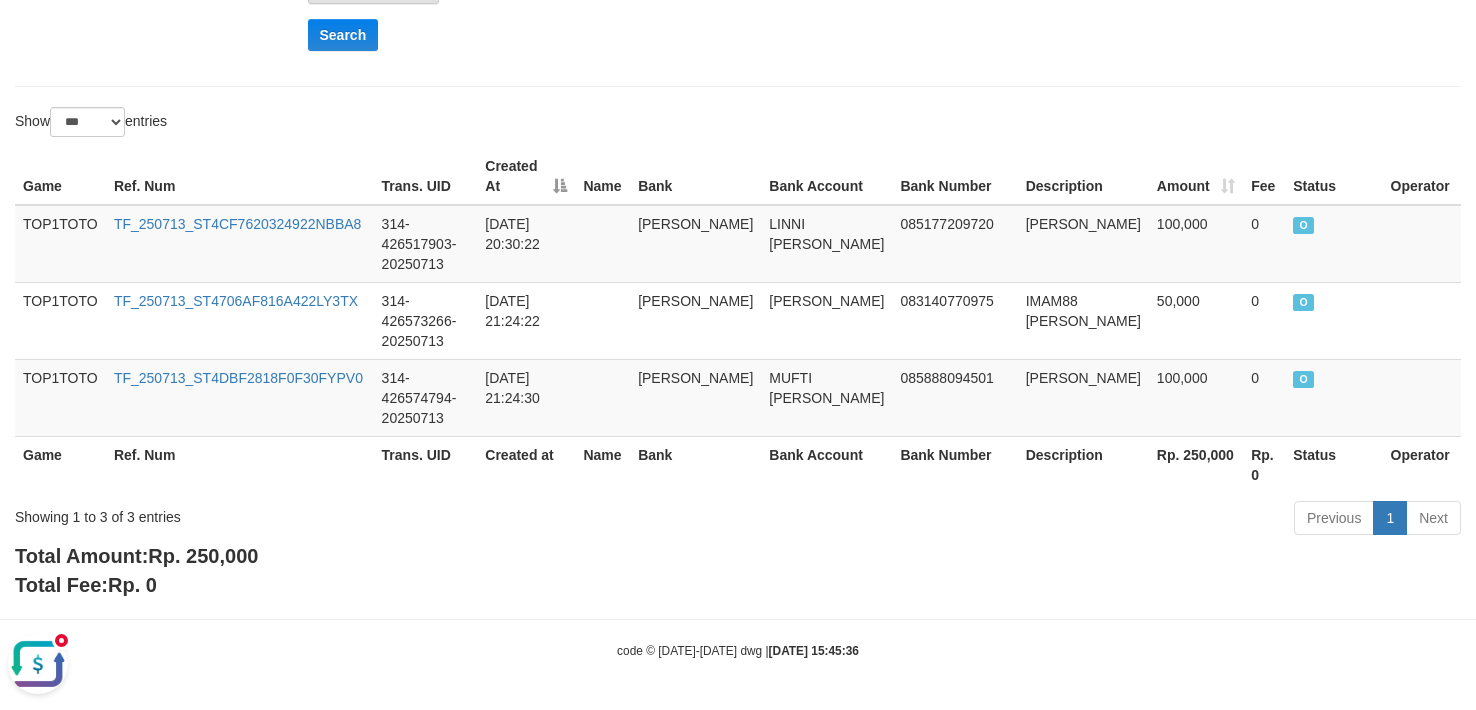 drag, startPoint x: 1316, startPoint y: 77, endPoint x: 1304, endPoint y: 78, distance: 12.0415945 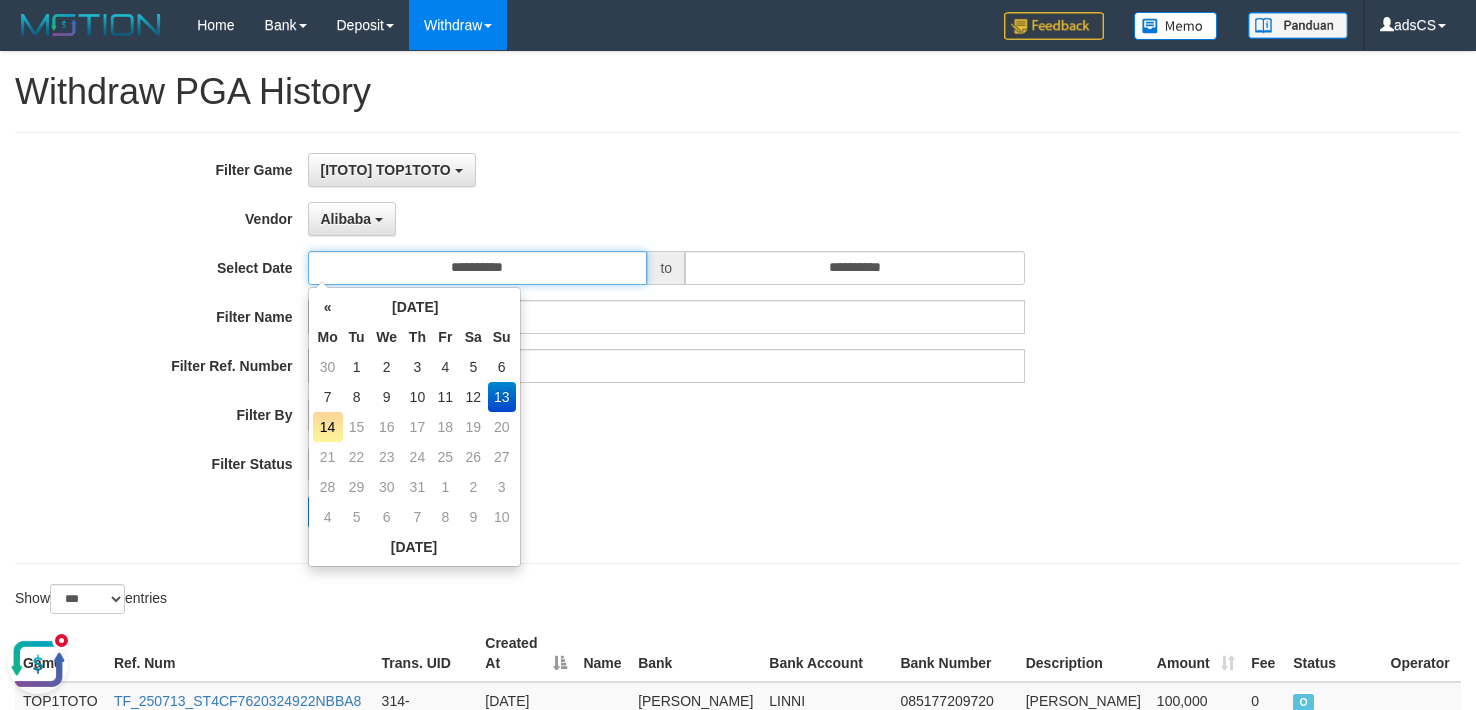 drag, startPoint x: 544, startPoint y: 267, endPoint x: 544, endPoint y: 286, distance: 19 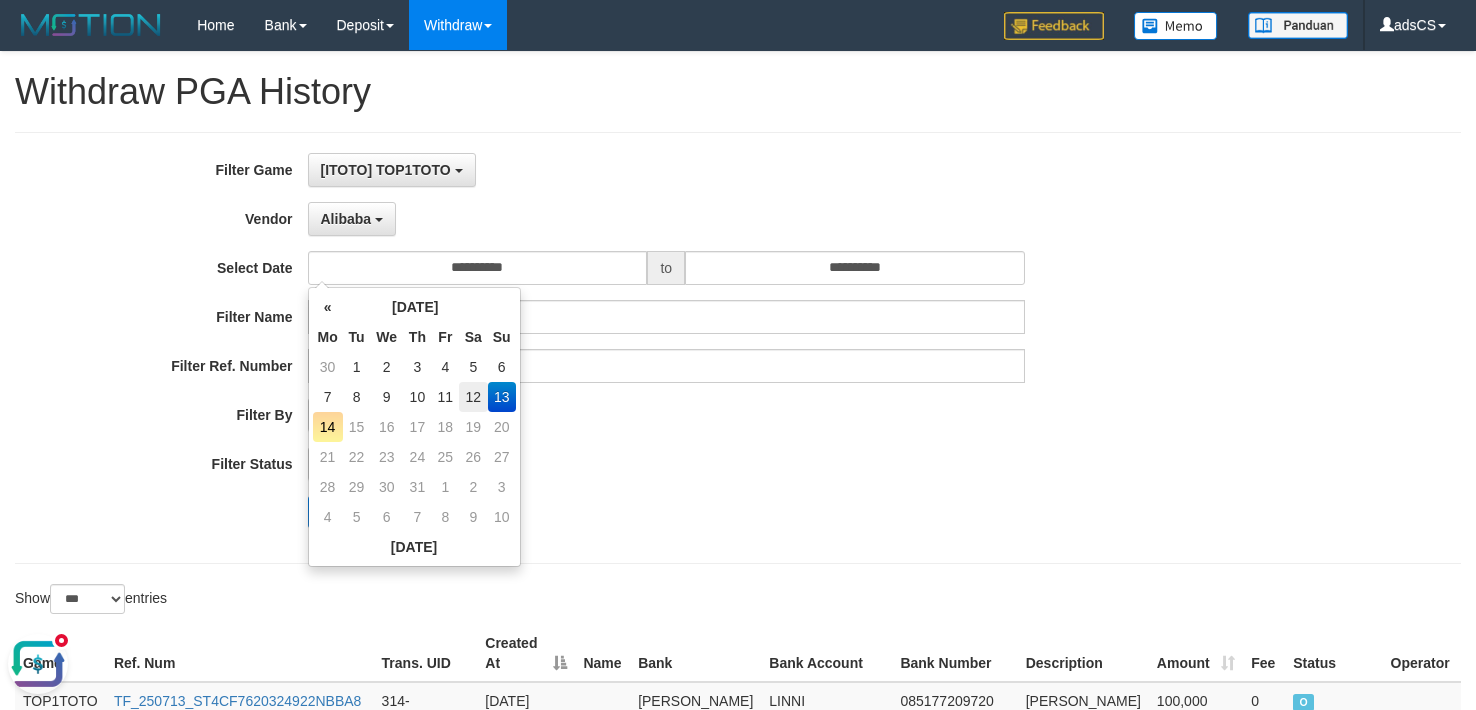 click on "12" at bounding box center [473, 397] 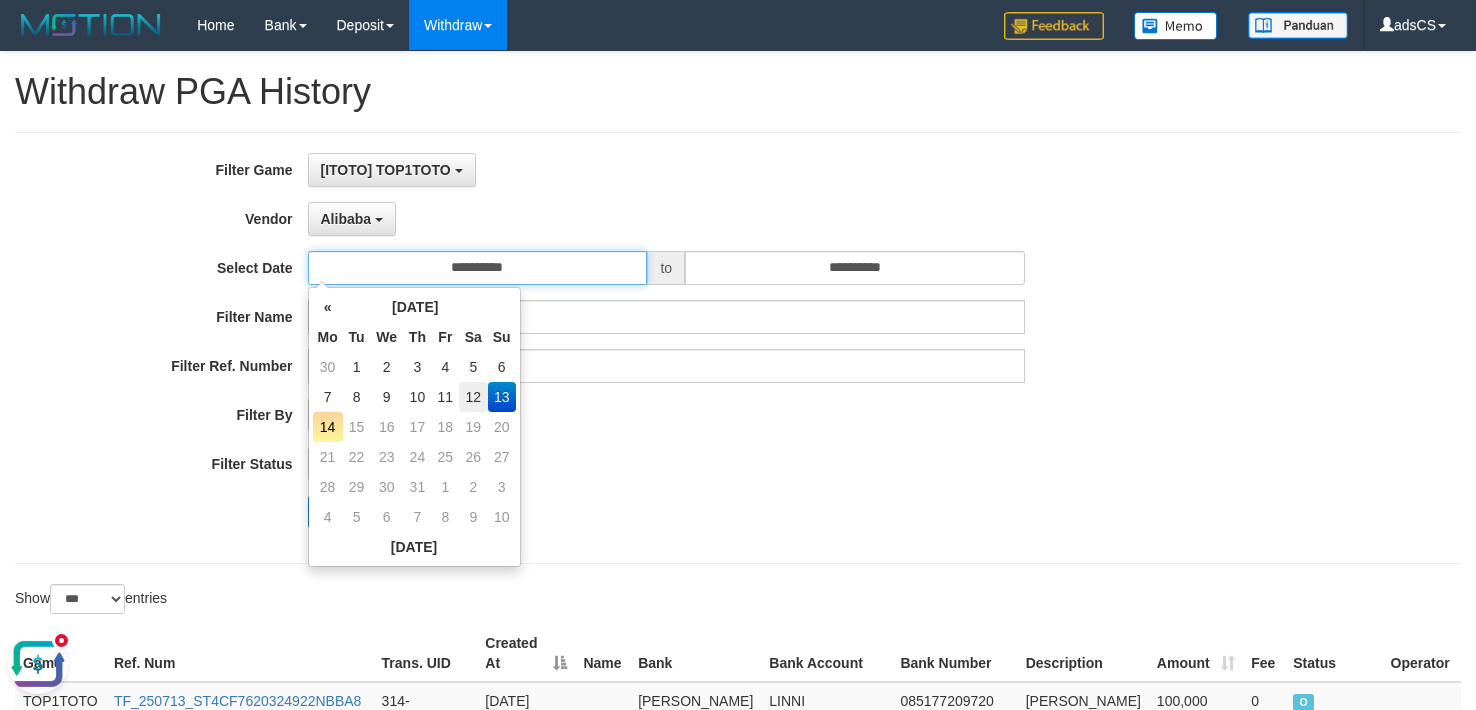 type on "**********" 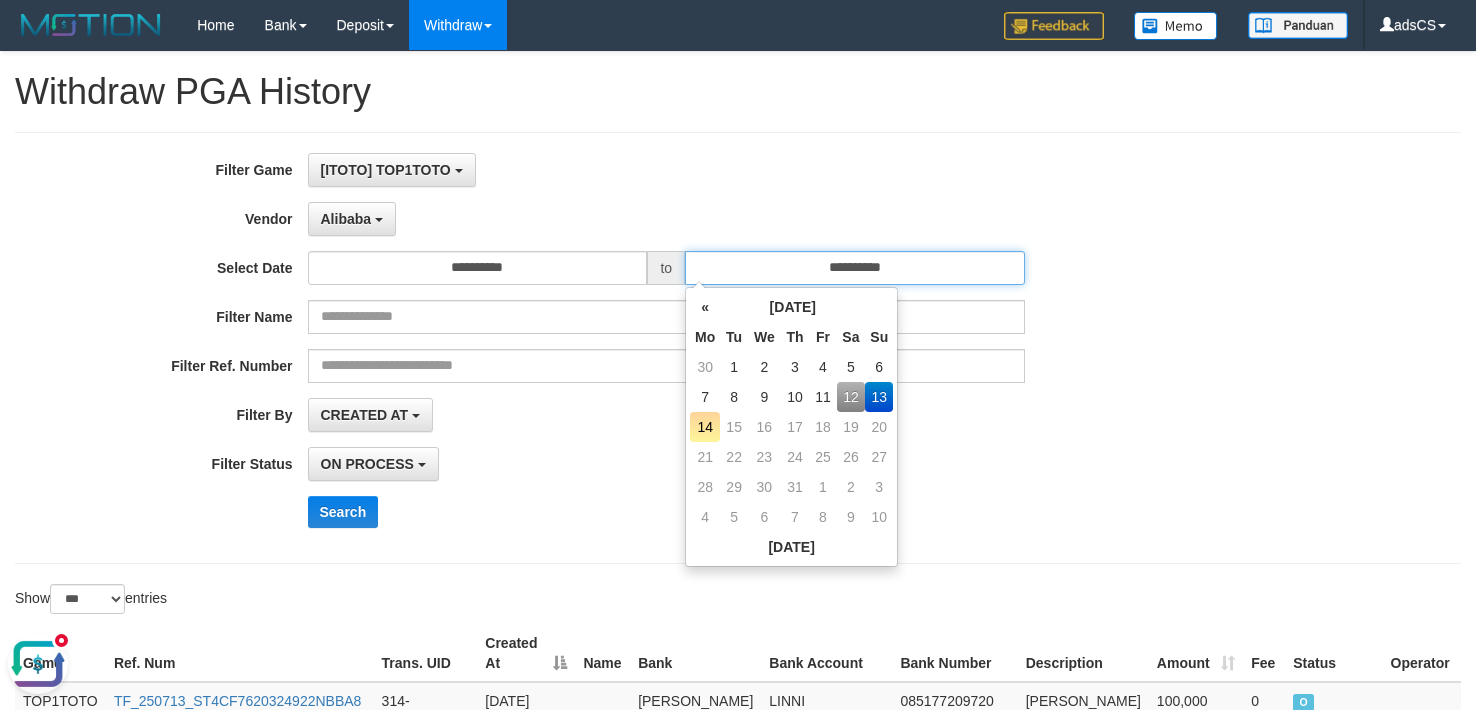 click on "**********" at bounding box center (855, 268) 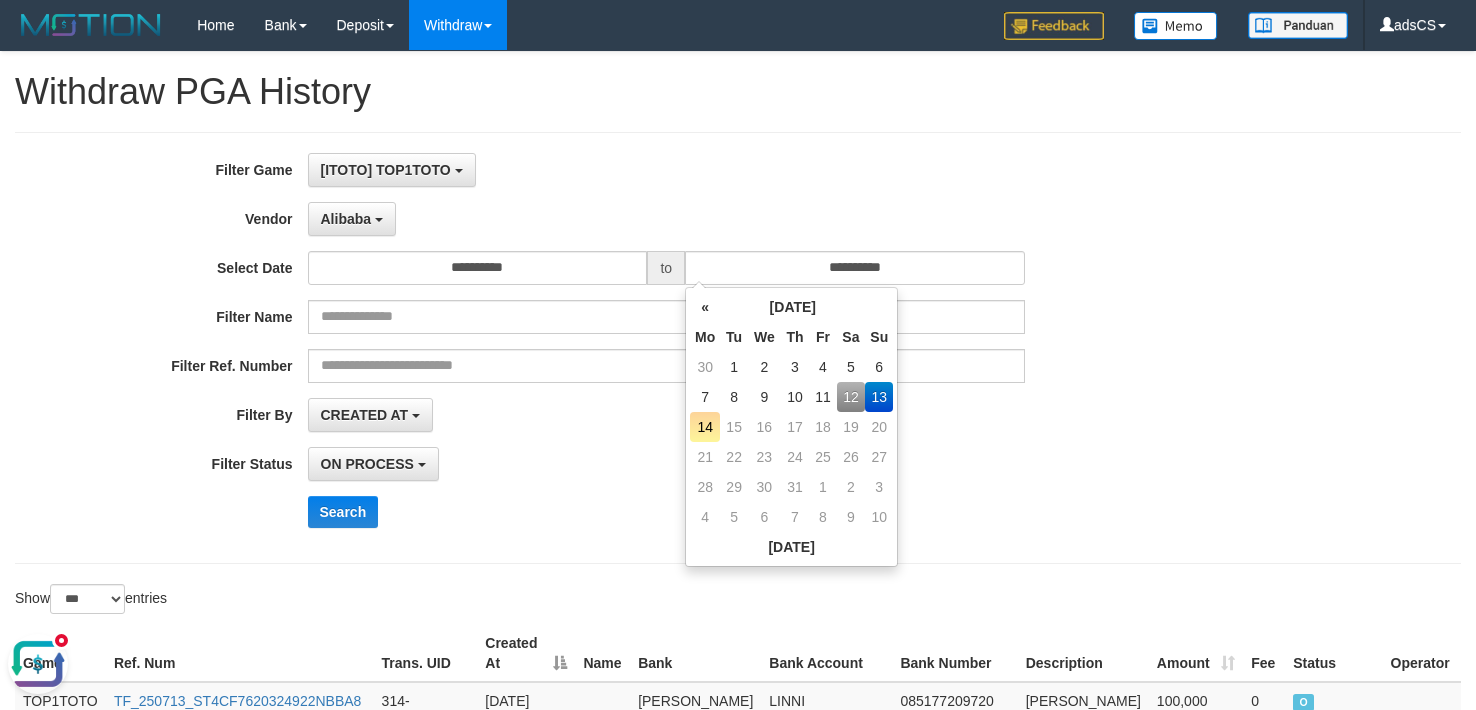 click on "12" at bounding box center (851, 397) 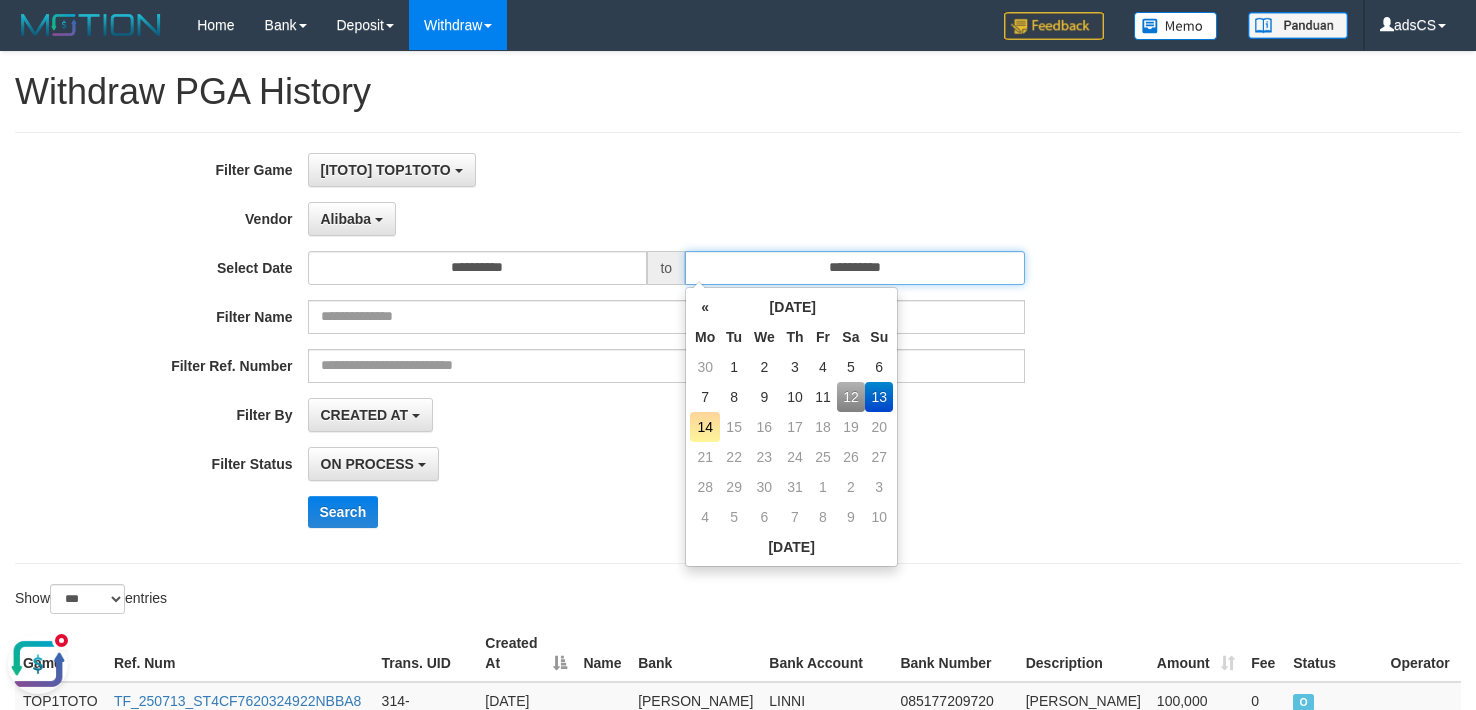 type on "**********" 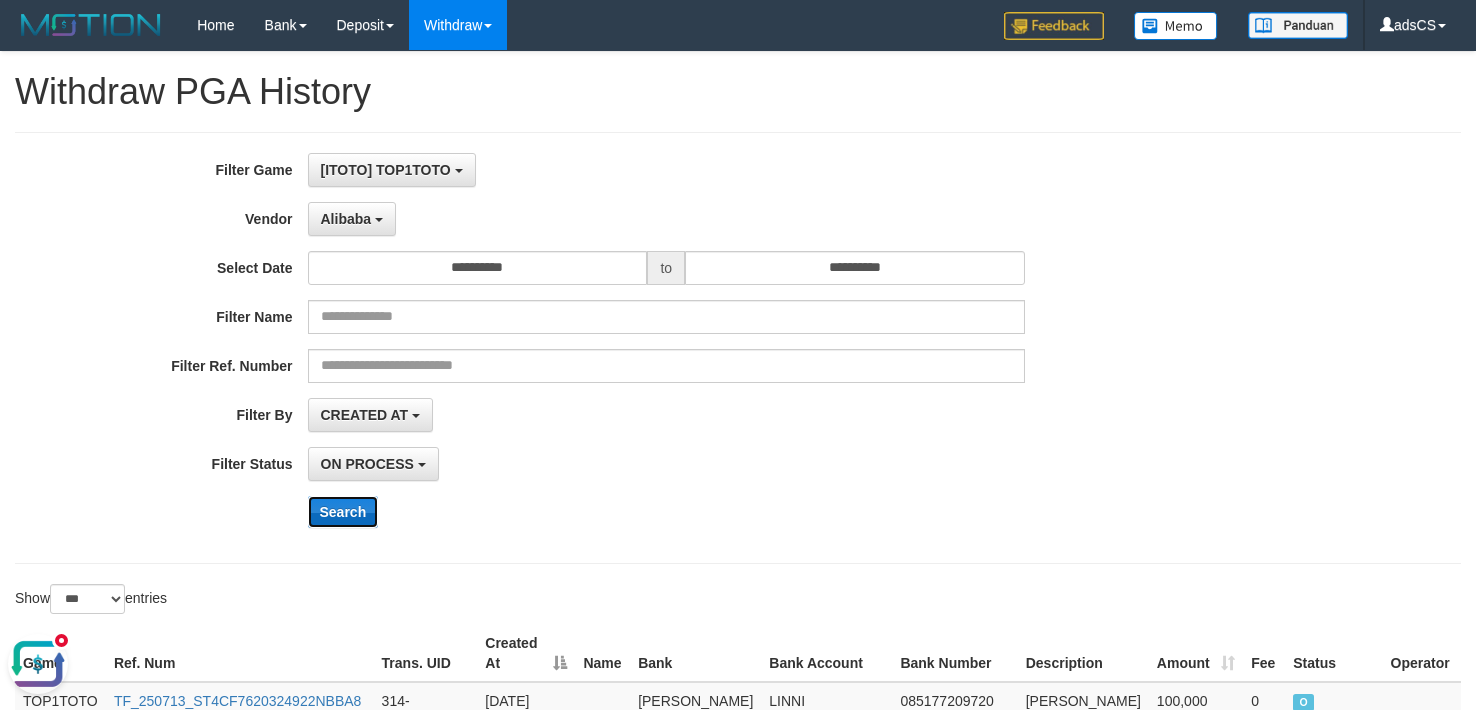 click on "Search" at bounding box center (343, 512) 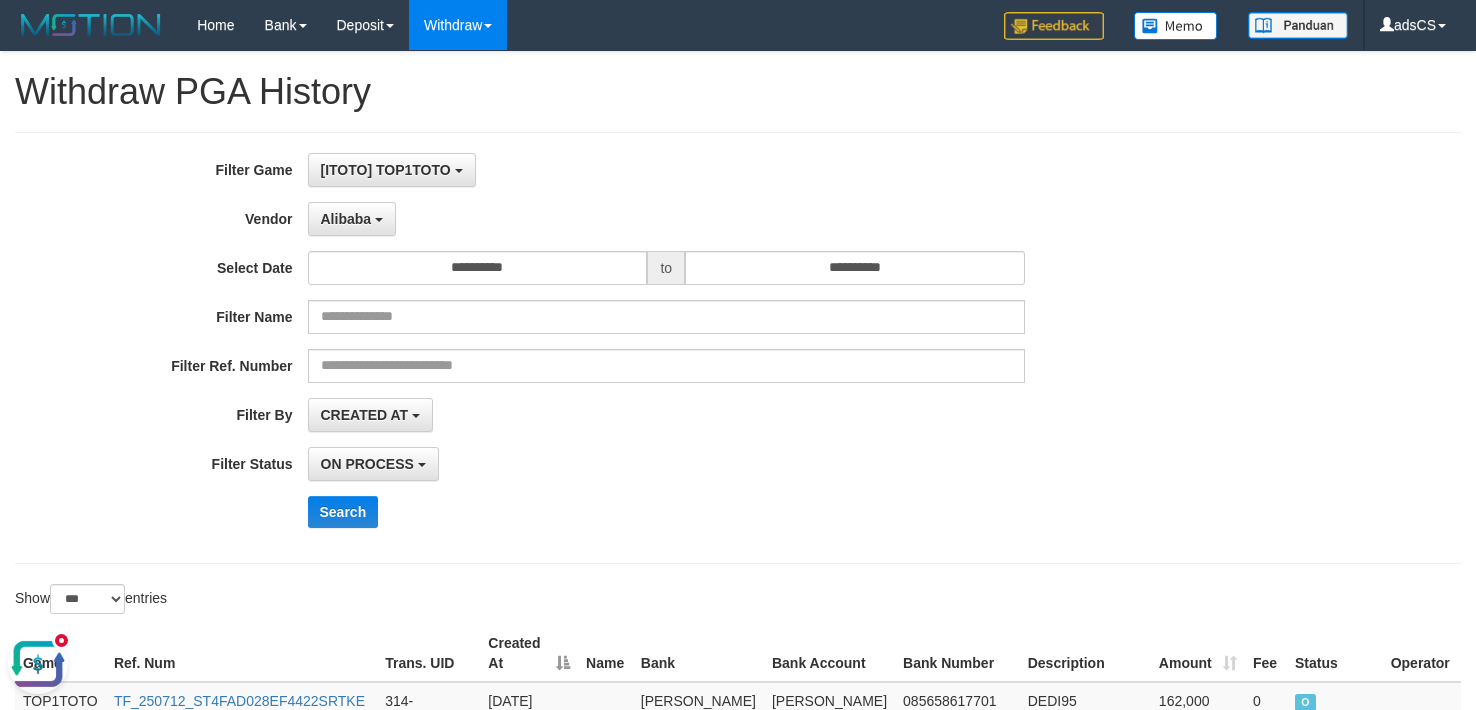 drag, startPoint x: 1403, startPoint y: 496, endPoint x: 1346, endPoint y: 496, distance: 57 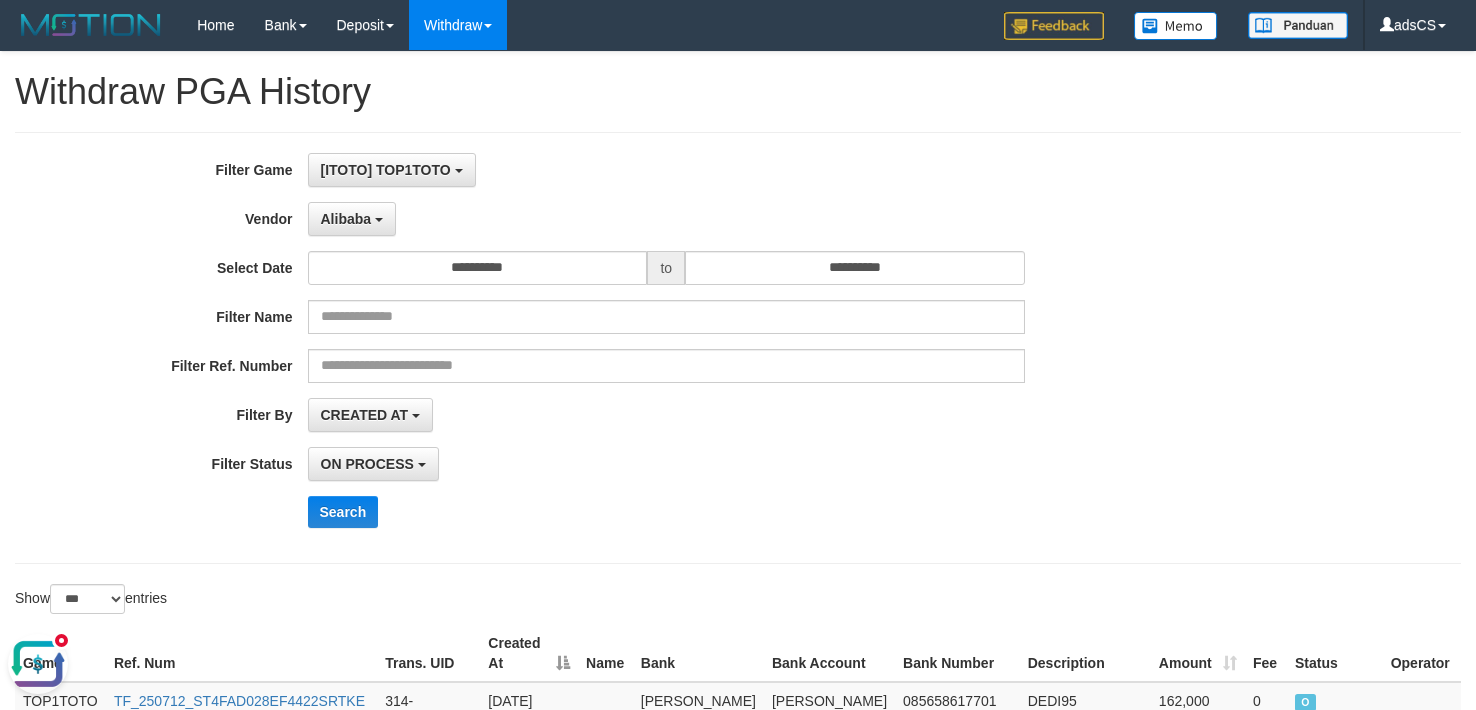 scroll, scrollTop: 1016, scrollLeft: 0, axis: vertical 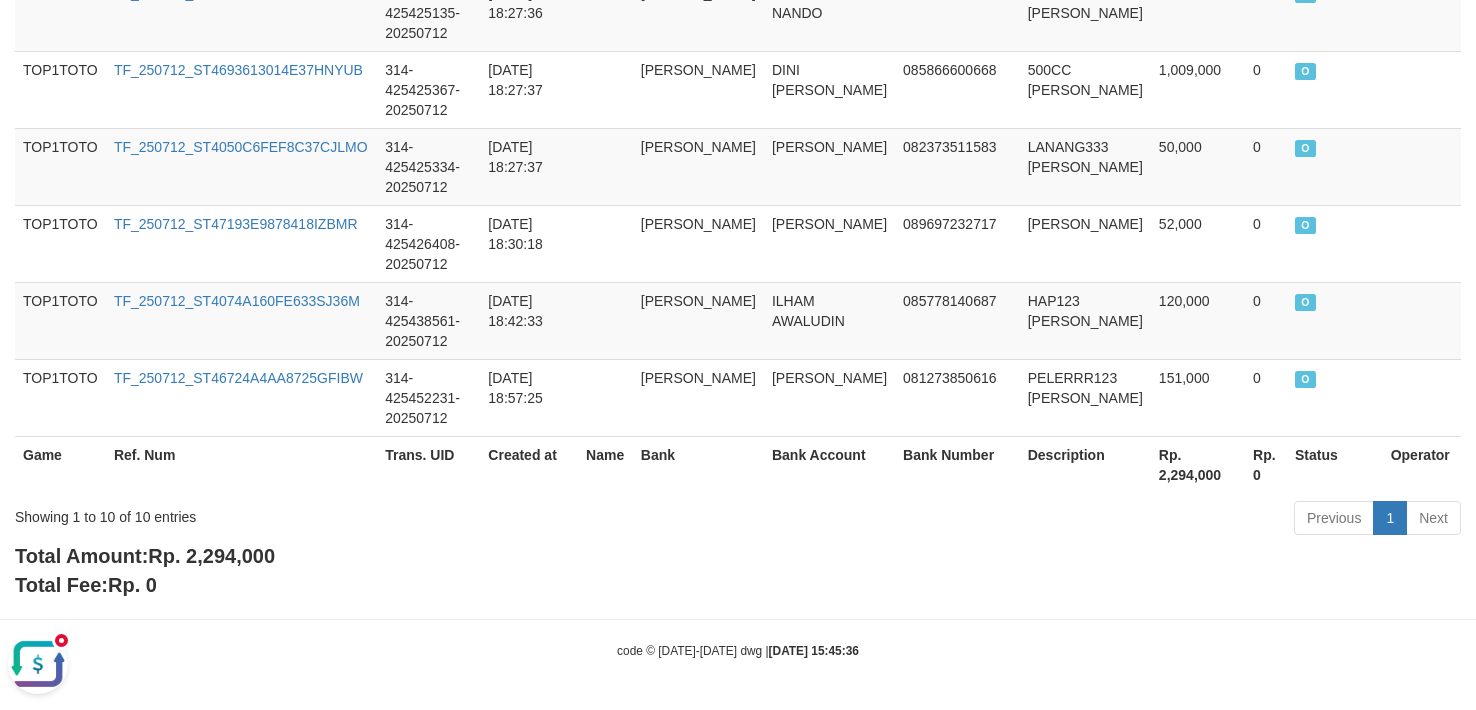click on "Rp. 2,294,000" at bounding box center (1198, 464) 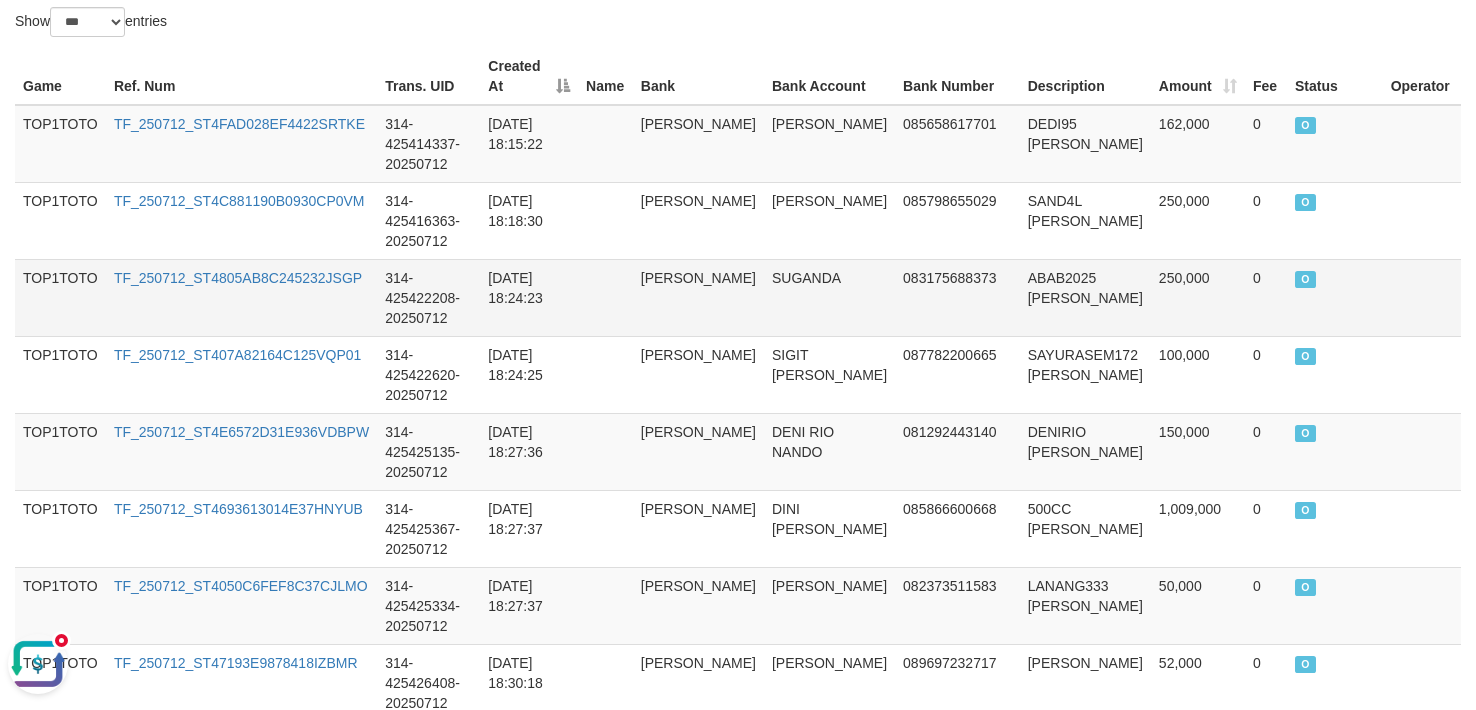 scroll, scrollTop: 0, scrollLeft: 0, axis: both 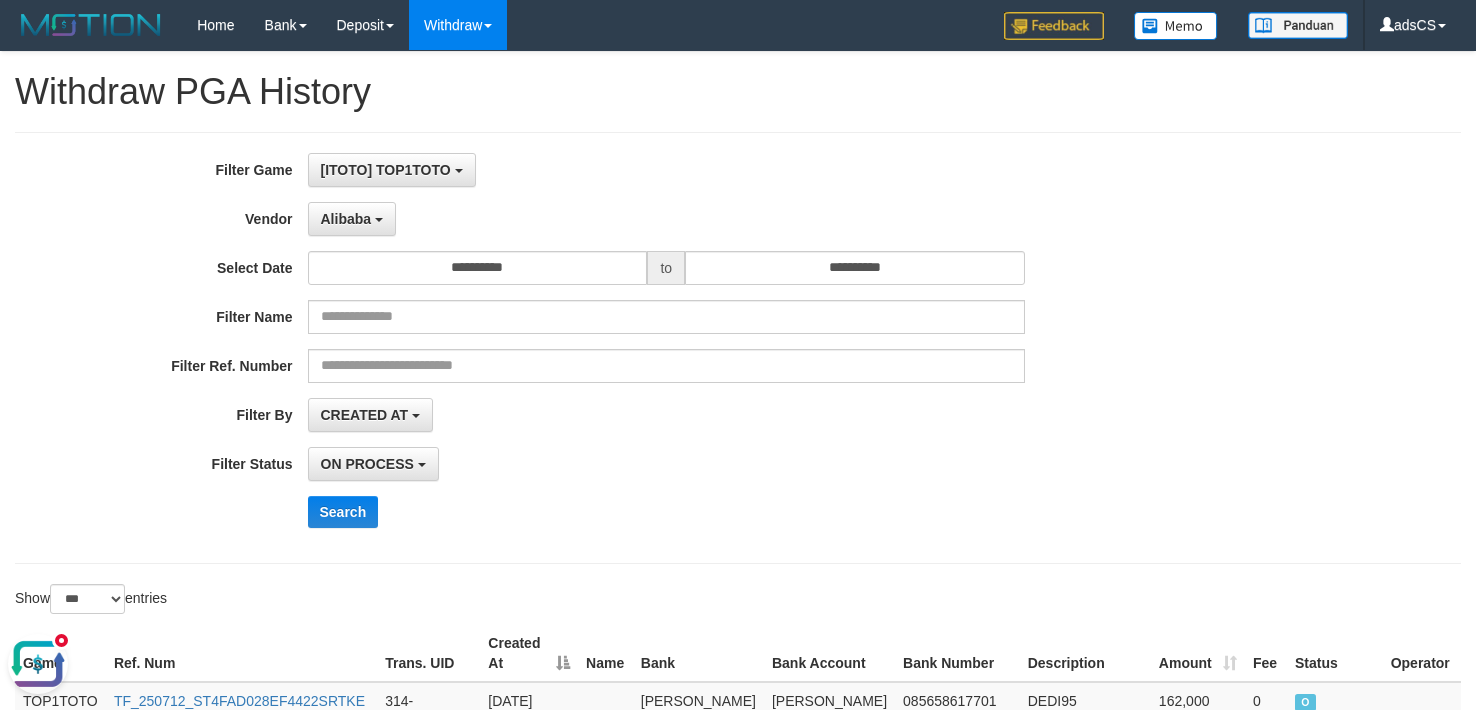 drag, startPoint x: 1455, startPoint y: 406, endPoint x: 496, endPoint y: 240, distance: 973.261 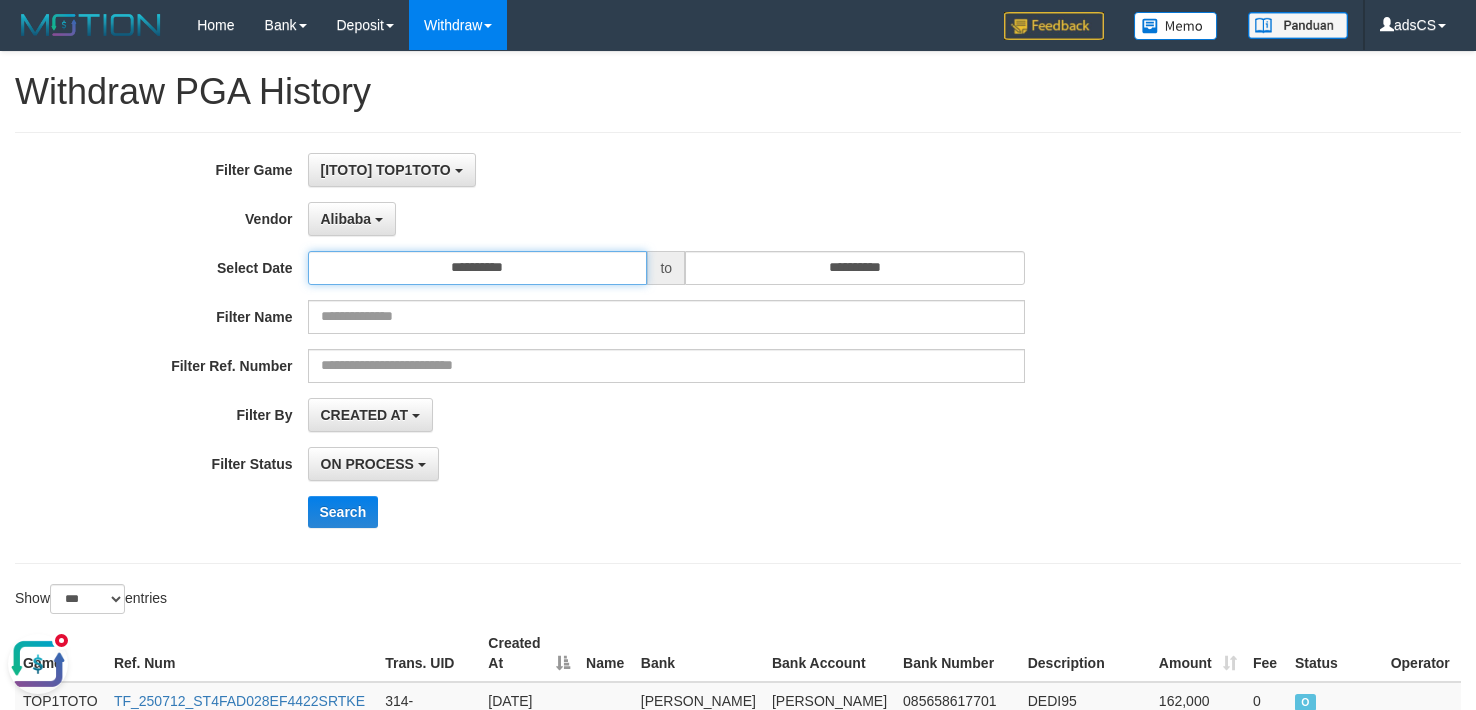 drag, startPoint x: 565, startPoint y: 265, endPoint x: 522, endPoint y: 337, distance: 83.86298 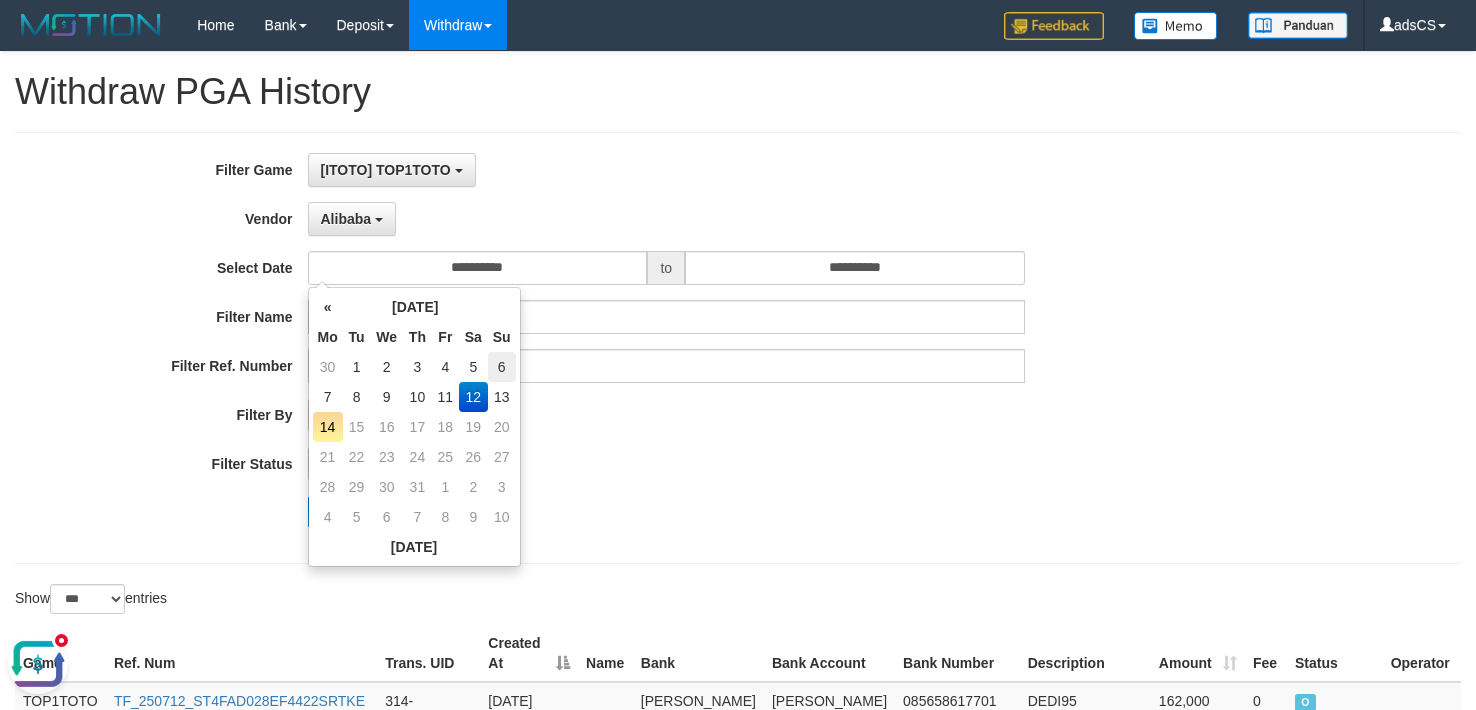 click on "6" at bounding box center [502, 367] 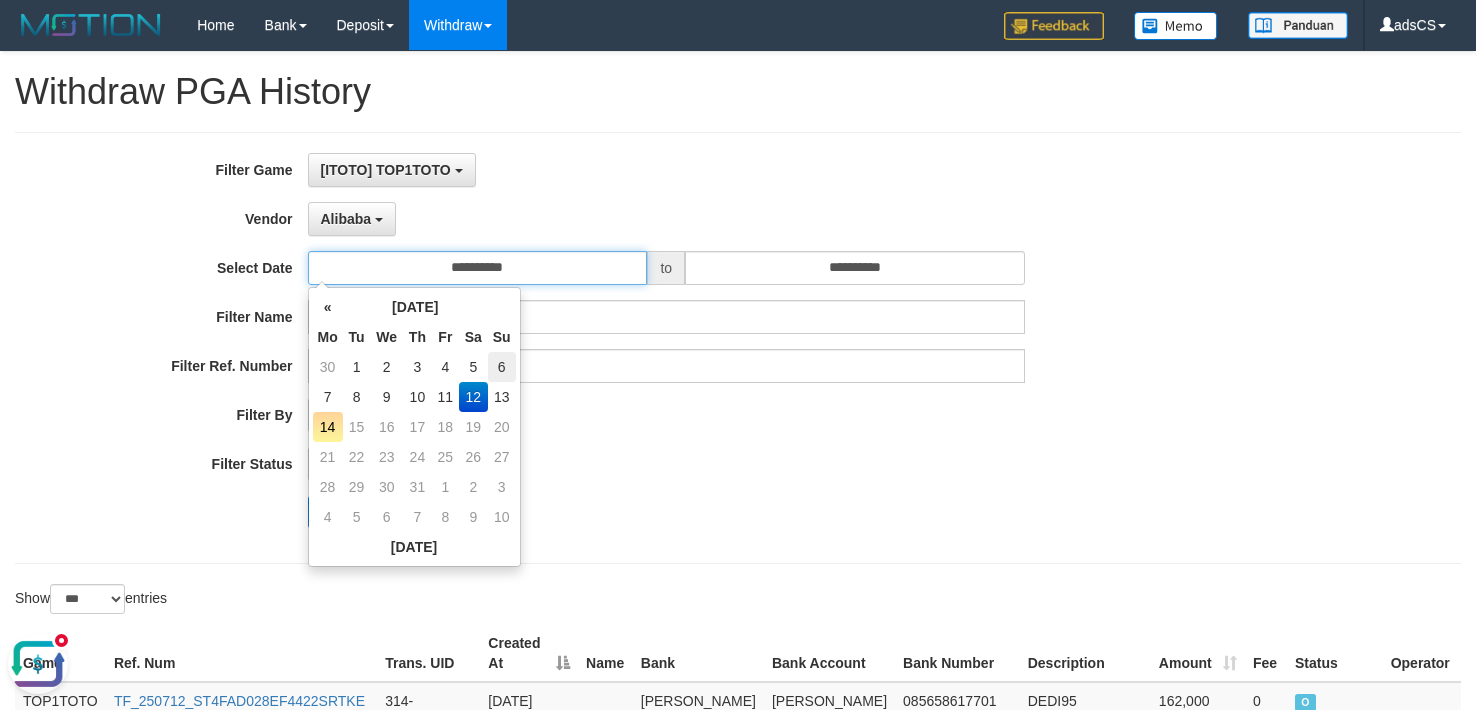 type on "**********" 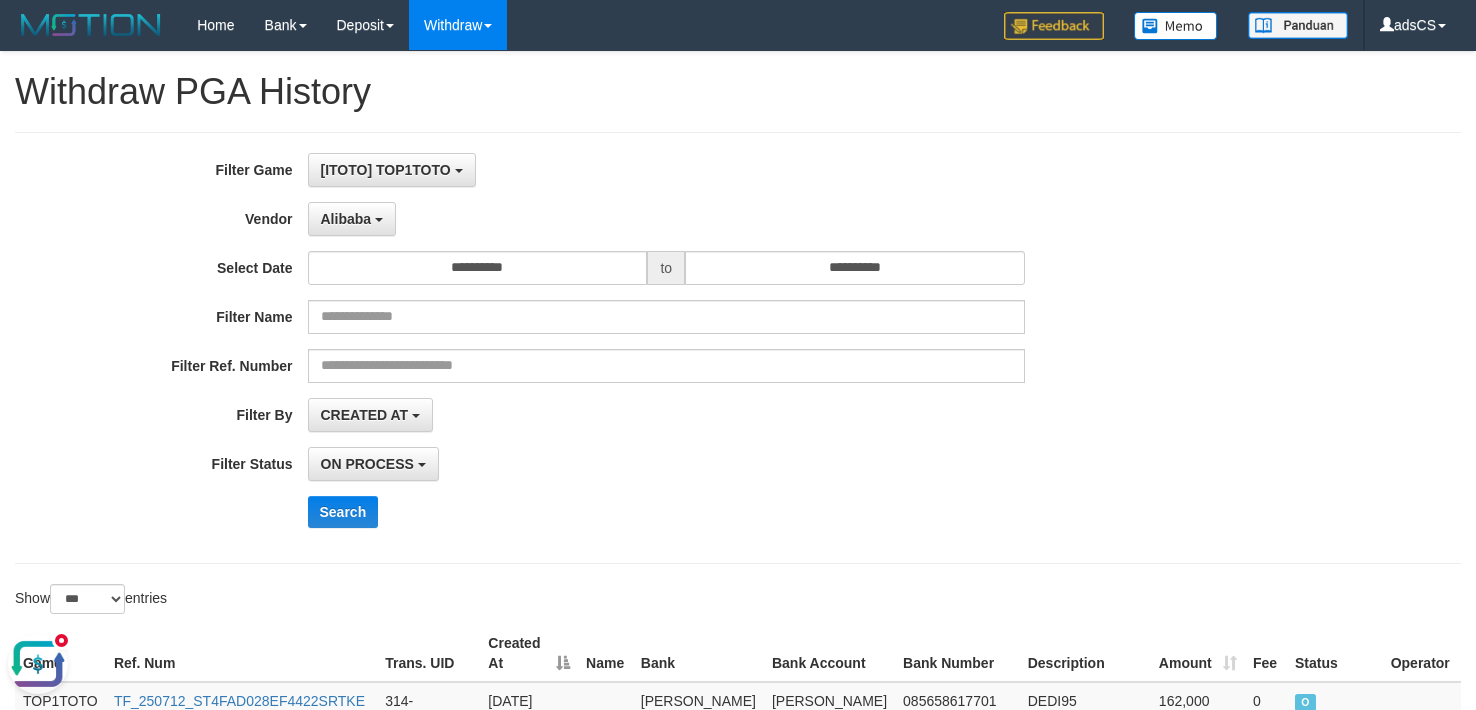 click on "**********" at bounding box center [615, 348] 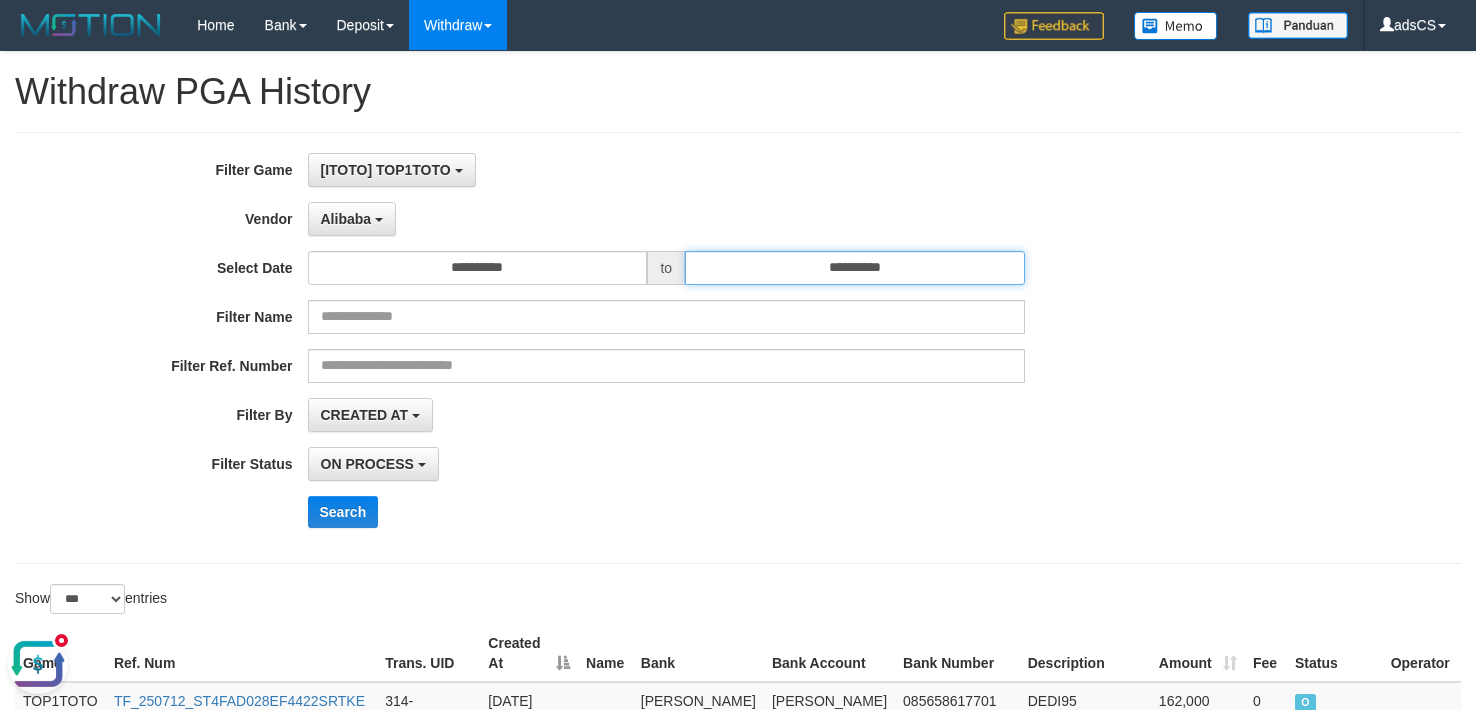drag, startPoint x: 931, startPoint y: 277, endPoint x: 901, endPoint y: 277, distance: 30 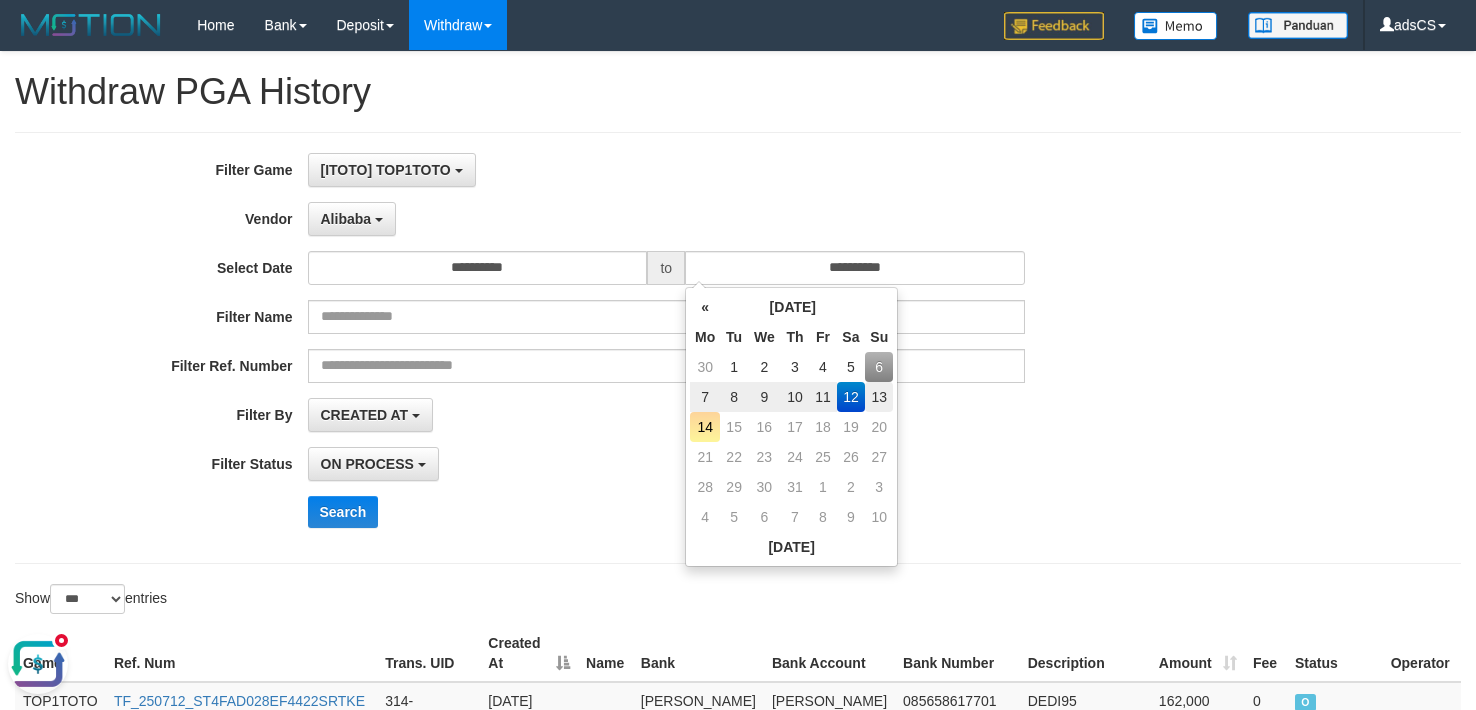 click on "13" at bounding box center (879, 397) 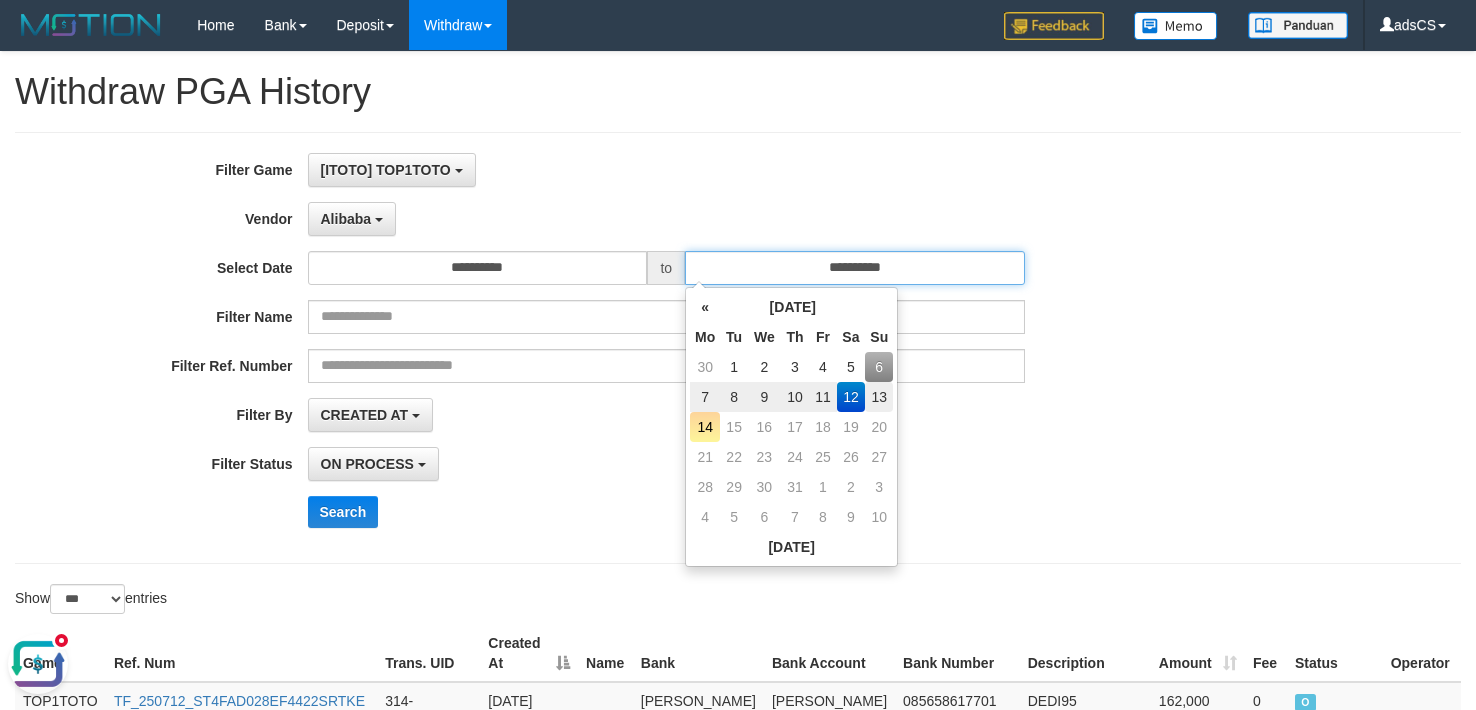 type on "**********" 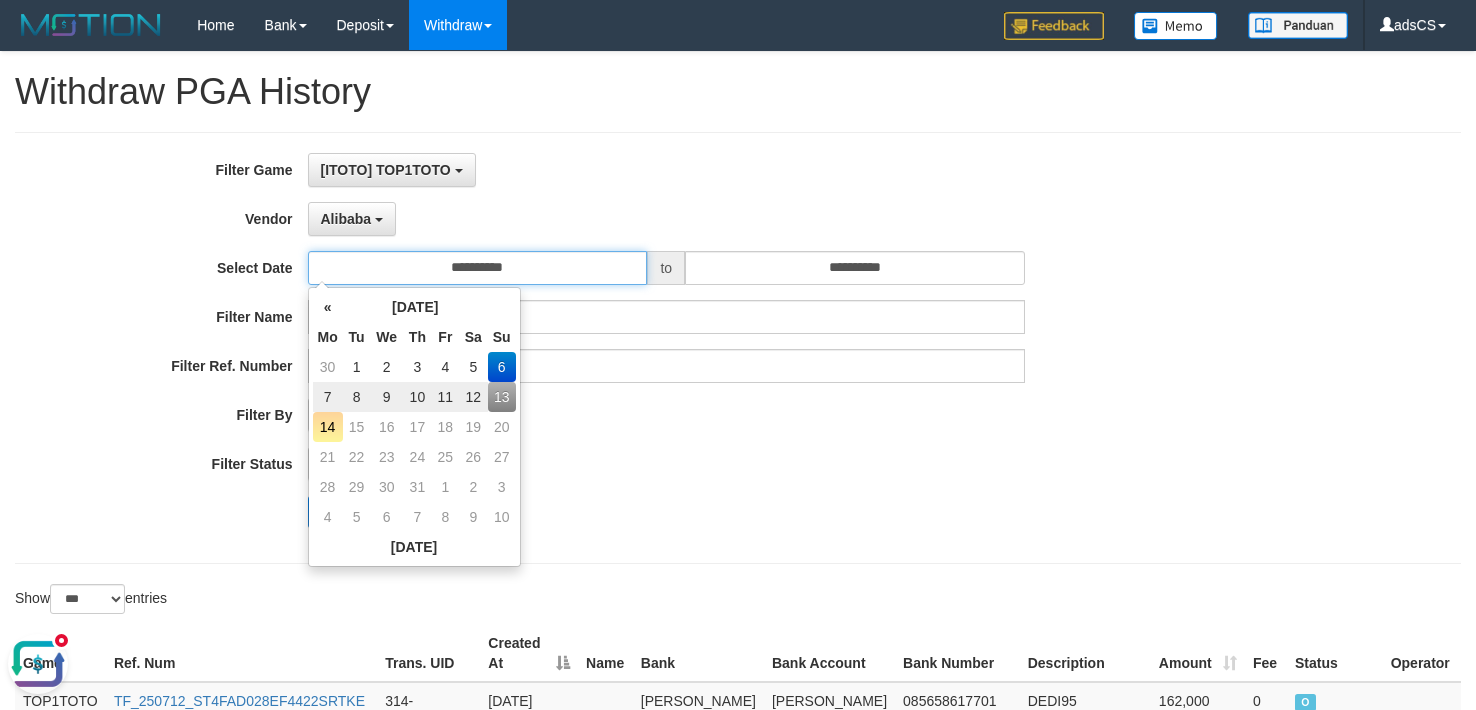 drag, startPoint x: 562, startPoint y: 277, endPoint x: 560, endPoint y: 371, distance: 94.02127 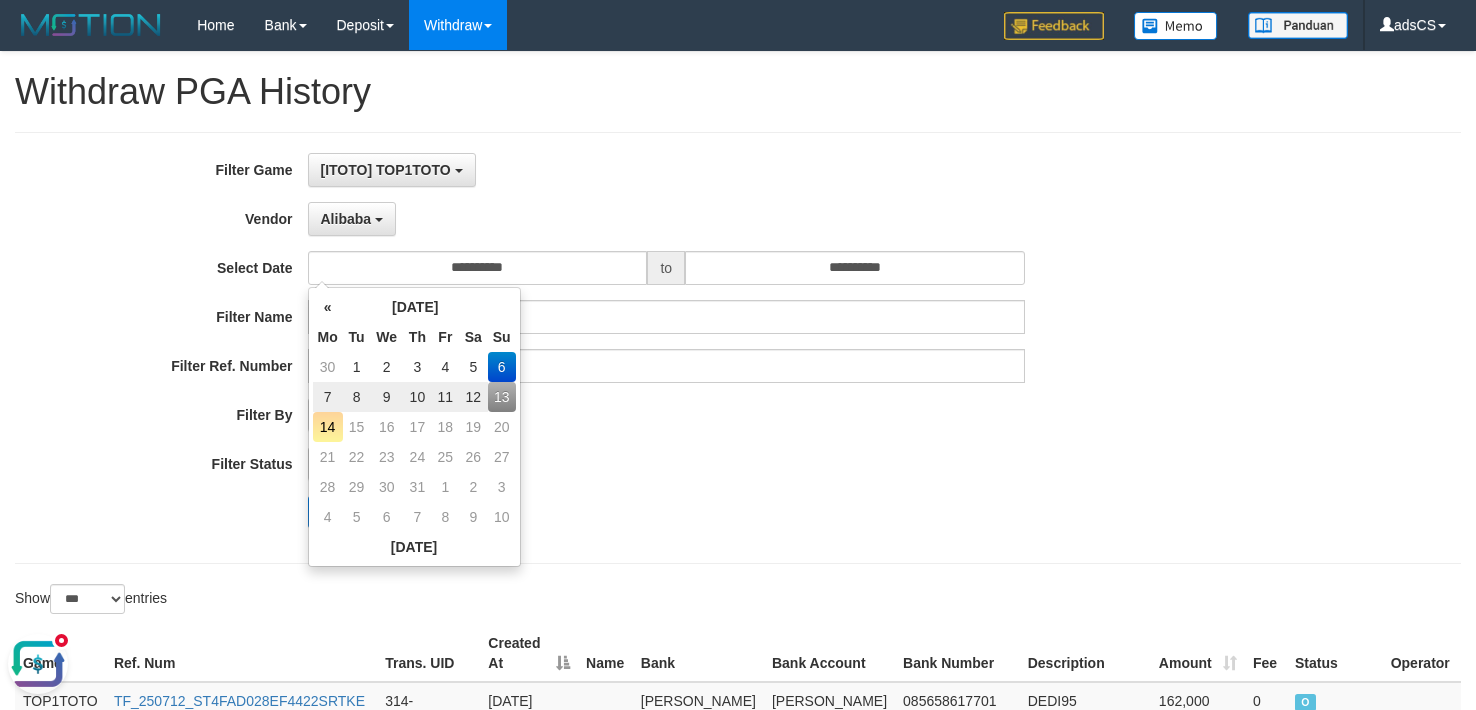 click on "13" at bounding box center [502, 397] 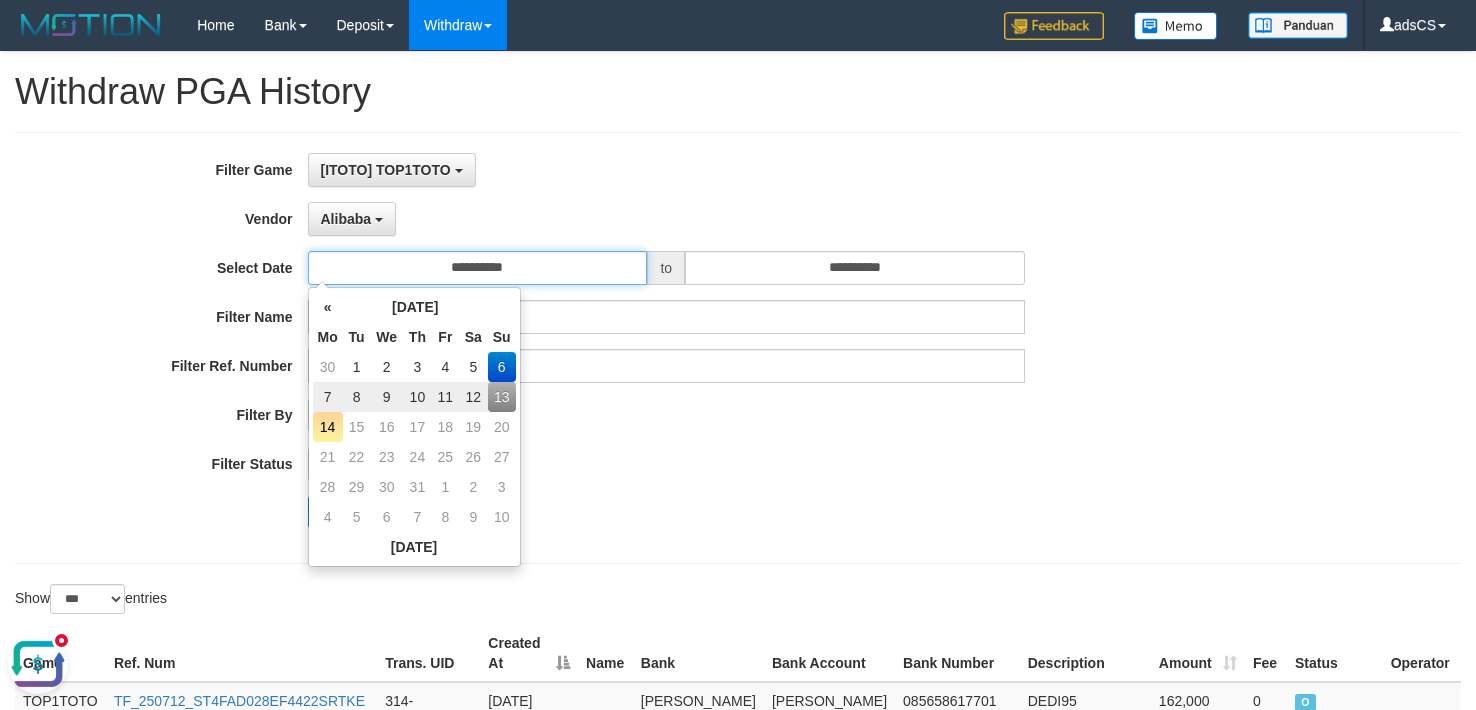 type on "**********" 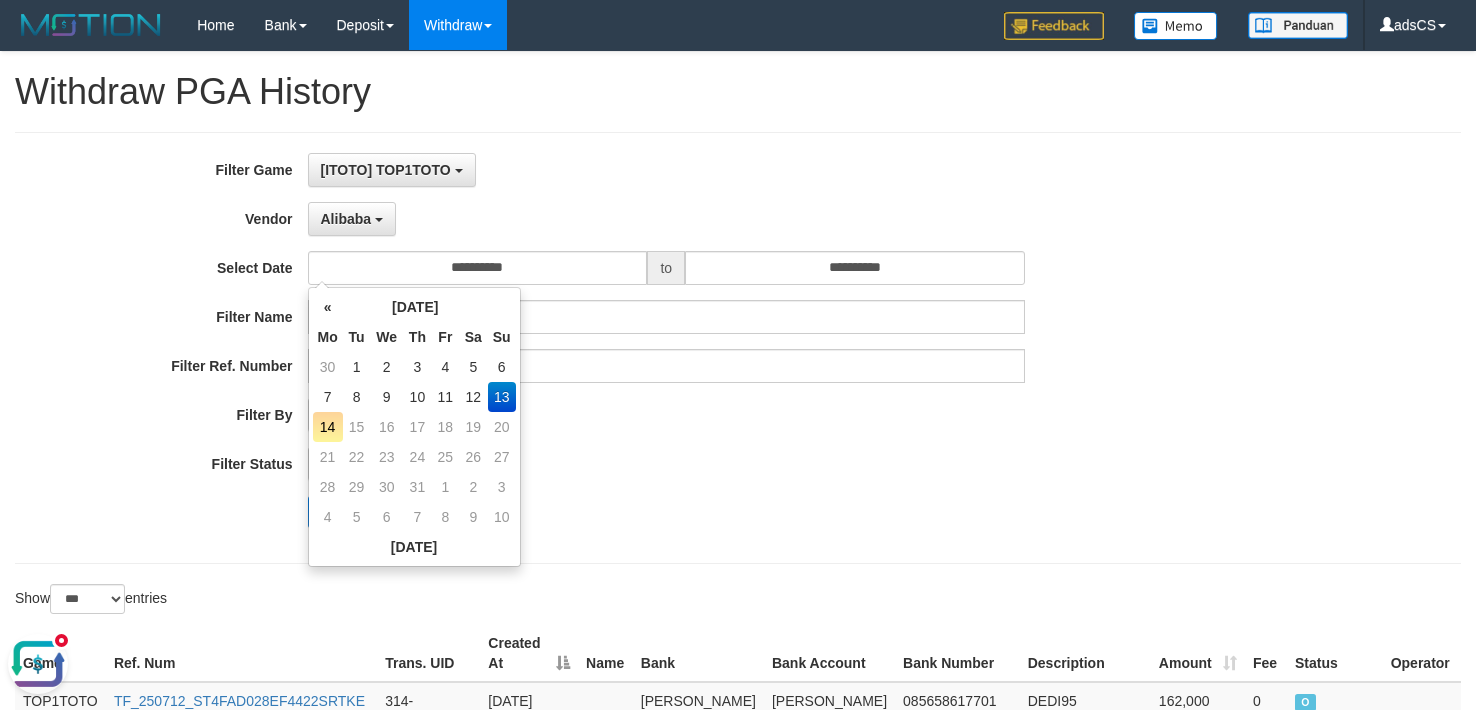 click on "Search" at bounding box center (769, 512) 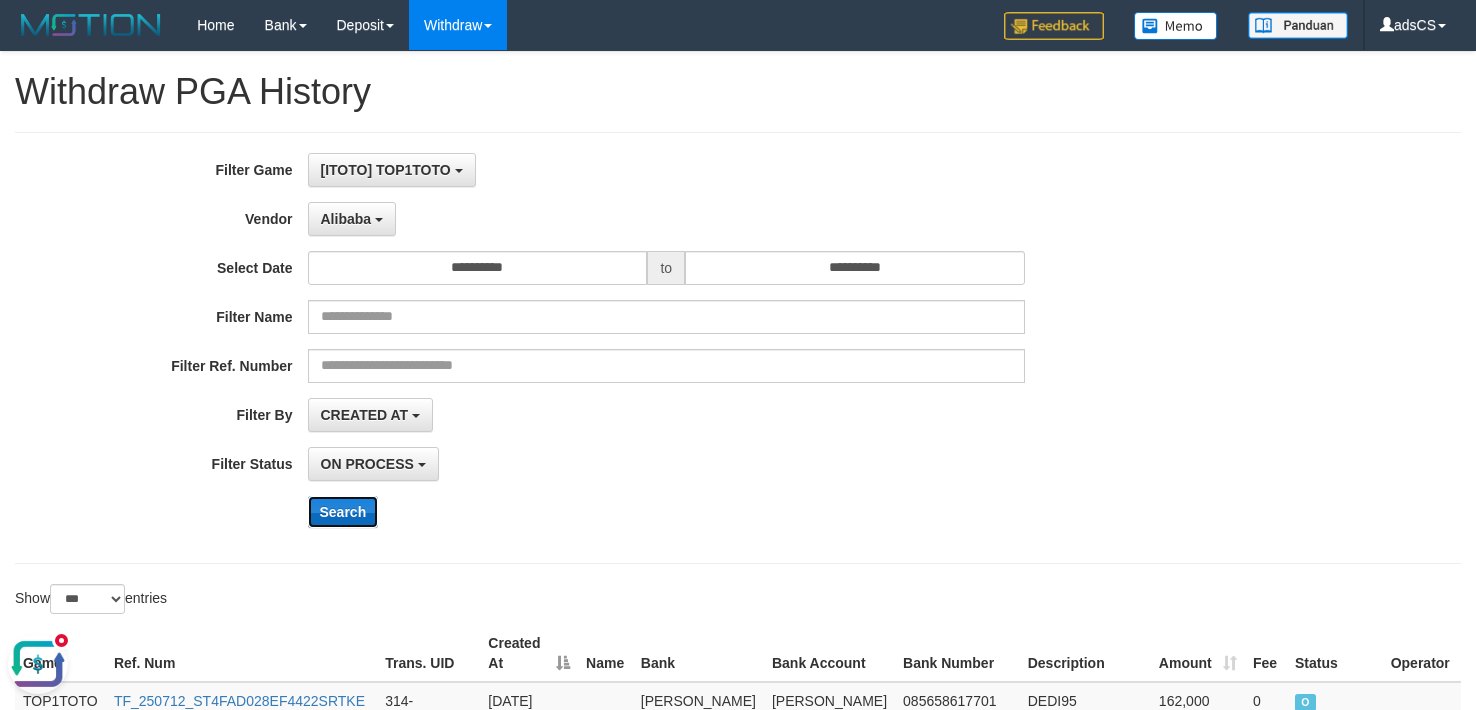 click on "Search" at bounding box center [343, 512] 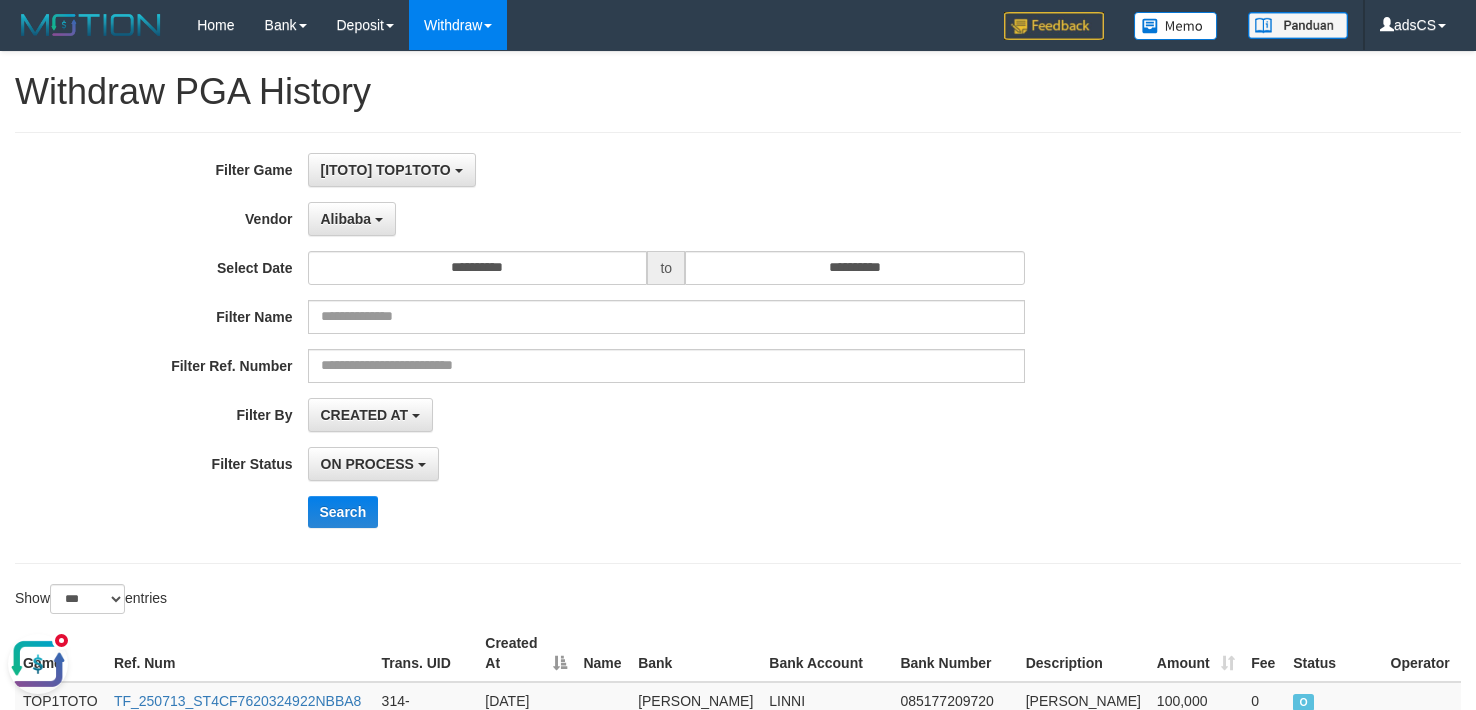 click on "Search" at bounding box center (769, 512) 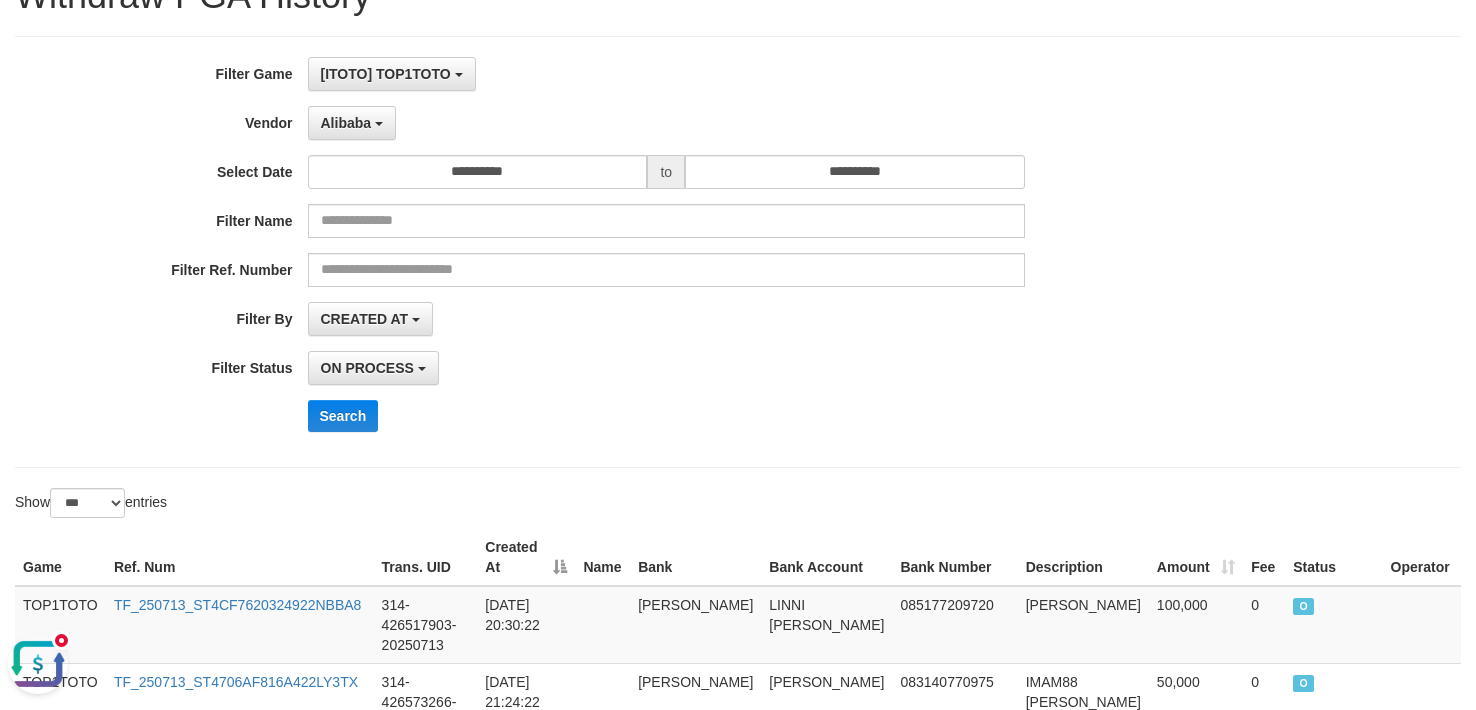 scroll, scrollTop: 0, scrollLeft: 0, axis: both 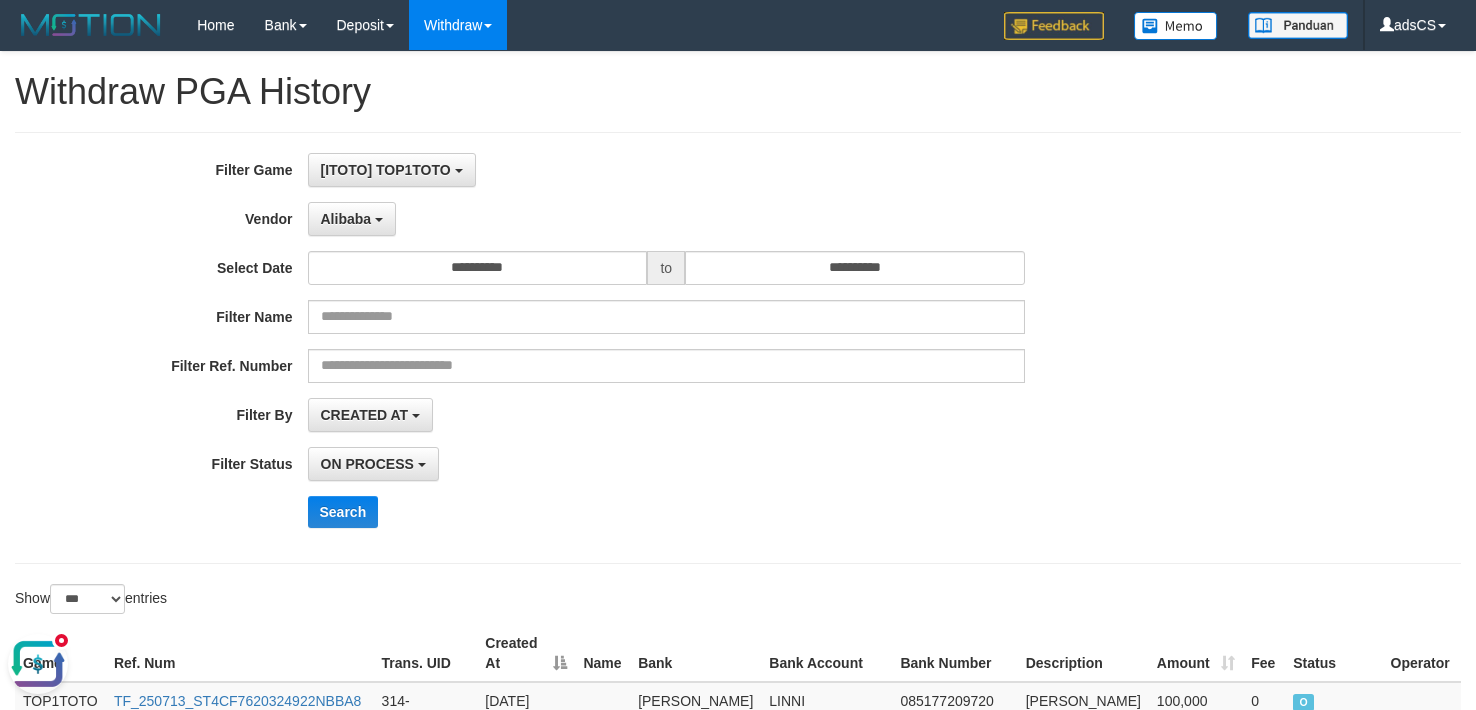 click on "ON PROCESS
SUCCESS
ON PROCESS
FAILED" at bounding box center [667, 464] 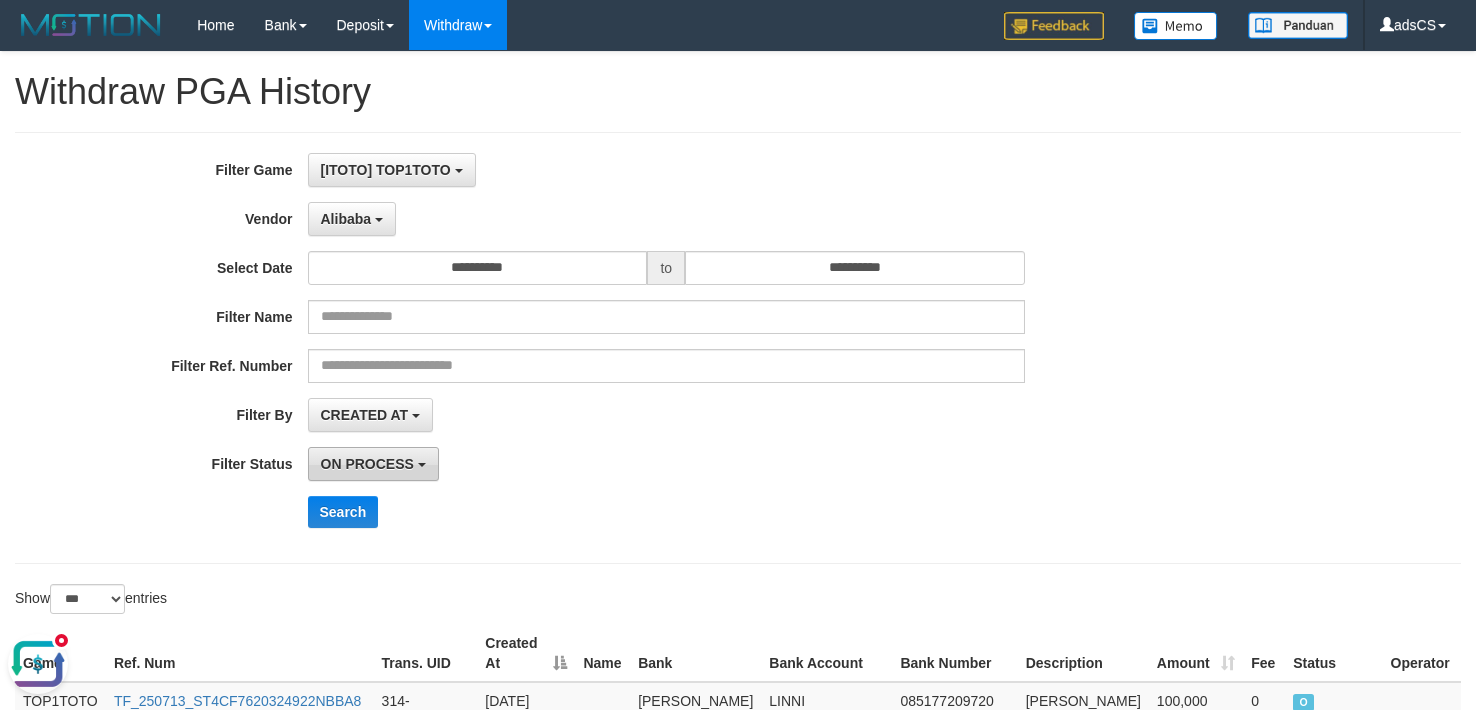 click on "ON PROCESS" at bounding box center [367, 464] 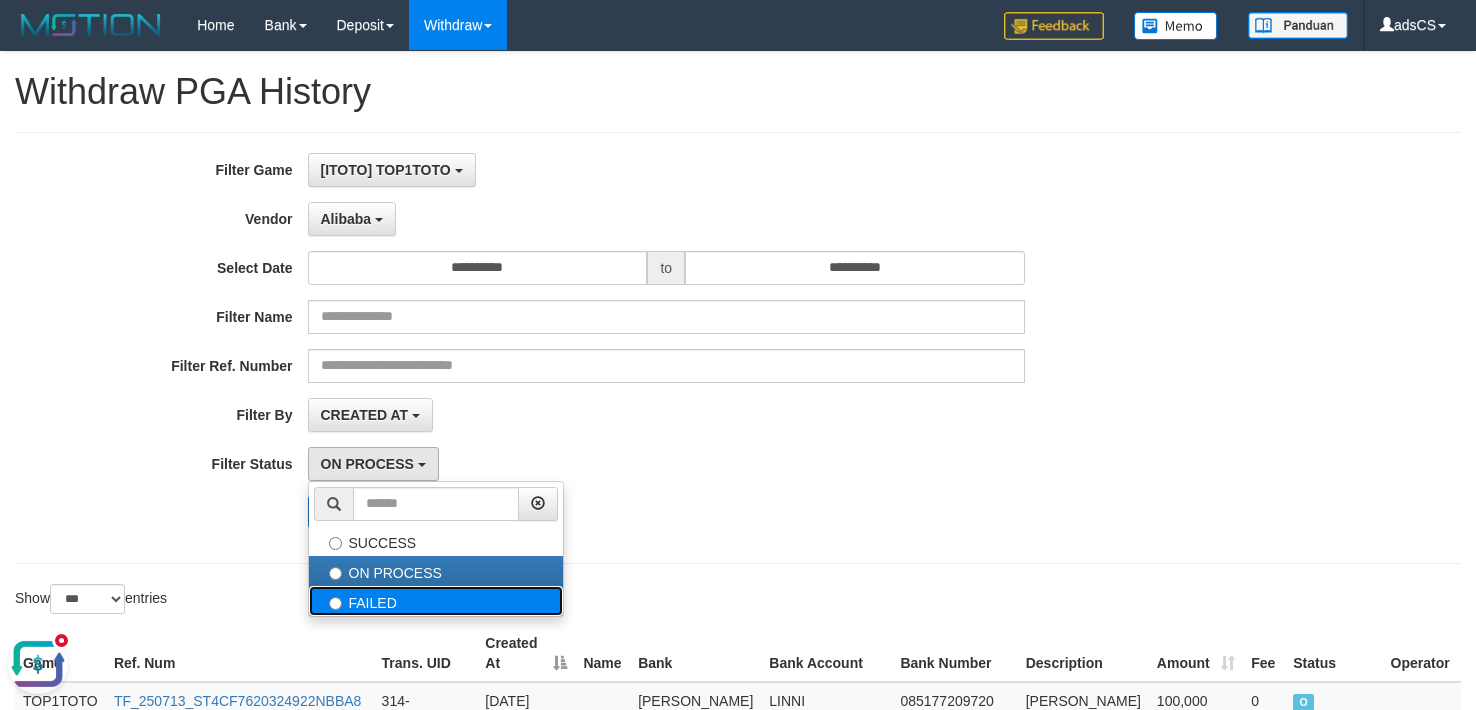 click on "FAILED" at bounding box center [436, 601] 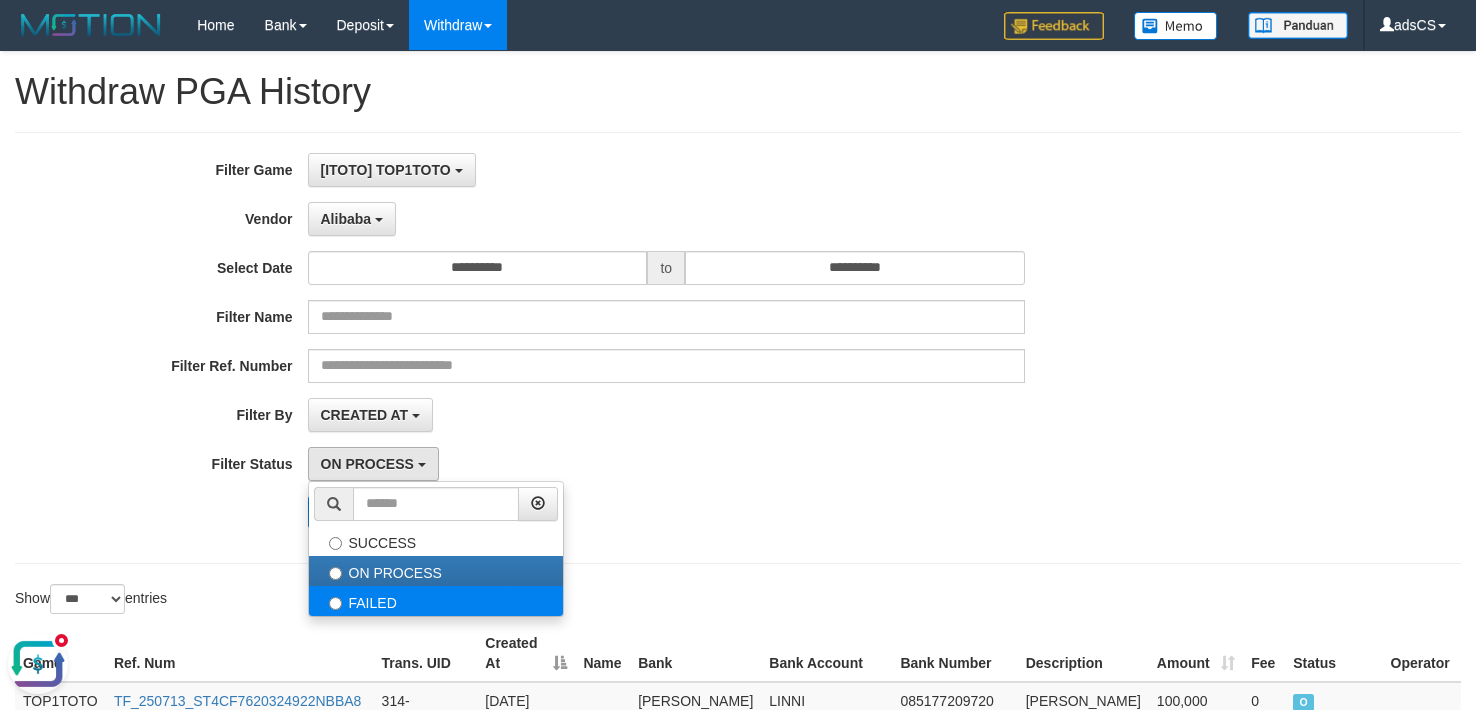 select on "*" 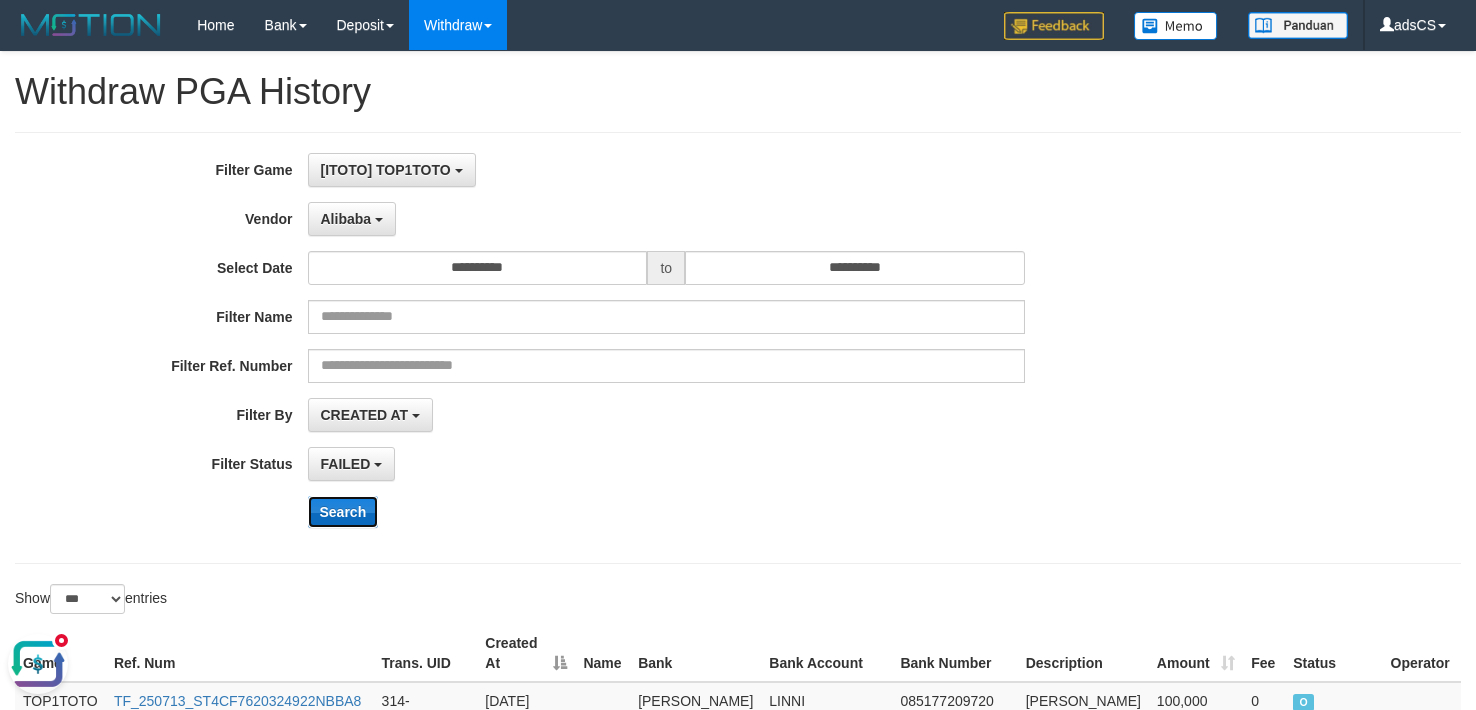click on "Search" at bounding box center (343, 512) 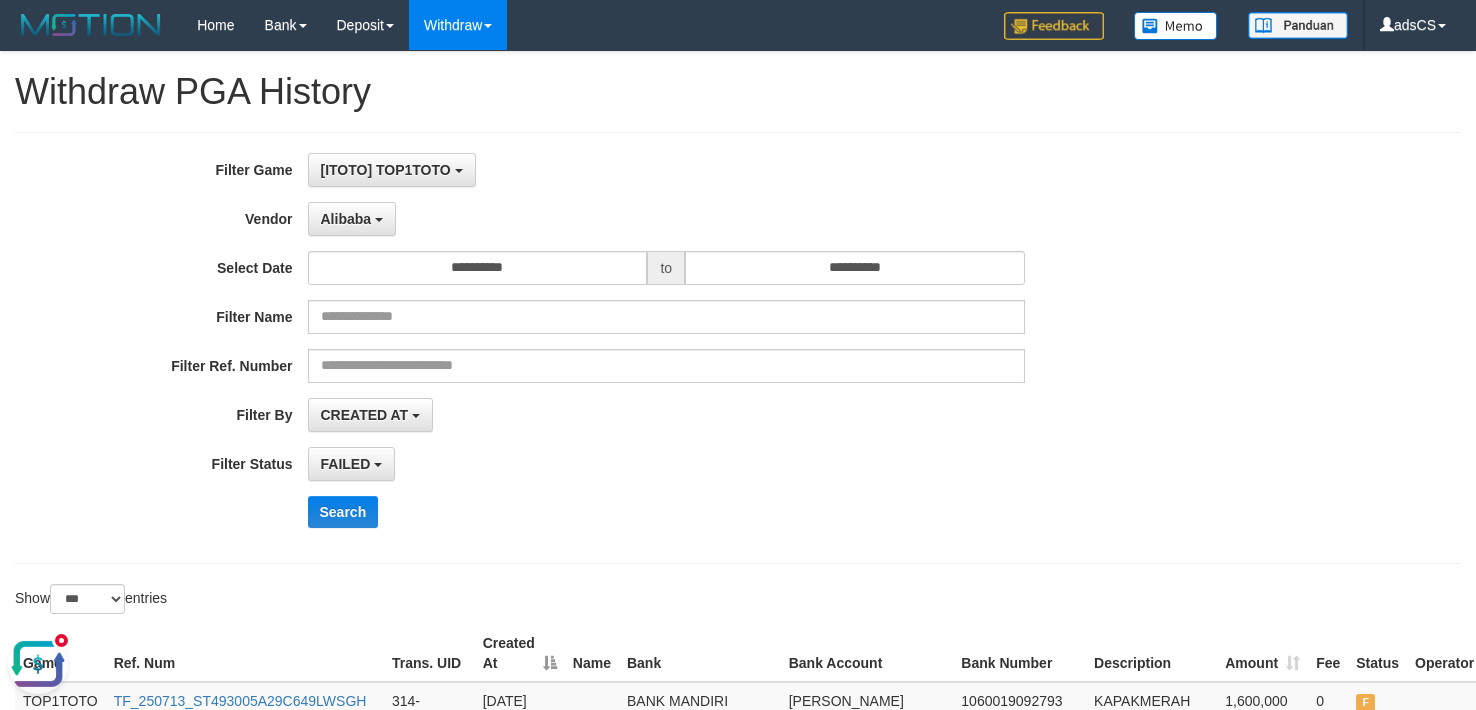 drag, startPoint x: 1404, startPoint y: 354, endPoint x: 1375, endPoint y: 358, distance: 29.274563 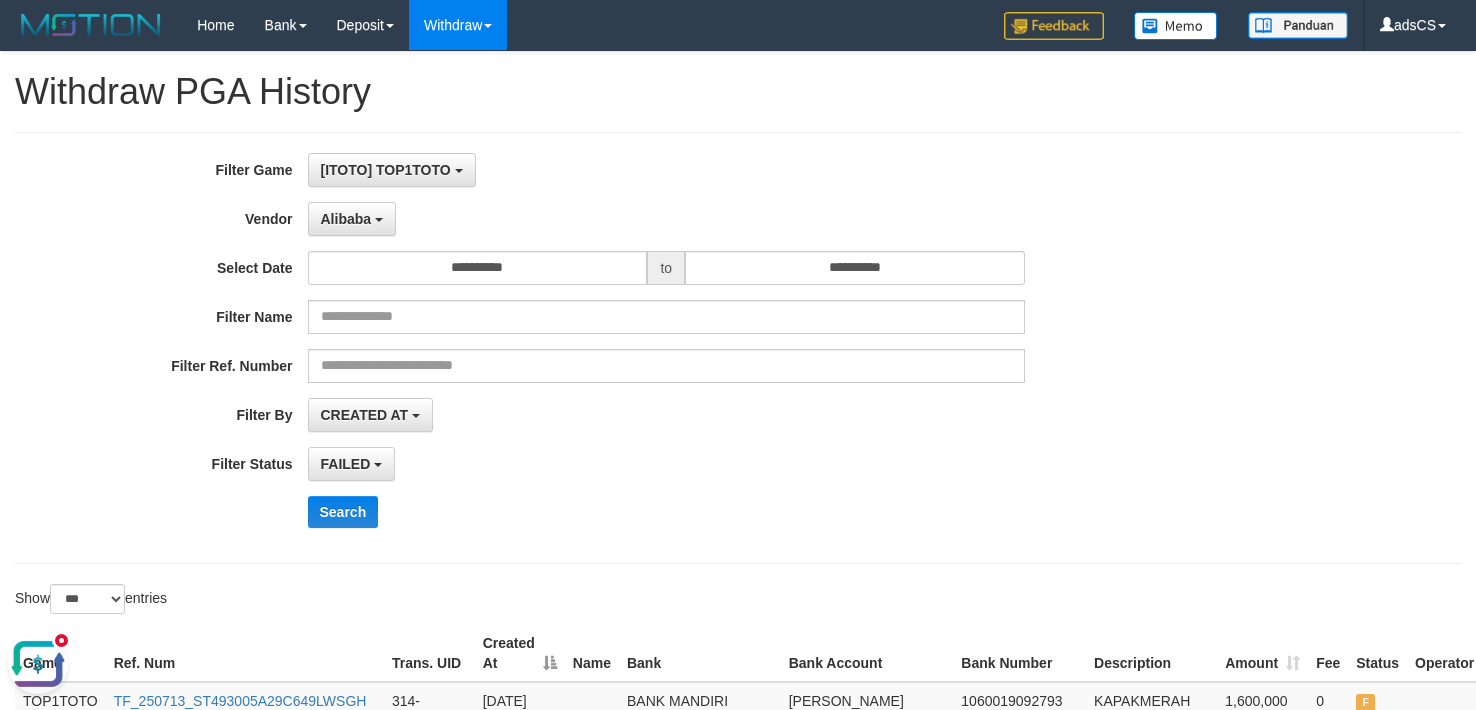 scroll, scrollTop: 2117, scrollLeft: 0, axis: vertical 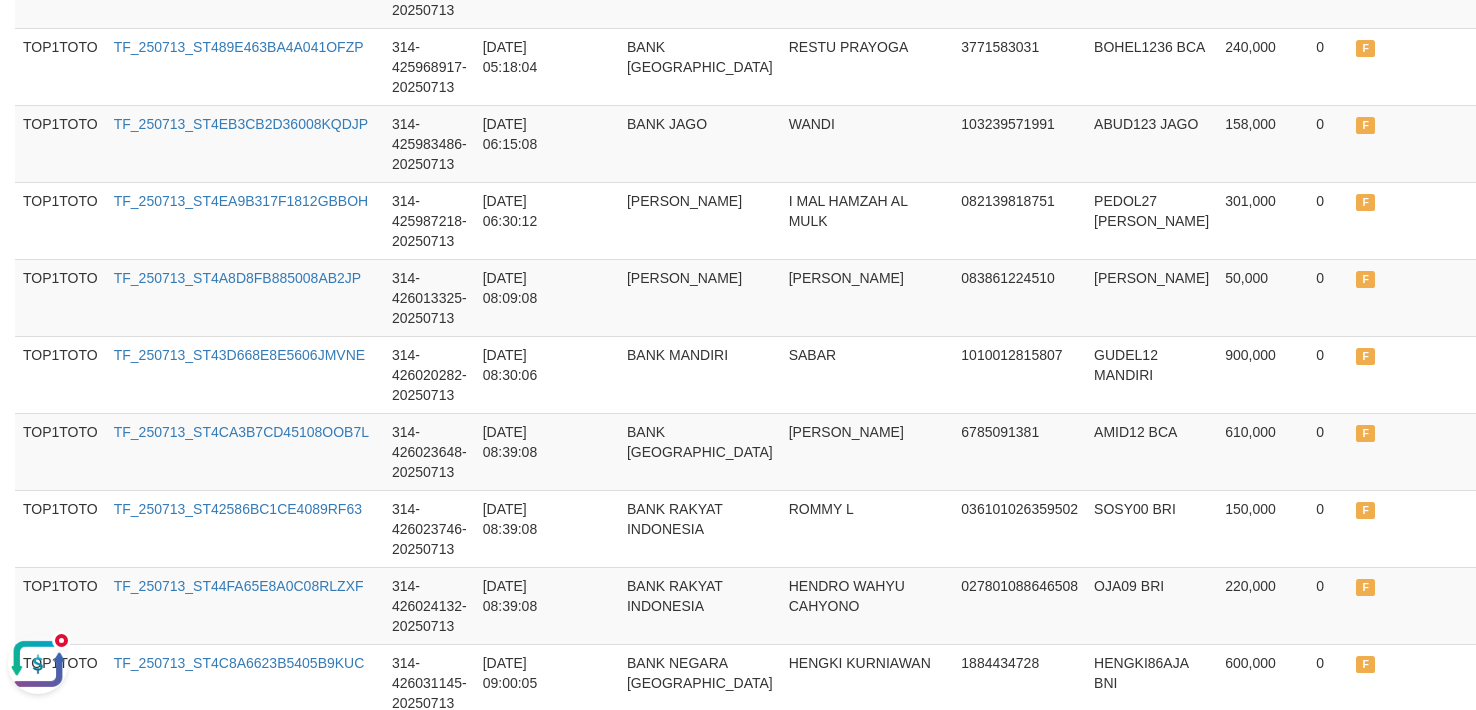 click on "Game Ref. Num Trans. UID Created At Name Bank Bank Account Bank Number Description Amount Fee Status Operator
Game Ref. Num Trans. UID Created at Name Bank Bank Account Bank Number Description Rp. 21,651,000 Rp. 0 Status Operator
TOP1TOTO TF_250713_ST493005A29C649LWSGH 314-425847287-20250713 2025-07-13 00:51:49 BANK MANDIRI SANDY ARSWINDO 1060019092793 KAPAKMERAH MANDIRI 1,600,000 0 F   TOP1TOTO TF_250713_ST48678B6207056KIKCW 314-425848724-20250713 2025-07-13 00:51:56 BANK MANDIRI DANIEL NUGRAHA 1570007801864 DANULO209 MANDIRI 503,000 0 F   TOP1TOTO TF_250713_ST4E4C99C668D21N87NK 314-425874333-20250713 2025-07-13 01:27:21 BANK CENTRAL ASIA ILHAM TRICAHYO 3931246753 SEKECO BCA 1,302,000 0 F   TOP1TOTO TF_250713_ST44CAF7B3BA5236TA4F 314-425896929-20250713 2025-07-13 02:03:23 BANK MANDIRI BIL IMAN MUHAMAD 1650002373489 MAXWINXYZ MANDIRI 150,000 0 F   TOP1TOTO TF_250713_ST4F53EAA27AE42LIPXO 314-425899965-20250713 2025-07-13 02:03:42 BANK MANDIRI AGUS SHALIHIN 1590001504546 3,000,000 0" at bounding box center [738, 682] 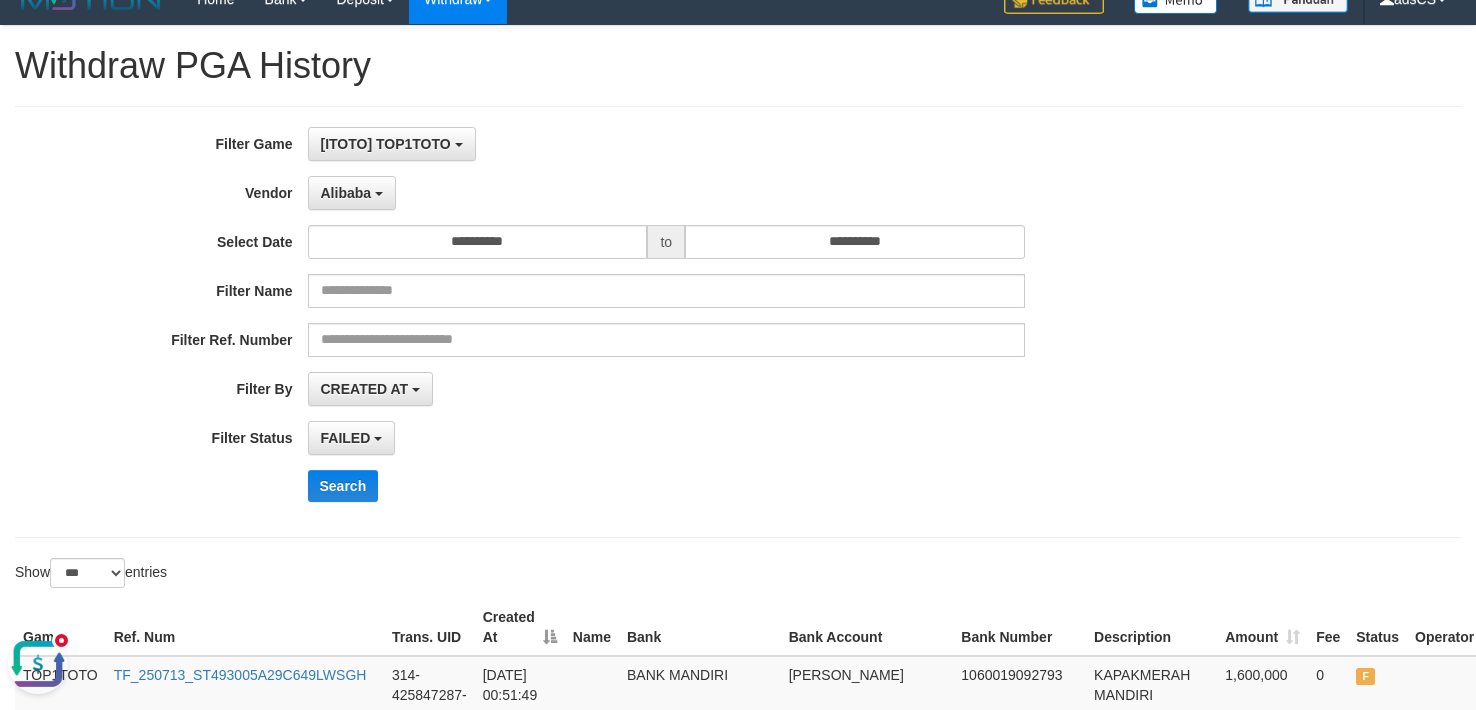 scroll, scrollTop: 0, scrollLeft: 0, axis: both 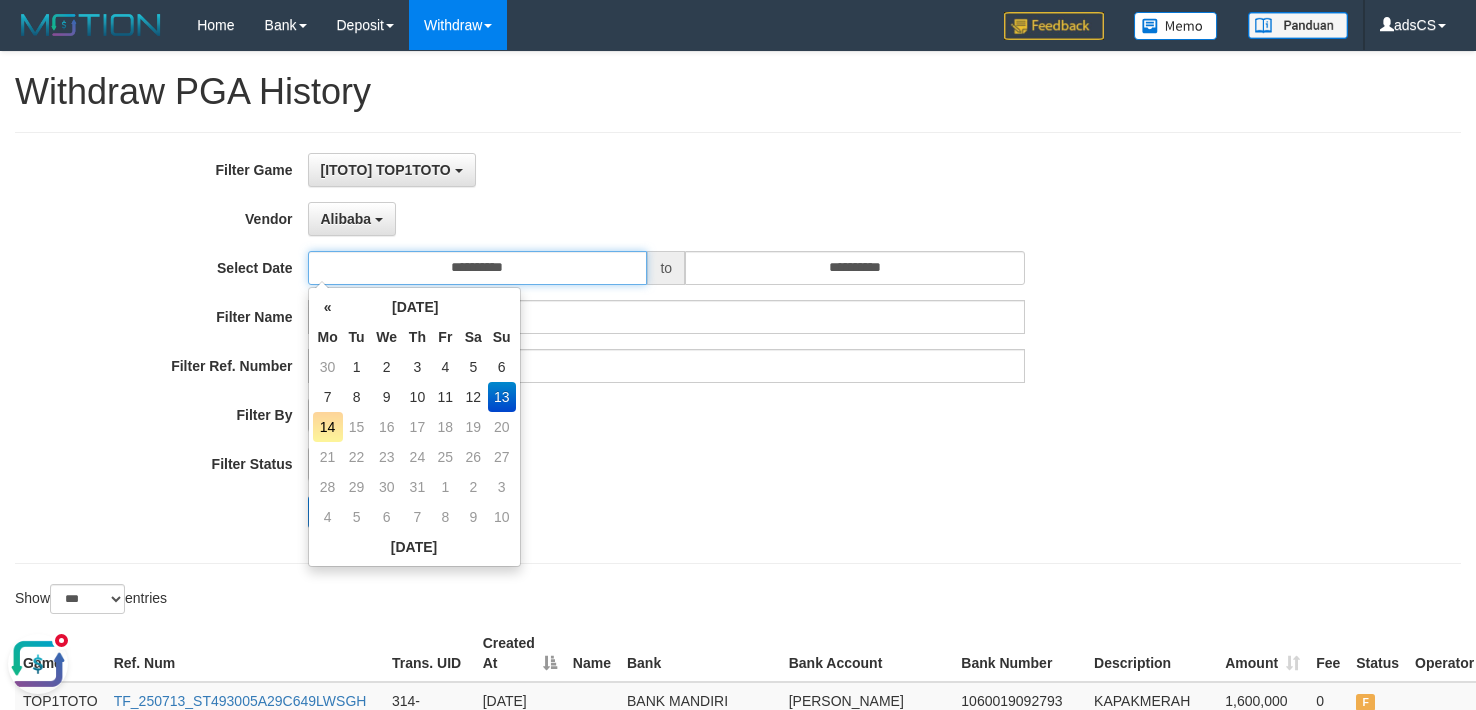 click on "**********" at bounding box center [478, 268] 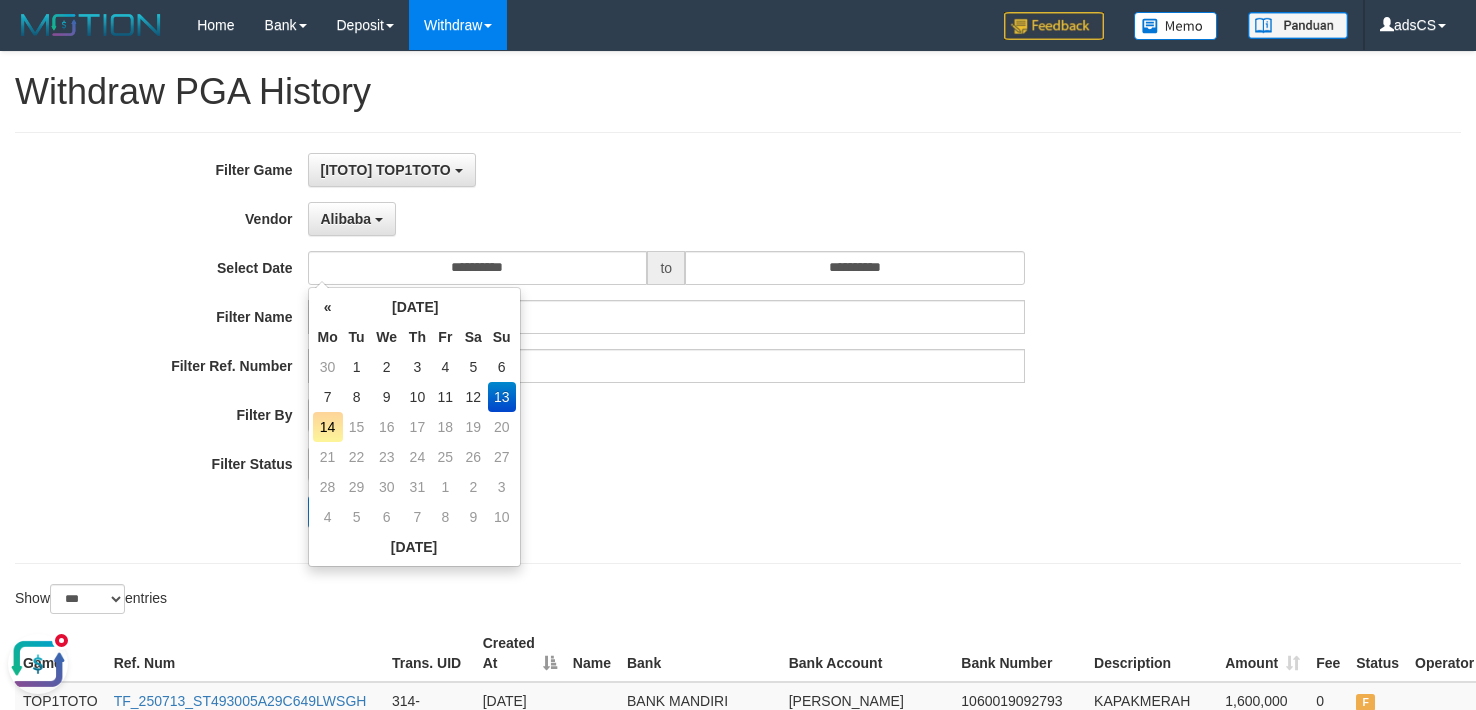 click on "14" at bounding box center (328, 427) 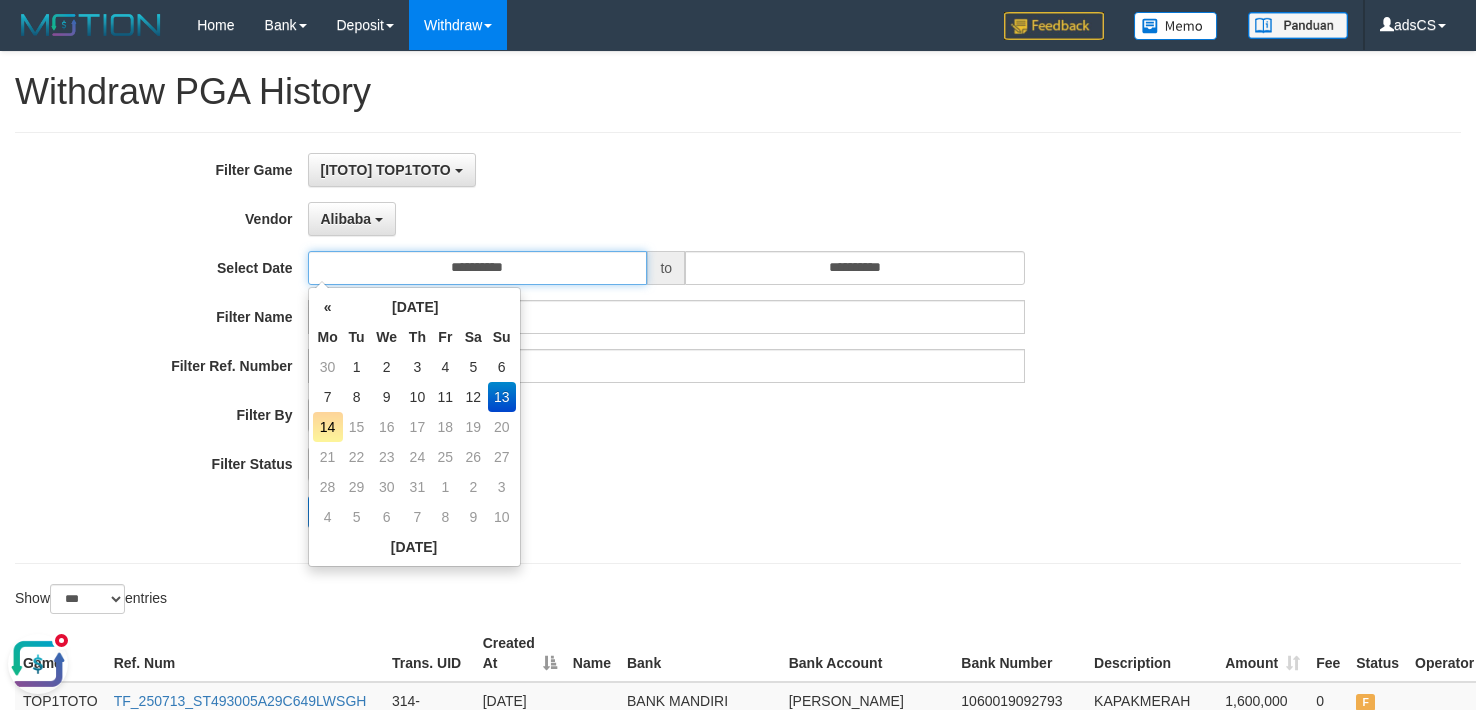 type on "**********" 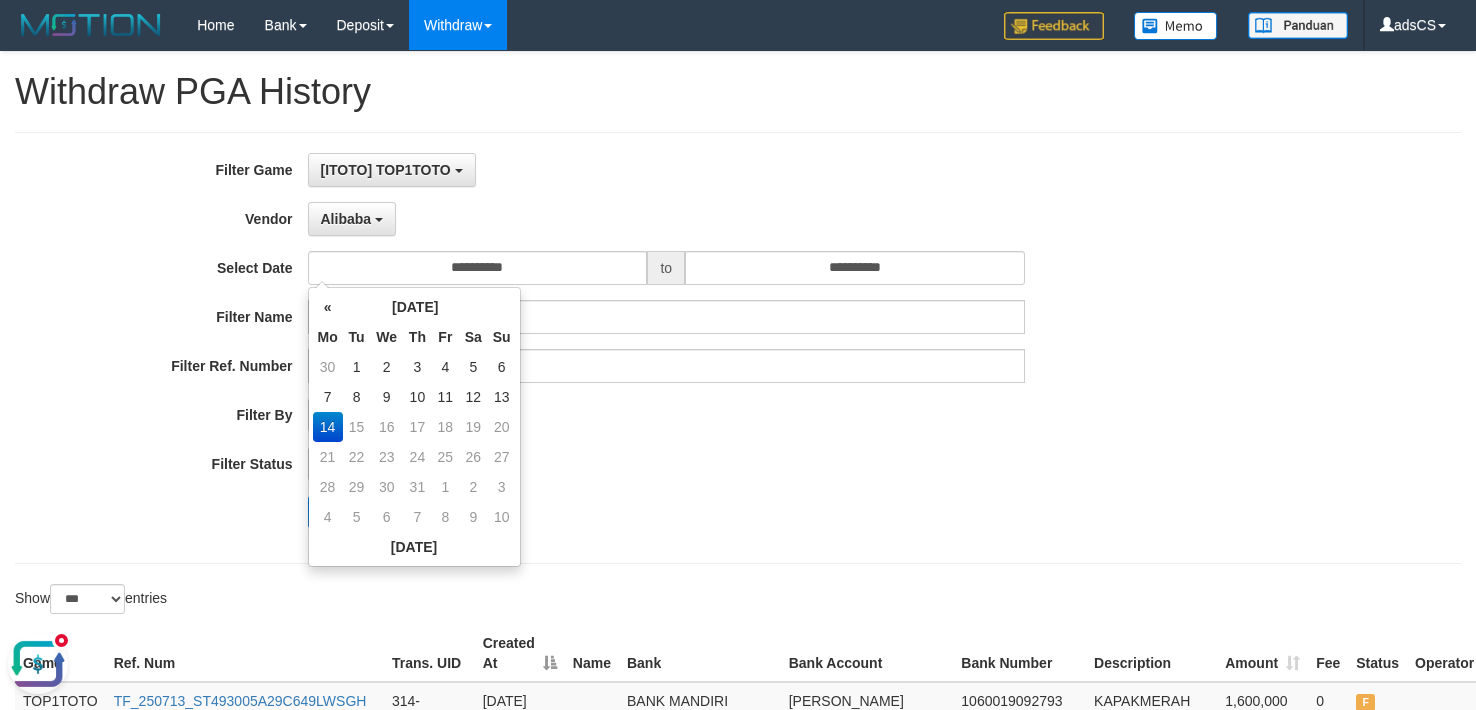click on "**********" at bounding box center (615, 348) 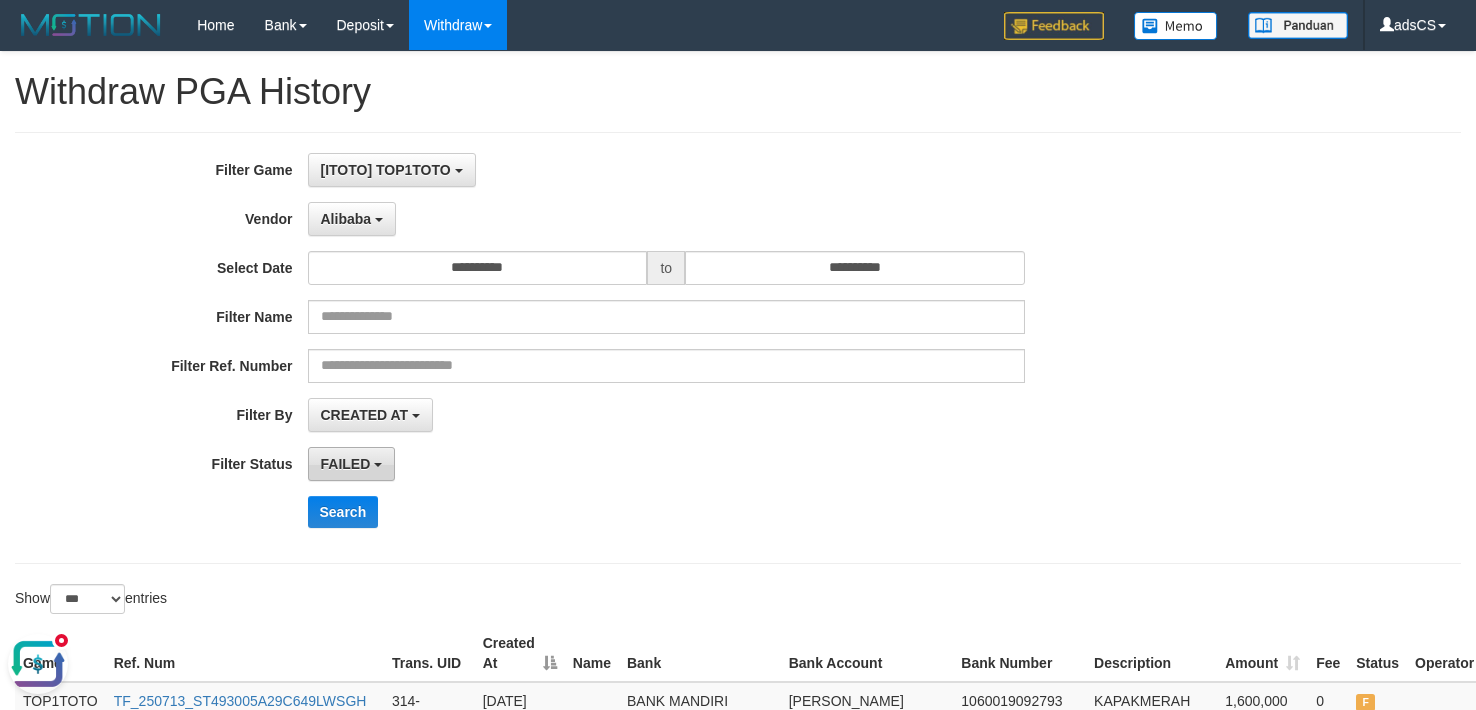 click on "FAILED" at bounding box center [352, 464] 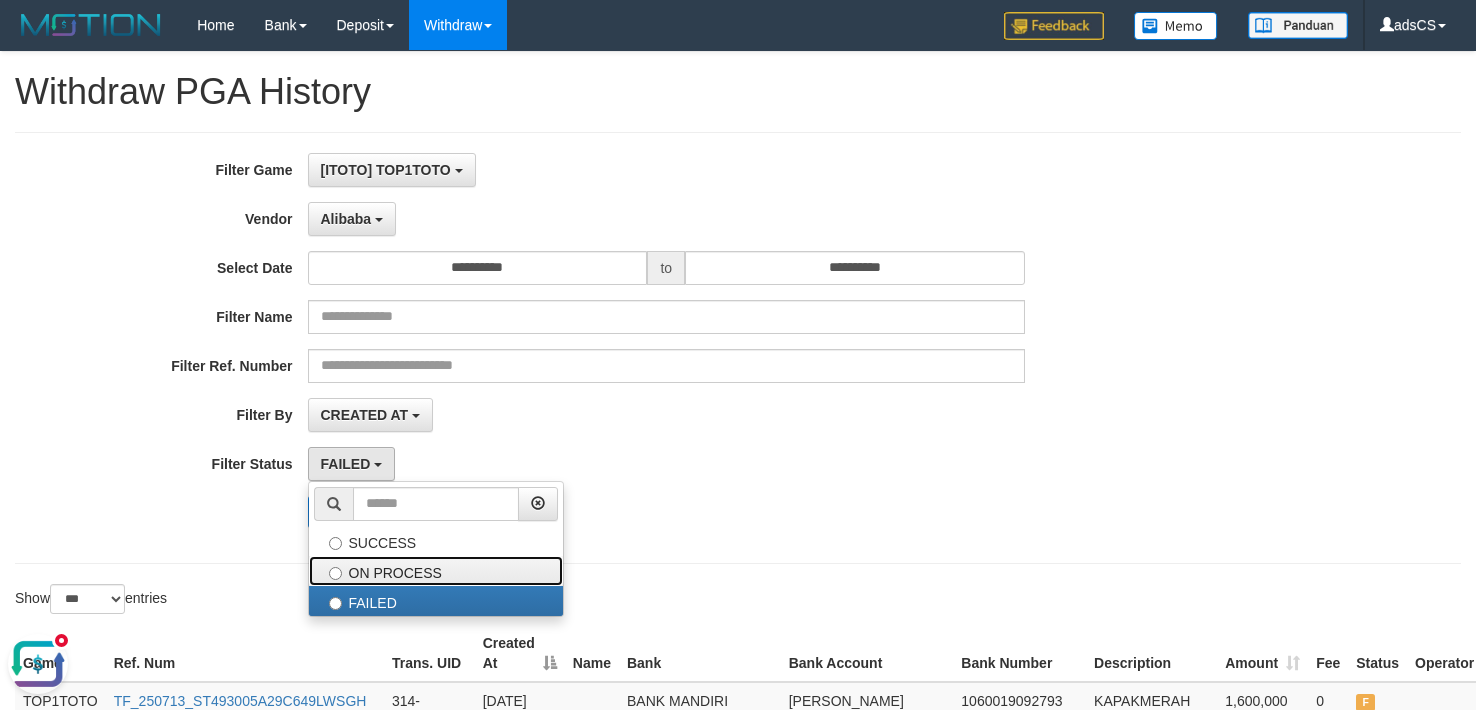 click on "ON PROCESS" at bounding box center (436, 571) 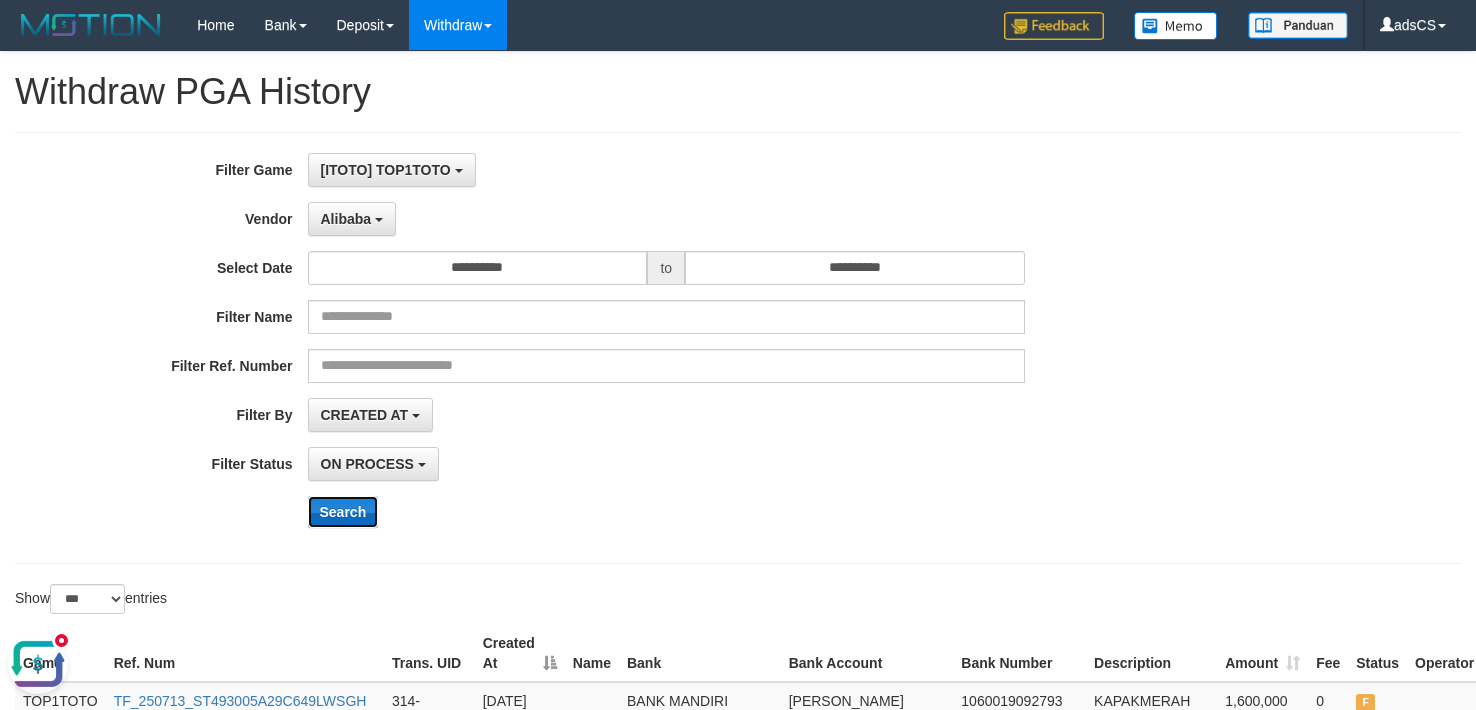 click on "Search" at bounding box center [343, 512] 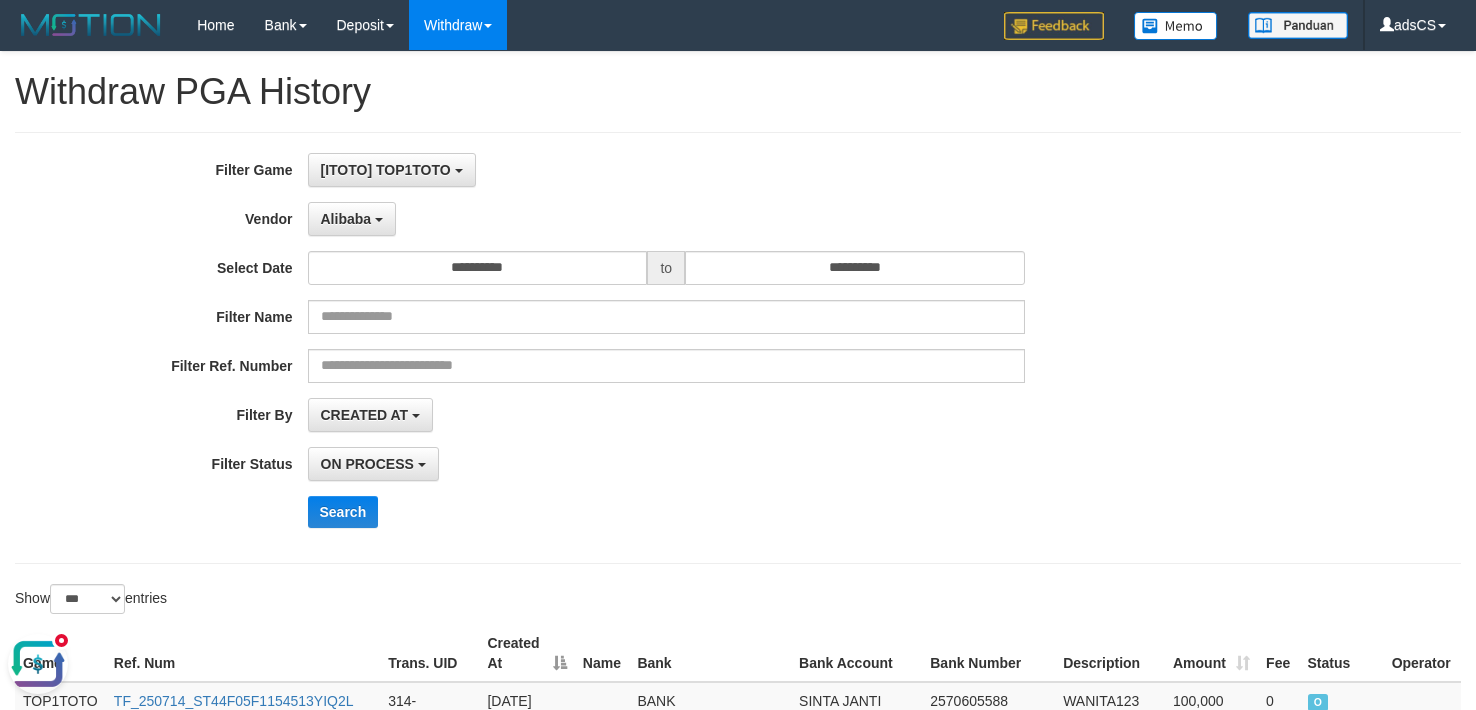 click on "Search" at bounding box center [769, 512] 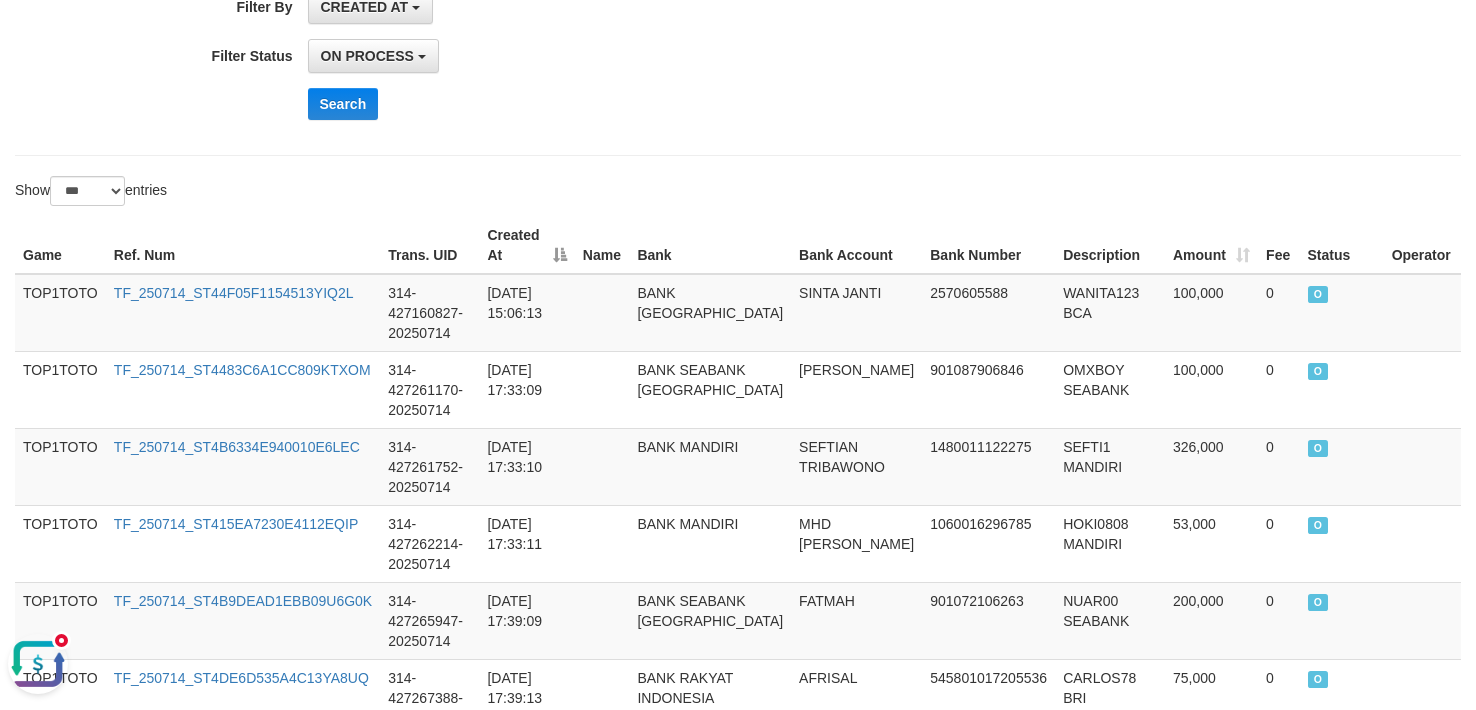 scroll, scrollTop: 108, scrollLeft: 0, axis: vertical 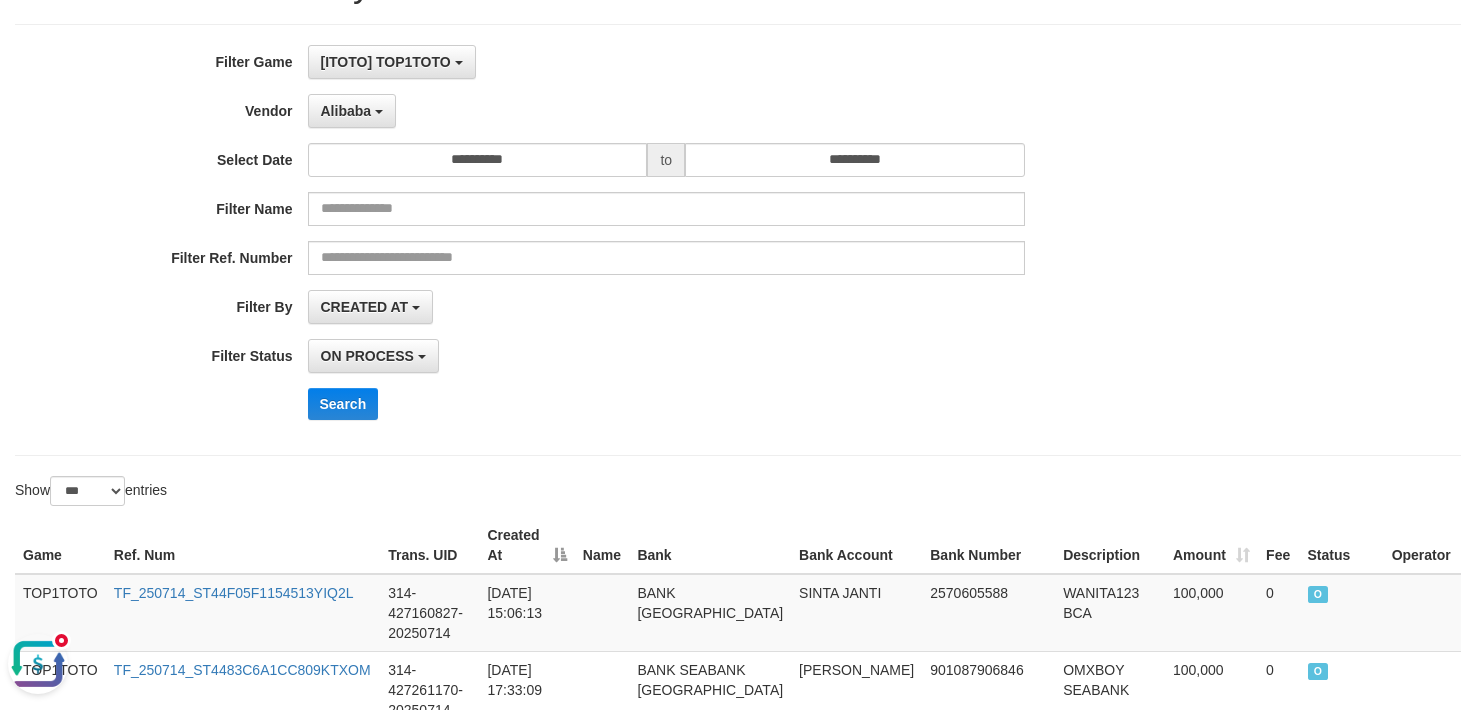 drag, startPoint x: 1386, startPoint y: 372, endPoint x: 1261, endPoint y: 344, distance: 128.09763 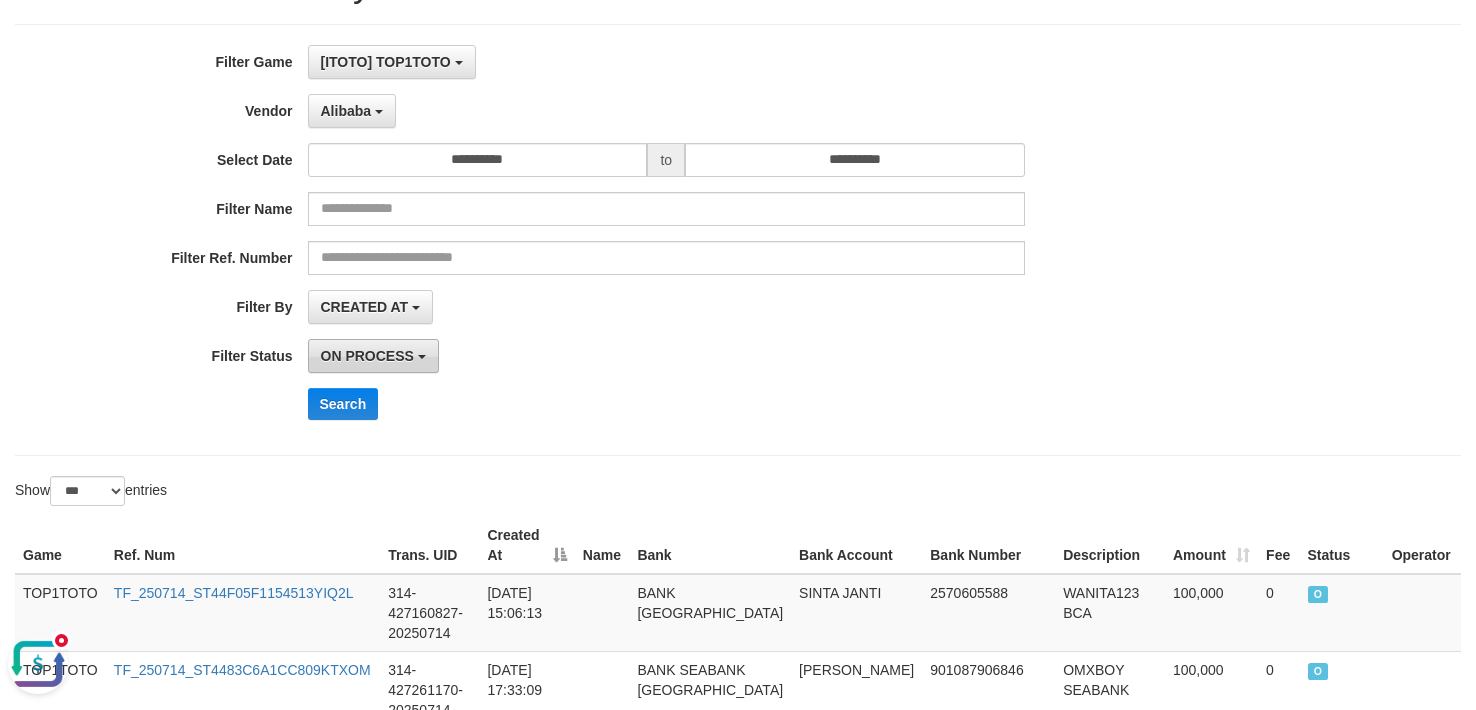 click on "ON PROCESS" at bounding box center [367, 356] 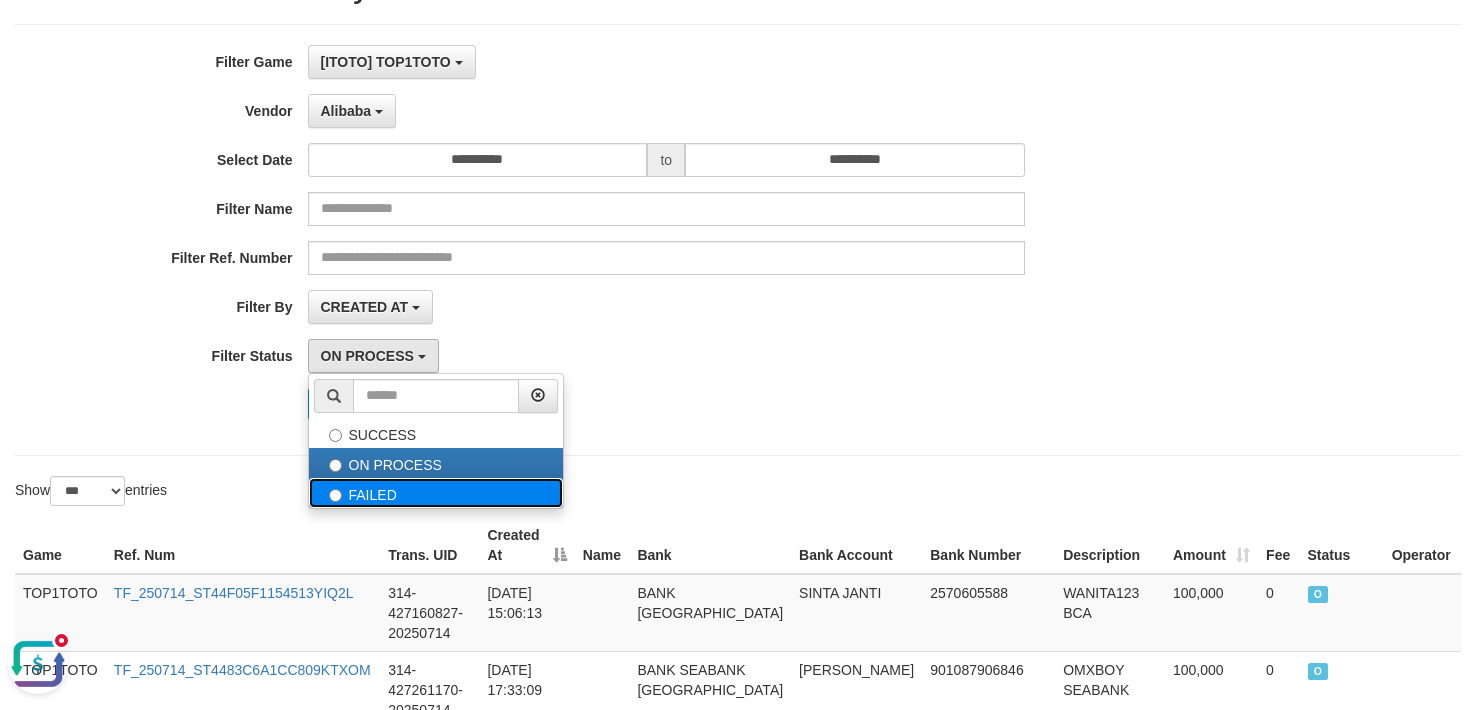 click on "FAILED" at bounding box center (436, 493) 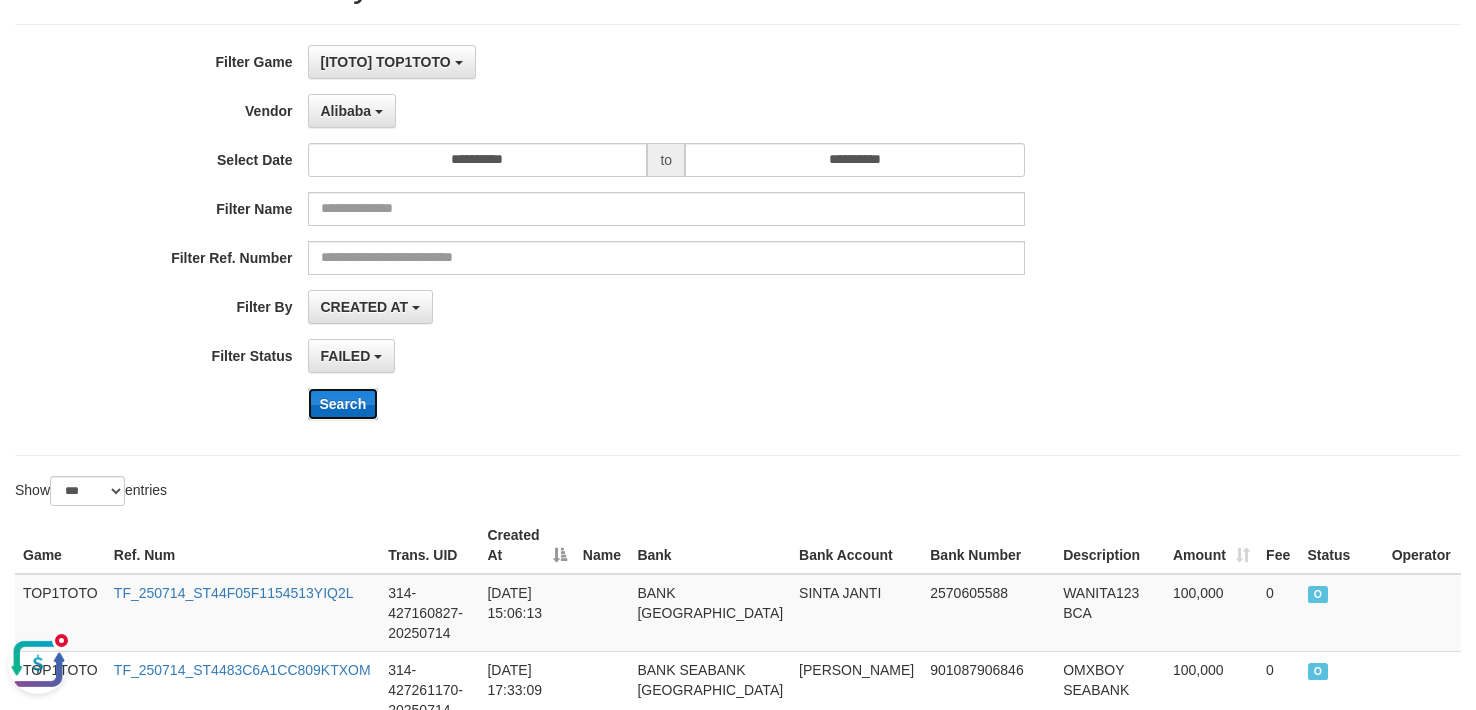 click on "Search" at bounding box center (343, 404) 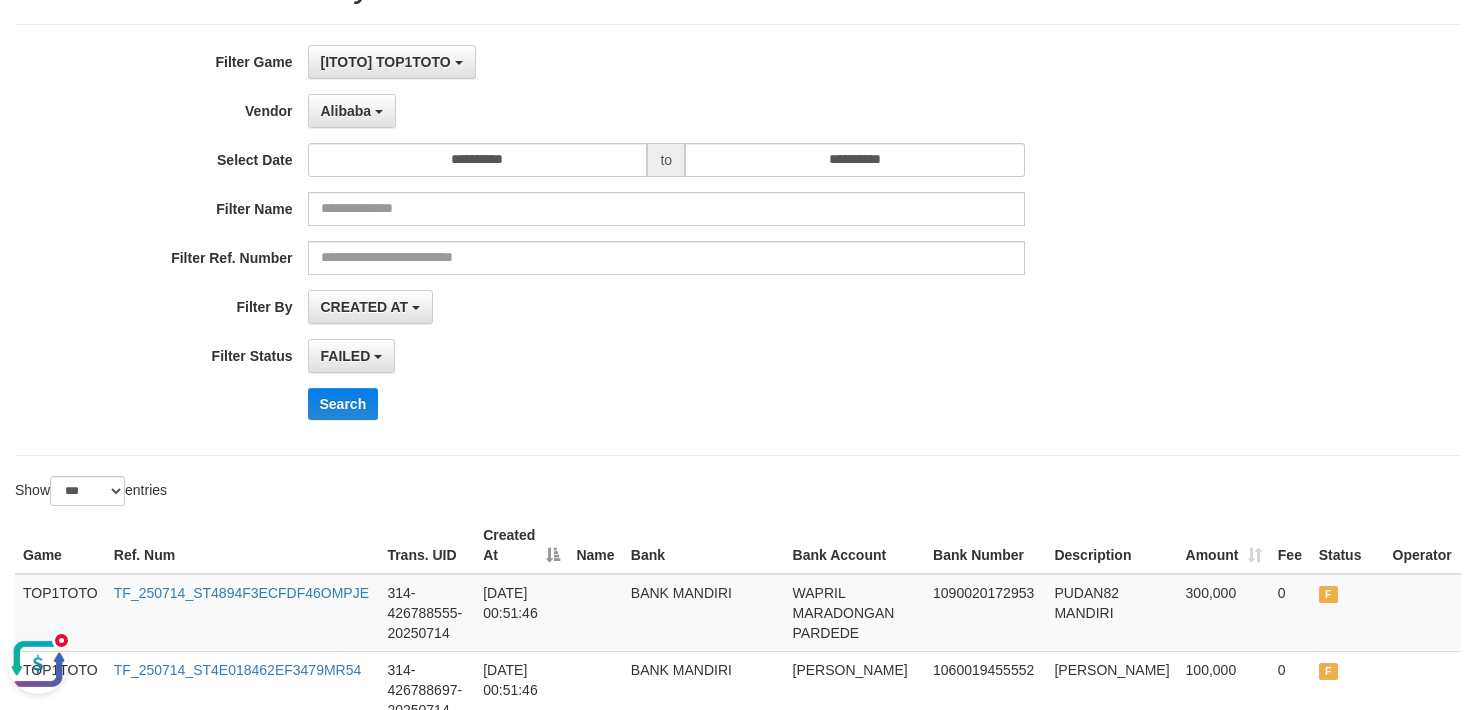 click on "**********" at bounding box center (738, 240) 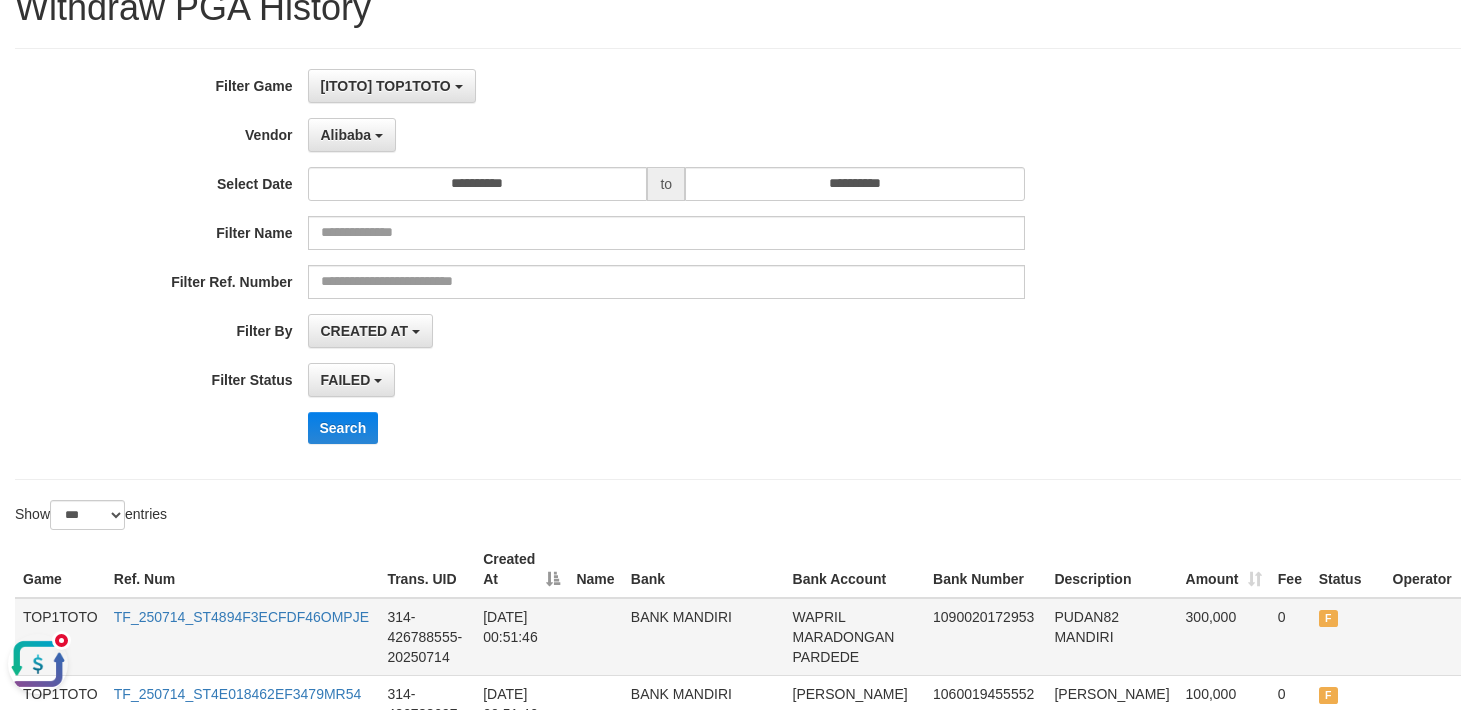 scroll, scrollTop: 0, scrollLeft: 0, axis: both 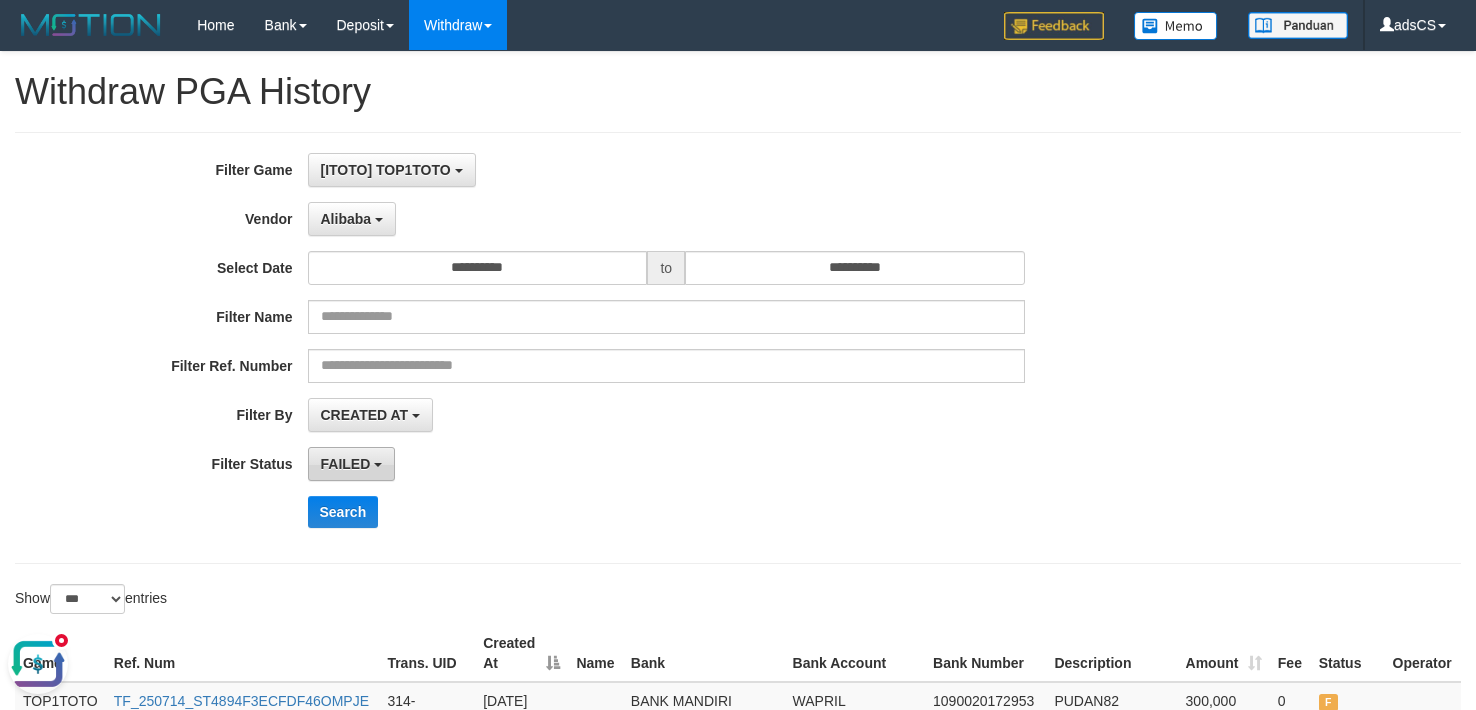click on "FAILED" at bounding box center [346, 464] 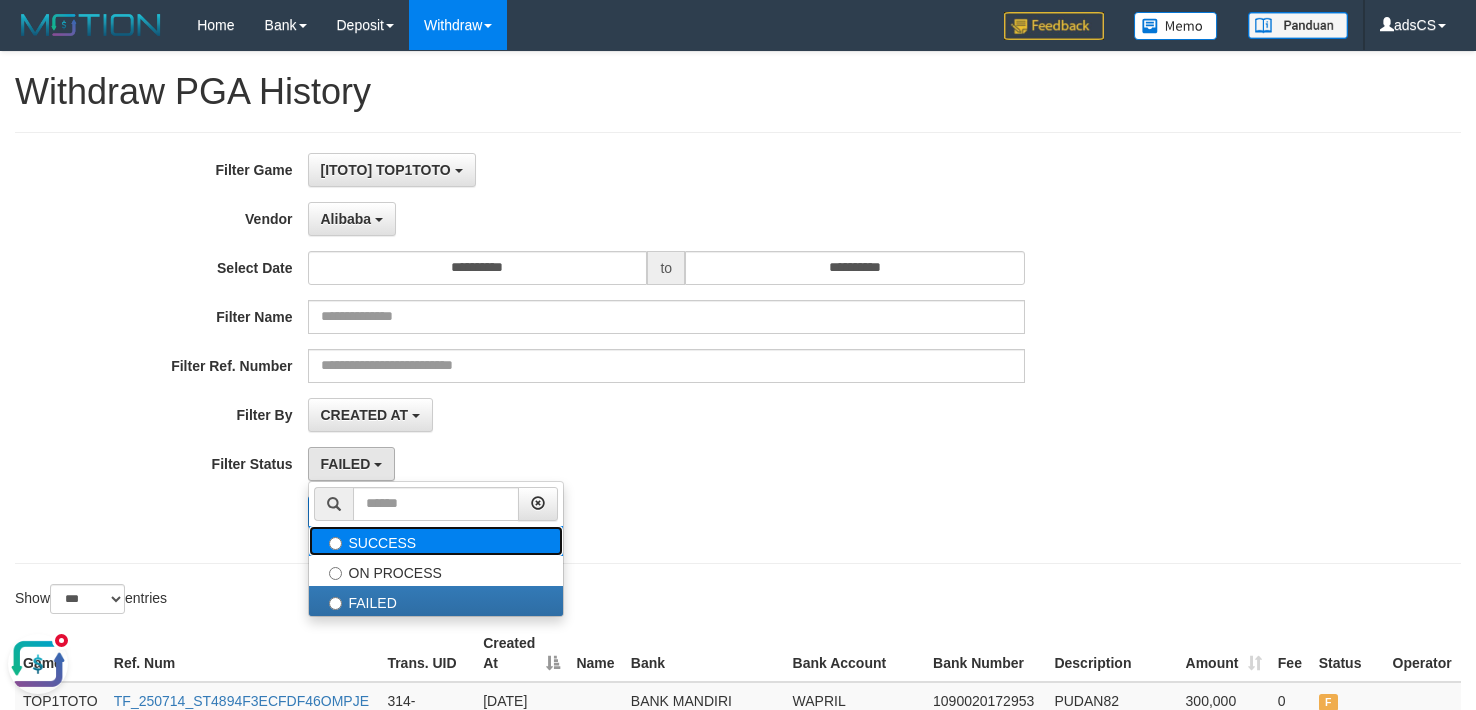 click on "SUCCESS" at bounding box center (436, 541) 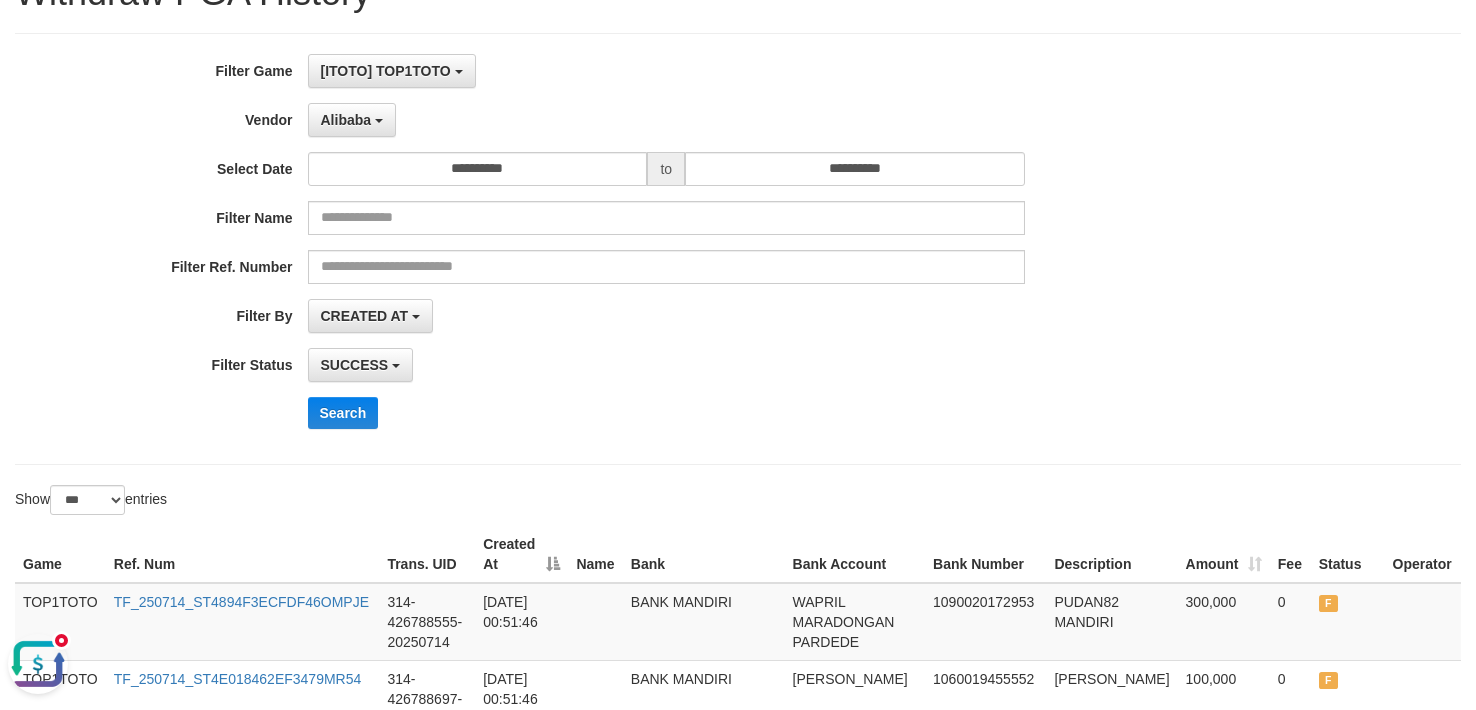 scroll, scrollTop: 0, scrollLeft: 0, axis: both 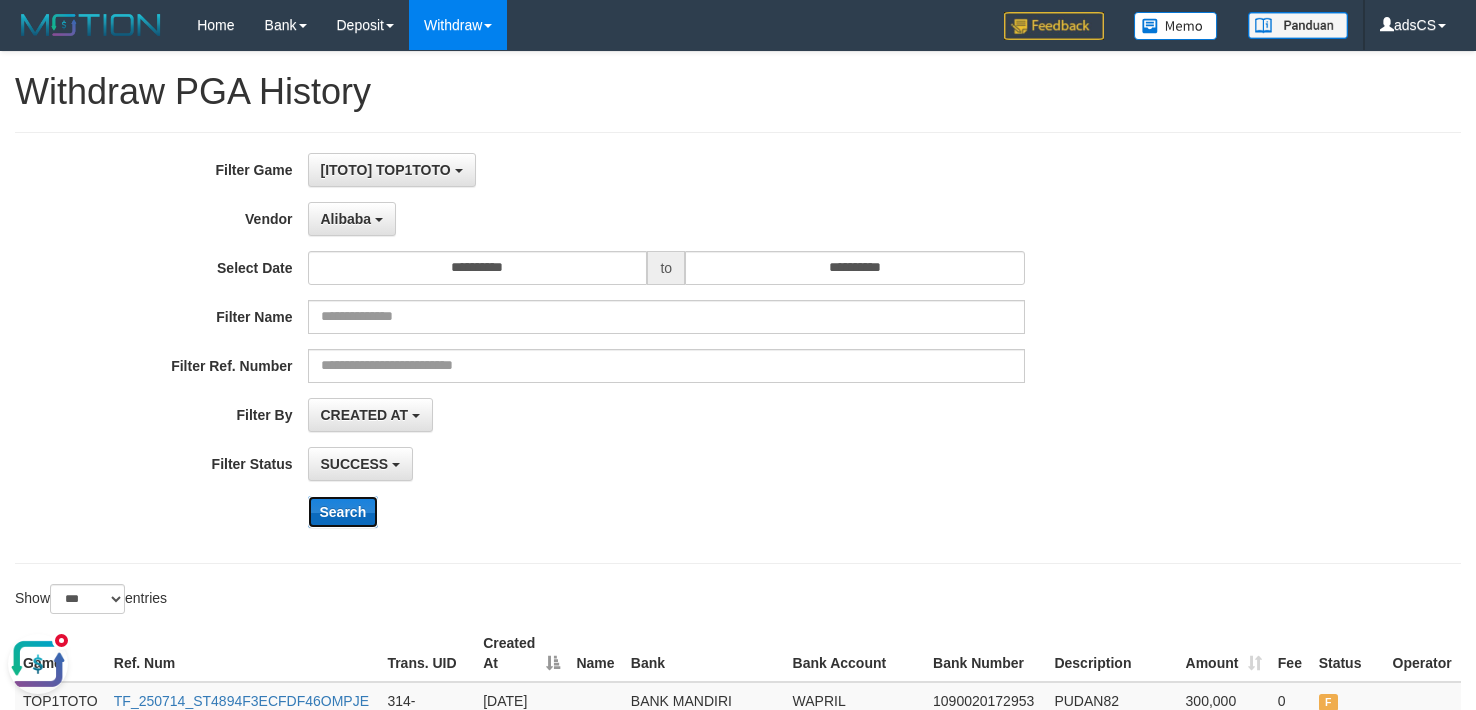 click on "Search" at bounding box center (343, 512) 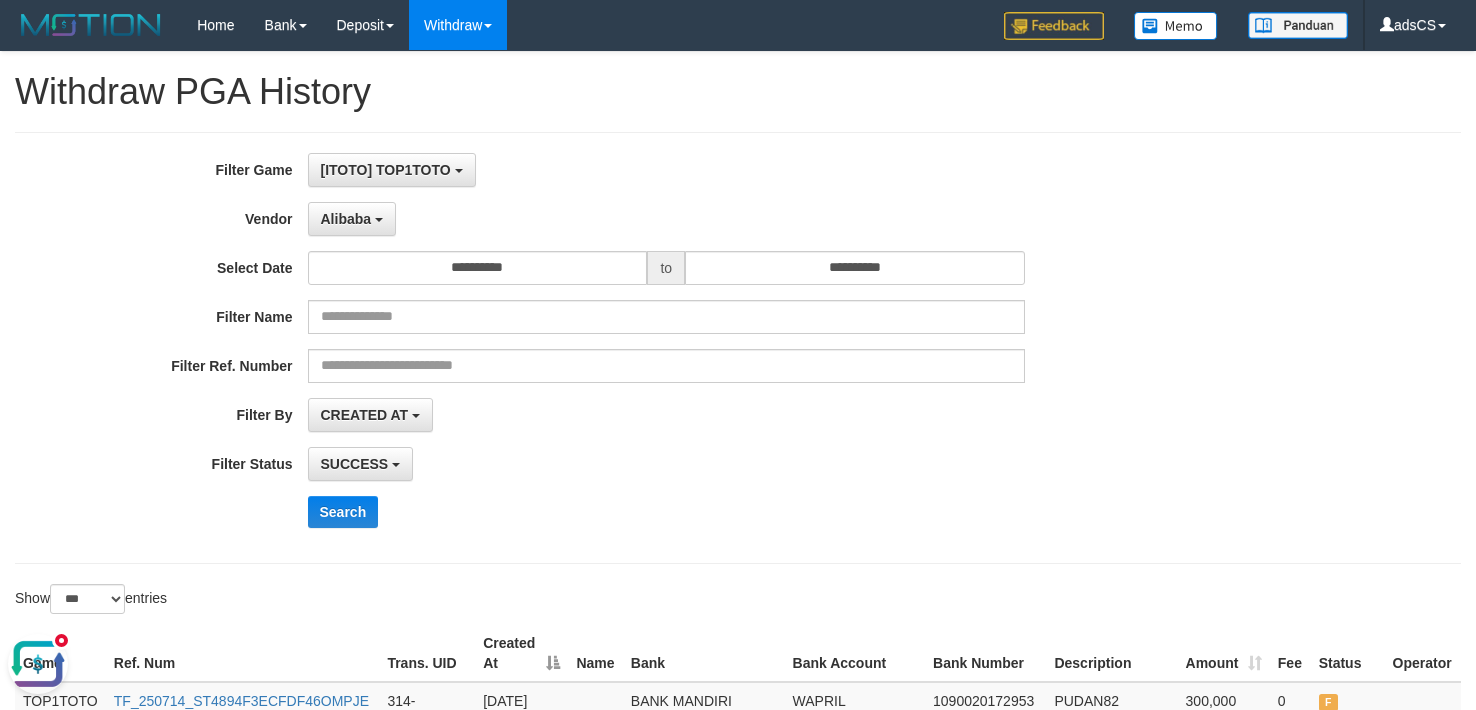 drag, startPoint x: 1396, startPoint y: 428, endPoint x: 1327, endPoint y: 420, distance: 69.46222 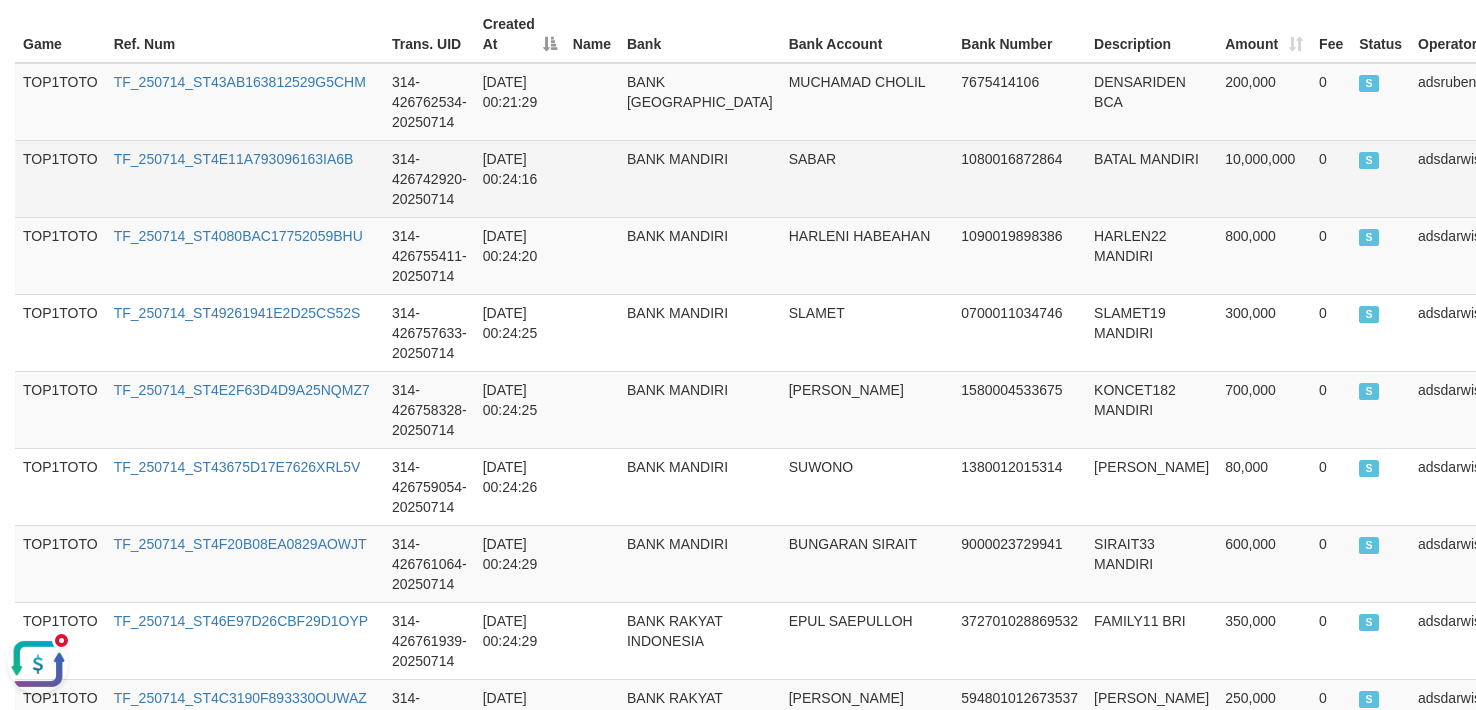 scroll, scrollTop: 300, scrollLeft: 0, axis: vertical 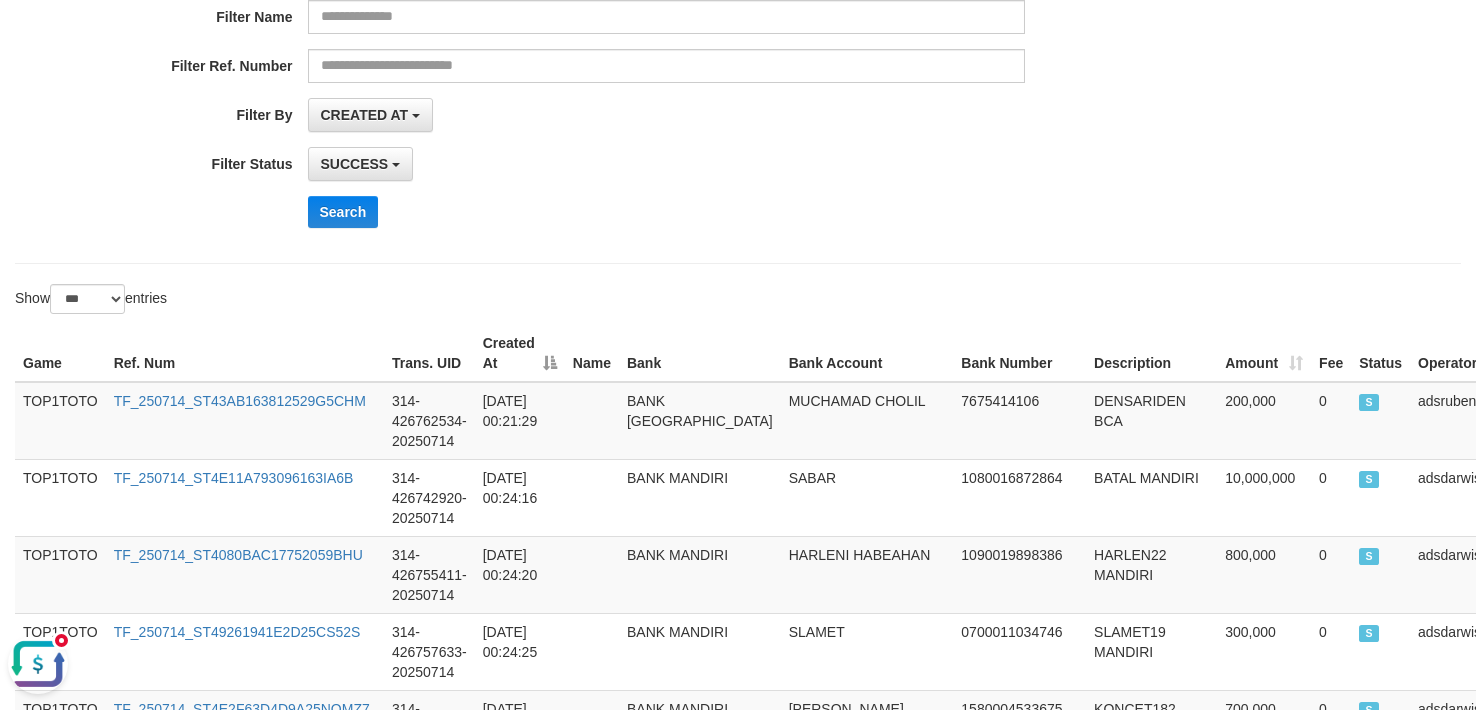 drag, startPoint x: 1368, startPoint y: 273, endPoint x: 1238, endPoint y: 240, distance: 134.12308 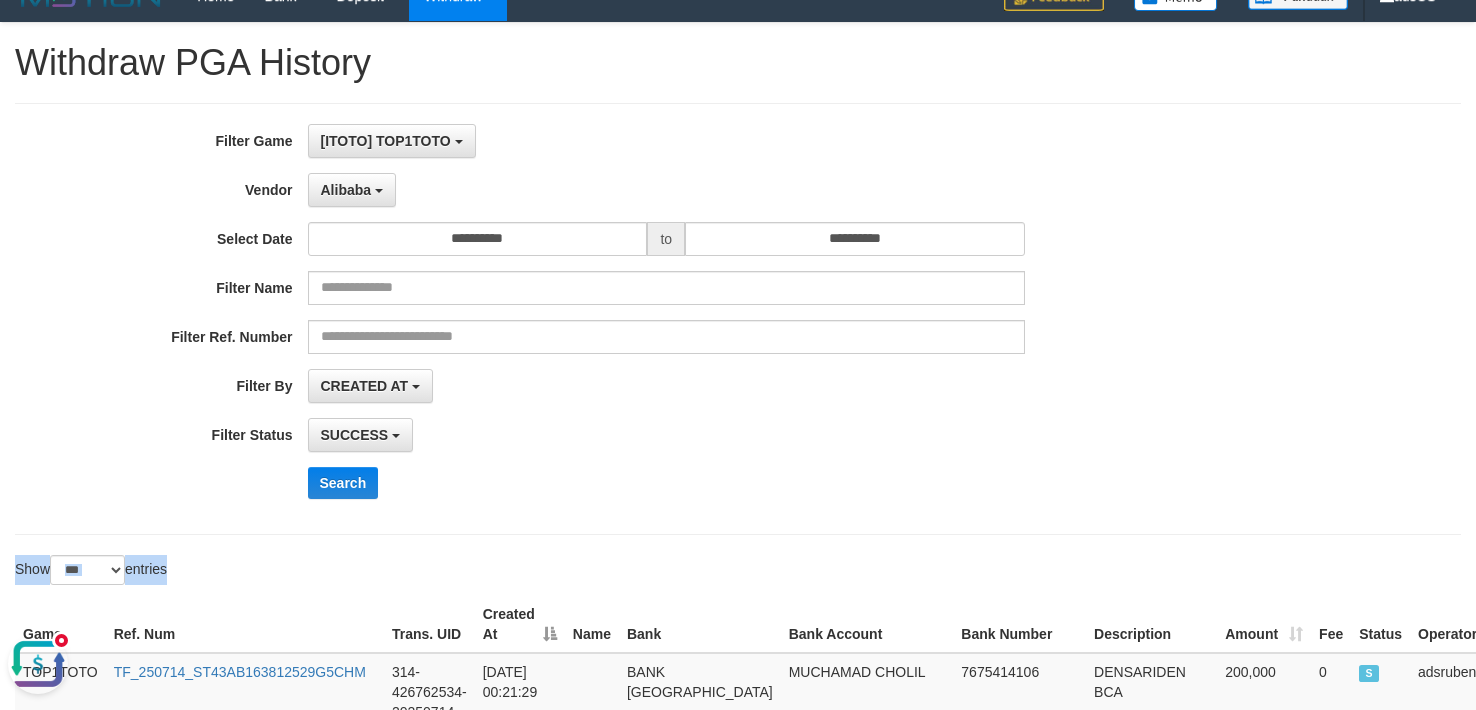 scroll, scrollTop: 0, scrollLeft: 0, axis: both 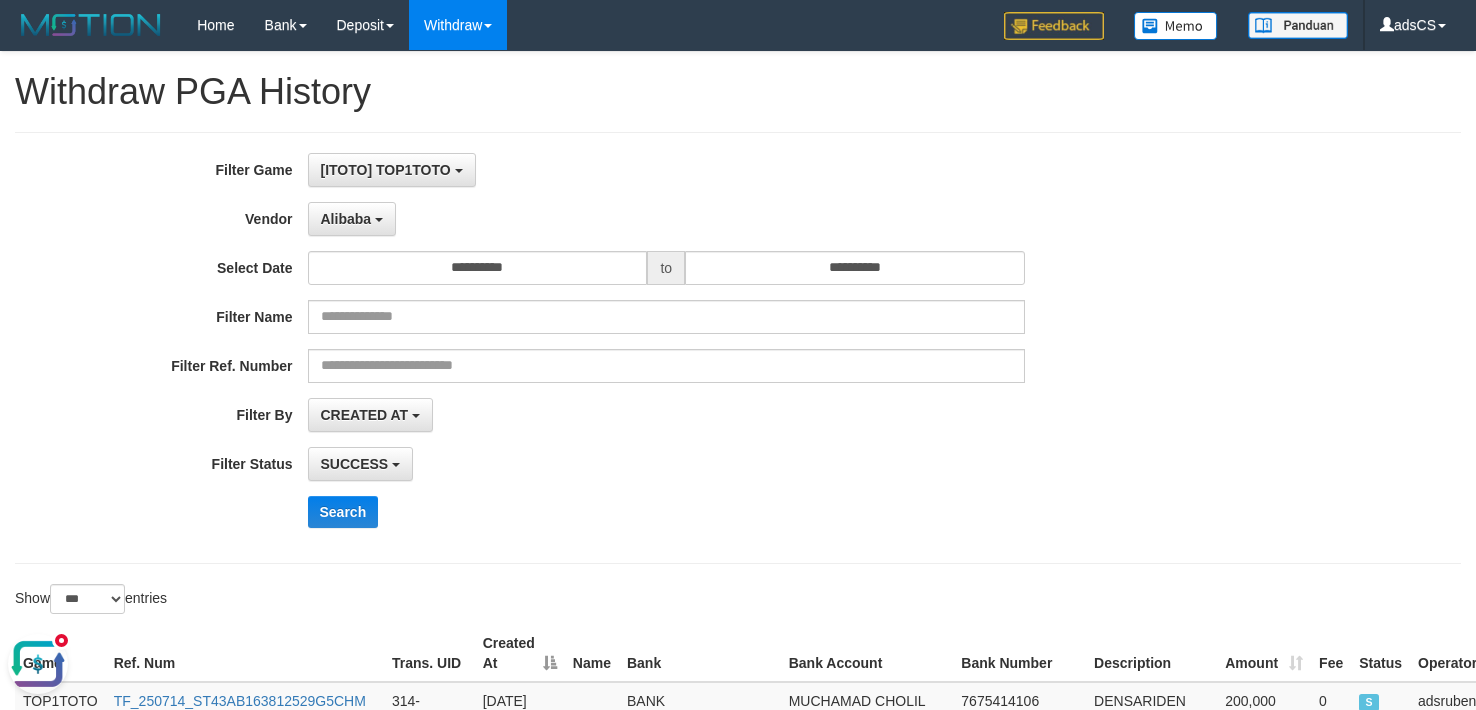 drag, startPoint x: 621, startPoint y: 520, endPoint x: 434, endPoint y: 472, distance: 193.06216 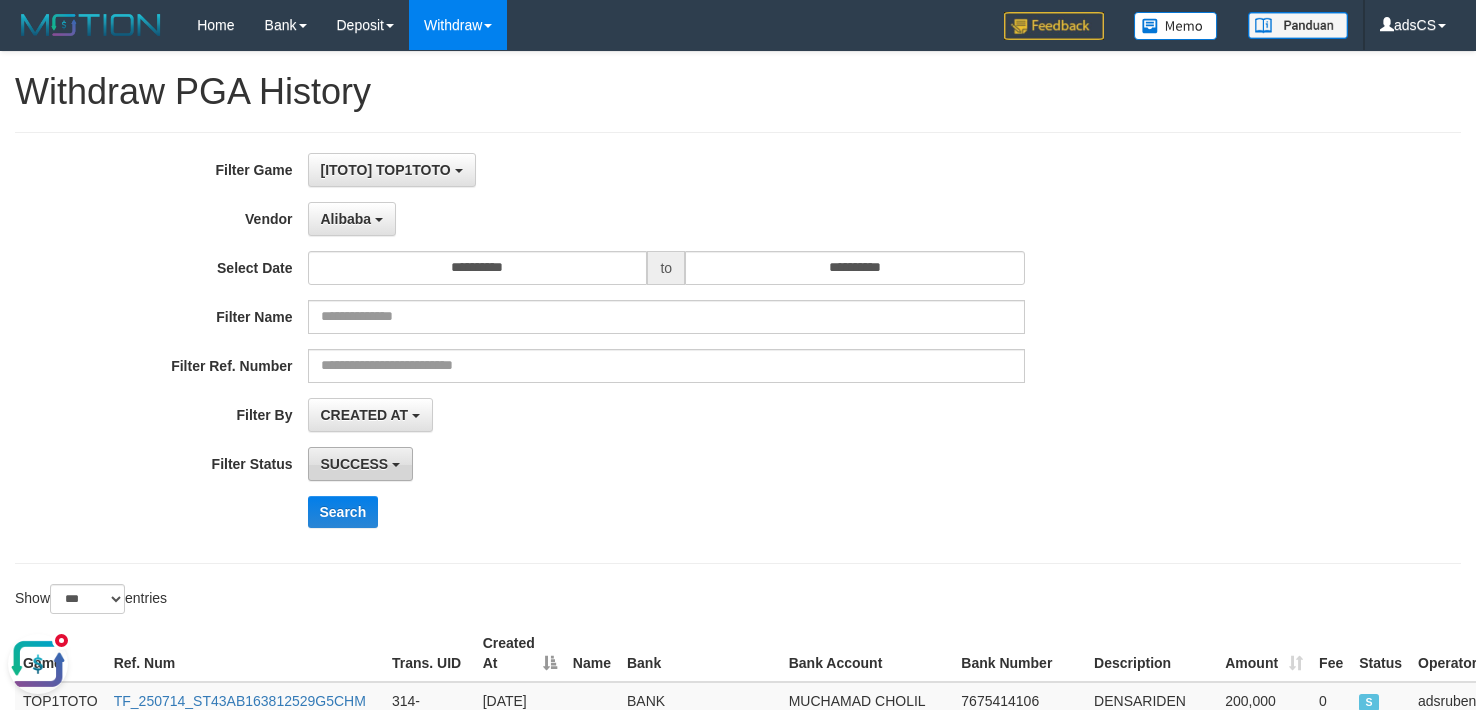 click on "SUCCESS" at bounding box center (355, 464) 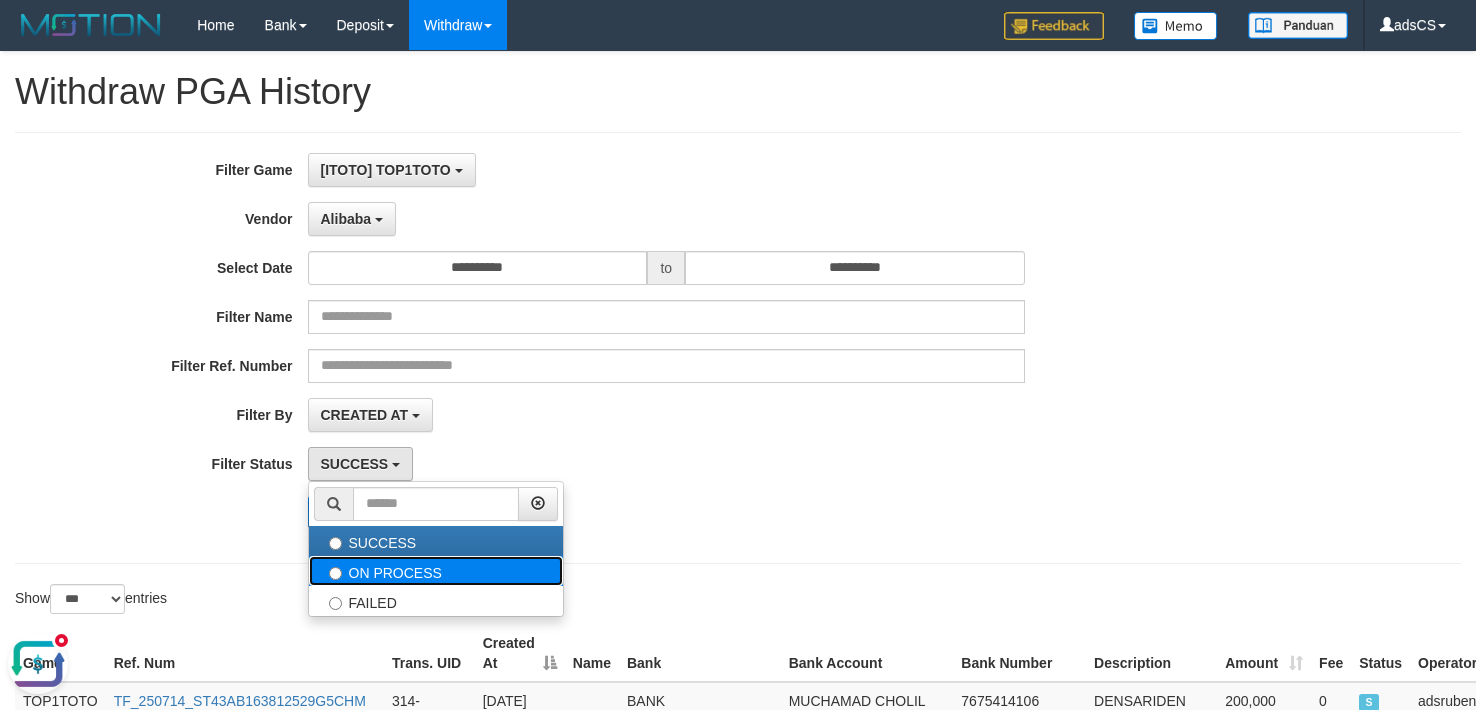 click on "ON PROCESS" at bounding box center (436, 571) 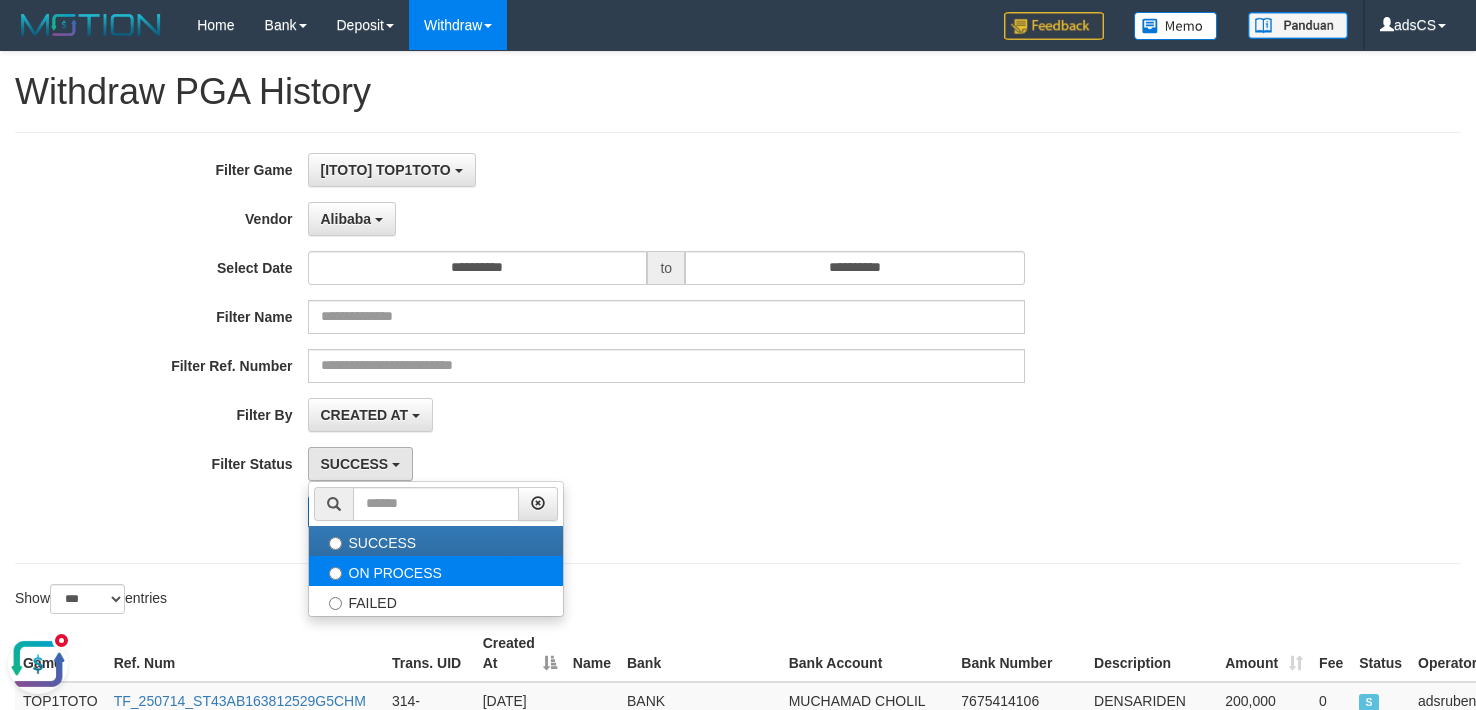 select on "*" 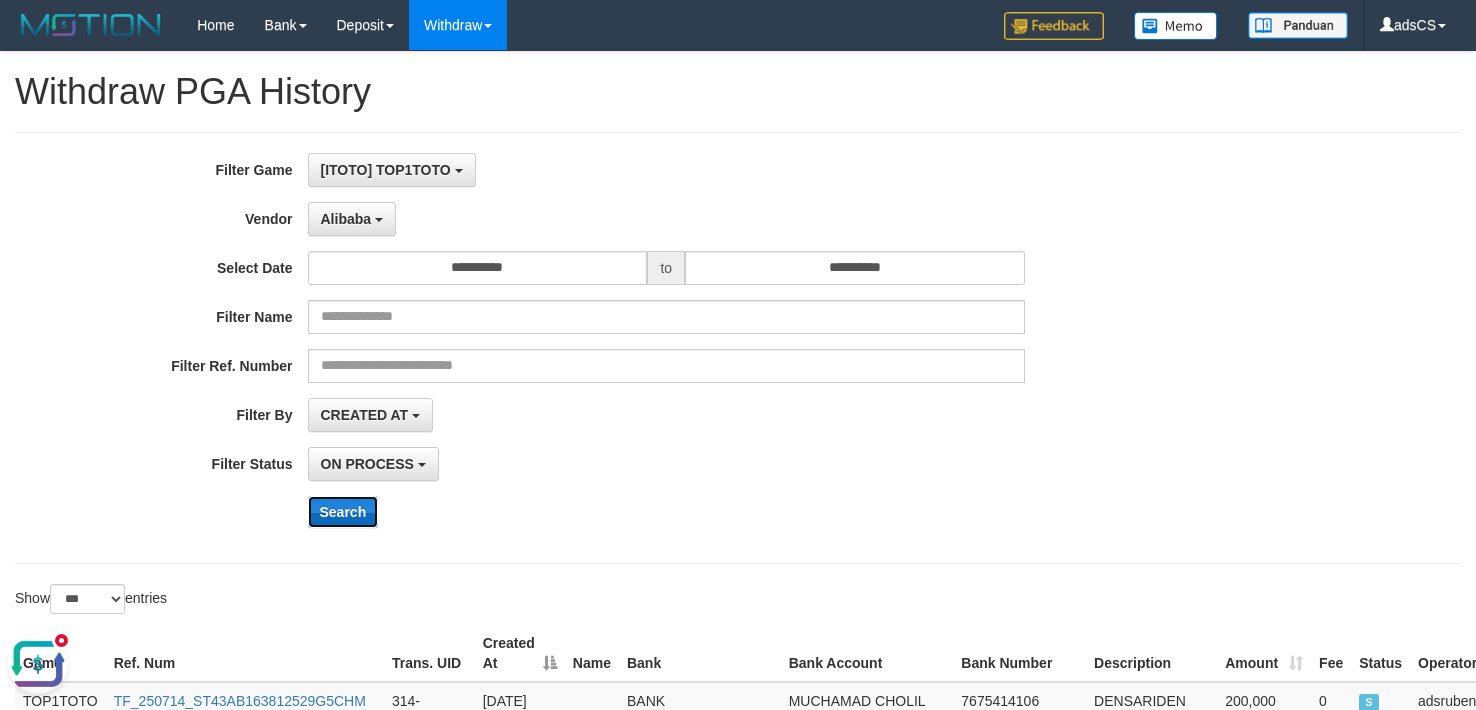 click on "Search" at bounding box center (343, 512) 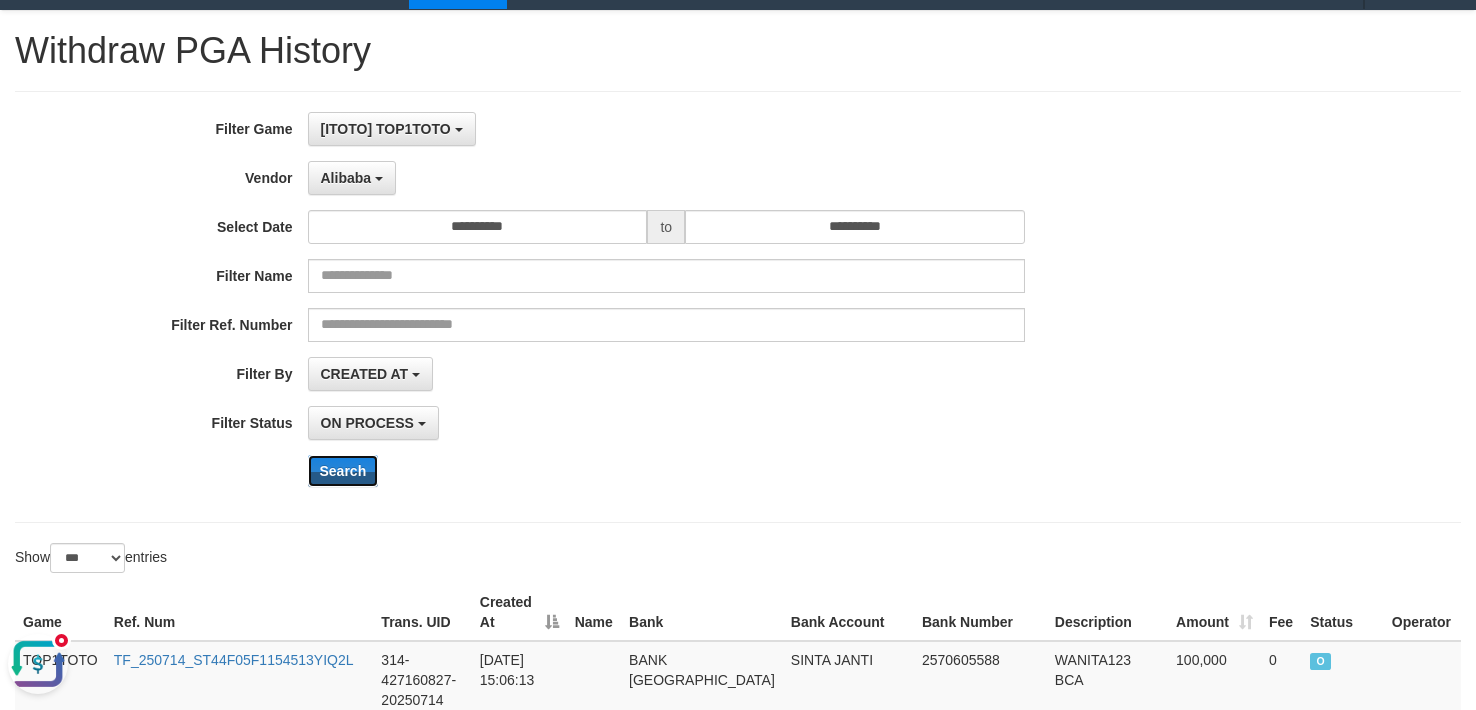 scroll, scrollTop: 0, scrollLeft: 0, axis: both 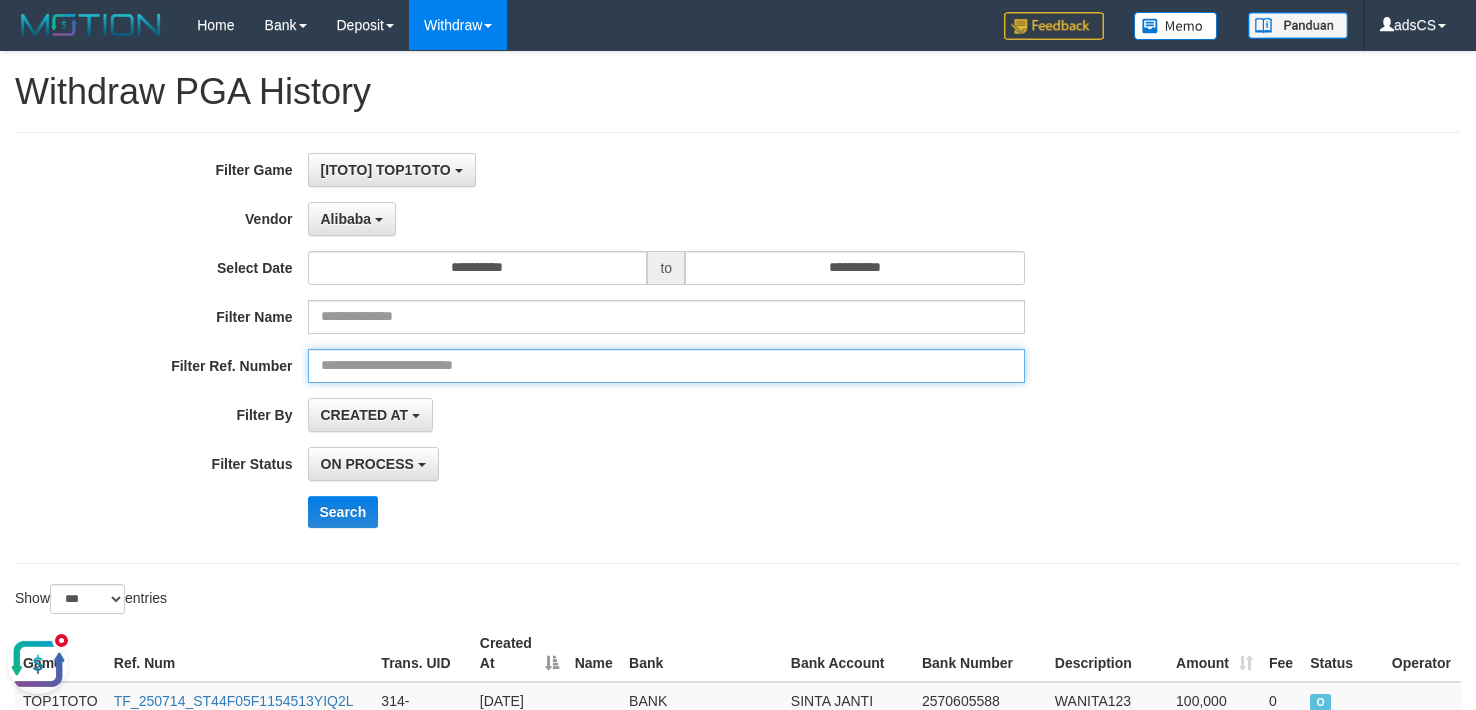 click at bounding box center (667, 366) 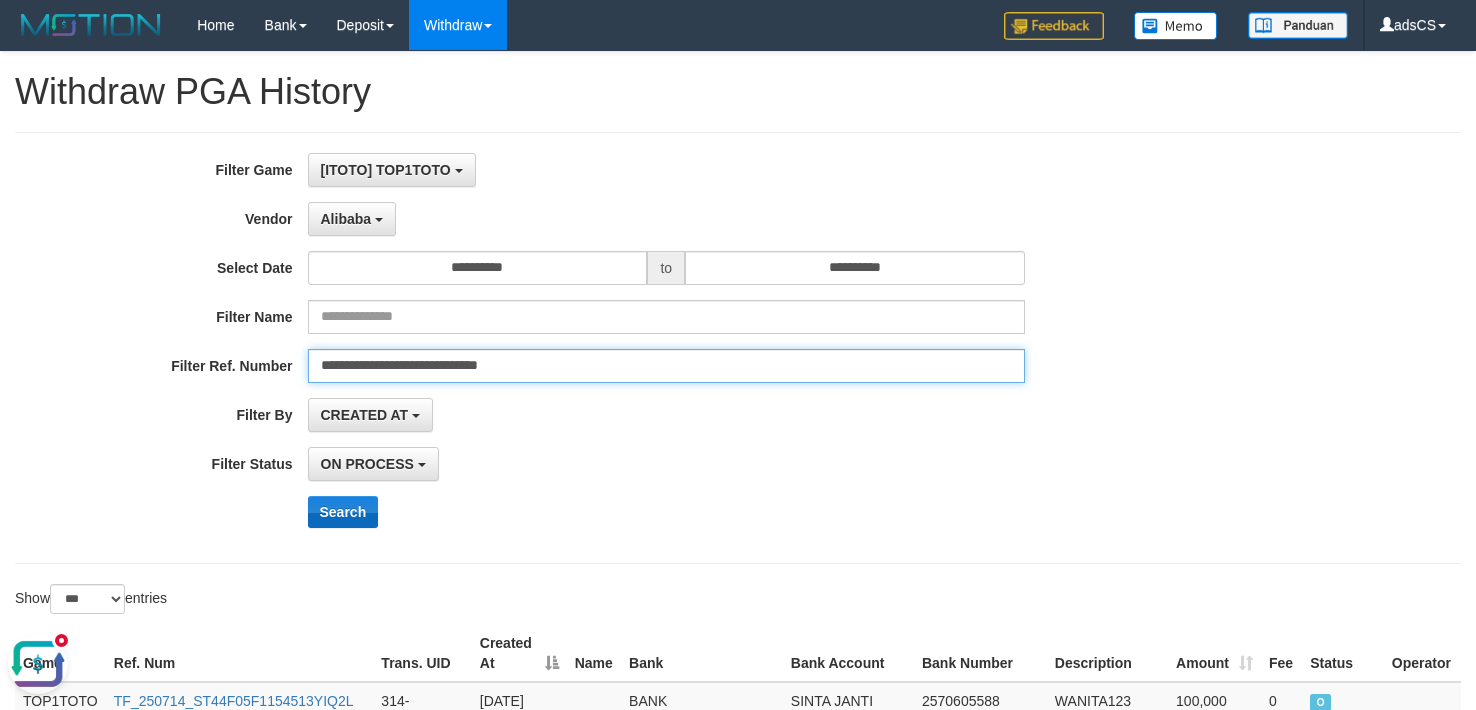 type on "**********" 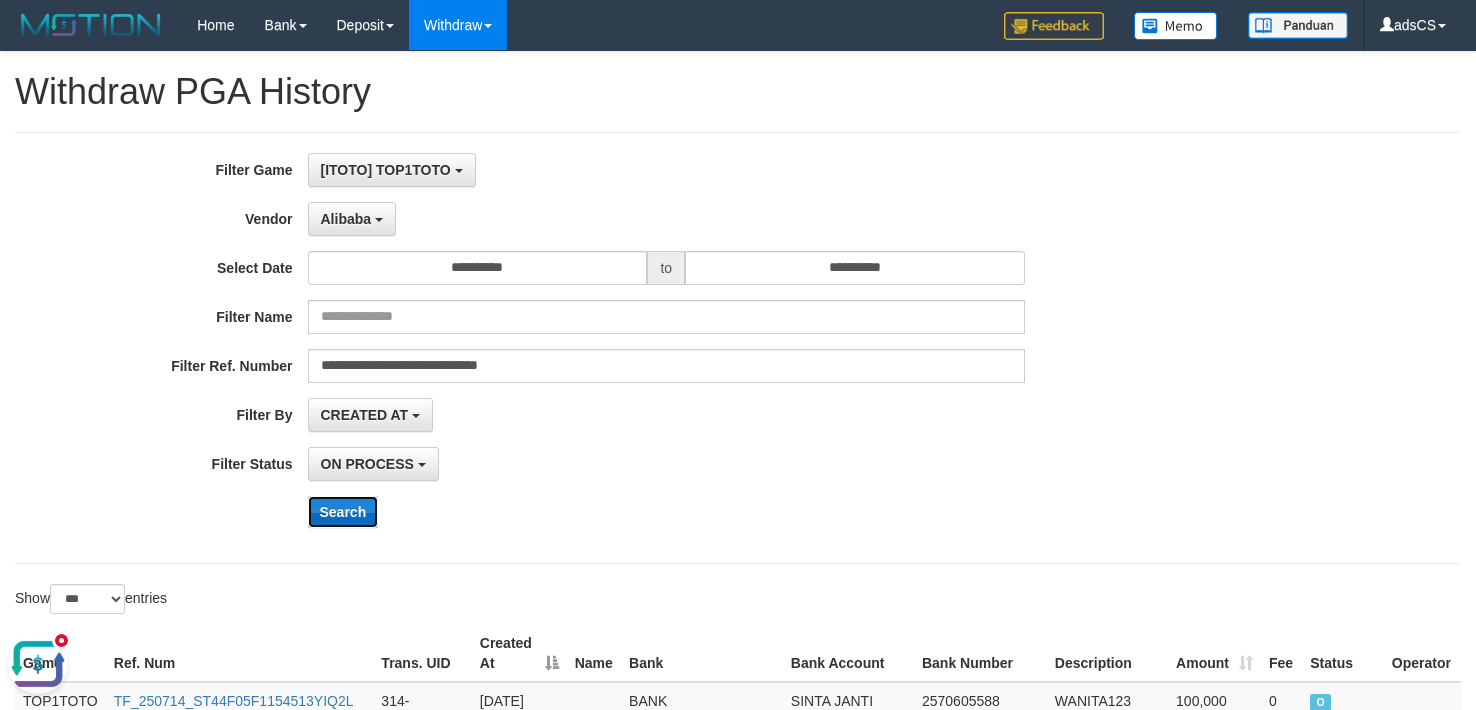 click on "Search" at bounding box center (343, 512) 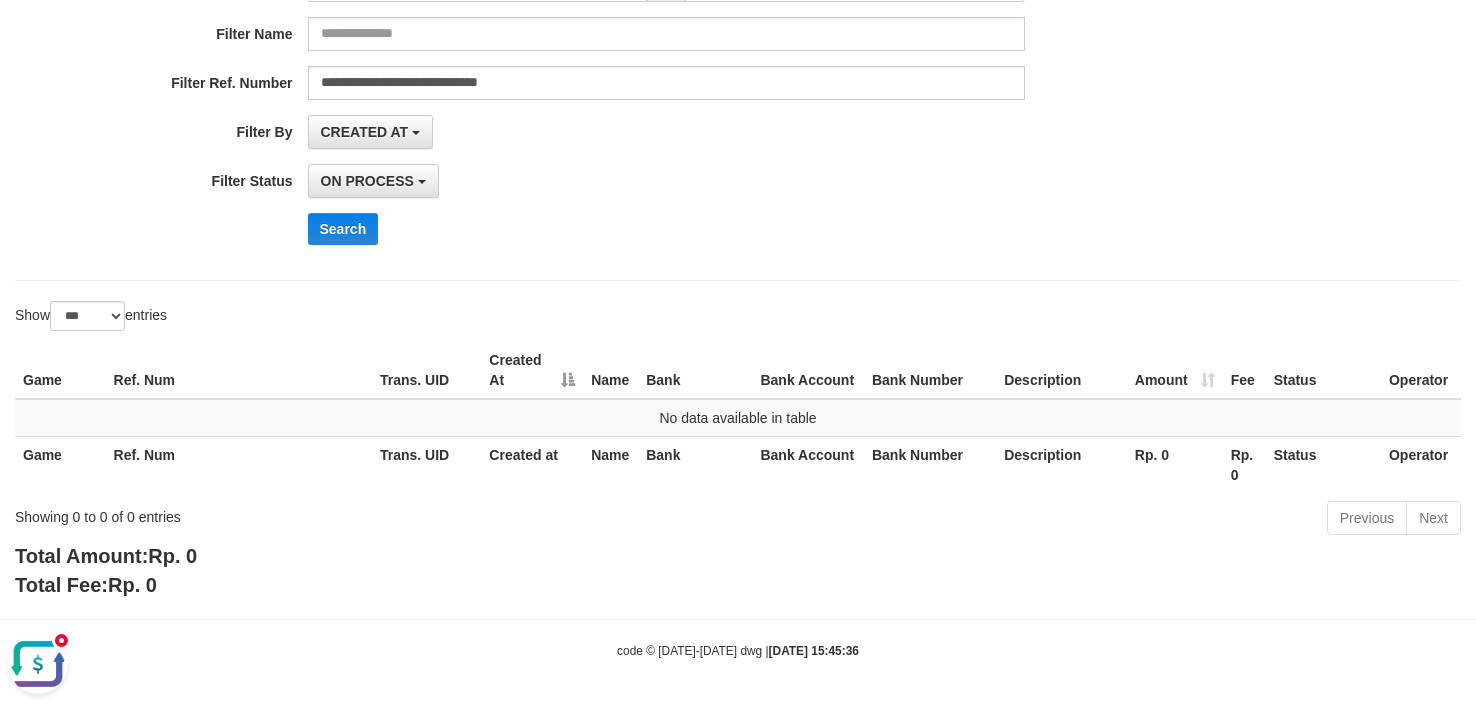 scroll, scrollTop: 283, scrollLeft: 0, axis: vertical 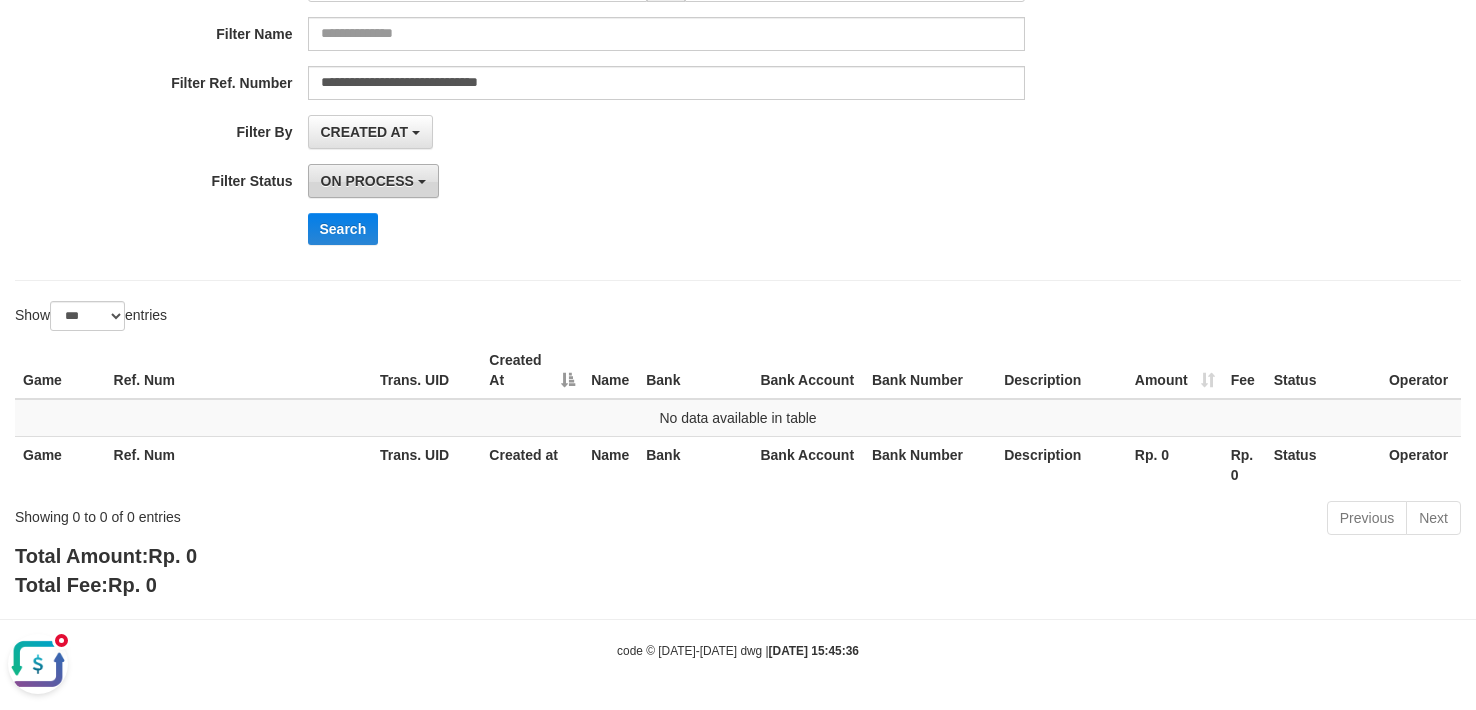 click on "ON PROCESS" at bounding box center (373, 181) 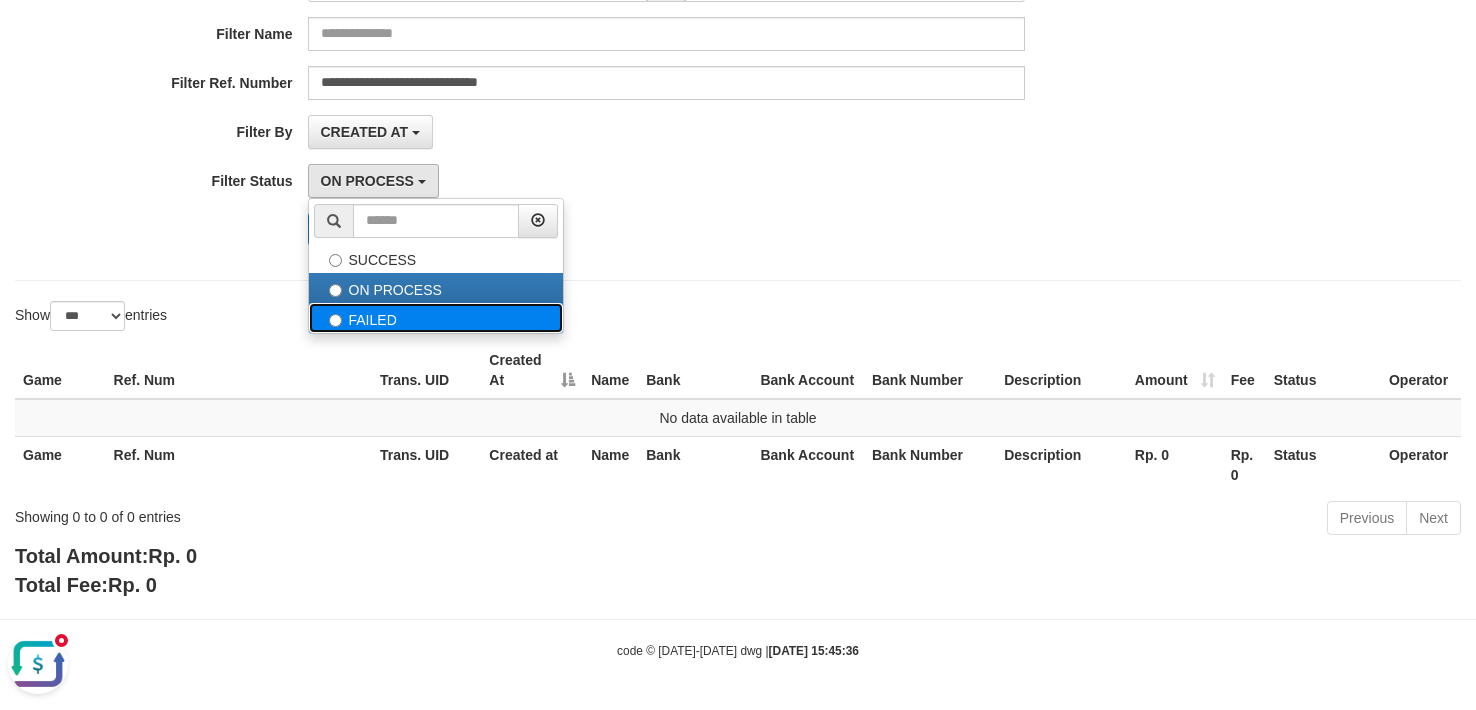 click on "FAILED" at bounding box center [436, 318] 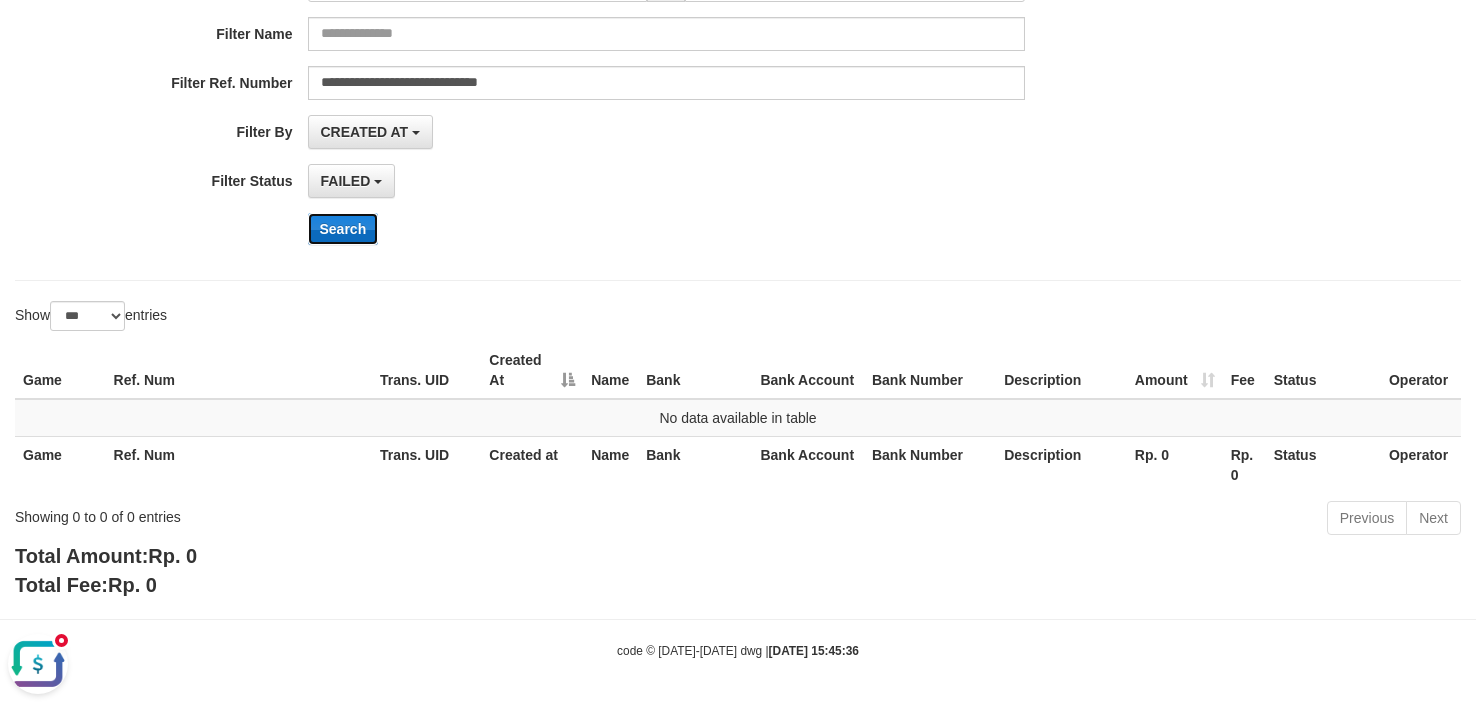 click on "Search" at bounding box center [343, 229] 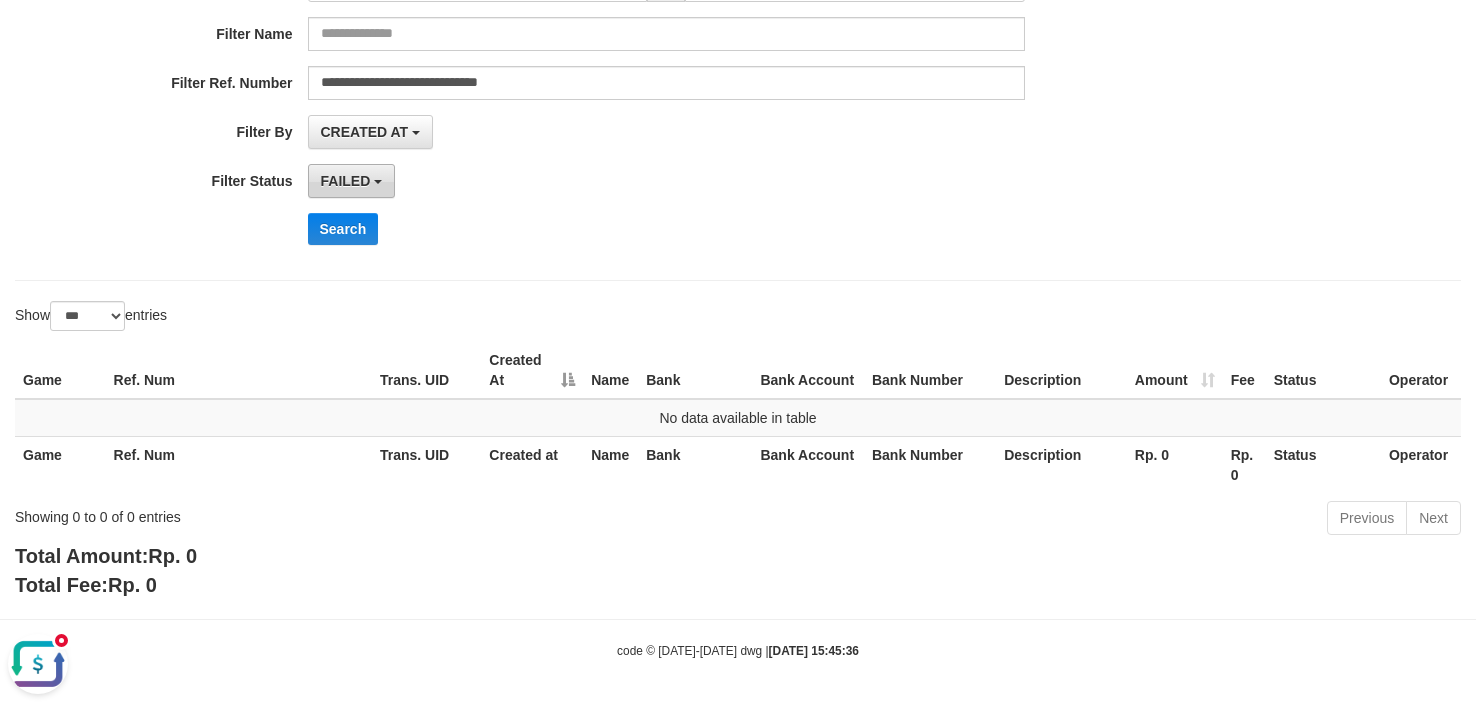 click on "FAILED" at bounding box center [346, 181] 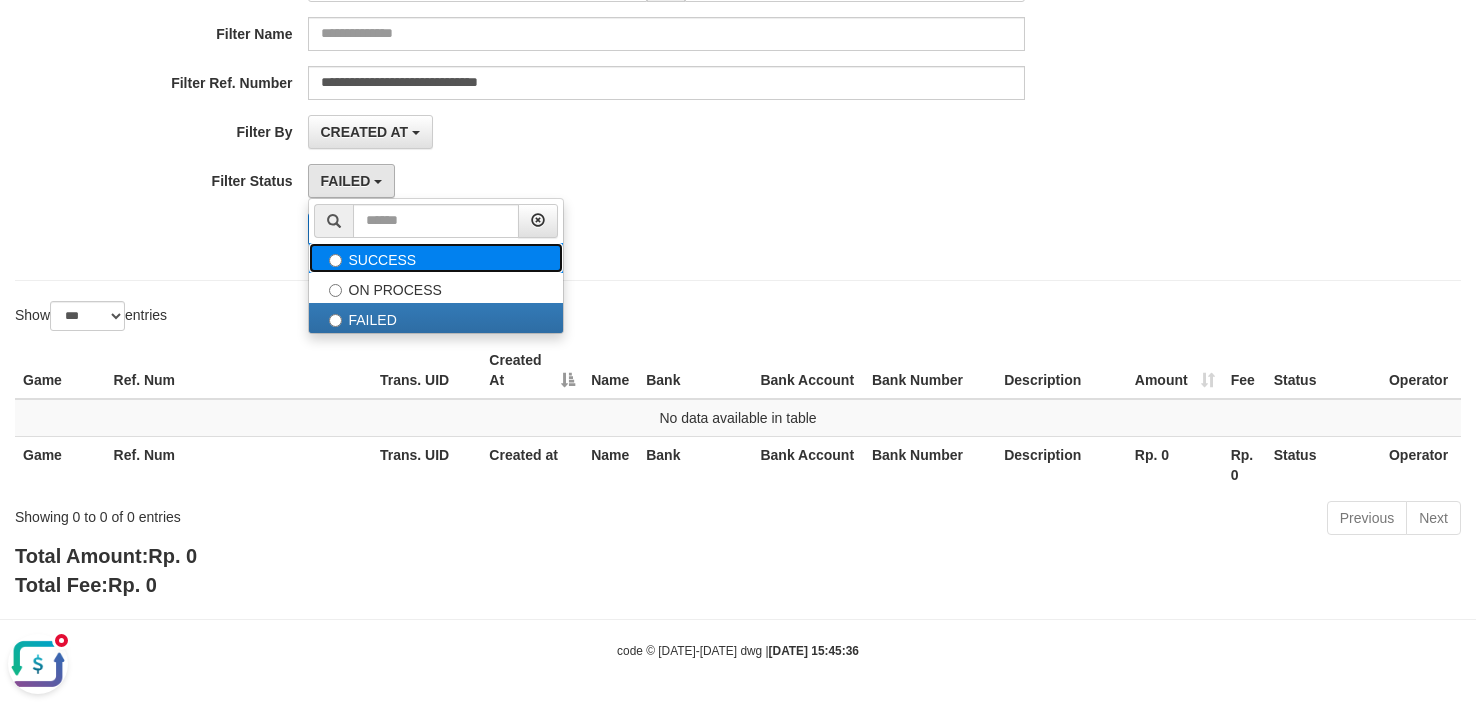 click on "SUCCESS" at bounding box center [436, 258] 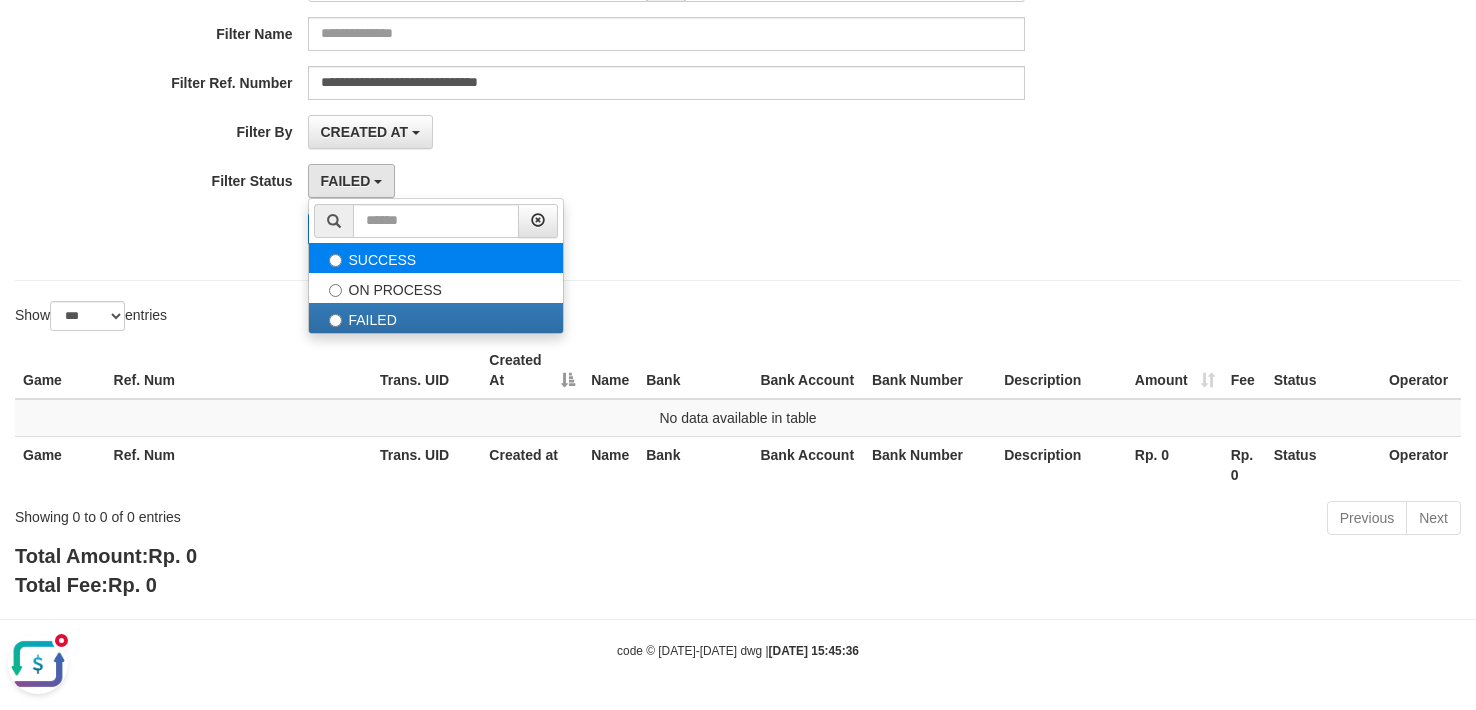 select on "*" 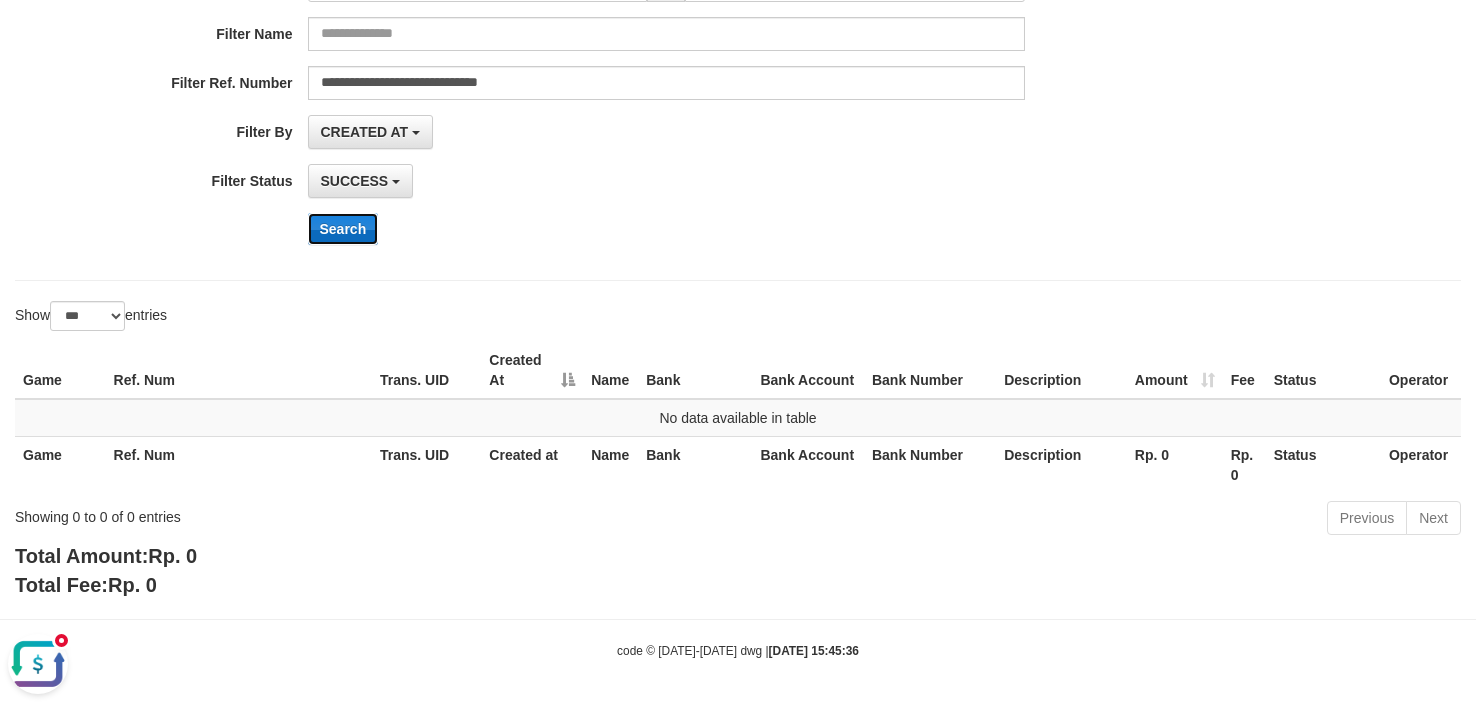 click on "Search" at bounding box center [343, 229] 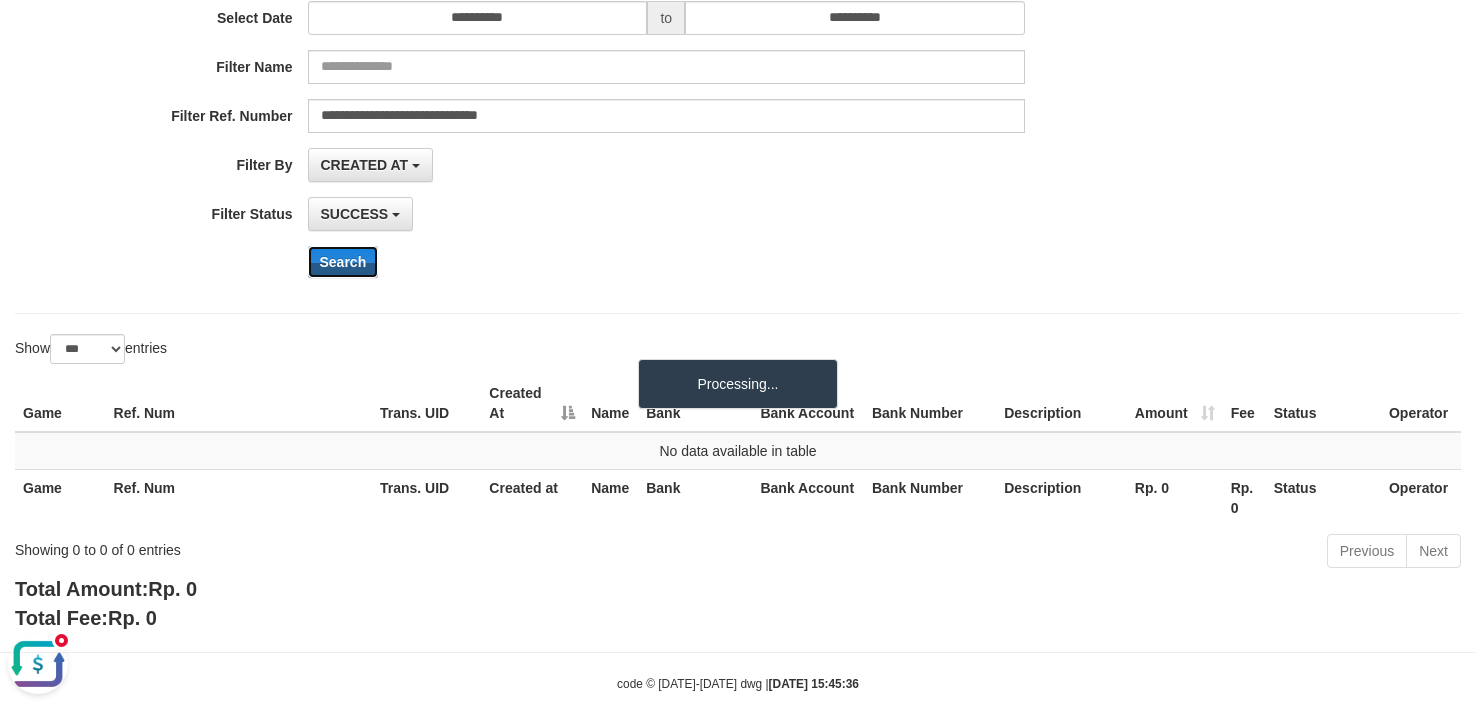 scroll, scrollTop: 283, scrollLeft: 0, axis: vertical 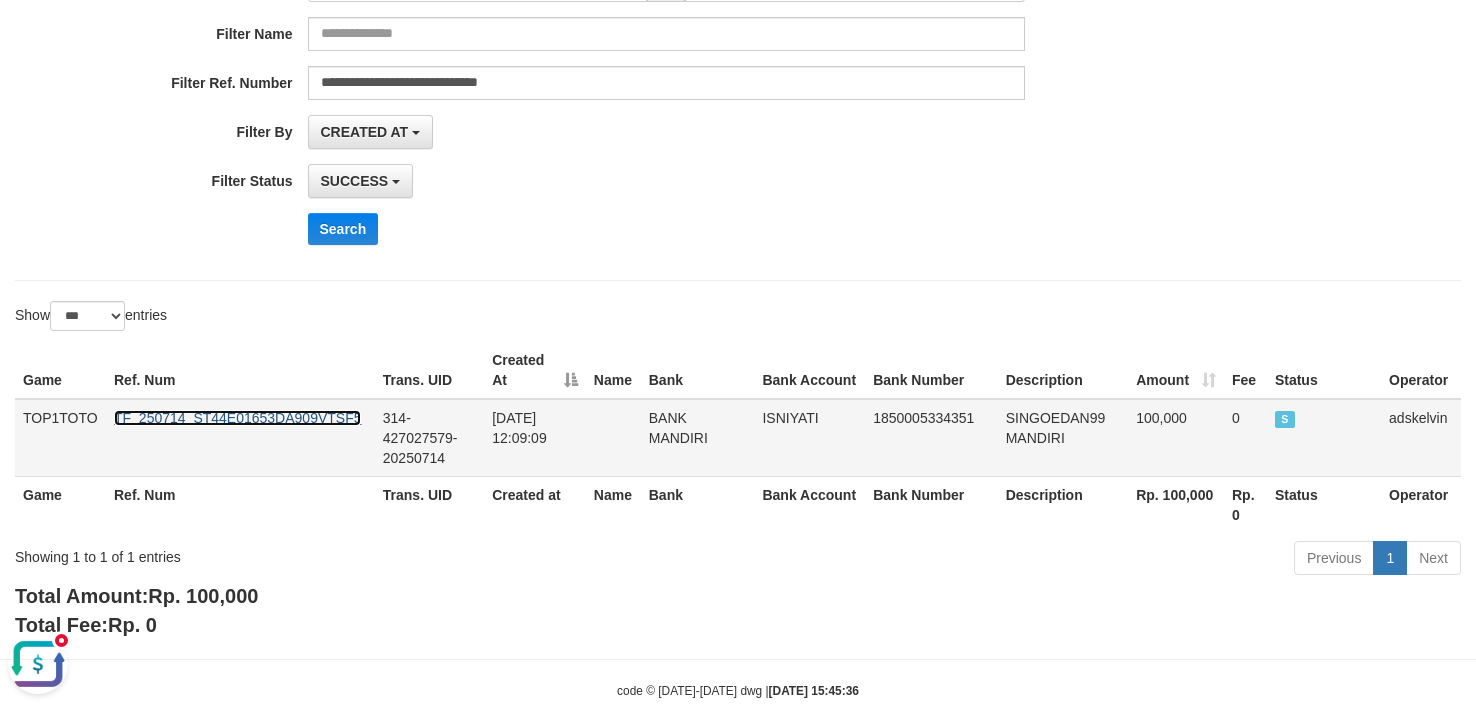 click on "TF_250714_ST44E01653DA909VTSF5" at bounding box center [238, 418] 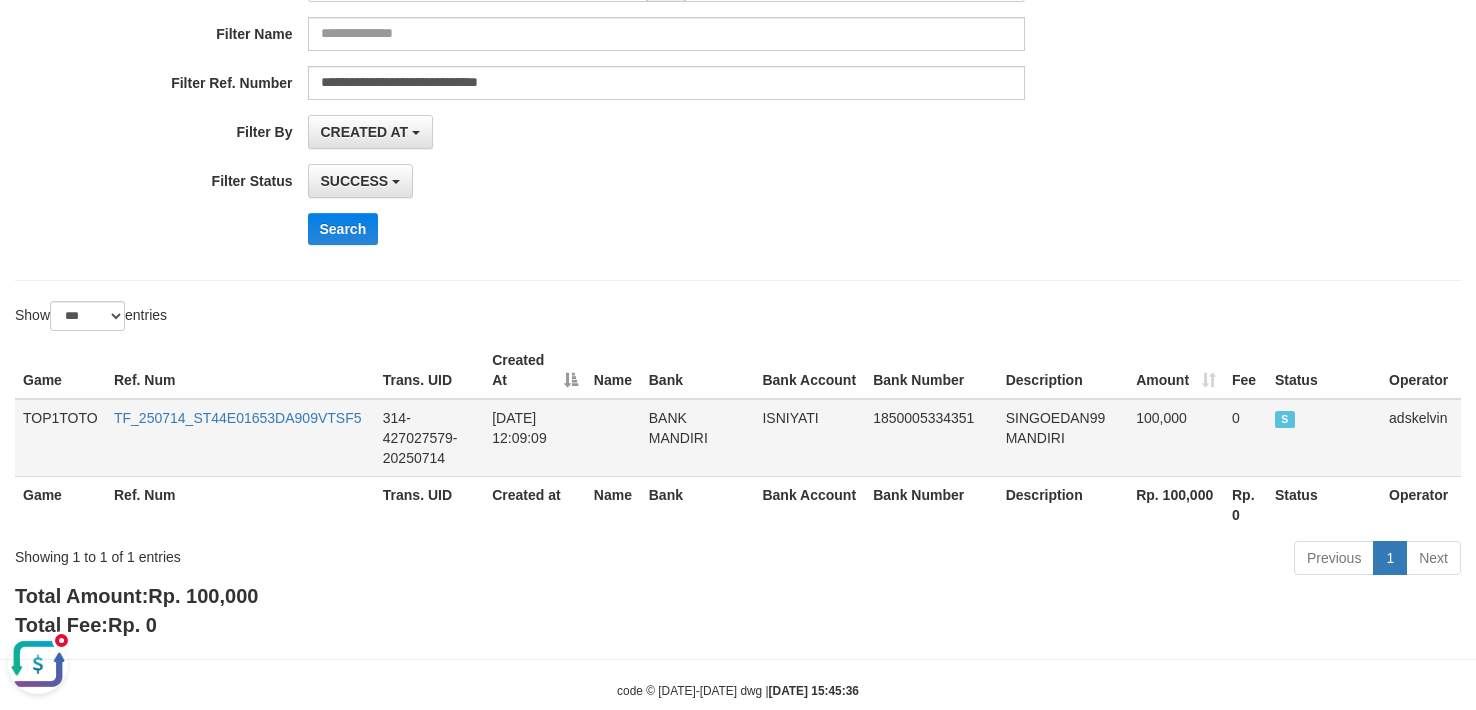 click on "SINGOEDAN99 MANDIRI" at bounding box center [1063, 438] 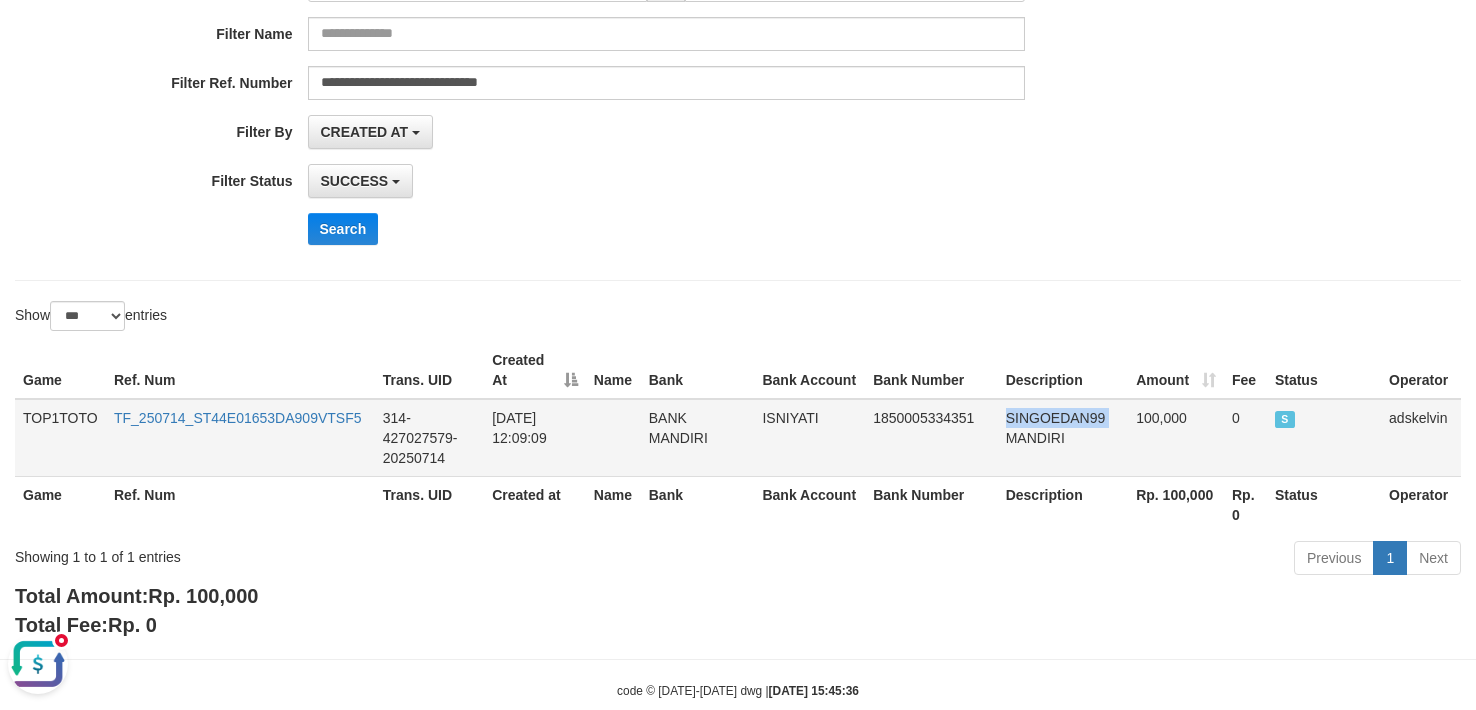 click on "SINGOEDAN99 MANDIRI" at bounding box center [1063, 438] 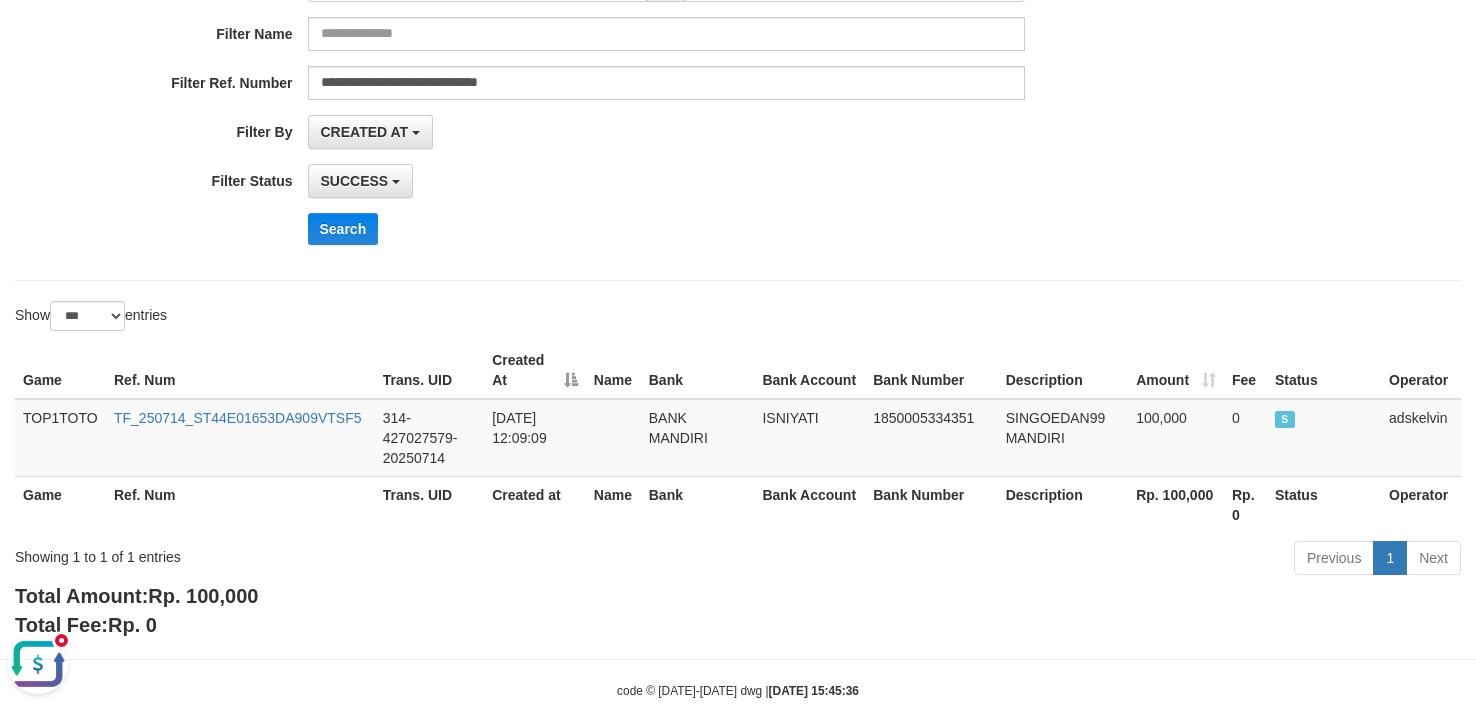drag, startPoint x: 1254, startPoint y: 290, endPoint x: 1050, endPoint y: 274, distance: 204.6265 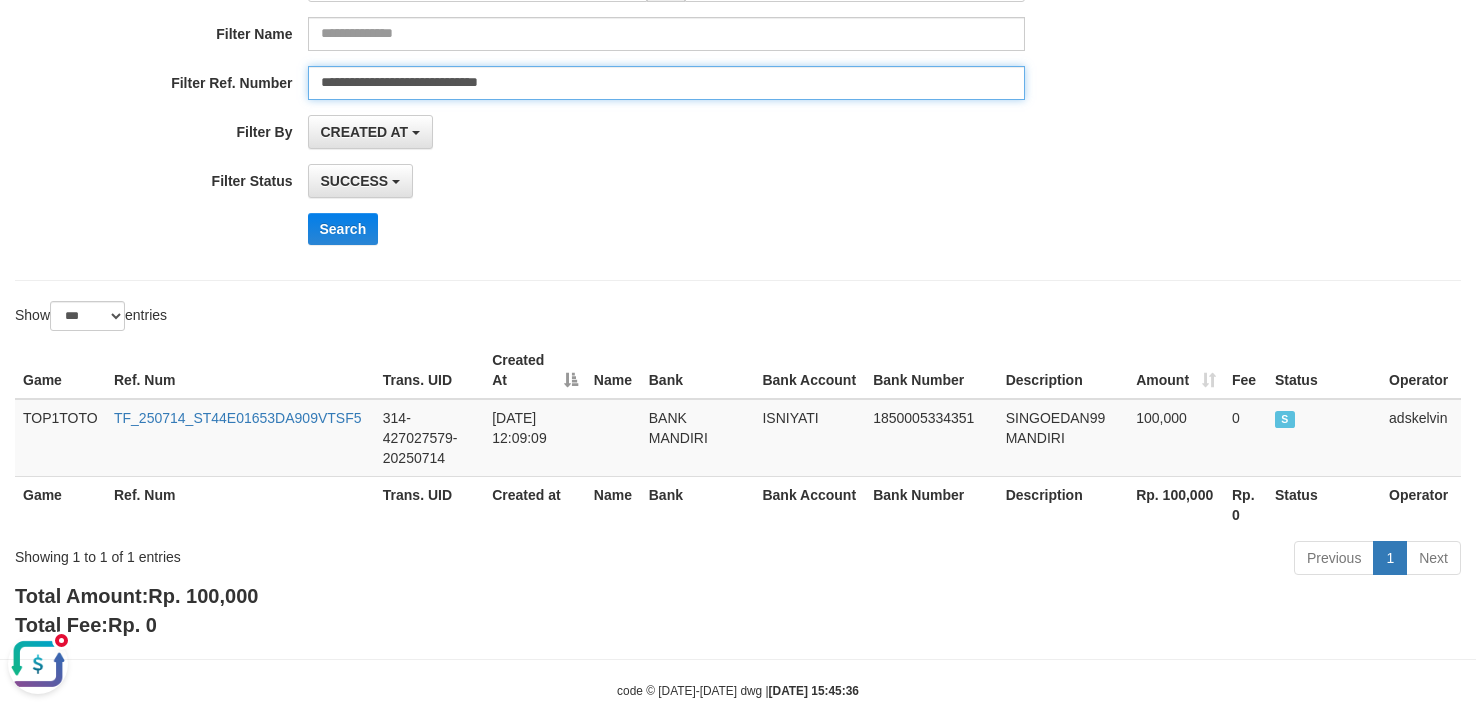 drag, startPoint x: 594, startPoint y: 92, endPoint x: -248, endPoint y: 90, distance: 842.0024 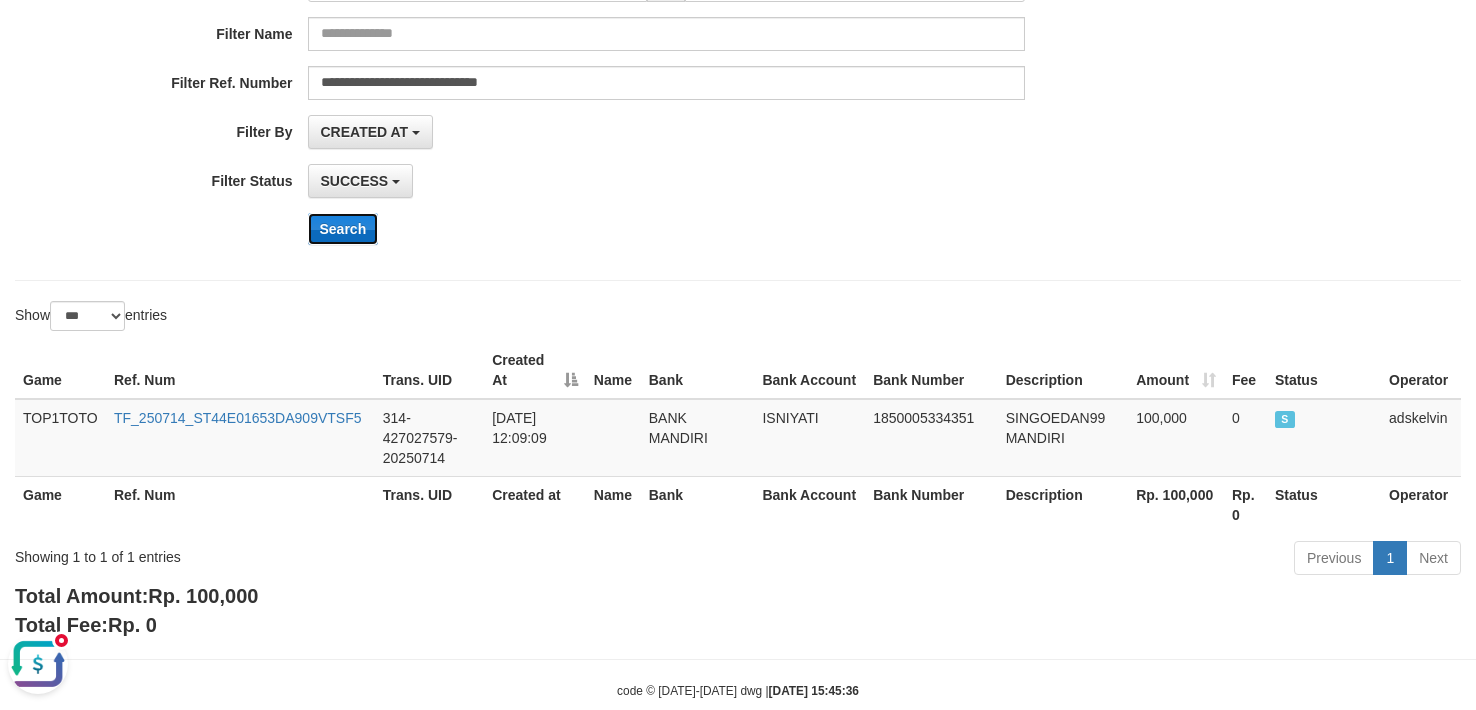 click on "Search" at bounding box center [343, 229] 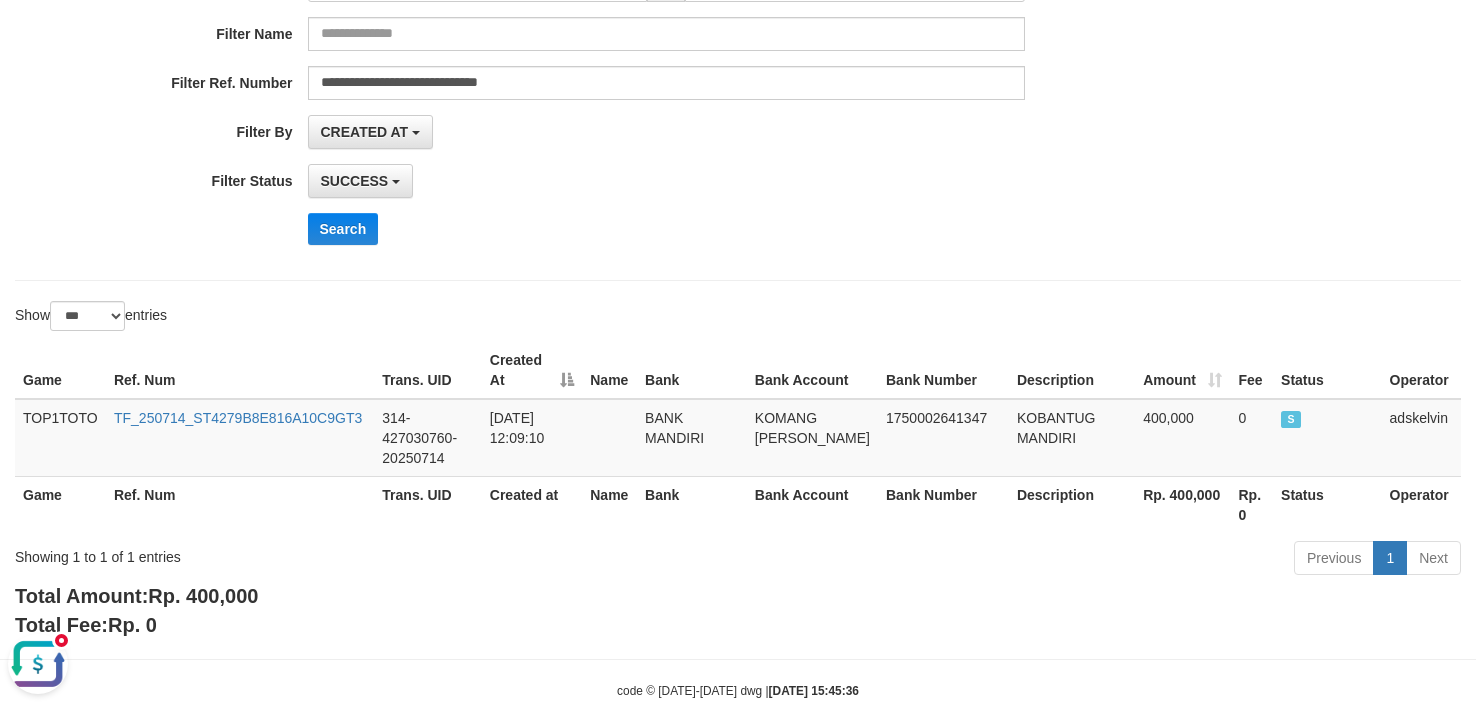 drag, startPoint x: 1298, startPoint y: 296, endPoint x: 718, endPoint y: 417, distance: 592.4871 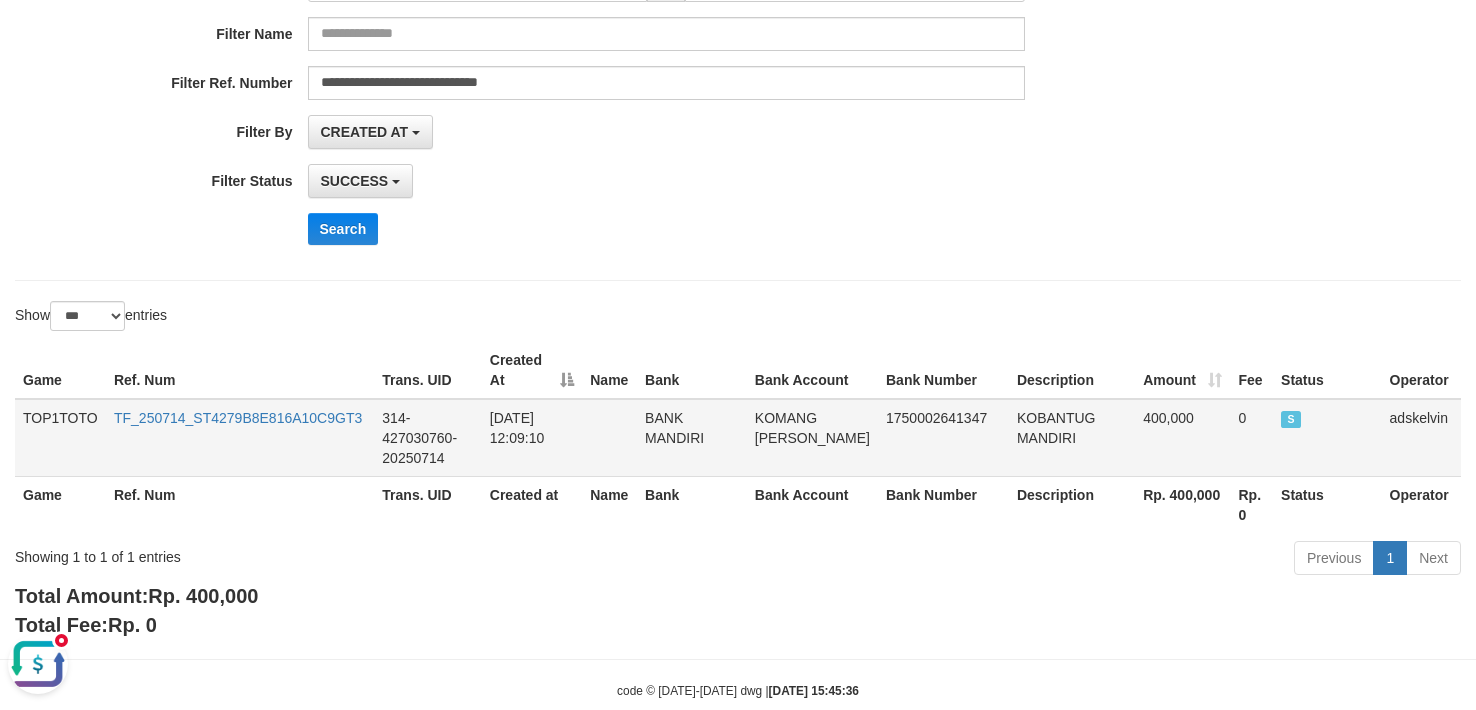 click on "KOMANG ADI SAPUTRA" at bounding box center (812, 438) 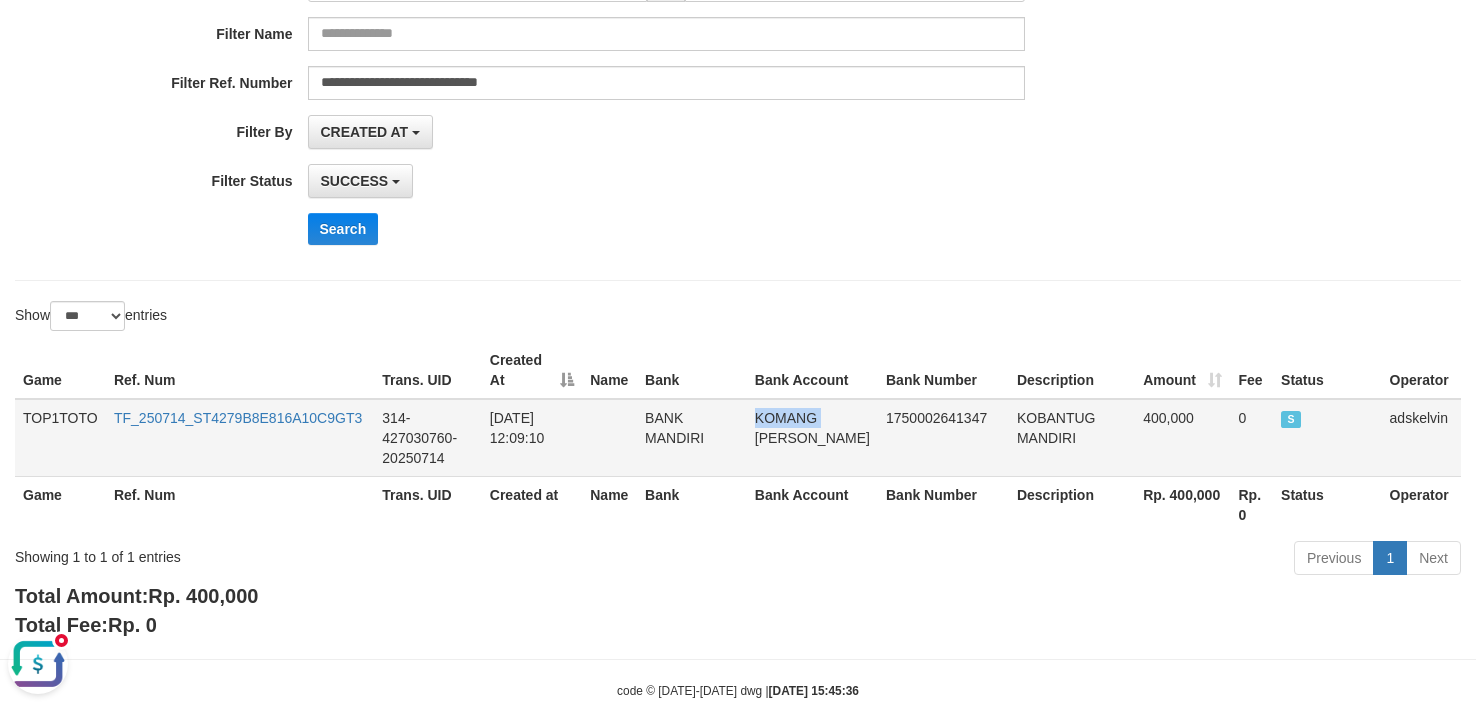 click on "KOMANG ADI SAPUTRA" at bounding box center (812, 438) 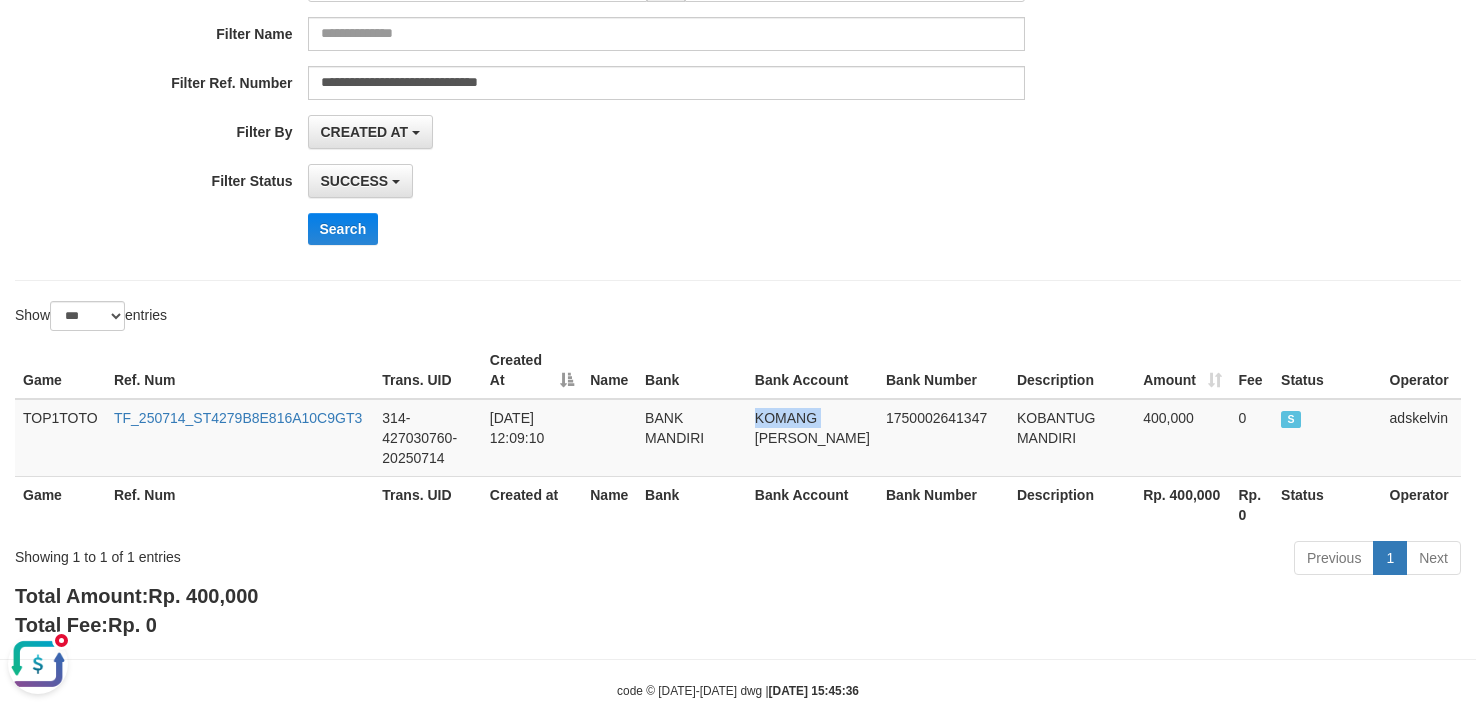 copy on "KOMANG" 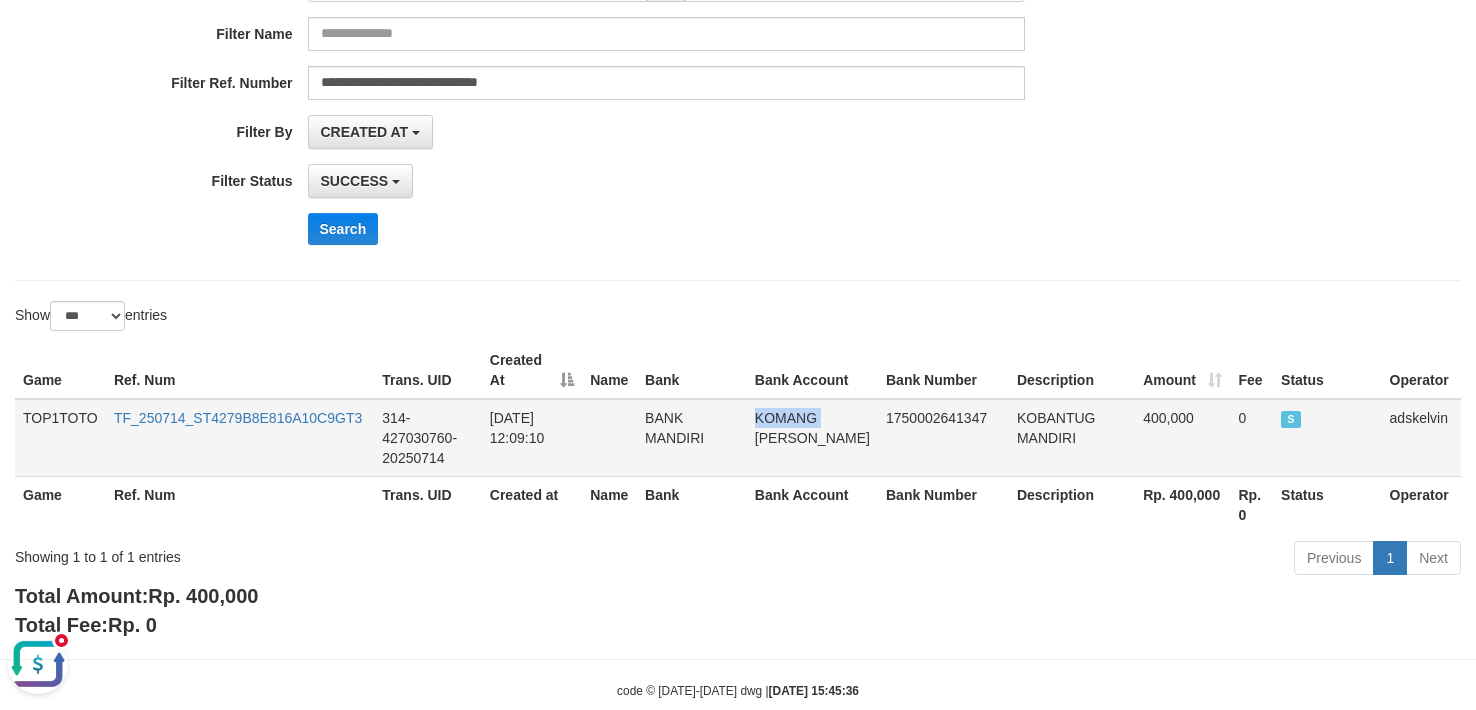 click on "KOMANG ADI SAPUTRA" at bounding box center (812, 438) 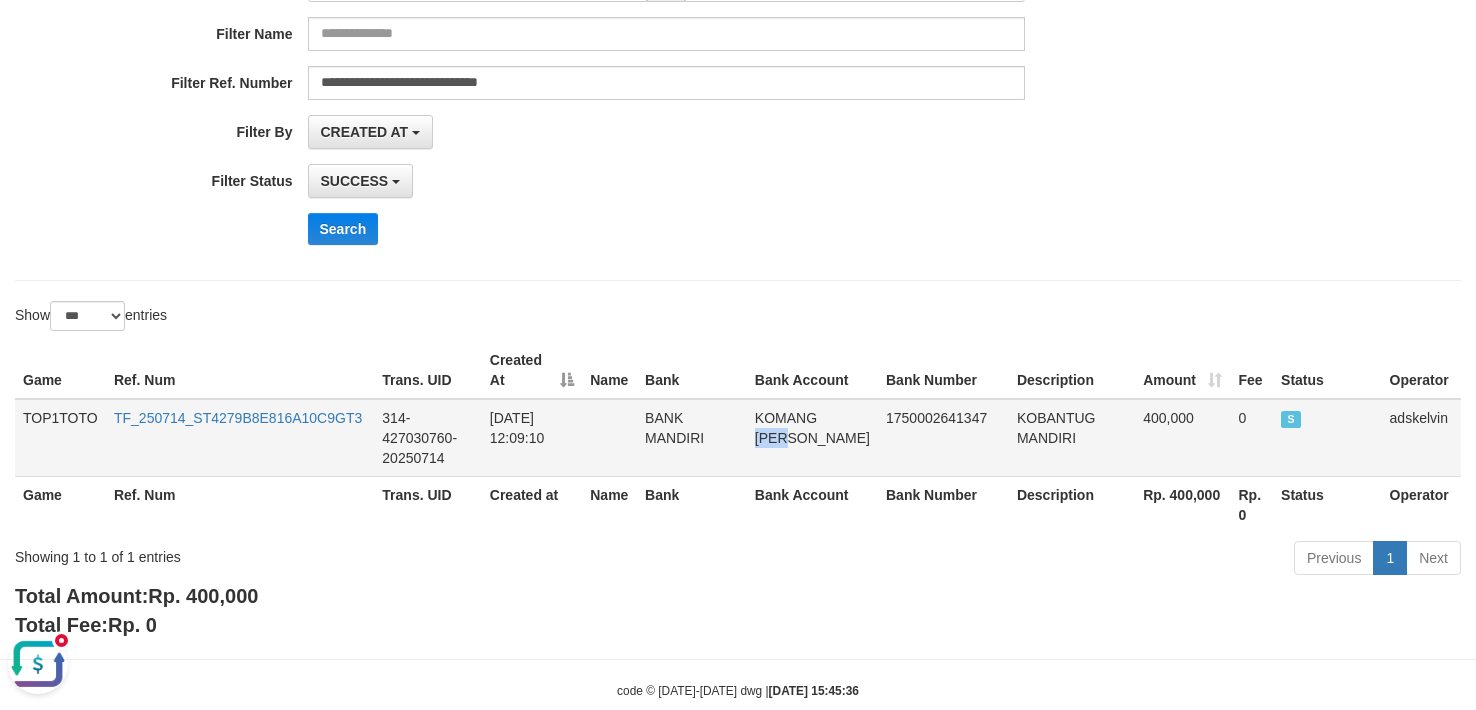 click on "KOMANG ADI SAPUTRA" at bounding box center (812, 438) 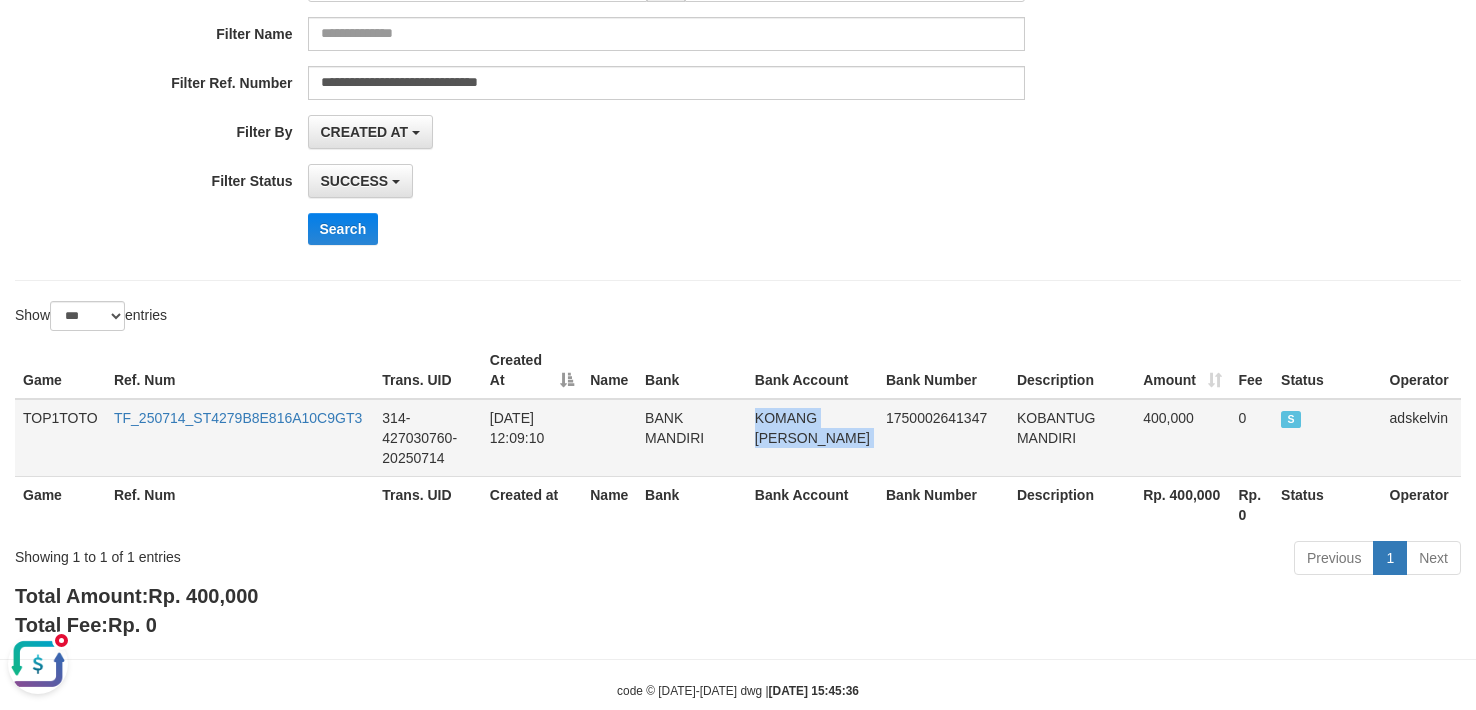 click on "KOMANG ADI SAPUTRA" at bounding box center [812, 438] 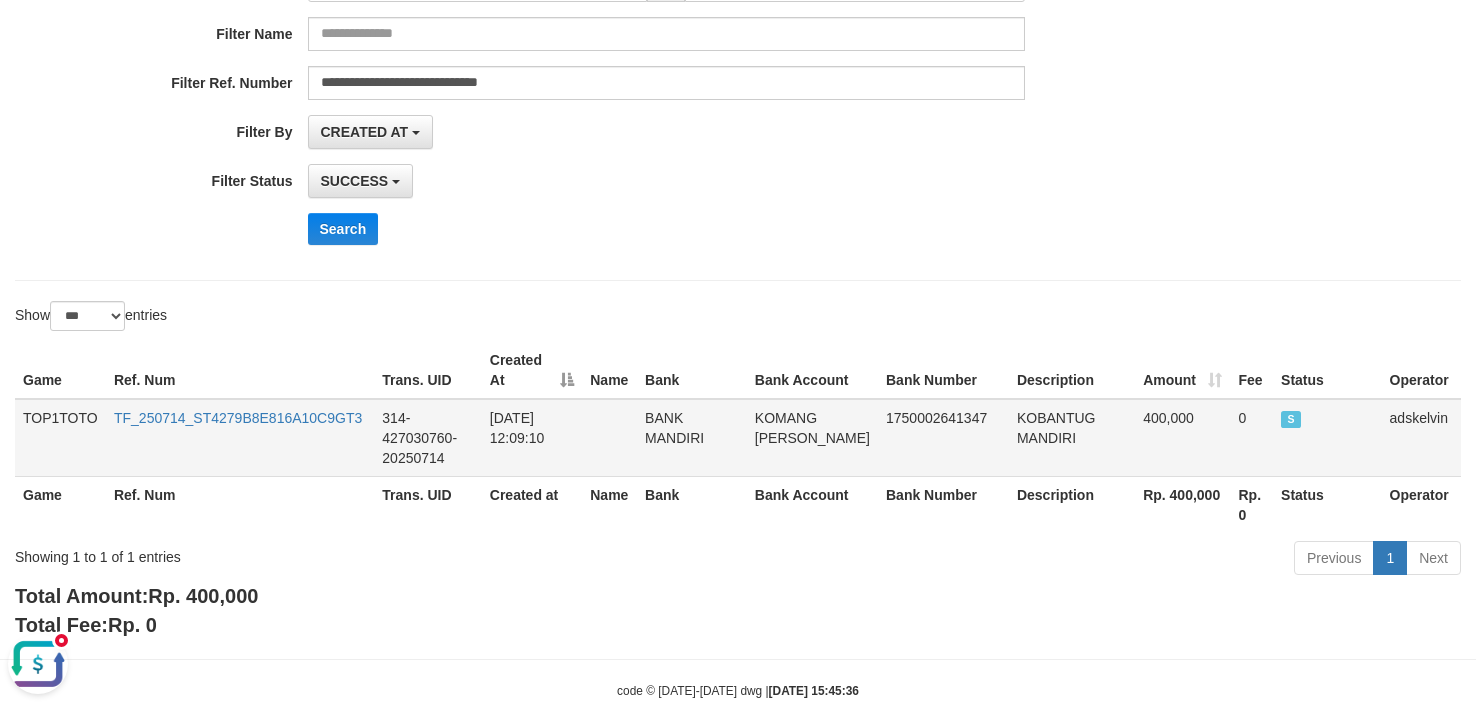 click on "KOBANTUG MANDIRI" at bounding box center [1072, 438] 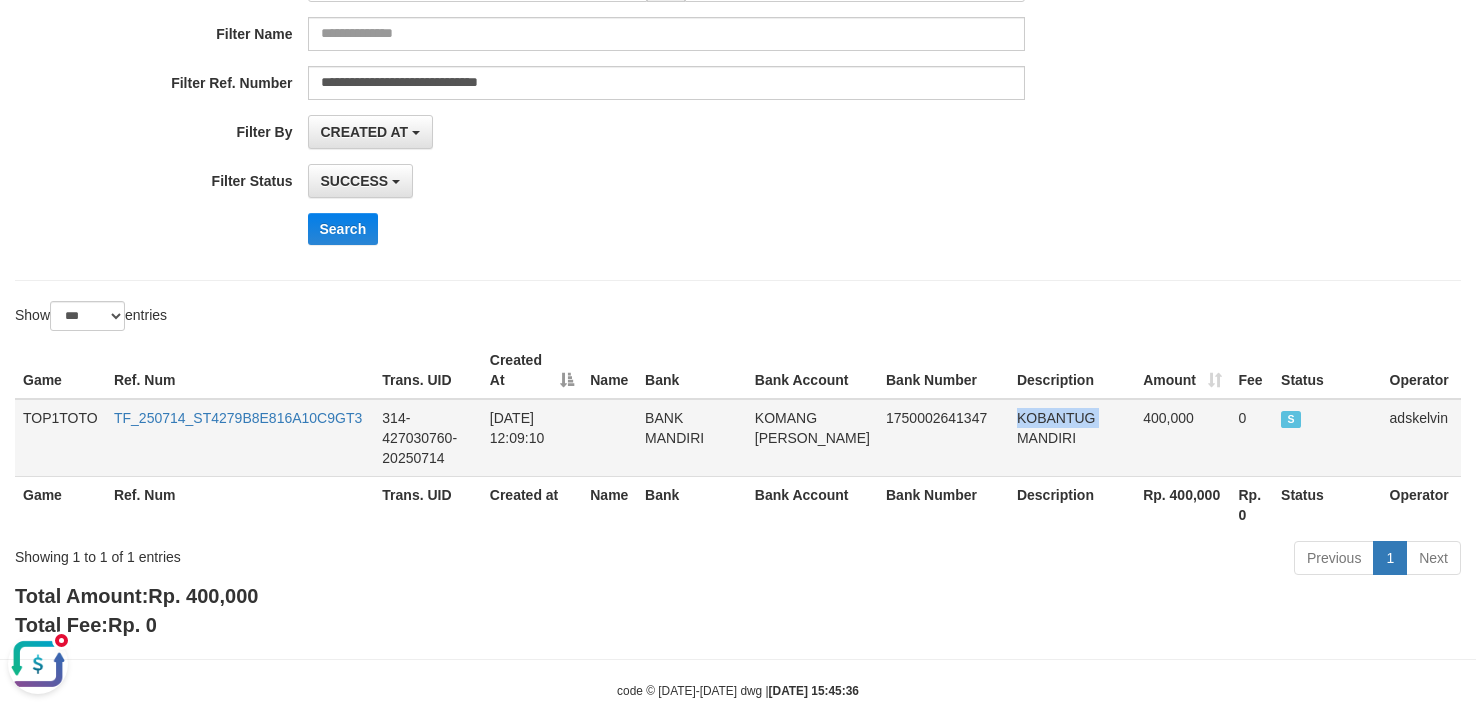 click on "KOBANTUG MANDIRI" at bounding box center [1072, 438] 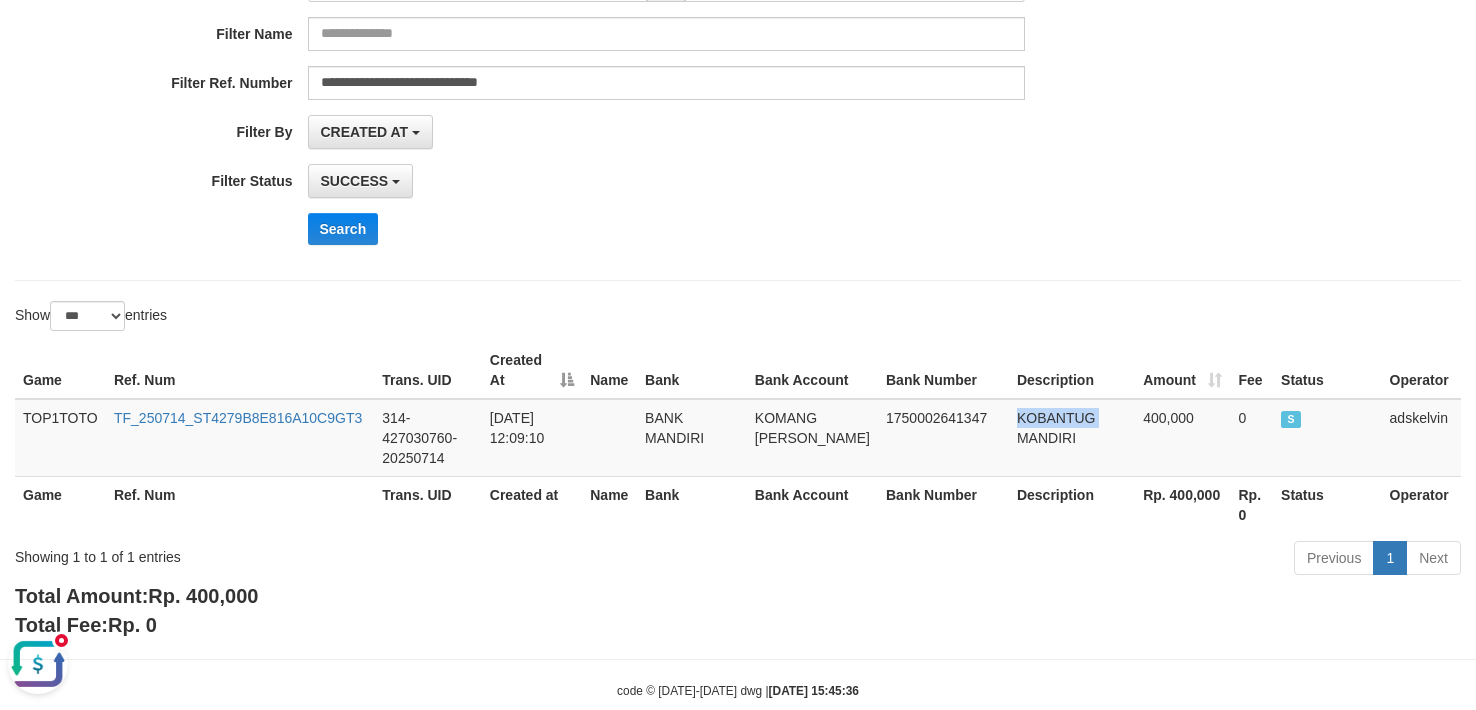 click on "Total Amount:  Rp. 400,000
Total Fee:  Rp. 0" at bounding box center [738, 610] 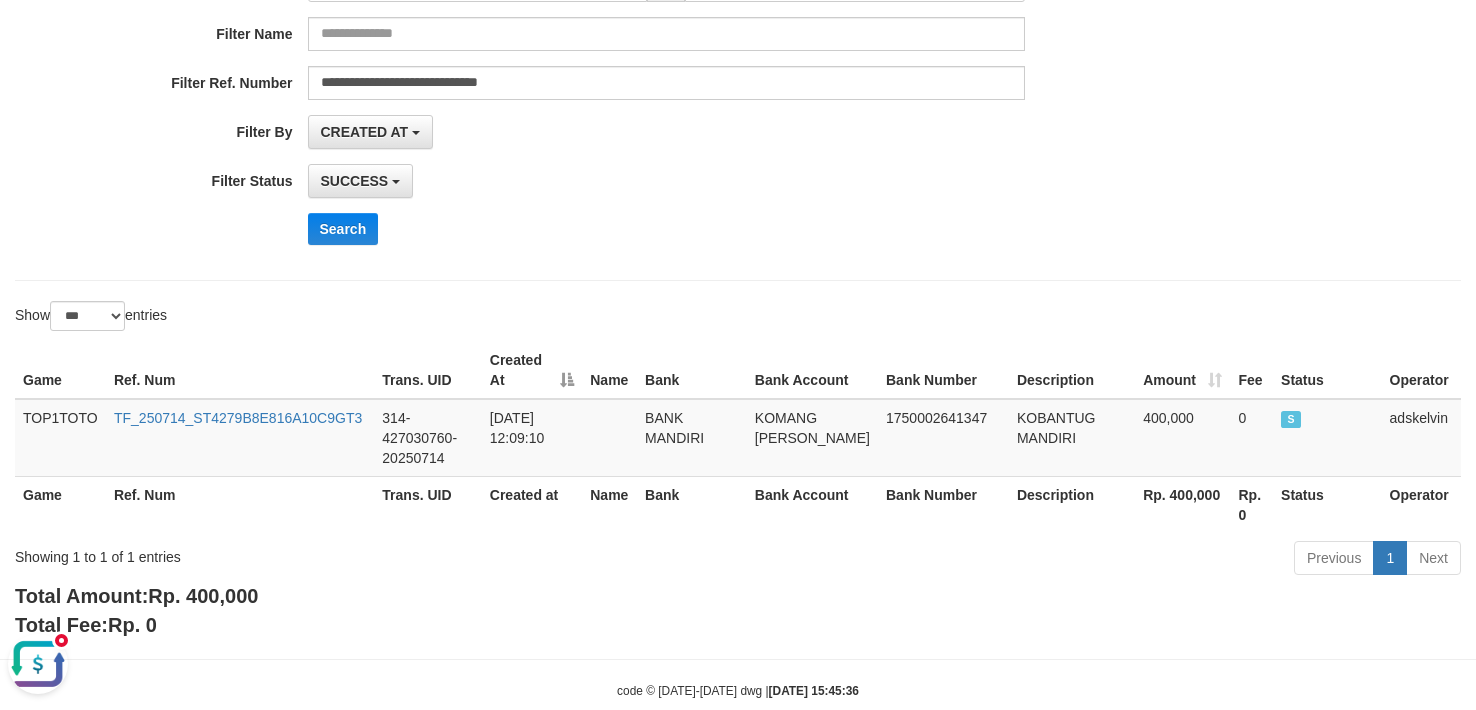 drag, startPoint x: 1324, startPoint y: 264, endPoint x: 769, endPoint y: 210, distance: 557.62085 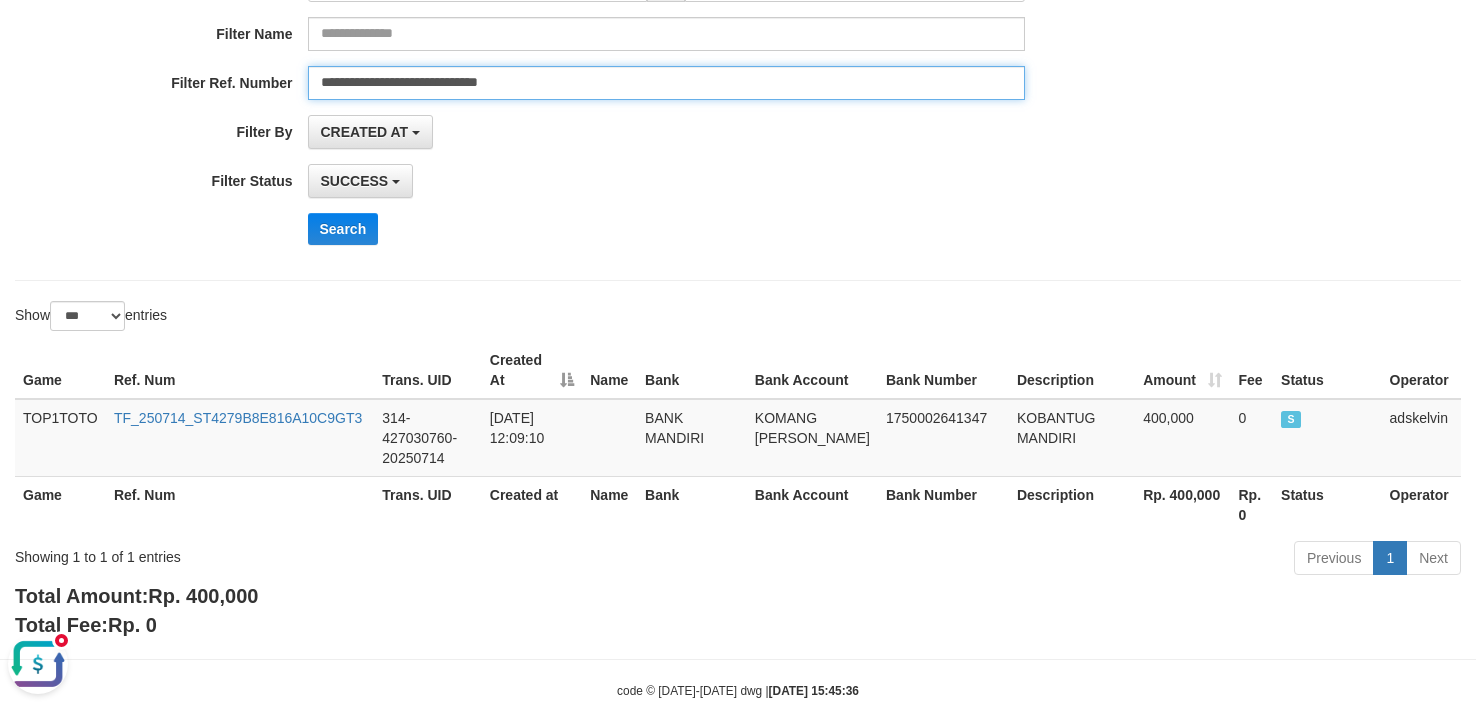 drag, startPoint x: 585, startPoint y: 88, endPoint x: -224, endPoint y: 30, distance: 811.0764 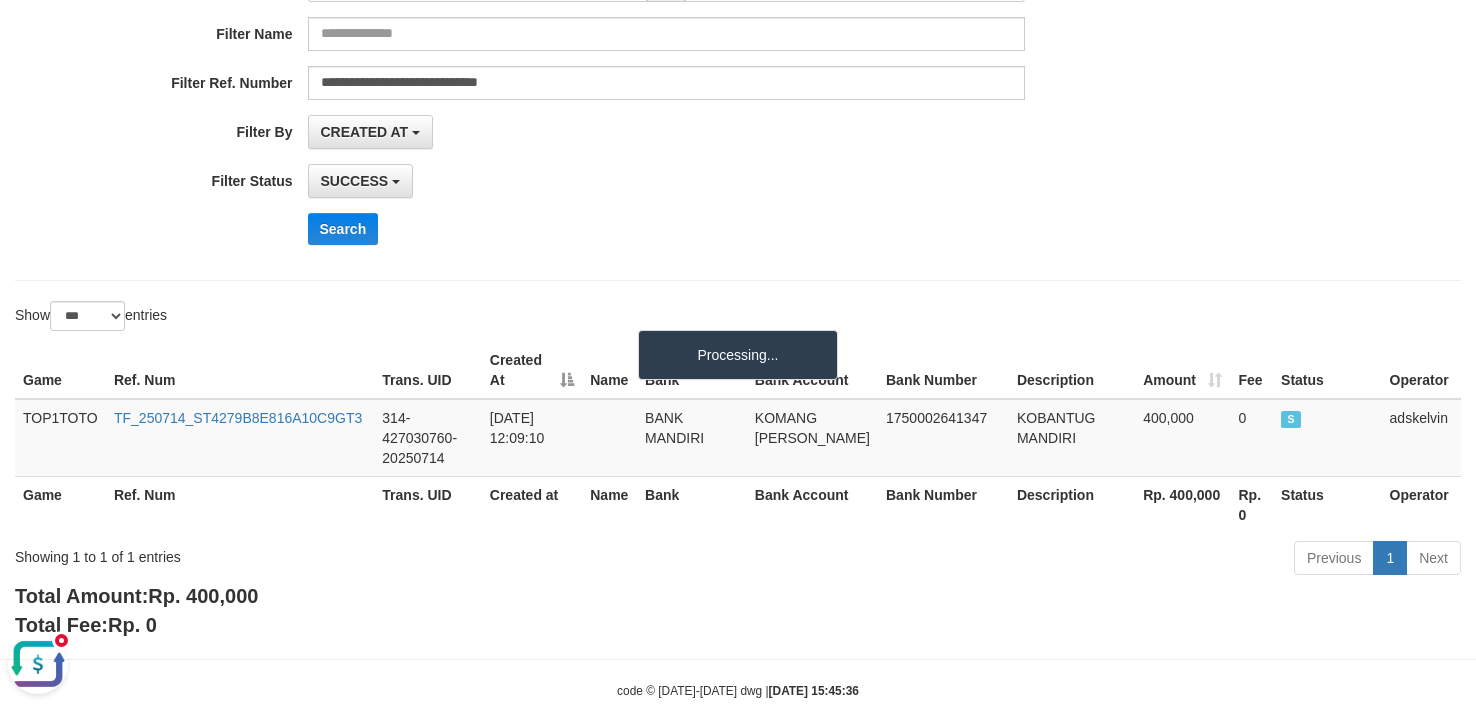 click on "**********" at bounding box center (738, 65) 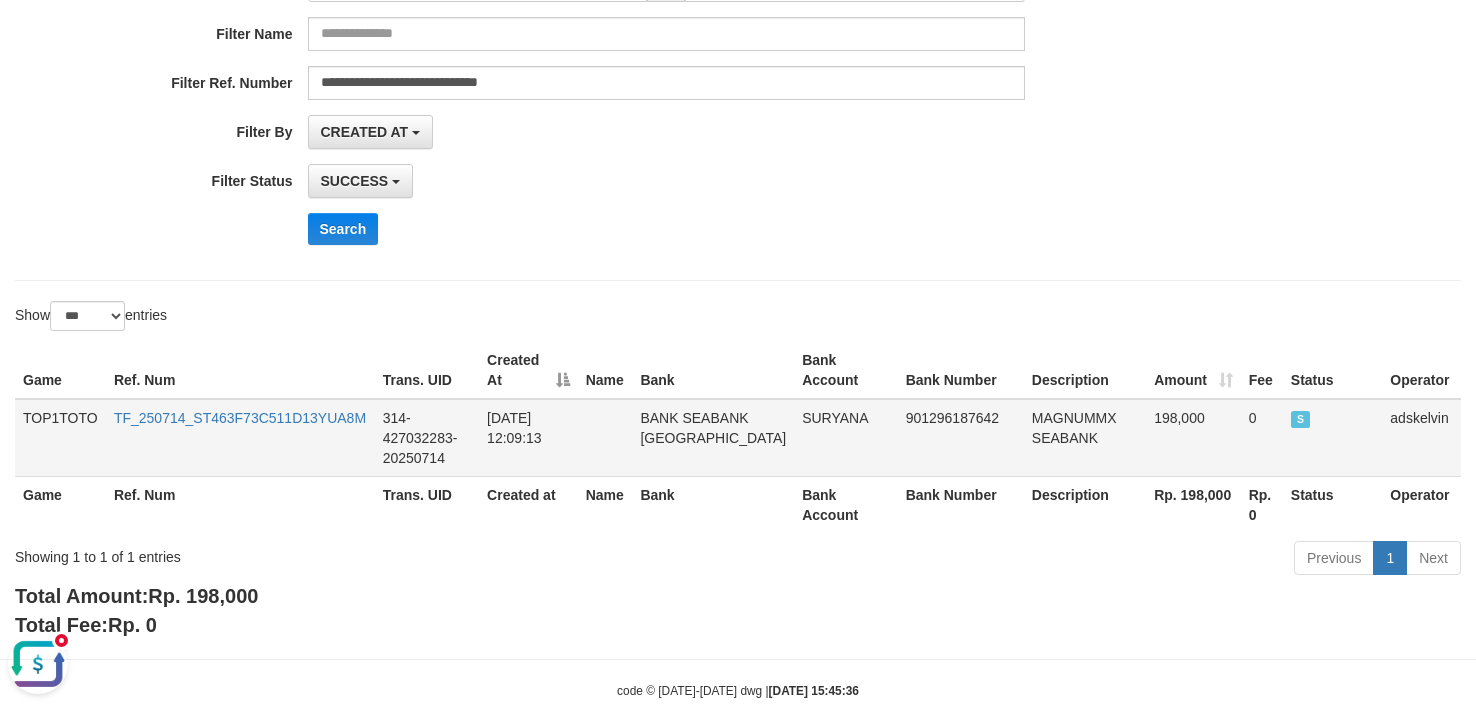 click on "MAGNUMMX SEABANK" at bounding box center [1085, 438] 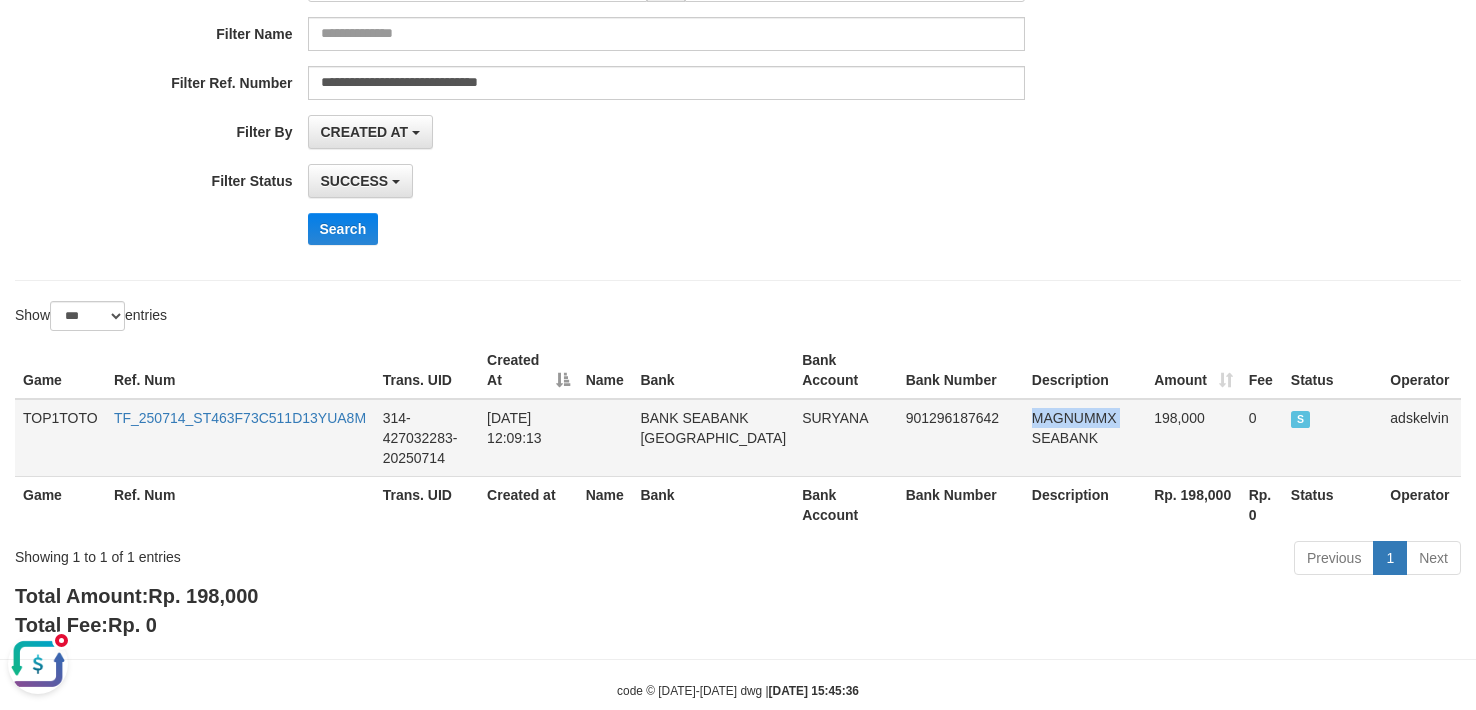 click on "MAGNUMMX SEABANK" at bounding box center [1085, 438] 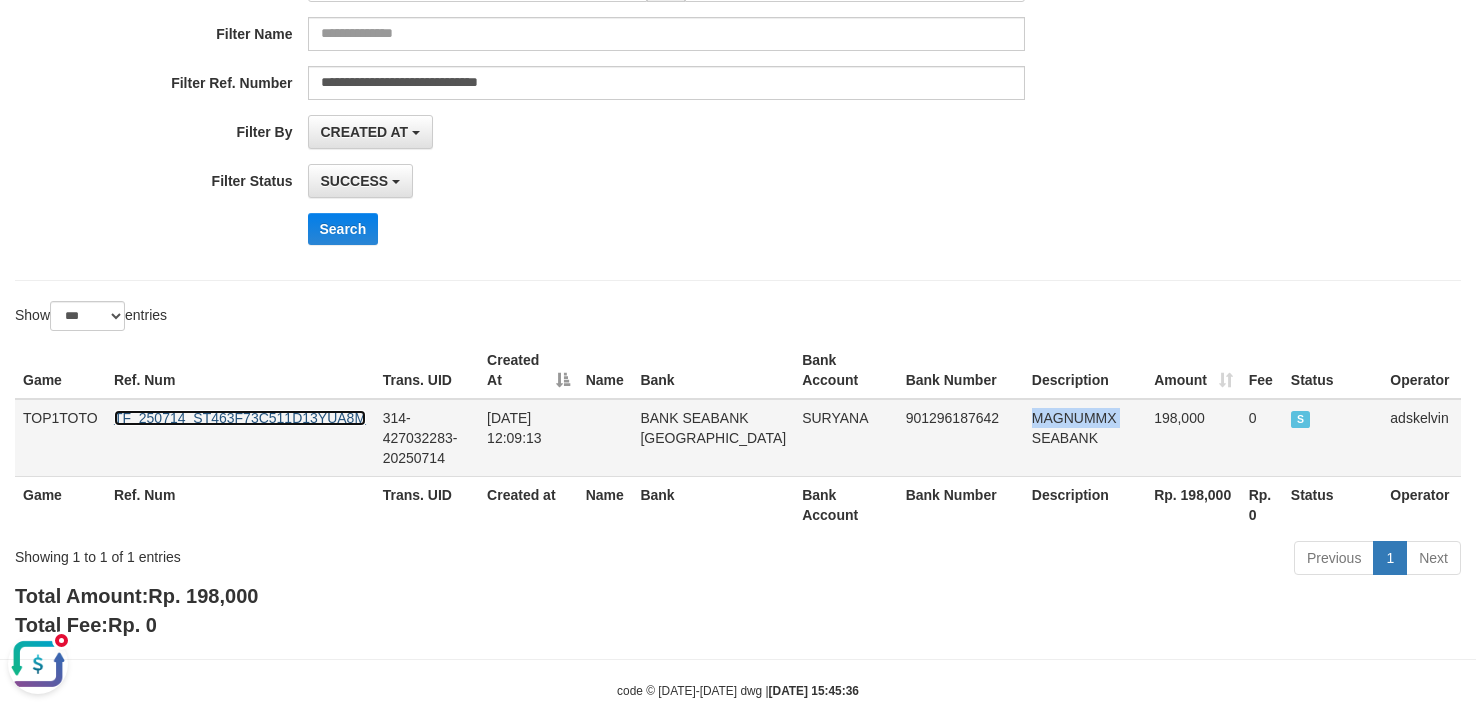 click on "TF_250714_ST463F73C511D13YUA8M" at bounding box center (240, 418) 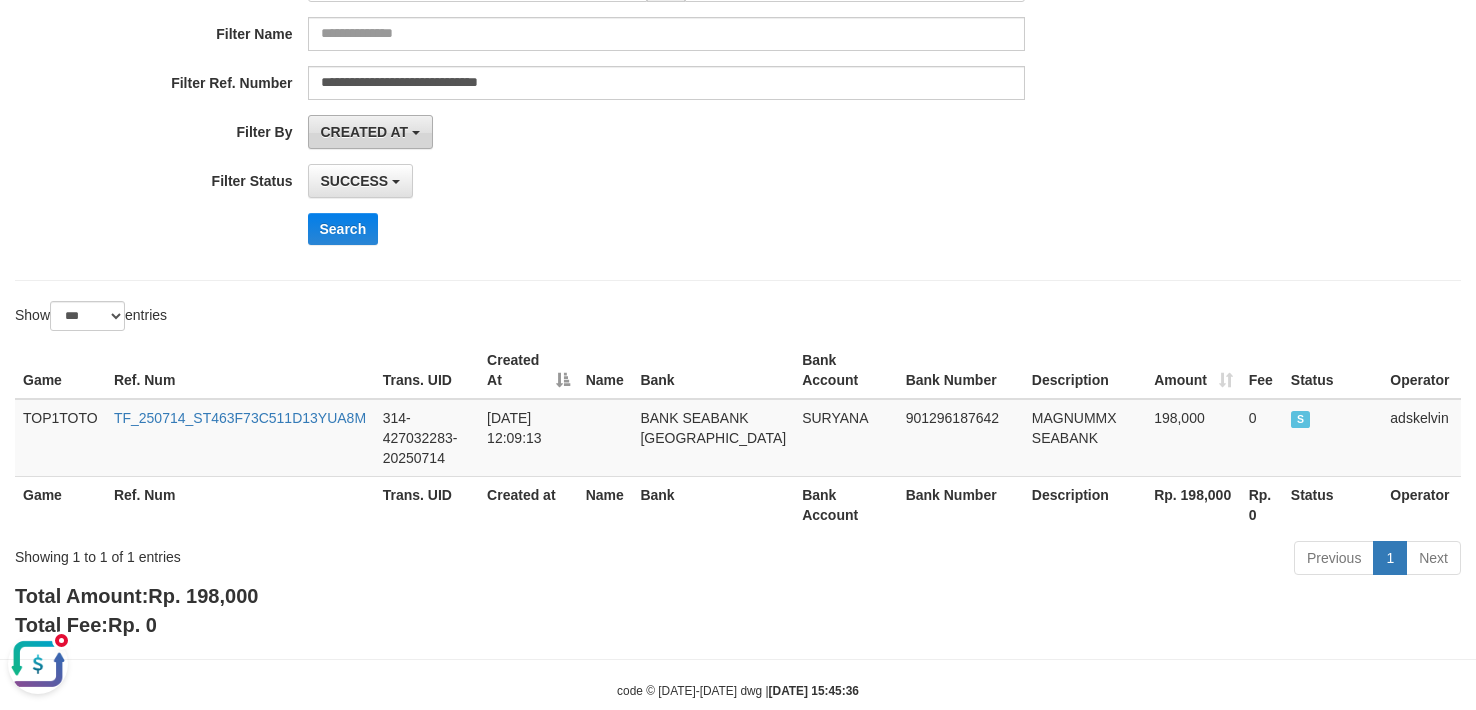 drag, startPoint x: 1350, startPoint y: 239, endPoint x: 343, endPoint y: 122, distance: 1013.7741 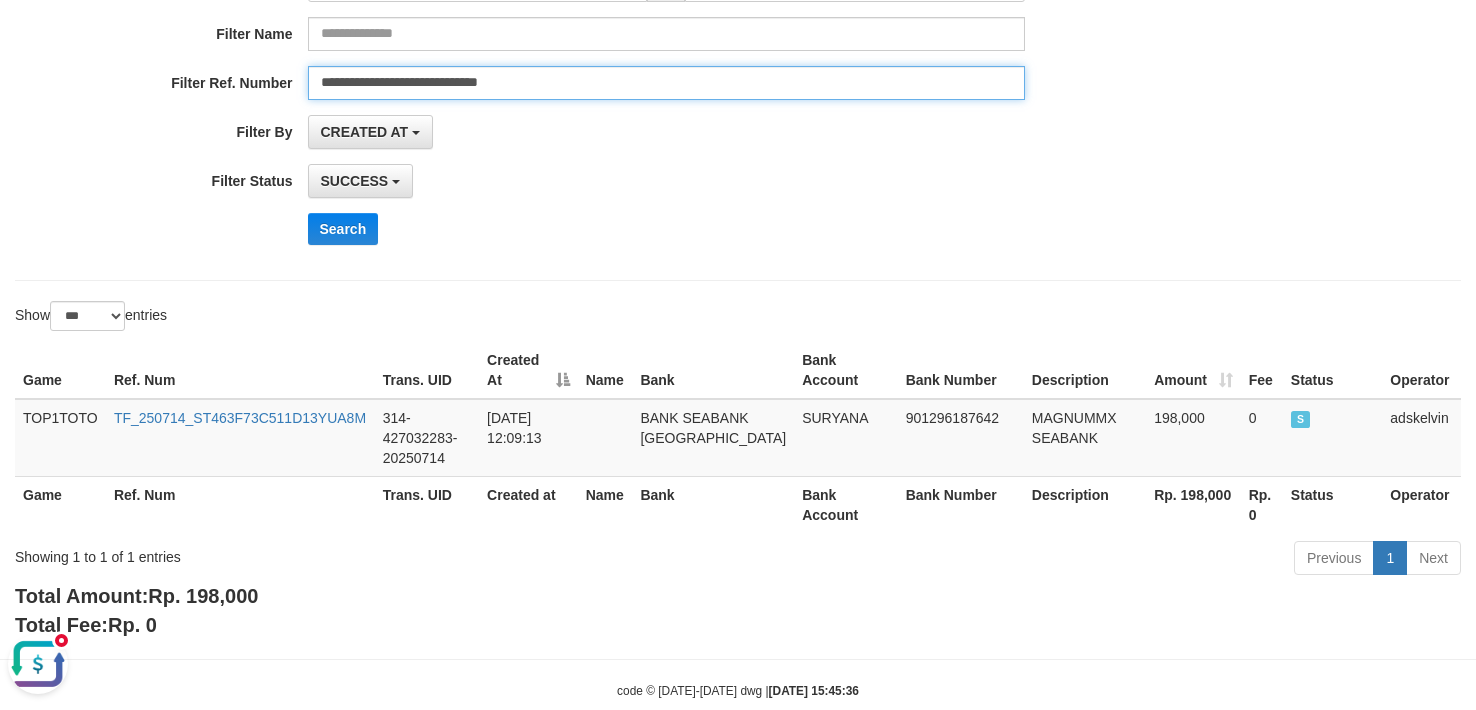 drag, startPoint x: 602, startPoint y: 87, endPoint x: -770, endPoint y: 188, distance: 1375.7125 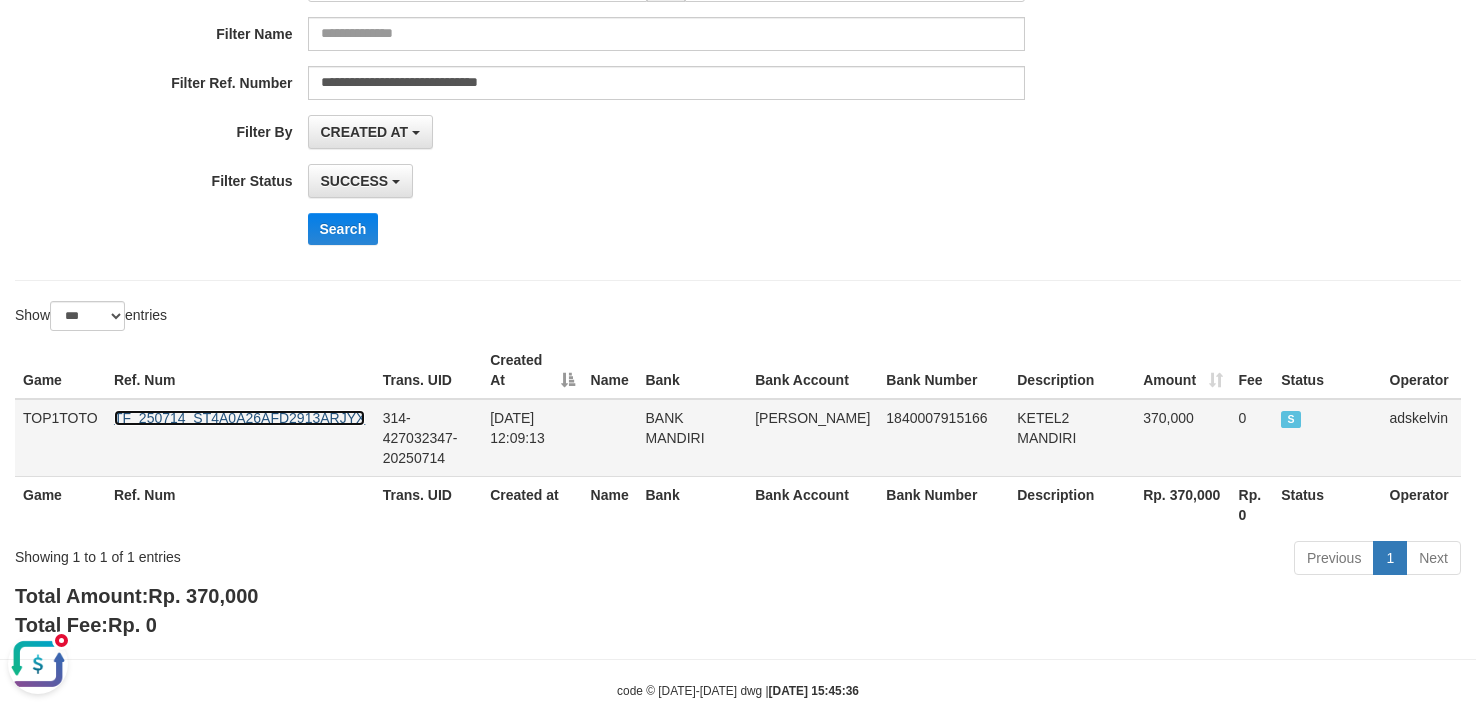 click on "TF_250714_ST4A0A26AFD2913ARJYX" at bounding box center [239, 418] 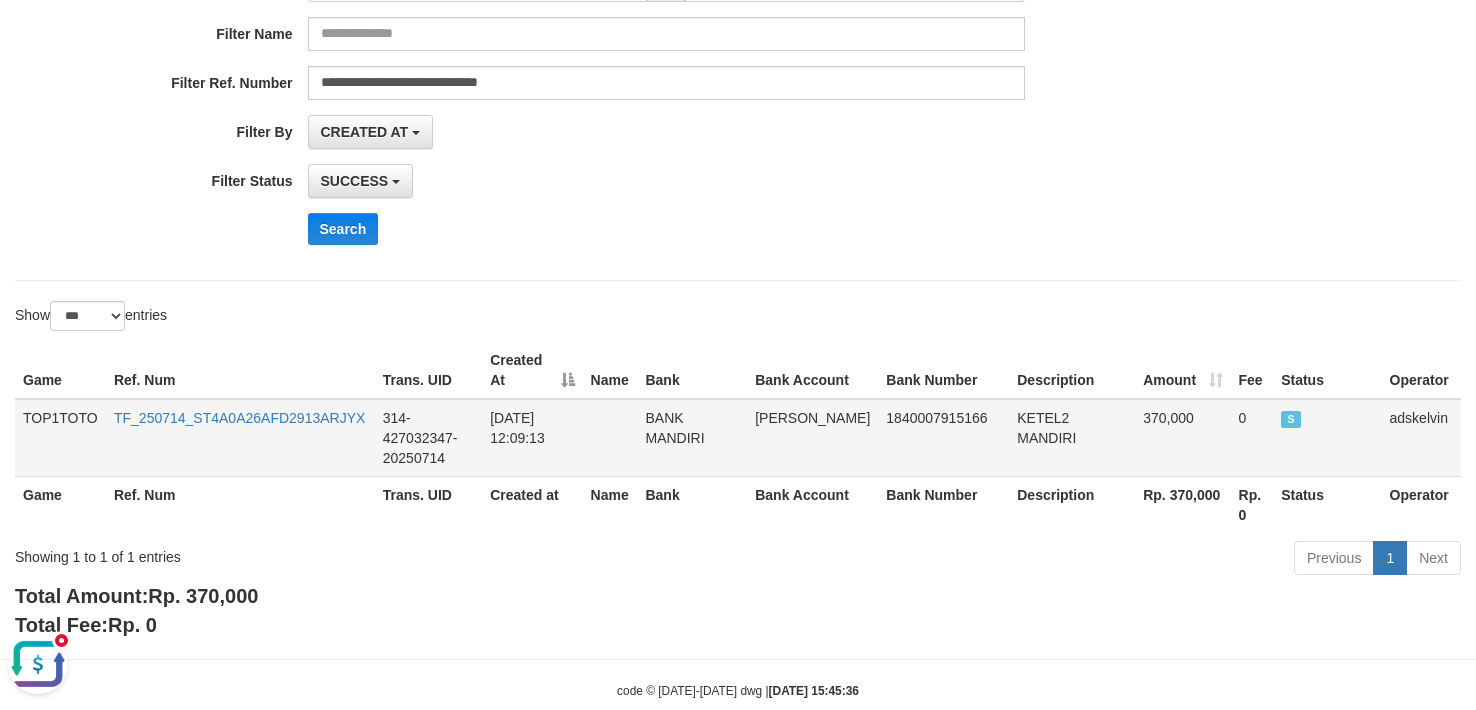 click on "KETEL2 MANDIRI" at bounding box center (1072, 438) 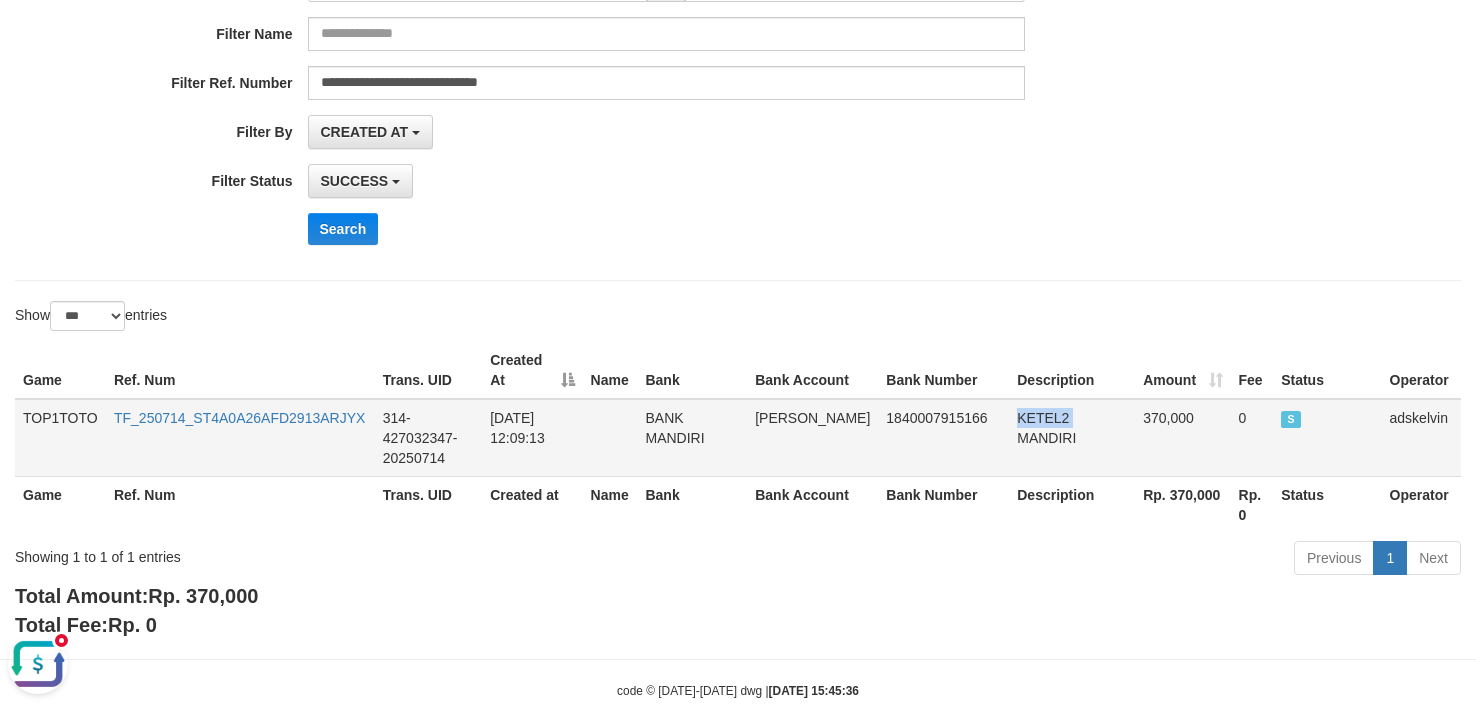 click on "KETEL2 MANDIRI" at bounding box center [1072, 438] 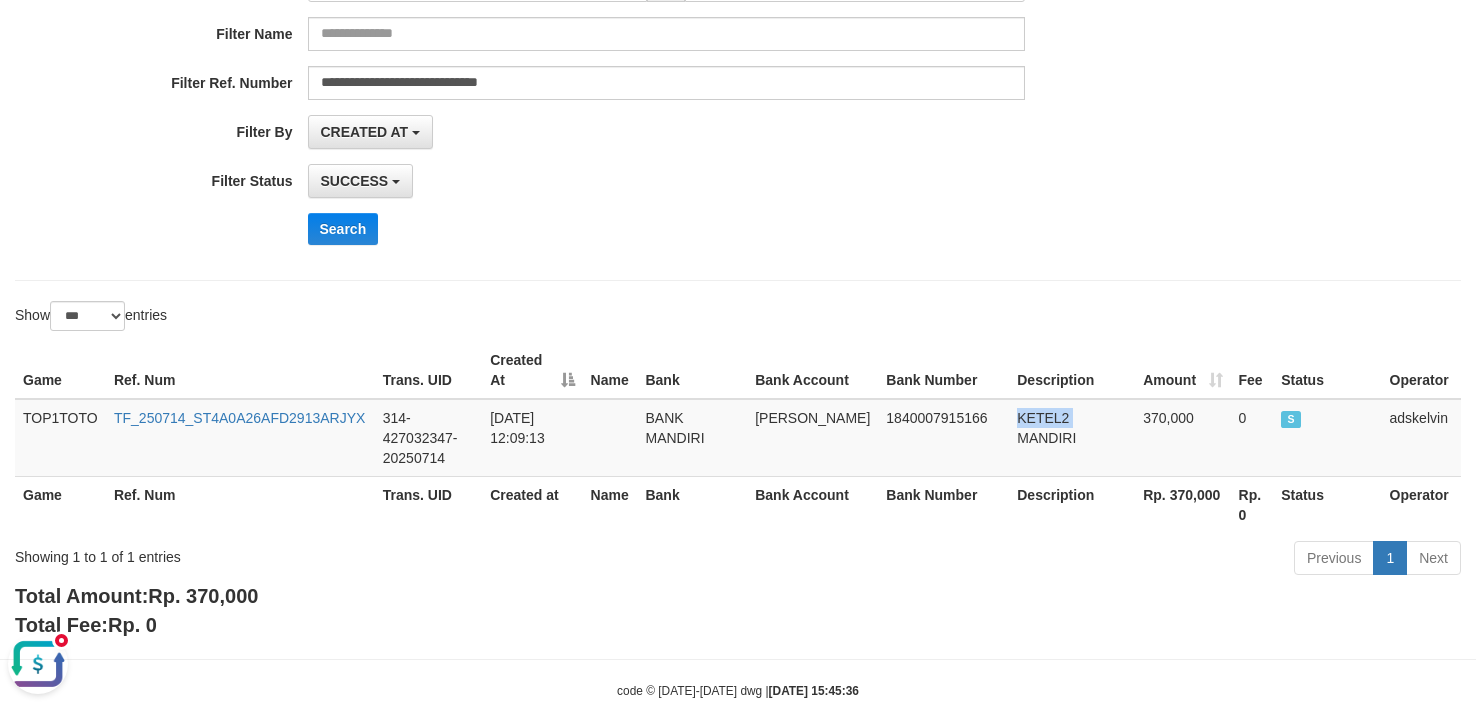 click on "**********" at bounding box center [738, 204] 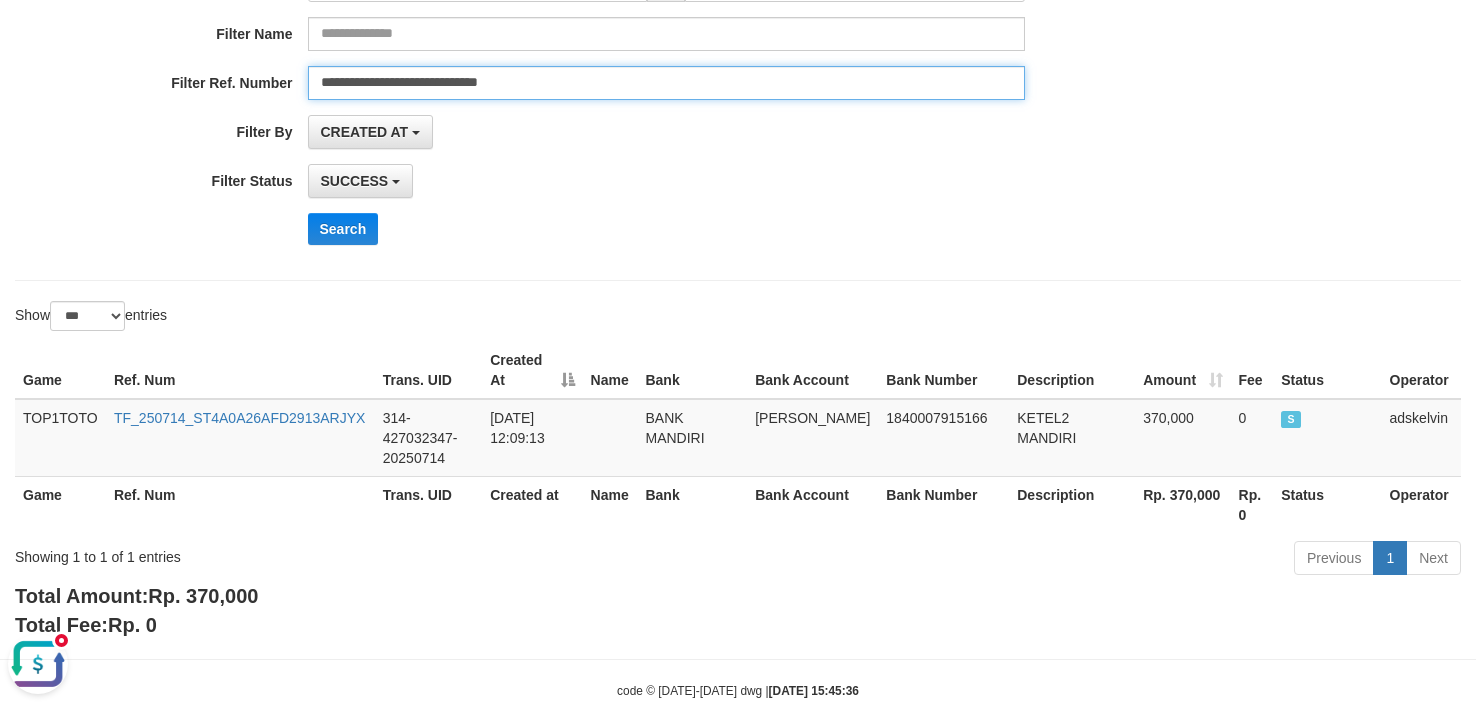 drag, startPoint x: 574, startPoint y: 78, endPoint x: 55, endPoint y: 83, distance: 519.0241 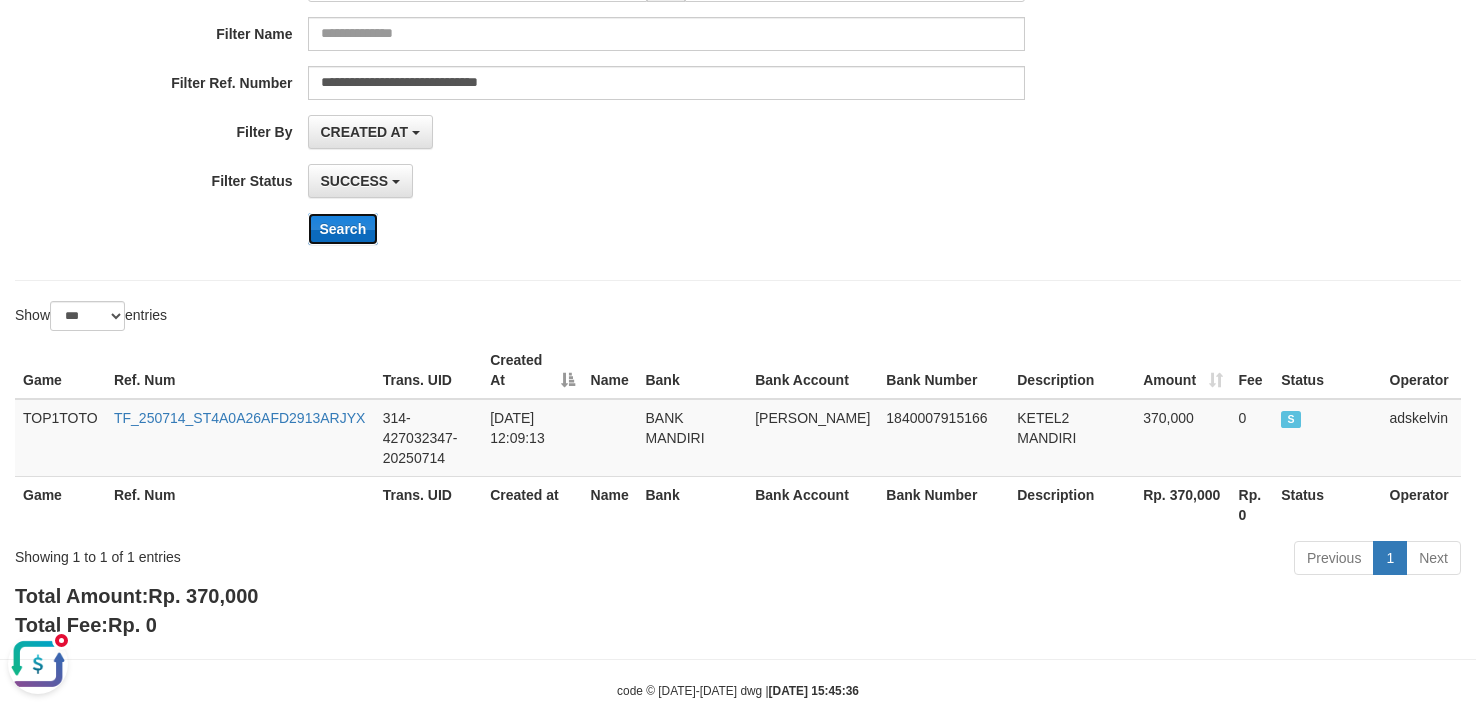 click on "Search" at bounding box center [343, 229] 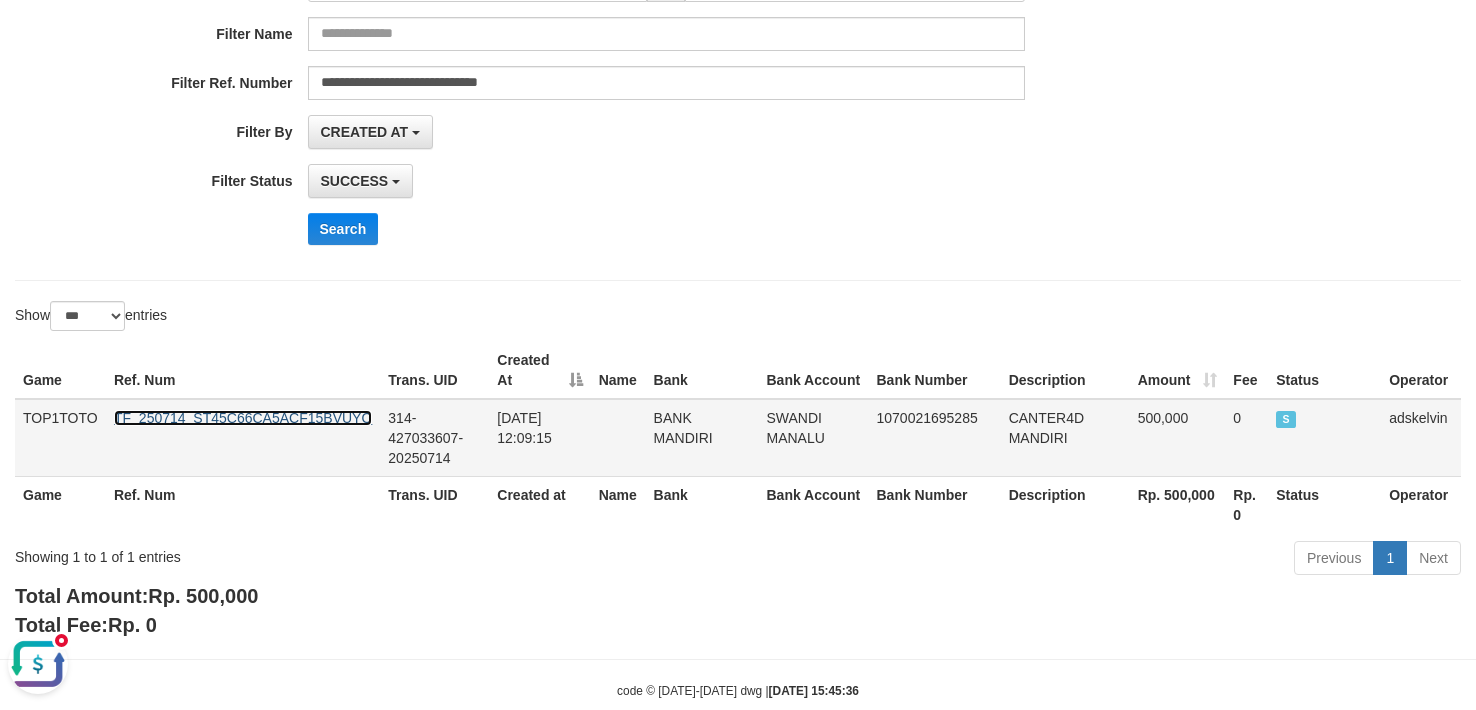 click on "TF_250714_ST45C66CA5ACF15BVUYO" at bounding box center [243, 418] 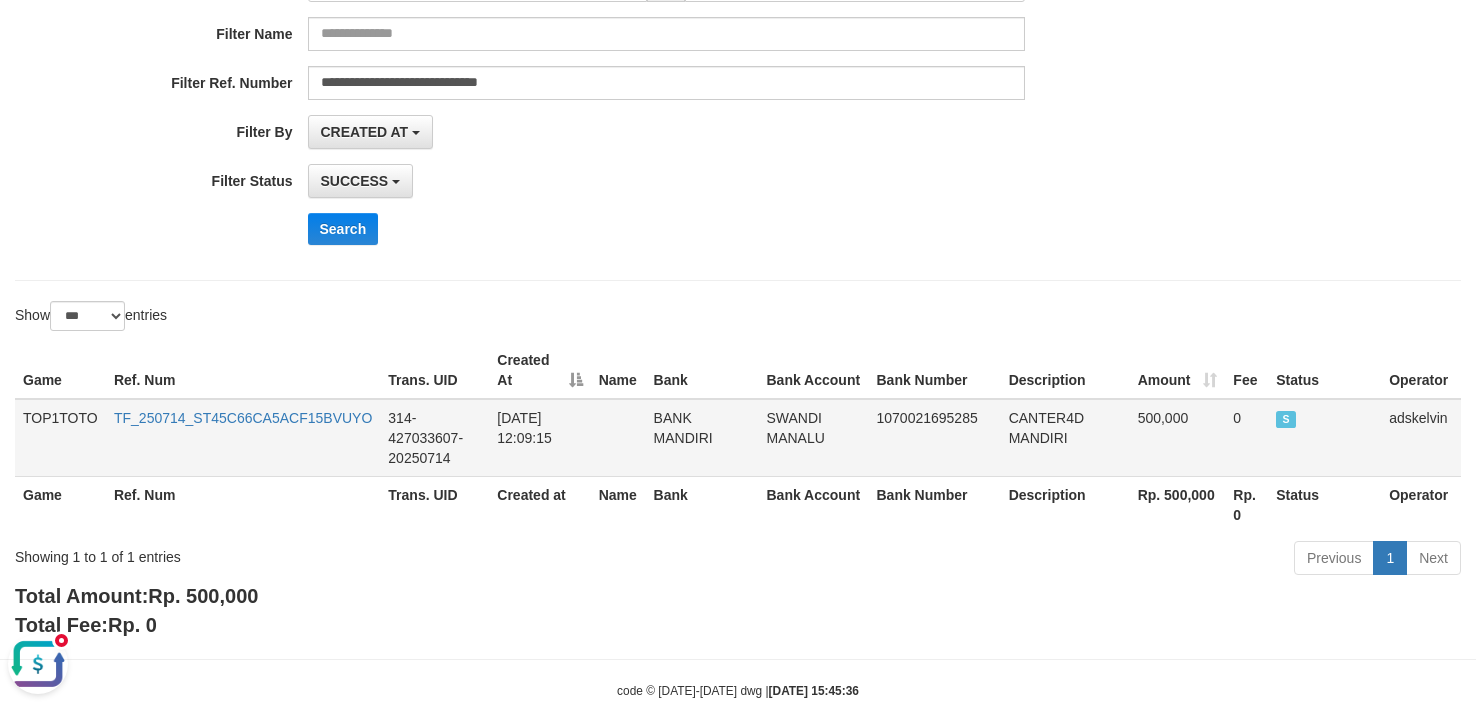 click on "CANTER4D MANDIRI" at bounding box center [1065, 438] 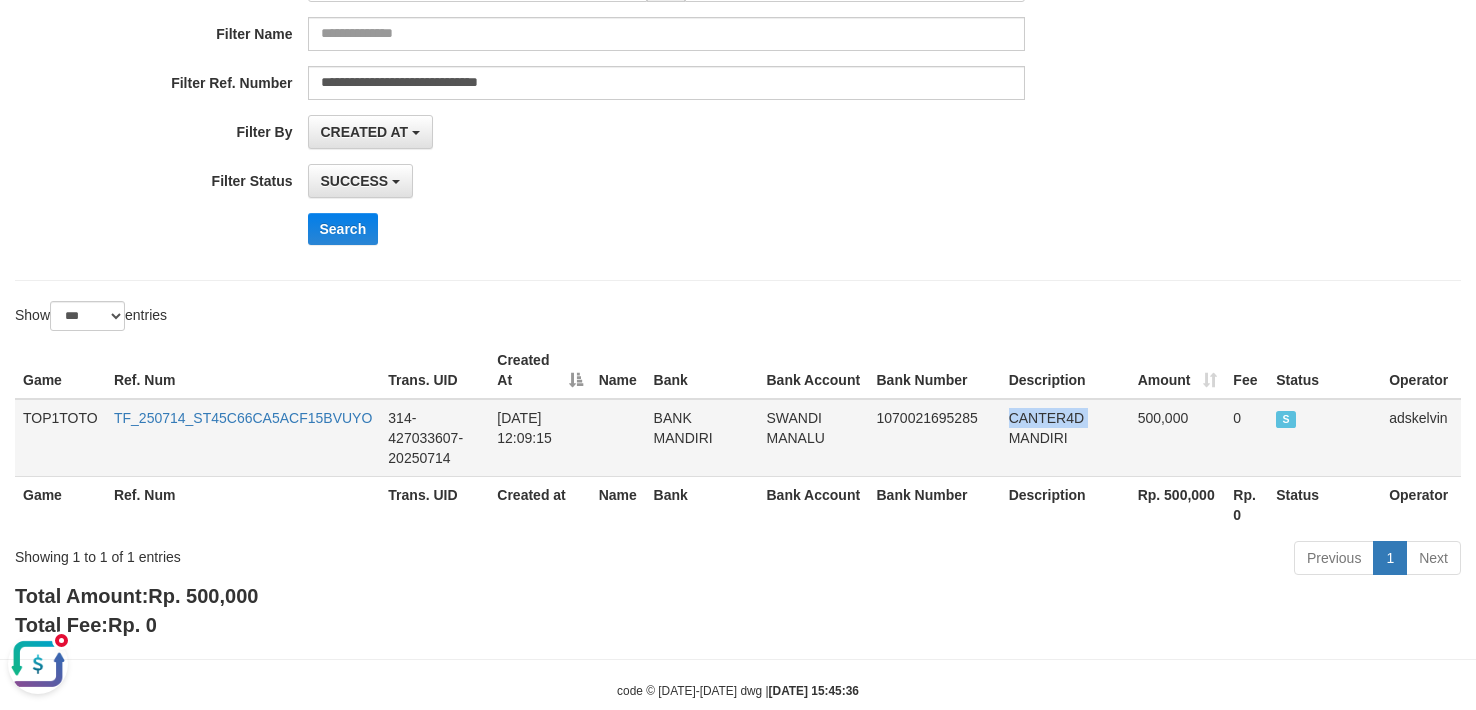 click on "CANTER4D MANDIRI" at bounding box center (1065, 438) 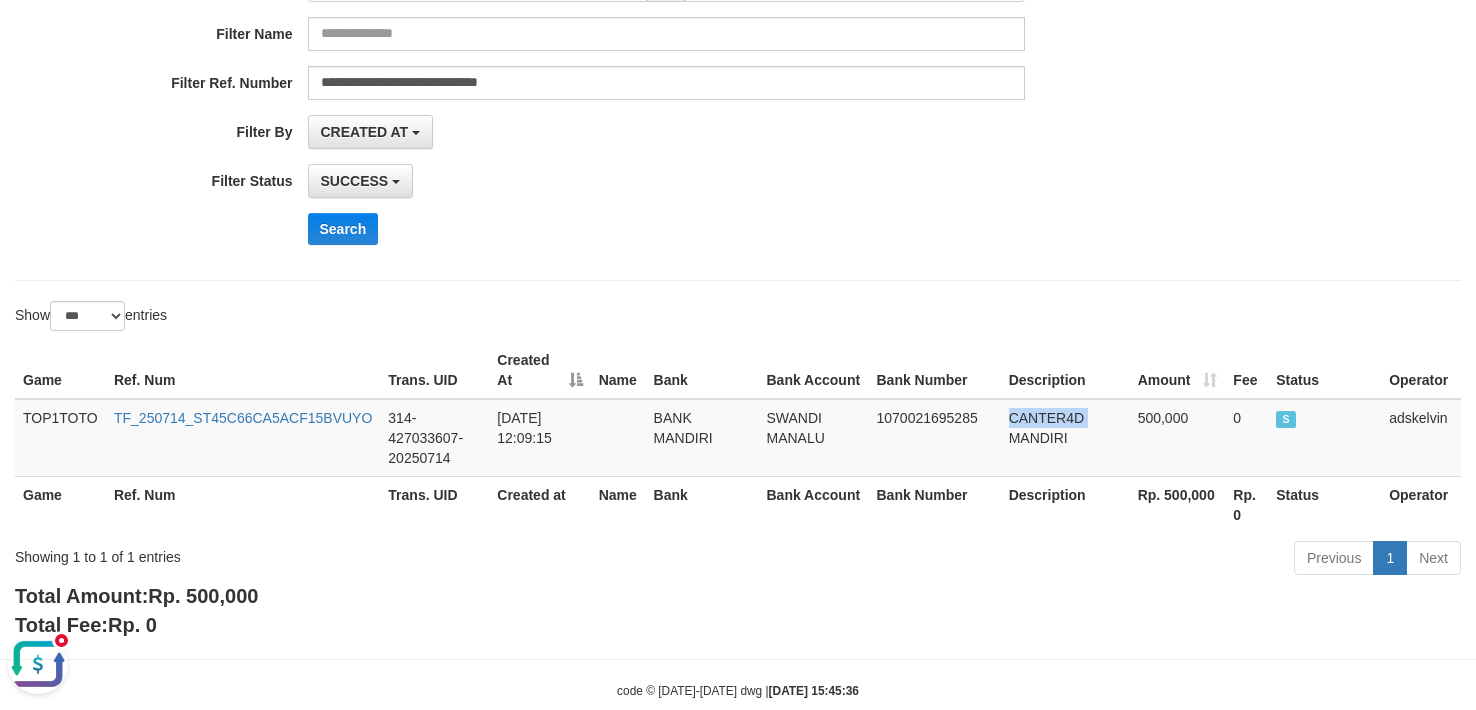 copy on "CANTER4D" 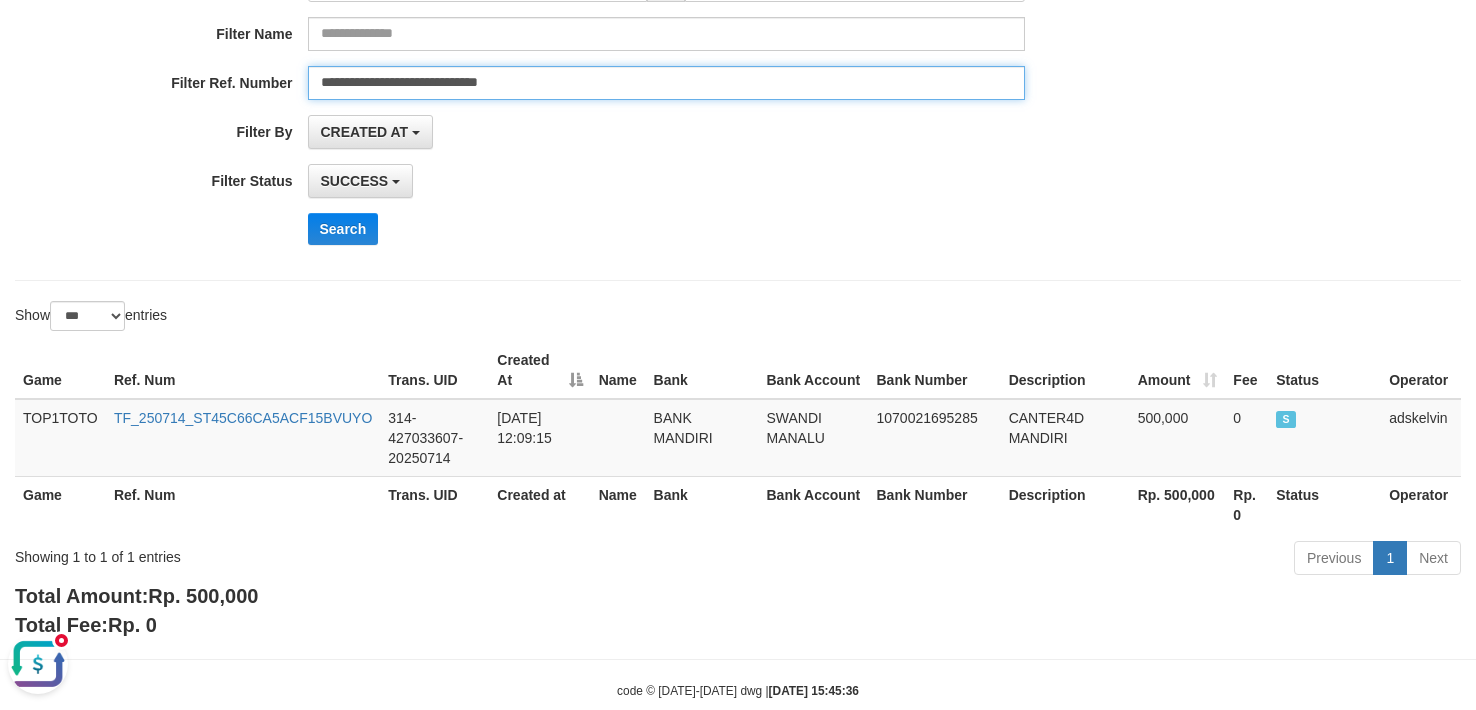 drag, startPoint x: 610, startPoint y: 80, endPoint x: -17, endPoint y: 63, distance: 627.2304 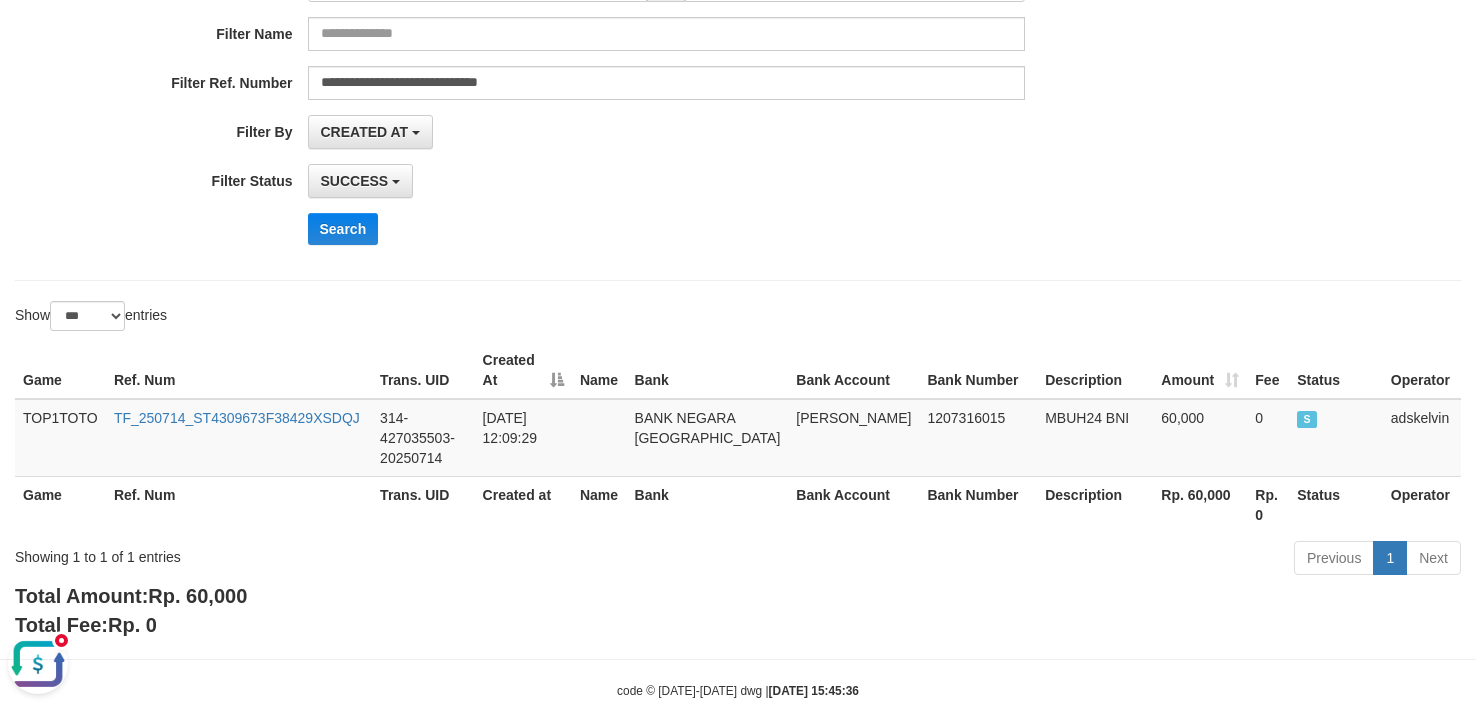 click on "**********" at bounding box center [738, 65] 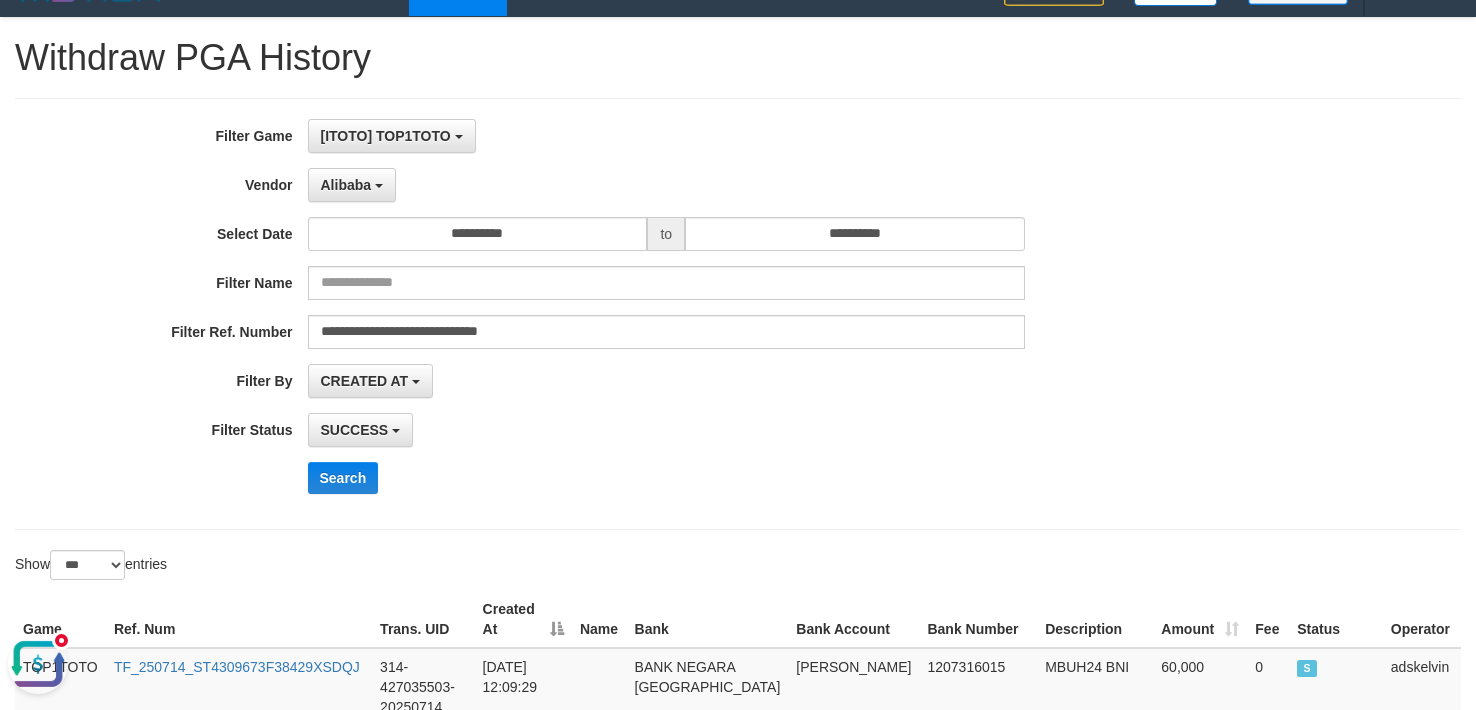 scroll, scrollTop: 0, scrollLeft: 0, axis: both 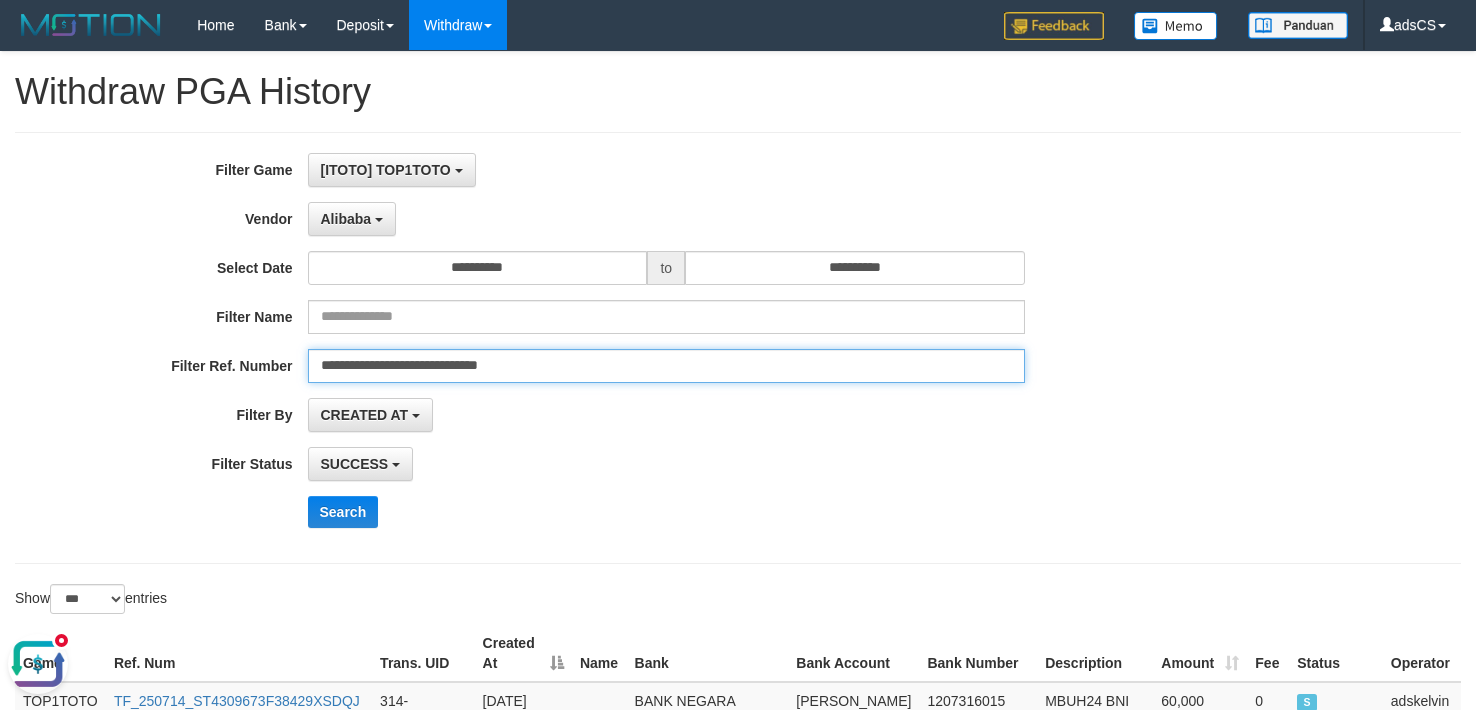 drag, startPoint x: 613, startPoint y: 365, endPoint x: -860, endPoint y: 563, distance: 1486.2479 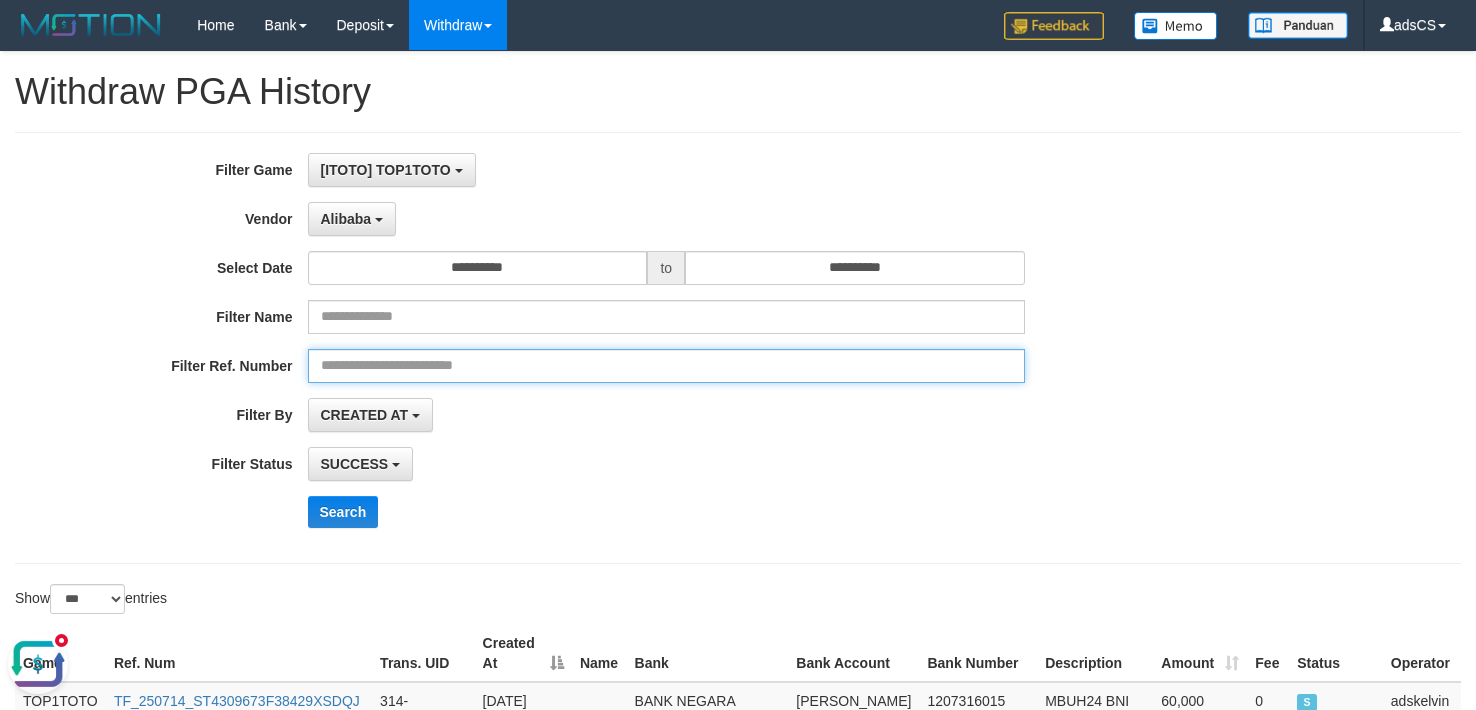 type 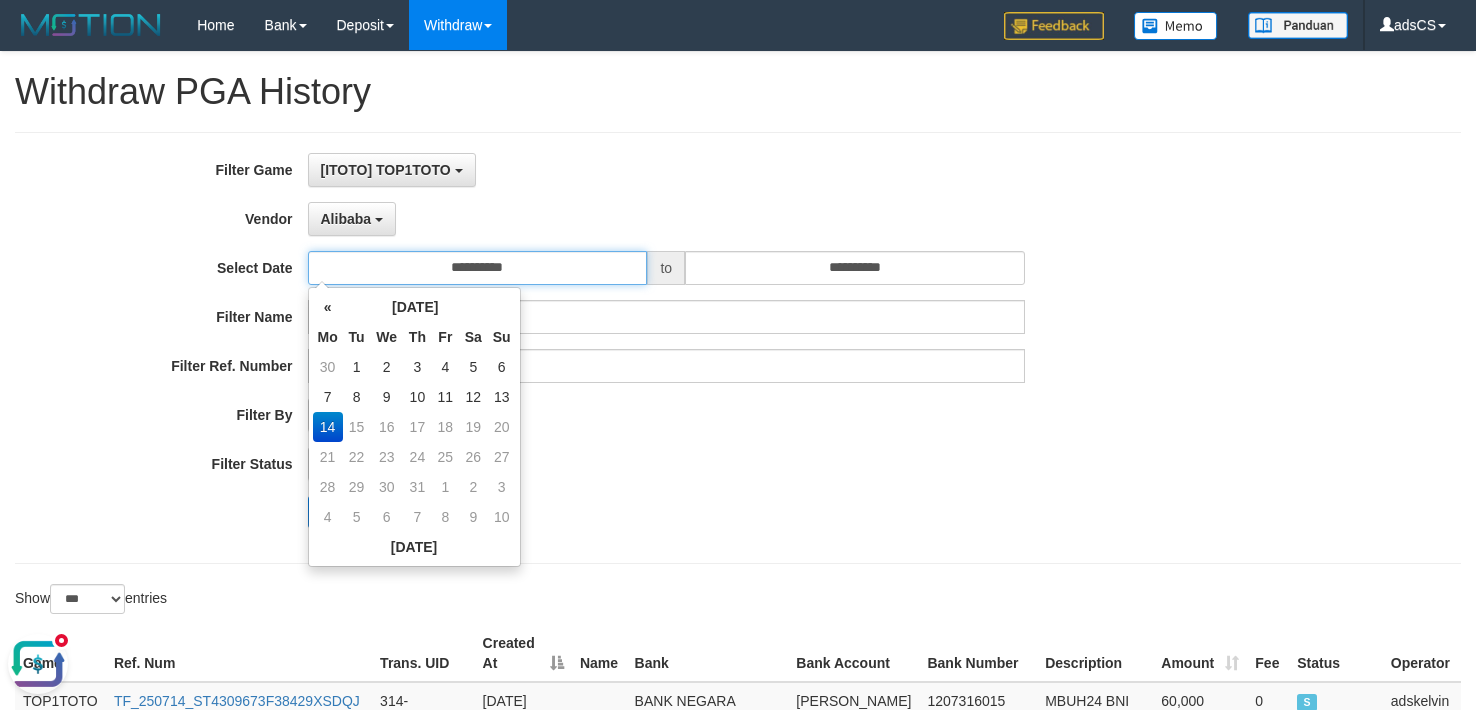 drag, startPoint x: 552, startPoint y: 261, endPoint x: 511, endPoint y: 326, distance: 76.8505 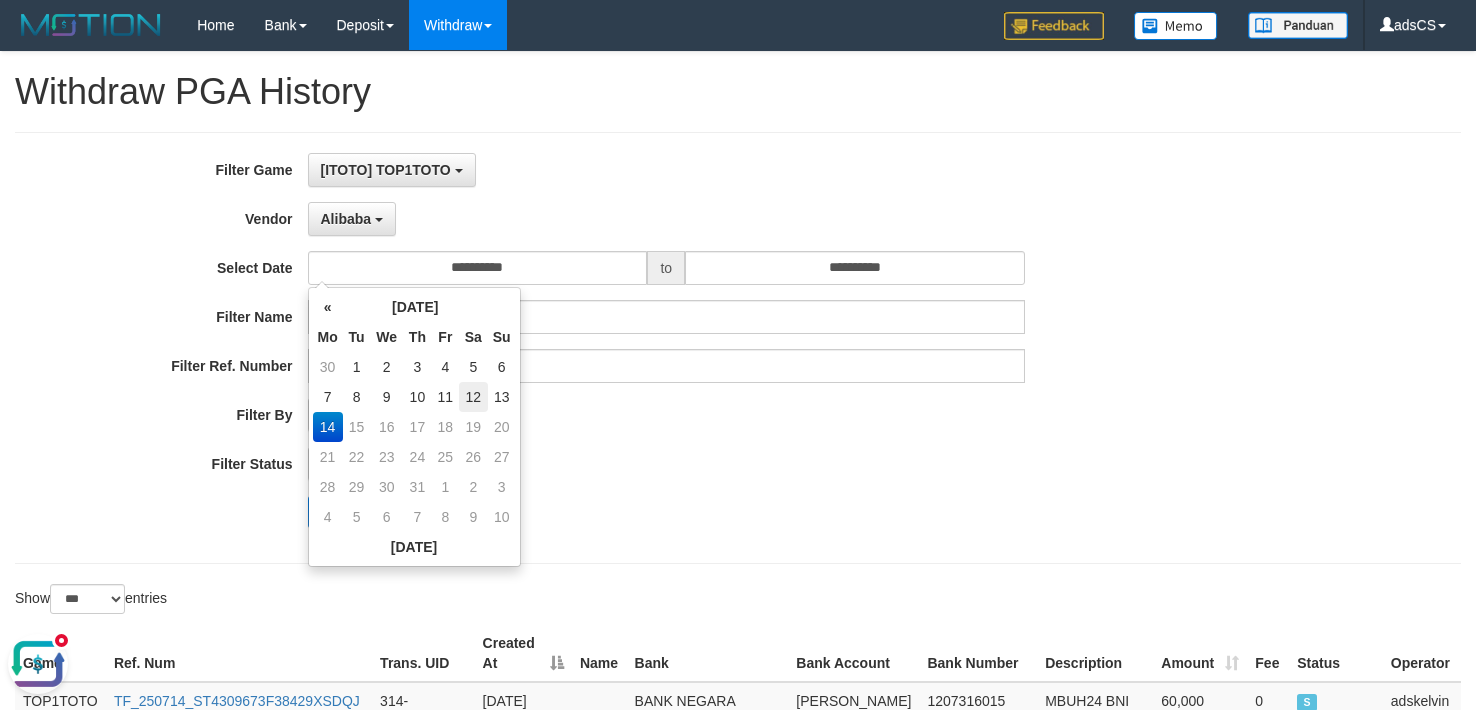click on "12" at bounding box center [473, 397] 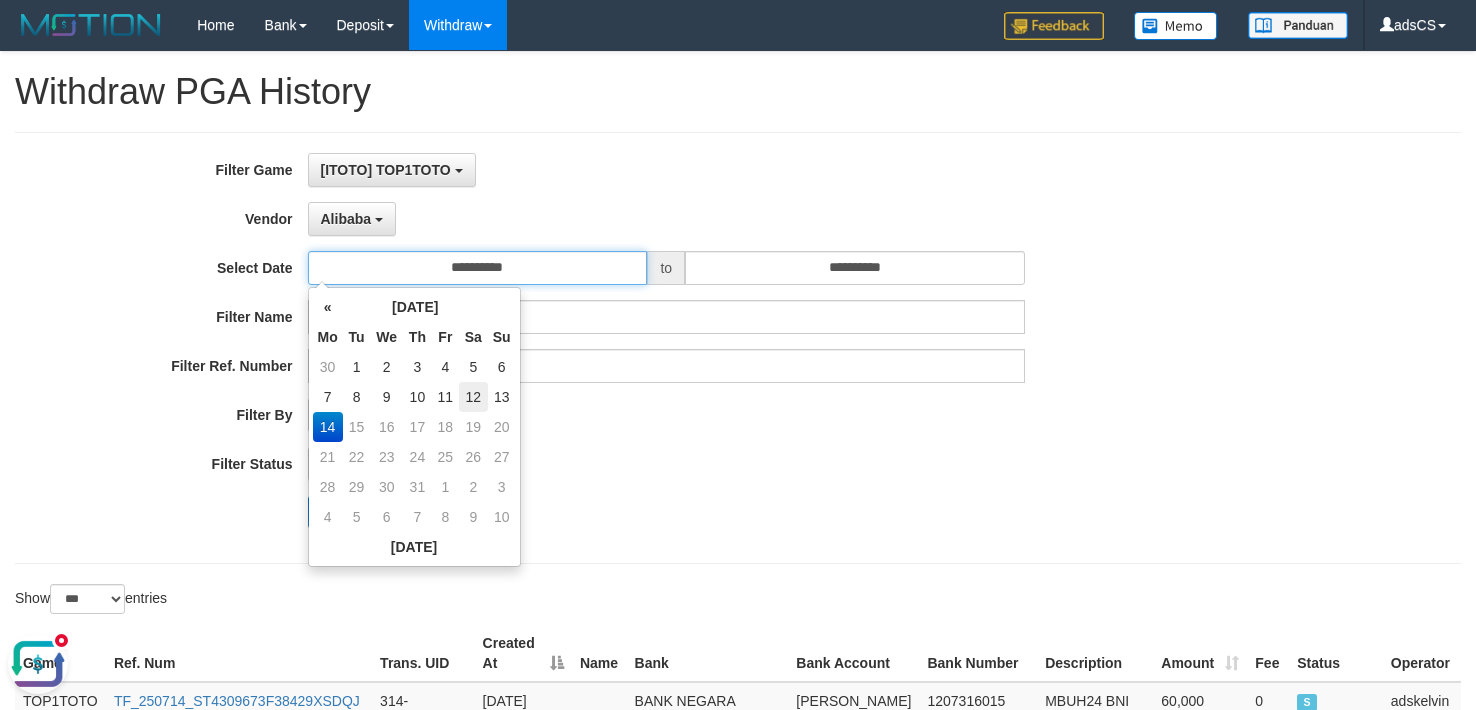 type on "**********" 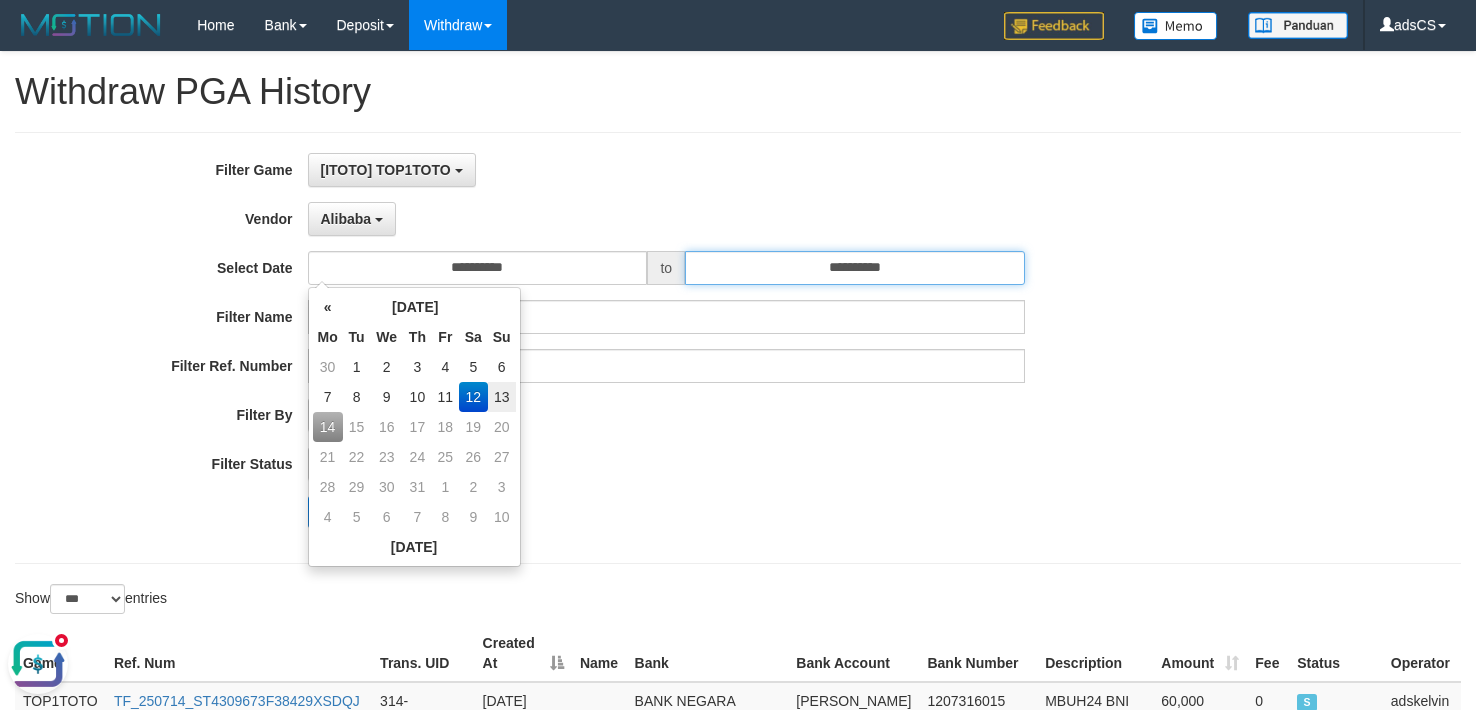 click on "**********" at bounding box center (855, 268) 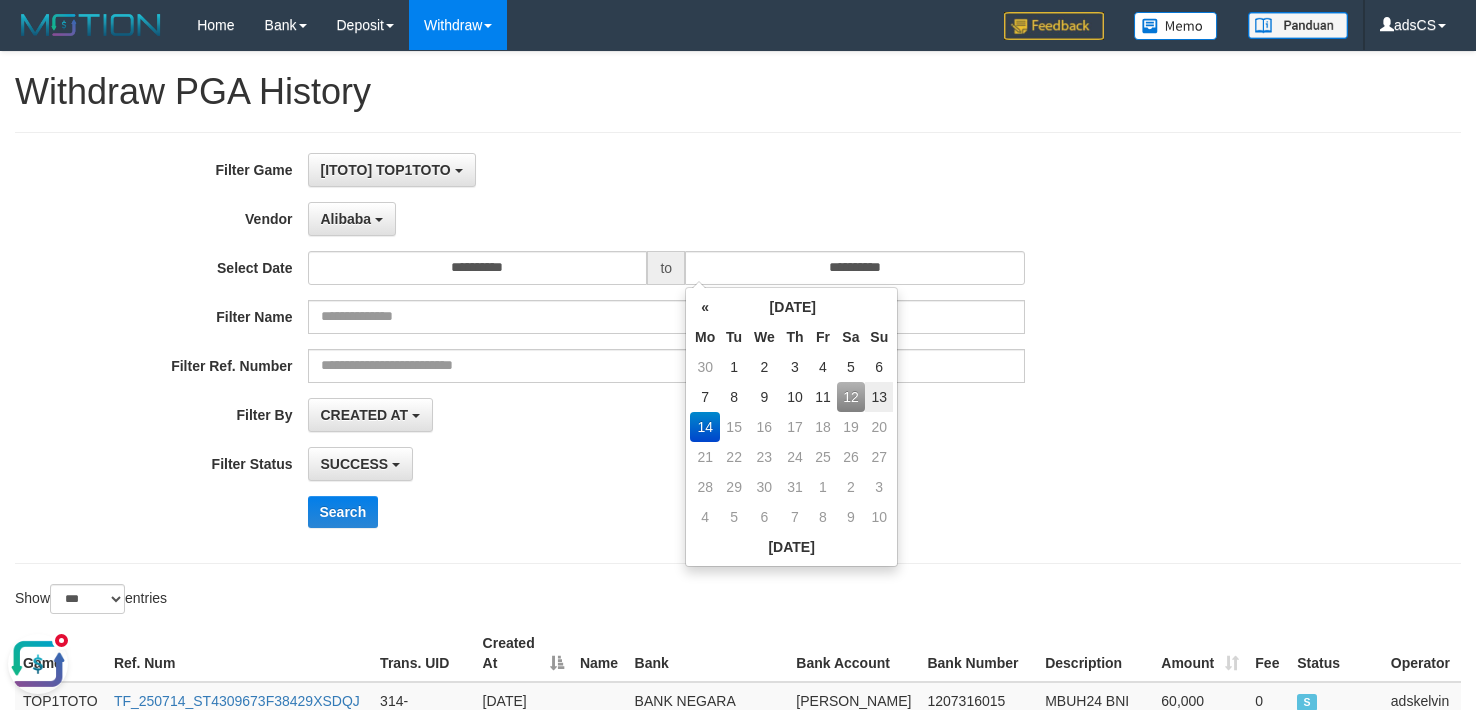 click on "12" at bounding box center [851, 397] 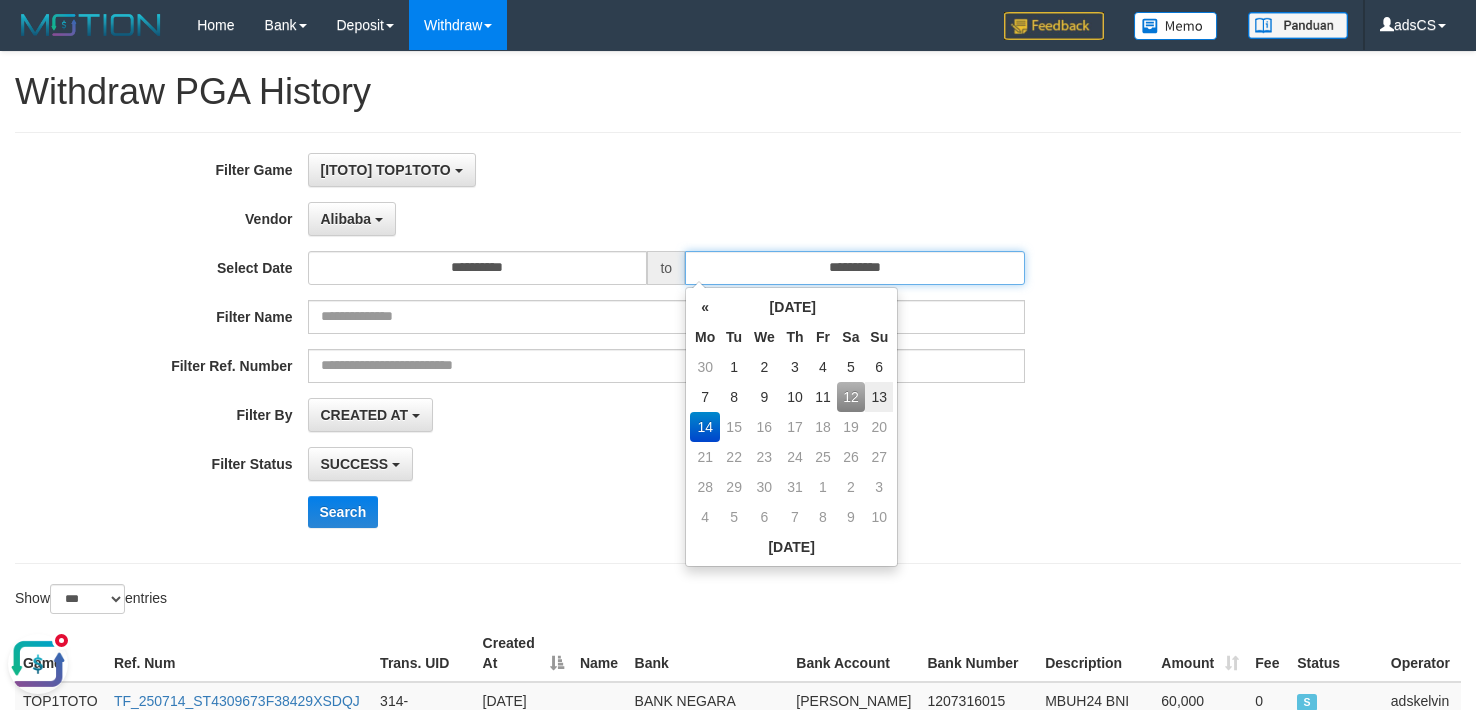 type on "**********" 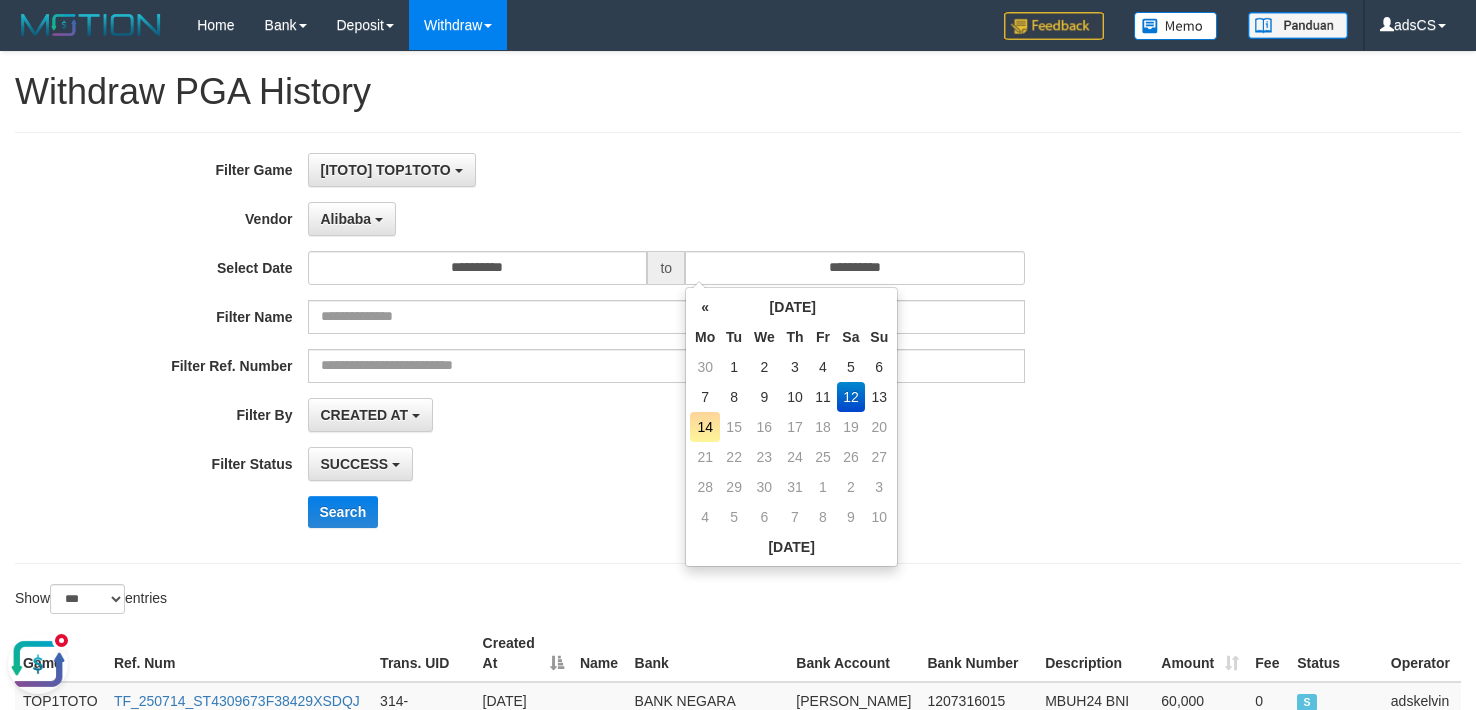 click on "**********" at bounding box center [738, 348] 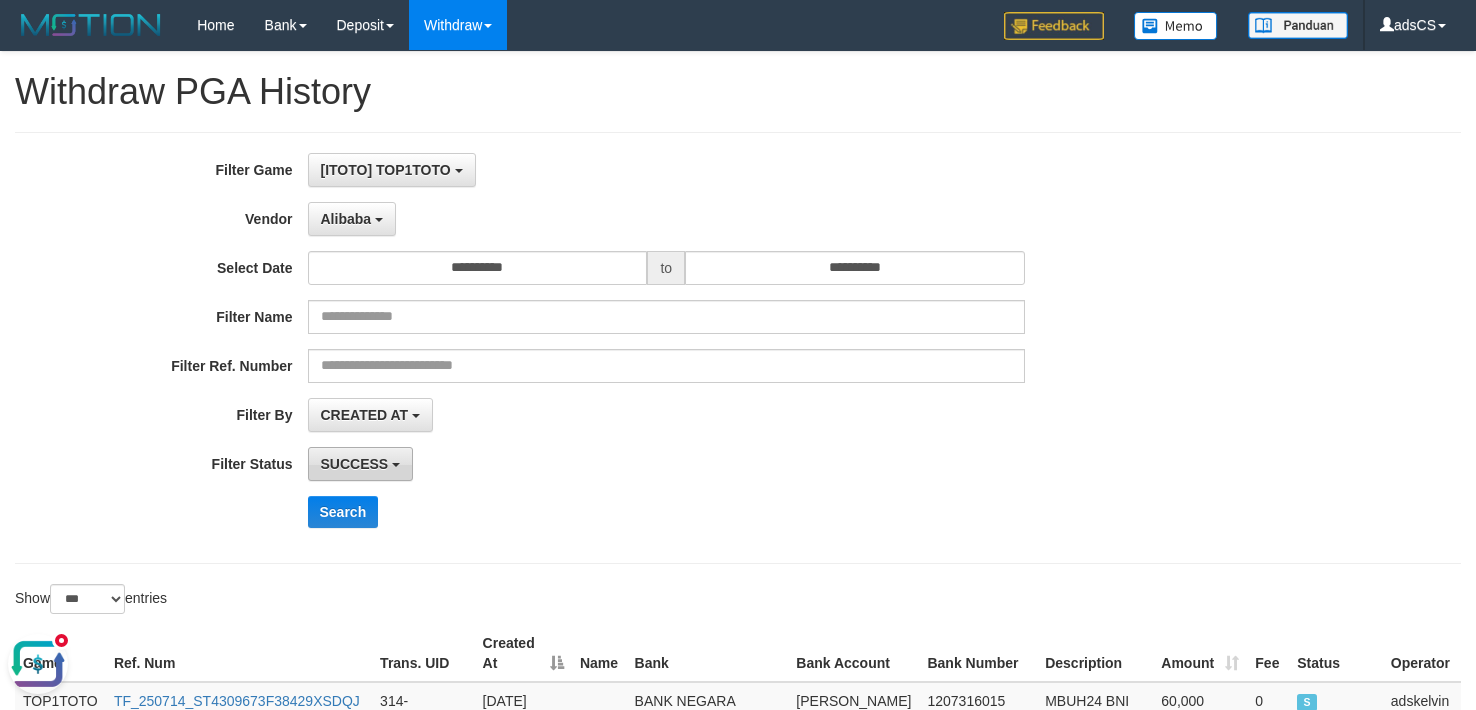click on "SUCCESS" at bounding box center (355, 464) 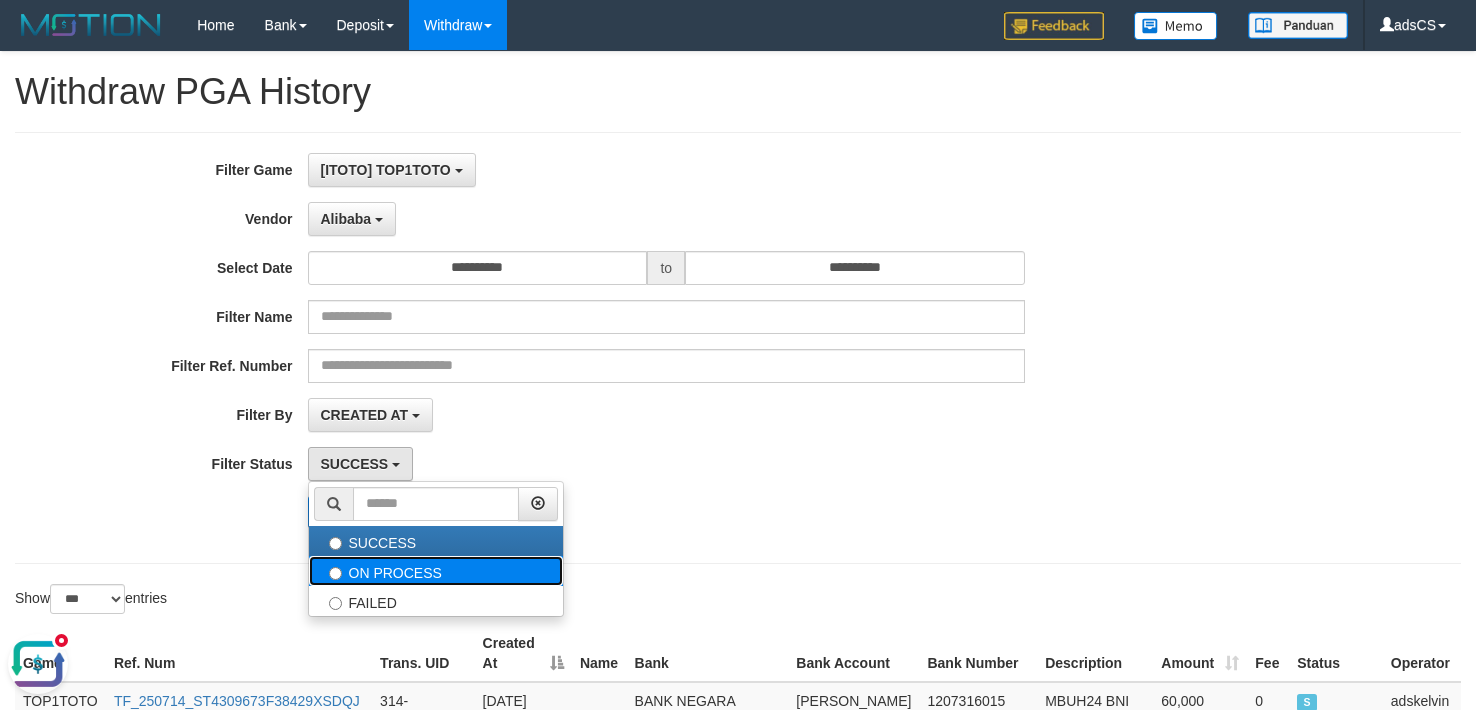 click on "ON PROCESS" at bounding box center (436, 571) 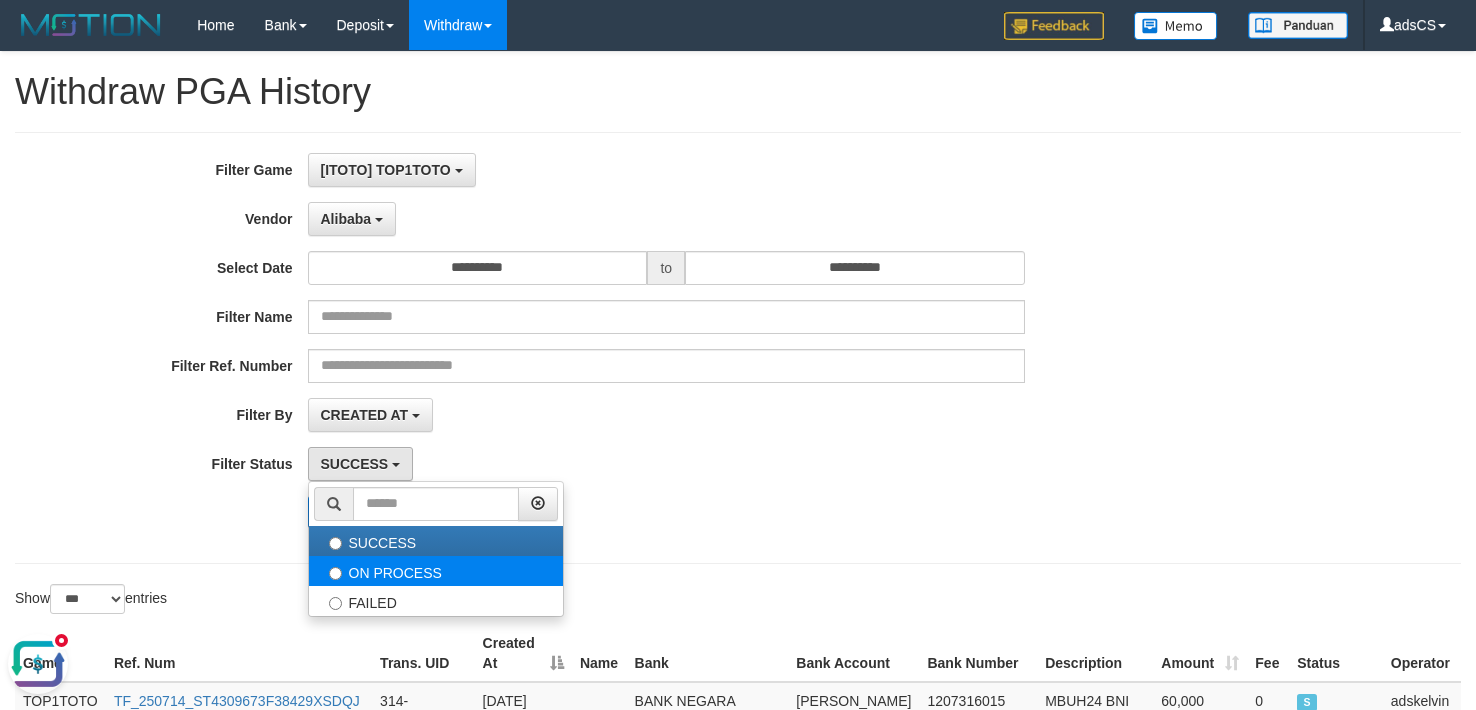 select on "*" 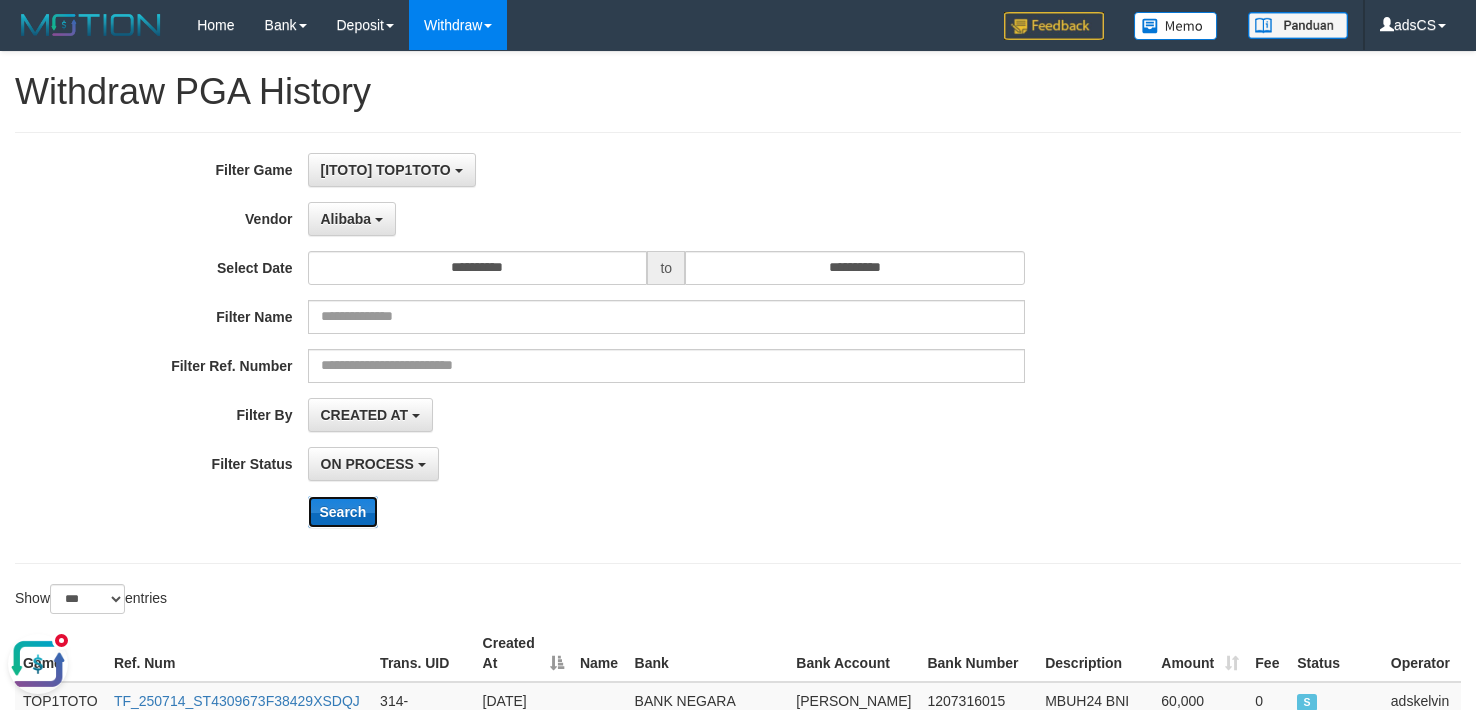 click on "Search" at bounding box center (343, 512) 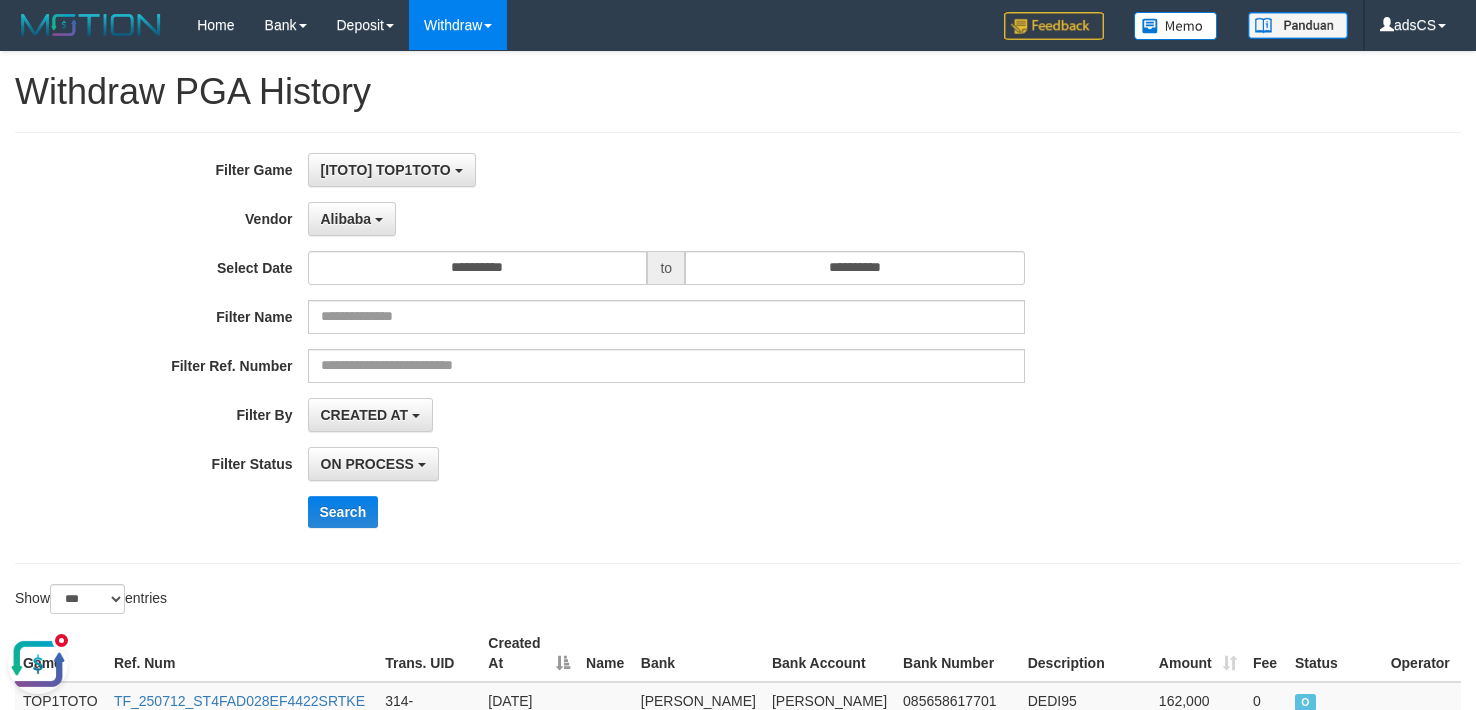 click on "**********" at bounding box center [738, 348] 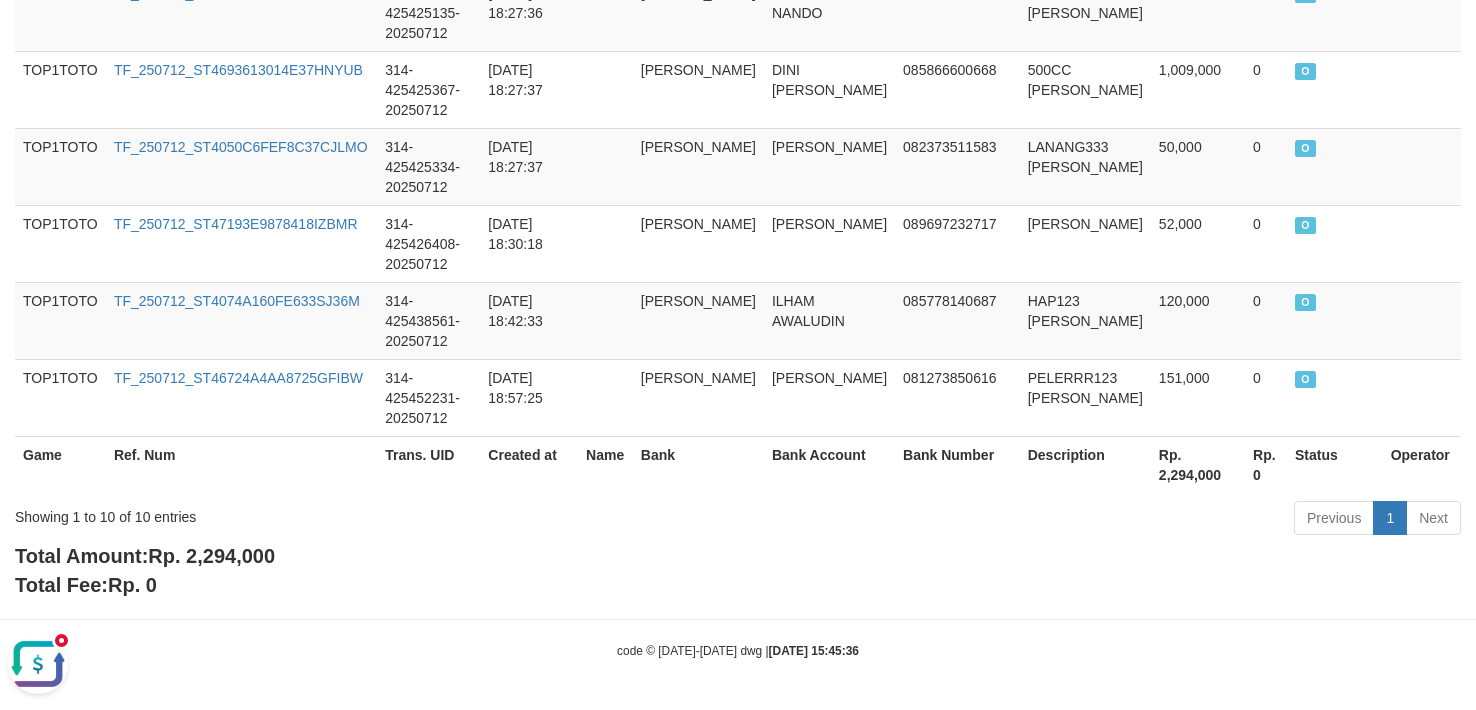 drag, startPoint x: 1374, startPoint y: 652, endPoint x: 909, endPoint y: 547, distance: 476.70746 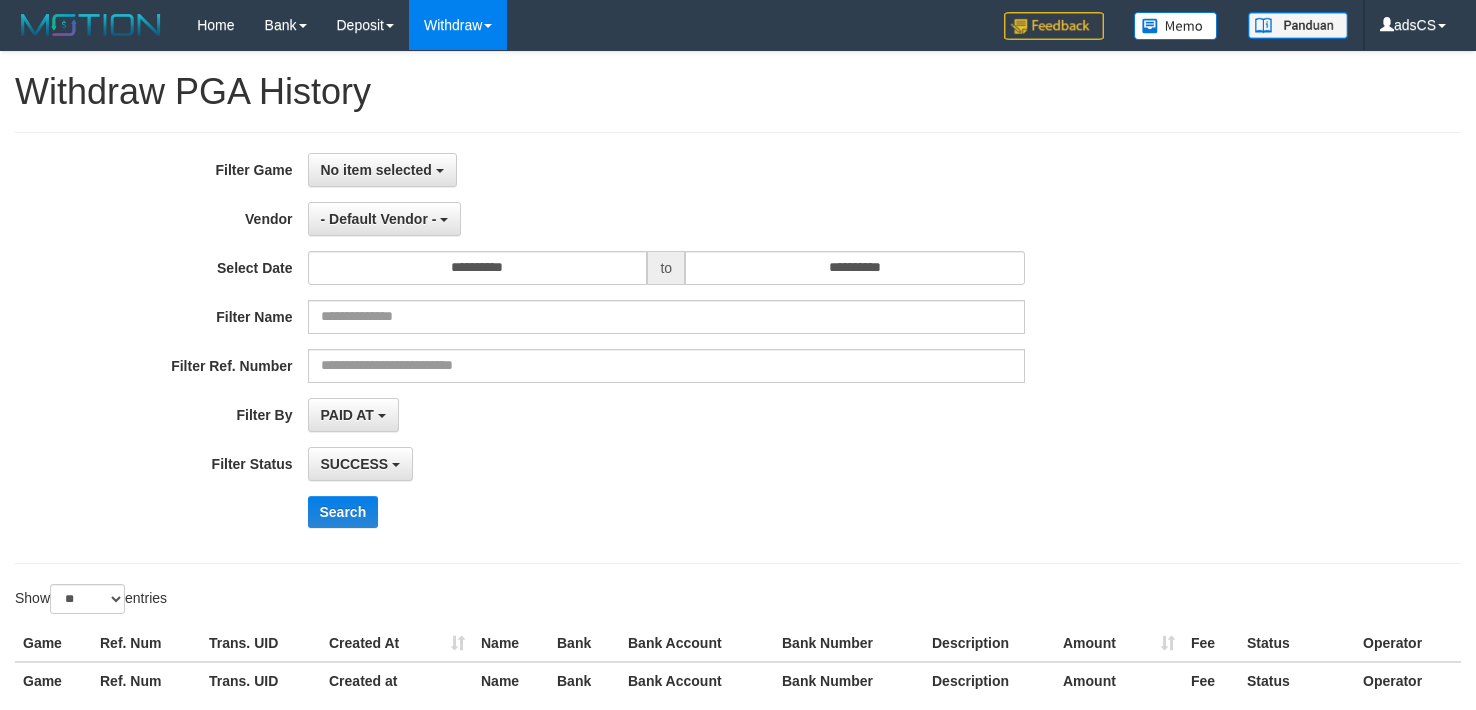 select 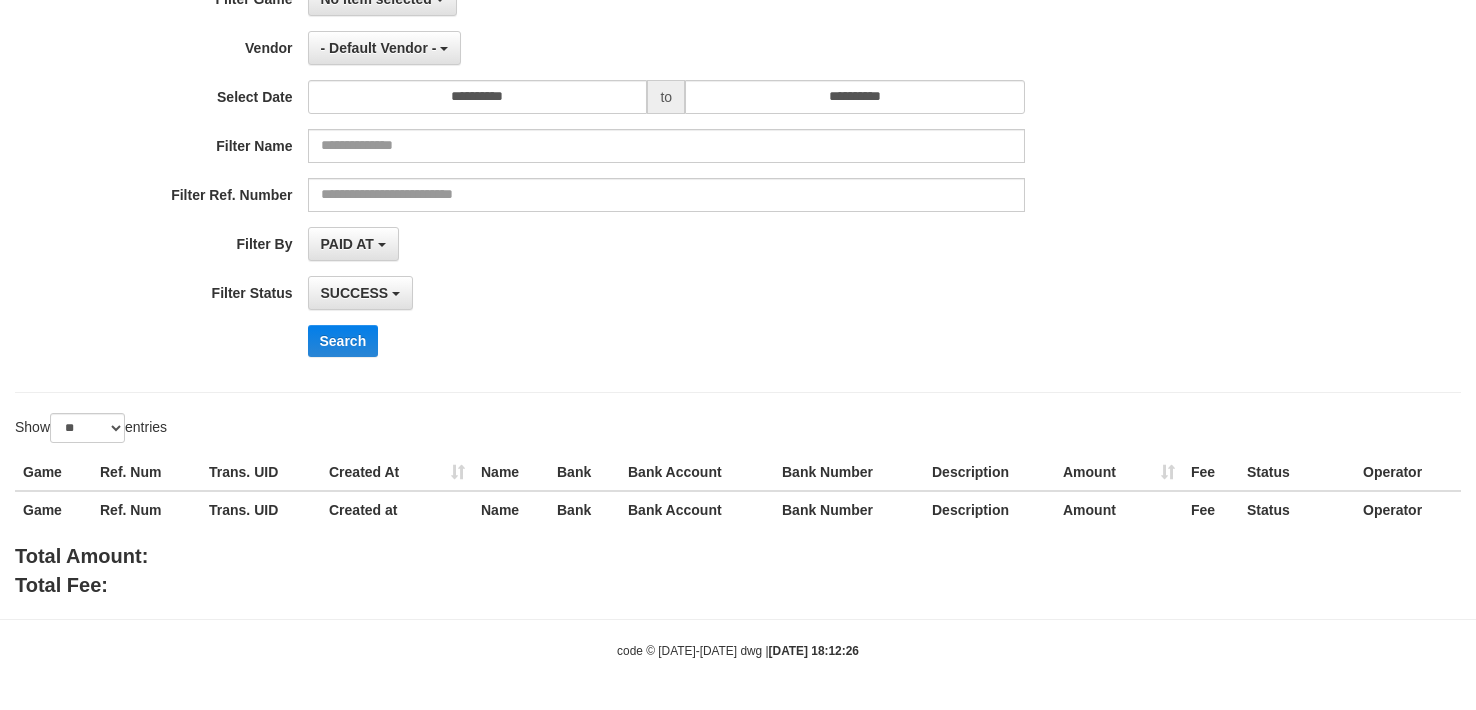 scroll, scrollTop: 0, scrollLeft: 0, axis: both 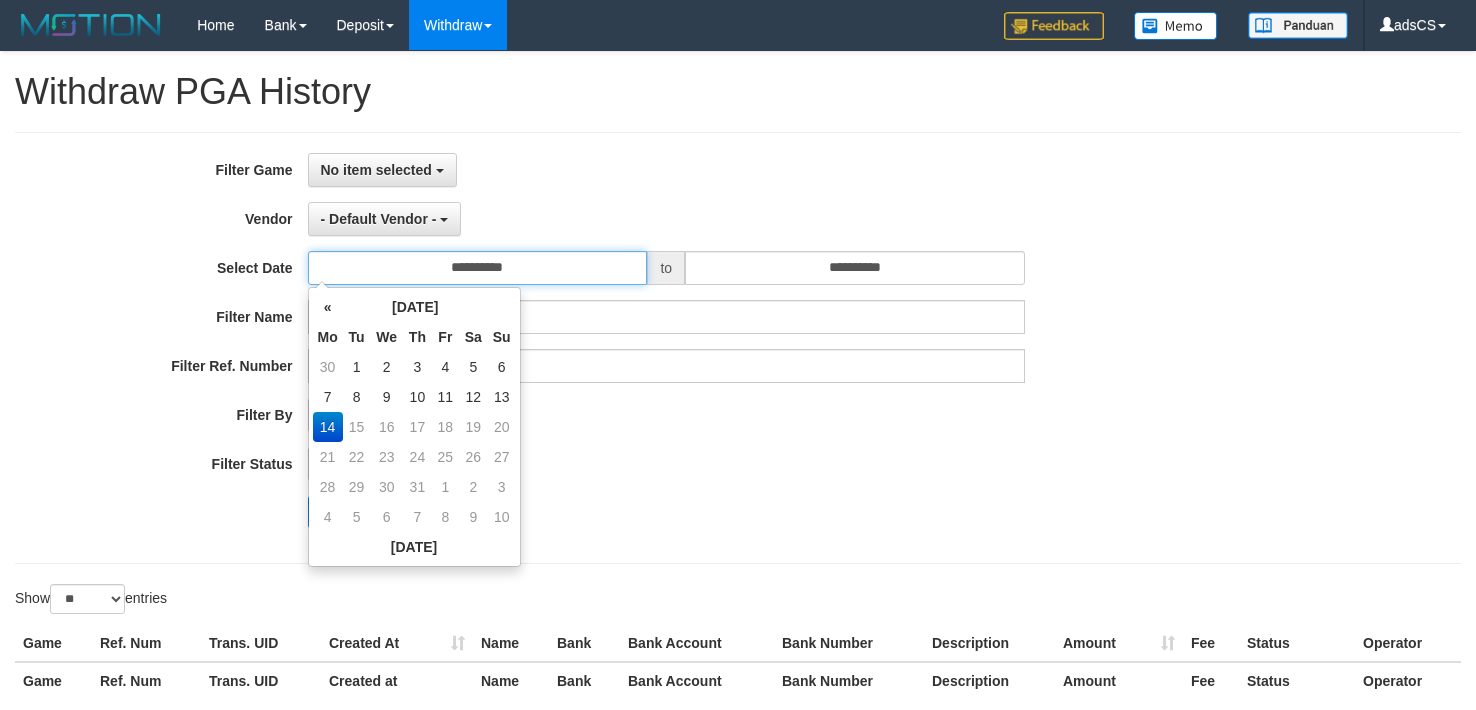 click on "**********" at bounding box center [478, 268] 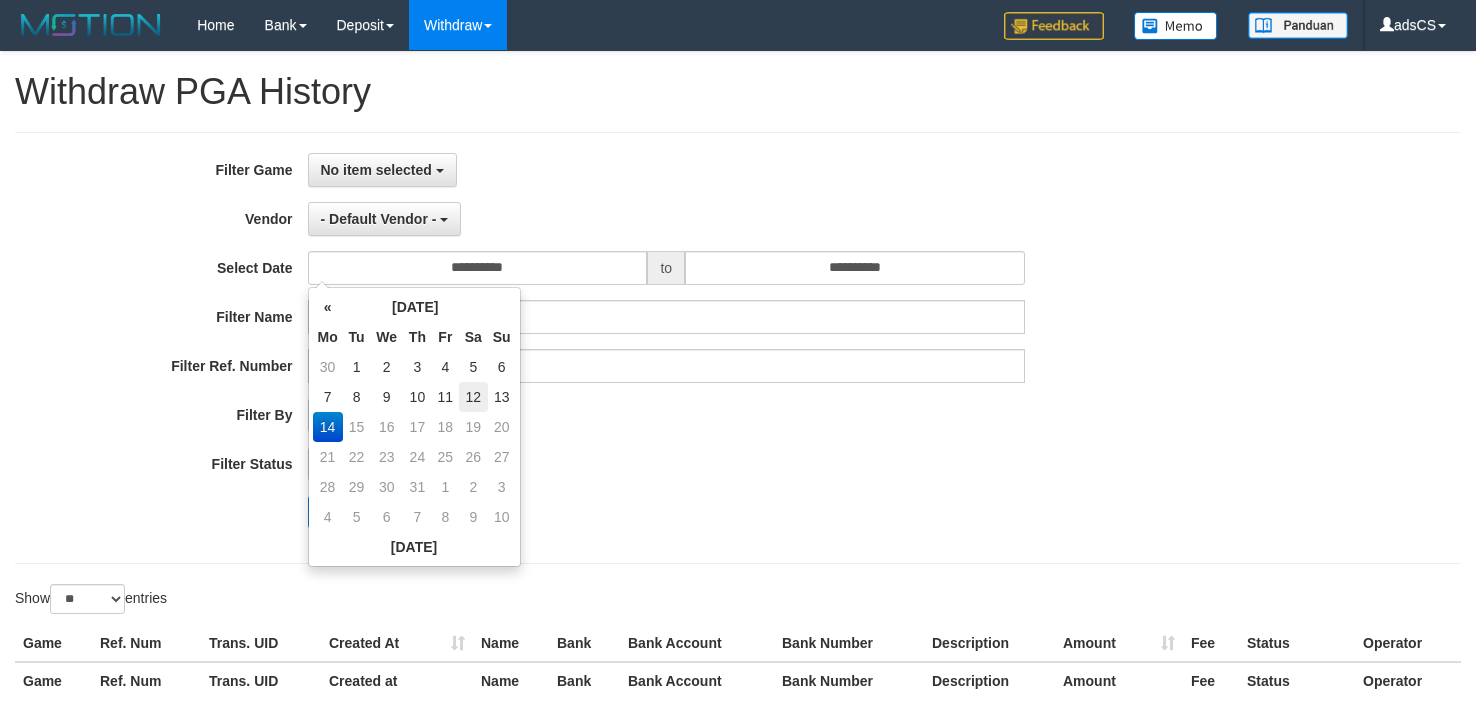 click on "12" at bounding box center [473, 397] 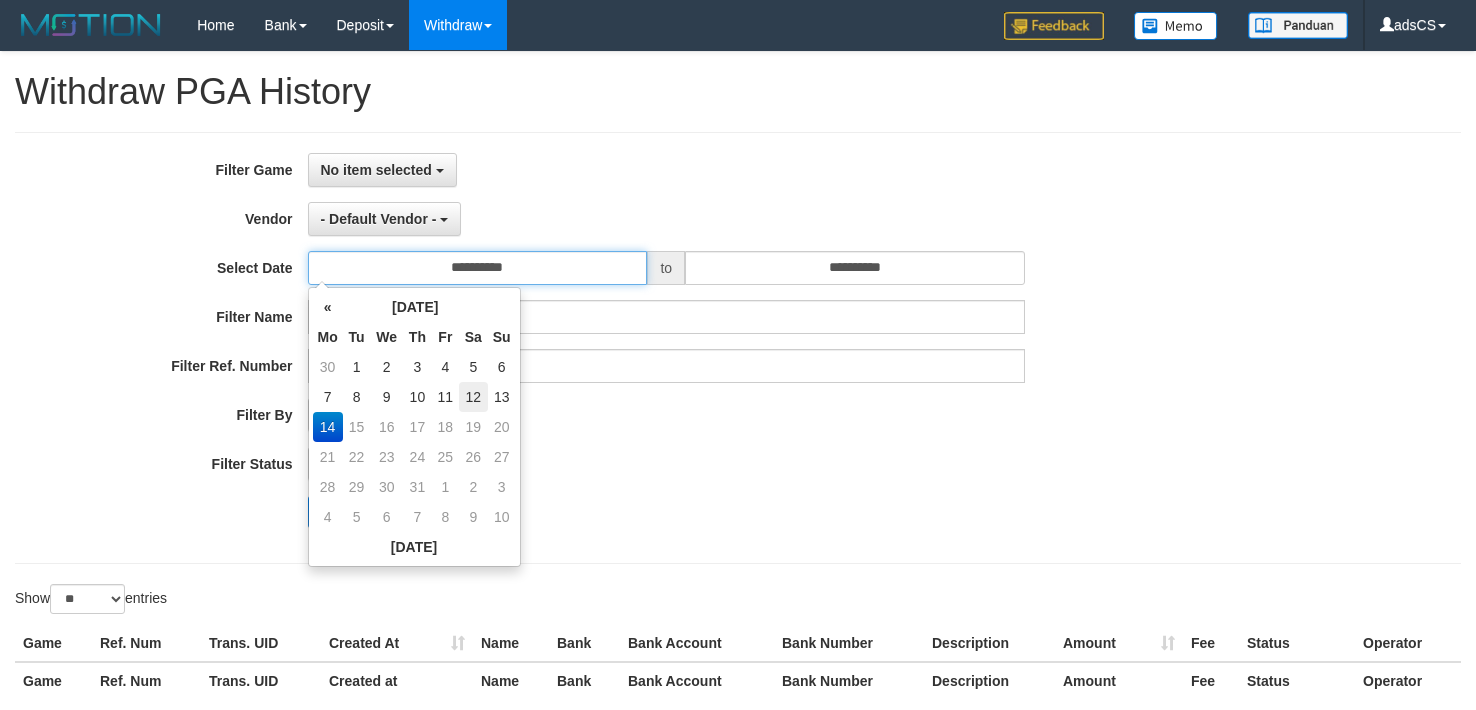 type on "**********" 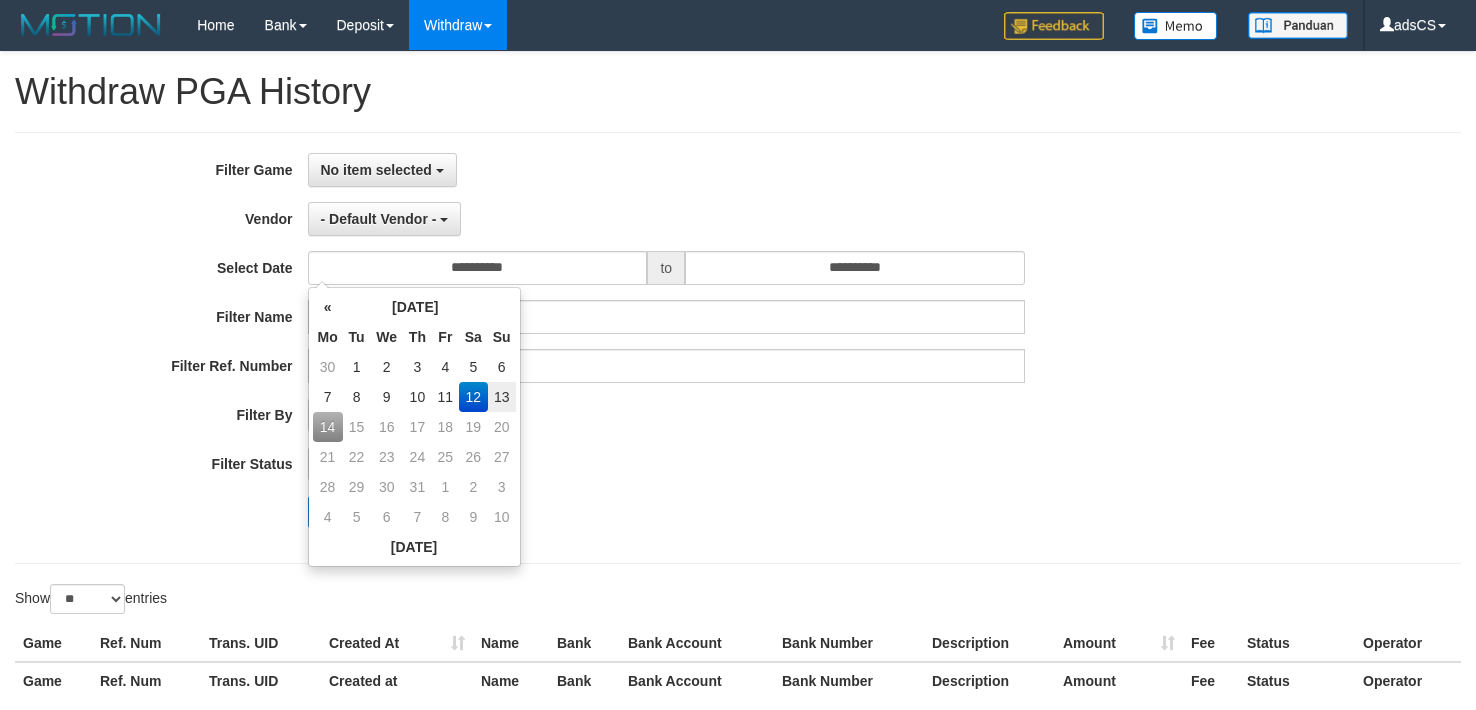 click on "SUCCESS
SUCCESS
ON PROCESS
FAILED" at bounding box center (667, 464) 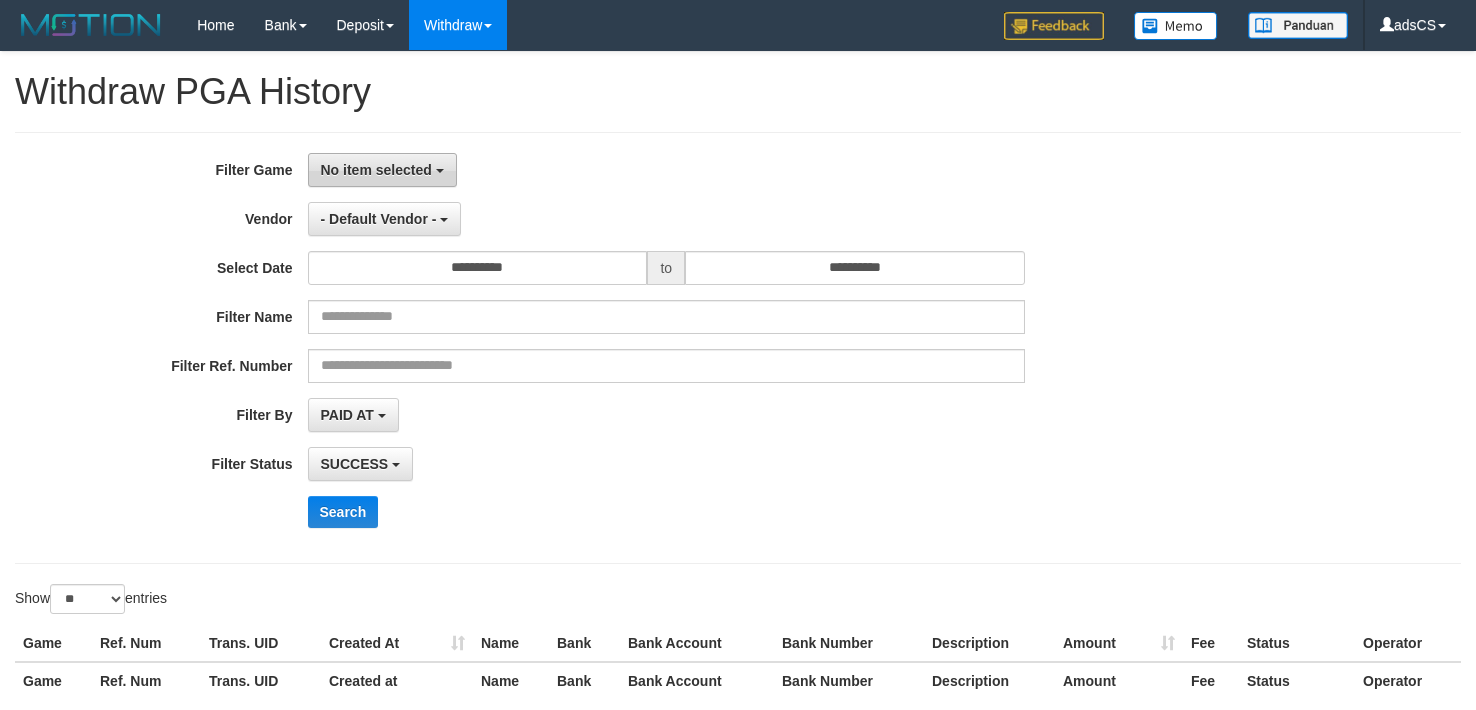 click on "No item selected" at bounding box center [376, 170] 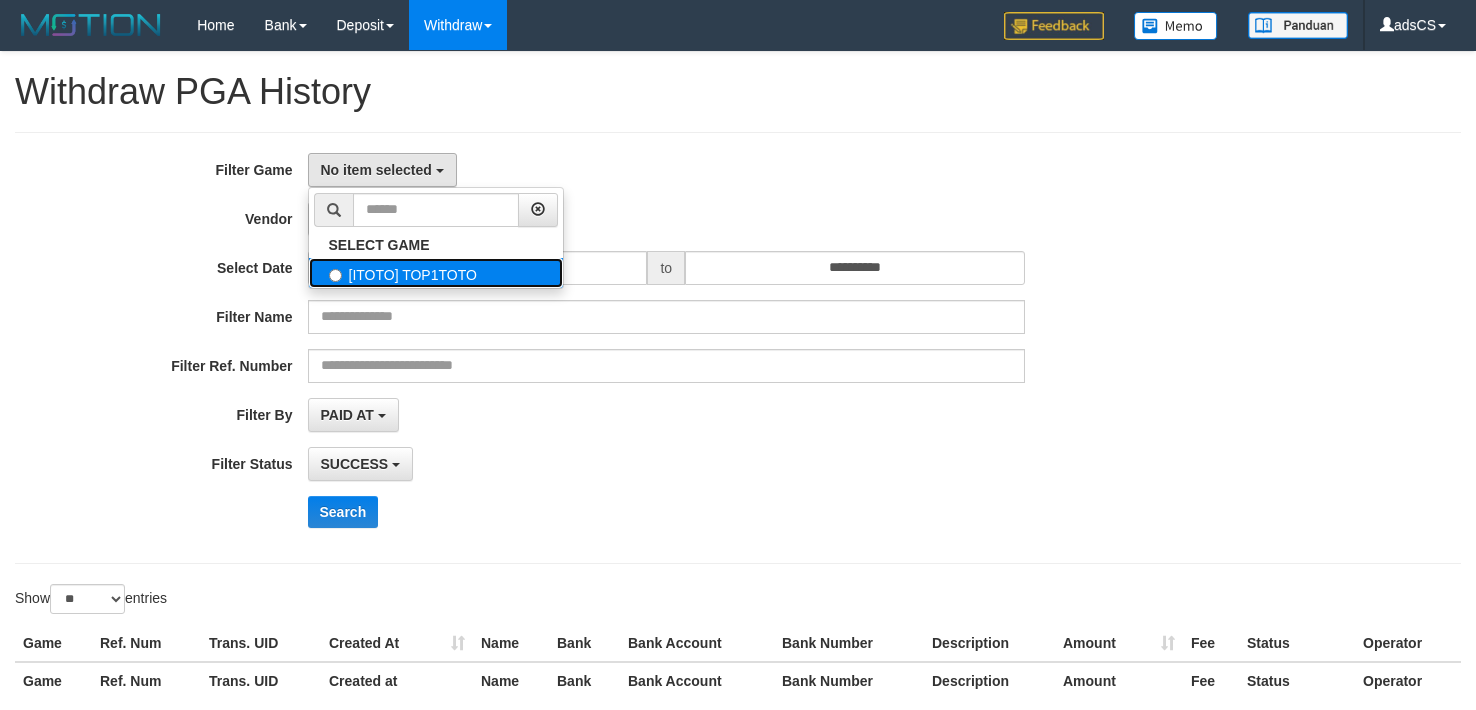 click on "[ITOTO] TOP1TOTO" at bounding box center [436, 273] 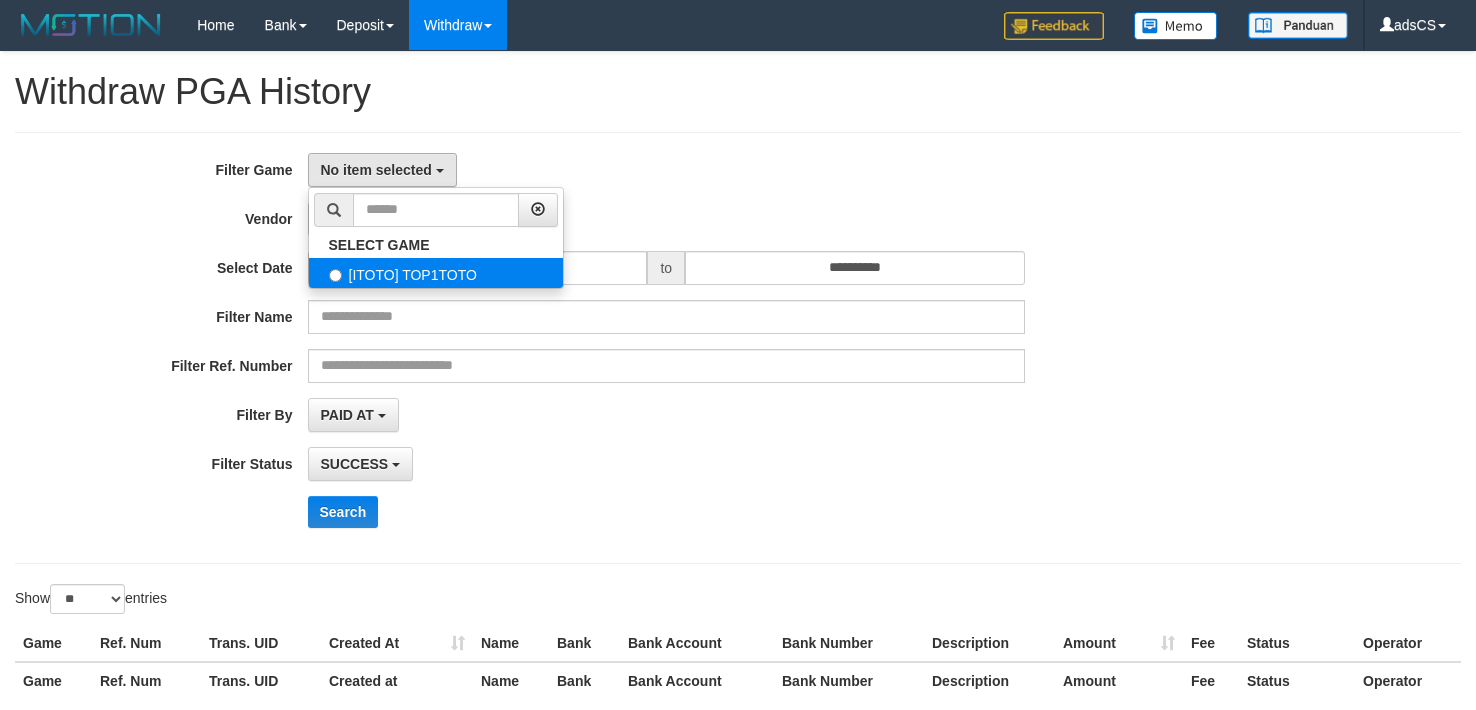 select on "***" 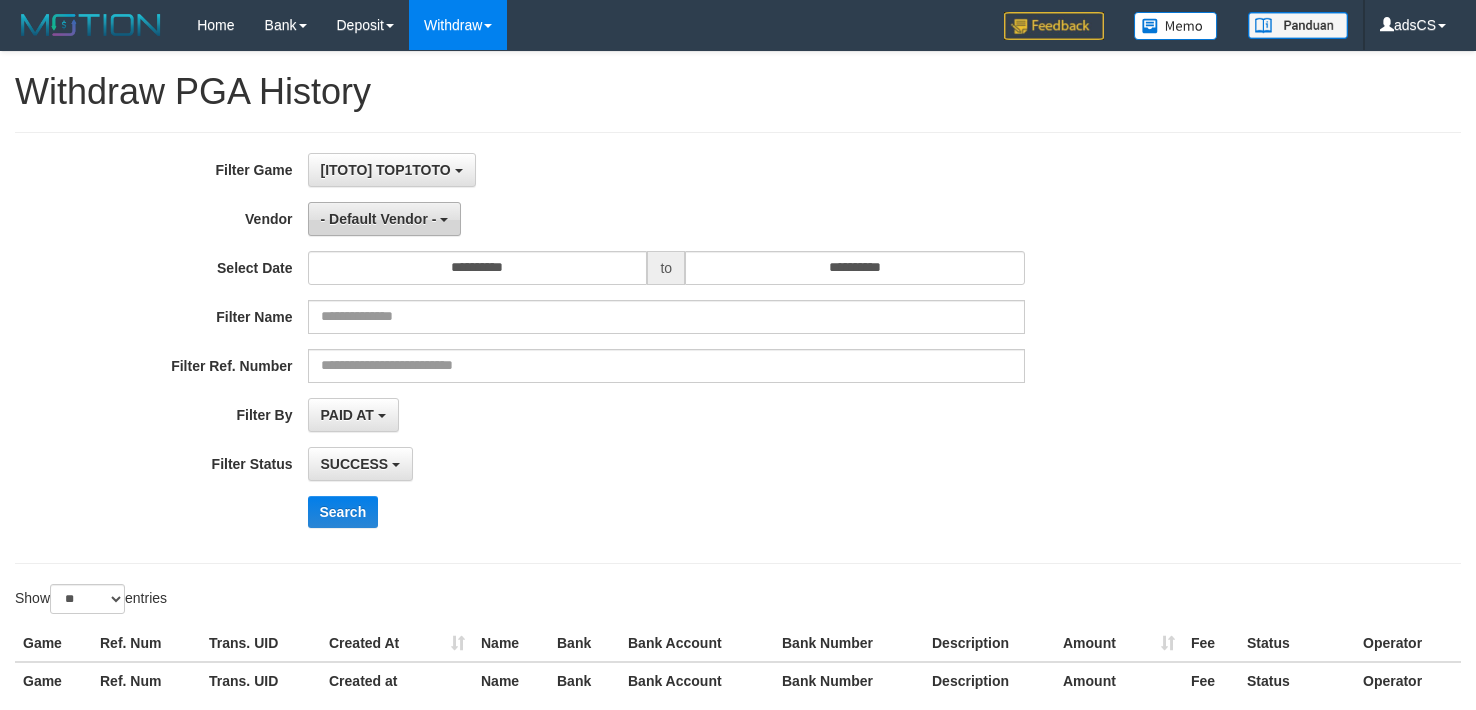 scroll, scrollTop: 18, scrollLeft: 0, axis: vertical 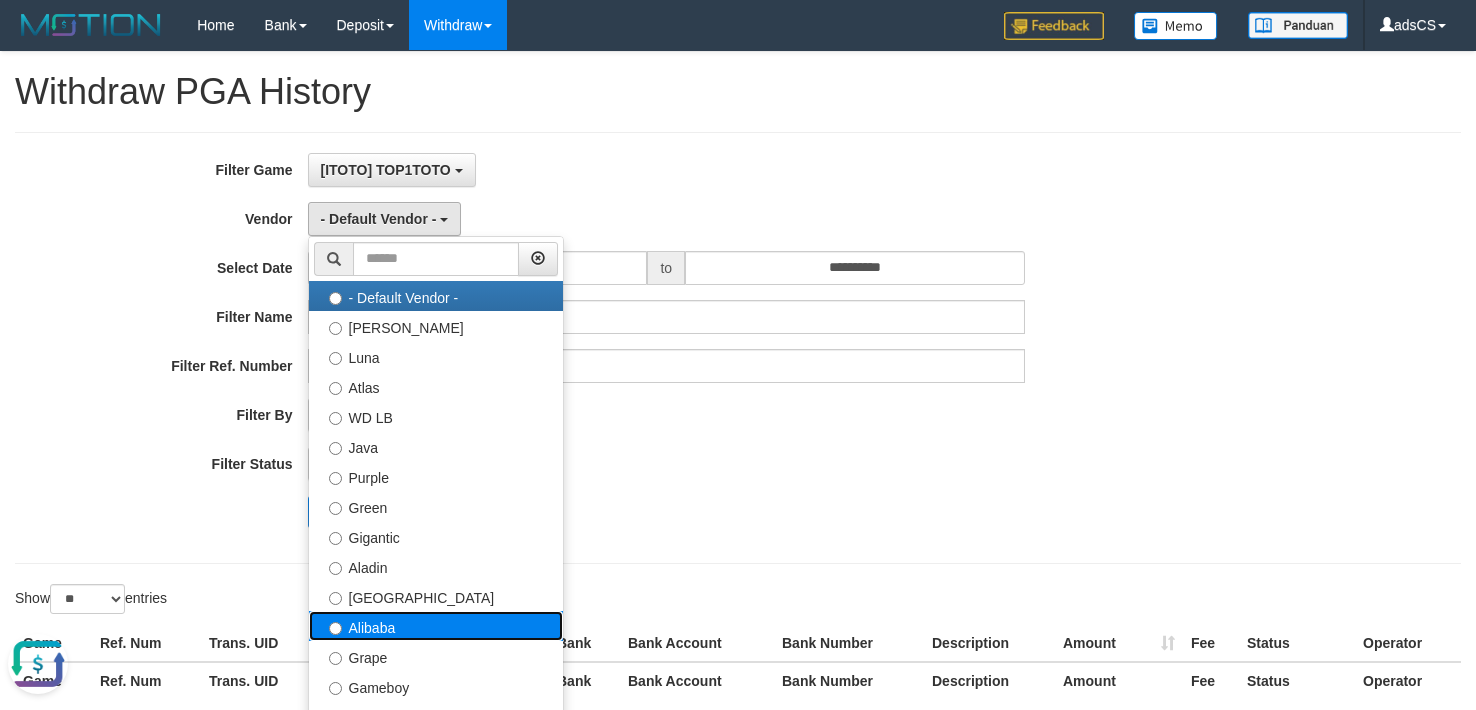 click on "Alibaba" at bounding box center (436, 626) 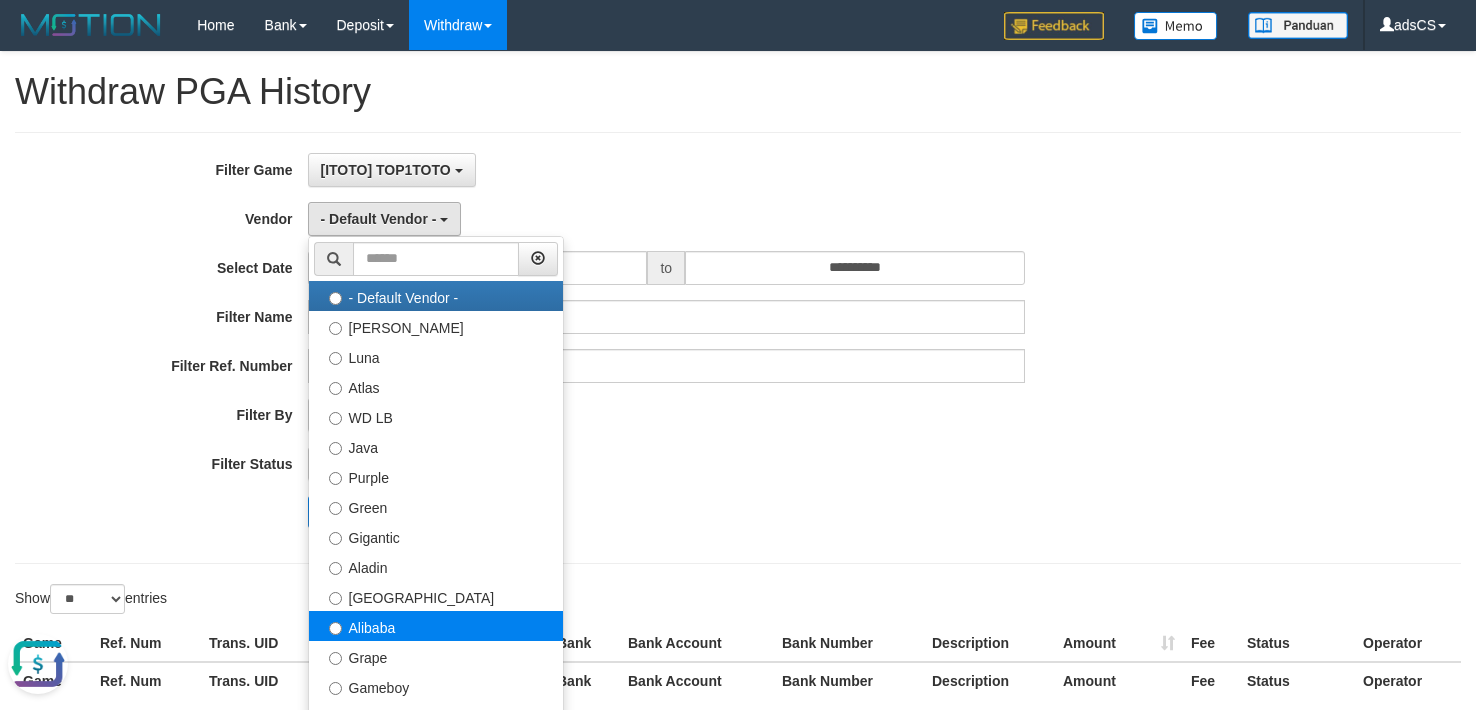 select on "**********" 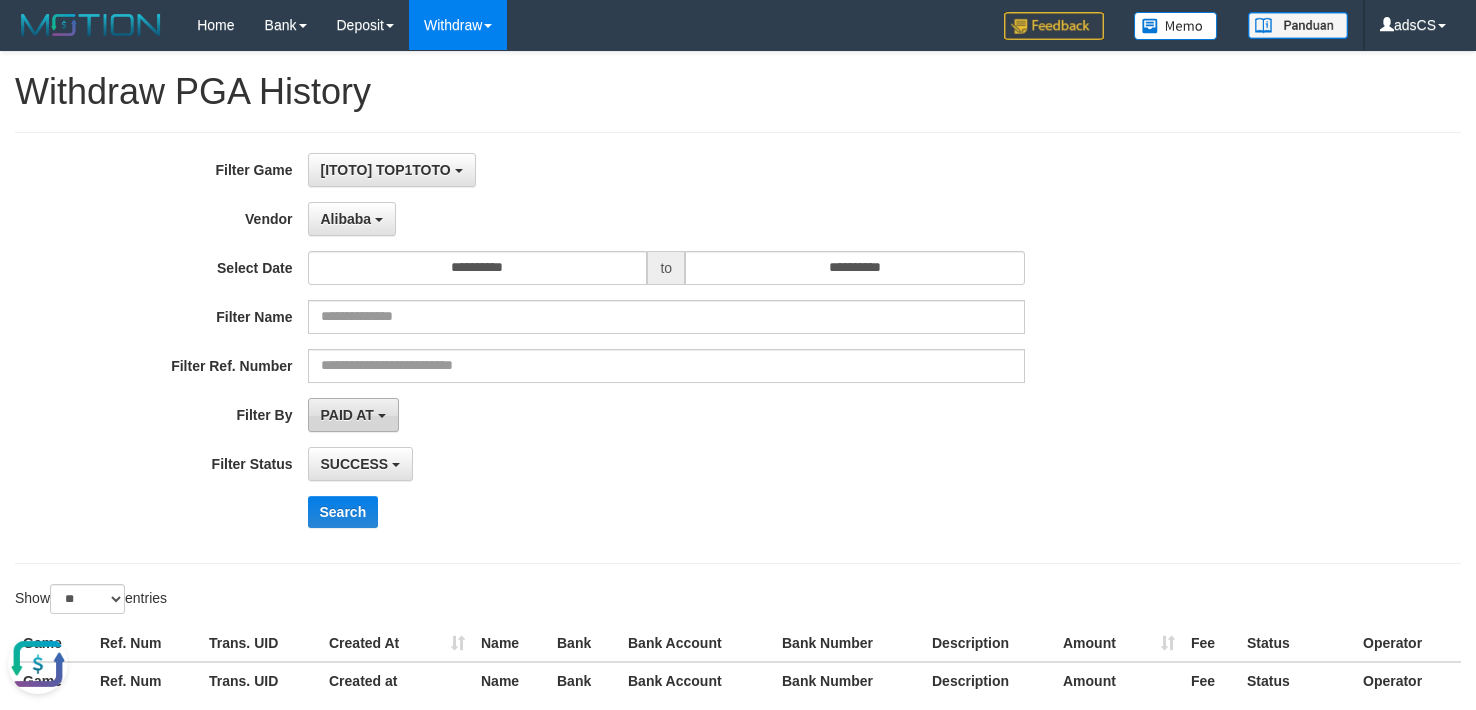 click on "PAID AT" at bounding box center (347, 415) 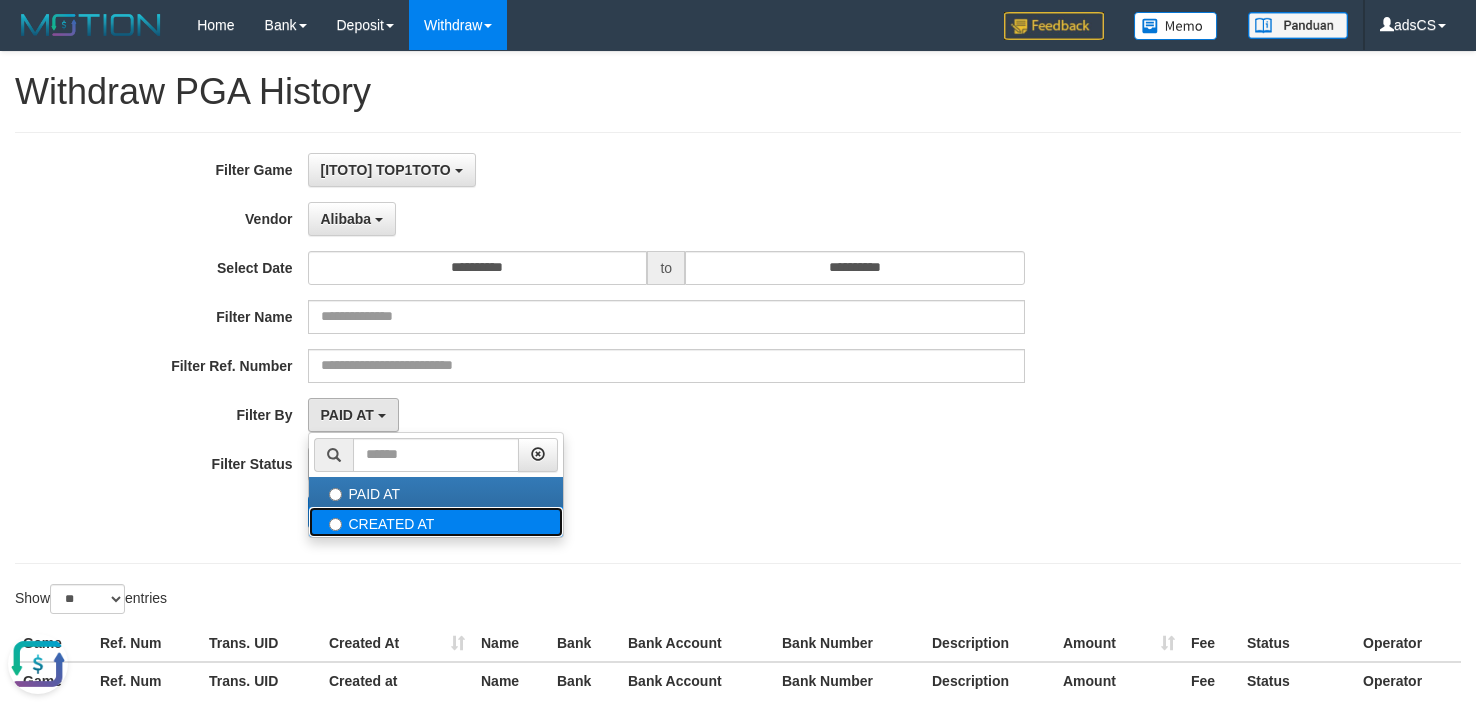 click on "CREATED AT" at bounding box center (436, 522) 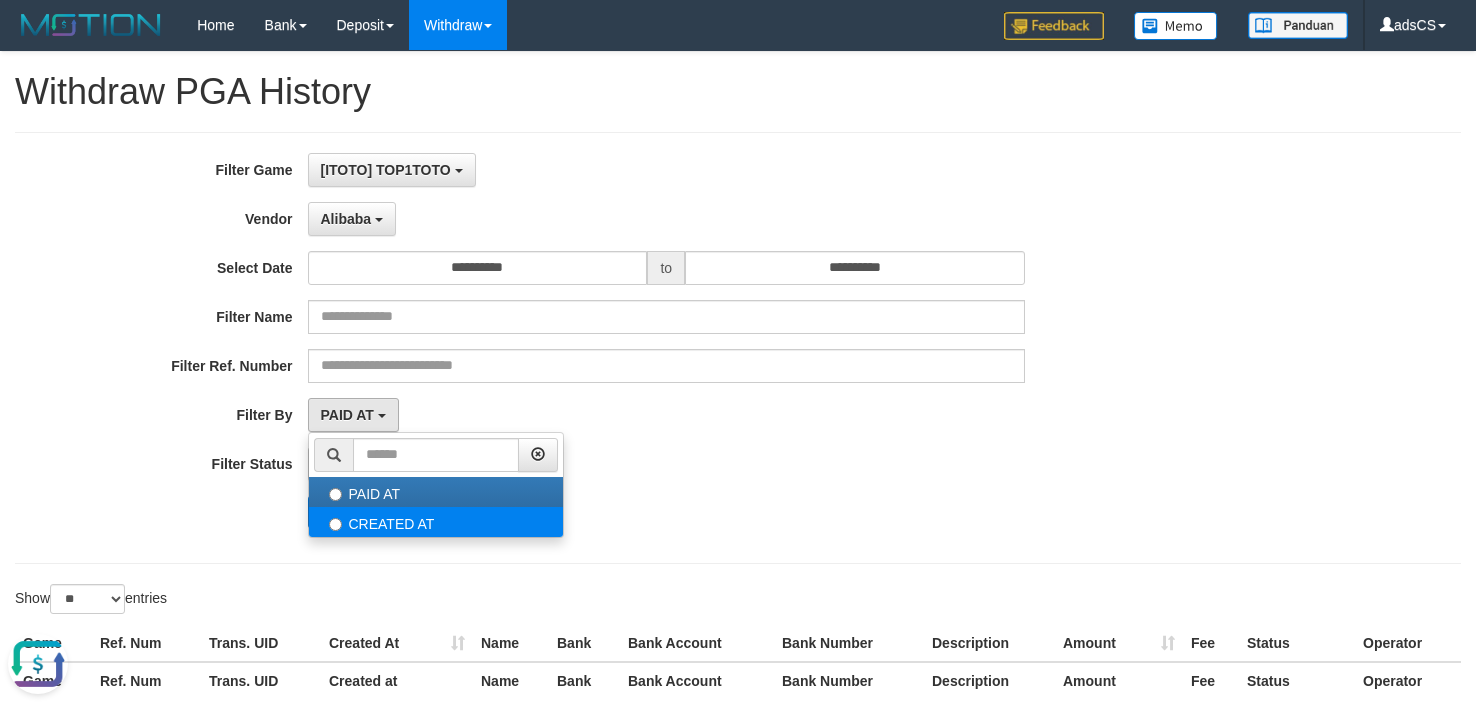 select on "*" 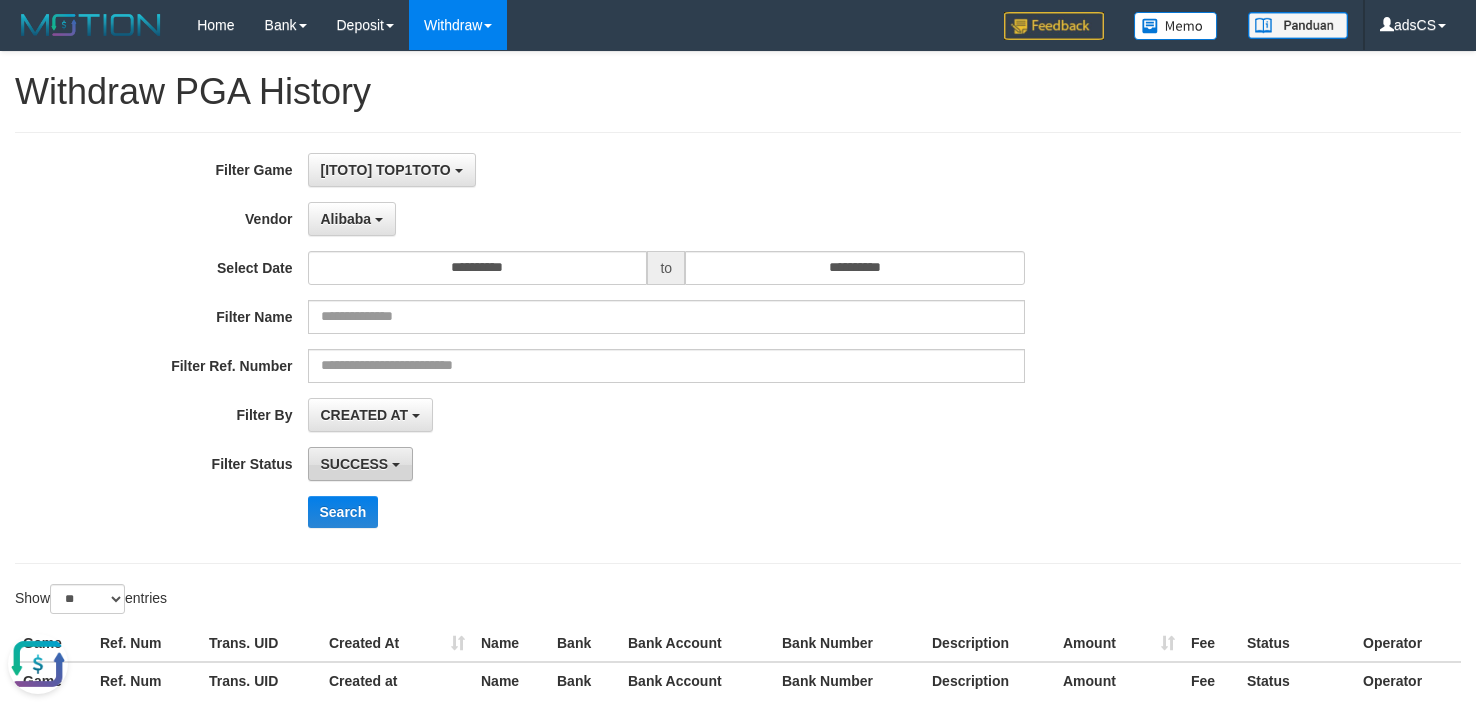 click on "SUCCESS" at bounding box center (361, 464) 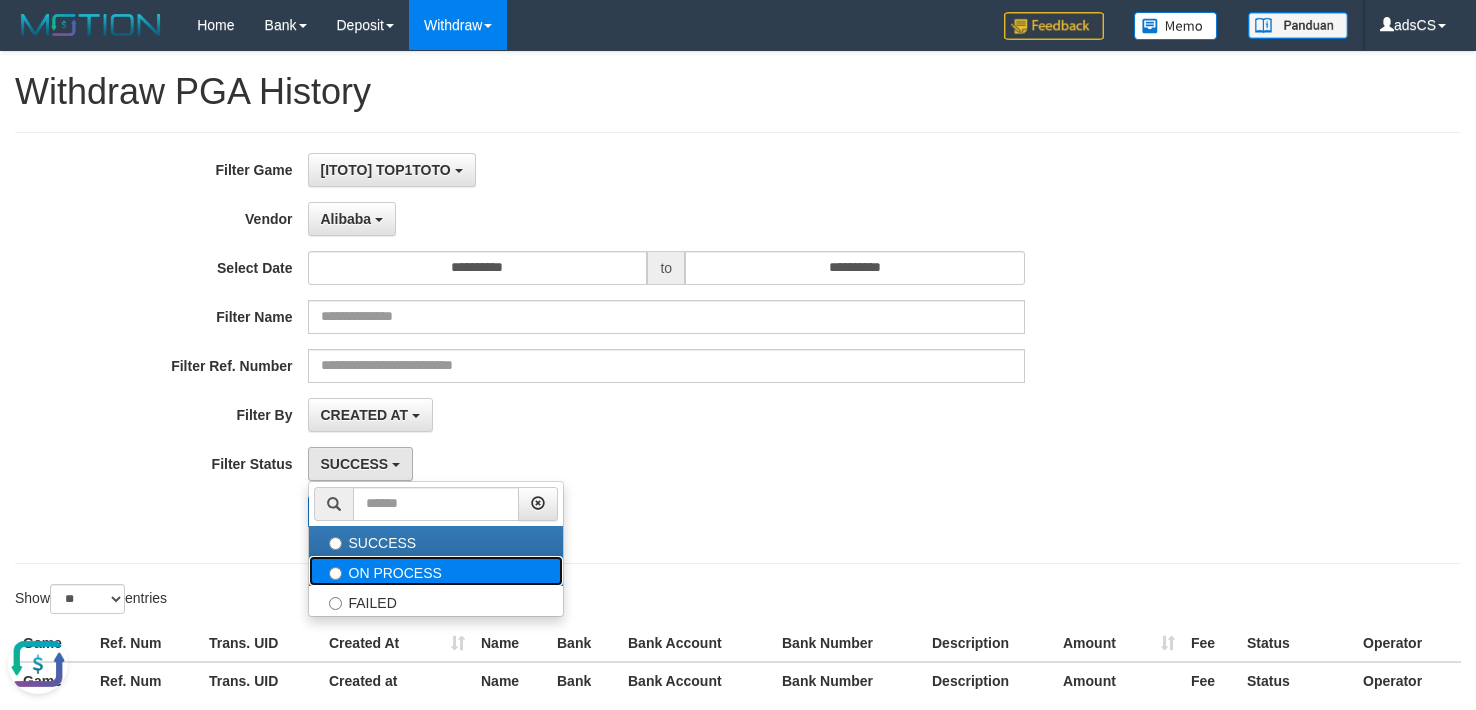 click on "ON PROCESS" at bounding box center [436, 571] 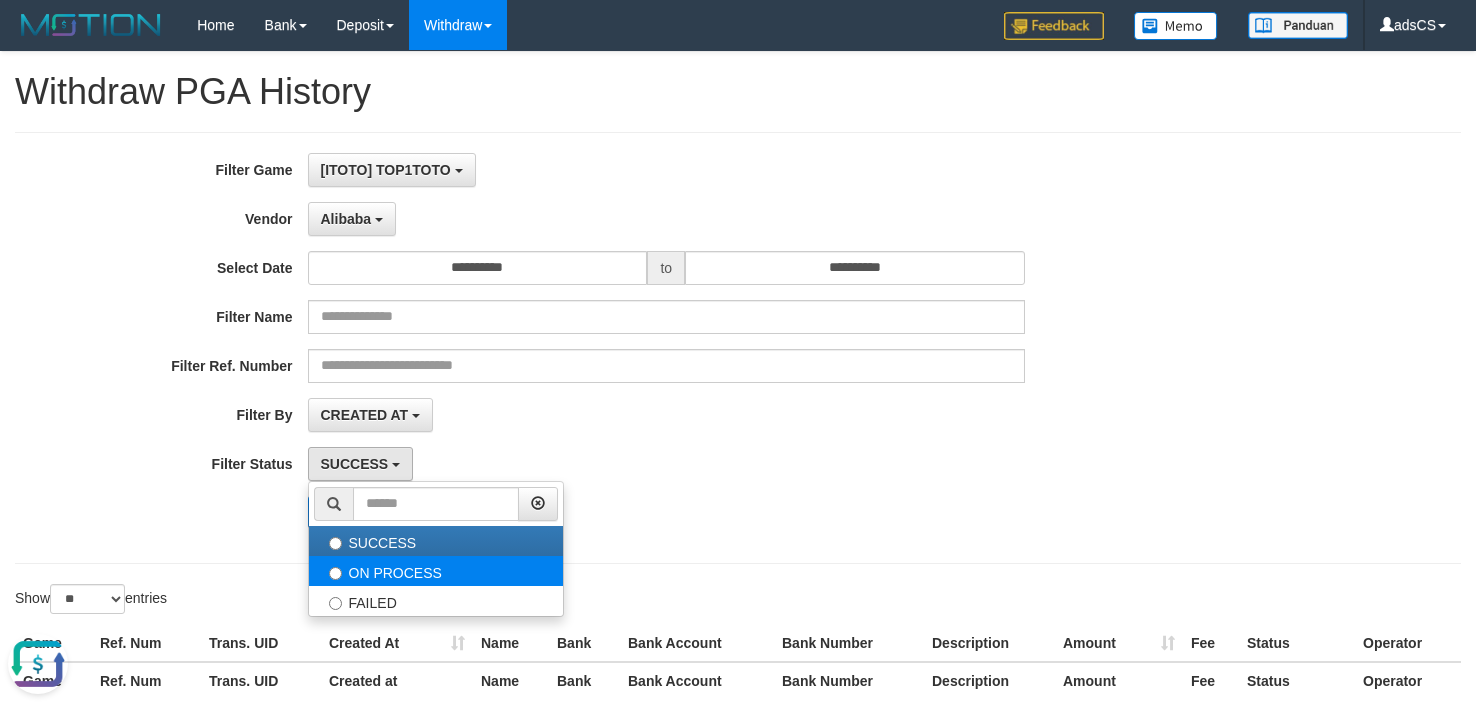select on "*" 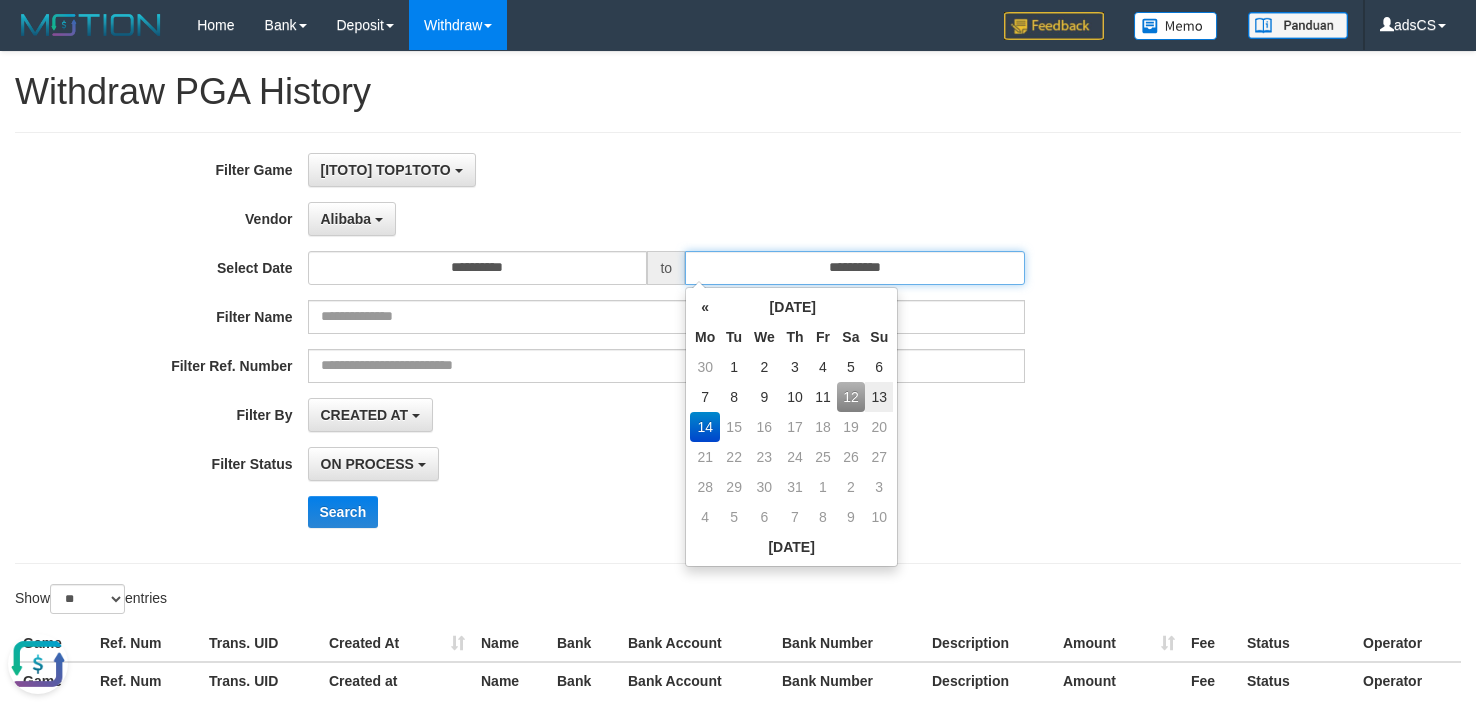 click on "**********" at bounding box center [855, 268] 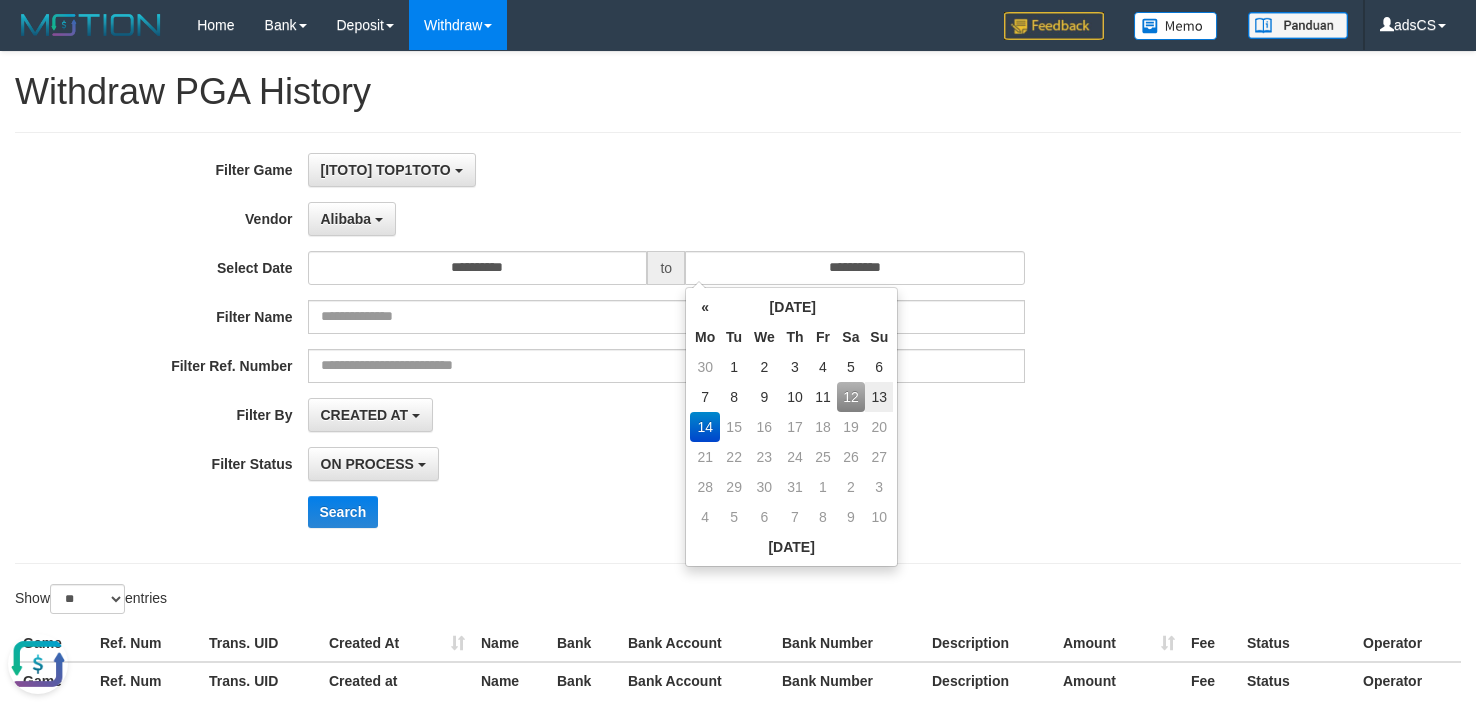 click on "12" at bounding box center [851, 397] 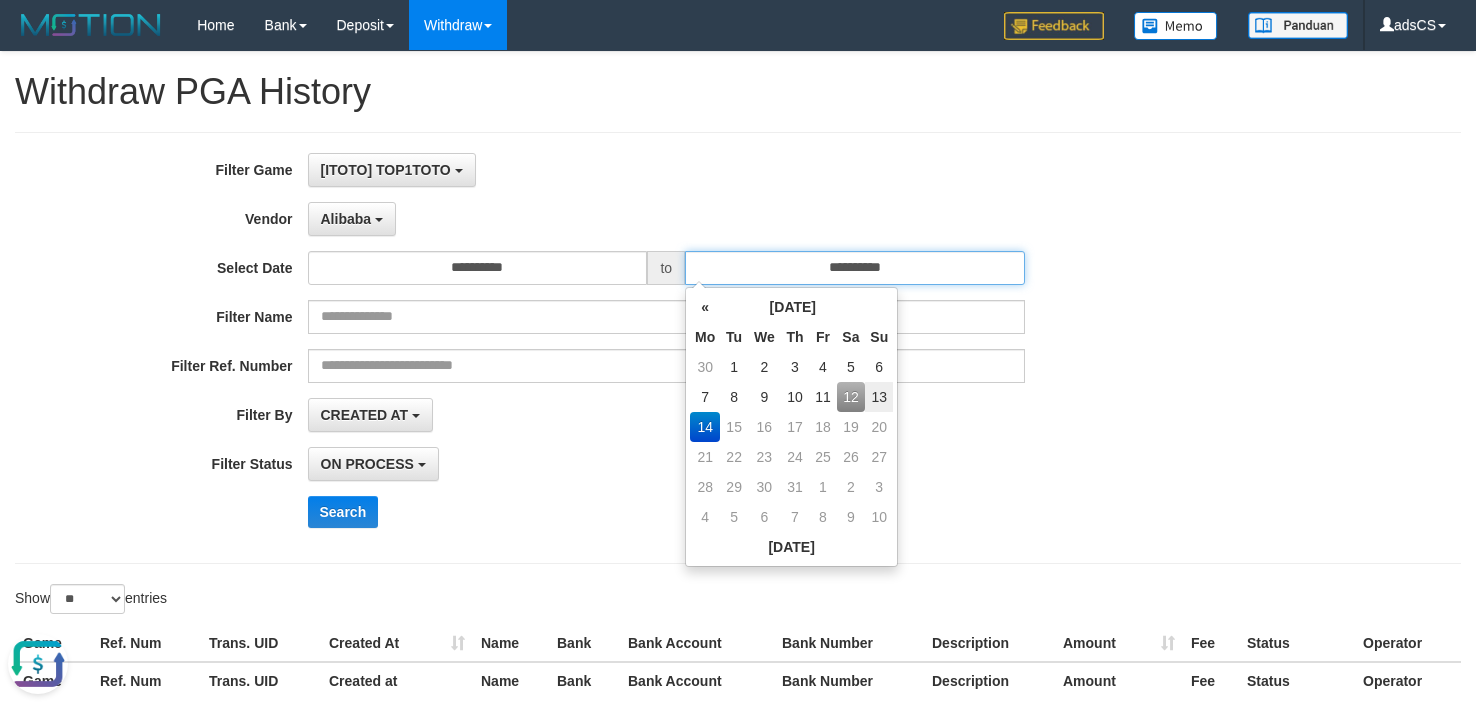 type on "**********" 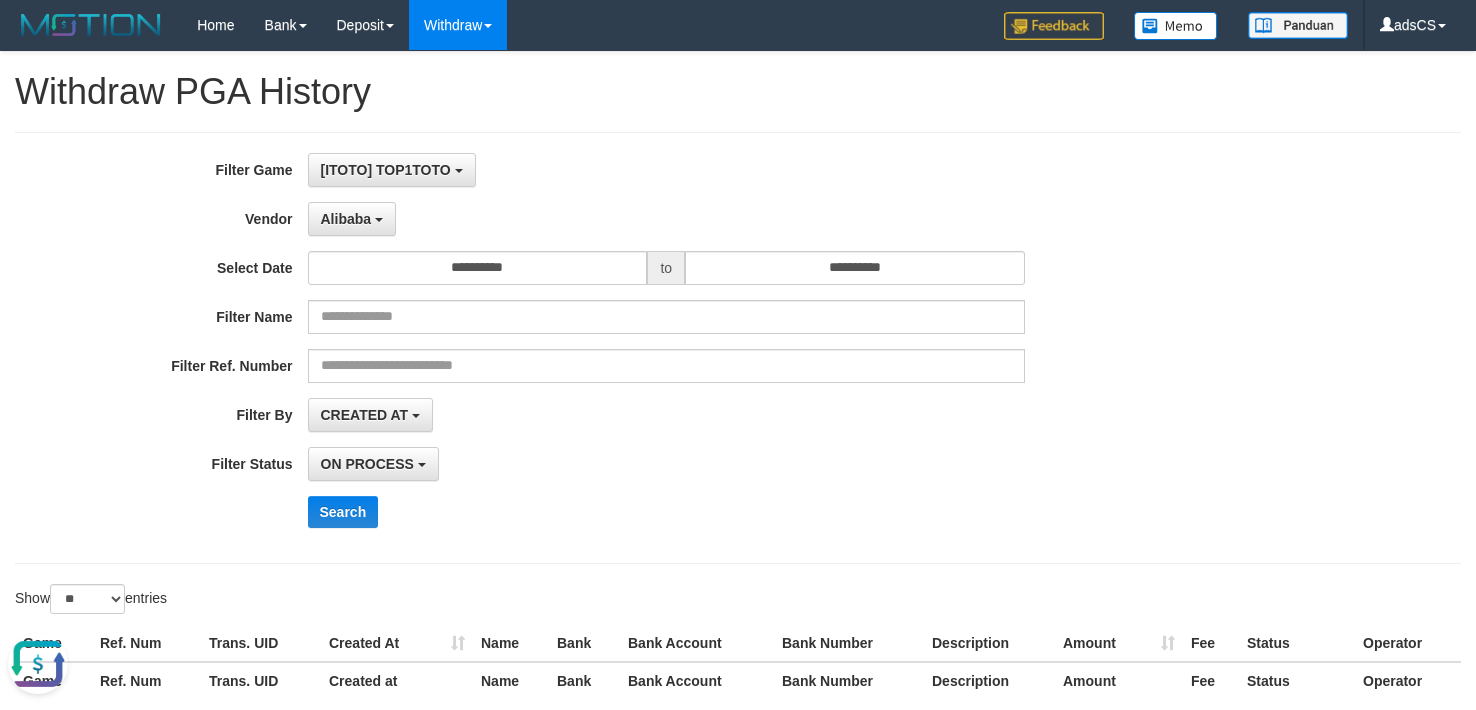 click on "**********" at bounding box center (615, 415) 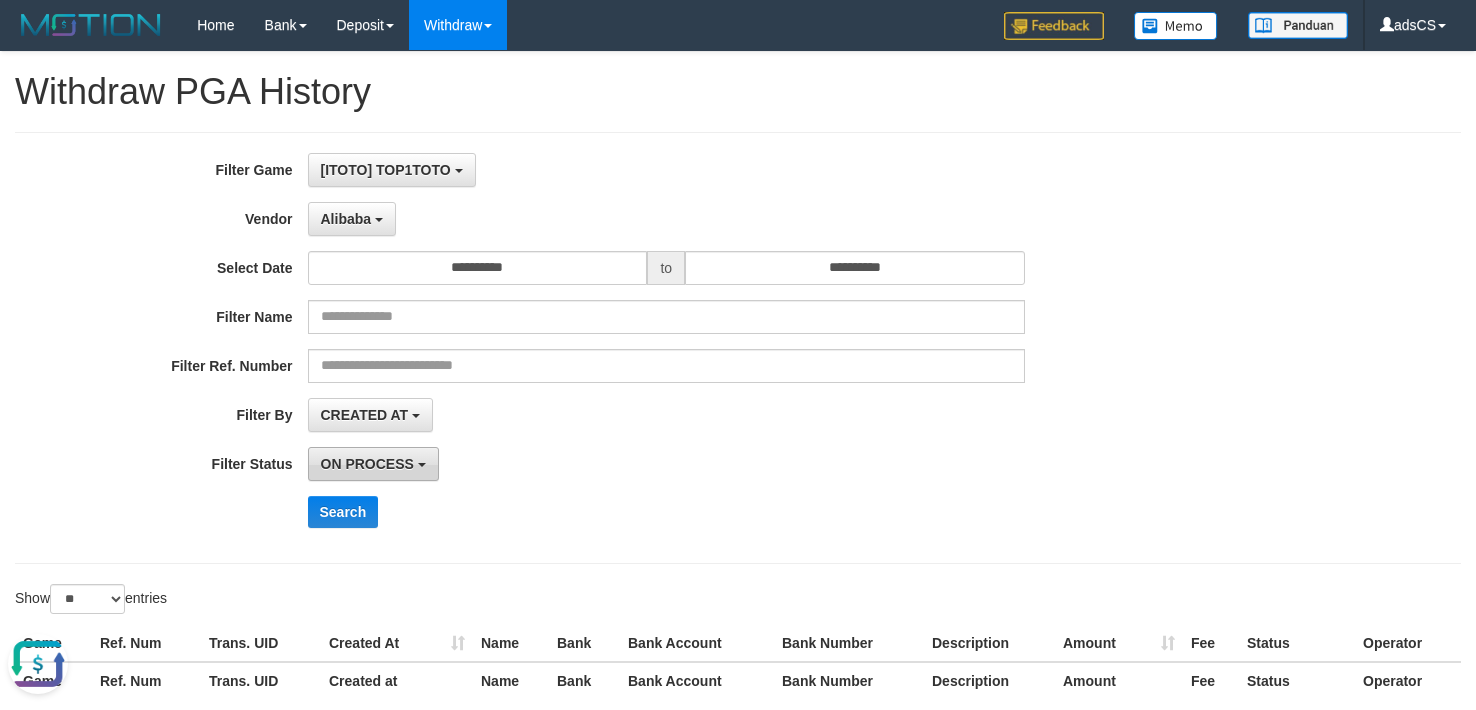 click on "ON PROCESS" at bounding box center [367, 464] 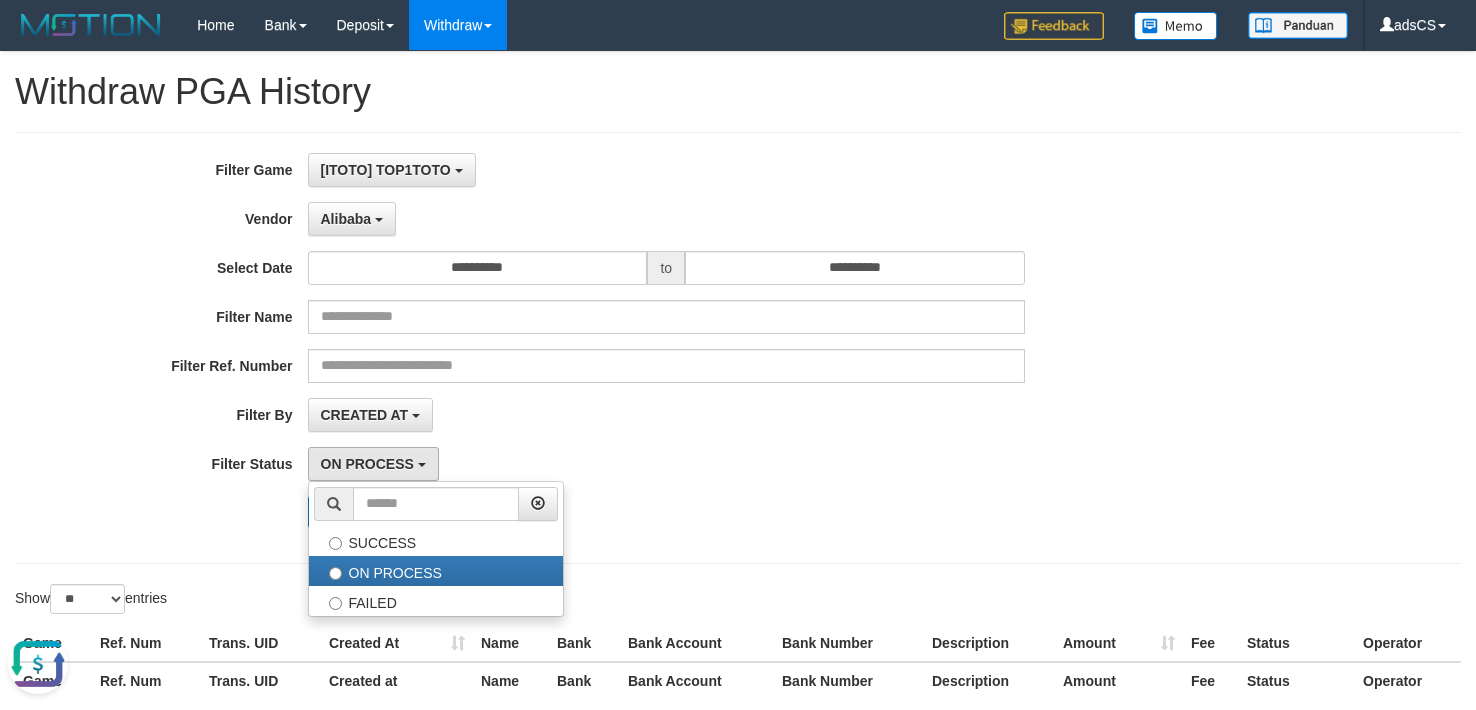 click on "**********" at bounding box center (738, 348) 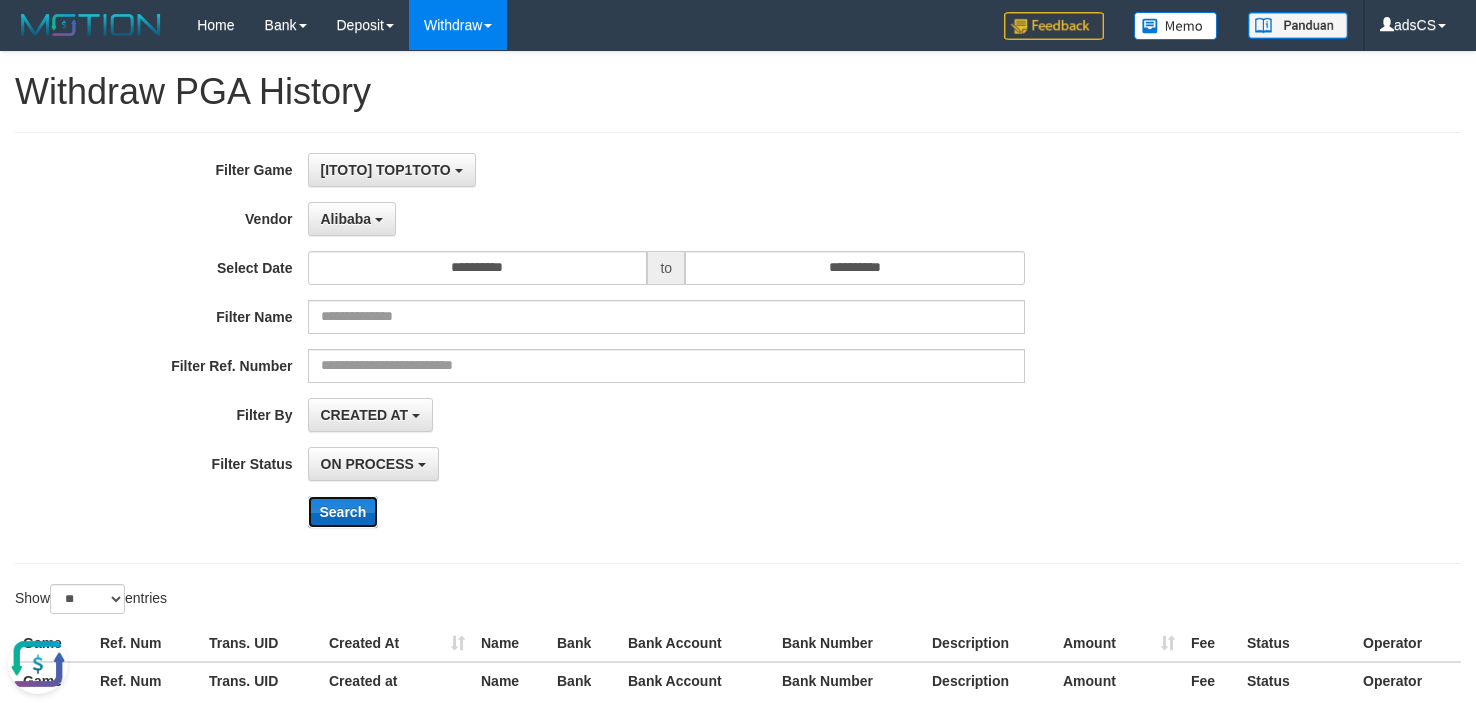 click on "Search" at bounding box center [343, 512] 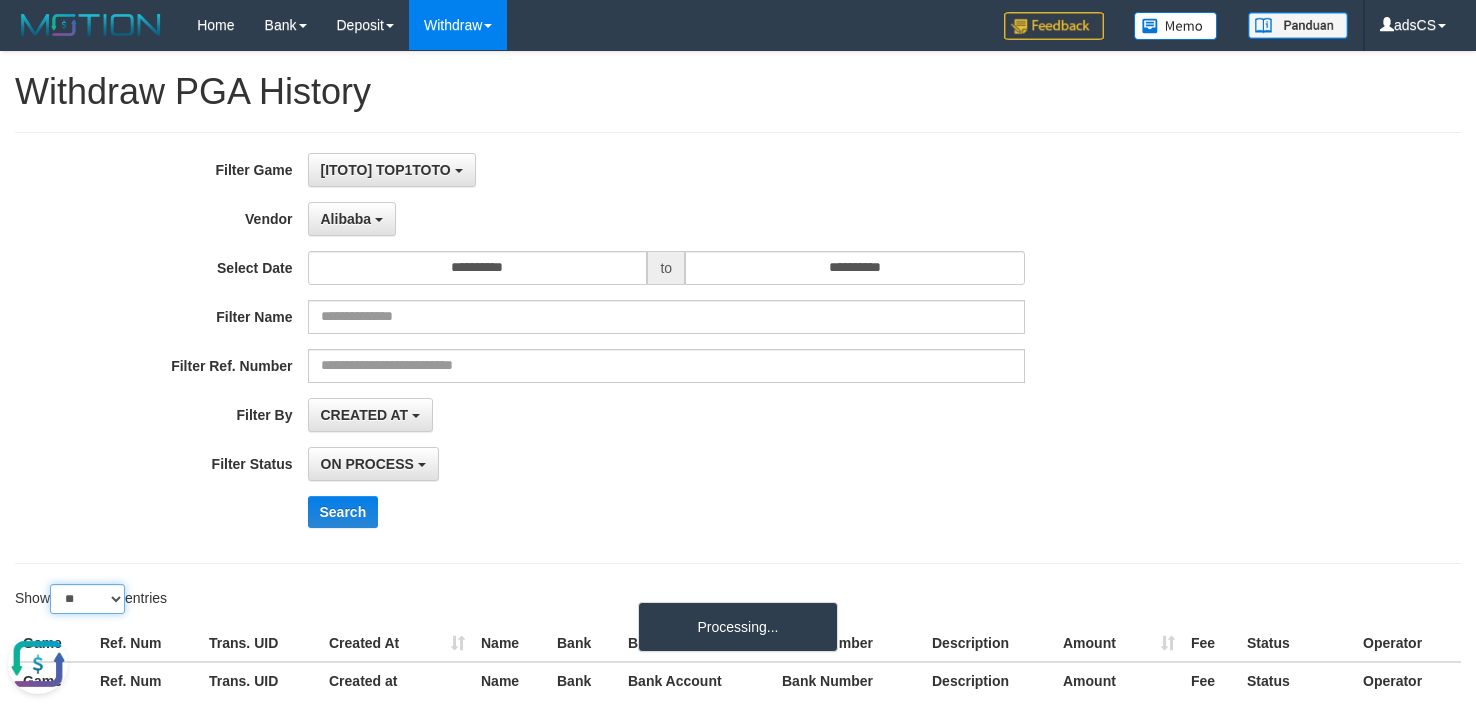 click on "** ** ** ***" at bounding box center [87, 599] 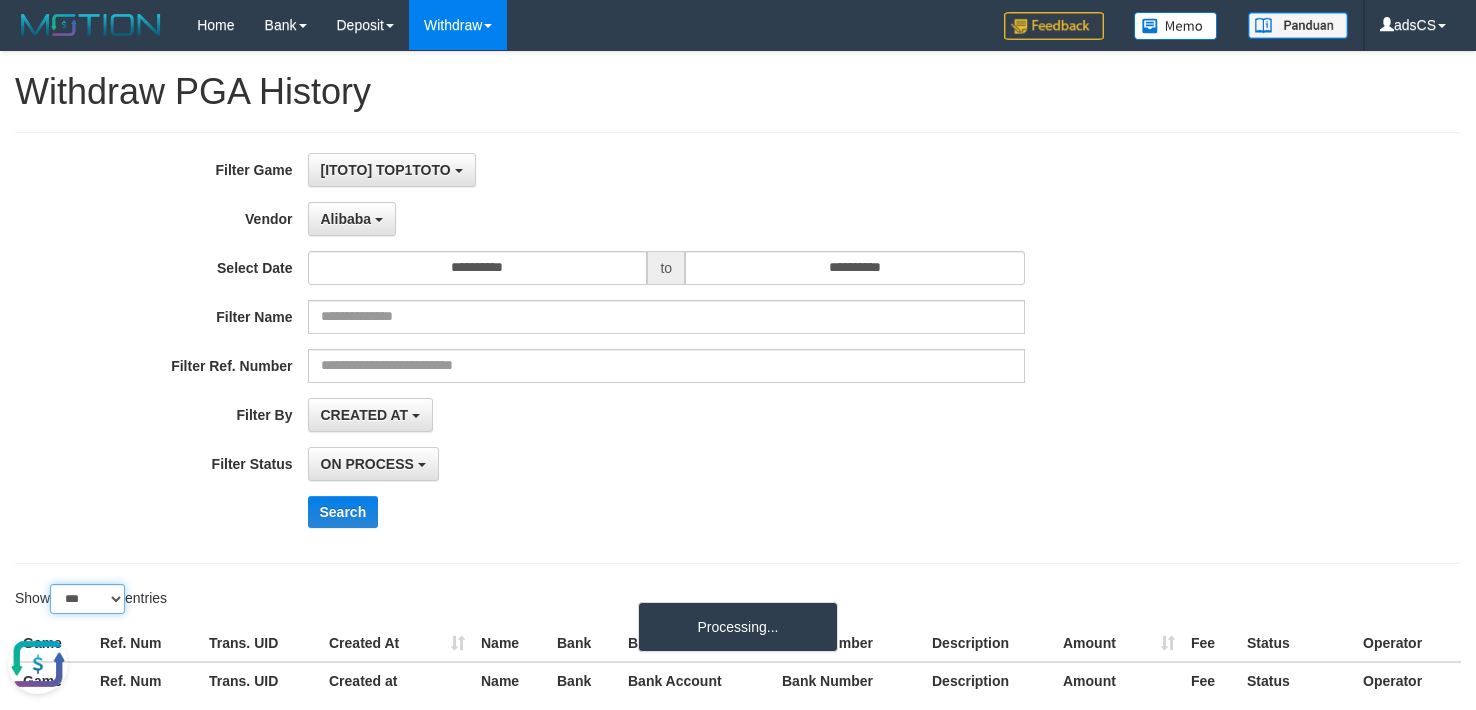 click on "** ** ** ***" at bounding box center (87, 599) 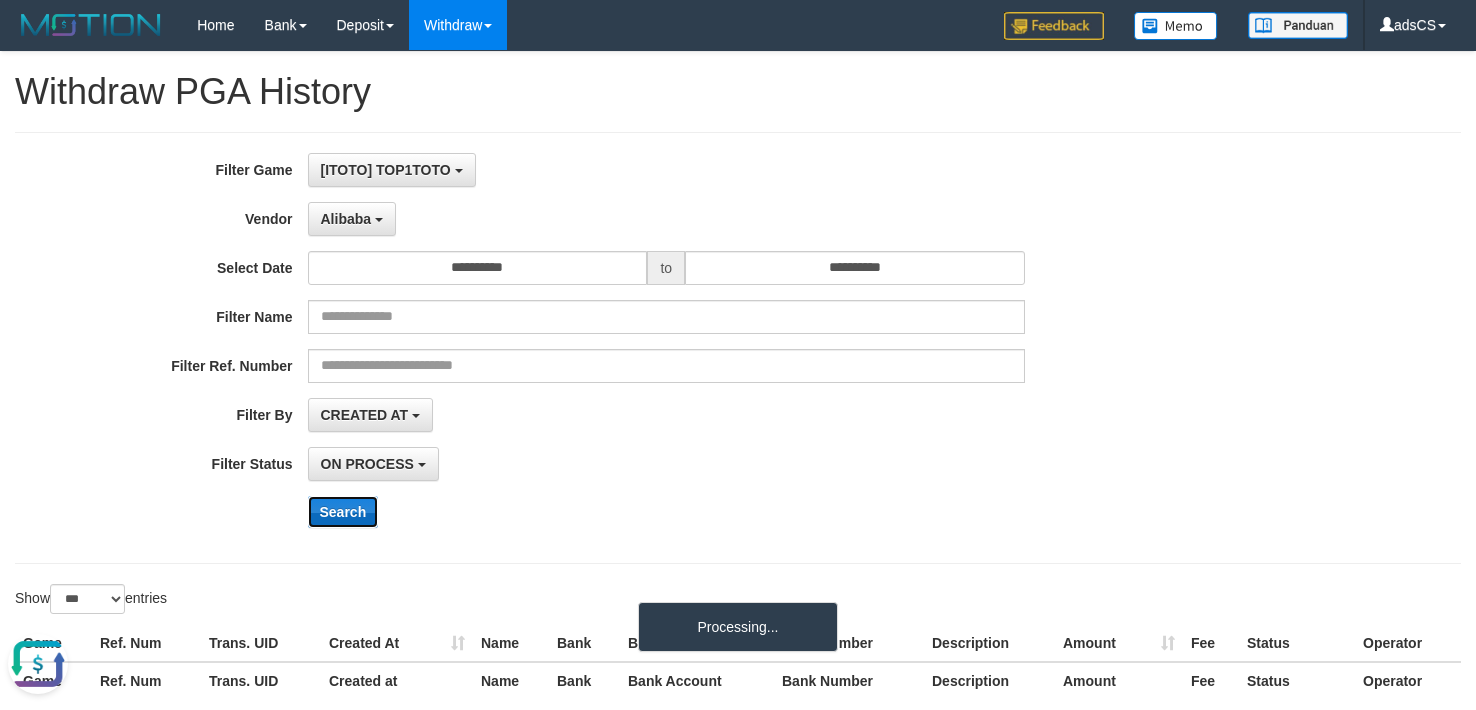 click on "Search" at bounding box center [343, 512] 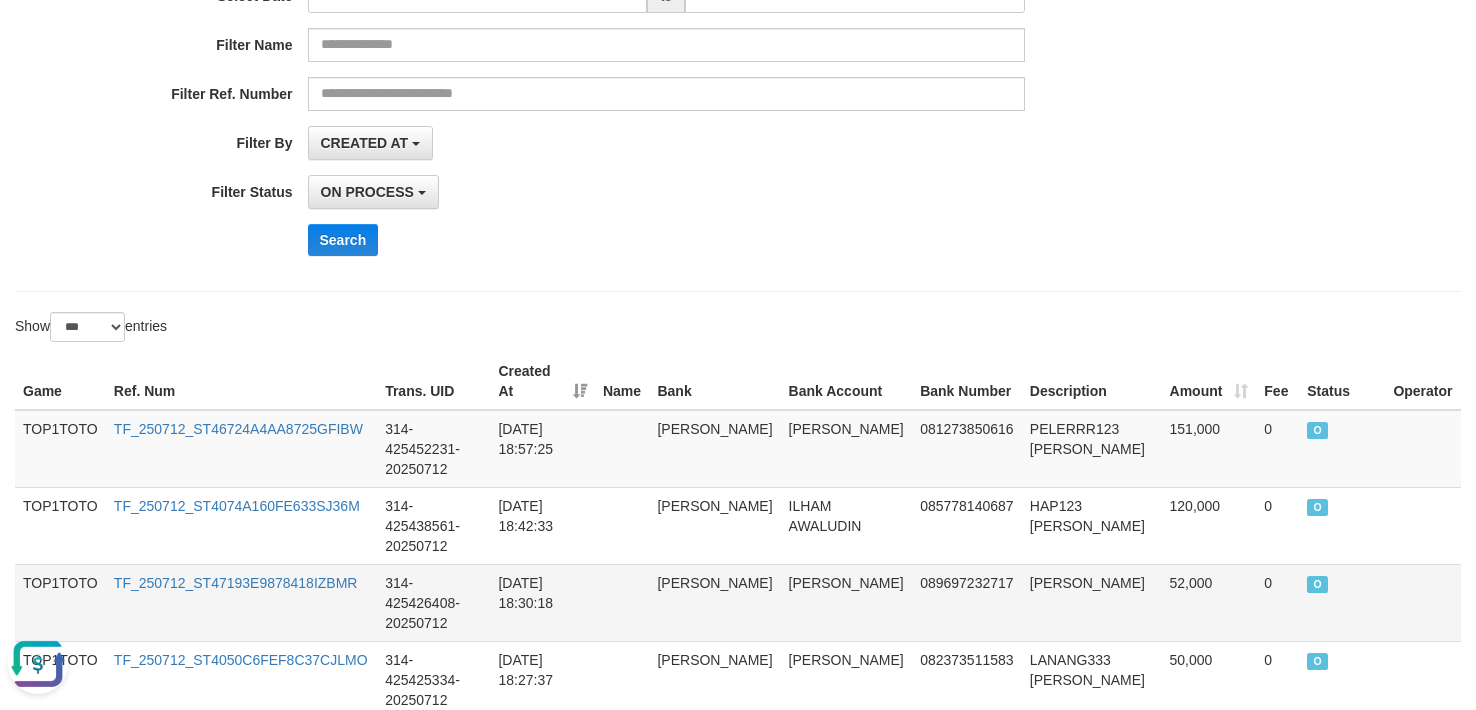 scroll, scrollTop: 300, scrollLeft: 0, axis: vertical 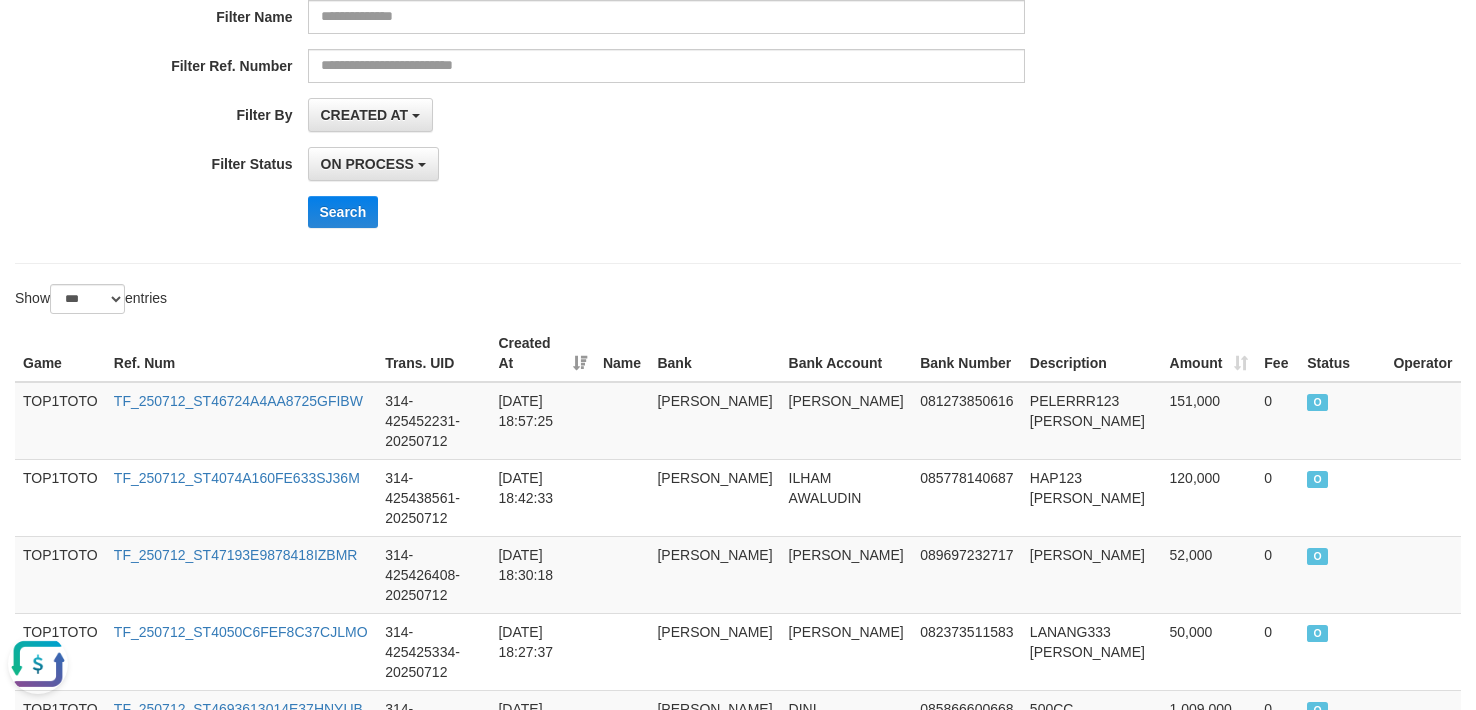 click on "**********" at bounding box center [738, 48] 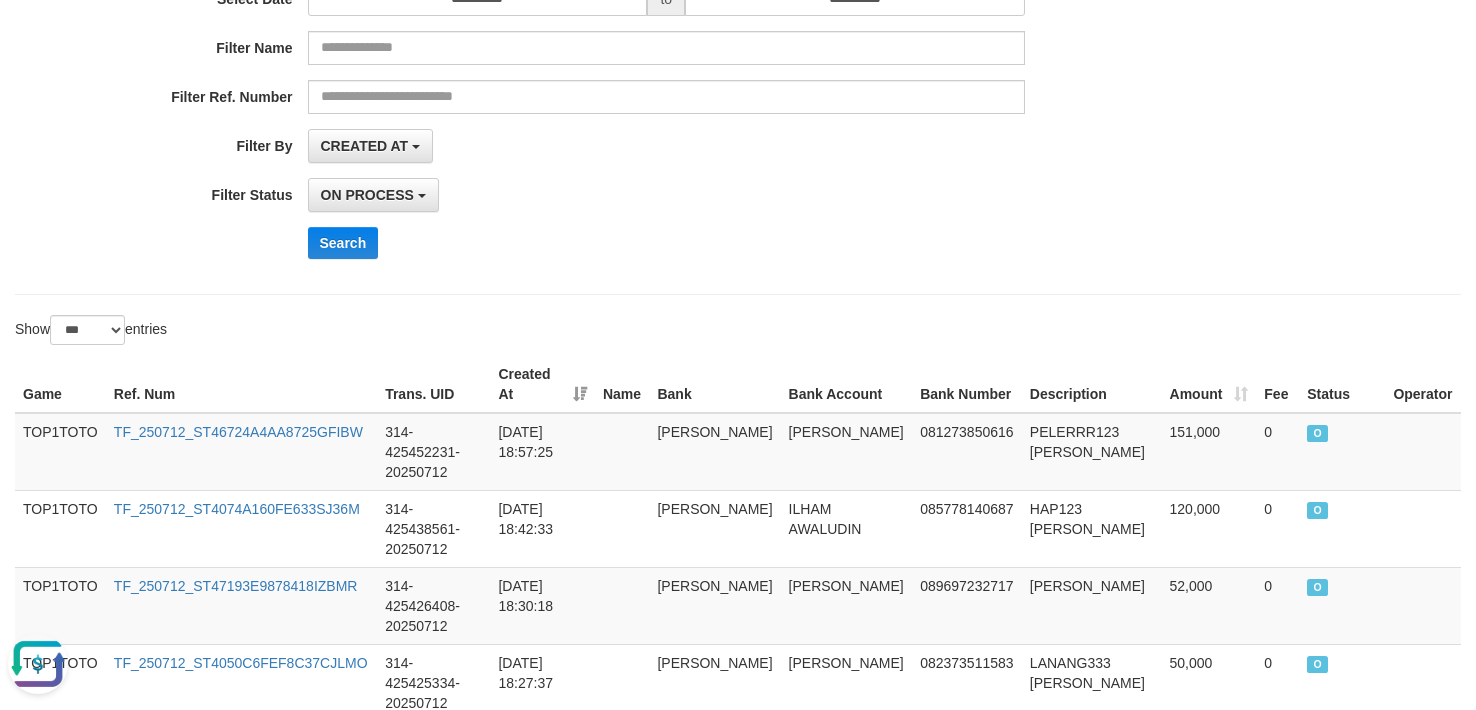 scroll, scrollTop: 0, scrollLeft: 0, axis: both 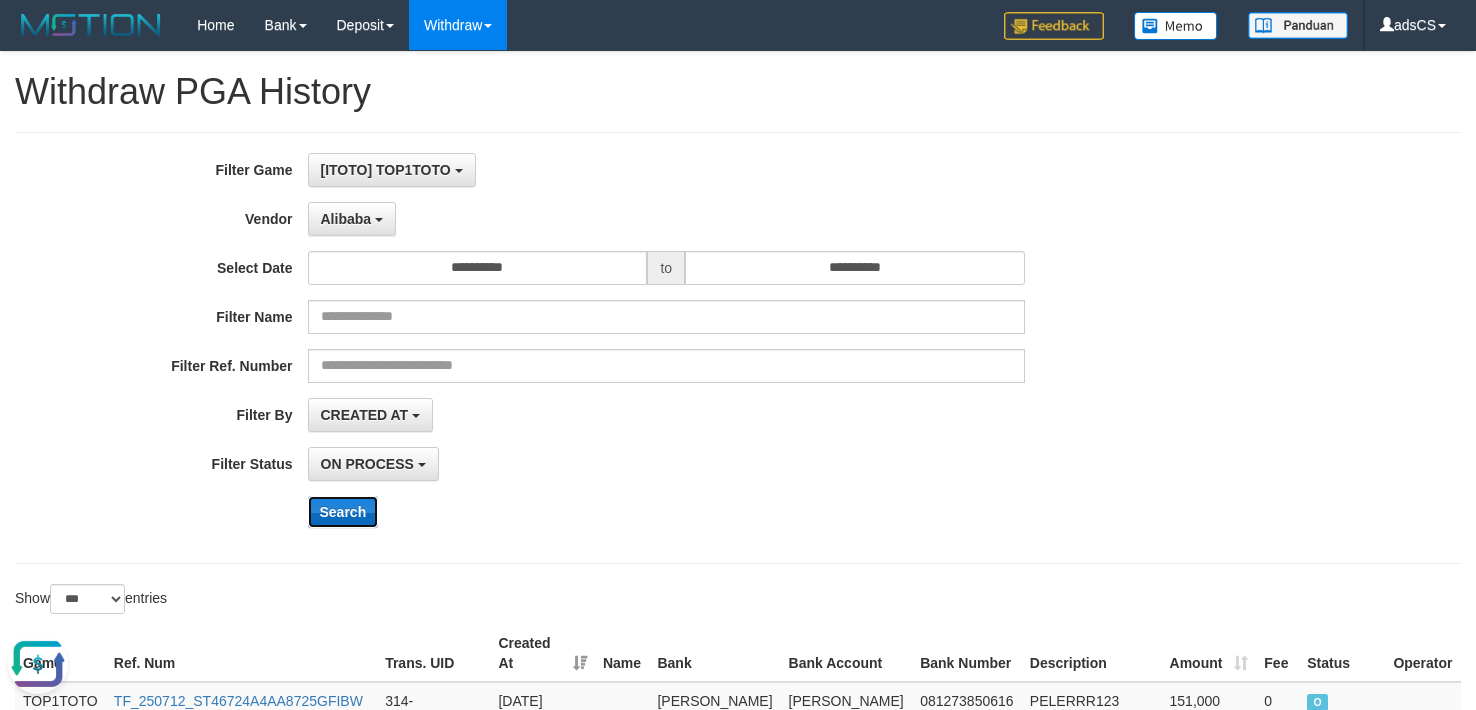 click on "Search" at bounding box center (343, 512) 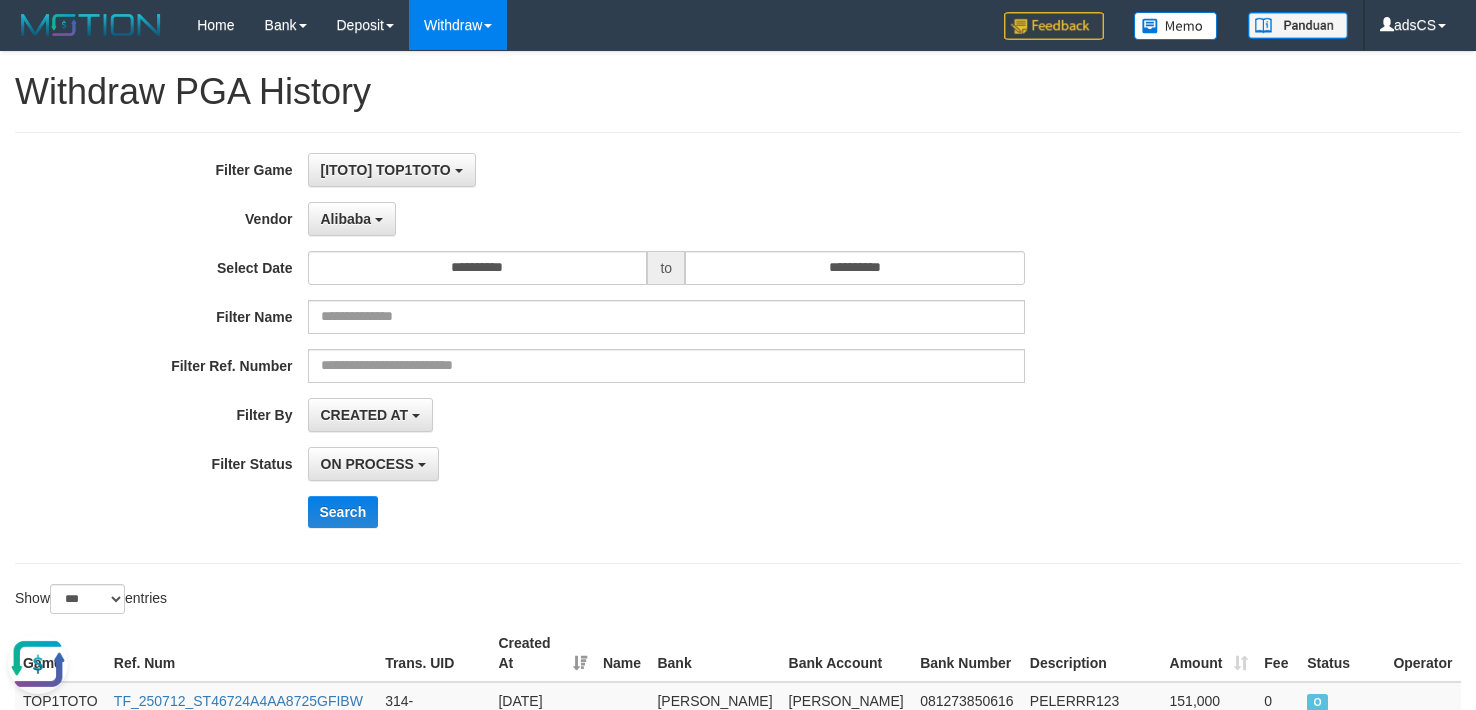 click on "**********" at bounding box center (615, 348) 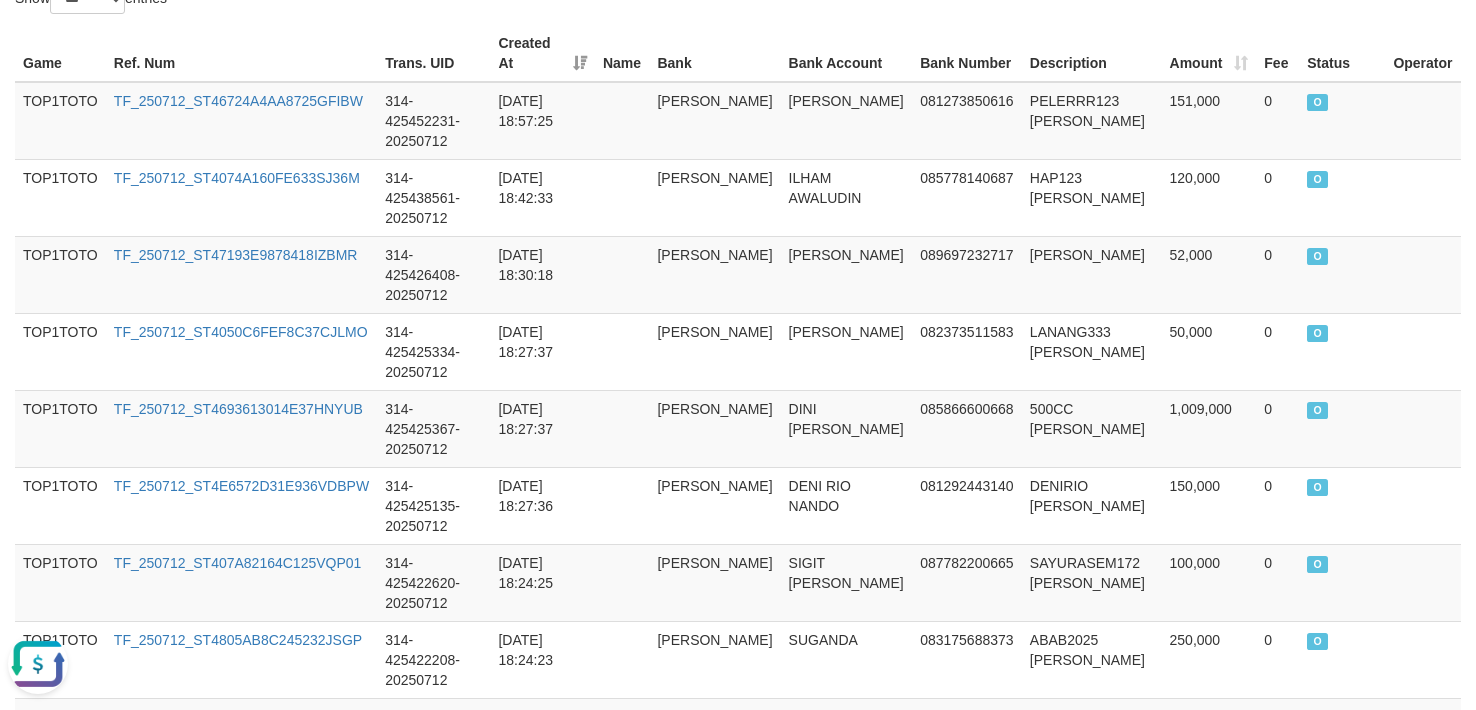 scroll, scrollTop: 0, scrollLeft: 0, axis: both 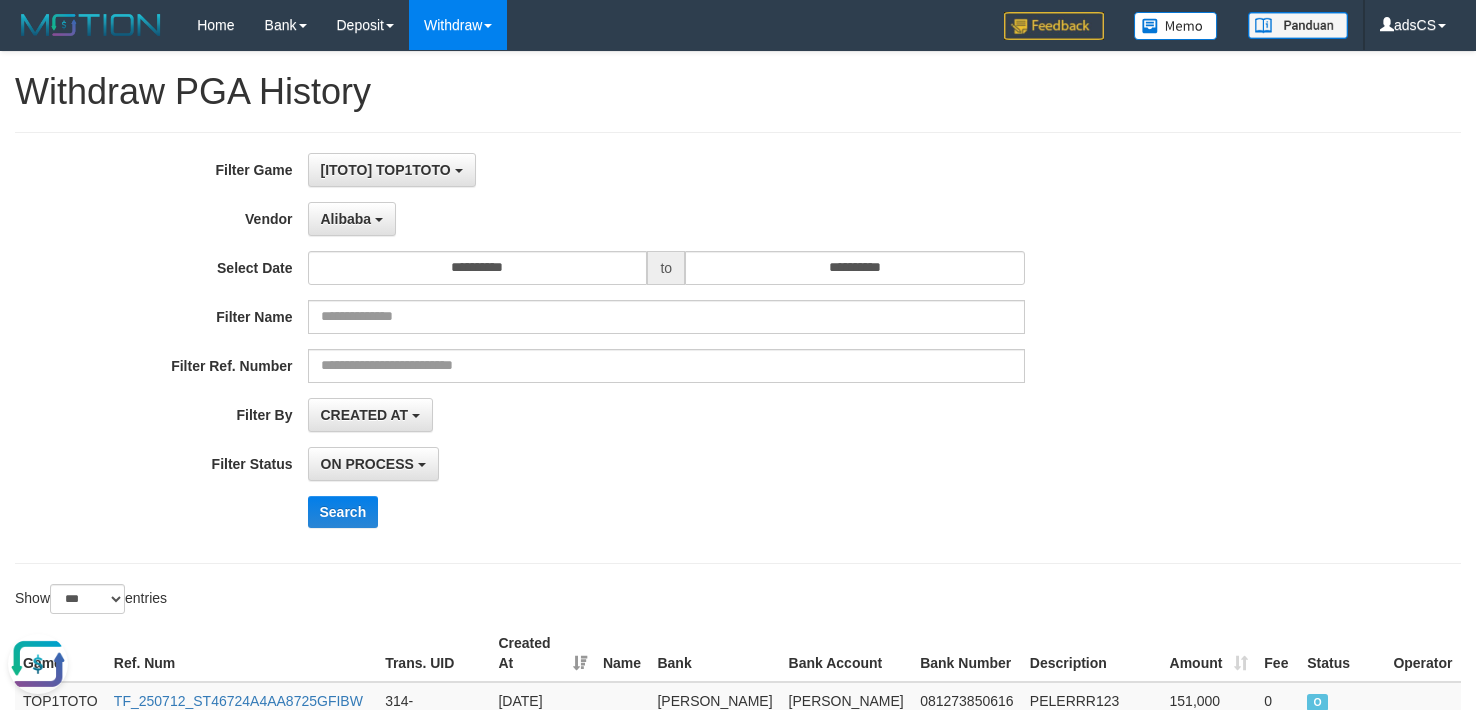 drag, startPoint x: 44, startPoint y: 660, endPoint x: 45, endPoint y: 1290, distance: 630.0008 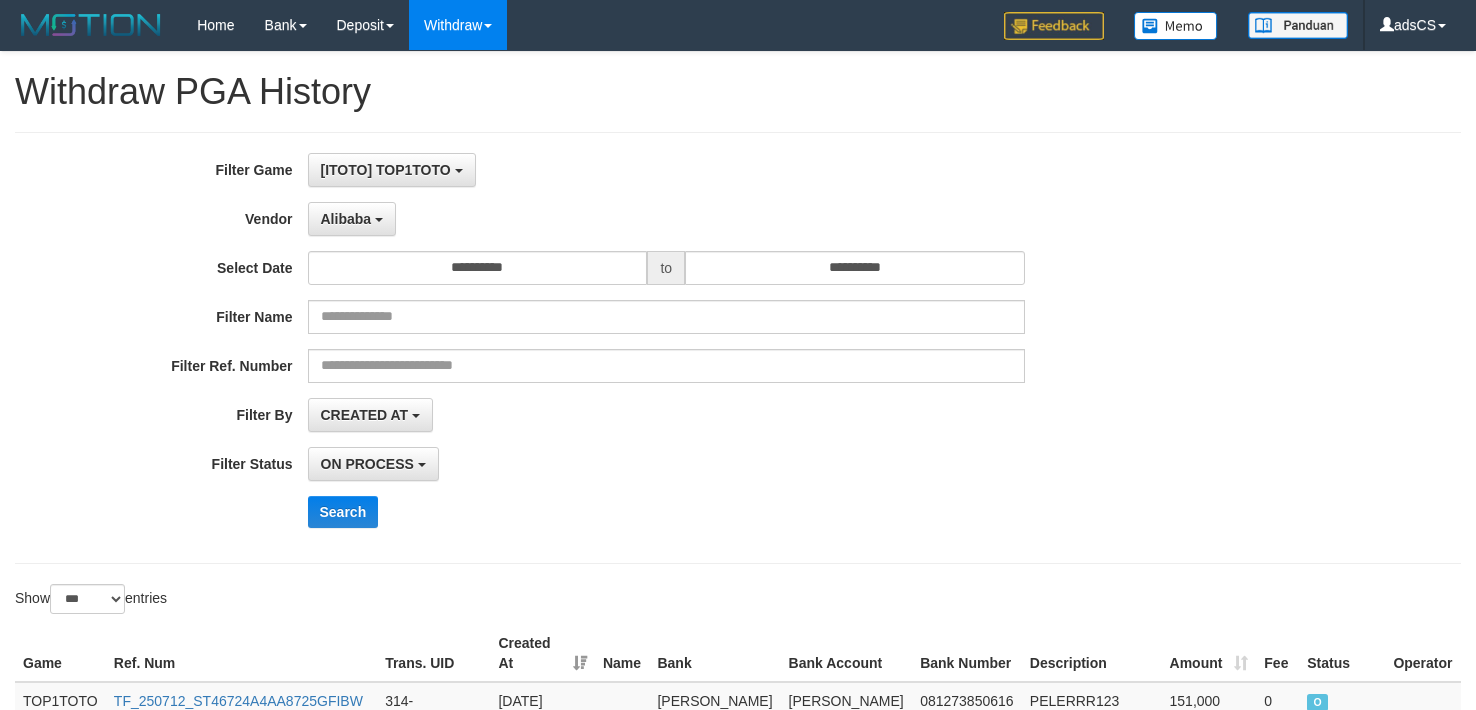 click on "Search" at bounding box center (769, 512) 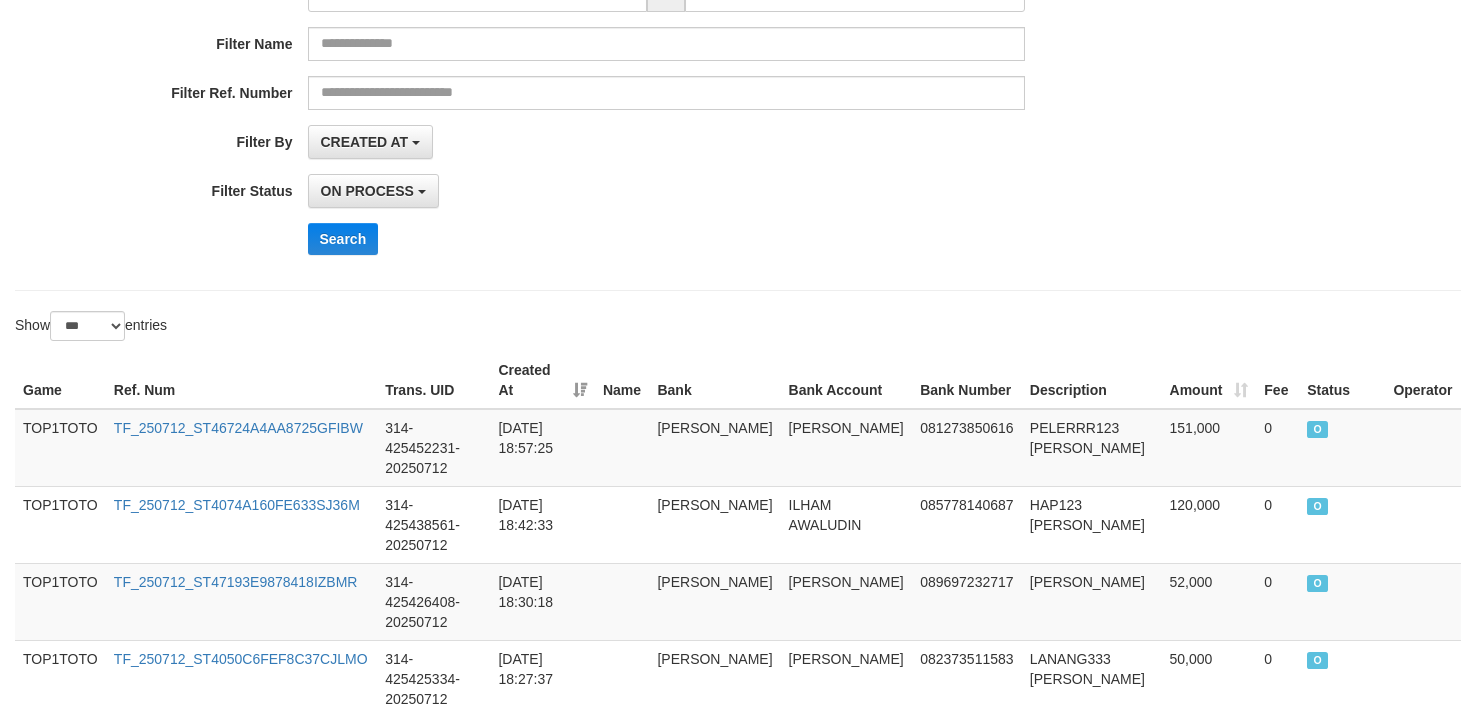 scroll, scrollTop: 300, scrollLeft: 0, axis: vertical 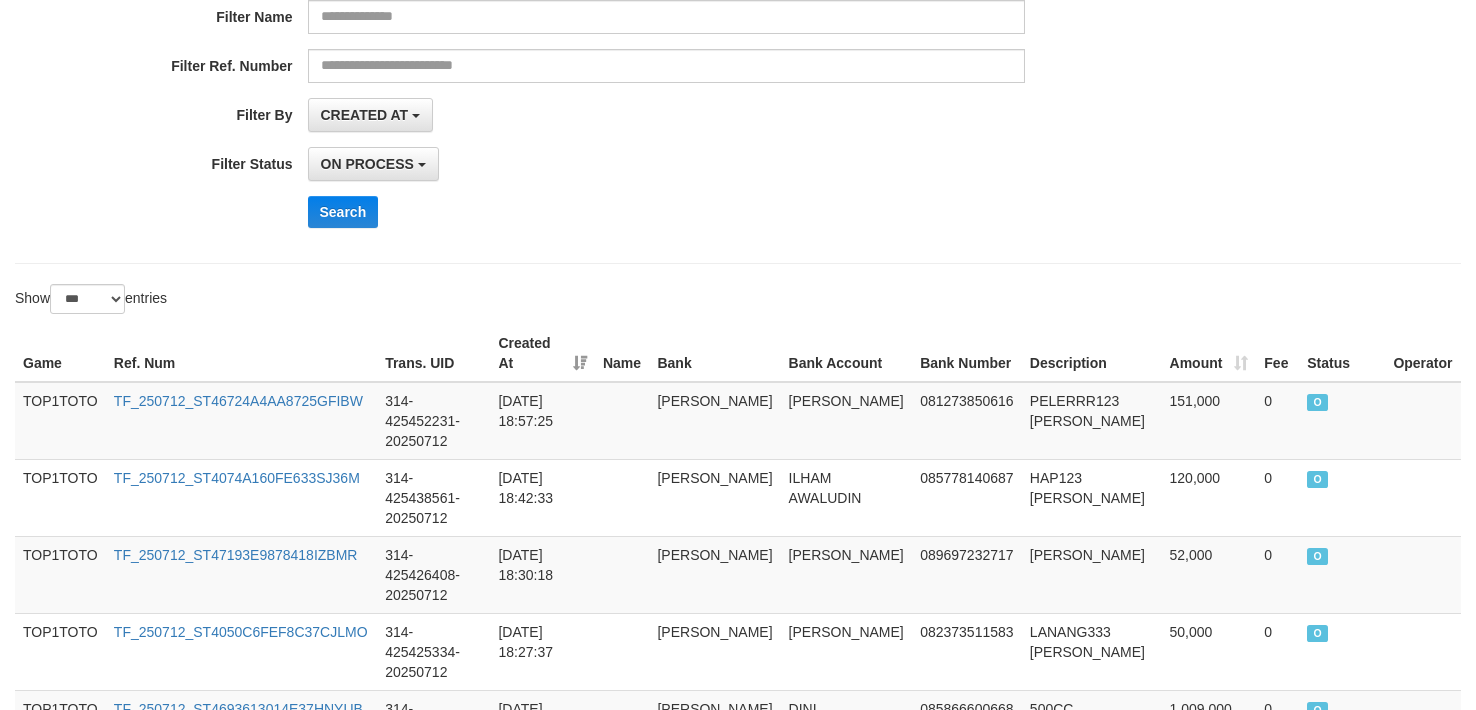 click on "**********" at bounding box center [738, 48] 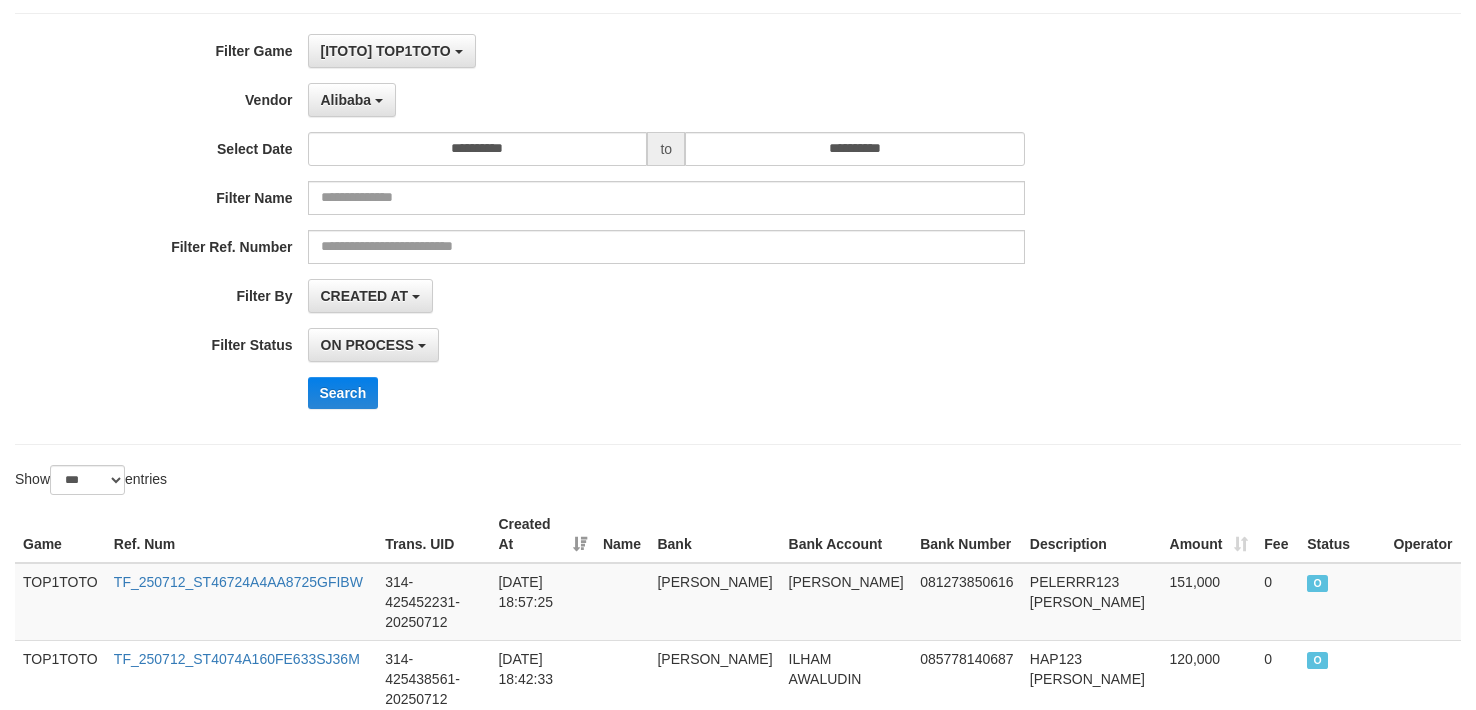 scroll, scrollTop: 0, scrollLeft: 0, axis: both 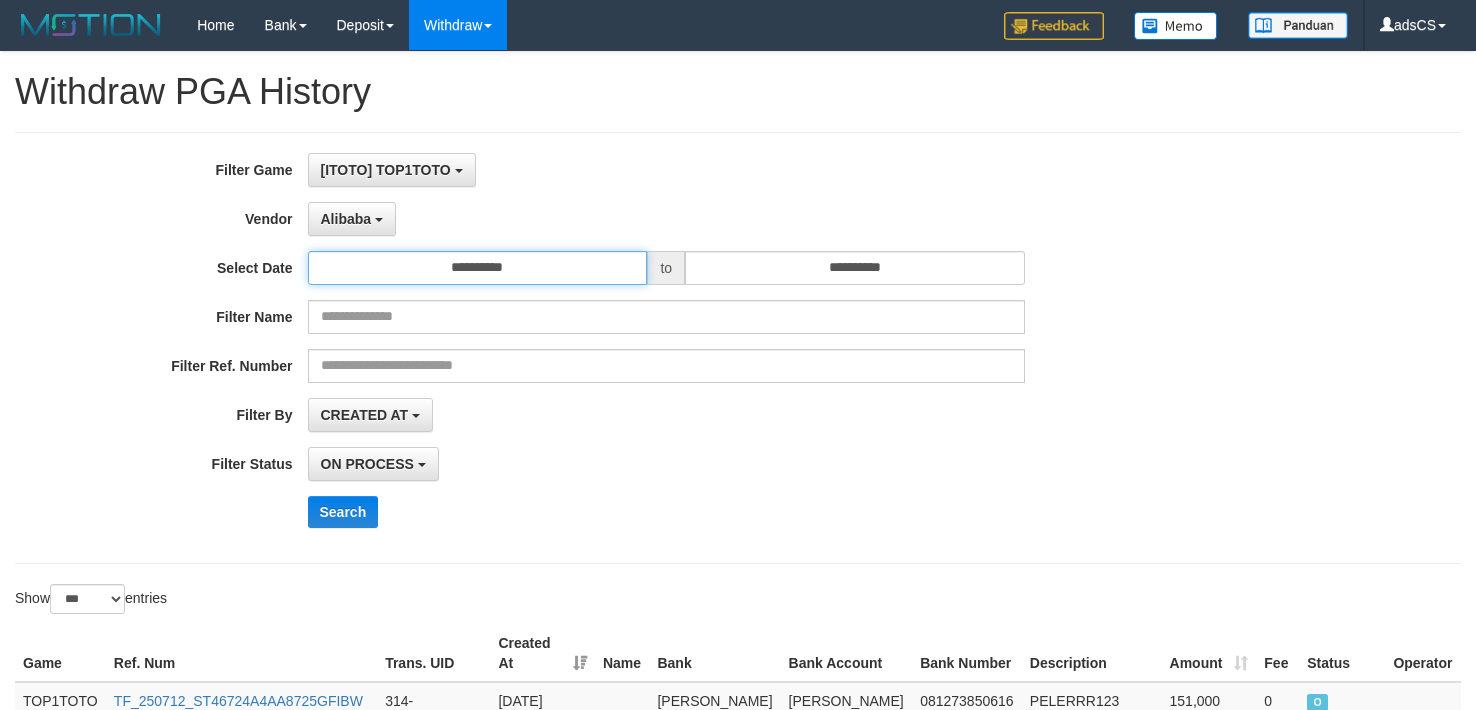 click on "**********" at bounding box center (478, 268) 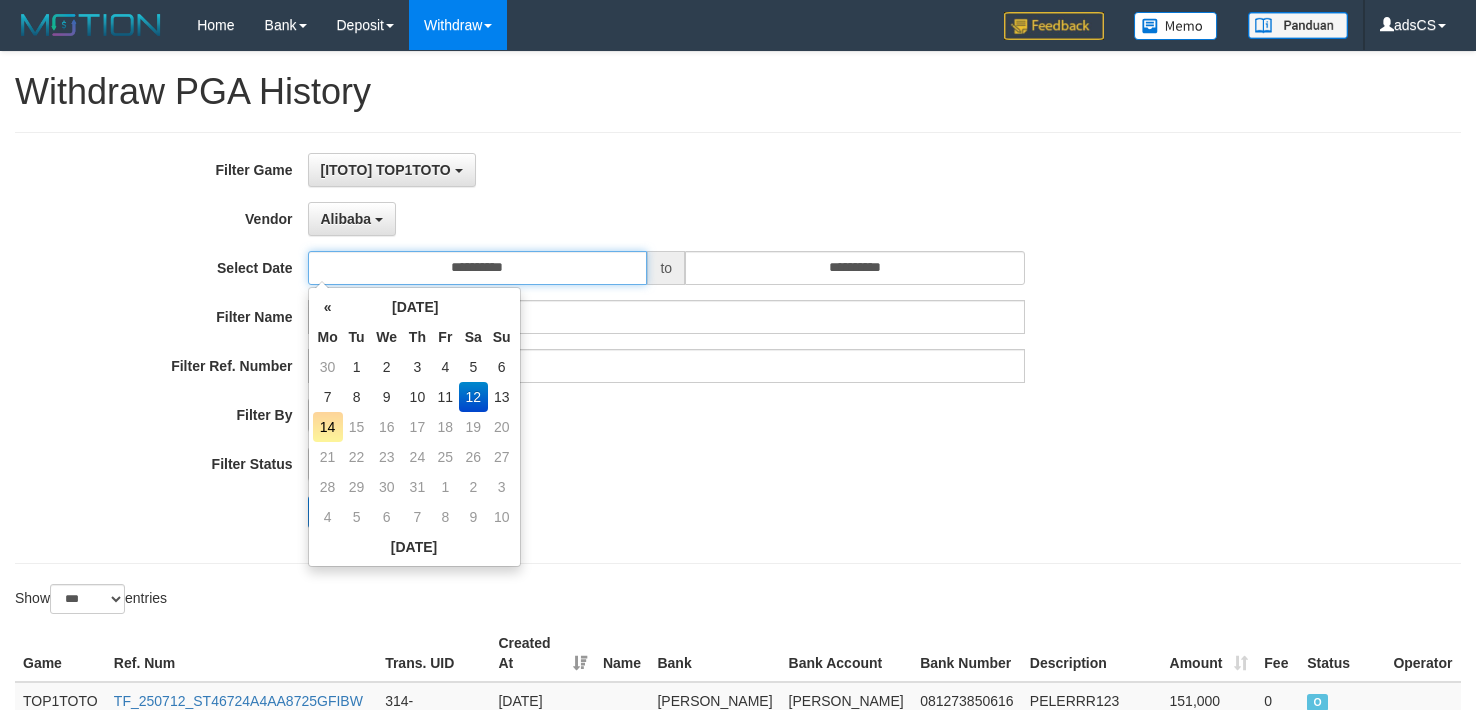 click on "**********" at bounding box center [478, 268] 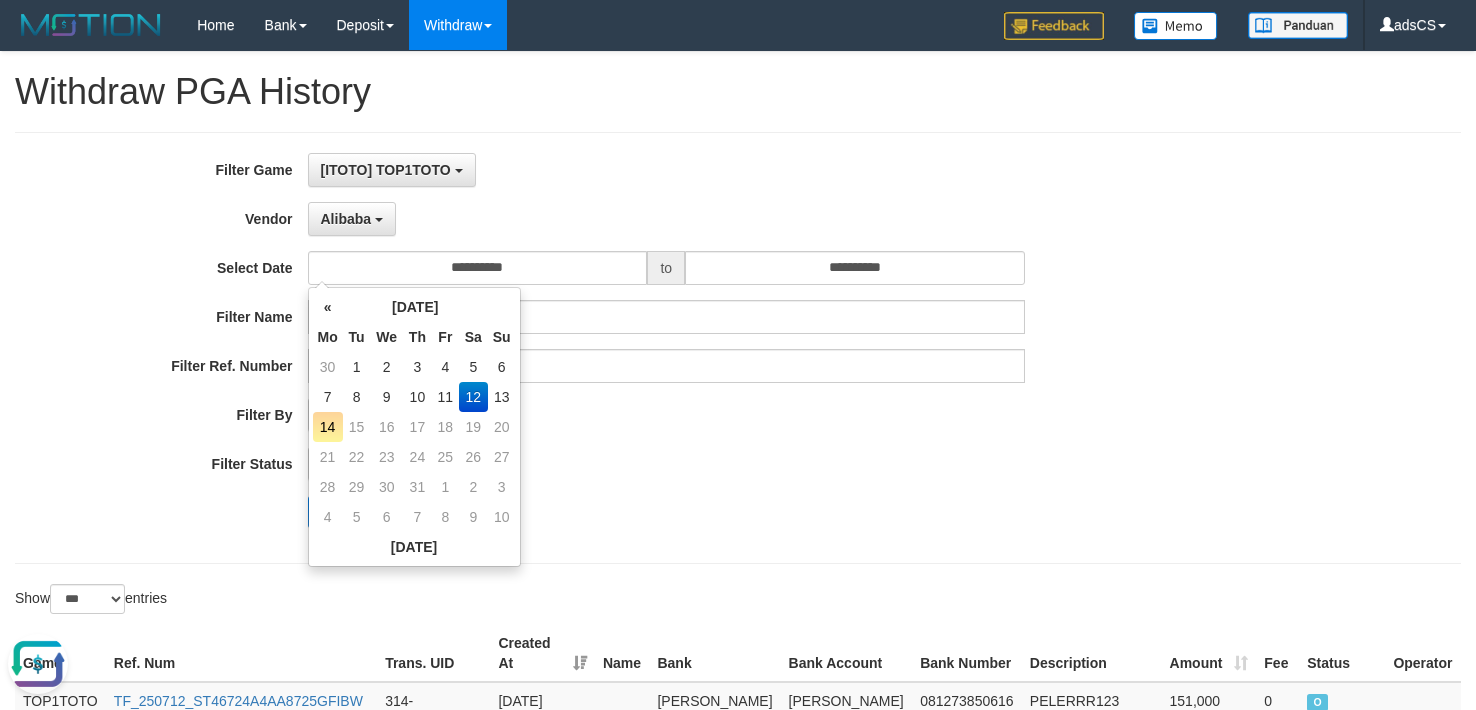 click on "14" at bounding box center [328, 427] 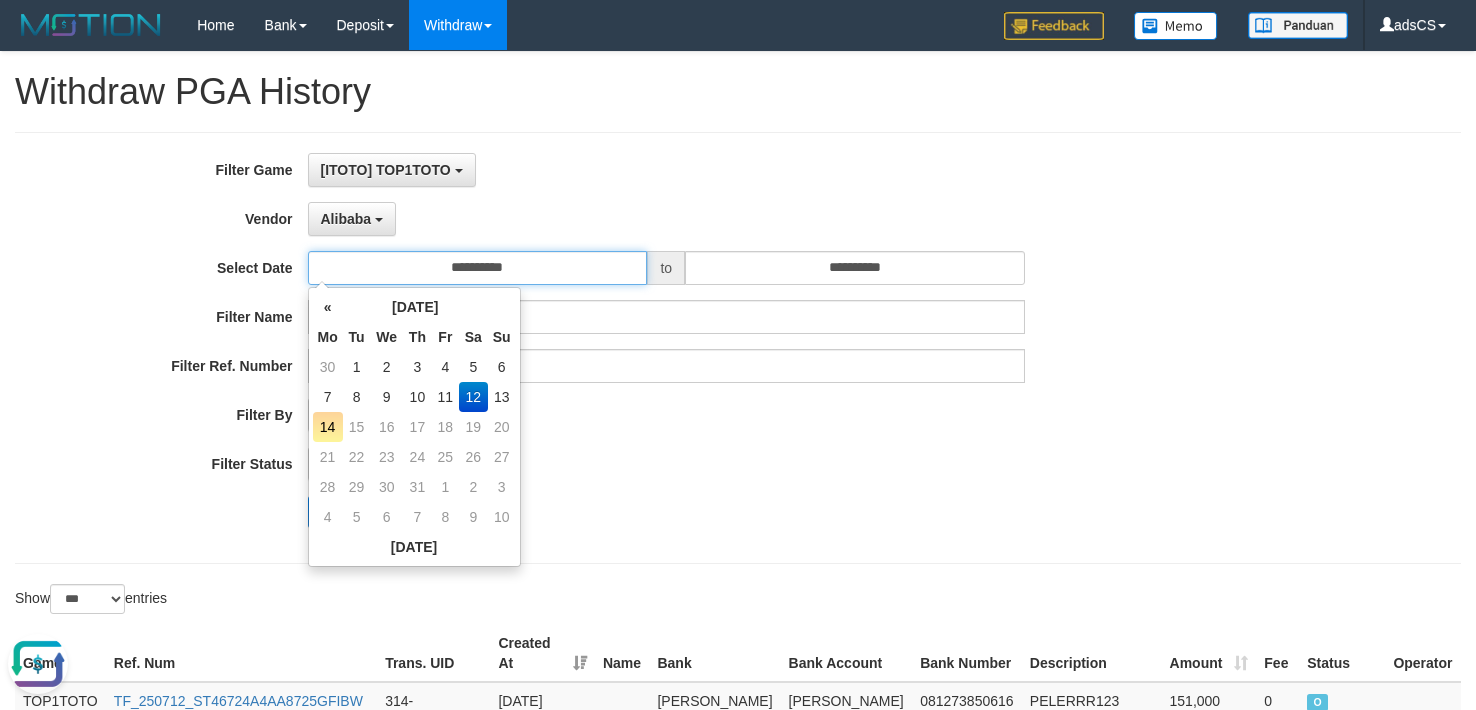 type on "**********" 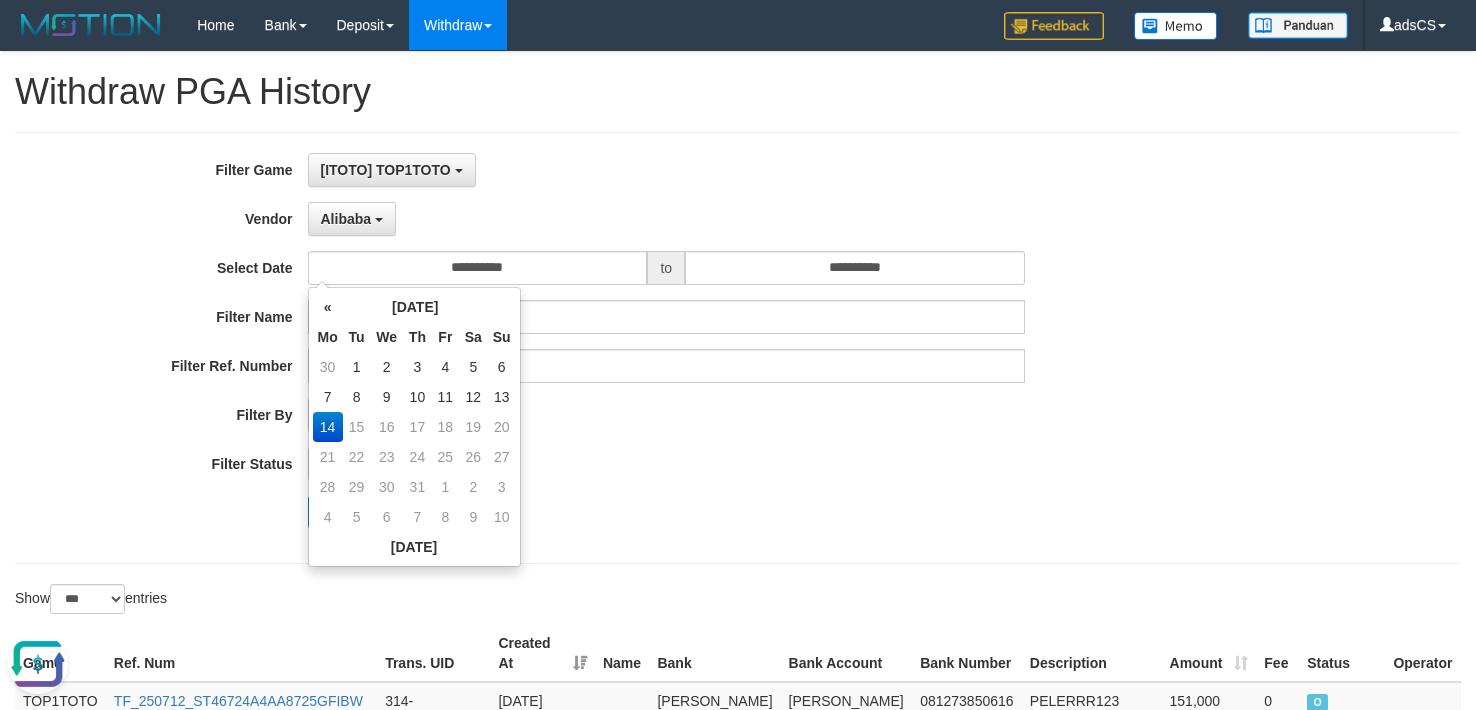 drag, startPoint x: 818, startPoint y: 463, endPoint x: 510, endPoint y: 453, distance: 308.1623 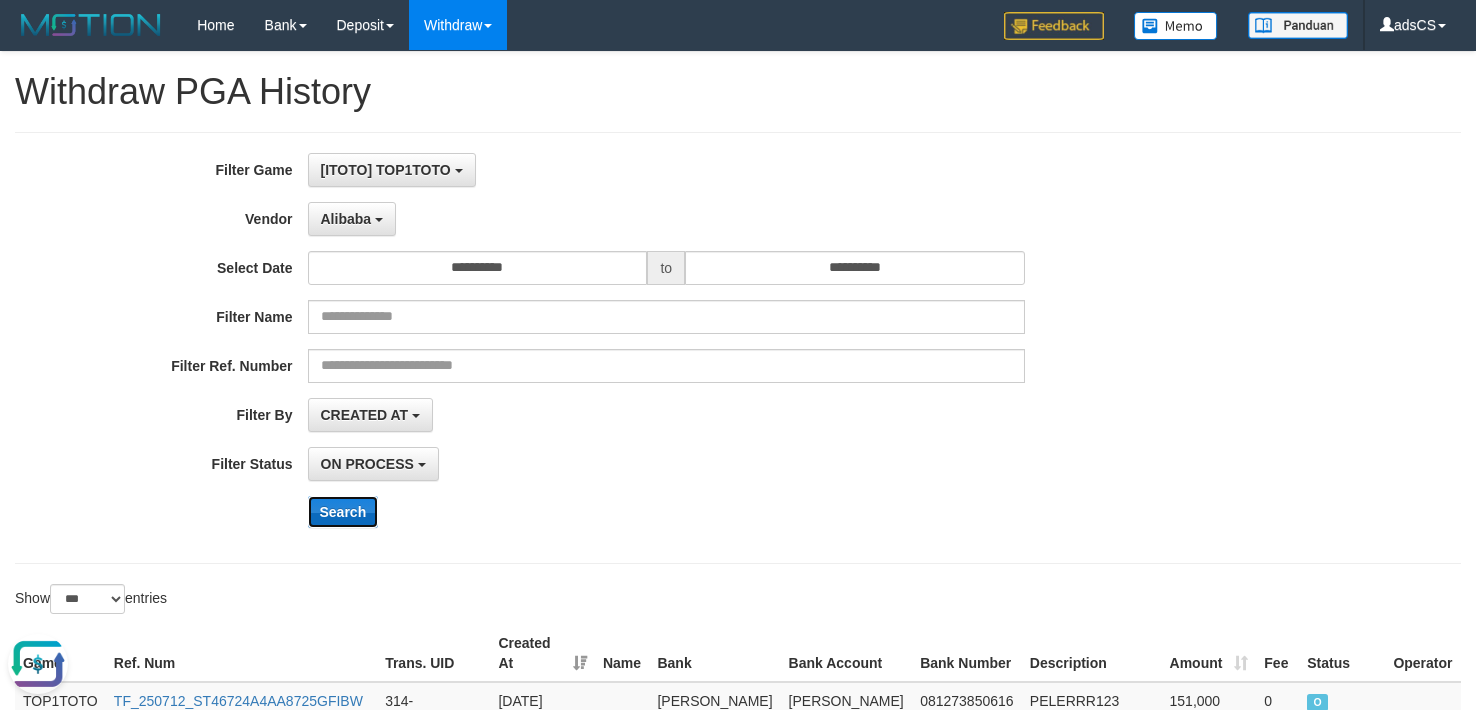 click on "Search" at bounding box center (343, 512) 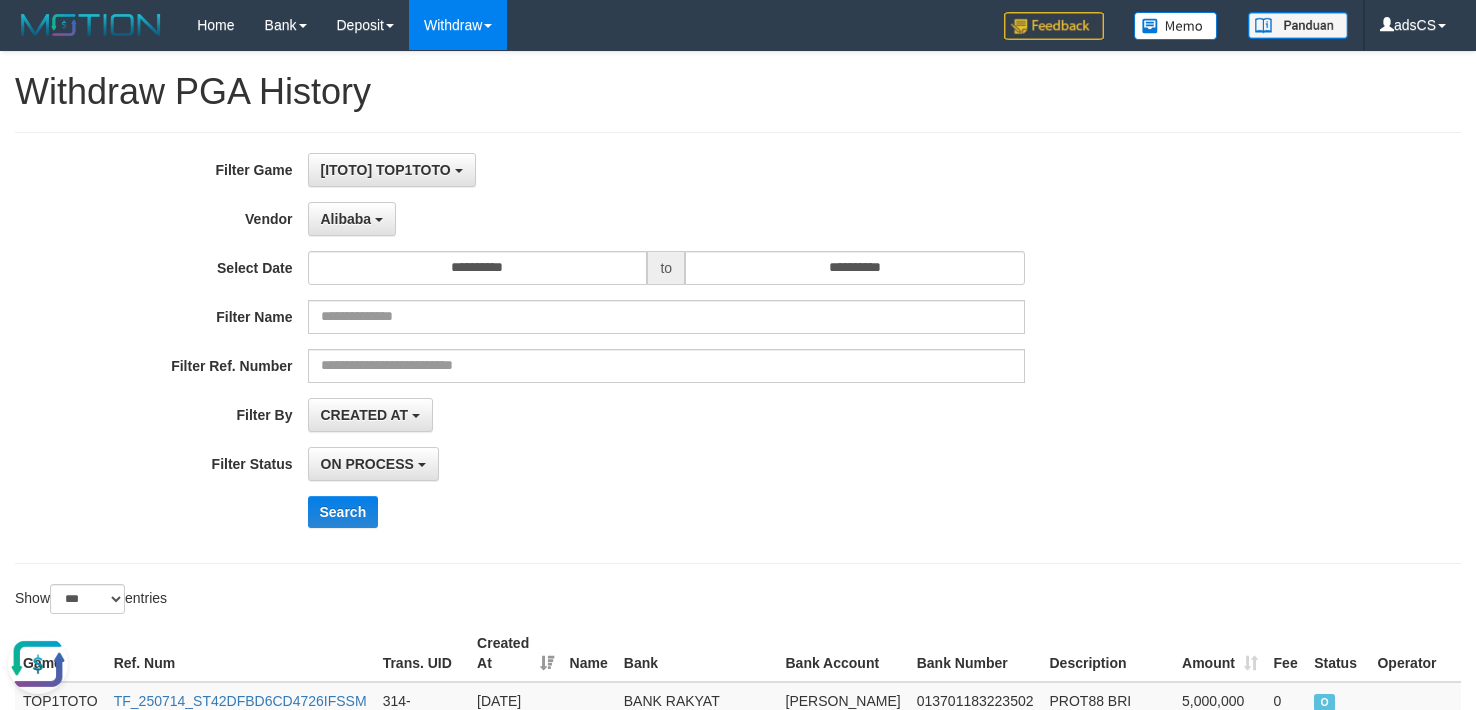 click on "Search" at bounding box center [769, 512] 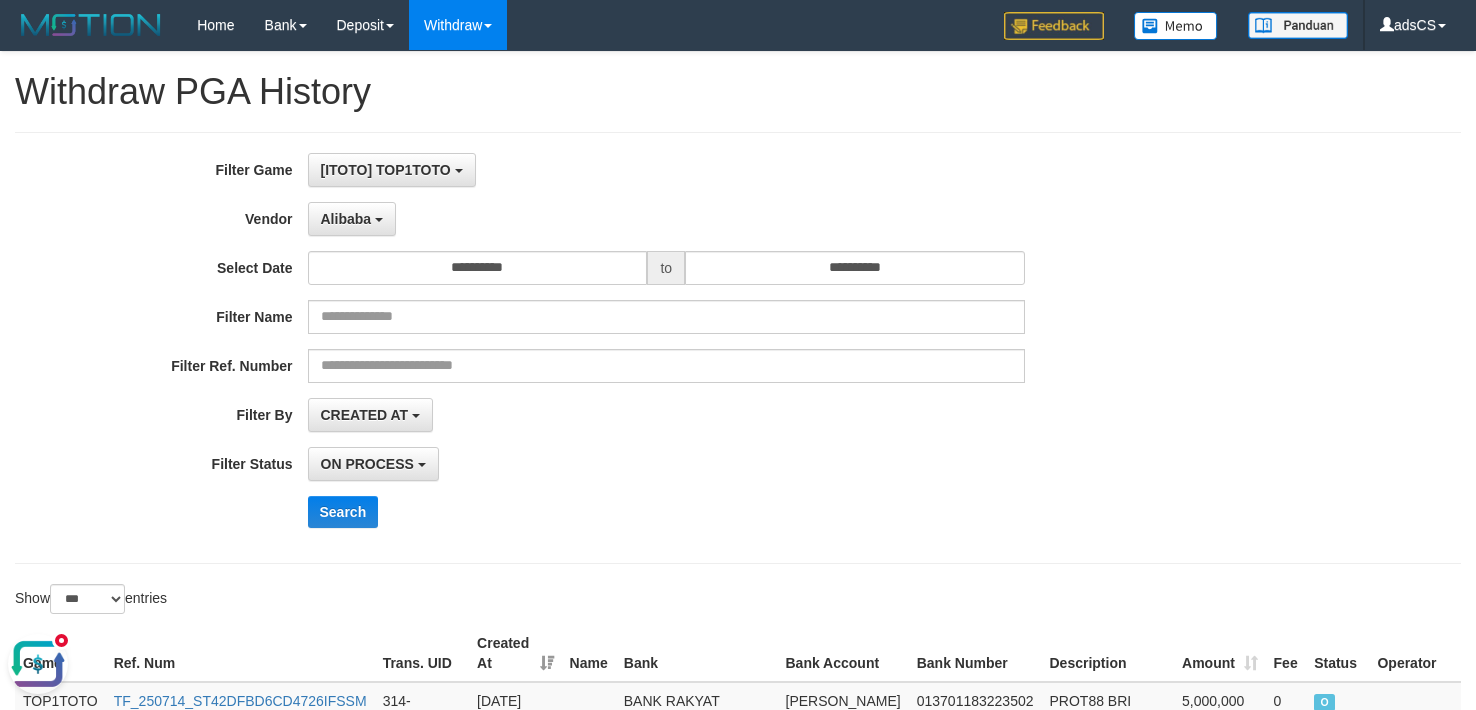 drag, startPoint x: 1316, startPoint y: 353, endPoint x: 1273, endPoint y: 328, distance: 49.73932 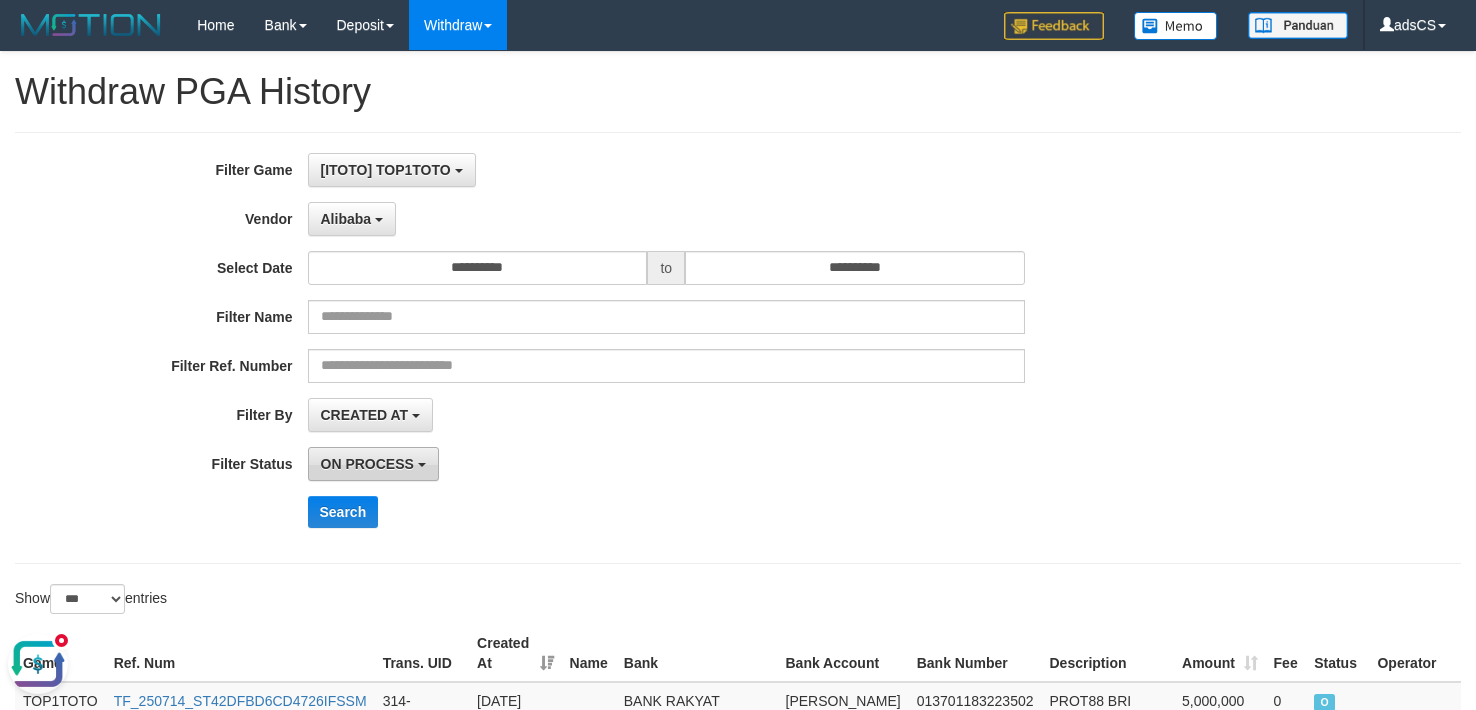 click on "ON PROCESS" at bounding box center [367, 464] 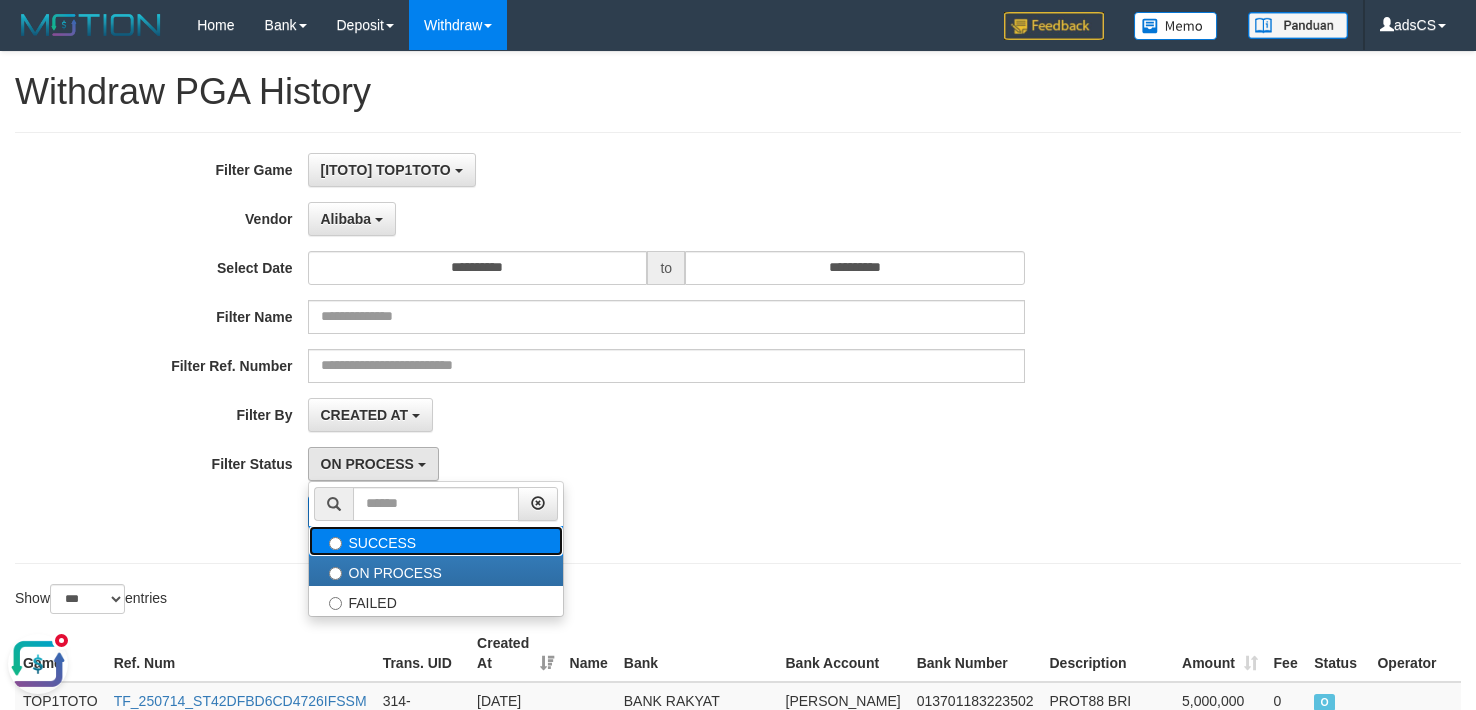 click on "SUCCESS" at bounding box center (436, 541) 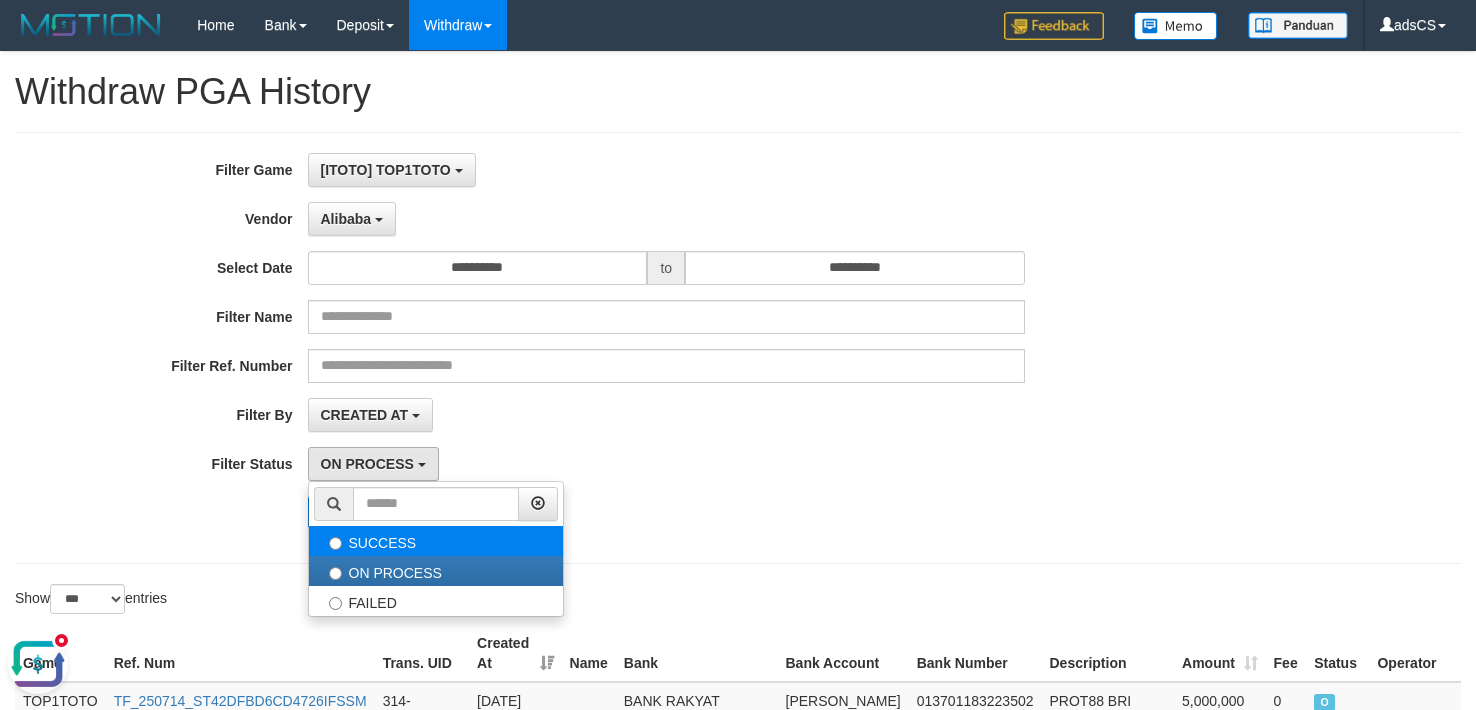 select on "*" 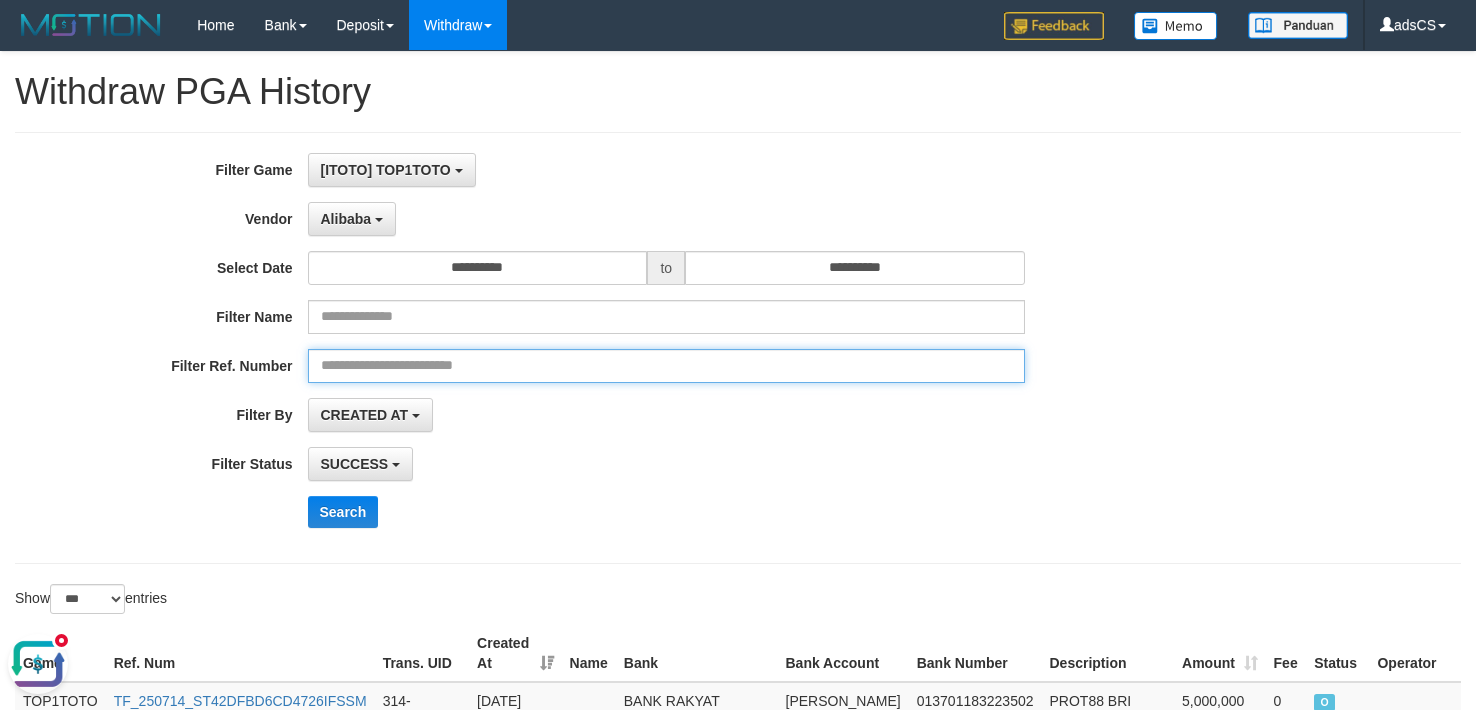 click at bounding box center [667, 366] 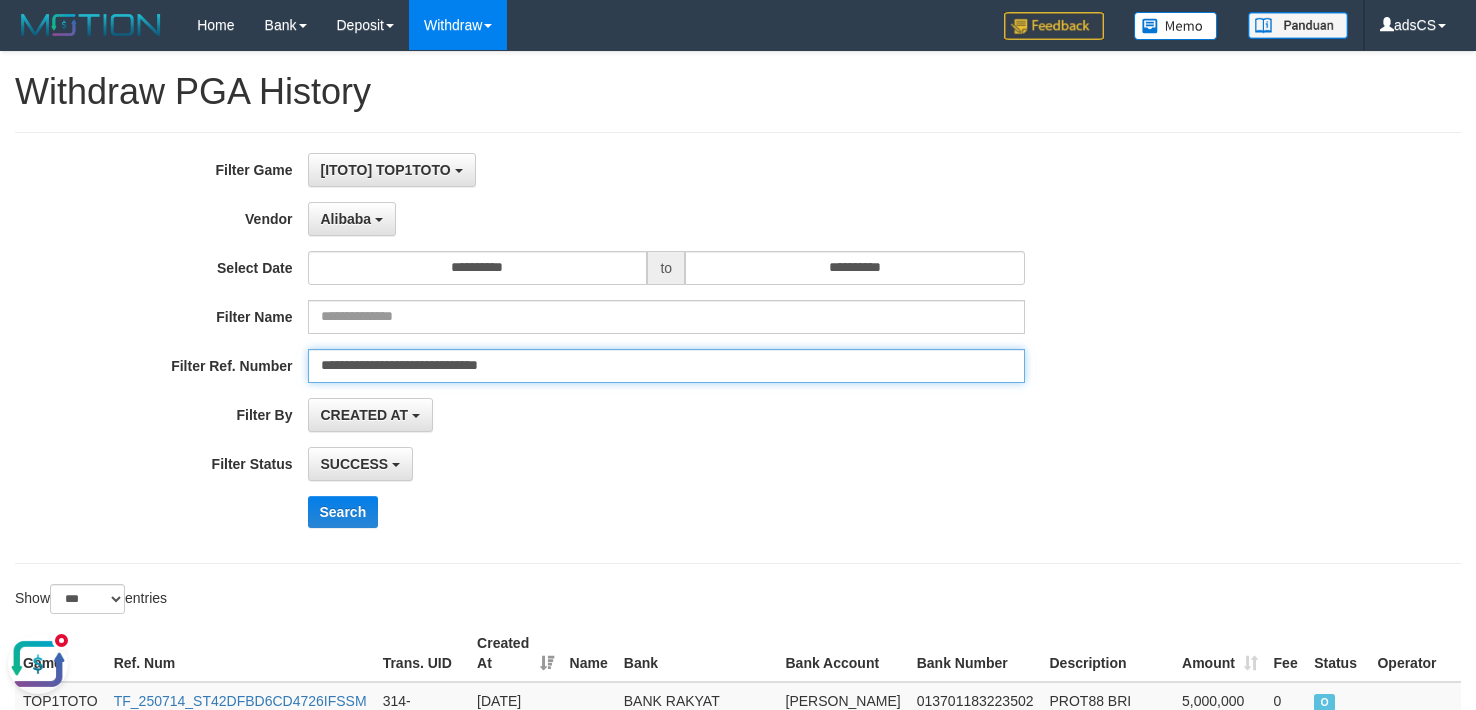 type on "**********" 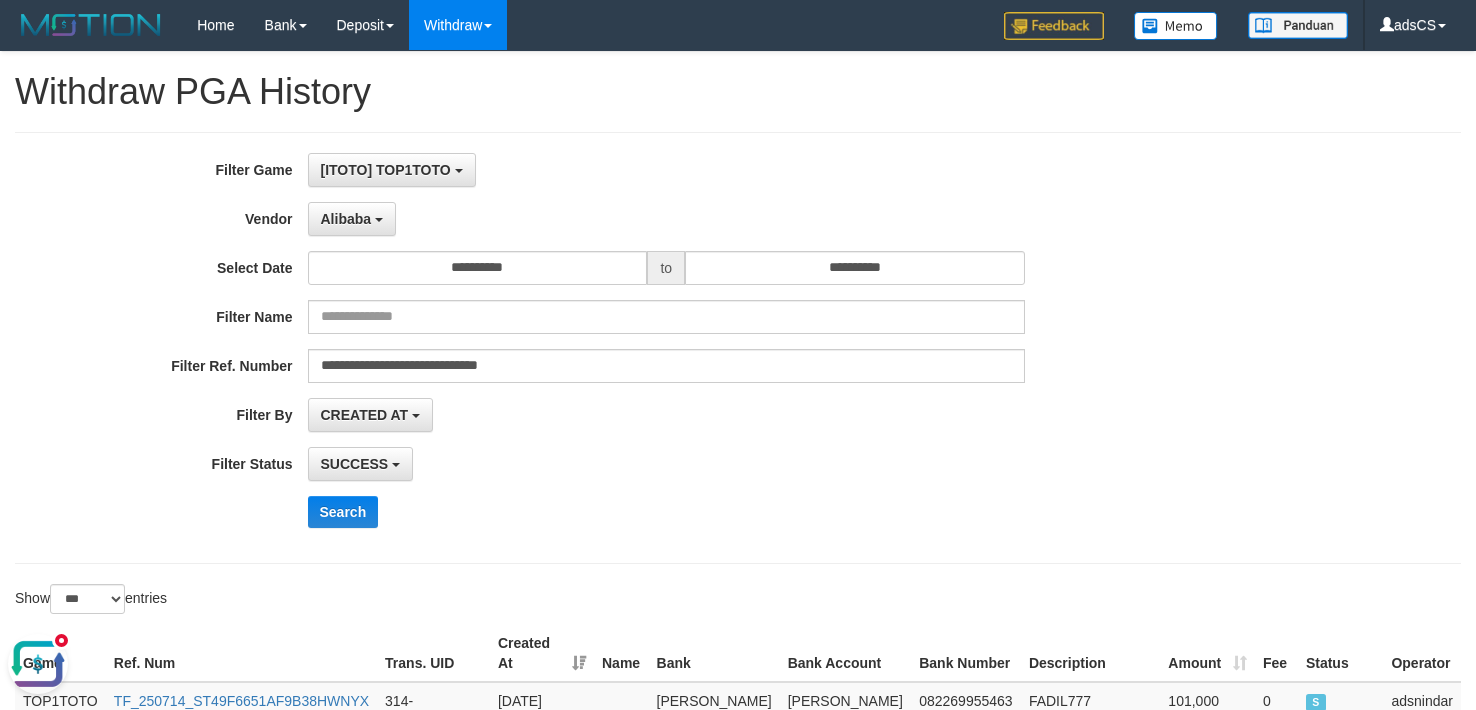 scroll, scrollTop: 283, scrollLeft: 0, axis: vertical 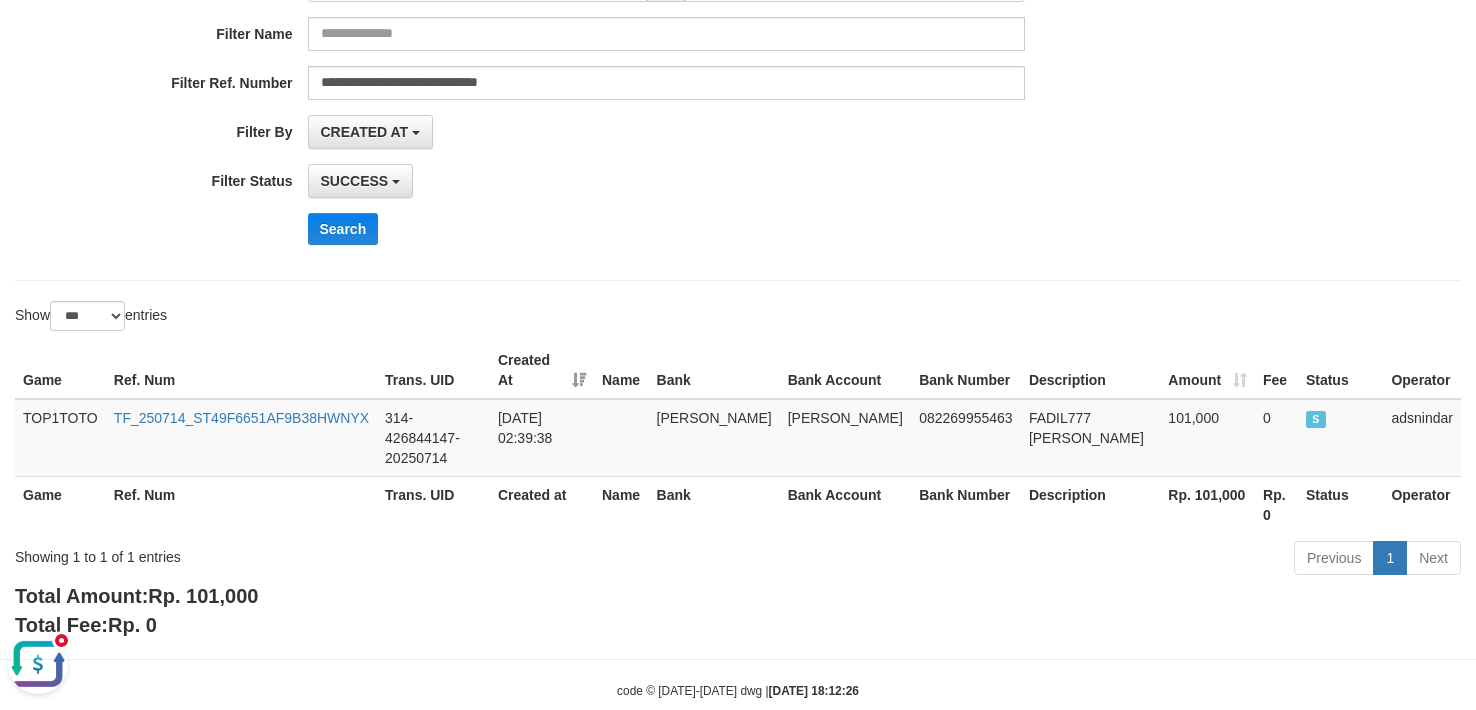 drag, startPoint x: 1337, startPoint y: 128, endPoint x: 1324, endPoint y: 133, distance: 13.928389 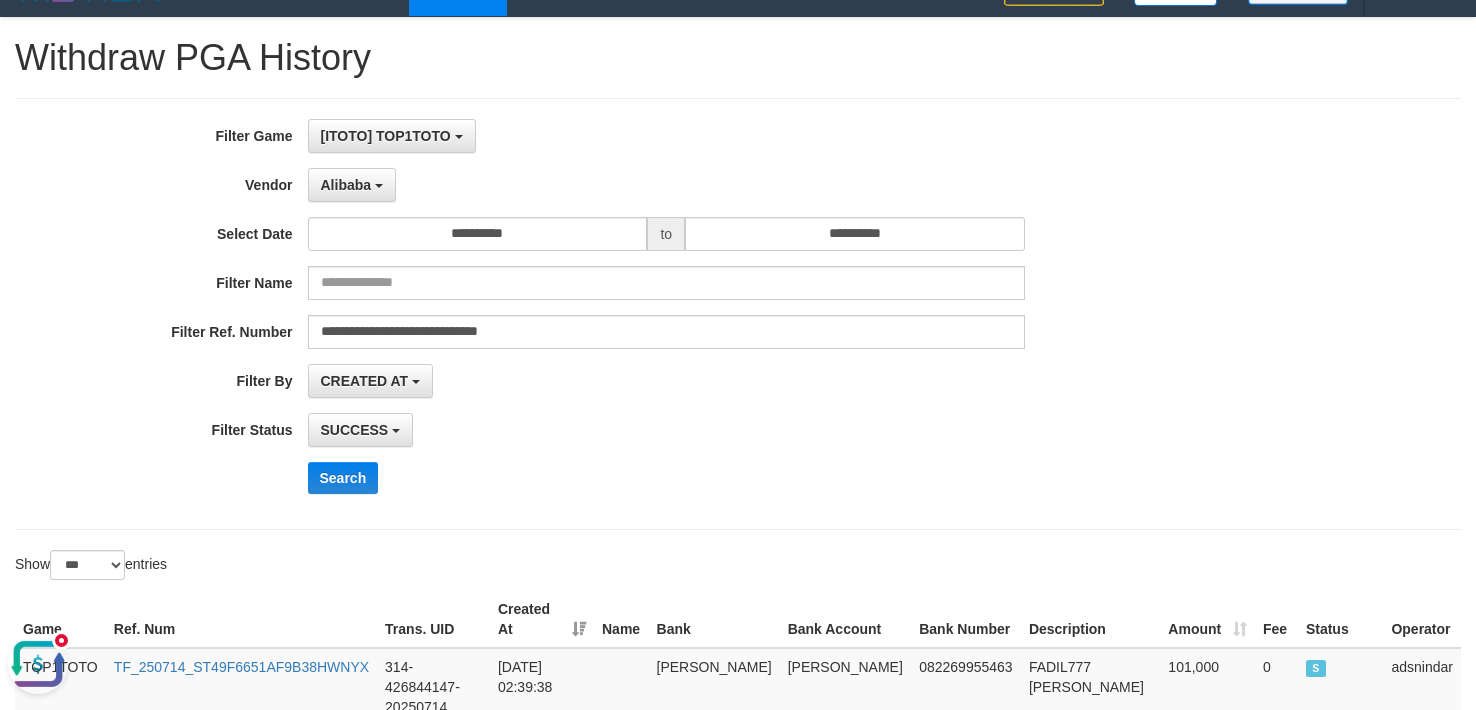 scroll, scrollTop: 0, scrollLeft: 0, axis: both 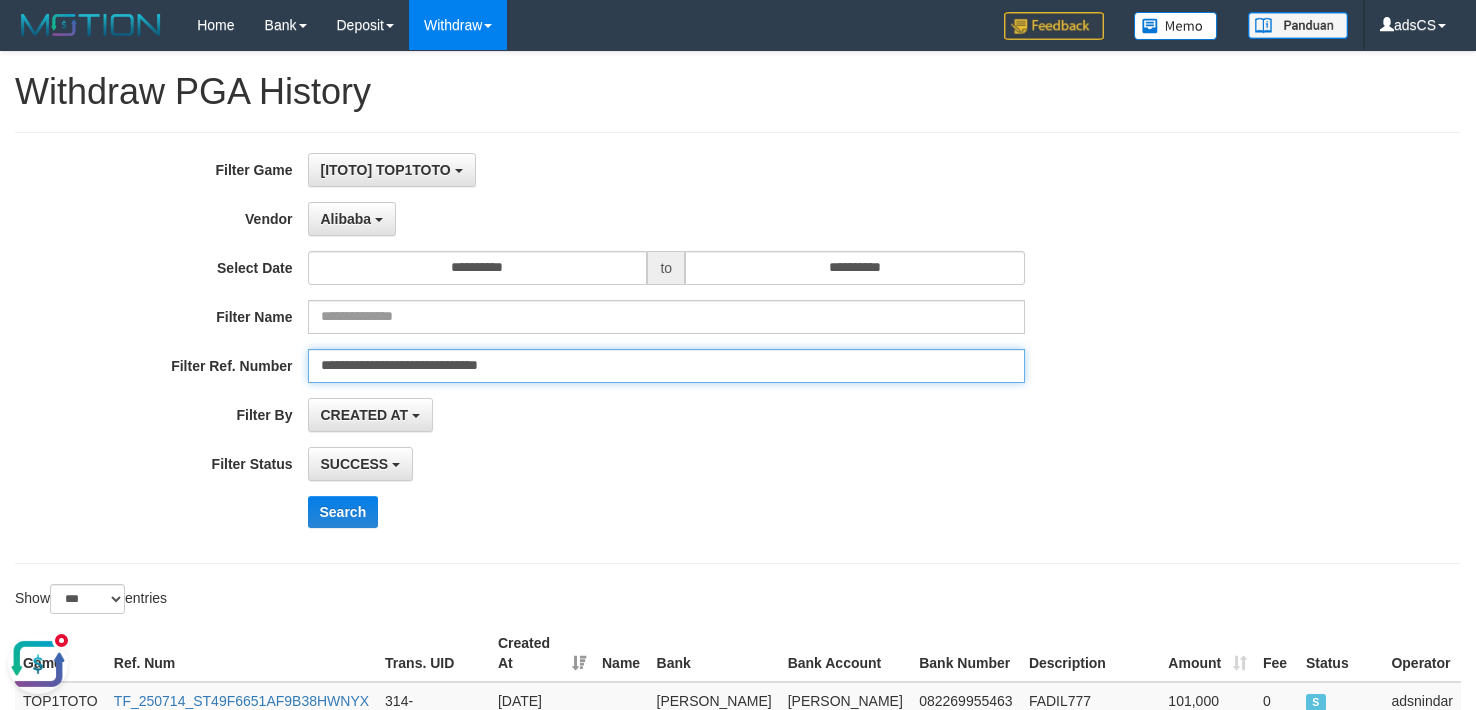drag, startPoint x: 606, startPoint y: 370, endPoint x: -581, endPoint y: 369, distance: 1187.0004 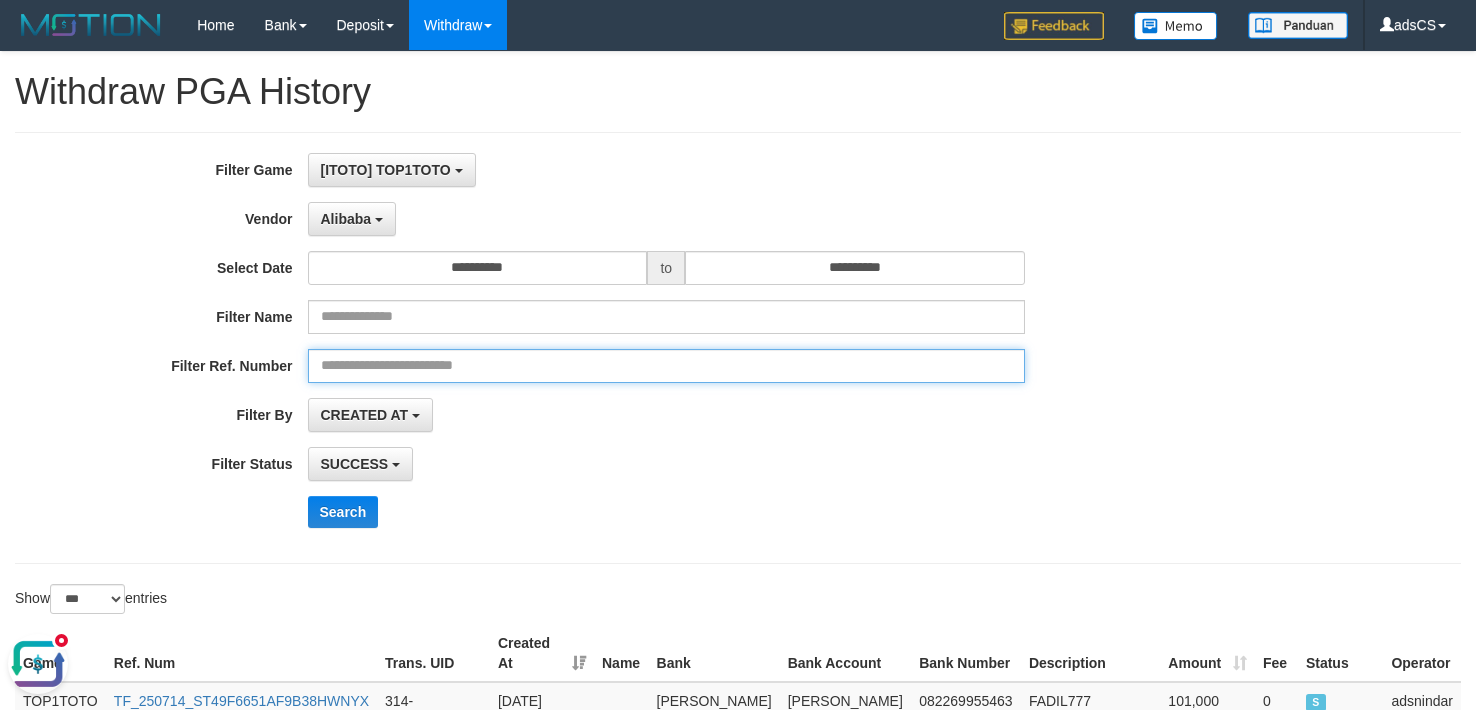 type 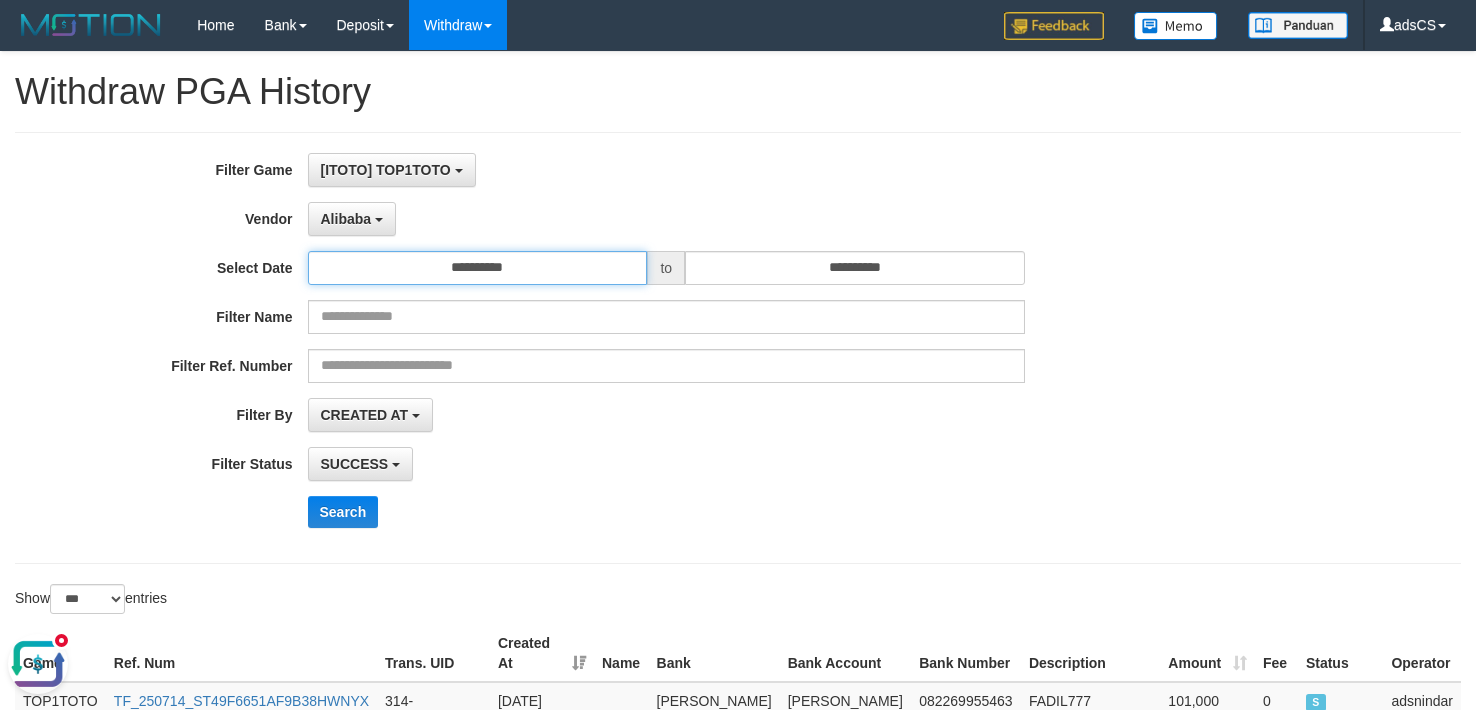 click on "**********" at bounding box center [478, 268] 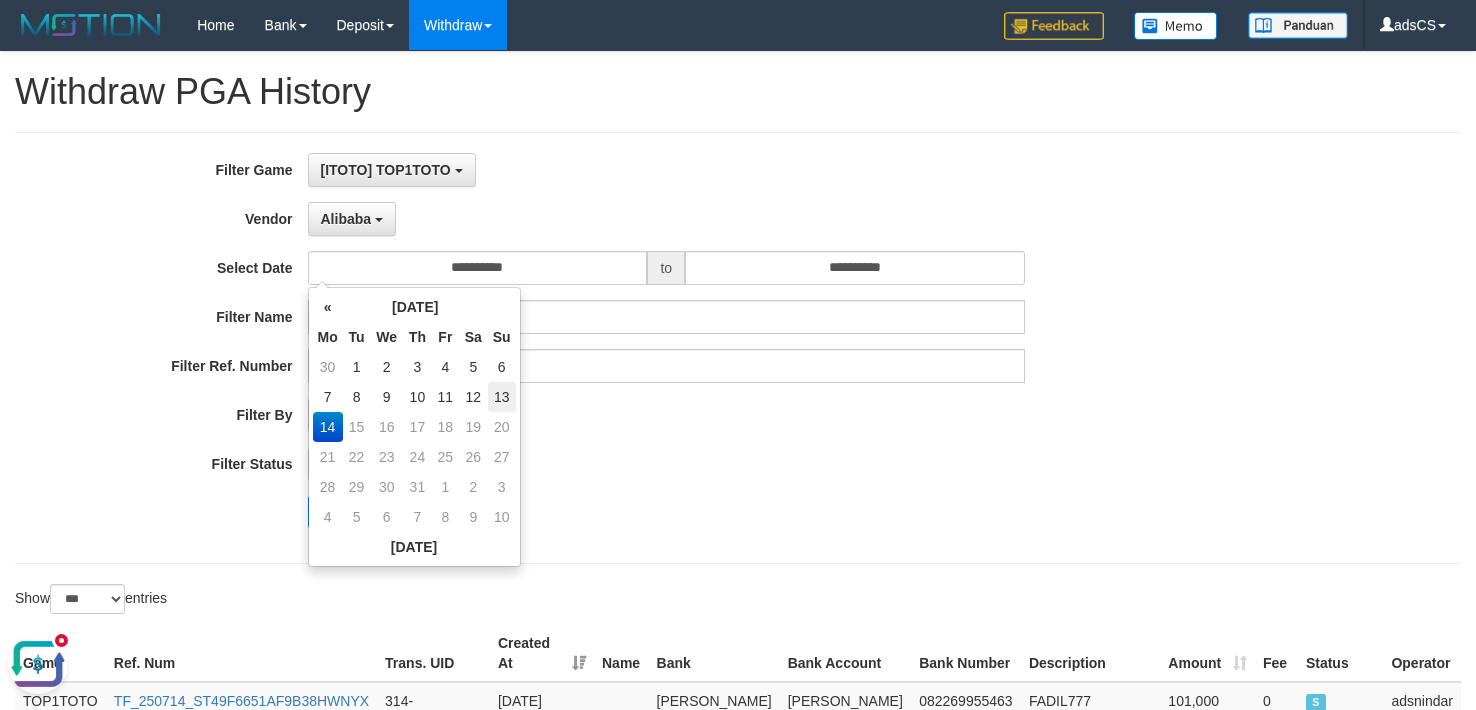 click on "13" at bounding box center [502, 397] 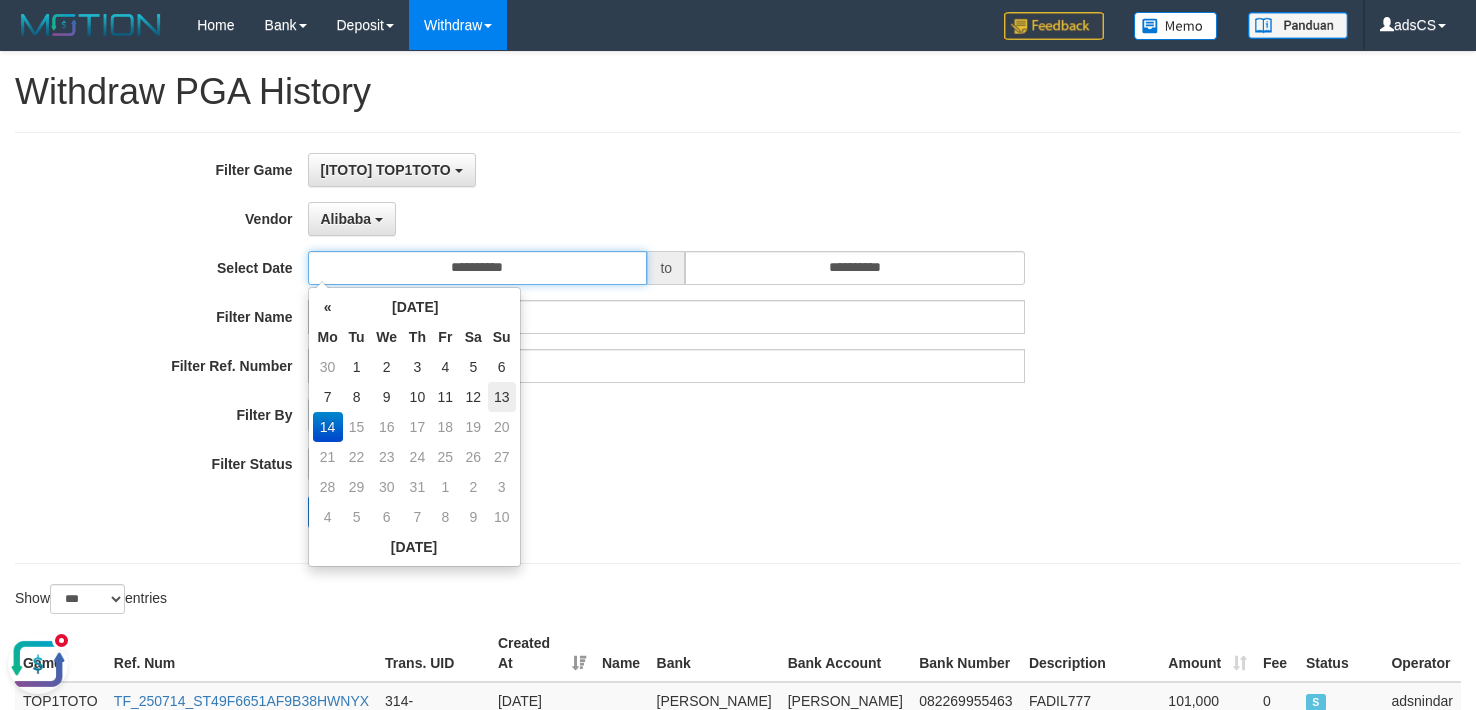 type on "**********" 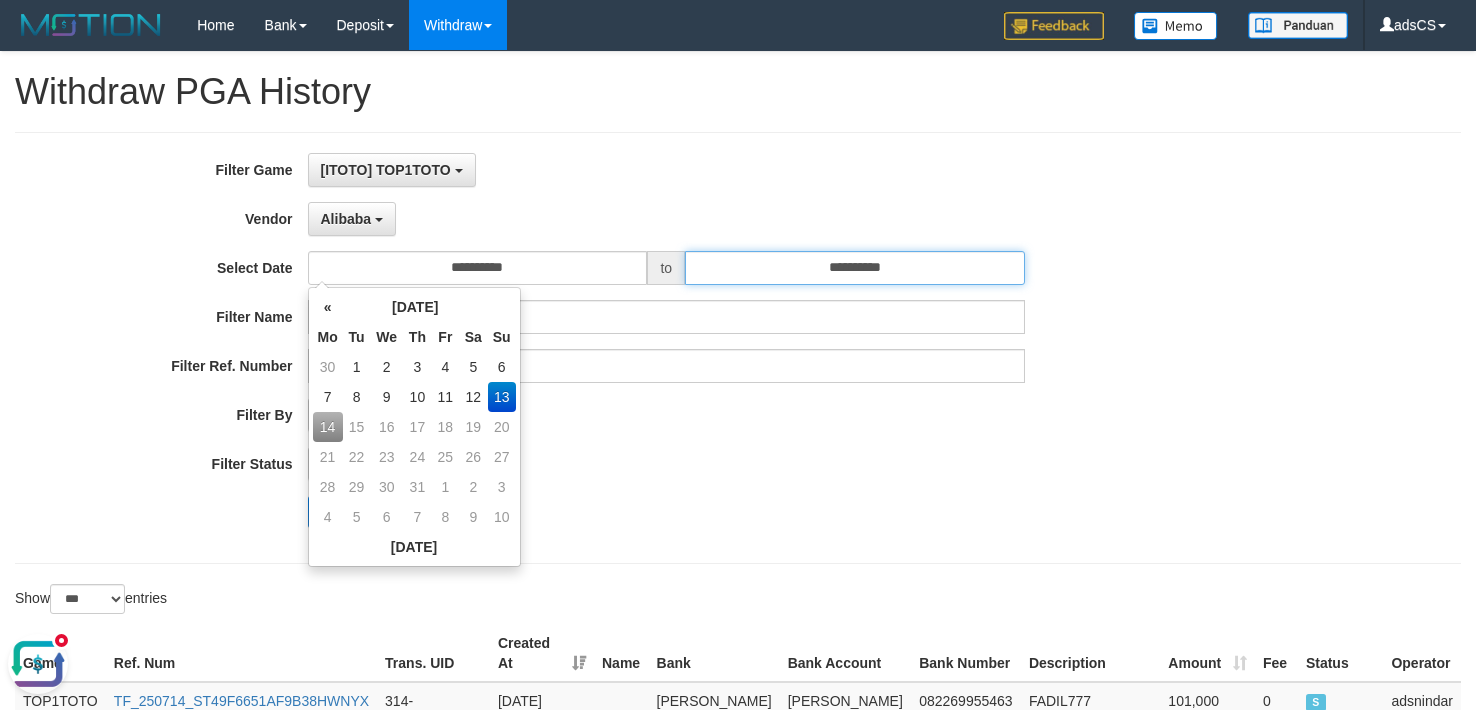 click on "**********" at bounding box center (855, 268) 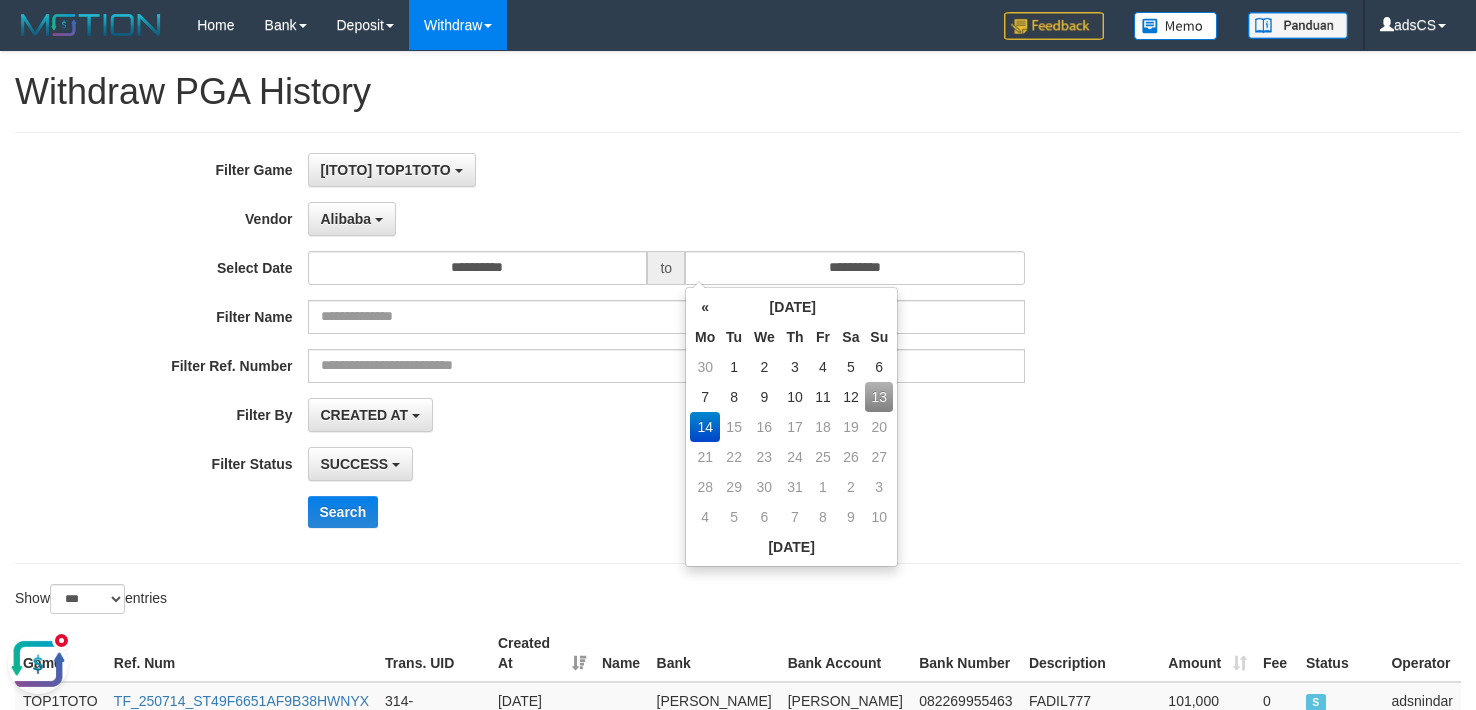 click on "13" at bounding box center [879, 397] 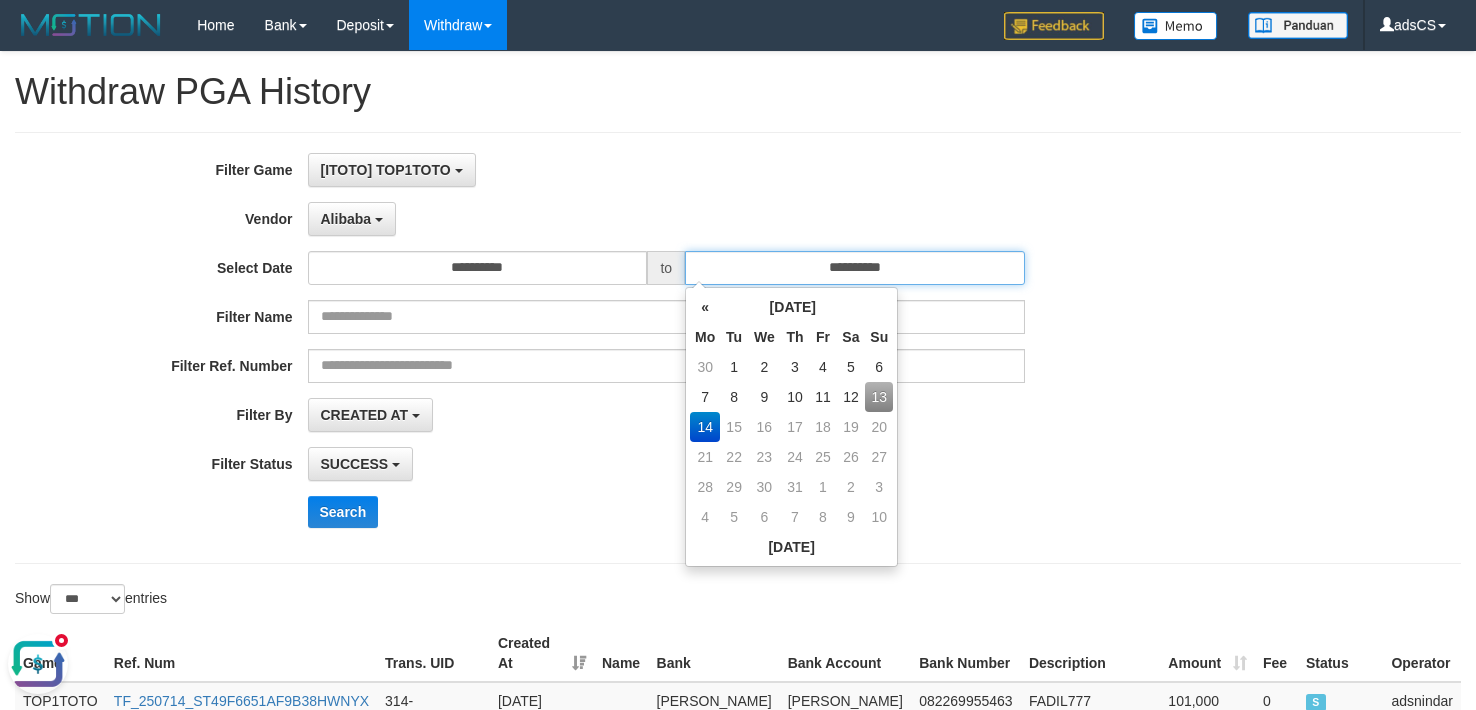 type on "**********" 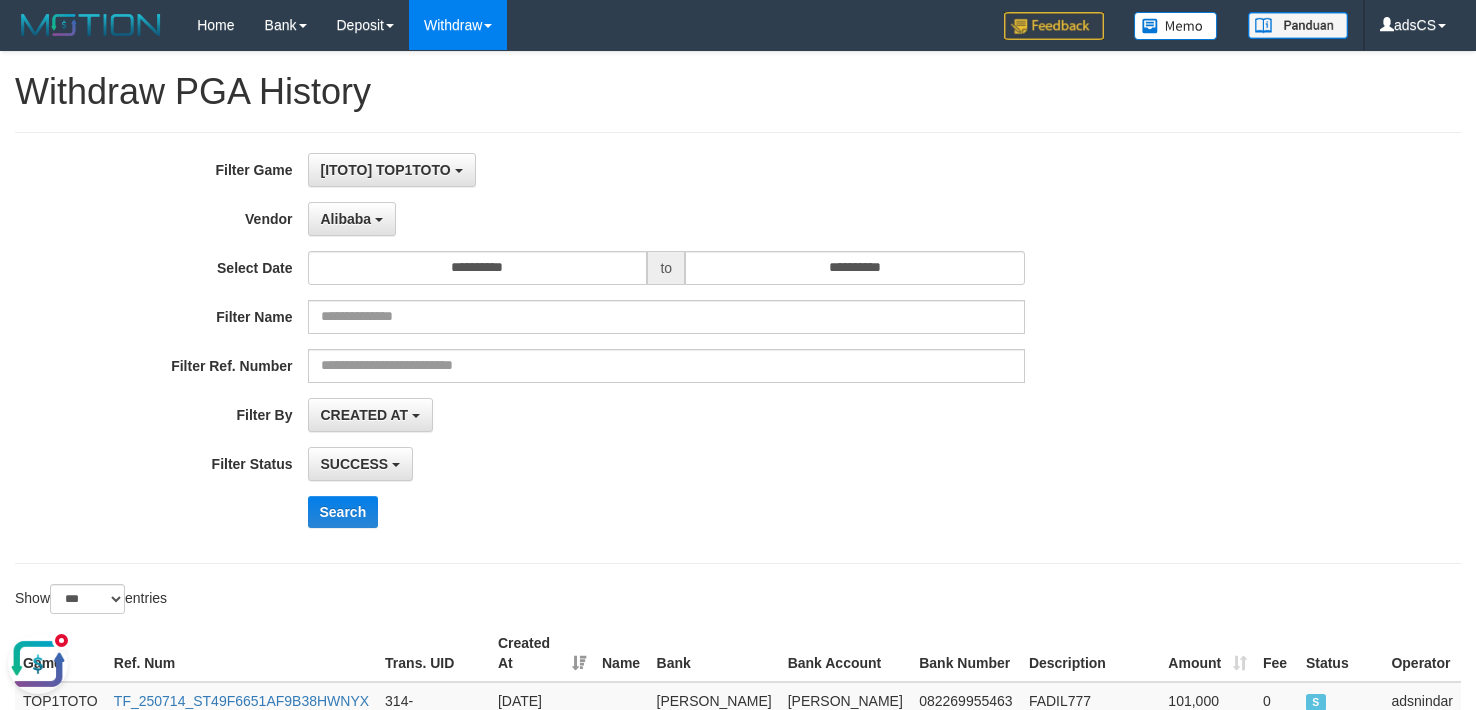 click on "**********" at bounding box center [615, 348] 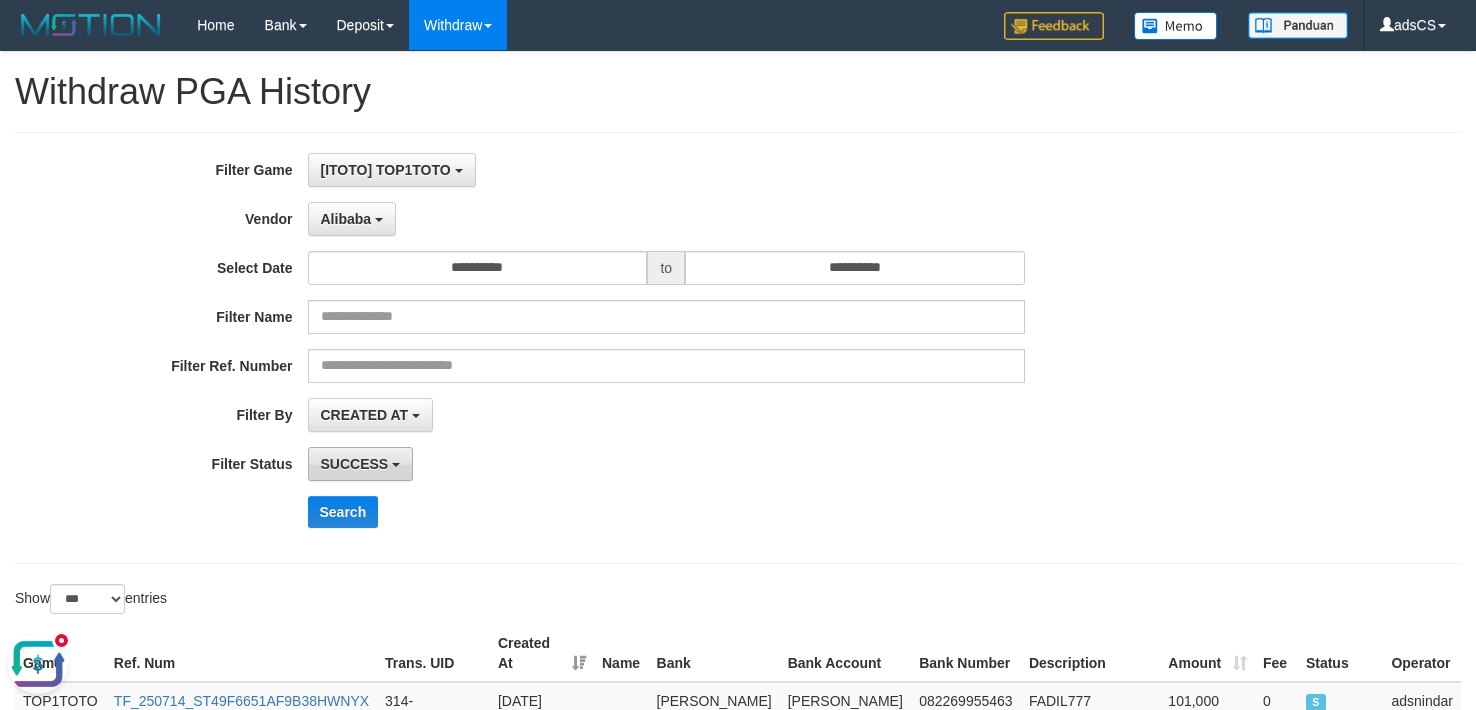 click on "SUCCESS" at bounding box center (355, 464) 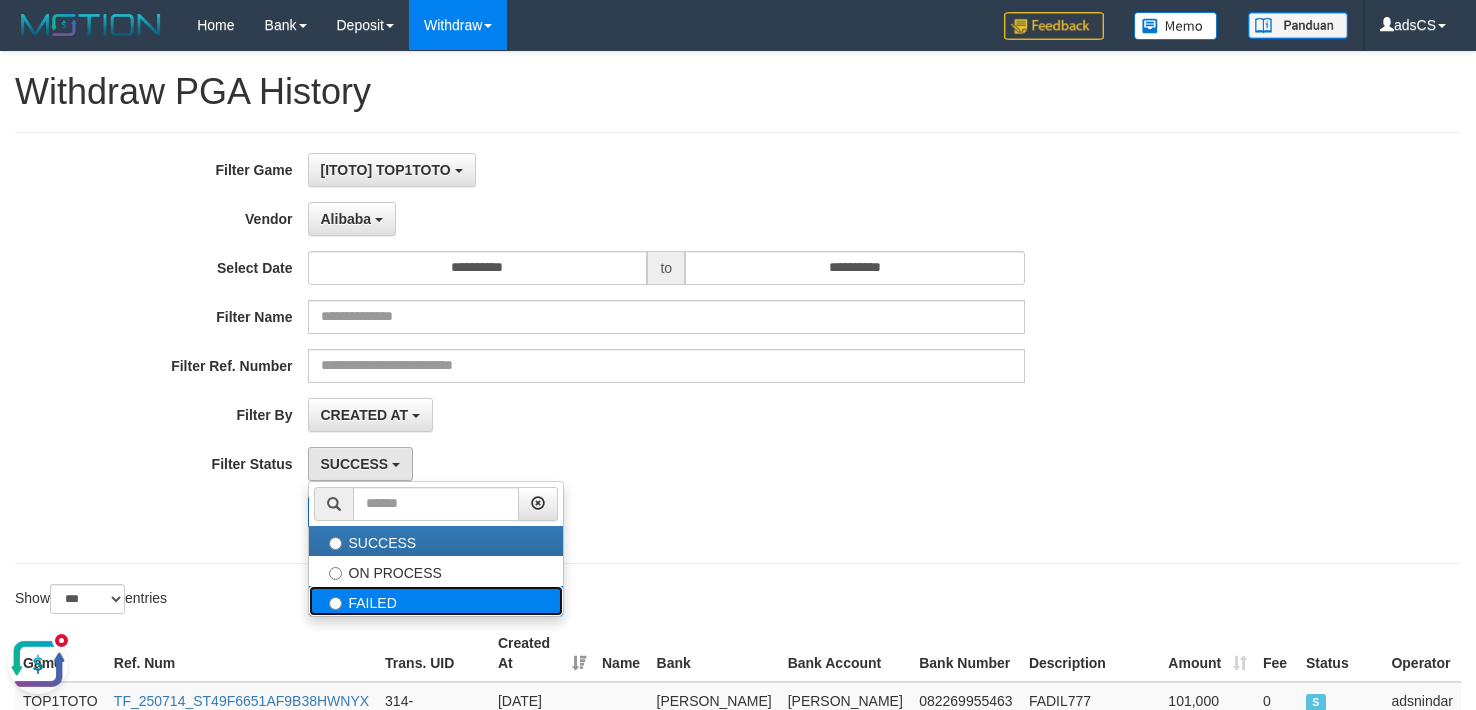 click on "FAILED" at bounding box center (436, 601) 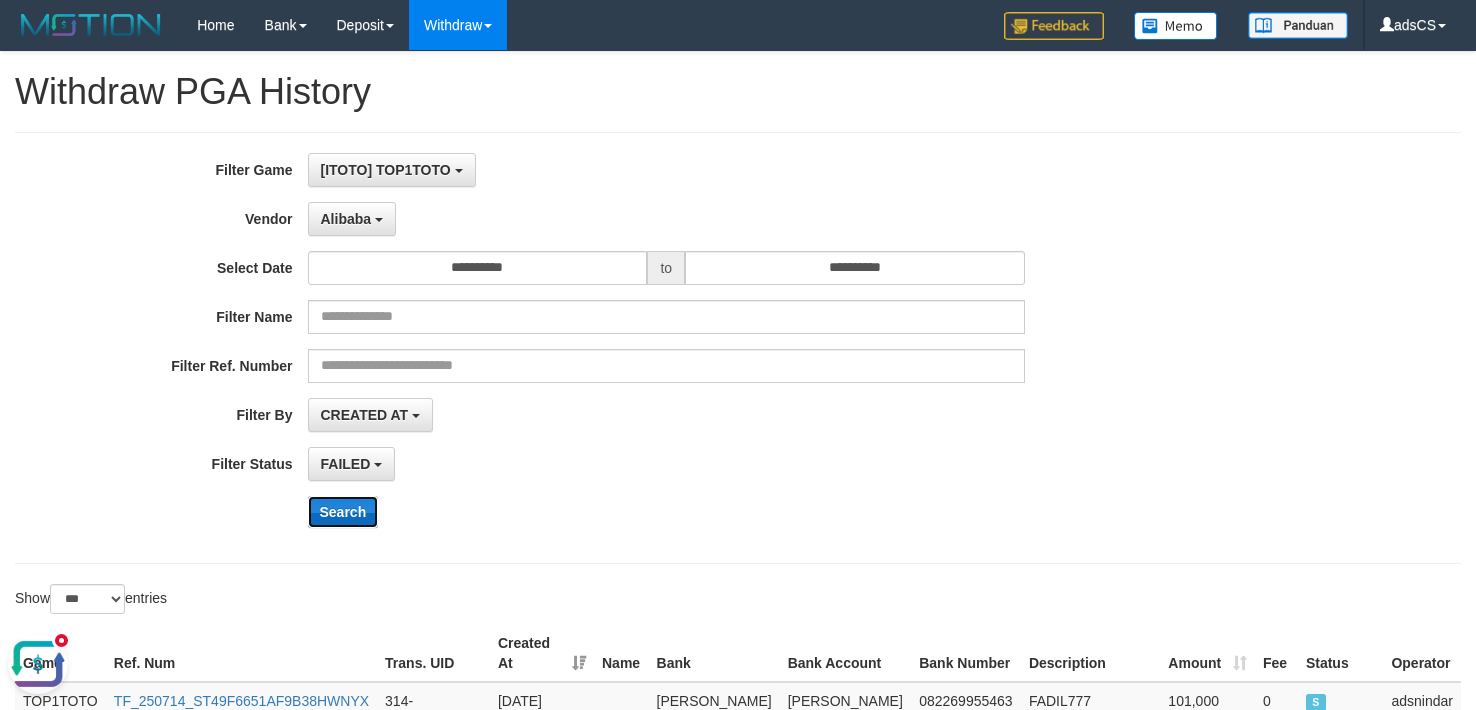 click on "Search" at bounding box center (343, 512) 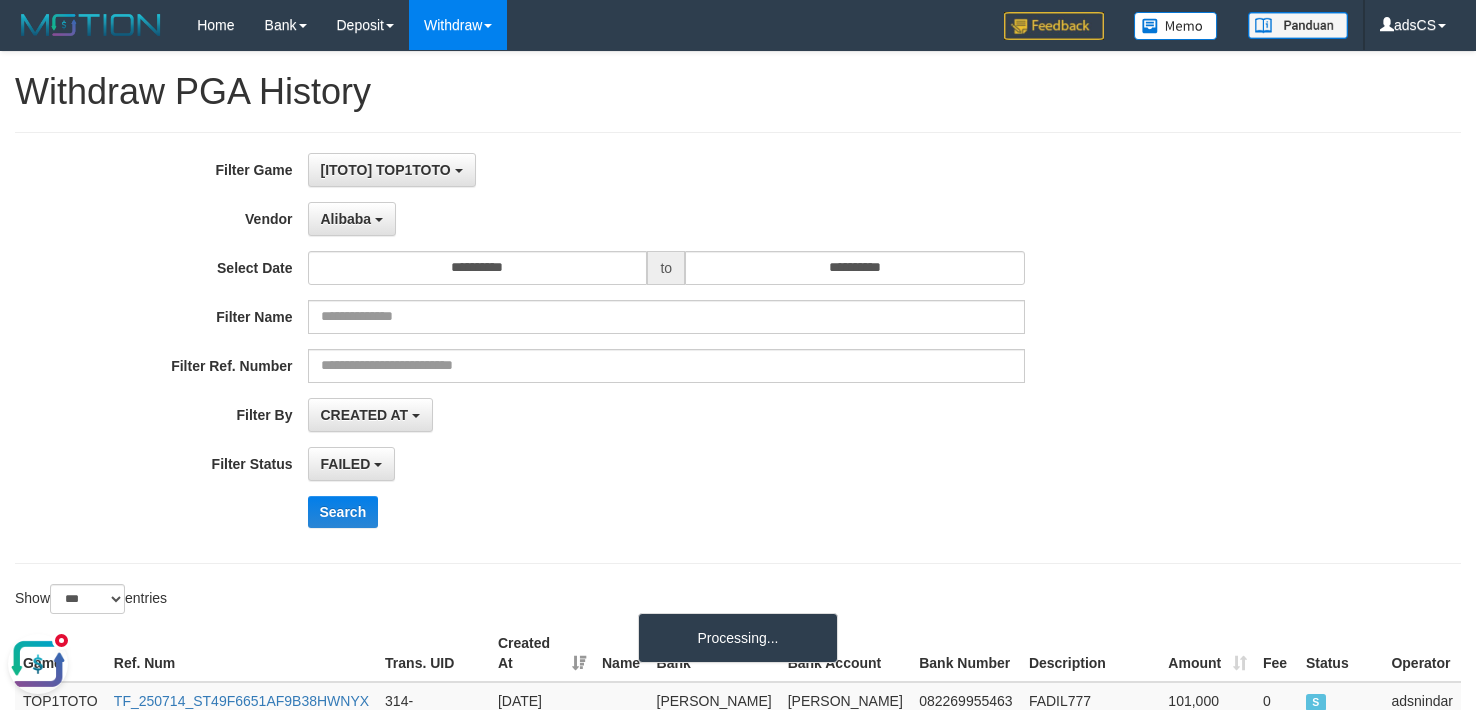 click on "**********" at bounding box center (738, 348) 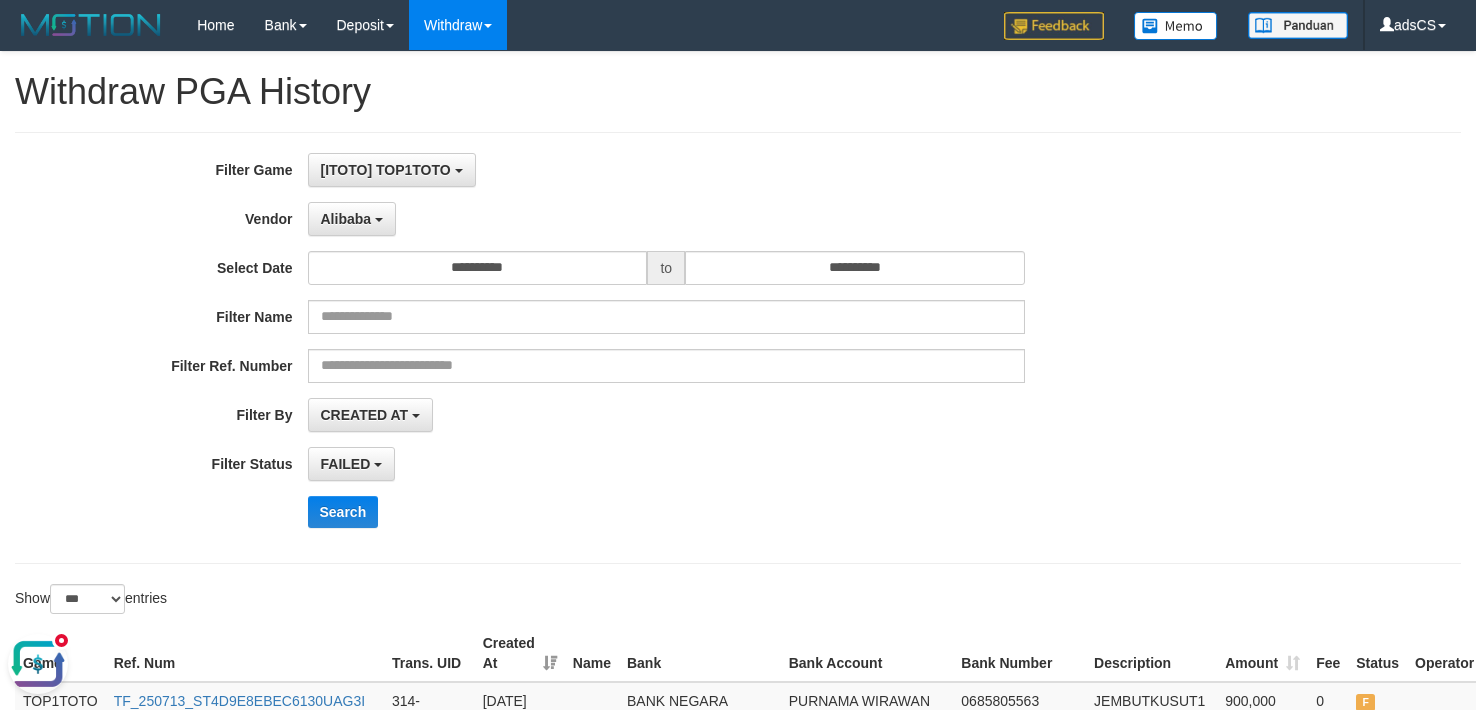 click on "**********" at bounding box center [738, 348] 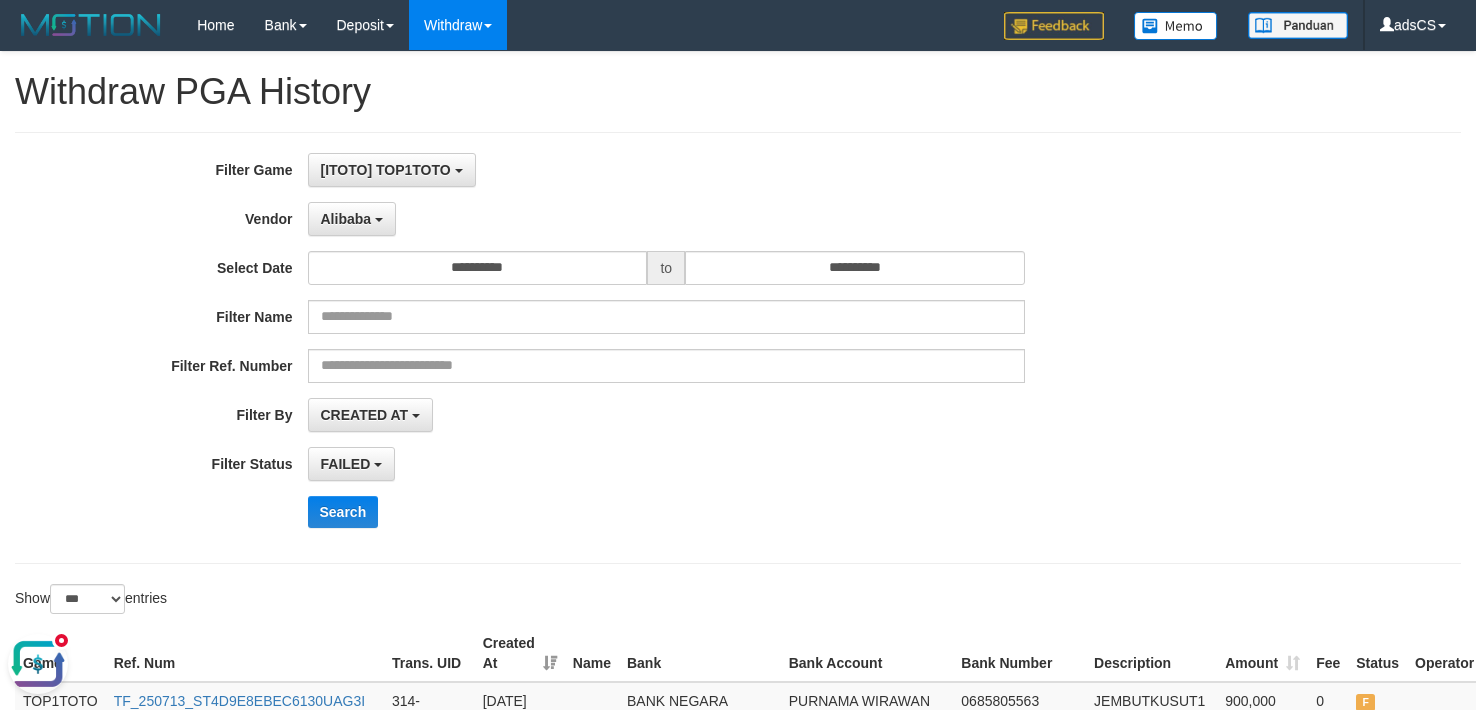 scroll, scrollTop: 2348, scrollLeft: 0, axis: vertical 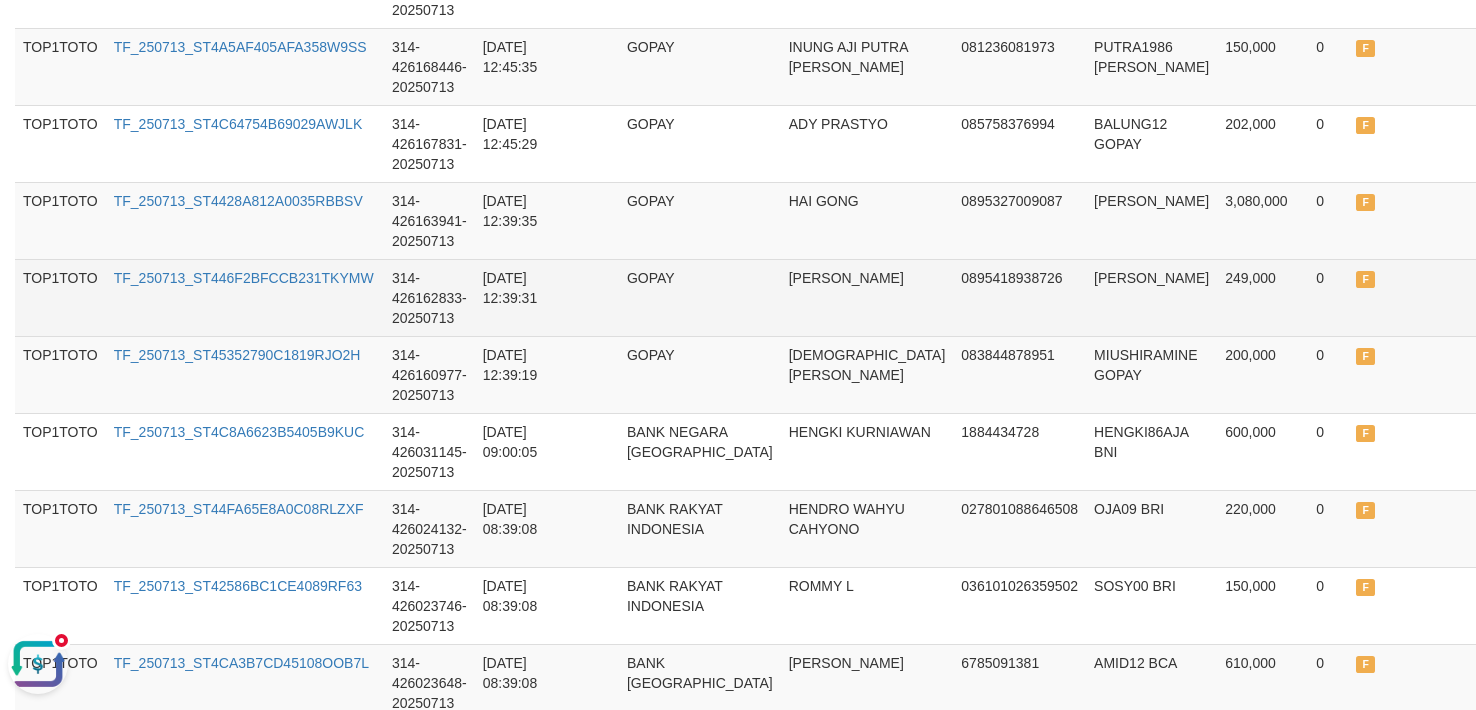 click on "[DATE] 12:39:31" at bounding box center [520, 297] 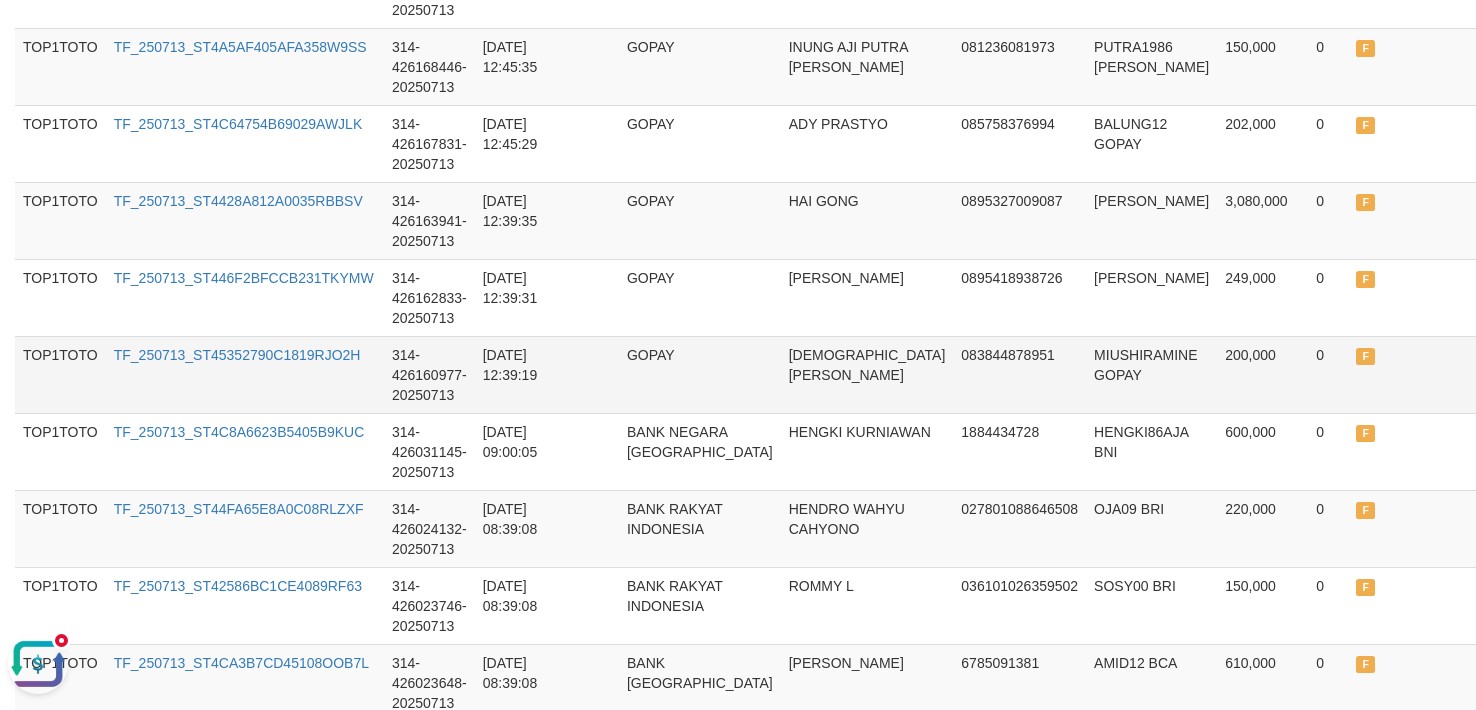 click on "MIUSHIRAMINE GOPAY" at bounding box center [1151, 374] 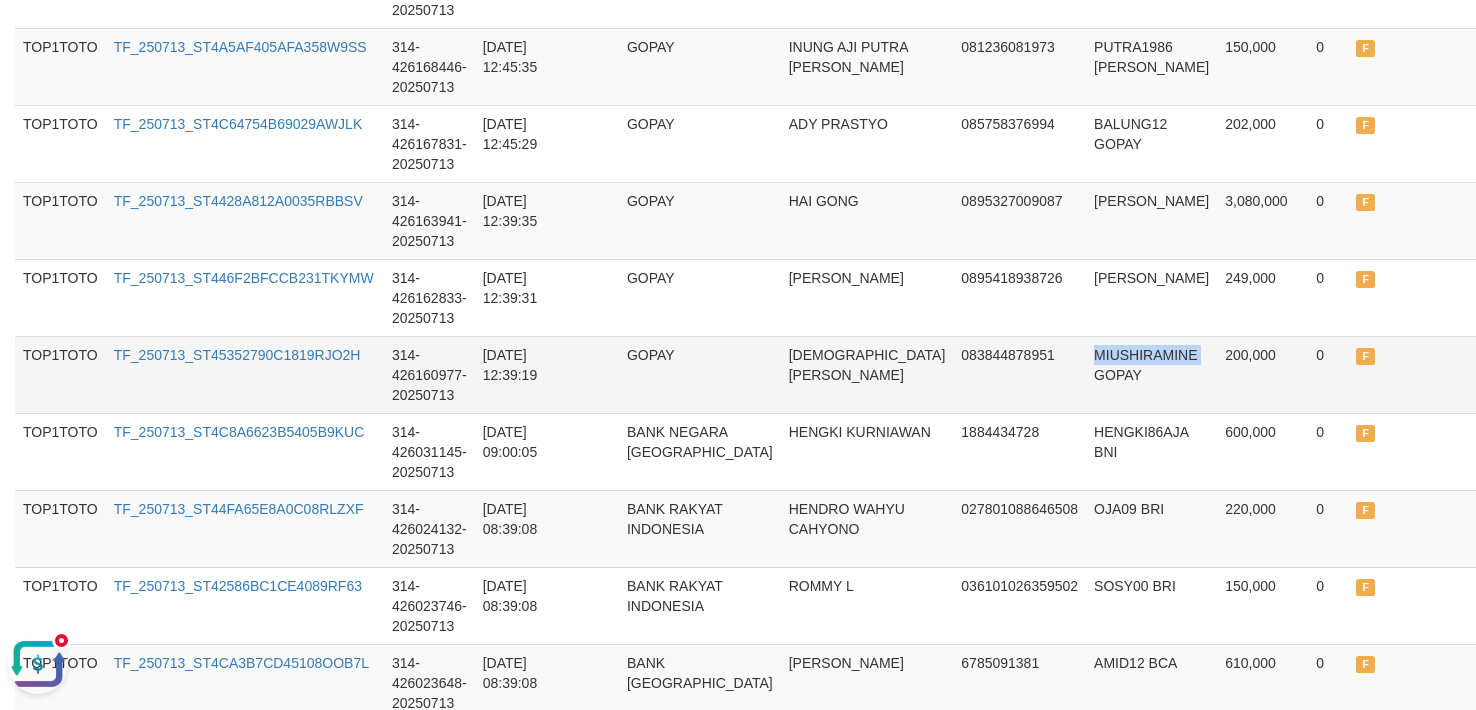 click on "MIUSHIRAMINE GOPAY" at bounding box center (1151, 374) 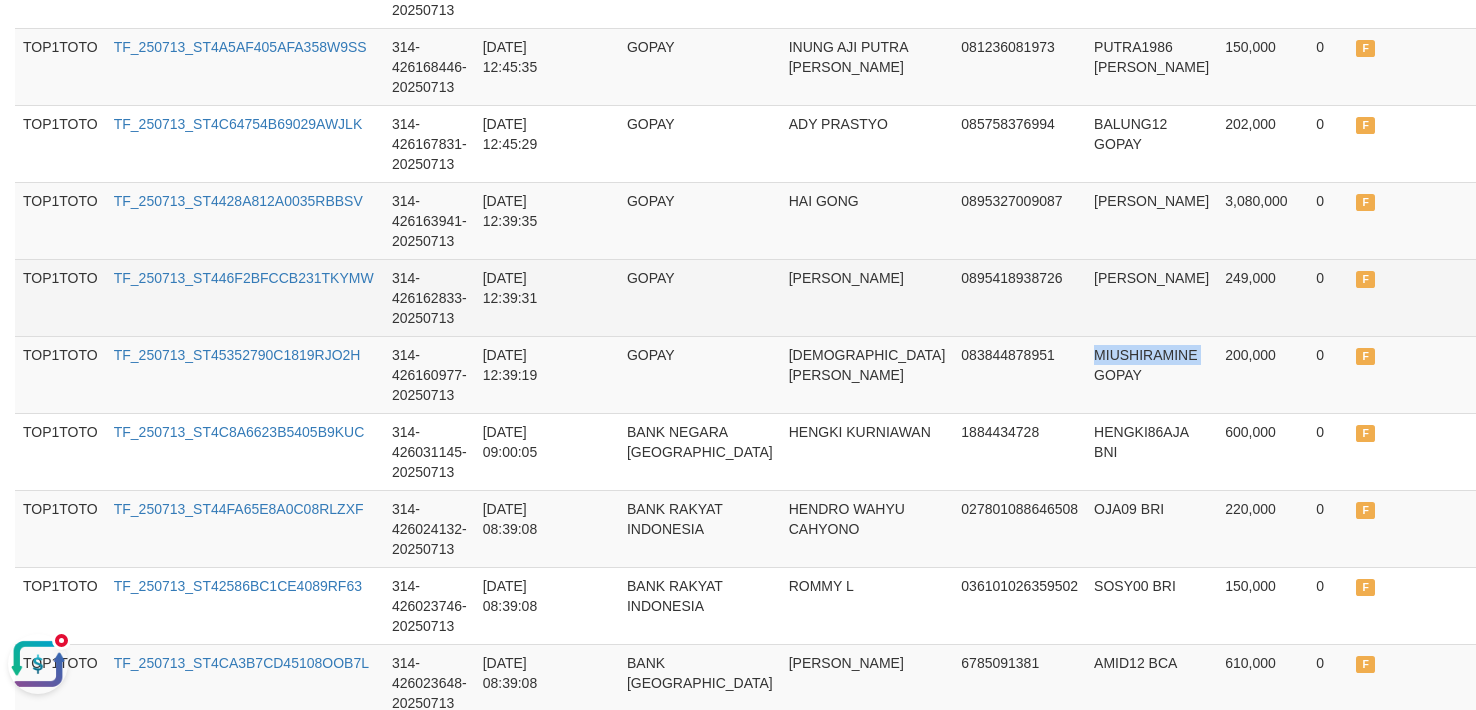 copy on "MIUSHIRAMINE" 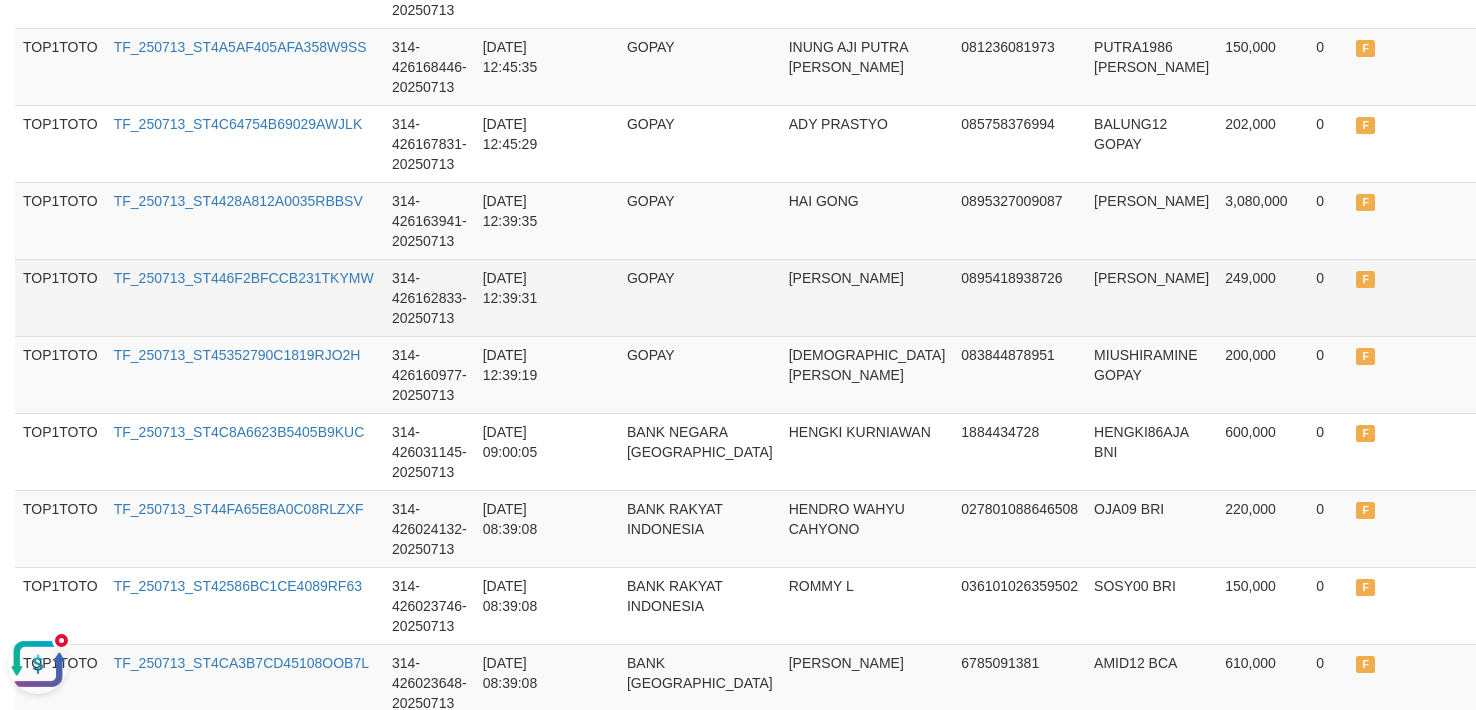 click on "[PERSON_NAME]" at bounding box center (1151, 297) 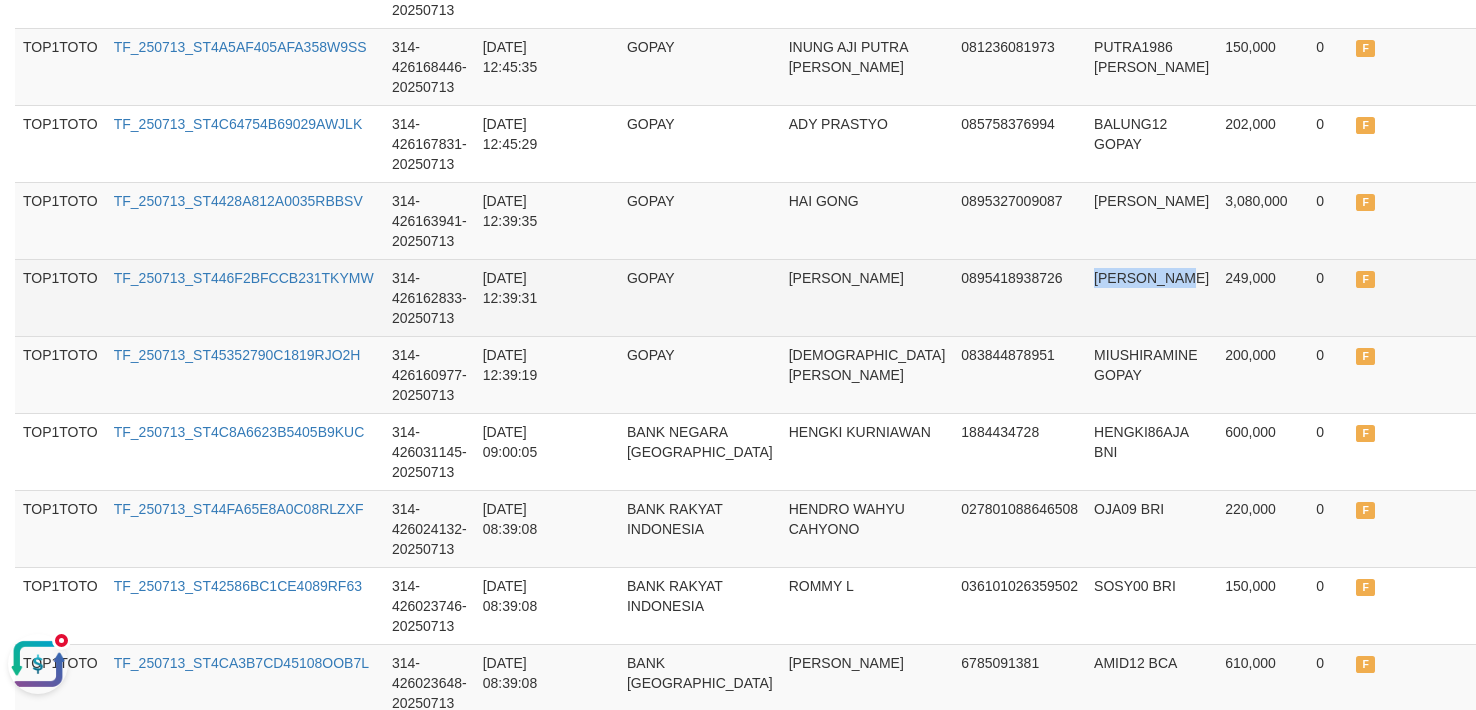 click on "[PERSON_NAME]" at bounding box center (1151, 297) 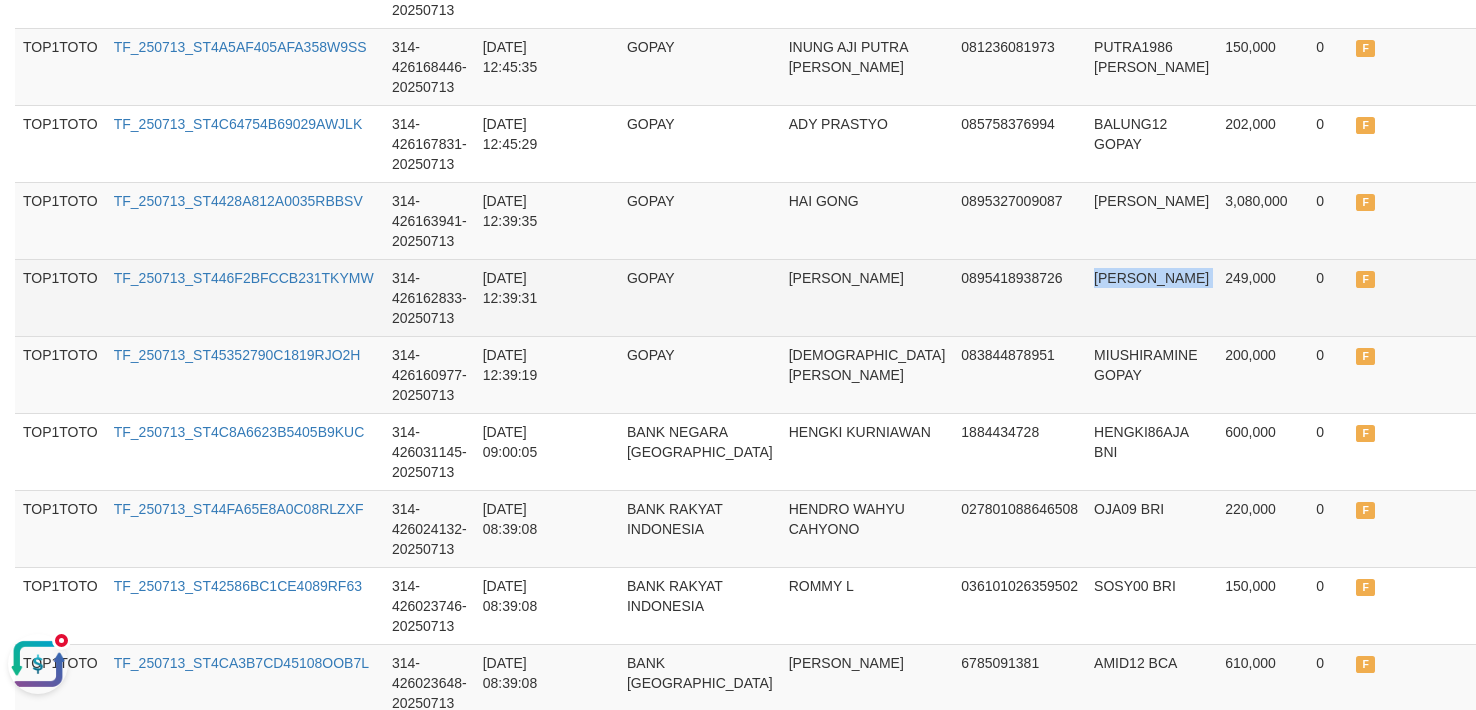 click on "[PERSON_NAME]" at bounding box center [1151, 297] 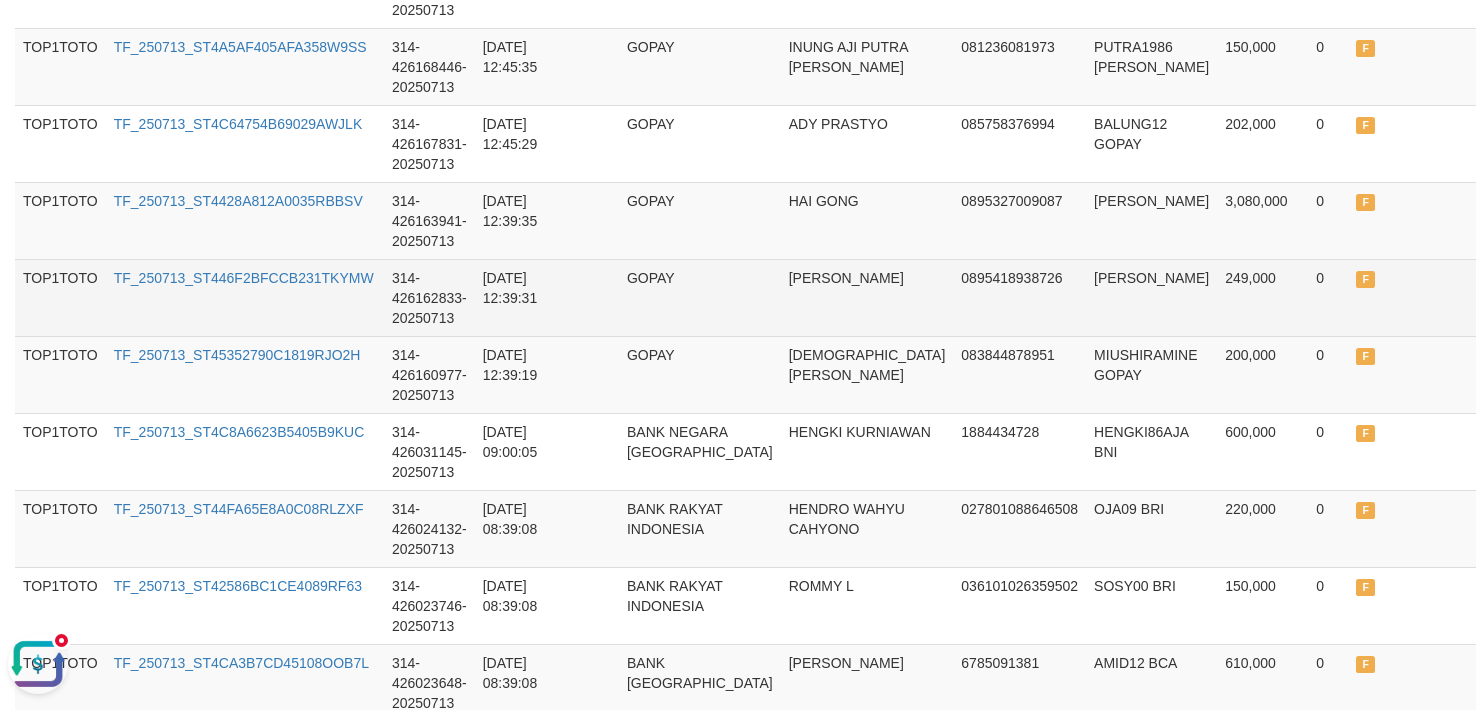 click on "[PERSON_NAME]" at bounding box center (1151, 297) 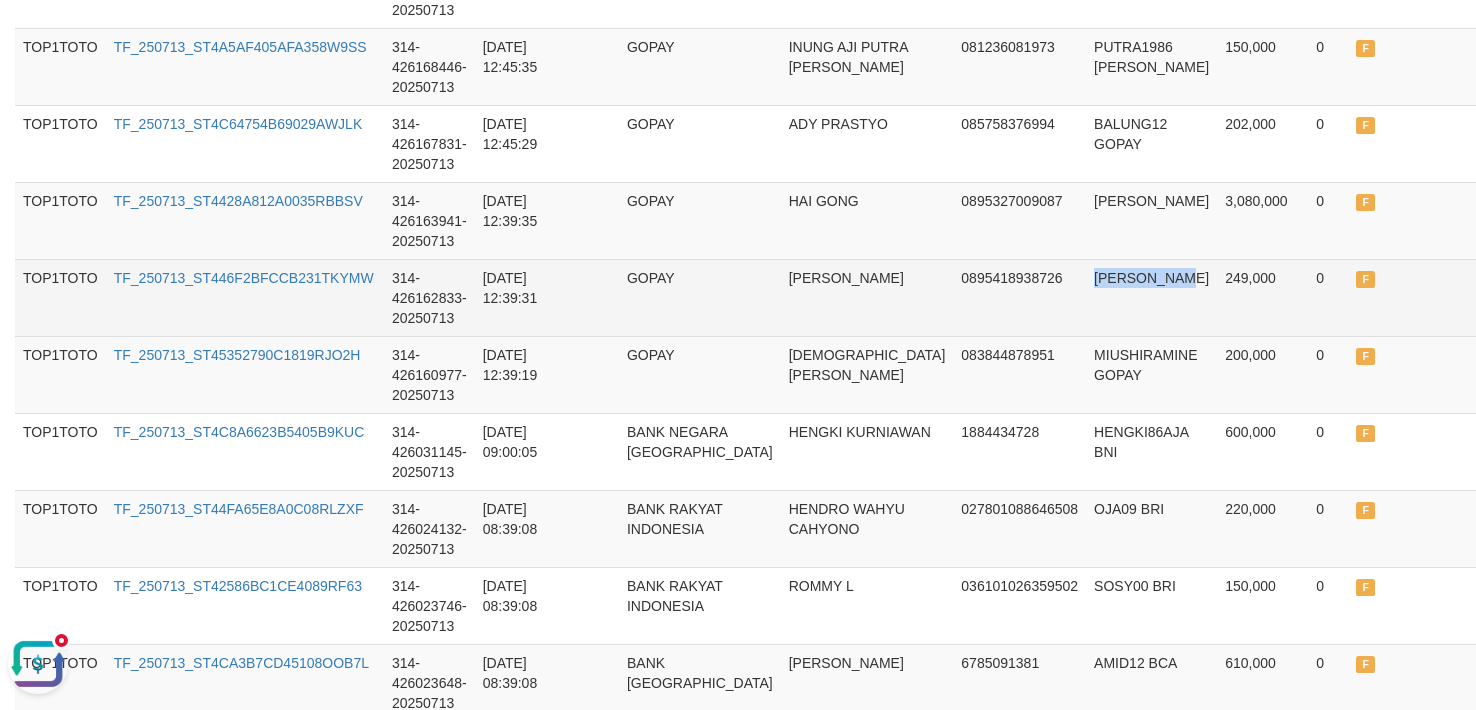 click on "[PERSON_NAME]" at bounding box center [1151, 297] 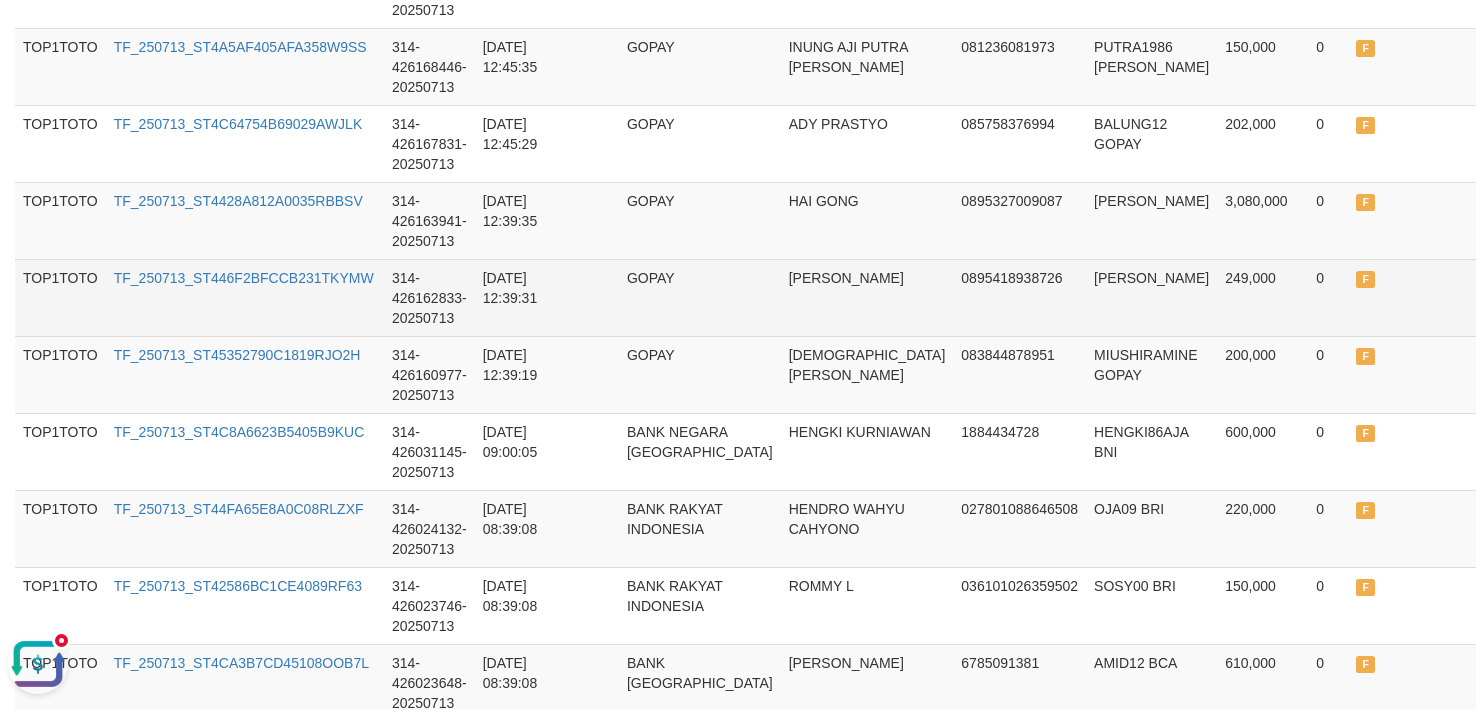 click on "0" at bounding box center (1328, 297) 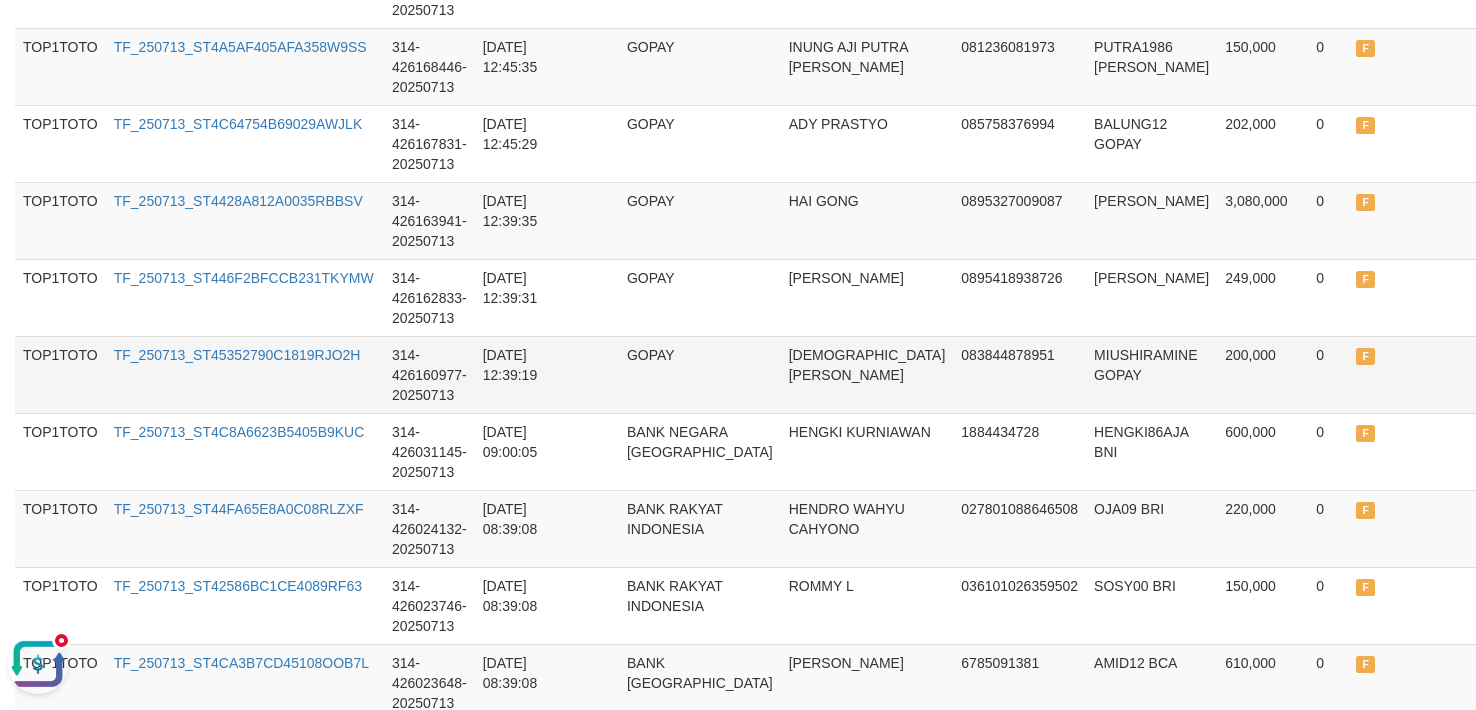 click on "0" at bounding box center [1328, 374] 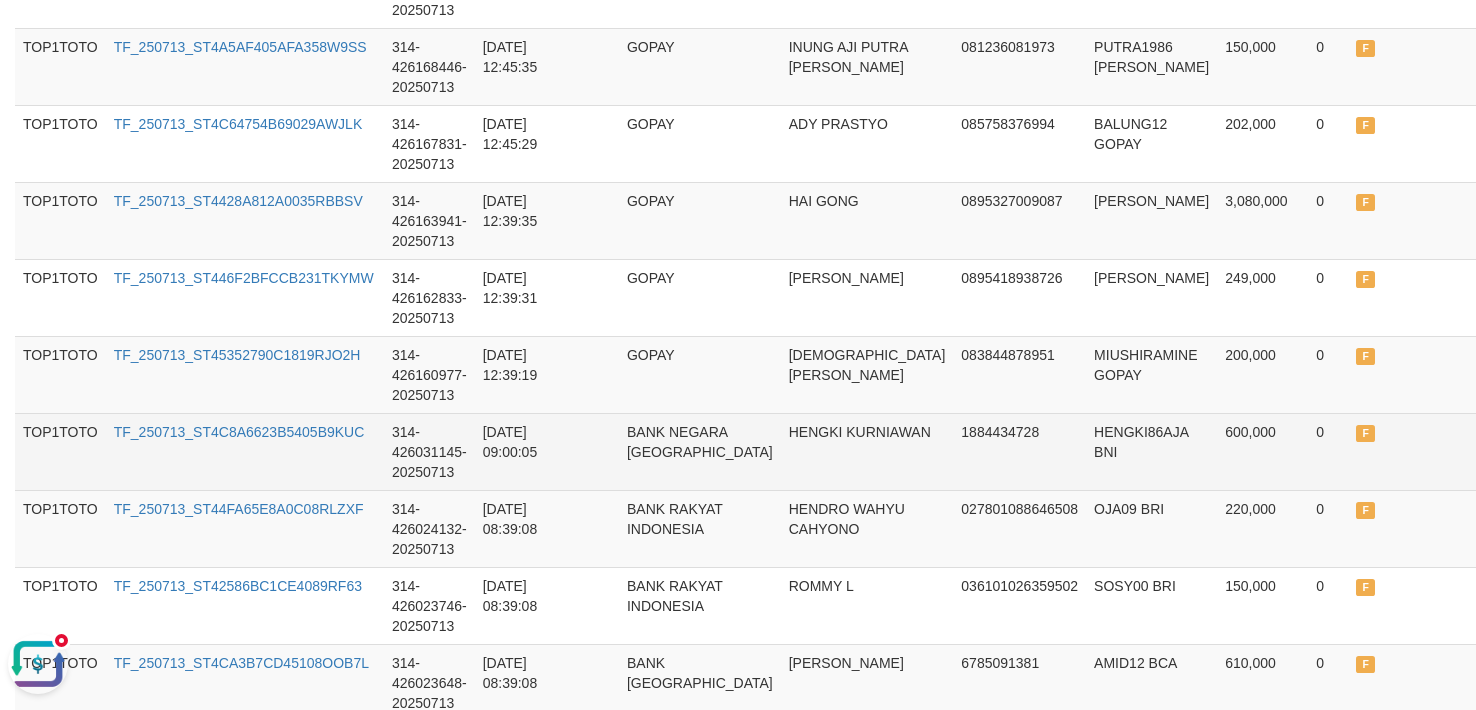 click at bounding box center (1444, 451) 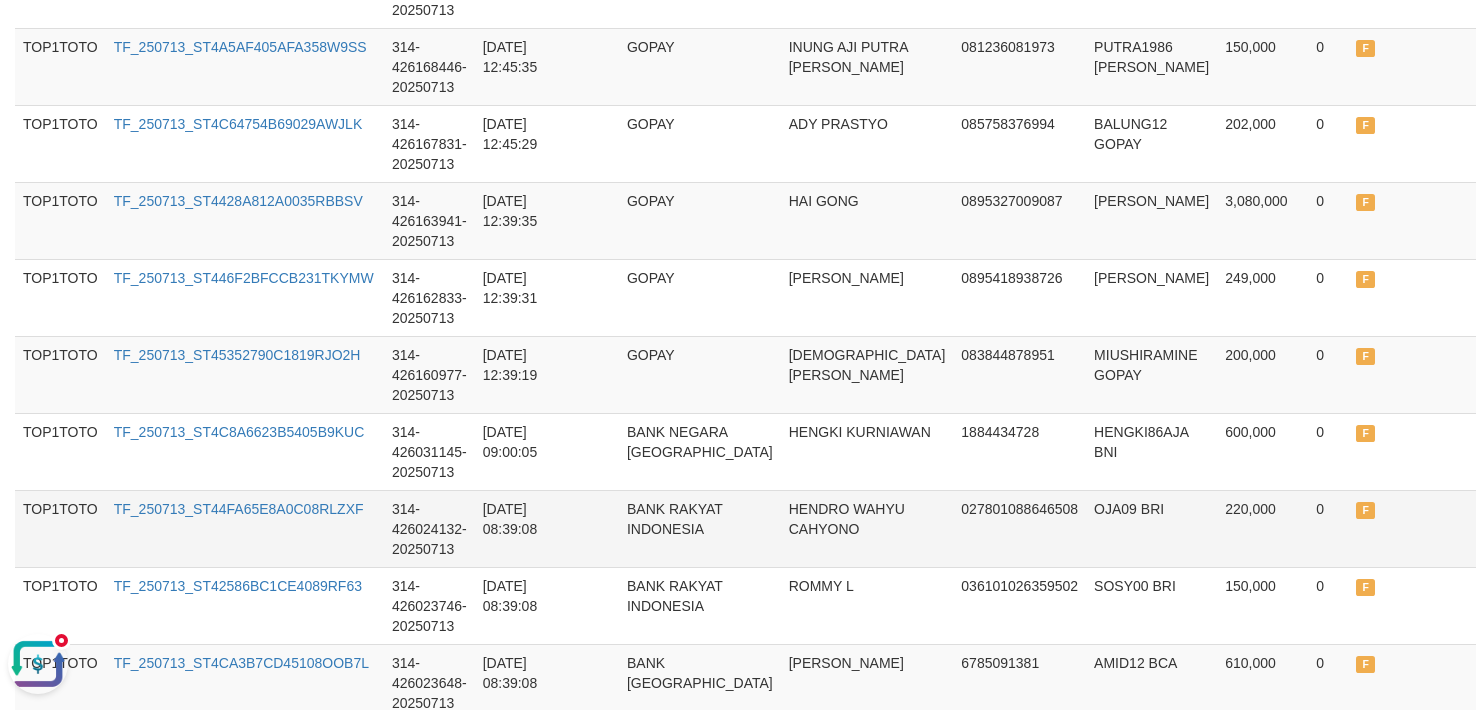 click on "OJA09 BRI" at bounding box center (1151, 528) 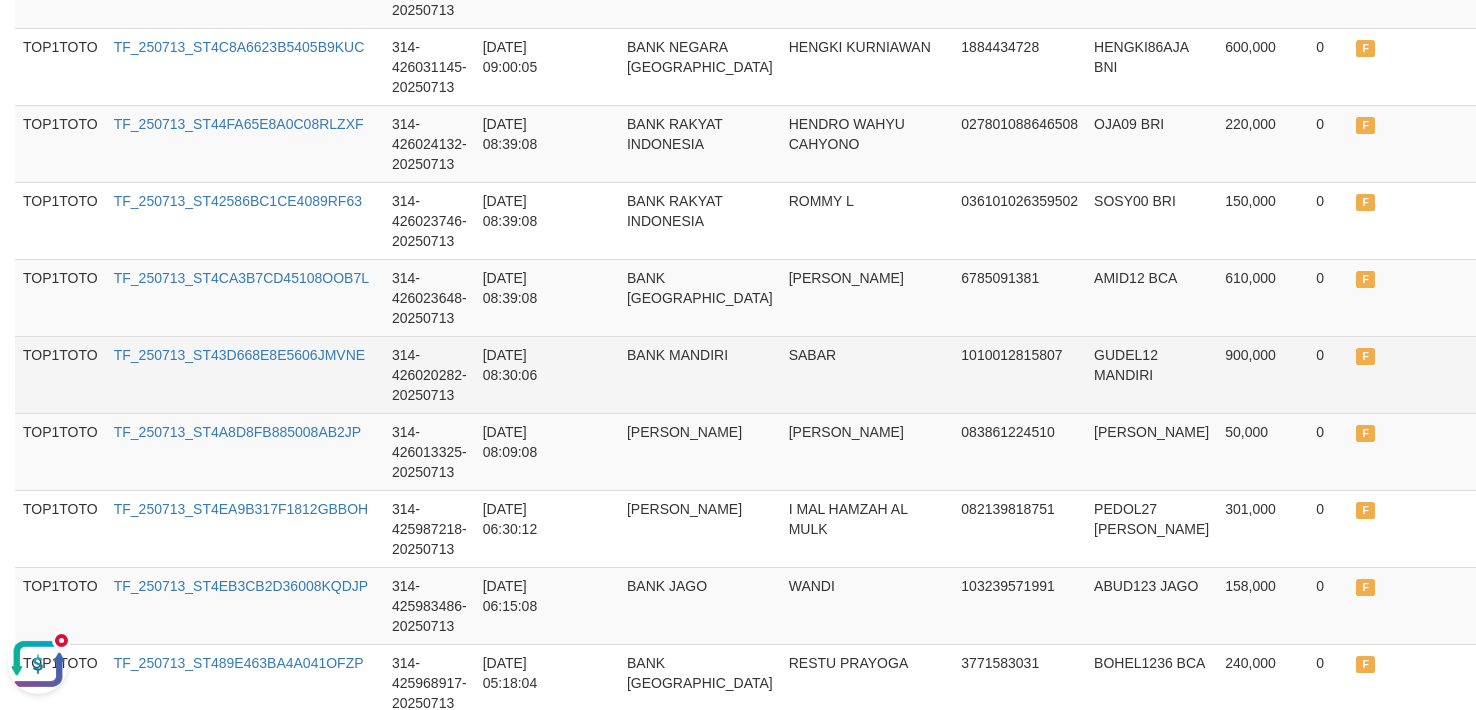 click at bounding box center (1444, 374) 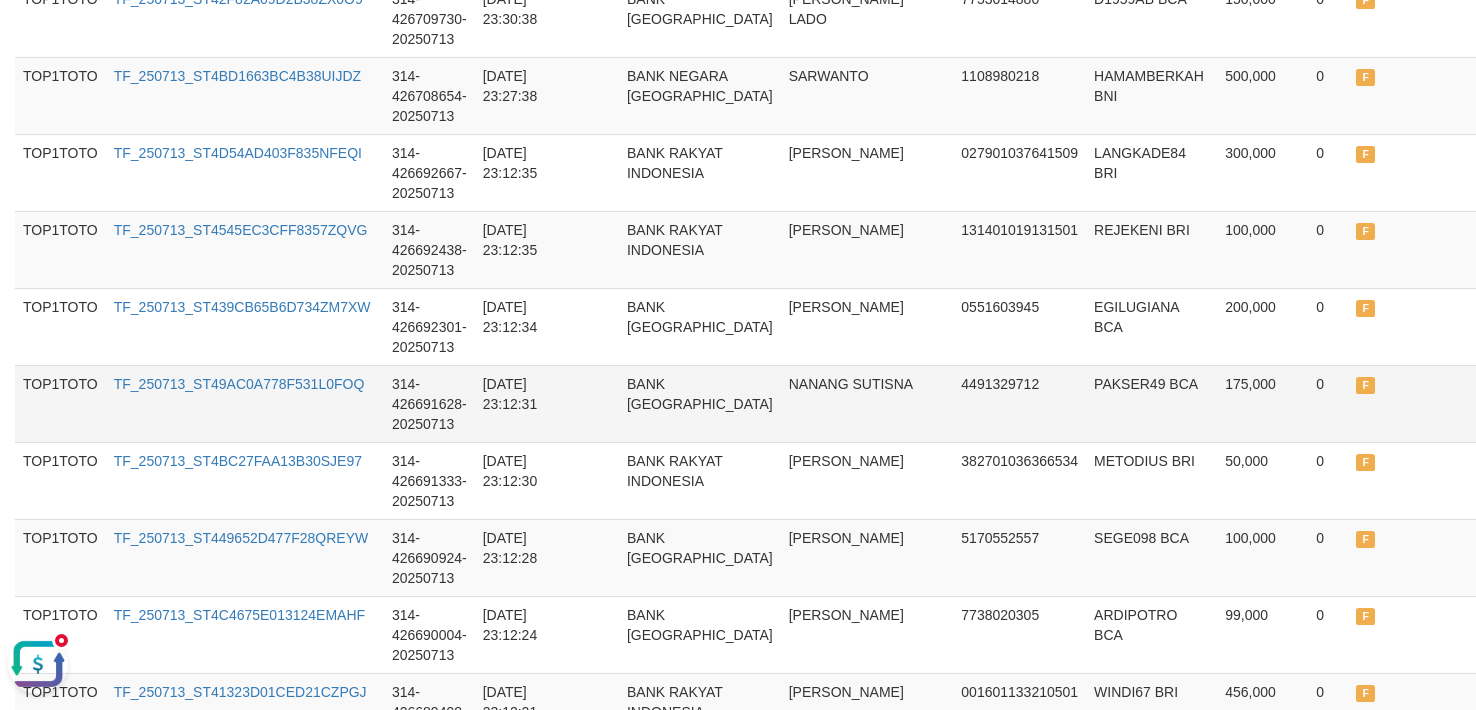 scroll, scrollTop: 0, scrollLeft: 0, axis: both 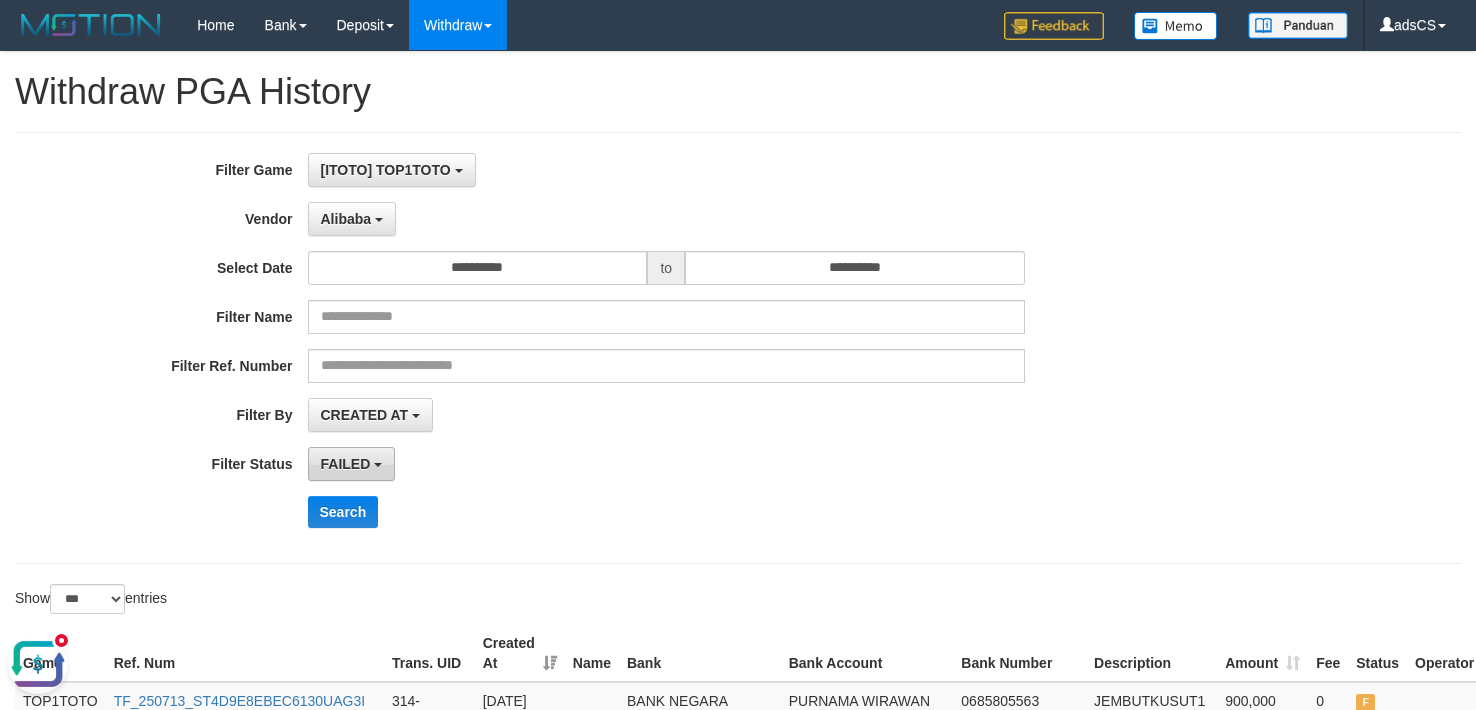 click on "FAILED" at bounding box center [352, 464] 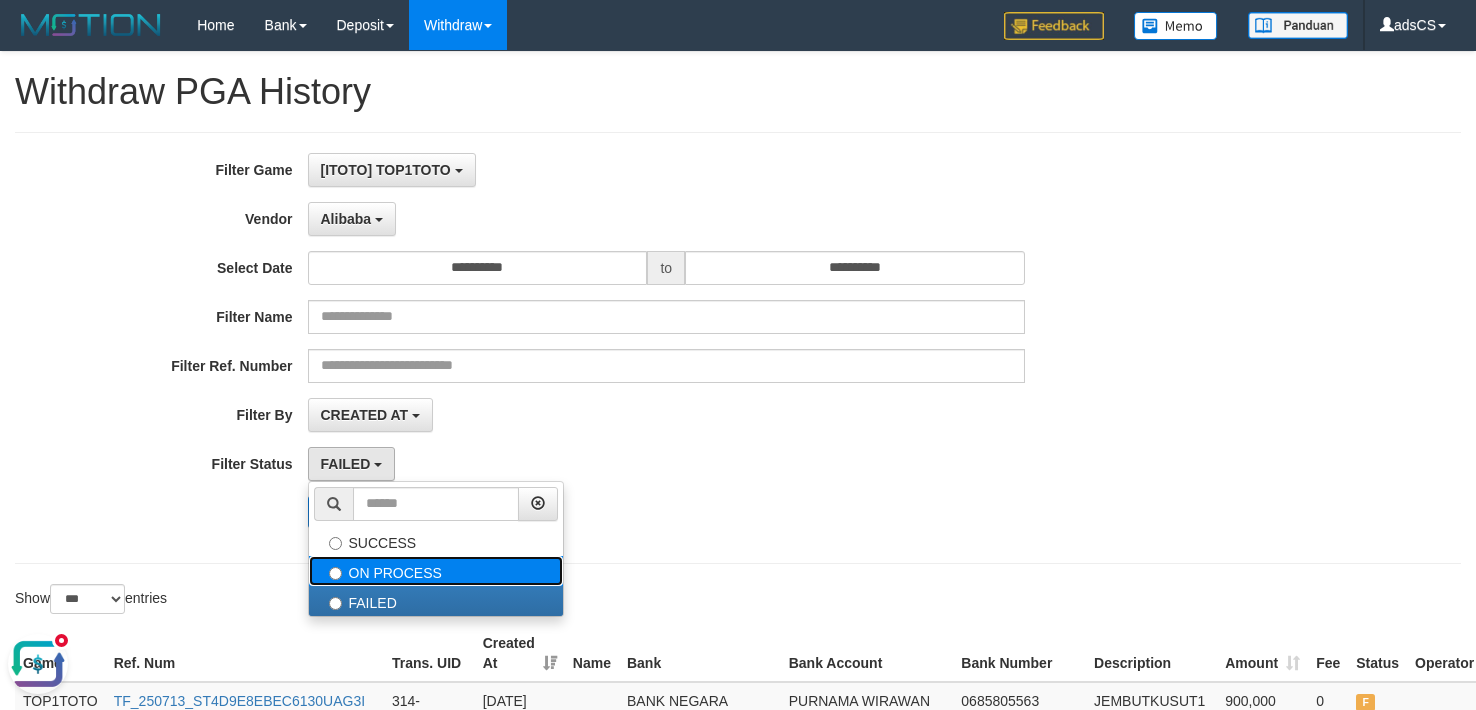 click on "ON PROCESS" at bounding box center [436, 571] 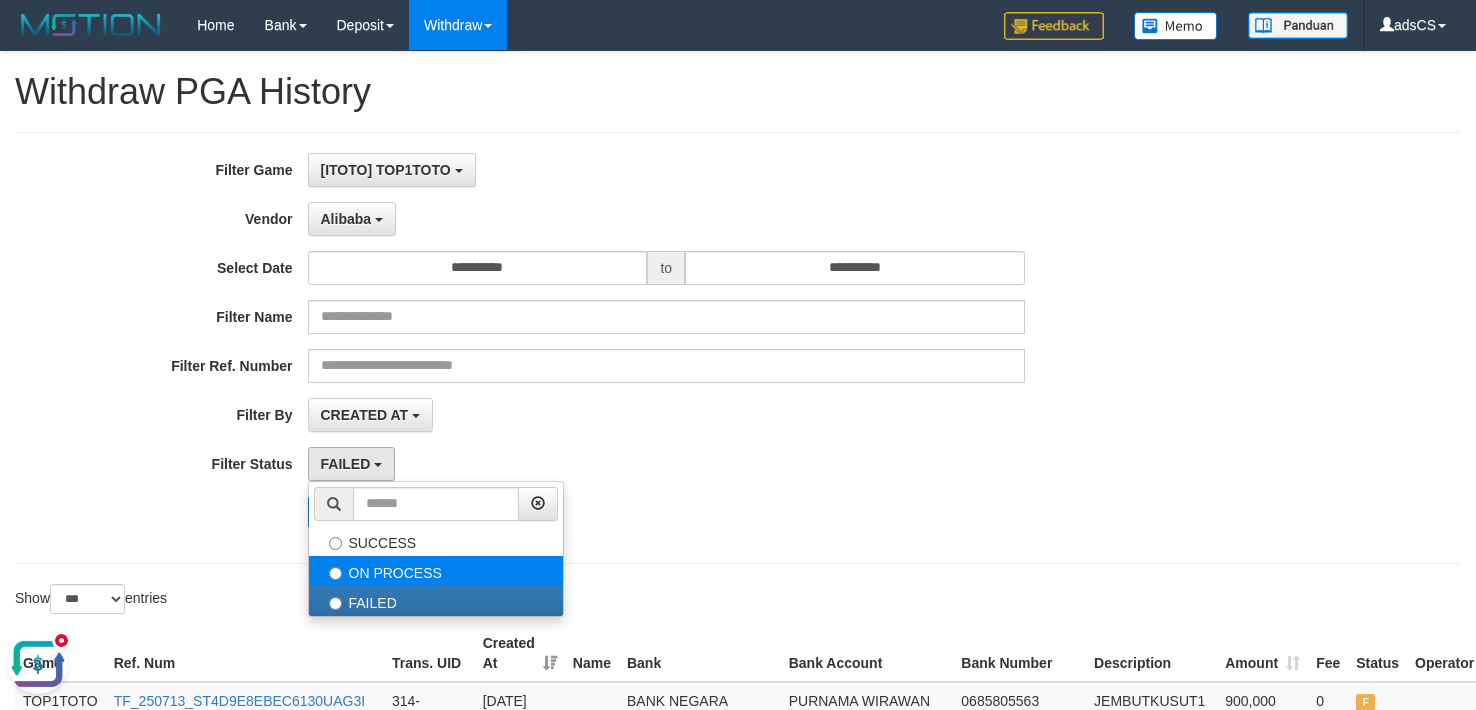 select on "*" 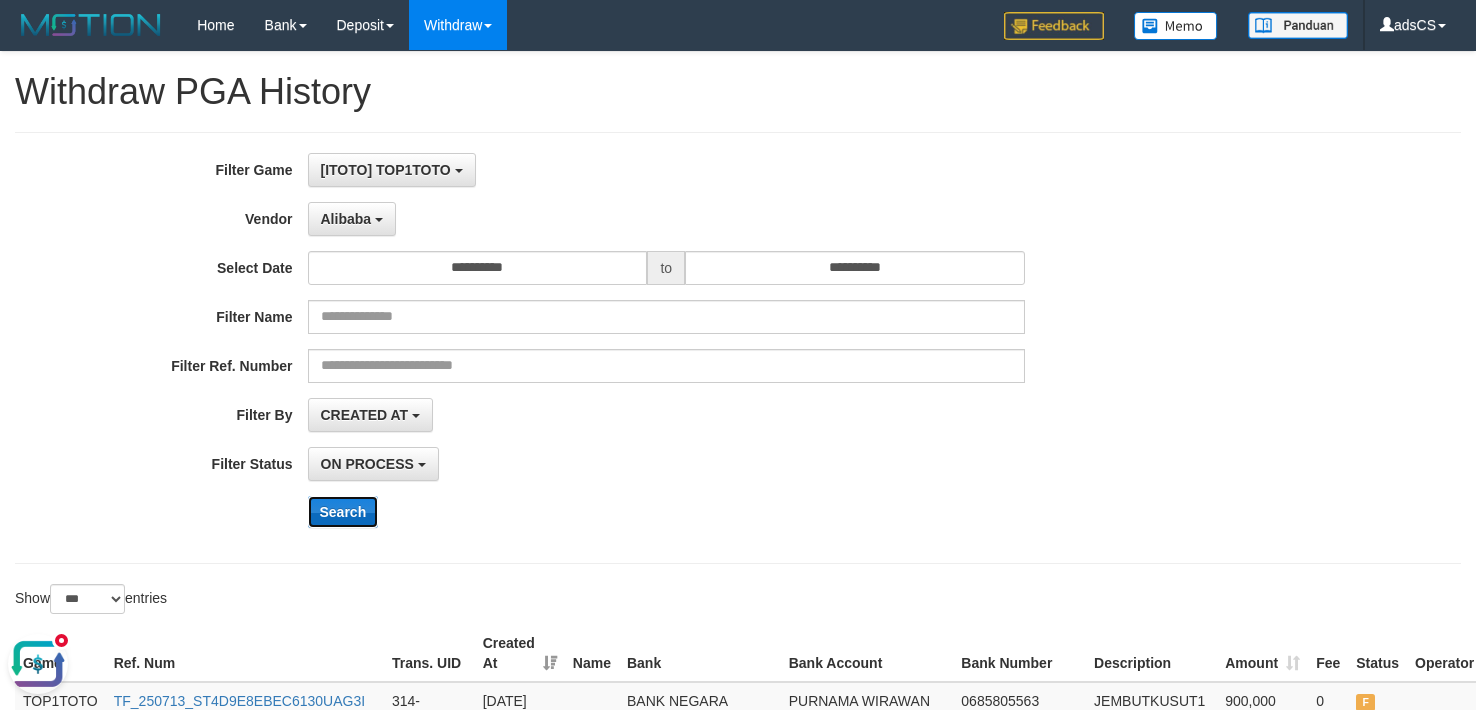 click on "Search" at bounding box center (343, 512) 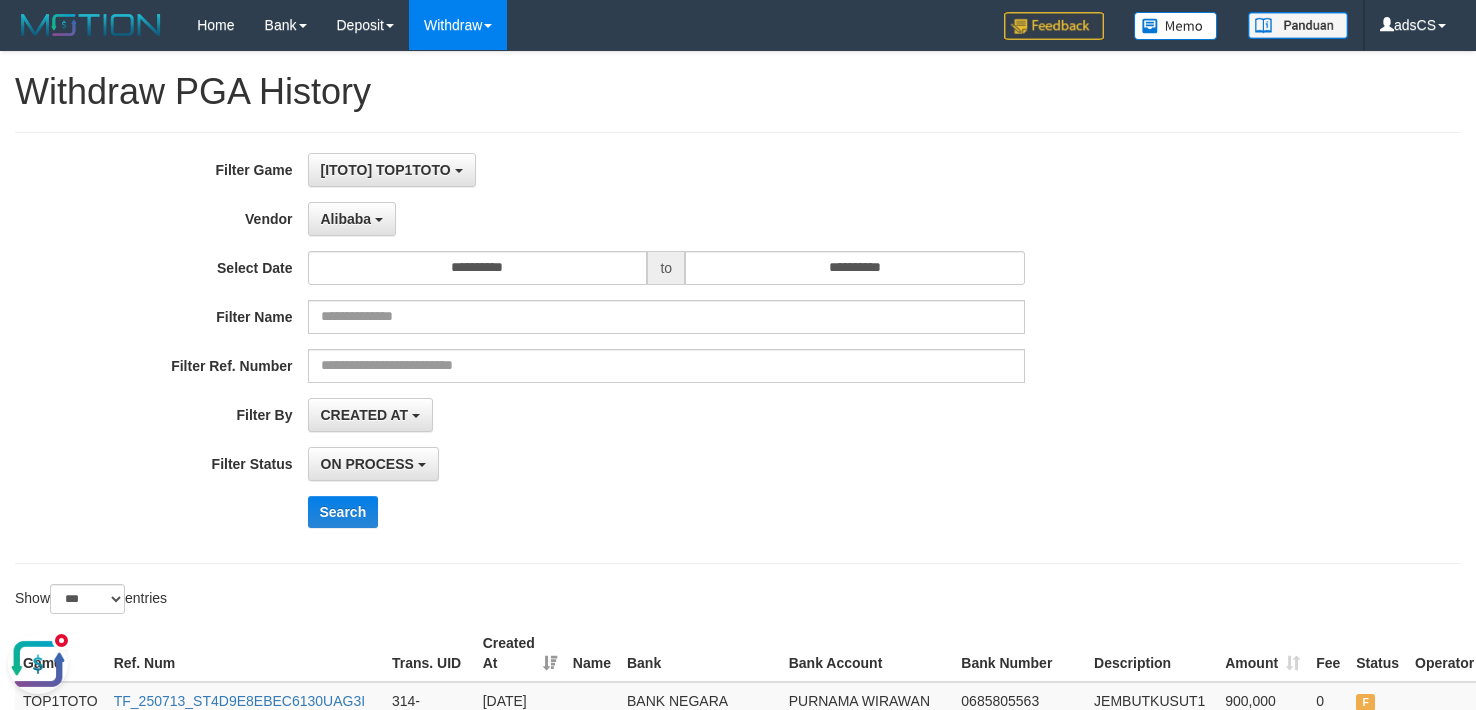 click on "**********" at bounding box center (738, 348) 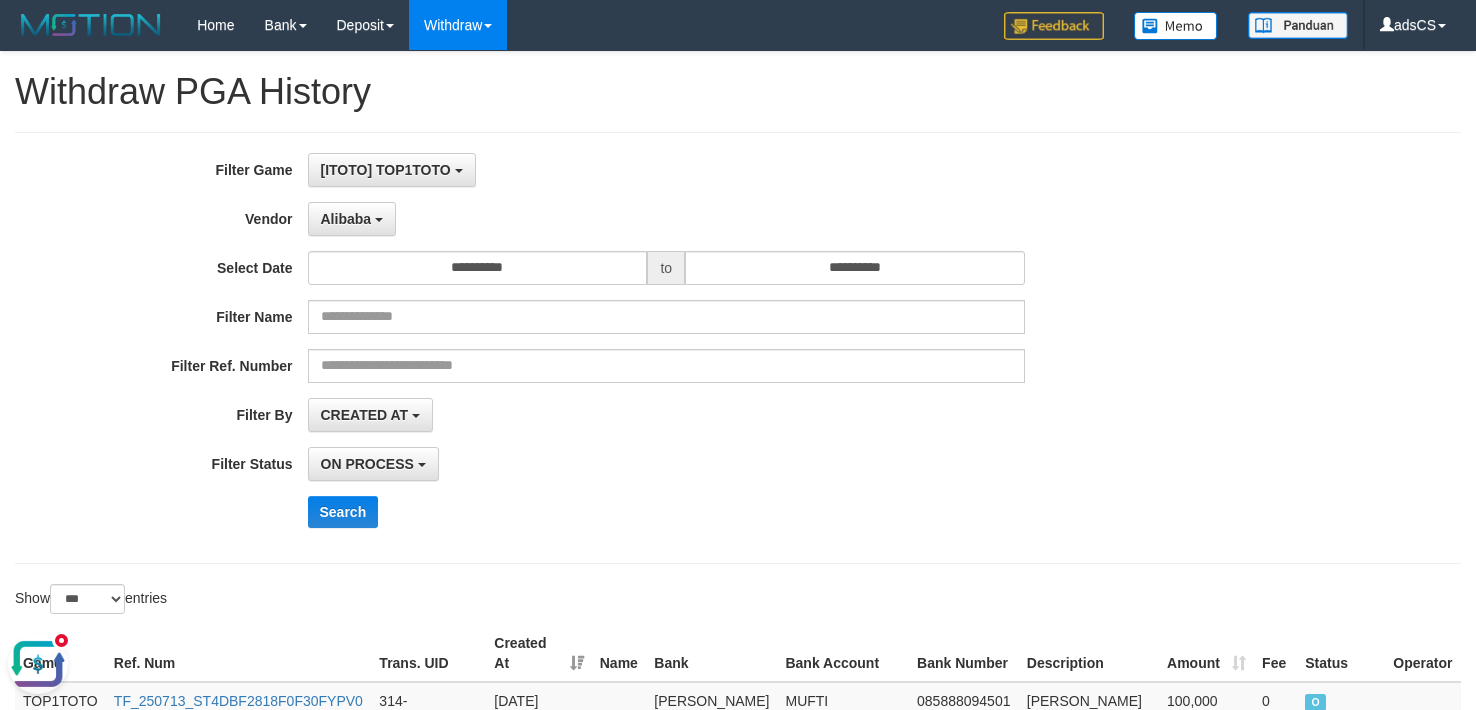 scroll, scrollTop: 300, scrollLeft: 0, axis: vertical 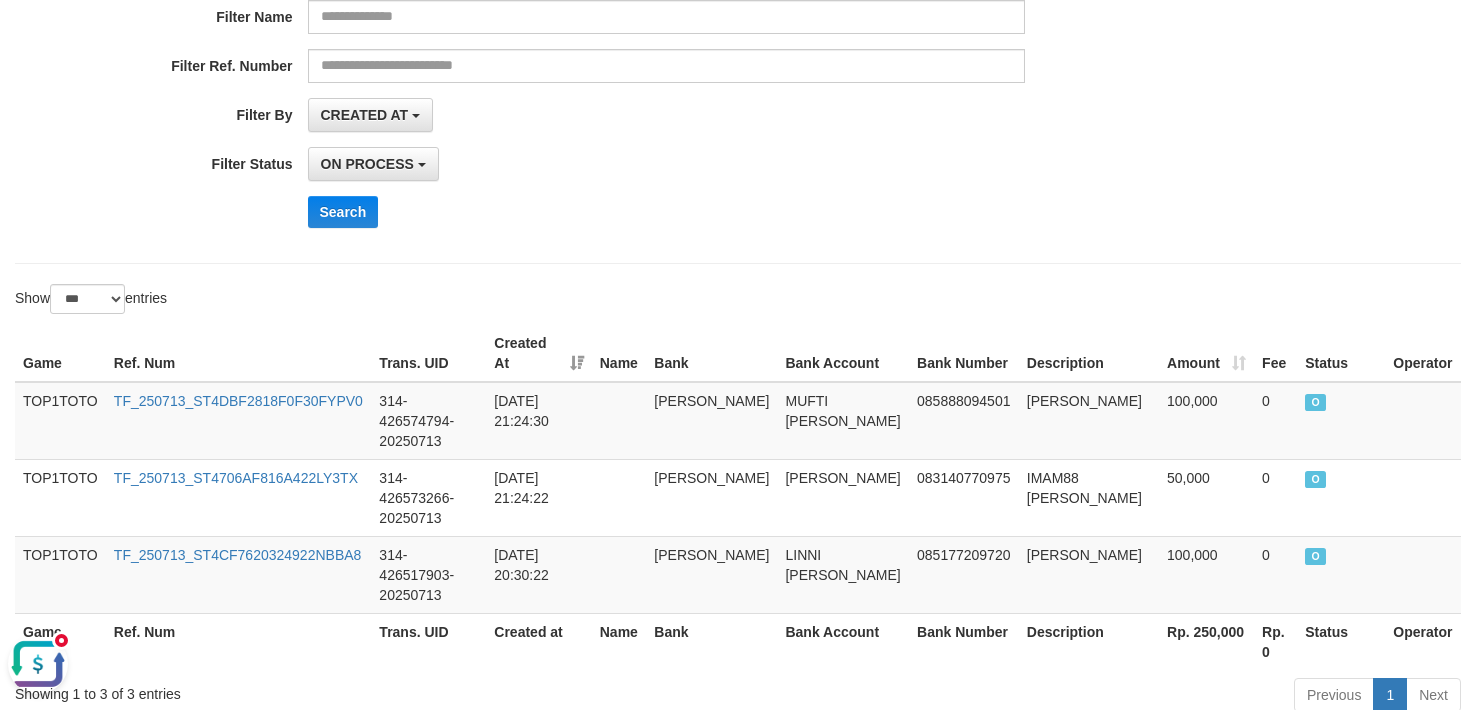 click on "**********" at bounding box center (738, 48) 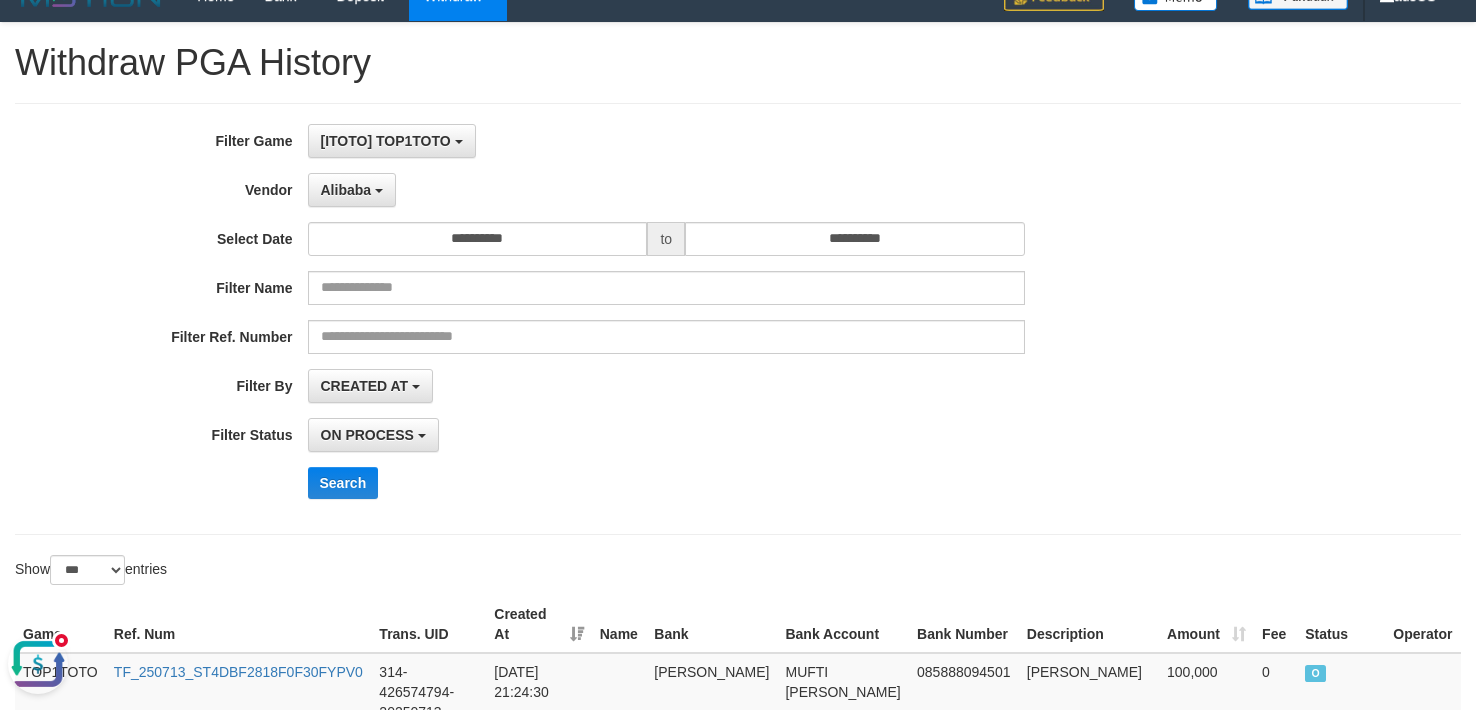 scroll, scrollTop: 0, scrollLeft: 0, axis: both 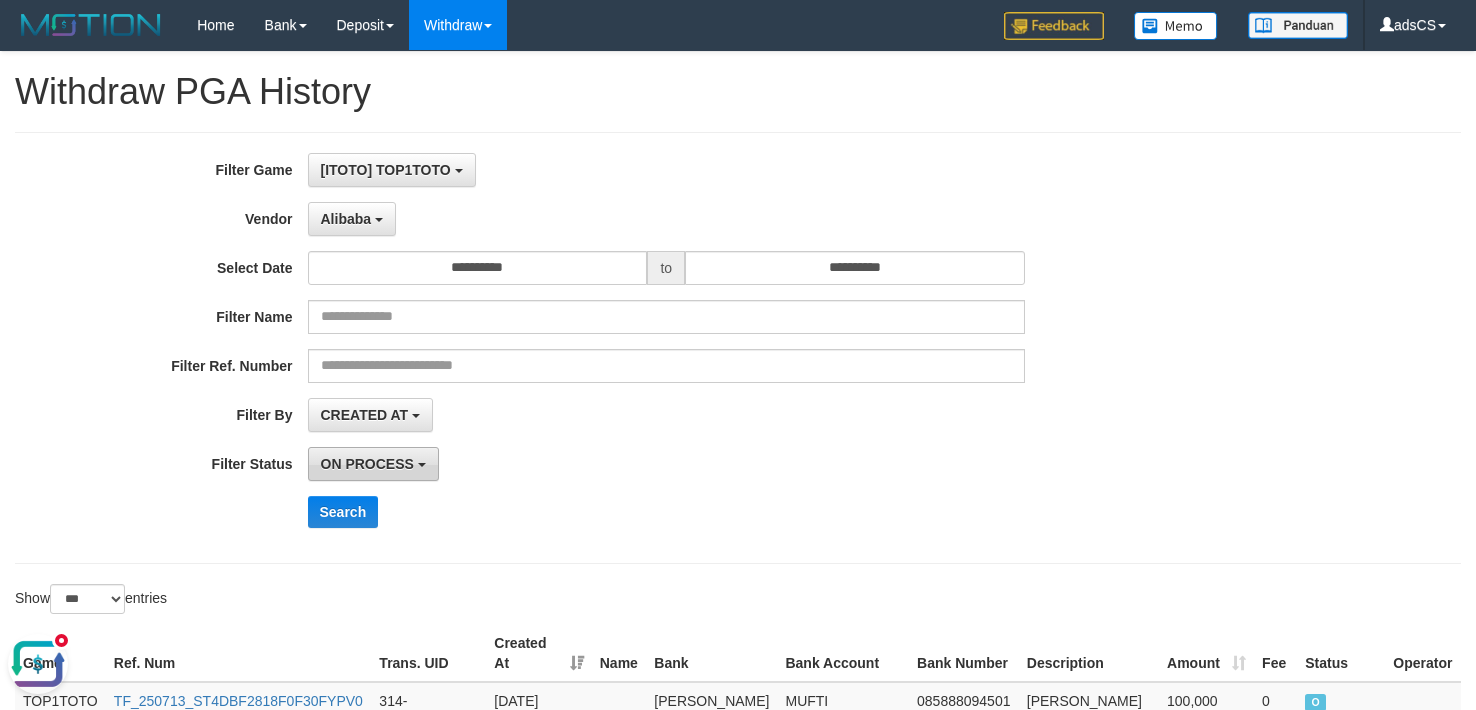 click on "ON PROCESS" at bounding box center [367, 464] 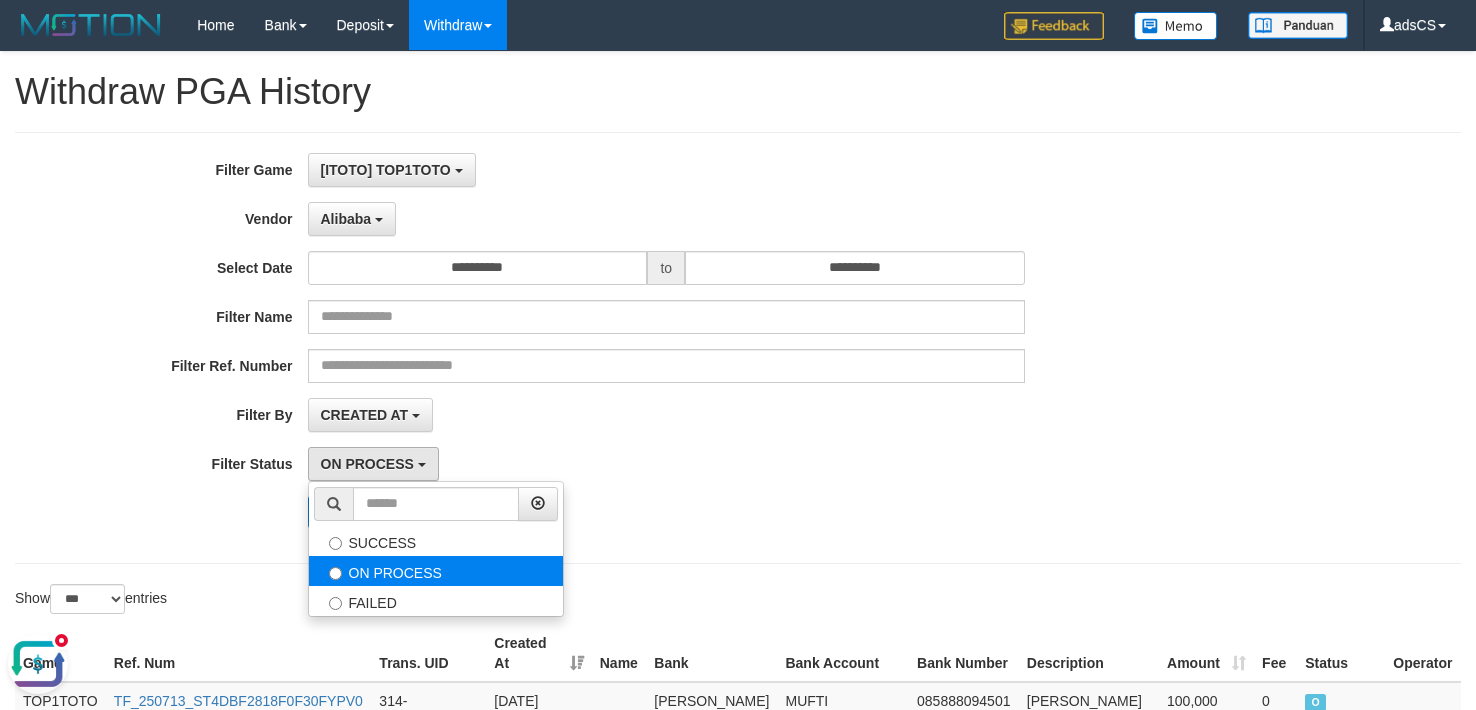 click on "ON PROCESS" at bounding box center (436, 571) 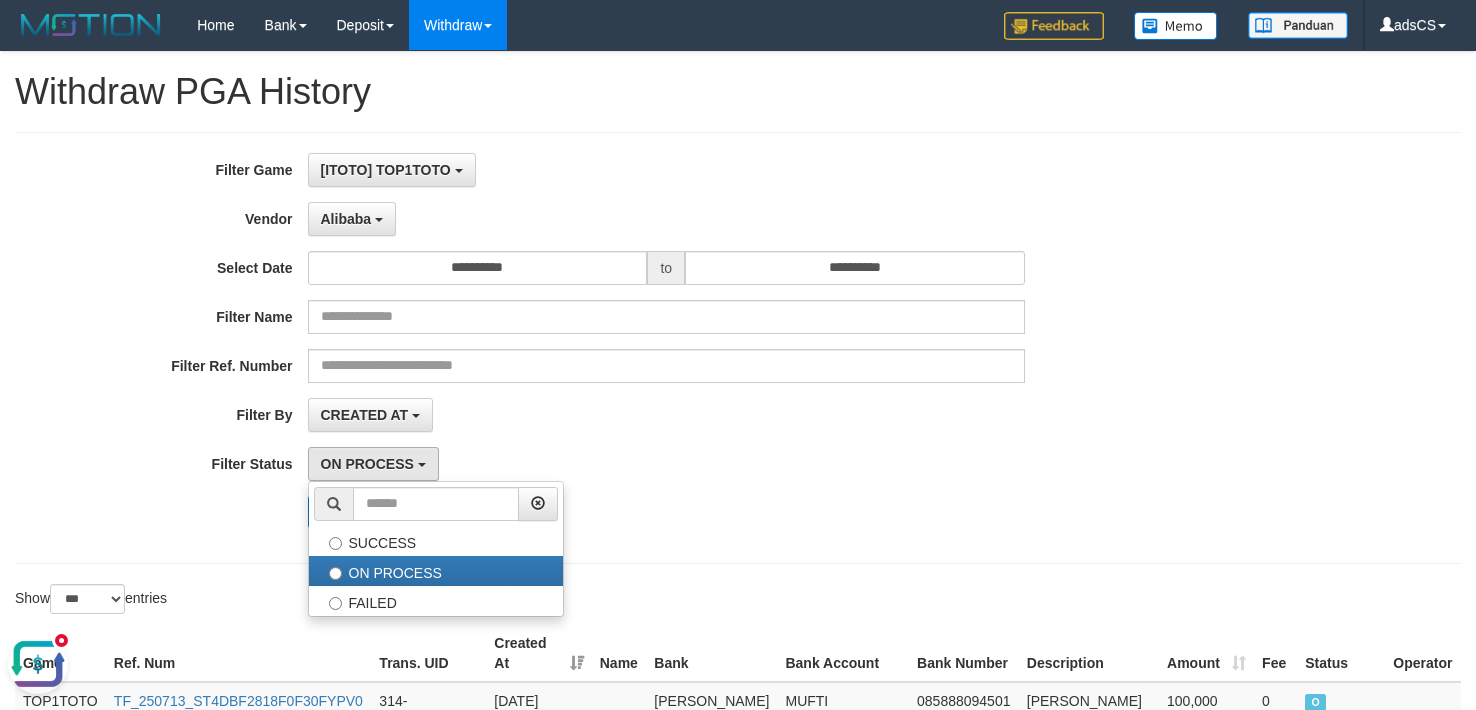 click on "Search" at bounding box center [769, 512] 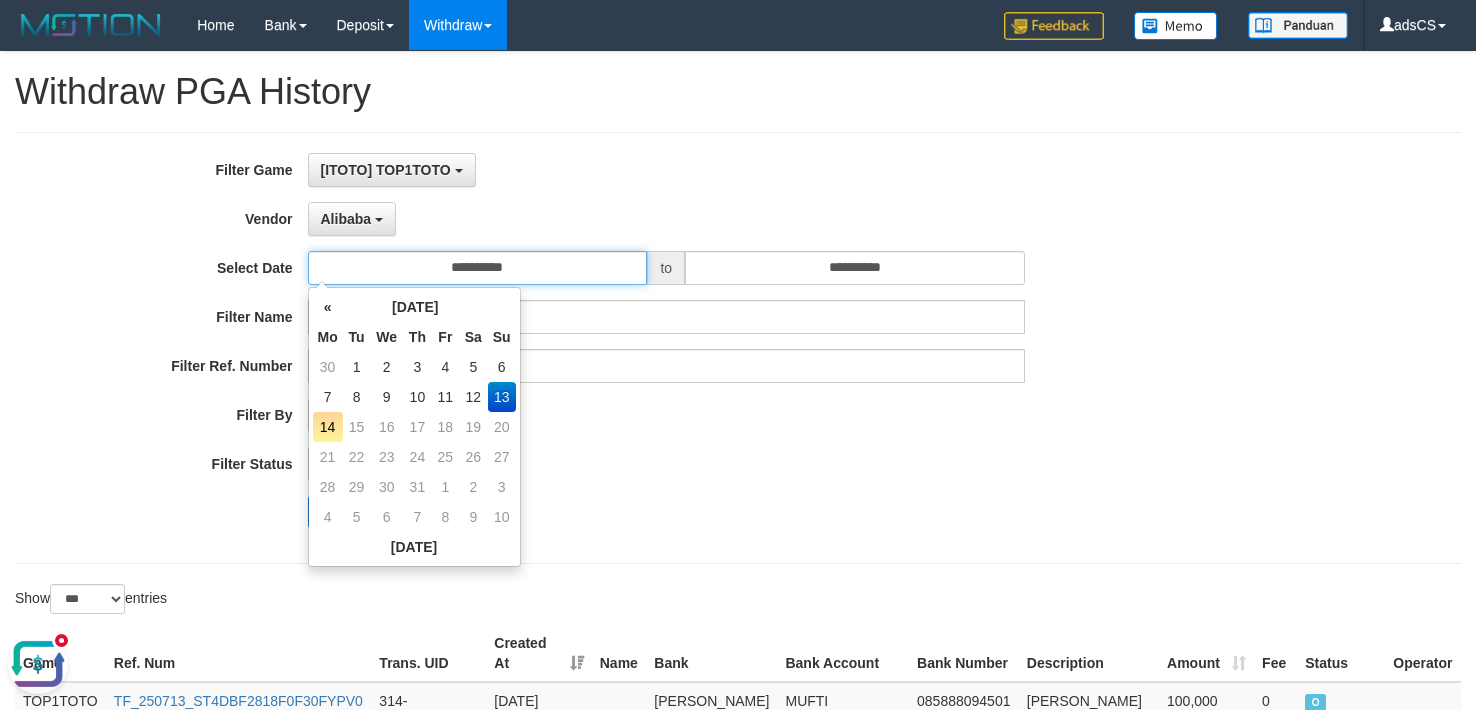 click on "**********" at bounding box center [478, 268] 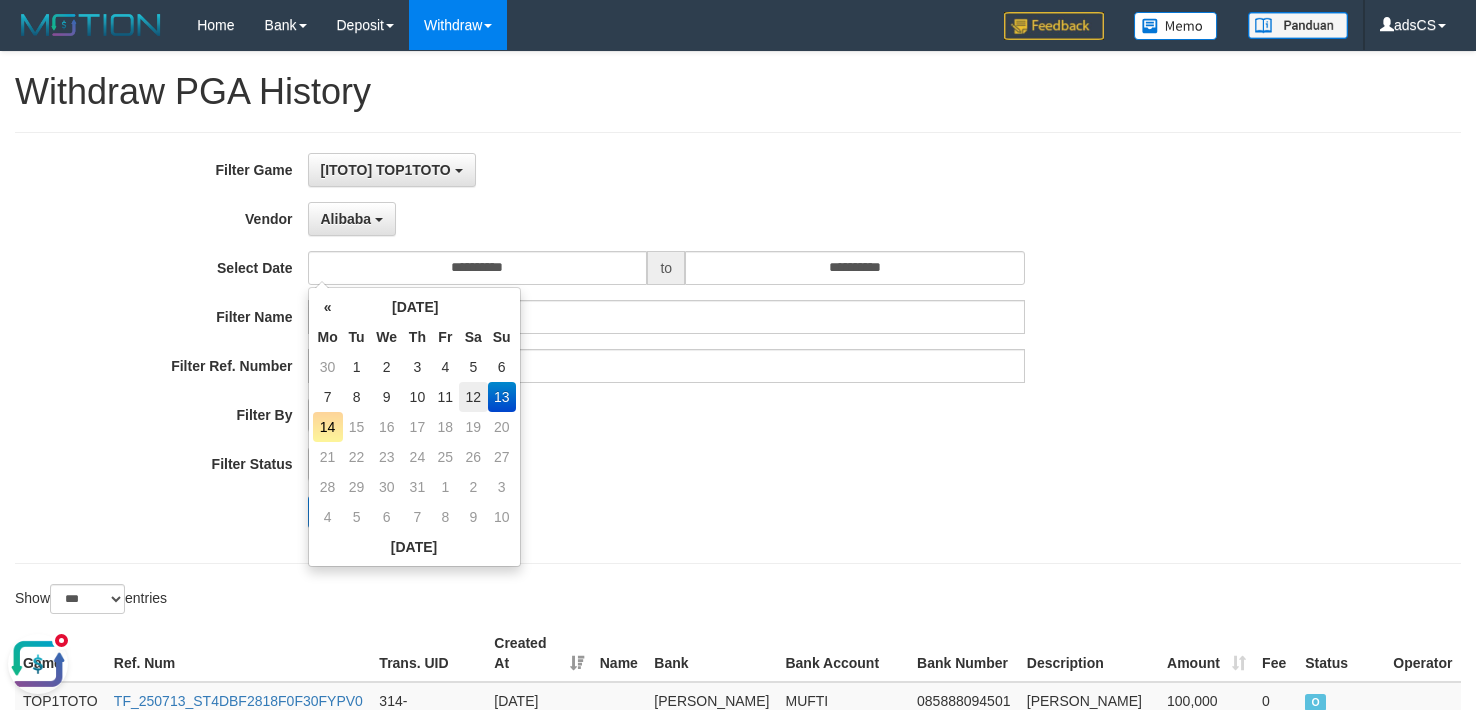 click on "12" at bounding box center [473, 397] 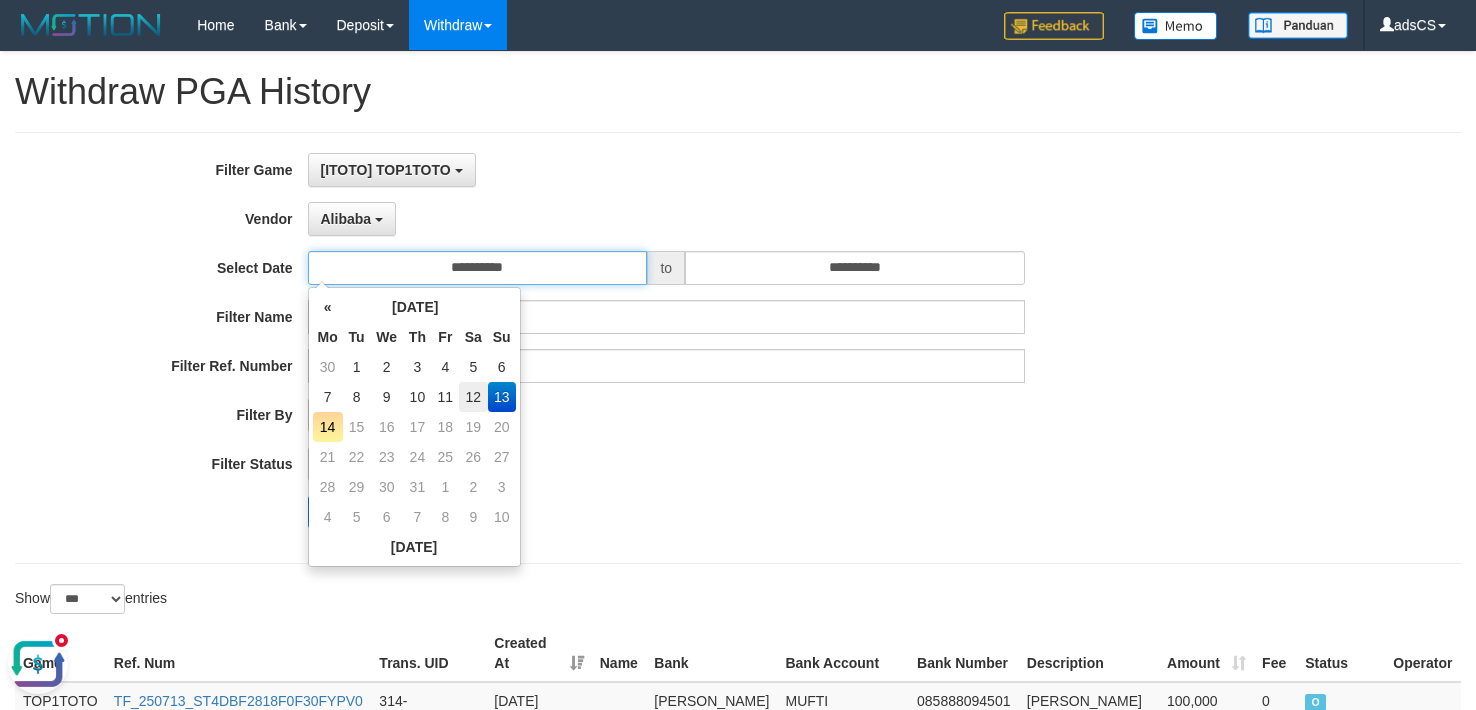 type on "**********" 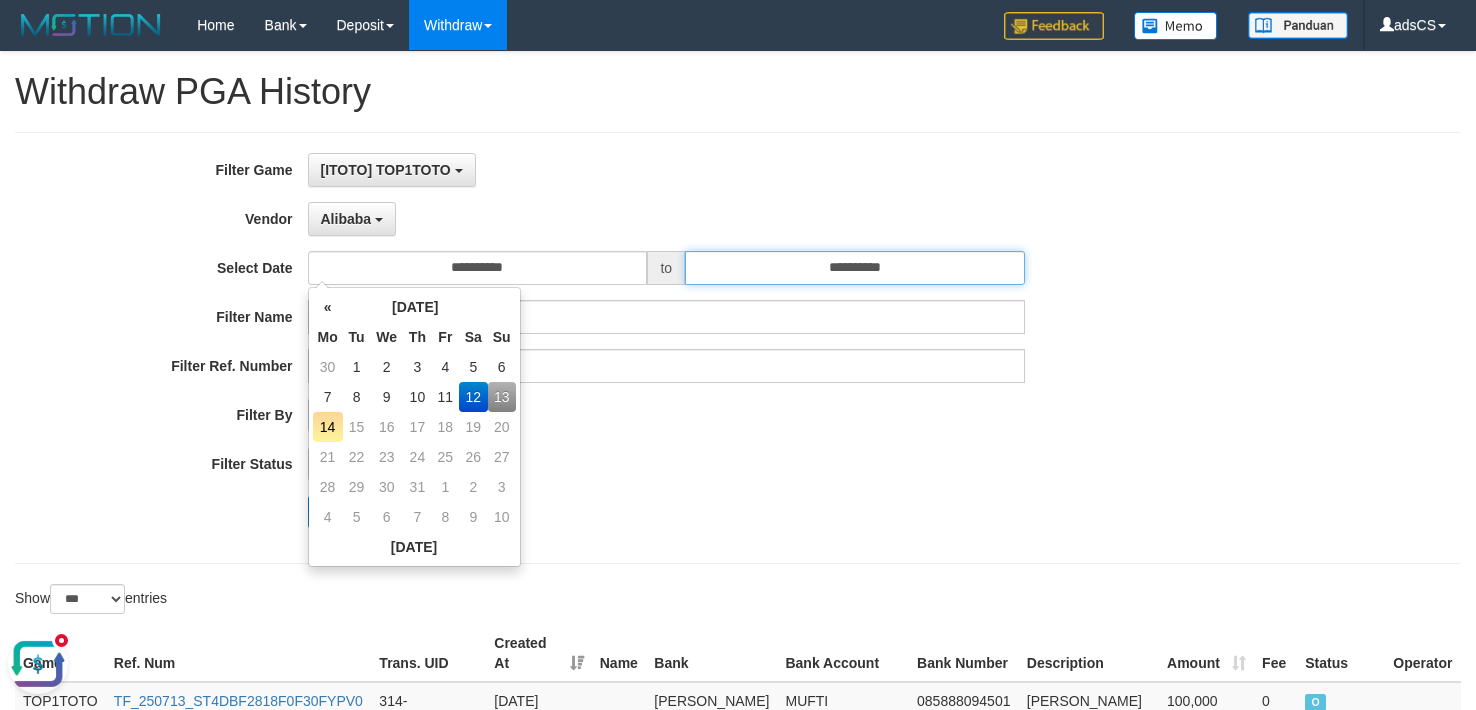 drag, startPoint x: 922, startPoint y: 269, endPoint x: 904, endPoint y: 294, distance: 30.805843 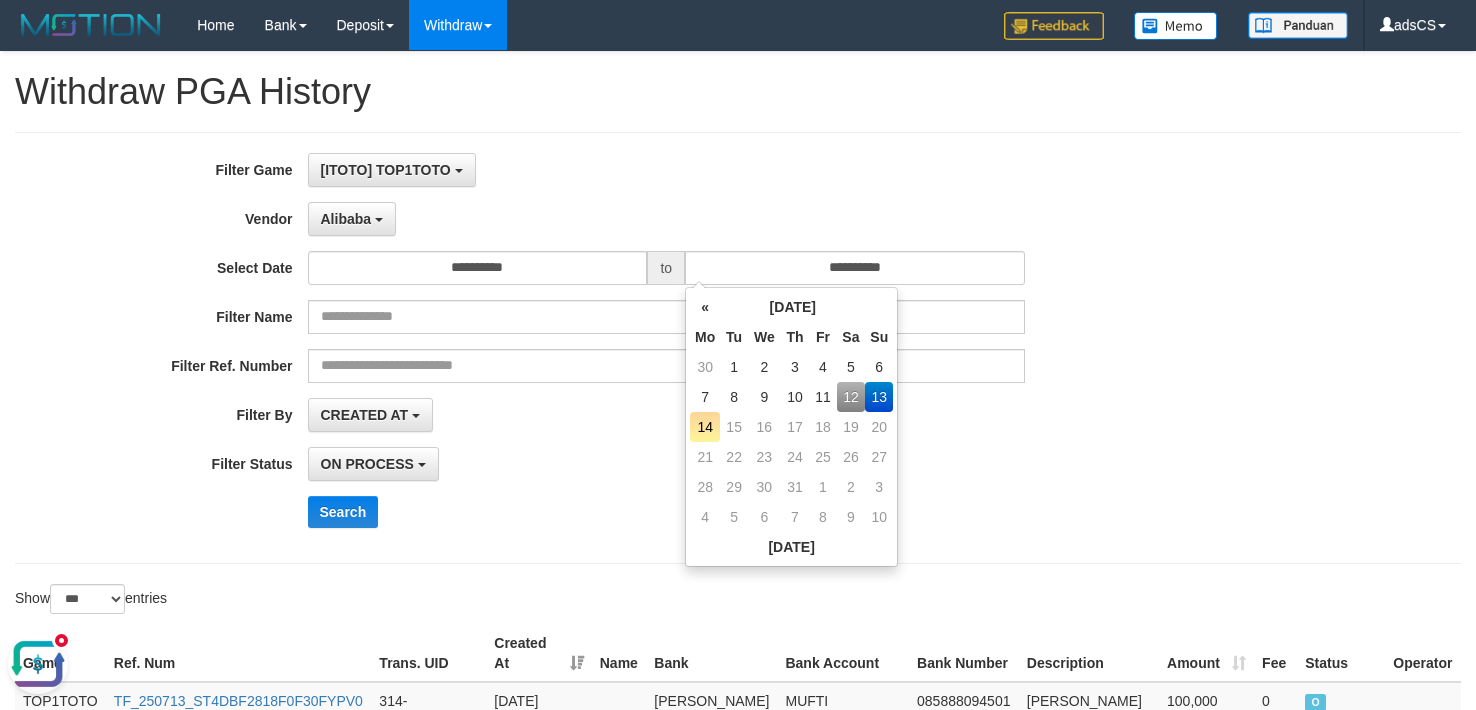 click on "12" at bounding box center (851, 397) 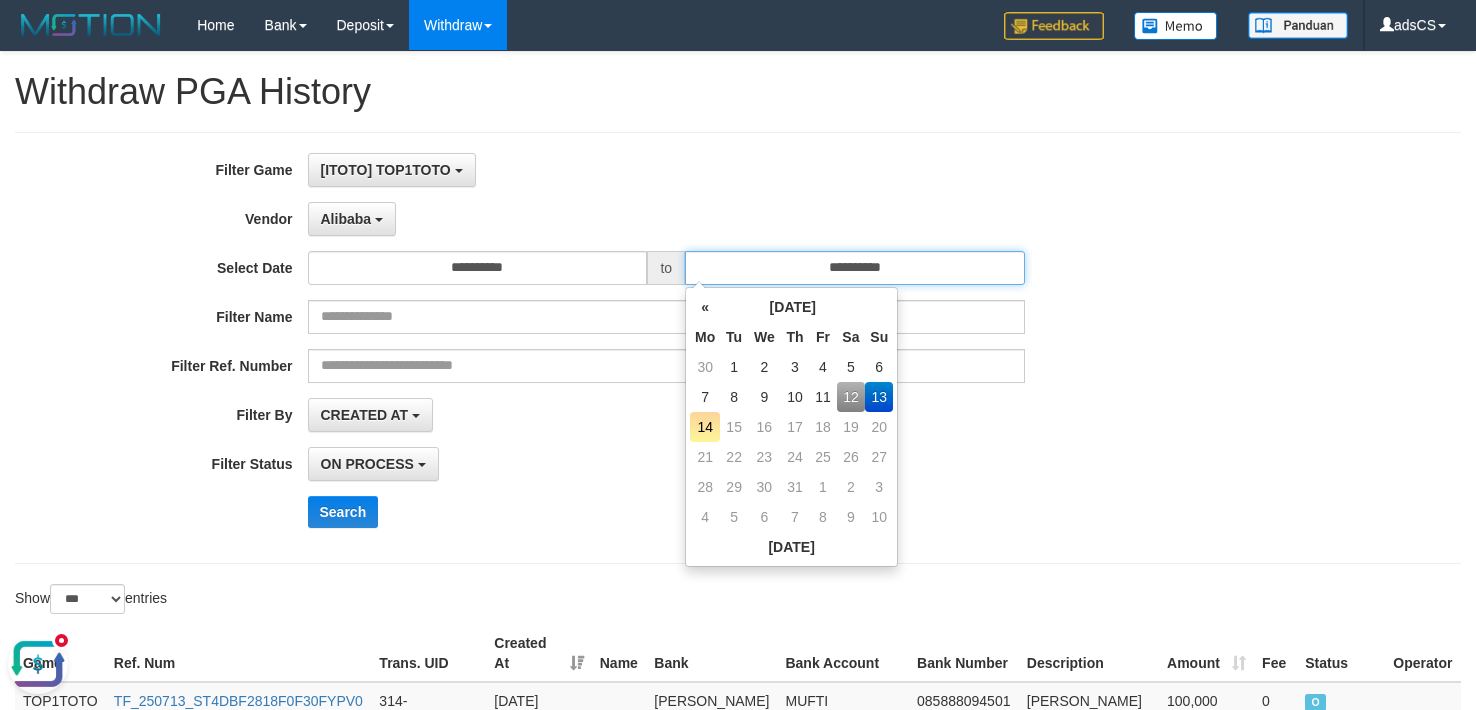 type on "**********" 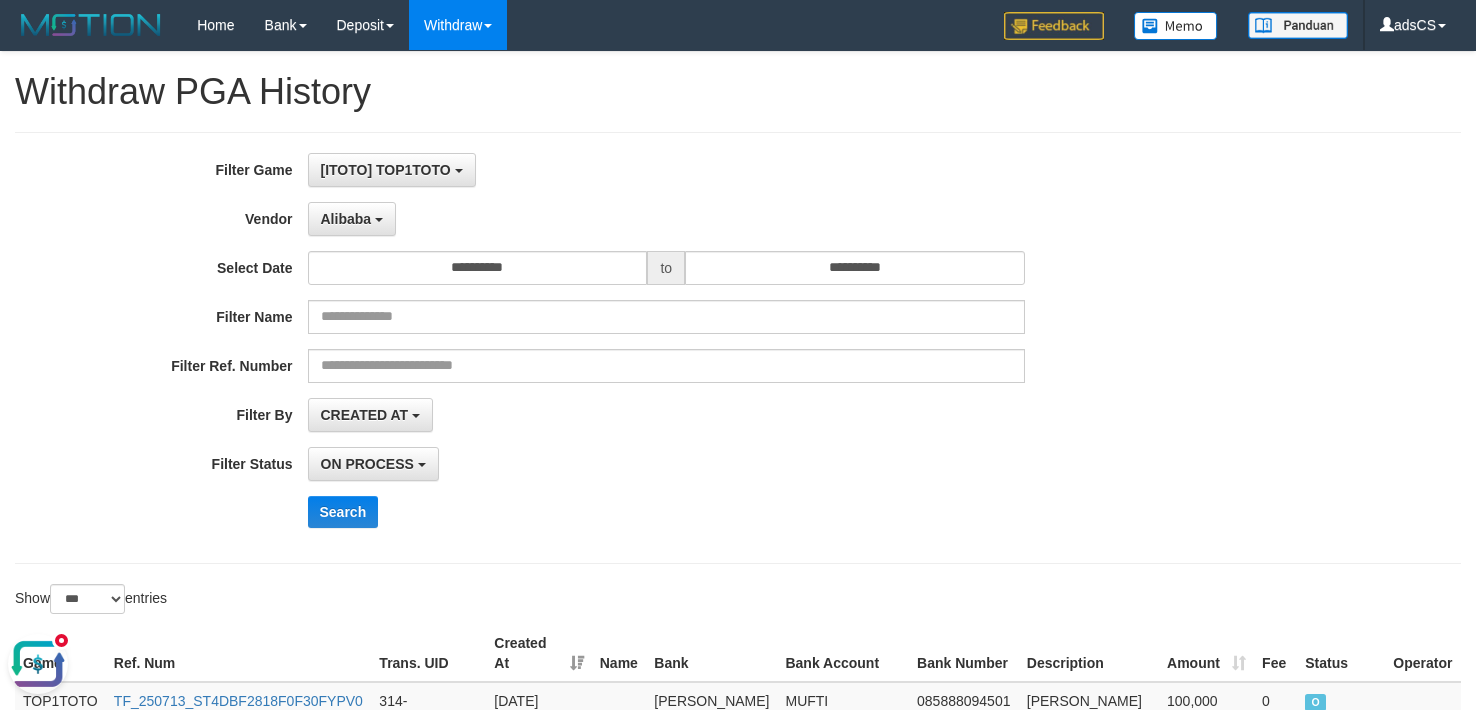 drag, startPoint x: 1212, startPoint y: 441, endPoint x: 533, endPoint y: 380, distance: 681.73456 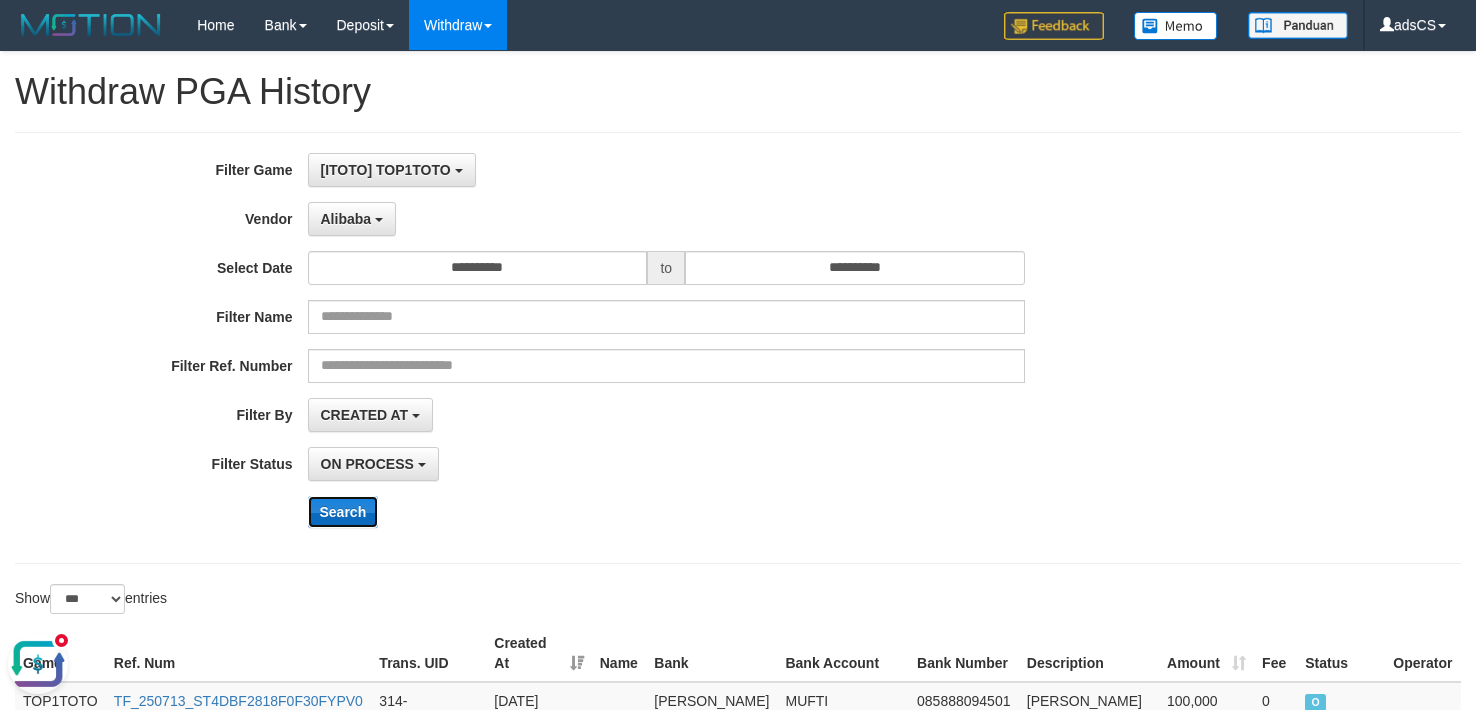 click on "Search" at bounding box center (343, 512) 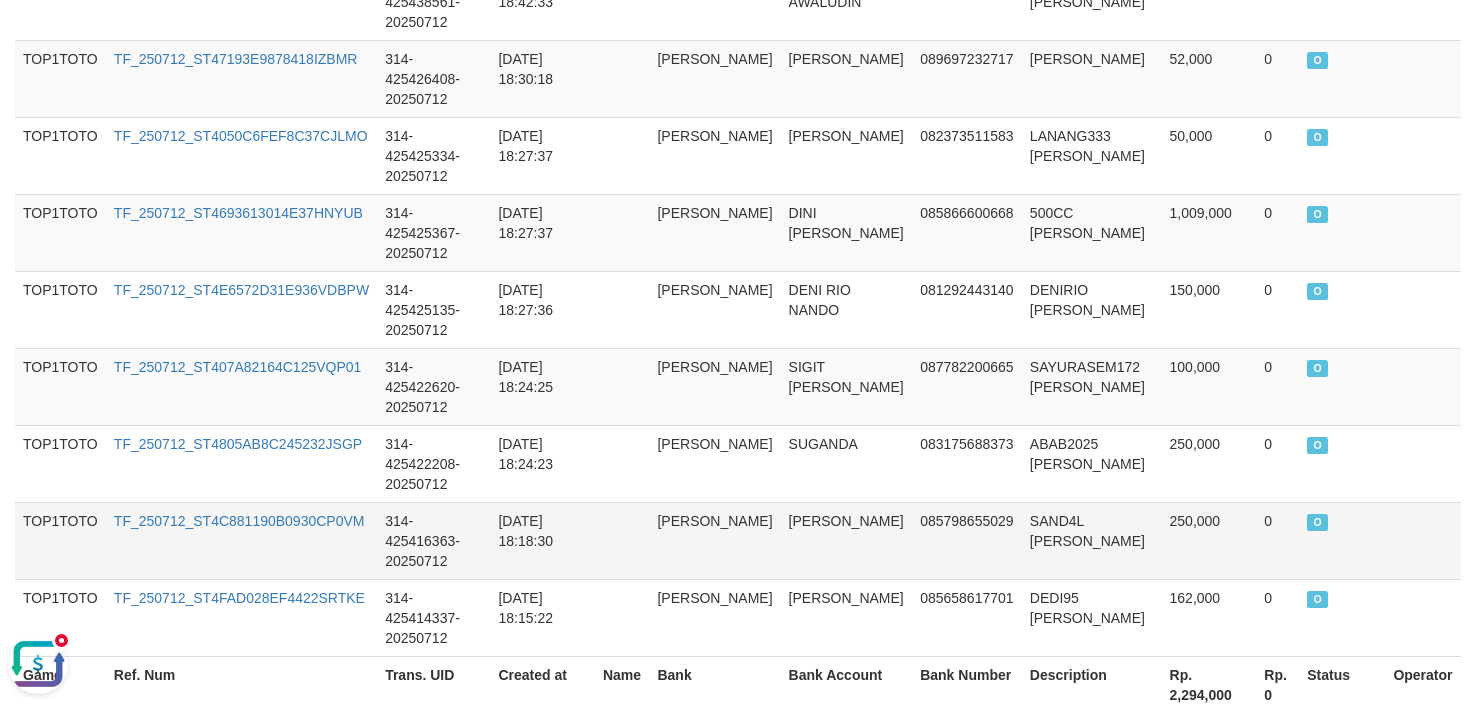 scroll, scrollTop: 196, scrollLeft: 0, axis: vertical 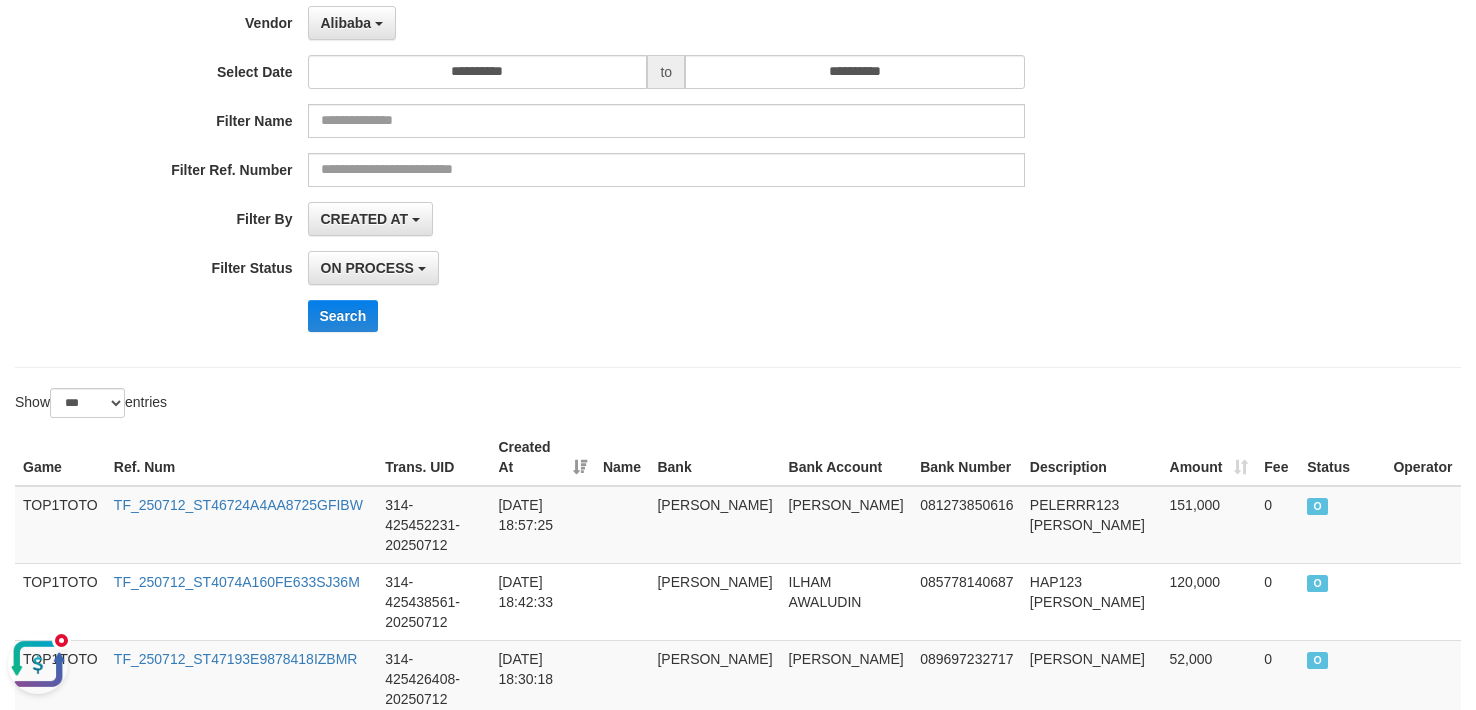 drag, startPoint x: 1365, startPoint y: 274, endPoint x: 1243, endPoint y: 298, distance: 124.33825 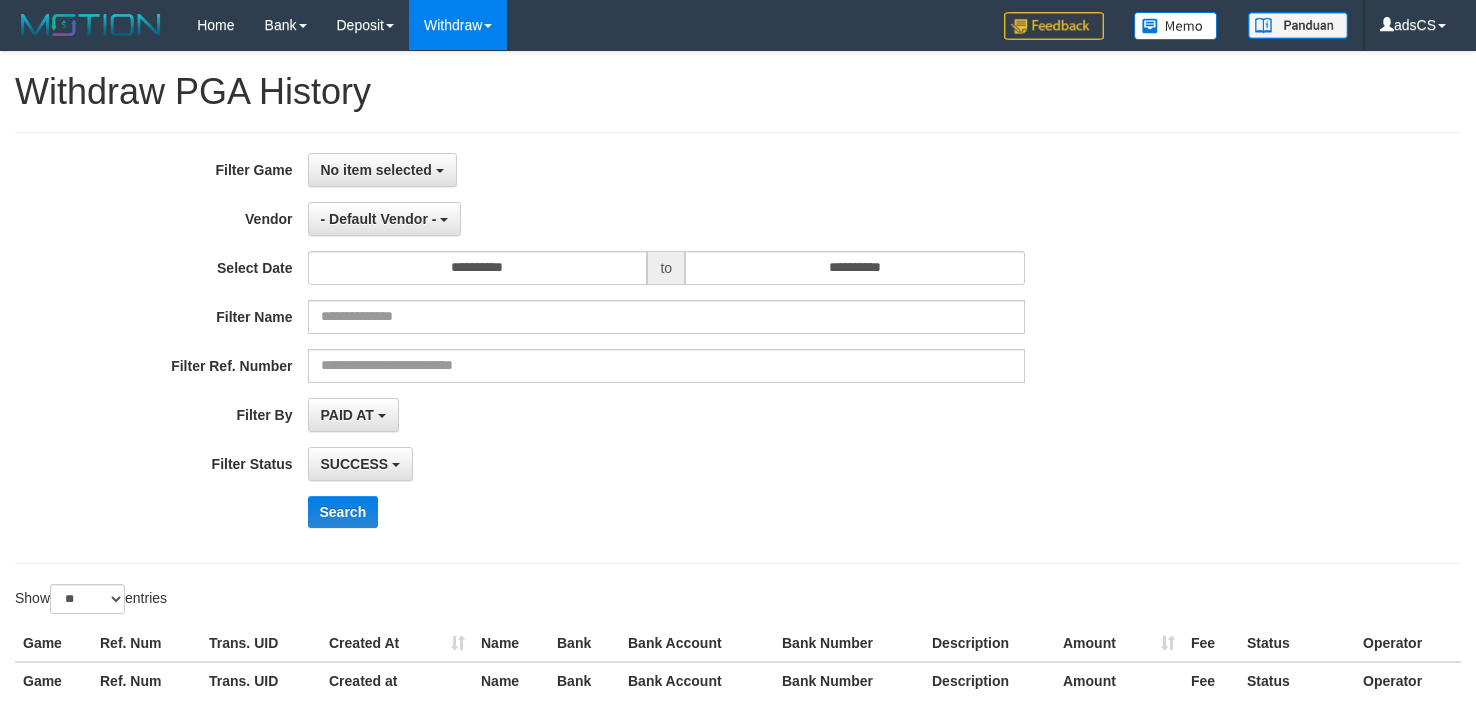 select 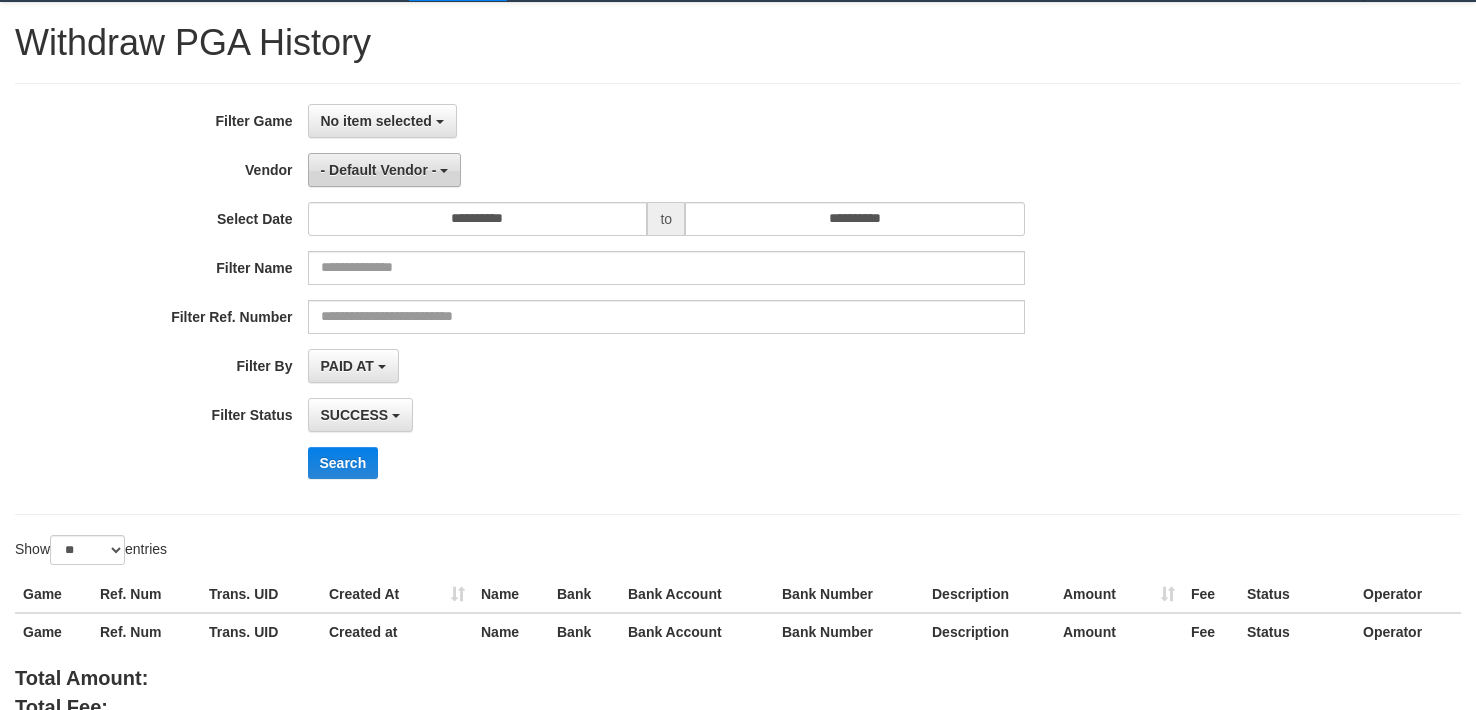 scroll, scrollTop: 0, scrollLeft: 0, axis: both 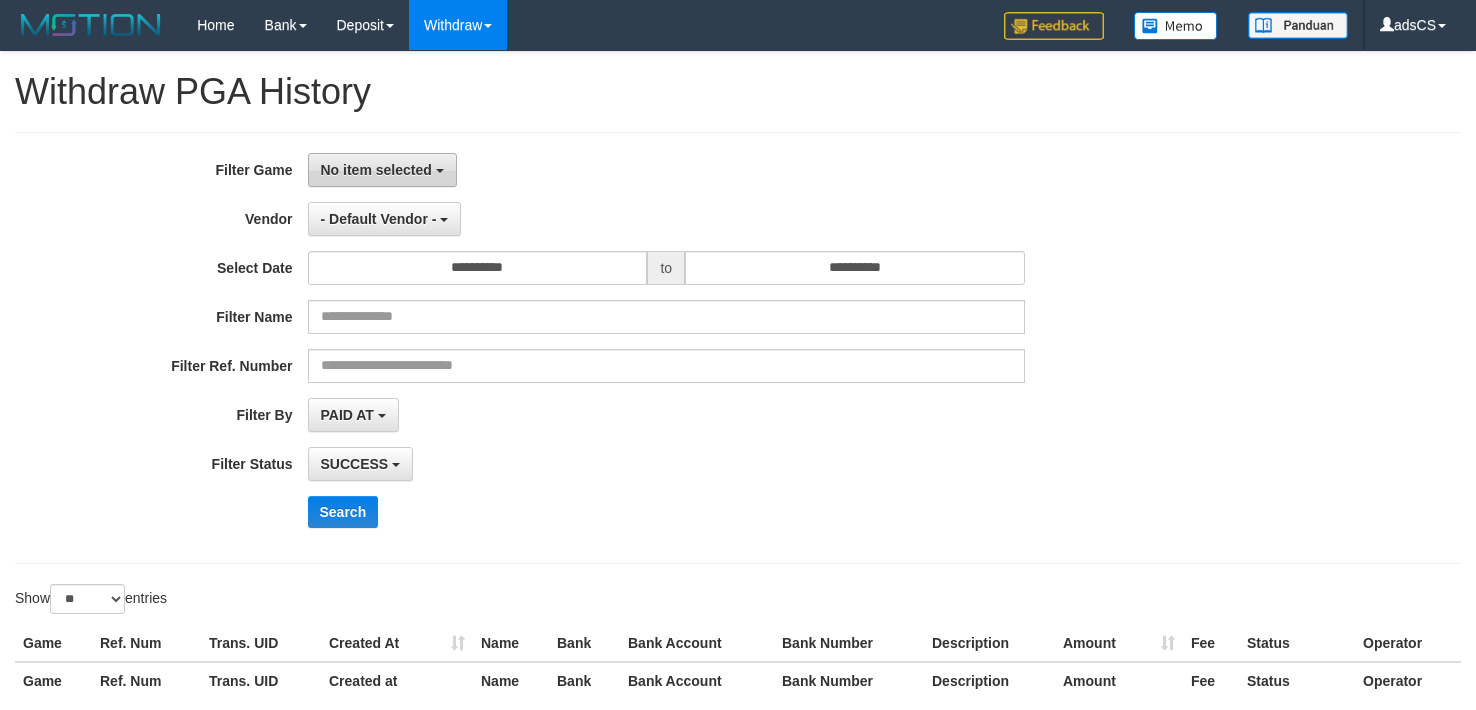 click on "No item selected" at bounding box center [376, 170] 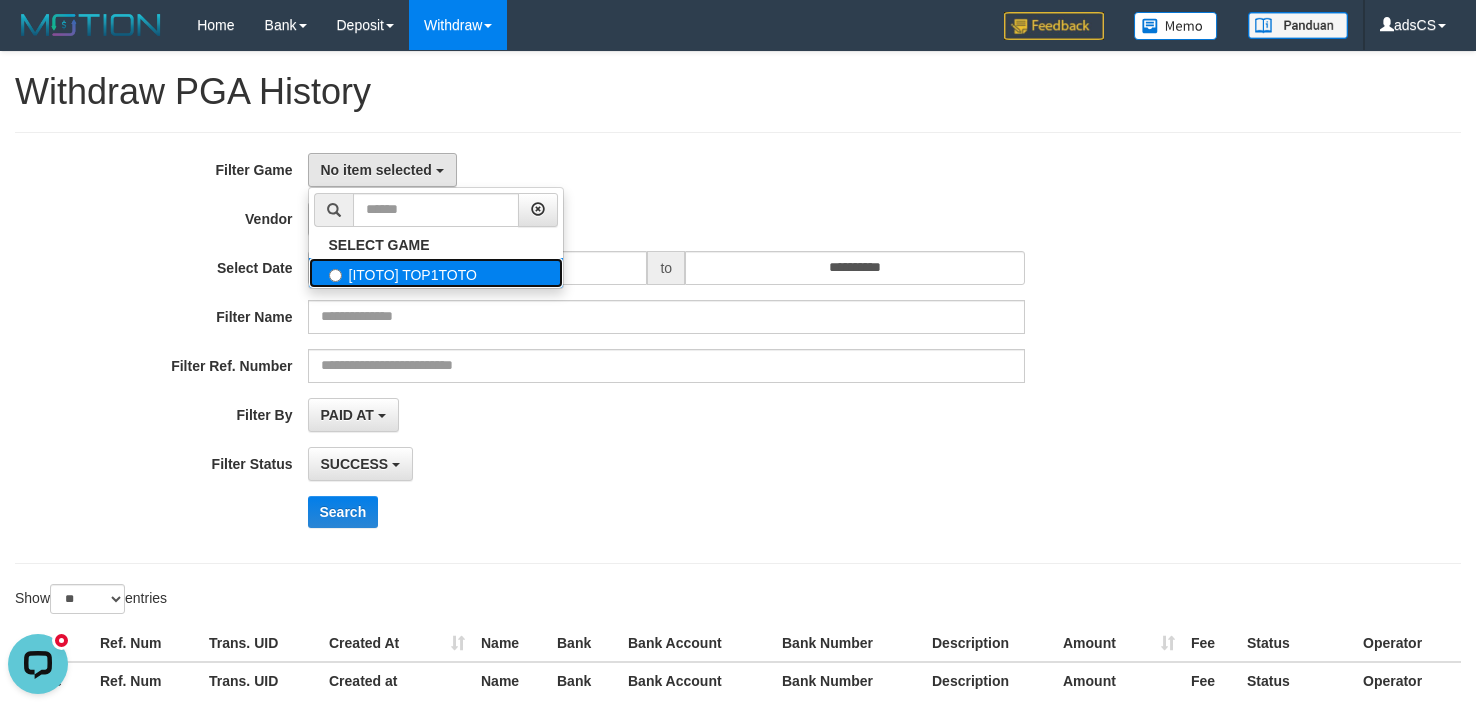 scroll, scrollTop: 0, scrollLeft: 0, axis: both 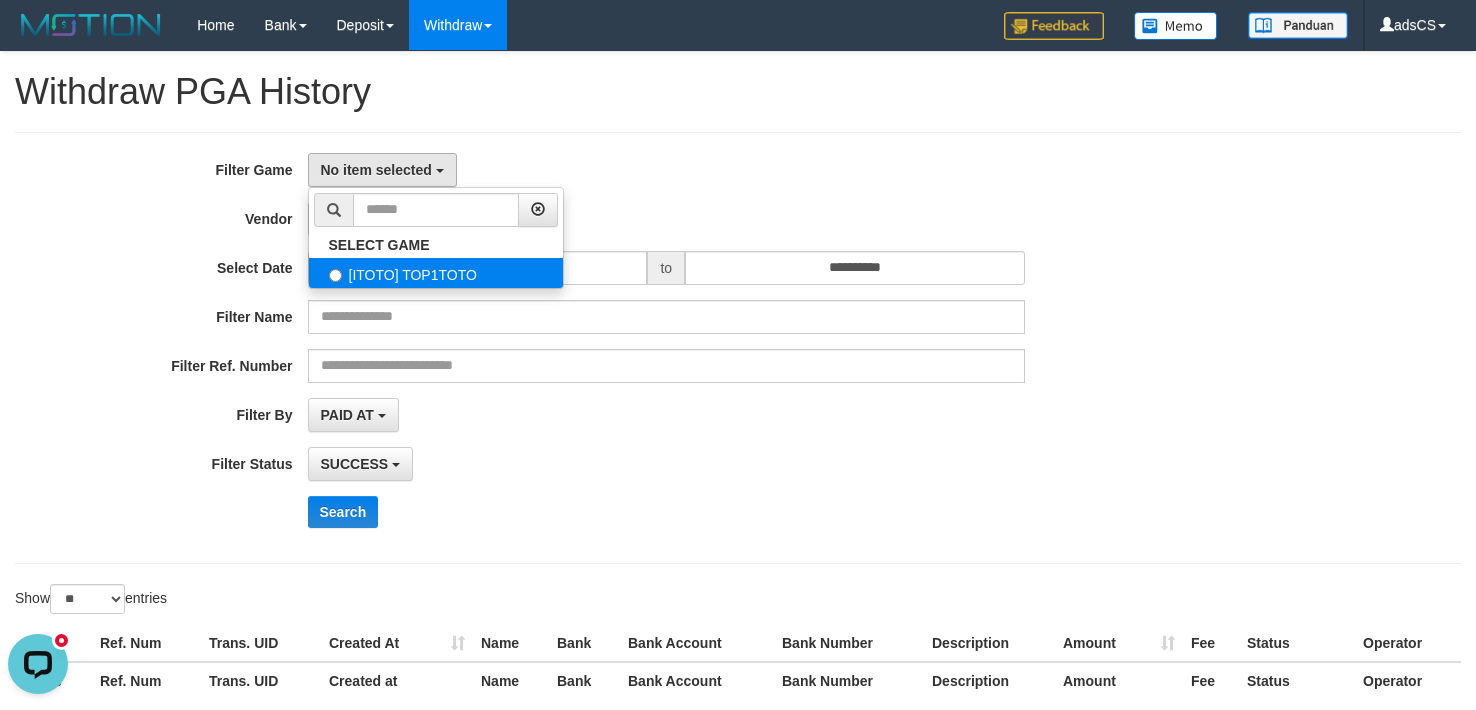 select on "***" 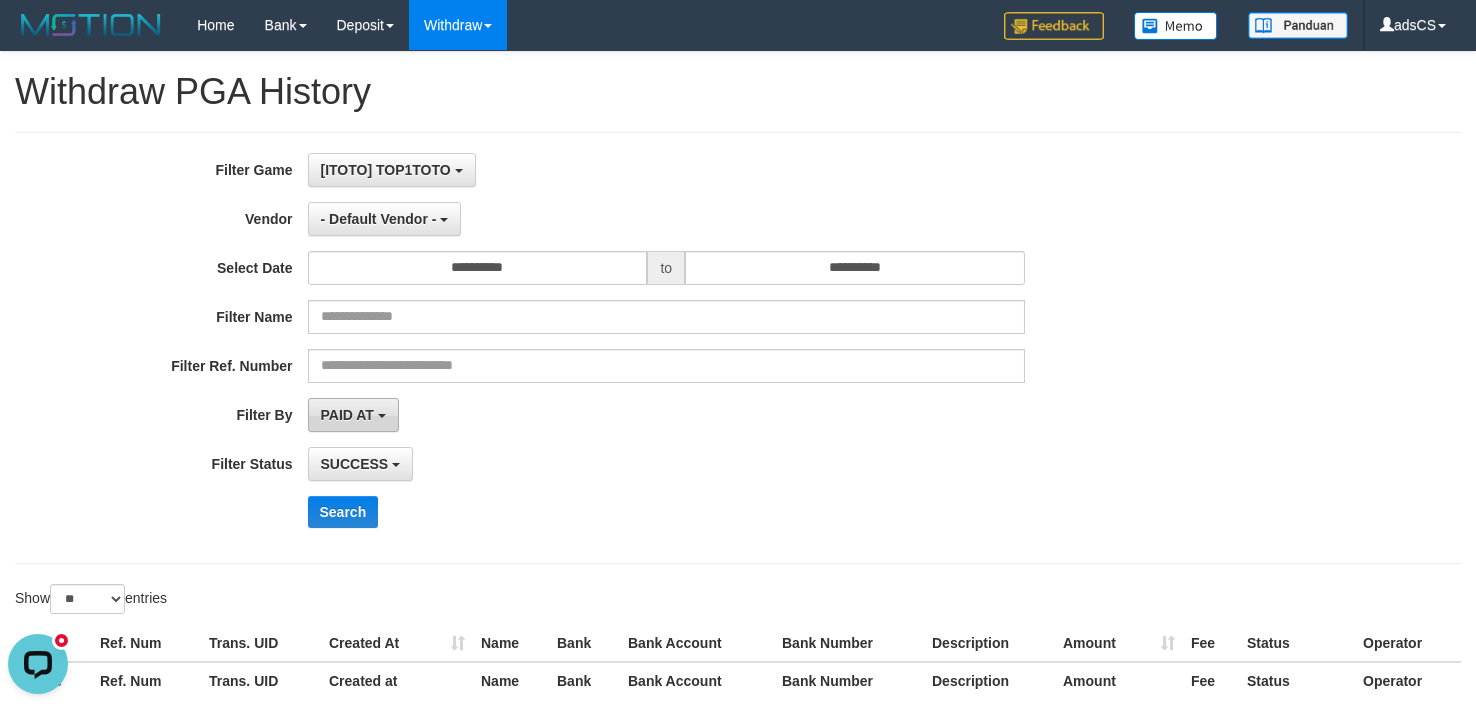 scroll, scrollTop: 18, scrollLeft: 0, axis: vertical 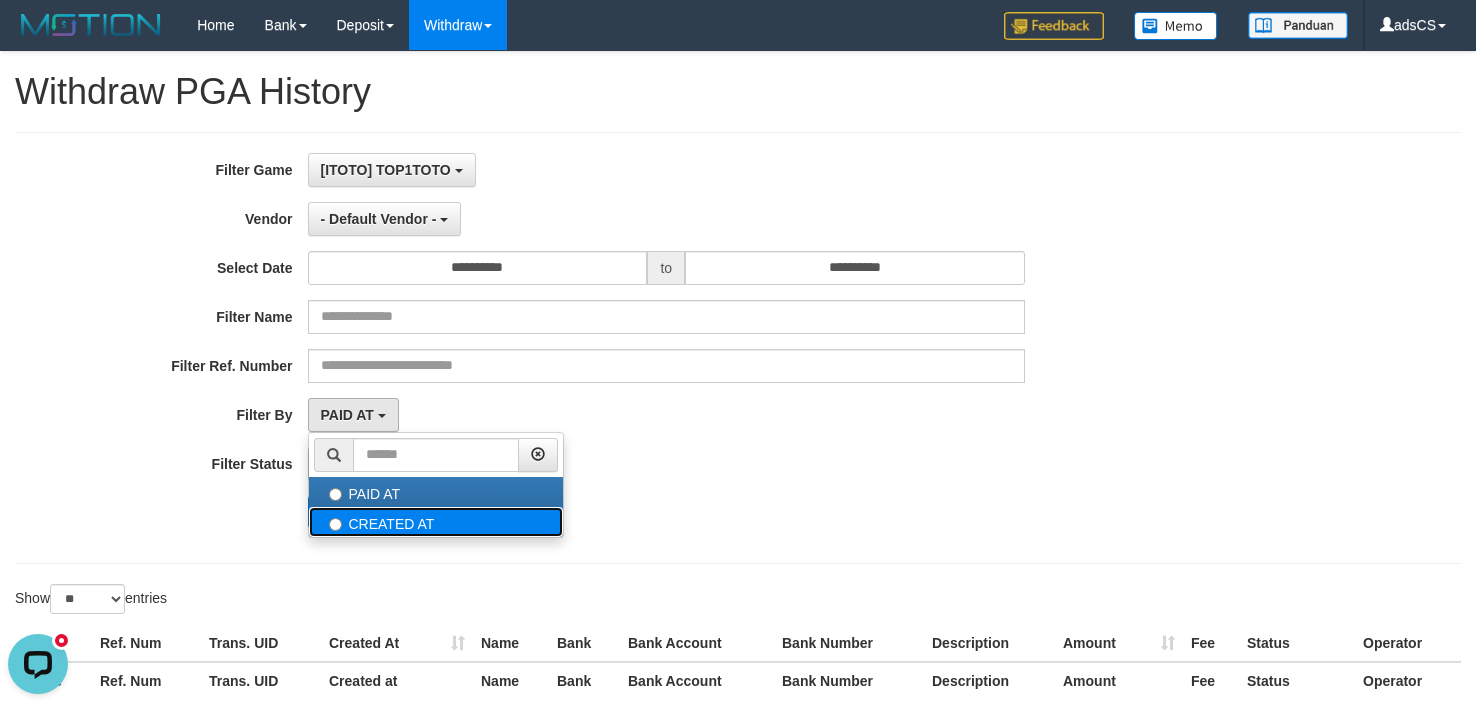 click on "CREATED AT" at bounding box center (436, 522) 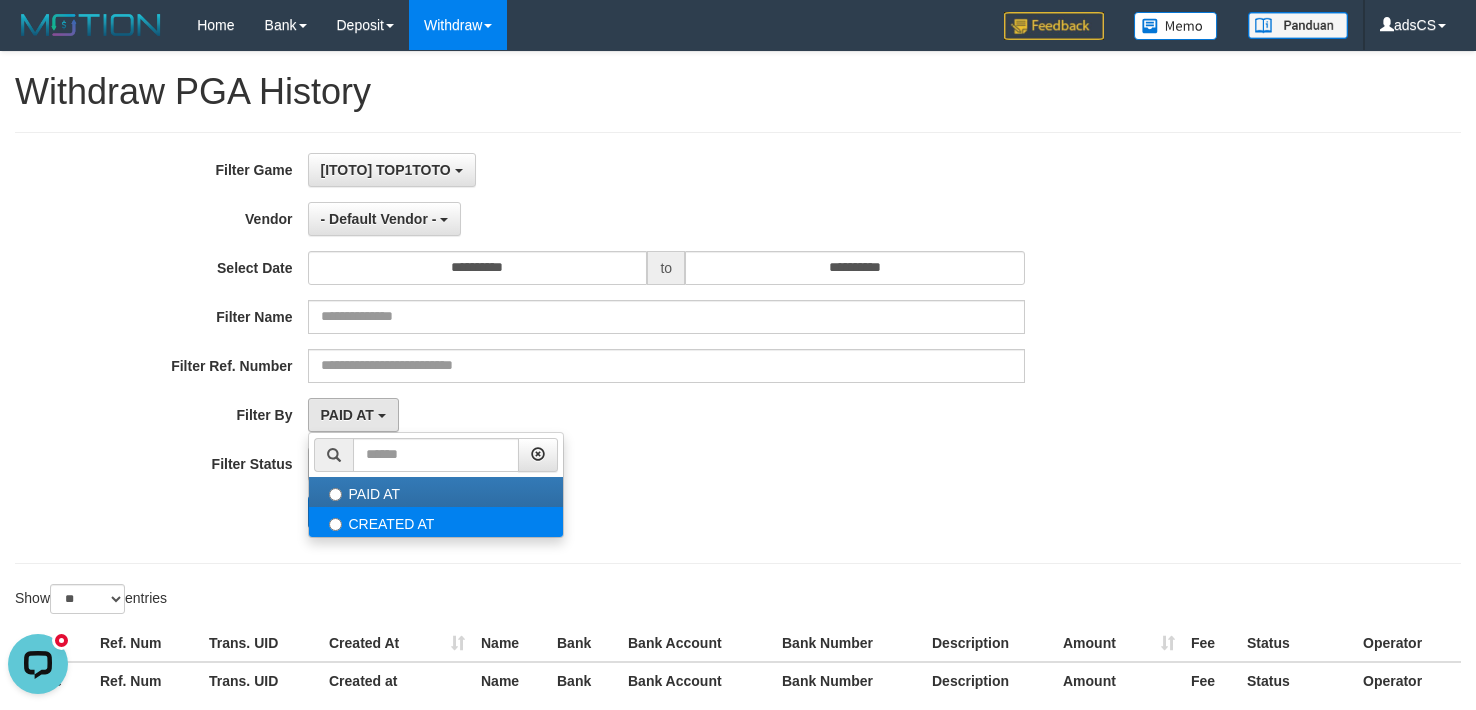 select on "*" 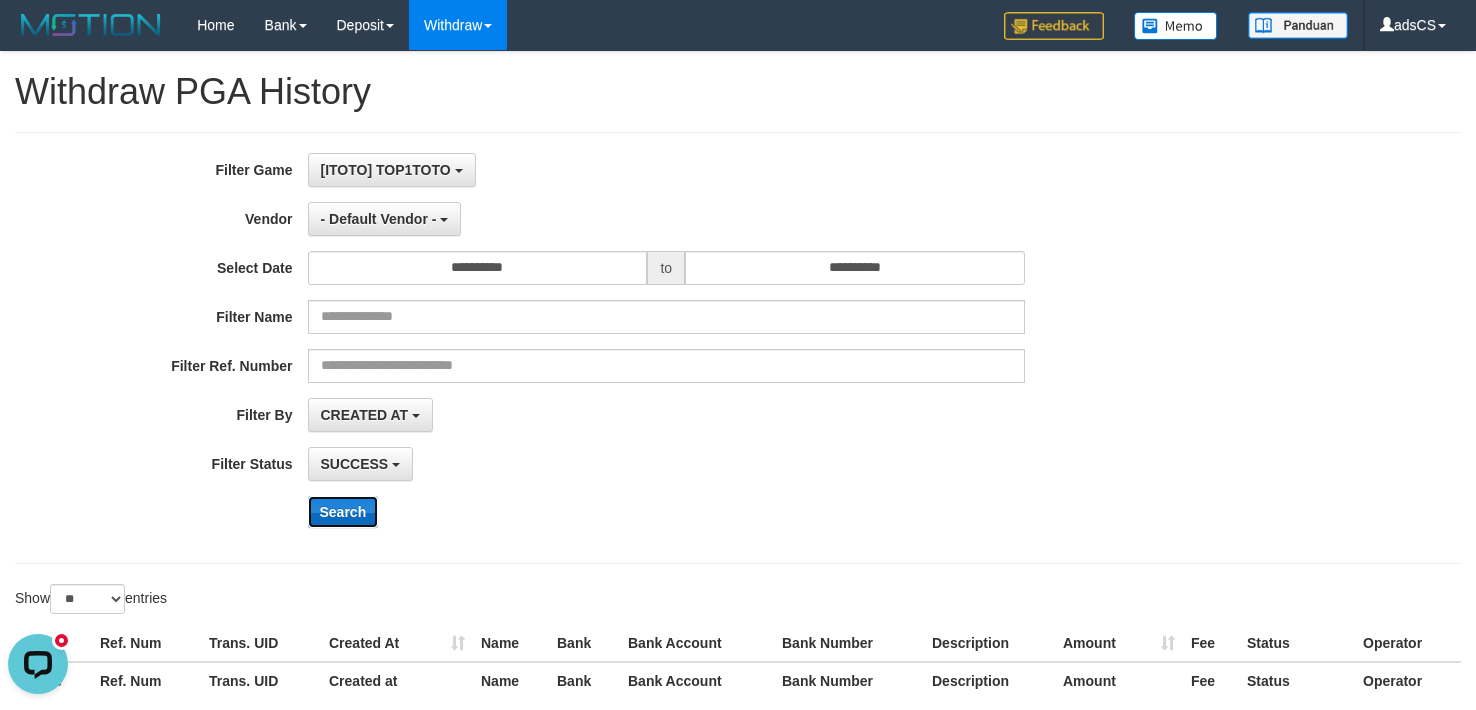 click on "Search" at bounding box center [343, 512] 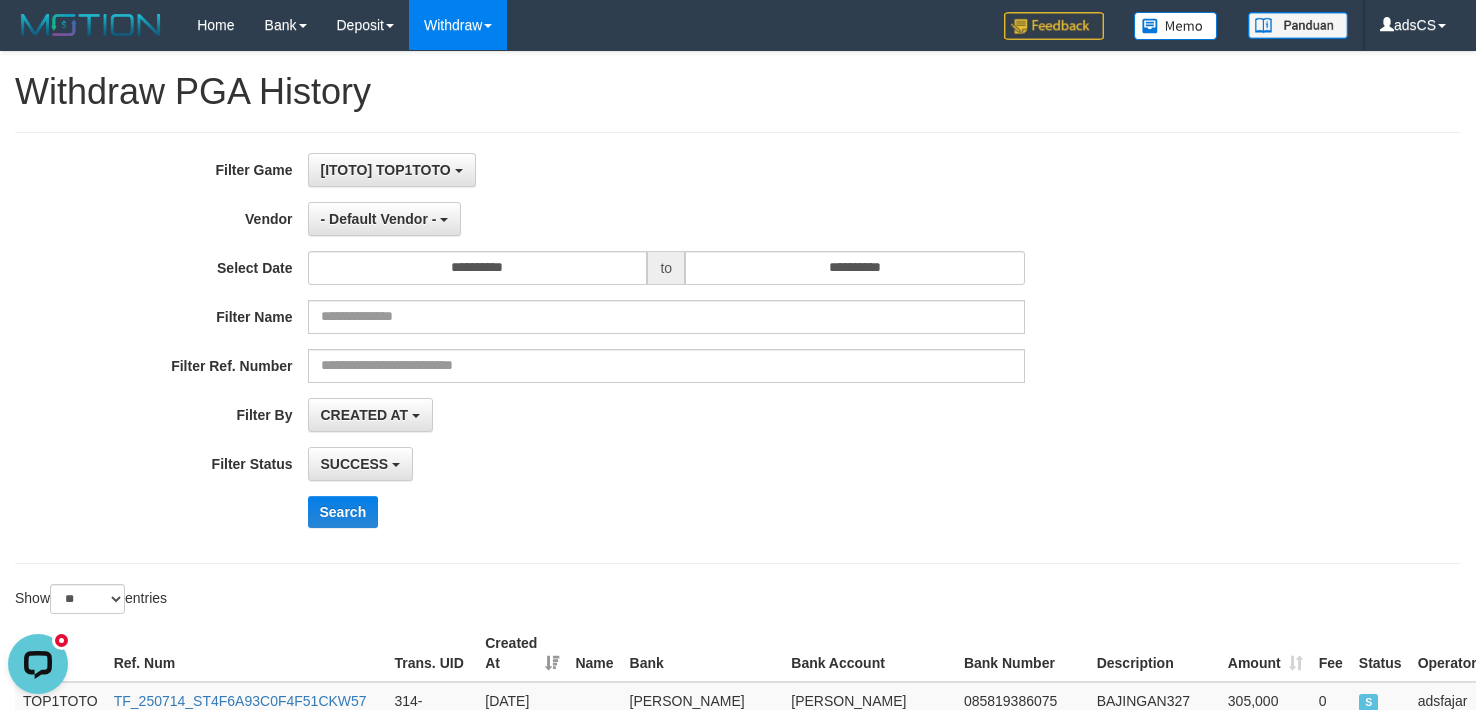 click on "**********" at bounding box center (615, 348) 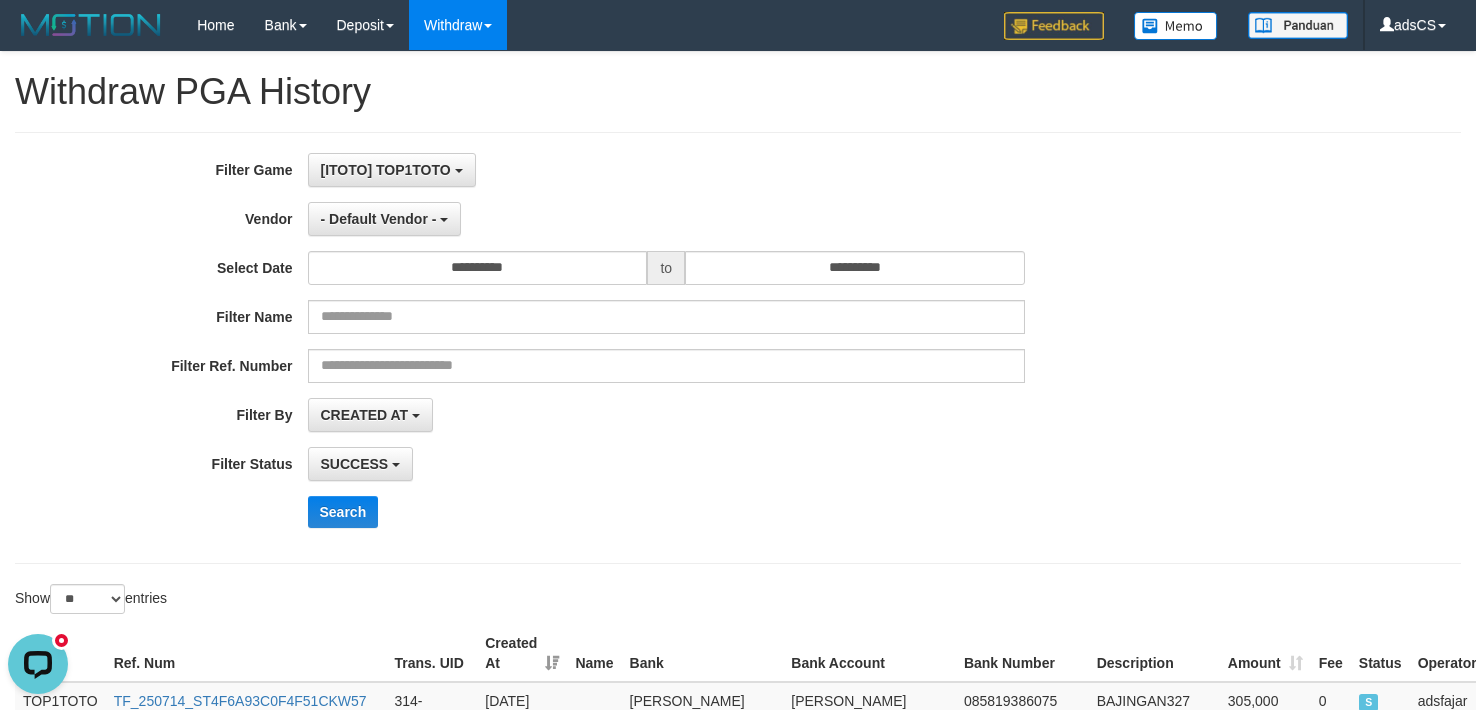 scroll, scrollTop: 1501, scrollLeft: 0, axis: vertical 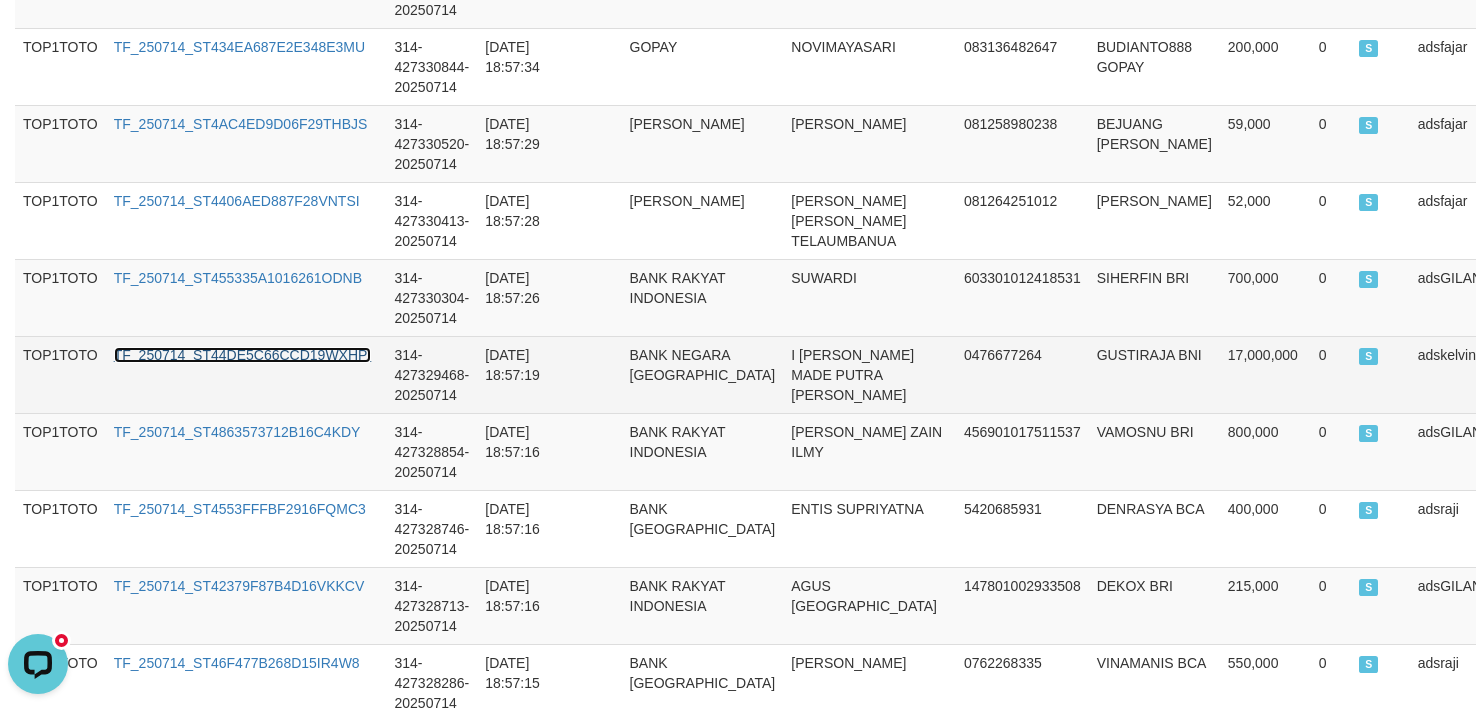 click on "TF_250714_ST44DE5C66CCD19WXHPI" at bounding box center [243, 355] 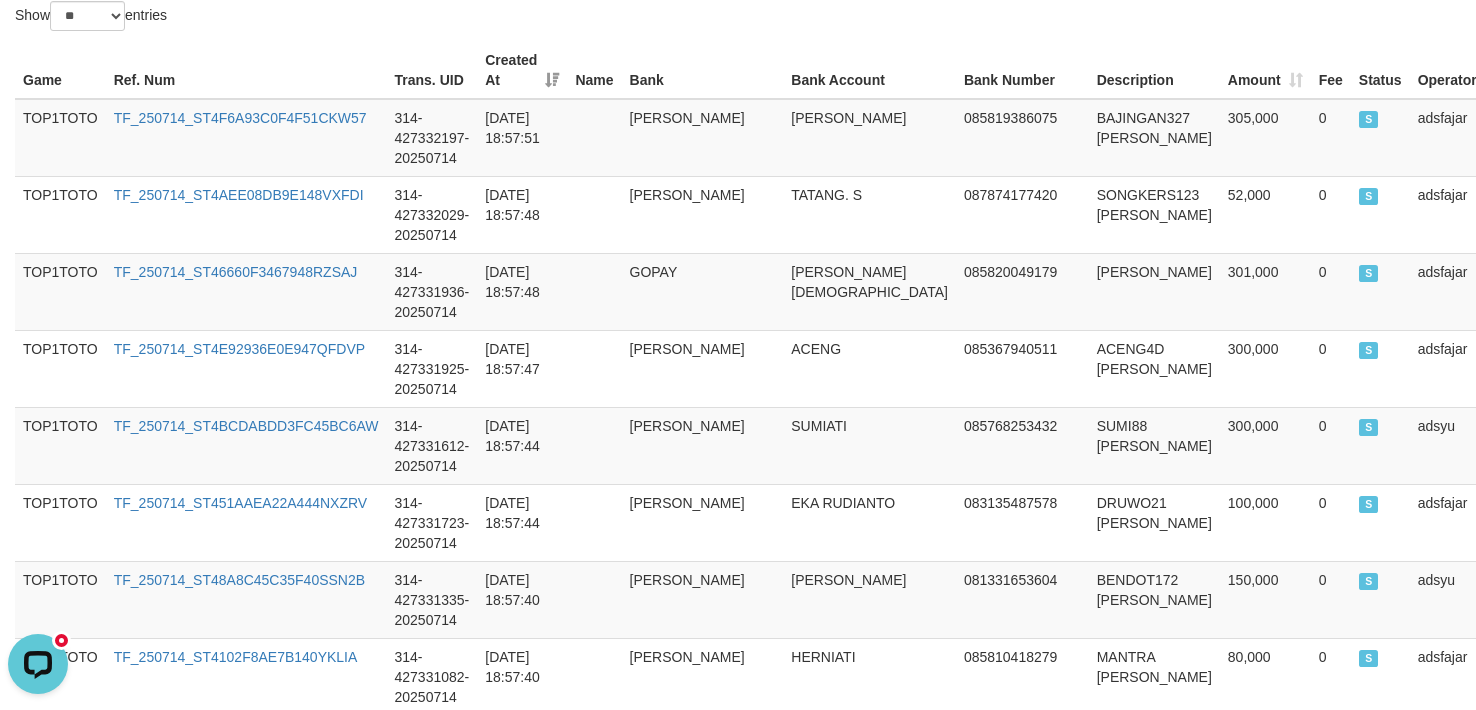scroll, scrollTop: 301, scrollLeft: 0, axis: vertical 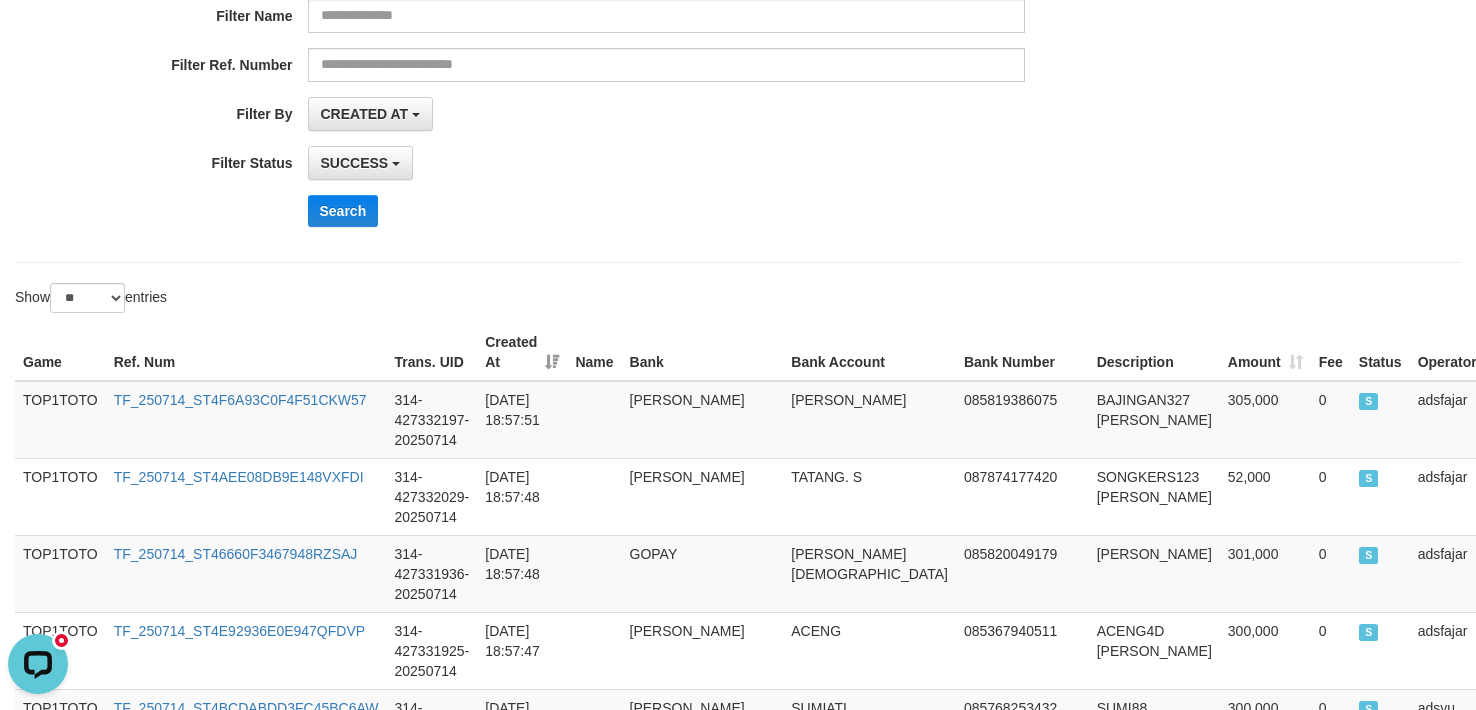 click on "Search" at bounding box center [769, 211] 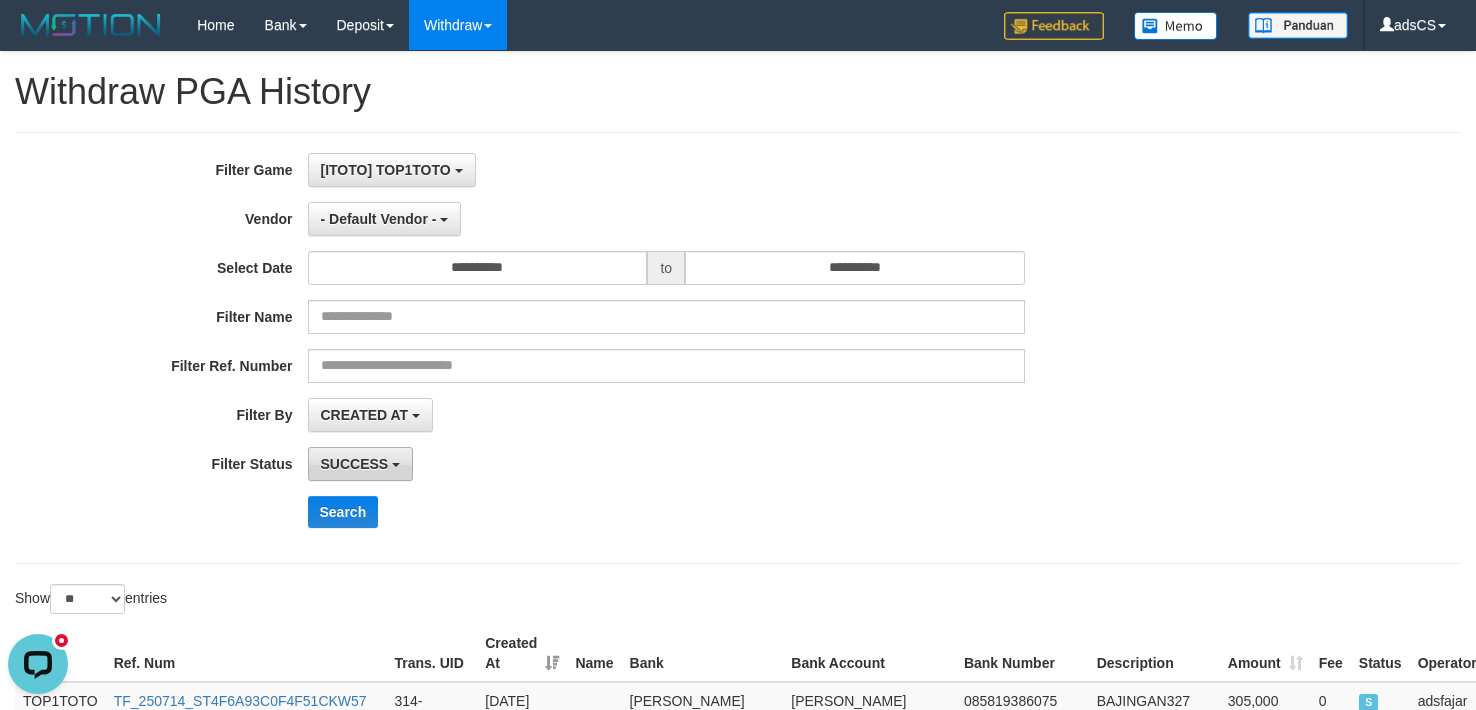 click on "SUCCESS" at bounding box center (355, 464) 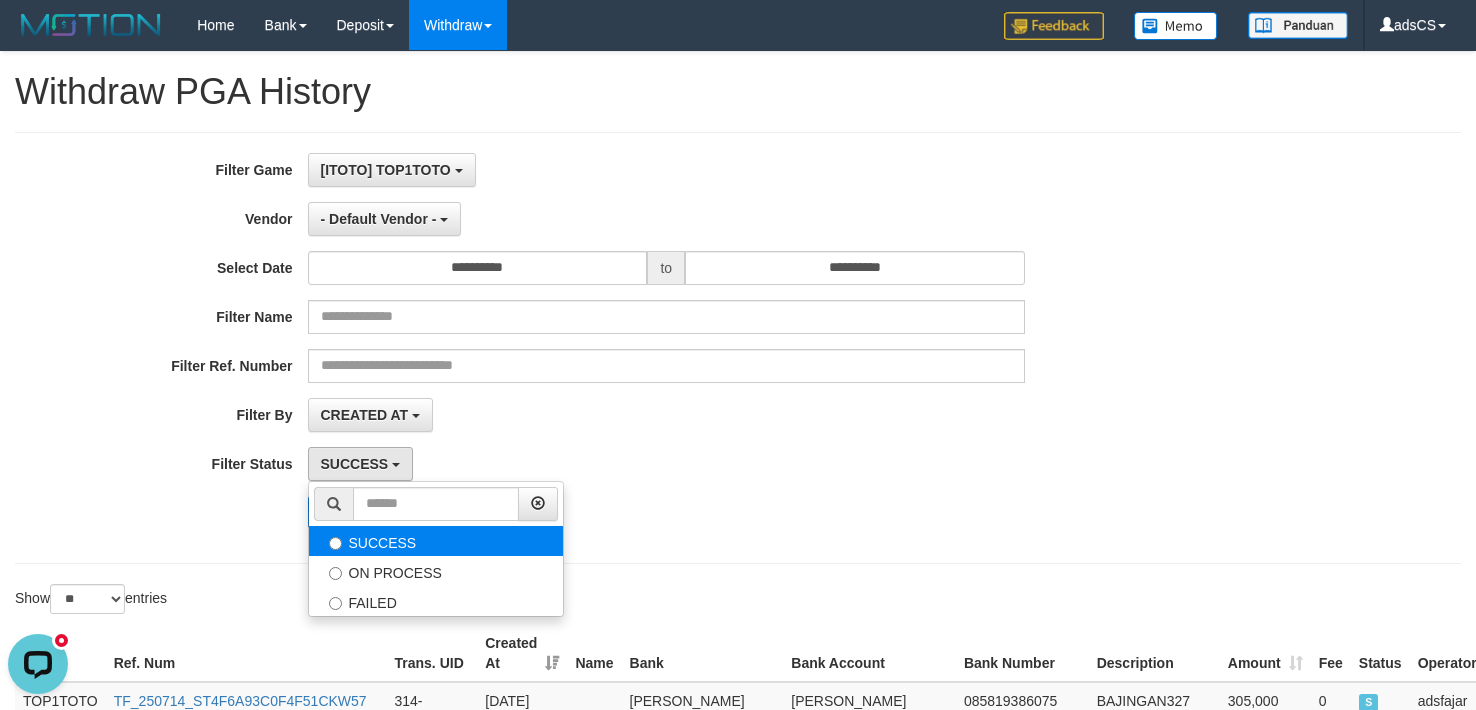 click on "SUCCESS" at bounding box center (436, 541) 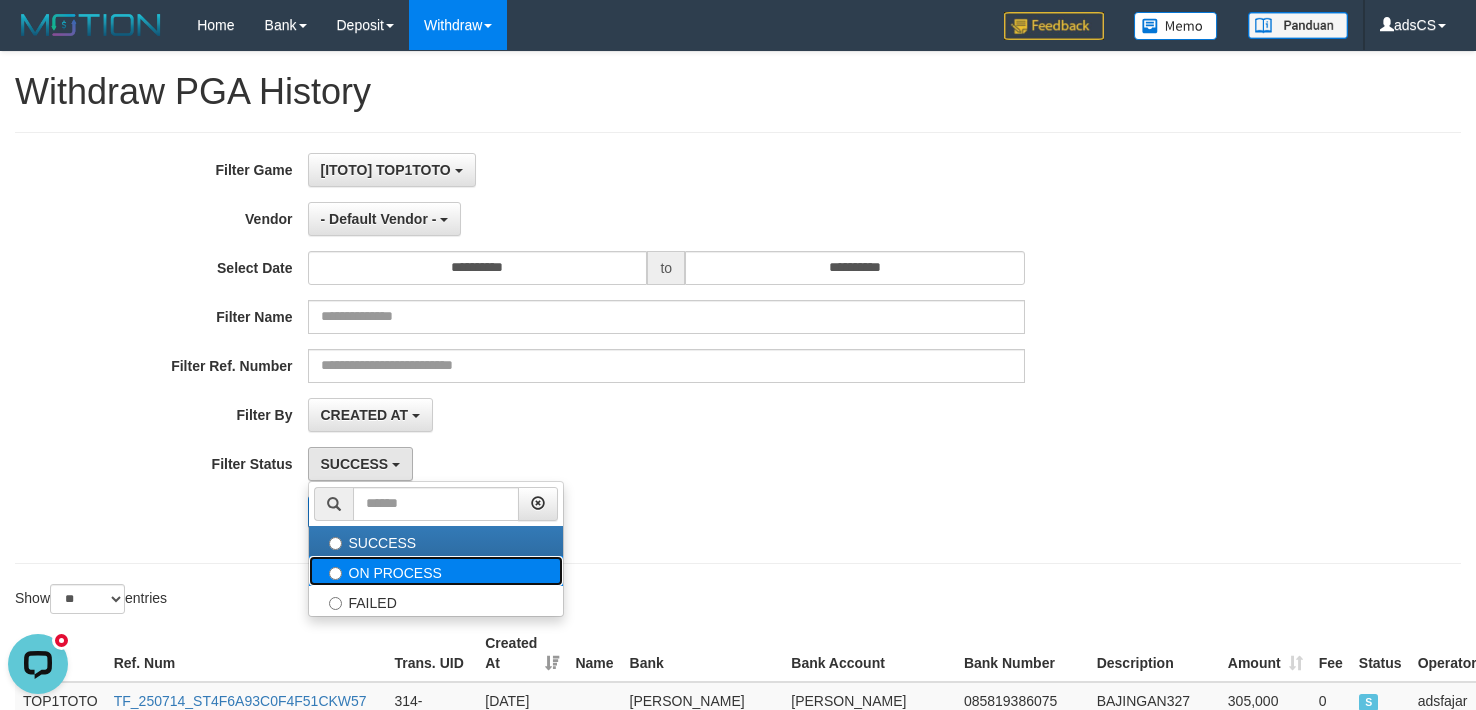 click on "ON PROCESS" at bounding box center (436, 571) 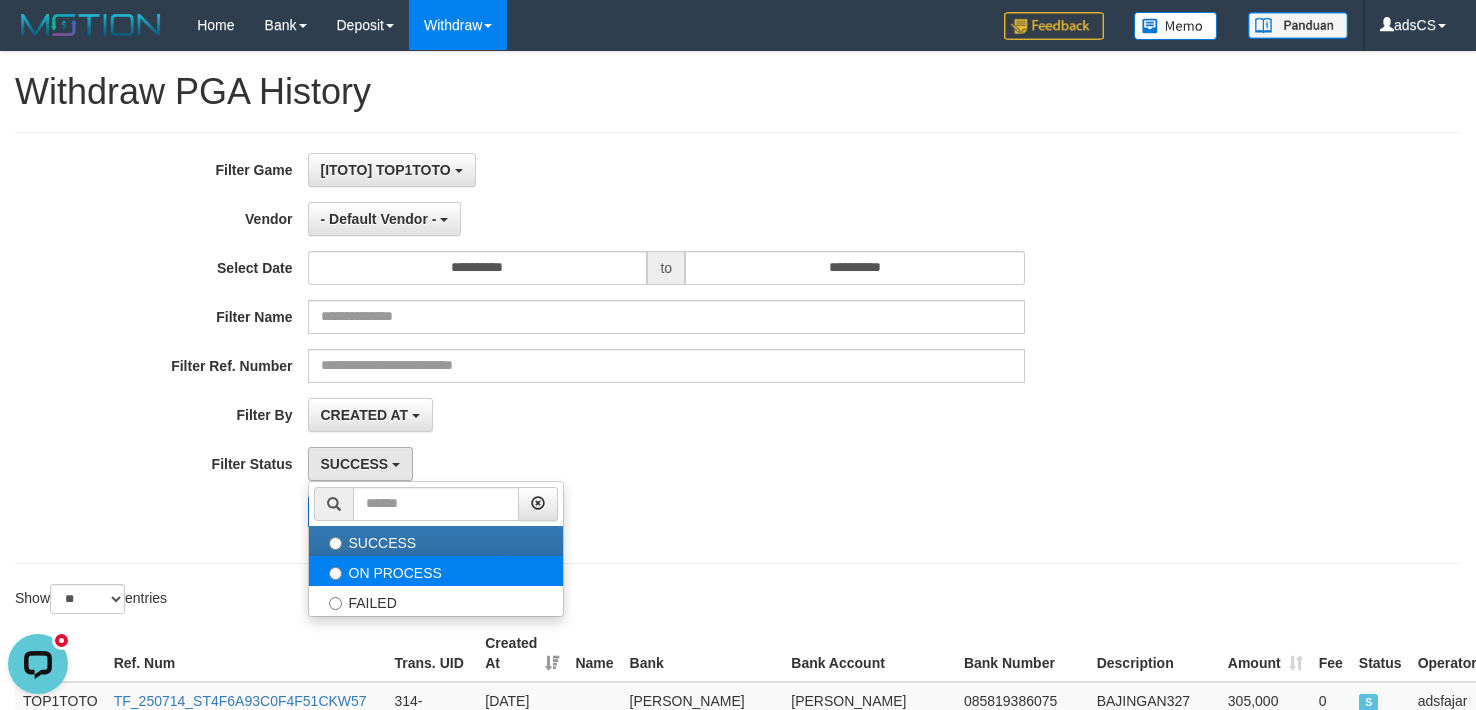 select on "*" 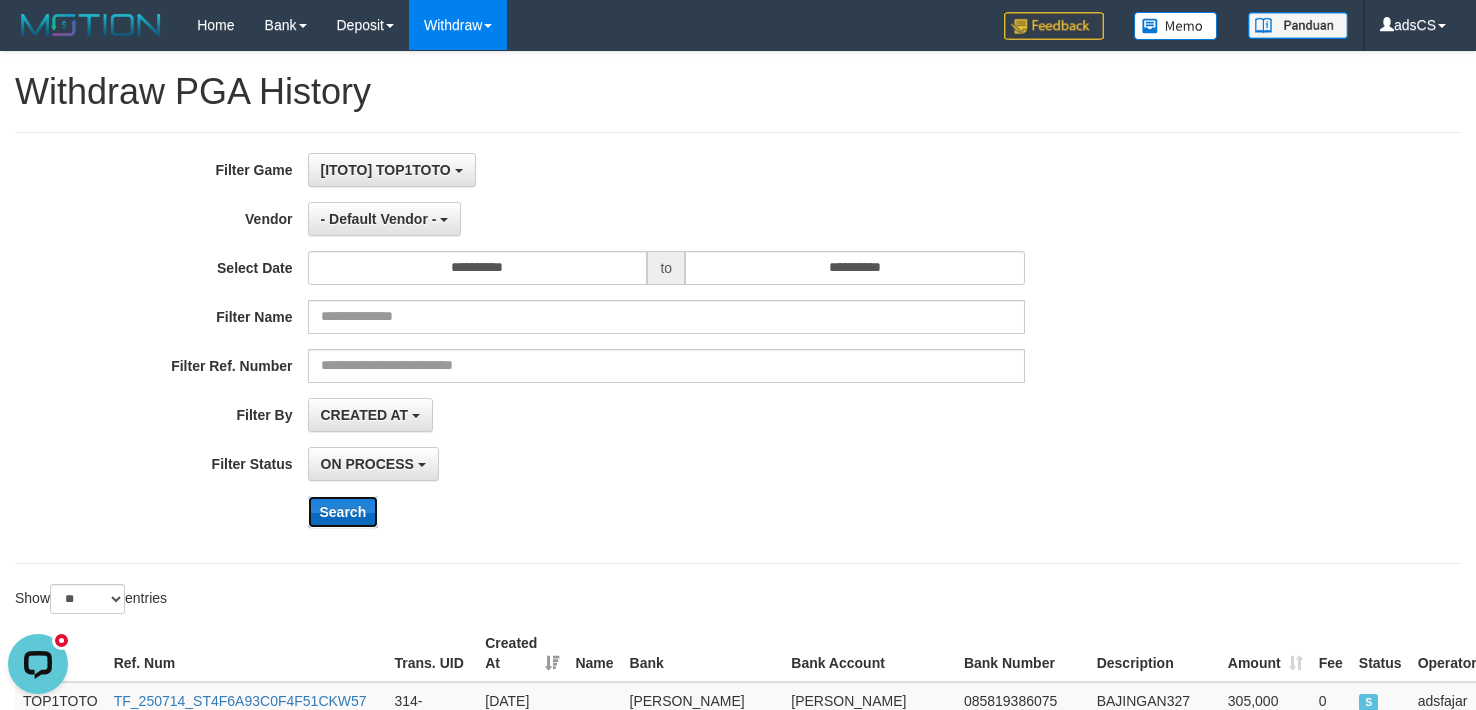 click on "Search" at bounding box center (343, 512) 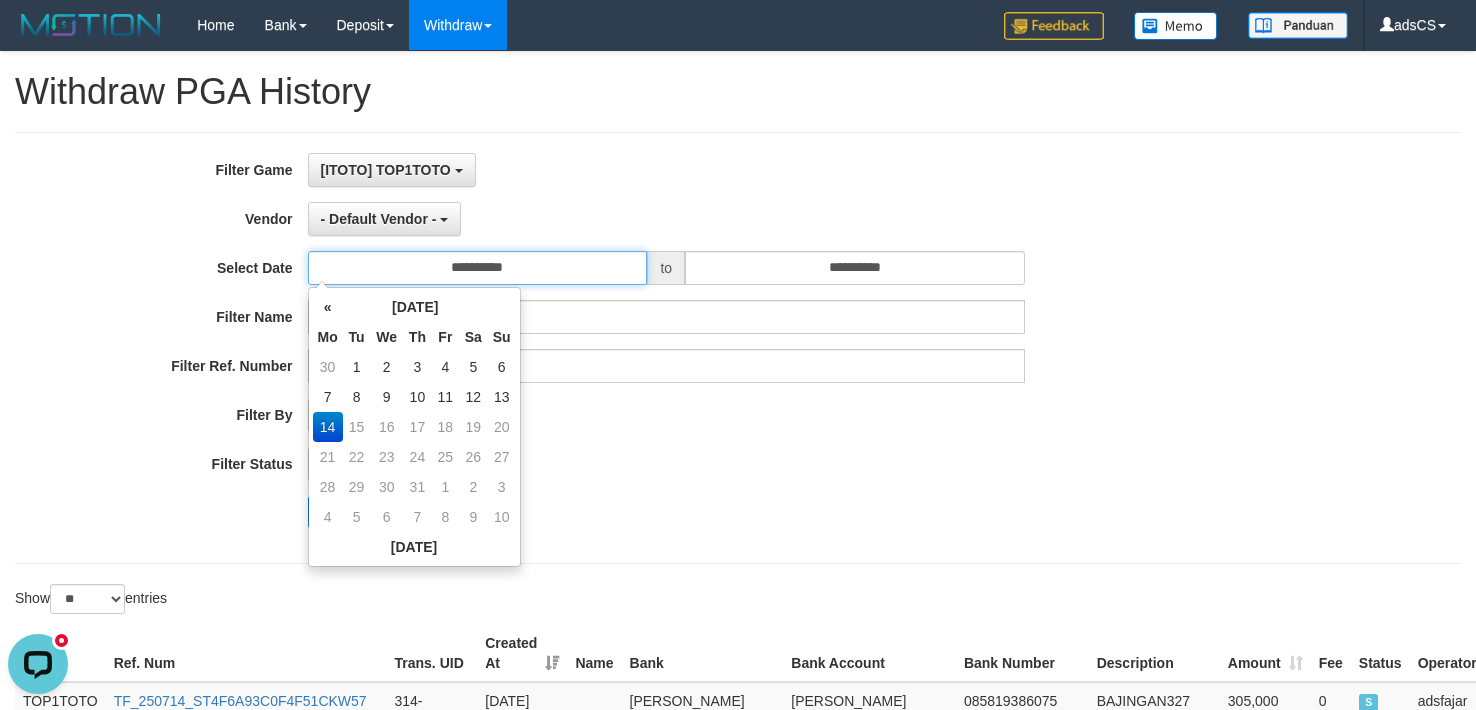 click on "**********" at bounding box center (478, 268) 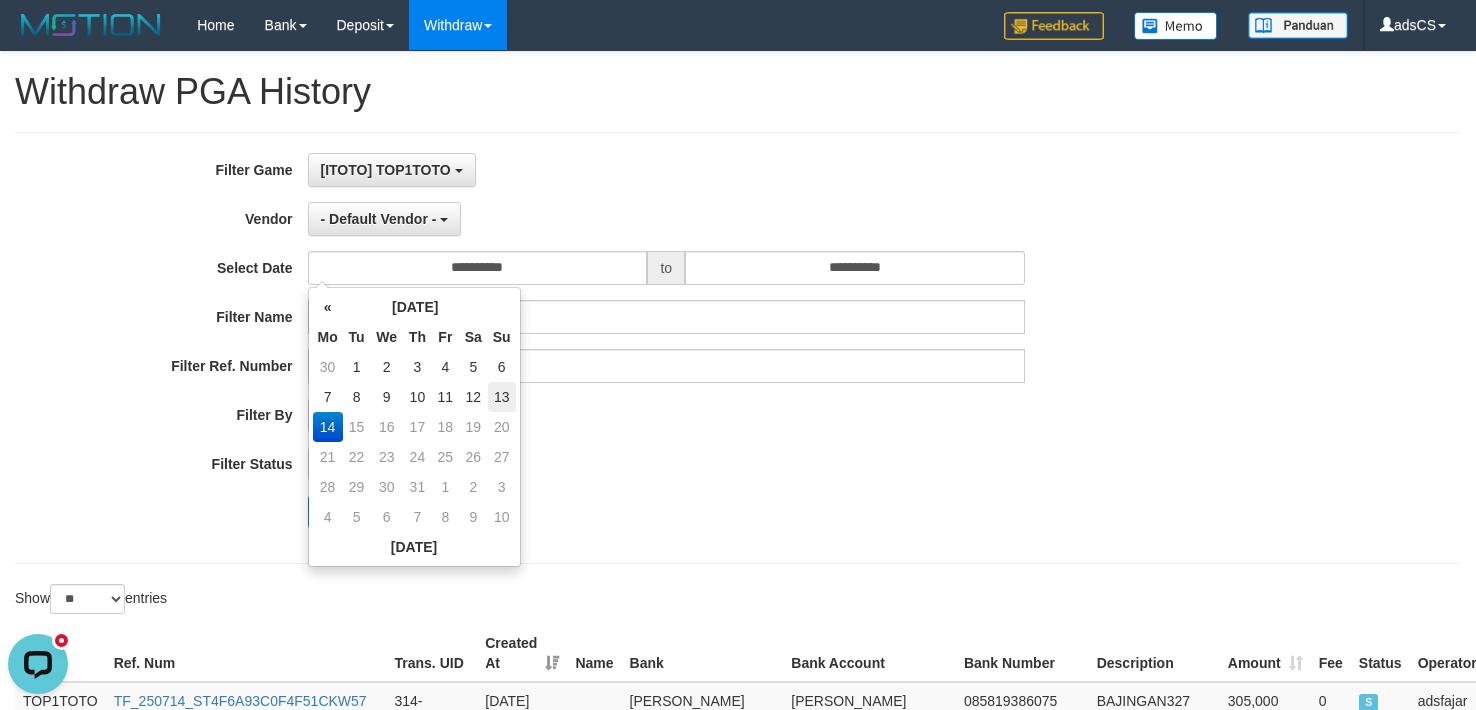 drag, startPoint x: 497, startPoint y: 393, endPoint x: 946, endPoint y: 308, distance: 456.97482 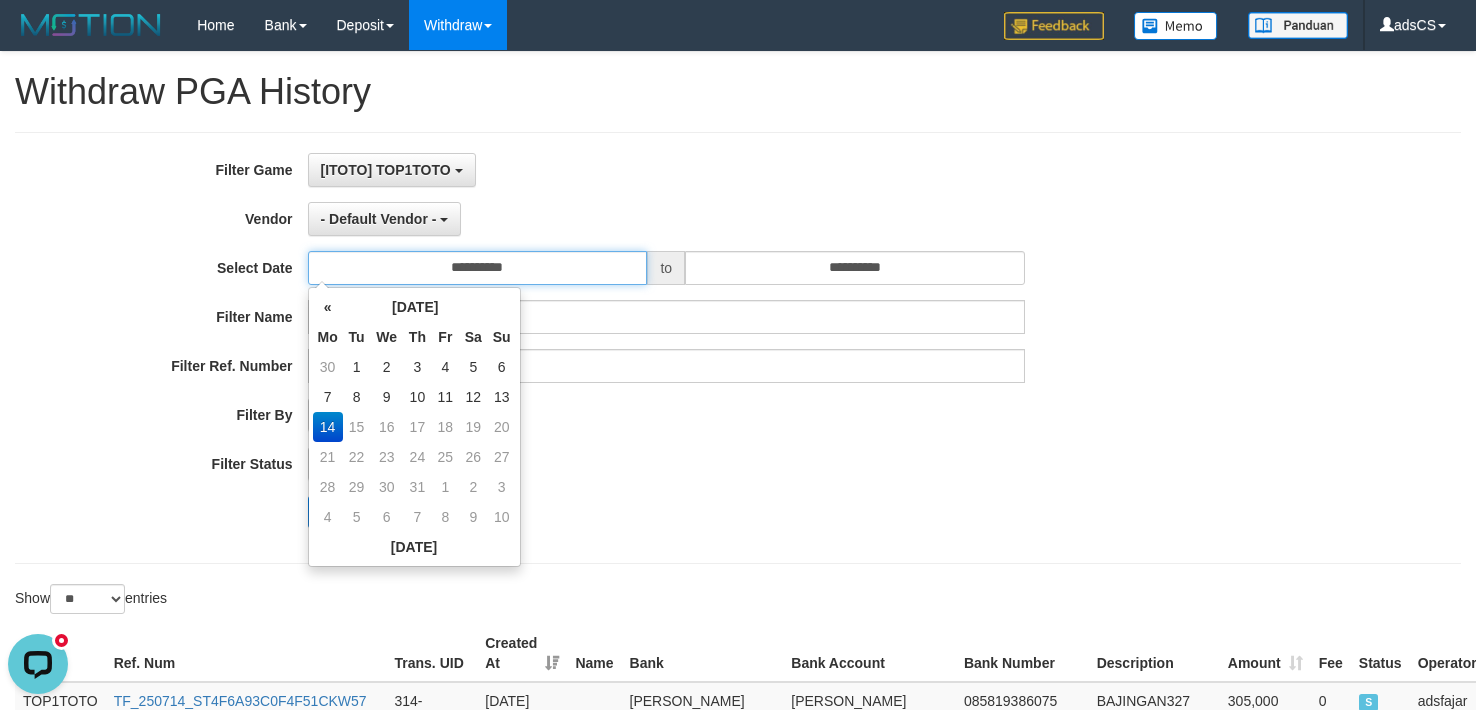 type on "**********" 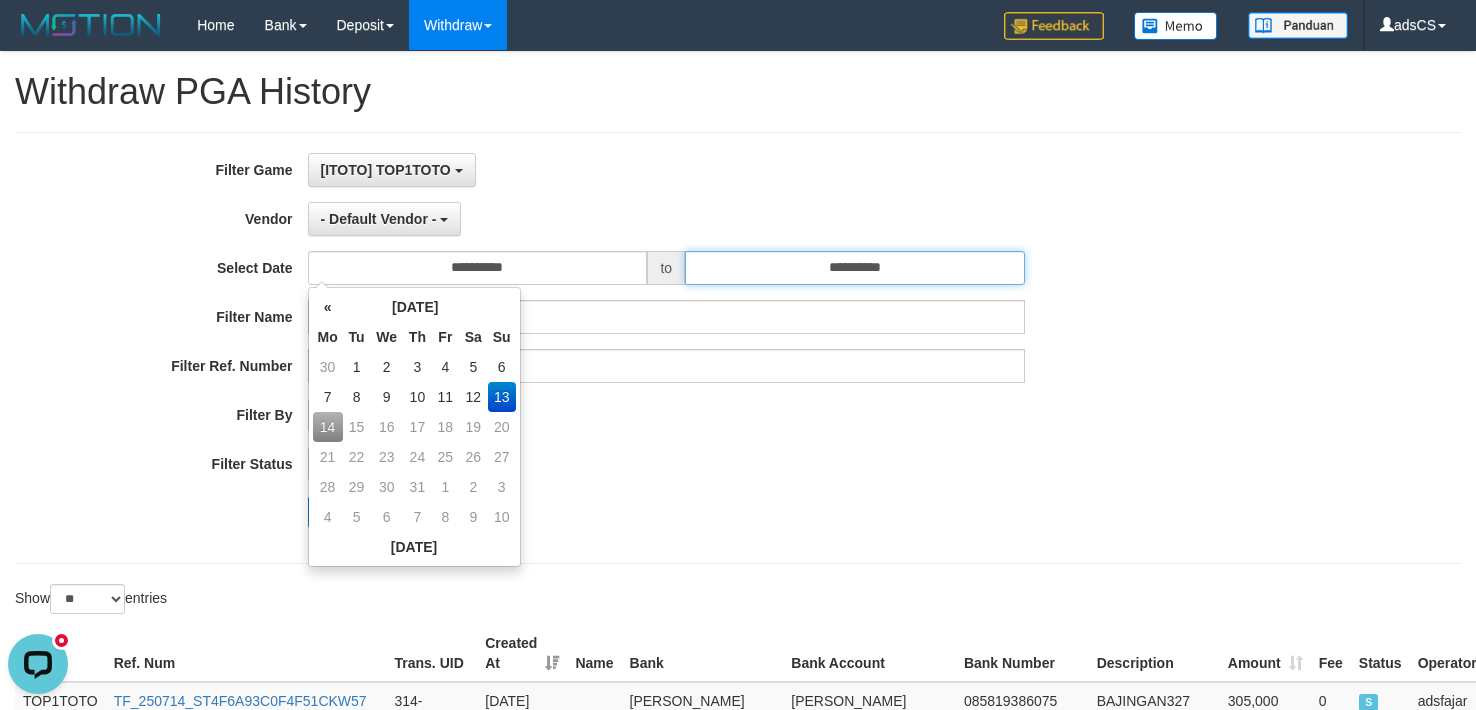 click on "**********" at bounding box center [855, 268] 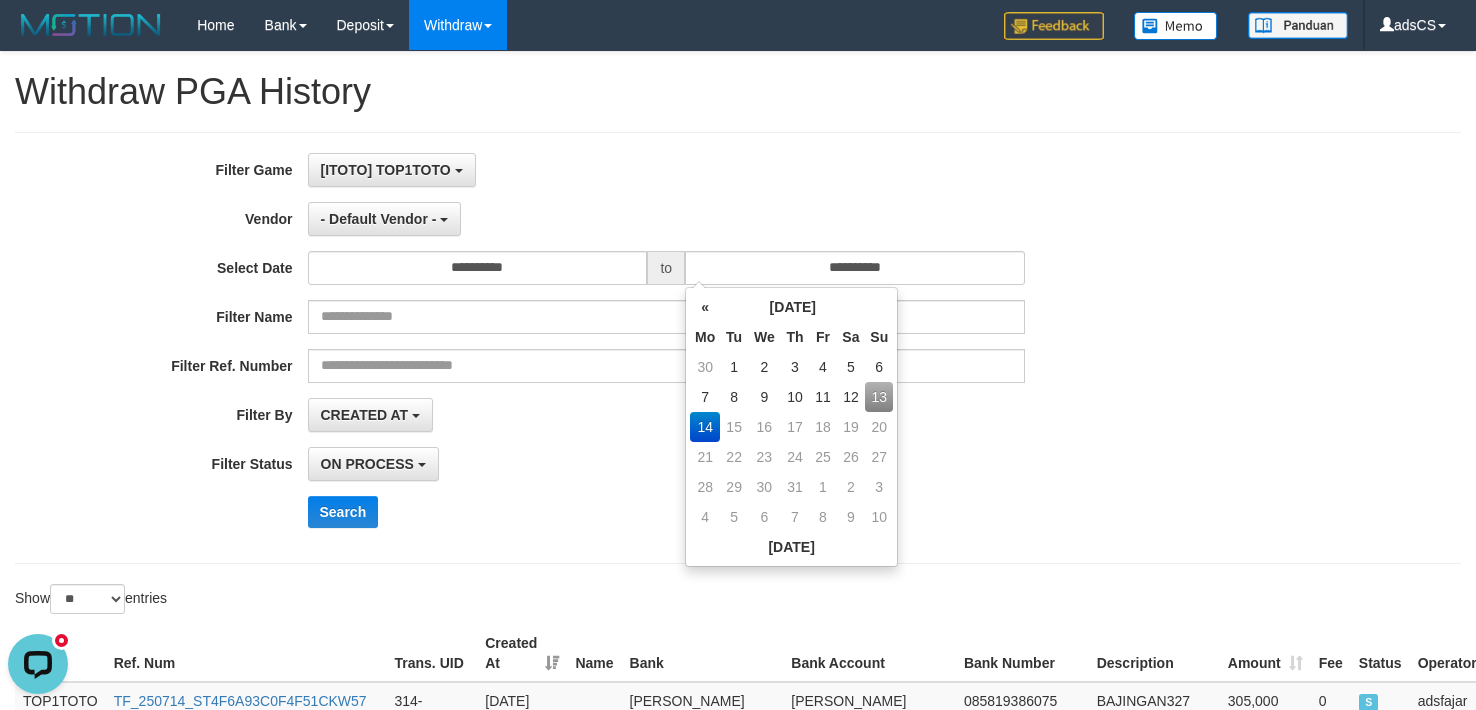 click on "13" at bounding box center (879, 397) 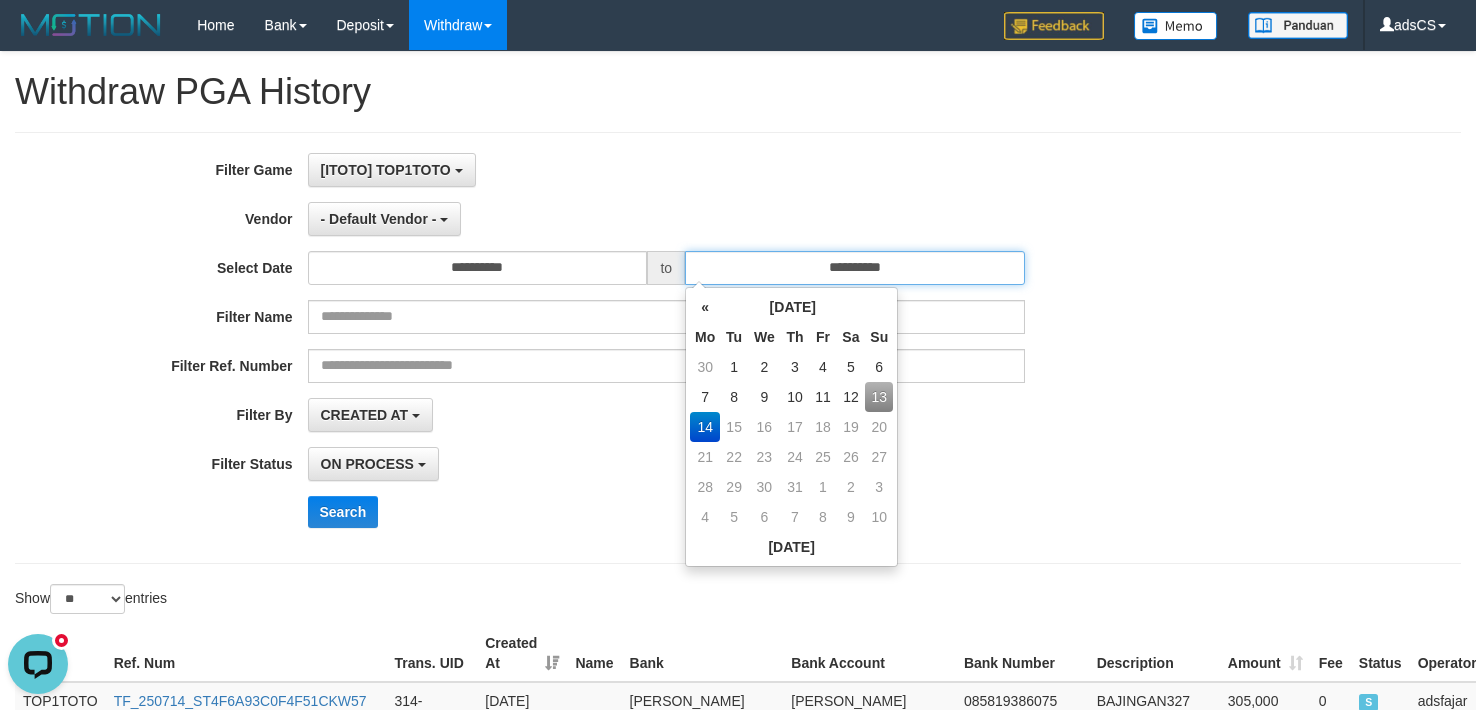 type on "**********" 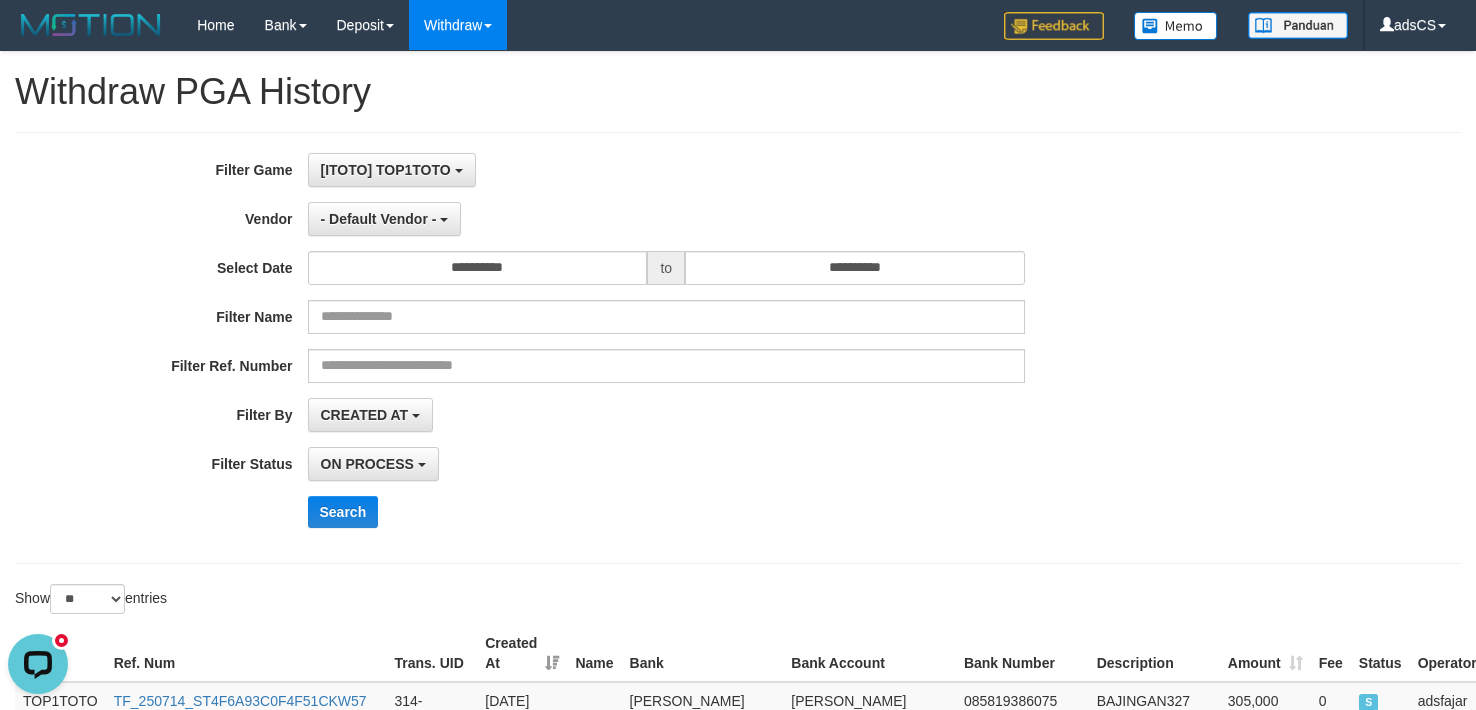drag, startPoint x: 1199, startPoint y: 403, endPoint x: 632, endPoint y: 475, distance: 571.55316 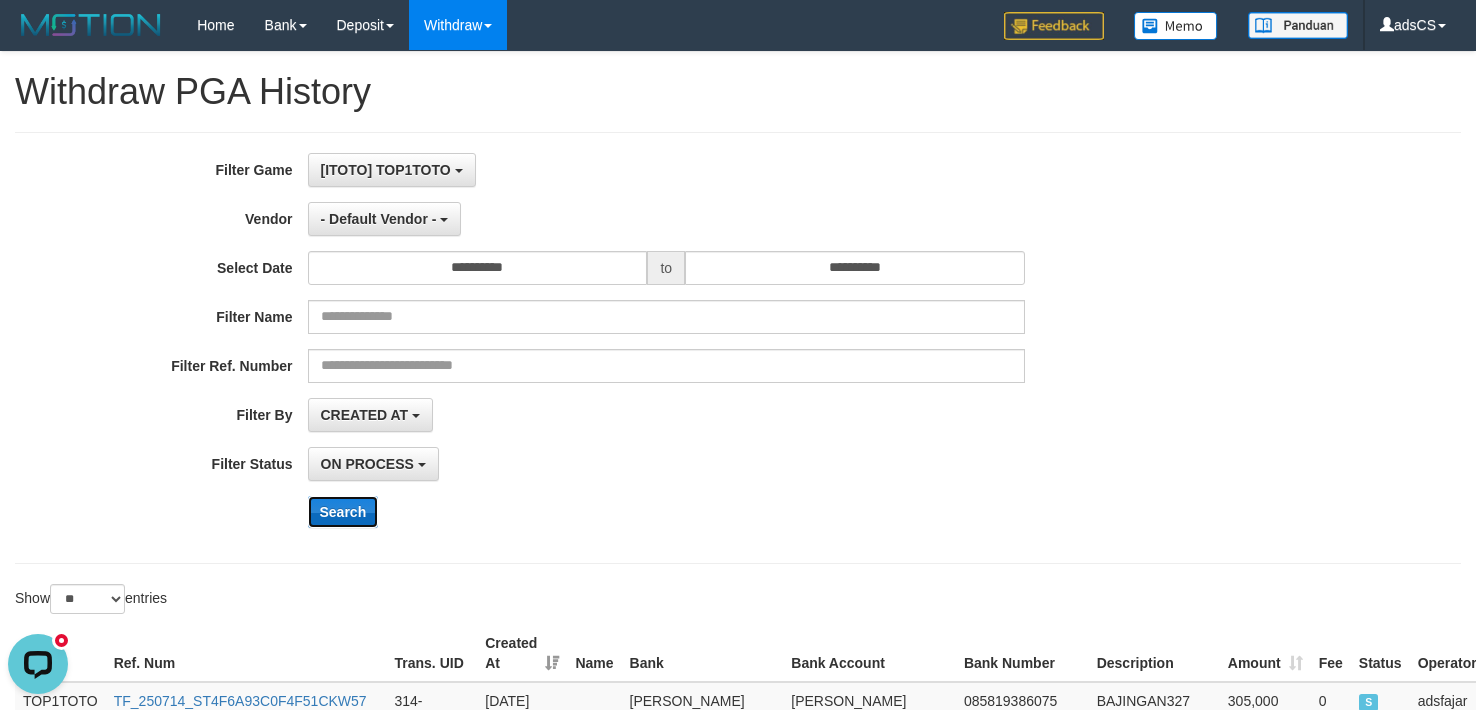 click on "Search" at bounding box center [343, 512] 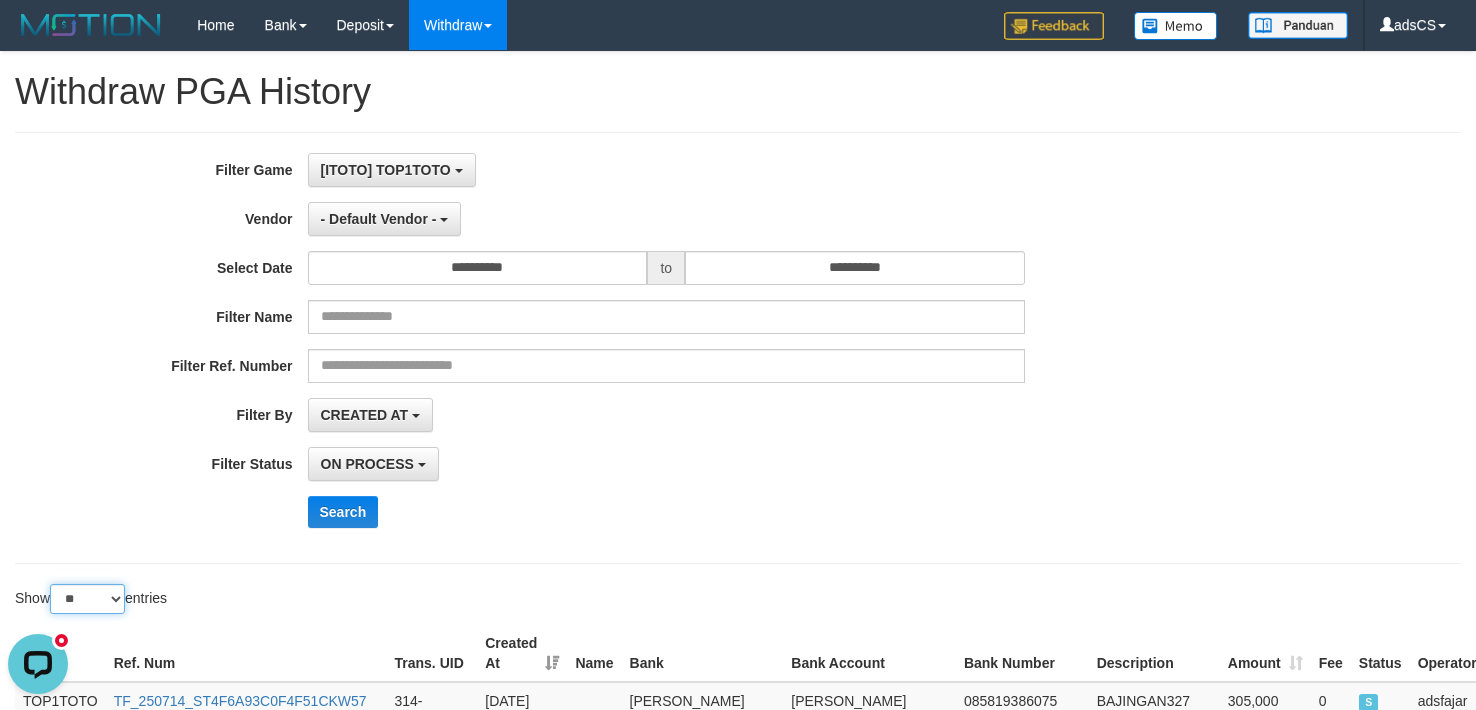 click on "** ** ** ***" at bounding box center [87, 599] 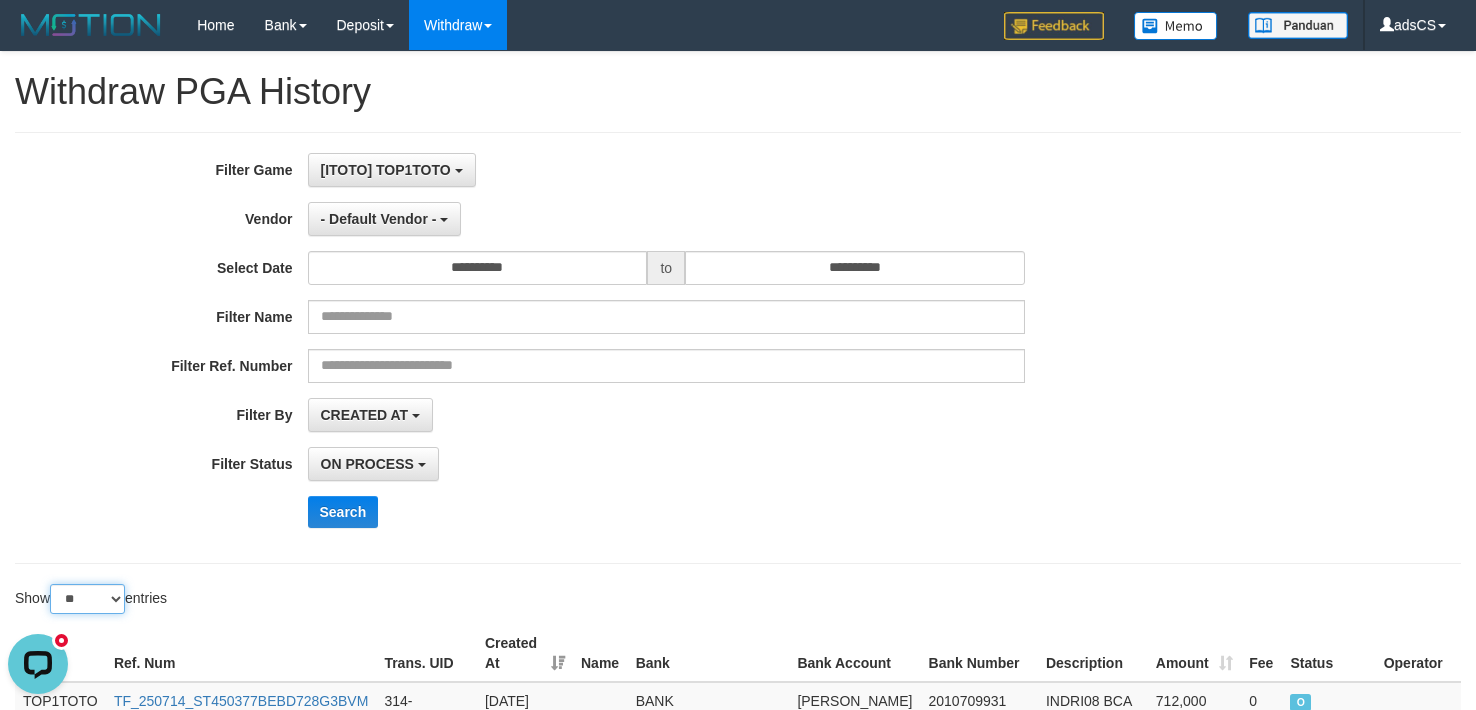 select on "***" 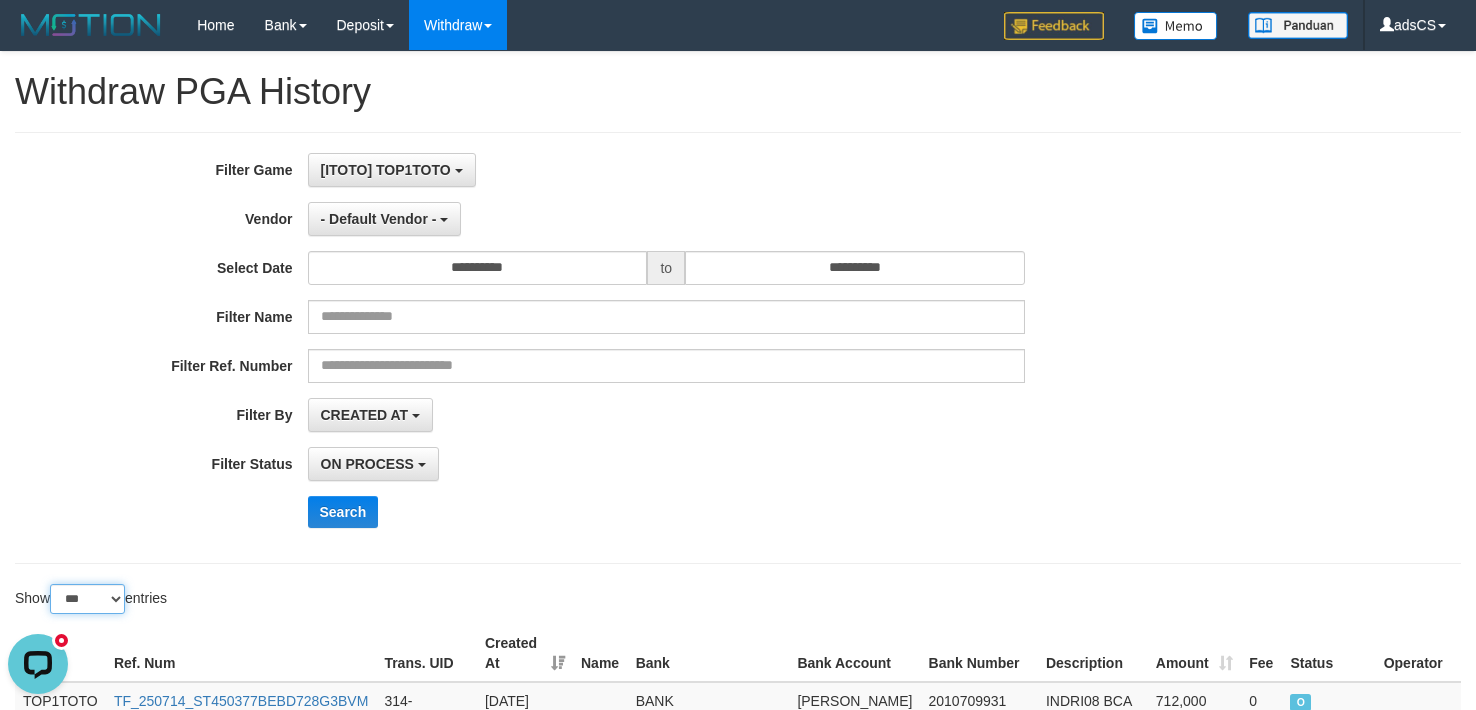 click on "** ** ** ***" at bounding box center [87, 599] 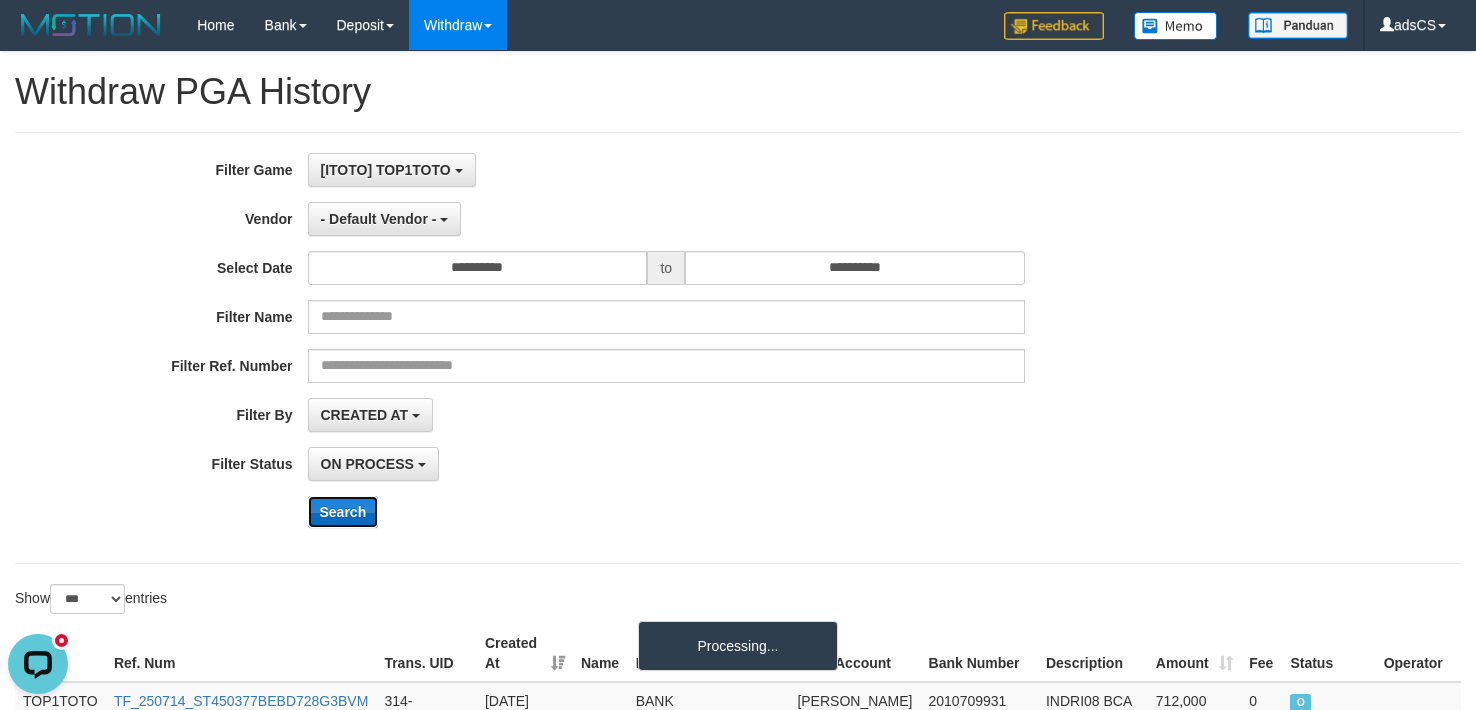 click on "Search" at bounding box center [343, 512] 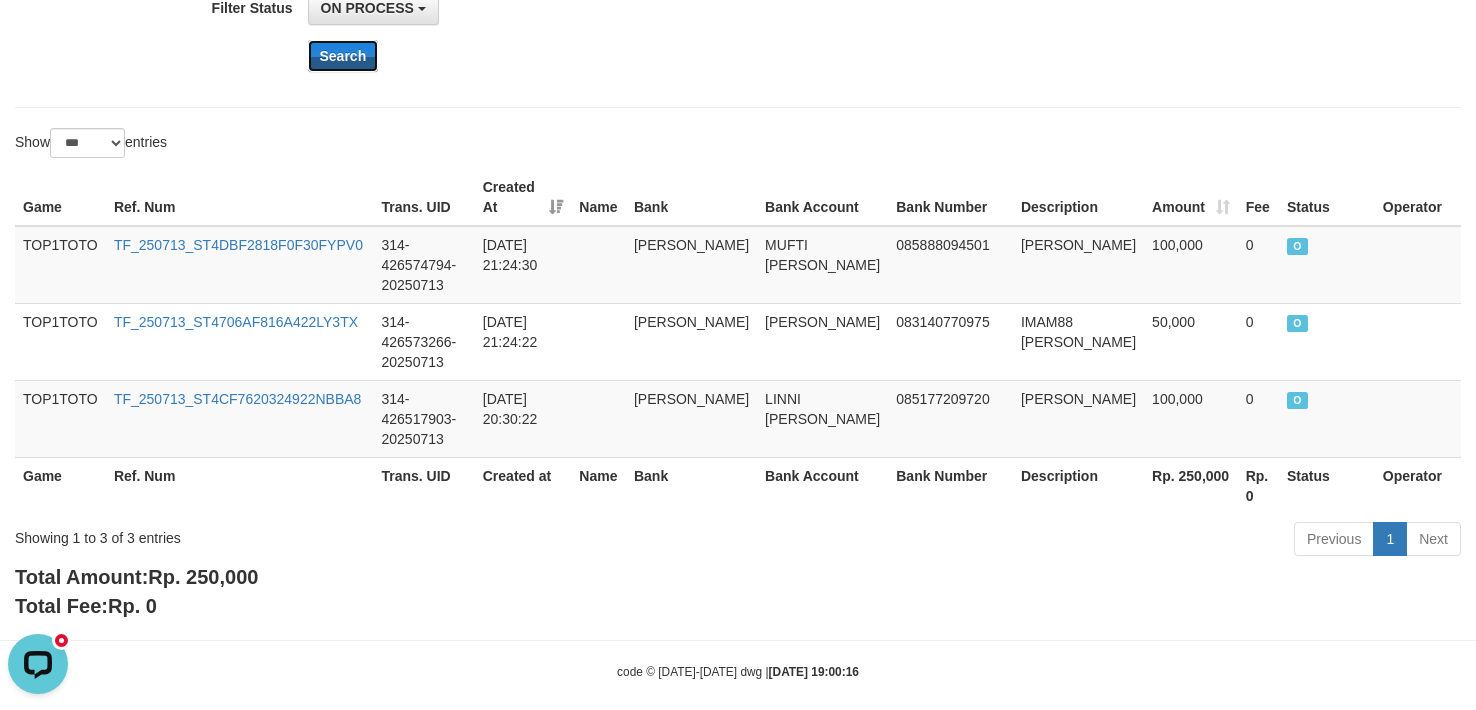 scroll, scrollTop: 477, scrollLeft: 0, axis: vertical 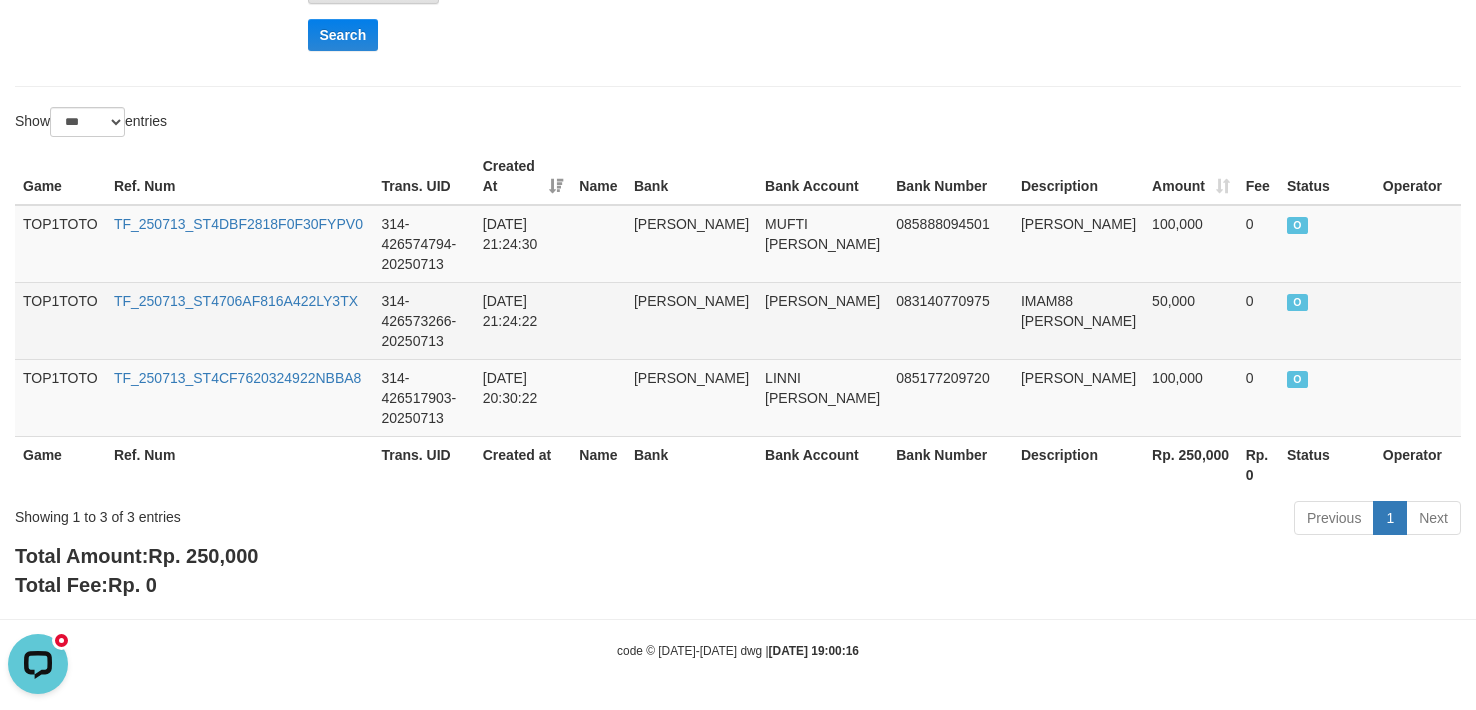 click on "[PERSON_NAME]" at bounding box center [691, 320] 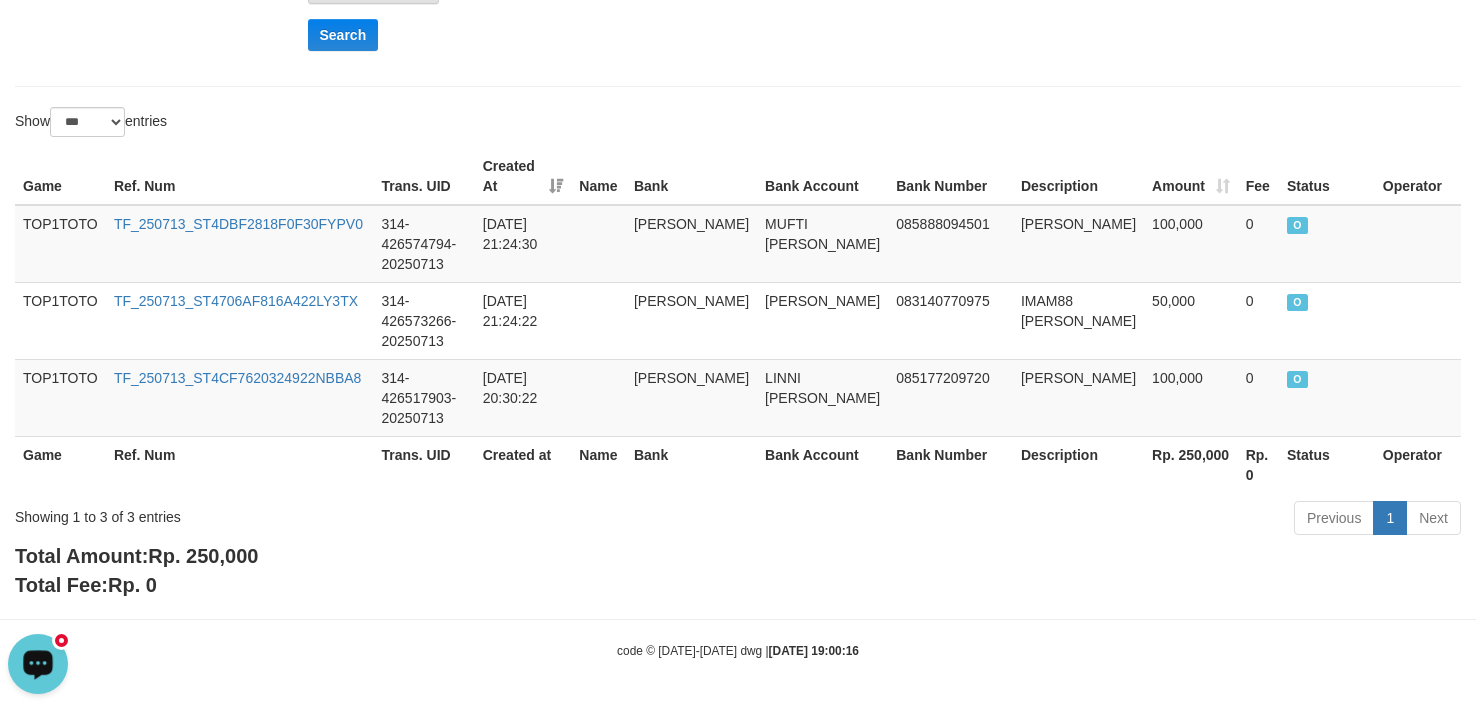 click at bounding box center (61, 640) 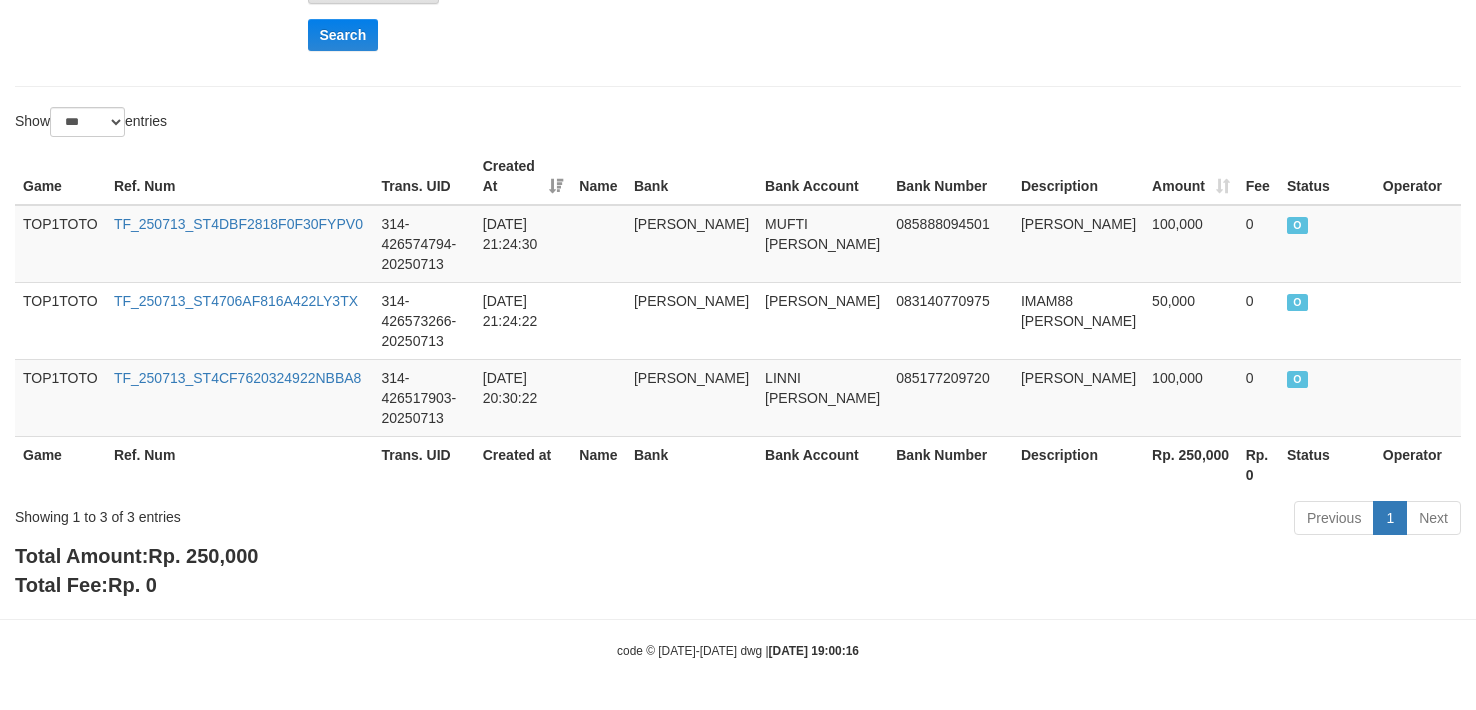 click on "Show  ** ** ** ***  entries" at bounding box center [738, 124] 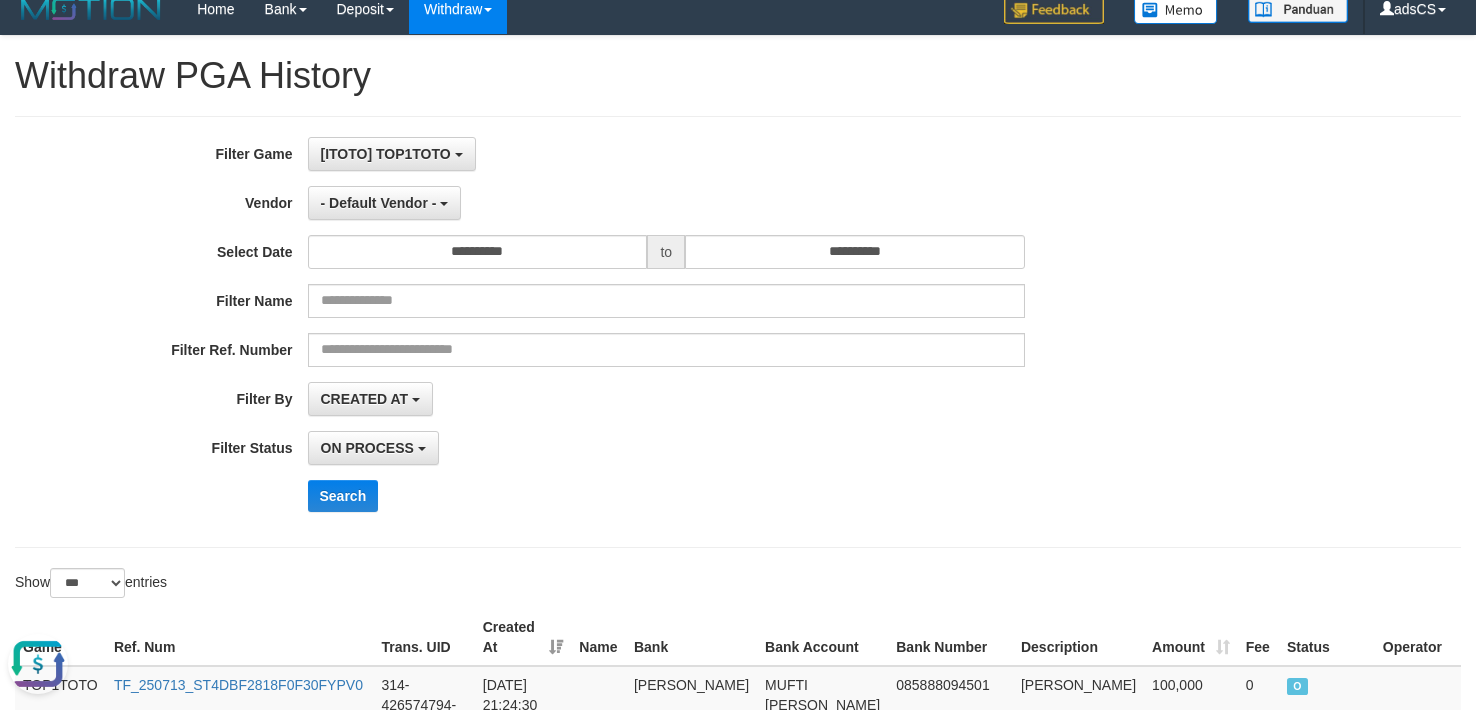 scroll, scrollTop: 0, scrollLeft: 0, axis: both 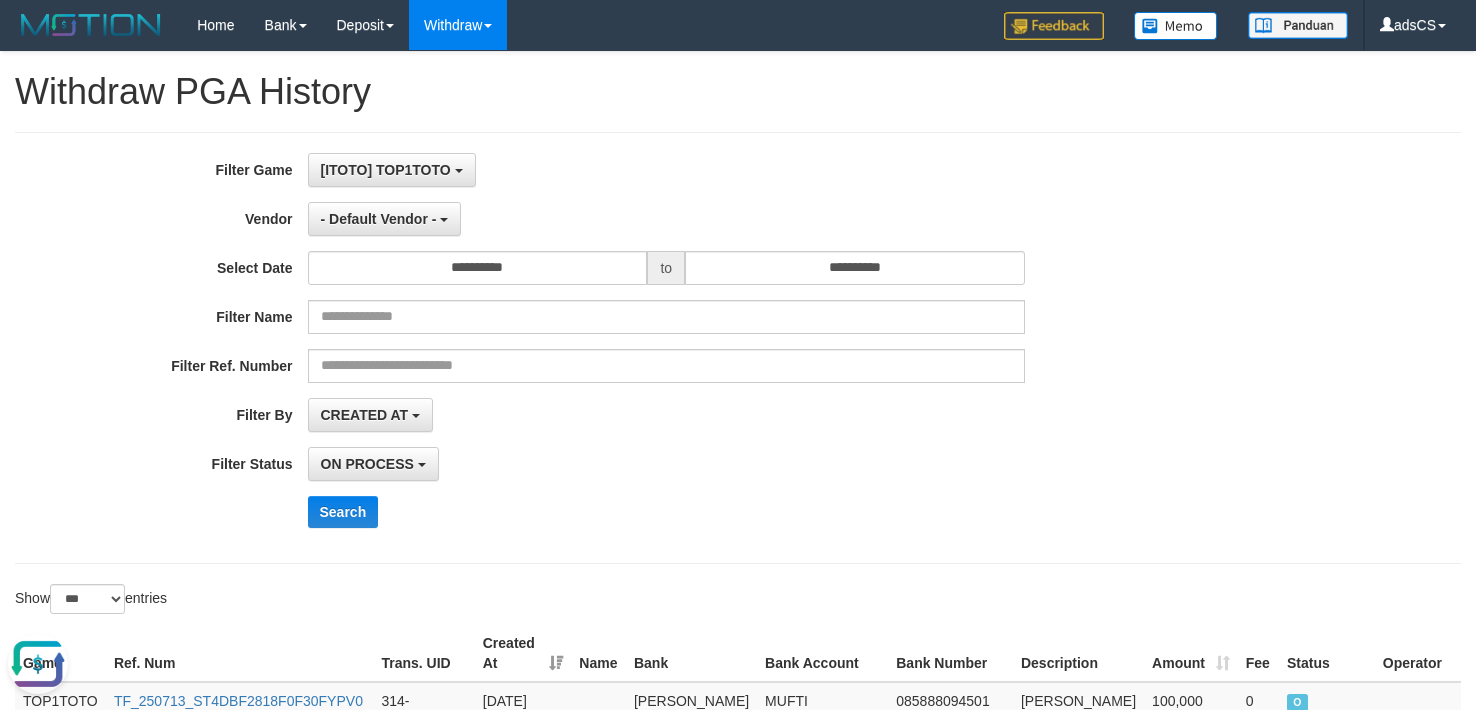drag, startPoint x: 657, startPoint y: 494, endPoint x: 652, endPoint y: 477, distance: 17.720045 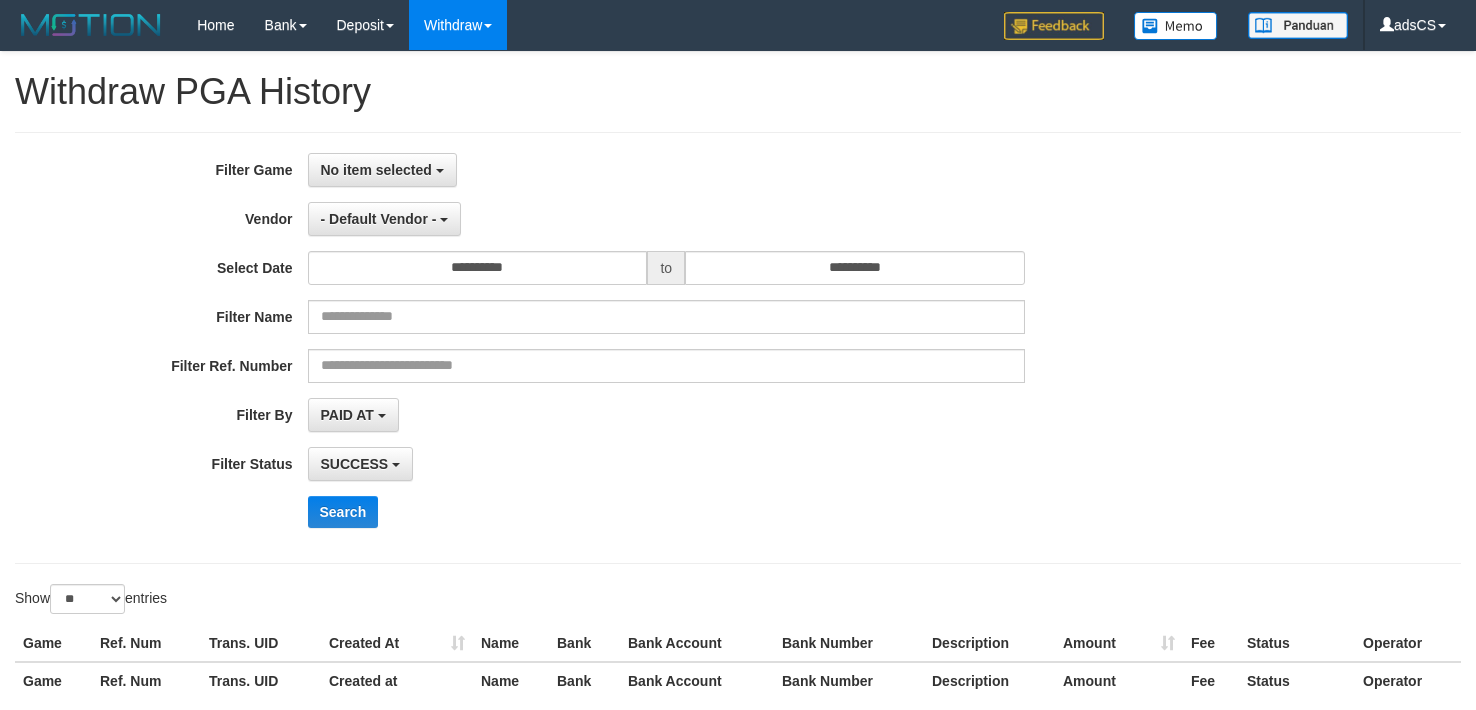 select 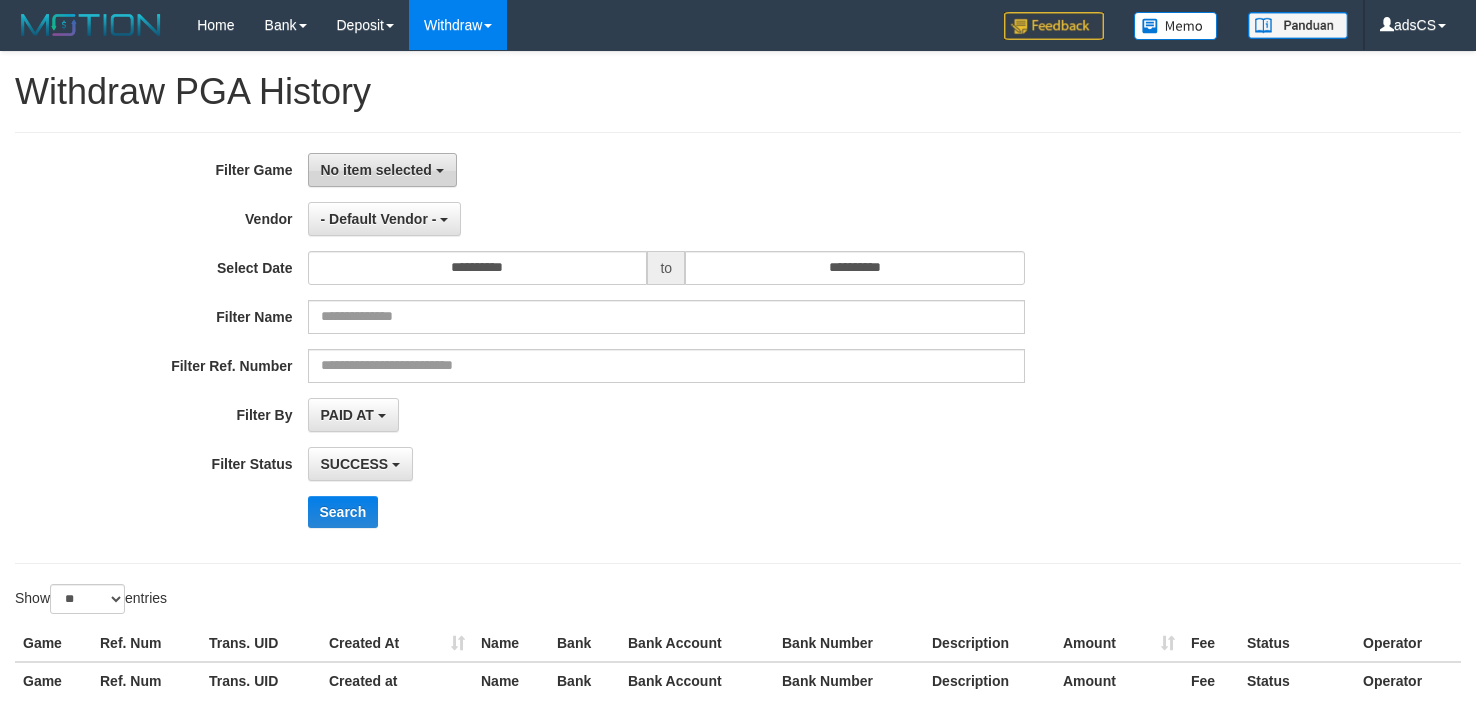 click on "No item selected" at bounding box center [376, 170] 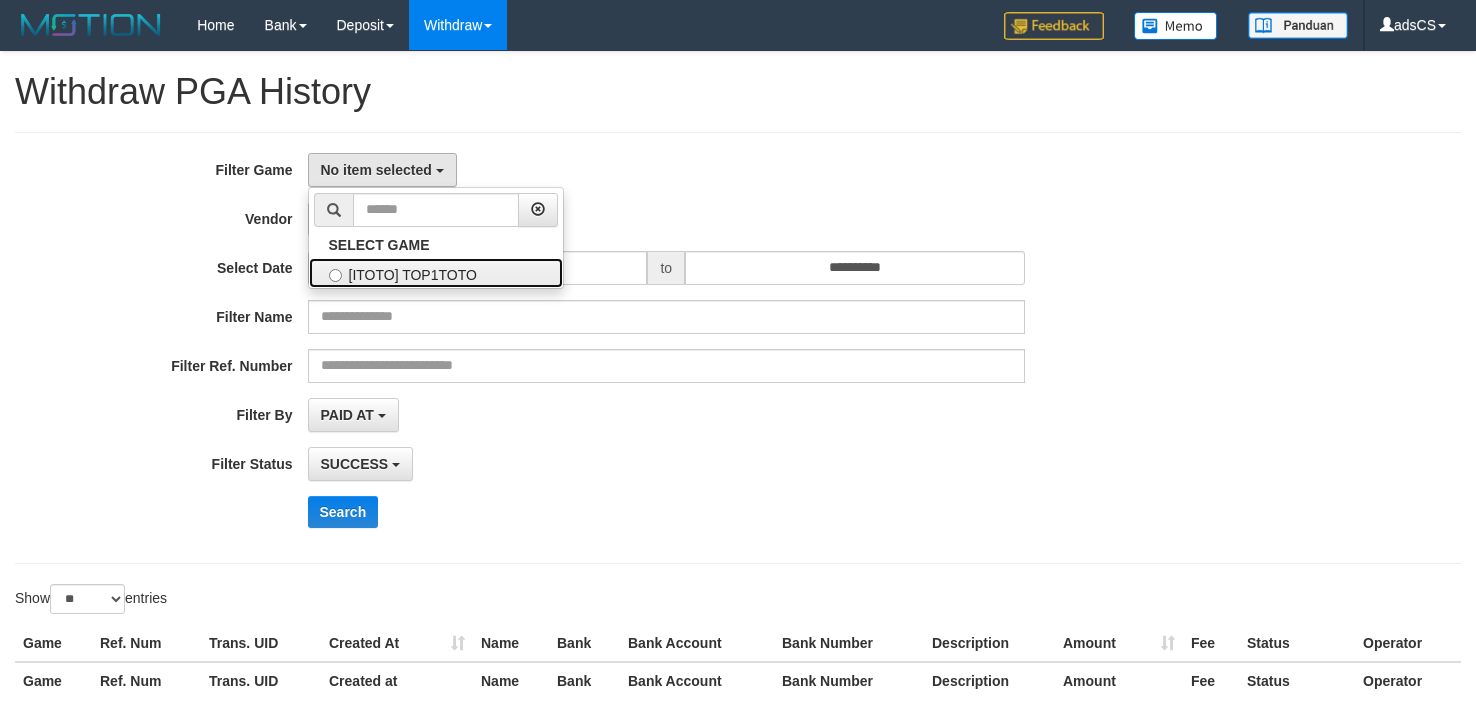 drag, startPoint x: 358, startPoint y: 281, endPoint x: 388, endPoint y: 237, distance: 53.25411 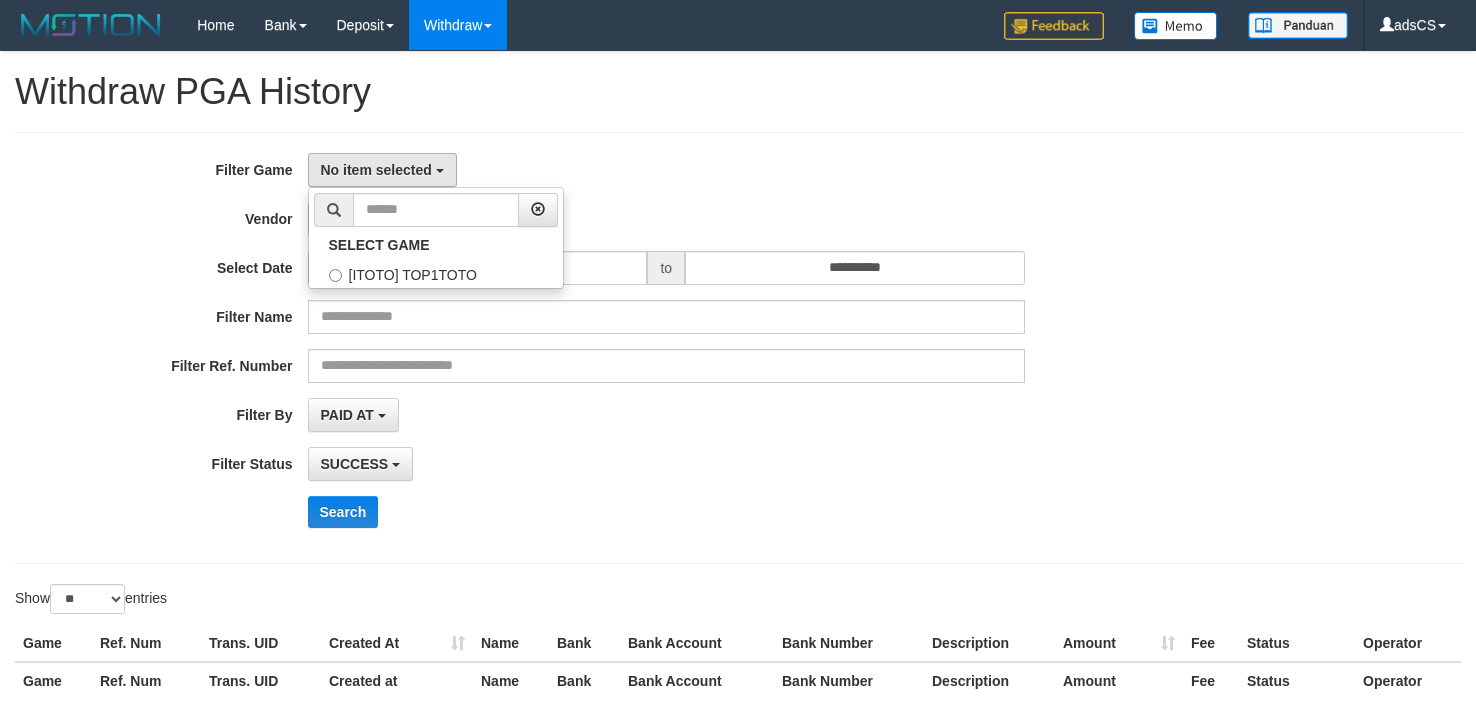 select on "***" 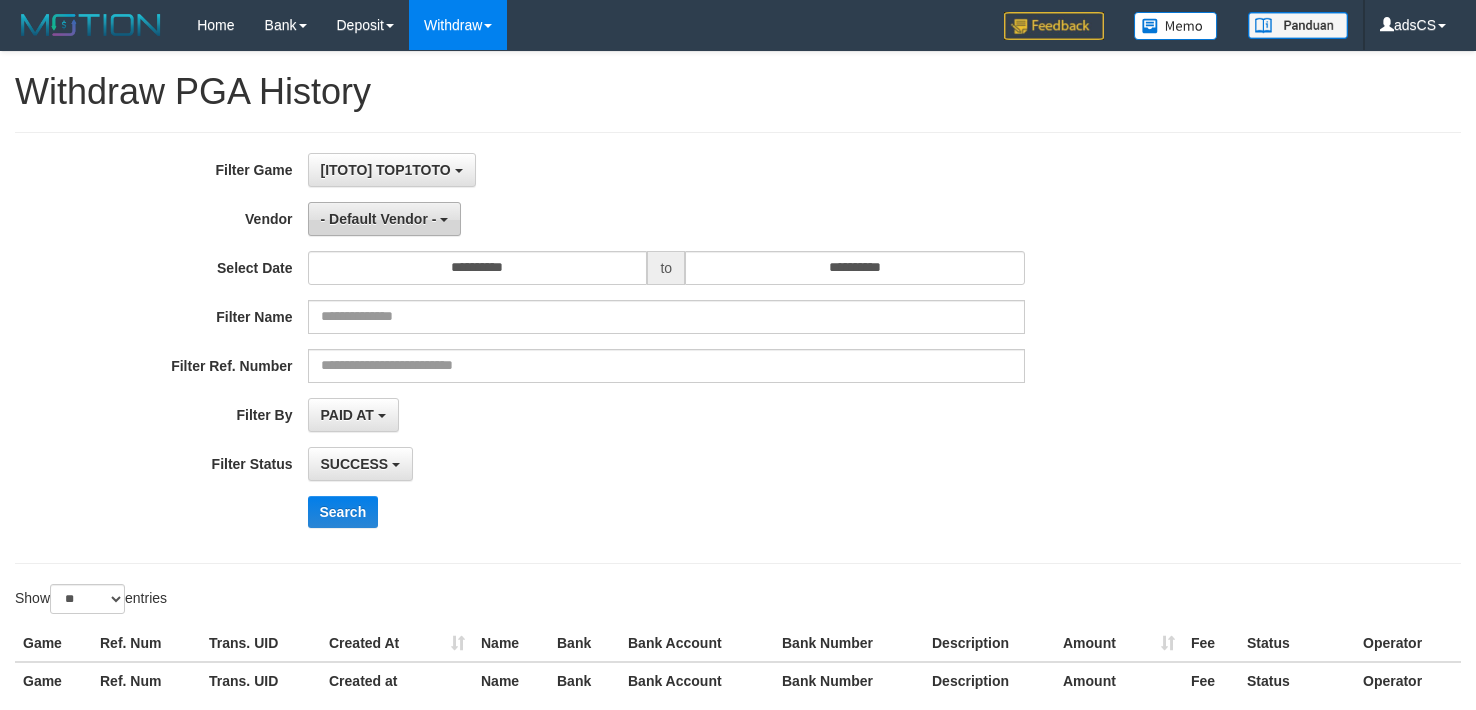 click on "- Default Vendor -" at bounding box center (379, 219) 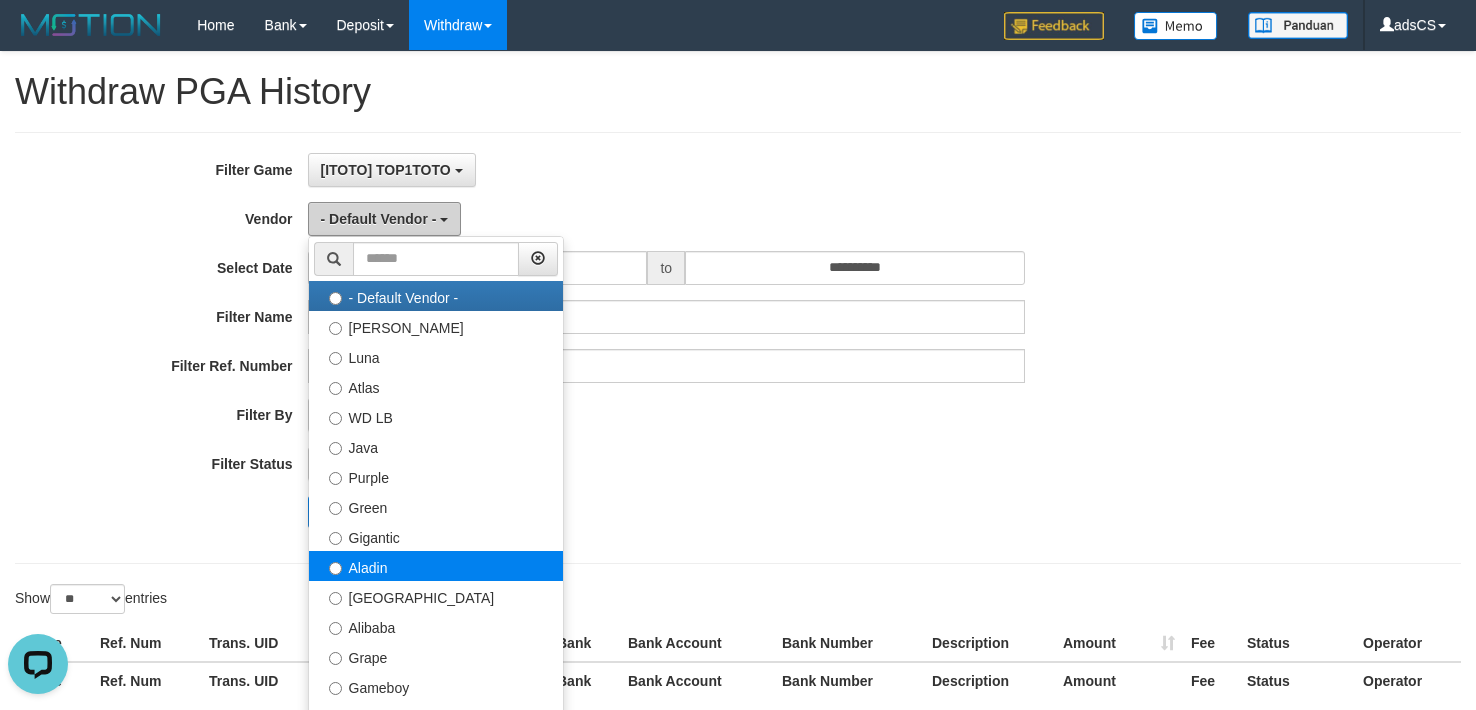 scroll, scrollTop: 0, scrollLeft: 0, axis: both 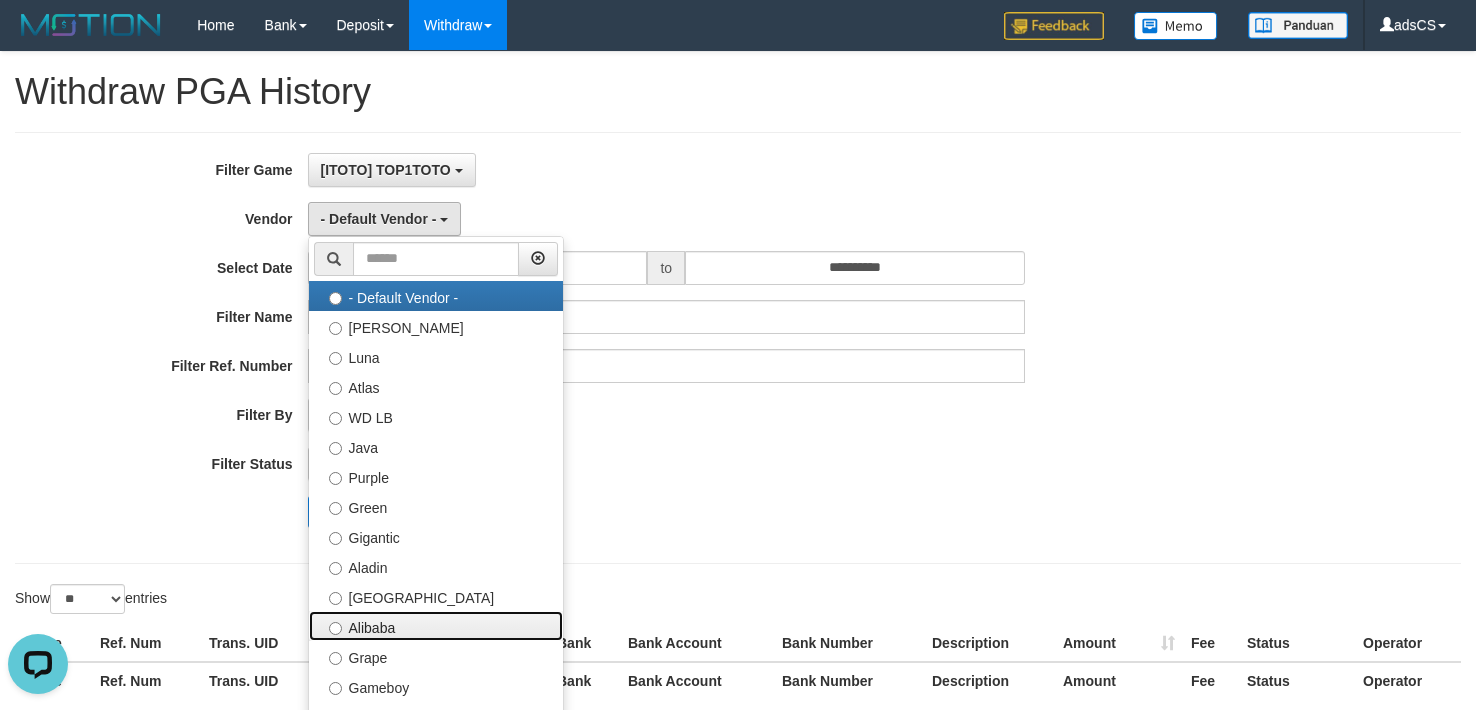 click on "Alibaba" at bounding box center (436, 626) 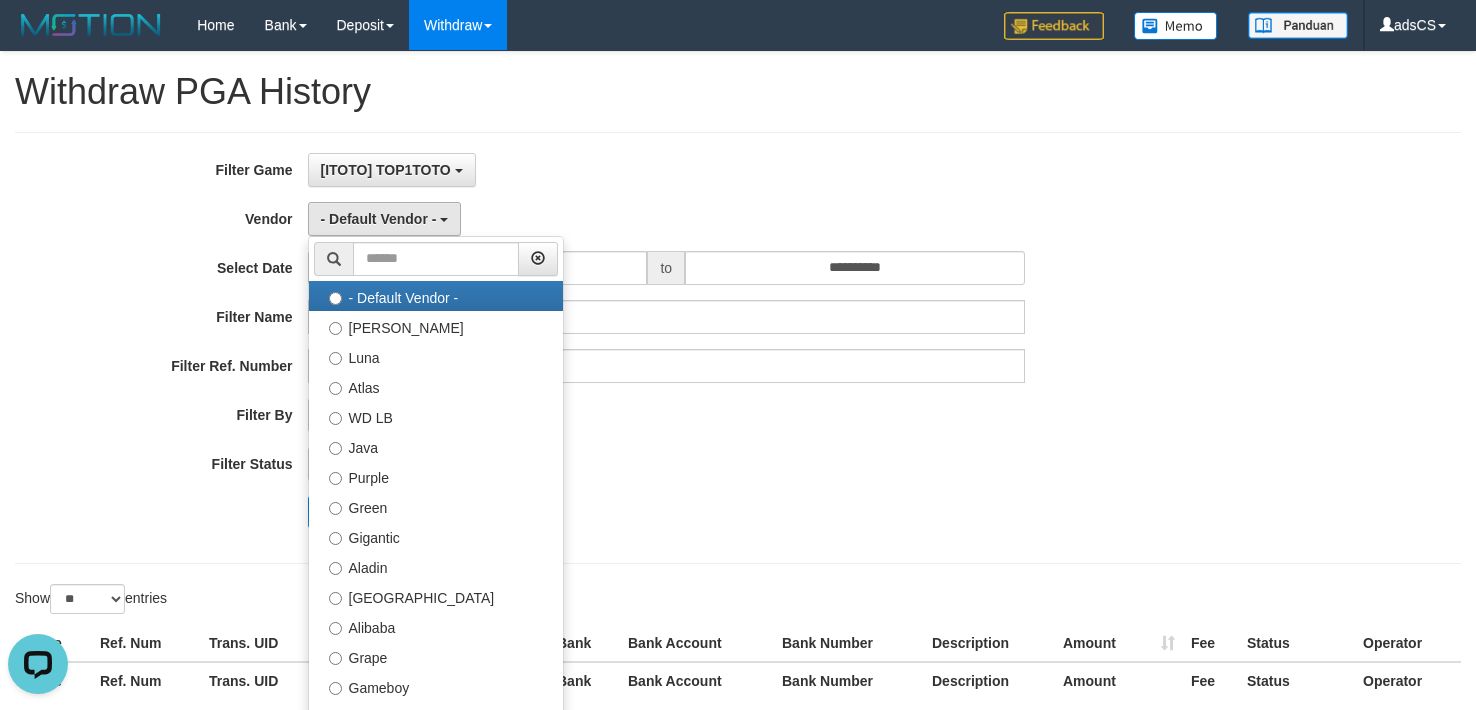 select on "**********" 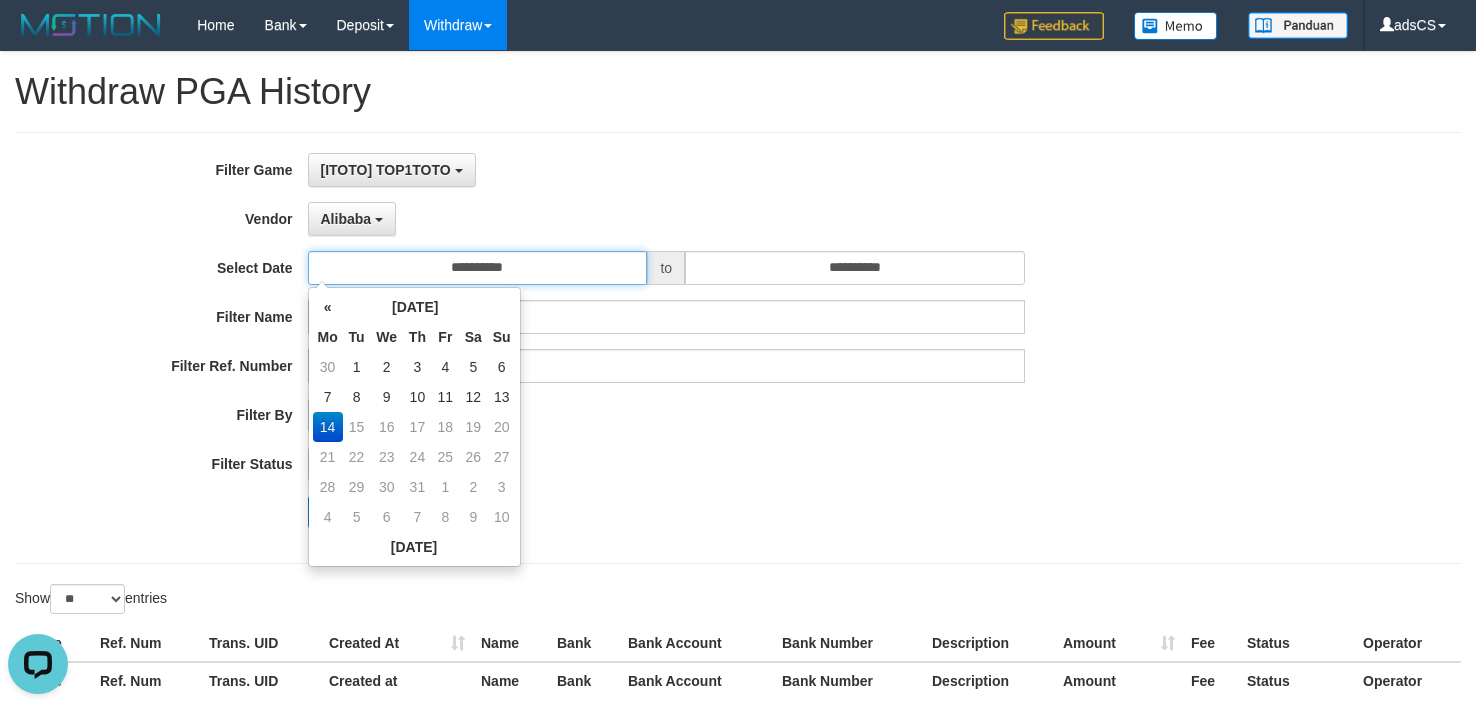 drag, startPoint x: 554, startPoint y: 269, endPoint x: 542, endPoint y: 355, distance: 86.833176 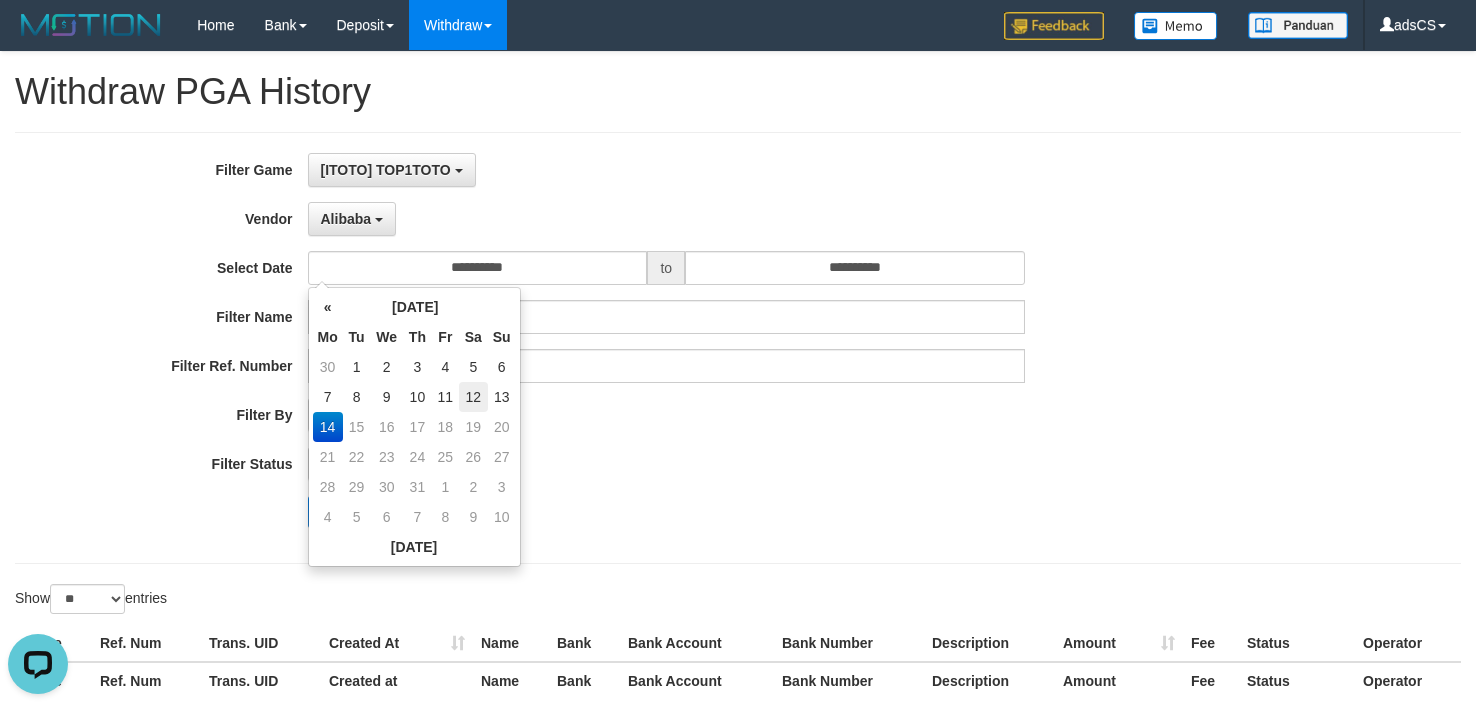 click on "12" at bounding box center (473, 397) 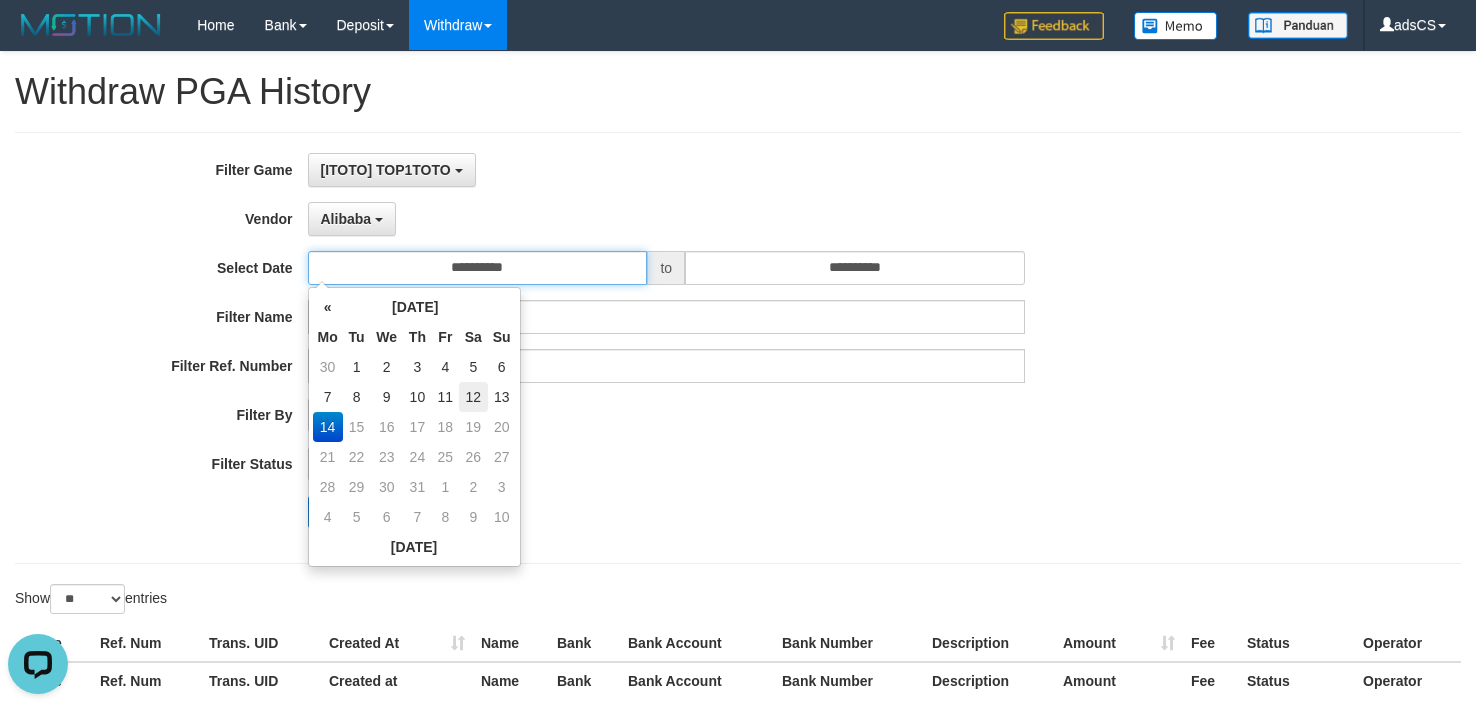 type on "**********" 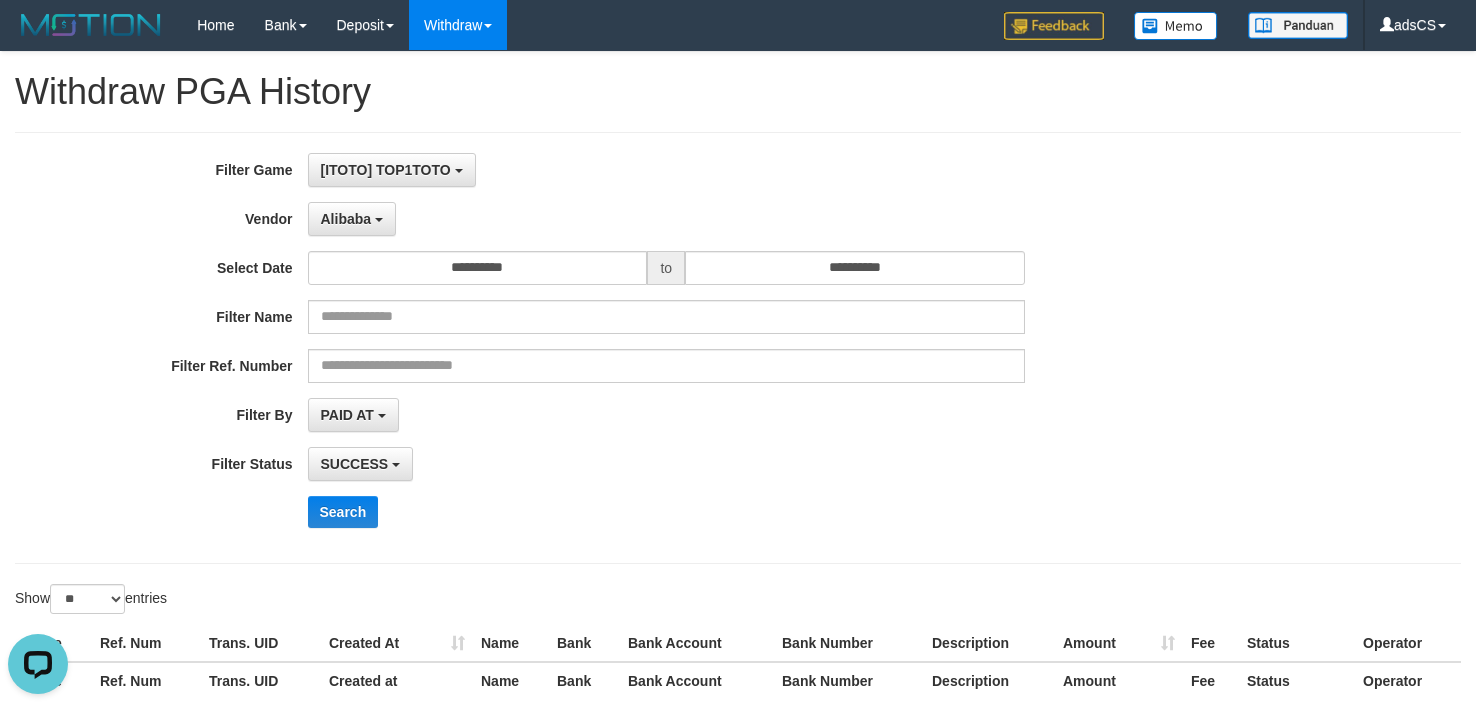click on "SUCCESS
SUCCESS
ON PROCESS
FAILED" at bounding box center [667, 464] 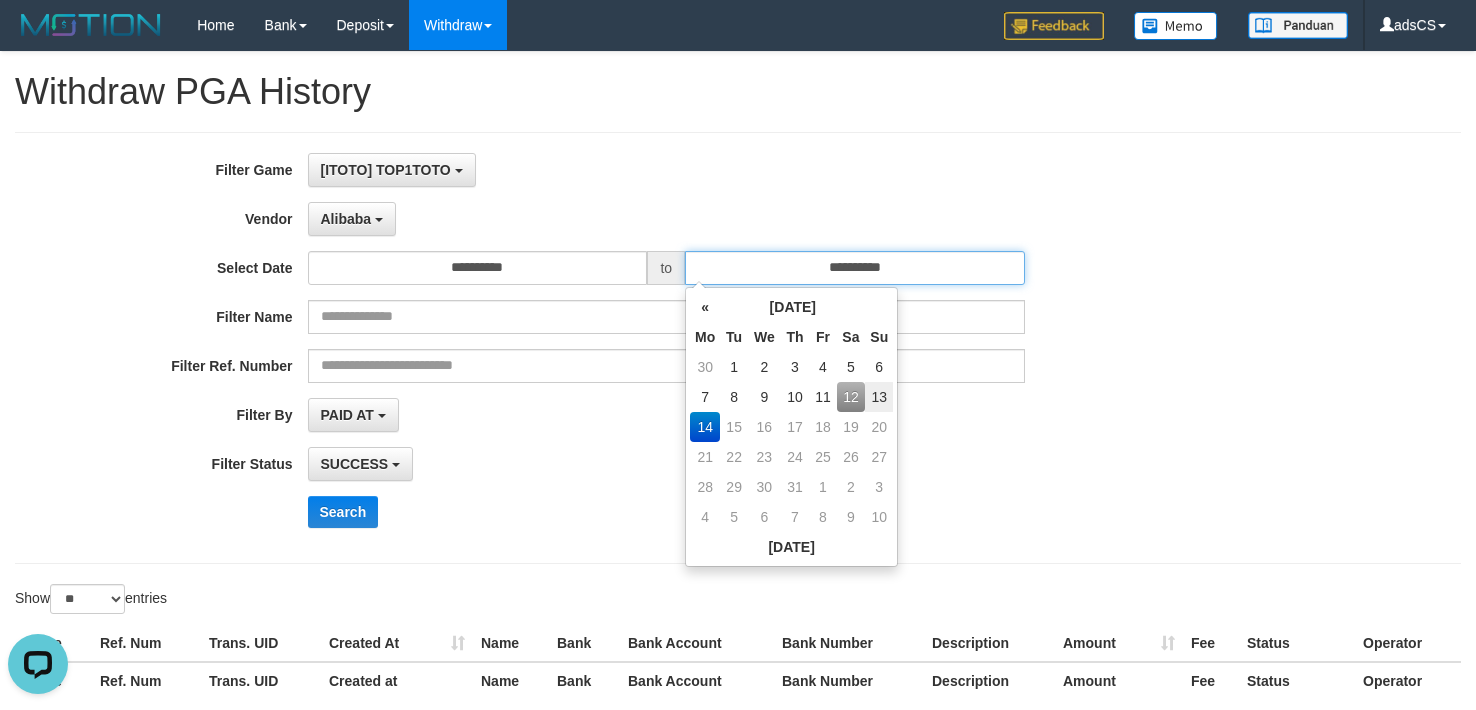 click on "**********" at bounding box center [855, 268] 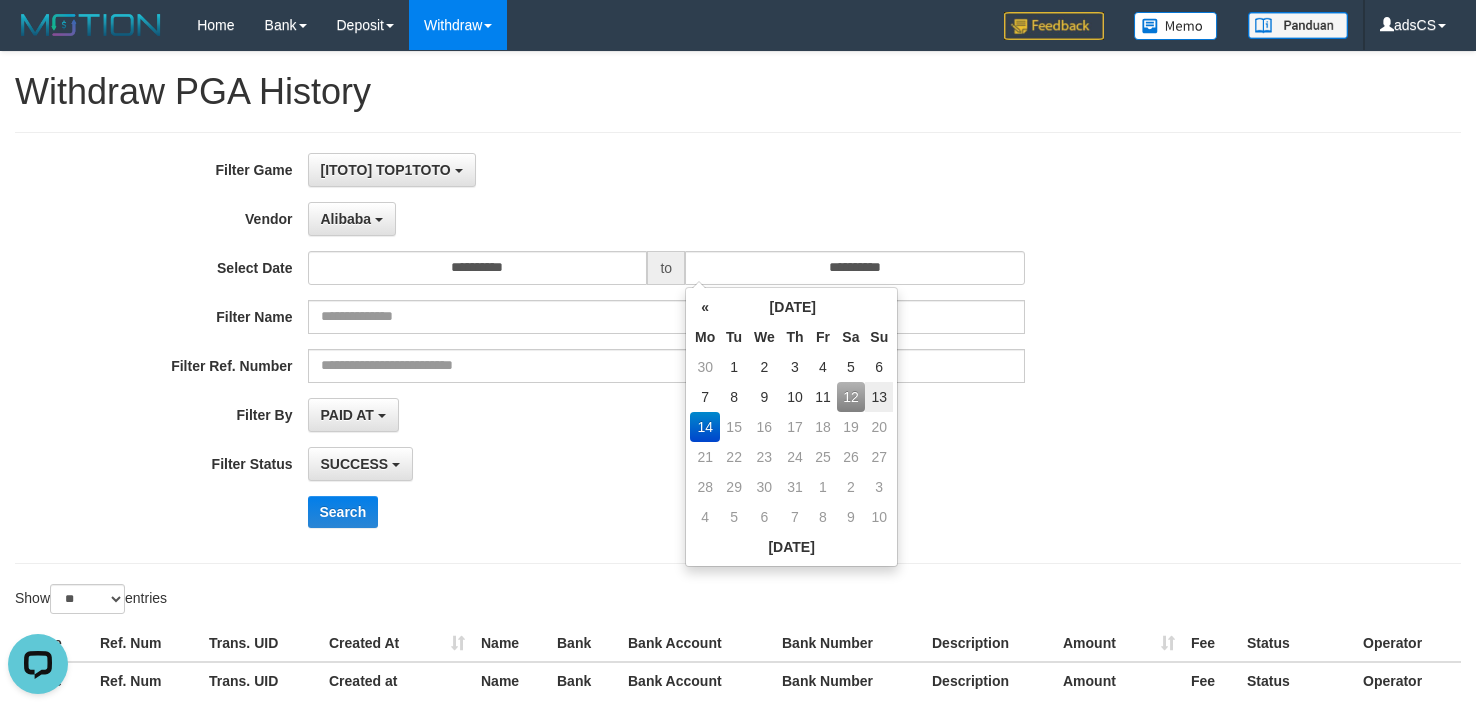 click on "12" at bounding box center (851, 397) 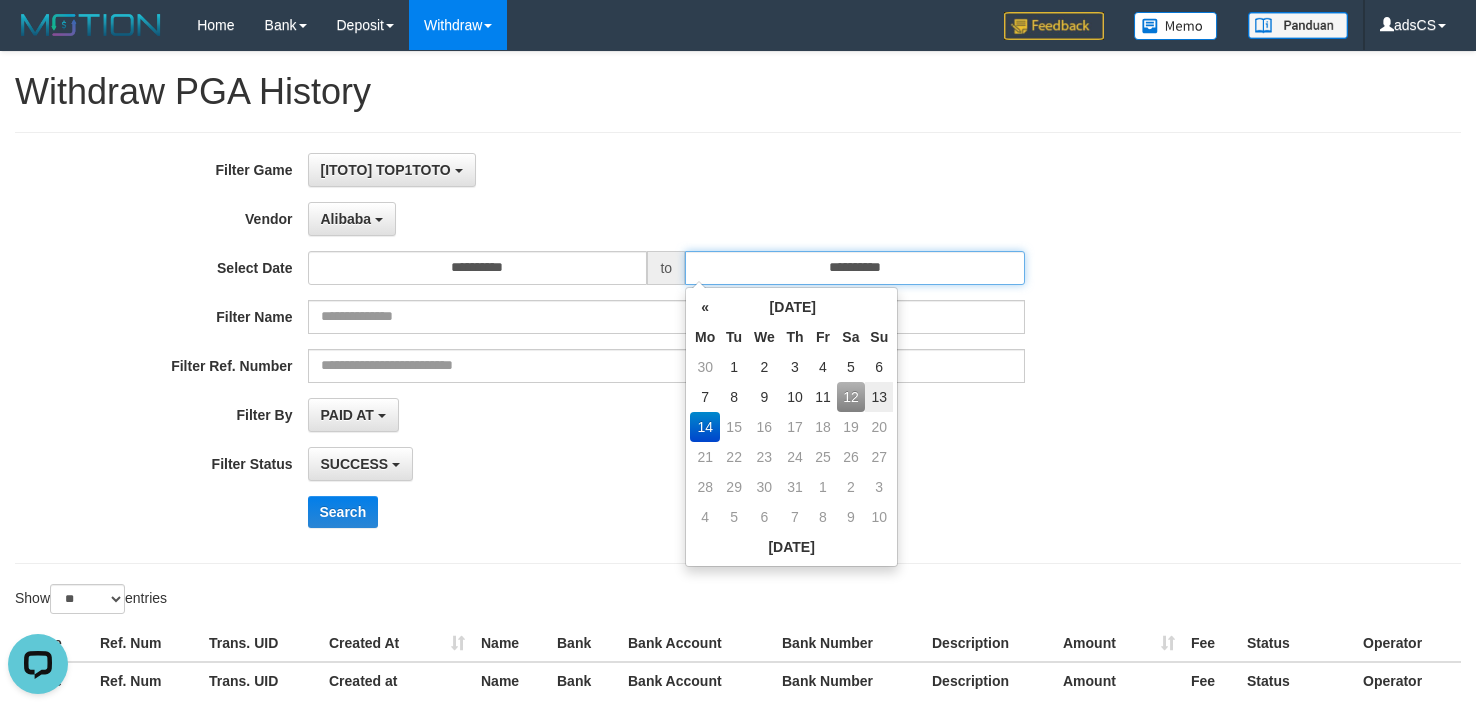 type on "**********" 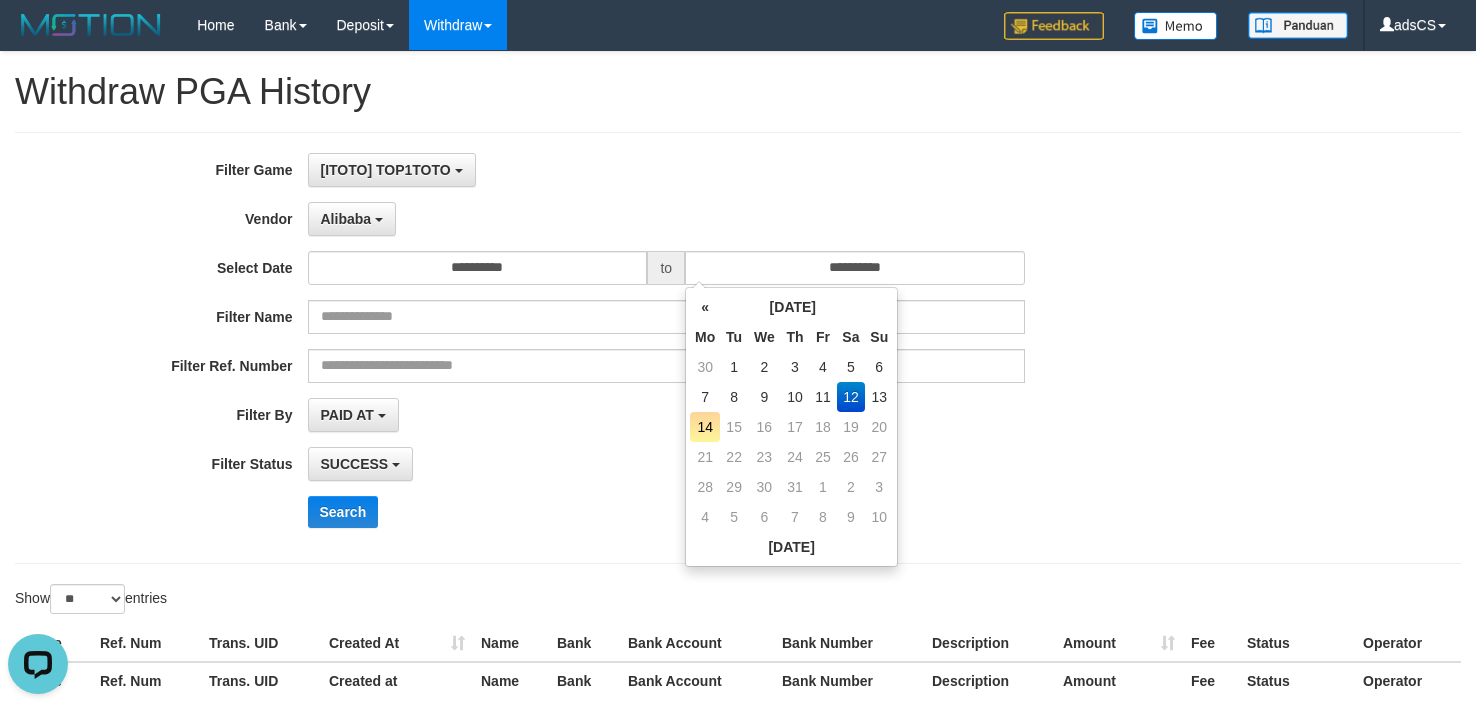 drag, startPoint x: 1115, startPoint y: 423, endPoint x: 641, endPoint y: 427, distance: 474.01688 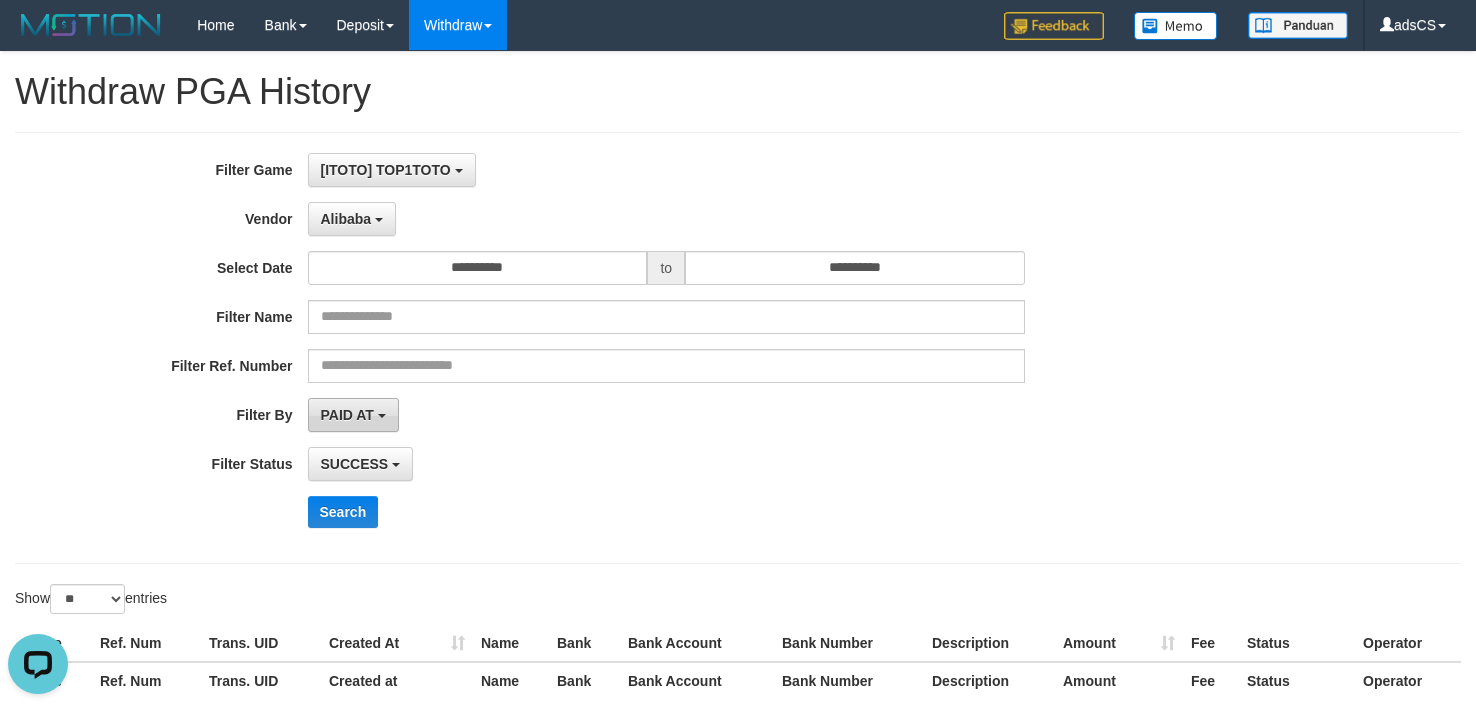 click on "PAID AT" at bounding box center (347, 415) 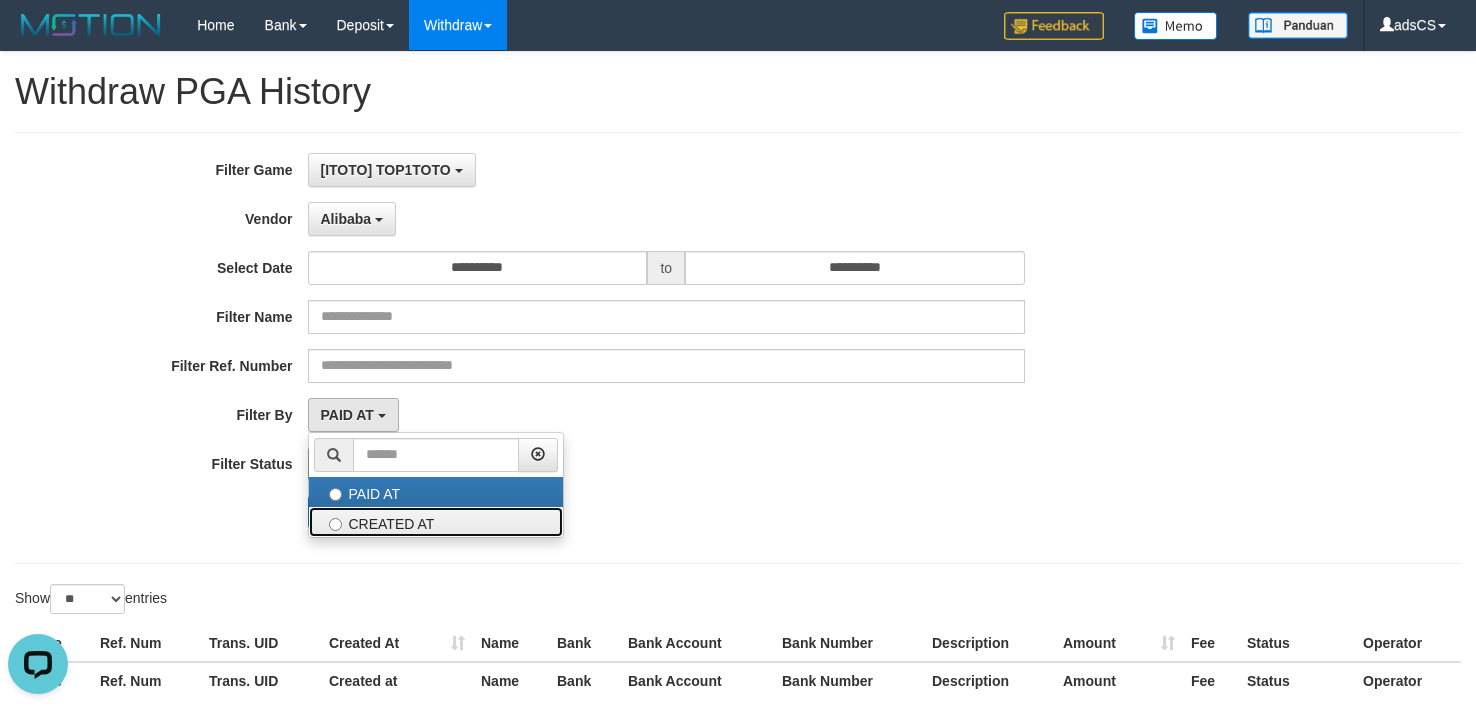 drag, startPoint x: 387, startPoint y: 517, endPoint x: 352, endPoint y: 471, distance: 57.801384 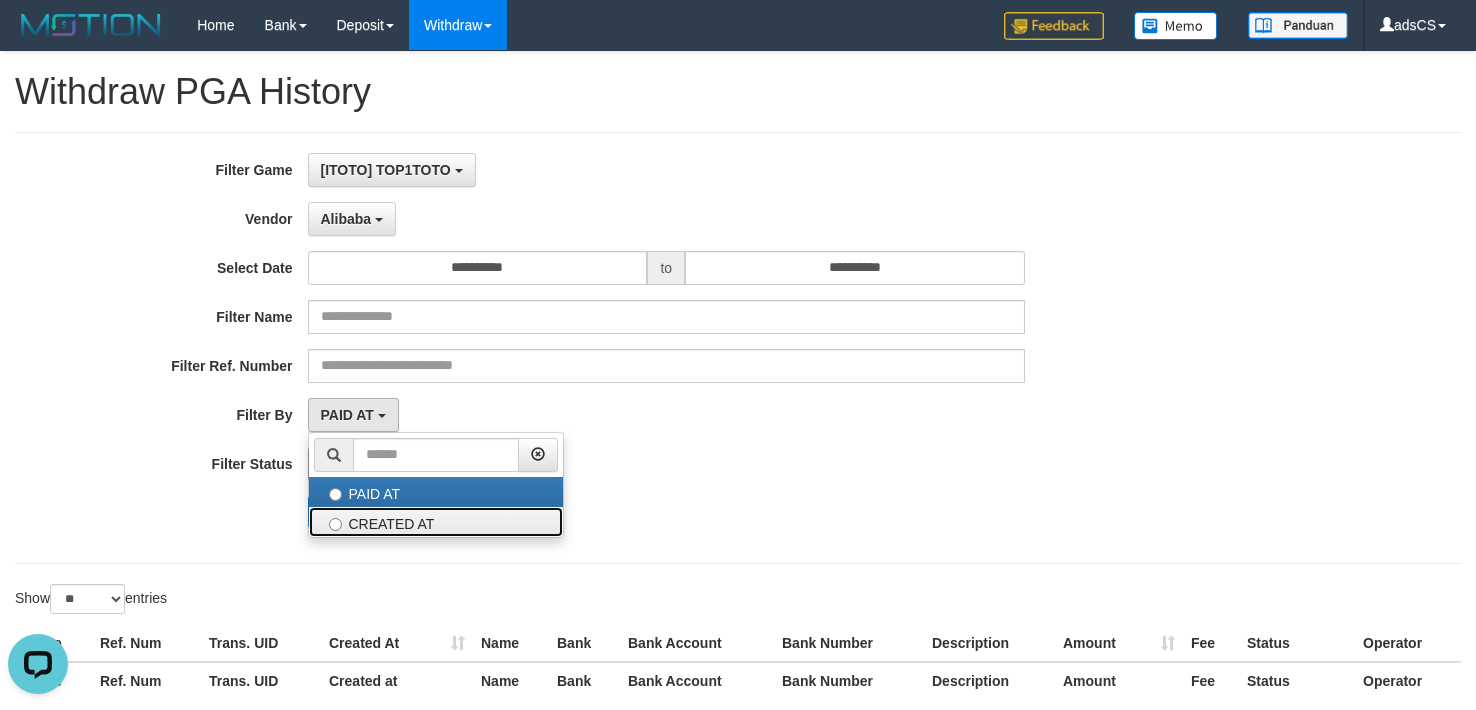click on "CREATED AT" at bounding box center (436, 522) 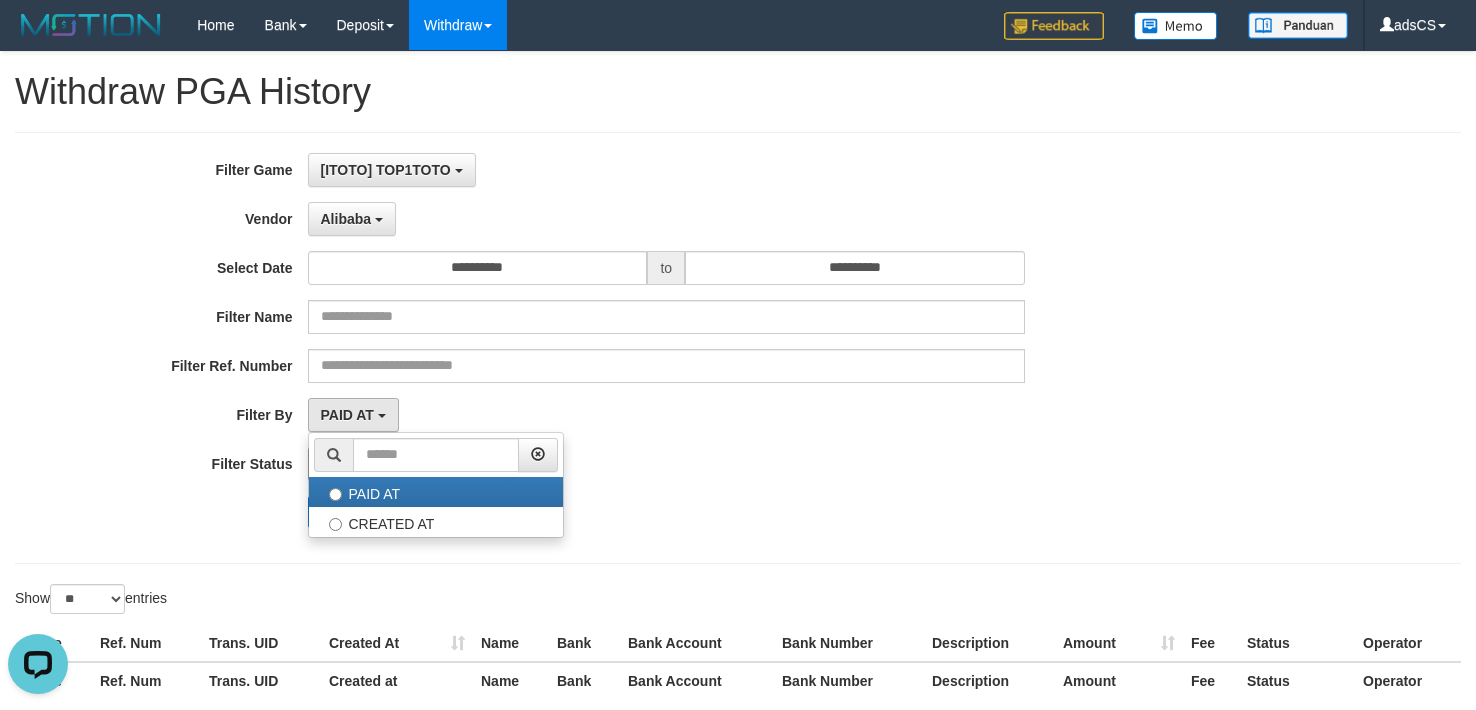 select on "*" 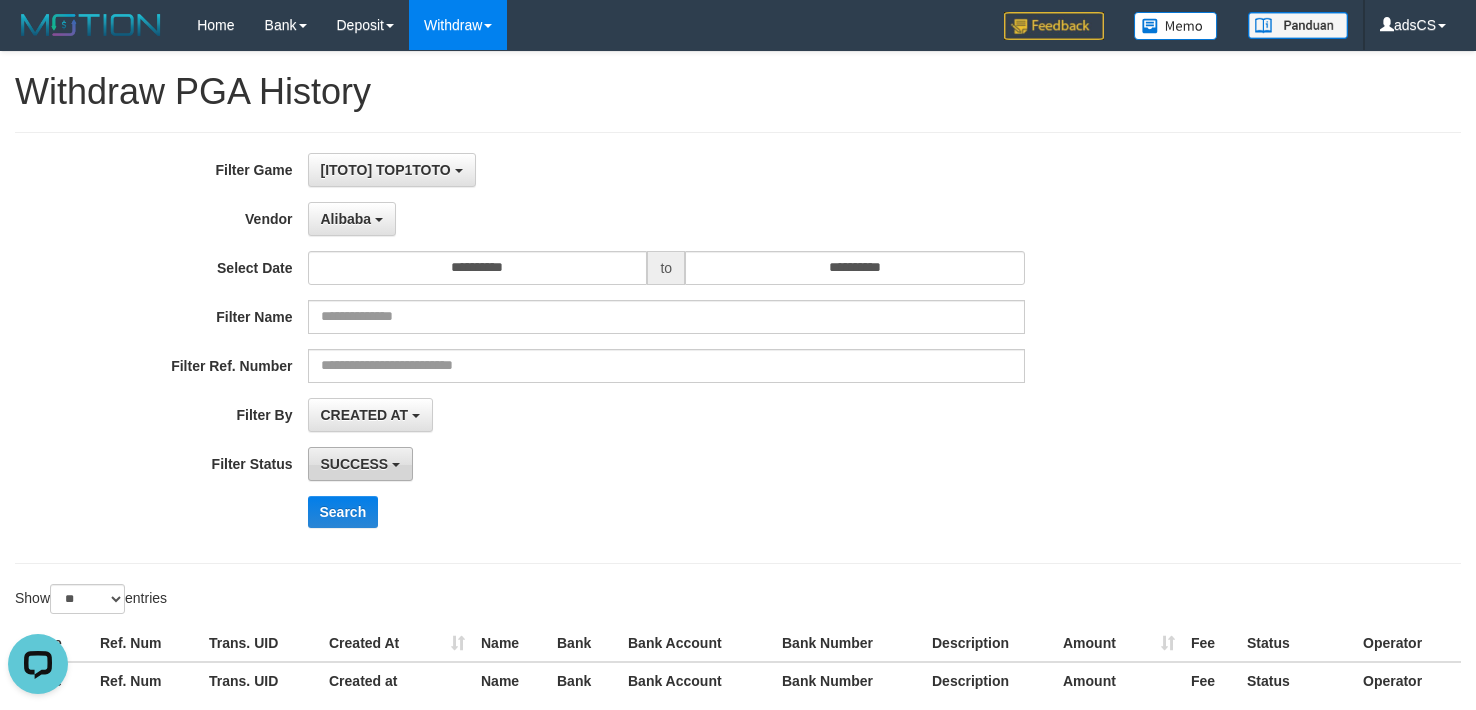click on "SUCCESS" at bounding box center (355, 464) 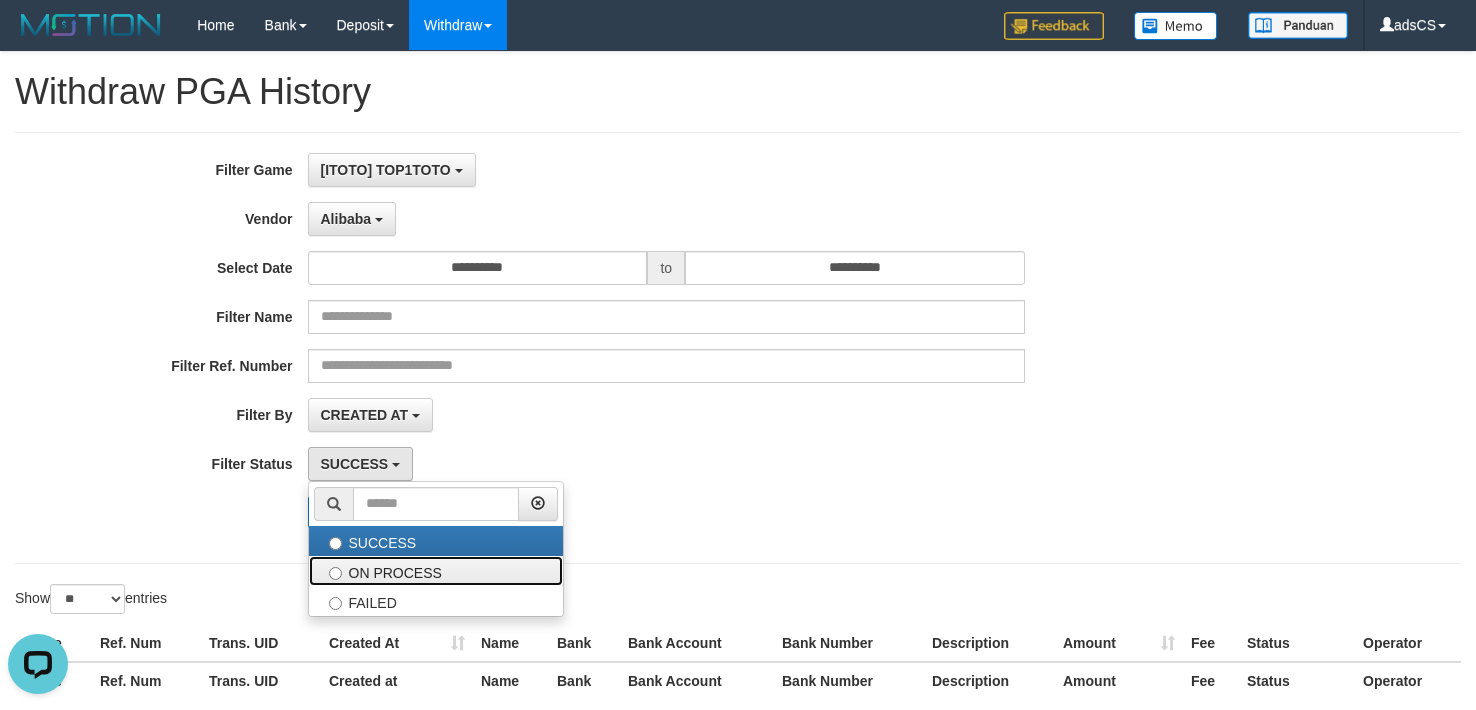 drag, startPoint x: 408, startPoint y: 567, endPoint x: 378, endPoint y: 551, distance: 34 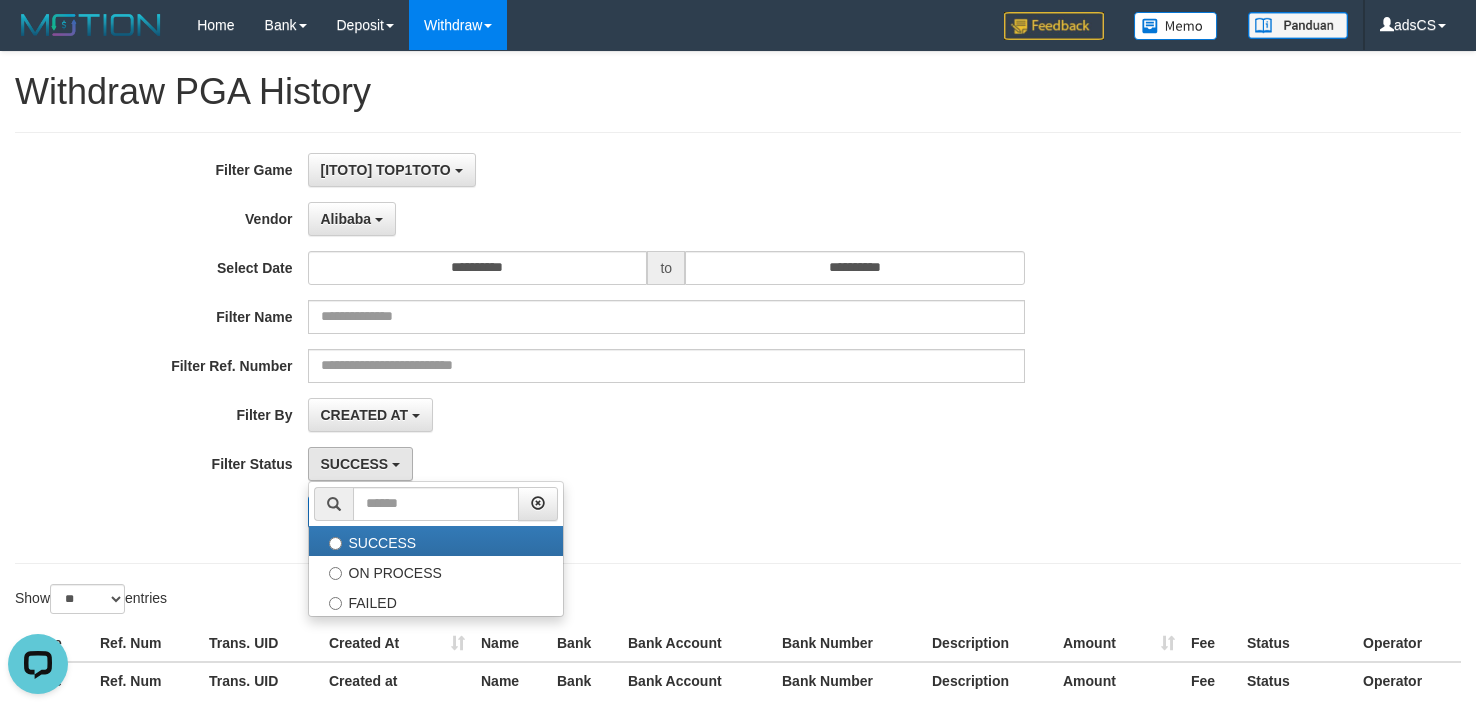 select on "*" 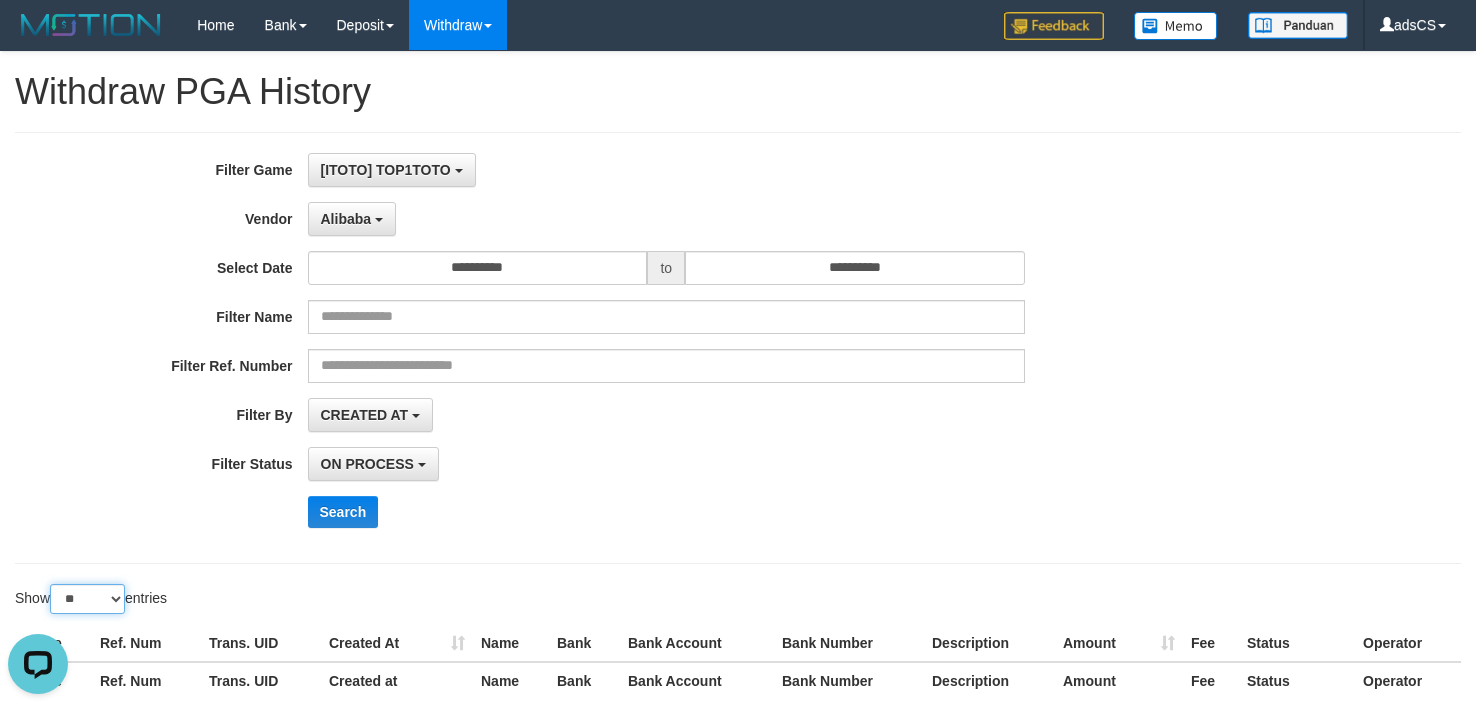 click on "** ** ** ***" at bounding box center [87, 599] 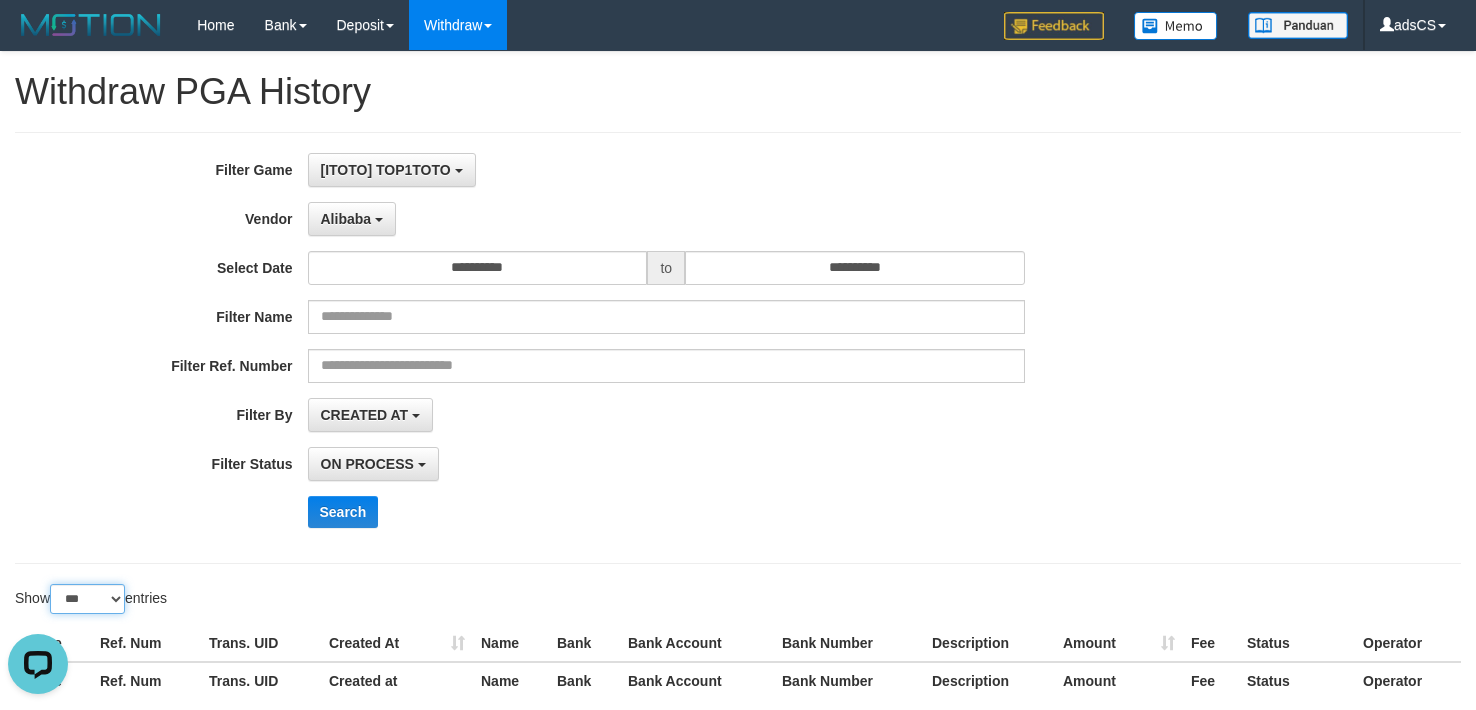 click on "** ** ** ***" at bounding box center [87, 599] 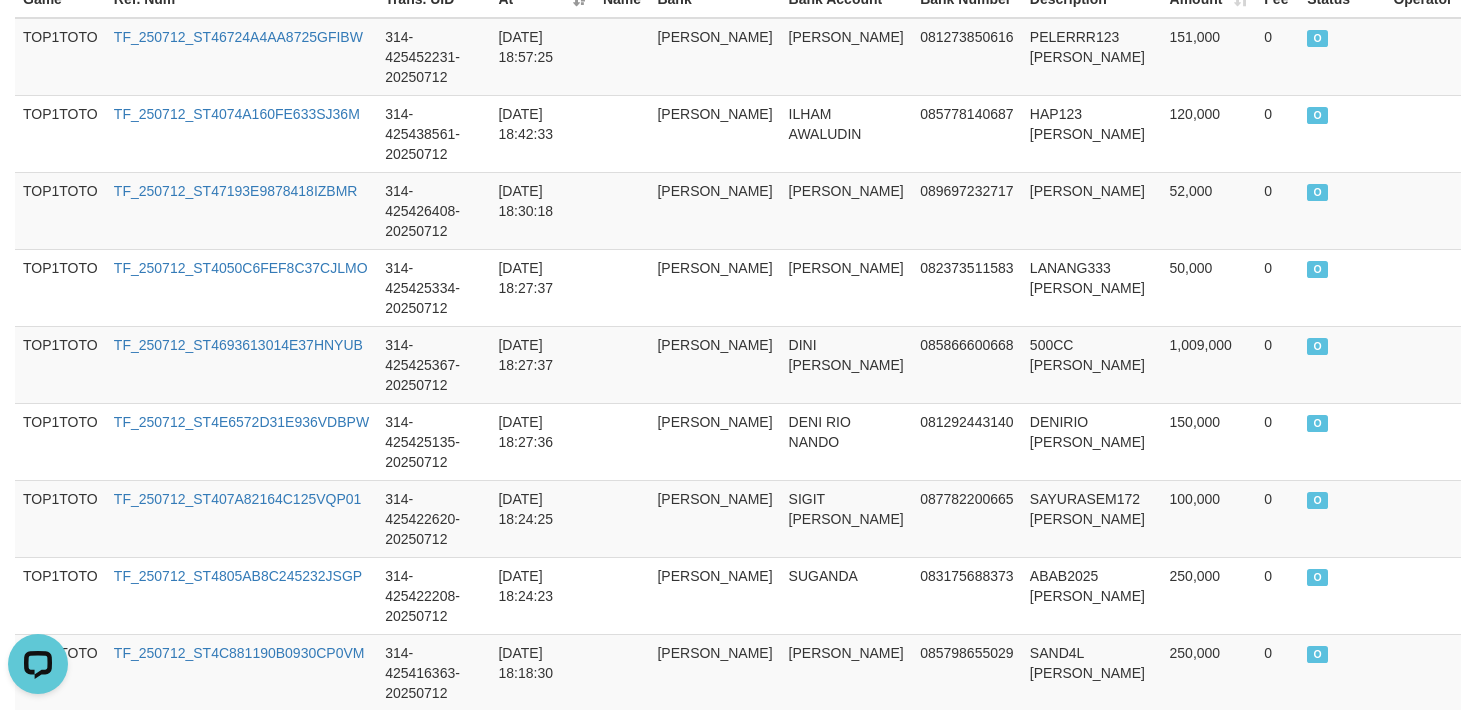 scroll, scrollTop: 796, scrollLeft: 0, axis: vertical 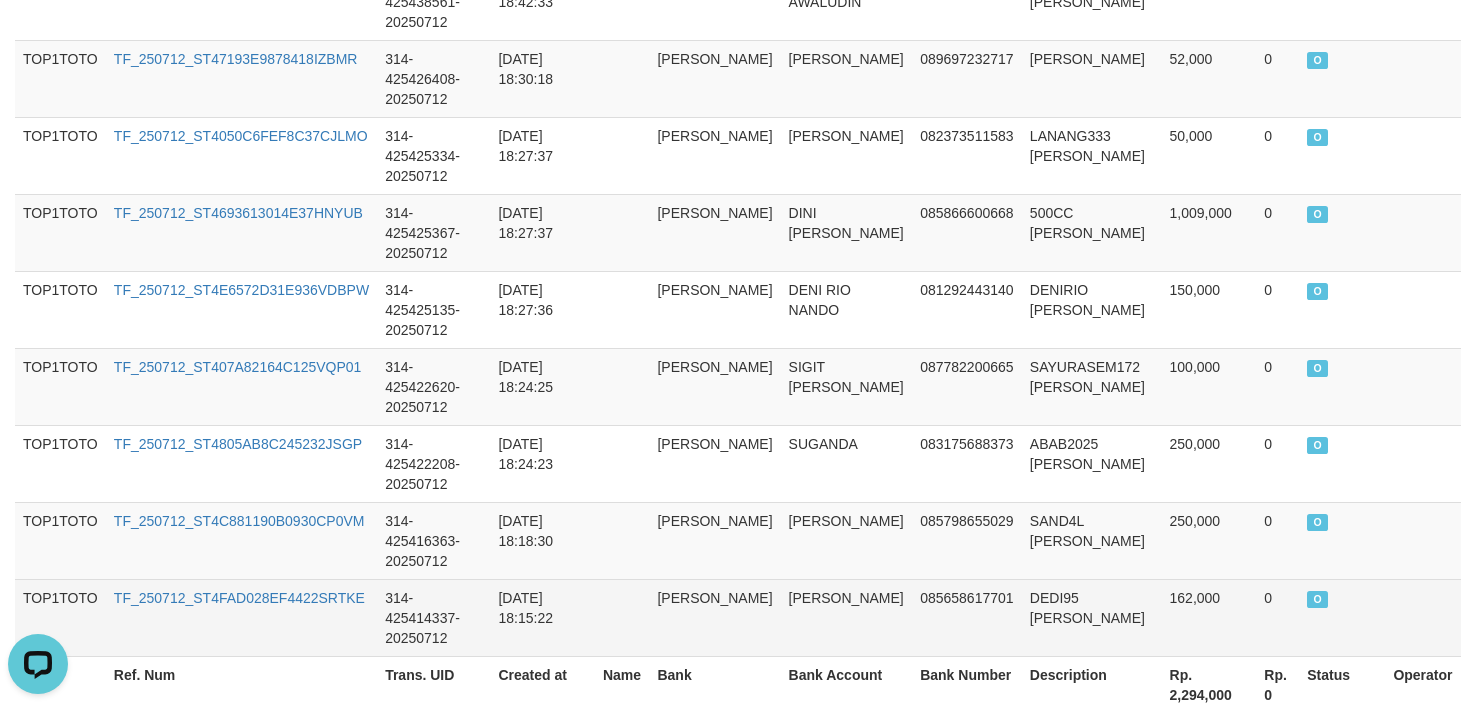 click on "085658617701" at bounding box center (967, 617) 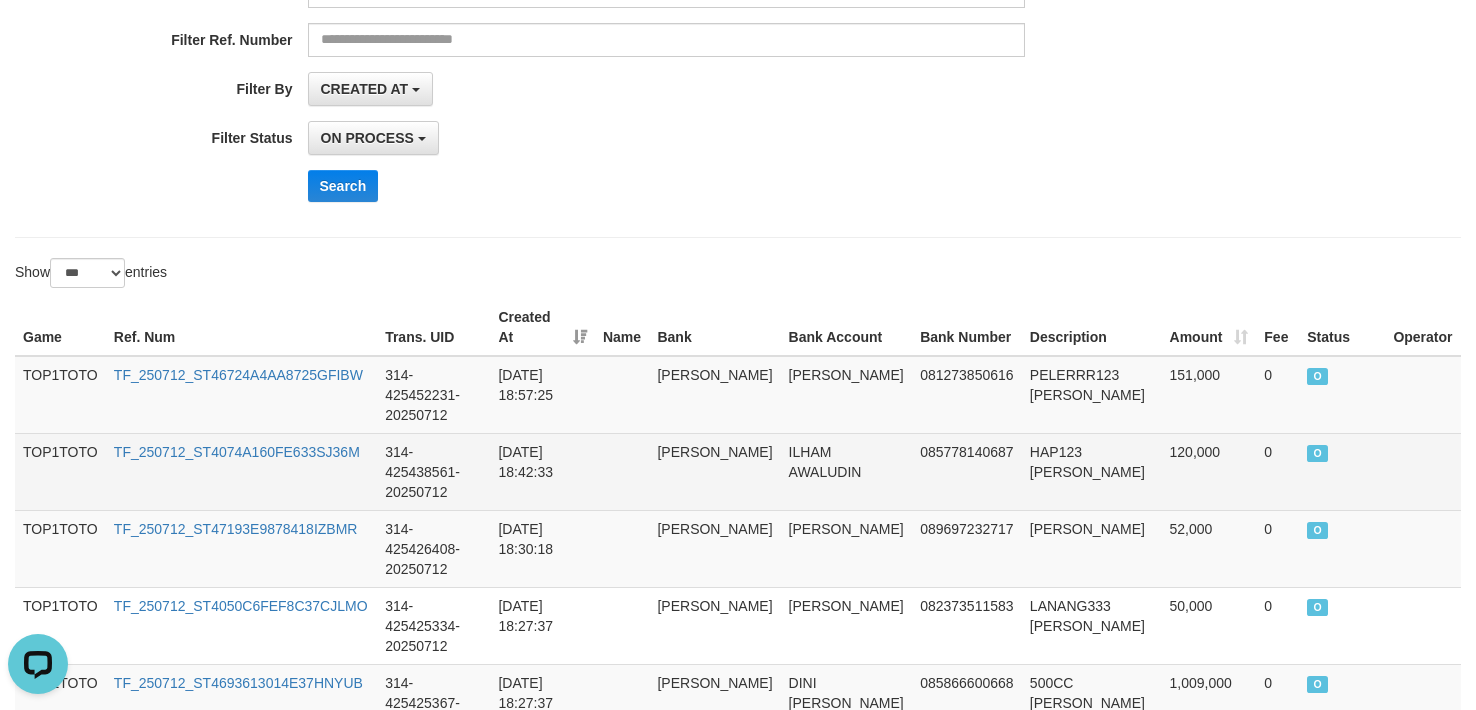 scroll, scrollTop: 26, scrollLeft: 0, axis: vertical 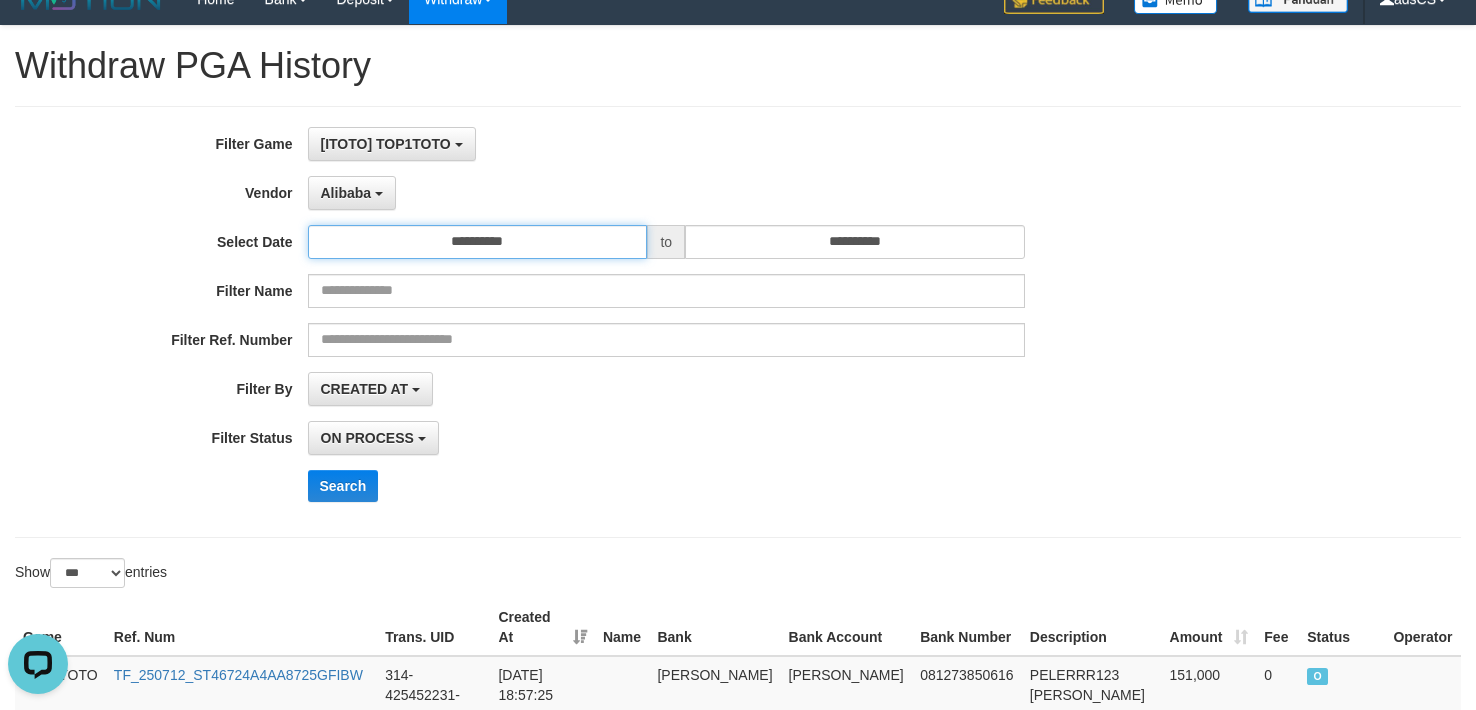 click on "**********" at bounding box center [478, 242] 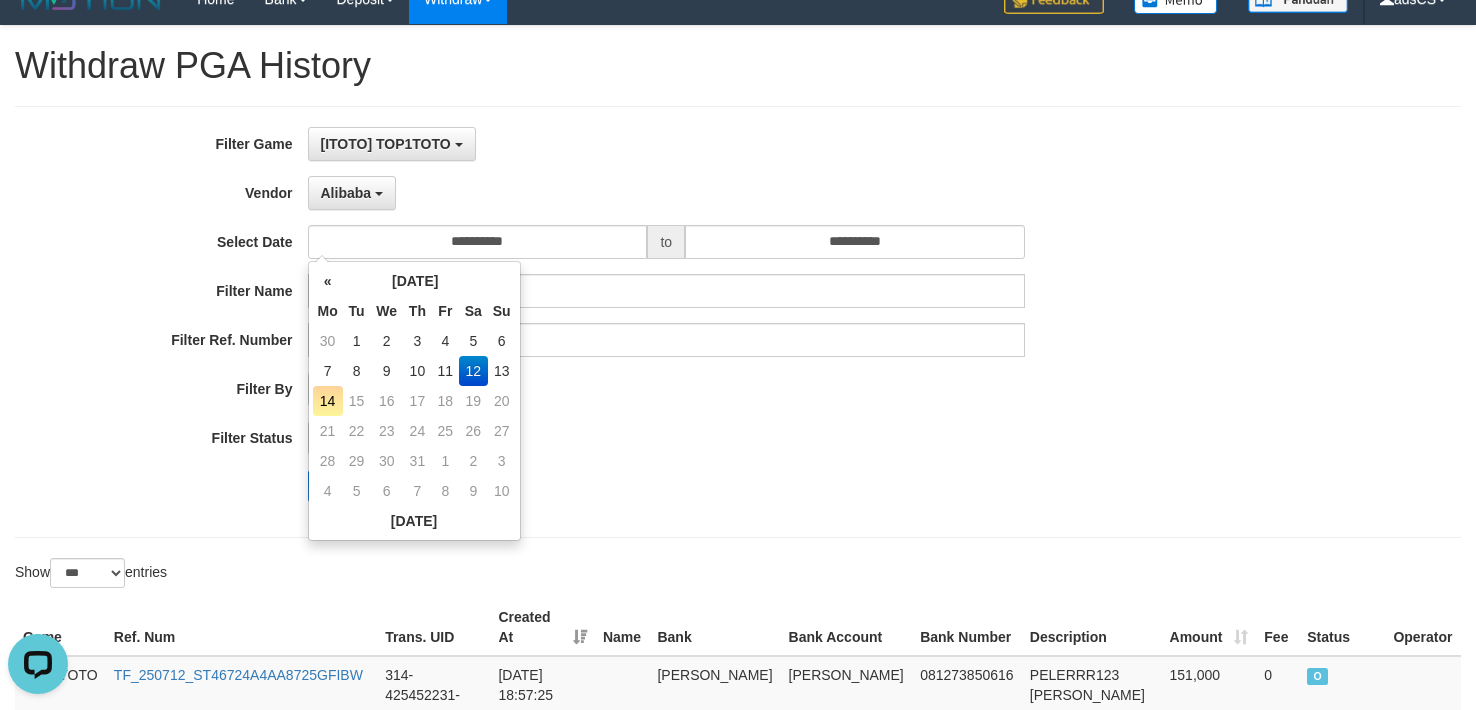 drag, startPoint x: 510, startPoint y: 368, endPoint x: 522, endPoint y: 367, distance: 12.0415945 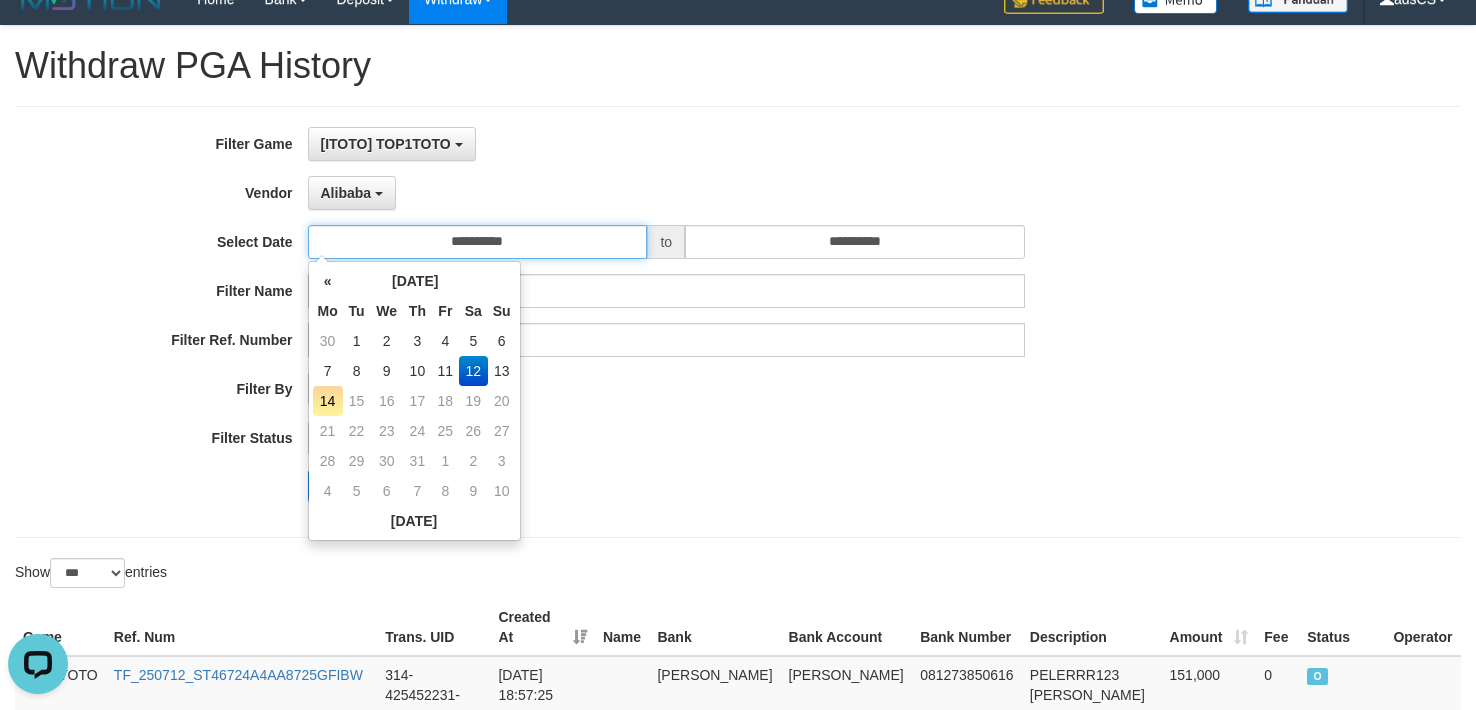 type on "**********" 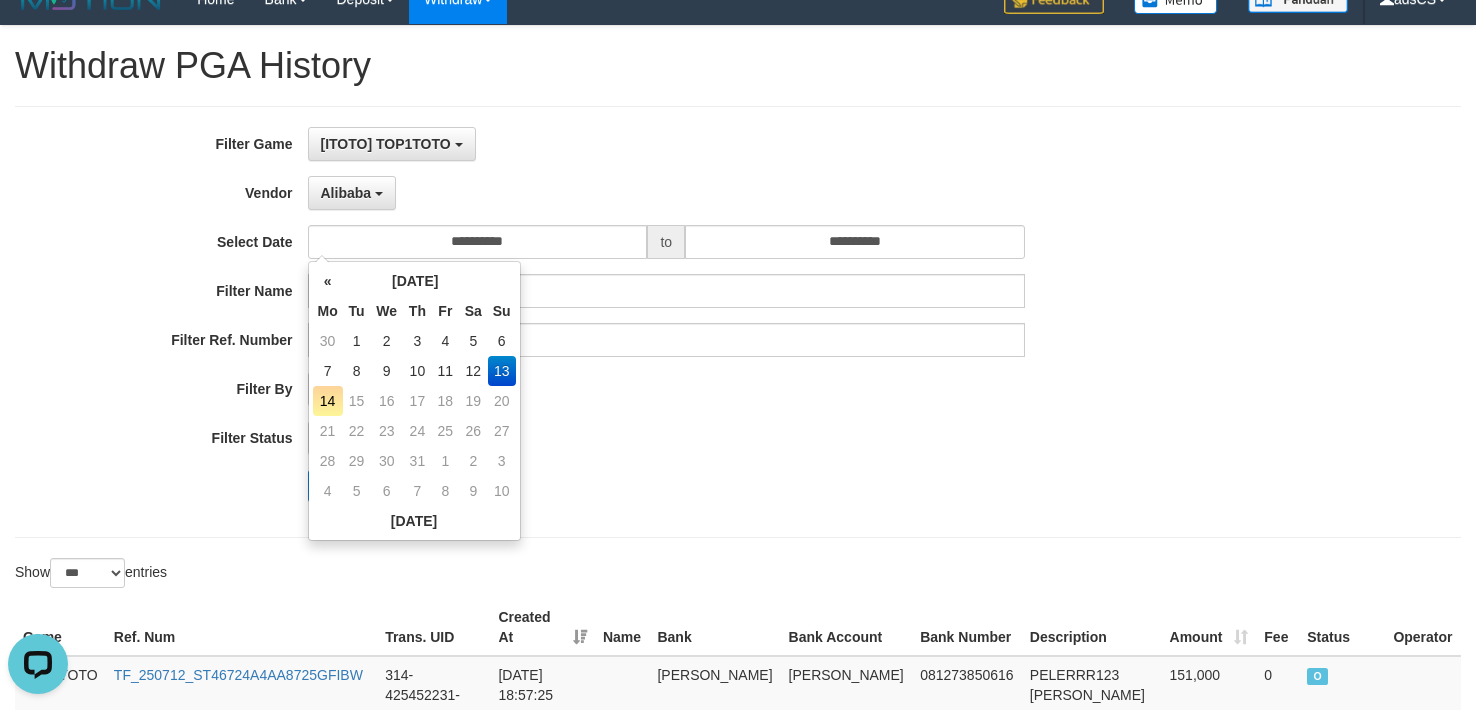 click on "ON PROCESS
SUCCESS
ON PROCESS
FAILED" at bounding box center [667, 438] 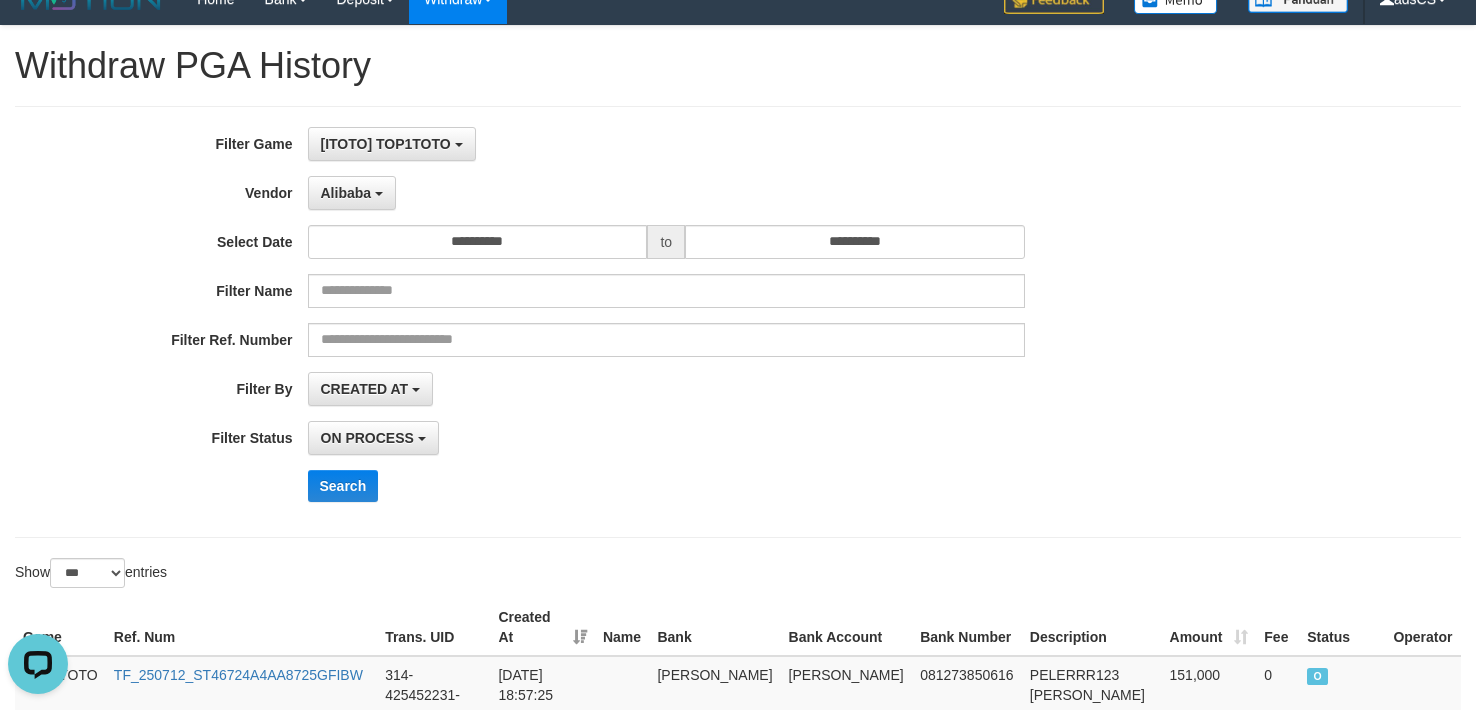 click on "Search" at bounding box center (615, 486) 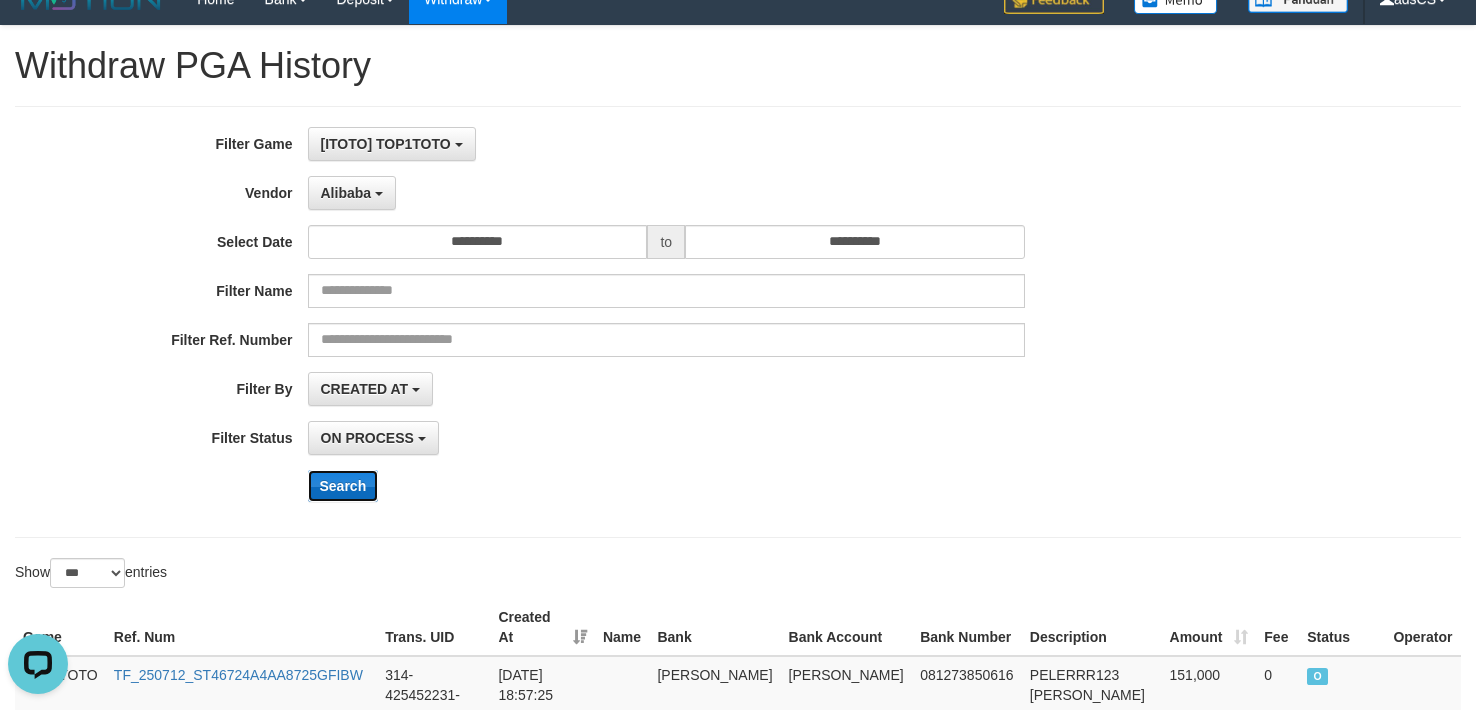 click on "Search" at bounding box center (343, 486) 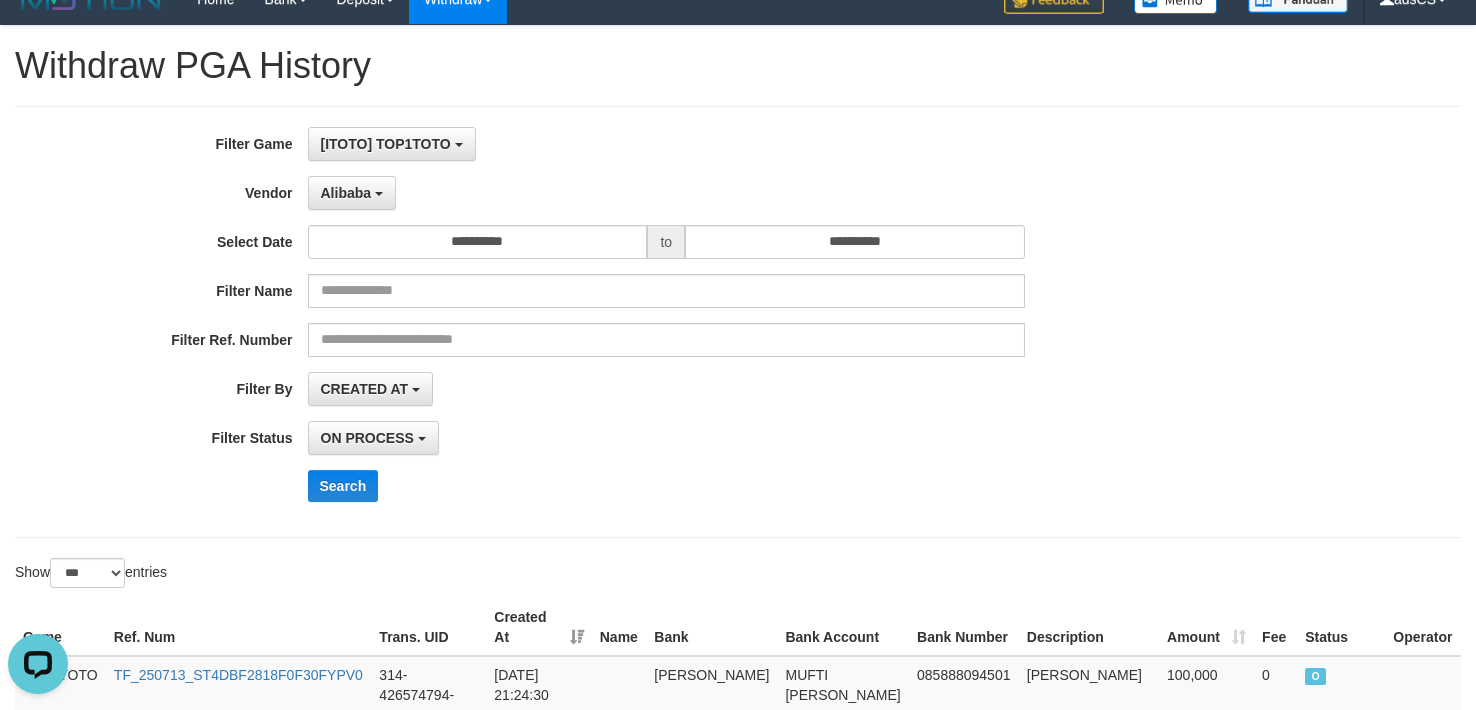 click on "**********" at bounding box center [615, 322] 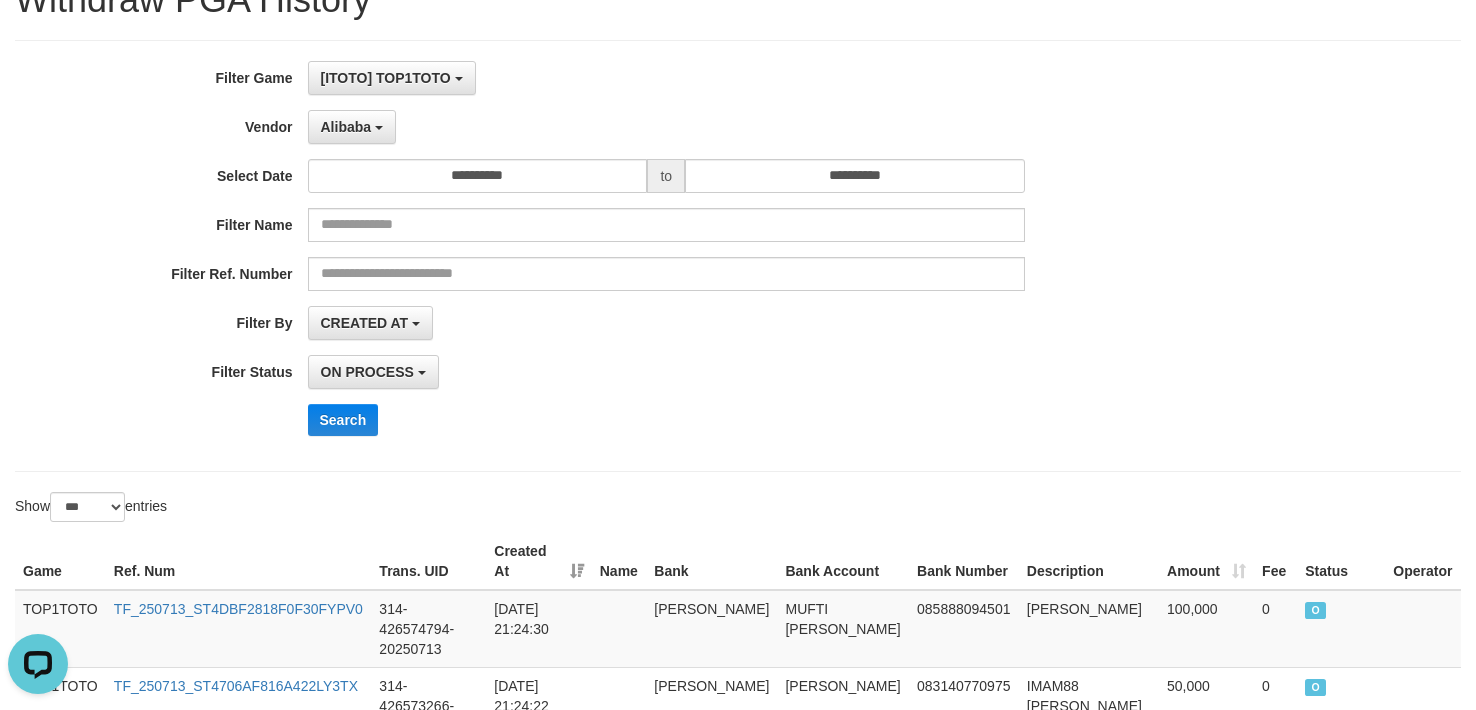 scroll, scrollTop: 0, scrollLeft: 0, axis: both 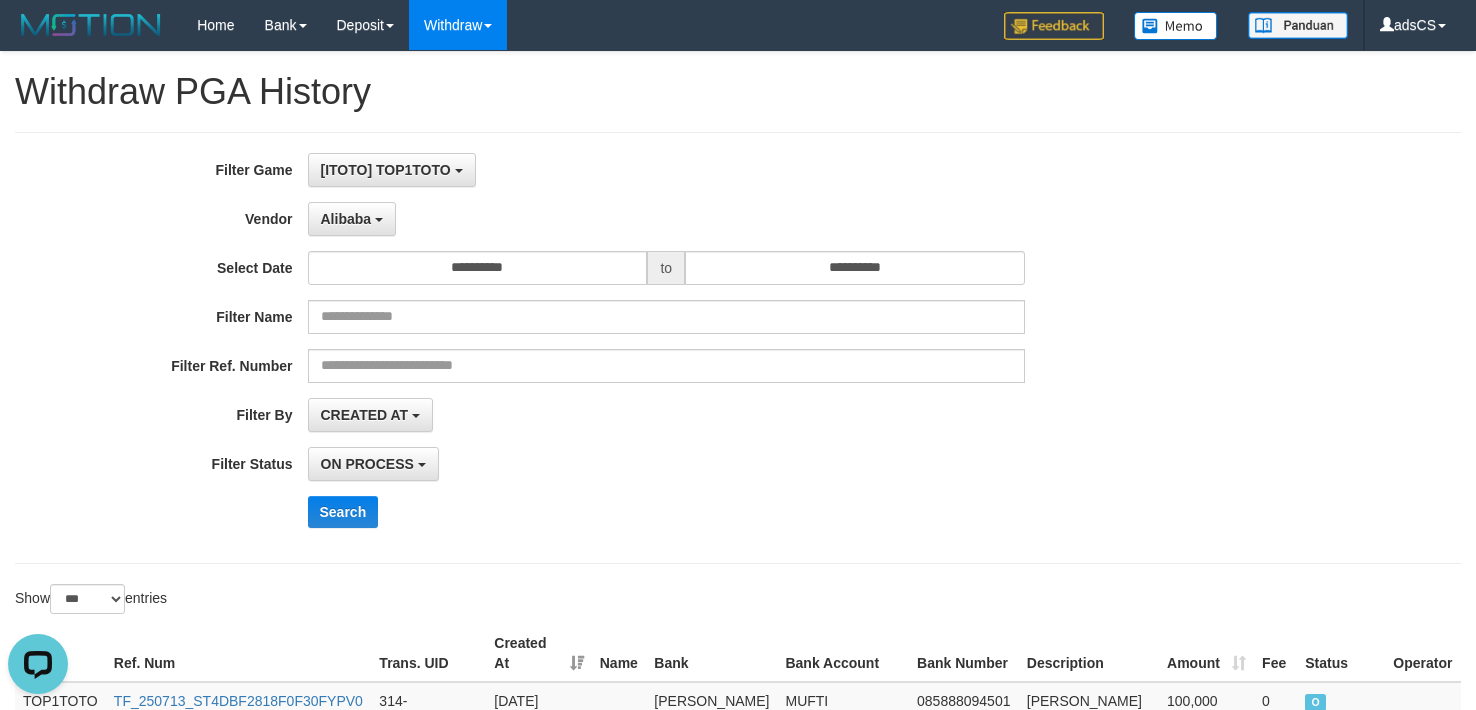 click on "[ITOTO] TOP1TOTO
SELECT GAME
[ITOTO] TOP1TOTO" at bounding box center (667, 170) 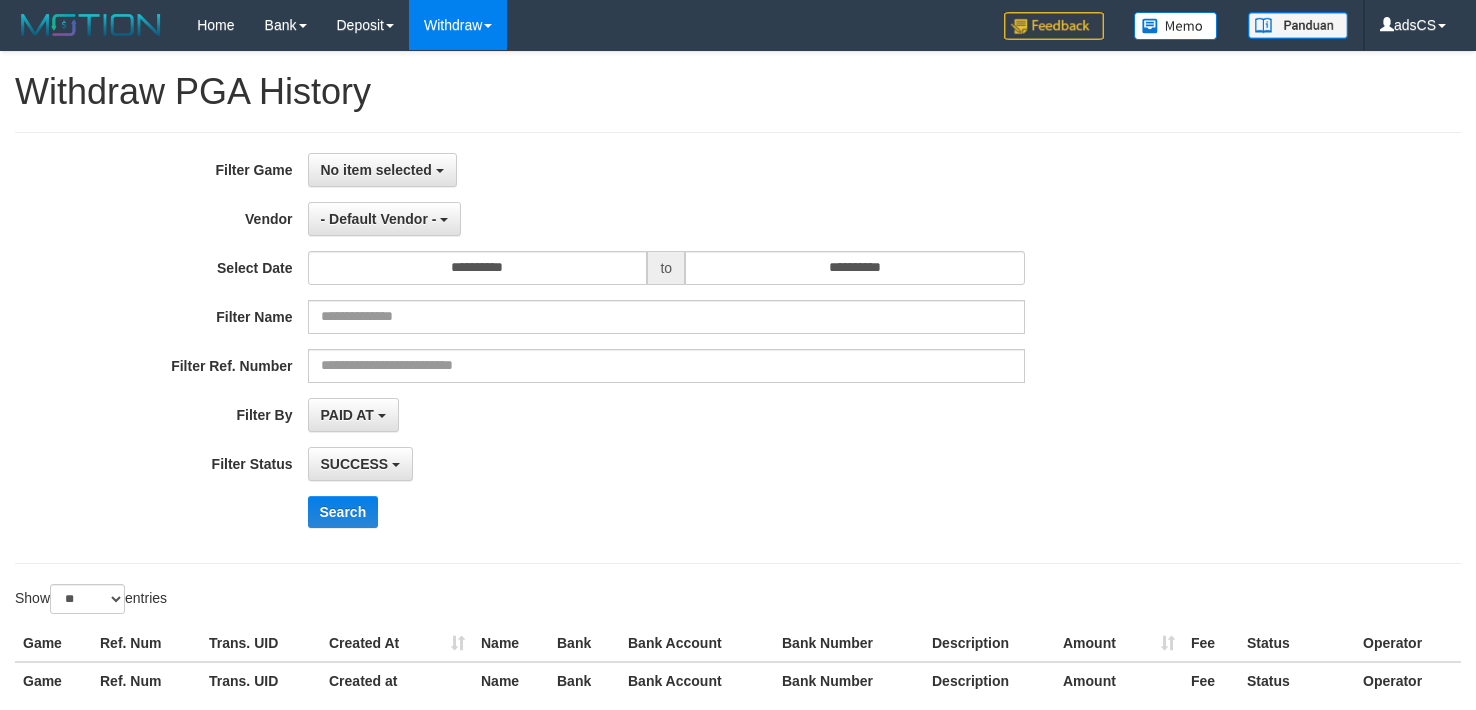 select 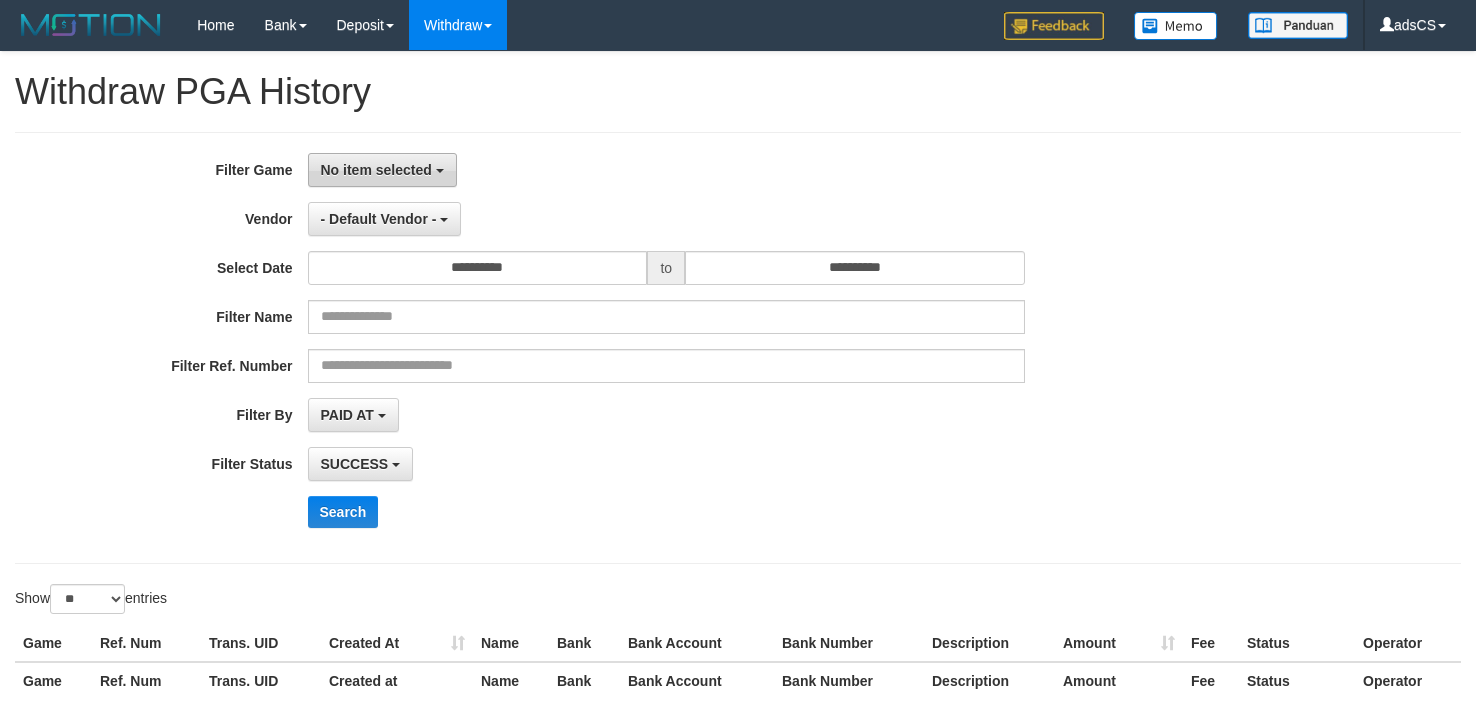 scroll, scrollTop: 0, scrollLeft: 0, axis: both 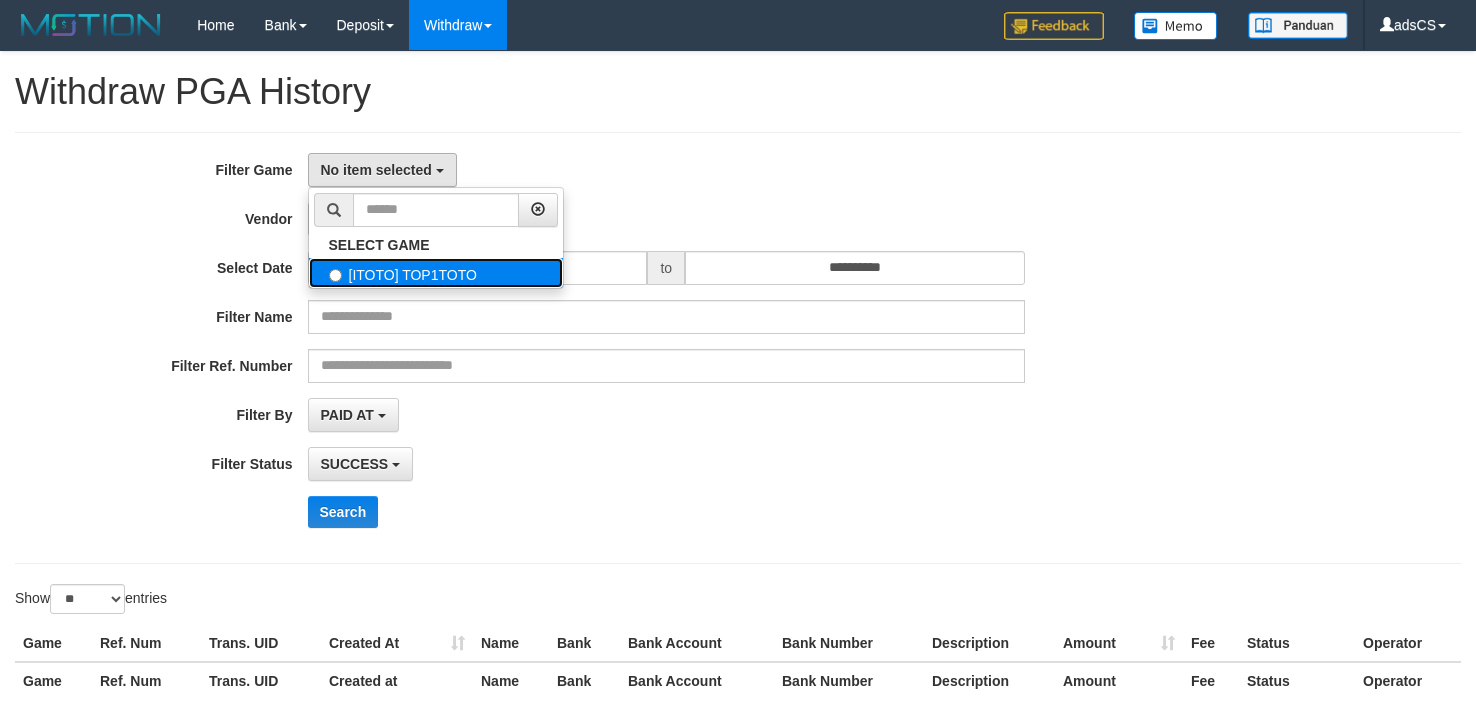 click on "[ITOTO] TOP1TOTO" at bounding box center [436, 273] 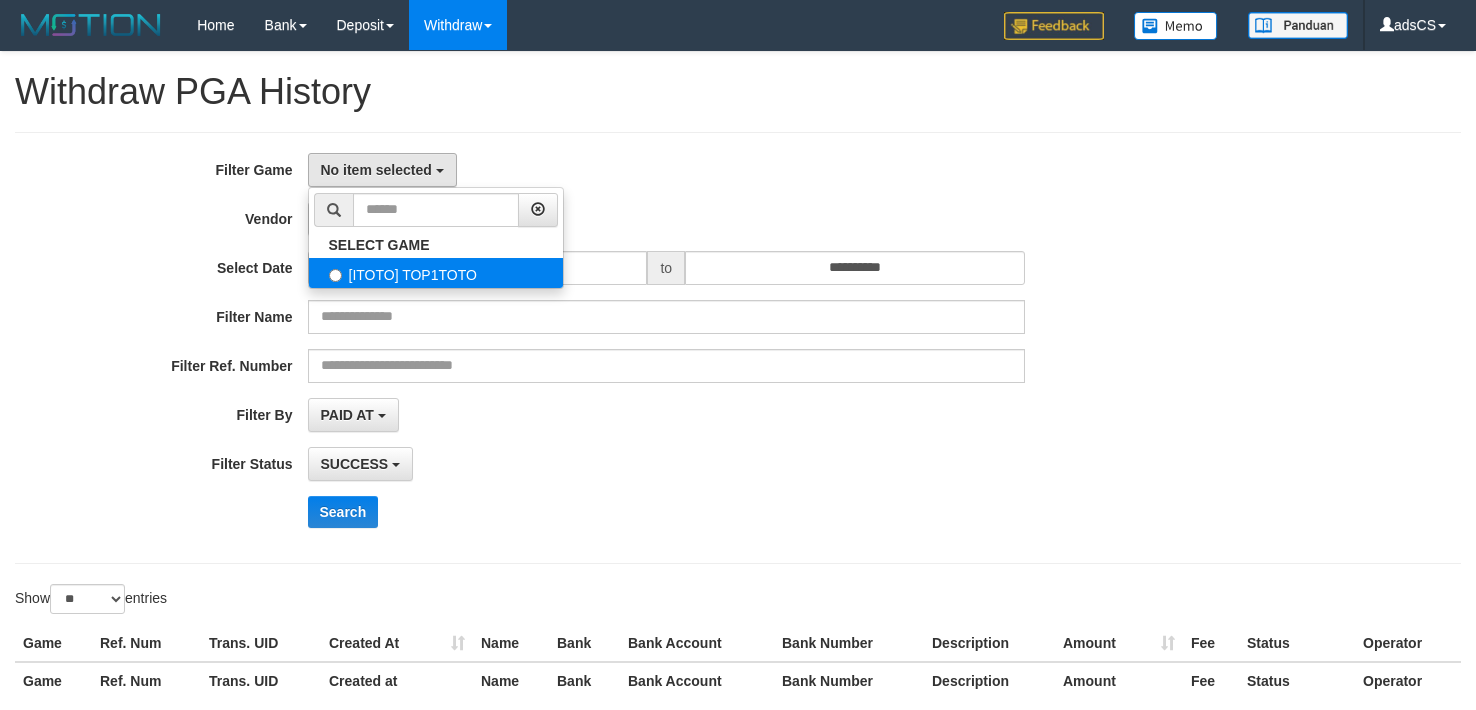 select on "***" 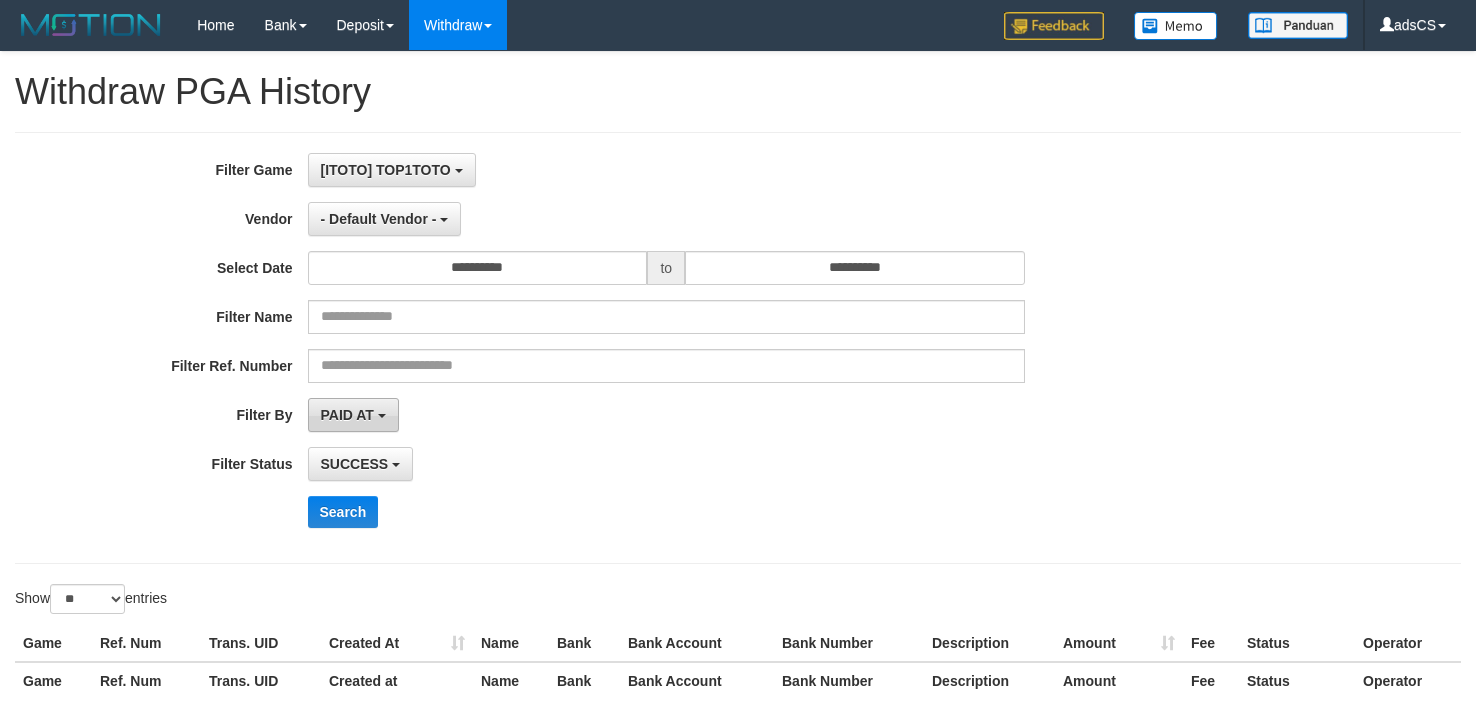 click on "PAID AT" at bounding box center [353, 415] 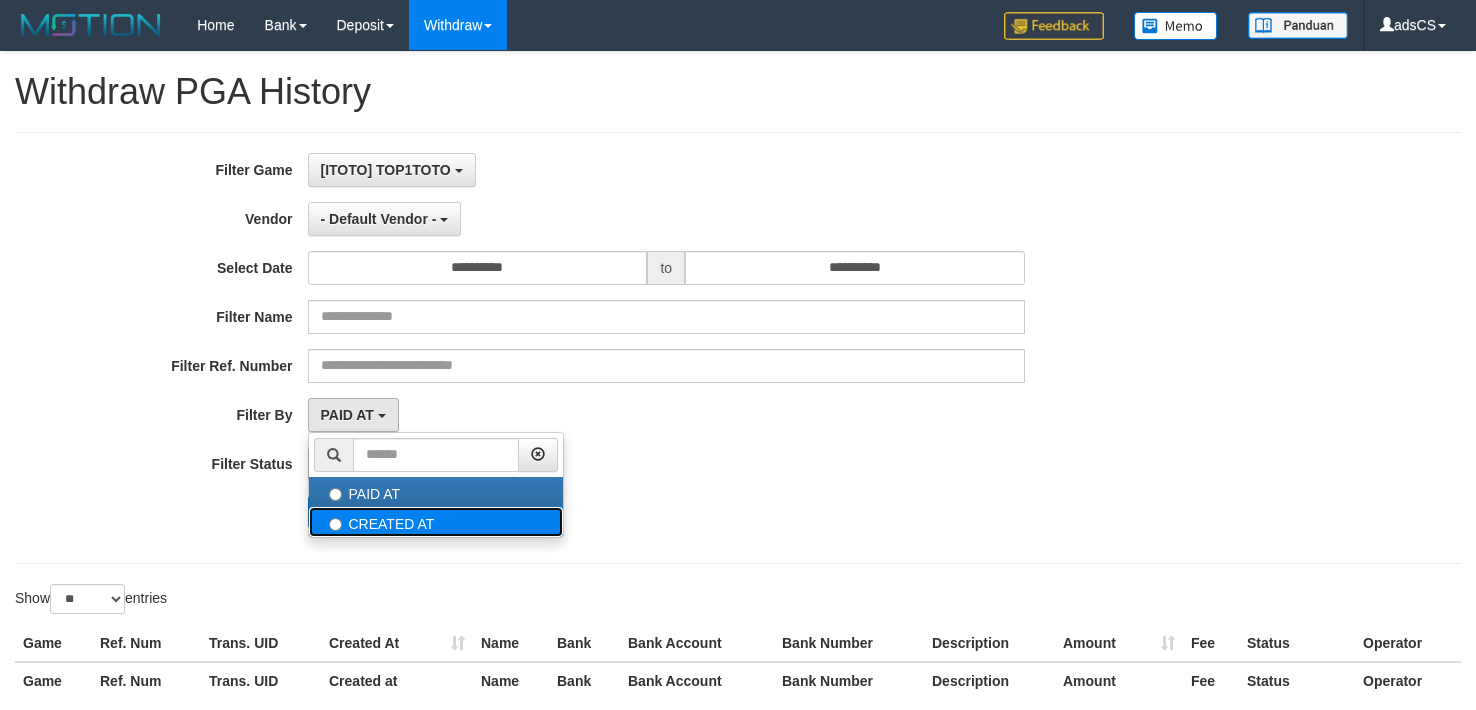 click on "CREATED AT" at bounding box center (436, 522) 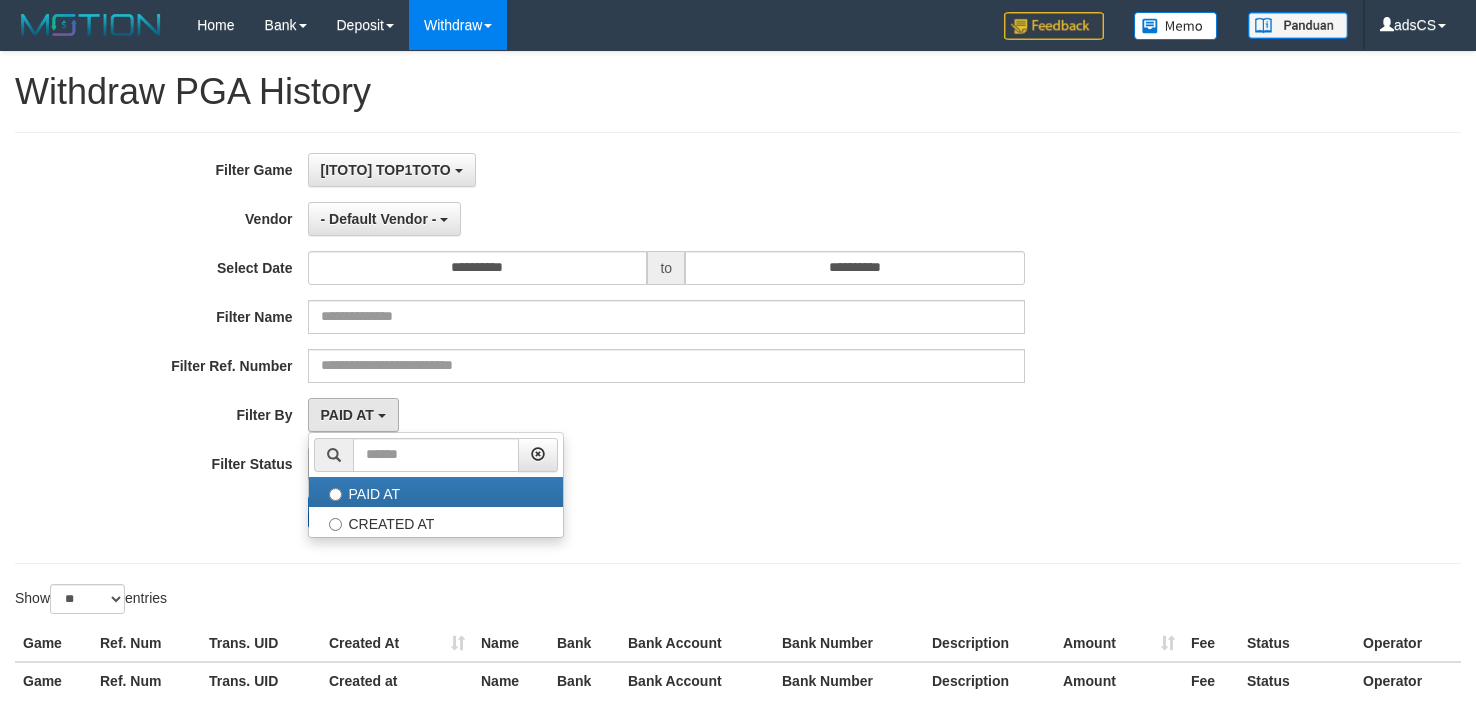 select on "*" 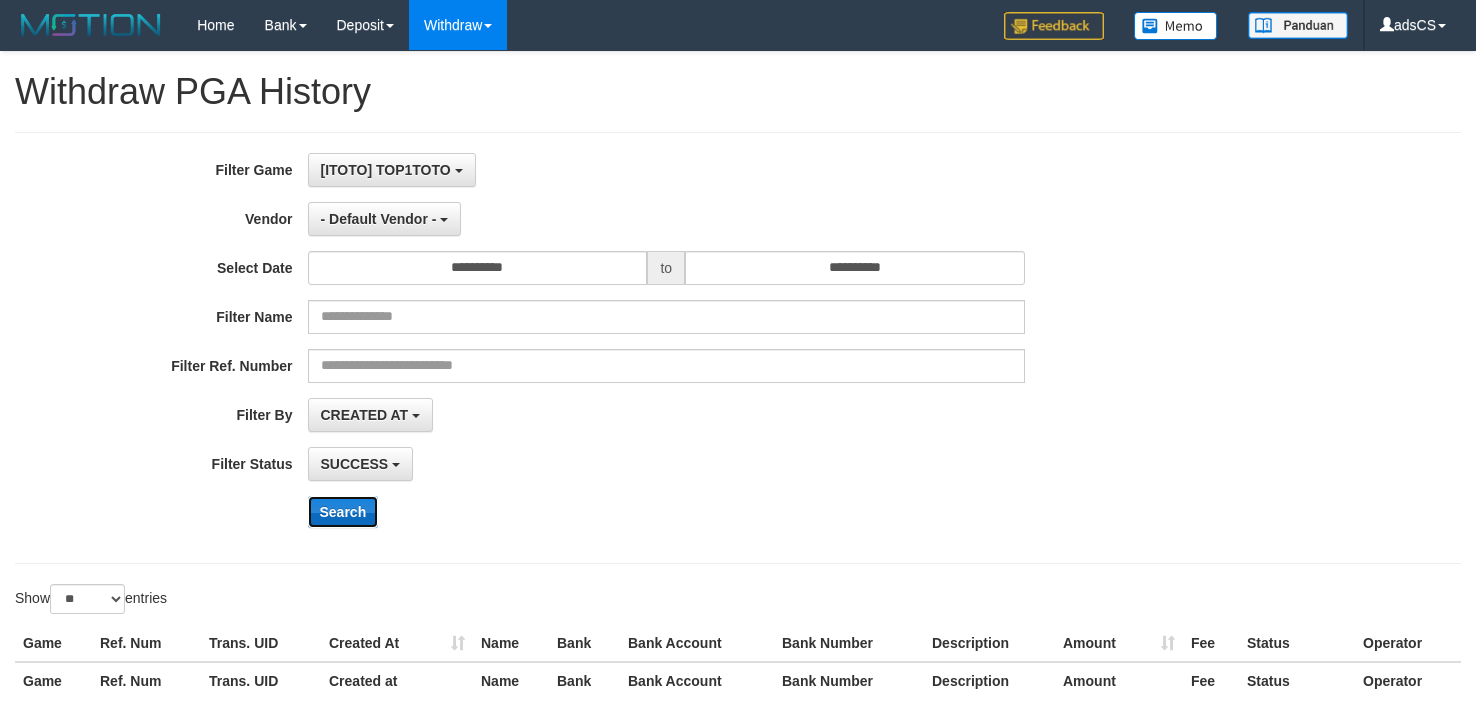 click on "Search" at bounding box center [343, 512] 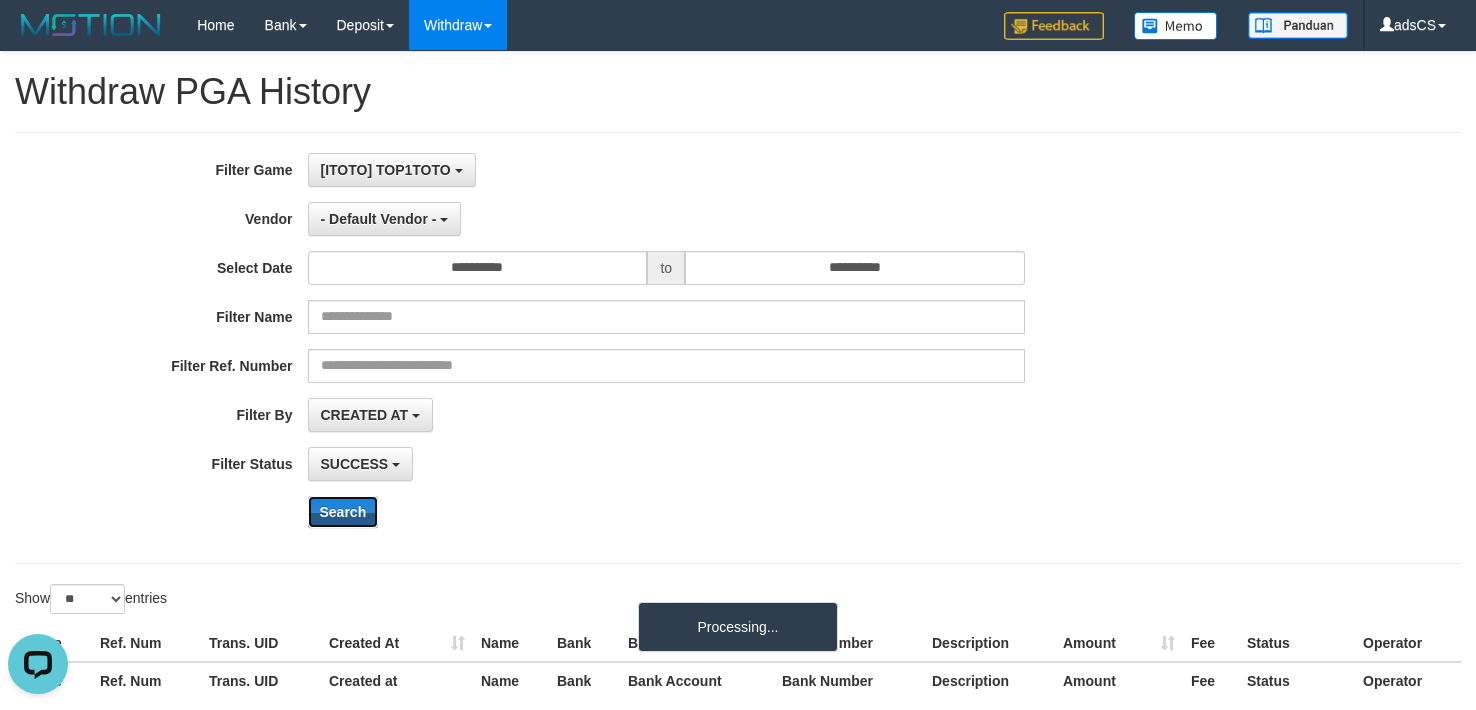 scroll, scrollTop: 0, scrollLeft: 0, axis: both 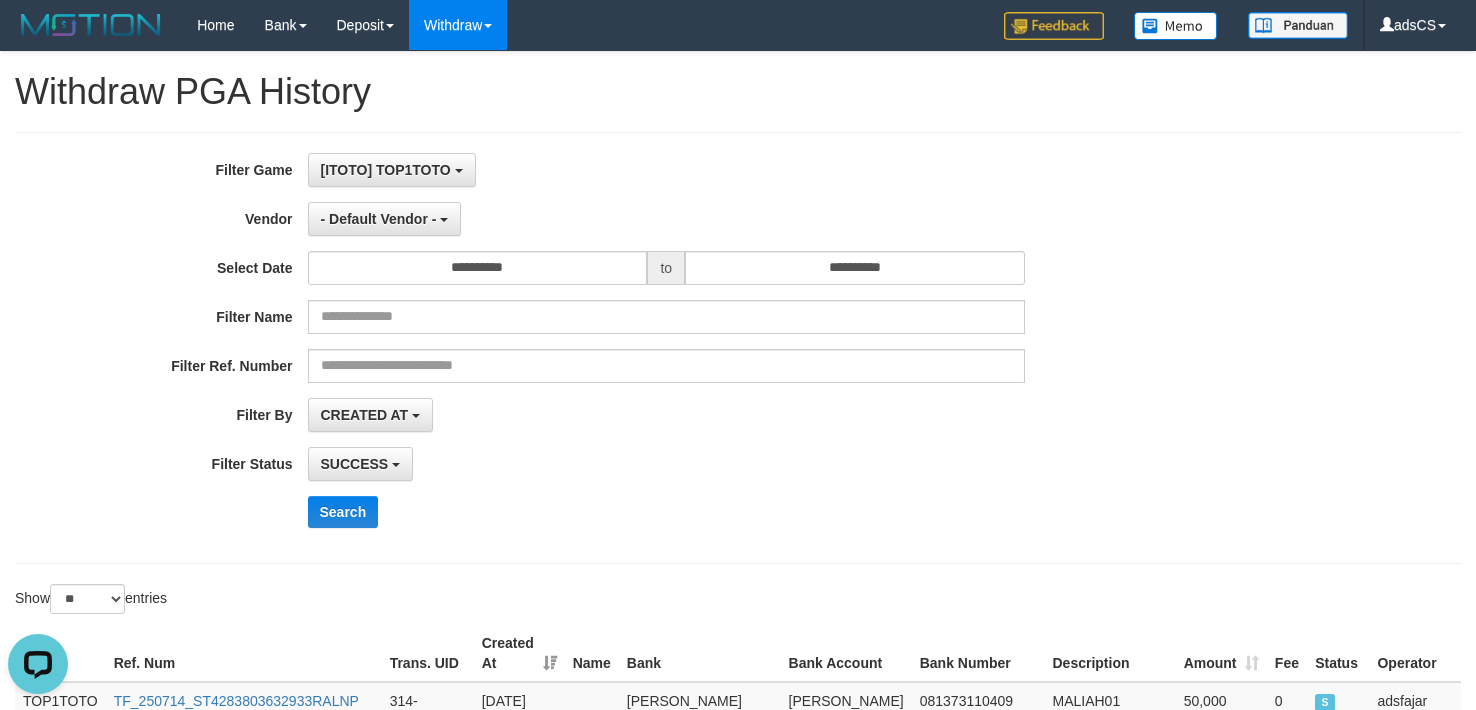 click on "SUCCESS
SUCCESS
ON PROCESS
FAILED" at bounding box center (667, 464) 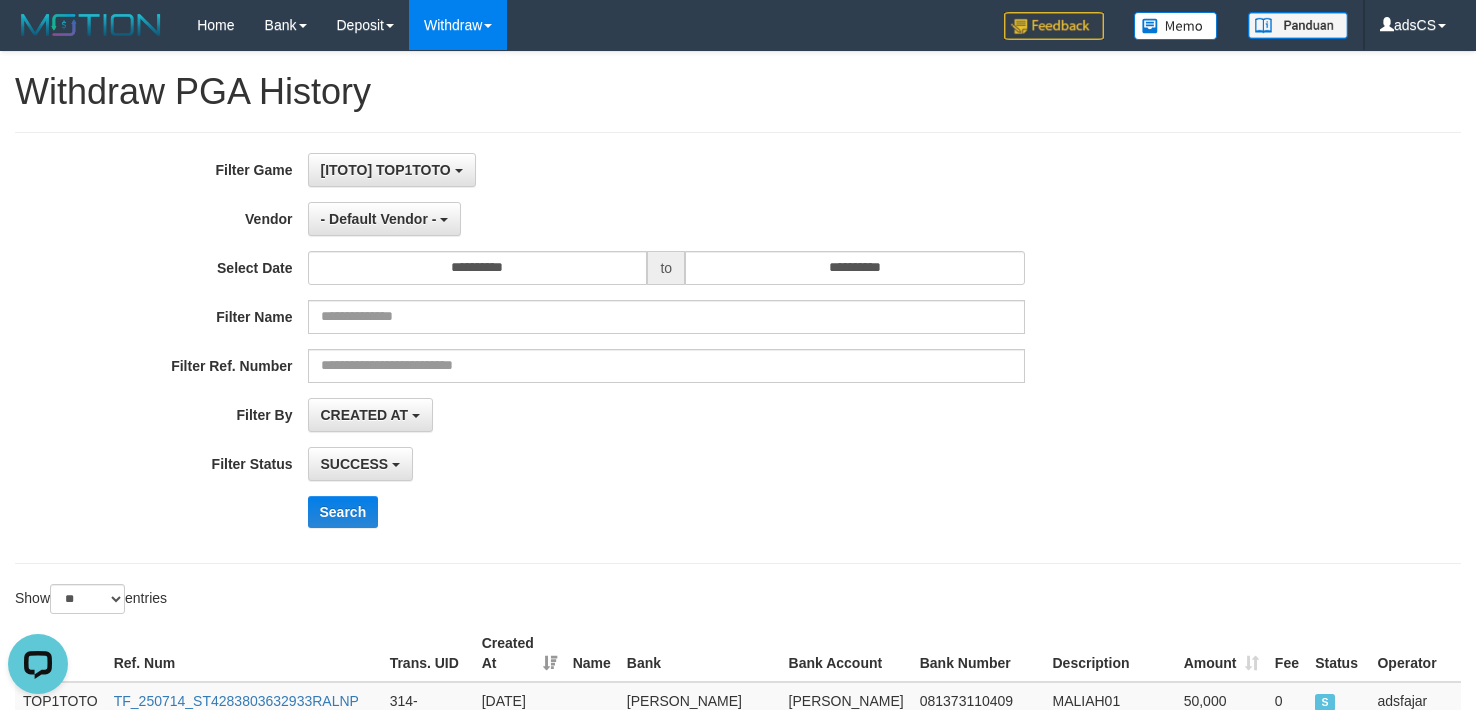 scroll, scrollTop: 1347, scrollLeft: 0, axis: vertical 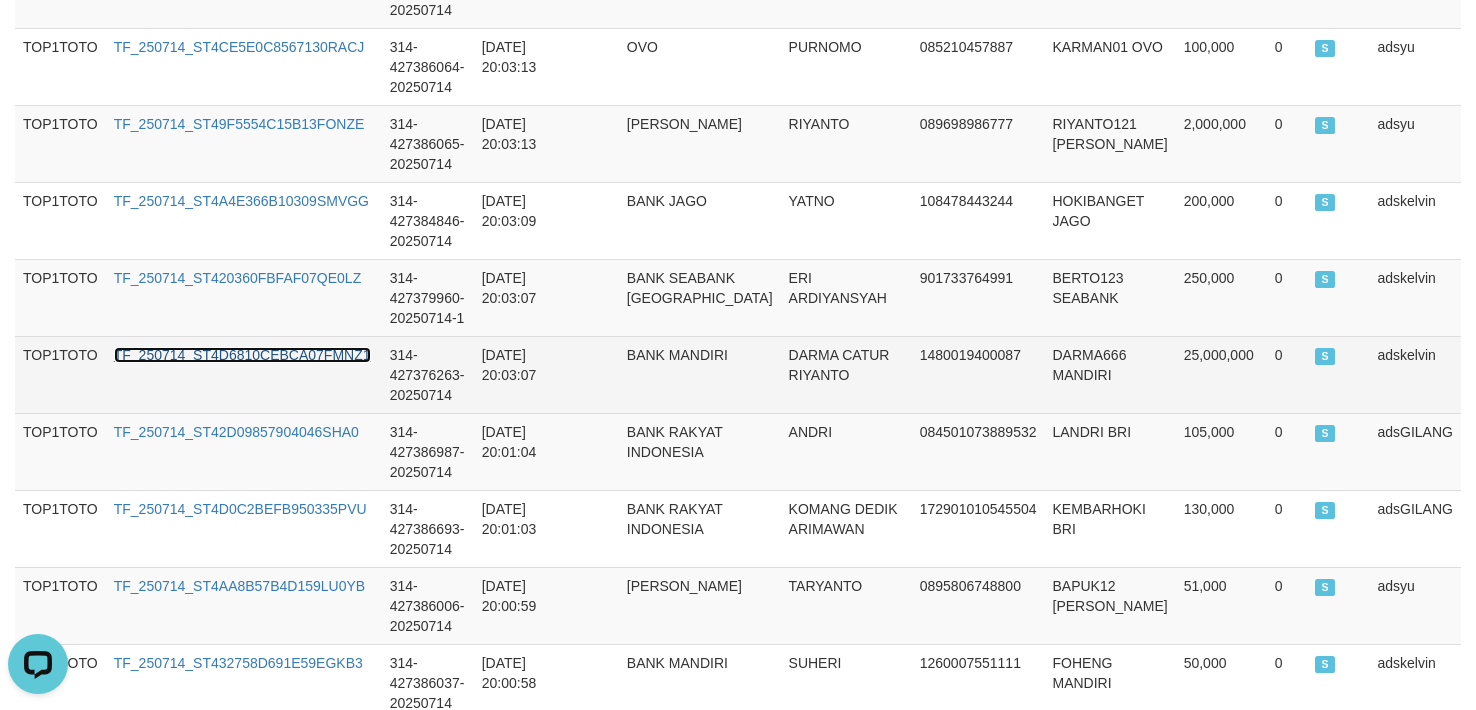 click on "TF_250714_ST4D6810CEBCA07FMNZ1" at bounding box center (242, 355) 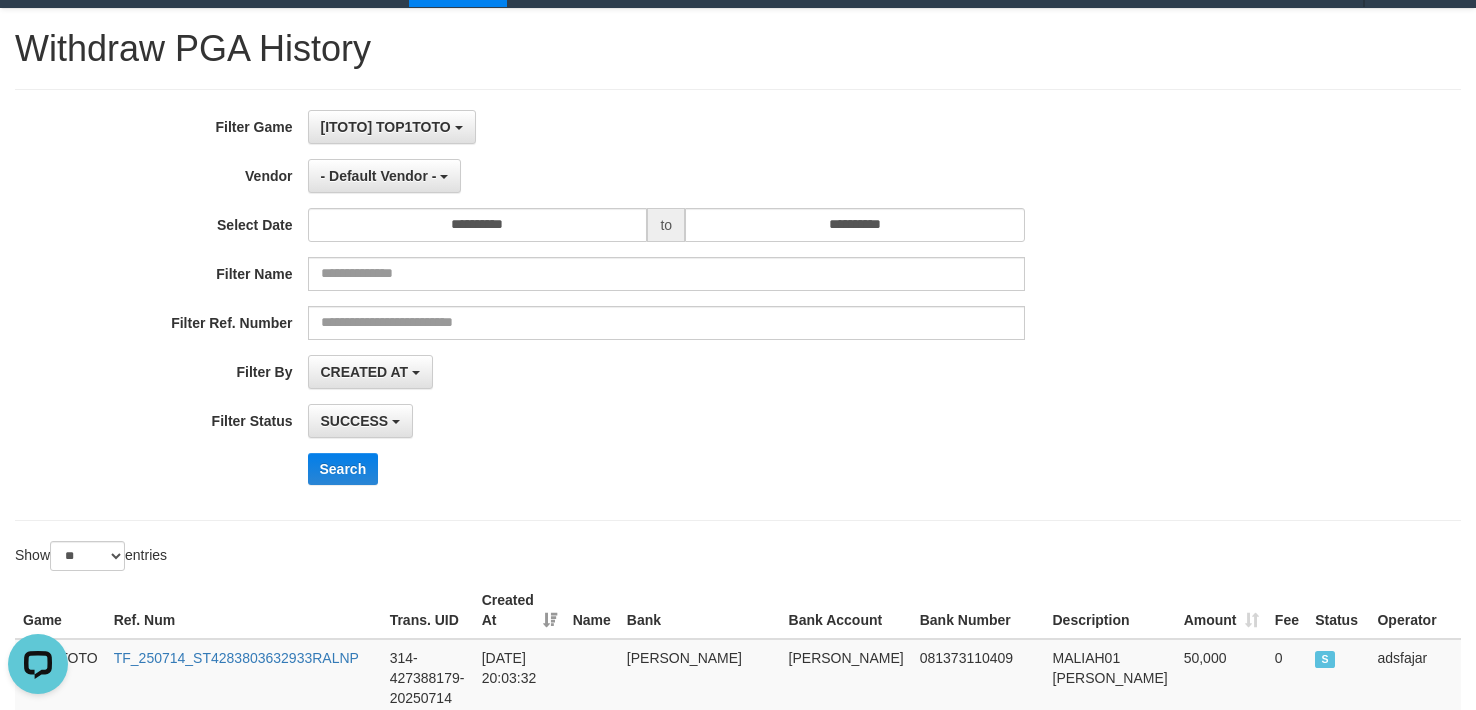 scroll, scrollTop: 0, scrollLeft: 0, axis: both 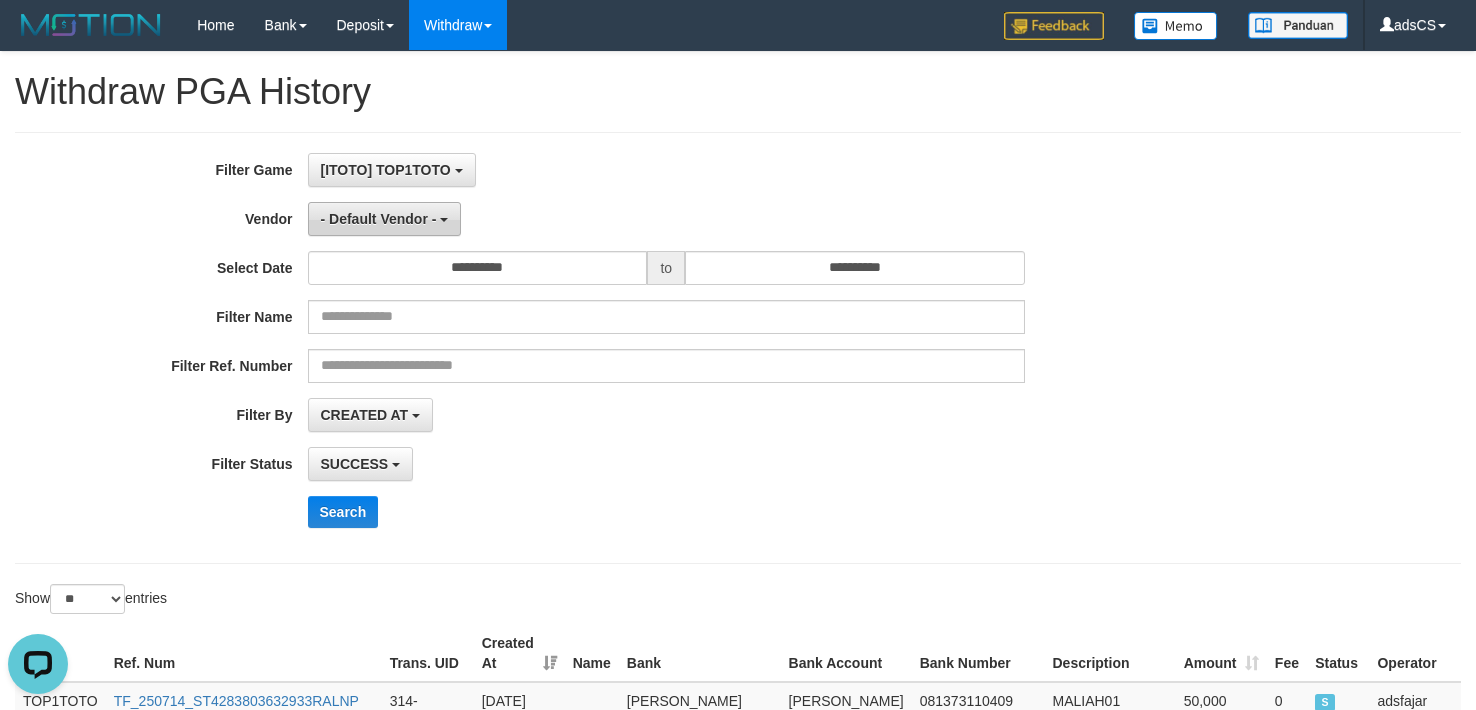 click on "- Default Vendor -" at bounding box center (379, 219) 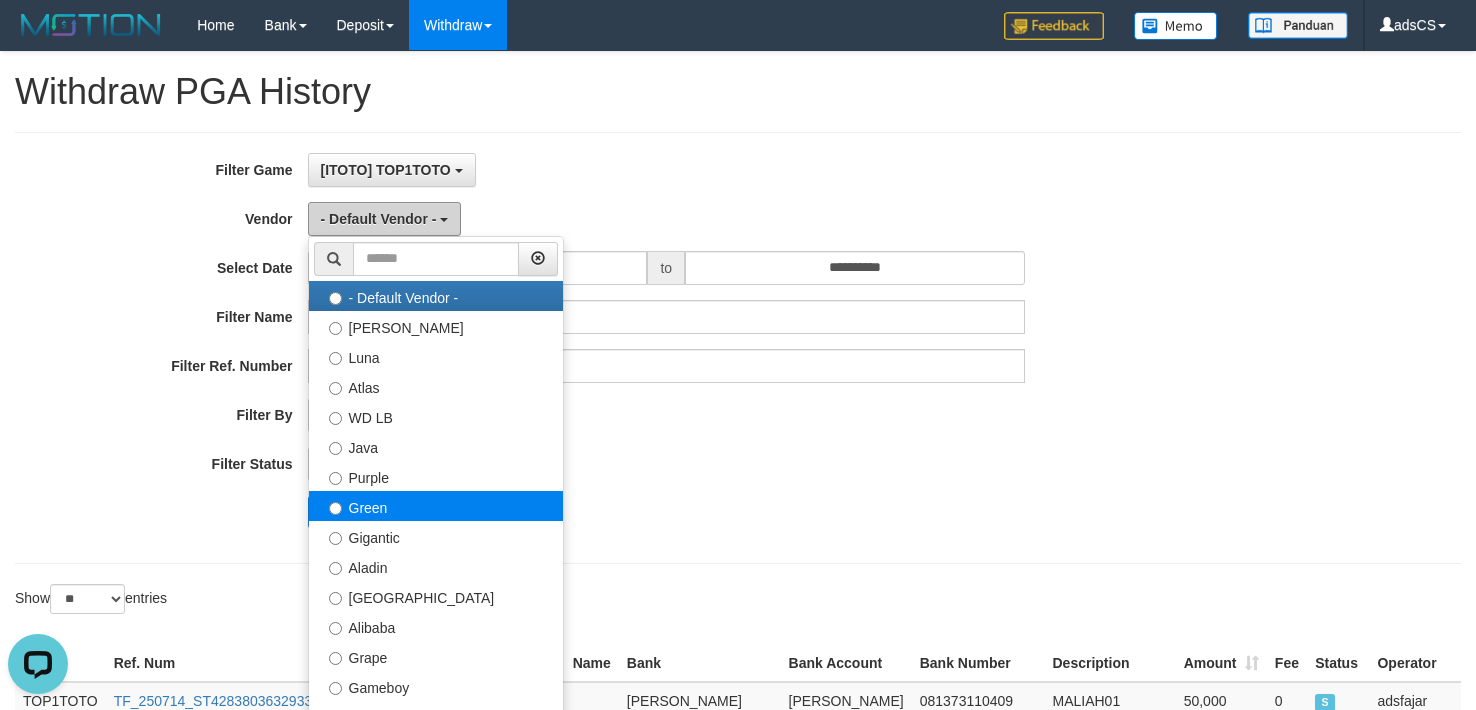 scroll, scrollTop: 300, scrollLeft: 0, axis: vertical 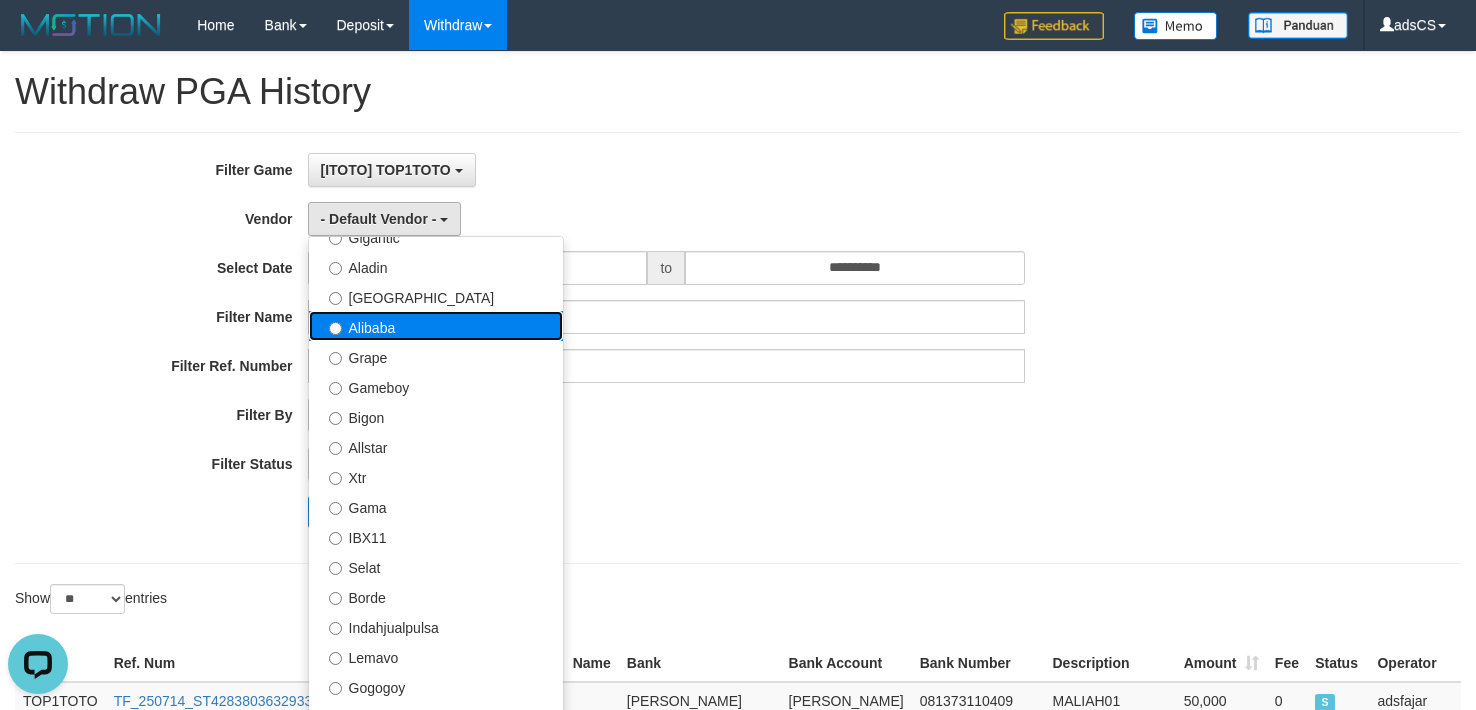 click on "Alibaba" at bounding box center [436, 326] 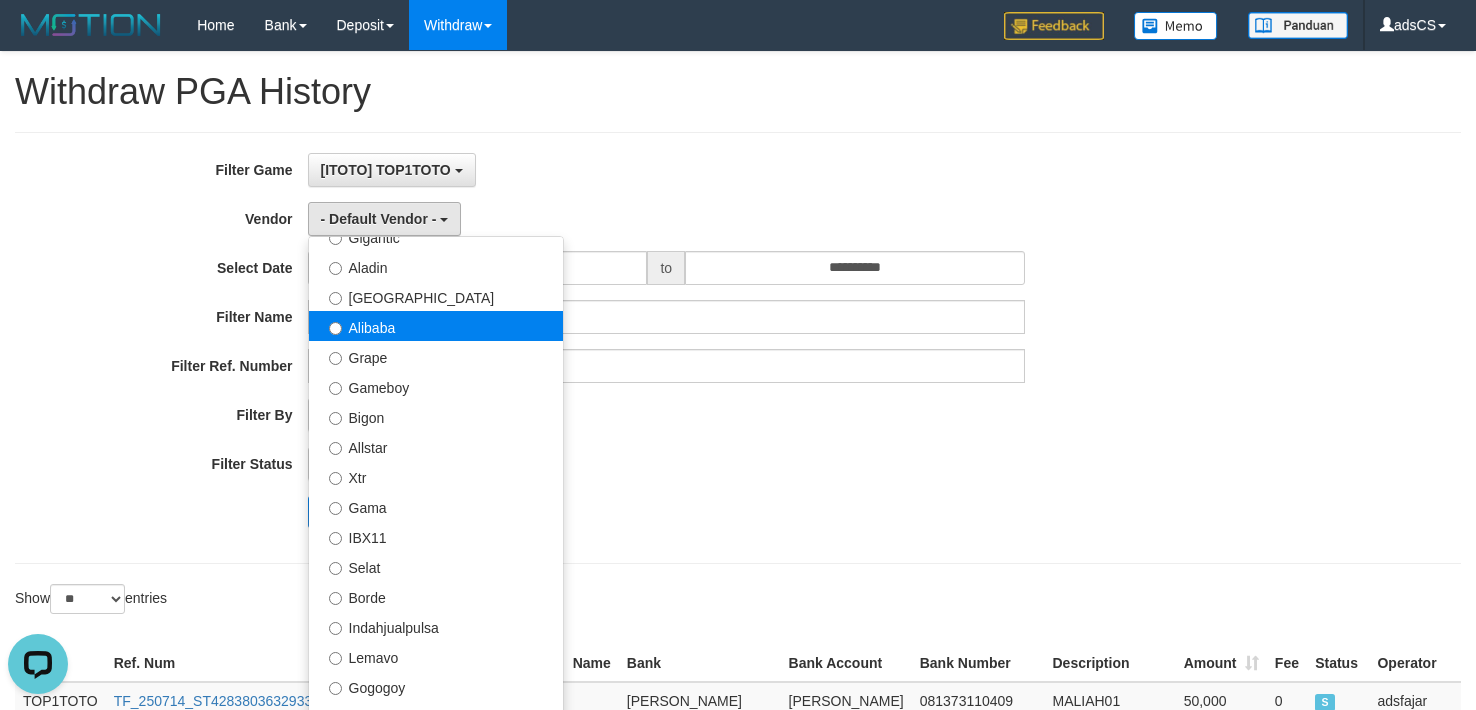 select on "**********" 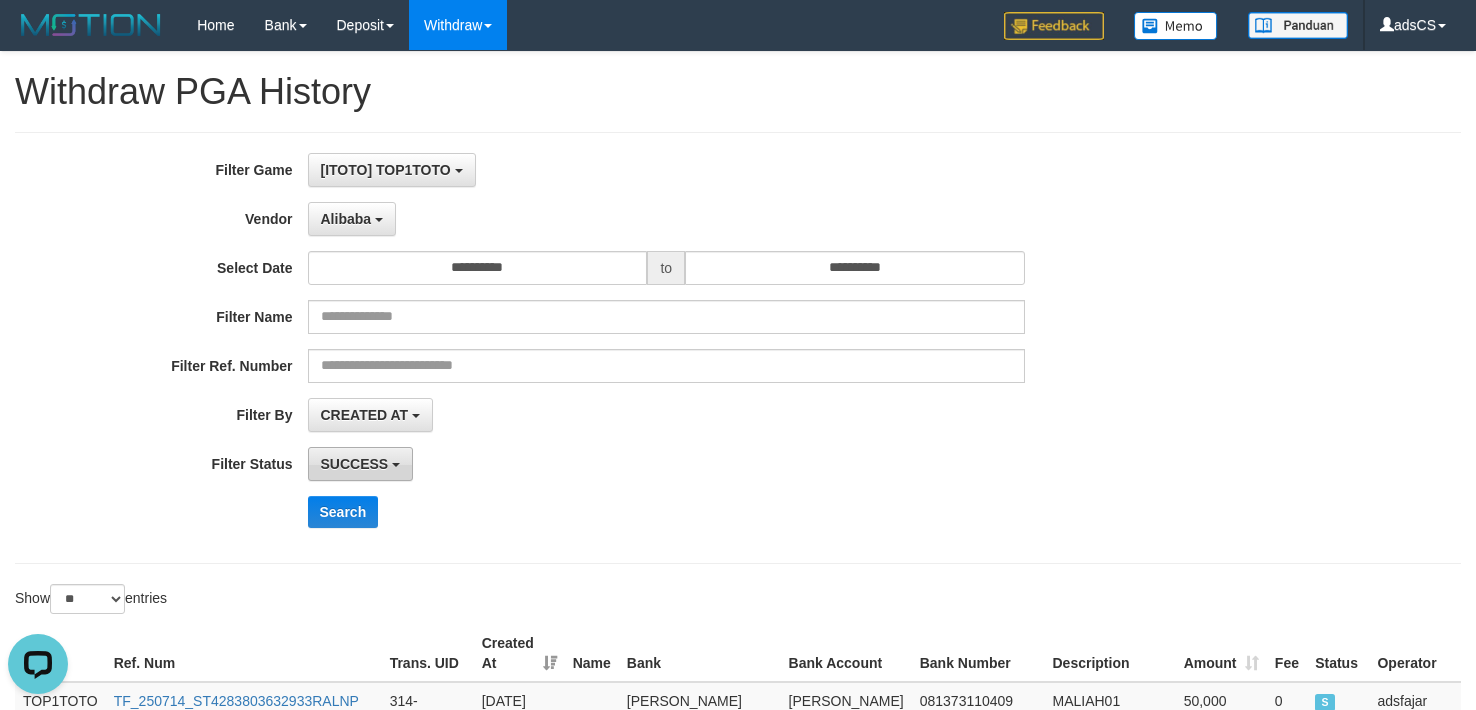 click on "SUCCESS" at bounding box center [355, 464] 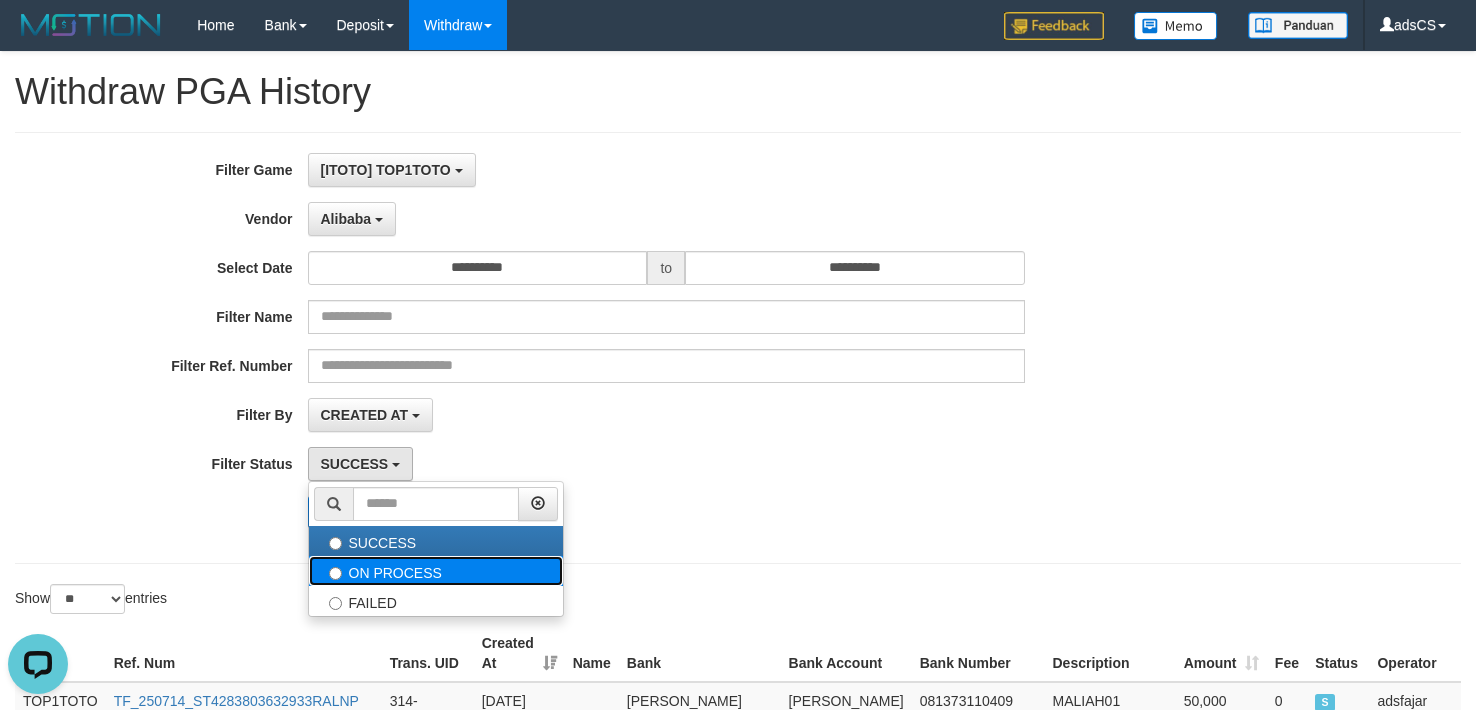 click on "ON PROCESS" at bounding box center [436, 571] 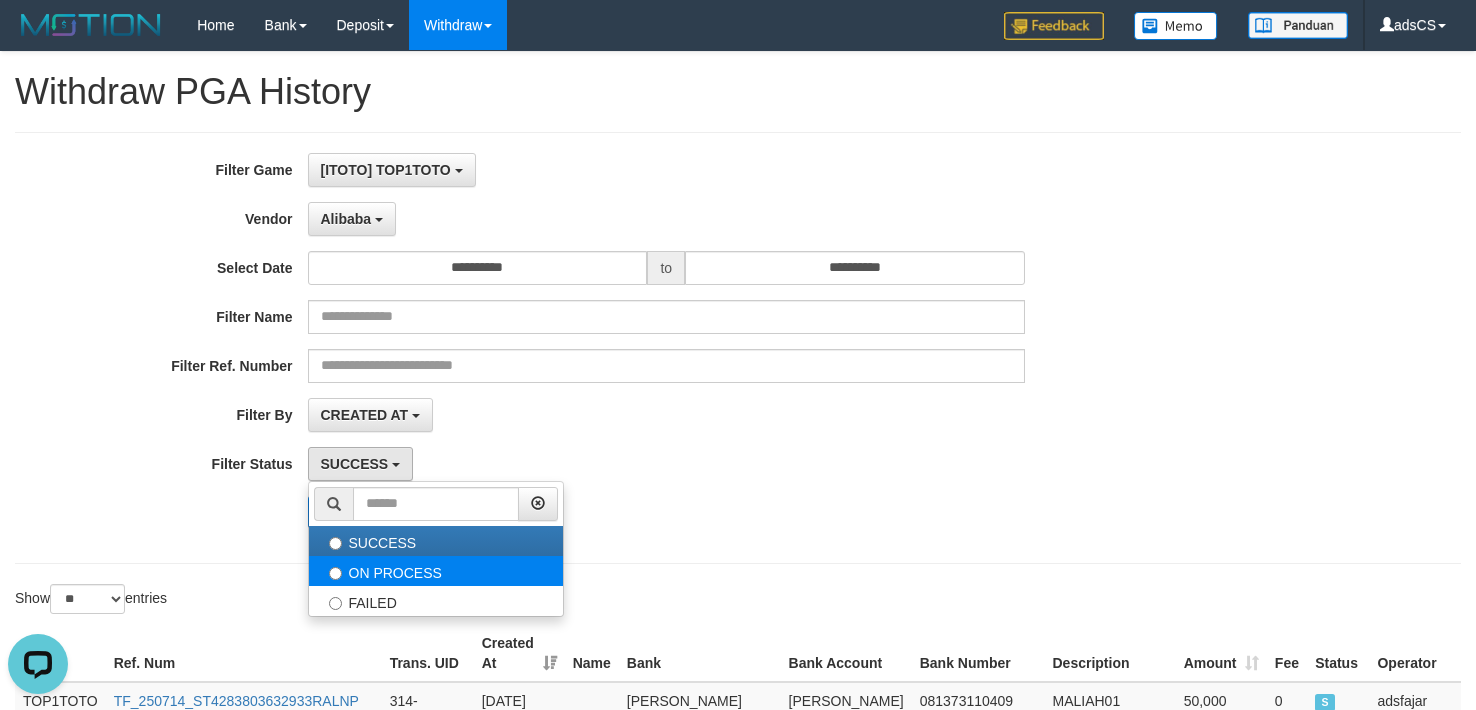 select on "*" 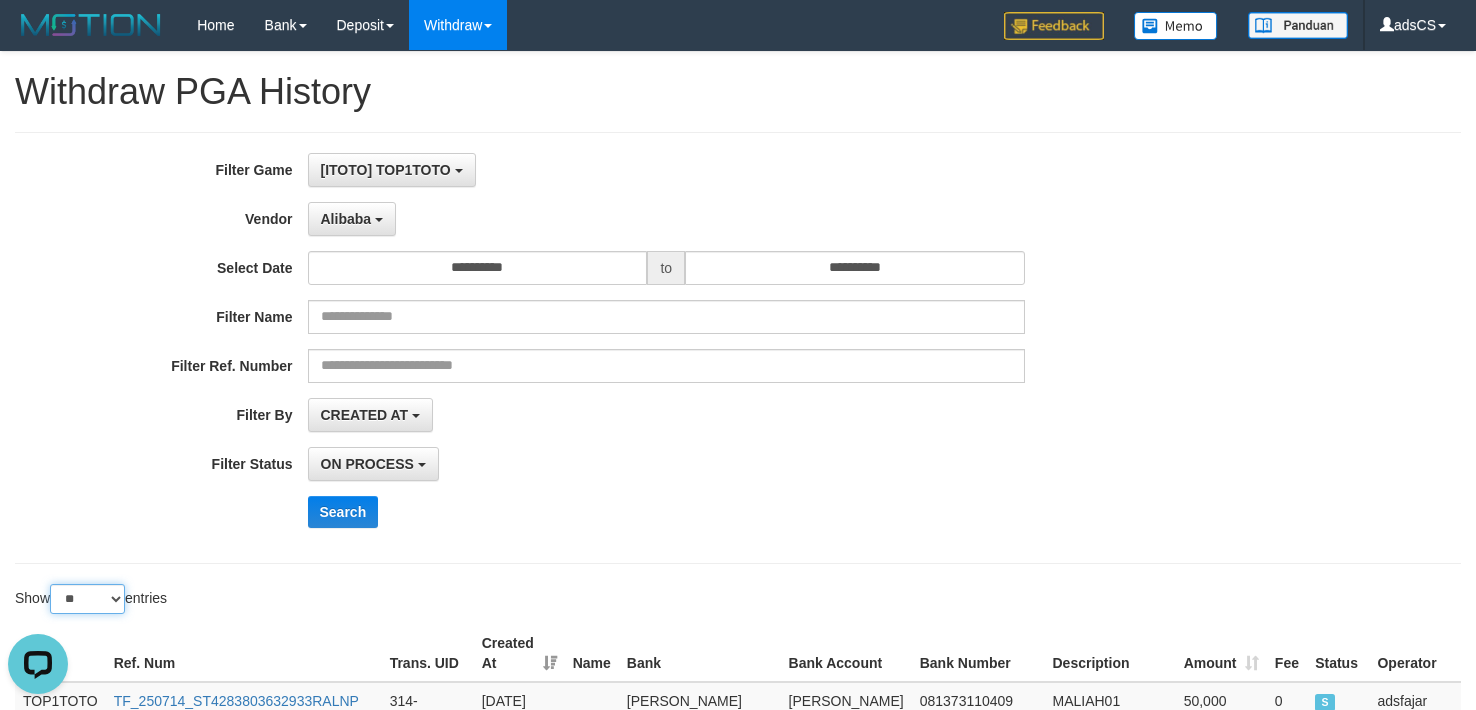 click on "** ** ** ***" at bounding box center [87, 599] 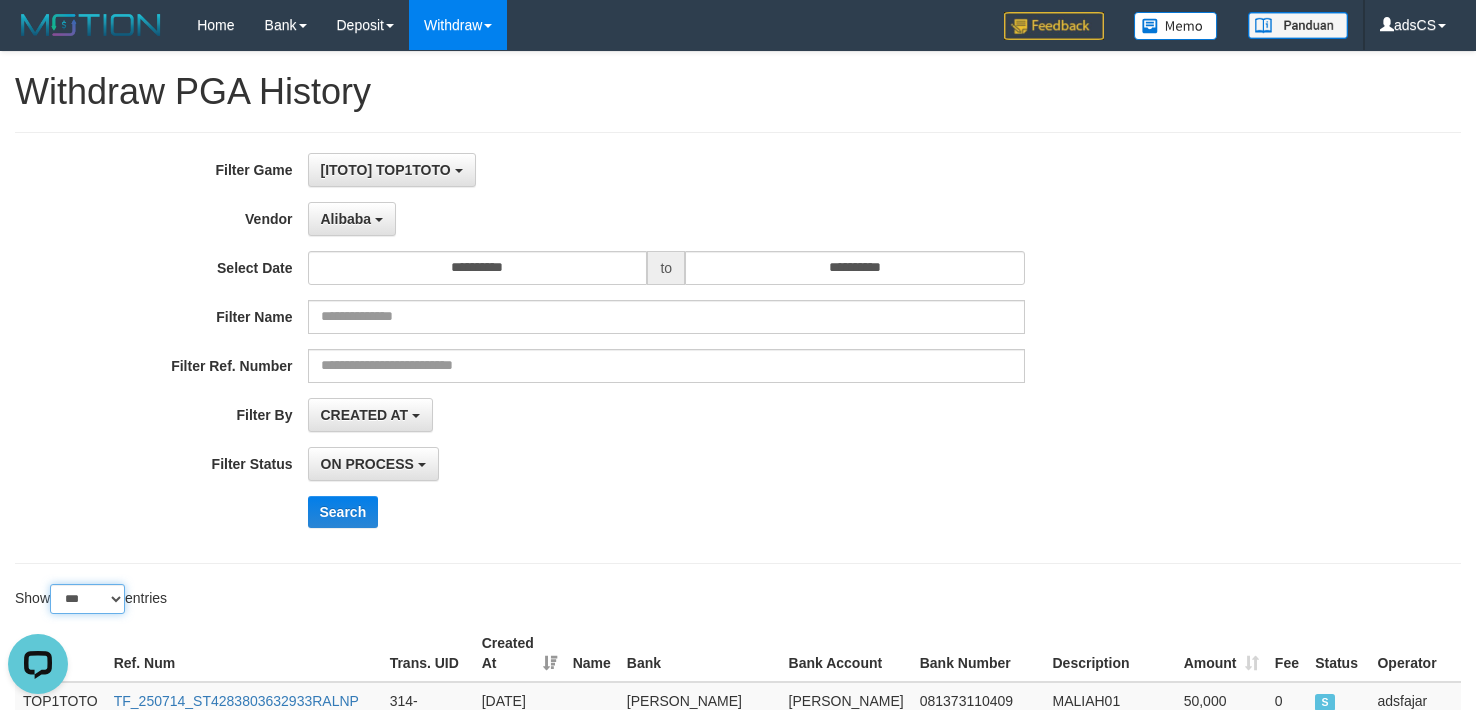 click on "** ** ** ***" at bounding box center [87, 599] 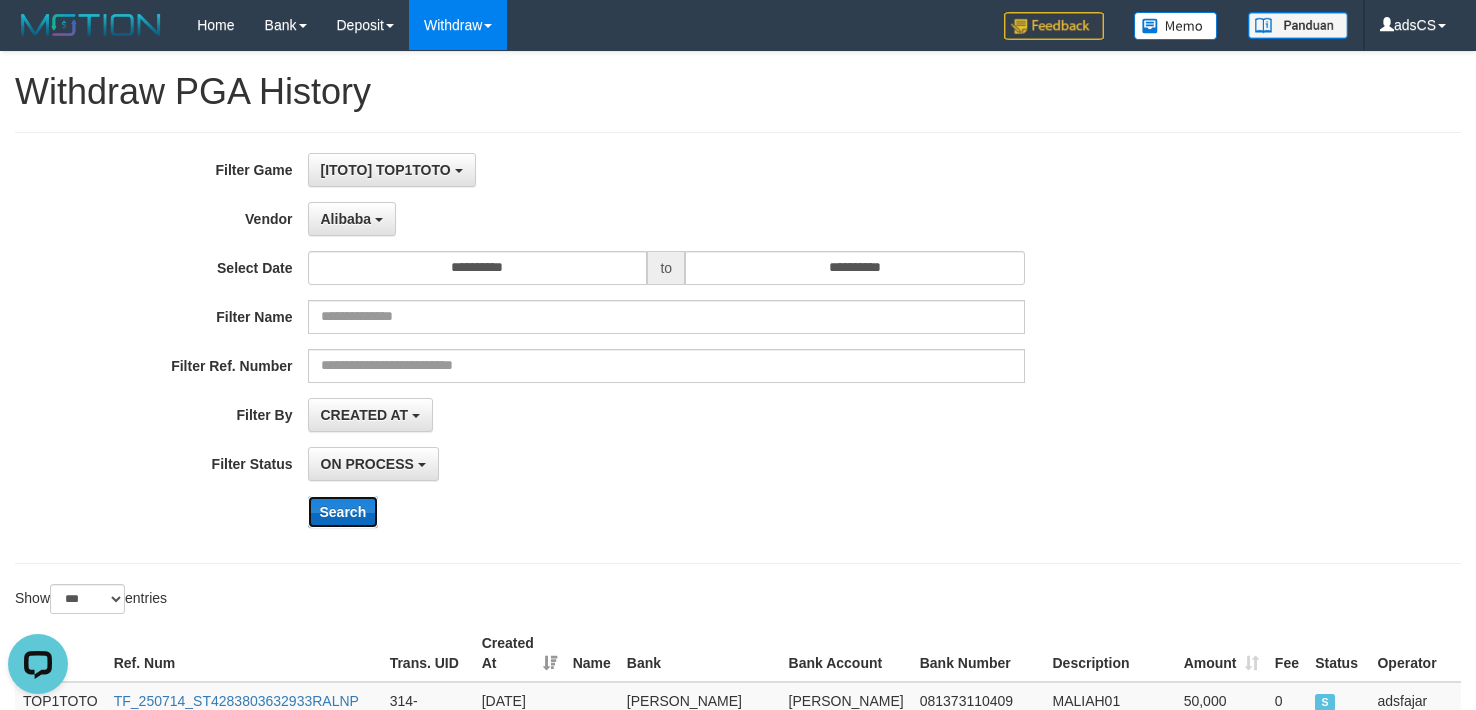 click on "Search" at bounding box center [343, 512] 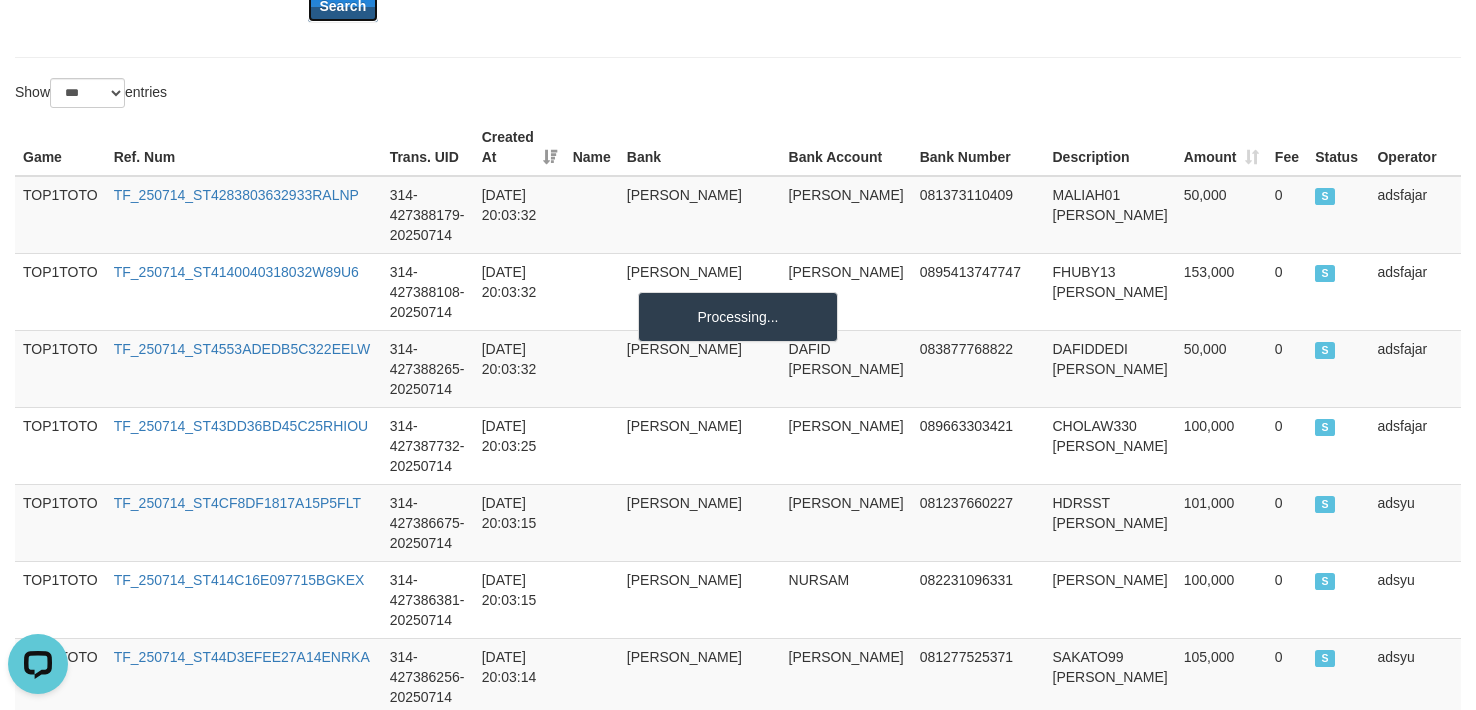 scroll, scrollTop: 0, scrollLeft: 0, axis: both 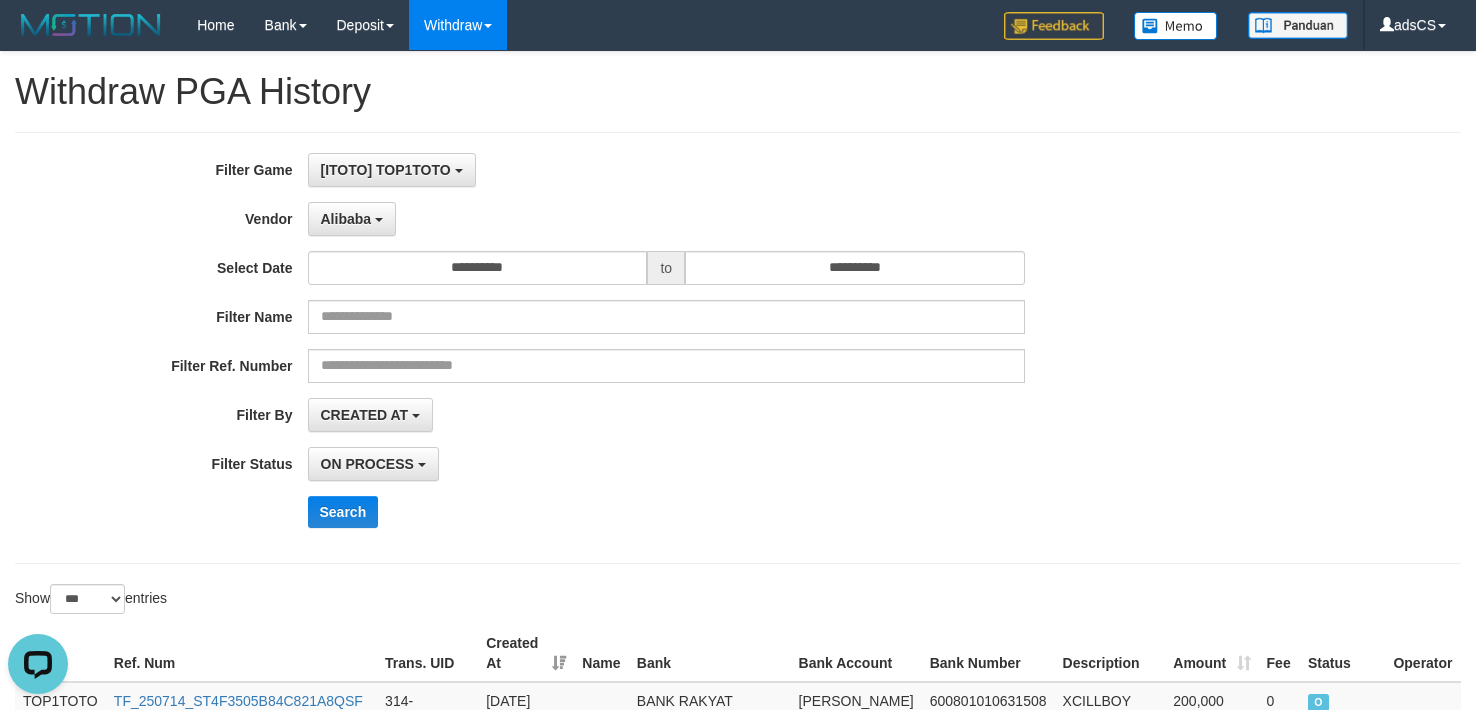 drag, startPoint x: 715, startPoint y: 556, endPoint x: 688, endPoint y: 503, distance: 59.48109 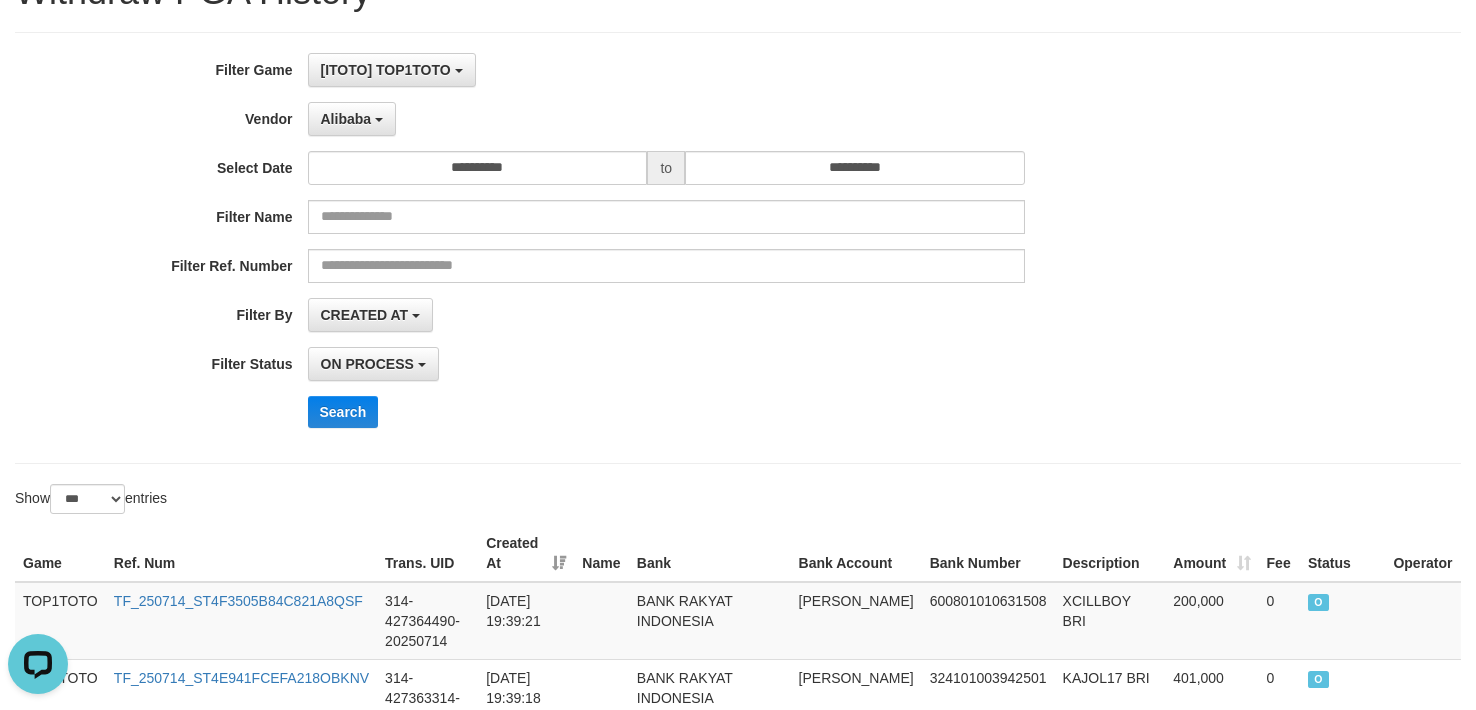 scroll, scrollTop: 0, scrollLeft: 0, axis: both 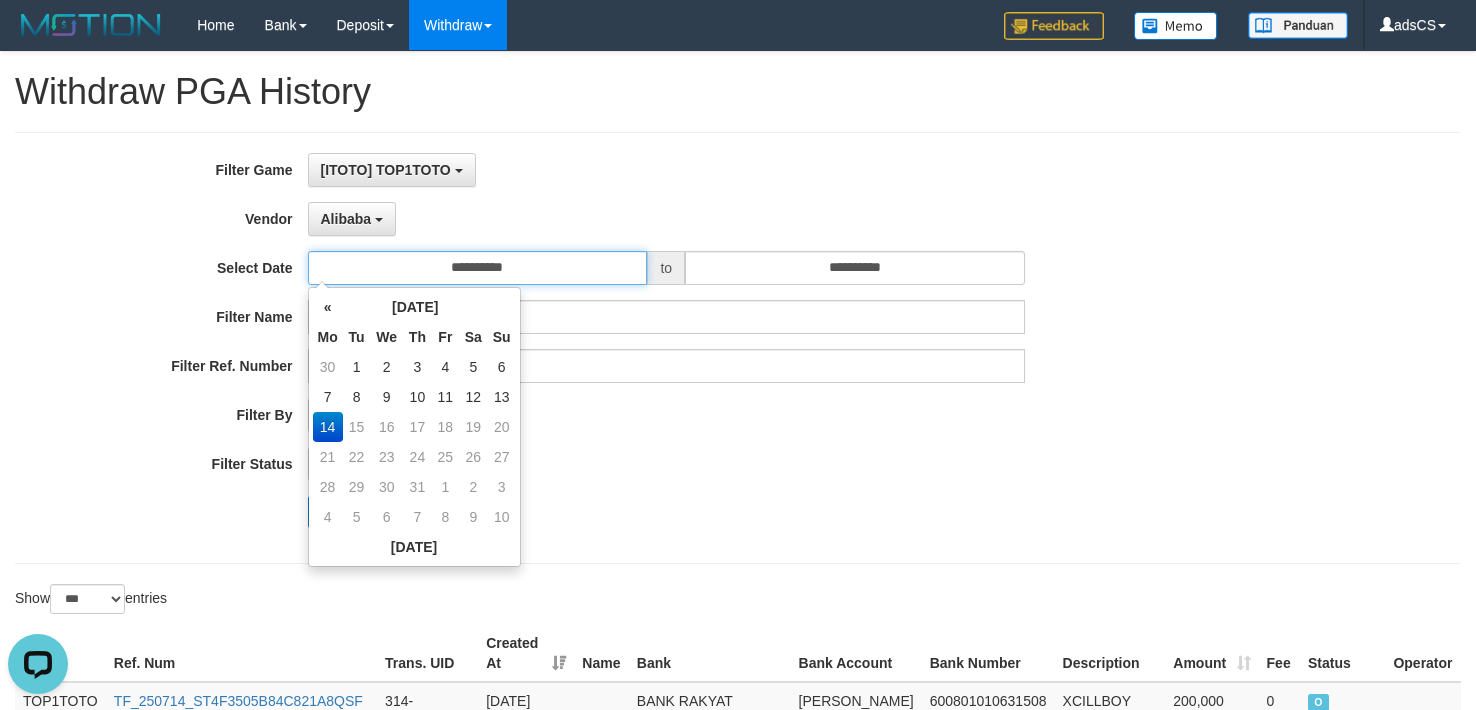 click on "**********" at bounding box center (478, 268) 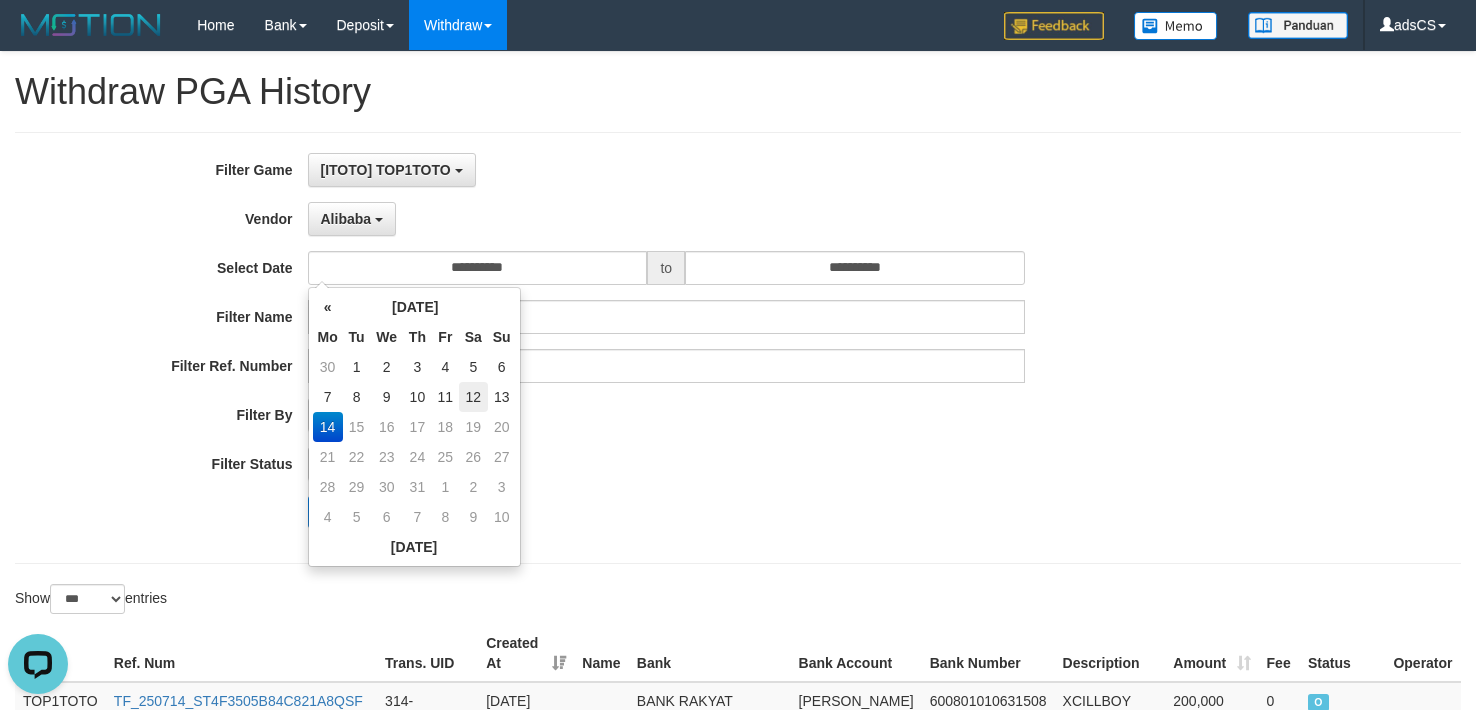 click on "12" at bounding box center [473, 397] 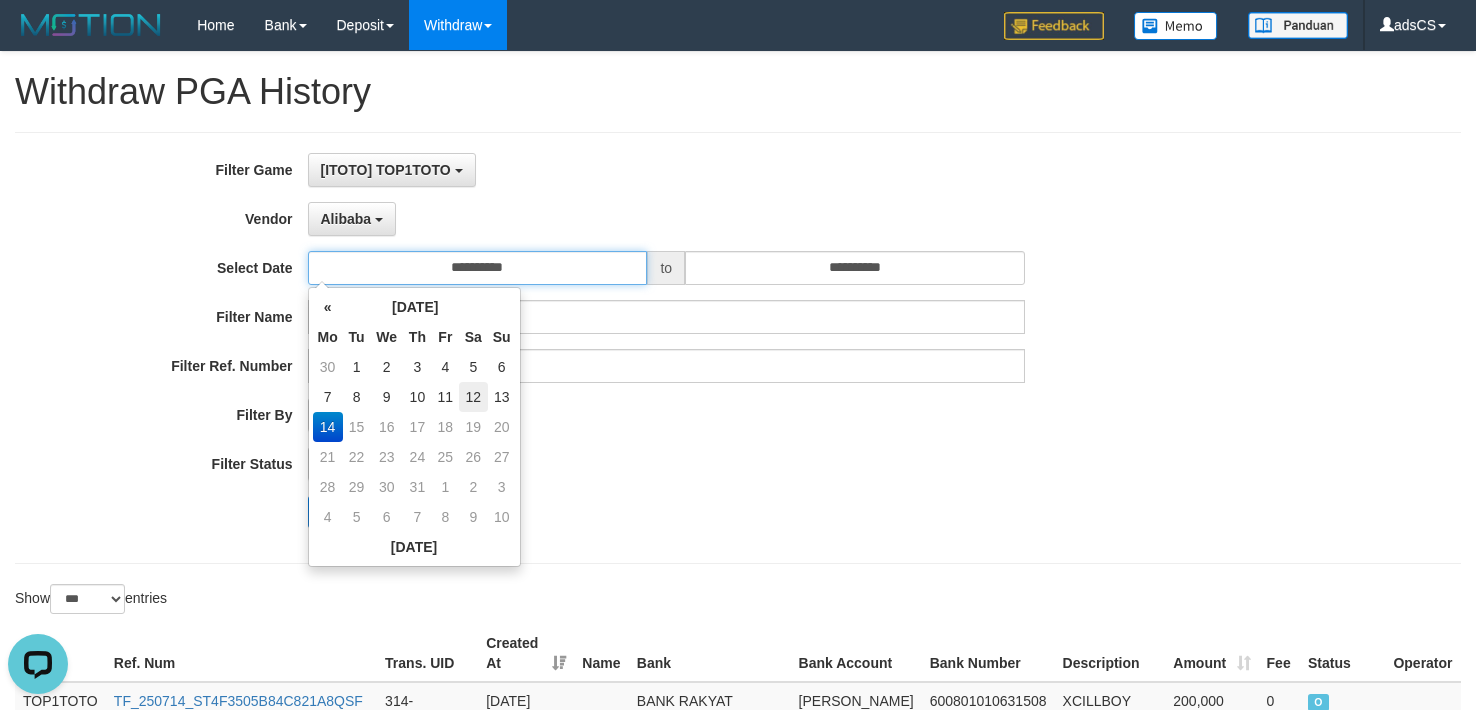 type on "**********" 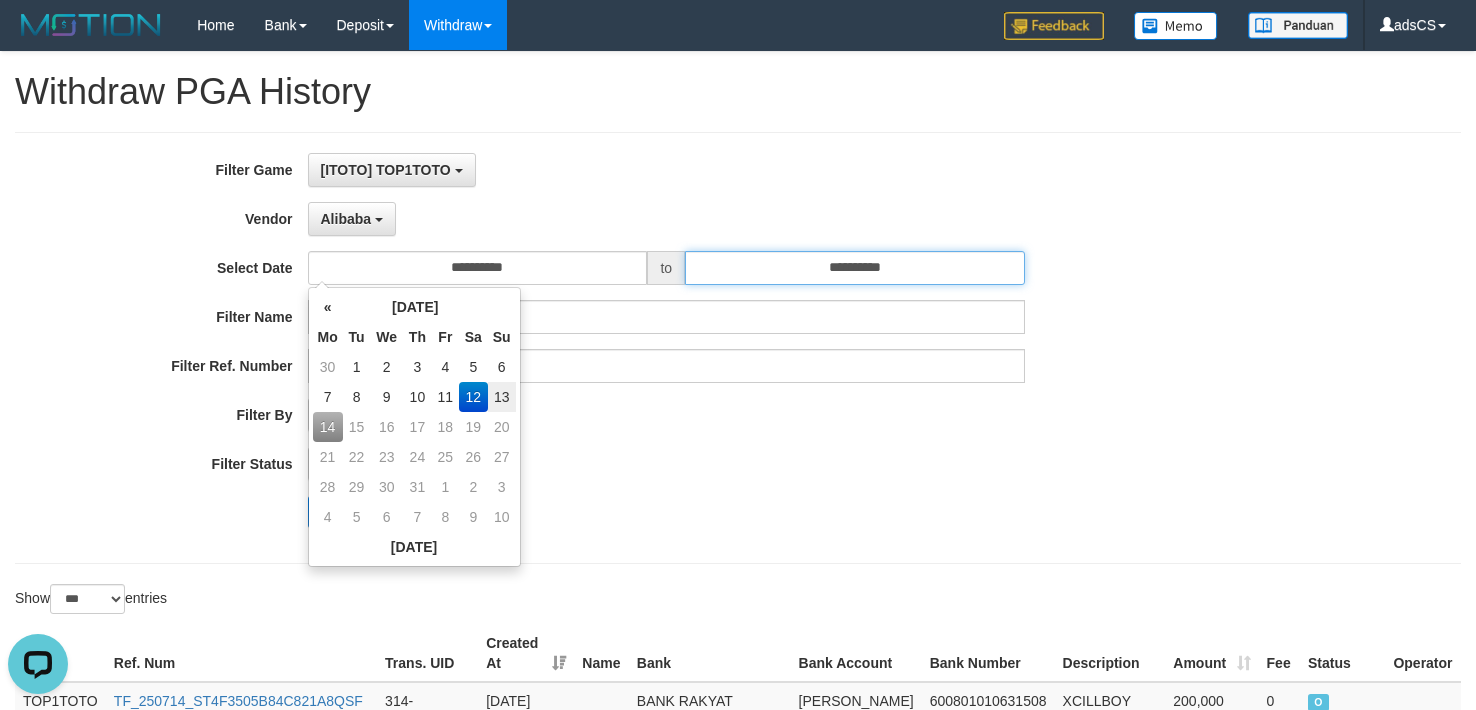 click on "**********" at bounding box center [855, 268] 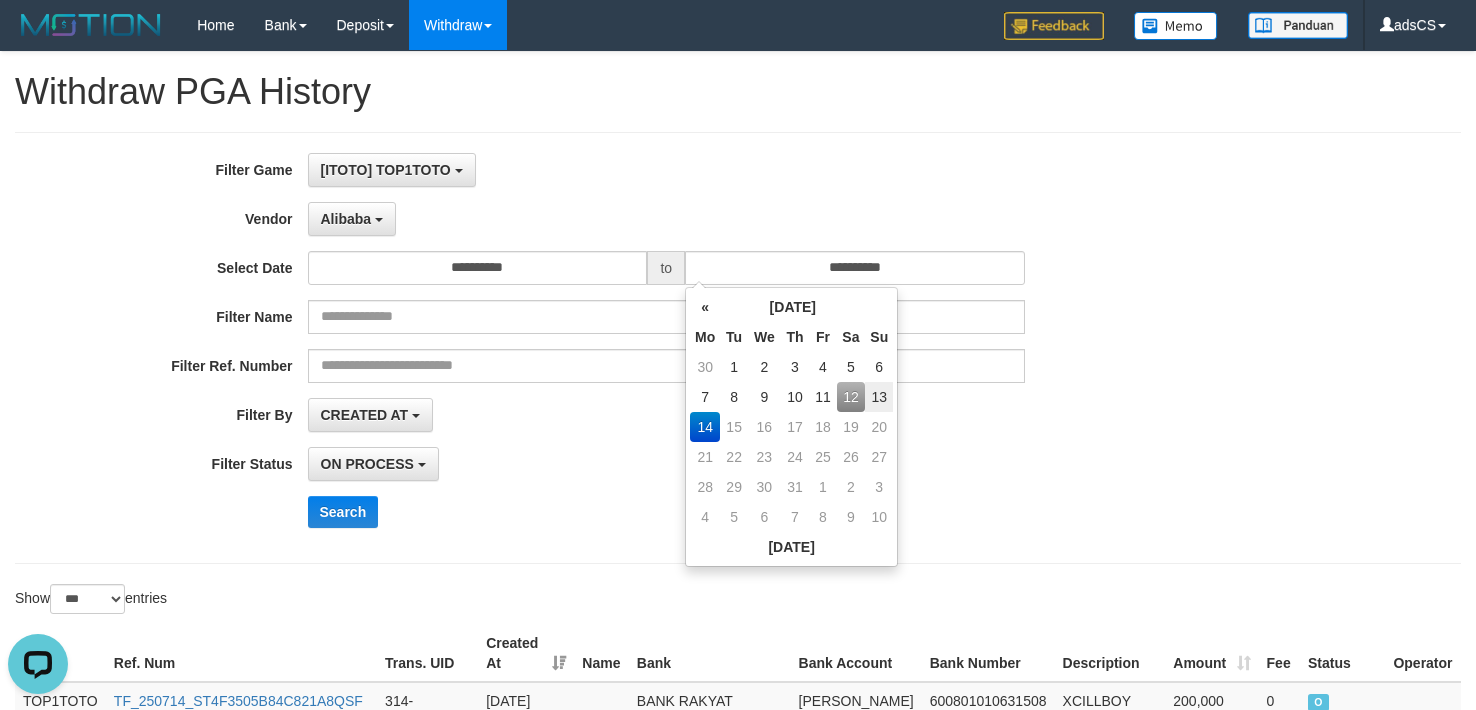 click on "12" at bounding box center [851, 397] 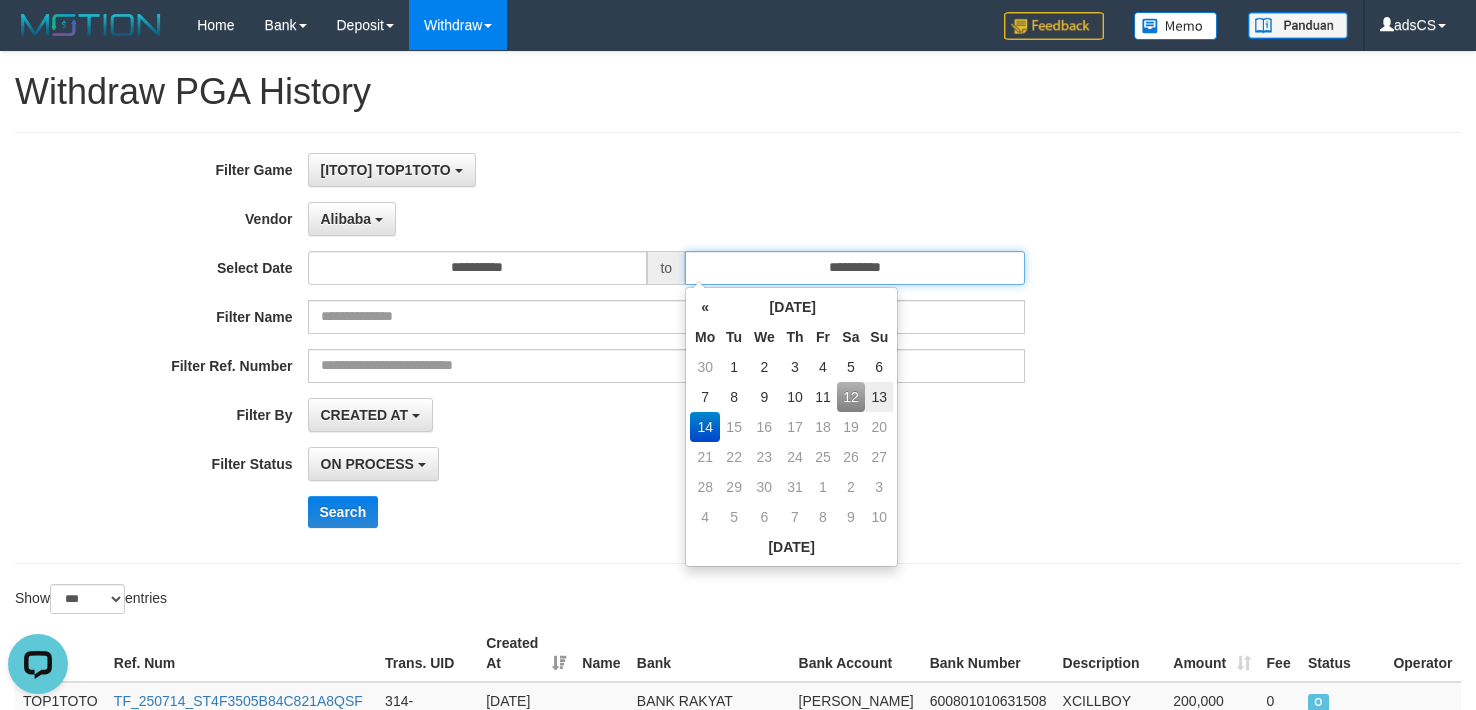 type on "**********" 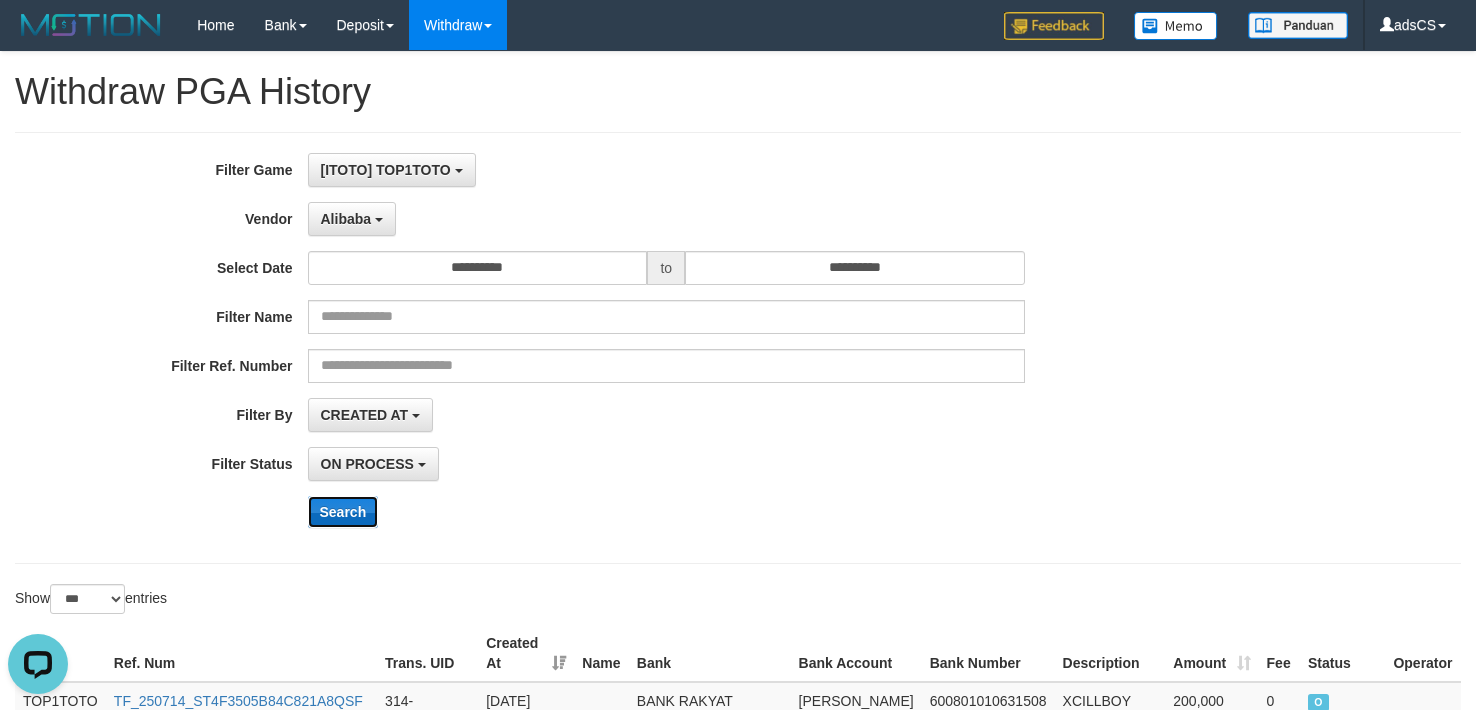 click on "Search" at bounding box center [343, 512] 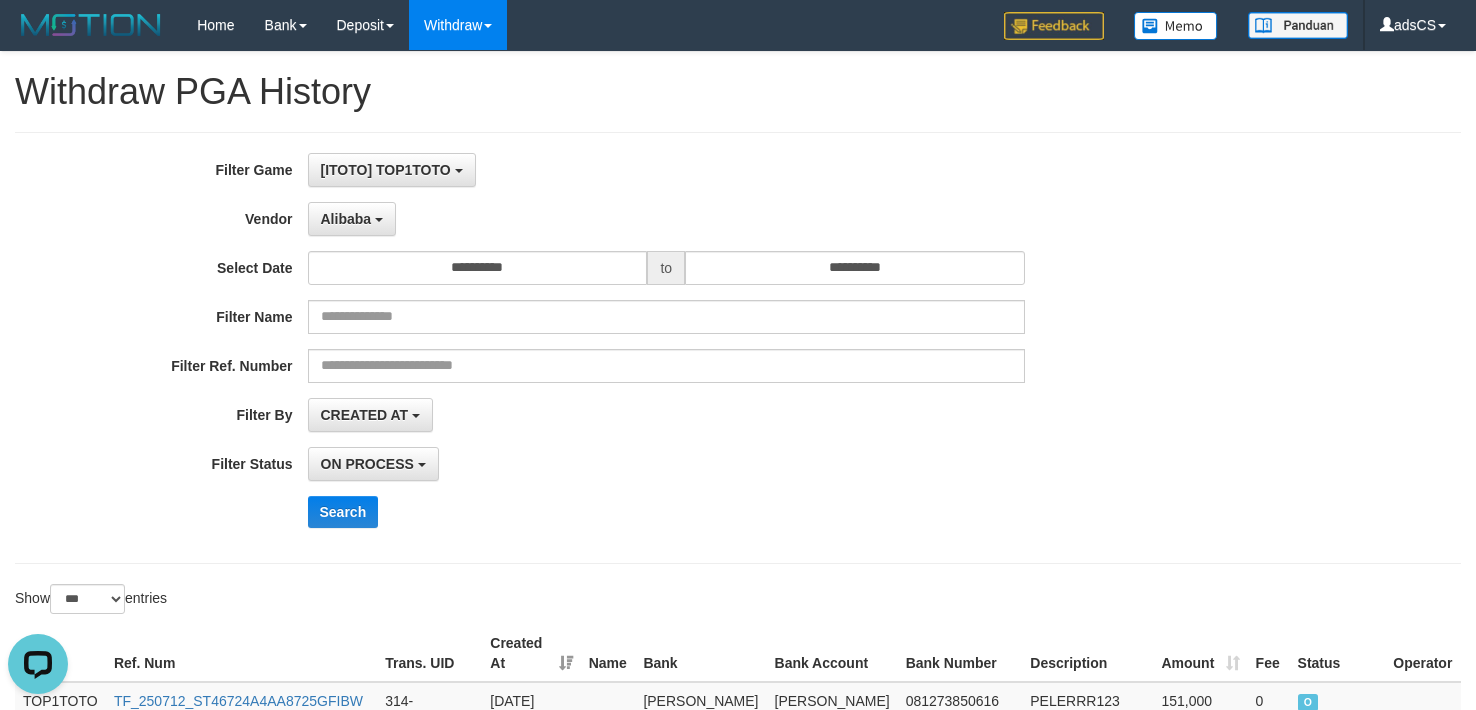 click on "Search" at bounding box center (769, 512) 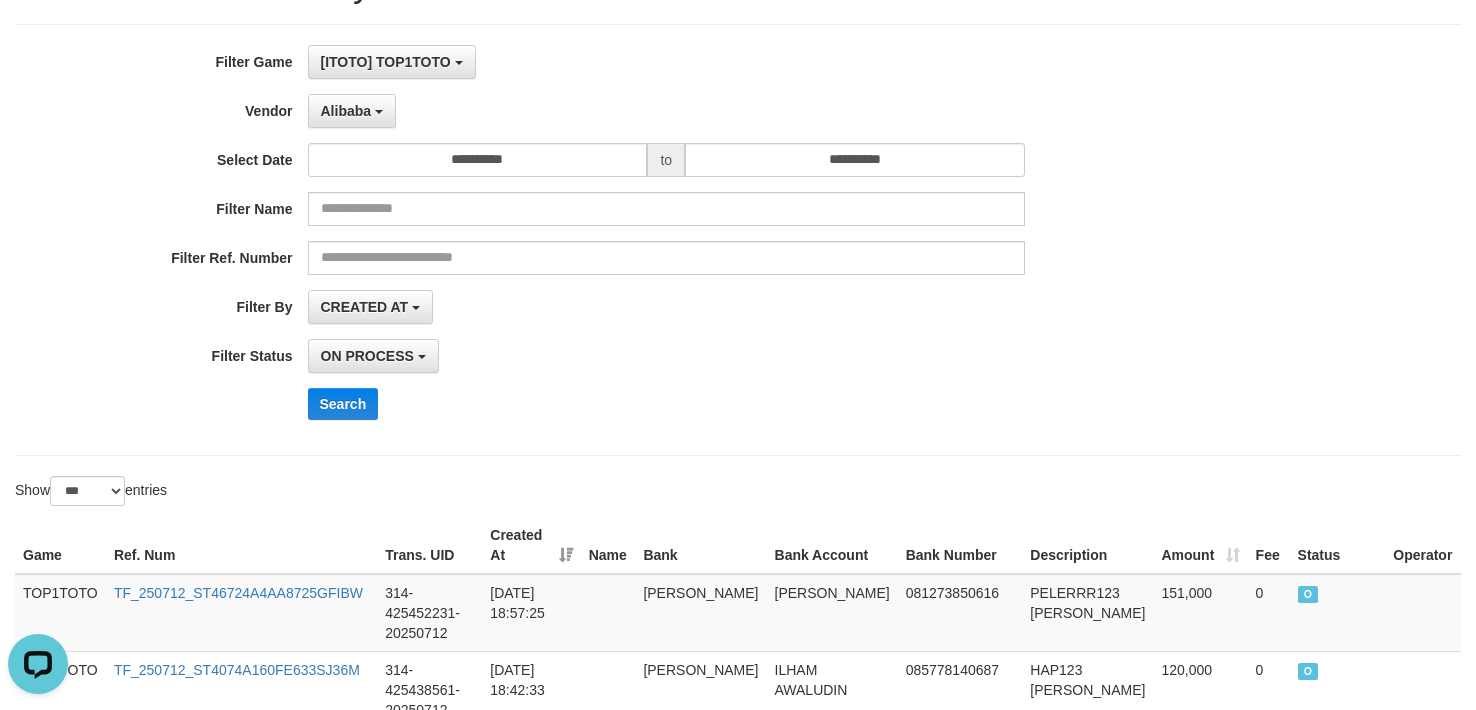 scroll, scrollTop: 0, scrollLeft: 0, axis: both 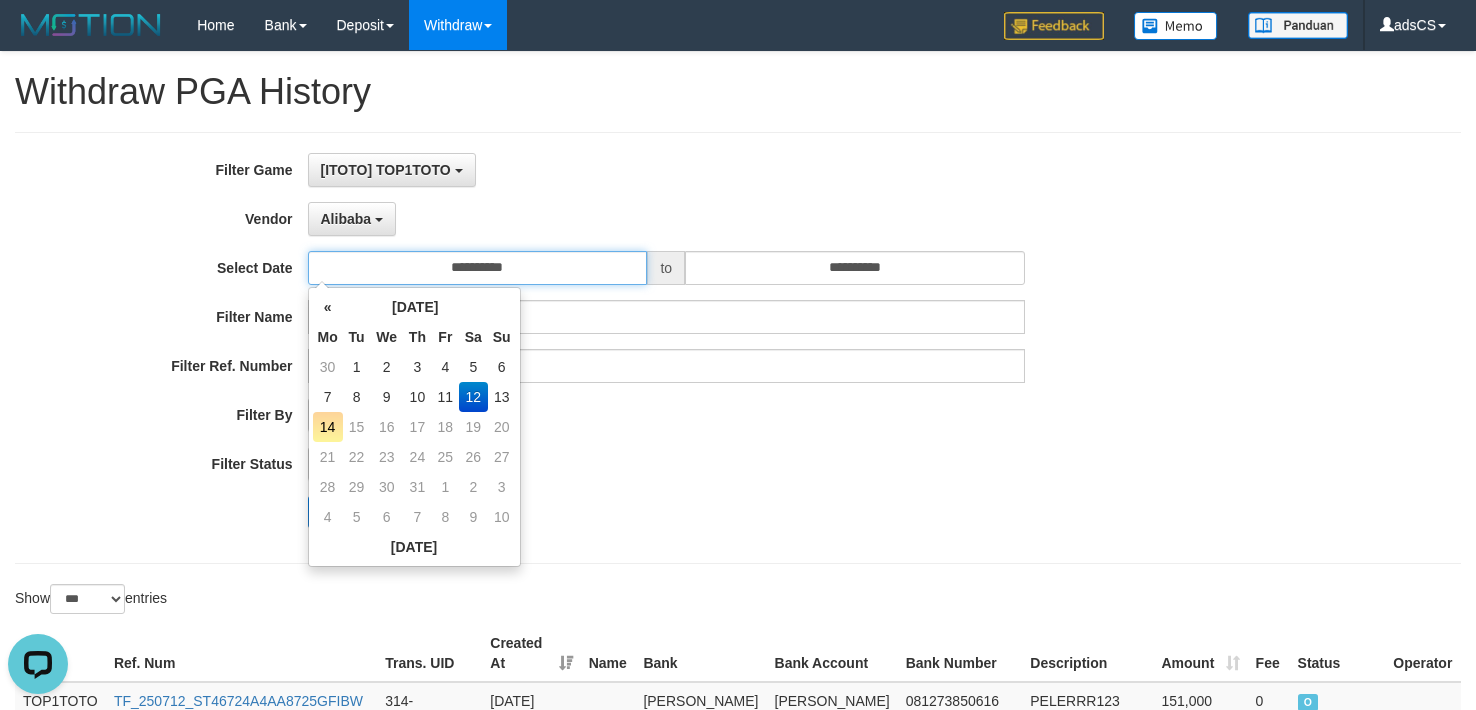 drag, startPoint x: 566, startPoint y: 268, endPoint x: 568, endPoint y: 281, distance: 13.152946 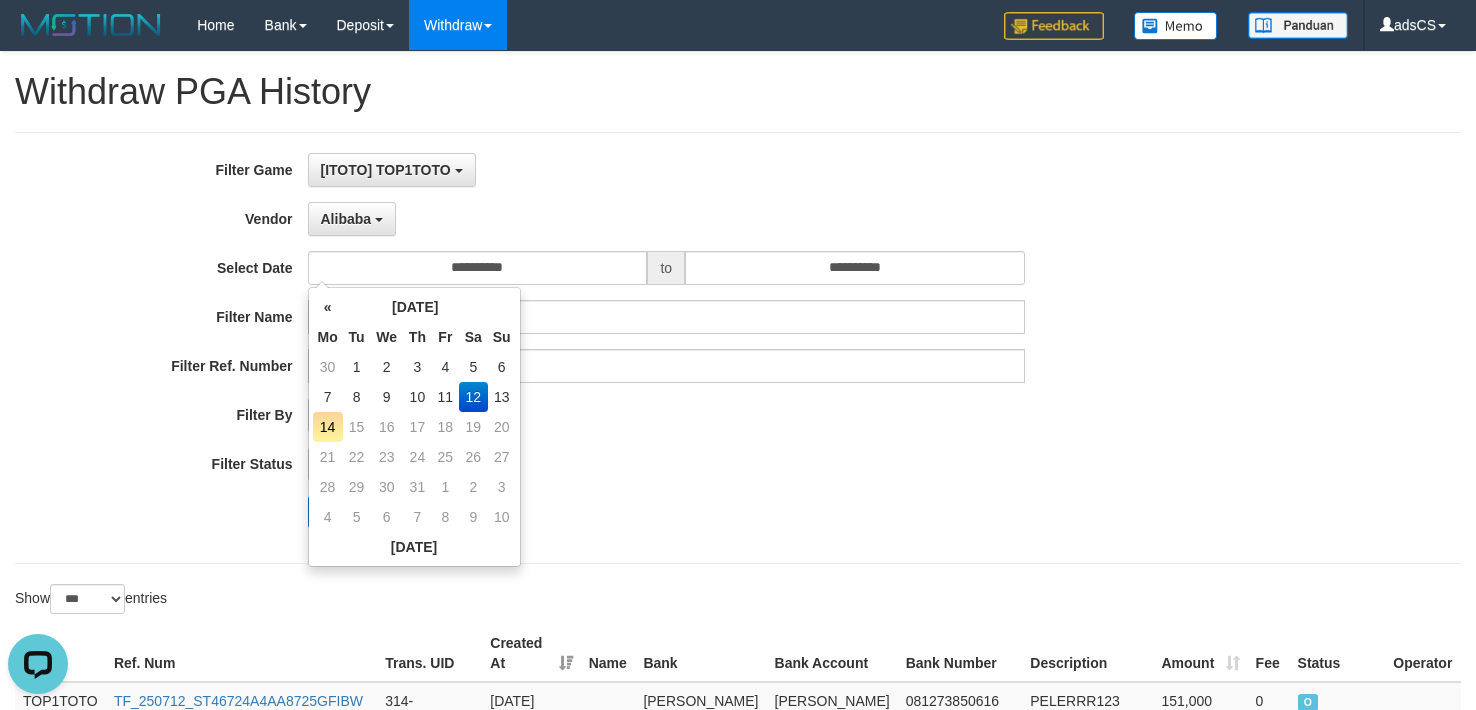 click on "14" at bounding box center [328, 427] 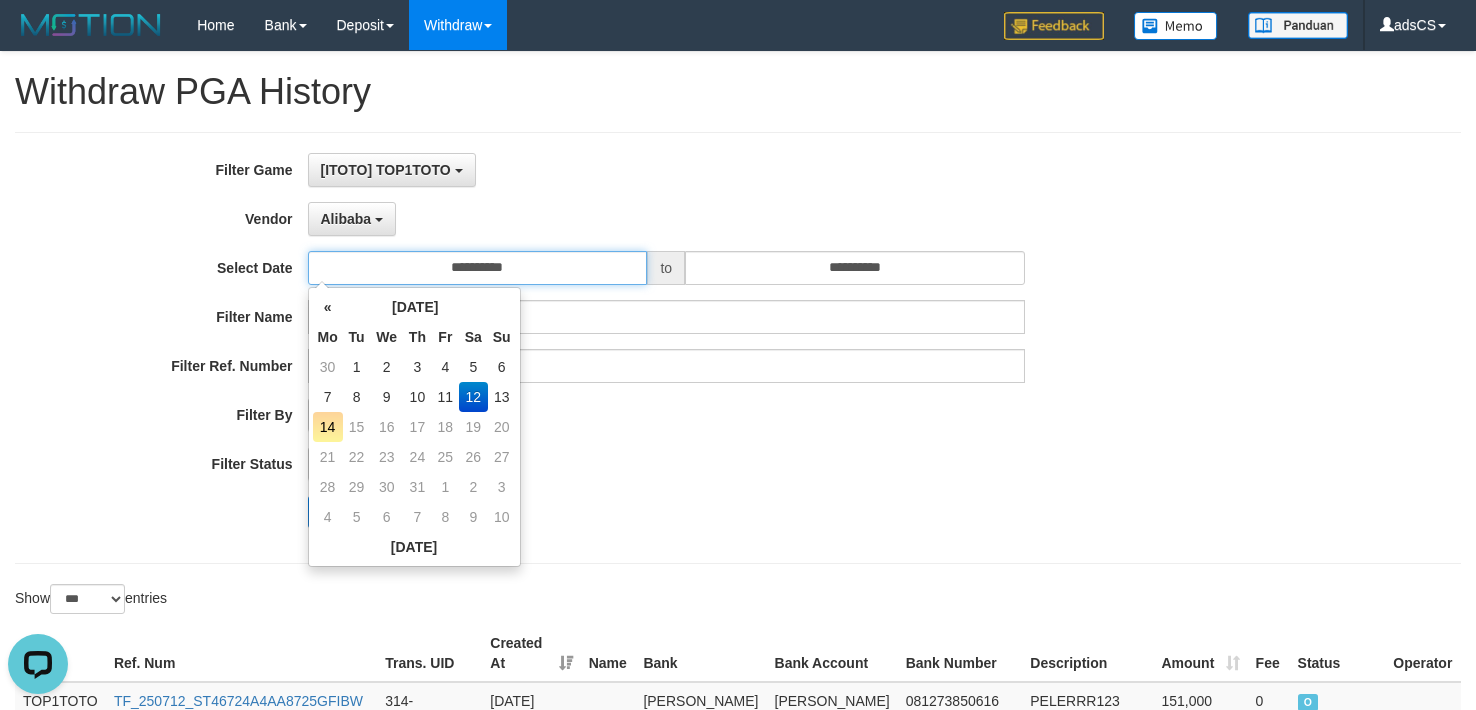 type on "**********" 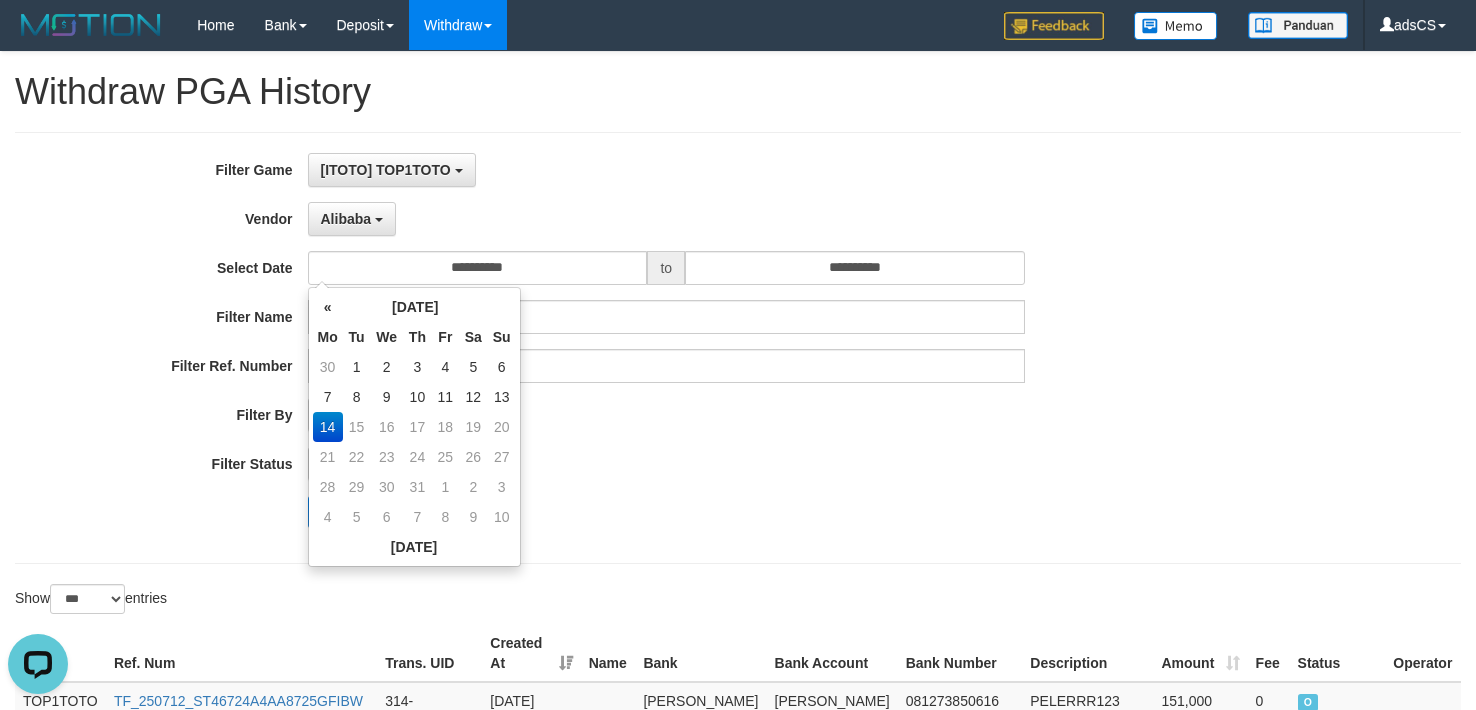 click on "**********" at bounding box center [738, 833] 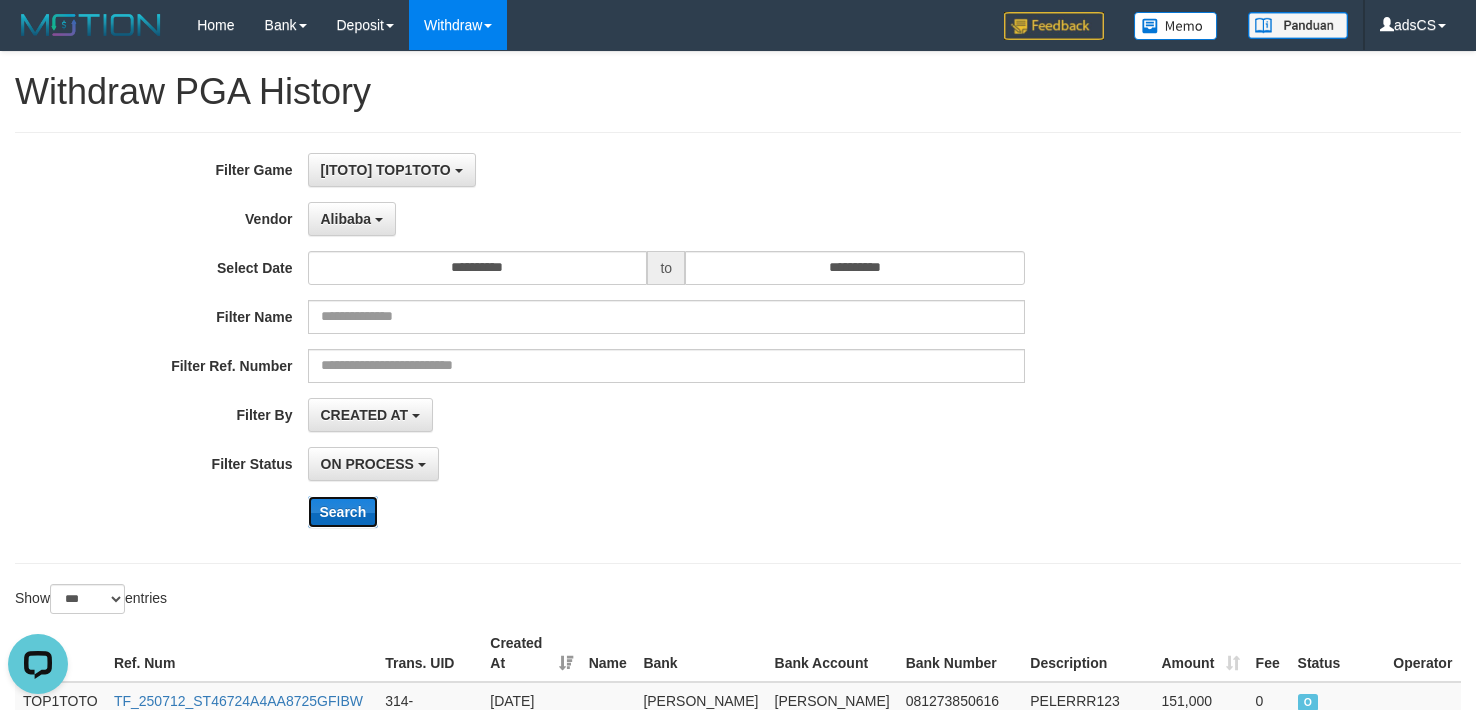 click on "Search" at bounding box center (343, 512) 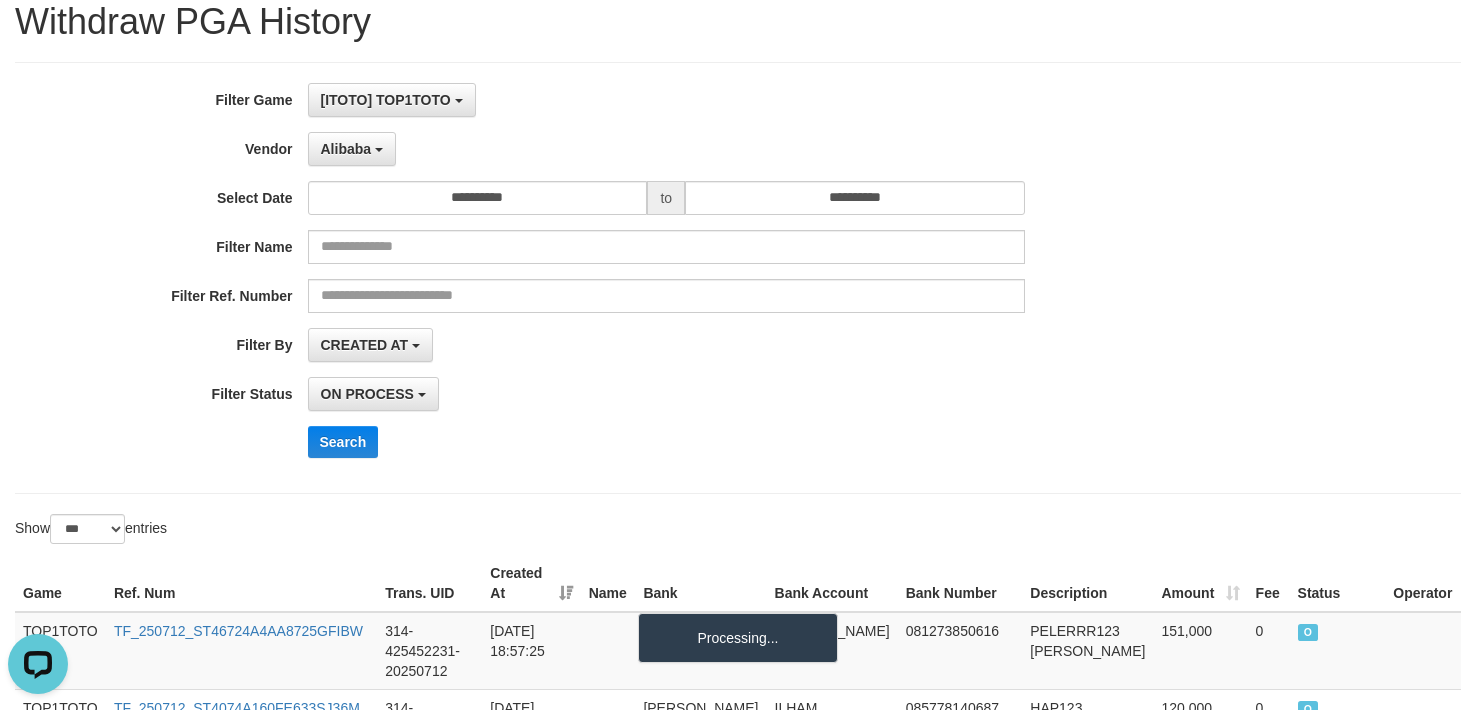 scroll, scrollTop: 0, scrollLeft: 0, axis: both 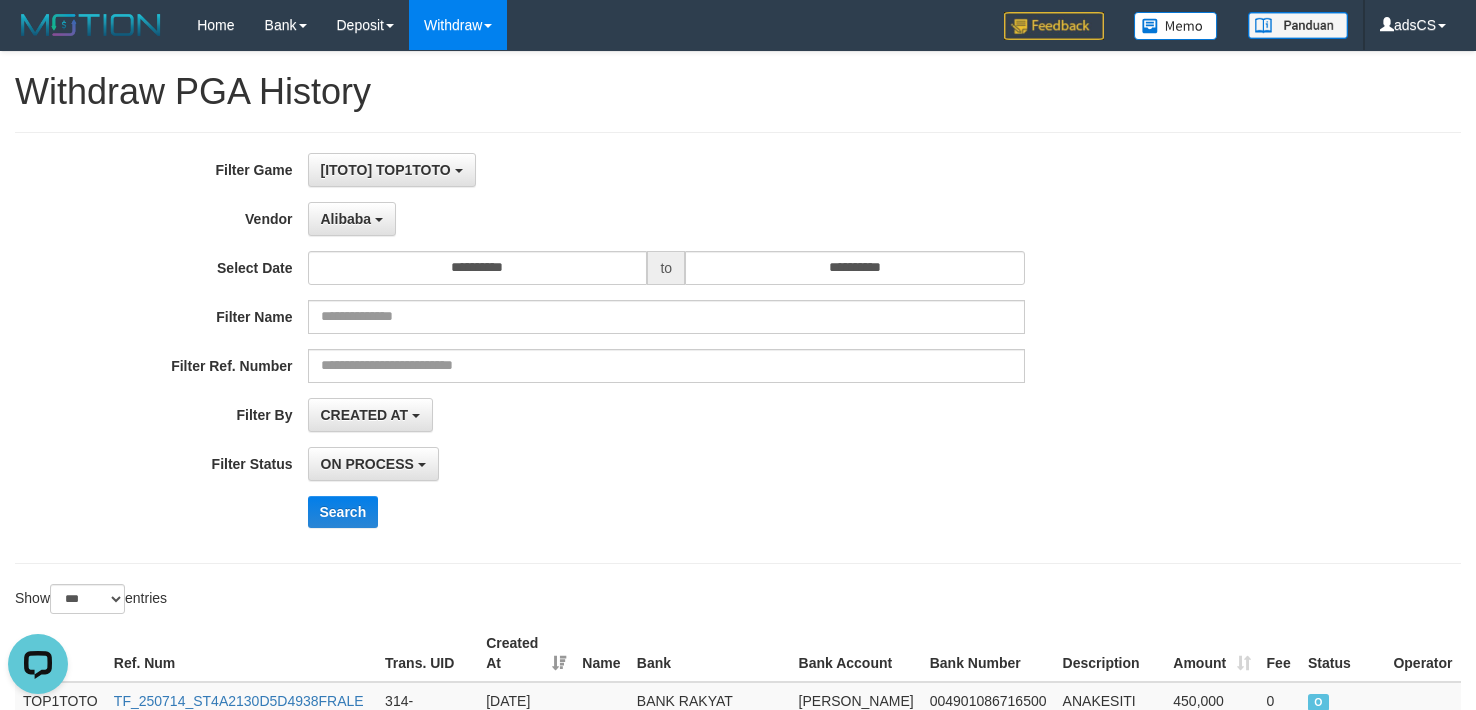 click on "ON PROCESS
SUCCESS
ON PROCESS
FAILED" at bounding box center (667, 464) 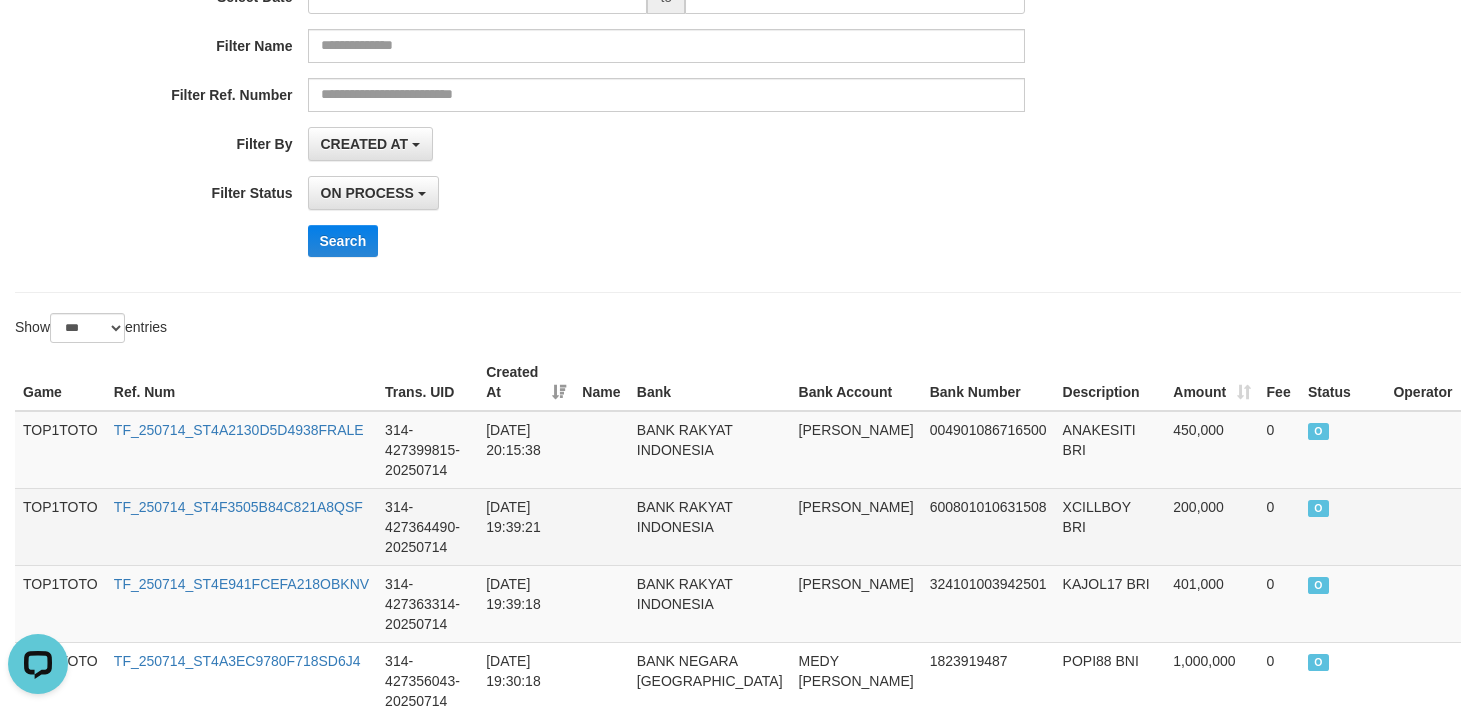 scroll, scrollTop: 300, scrollLeft: 0, axis: vertical 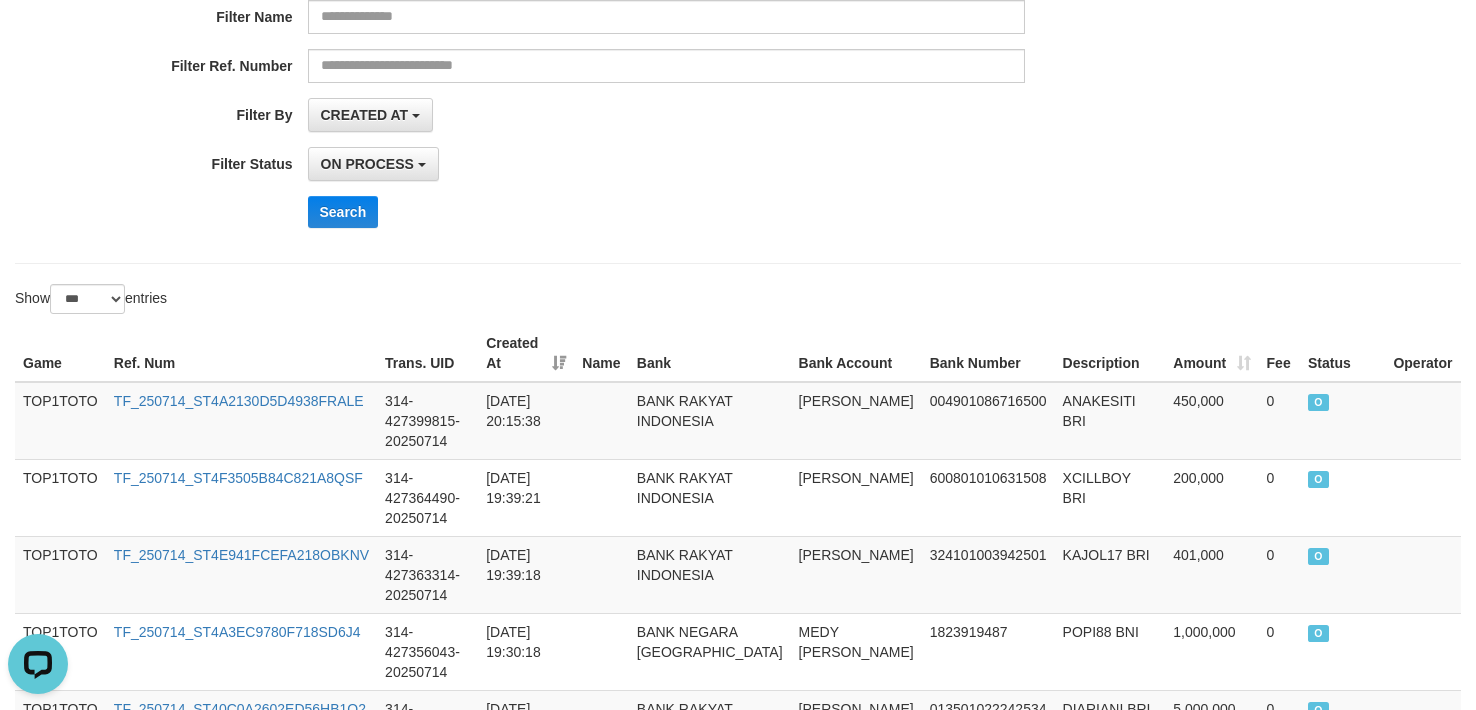 drag, startPoint x: 1355, startPoint y: 162, endPoint x: 1172, endPoint y: 162, distance: 183 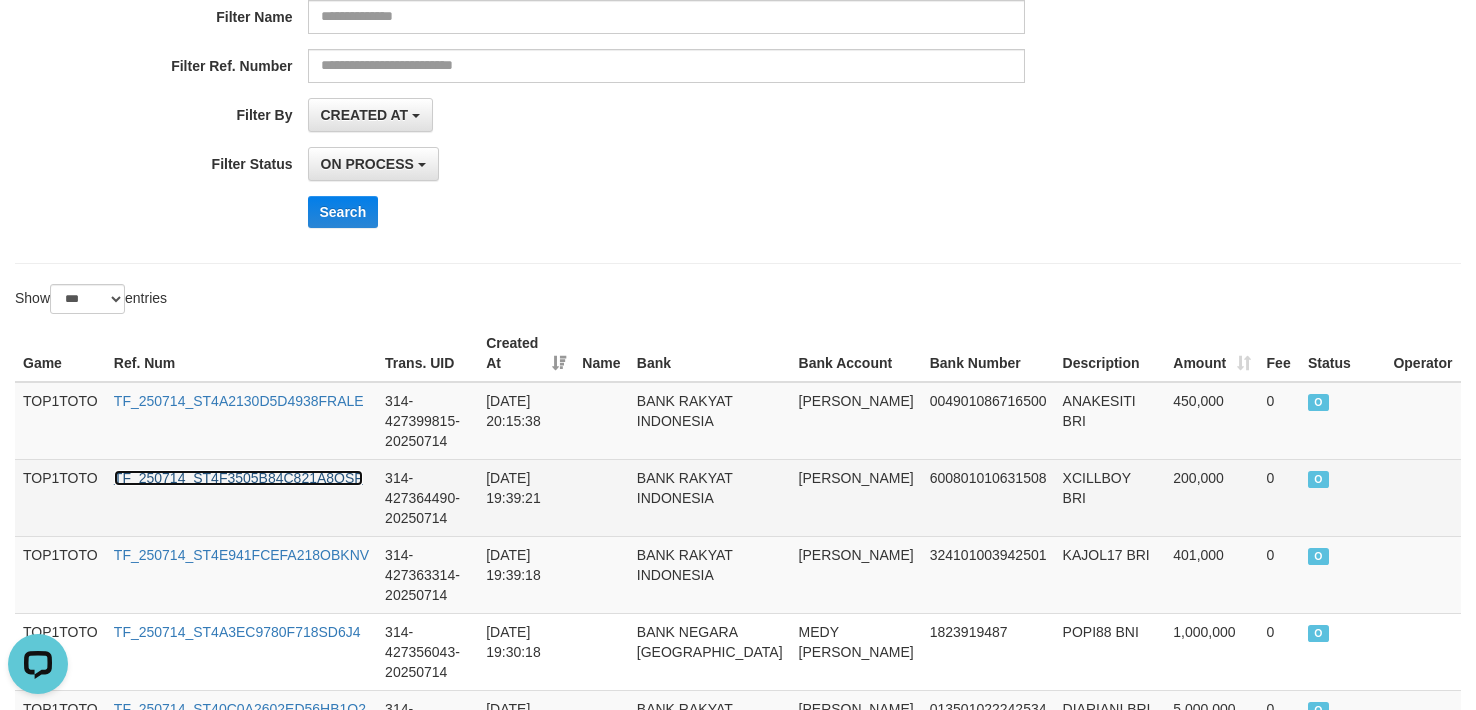 click on "TF_250714_ST4F3505B84C821A8QSF" at bounding box center [238, 478] 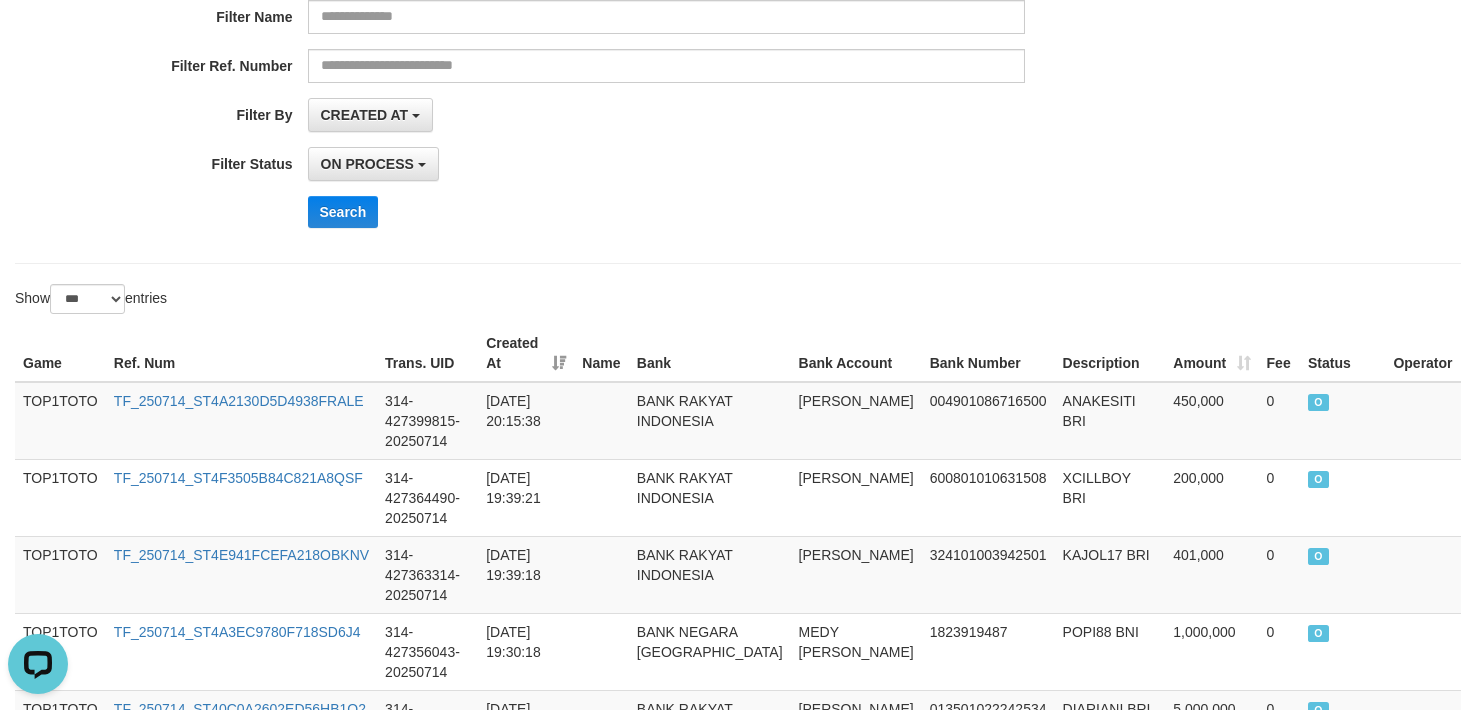 click on "Search" at bounding box center (769, 212) 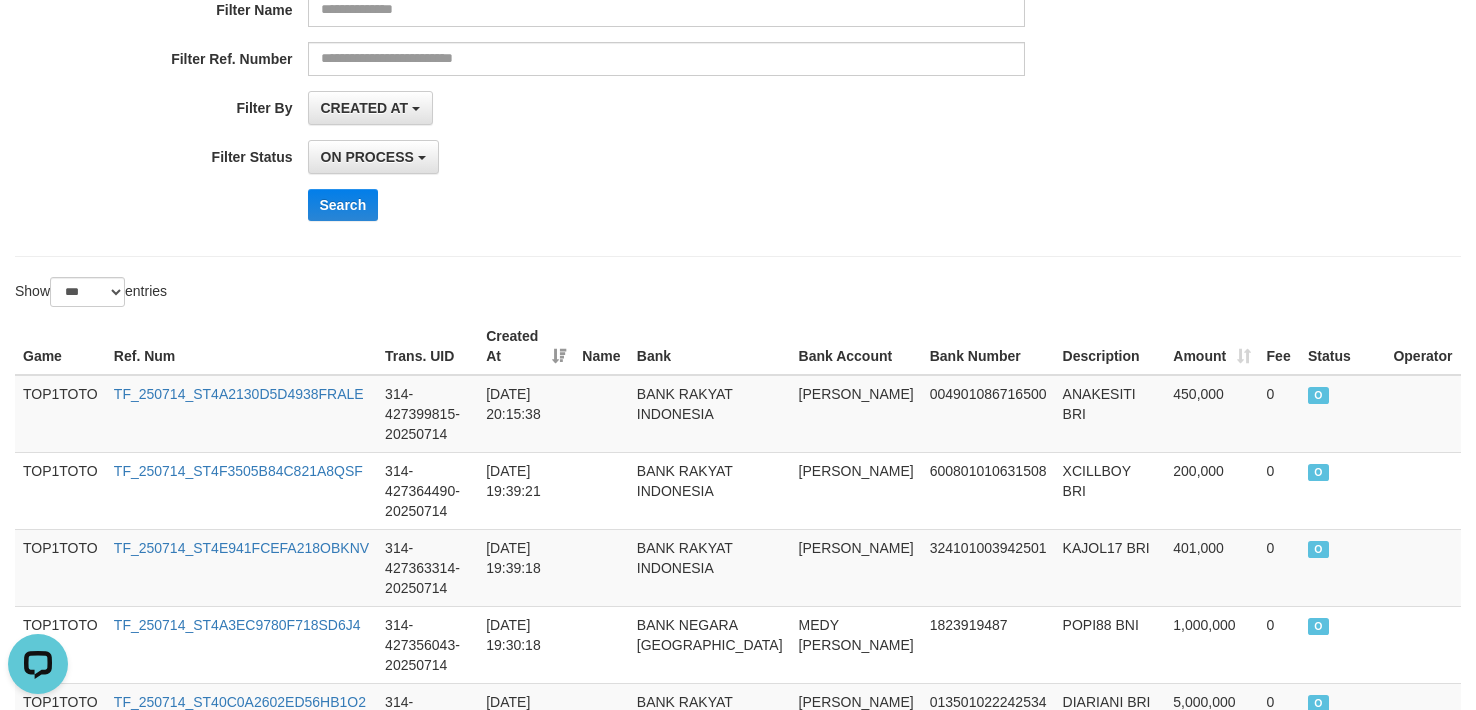 scroll, scrollTop: 862, scrollLeft: 0, axis: vertical 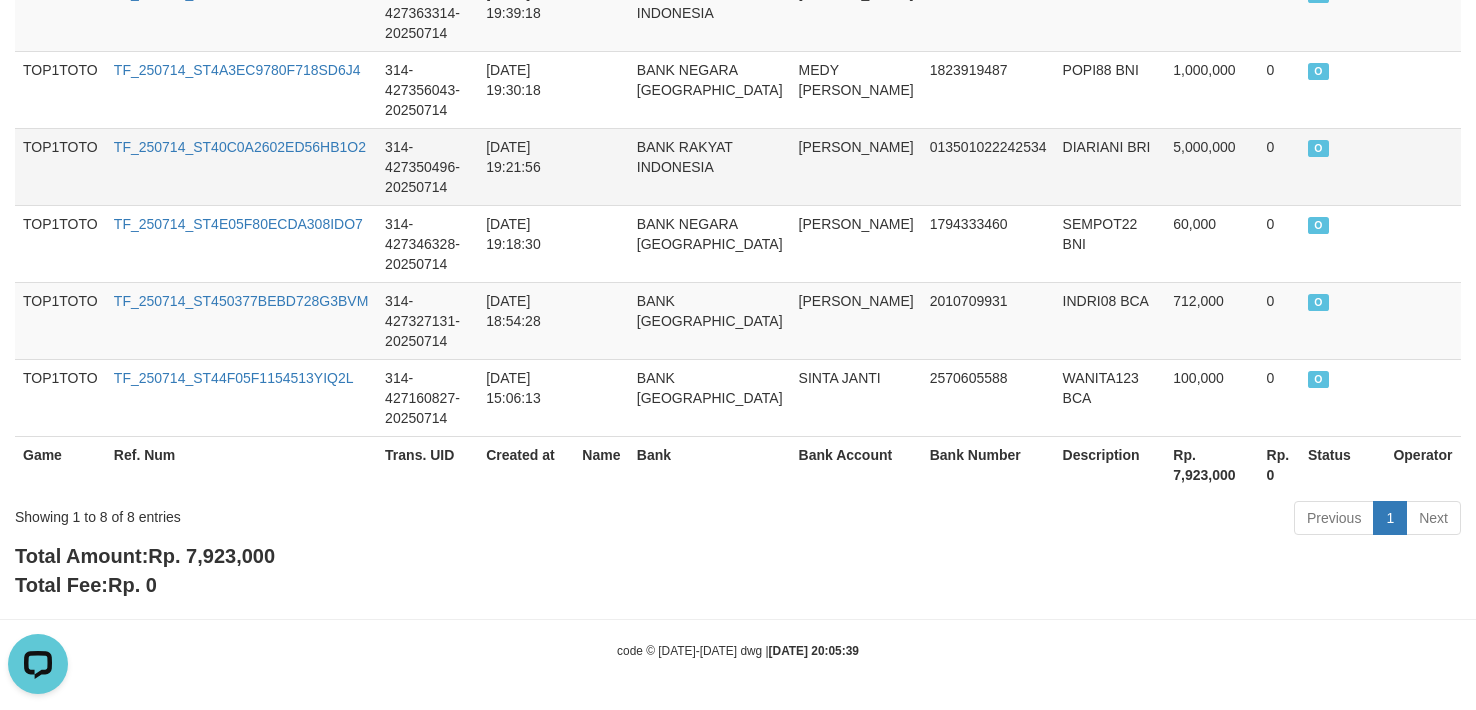 click on "TF_250714_ST40C0A2602ED56HB1O2" at bounding box center (241, 166) 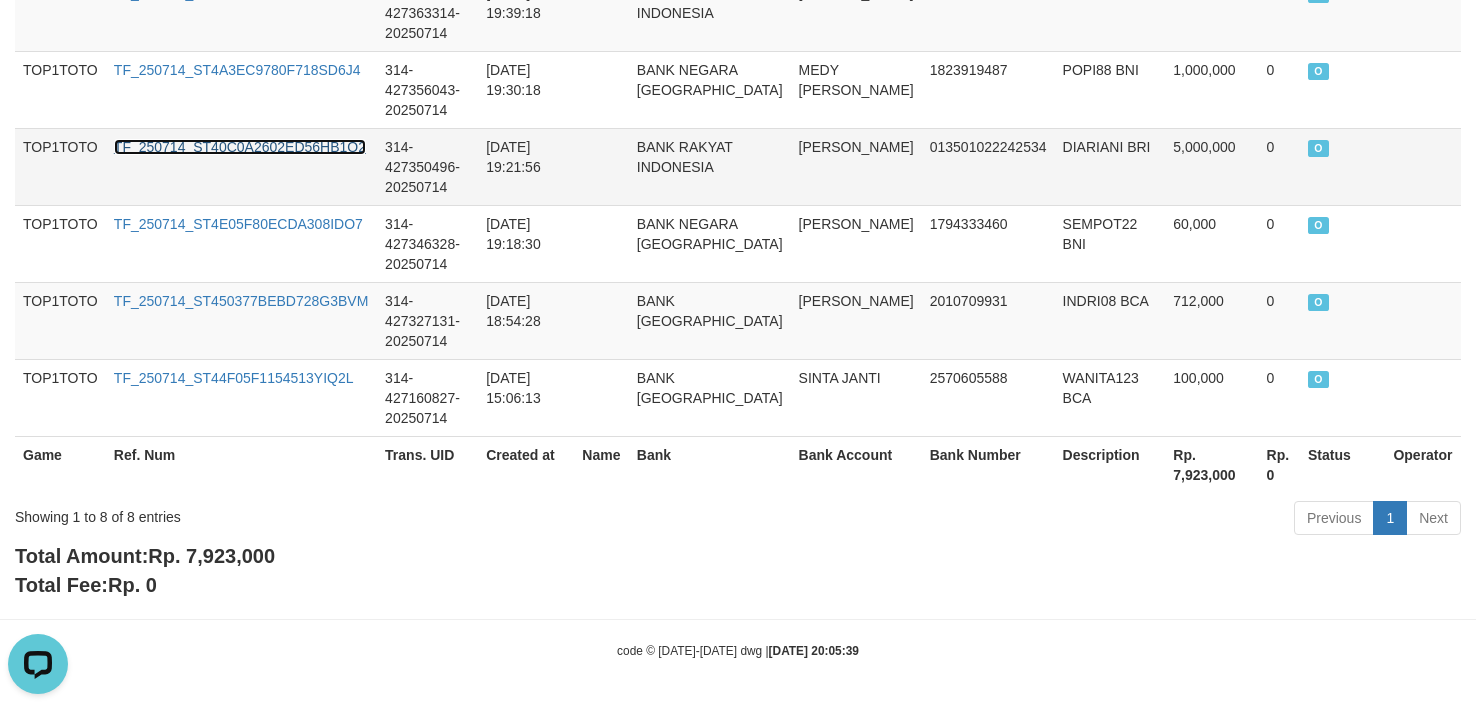click on "TF_250714_ST40C0A2602ED56HB1O2" at bounding box center [240, 147] 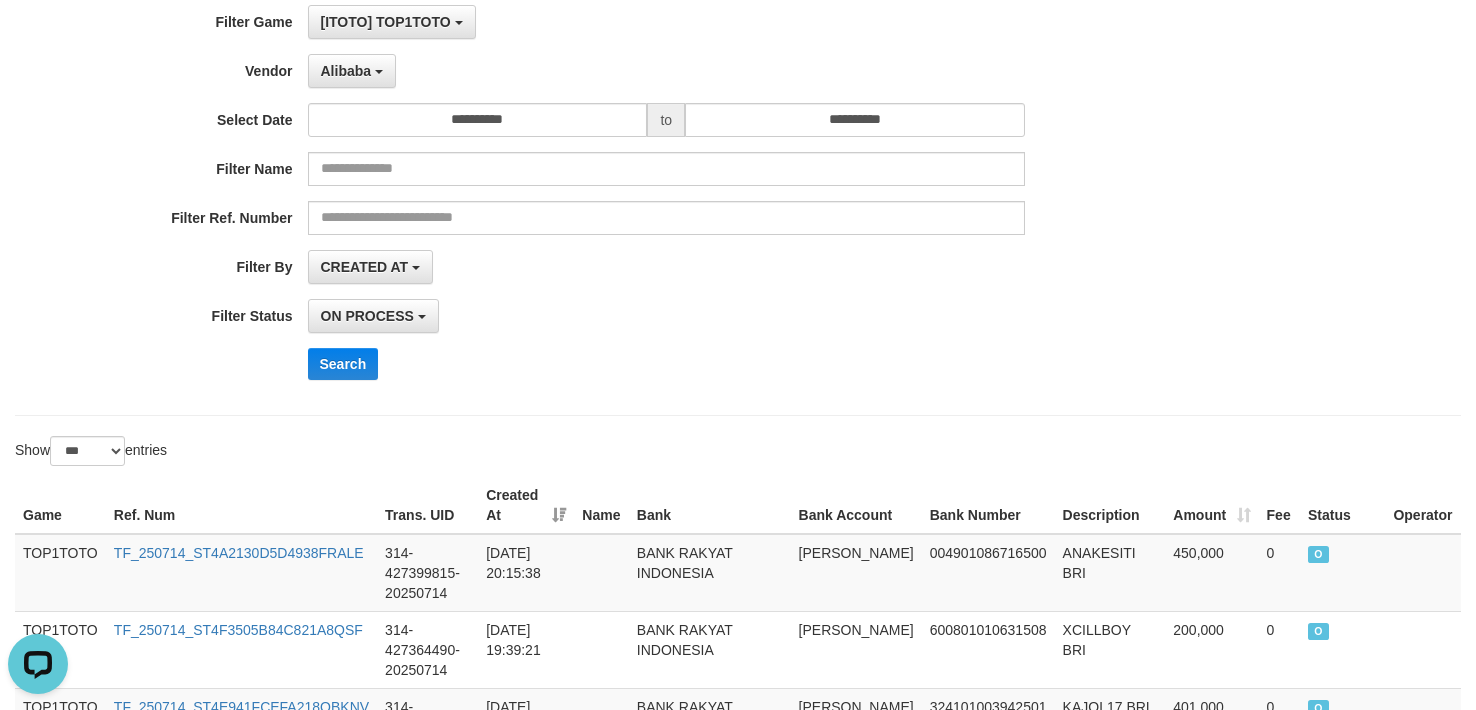 scroll, scrollTop: 0, scrollLeft: 0, axis: both 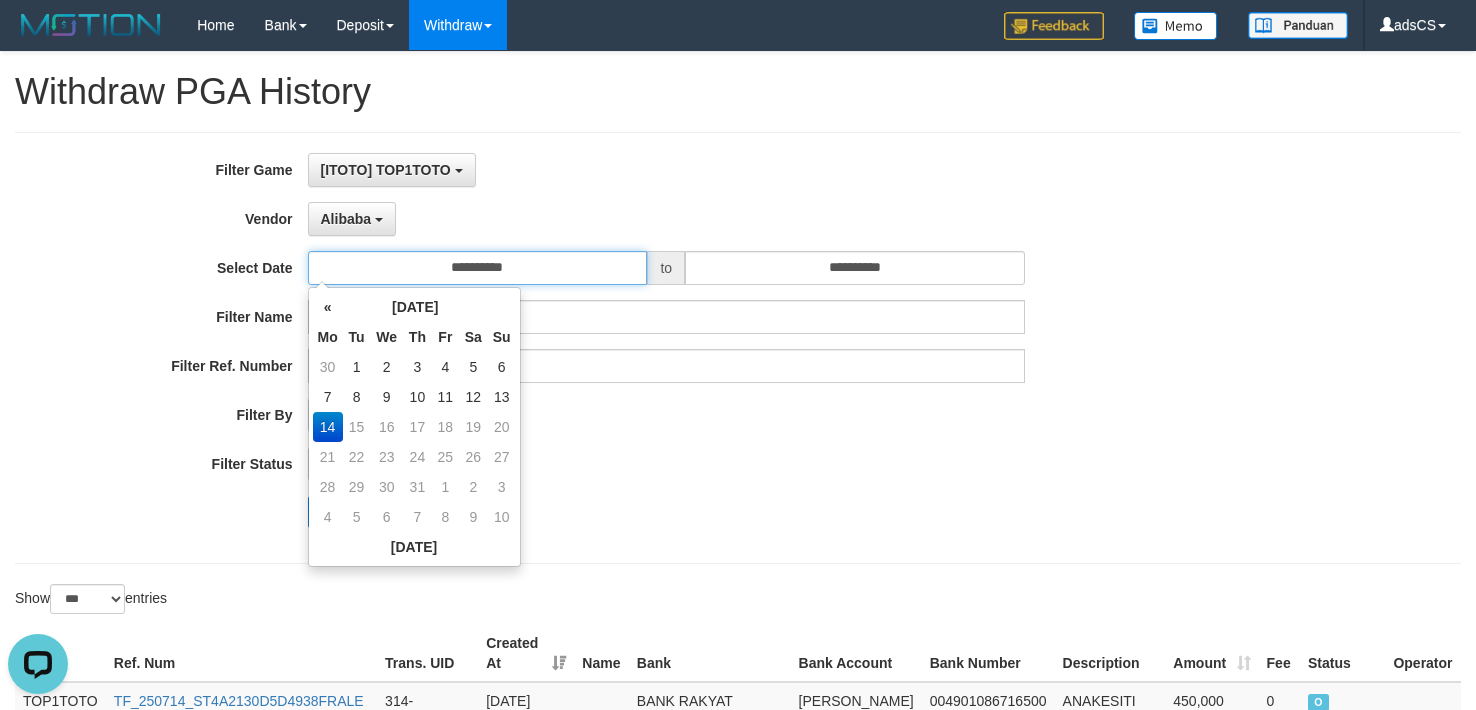 click on "**********" at bounding box center (478, 268) 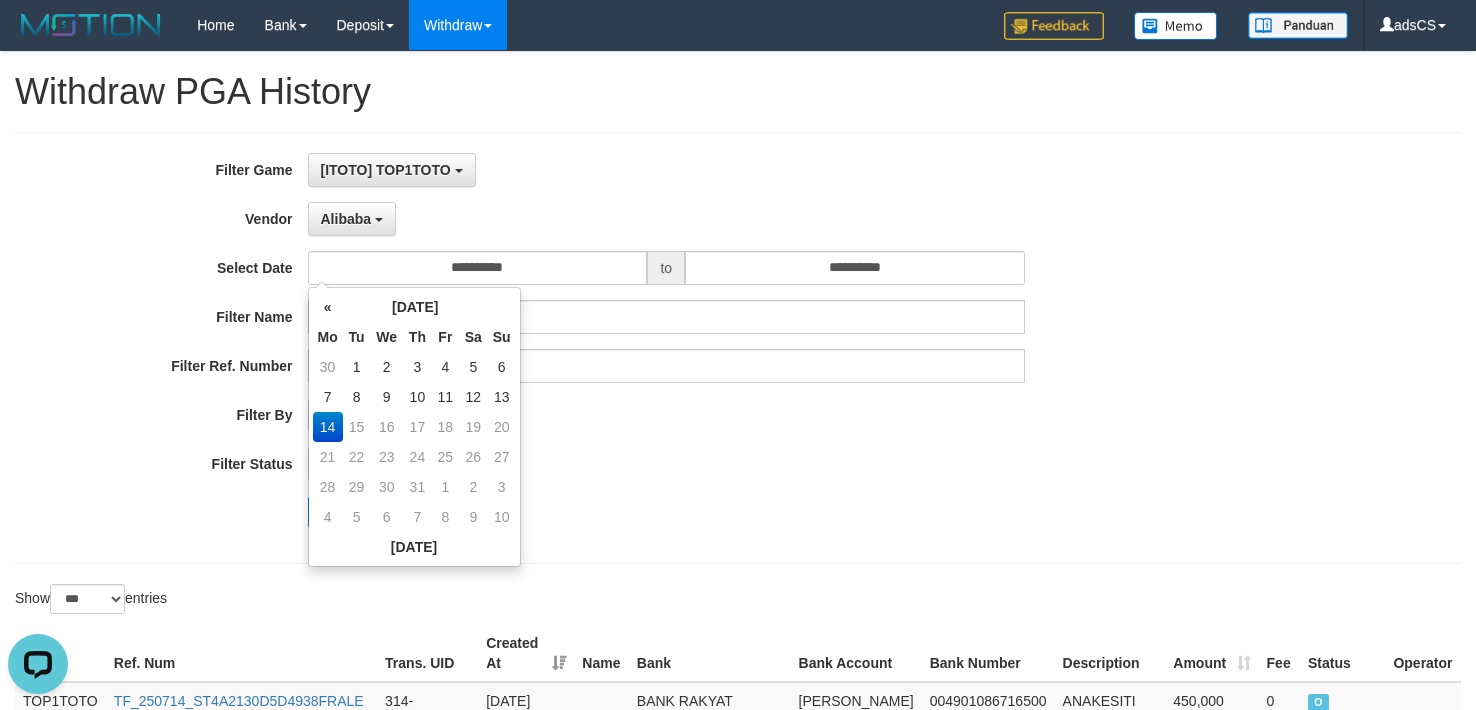 drag, startPoint x: 473, startPoint y: 401, endPoint x: 569, endPoint y: 390, distance: 96.62815 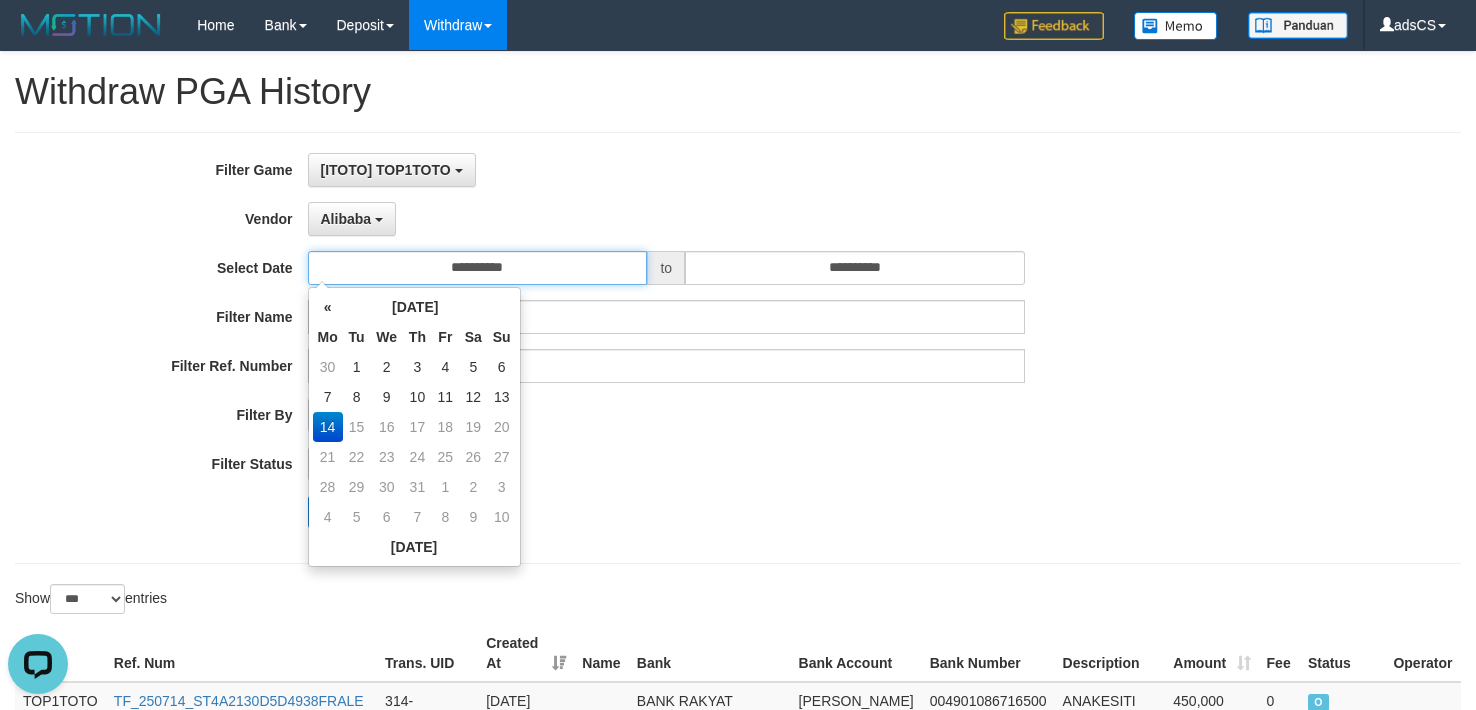 type on "**********" 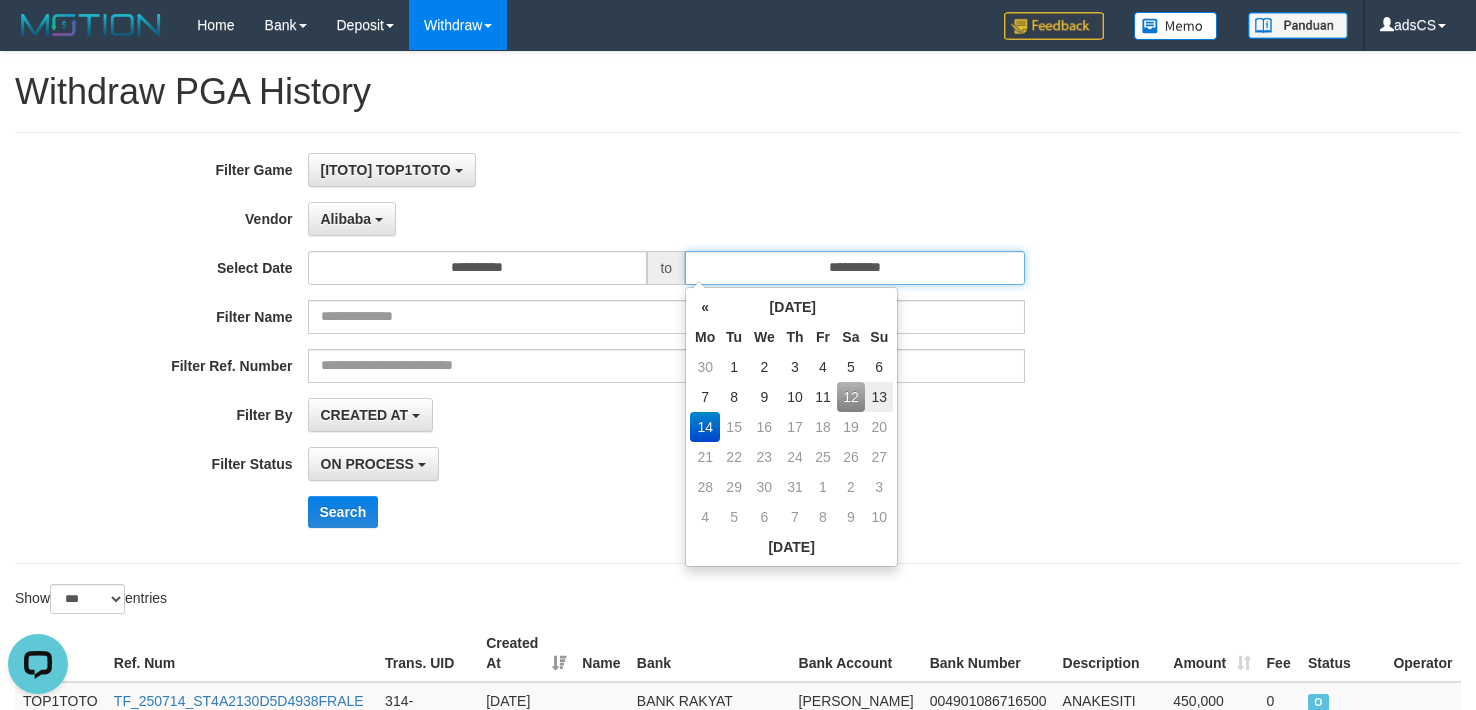 drag, startPoint x: 977, startPoint y: 278, endPoint x: 962, endPoint y: 294, distance: 21.931713 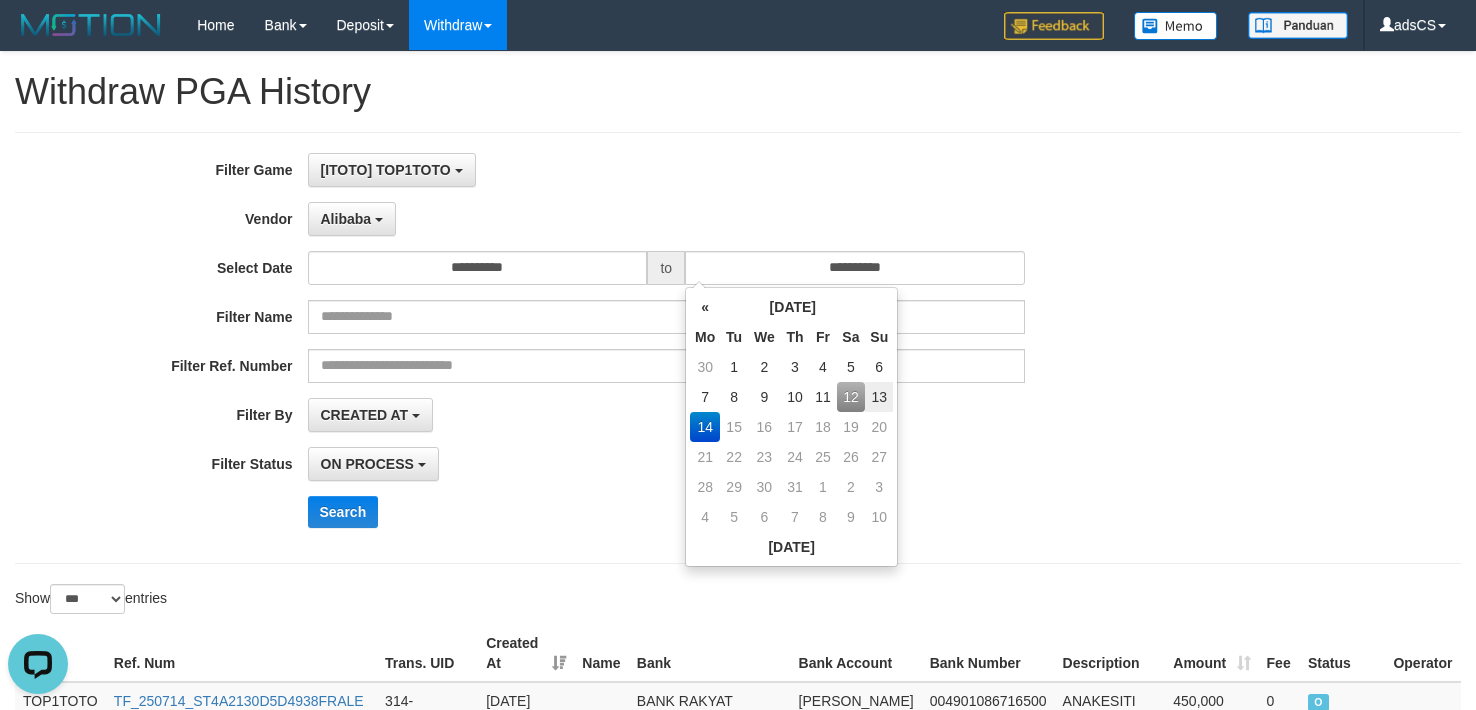 click on "12" at bounding box center (851, 397) 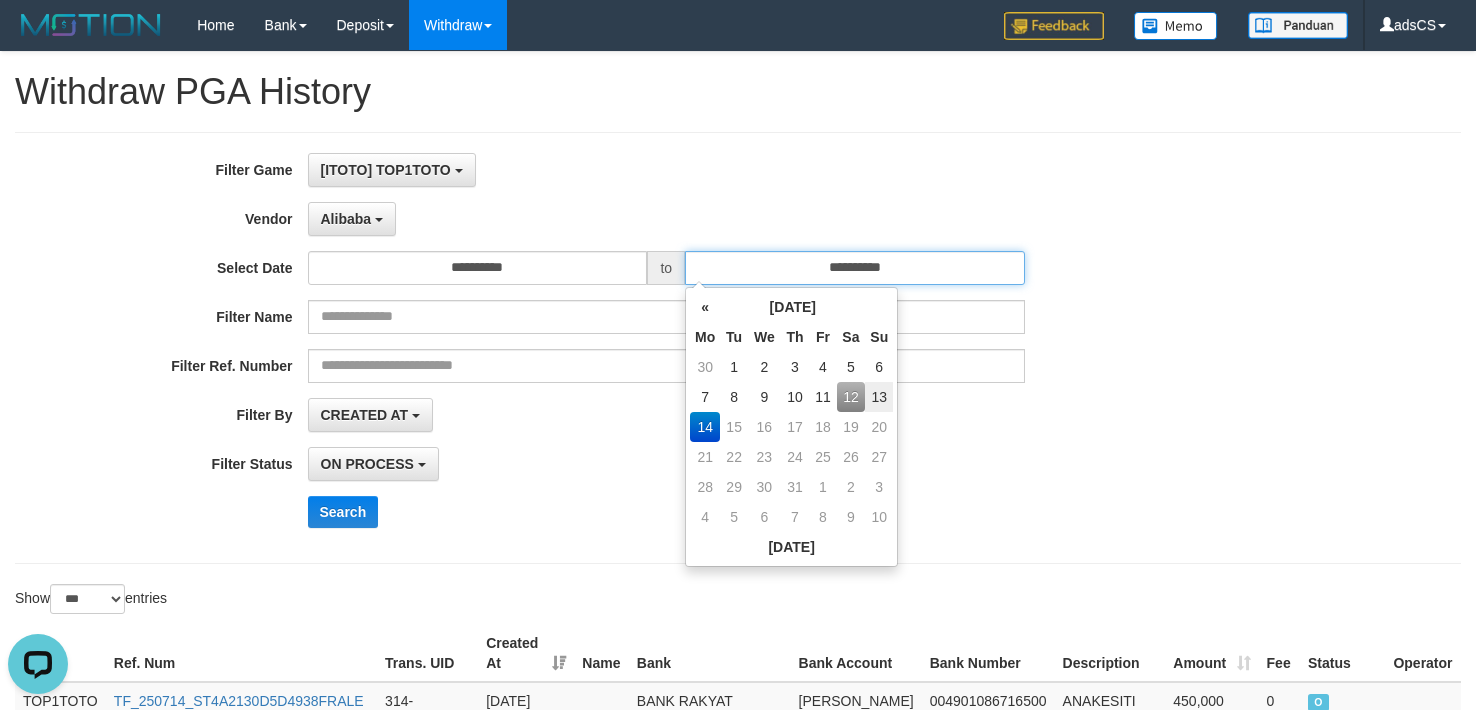 type on "**********" 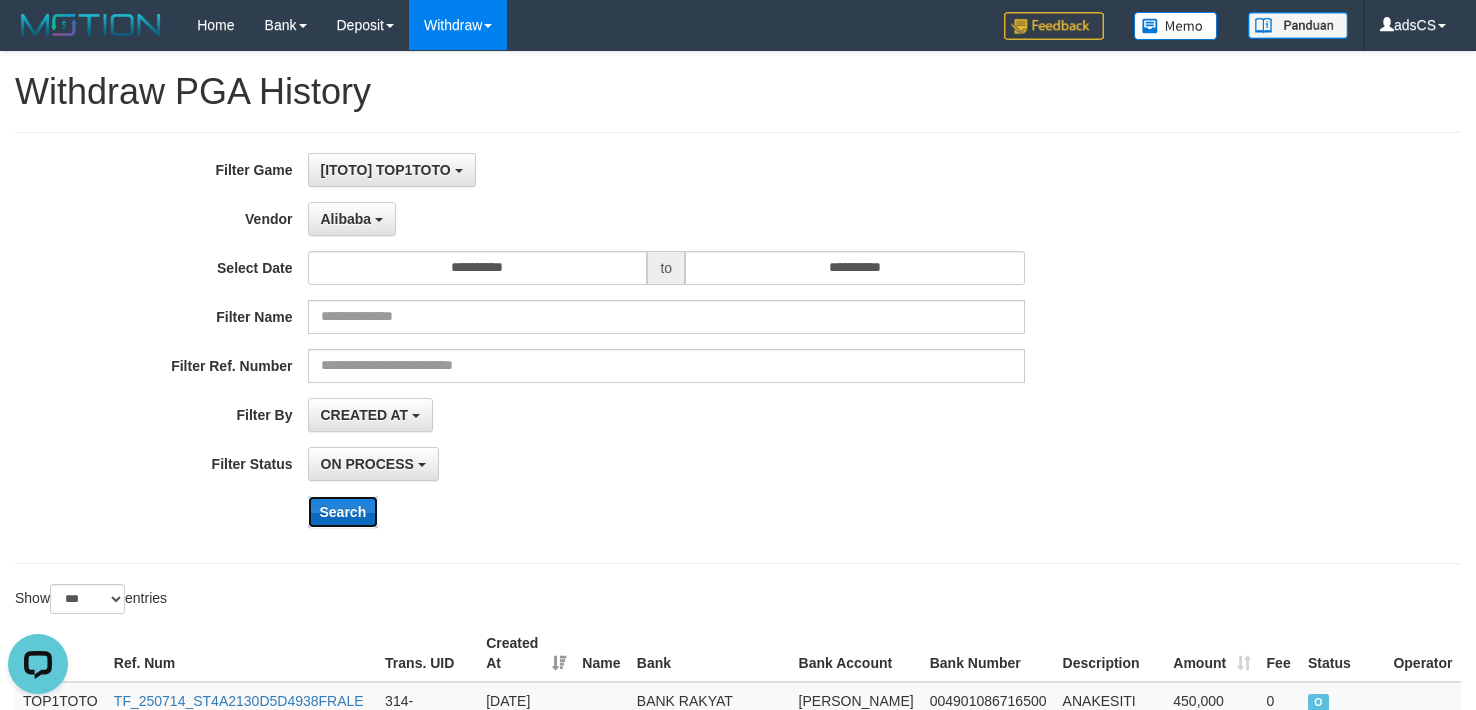 click on "Search" at bounding box center [343, 512] 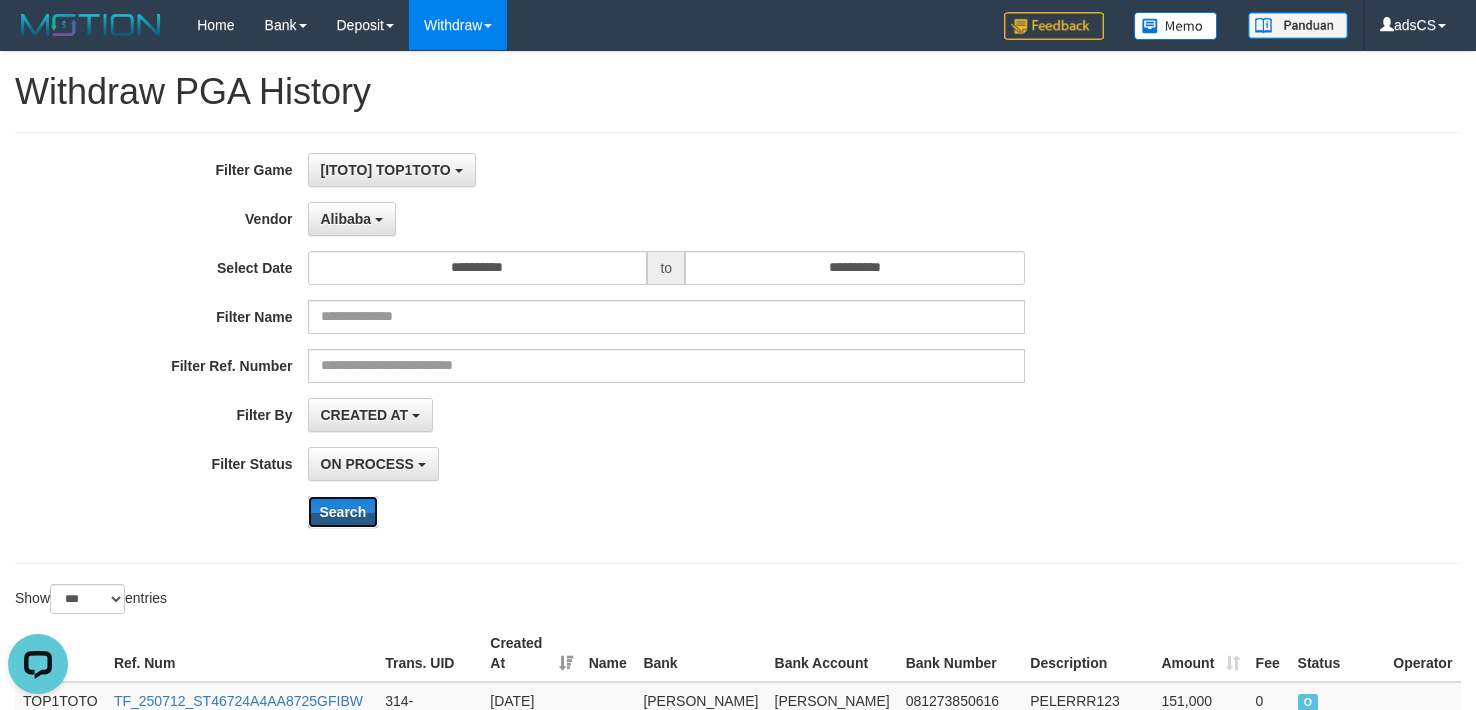 type 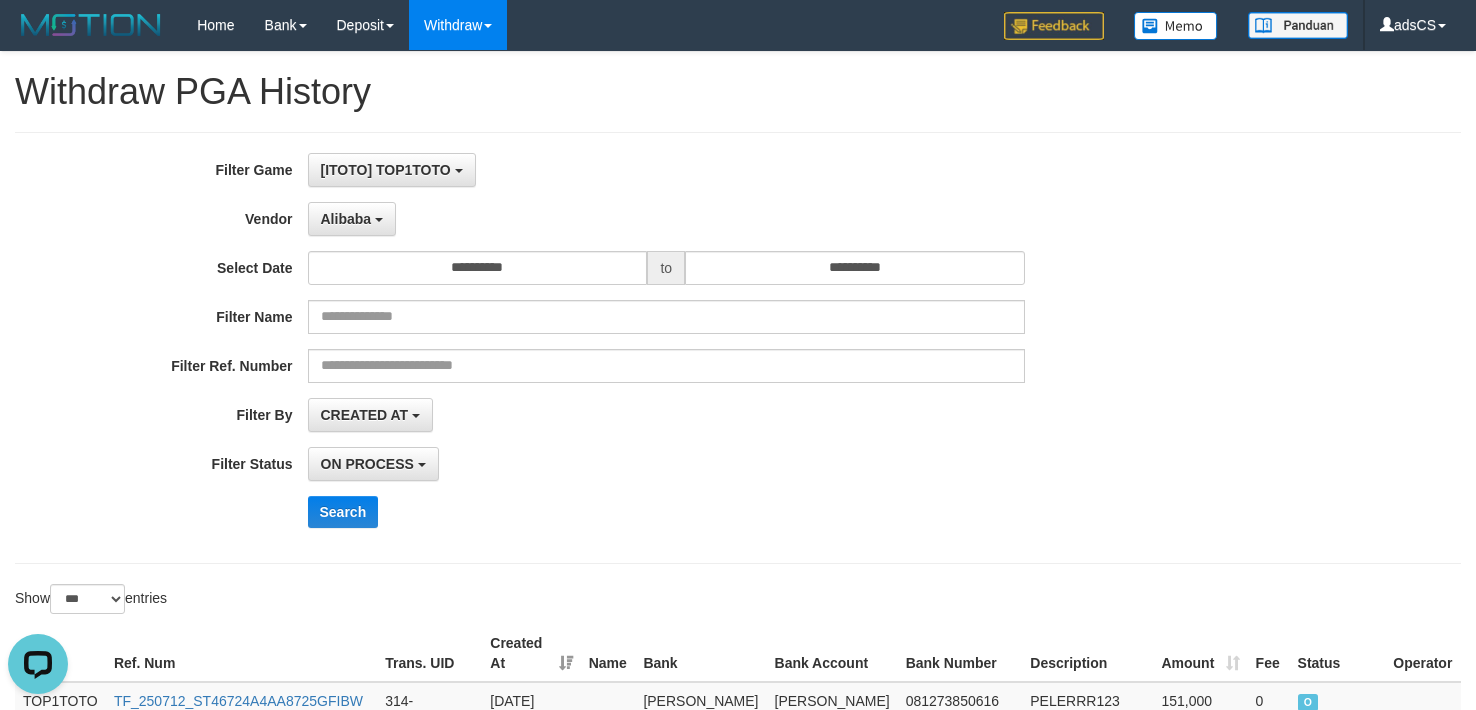 click on "**********" at bounding box center [738, 348] 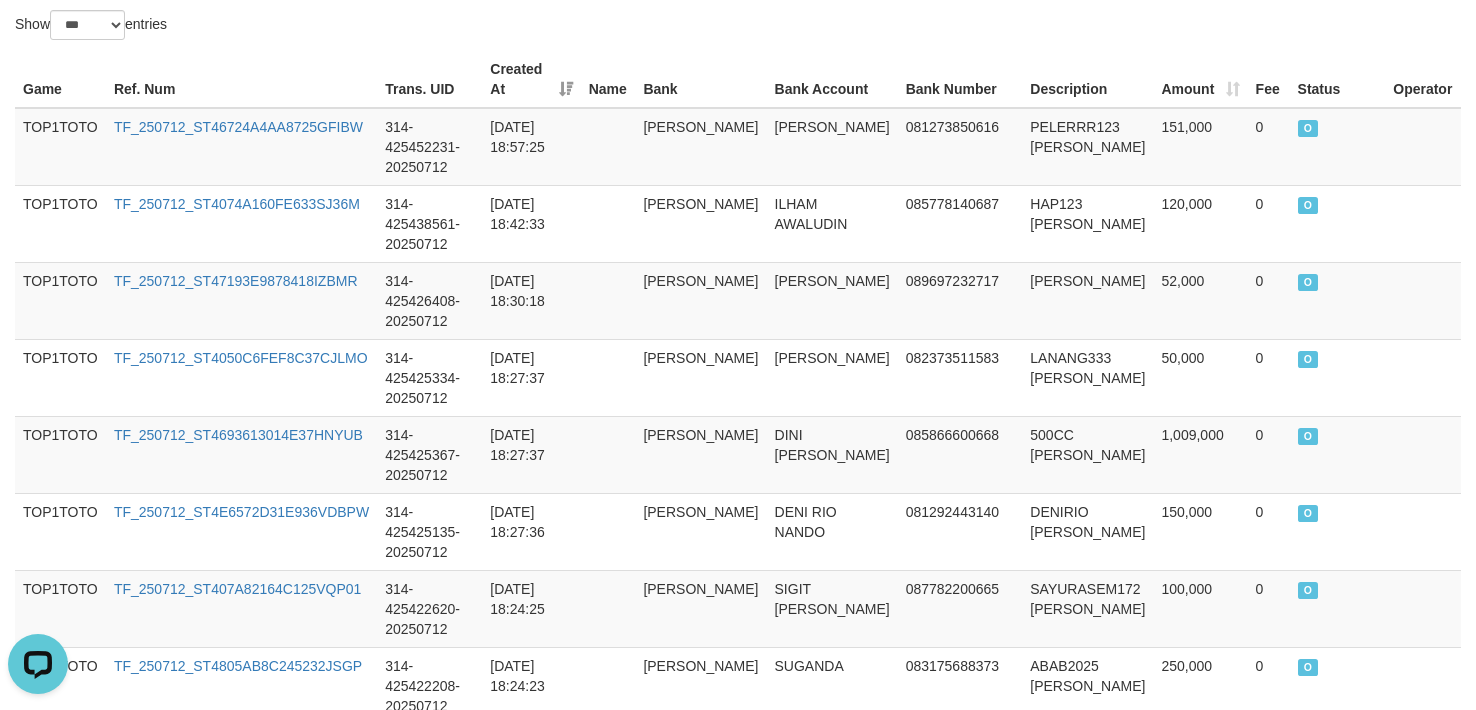 scroll, scrollTop: 600, scrollLeft: 0, axis: vertical 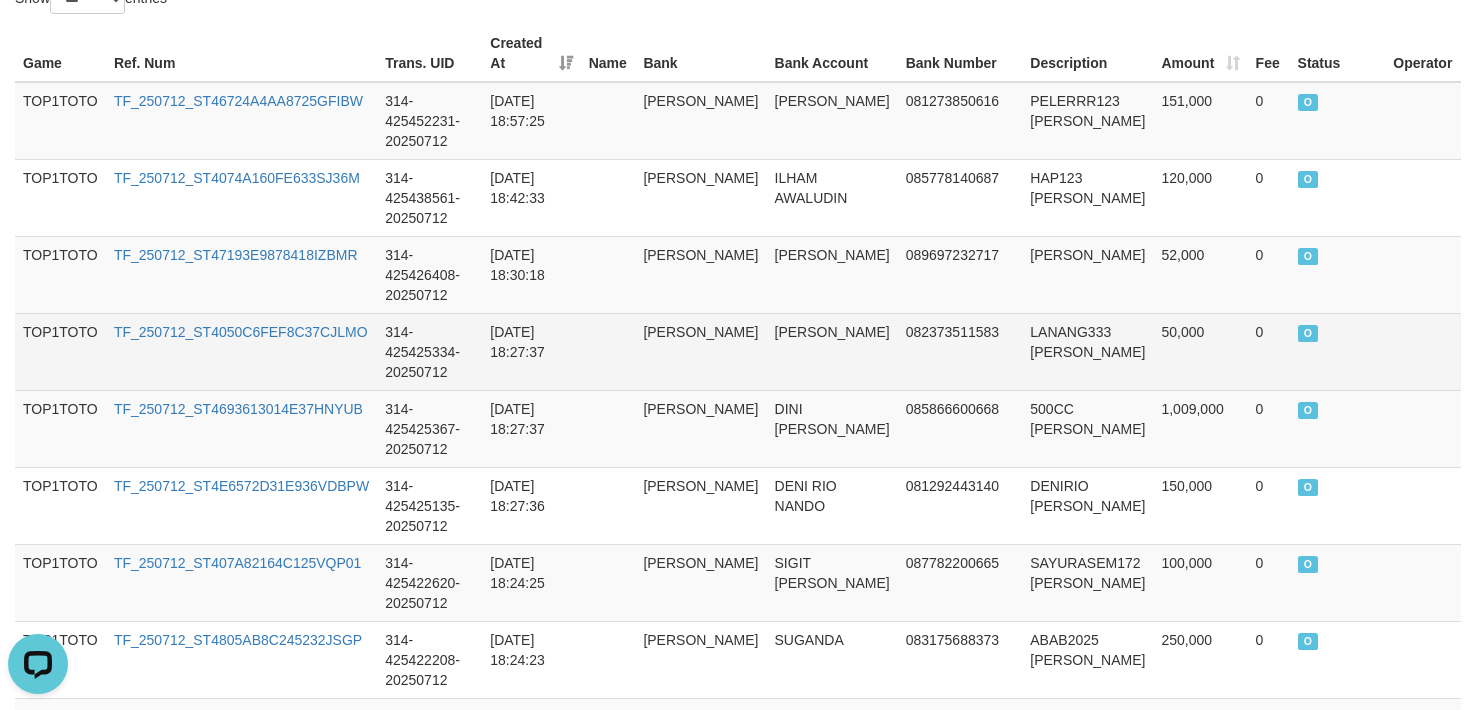 drag, startPoint x: 1285, startPoint y: 330, endPoint x: 1220, endPoint y: 321, distance: 65.62012 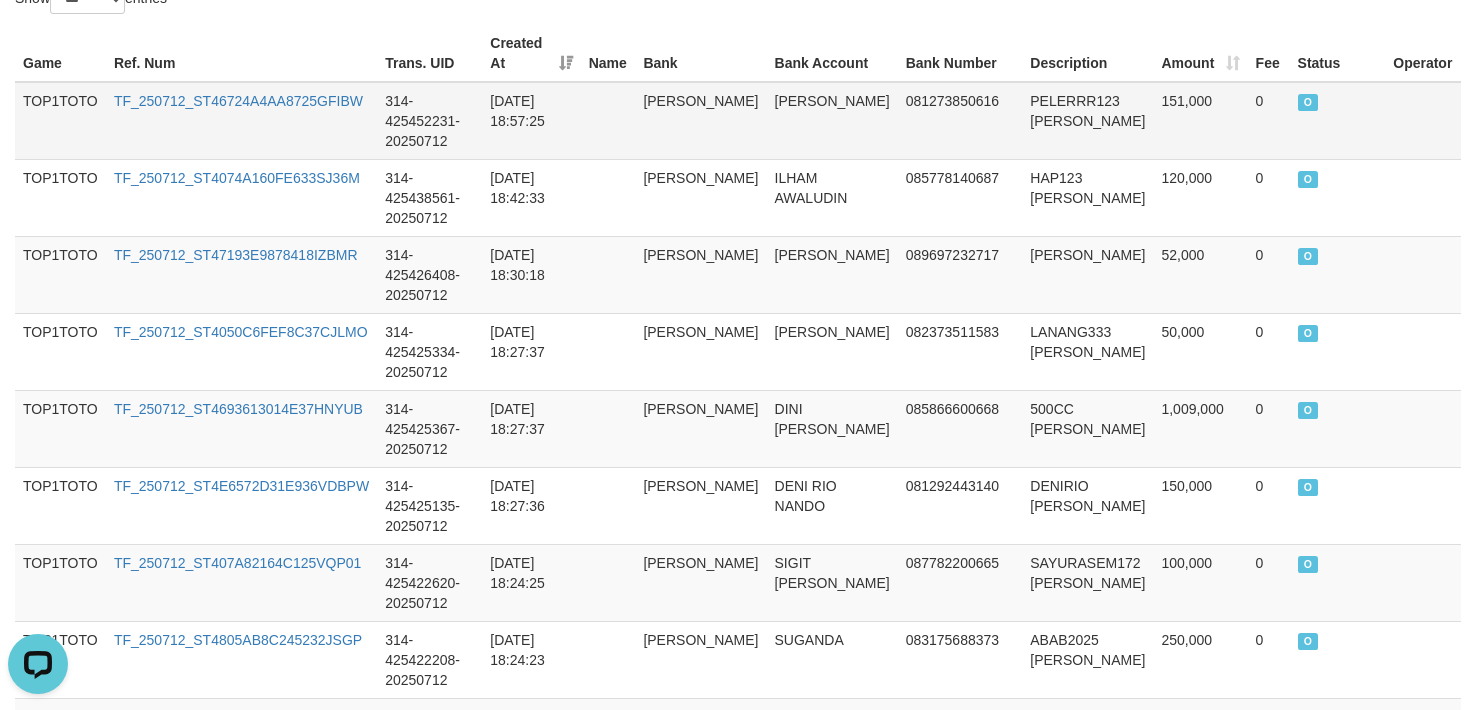 click on "PELERRR123 [PERSON_NAME]" at bounding box center (1087, 121) 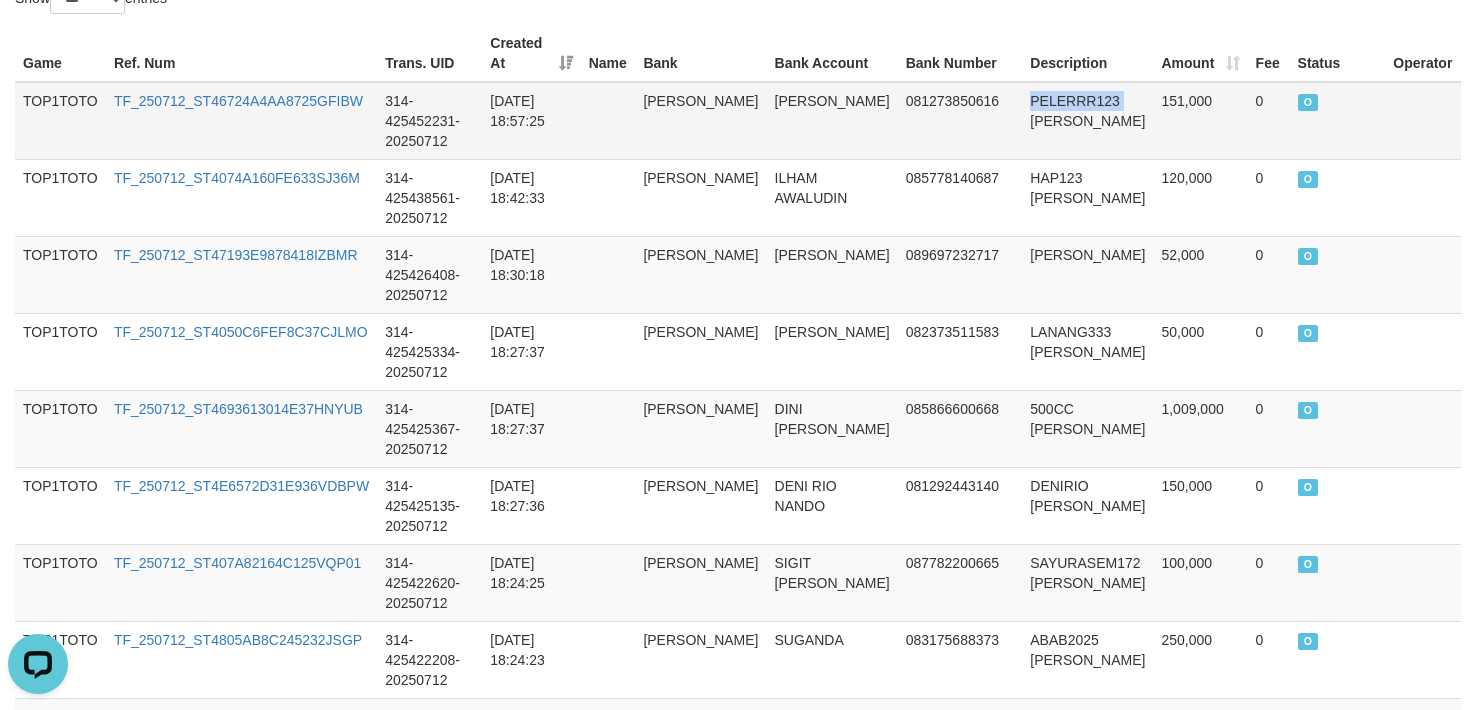 click on "PELERRR123 [PERSON_NAME]" at bounding box center (1087, 121) 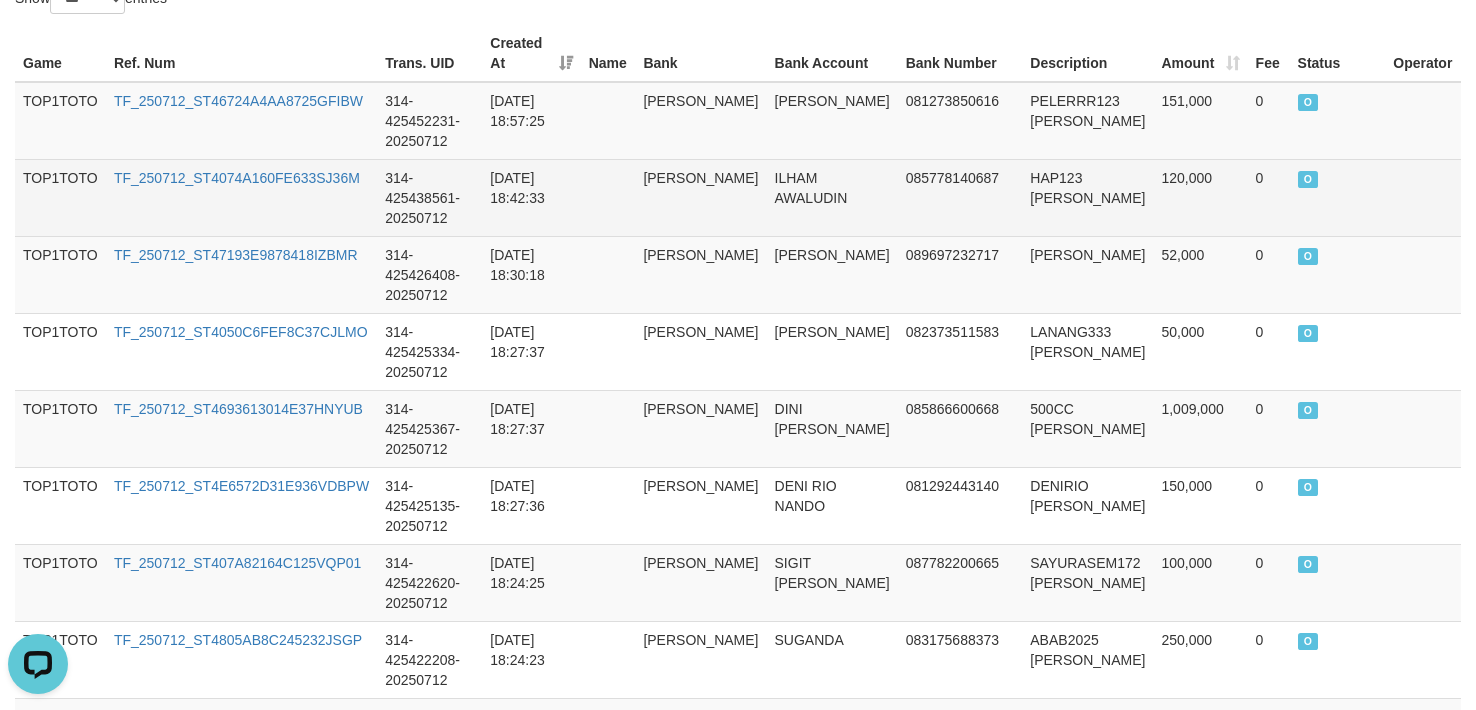 click on "085778140687" at bounding box center (960, 197) 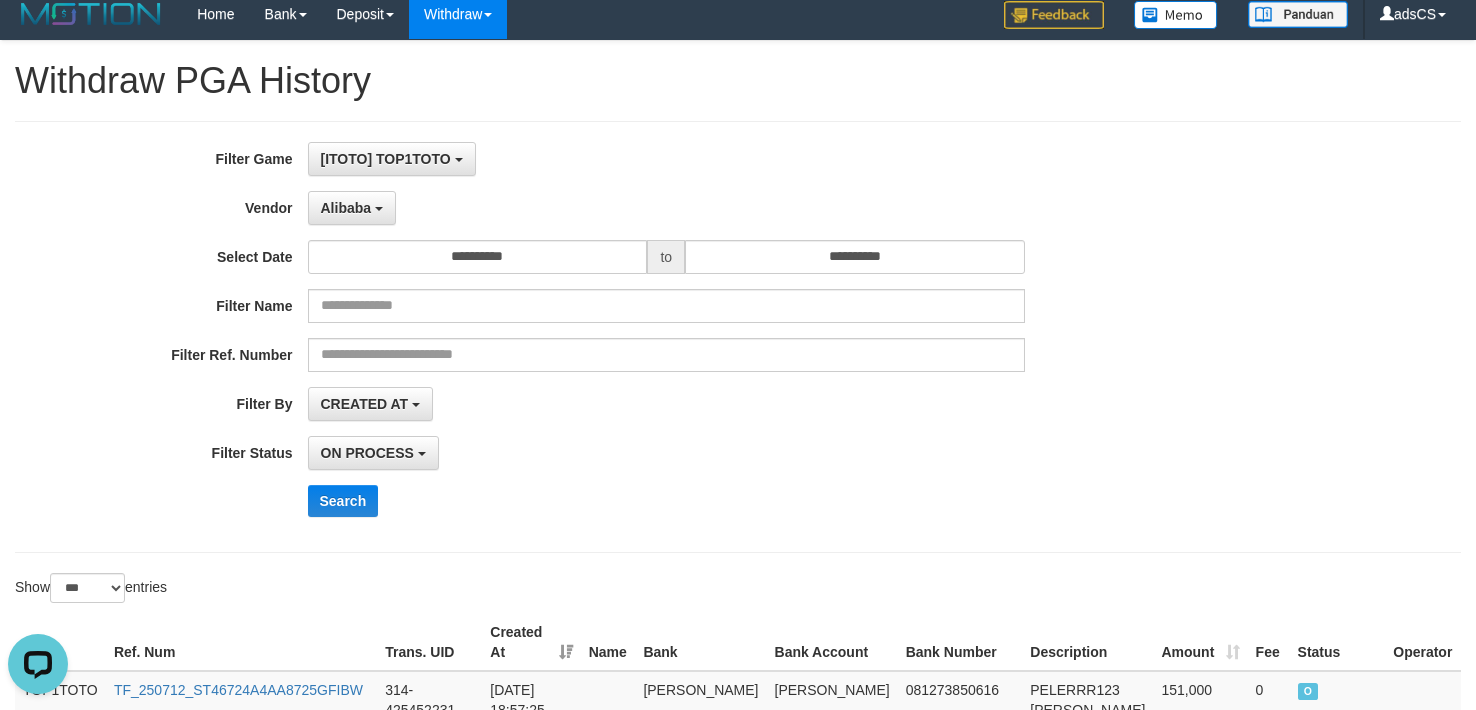 scroll, scrollTop: 0, scrollLeft: 0, axis: both 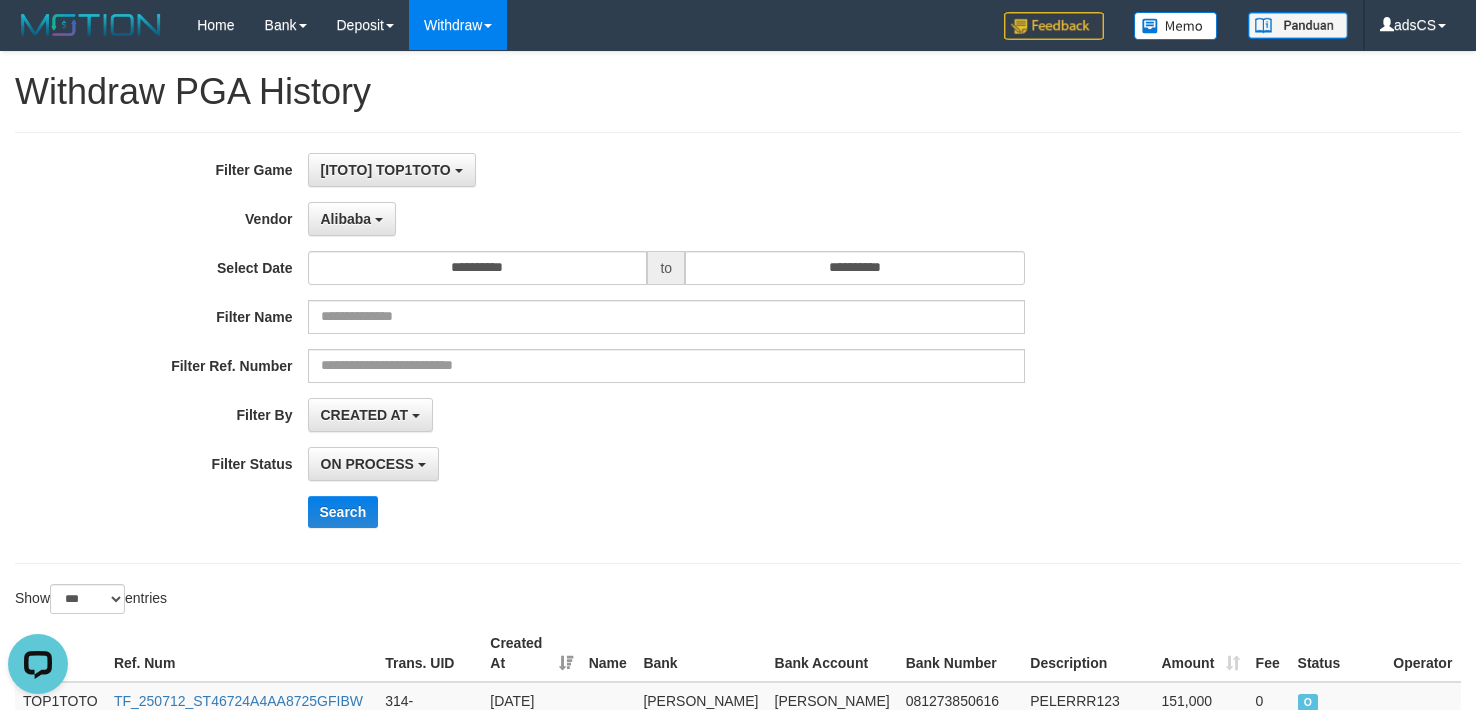 click on "Filter Ref. Number" at bounding box center [615, 366] 